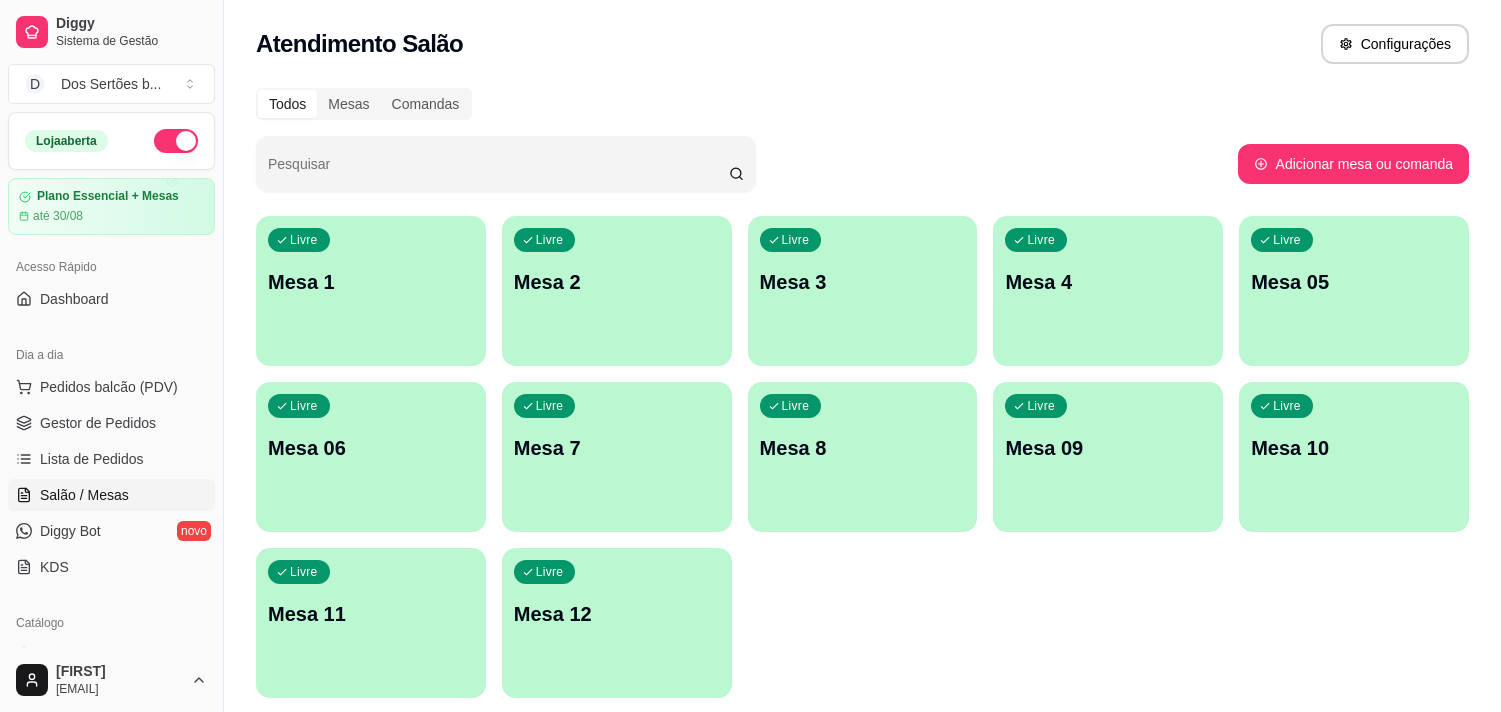 scroll, scrollTop: 0, scrollLeft: 0, axis: both 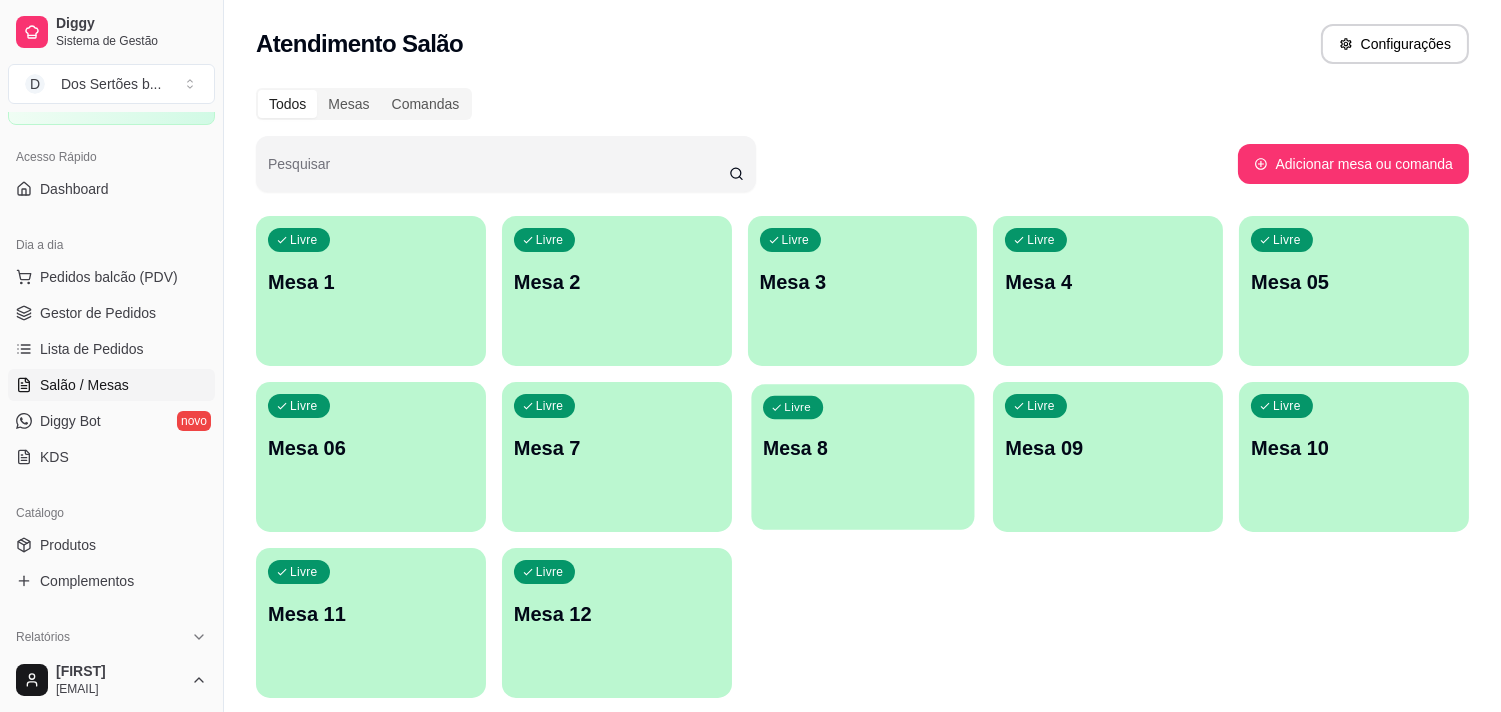 click on "Mesa 8" at bounding box center [863, 448] 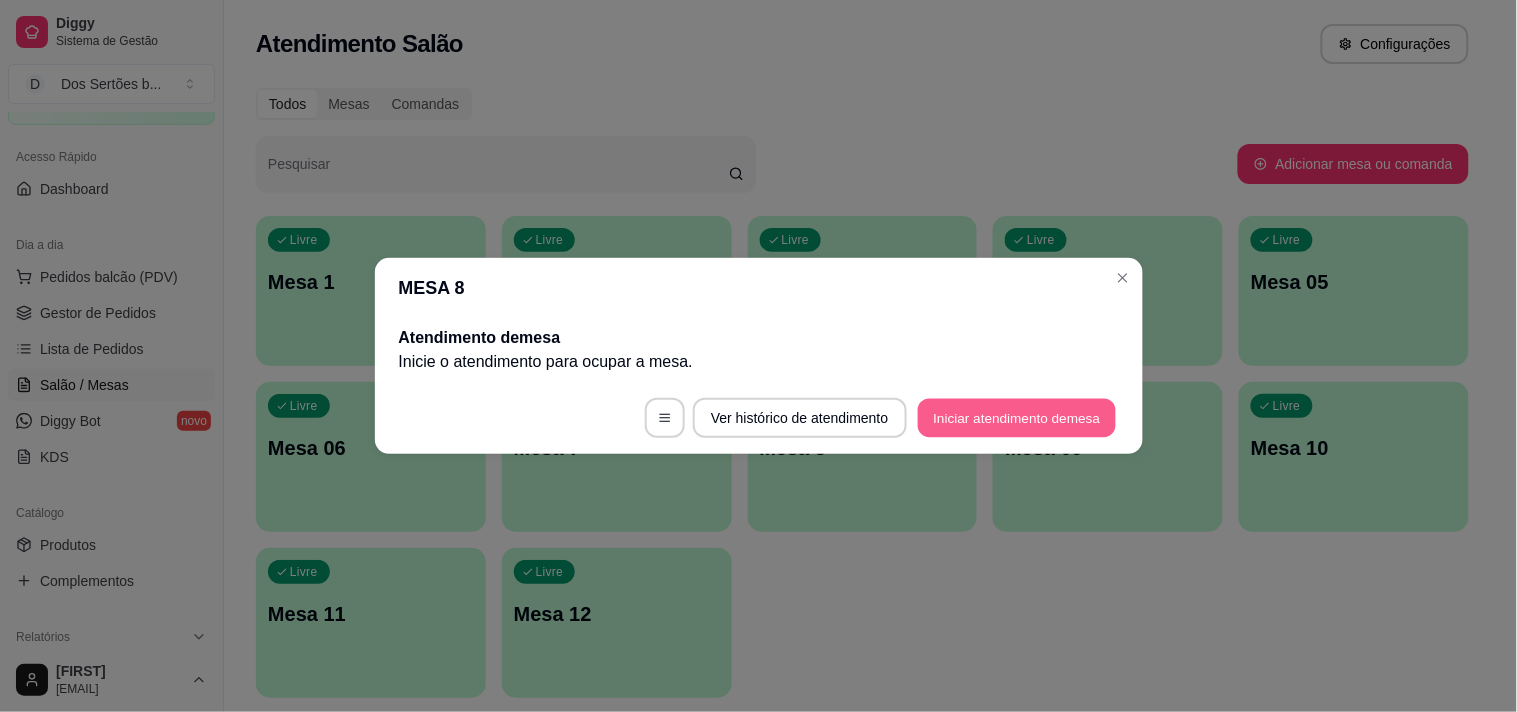click on "Iniciar atendimento de  mesa" at bounding box center [1017, 418] 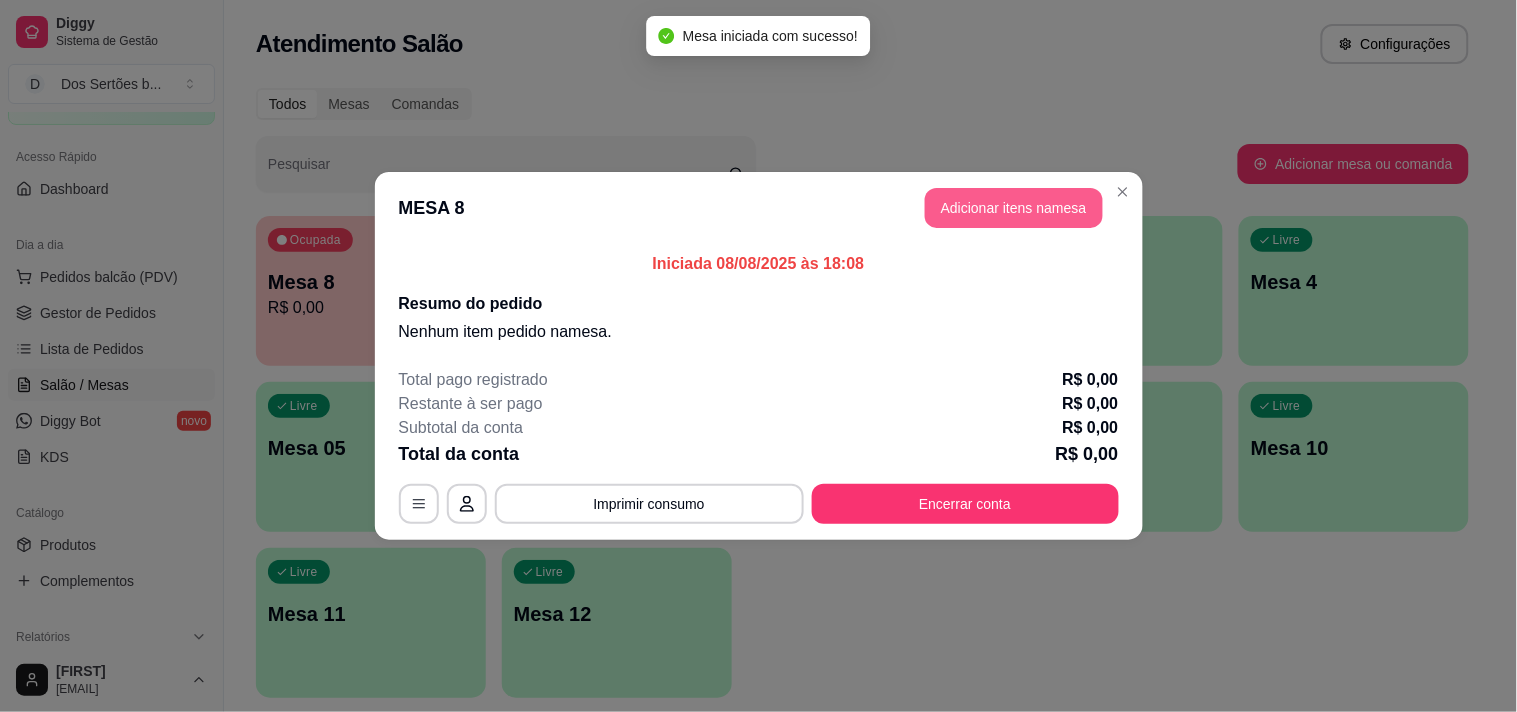 click on "Adicionar itens na  mesa" at bounding box center (1014, 208) 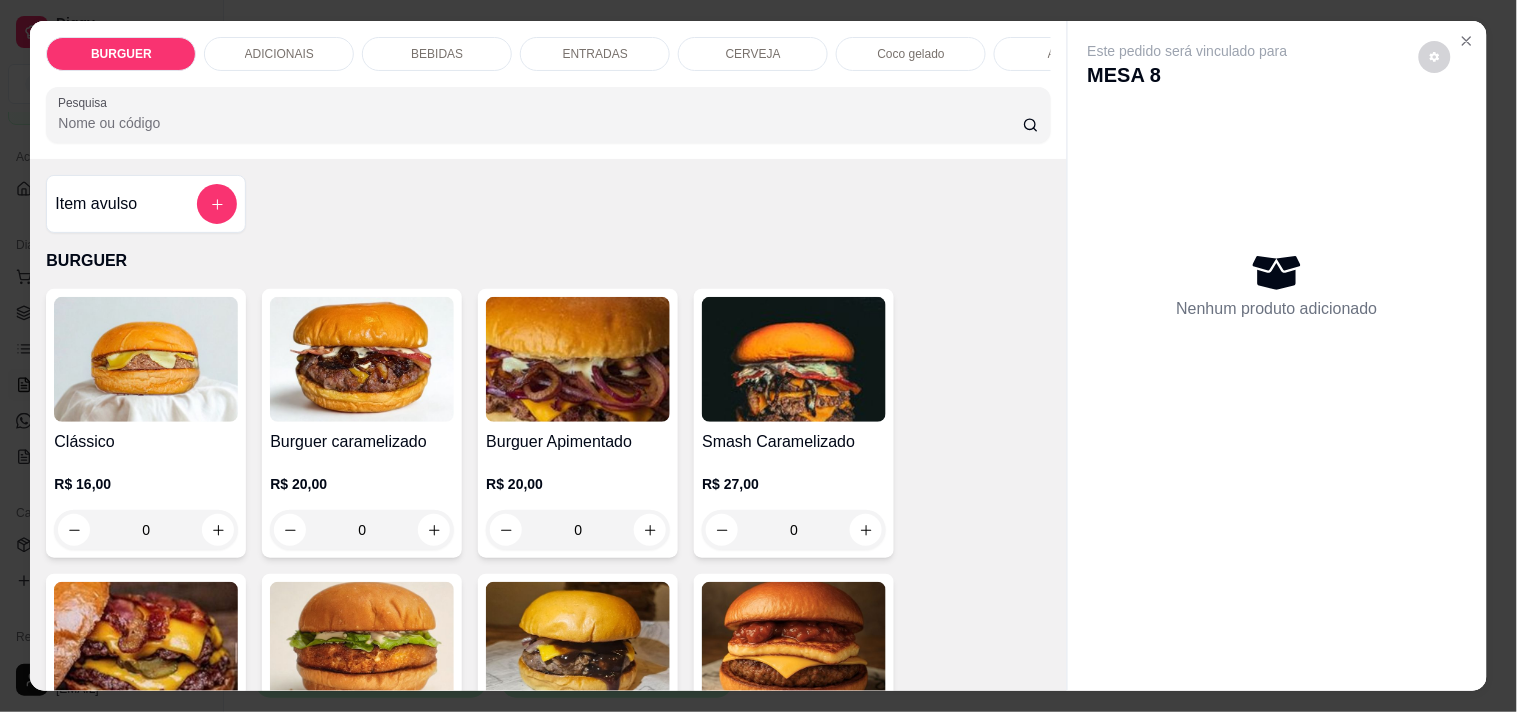 click on "BEBIDAS" at bounding box center (437, 54) 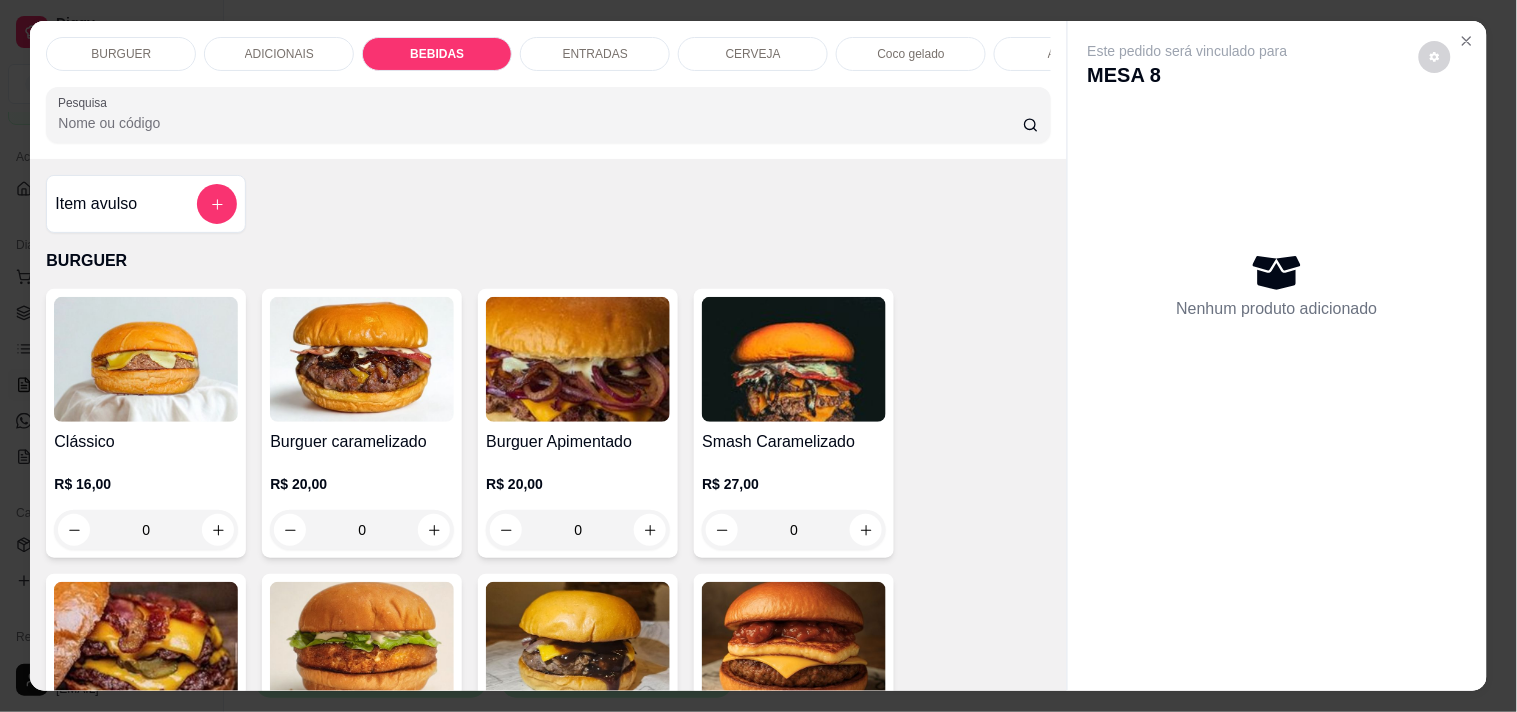 scroll, scrollTop: 1594, scrollLeft: 0, axis: vertical 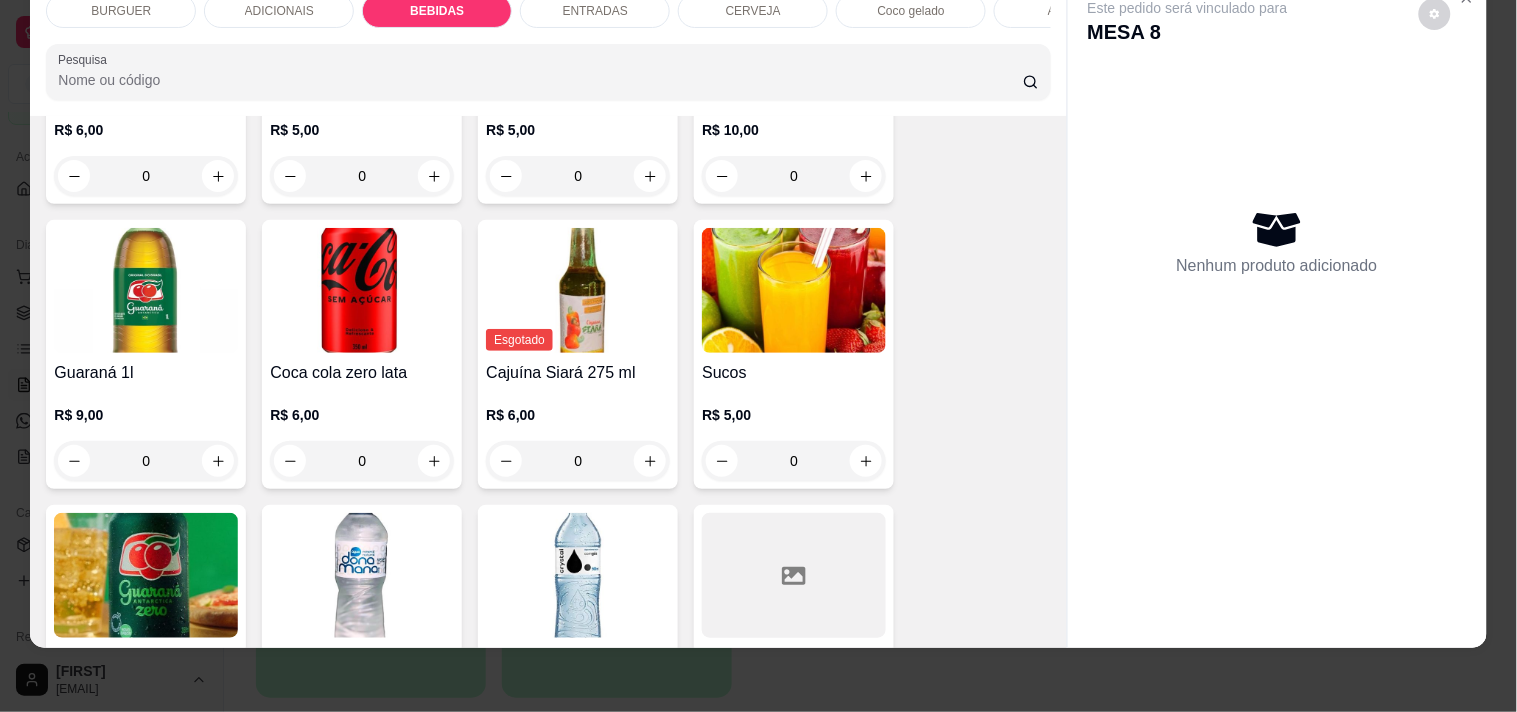 click on "BURGUER ADICIONAIS  BEBIDAS ENTRADAS  CERVEJA  Coco gelado  Abacaxi  Pesquisa Item avulso BURGUER Clássico    R$ 16,00 0 Burguer caramelizado   R$ 20,00 0 Burguer Apimentado   R$ 20,00 0 Smash Caramelizado   R$ 27,00 0 Duplo Apimentado   R$ 25,00 0 Burguer Chicken    R$ 15,00 0 Burguer Barbecue   R$ 20,00 0 Goiaburguer    R$ 22,00 0 Abacaxi chapeado   R$ 22,00 0 Cheedar melt    R$ 30,00 0 Onion Burguer    R$ 25,00 0 Kids   R$ 12,00 0 ADICIONAIS  Cheddar   R$ 3,00 0 Picles    R$ 1,00 0 Geleia De Pimenta    R$ 2,00 0 Blend 120g    R$ 5,00 0 Molho especial    R$ 2,00 0 BEBIDAS Coca-cola lata 350 ml    R$ 6,00 0 Fanta laranja lata 350 ml    R$ 5,00 0 Guaraná lata 350ml   R$ 5,00 0 Coca-cola 1L   R$ 10,00 0 Guaraná 1l   R$ 9,00 0 Coca cola zero lata    R$ 6,00 0 Esgotado Cajuína Siará 275 ml    R$ 6,00 0 Sucos   R$ 5,00 0  Guaraná zero lata    R$ 5,00 0 Água mineral sem gás    R$ 3,00 0 Água com gás Crystal    R$ 4,00 0 Refrigerante lata    R$ 7,00 0 ENTRADAS  Batata frita G" at bounding box center [758, 356] 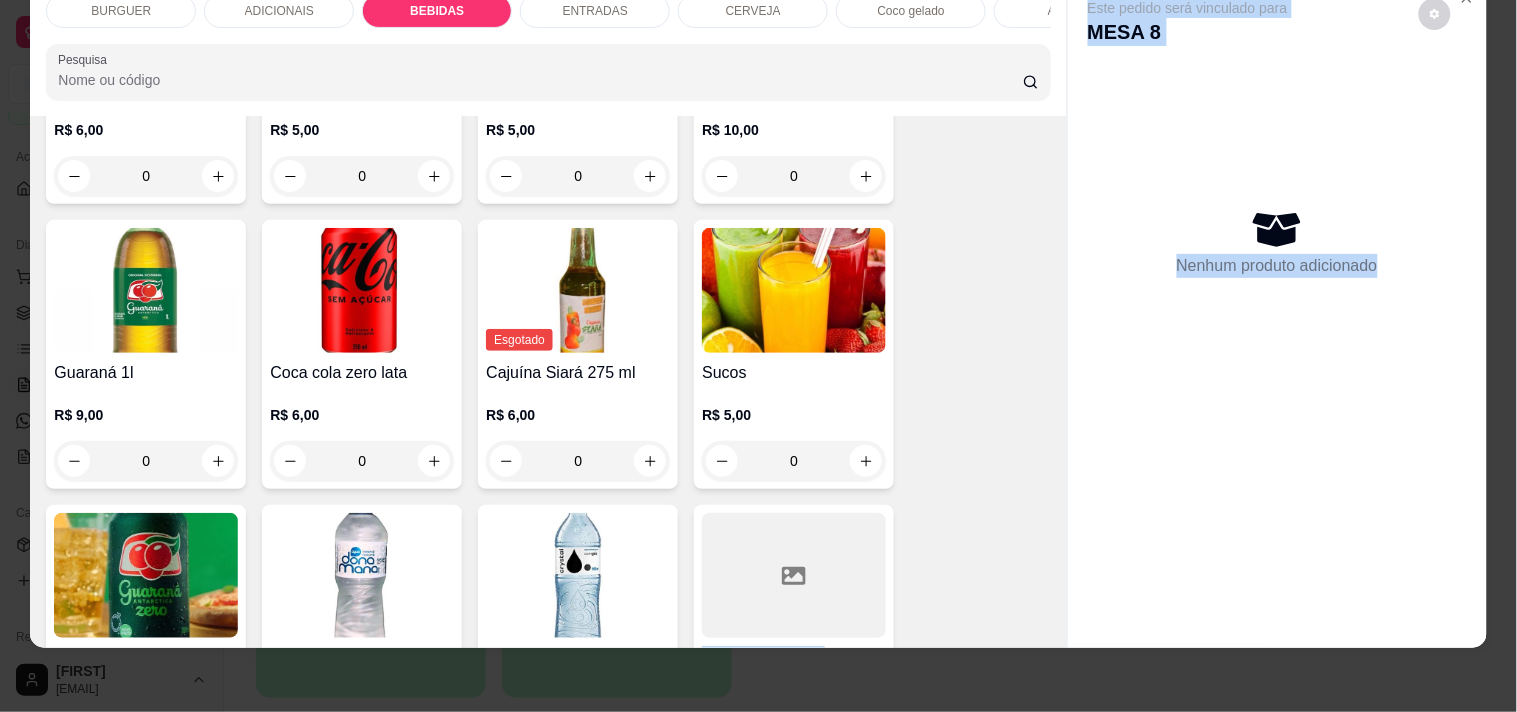 drag, startPoint x: 1060, startPoint y: 632, endPoint x: 1045, endPoint y: 608, distance: 28.301943 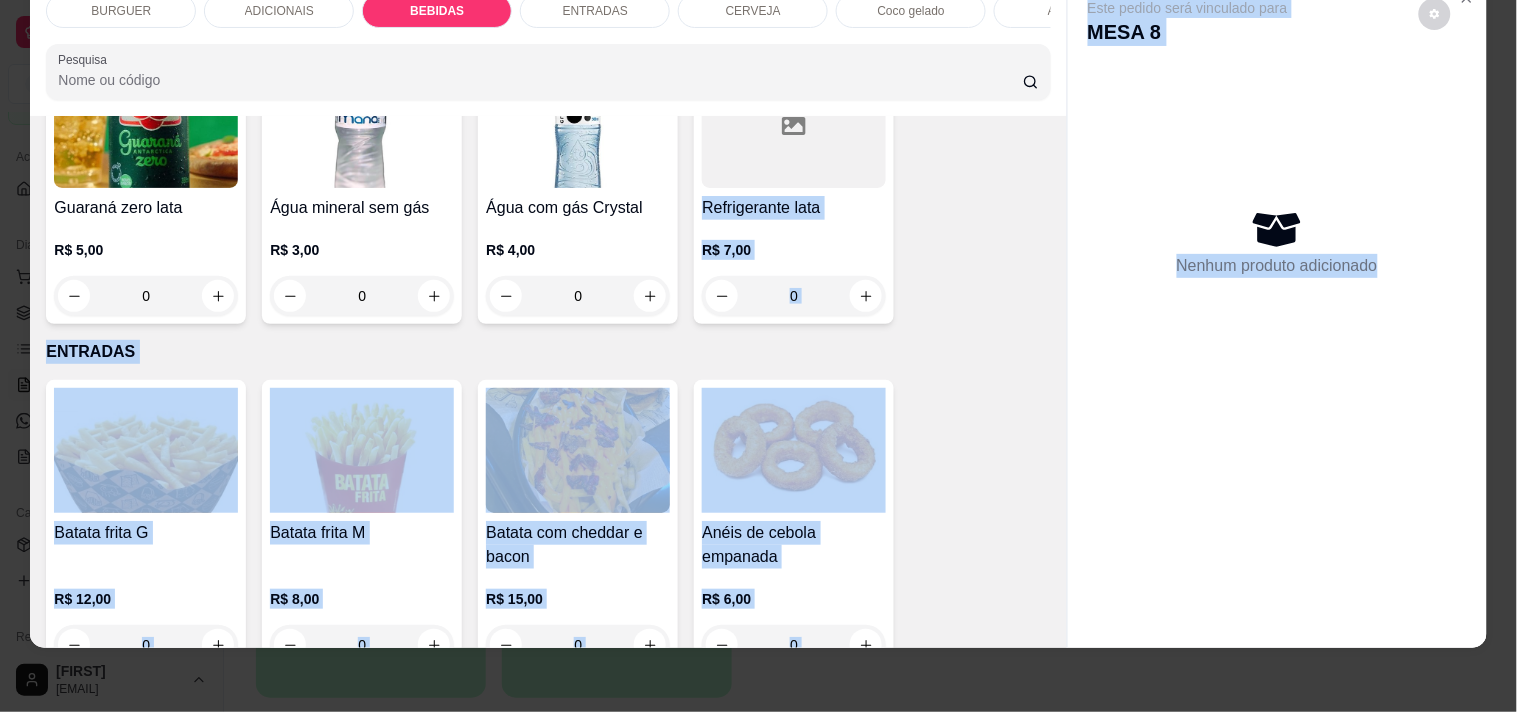 scroll, scrollTop: 2716, scrollLeft: 0, axis: vertical 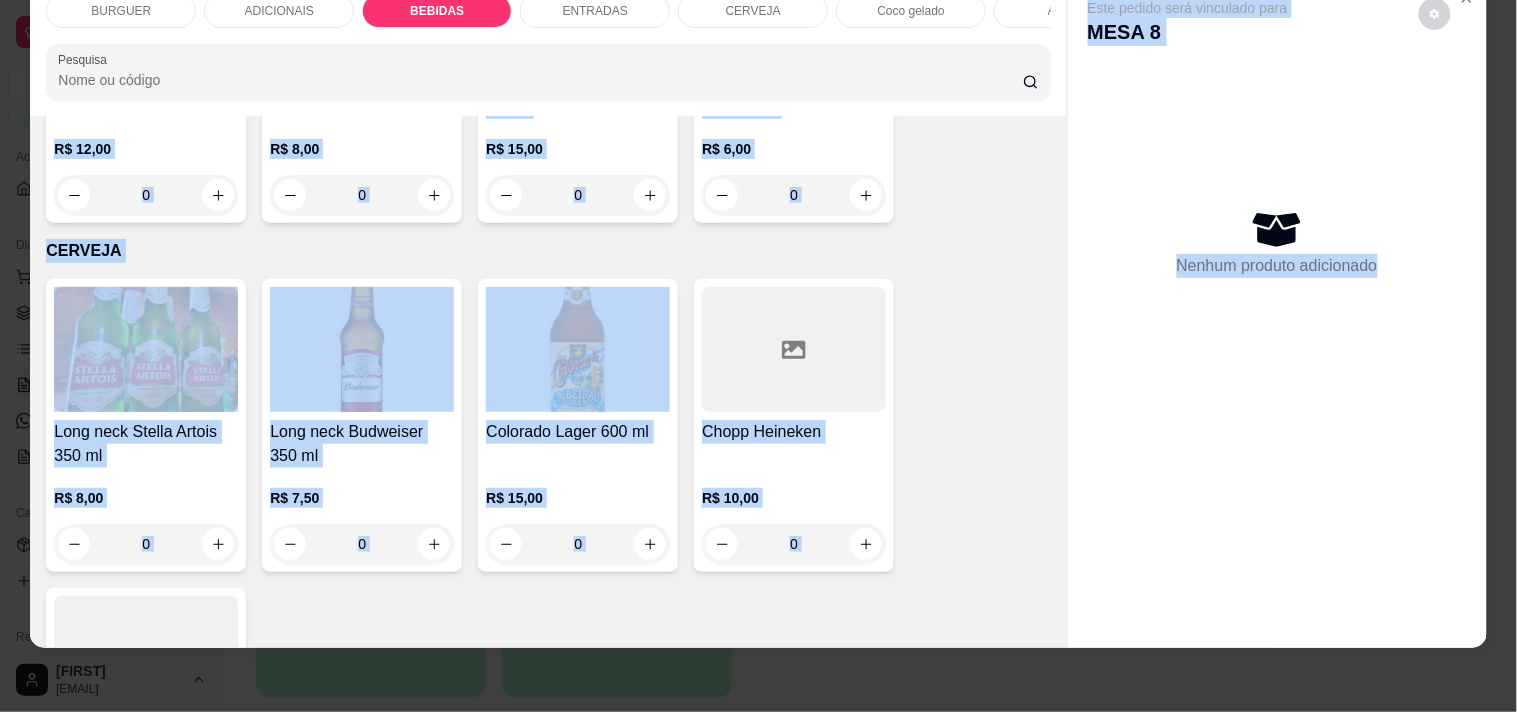 click on "Long neck Stella Artois 350 ml R$ 8,00 0 Long neck Budweiser 350 ml R$ 7,50 0 Colorado Lager 600 ml R$ 15,00 0 Chopp Heineken R$ 10,00 0 Cerveja lata R$ 8,00 0" at bounding box center (548, 568) 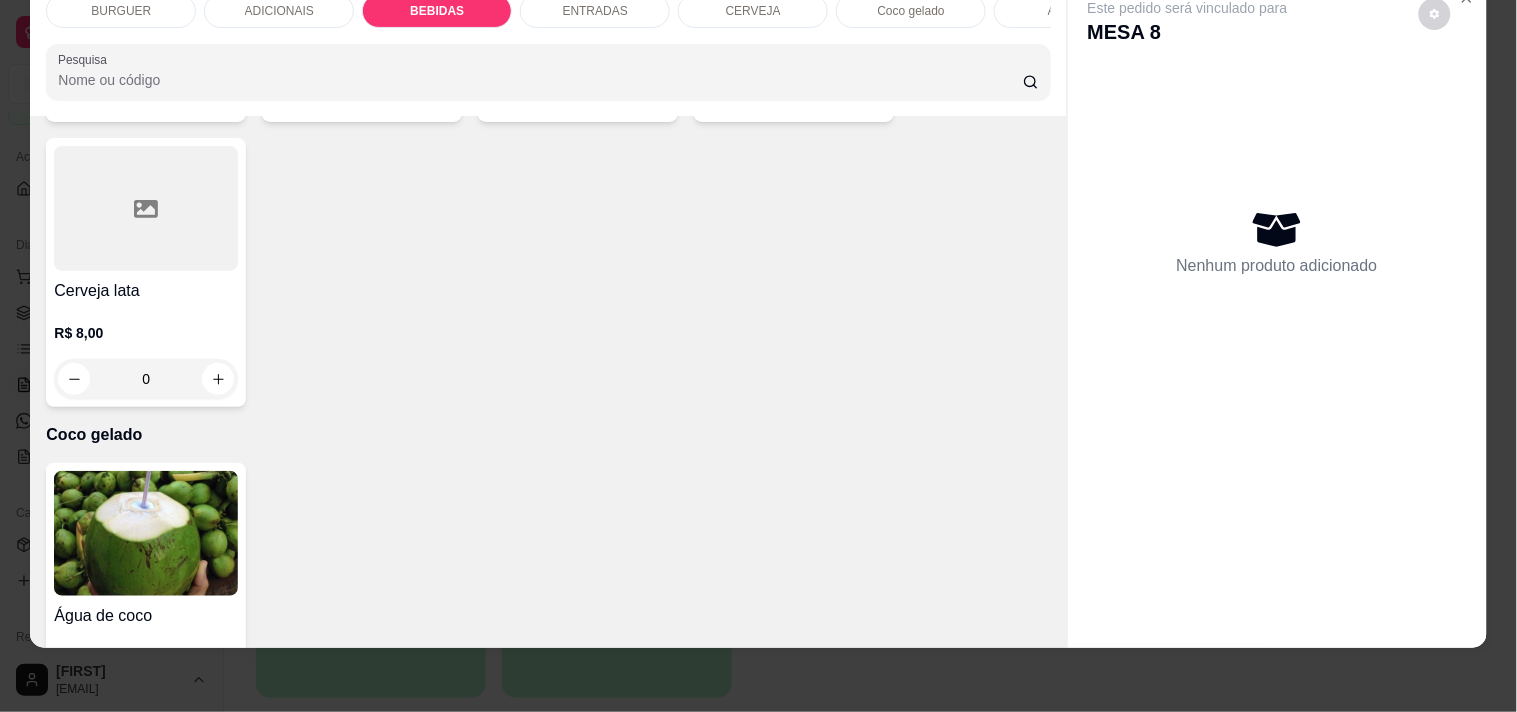 scroll, scrollTop: 3607, scrollLeft: 0, axis: vertical 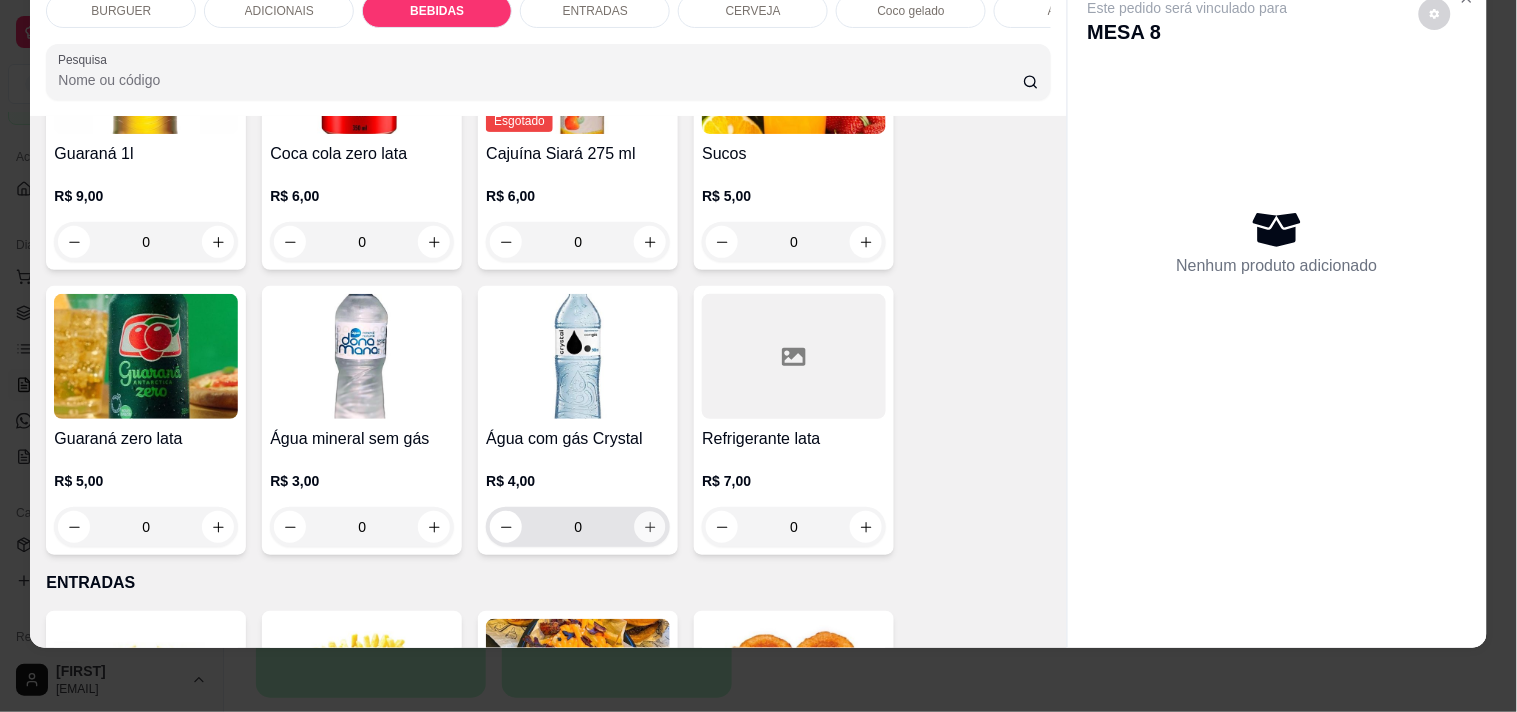 click 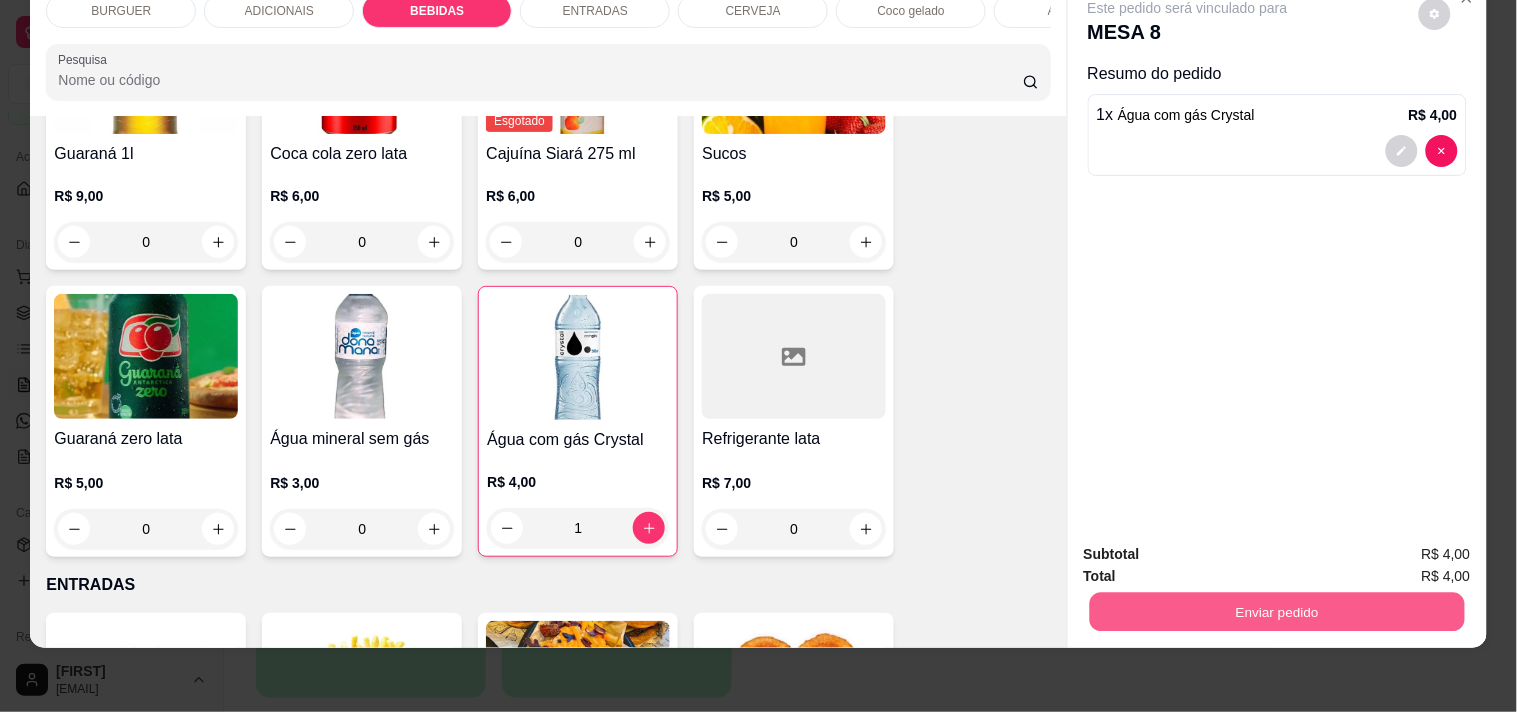 click on "Enviar pedido" at bounding box center (1276, 611) 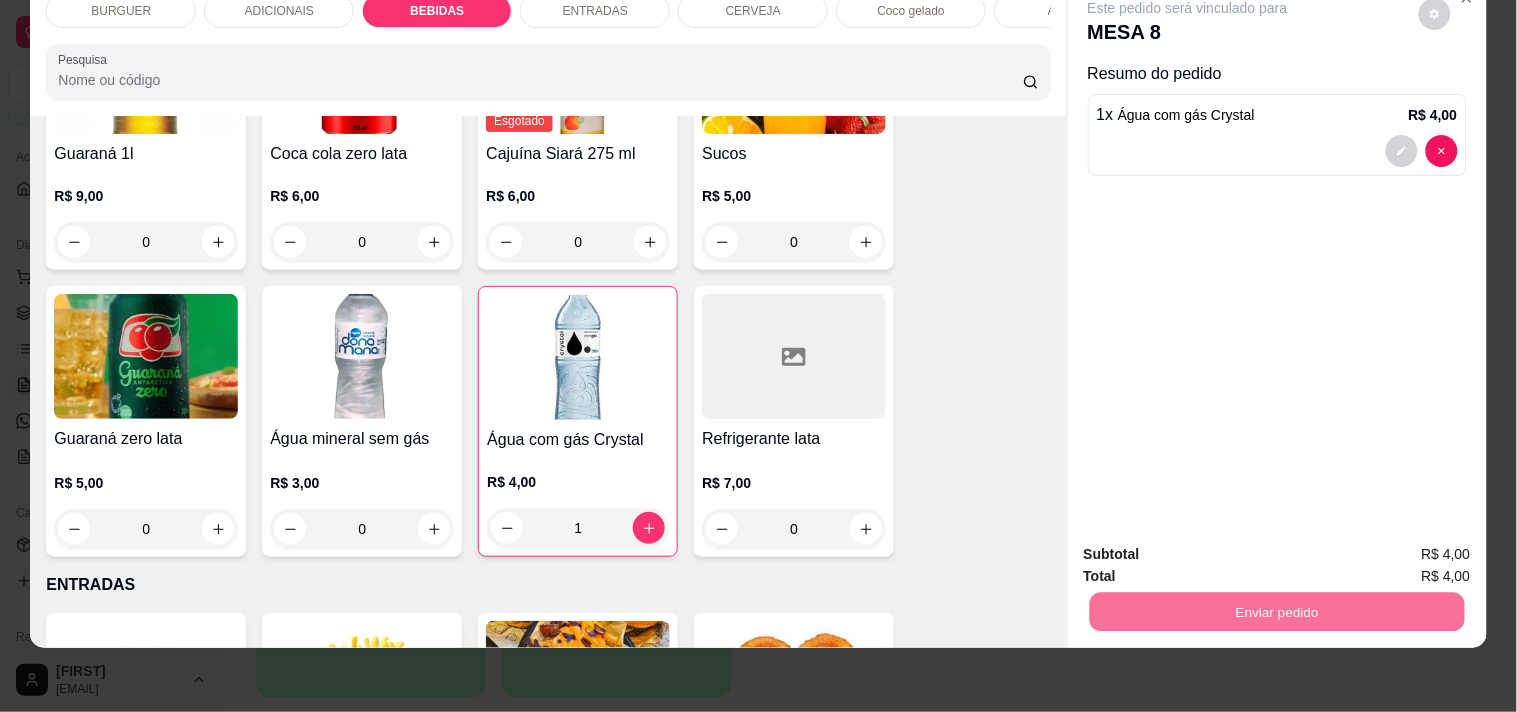 click on "Não registrar e enviar pedido" at bounding box center (1211, 546) 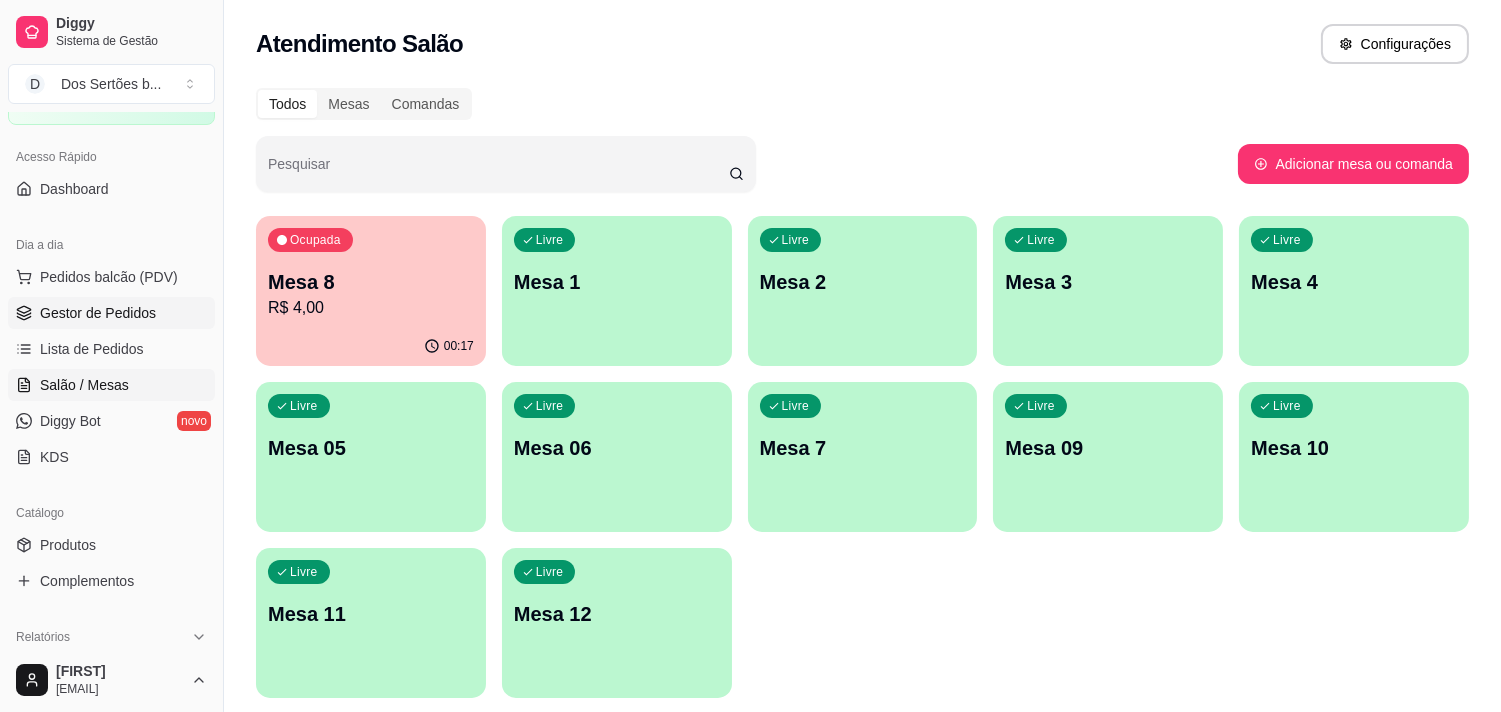 click on "Gestor de Pedidos" at bounding box center (98, 313) 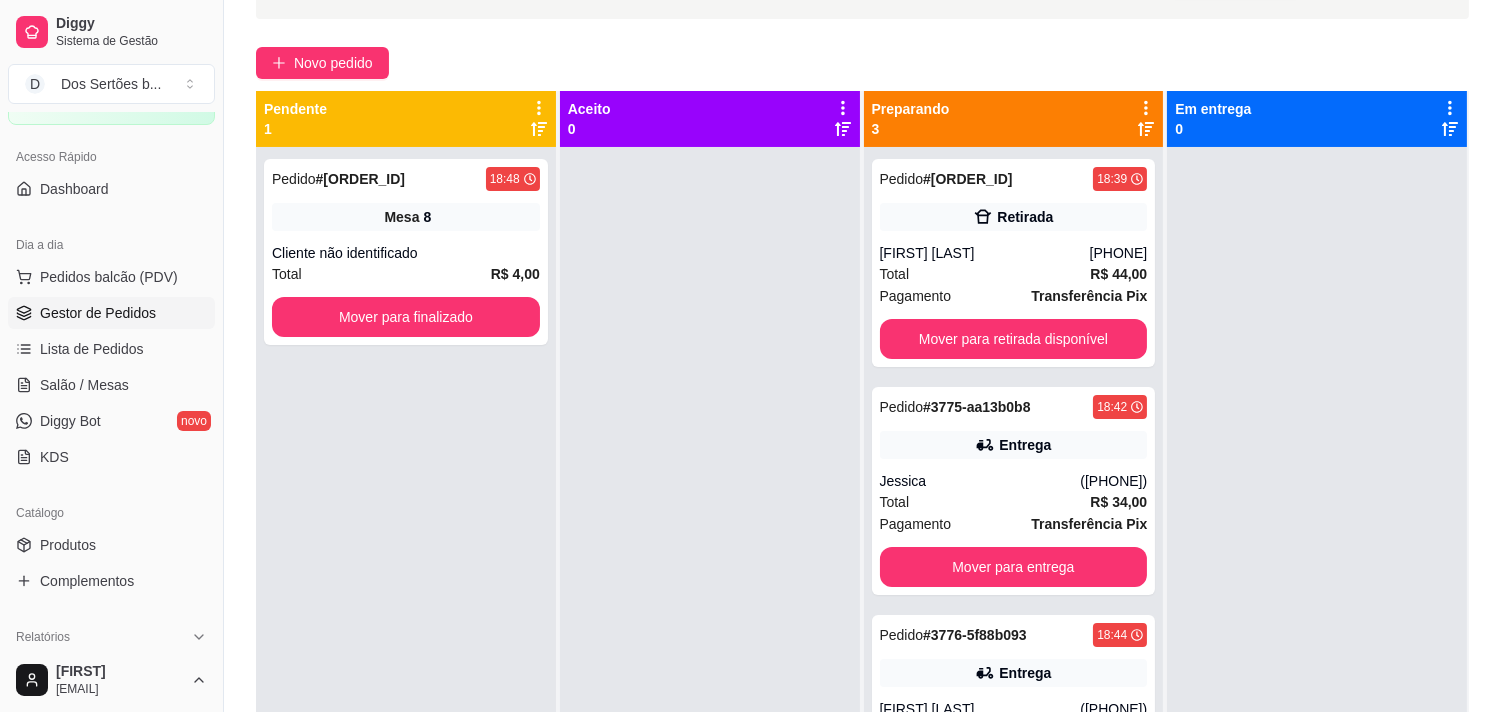 scroll, scrollTop: 177, scrollLeft: 0, axis: vertical 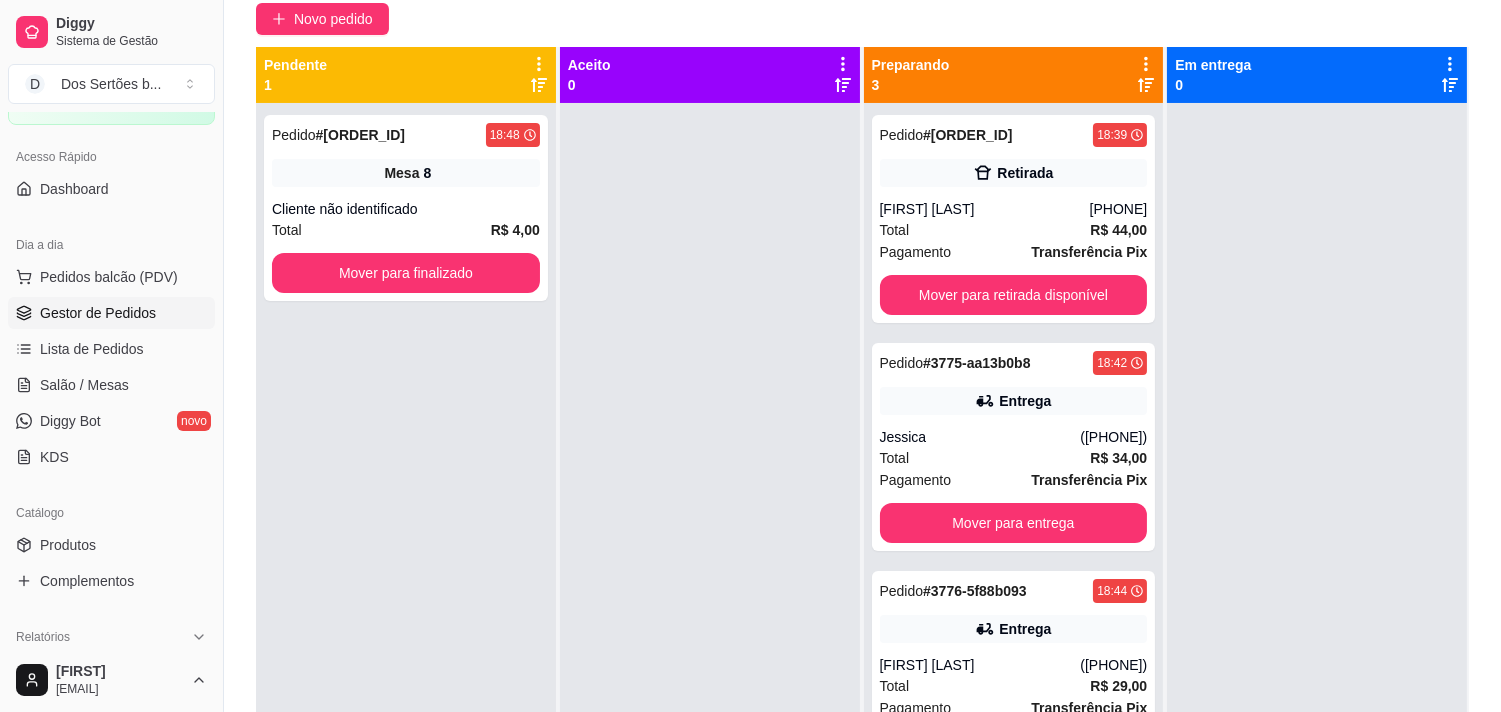 click on "Selecione o tipo dos pedidos Todos os pedidos Pedidos agendados Novo pedido Pendente 1 Pedido  # 3777-e532 18:48 Mesa 8 Cliente não identificado Total R$ 4,00 Mover para finalizado Aceito 0 Preparando 3 Pedido  # 3774-e5b97 18:39 Retirada [FIRST] [LAST] ([PHONE]) Total R$ 44,00 Pagamento Transferência Pix Mover para retirada disponível Pedido  # 3775-aa13b0b8 18:42 Entrega [FIRST] ([PHONE]) Total R$ 34,00 Pagamento Transferência Pix Mover para entrega Pedido  # 3776-5f88b093 18:44 Entrega [FIRST] [LAST] ([PHONE]) Total R$ 29,00 Pagamento Transferência Pix Mover para entrega Em entrega 0" at bounding box center (862, 337) 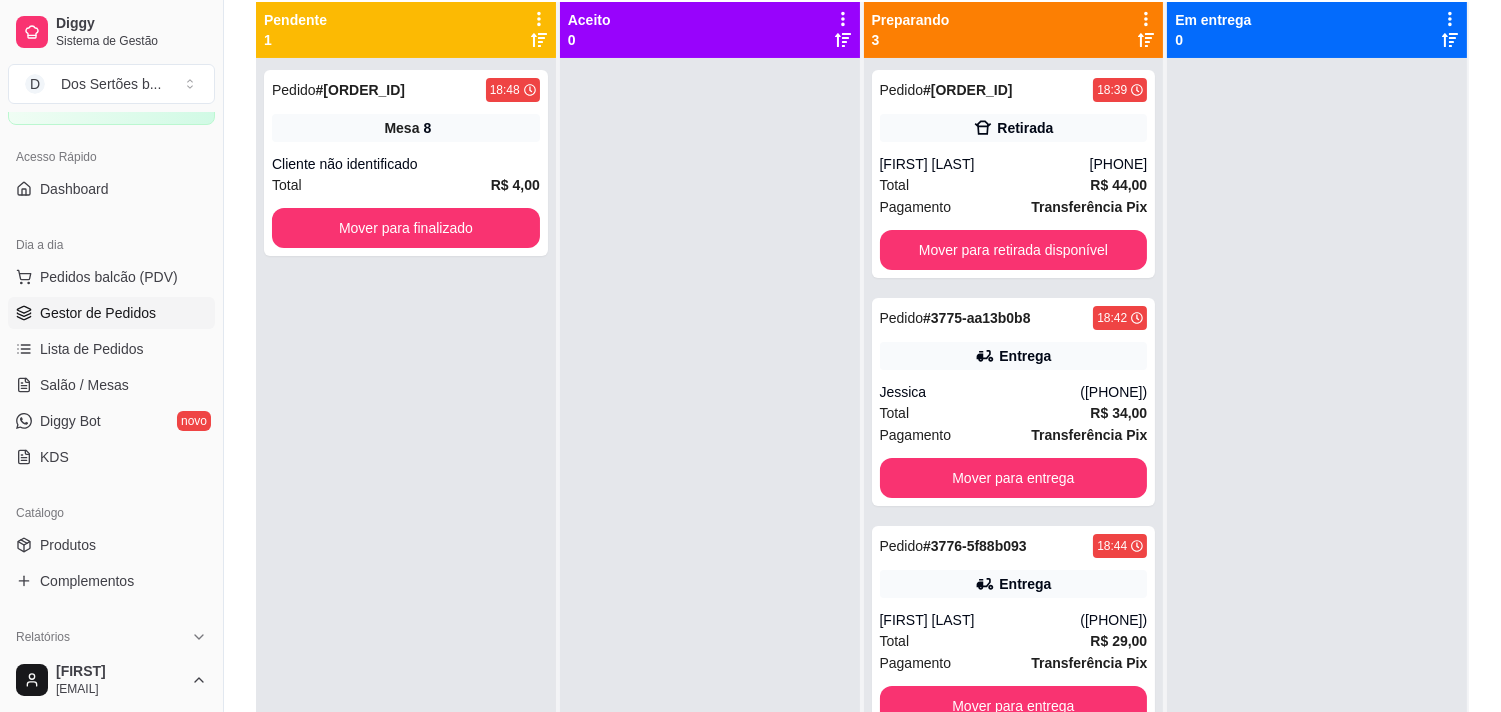 scroll, scrollTop: 266, scrollLeft: 0, axis: vertical 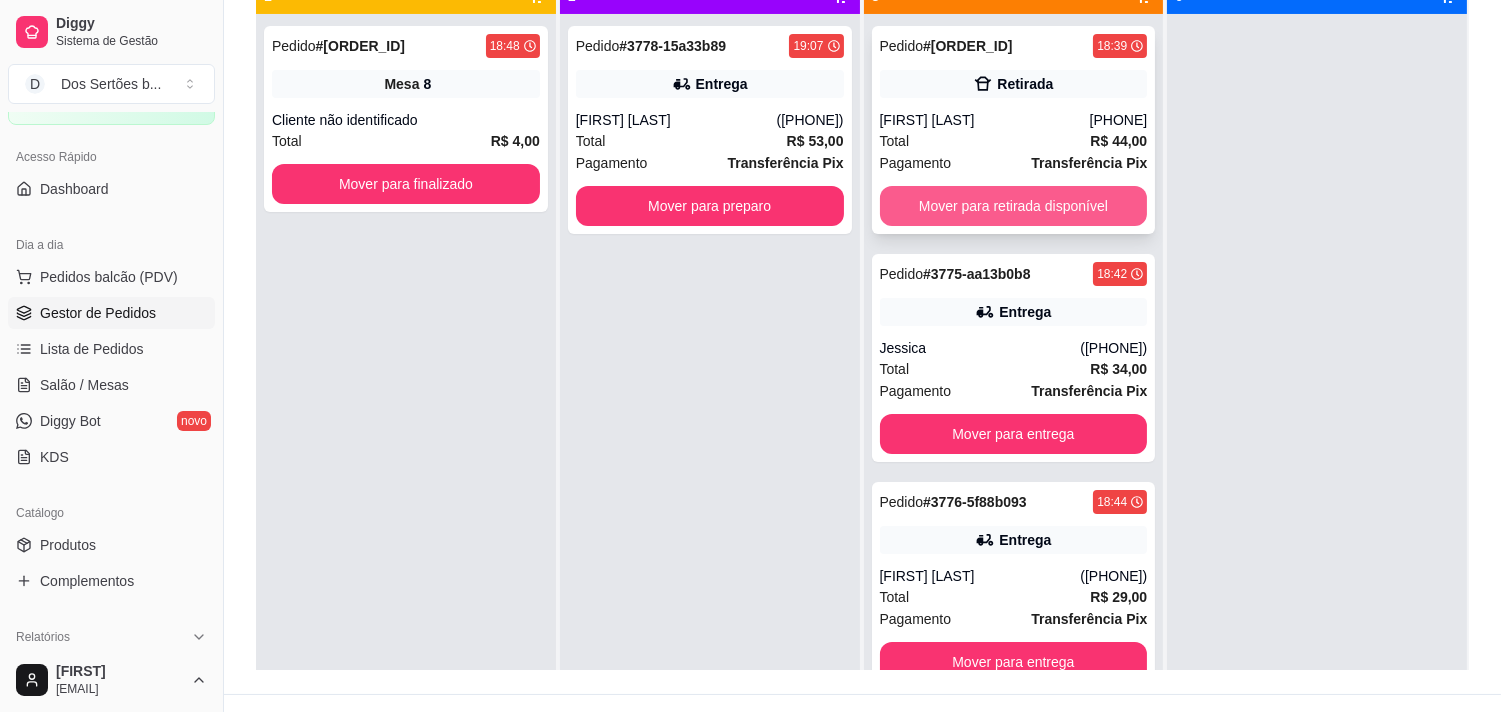 click on "Mover para retirada disponível" at bounding box center (1014, 206) 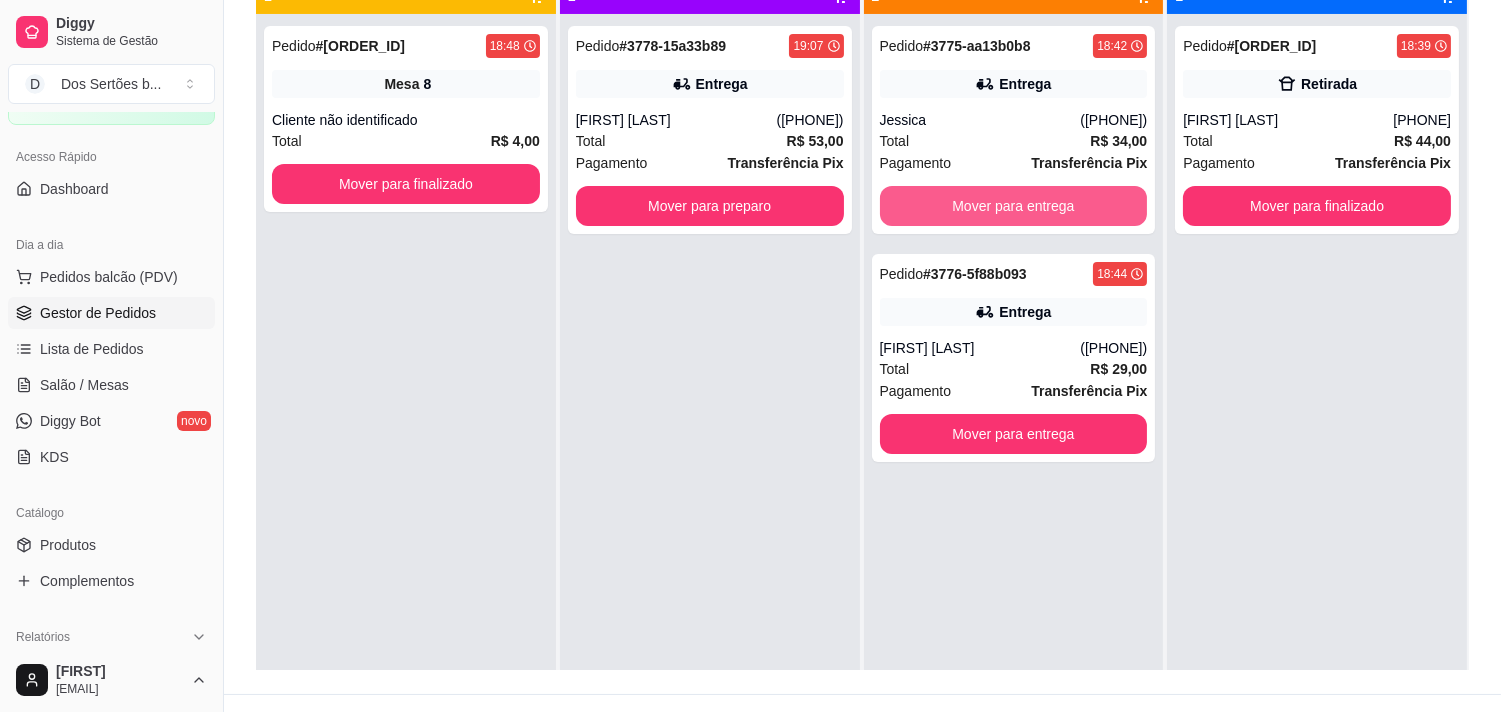 click on "Mover para entrega" at bounding box center [1014, 206] 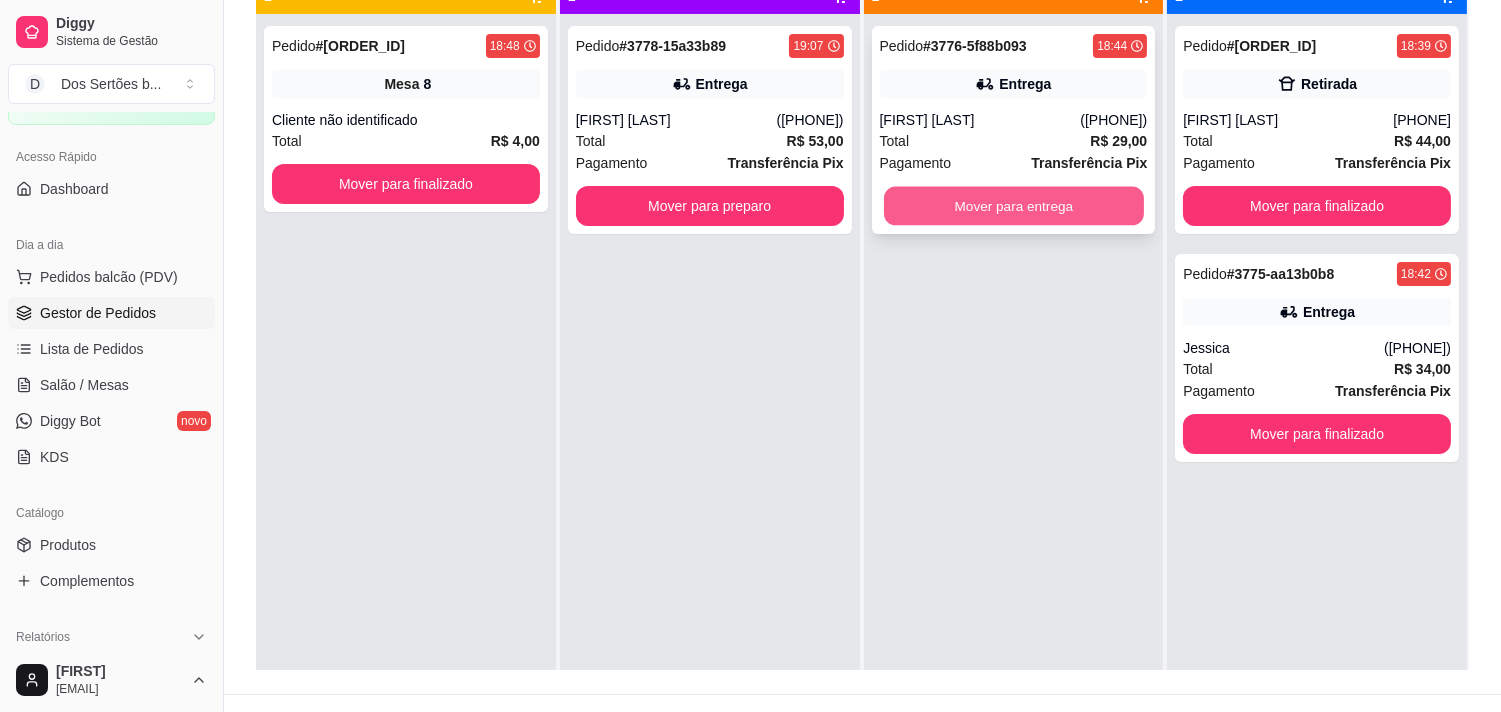 click on "Mover para entrega" at bounding box center (1014, 206) 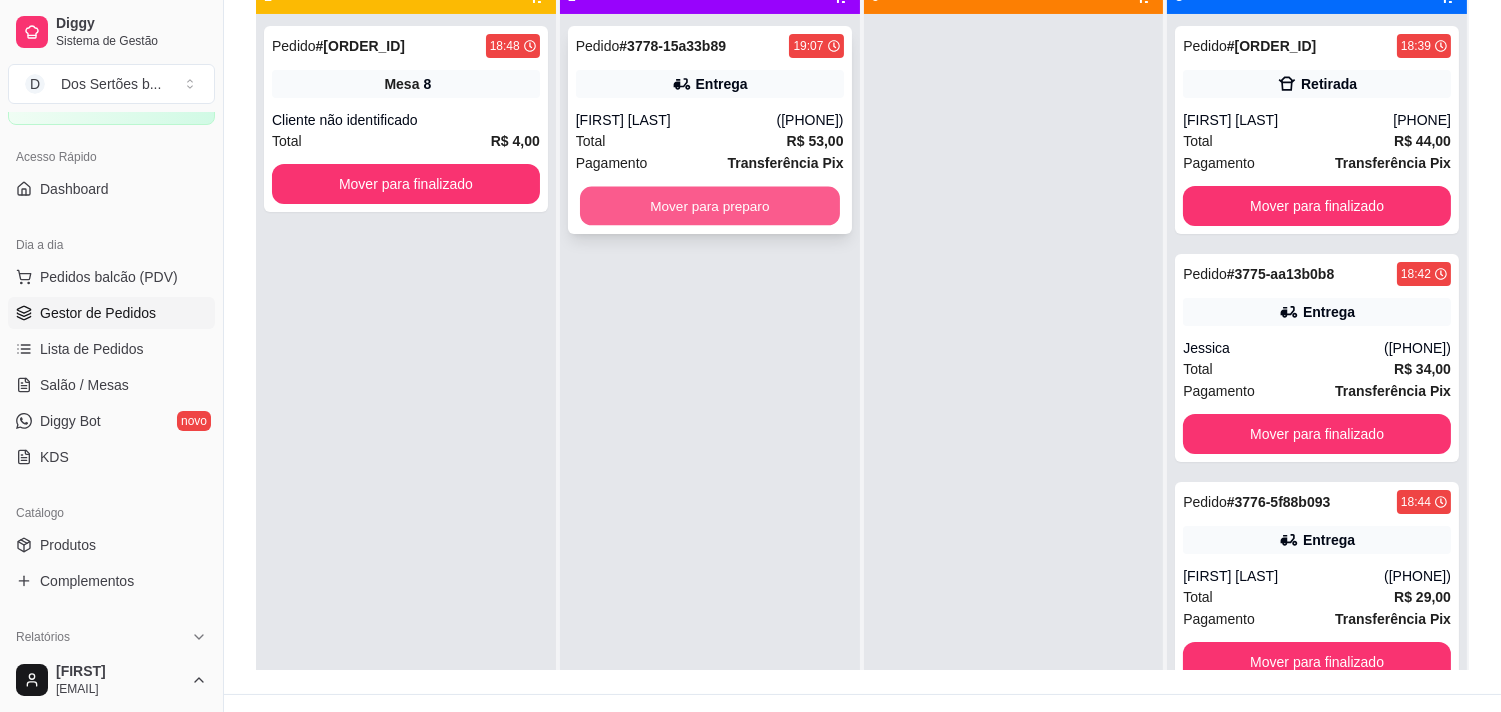 click on "Mover para preparo" at bounding box center (710, 206) 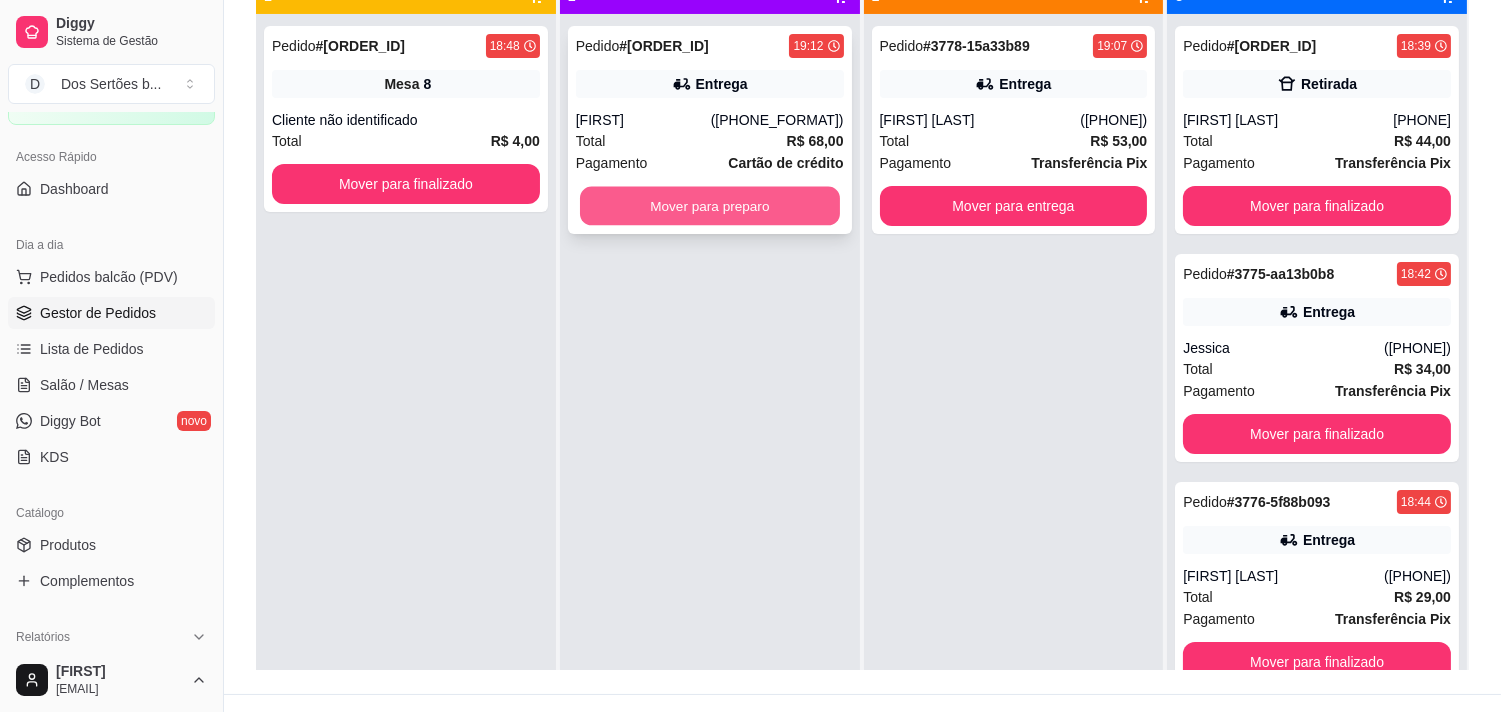 click on "Mover para preparo" at bounding box center (710, 206) 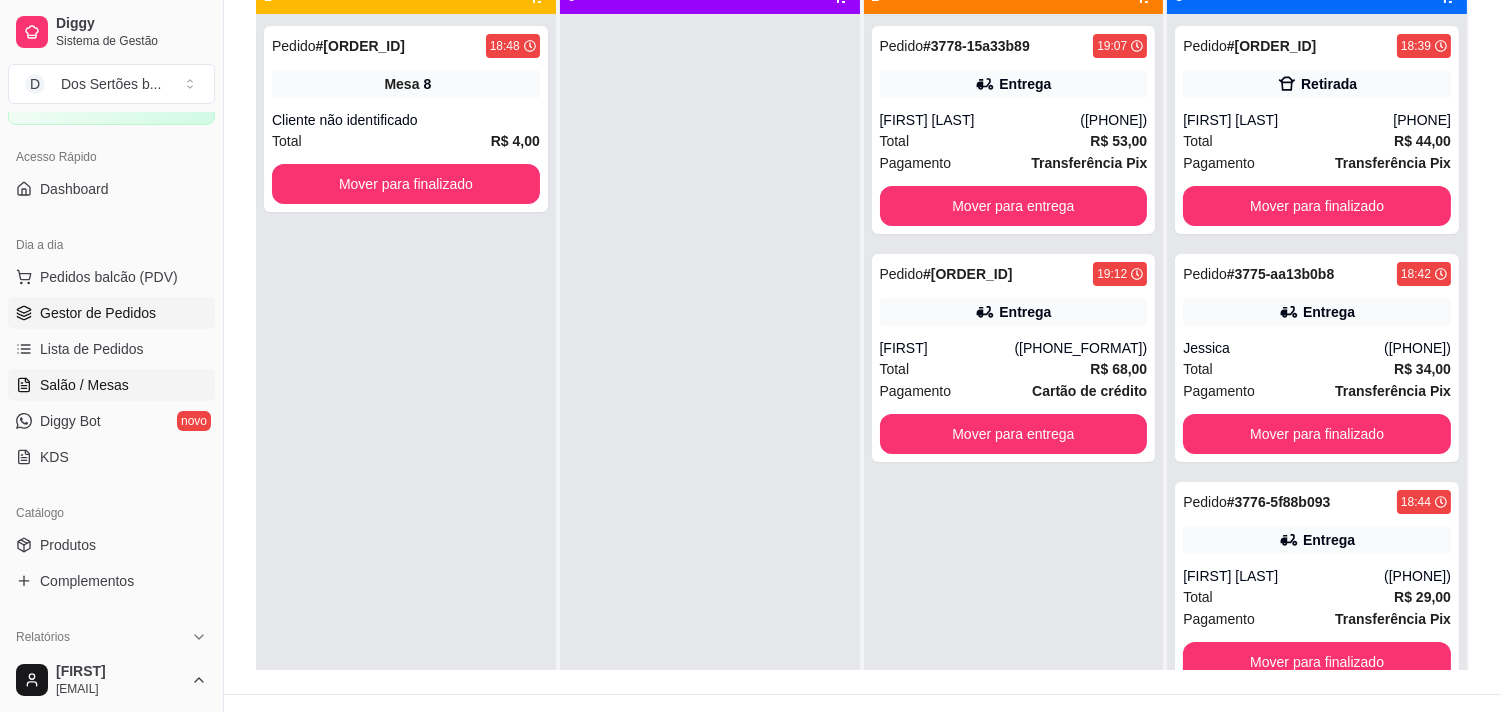 click on "Salão / Mesas" at bounding box center [84, 385] 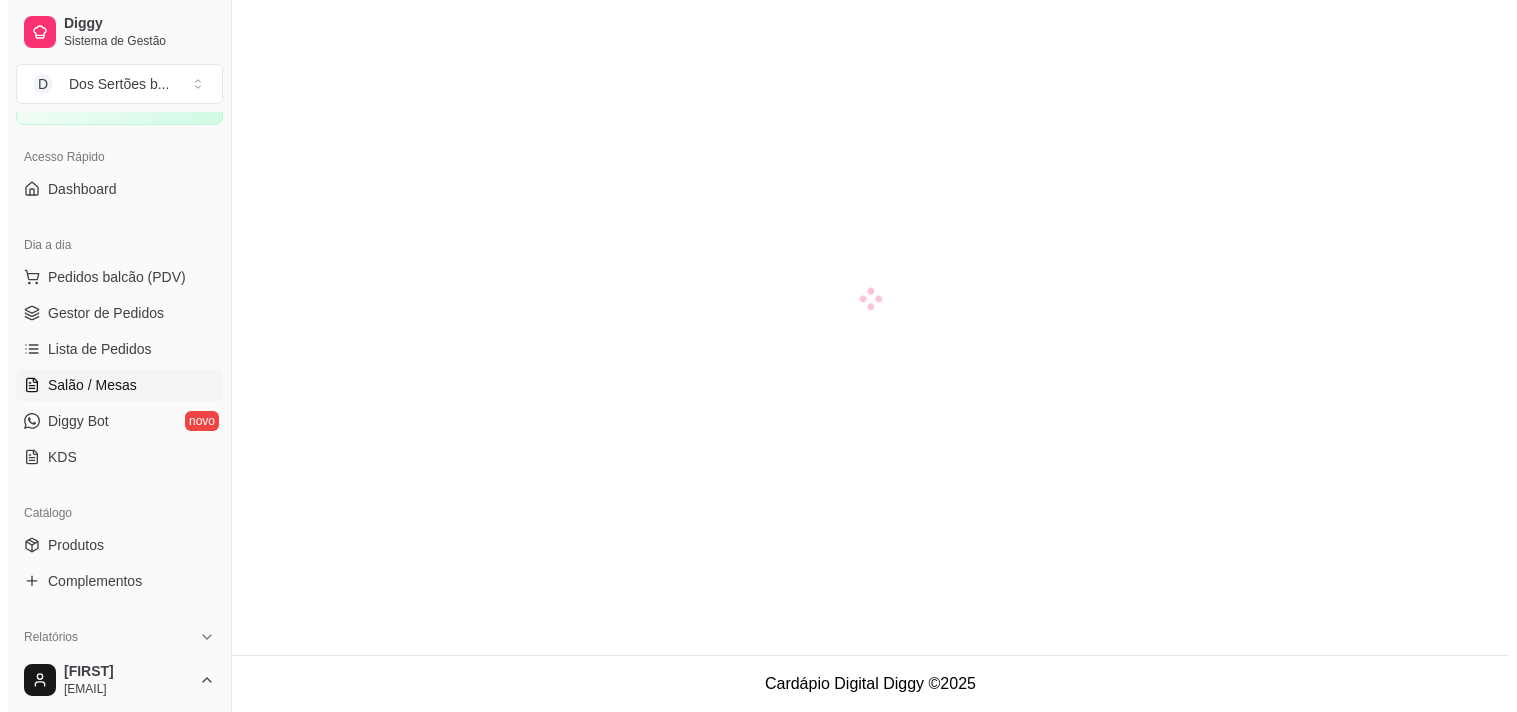 scroll, scrollTop: 0, scrollLeft: 0, axis: both 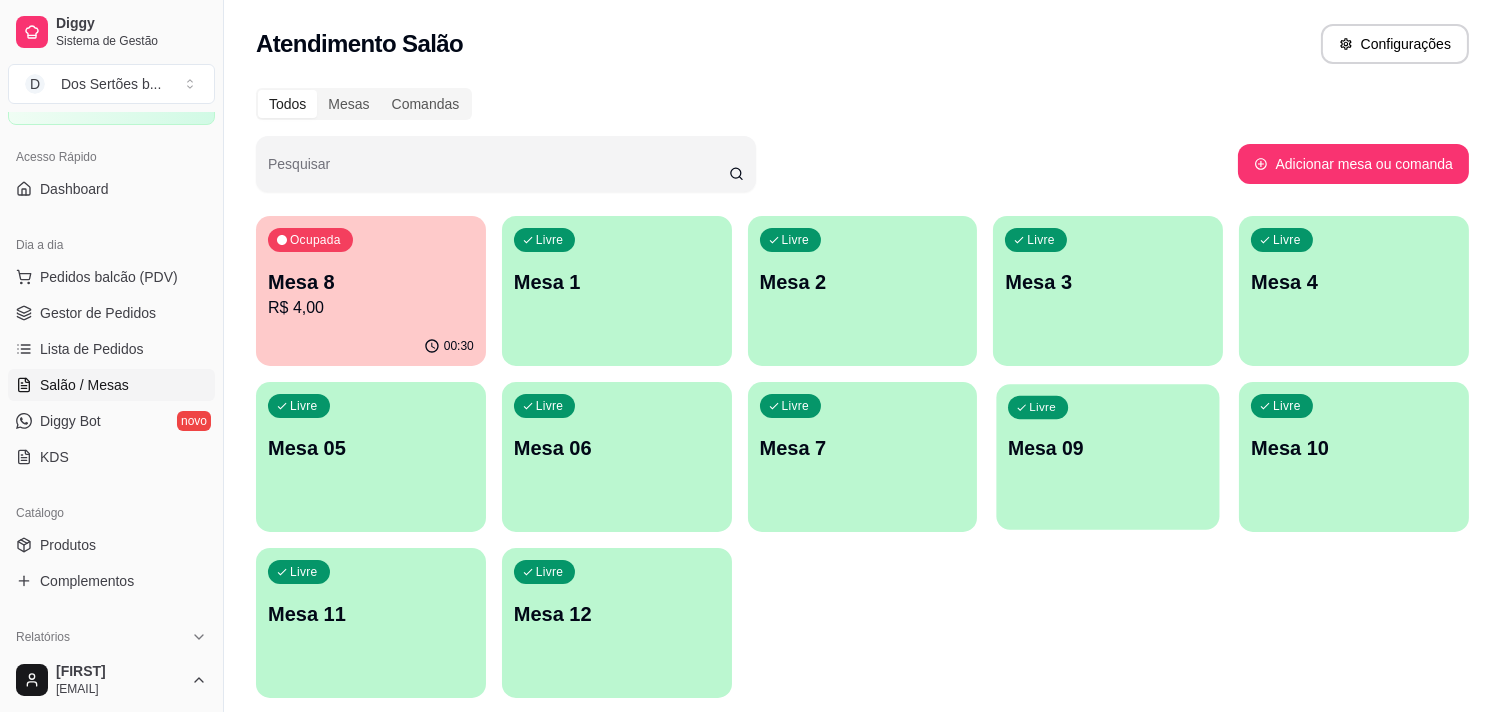 click on "Mesa 09" at bounding box center [1108, 448] 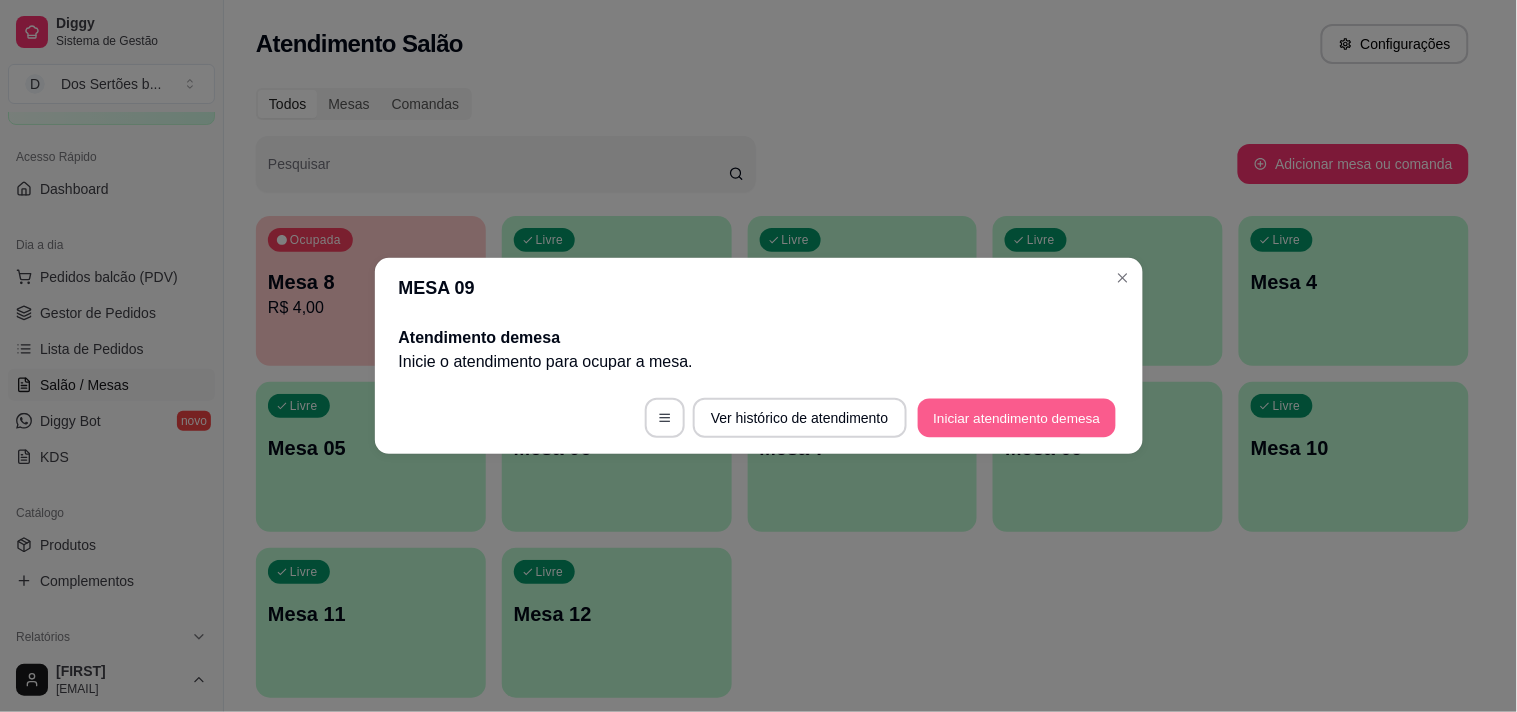 click on "Iniciar atendimento de  mesa" at bounding box center (1017, 418) 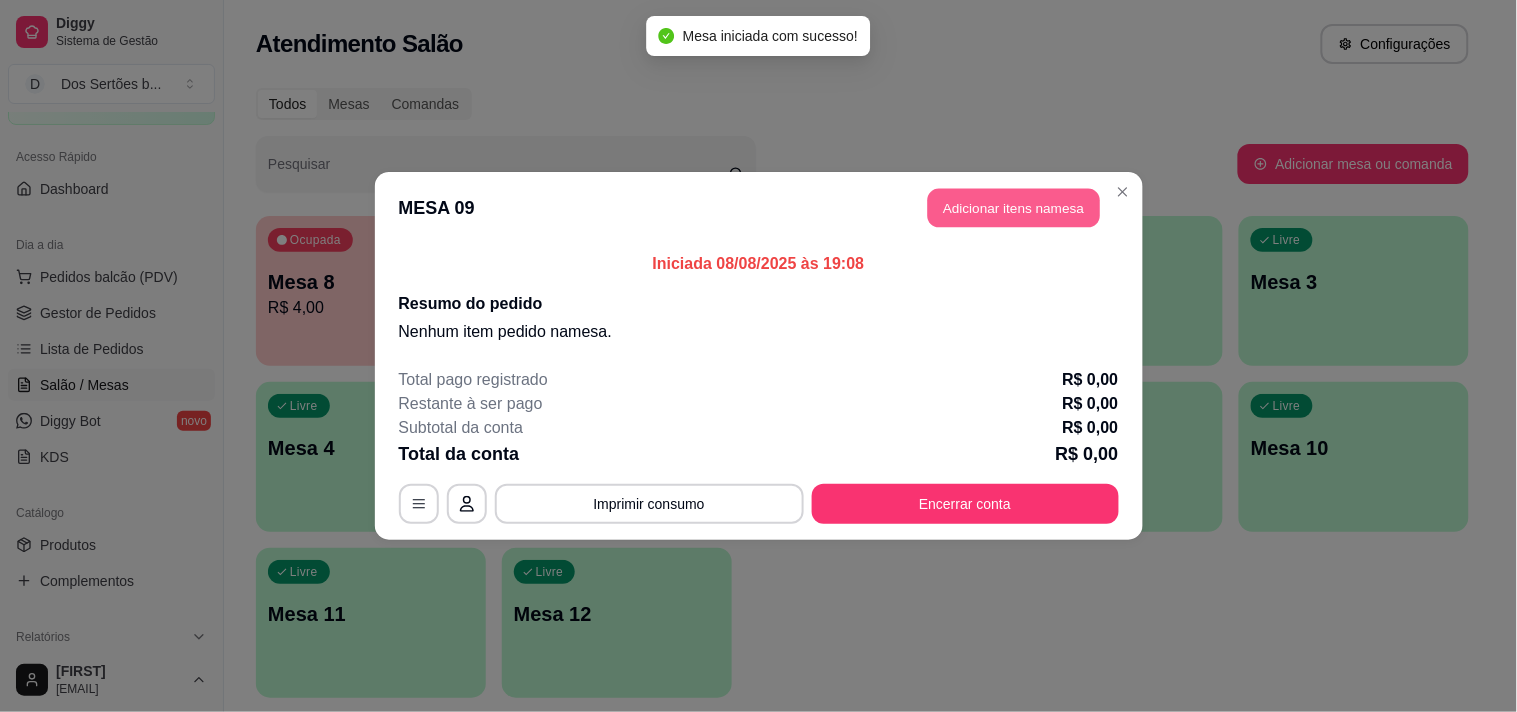 click on "Adicionar itens na  mesa" at bounding box center (1014, 208) 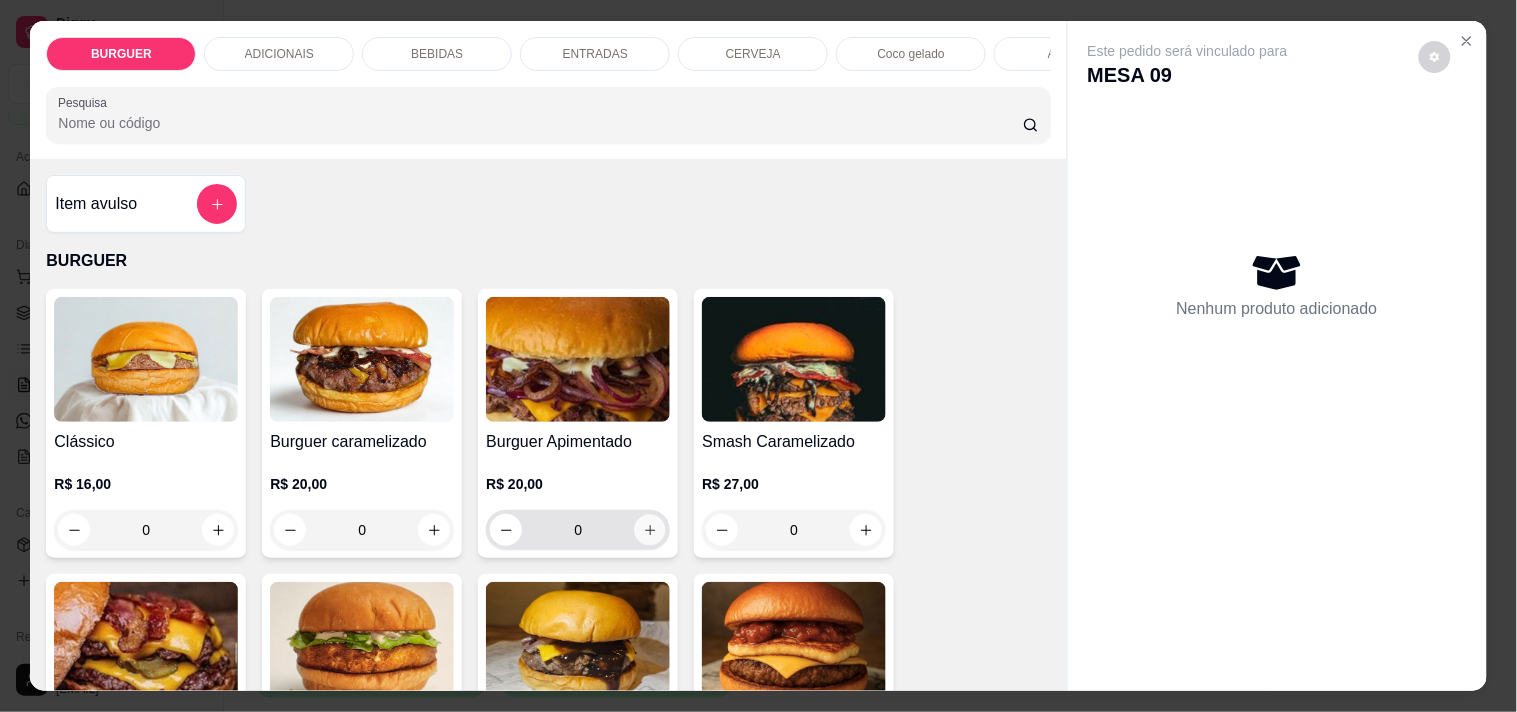 click at bounding box center [650, 530] 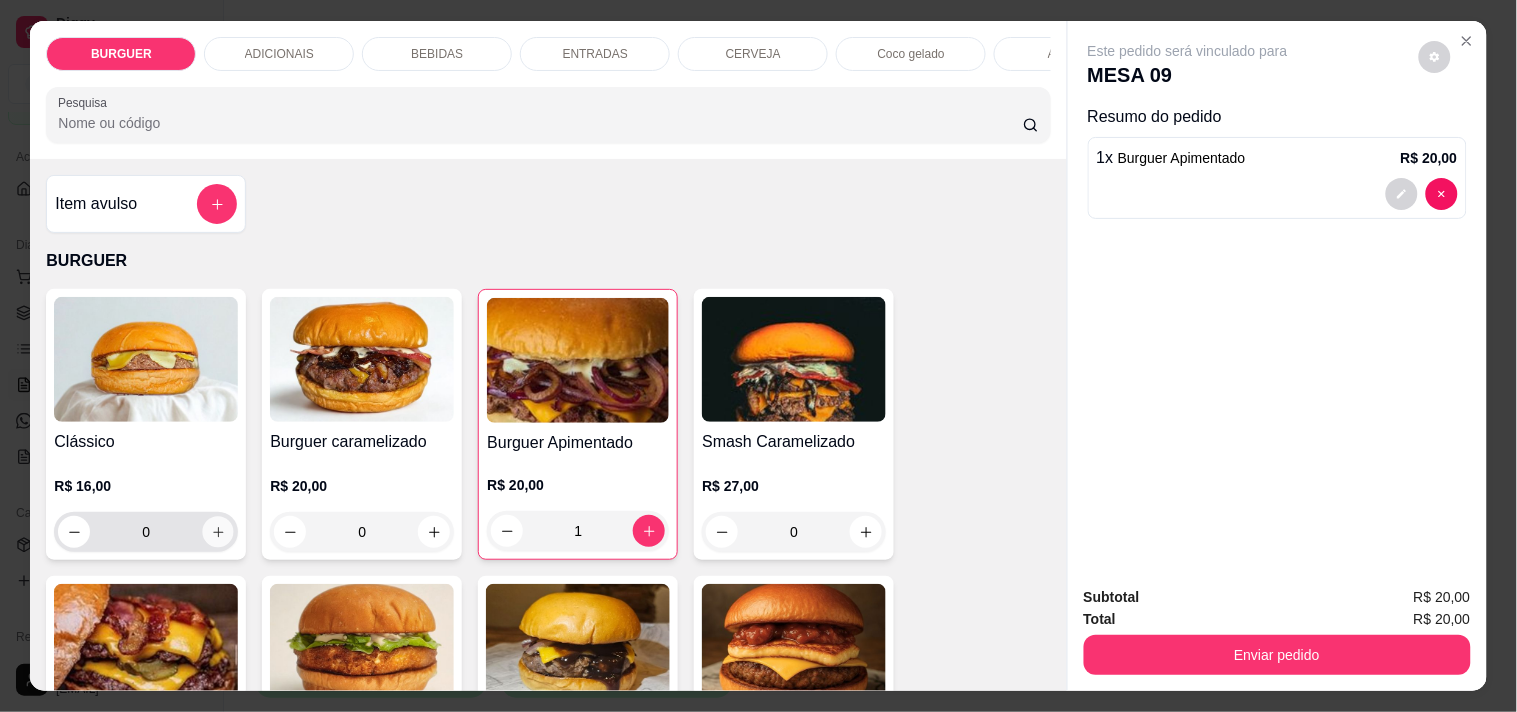 click 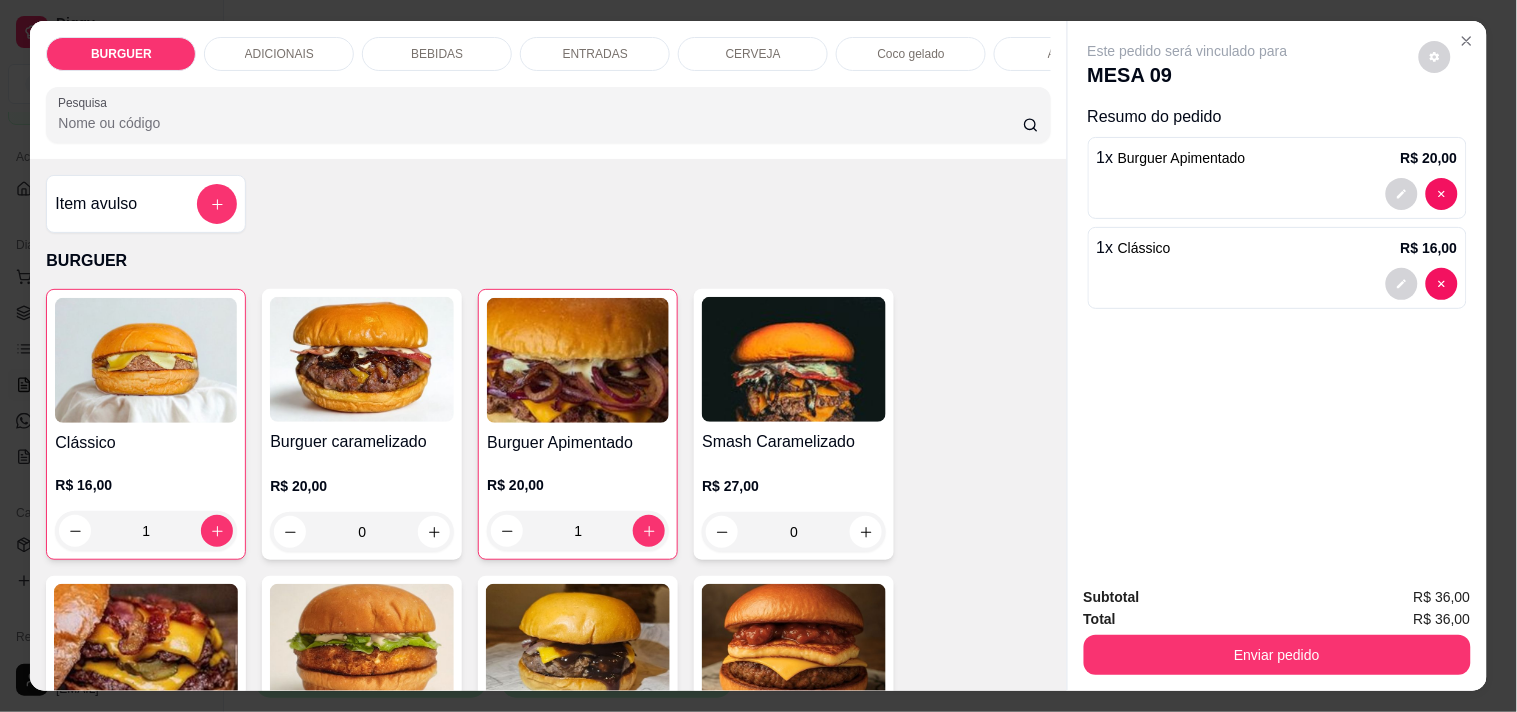 click on "BEBIDAS" at bounding box center (437, 54) 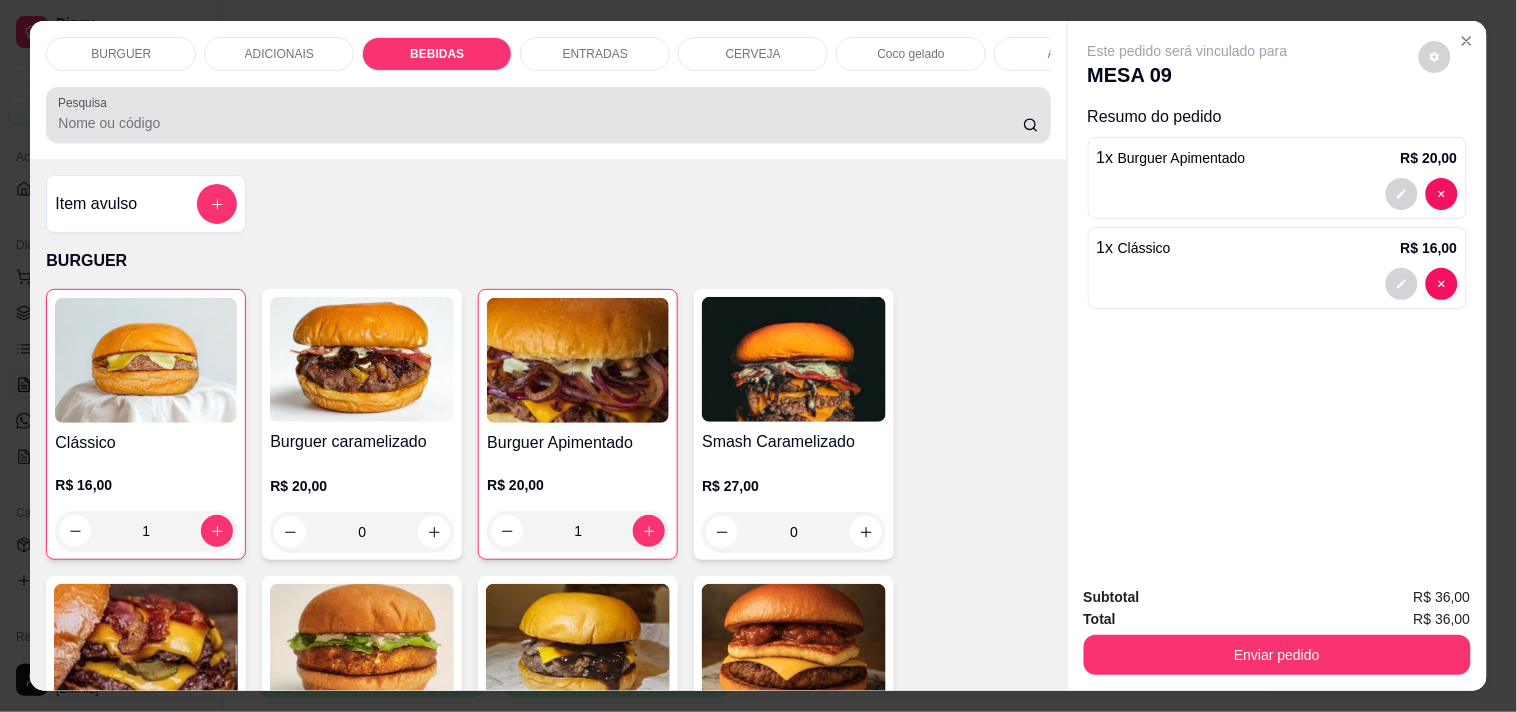 scroll, scrollTop: 1596, scrollLeft: 0, axis: vertical 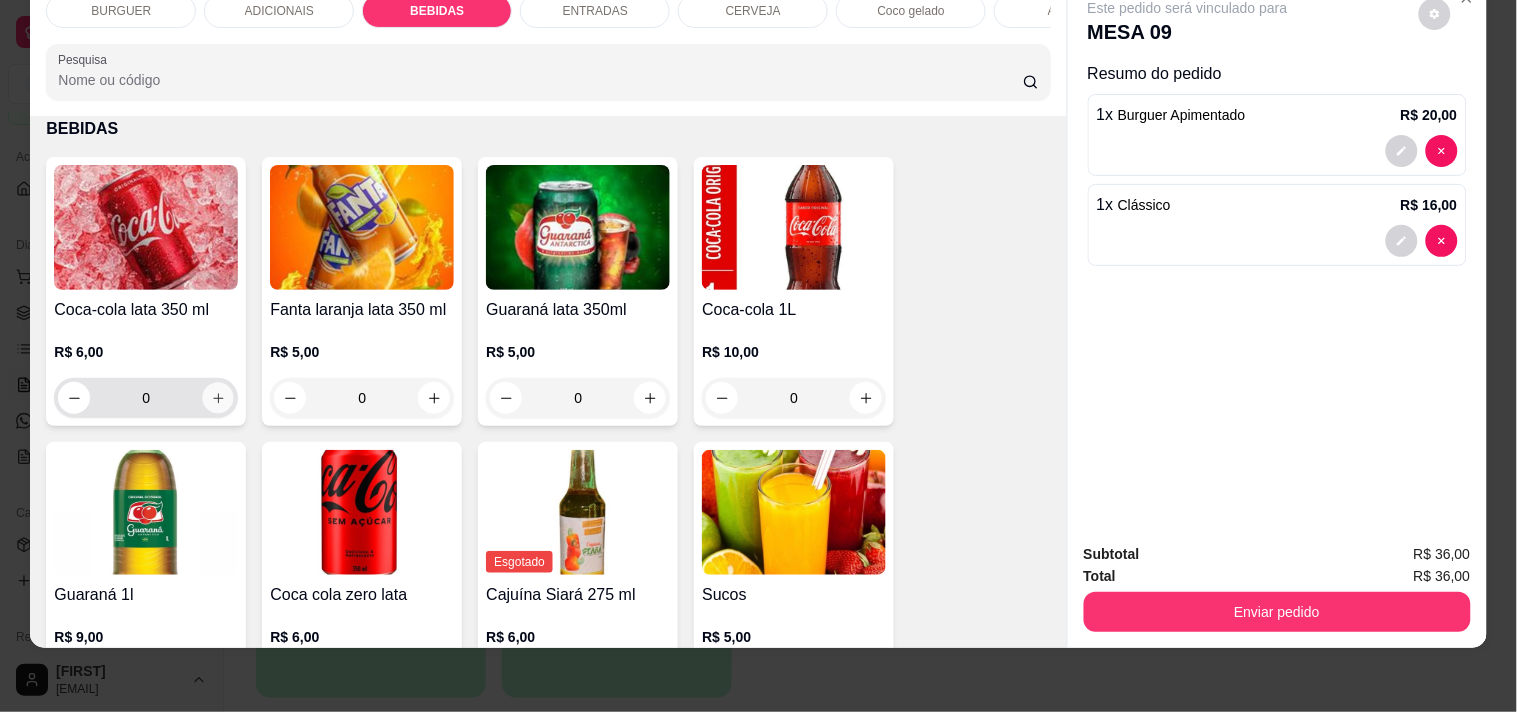 click at bounding box center (218, 398) 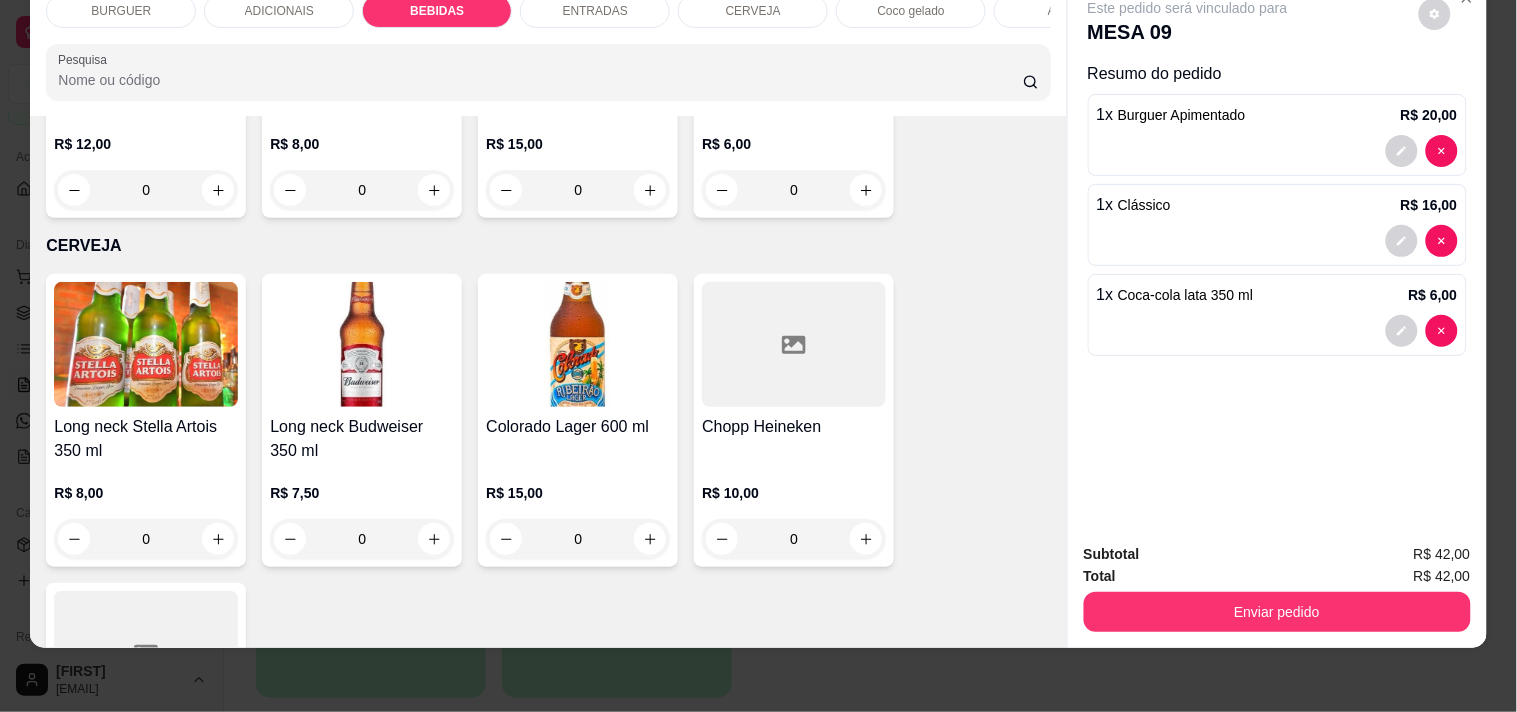 scroll, scrollTop: 2923, scrollLeft: 0, axis: vertical 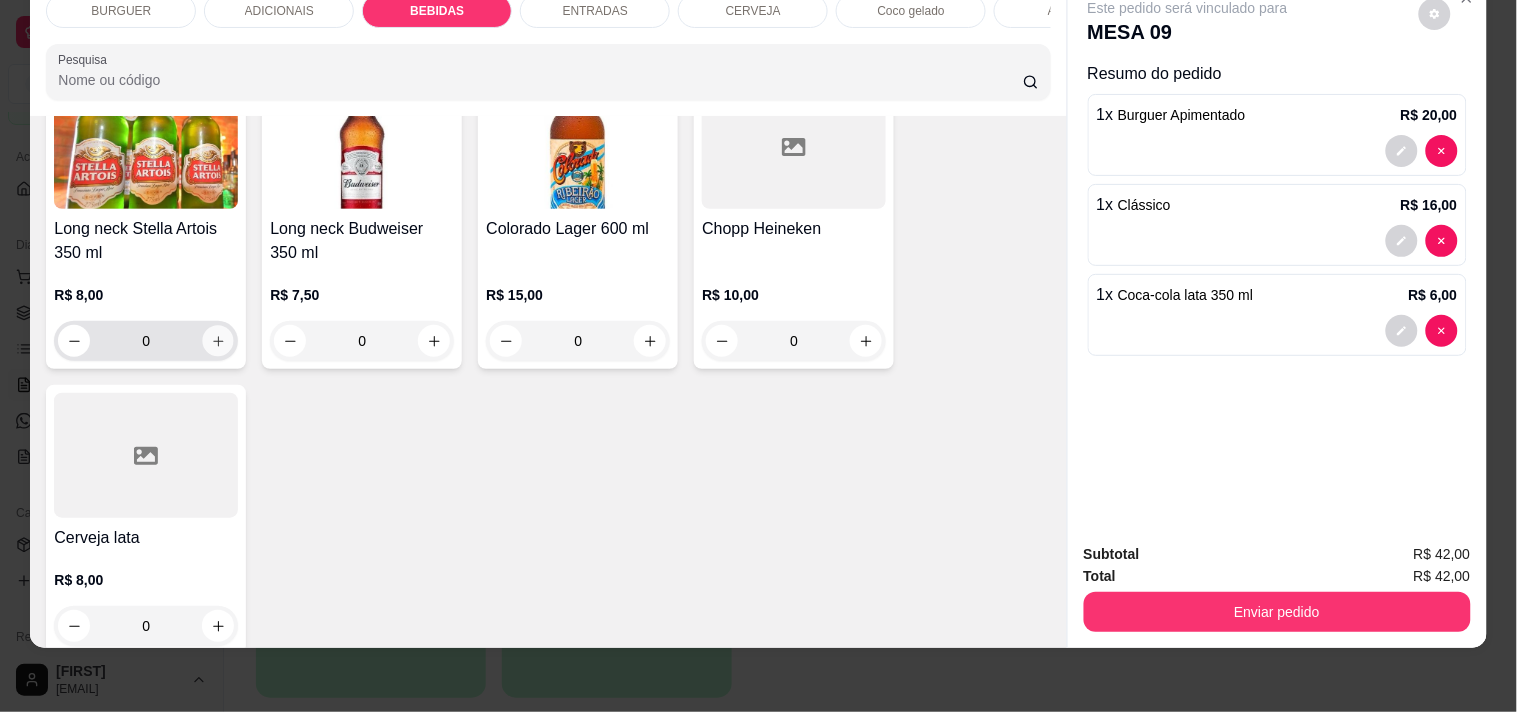 click 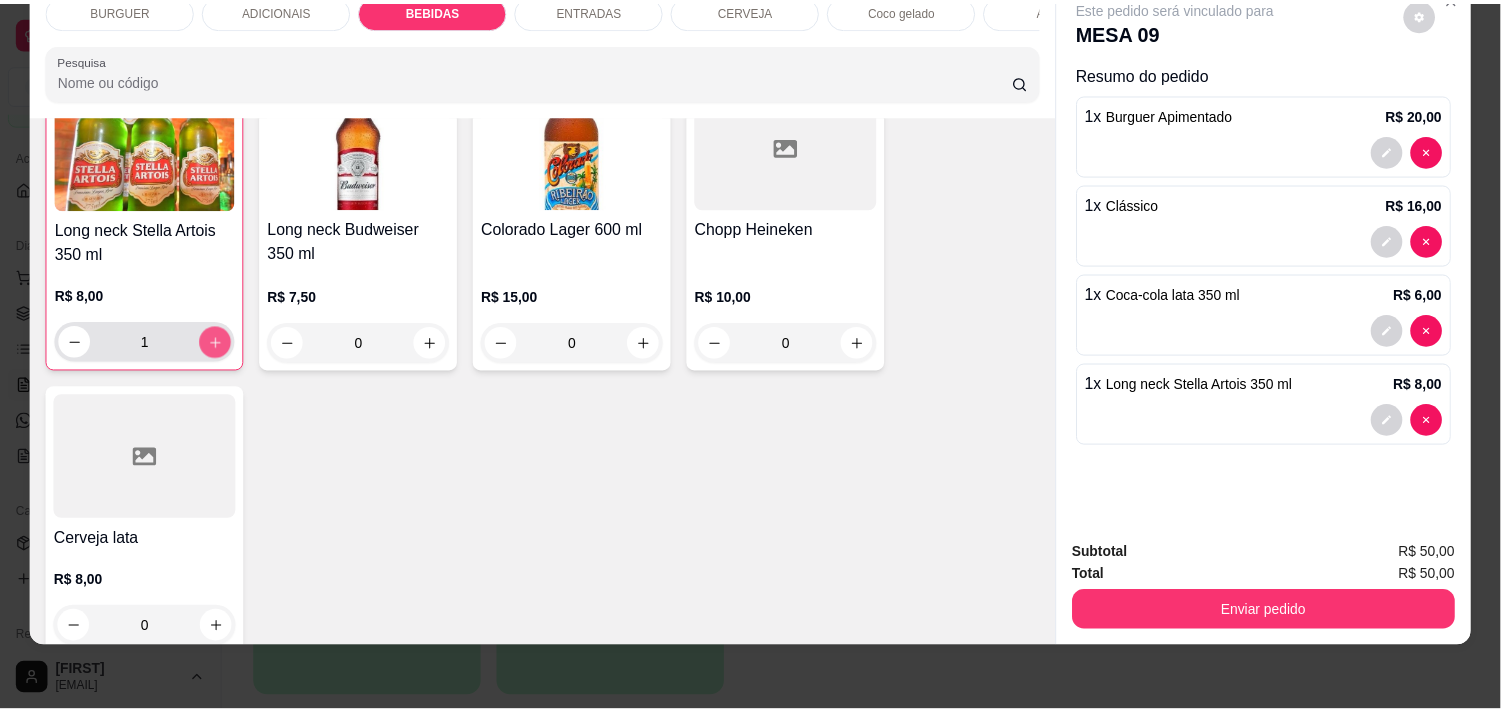 scroll, scrollTop: 2924, scrollLeft: 0, axis: vertical 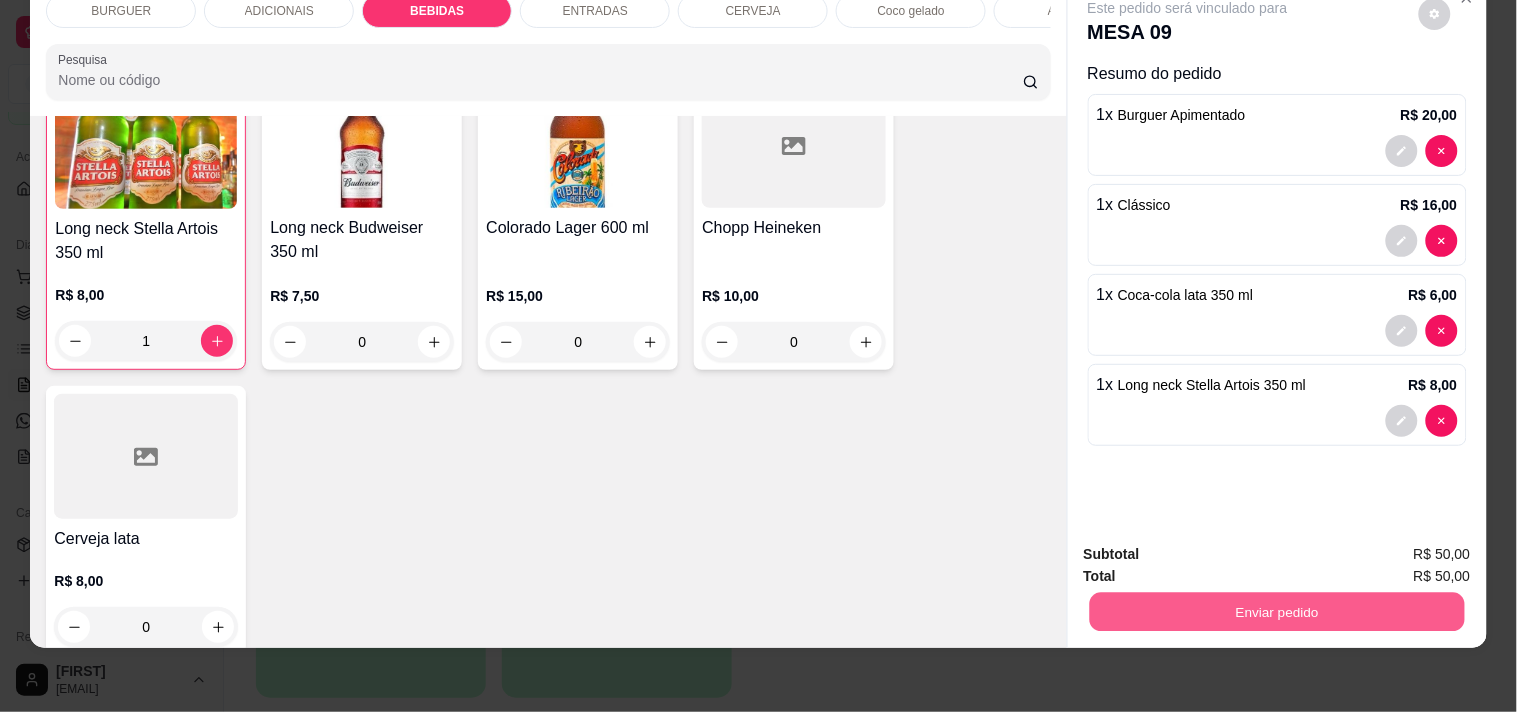 click on "Enviar pedido" at bounding box center [1276, 611] 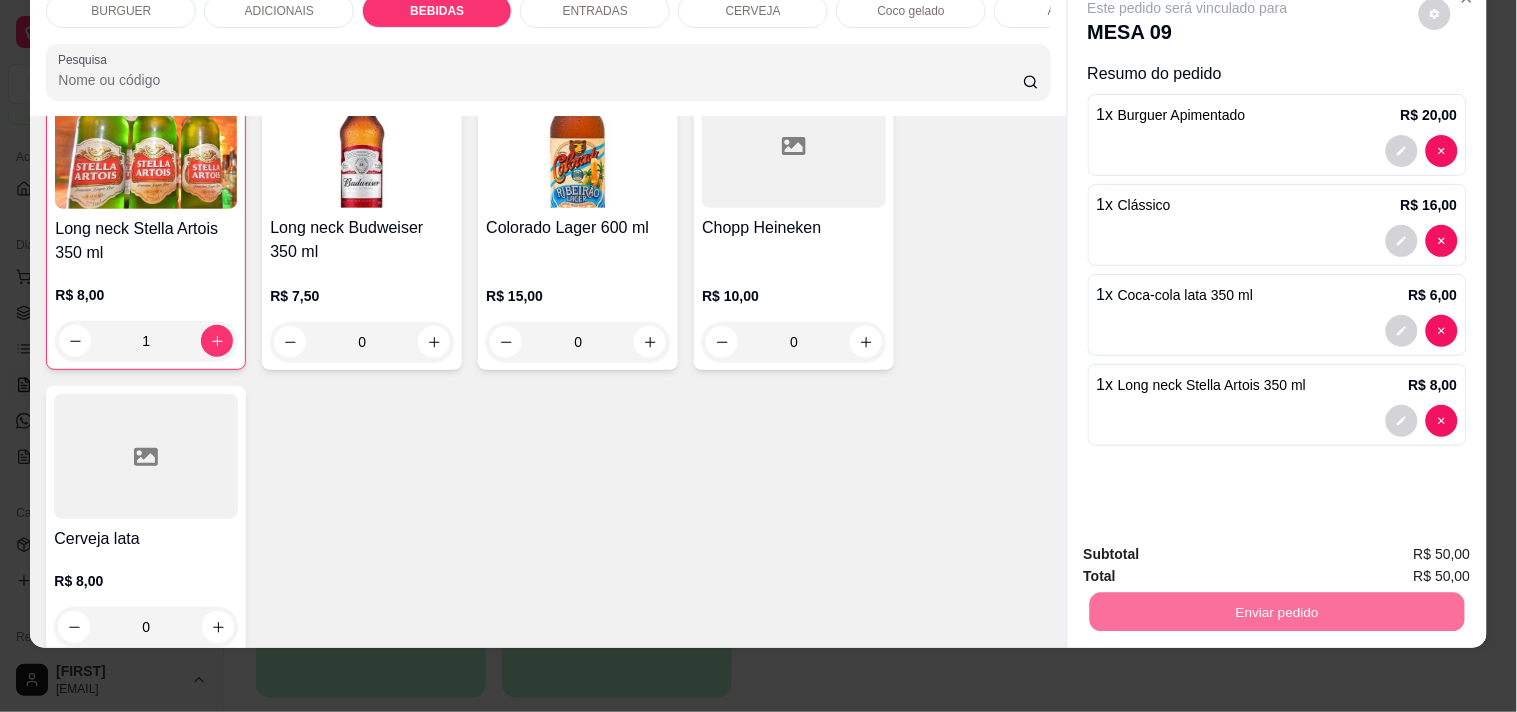 click on "Não registrar e enviar pedido" at bounding box center (1211, 546) 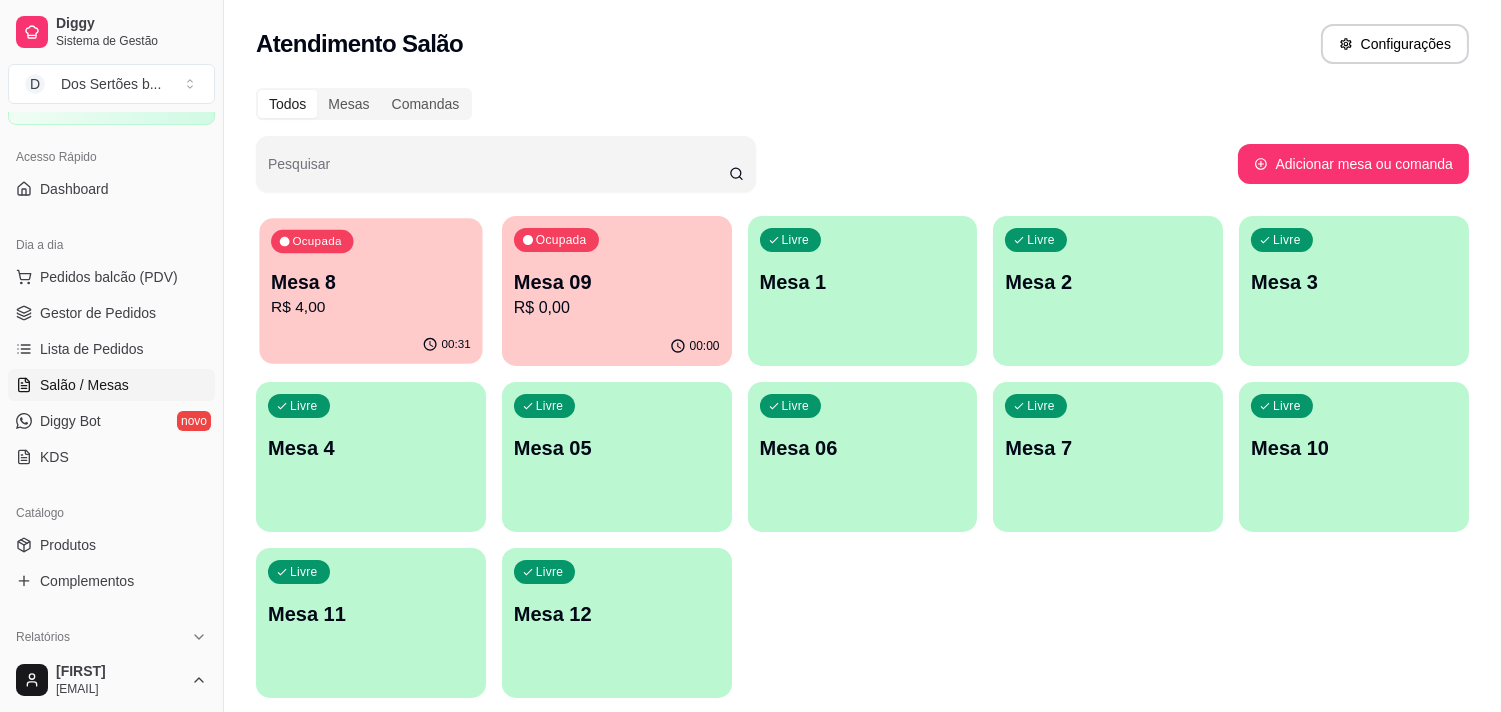 click on "00:31" at bounding box center (370, 345) 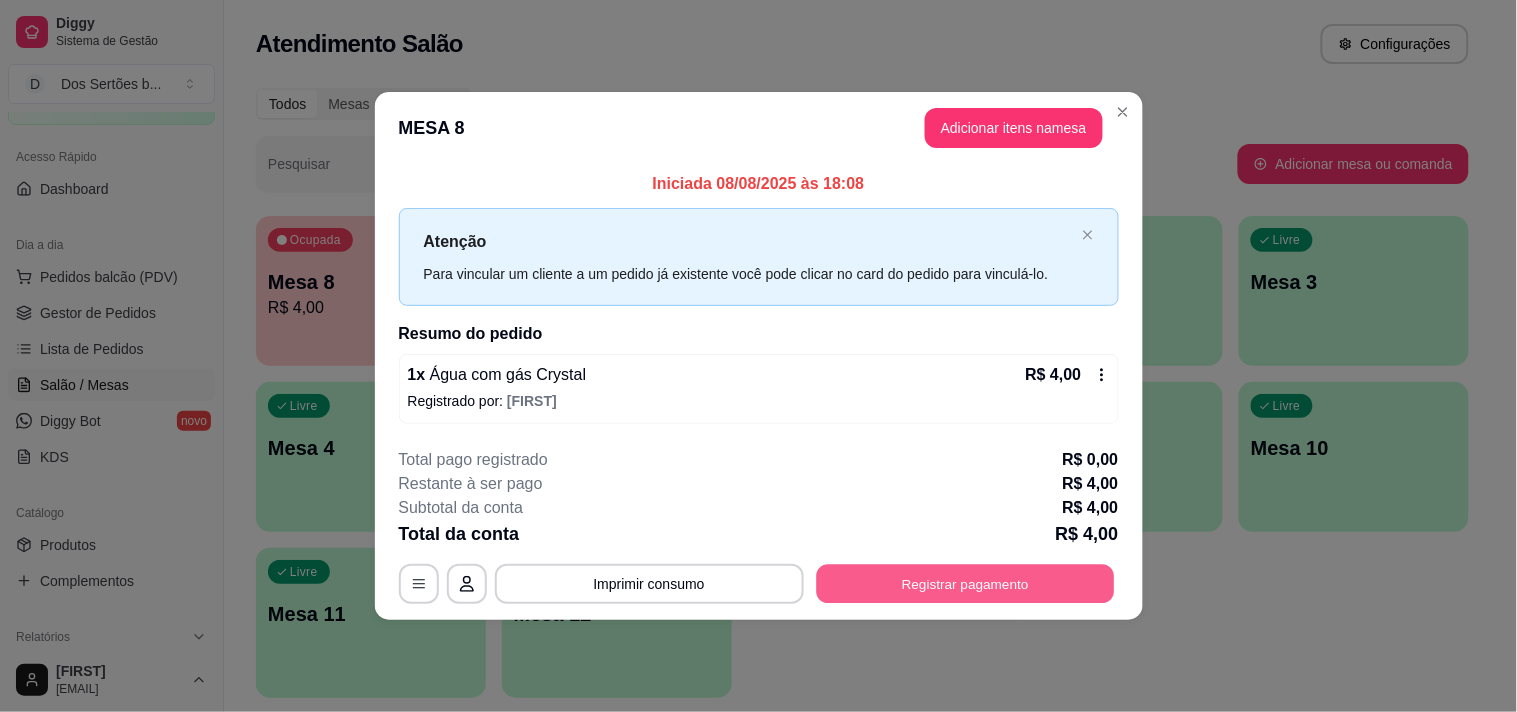click on "Registrar pagamento" at bounding box center [965, 583] 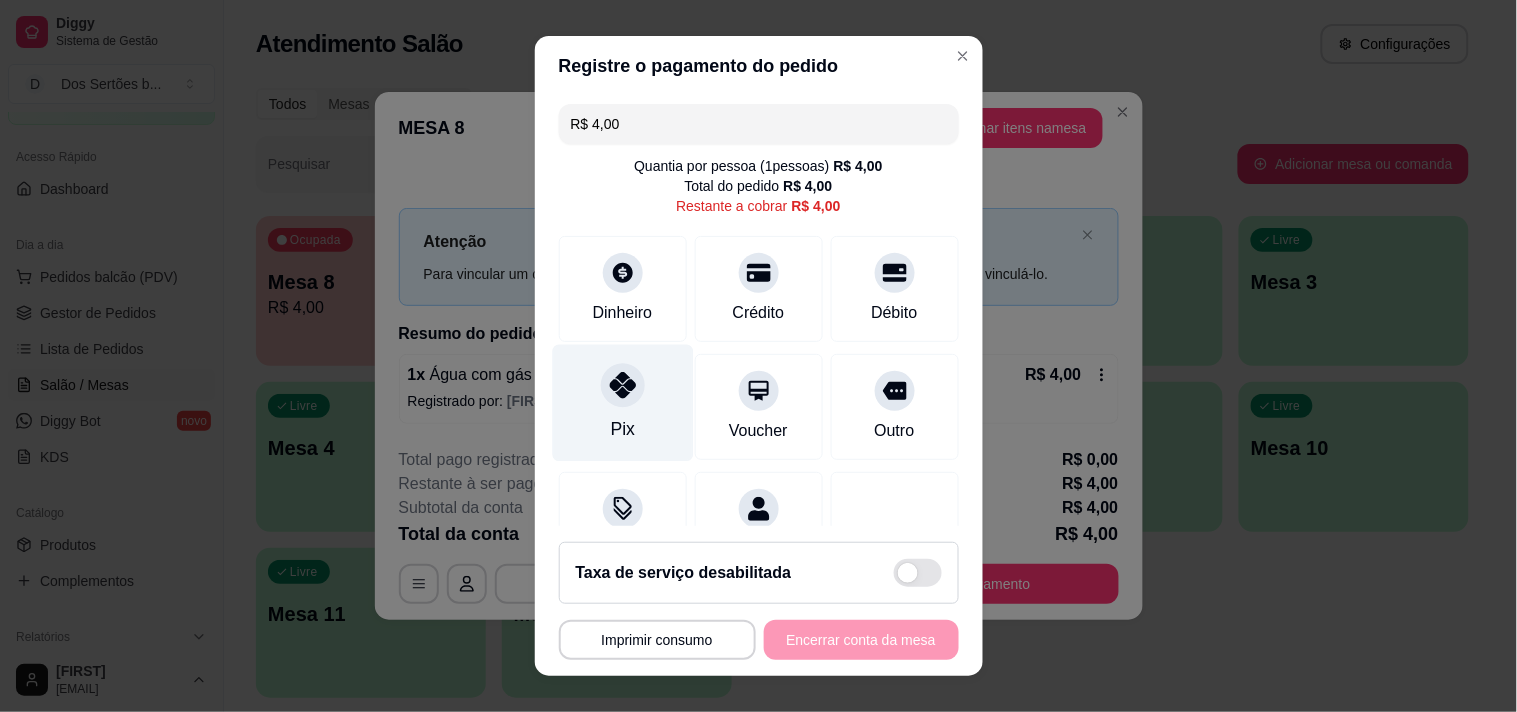 click on "Pix" at bounding box center (622, 402) 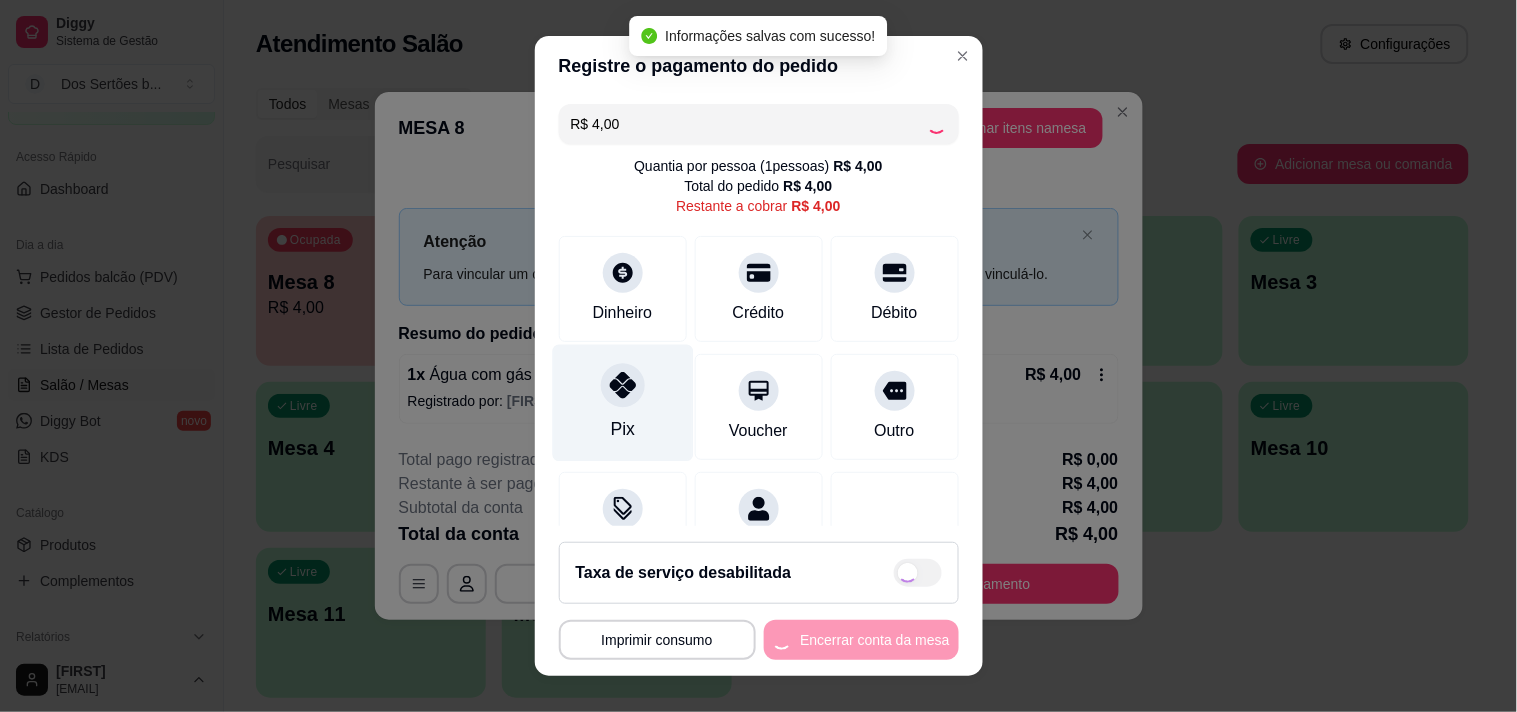 type on "R$ 0,00" 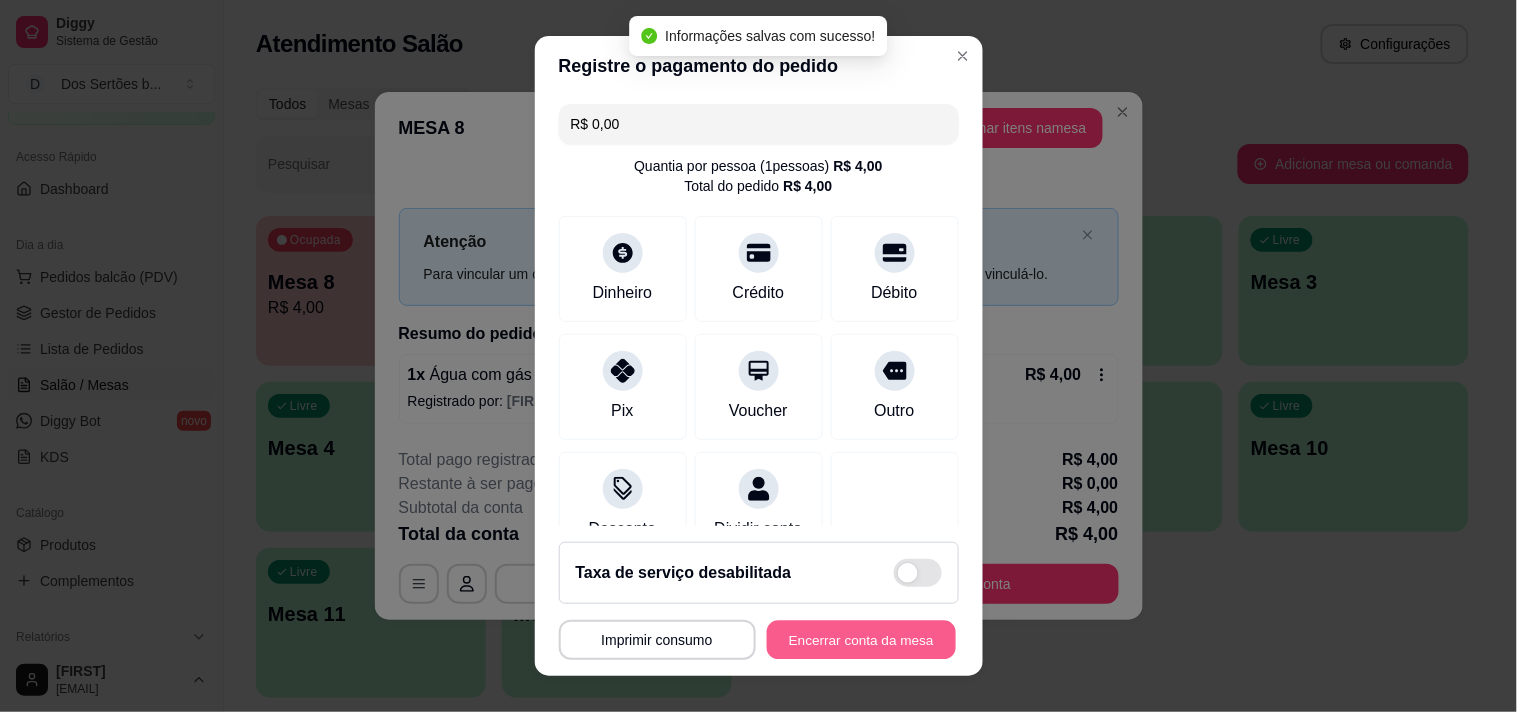click on "Encerrar conta da mesa" at bounding box center (861, 640) 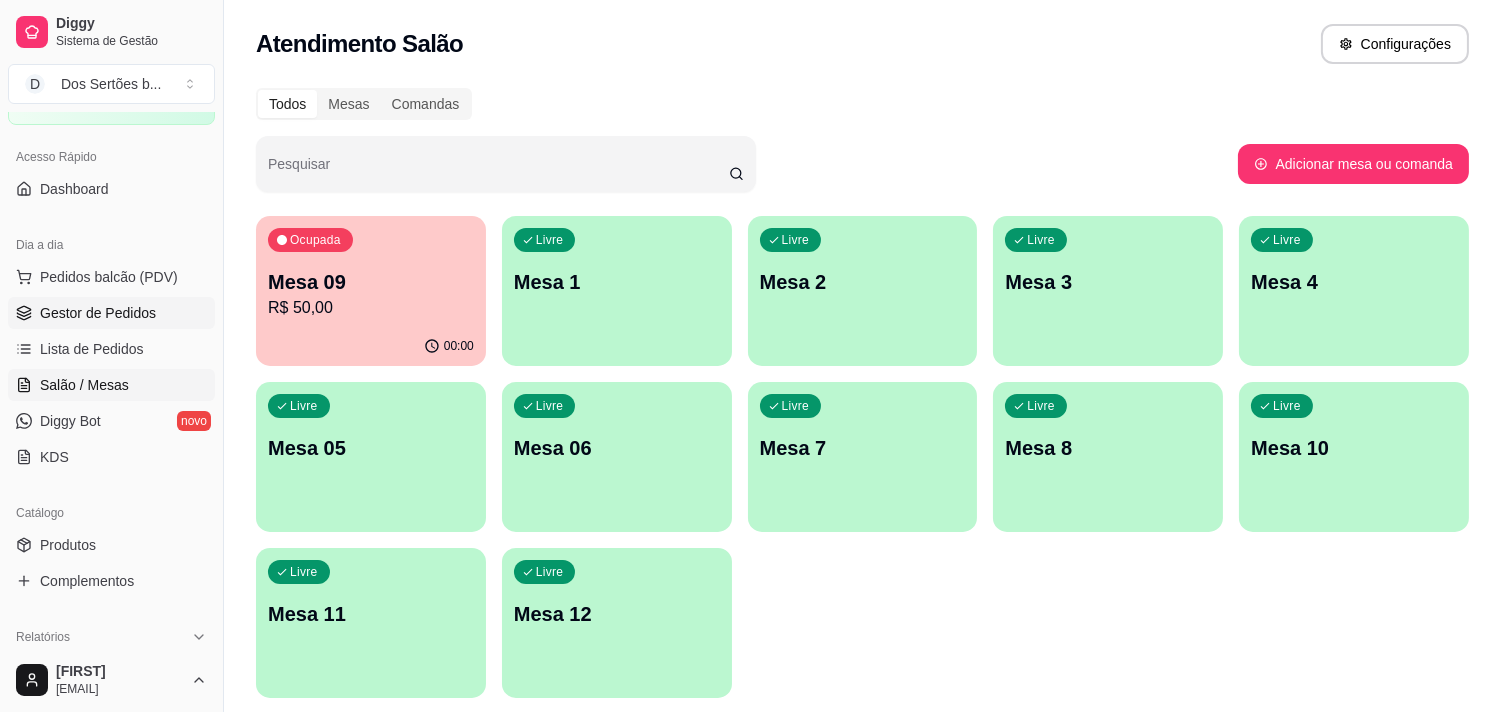 click on "Gestor de Pedidos" at bounding box center [98, 313] 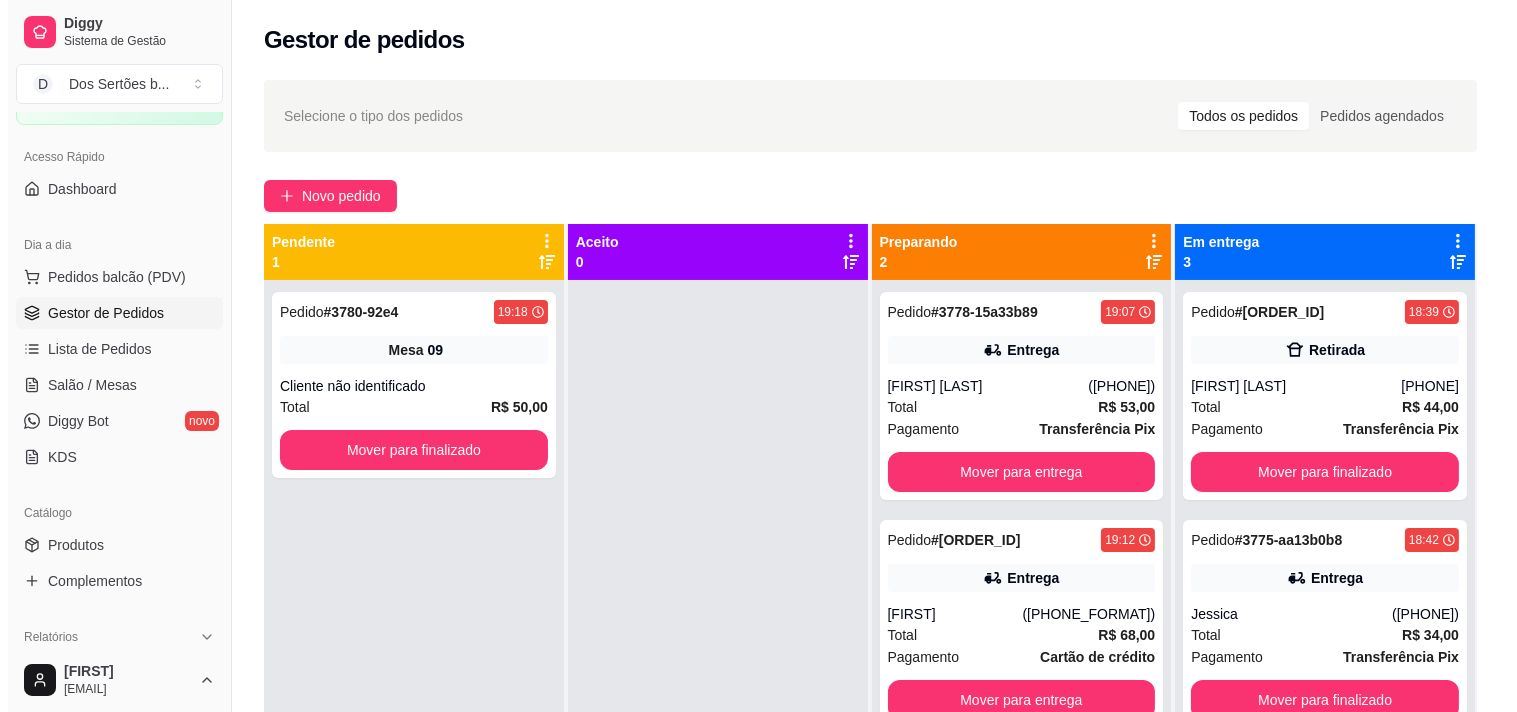 scroll, scrollTop: 305, scrollLeft: 0, axis: vertical 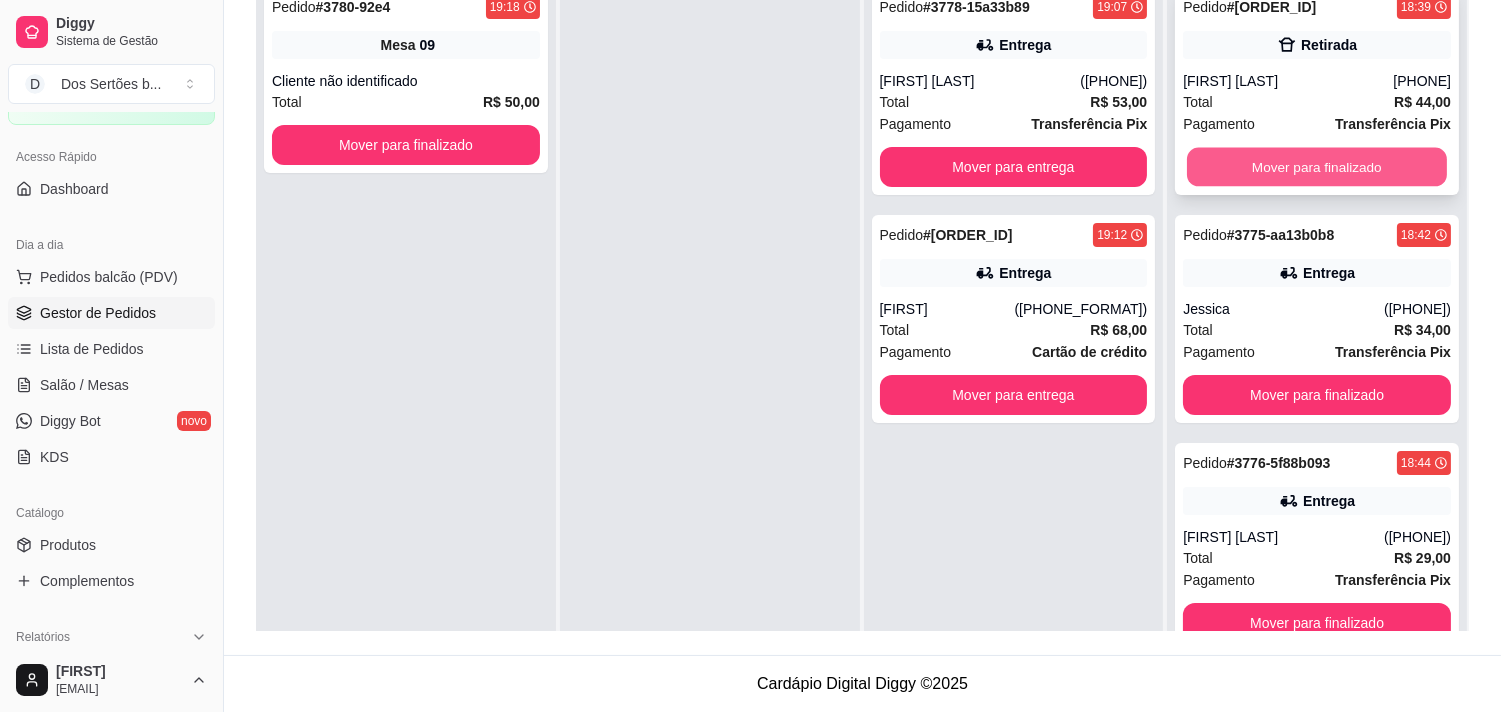 click on "Mover para finalizado" at bounding box center (1317, 167) 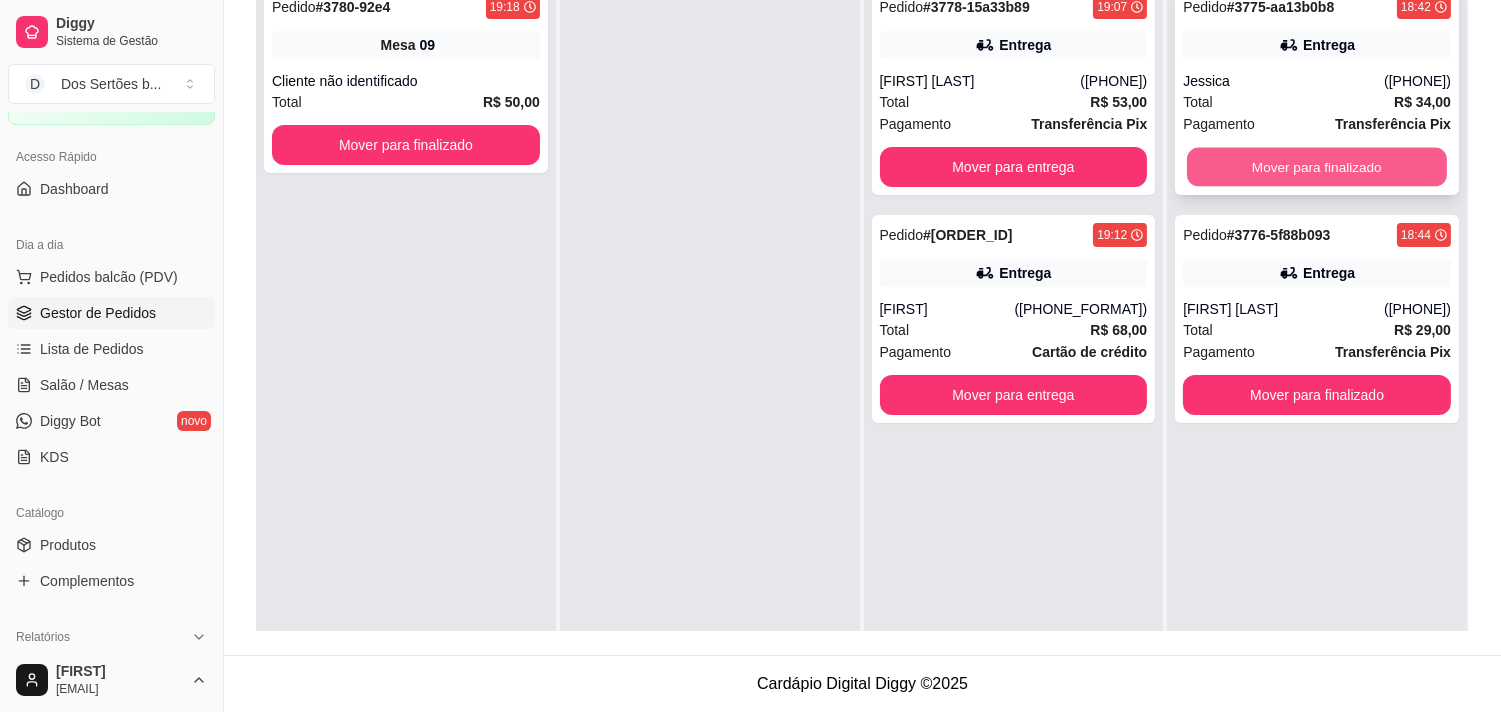 click on "Mover para finalizado" at bounding box center [1317, 167] 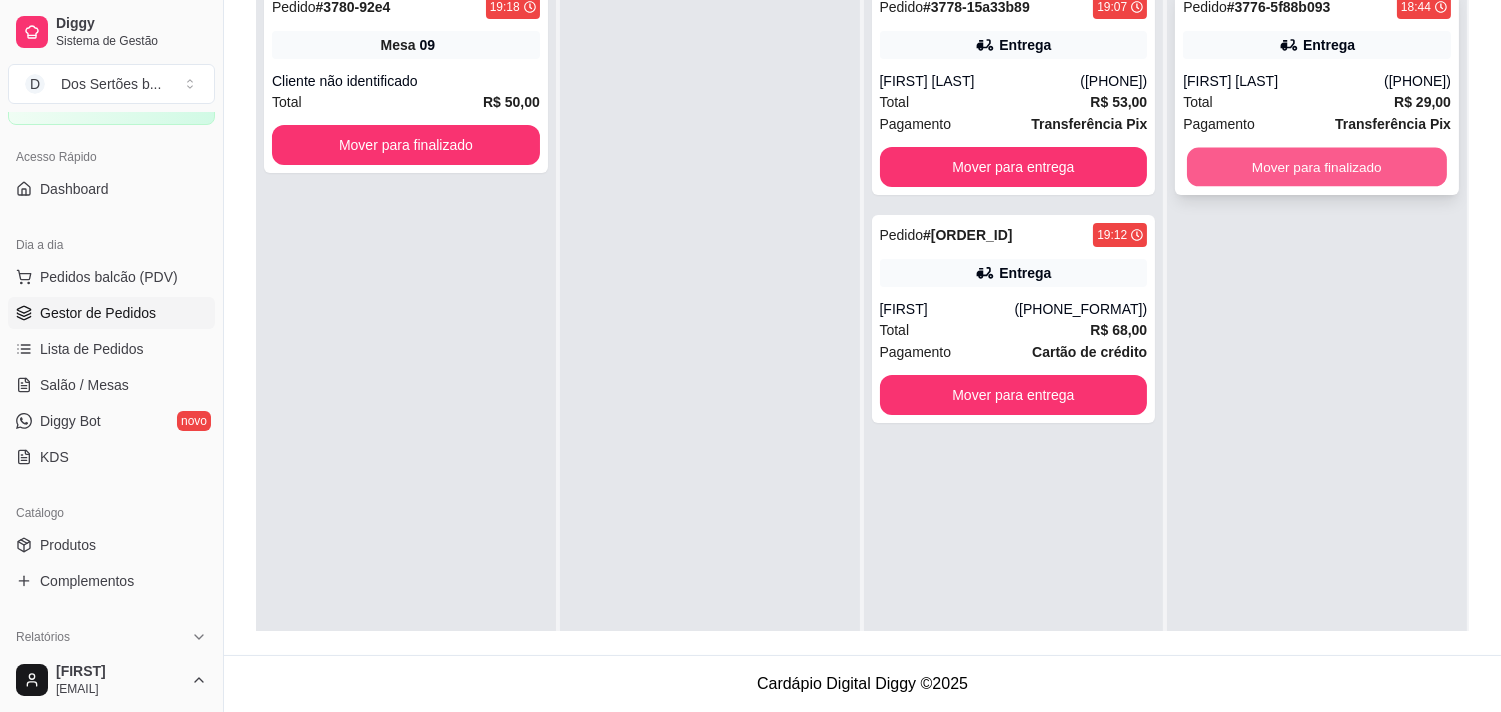 click on "Mover para finalizado" at bounding box center (1317, 167) 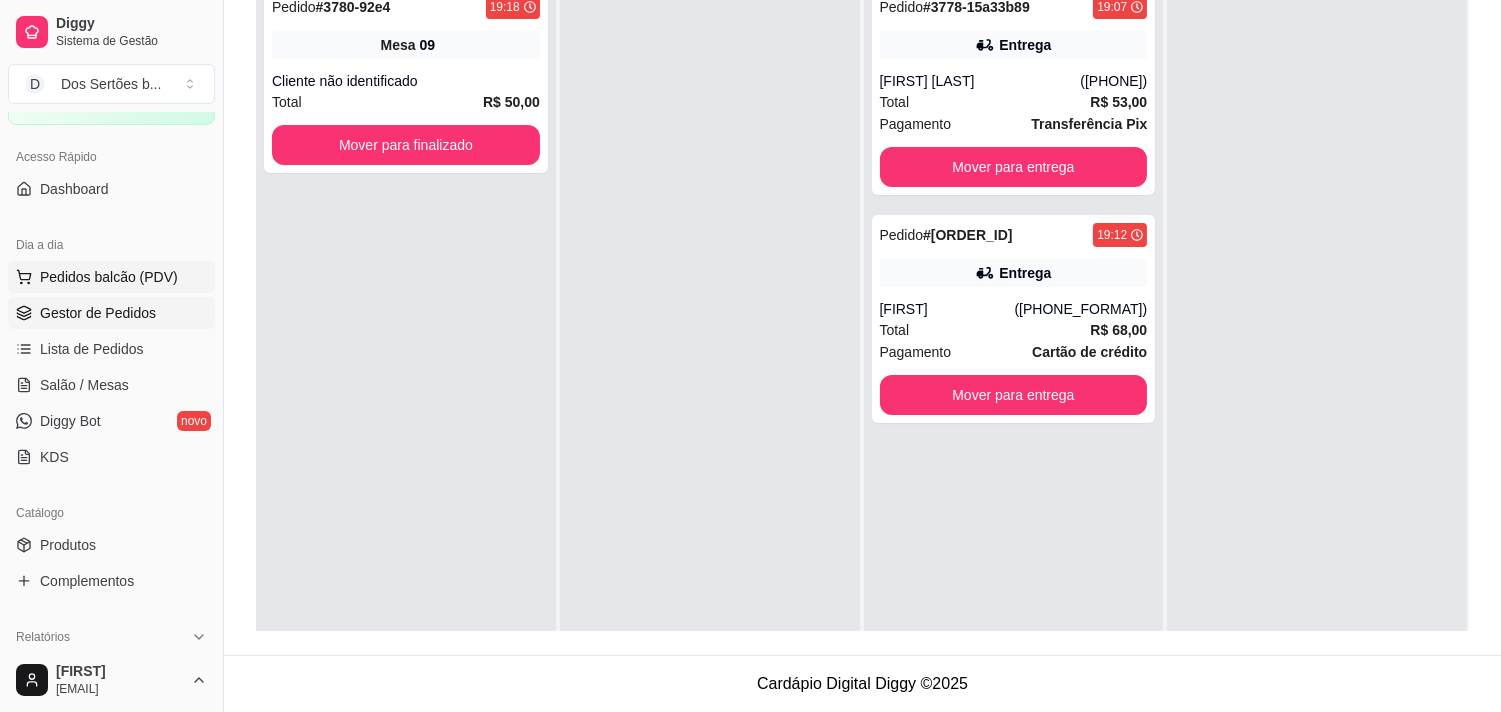 click on "Pedidos balcão (PDV)" at bounding box center [111, 277] 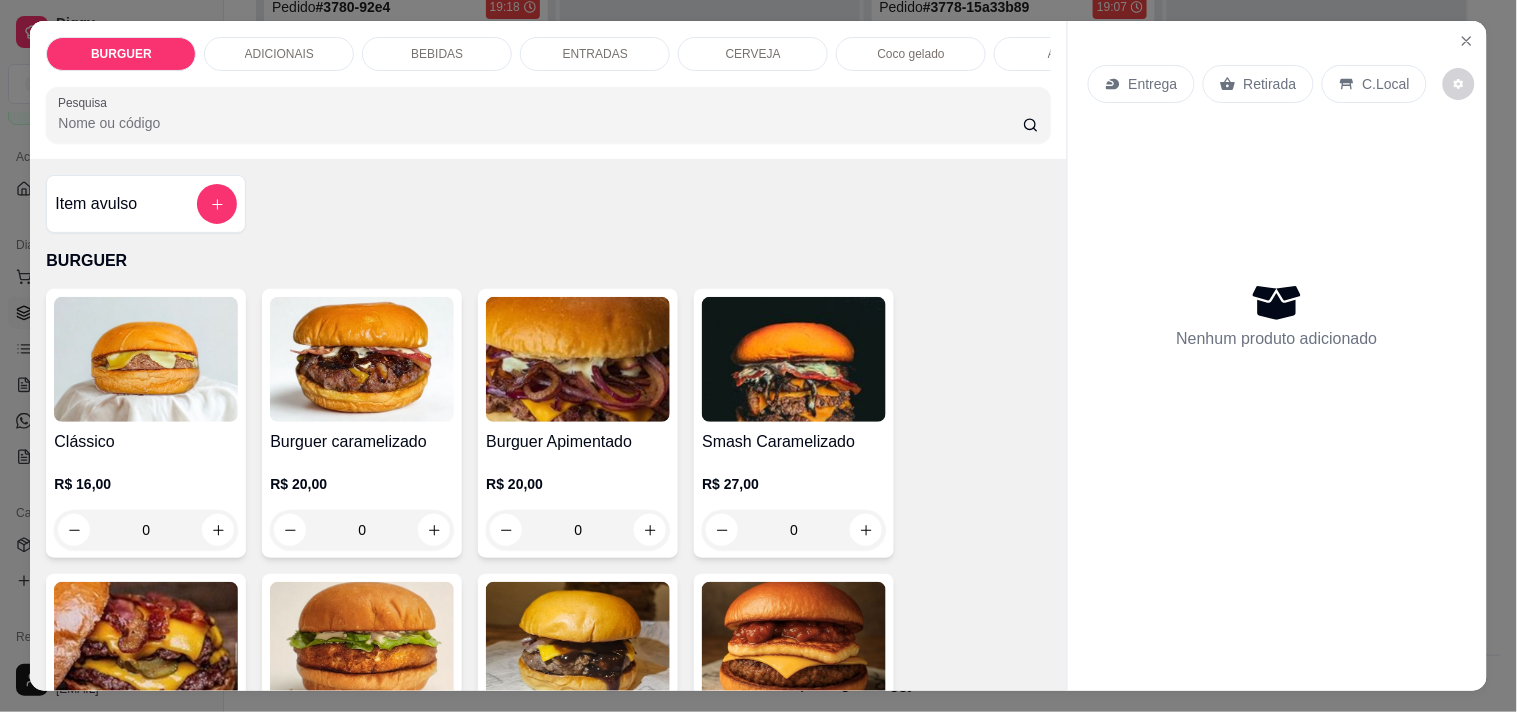 scroll, scrollTop: 450, scrollLeft: 0, axis: vertical 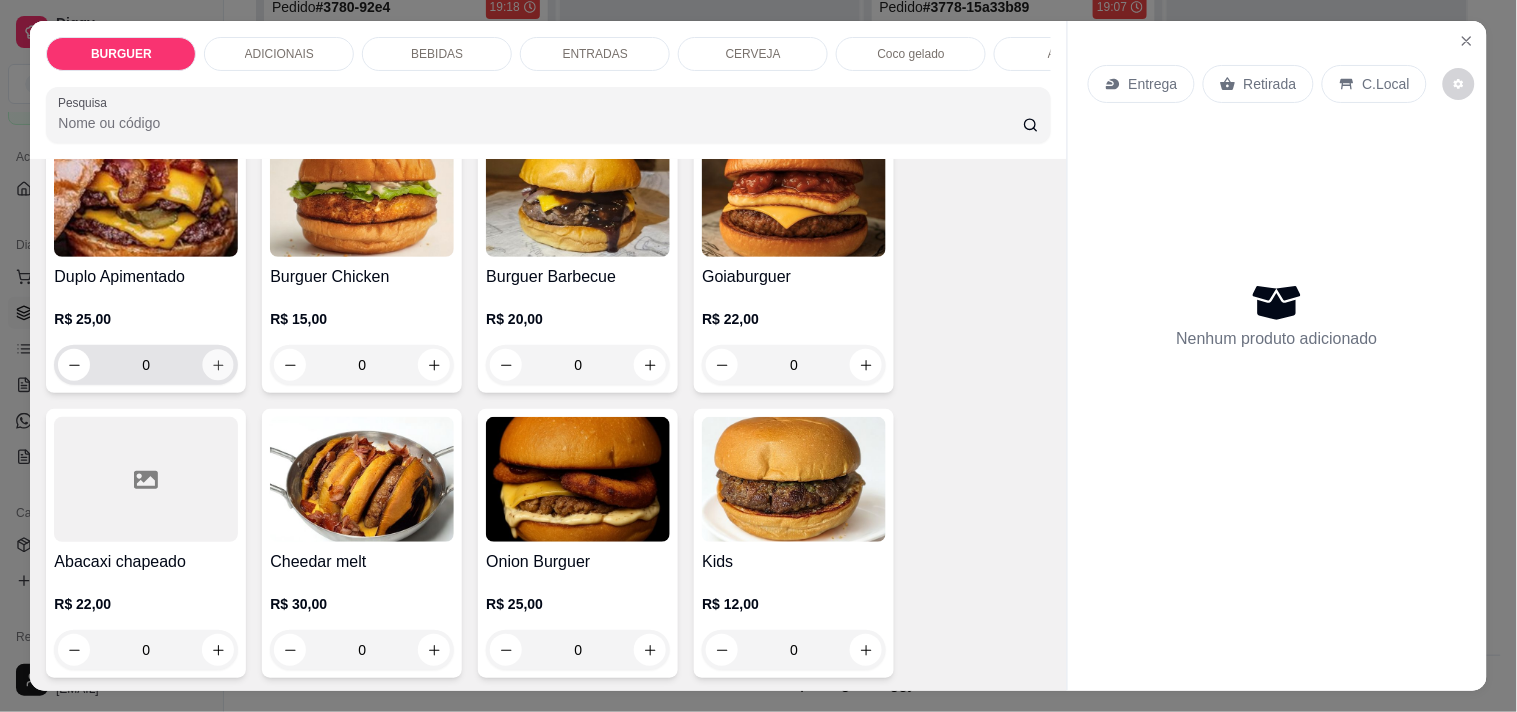 click at bounding box center [218, 365] 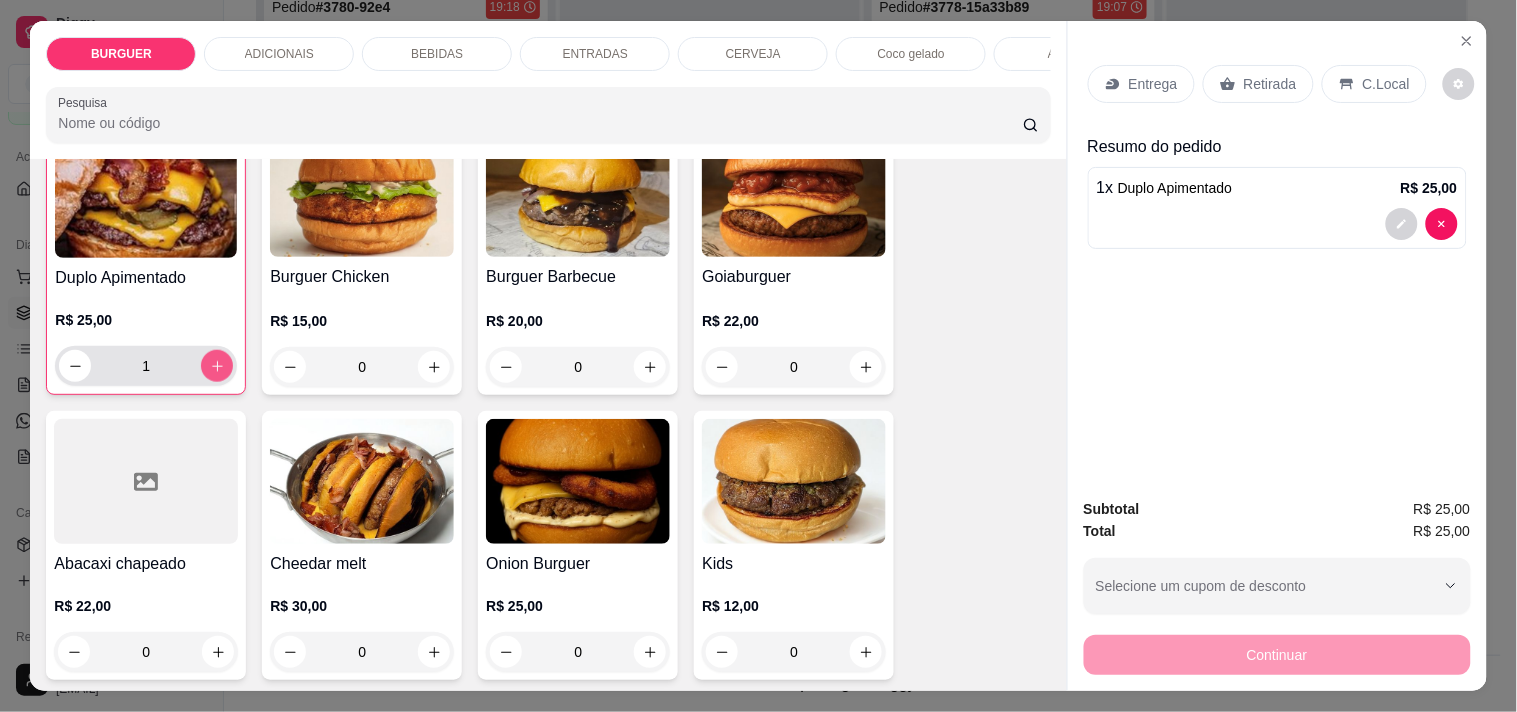 scroll, scrollTop: 451, scrollLeft: 0, axis: vertical 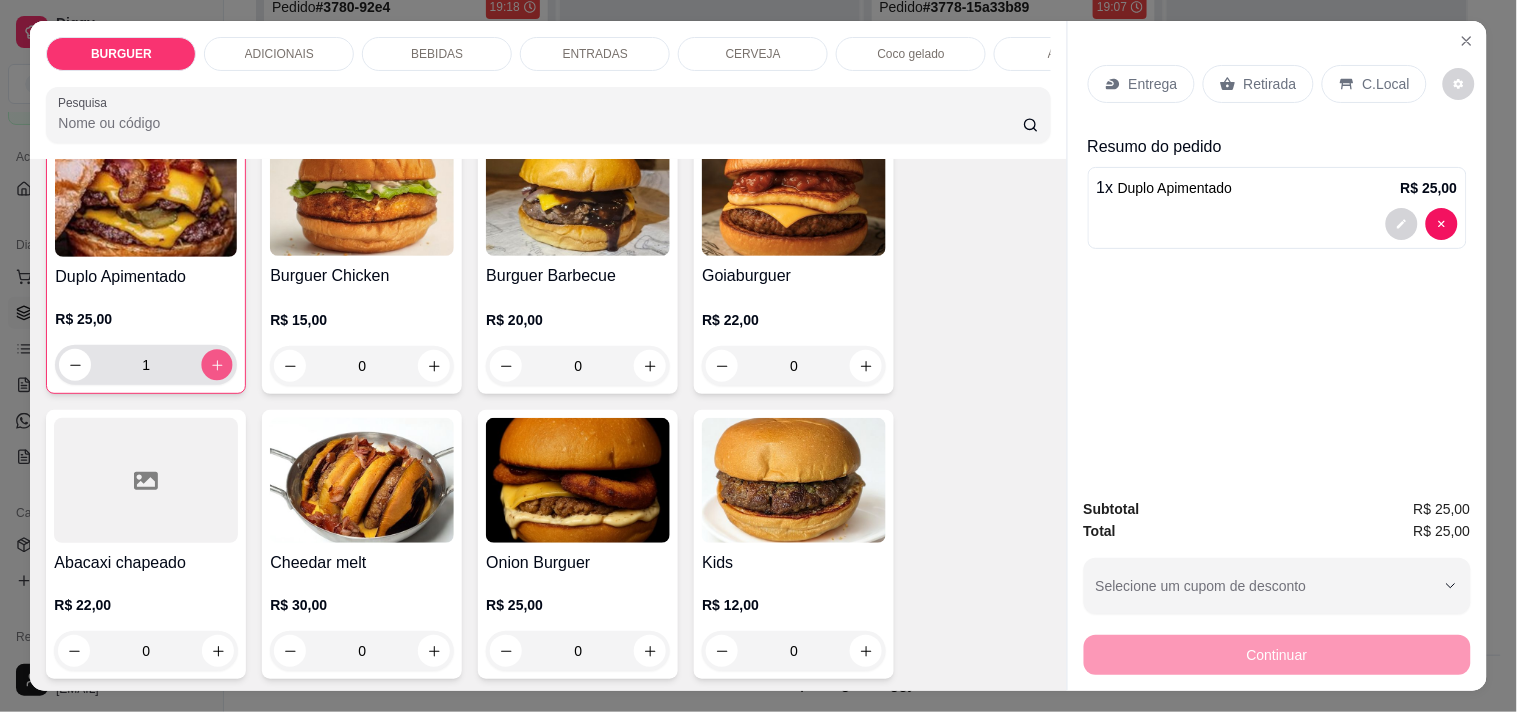 click at bounding box center (217, 365) 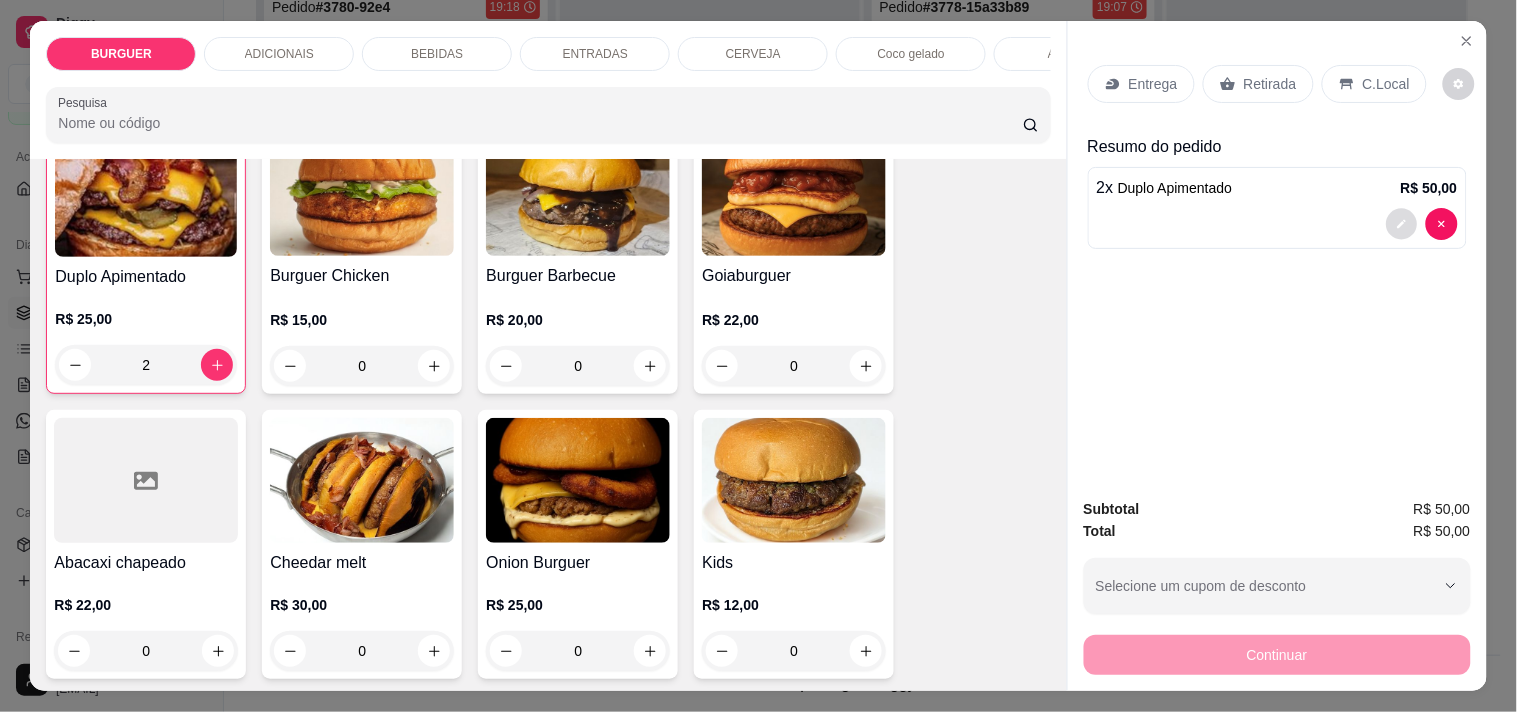click at bounding box center (1401, 224) 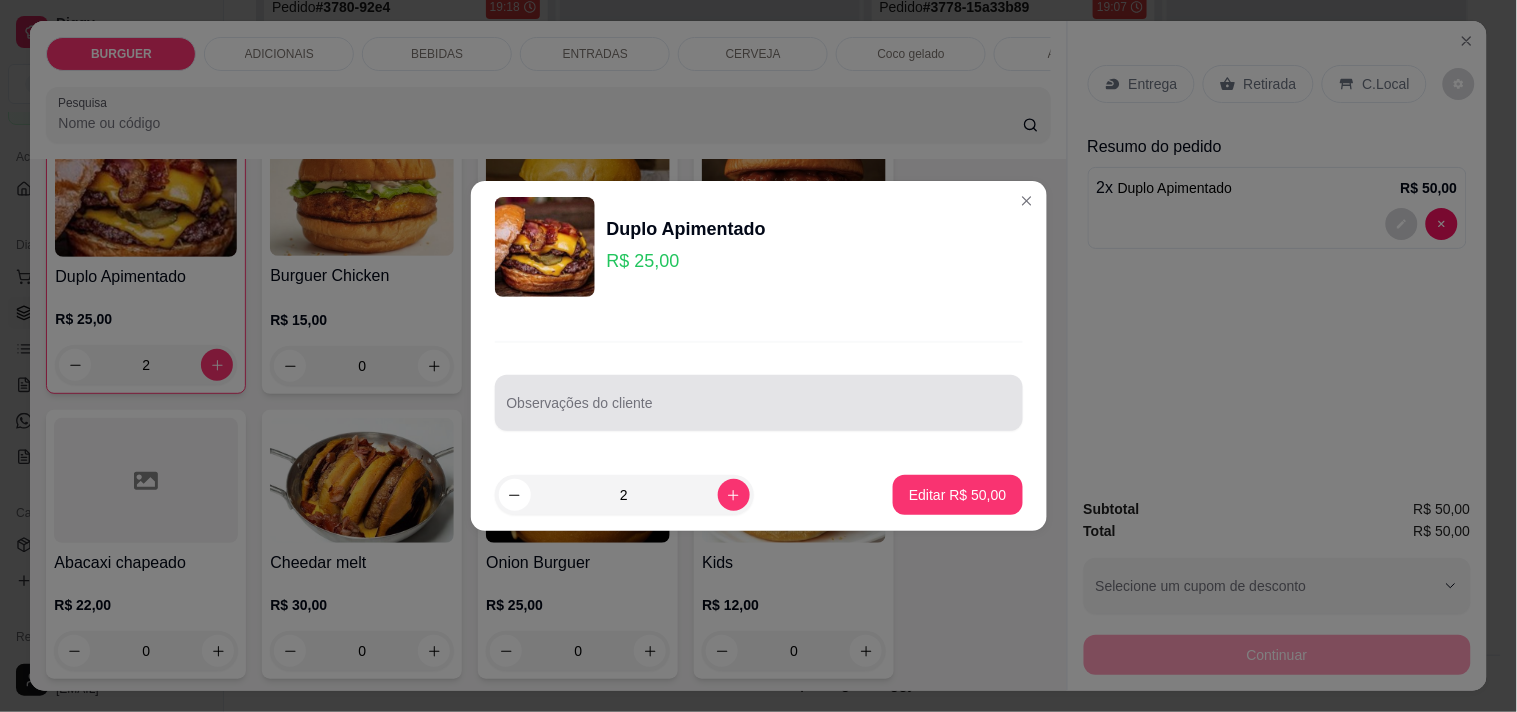 click on "Observações do cliente" at bounding box center [759, 411] 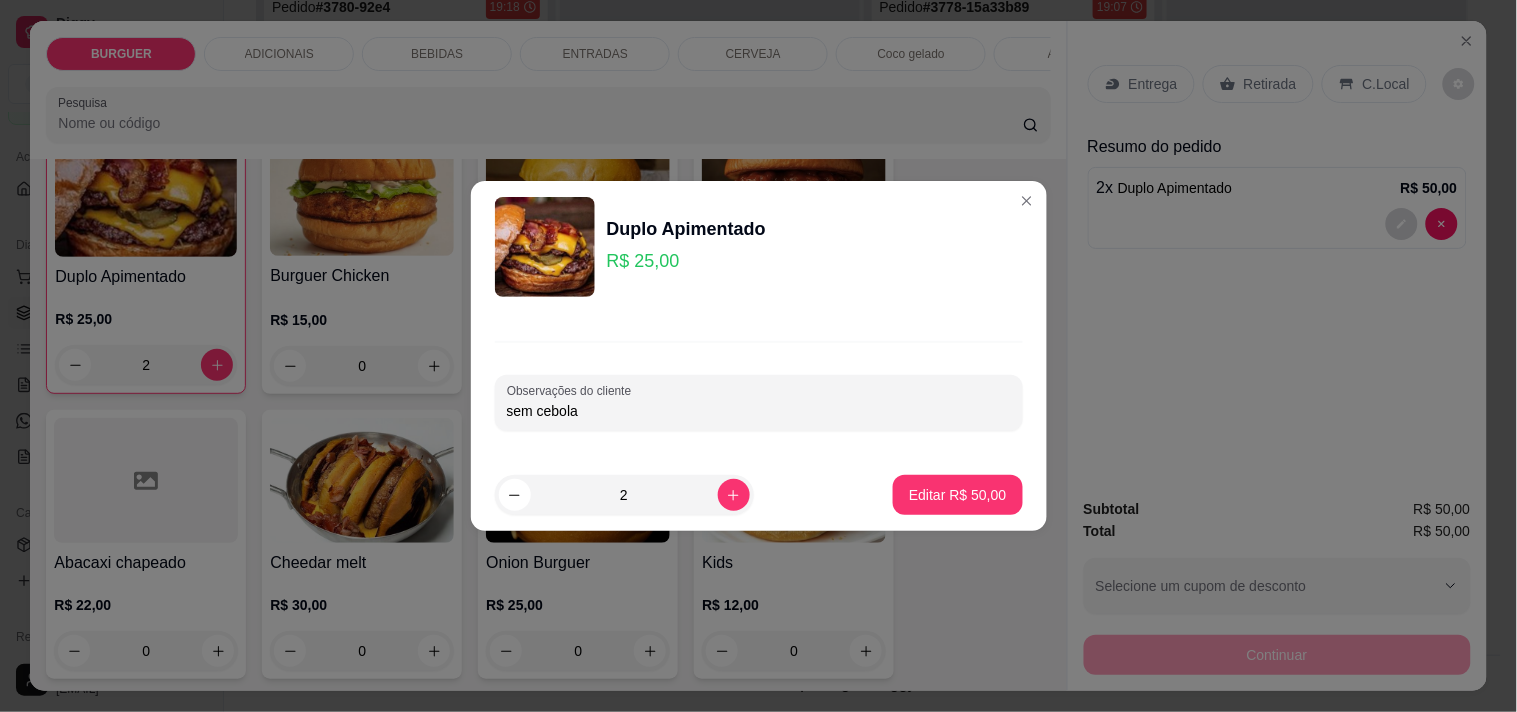 type on "sem cebola" 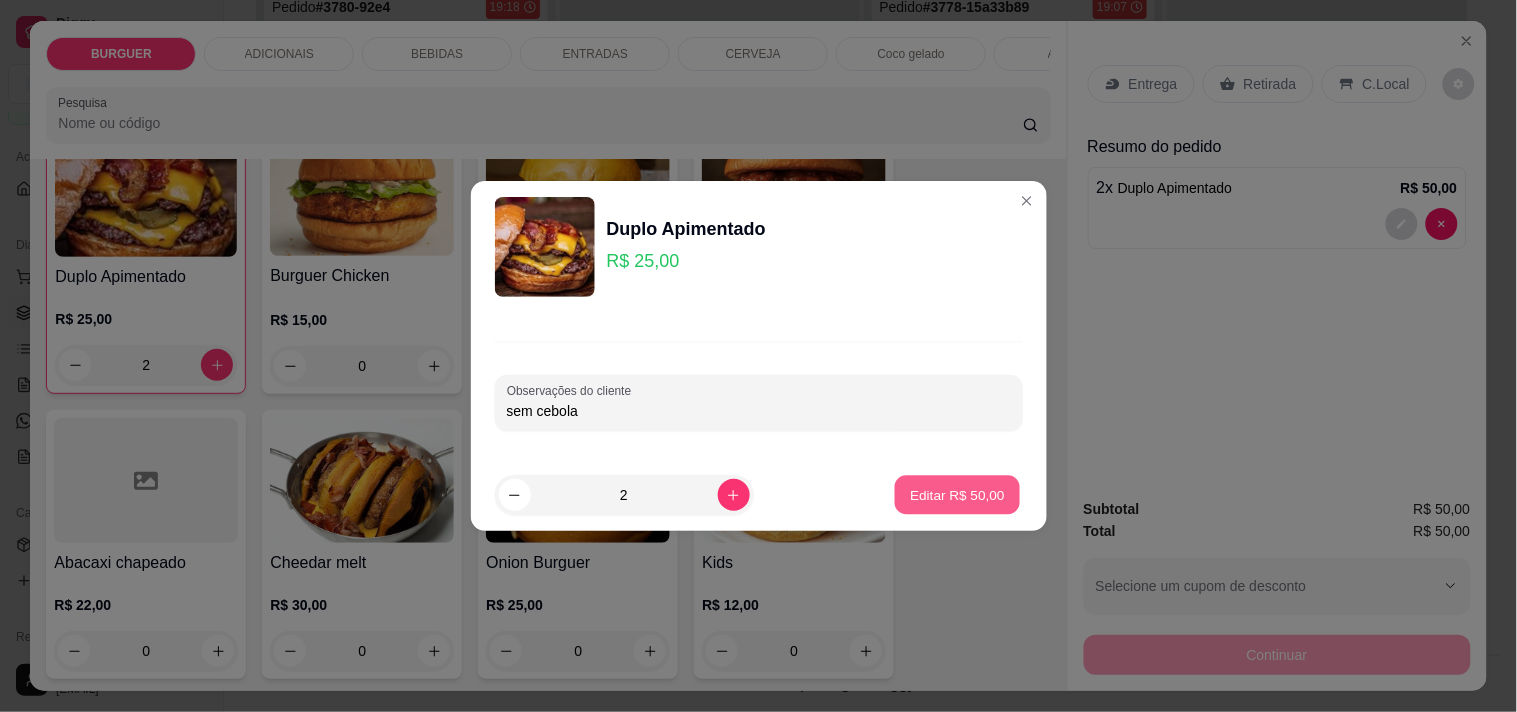 click on "Editar   R$ 50,00" at bounding box center [958, 494] 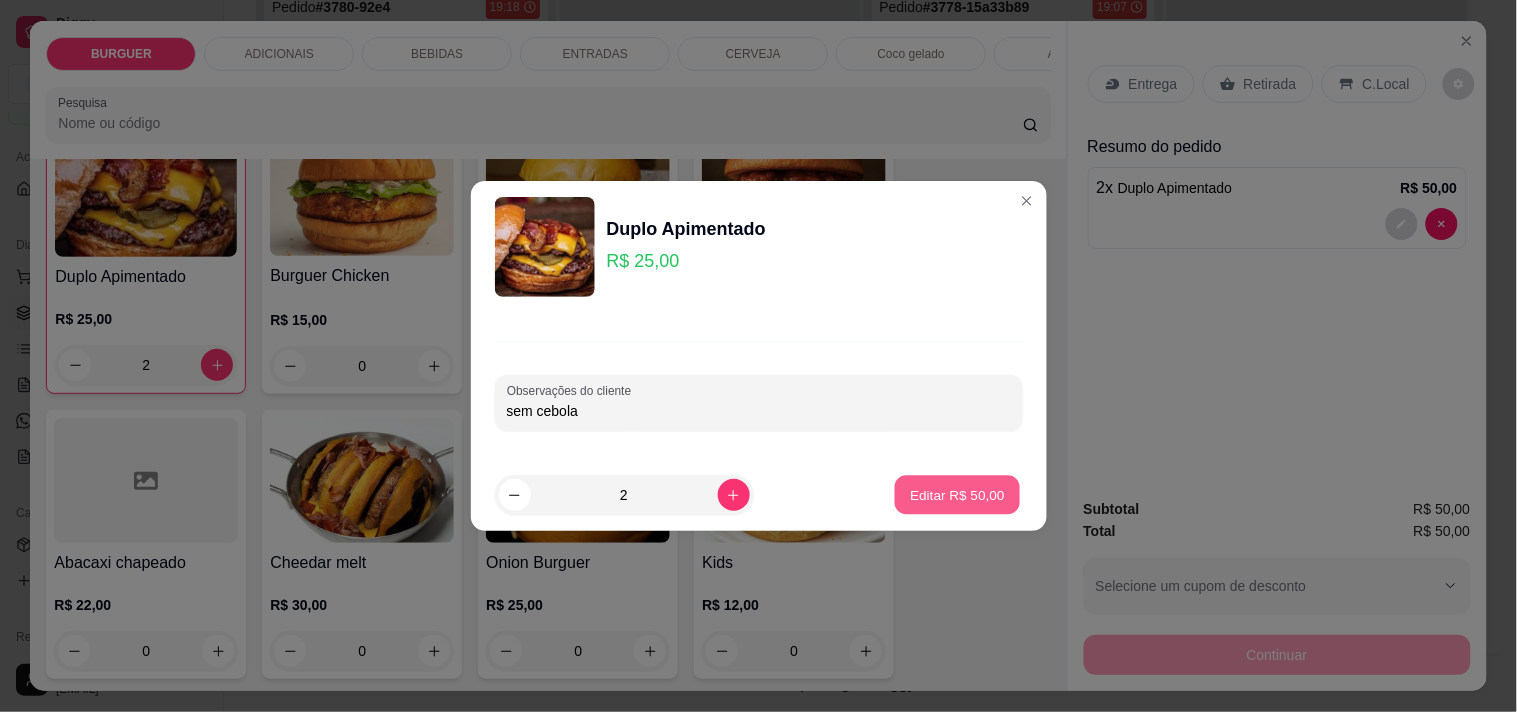 type on "0" 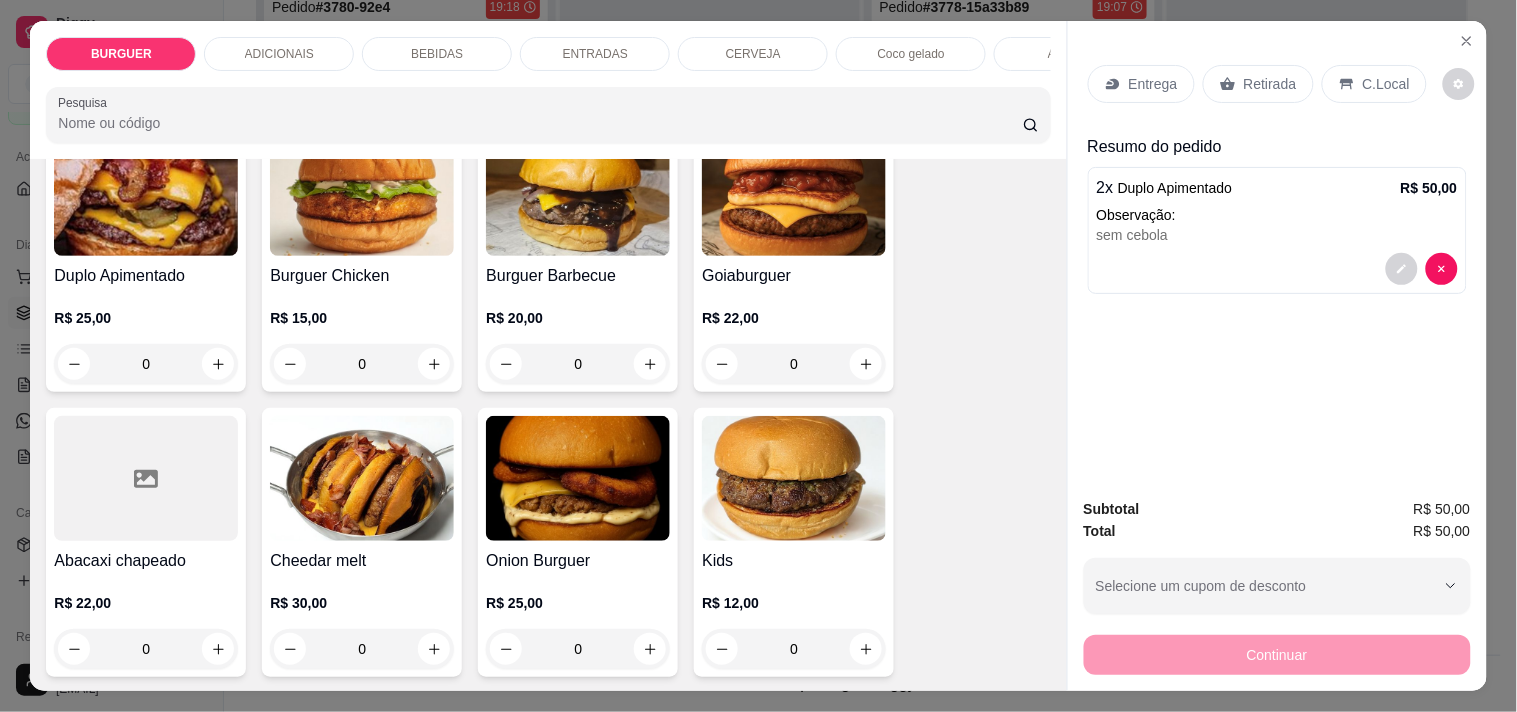 scroll, scrollTop: 450, scrollLeft: 0, axis: vertical 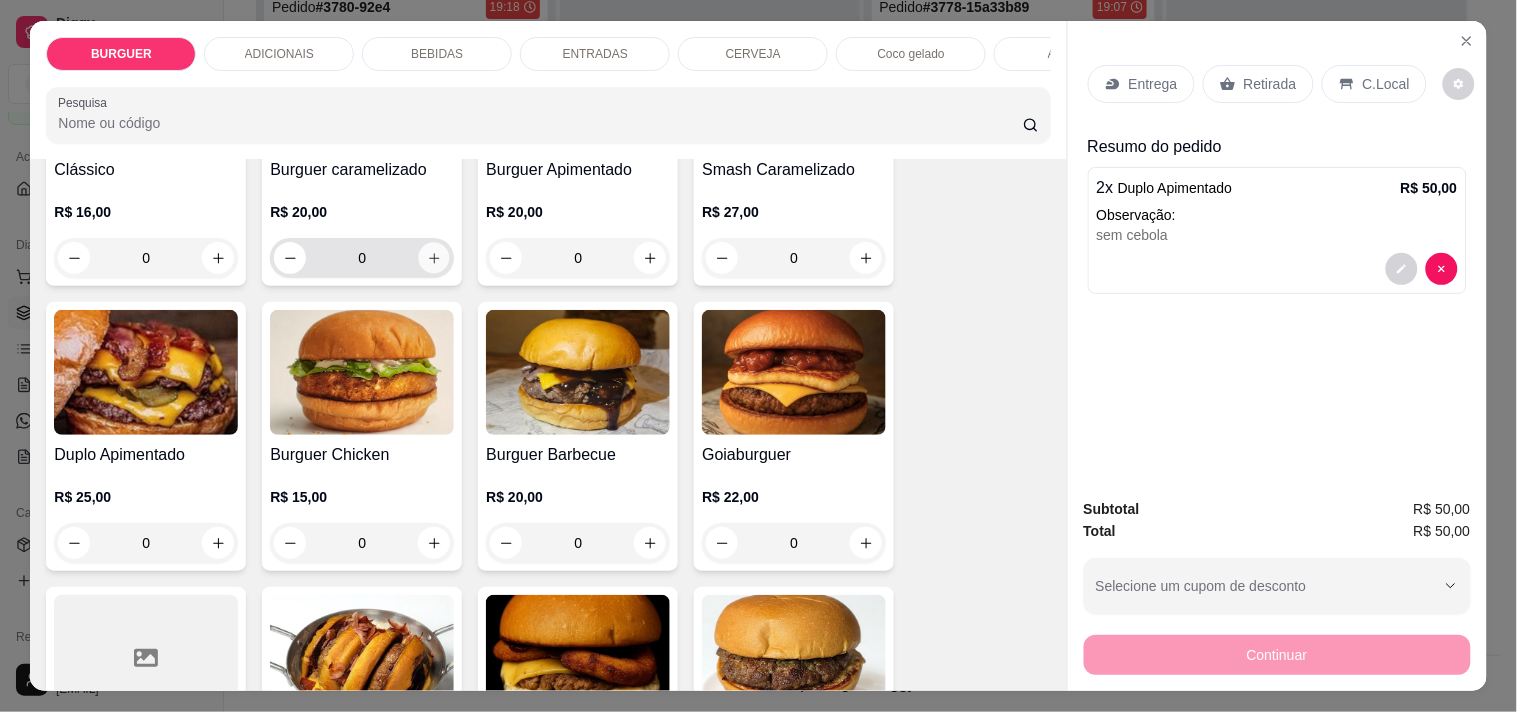 click 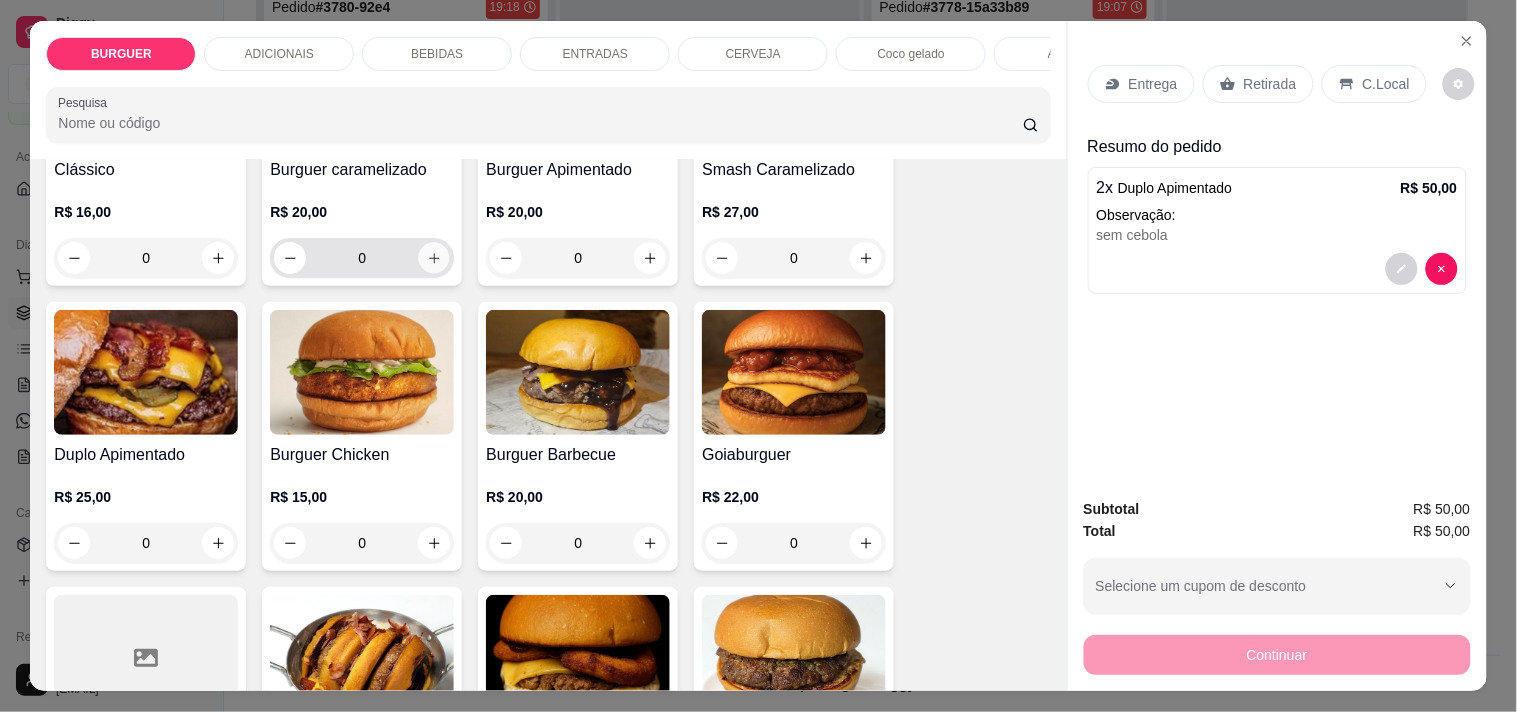 type on "1" 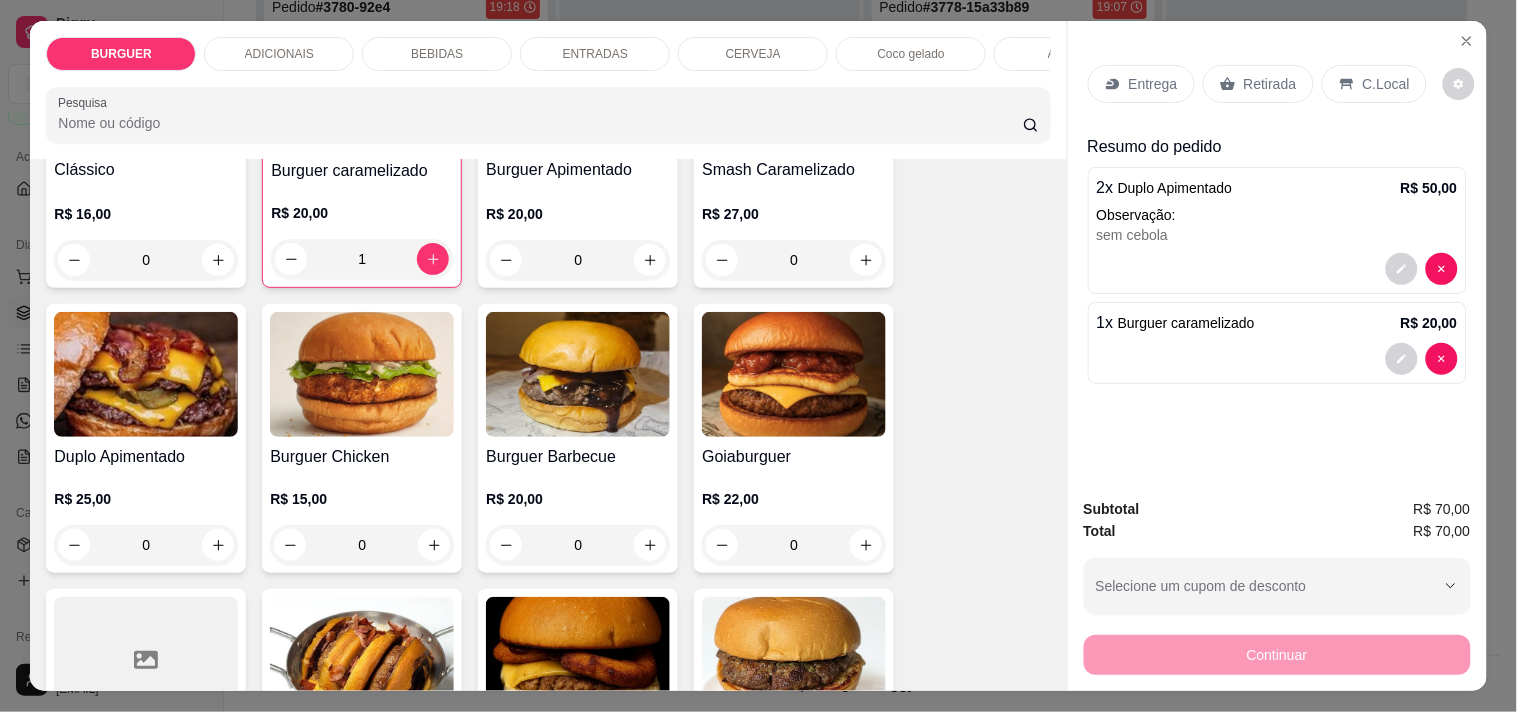click on "BEBIDAS" at bounding box center [437, 54] 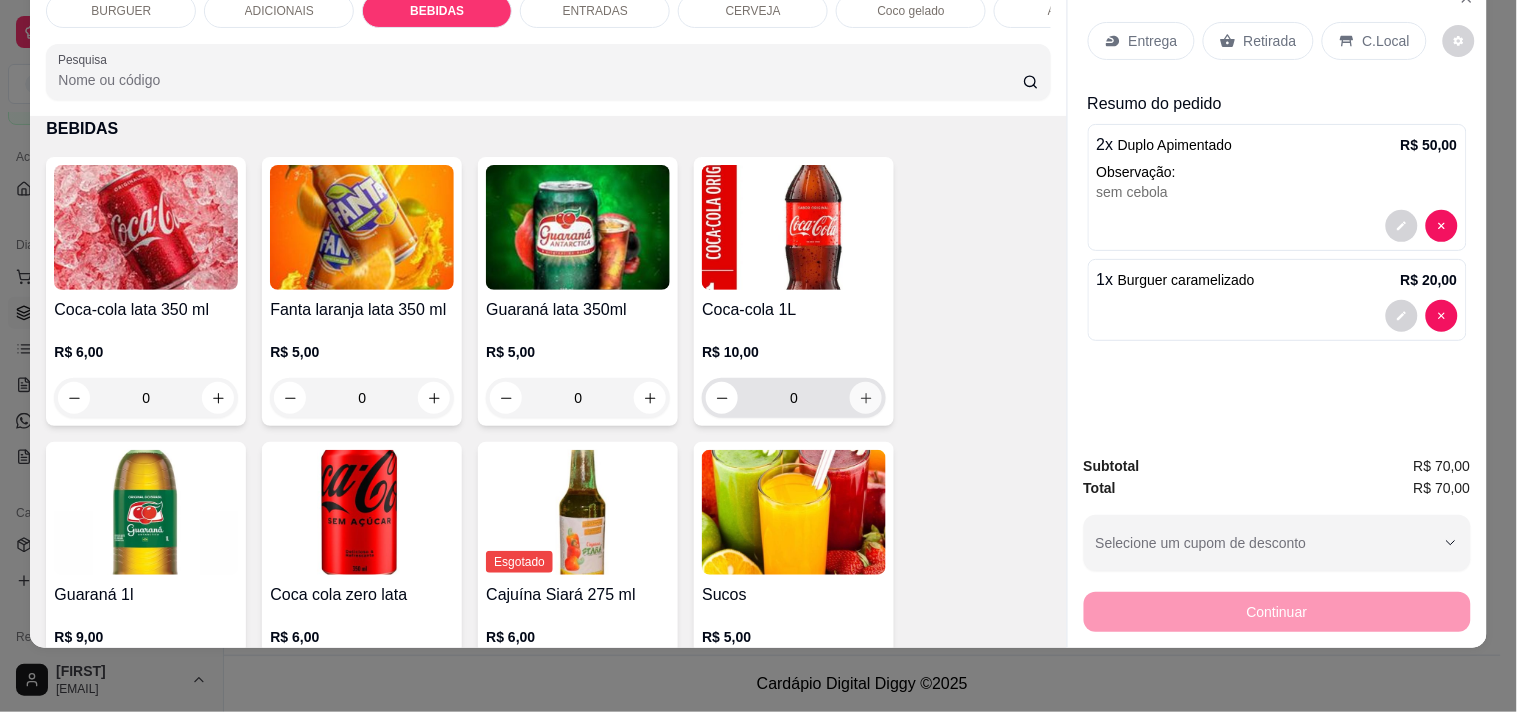 click 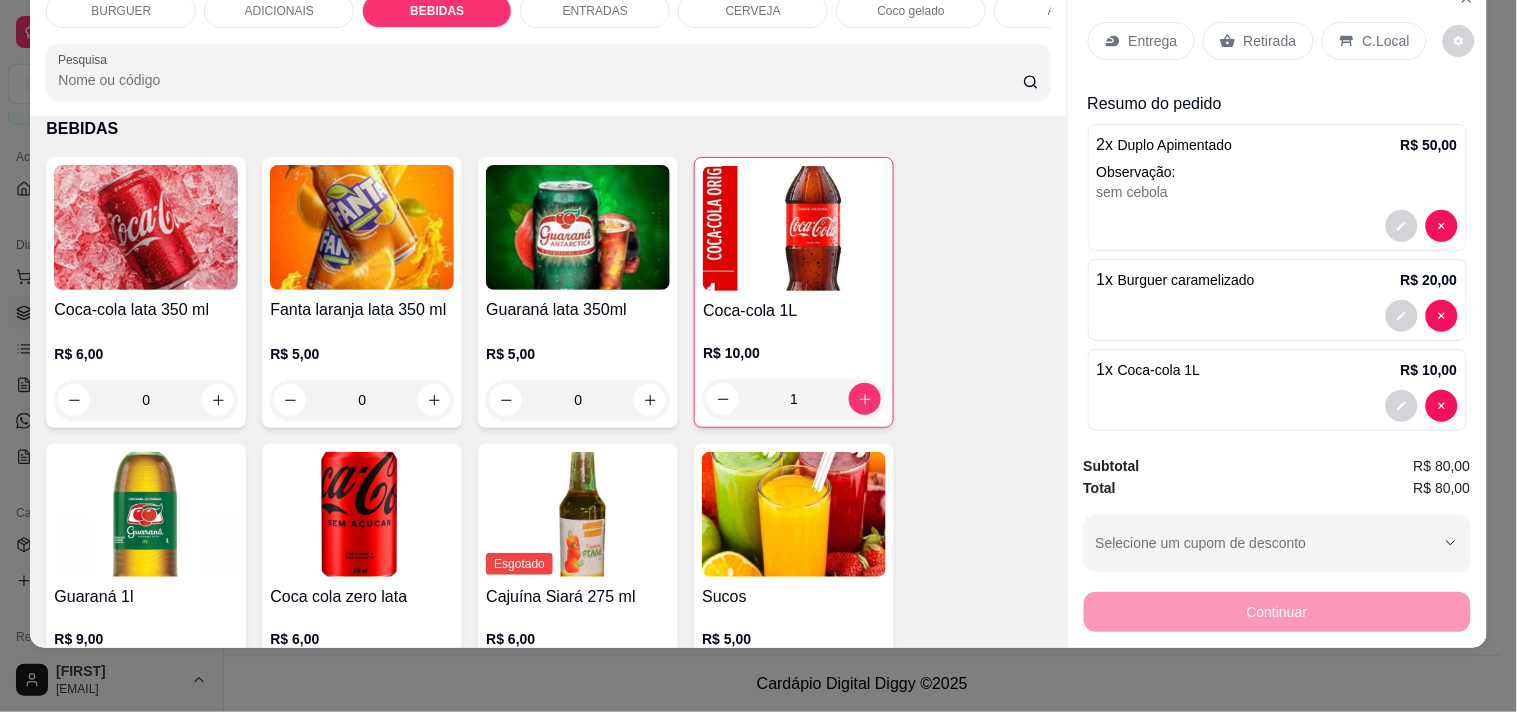 click on "Entrega" at bounding box center [1153, 41] 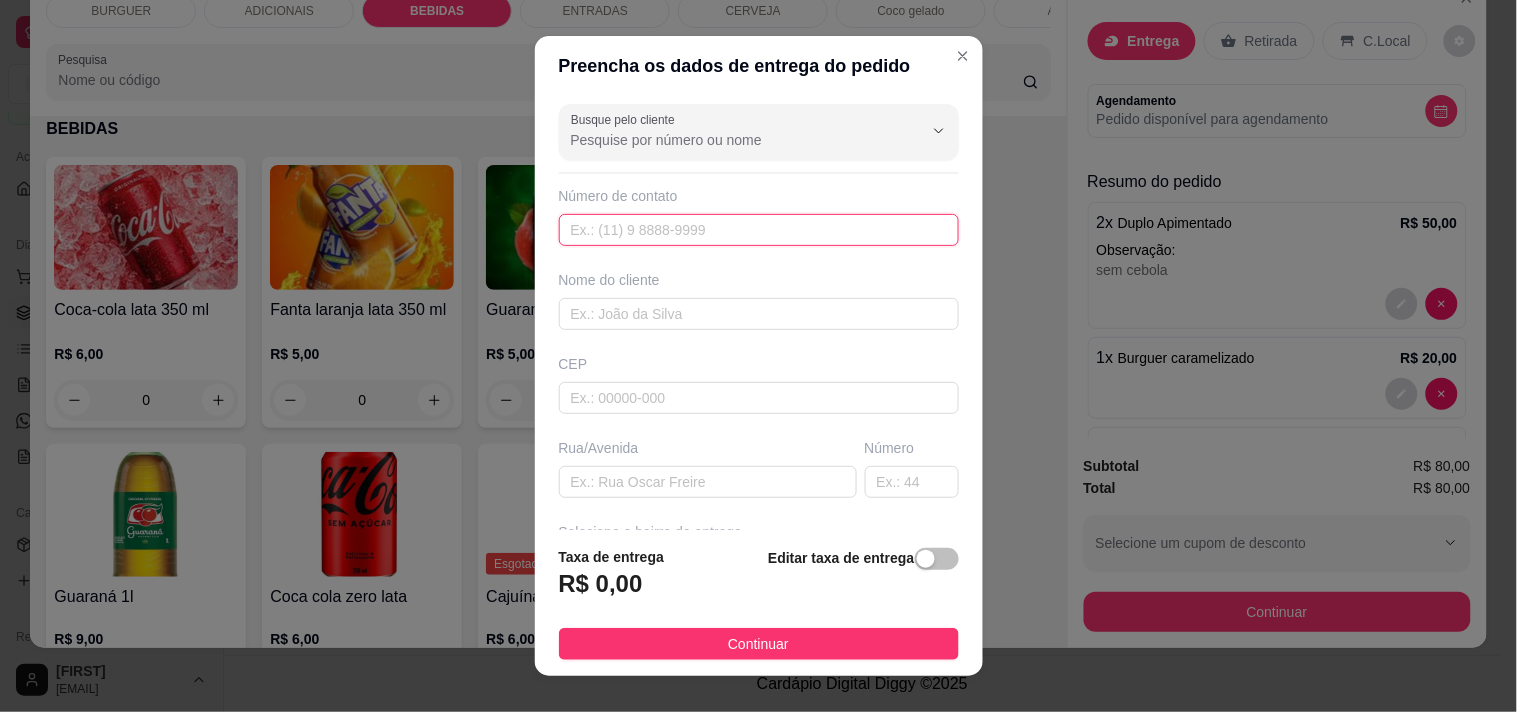 click at bounding box center [759, 230] 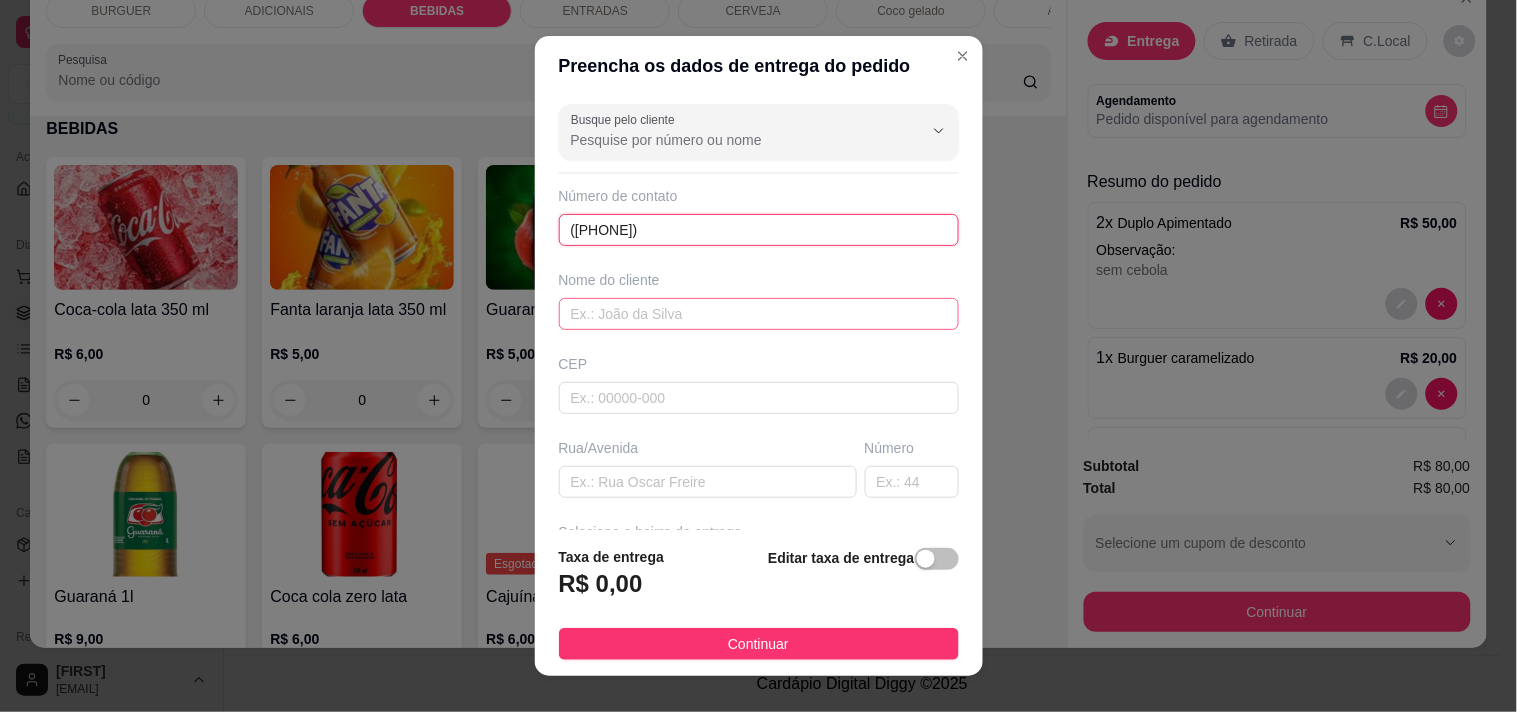 type on "([PHONE])" 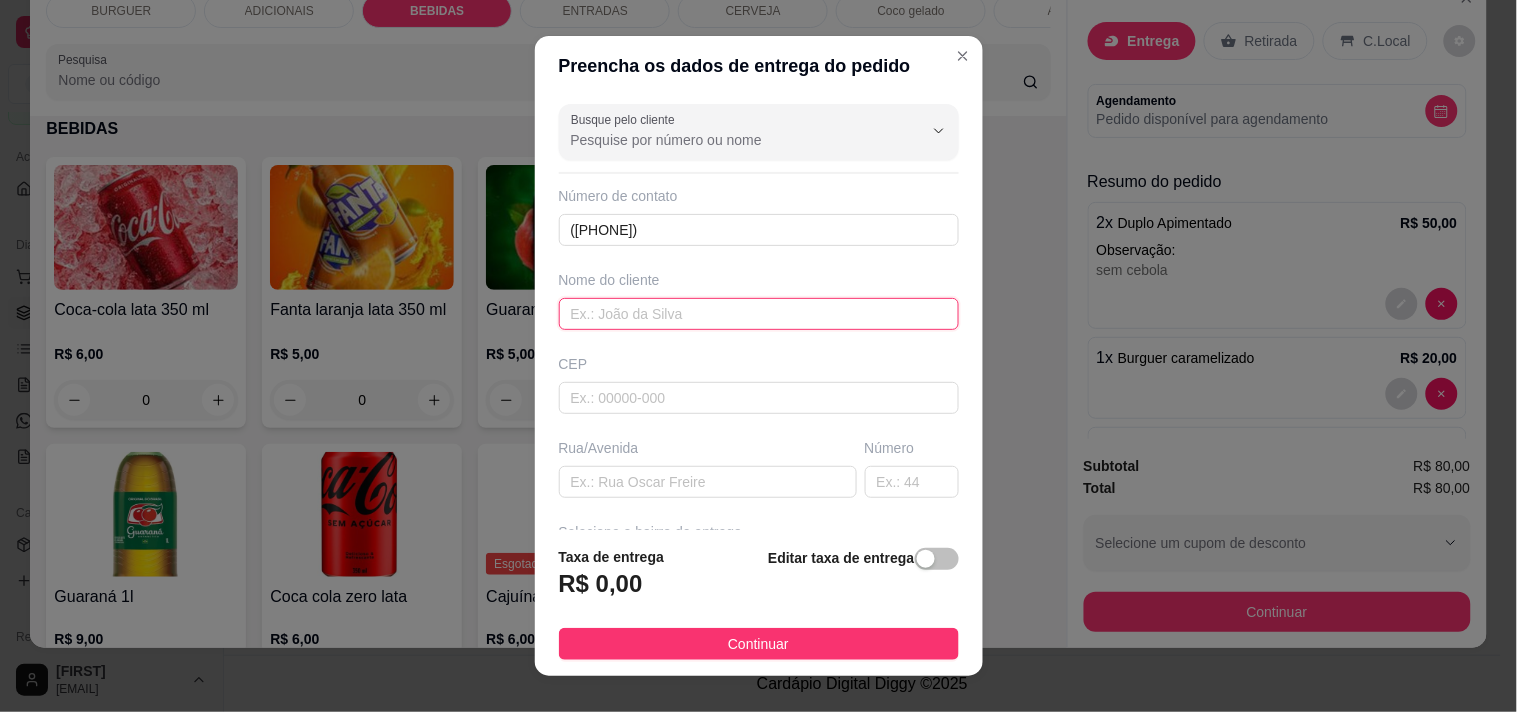click at bounding box center (759, 314) 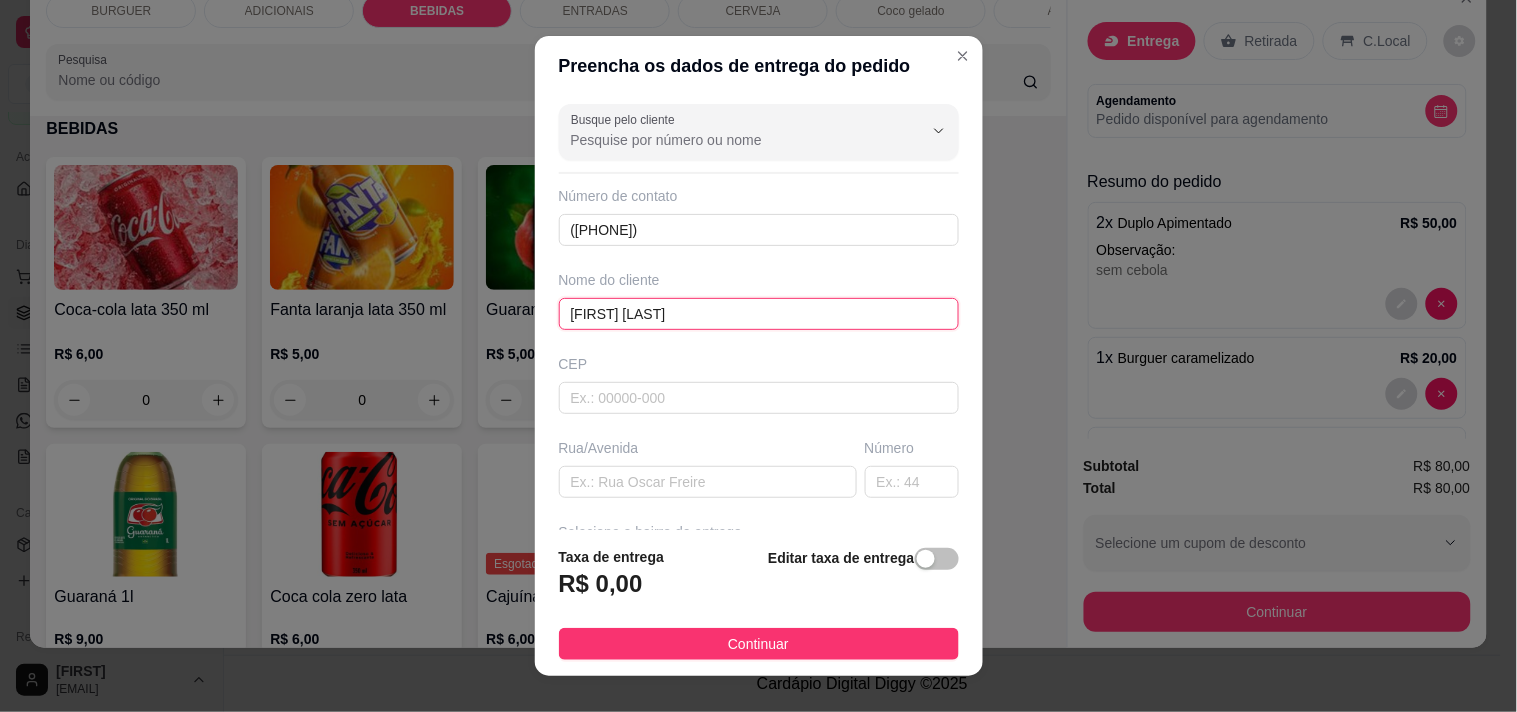 type on "[FIRST] [LAST]" 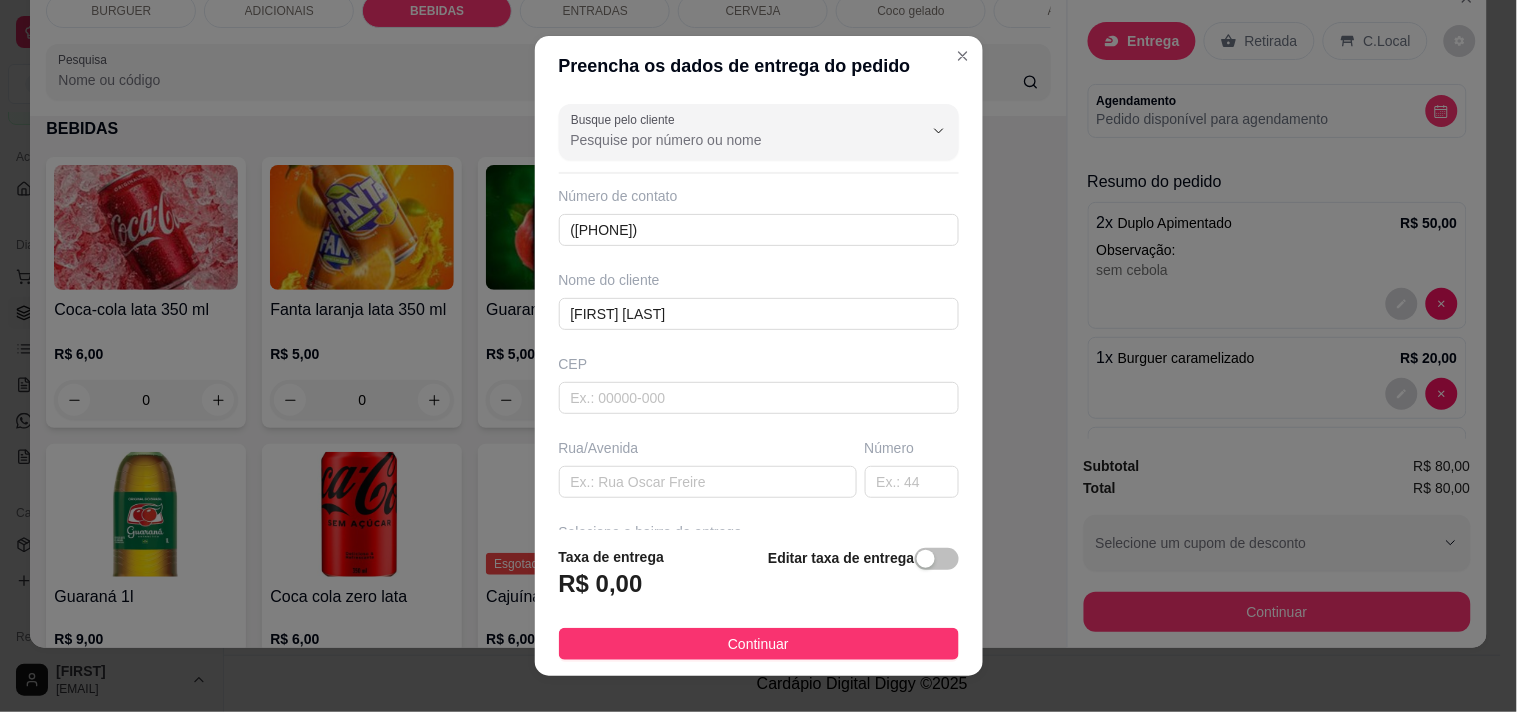 scroll, scrollTop: 240, scrollLeft: 0, axis: vertical 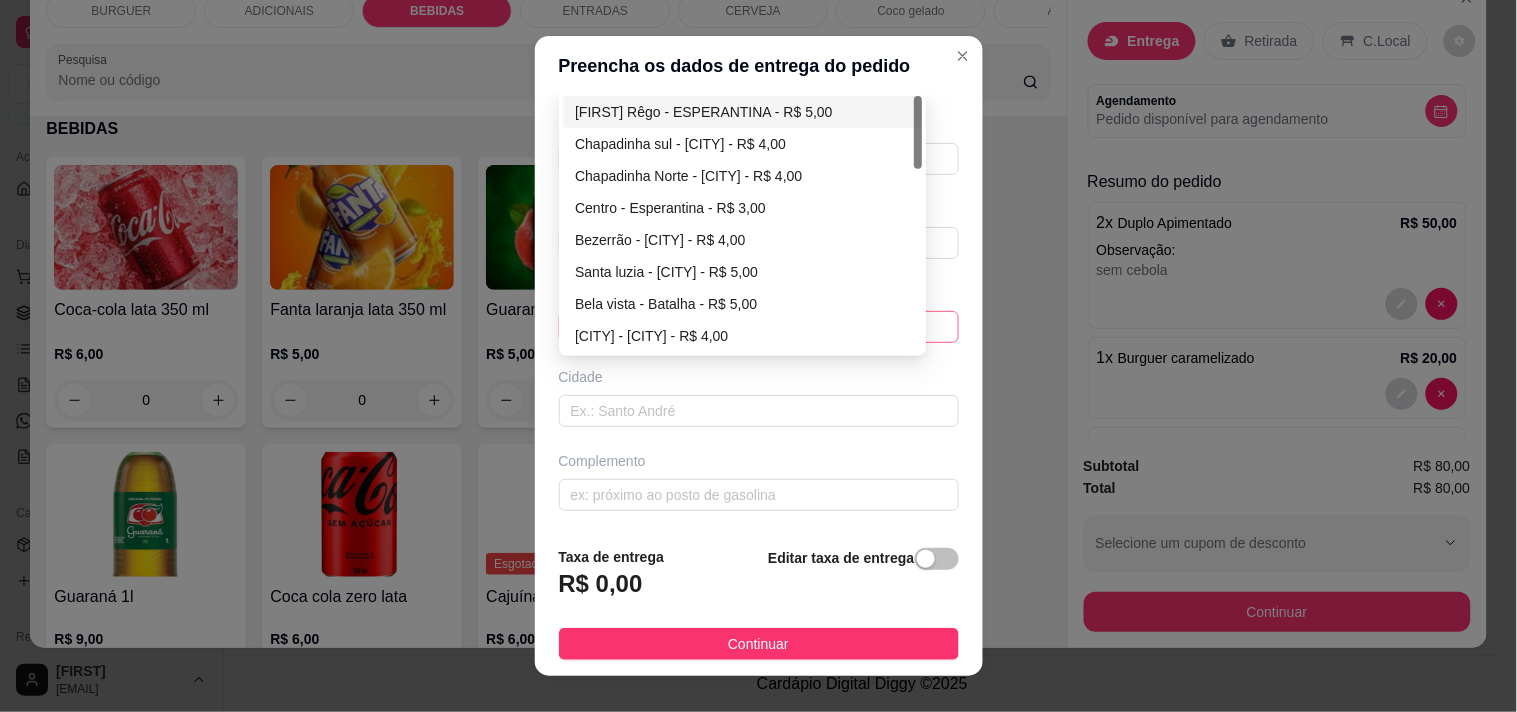 click on "[ID] [FIRST] [LAST] - ESPERANTINA -  R$ 5,00 Chapadinha sul - ESPERANTINA -  R$ 4,00 Chapadinha Norte - Esperantina -  R$ 4,00 Centro - Esperantina -  R$ 3,00 Bezerrão - Esperantina -  R$ 4,00 Santa luzia  - Esperantina  -  R$ 5,00 Bela vista - Batalha  -  R$ 5,00 Palestina  - Esperantina  -  R$ 4,00 Varjota - Esperantina  -  R$ 6,00 Novo milênio - Esperantina -  R$ 4,00" at bounding box center [759, 327] 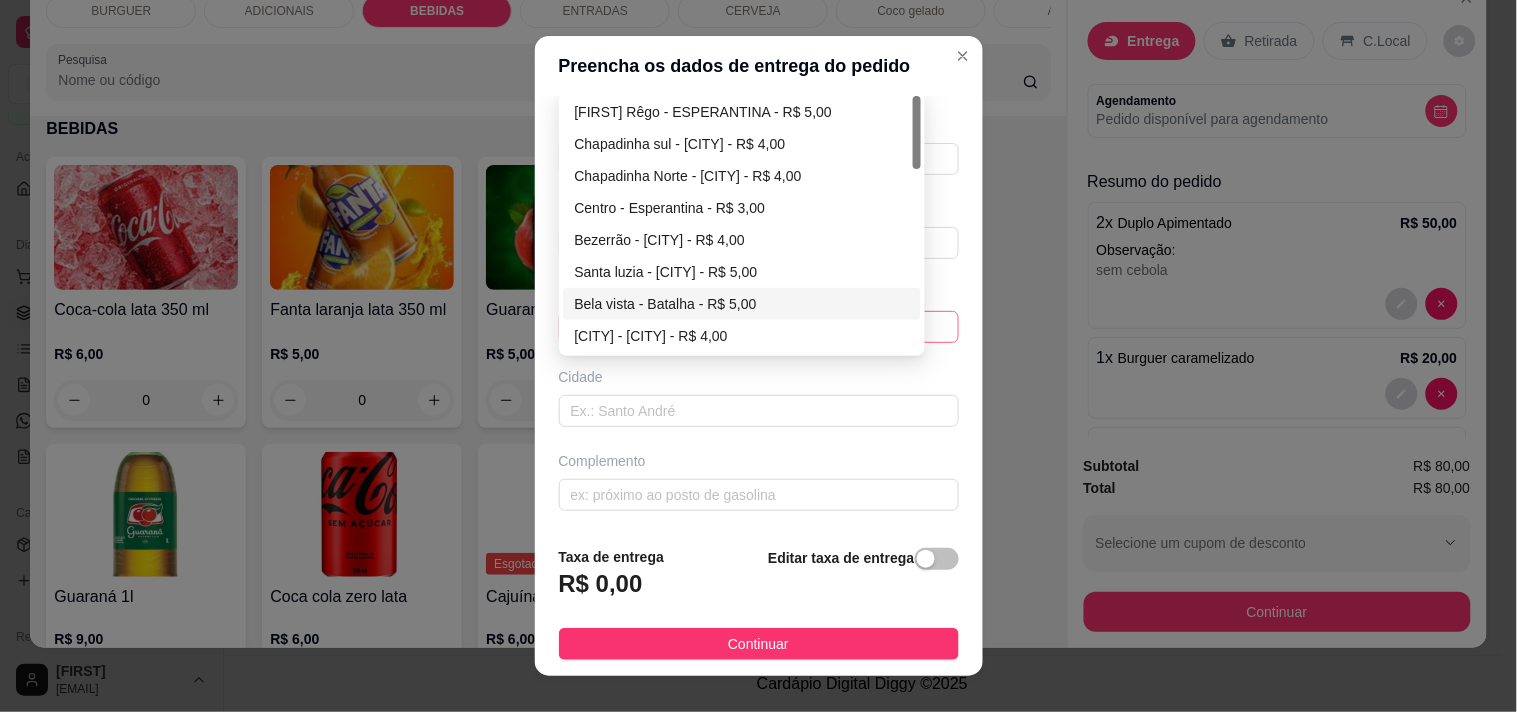 click at bounding box center (917, 224) 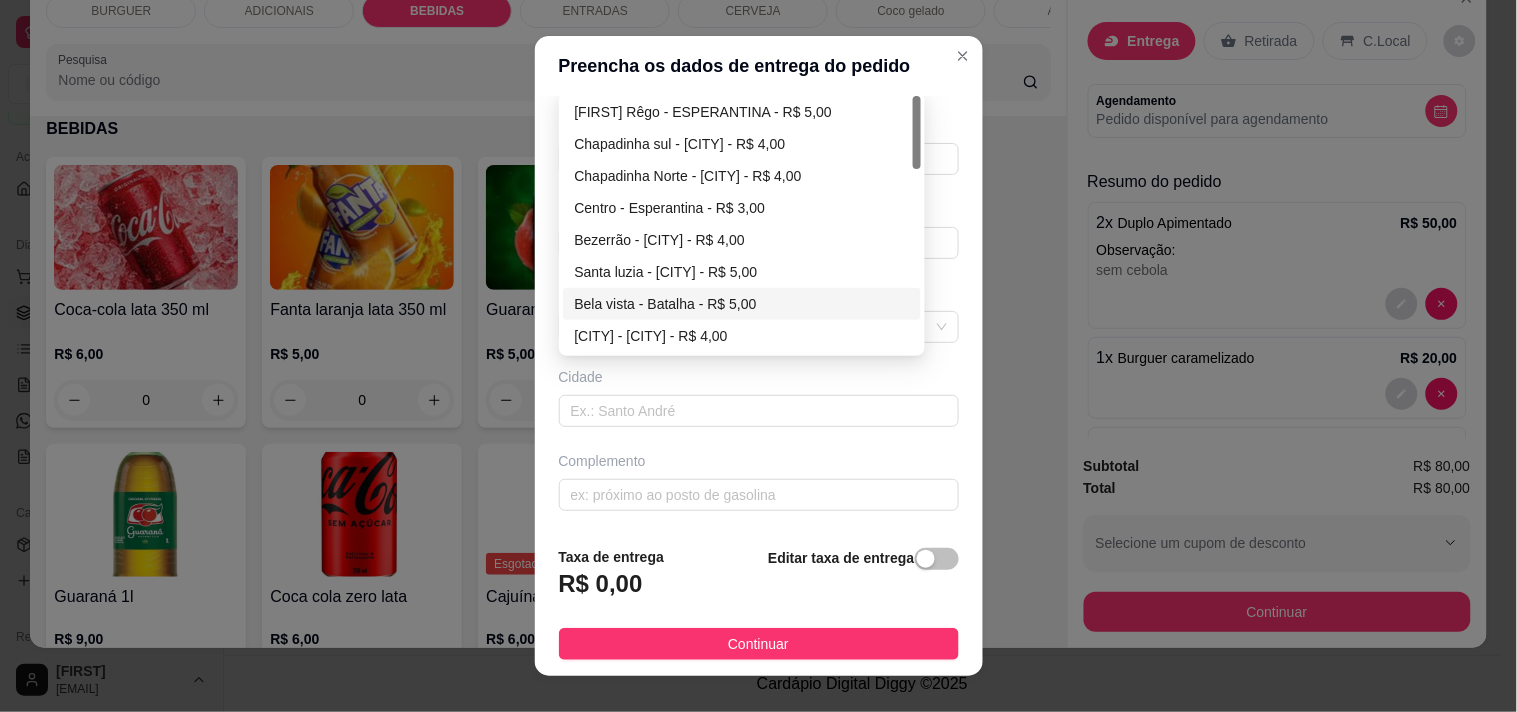click on "Número" at bounding box center [912, 229] 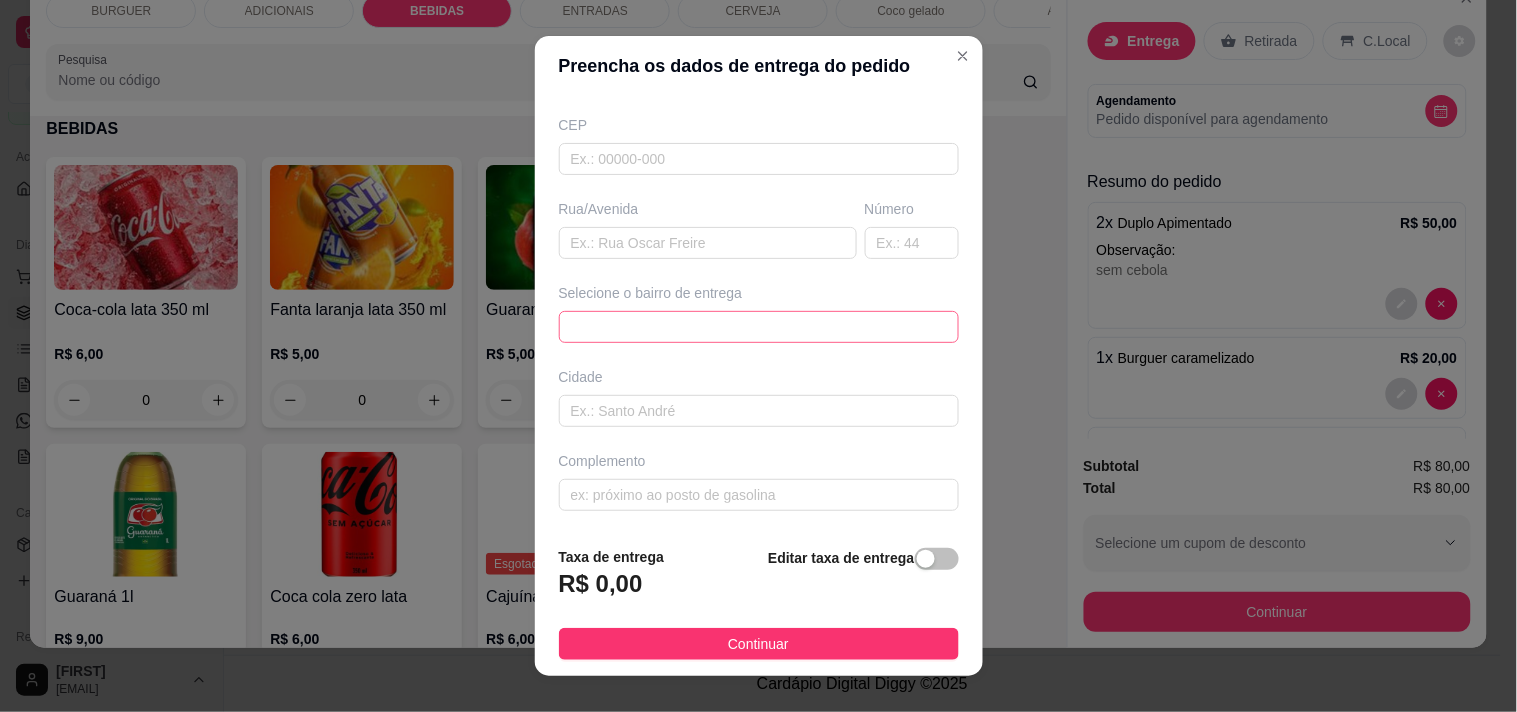 click on "67d0ab4c10a7c36e1d729bdc 67d0abe110a7c36e1d729bdf 67d0ac0010a7c36e1d729be2 Bernardo Rêgo - [CITY] -  R$ 5,00 Chapadinha sul - [CITY] -  R$ 4,00 Chapadinha Norte - [CITY] -  R$ 4,00 Centro - [CITY] -  R$ 3,00 Bezerrão - [CITY] -  R$ 4,00 Santa luzia  - [CITY]  -  R$ 5,00 Bela vista - Batalha  -  R$ 5,00 Palestina  - [CITY]  -  R$ 4,00 Varjota - [CITY]  -  R$ 6,00 Novo milênio - [CITY] -  R$ 4,00" at bounding box center (759, 327) 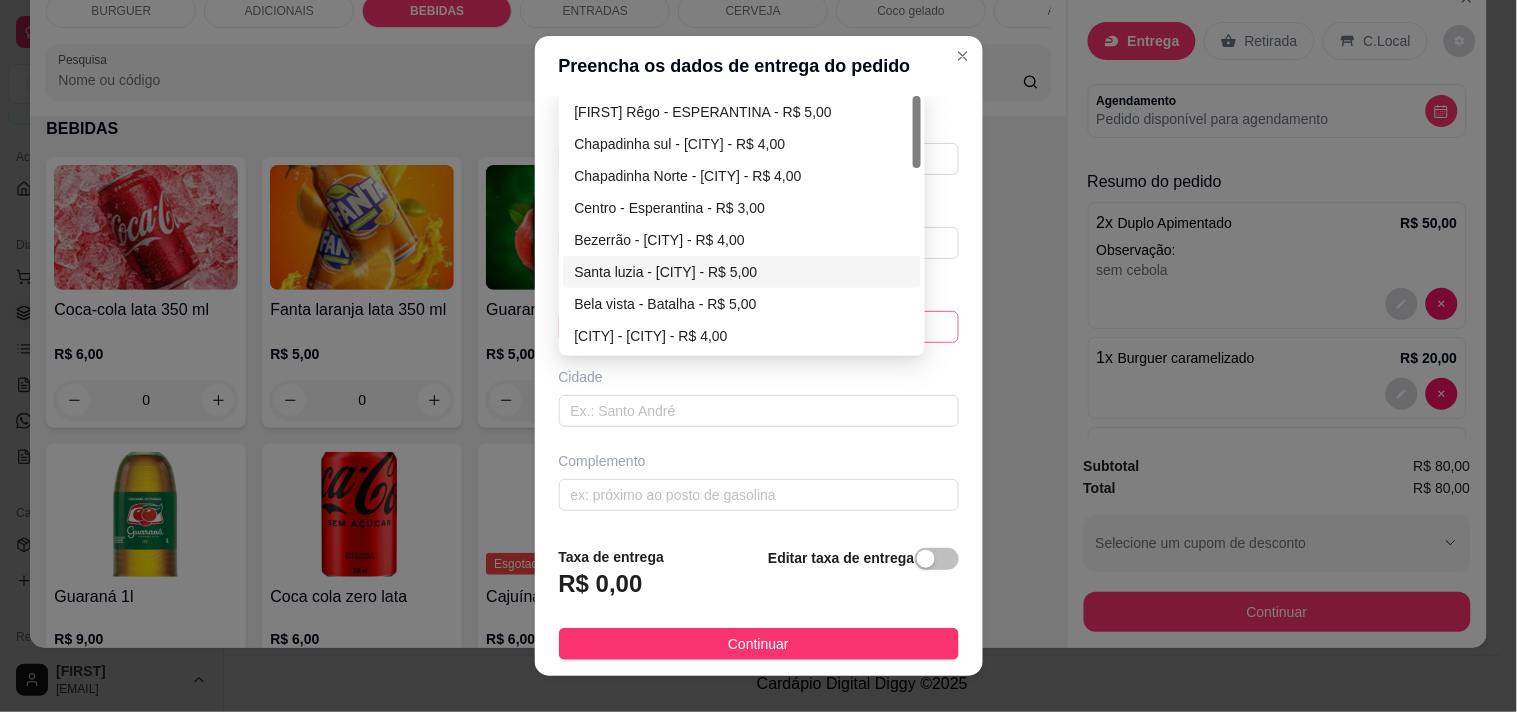 scroll, scrollTop: 41, scrollLeft: 0, axis: vertical 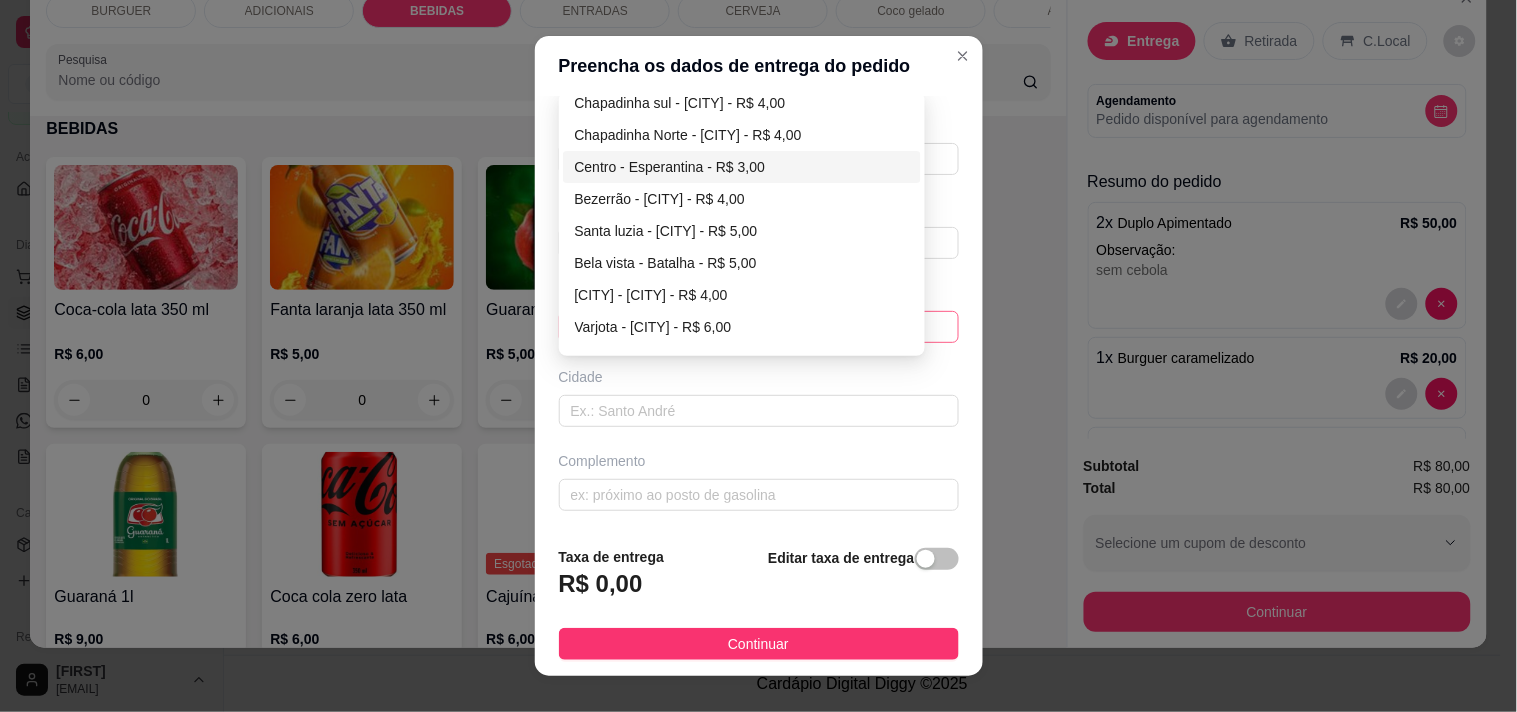click on "Centro - Esperantina -  R$ 3,00" at bounding box center (742, 167) 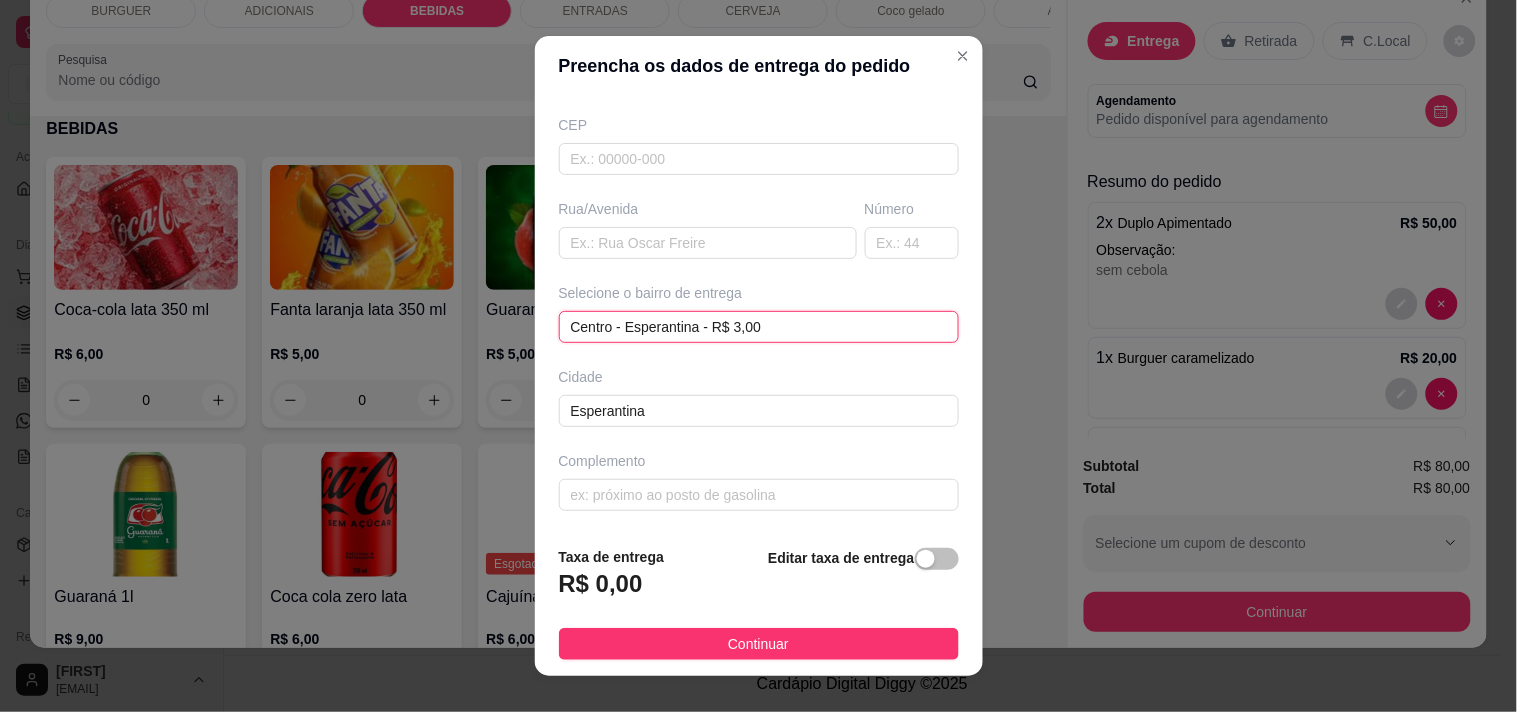 scroll, scrollTop: 35, scrollLeft: 0, axis: vertical 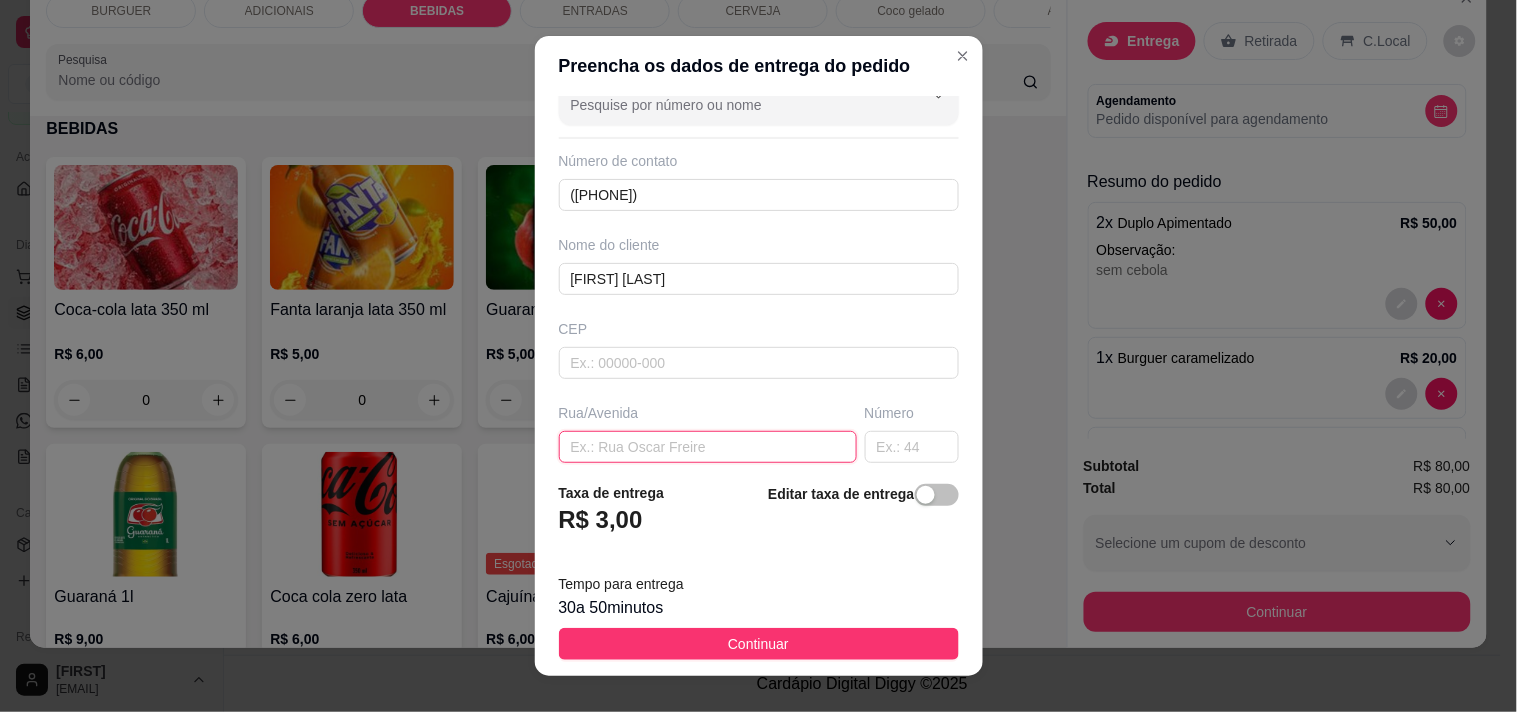 click at bounding box center (708, 447) 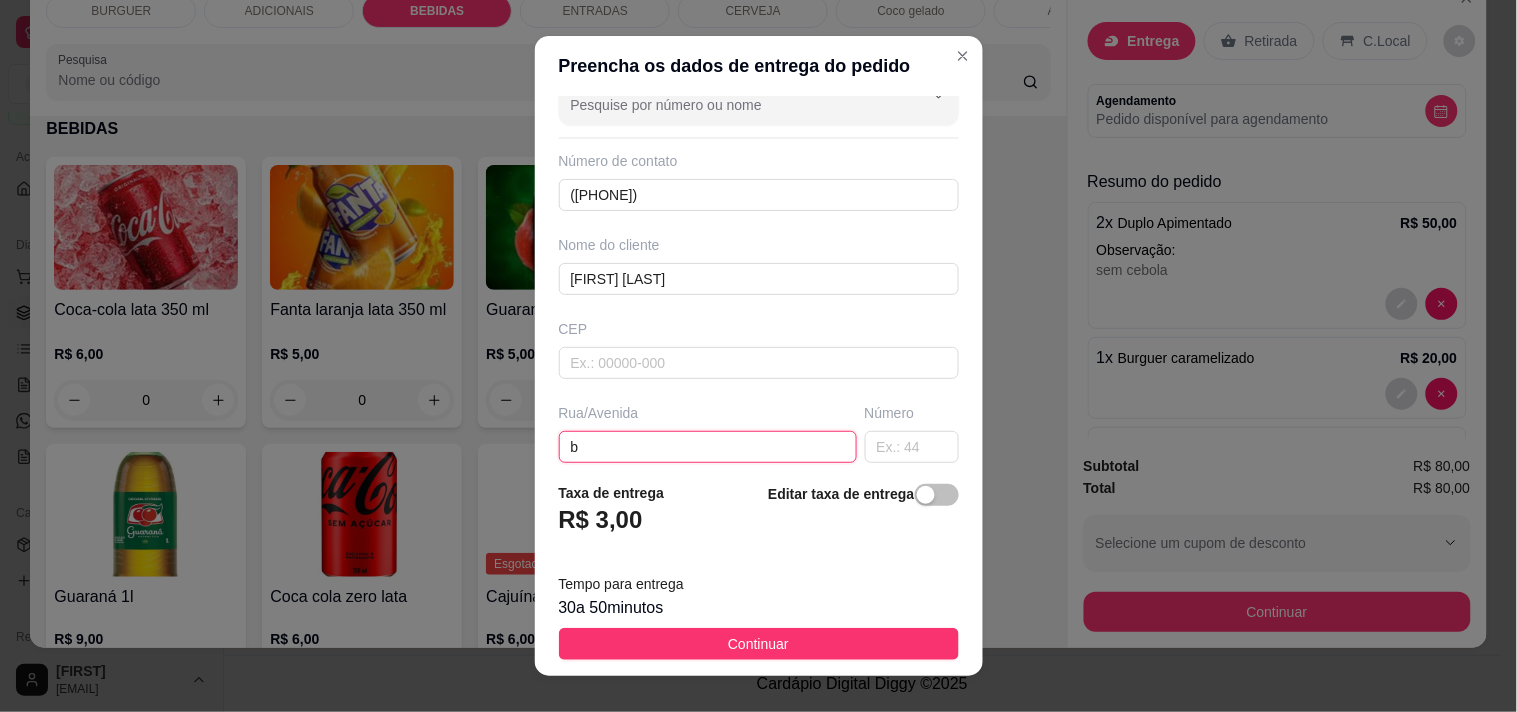 type 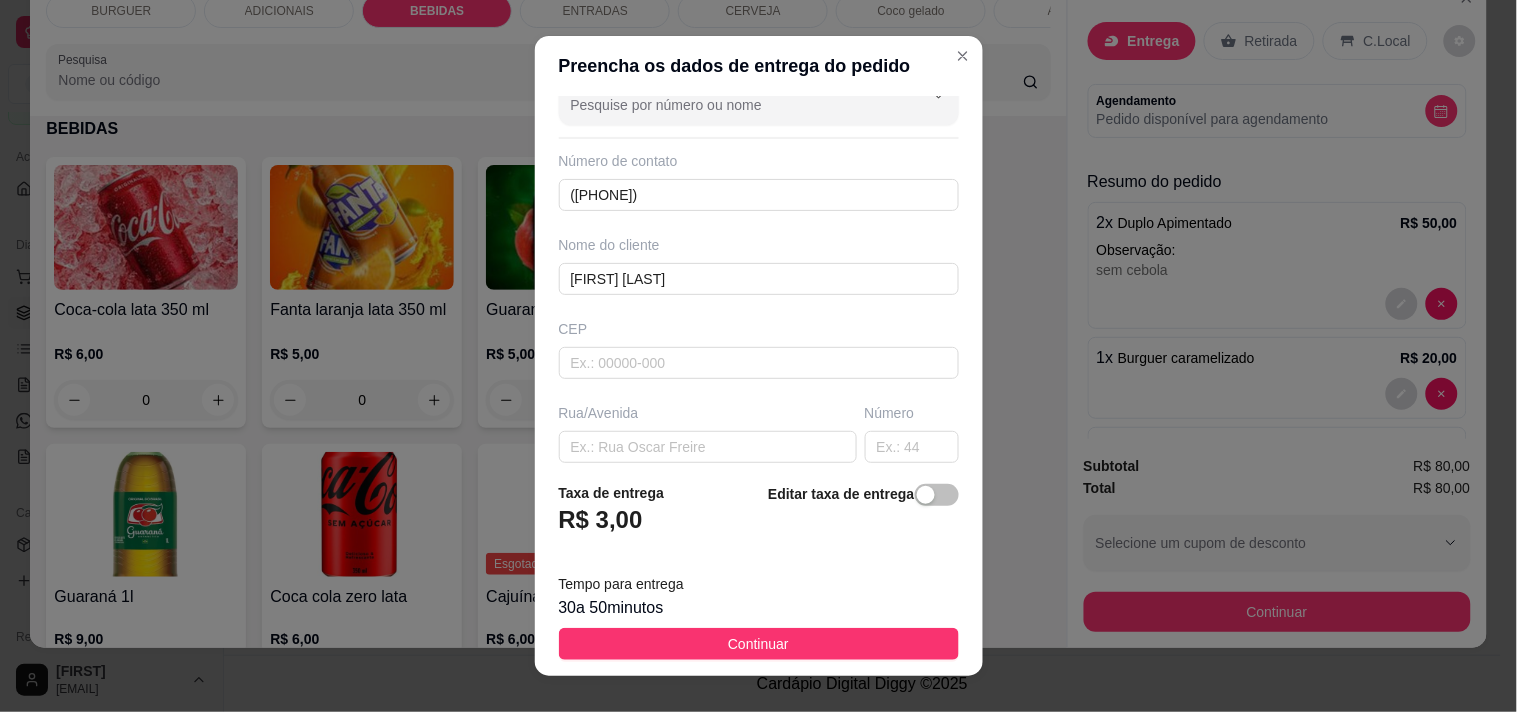 scroll, scrollTop: 304, scrollLeft: 0, axis: vertical 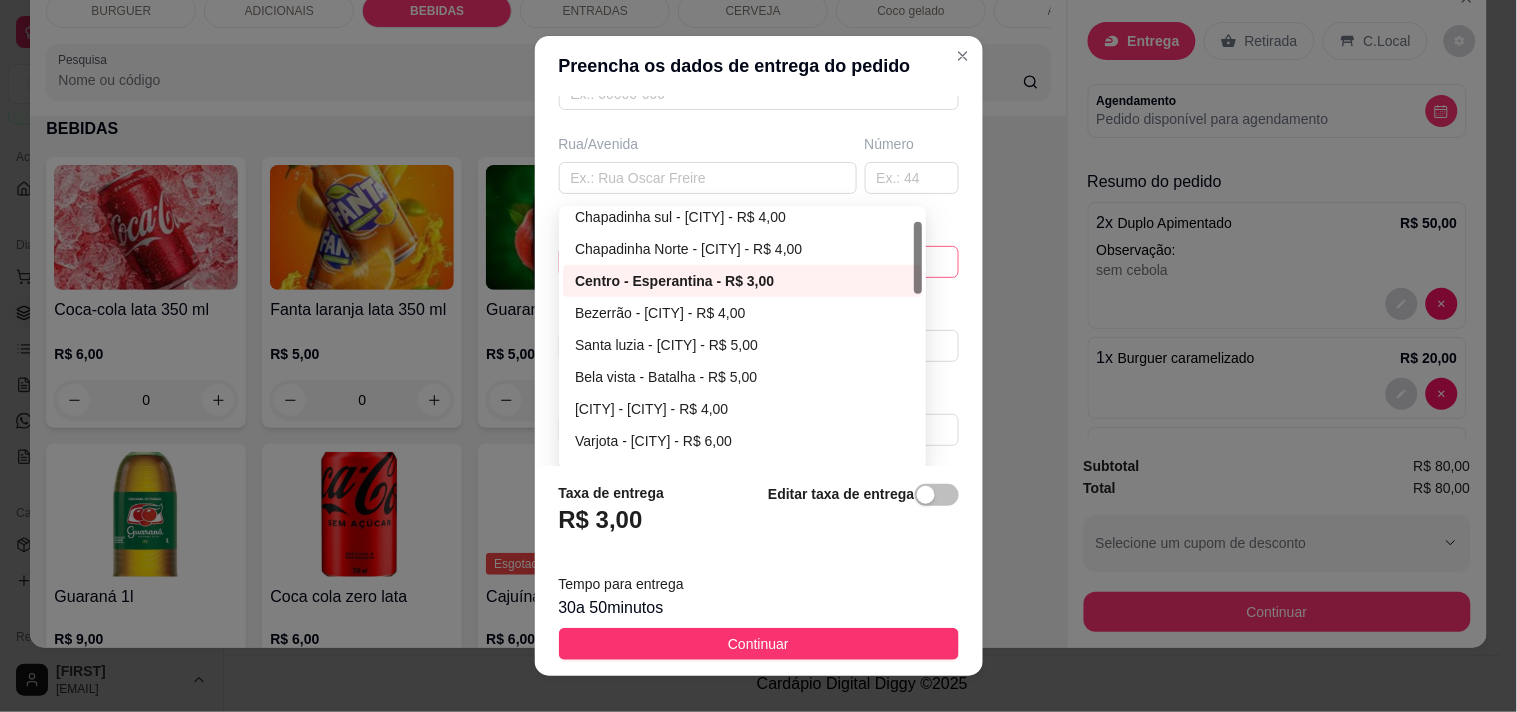 click on "Centro - [CITY] - R$ 3,00 [ORDER_ID] [ORDER_ID] [ORDER_ID] Chapadinha sul - [CITY] - R$ 4,00 Chapadinha Norte - [CITY] - R$ 4,00 Centro - [CITY] - R$ 3,00 Bezerrão - [CITY] - R$ 4,00 Santa luzia - [CITY] - R$ 5,00 Bela vista - Batalha - R$ 5,00 Palestina - [CITY] - R$ 4,00 Varjota - [CITY] - R$ 6,00 Novo milênio - [CITY] - R$ 4,00 Multirão - [CITY] - R$ 4,00" at bounding box center (759, 262) 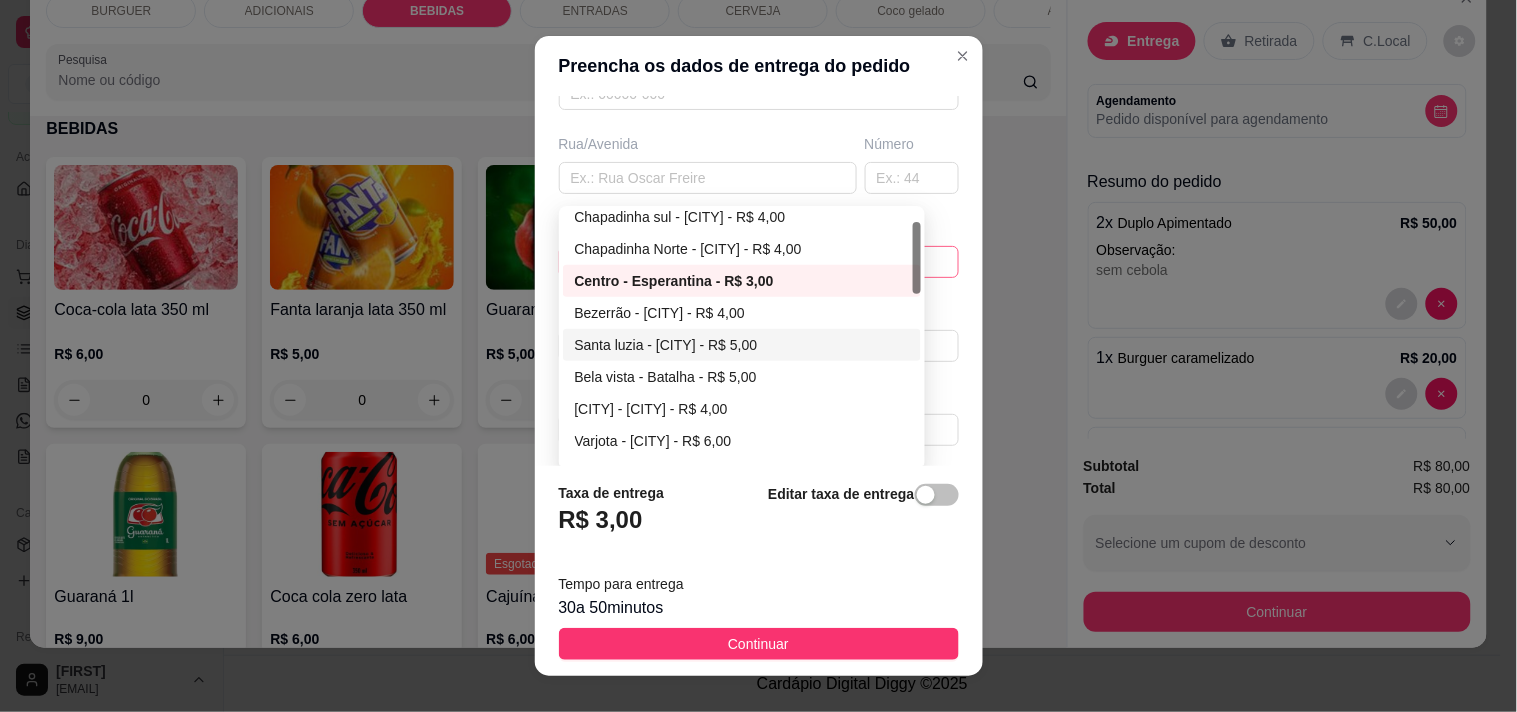 click at bounding box center [917, 338] 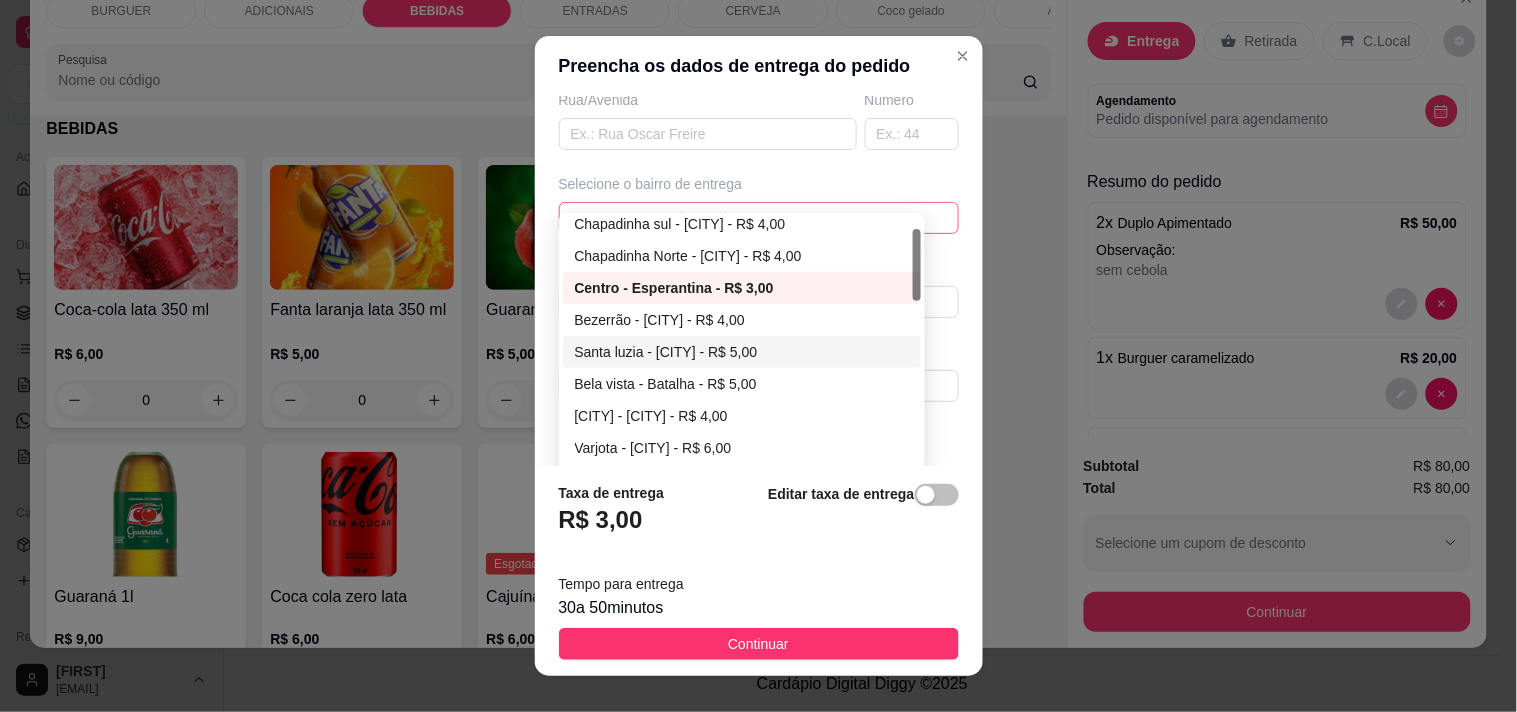 scroll, scrollTop: 355, scrollLeft: 0, axis: vertical 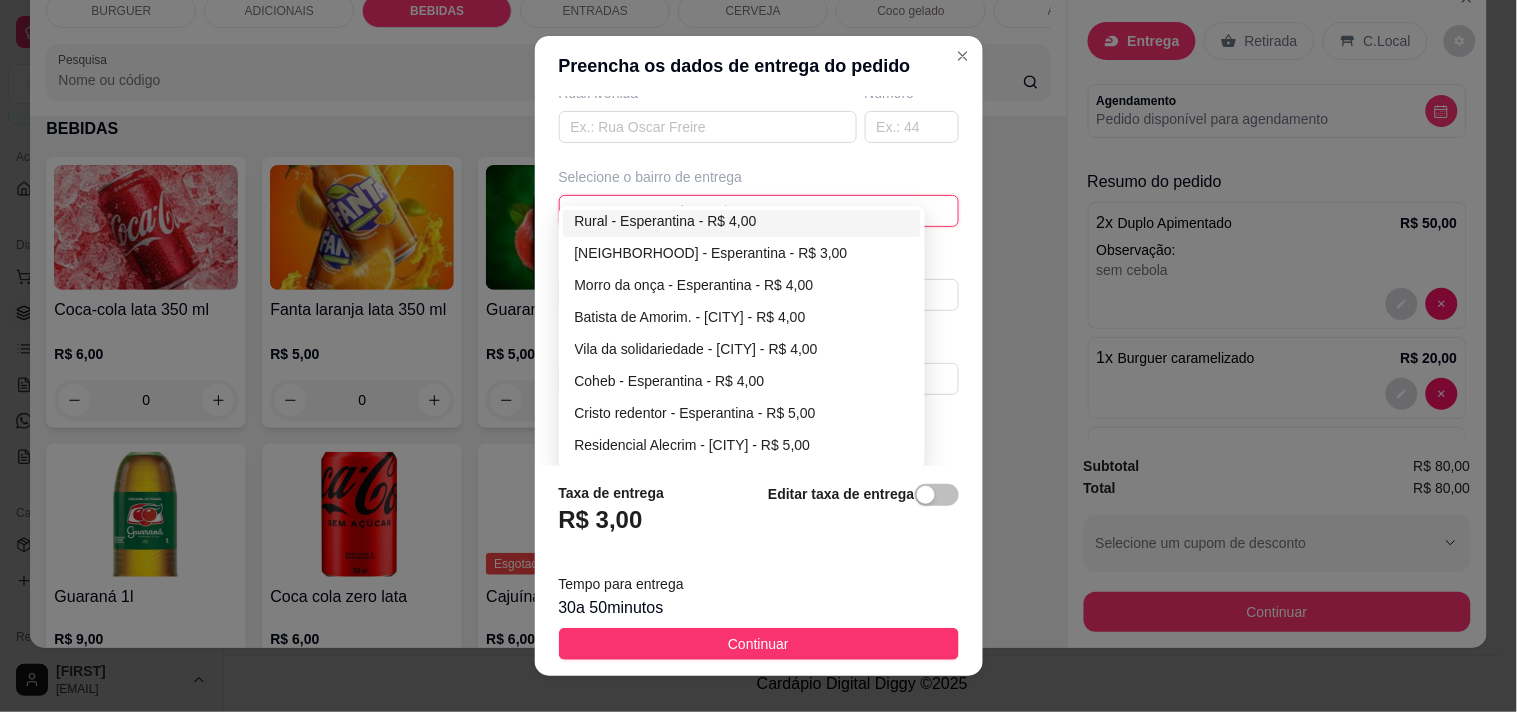 click on "Rural - Esperantina  -  R$ 4,00" at bounding box center [742, 221] 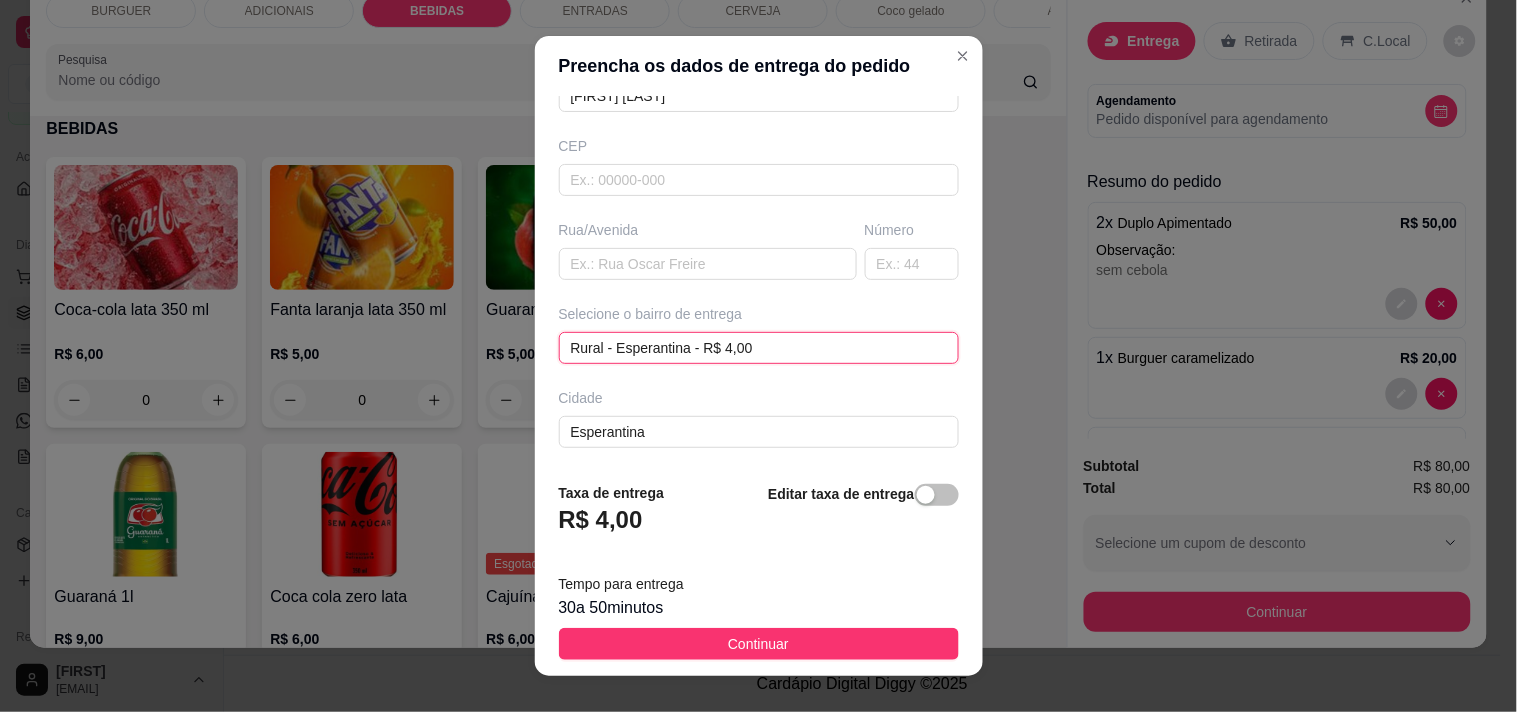 scroll, scrollTop: 304, scrollLeft: 0, axis: vertical 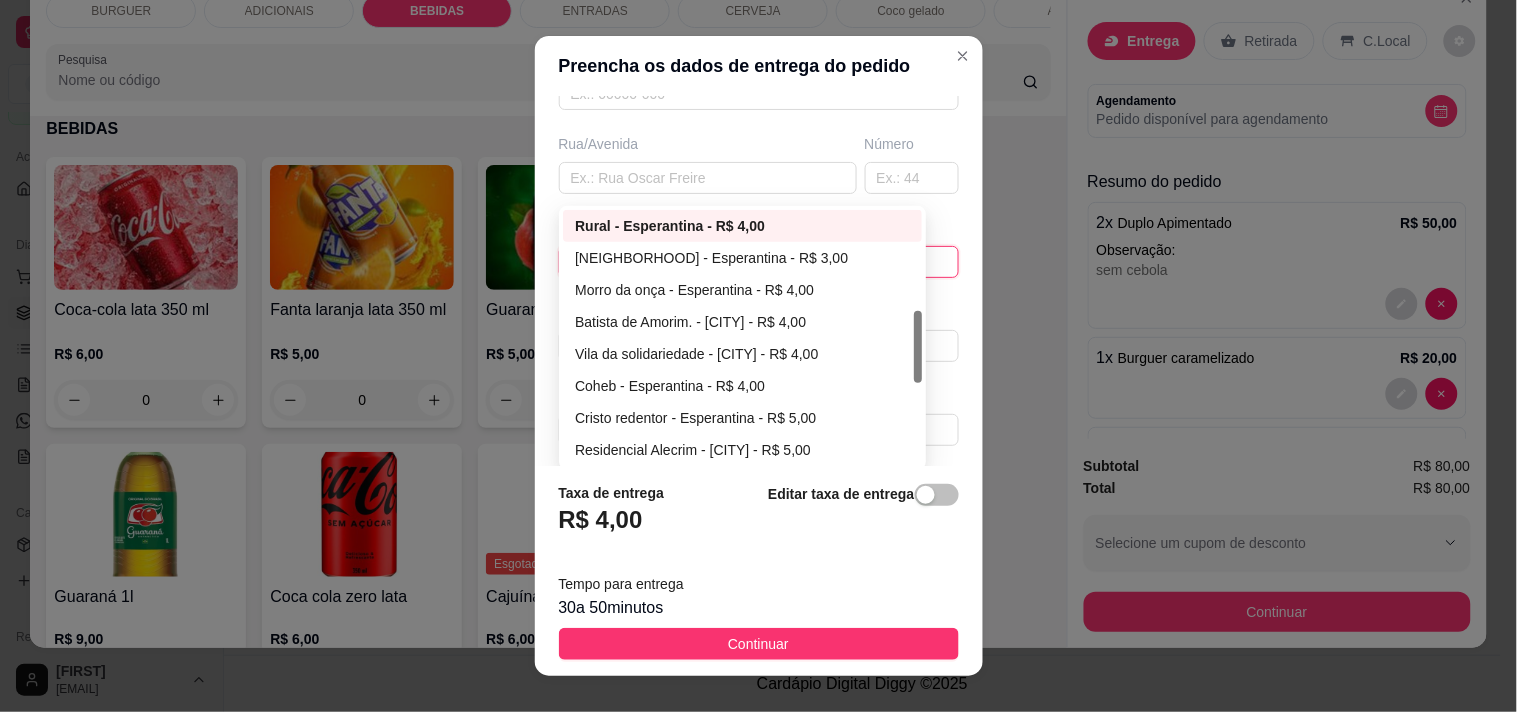 click on "Rural - [CITY] - R$ 4,00 [ORDER_ID] [ORDER_ID] [ORDER_ID] Rural - [CITY] - R$ 4,00 Nova esperança - [CITY] - R$ 3,00 Morro da onça - [CITY] - R$ 4,00 Batista de Amorim. - [CITY] - R$ 4,00 Vila da solidariedade - [CITY] - R$ 4,00 Coheb - [CITY] - R$ 4,00 Cristo redentor - [CITY] - R$ 5,00 Residencial Alecrim - [CITY] - R$ 5,00 Canto da velha - [CITY] - R$ 5,00 Tapuio - [CITY] - R$ 6,00" at bounding box center (759, 262) 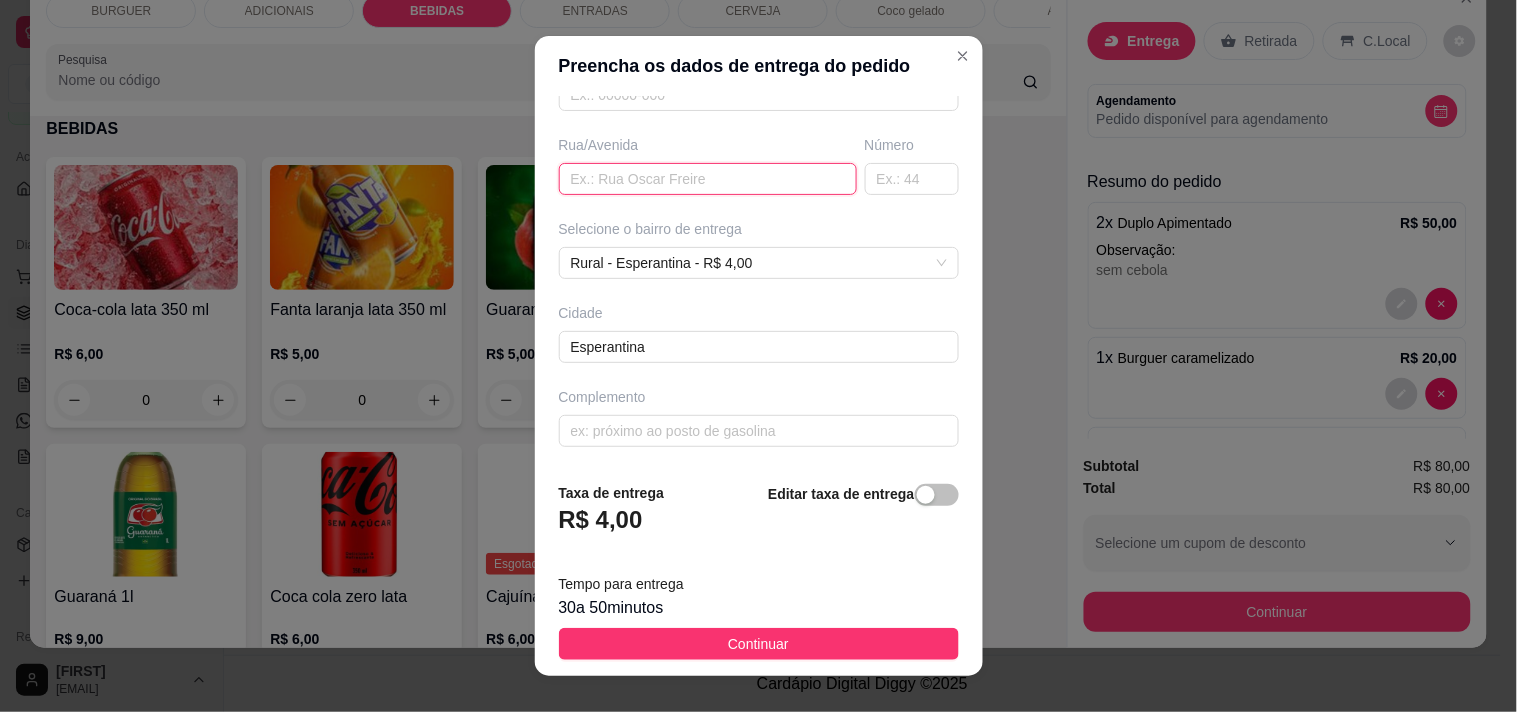click at bounding box center (708, 179) 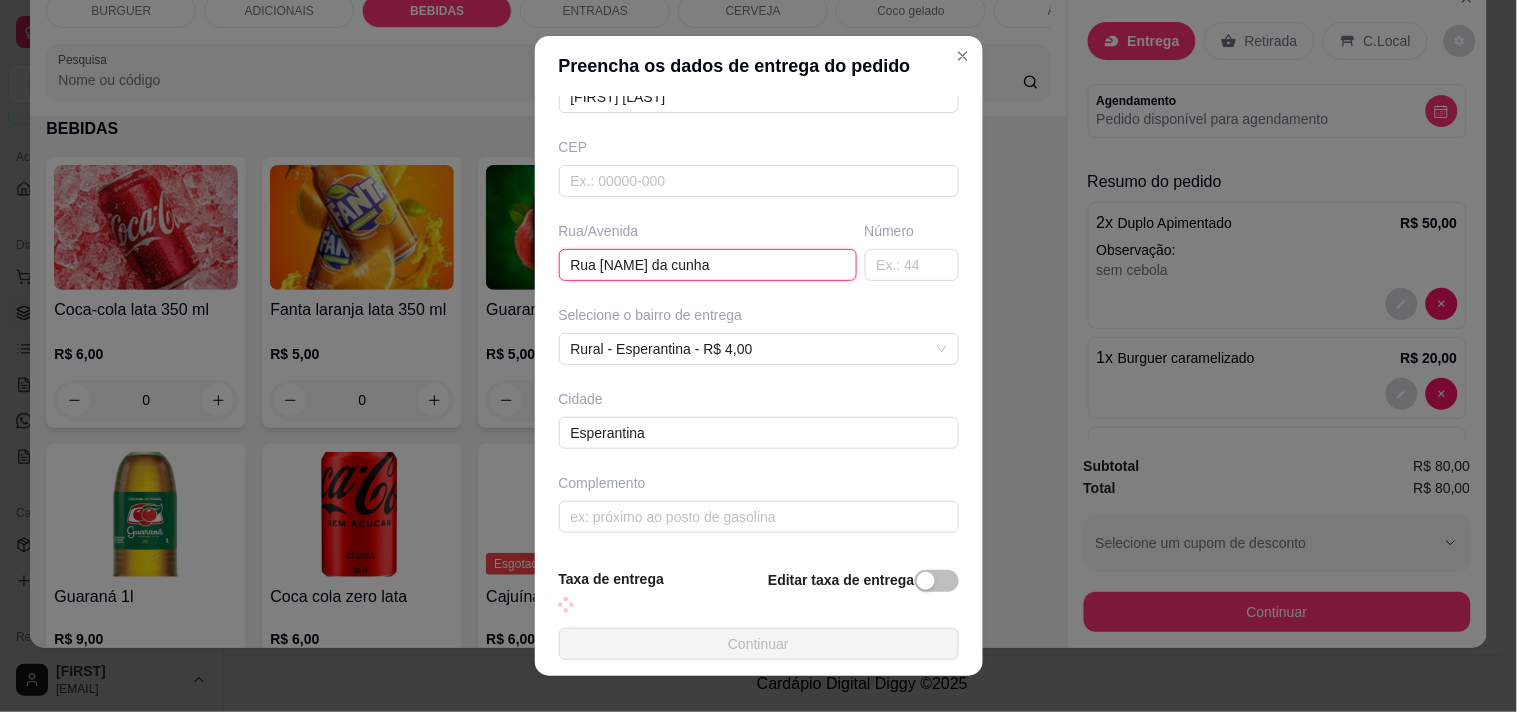 scroll, scrollTop: 304, scrollLeft: 0, axis: vertical 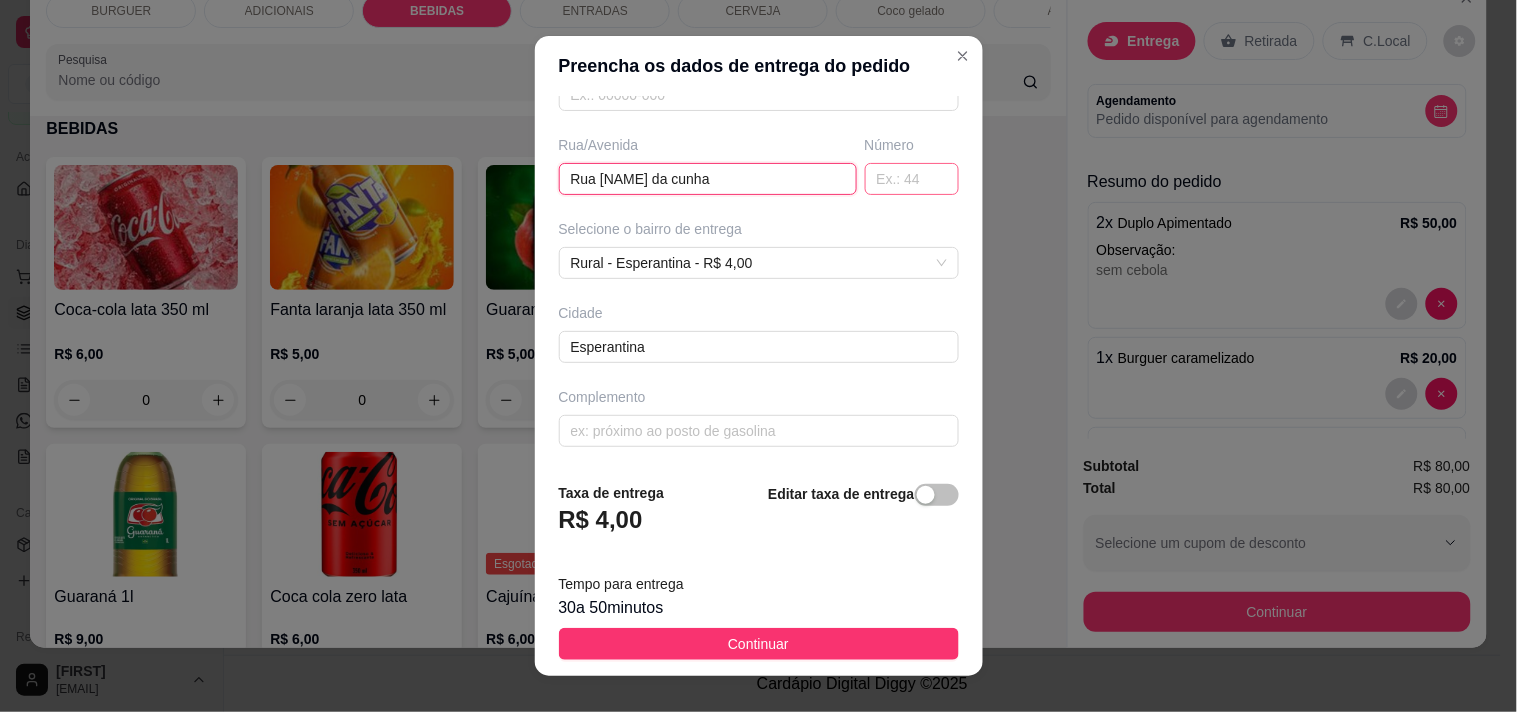 type on "Rua [NAME] da cunha" 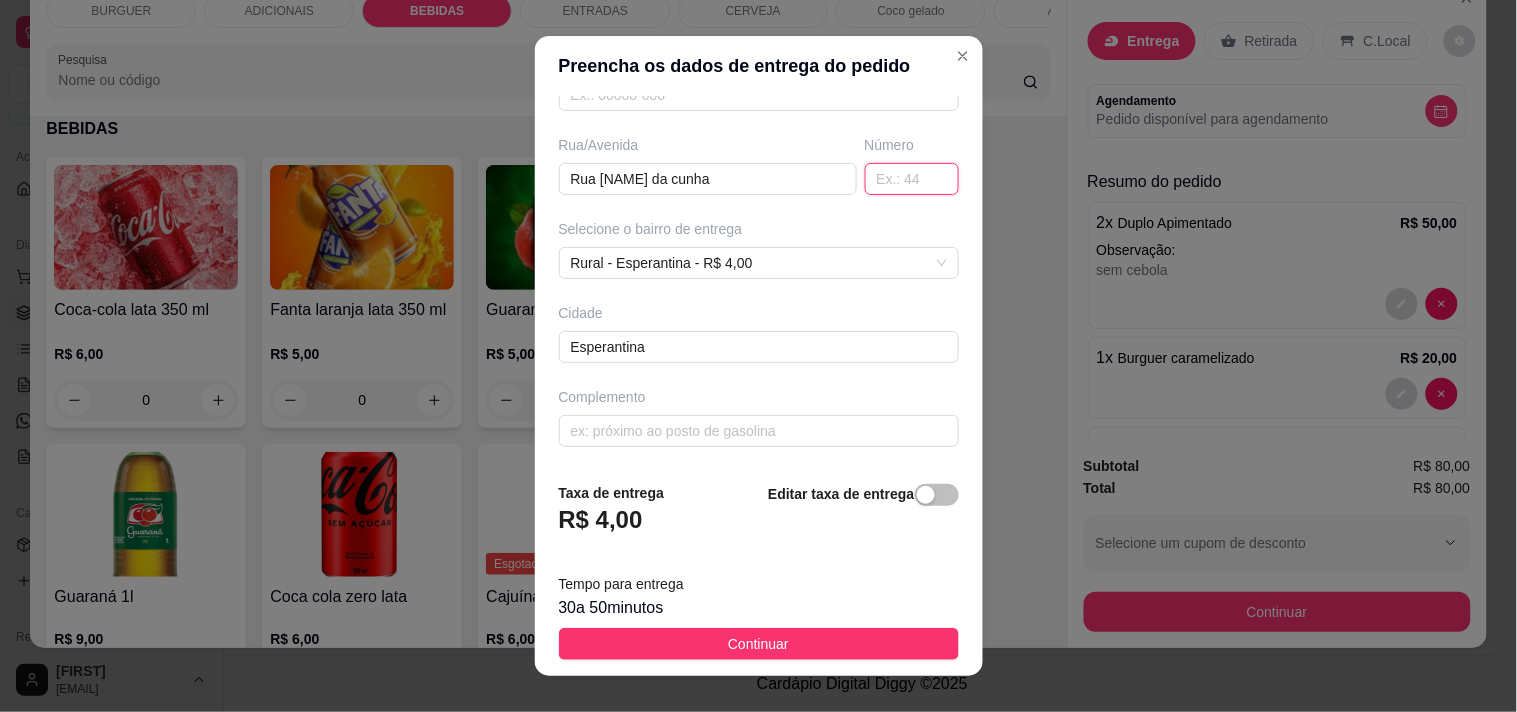 click at bounding box center [912, 179] 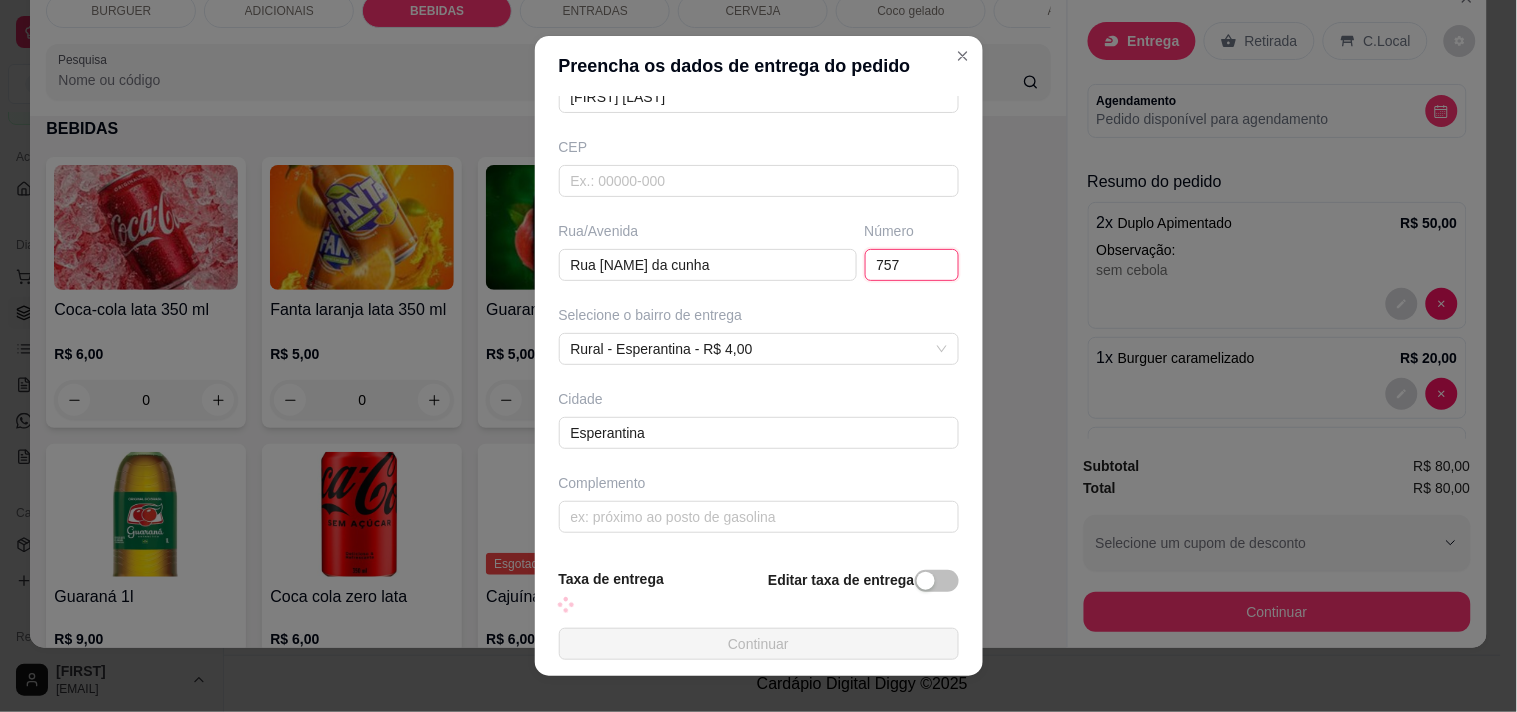 scroll, scrollTop: 304, scrollLeft: 0, axis: vertical 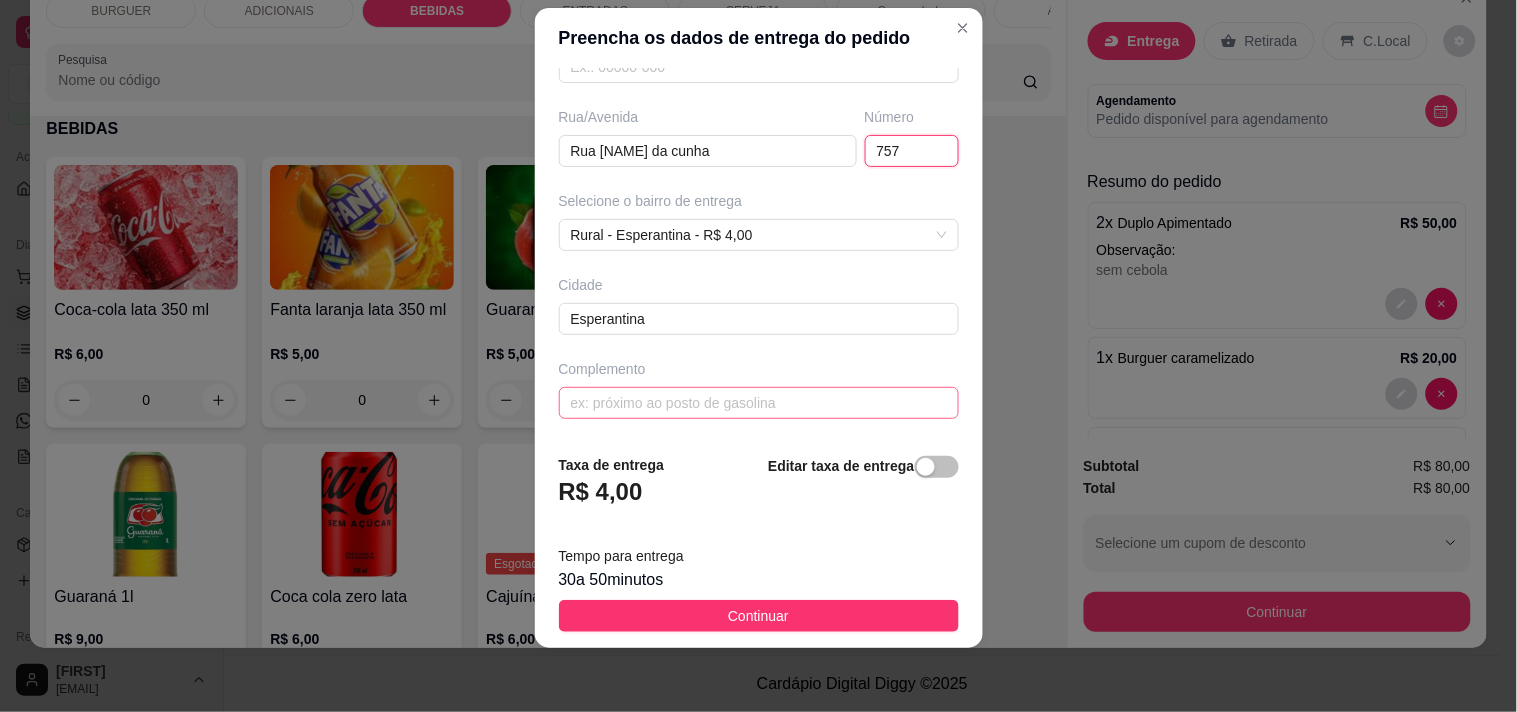 type on "757" 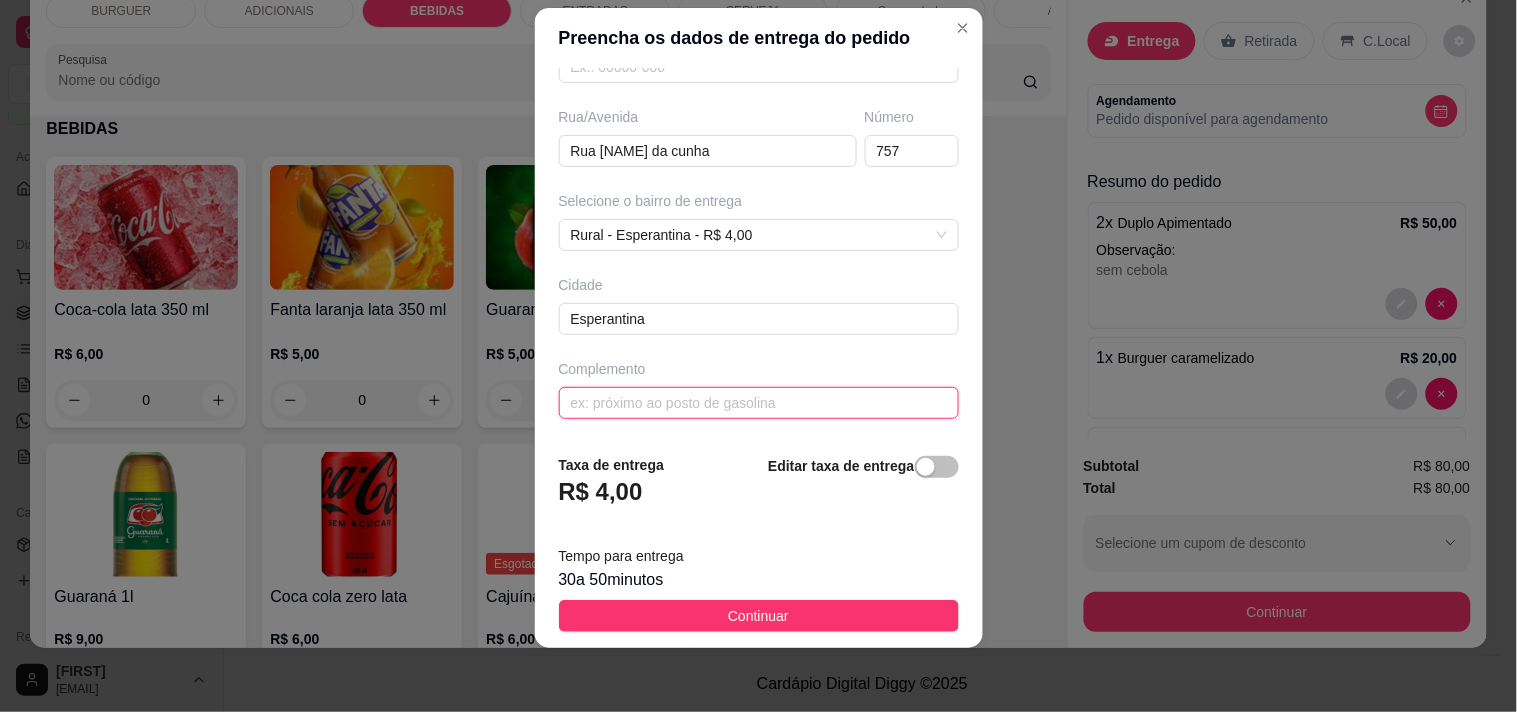 click at bounding box center [759, 403] 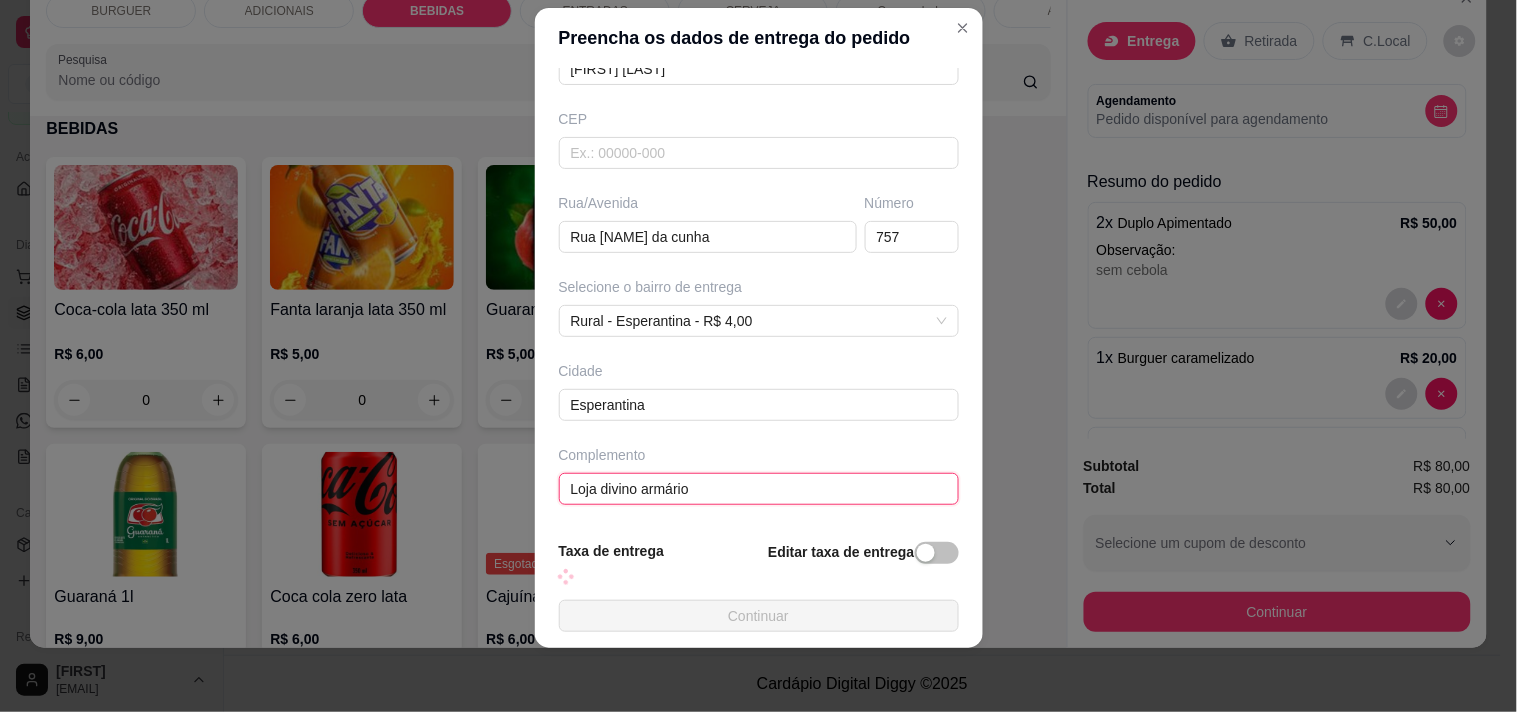 scroll, scrollTop: 304, scrollLeft: 0, axis: vertical 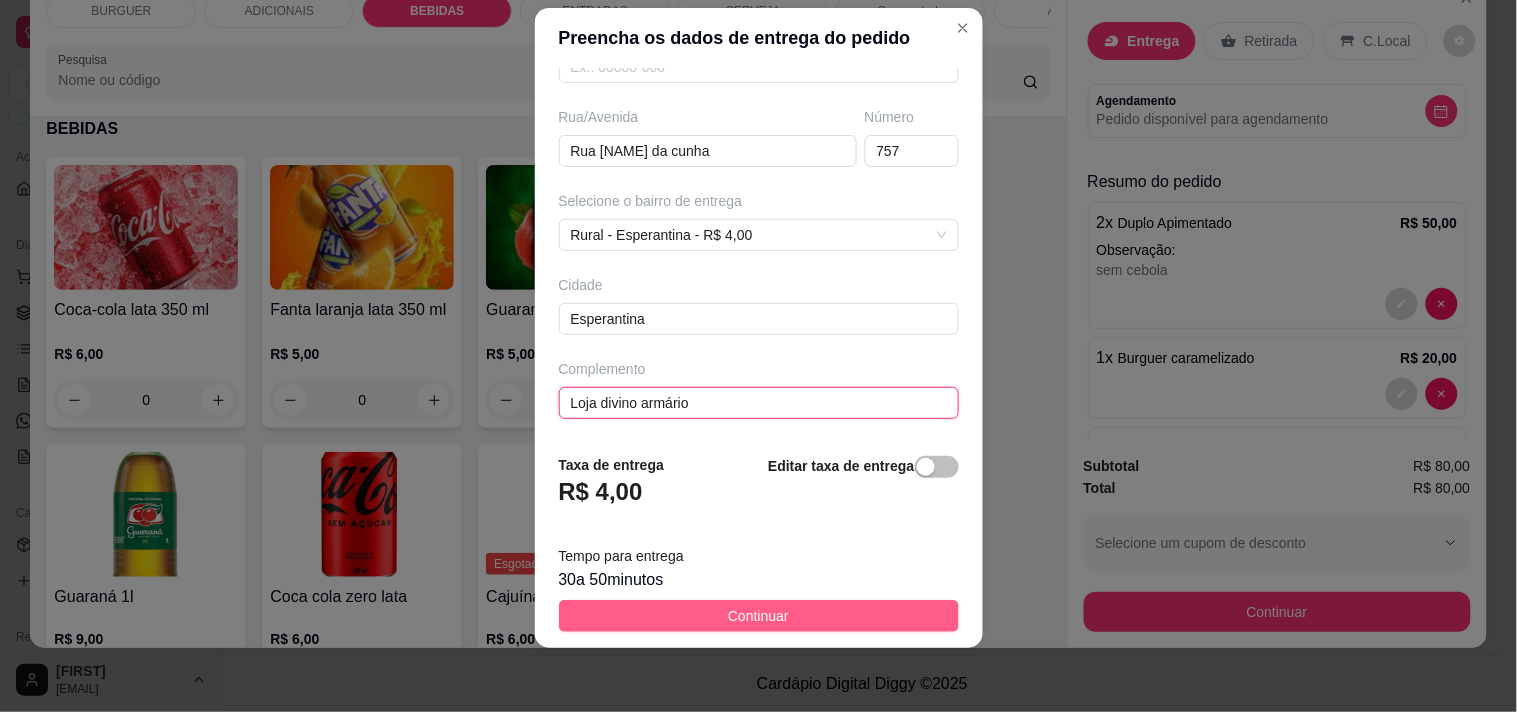type on "Loja divino armário" 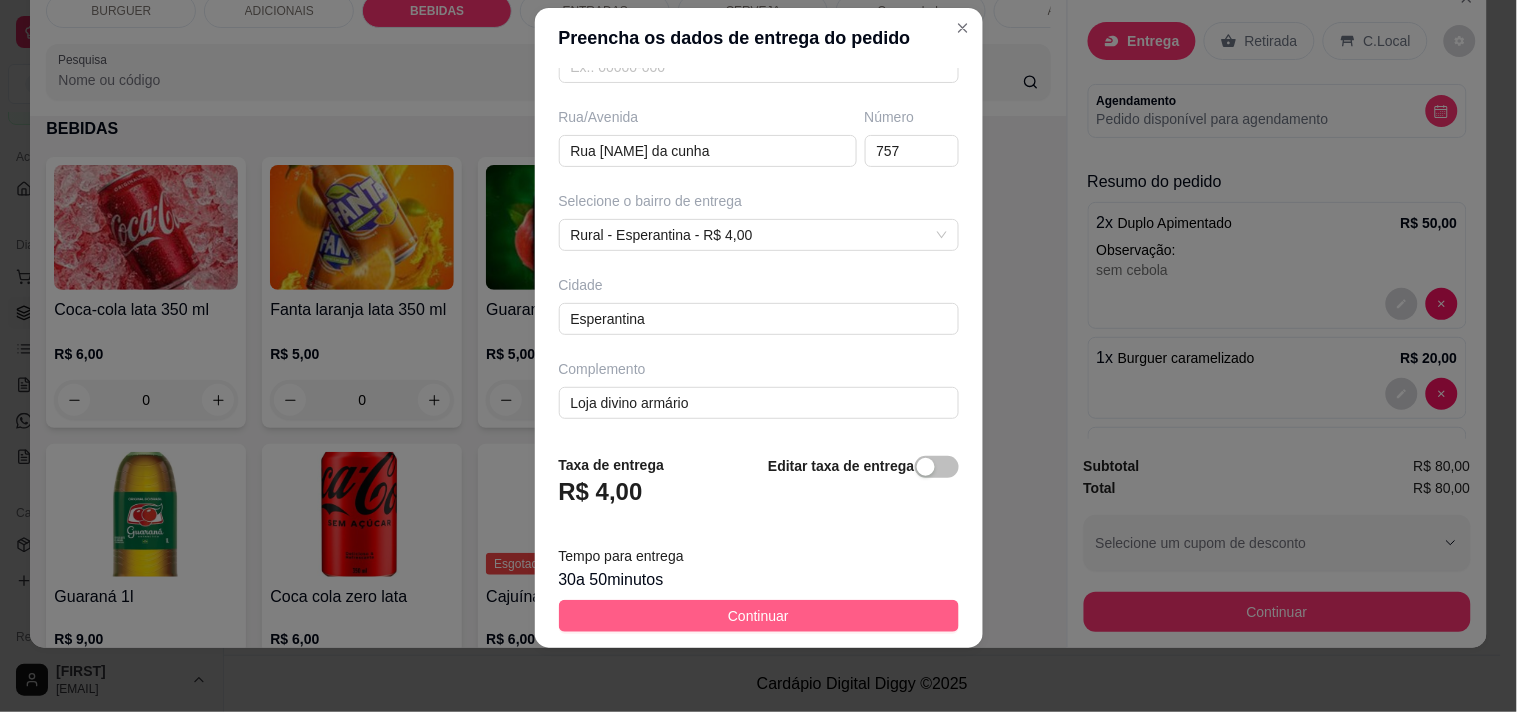 click on "Continuar" at bounding box center (758, 616) 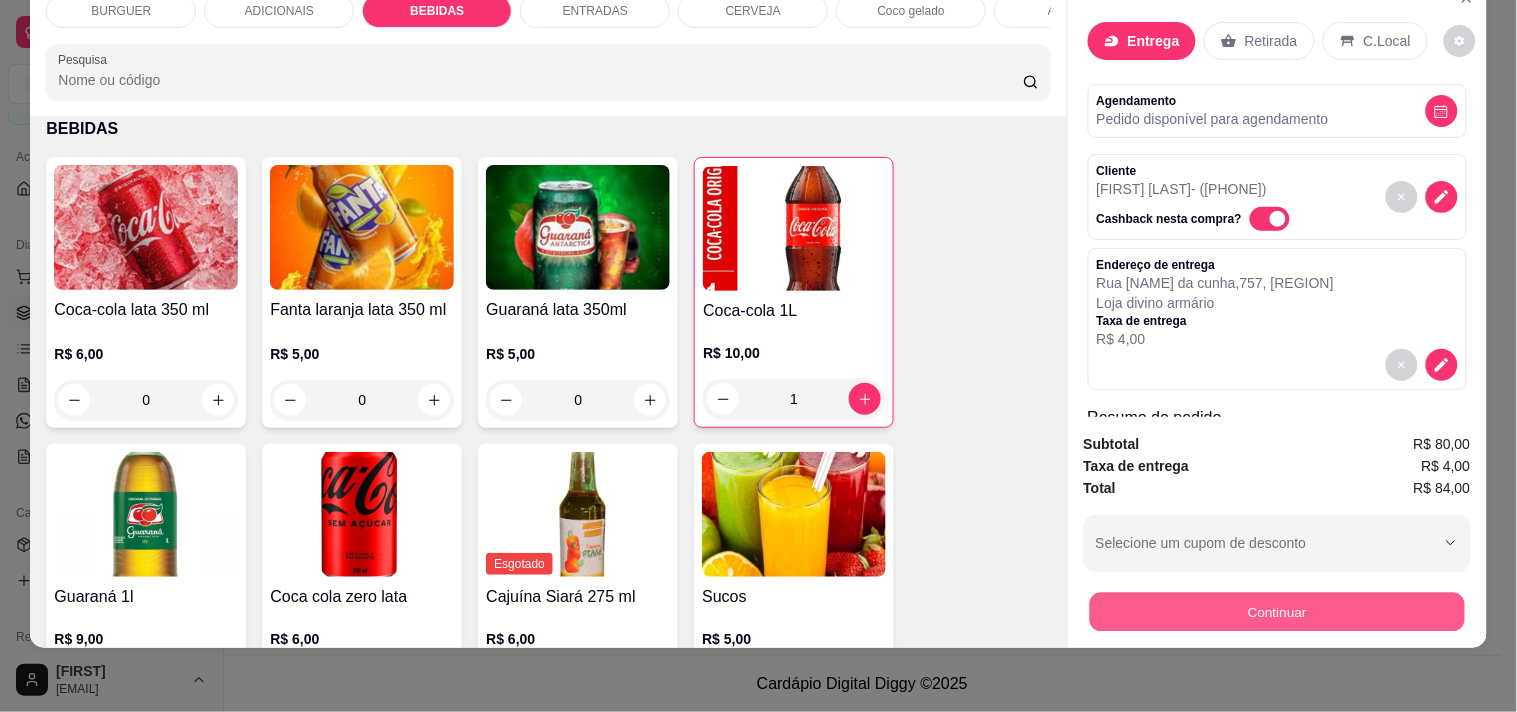 click on "Continuar" at bounding box center [1276, 611] 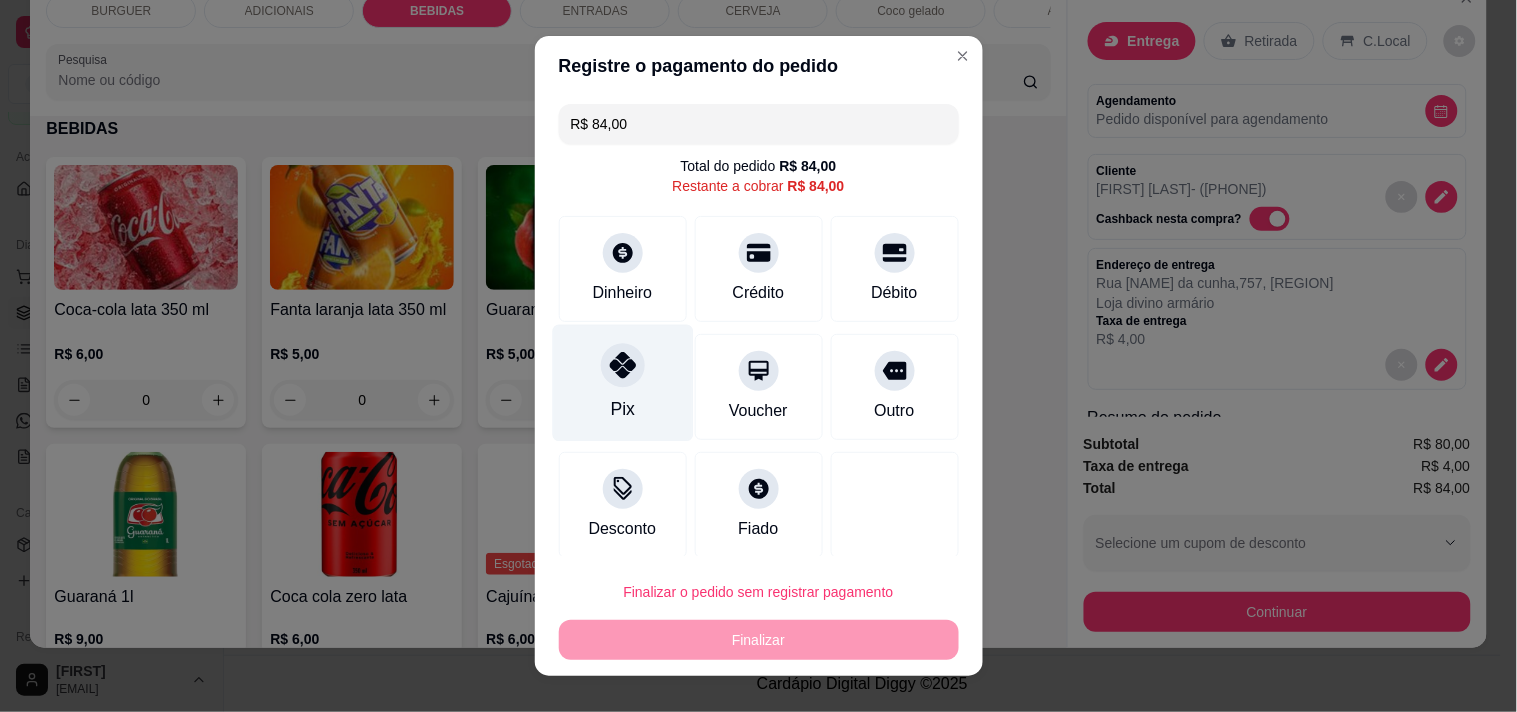 click on "Pix" at bounding box center [622, 382] 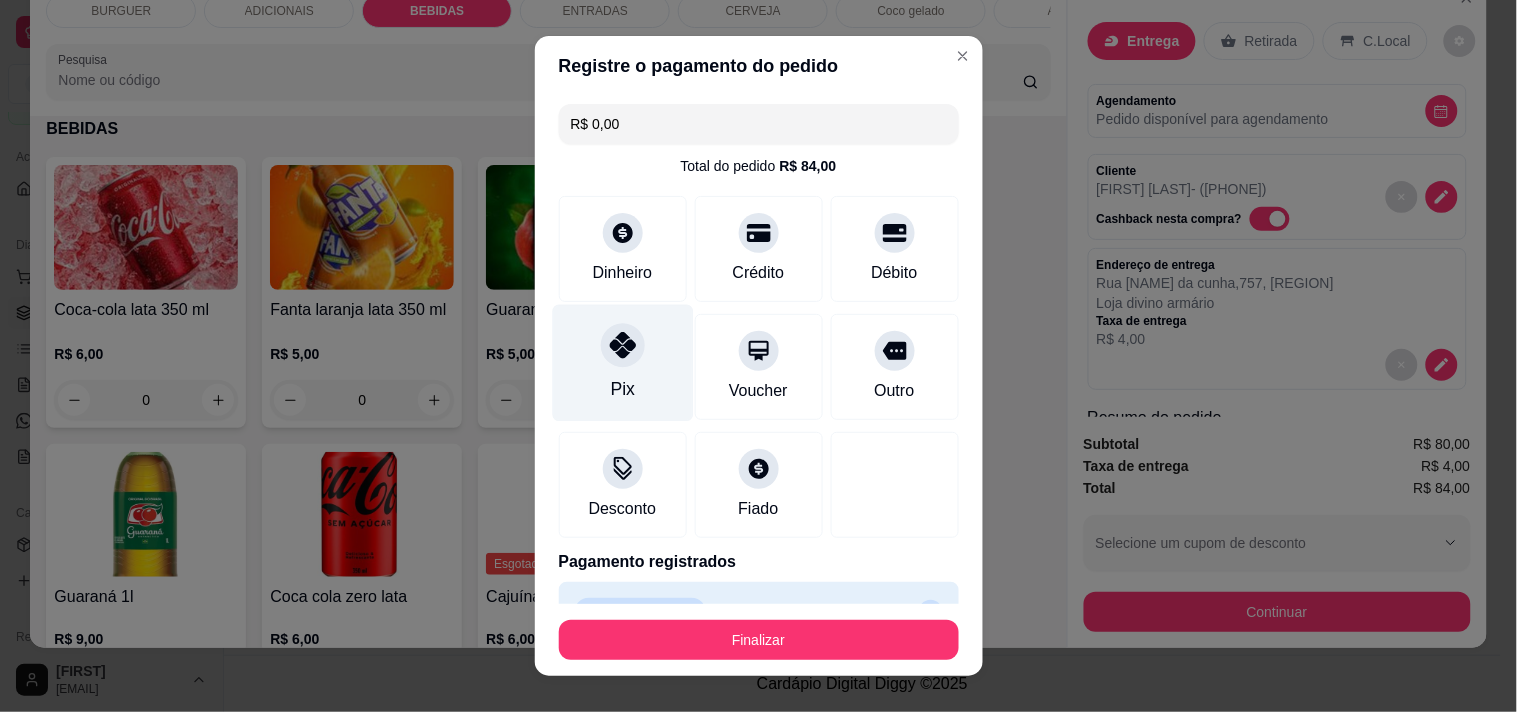 scroll, scrollTop: 45, scrollLeft: 0, axis: vertical 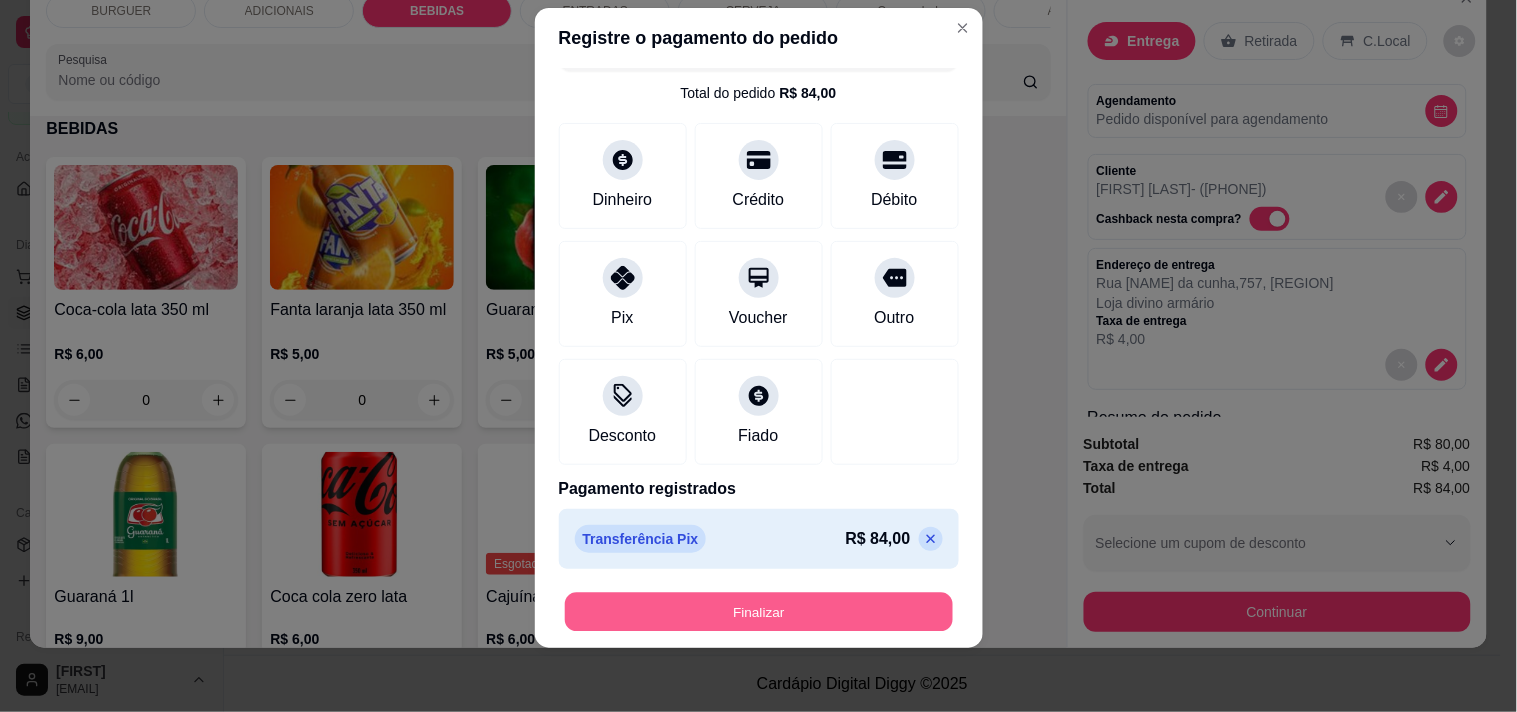 click on "Finalizar" at bounding box center (759, 612) 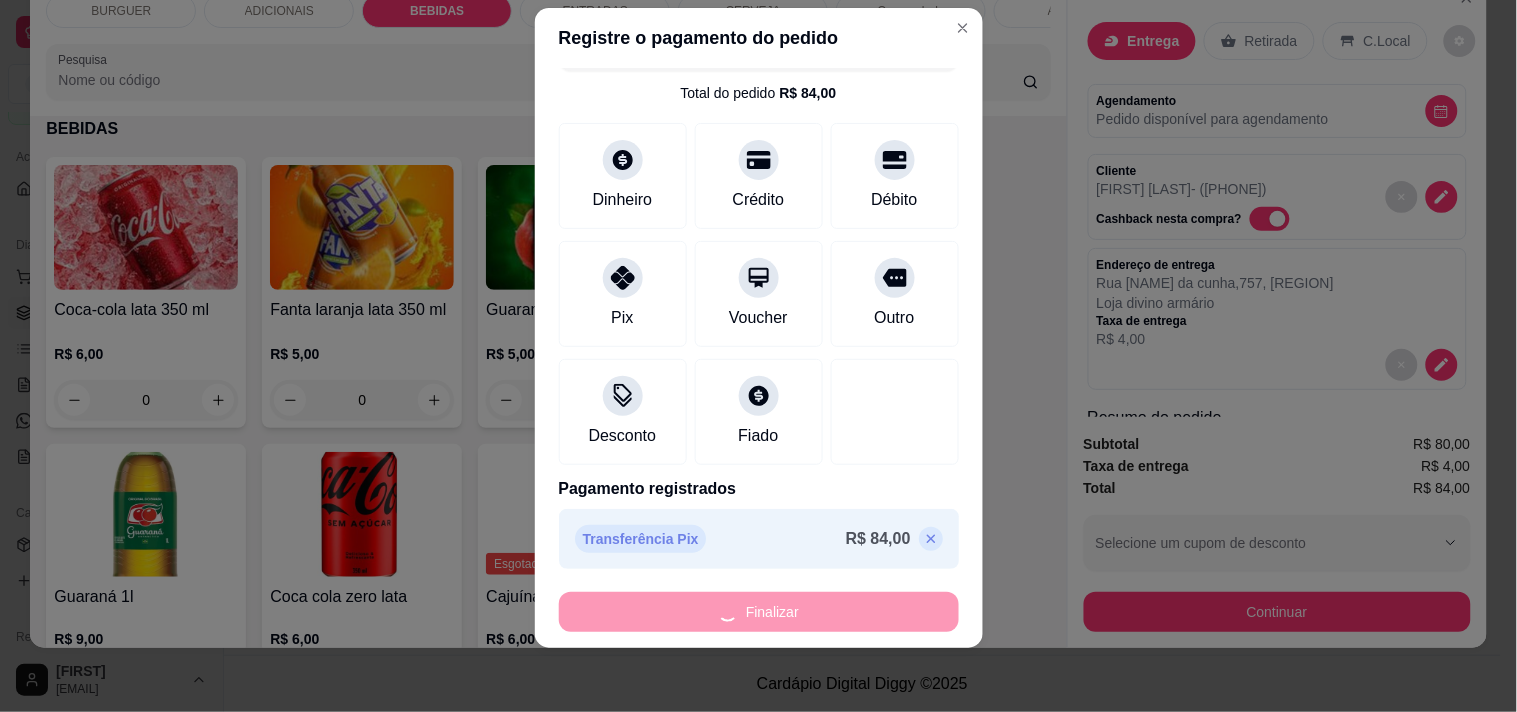 type on "0" 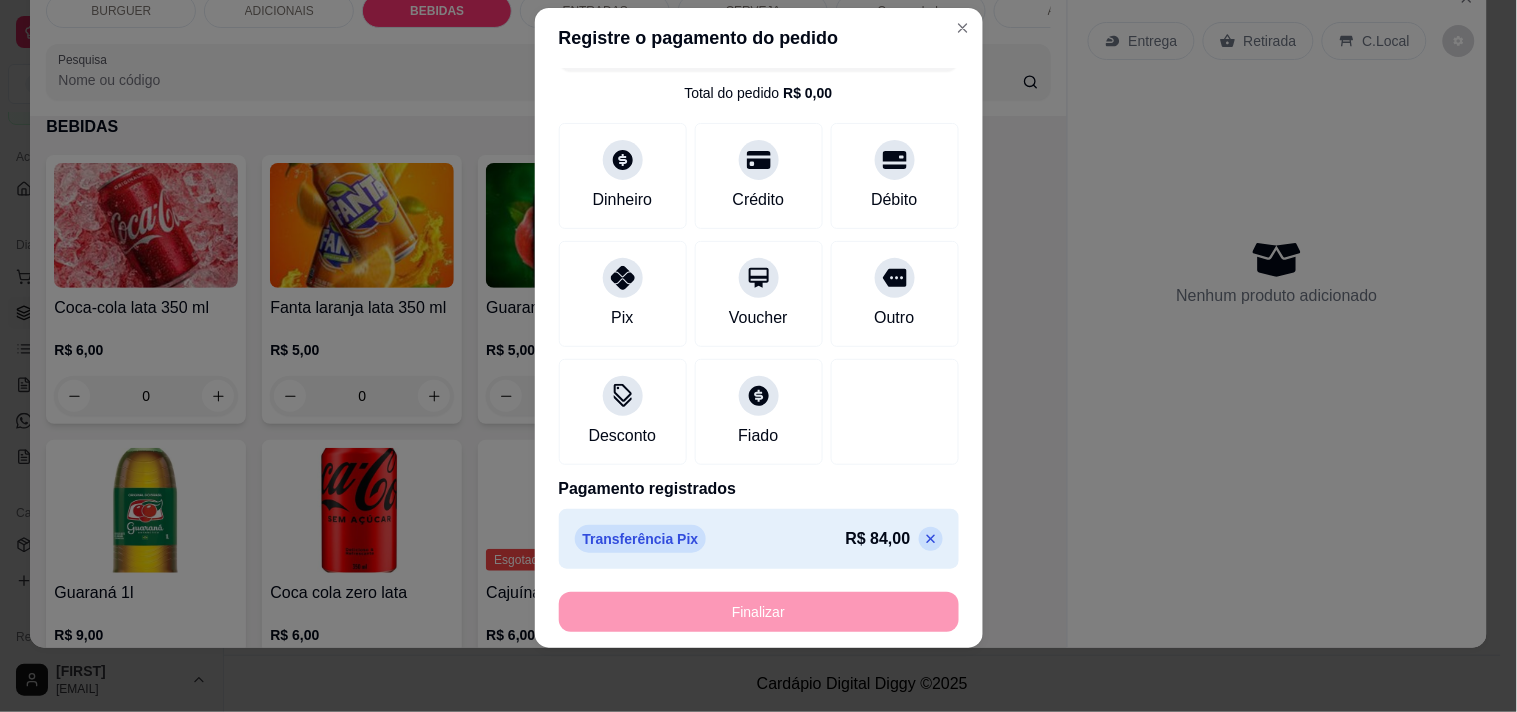 type on "-R$ 84,00" 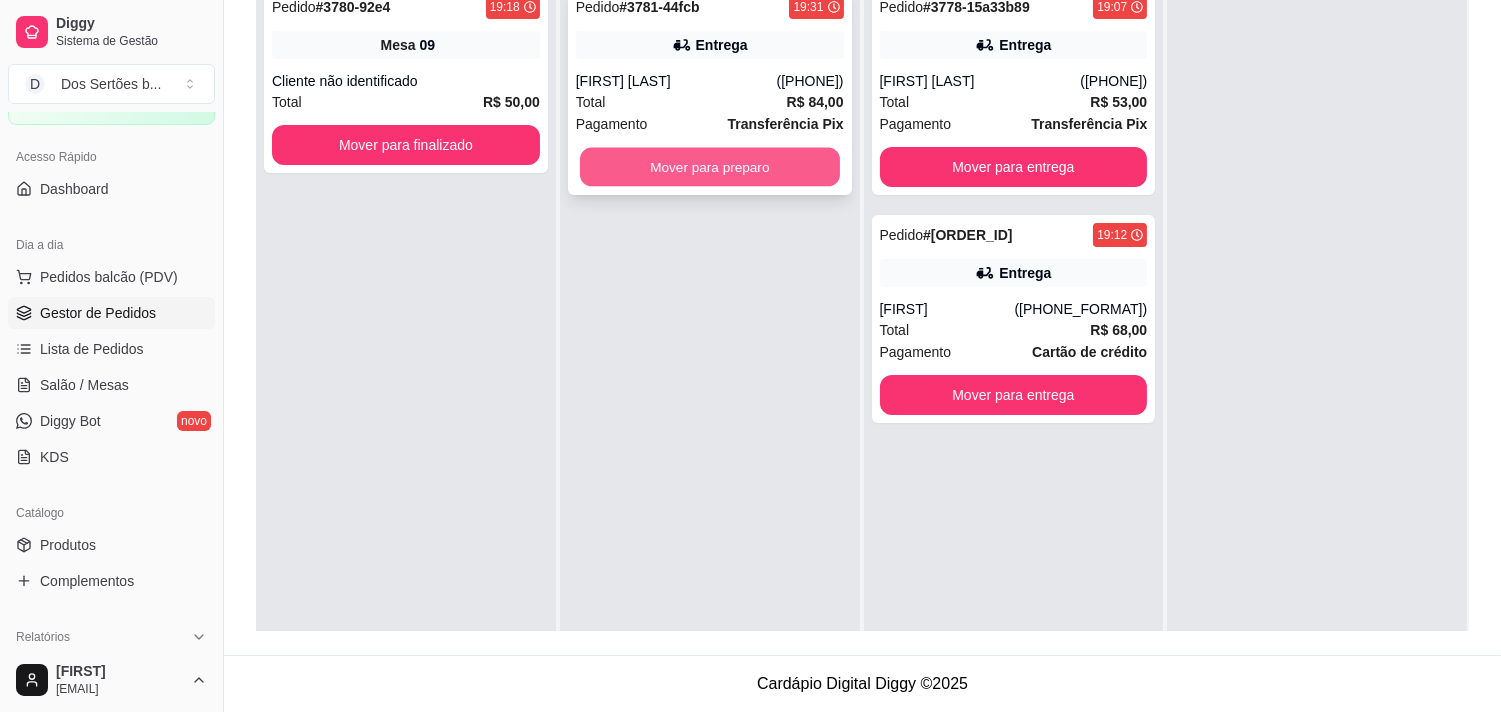 click on "Mover para preparo" at bounding box center [710, 167] 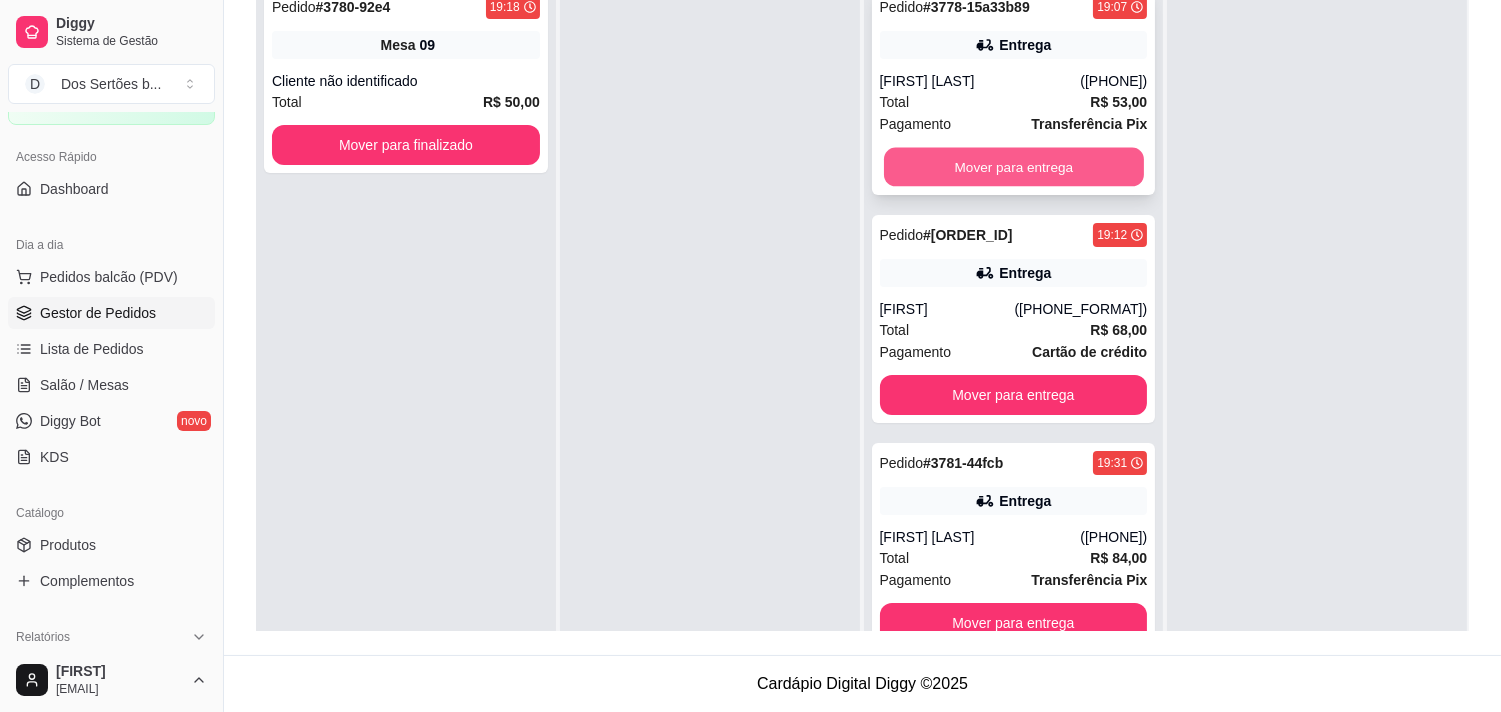 click on "Mover para entrega" at bounding box center [1014, 167] 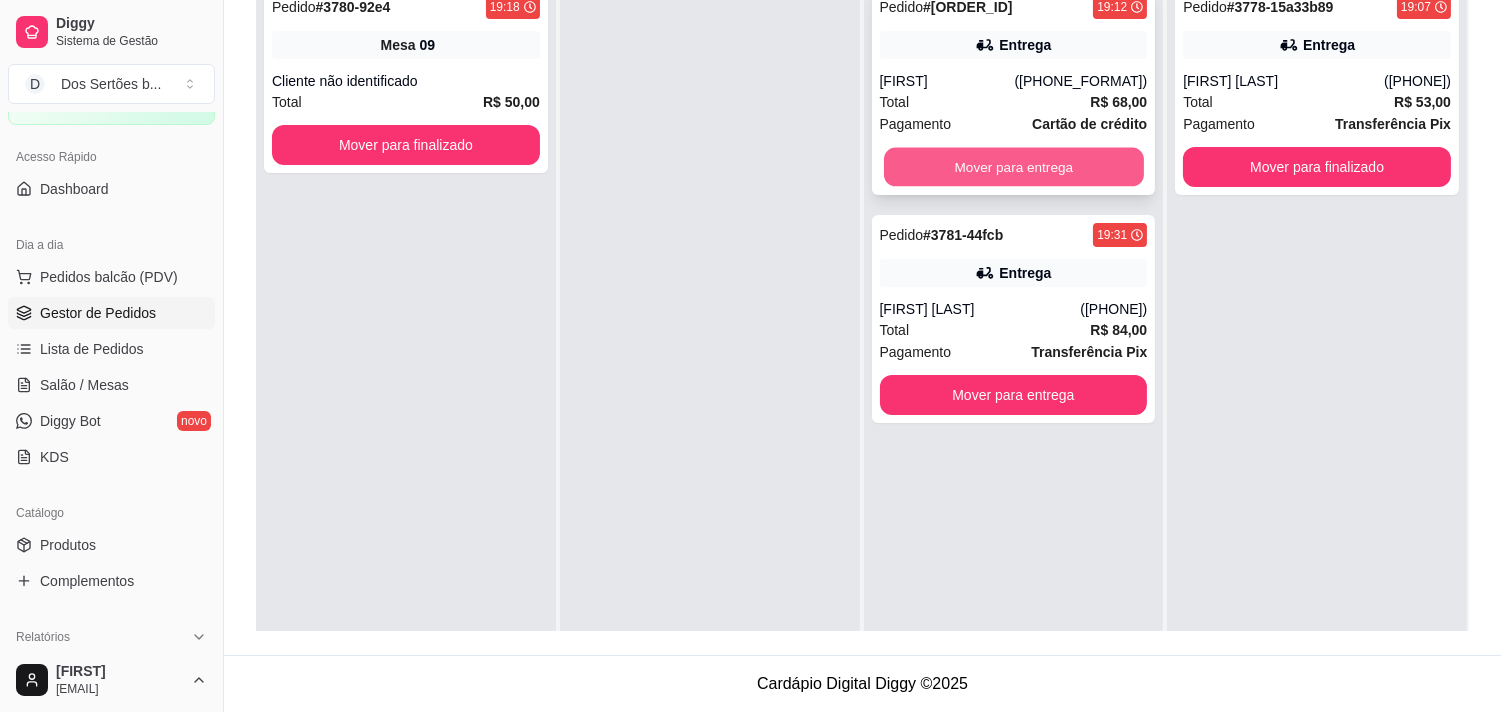 click on "Mover para entrega" at bounding box center (1014, 167) 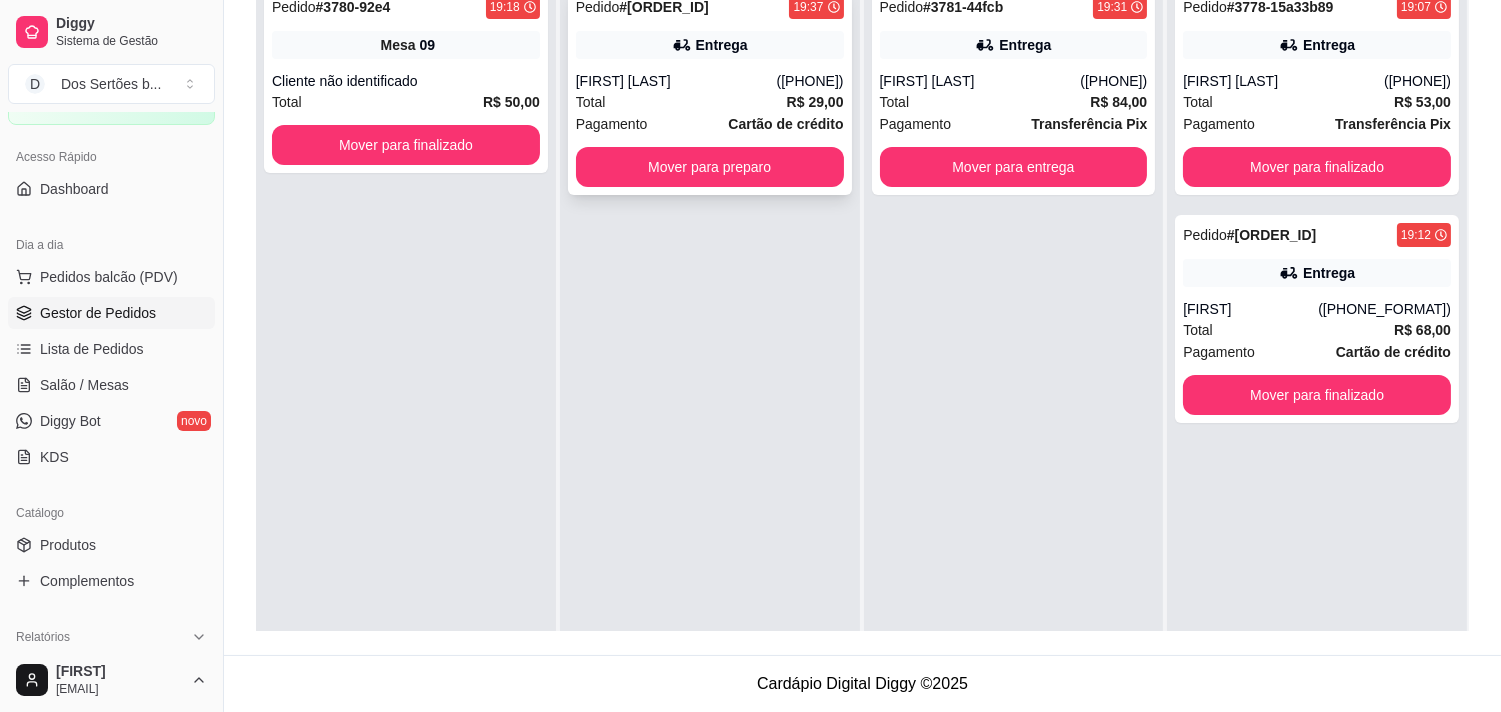 click on "Total R$ 29,00" at bounding box center [710, 102] 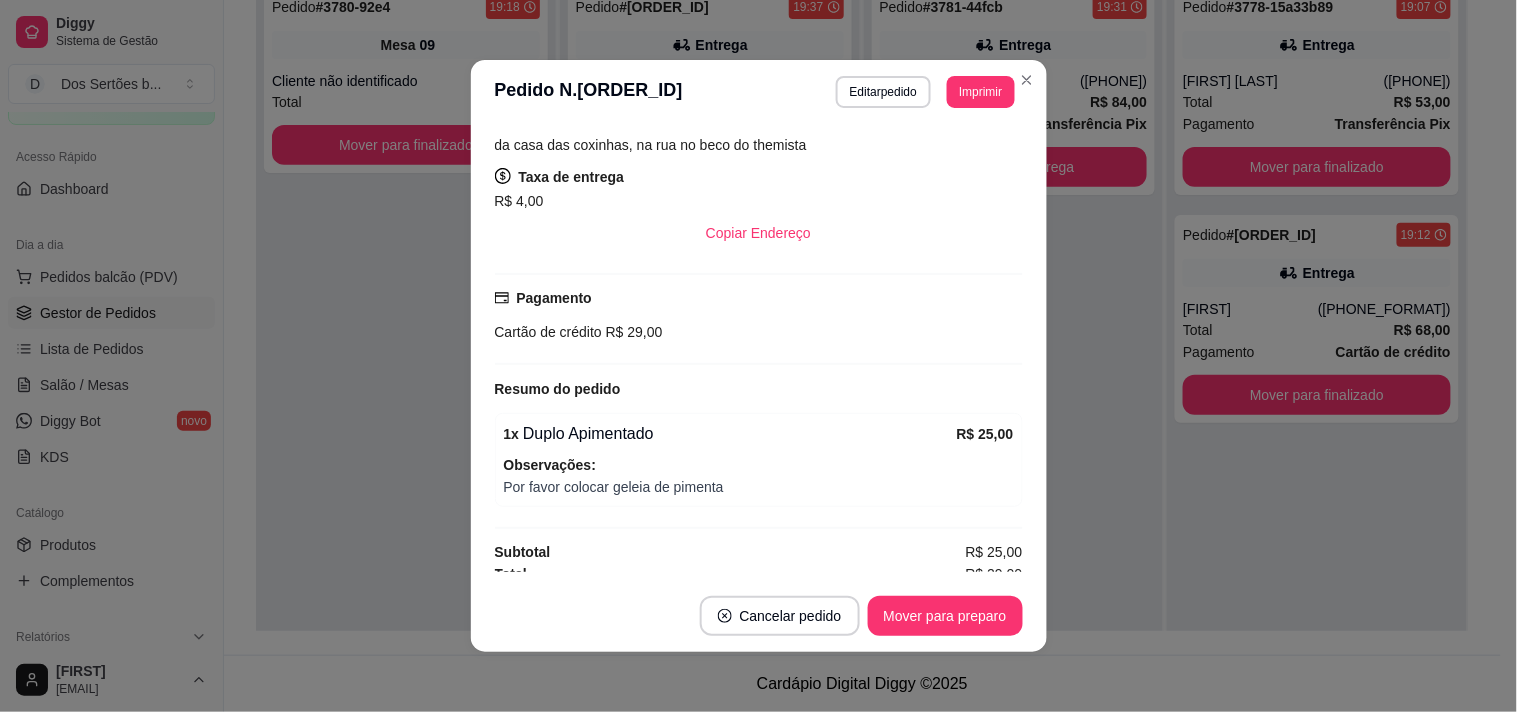 scroll, scrollTop: 415, scrollLeft: 0, axis: vertical 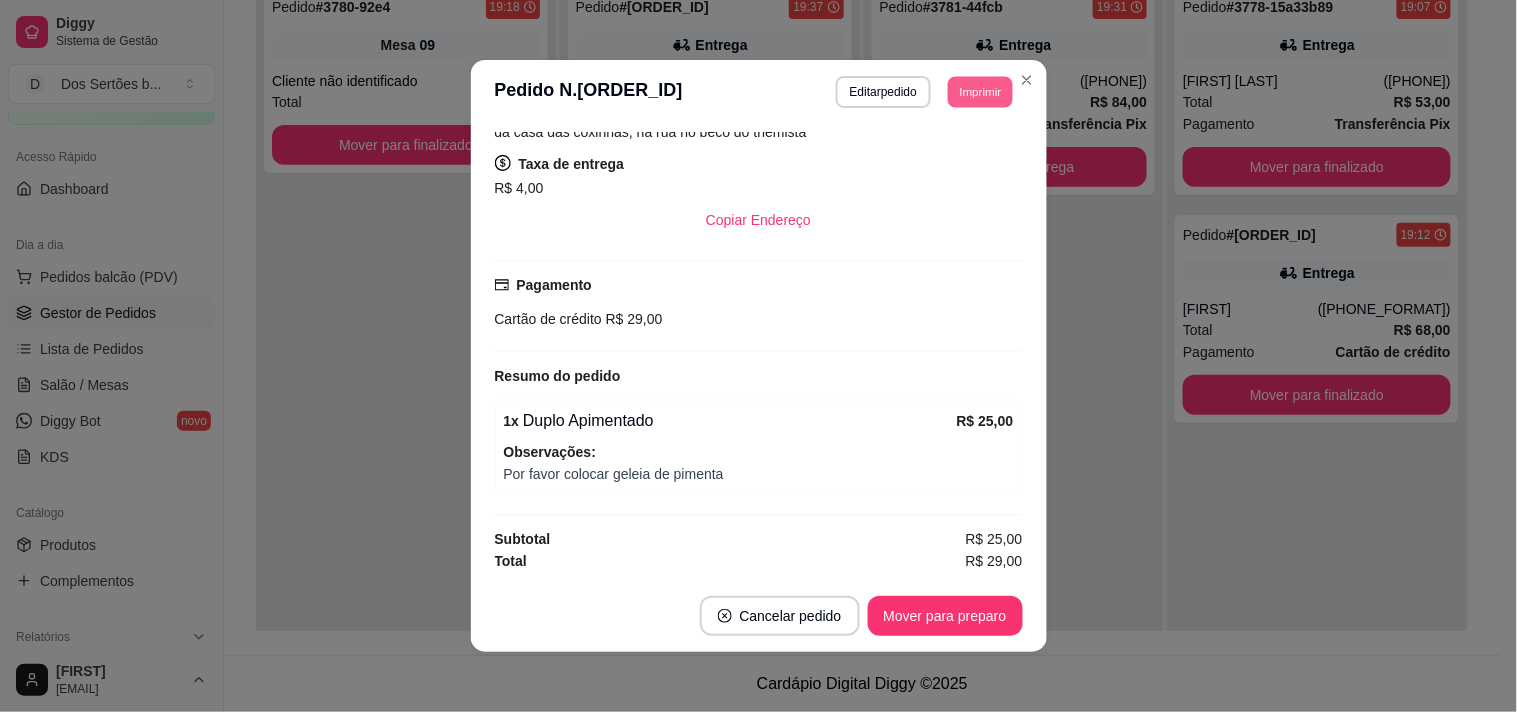 click on "Imprimir" at bounding box center [980, 91] 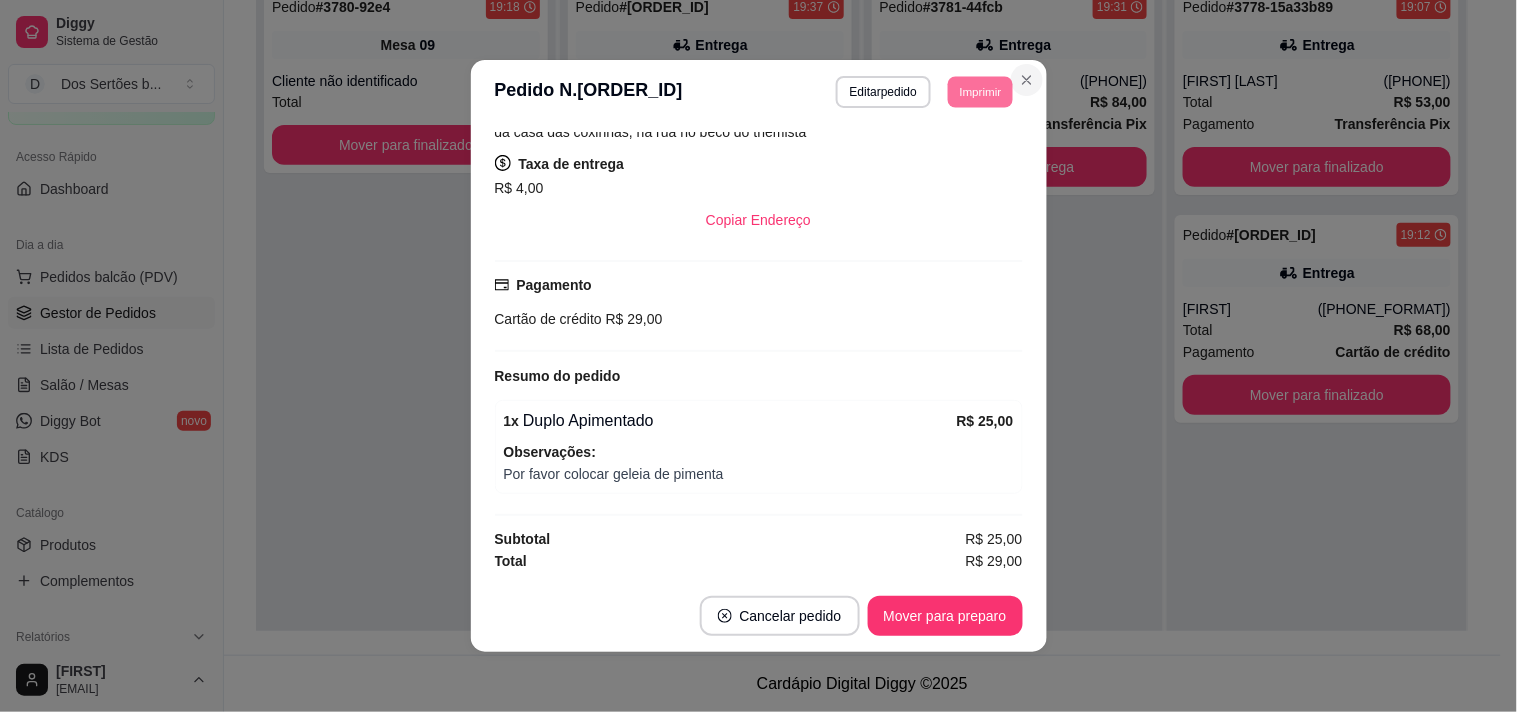 click 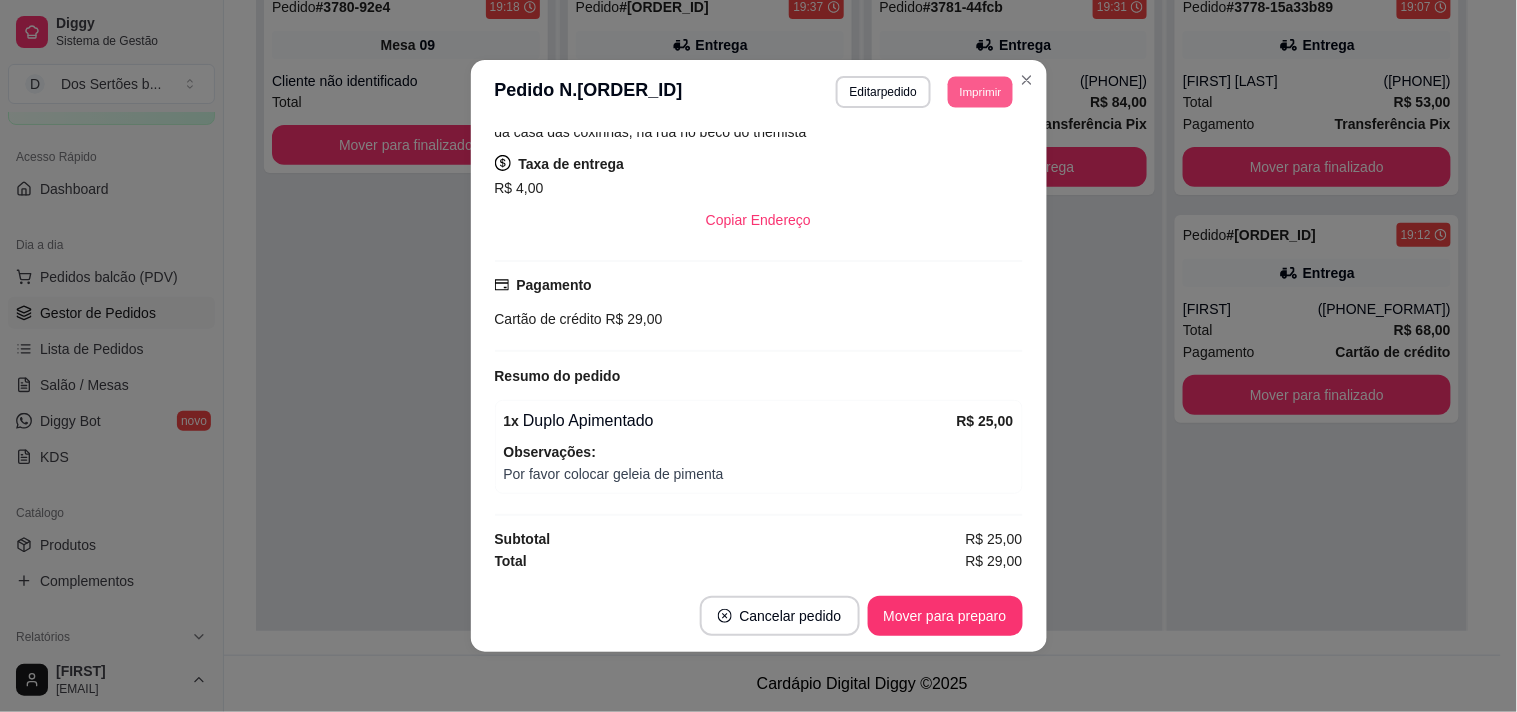 click on "Imprimir" at bounding box center [980, 91] 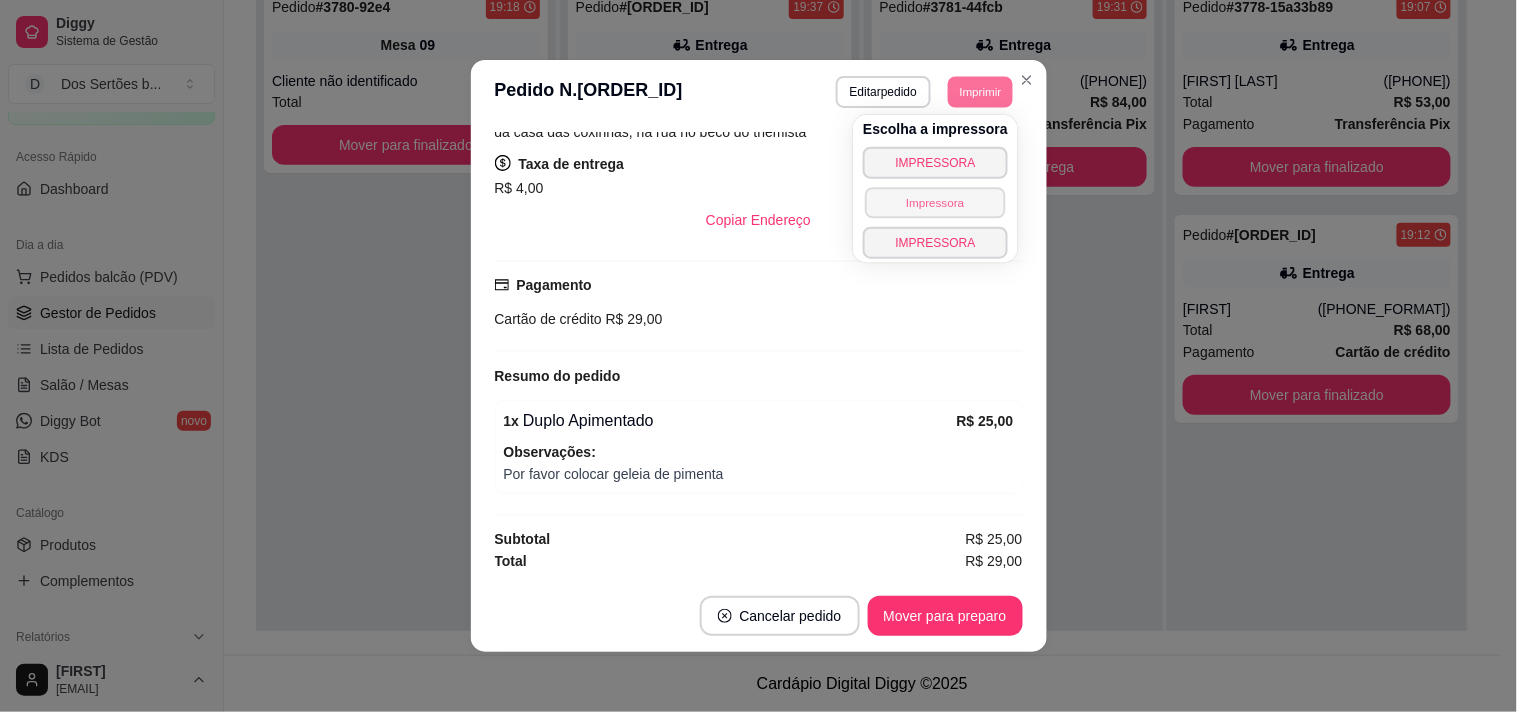 click on "Impressora" at bounding box center [935, 202] 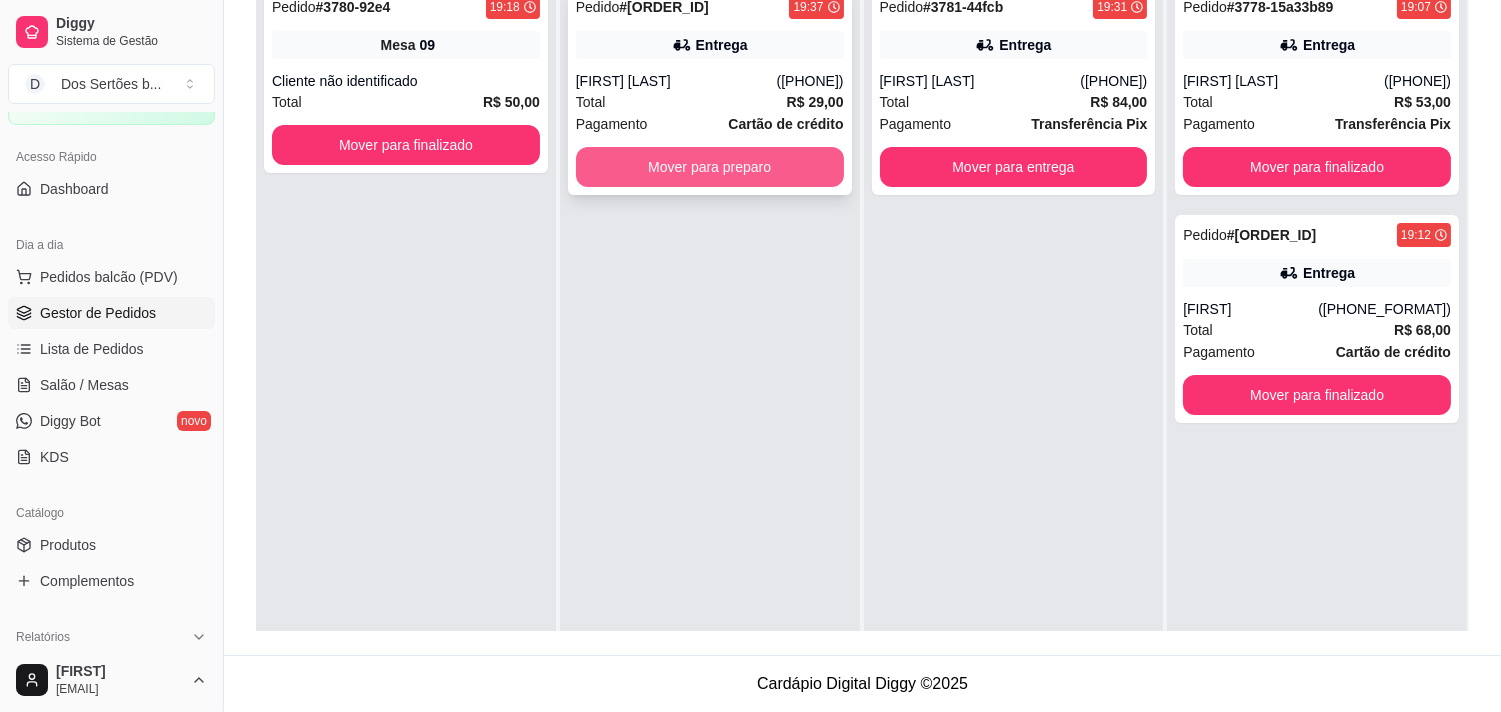 click on "Mover para preparo" at bounding box center [710, 167] 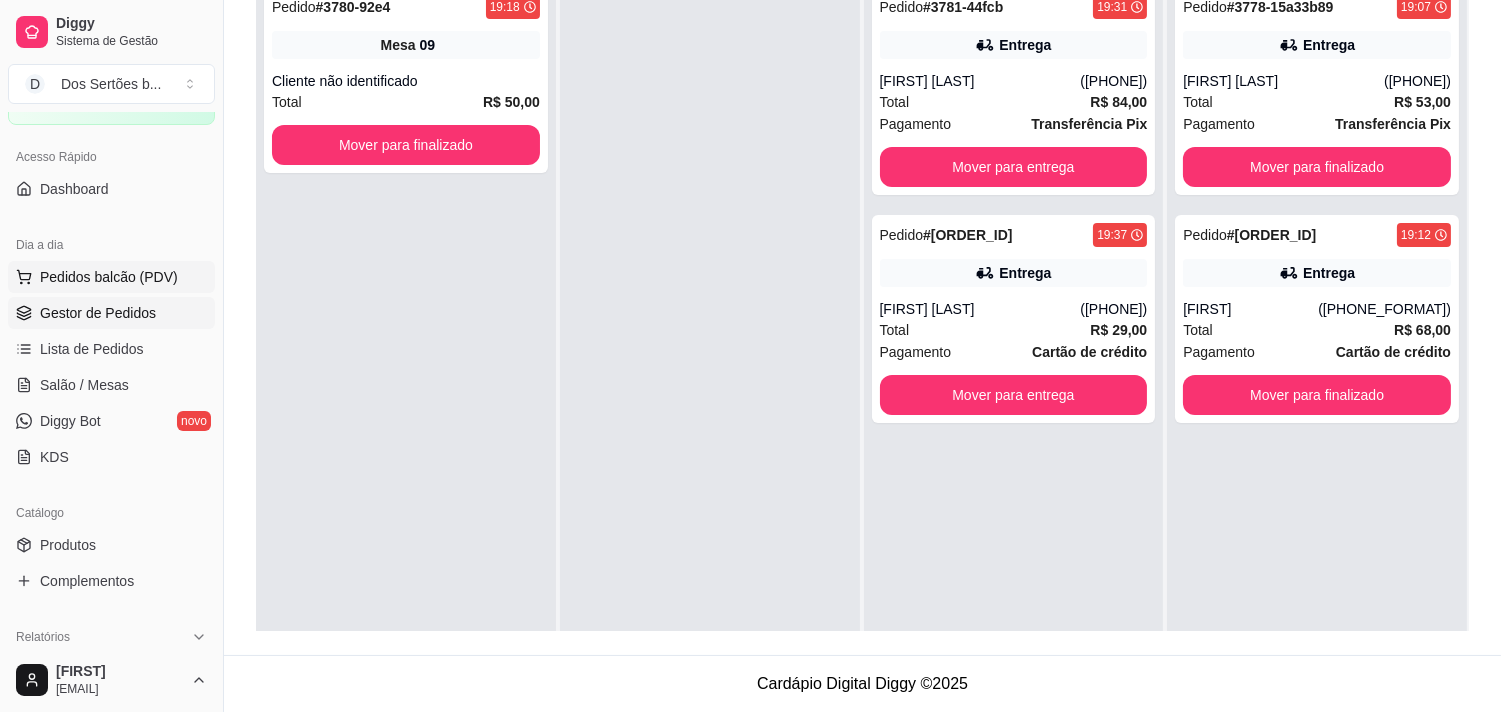click on "Pedidos balcão (PDV)" at bounding box center (109, 277) 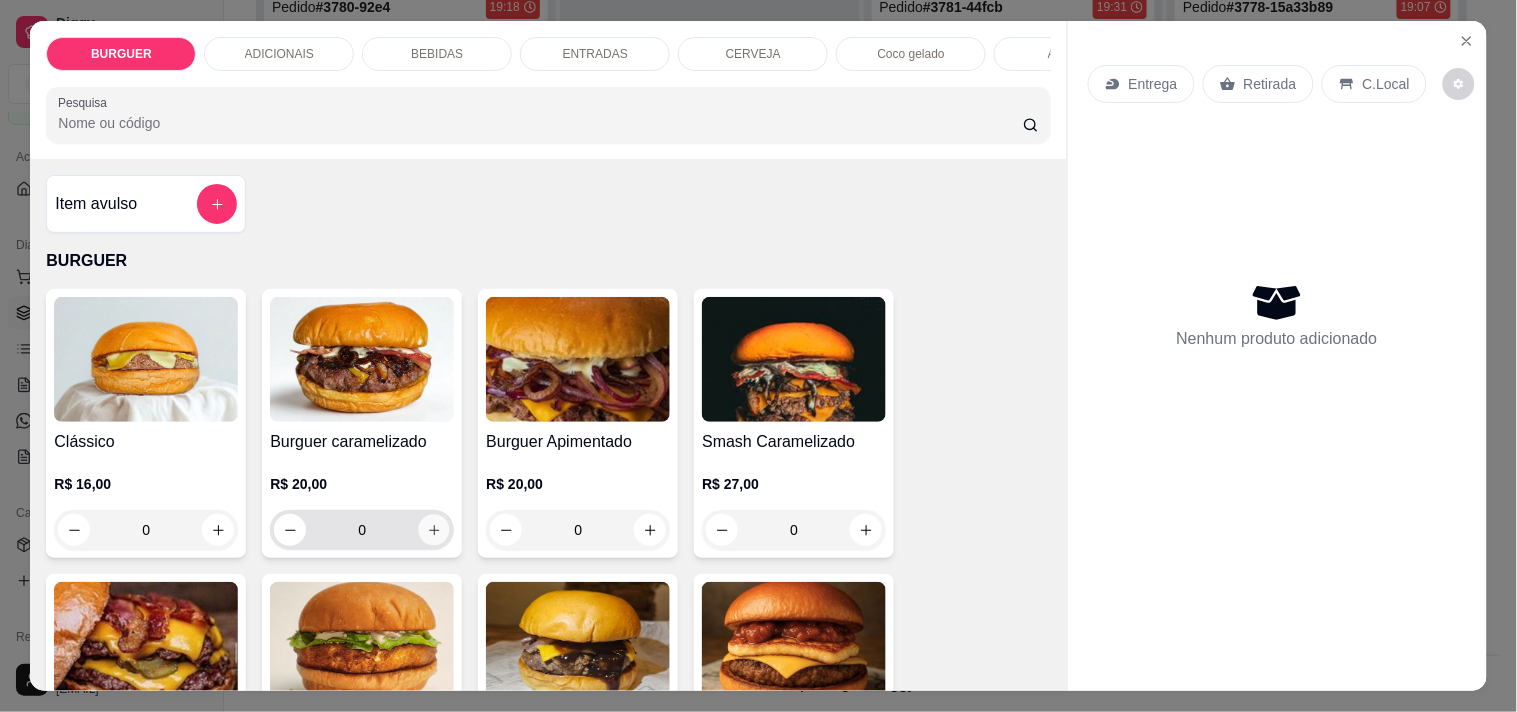 click at bounding box center [434, 530] 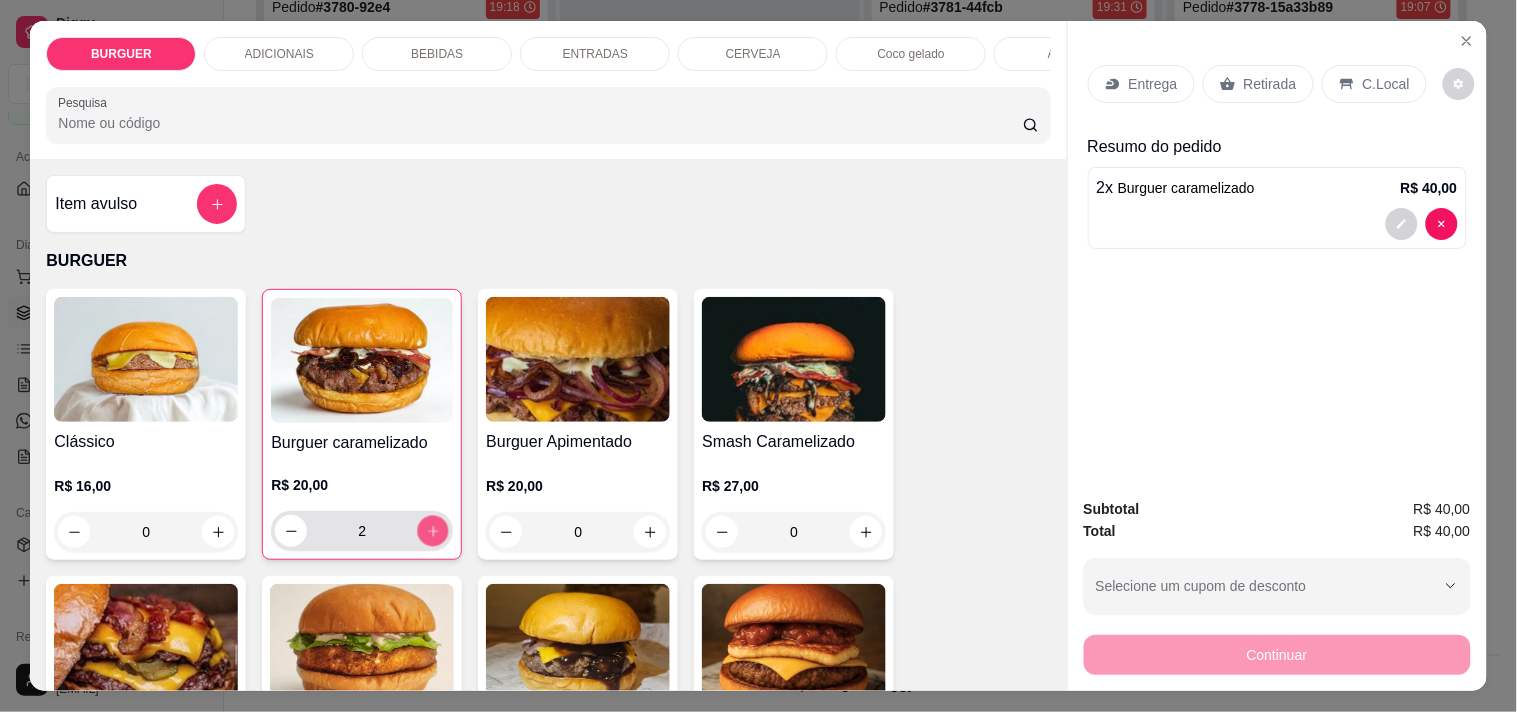 click at bounding box center (433, 531) 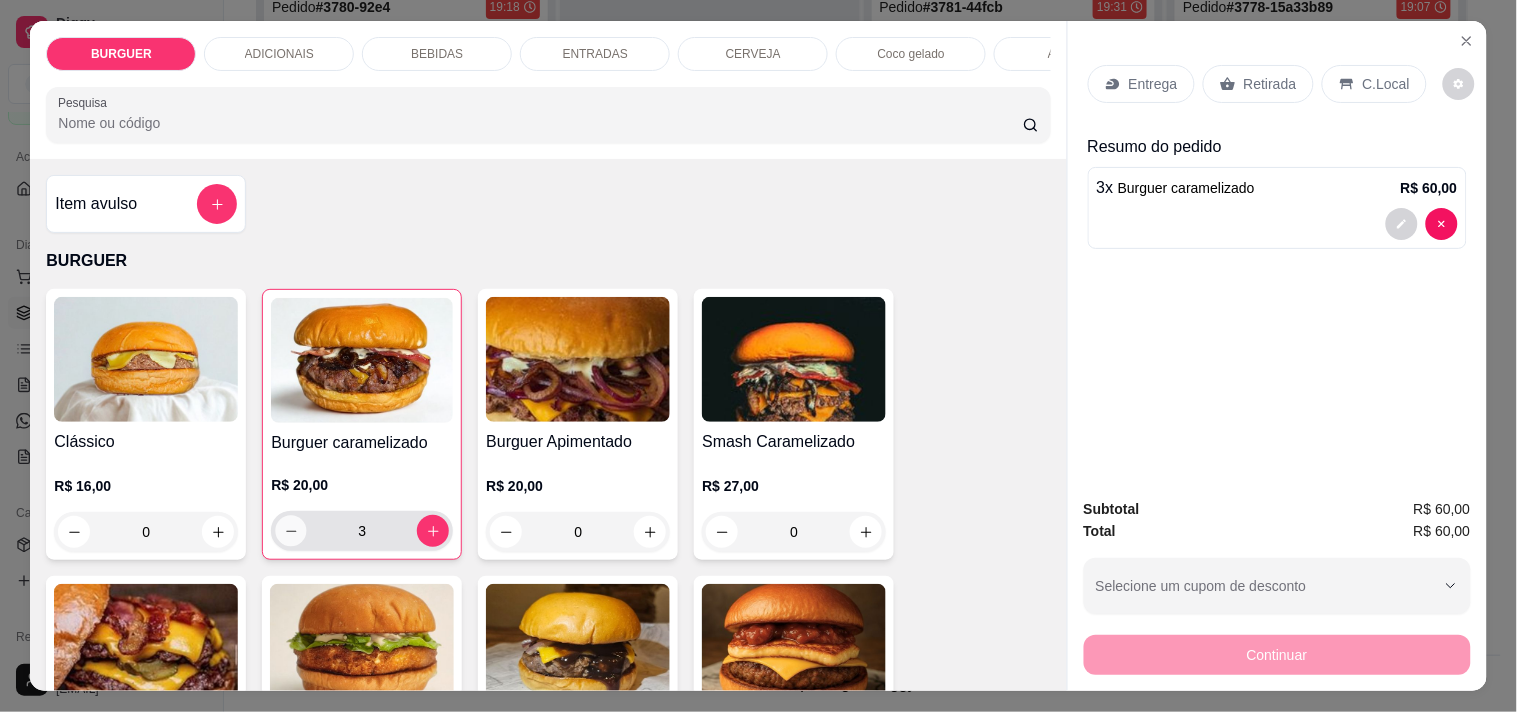click 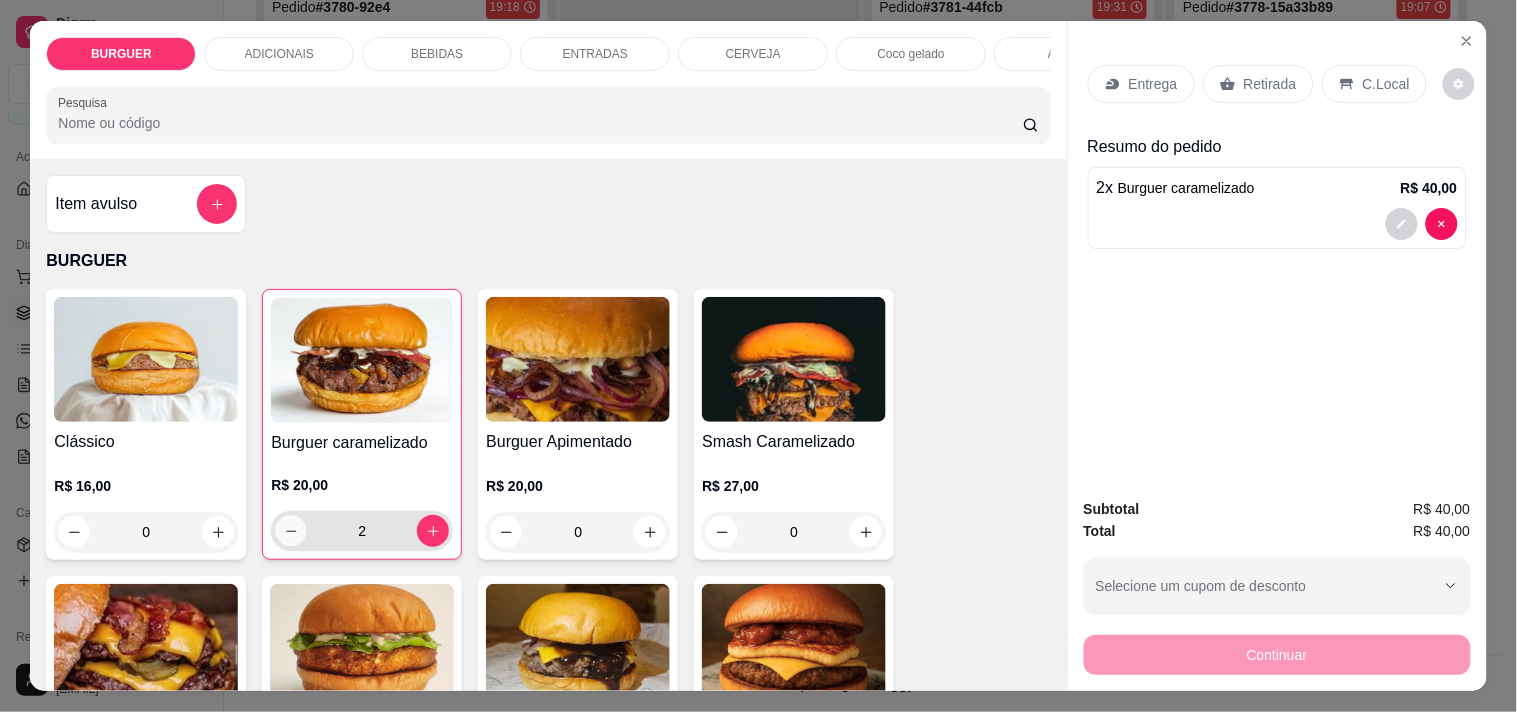 click 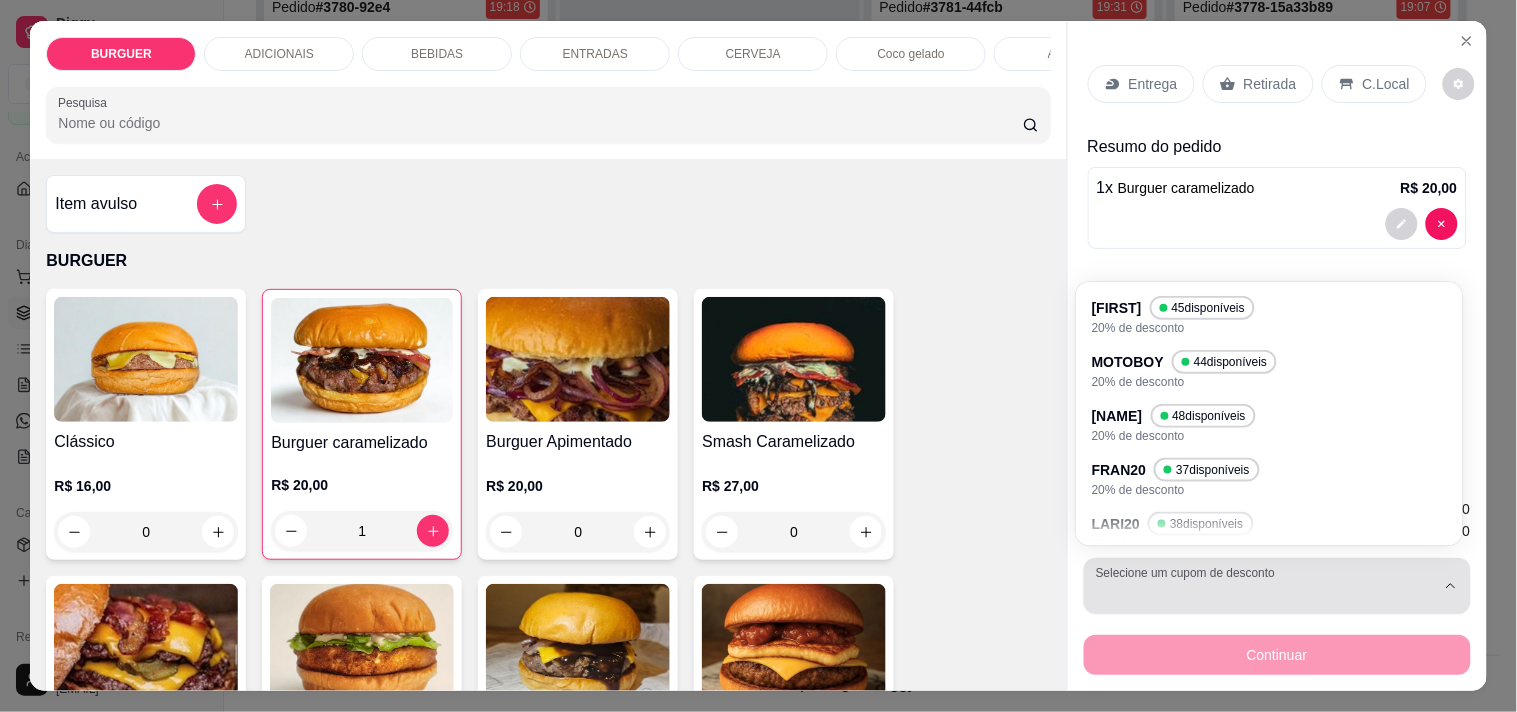 click at bounding box center (1265, 586) 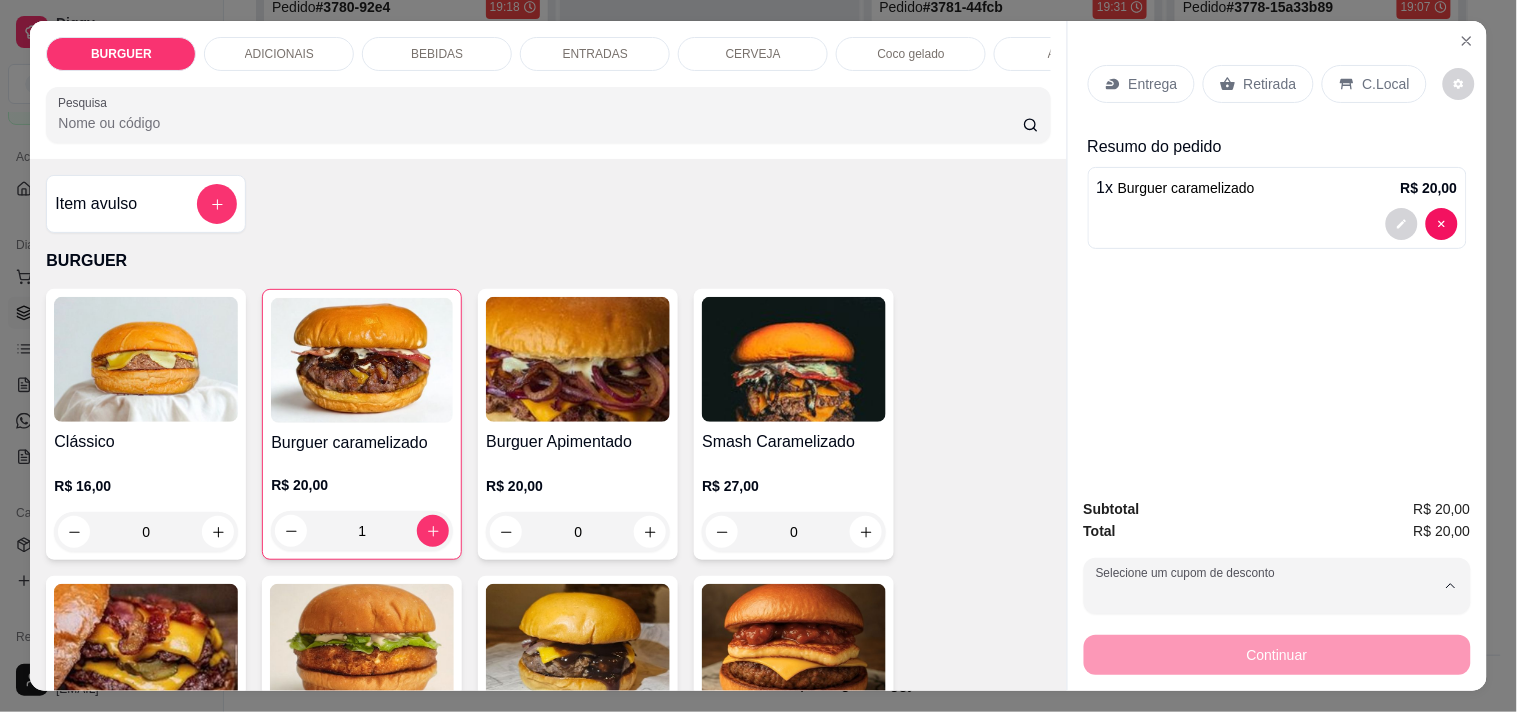 click on "LARI20 38 disponíveis 20% de desconto" at bounding box center (1270, 533) 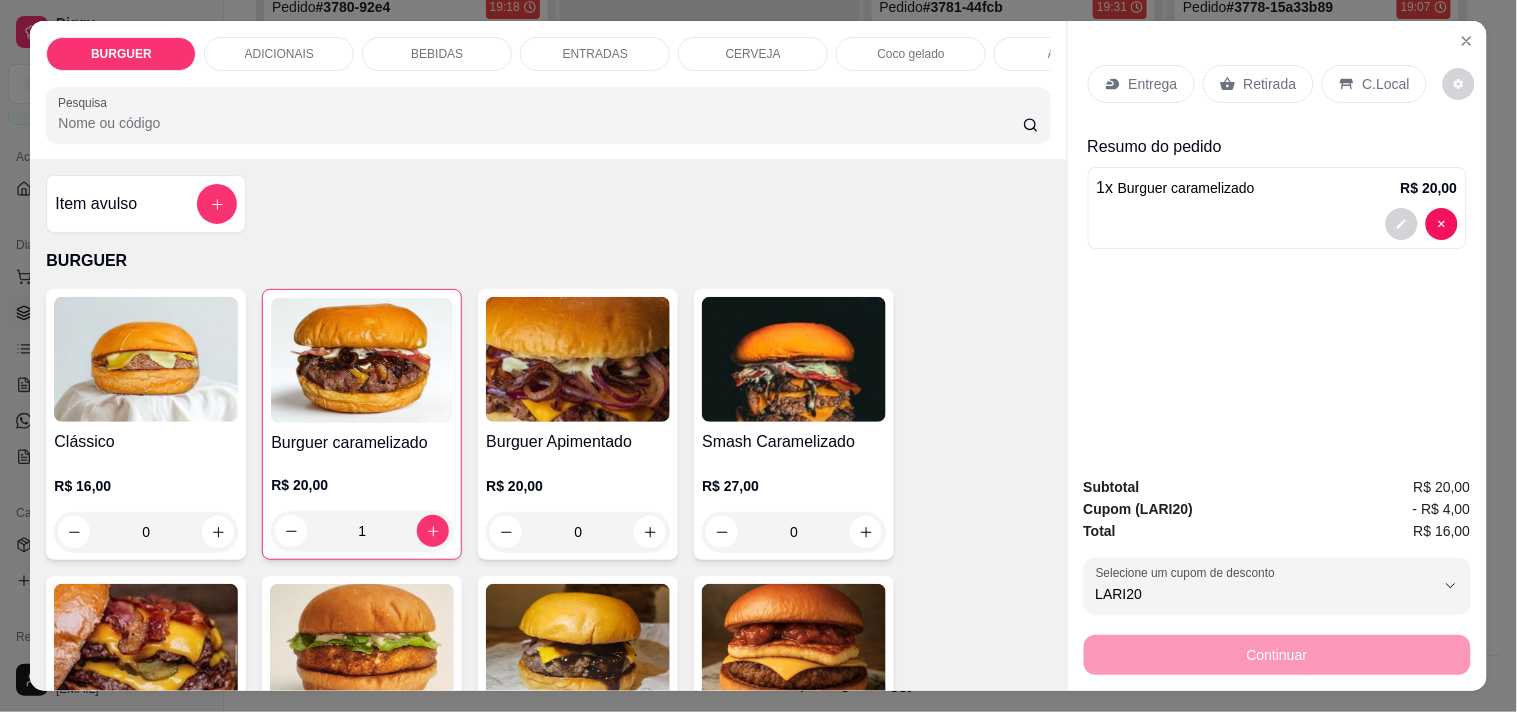 click on "C.Local" at bounding box center [1386, 84] 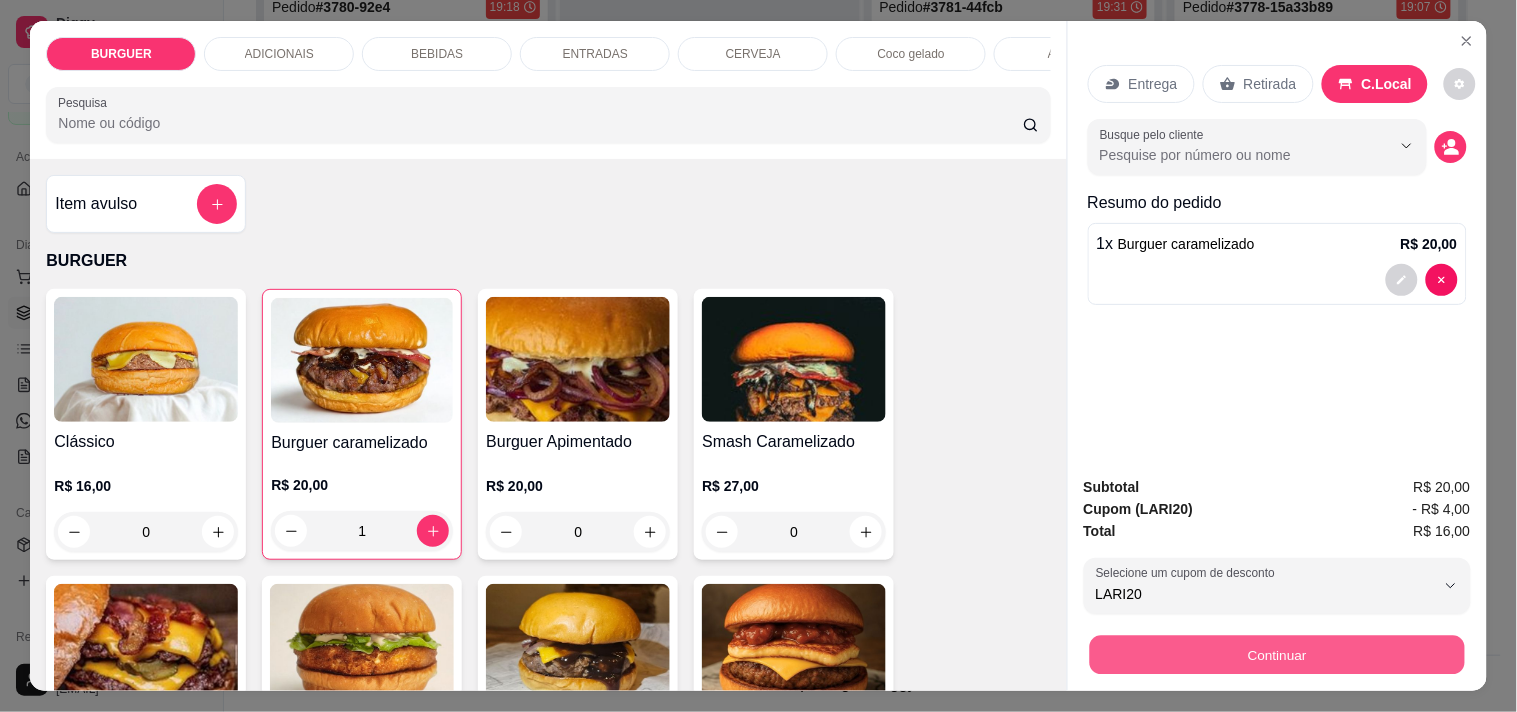 click on "Continuar" at bounding box center [1276, 654] 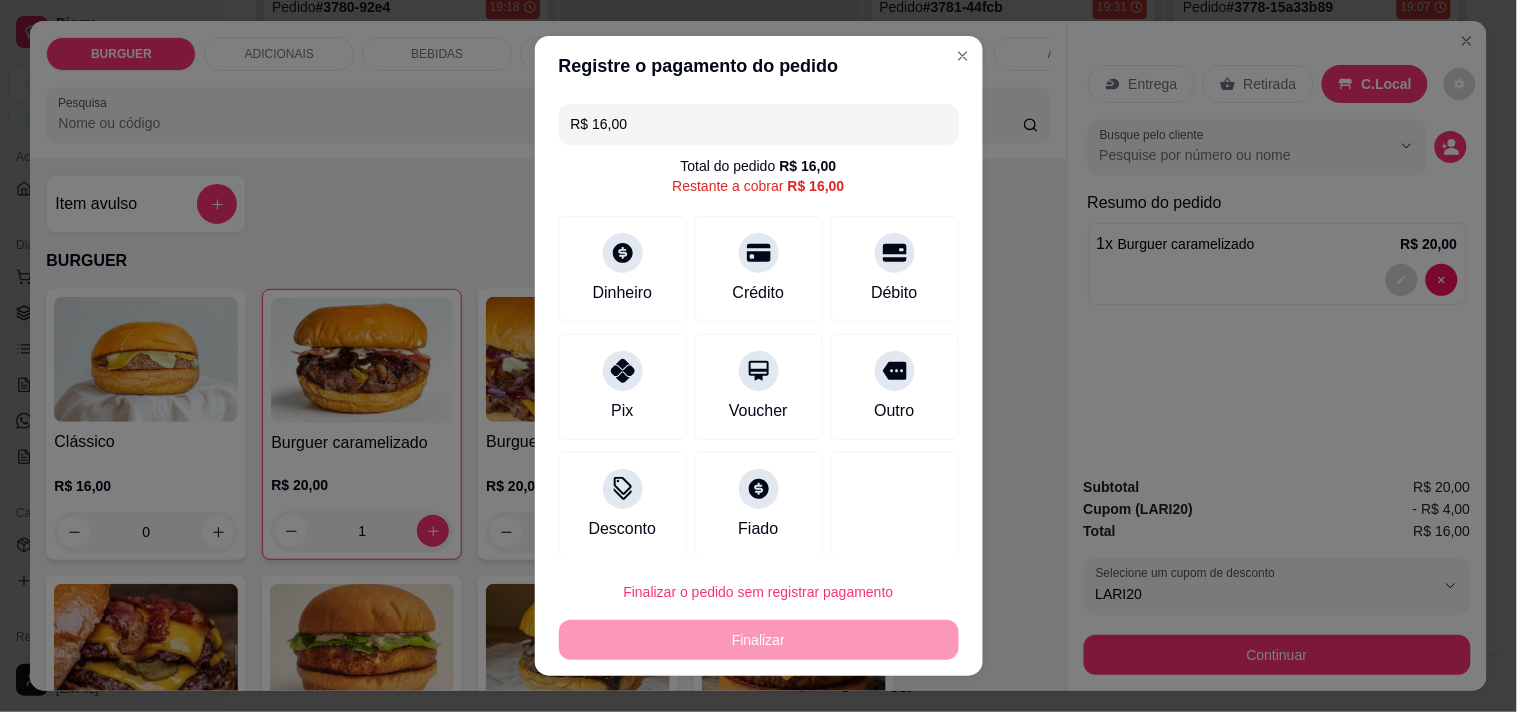 click on "R$ 16,00" at bounding box center (759, 124) 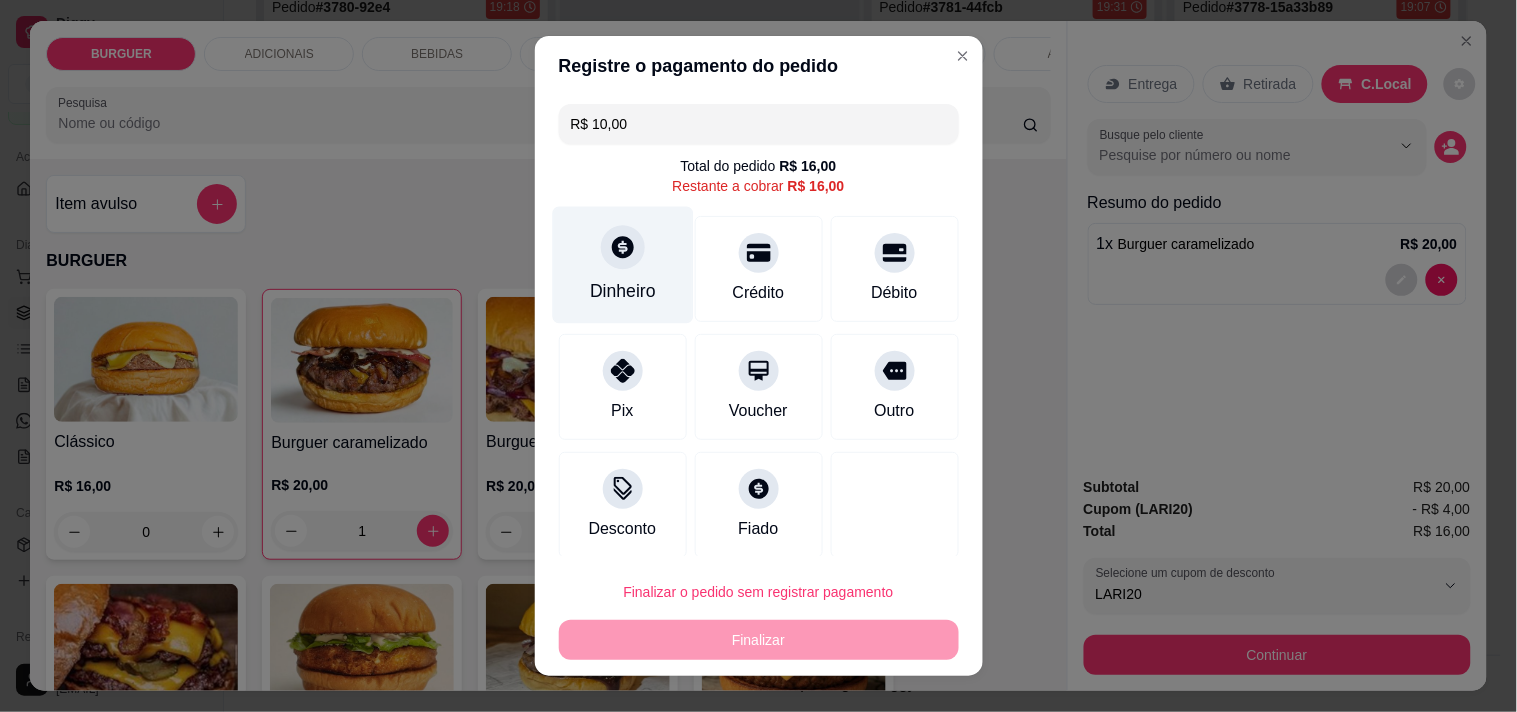 click on "Dinheiro" at bounding box center [622, 264] 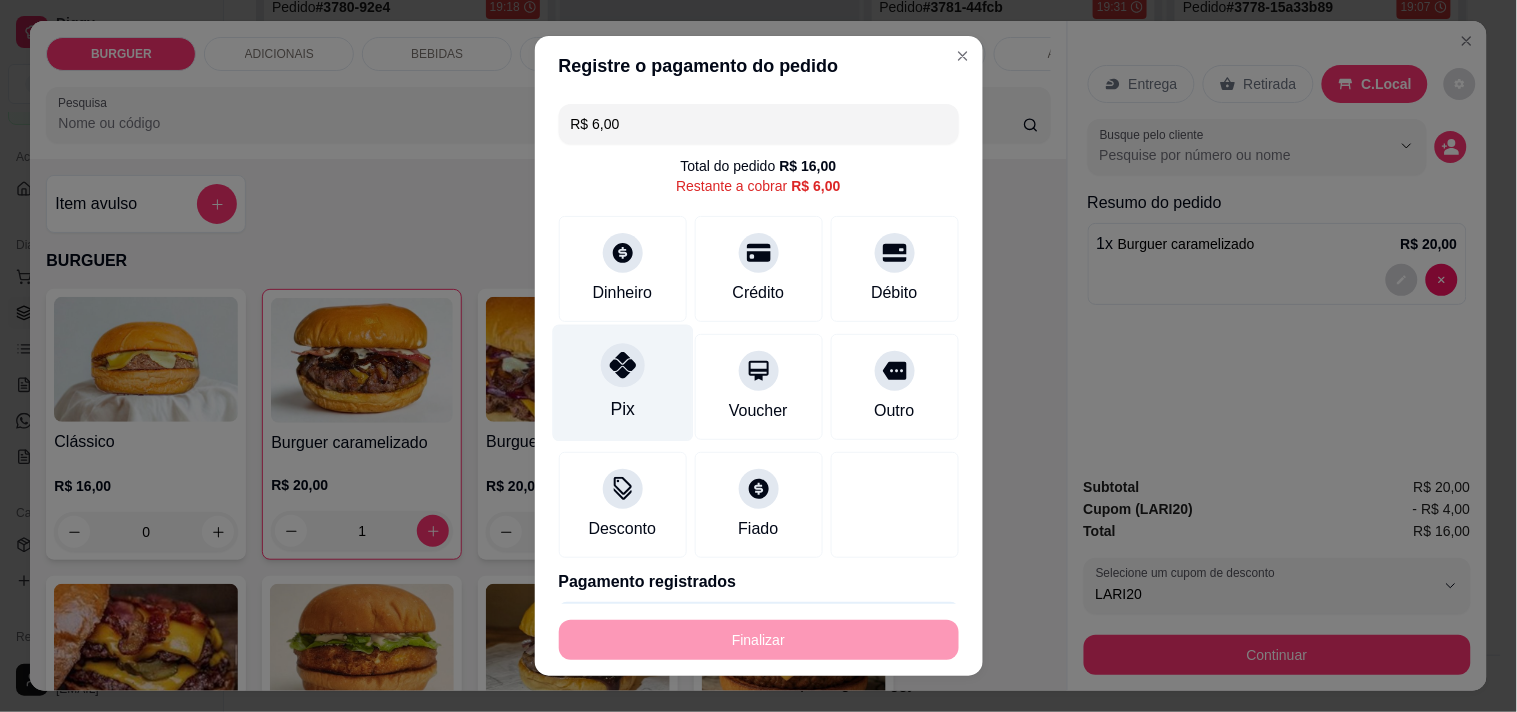 click on "Pix" at bounding box center (622, 382) 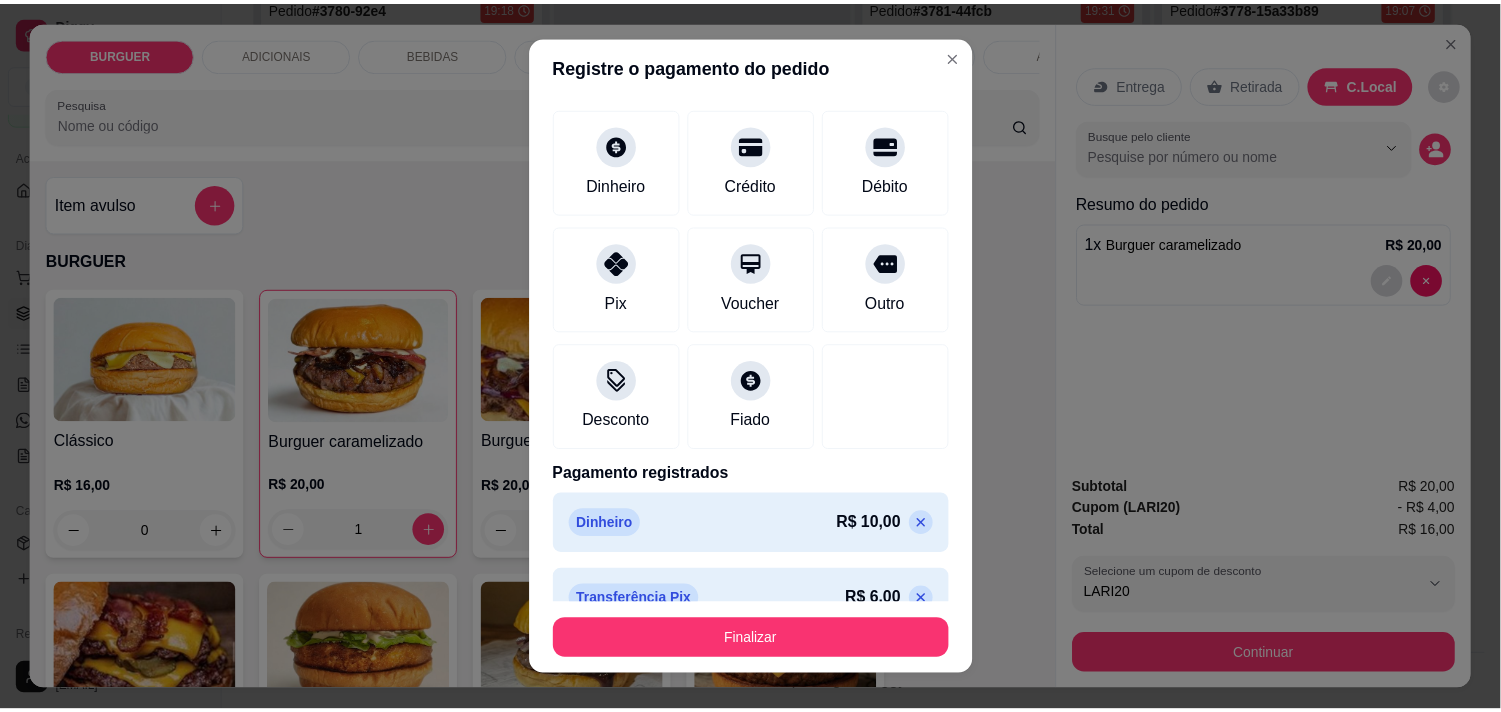 scroll, scrollTop: 121, scrollLeft: 0, axis: vertical 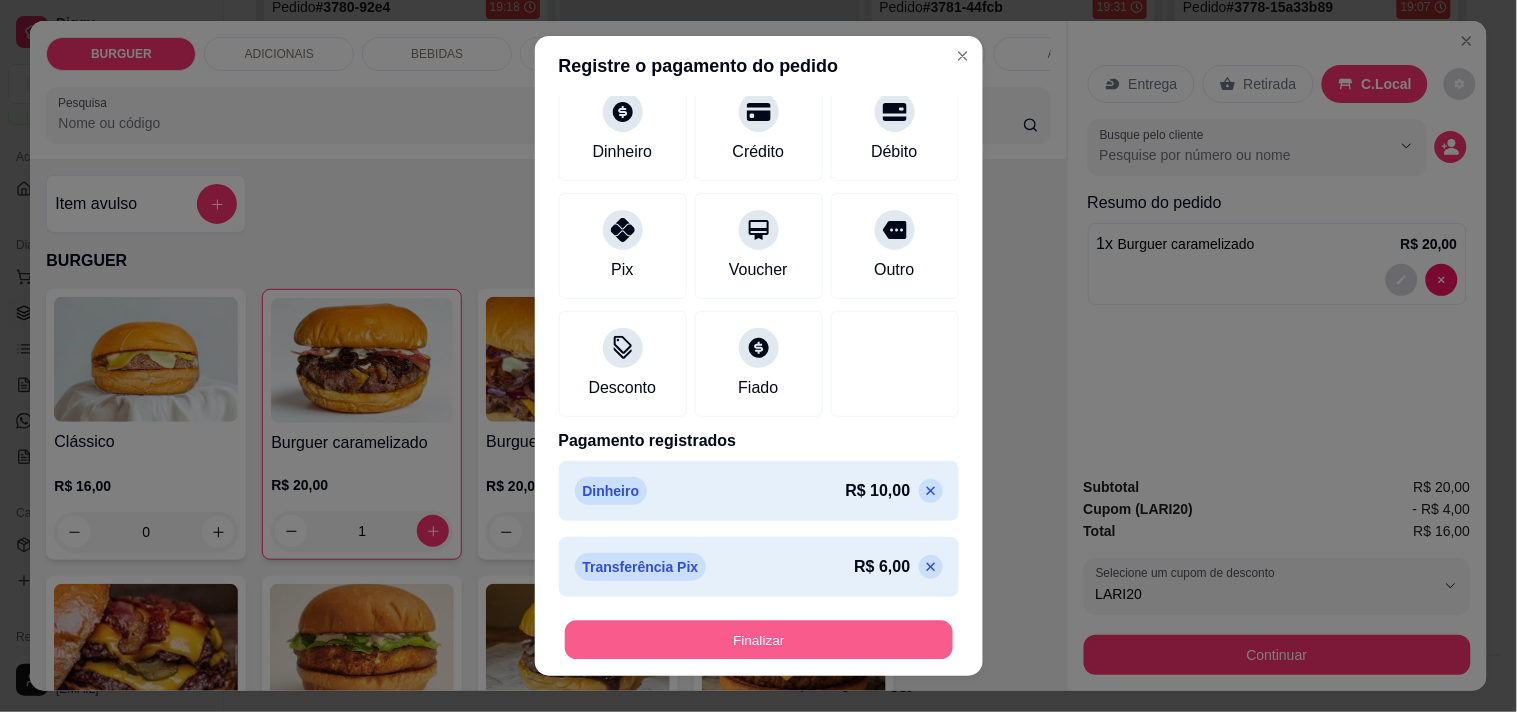 click on "Finalizar" at bounding box center (759, 640) 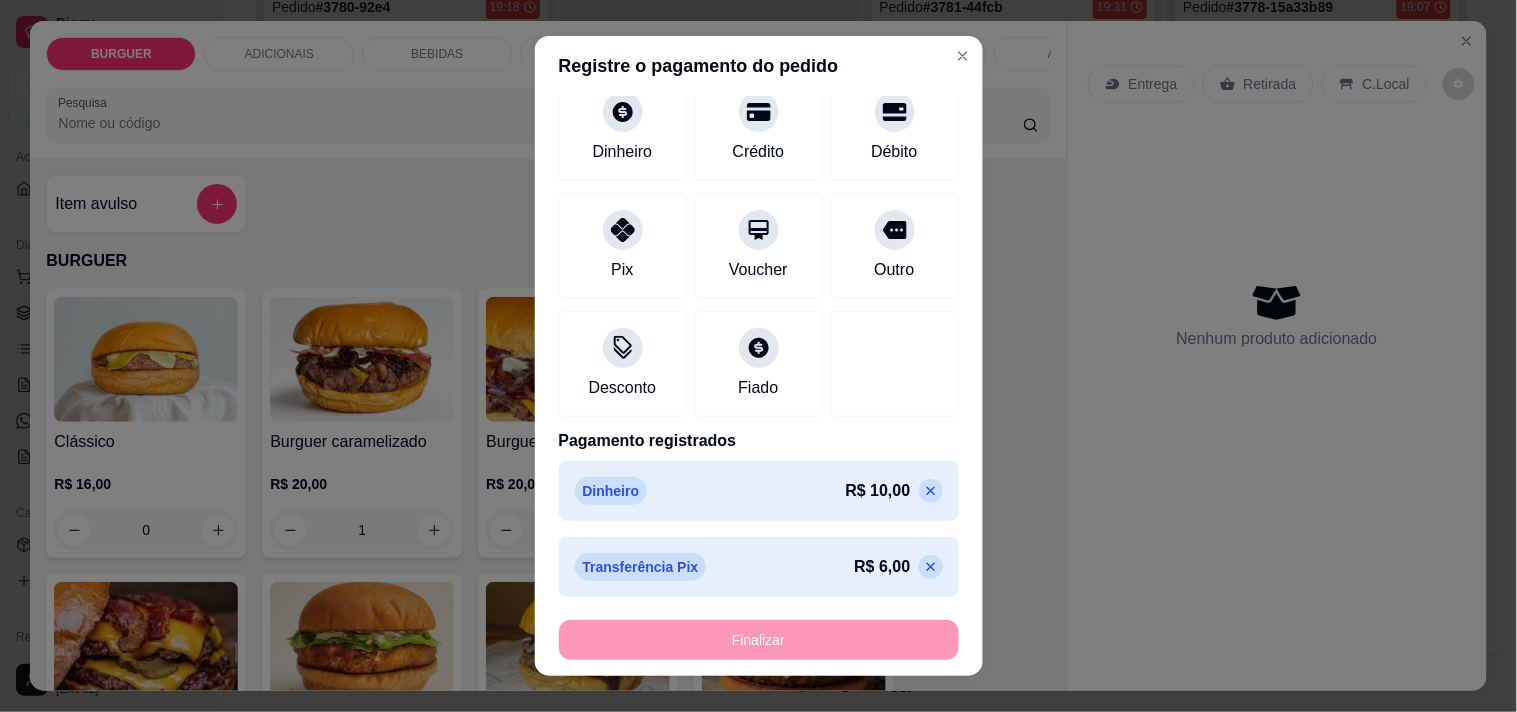 type on "0" 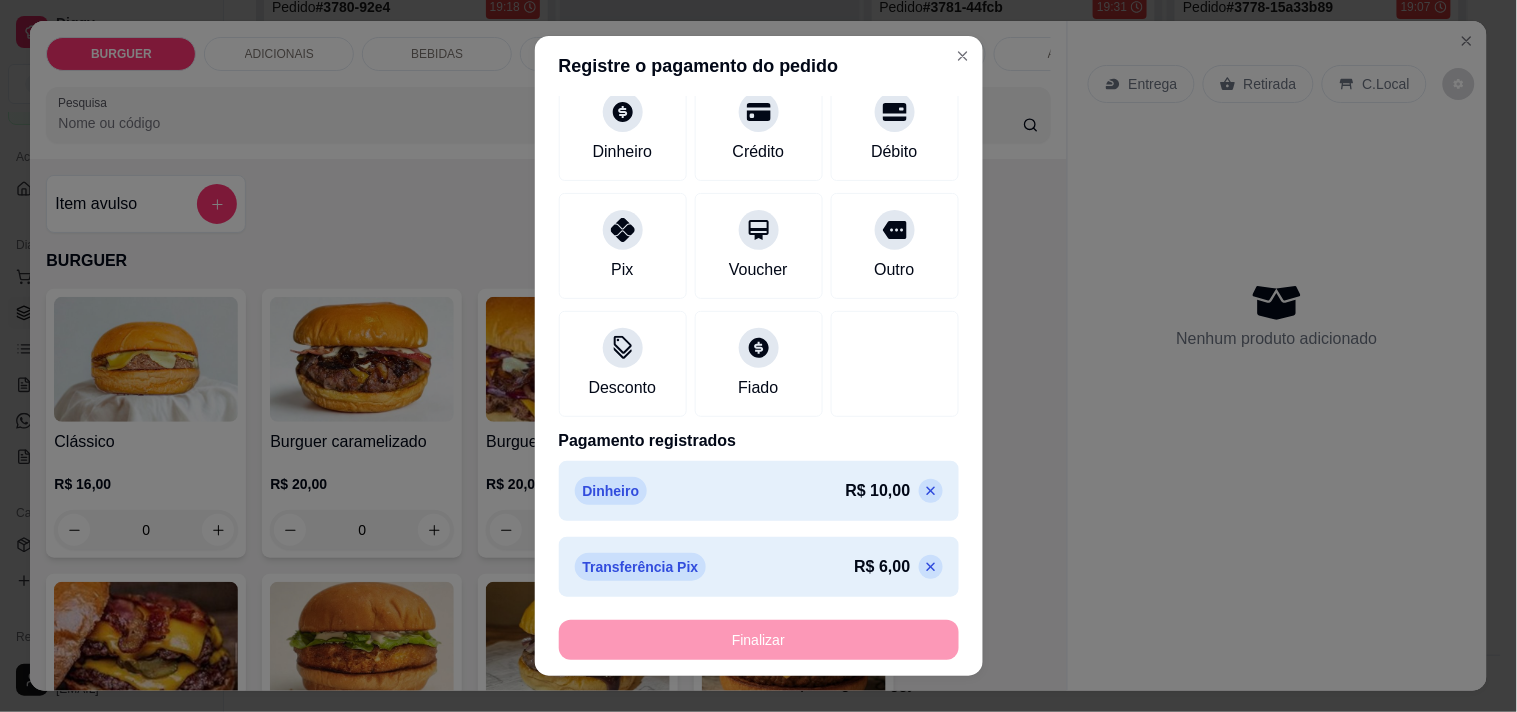 type on "-R$ 16,00" 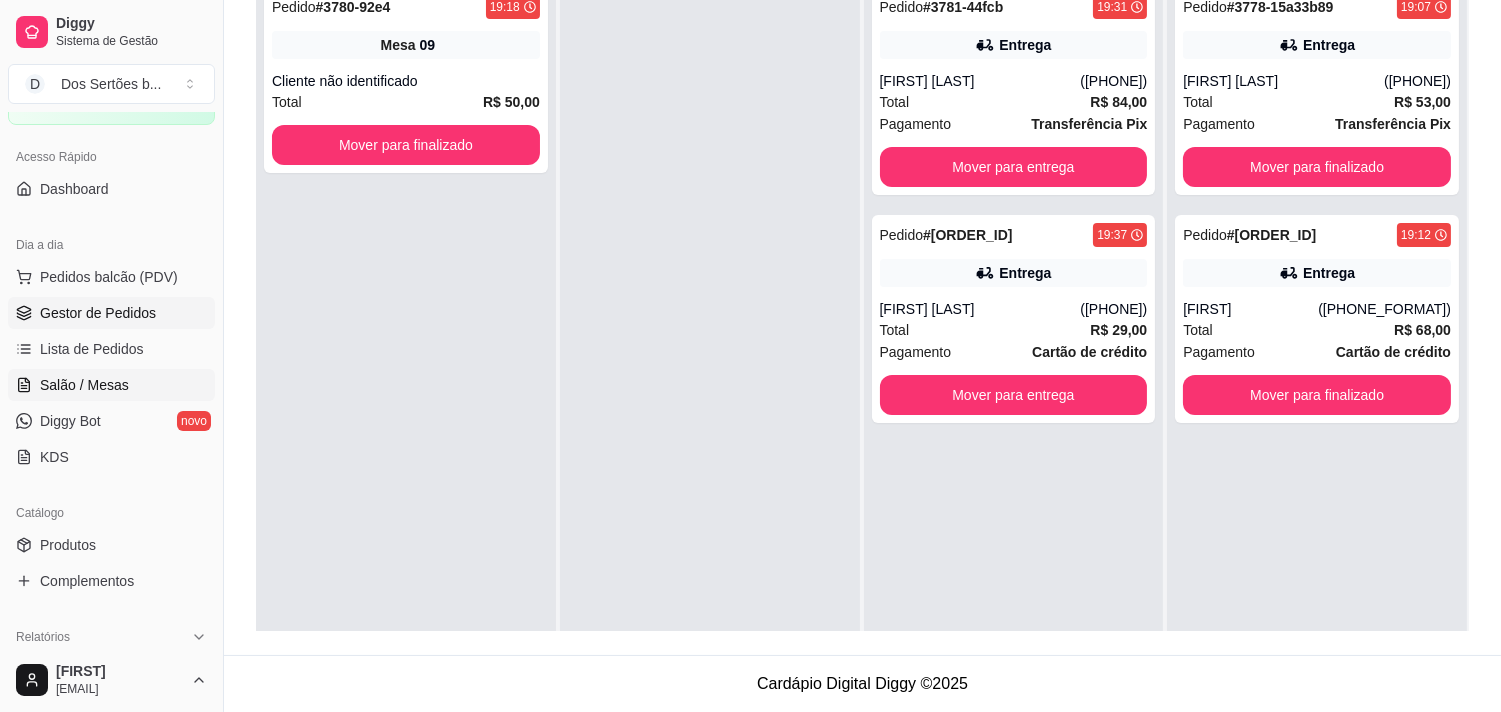 click on "Salão / Mesas" at bounding box center (84, 385) 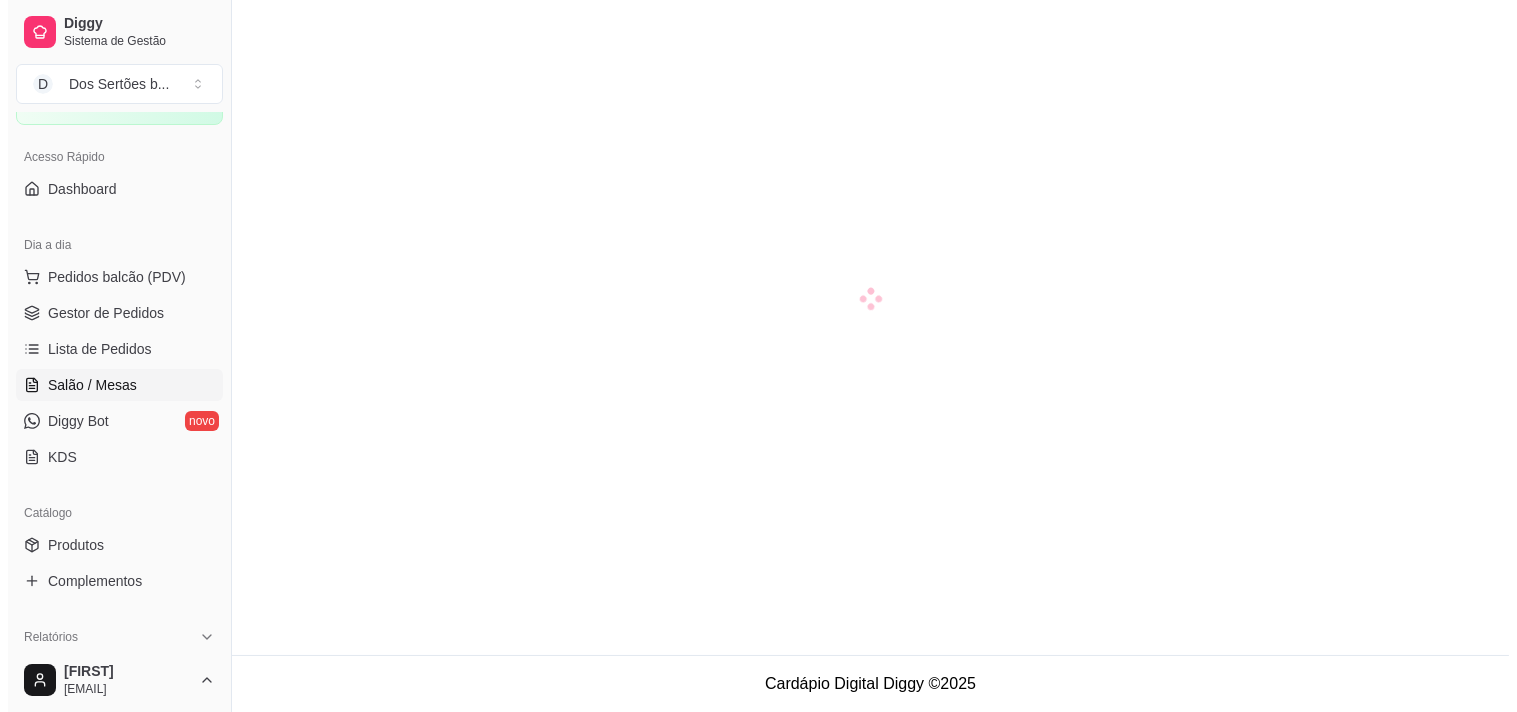 scroll, scrollTop: 0, scrollLeft: 0, axis: both 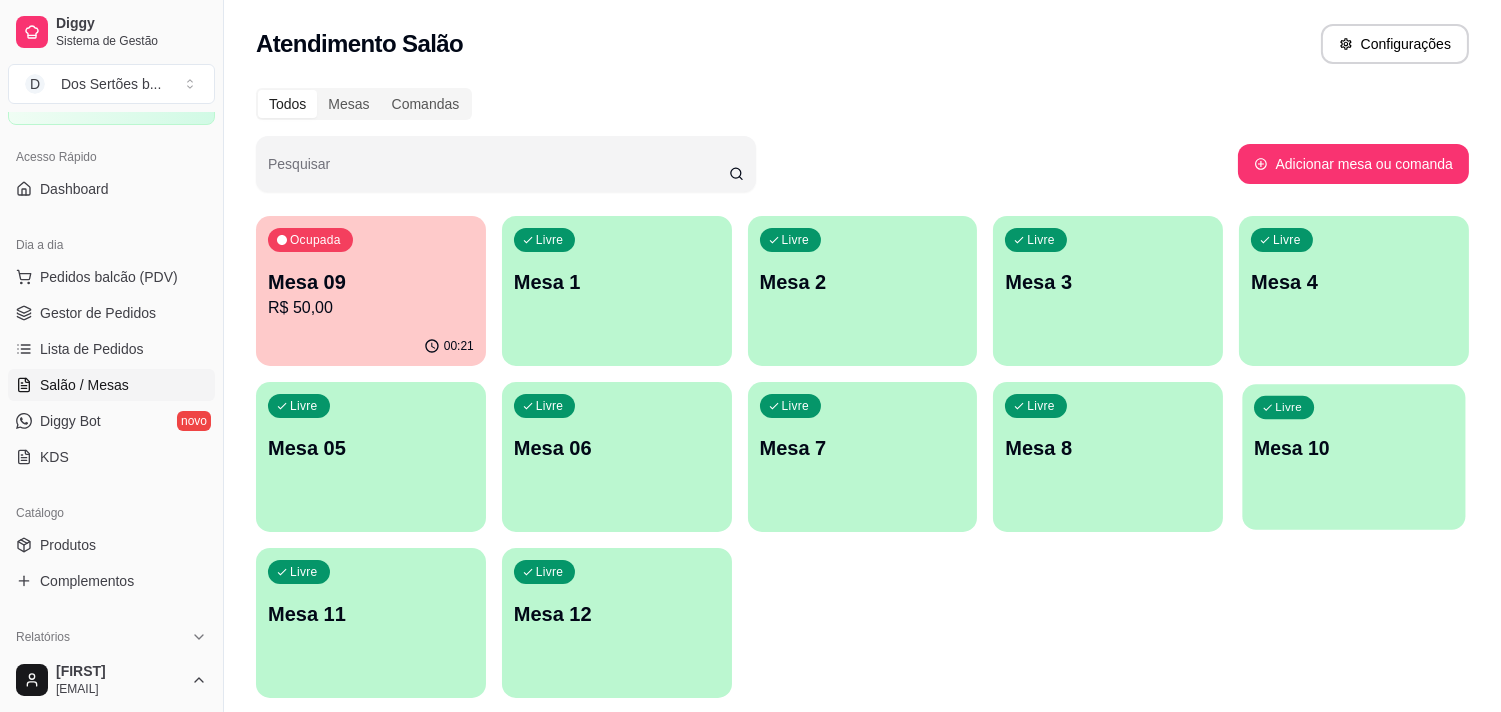 click on "Mesa 10" at bounding box center (1354, 448) 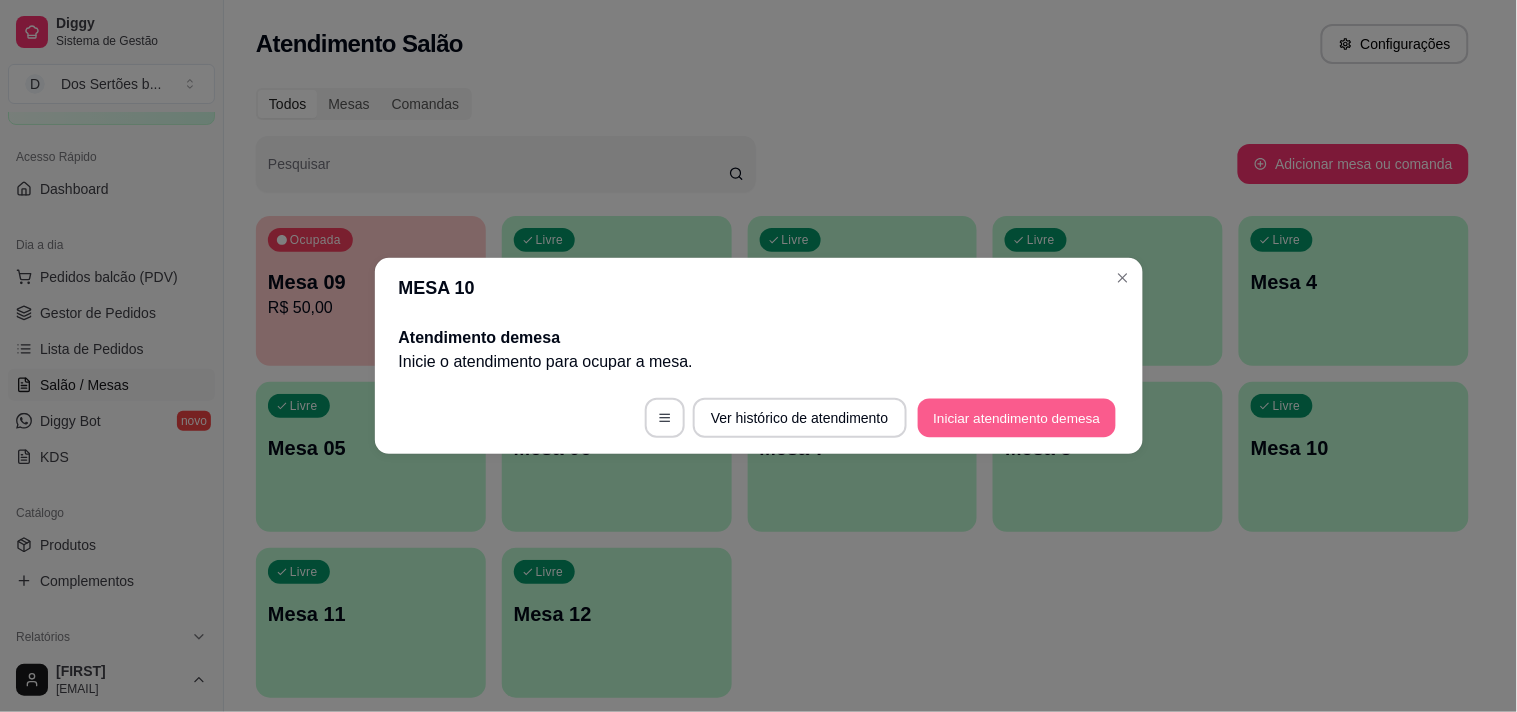 click on "Iniciar atendimento de  mesa" at bounding box center [1017, 418] 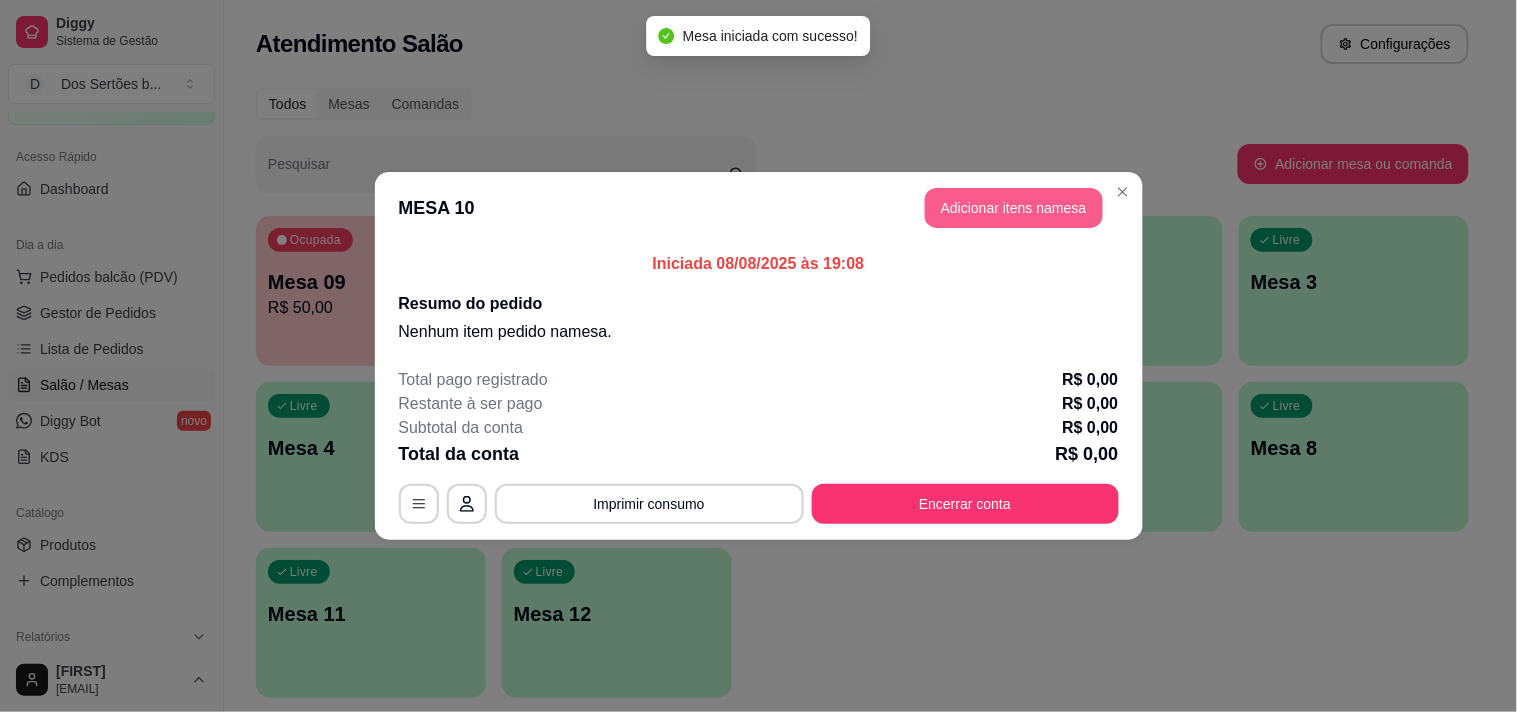 click on "Adicionar itens na  mesa" at bounding box center [1014, 208] 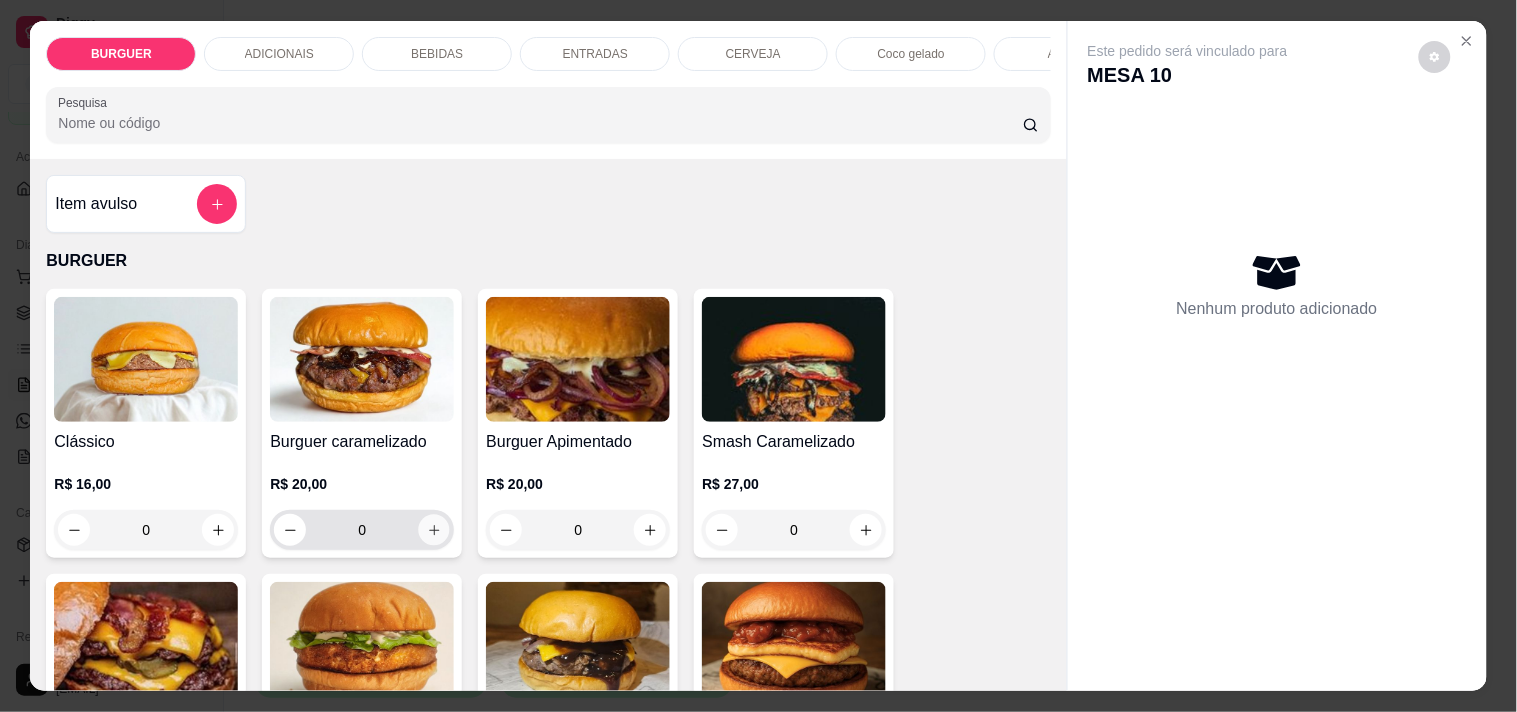 click 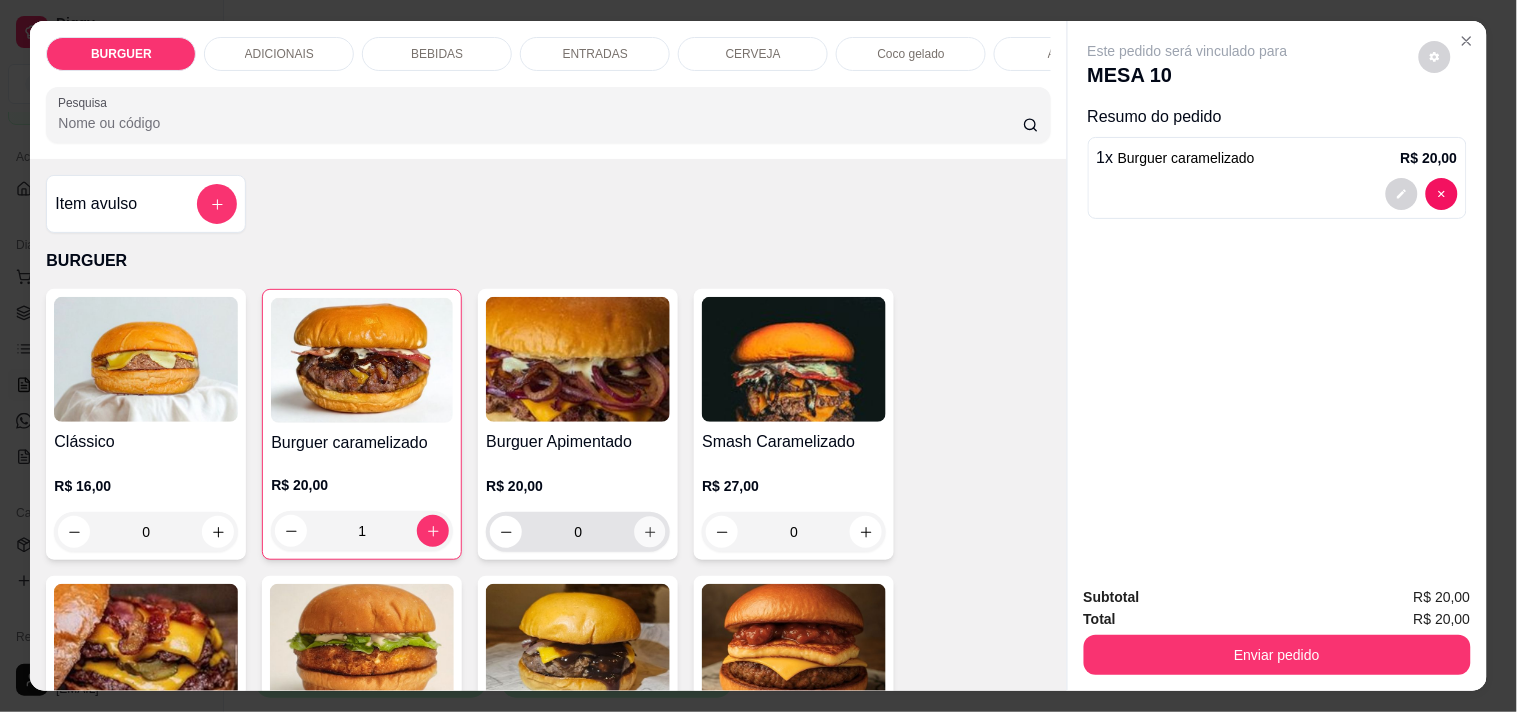click at bounding box center (650, 532) 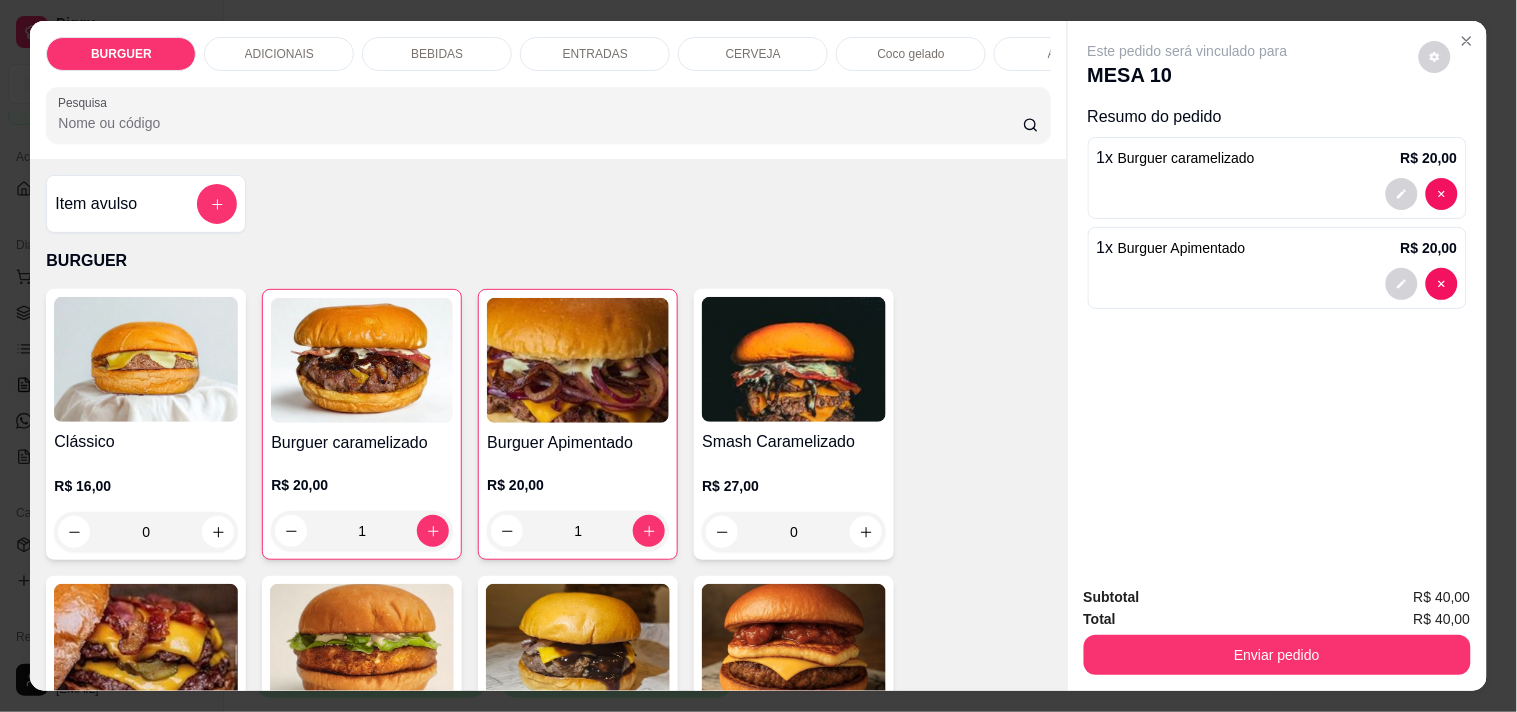 click on "BEBIDAS" at bounding box center [437, 54] 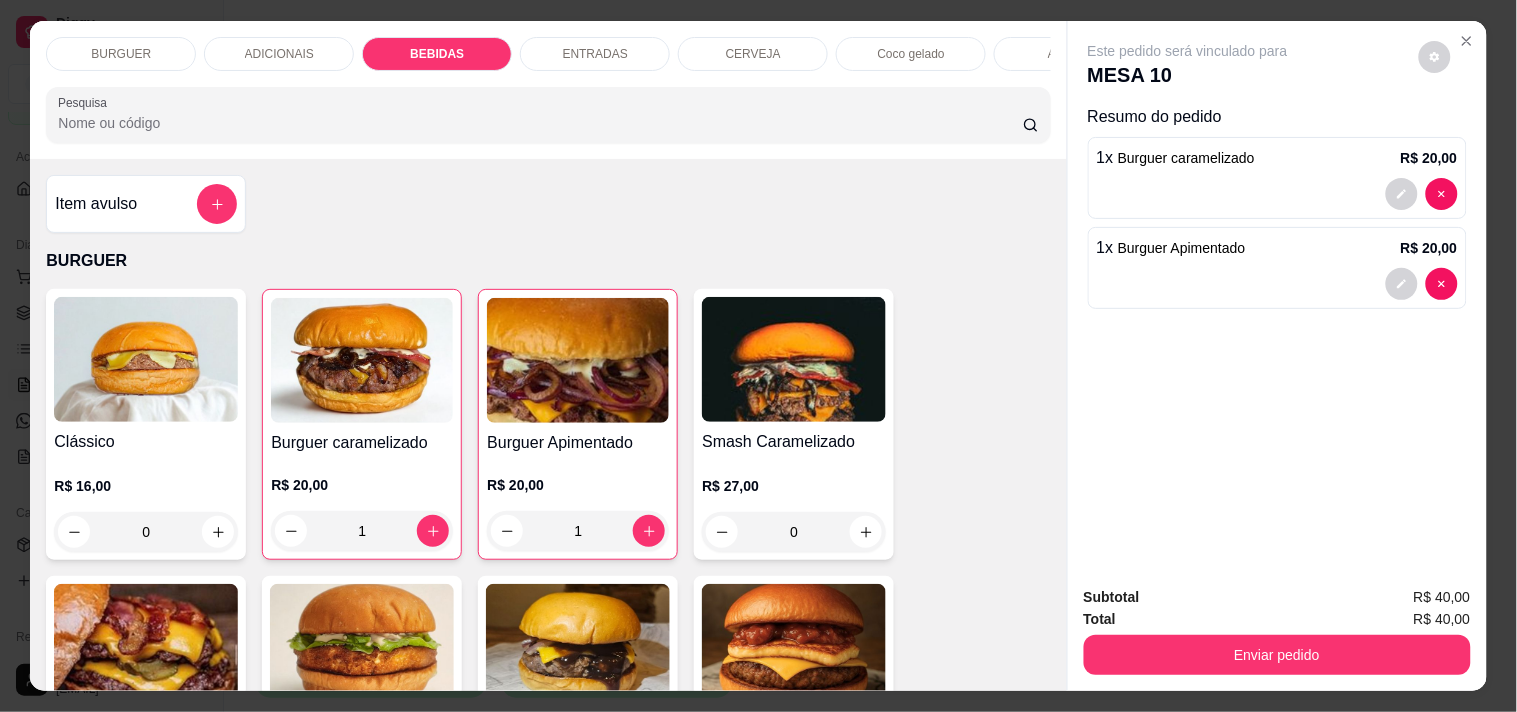 scroll, scrollTop: 1596, scrollLeft: 0, axis: vertical 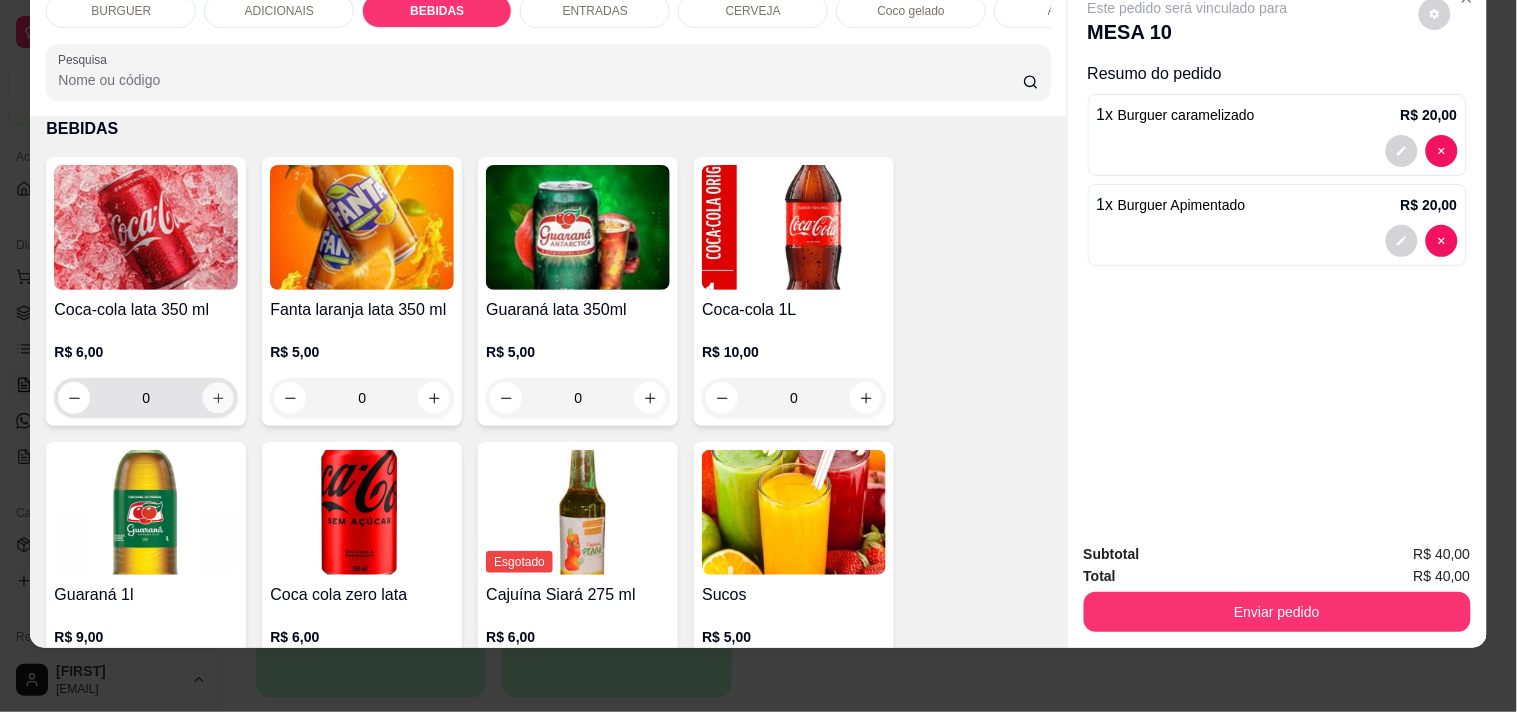 click 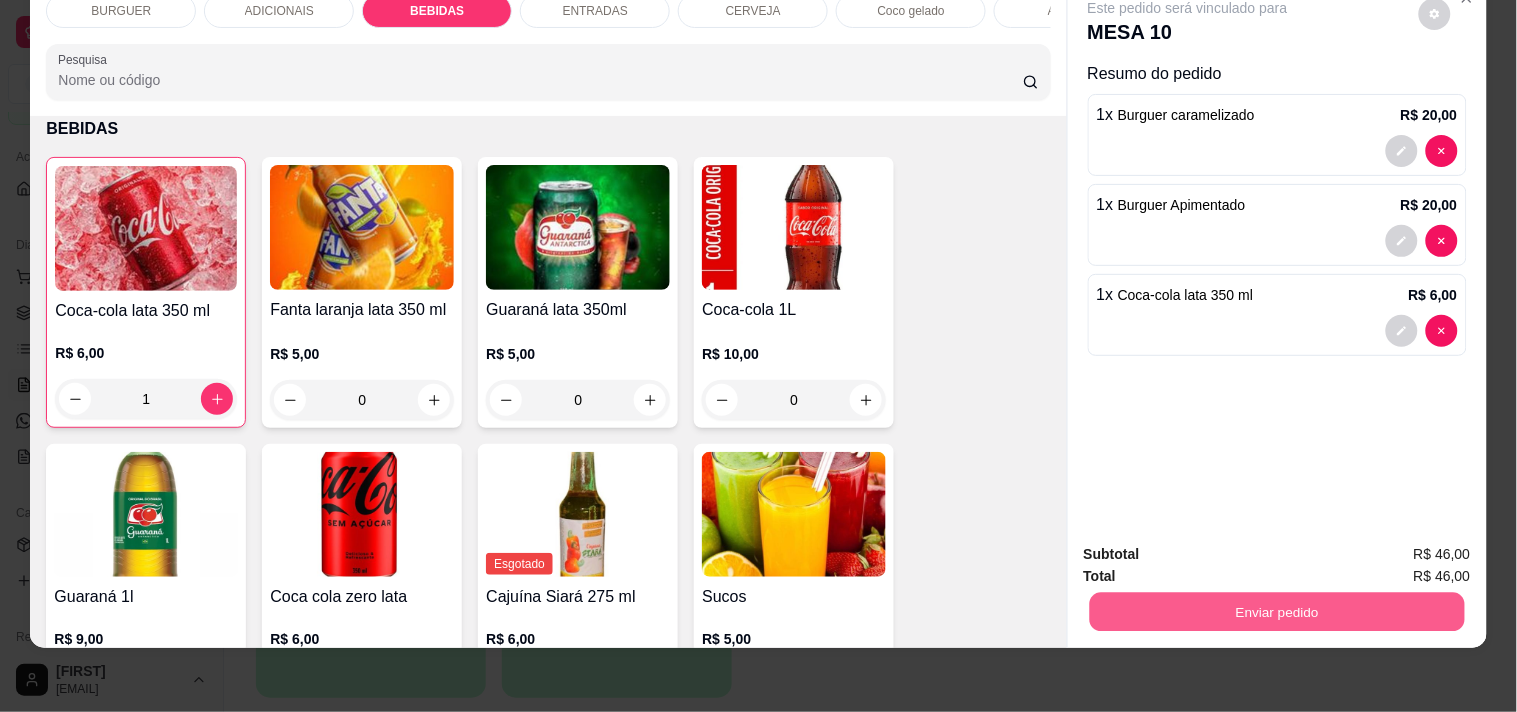 click on "Enviar pedido" at bounding box center [1276, 611] 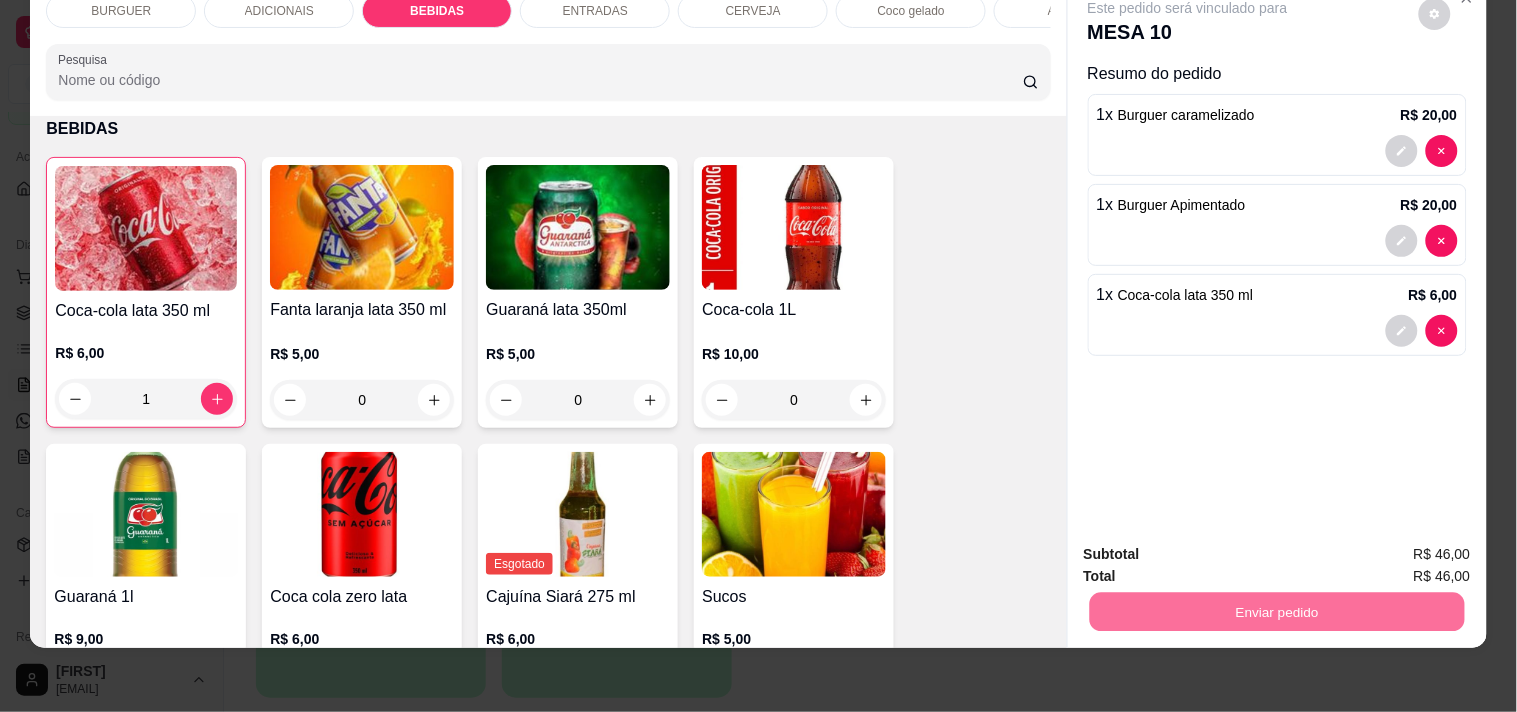 click on "Não registrar e enviar pedido" at bounding box center (1211, 546) 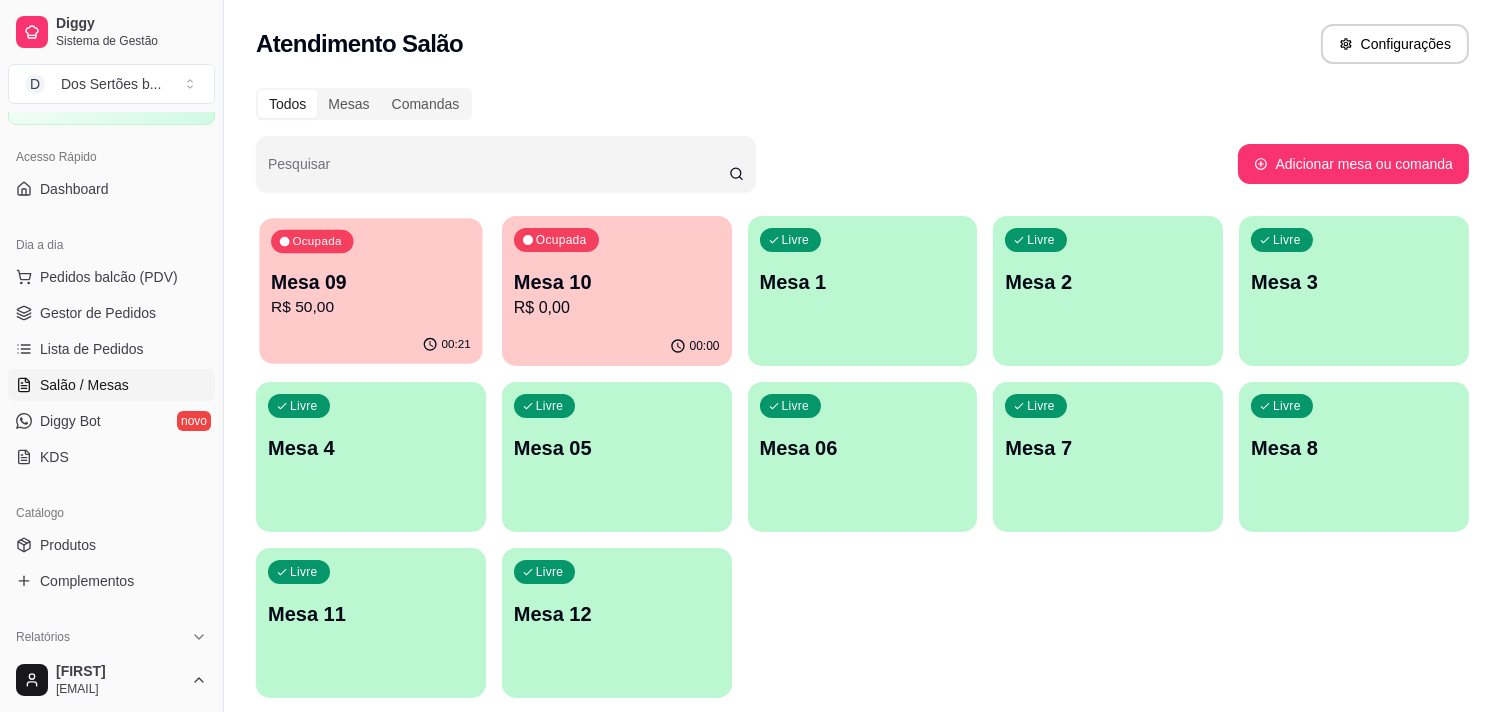 click on "R$ 50,00" at bounding box center (371, 307) 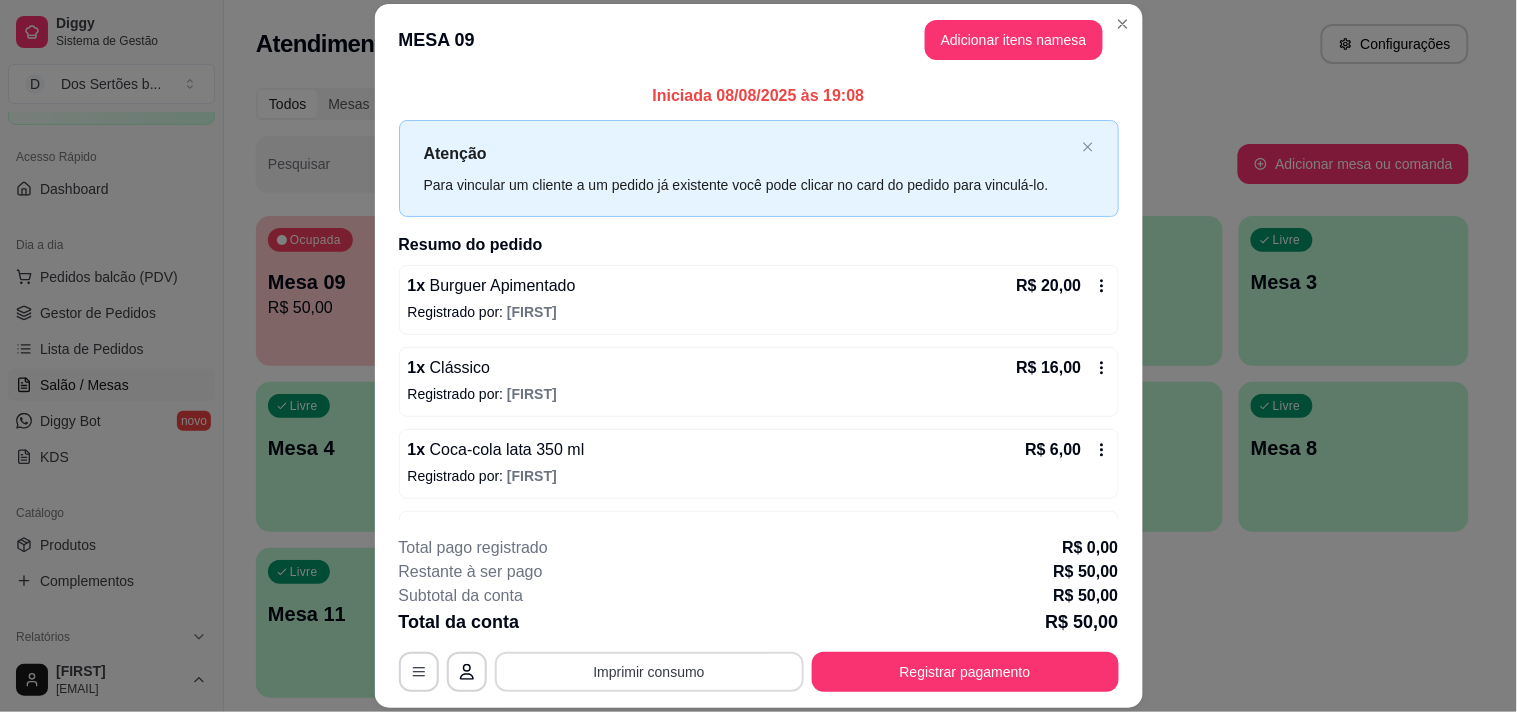 click on "Imprimir consumo" at bounding box center [649, 672] 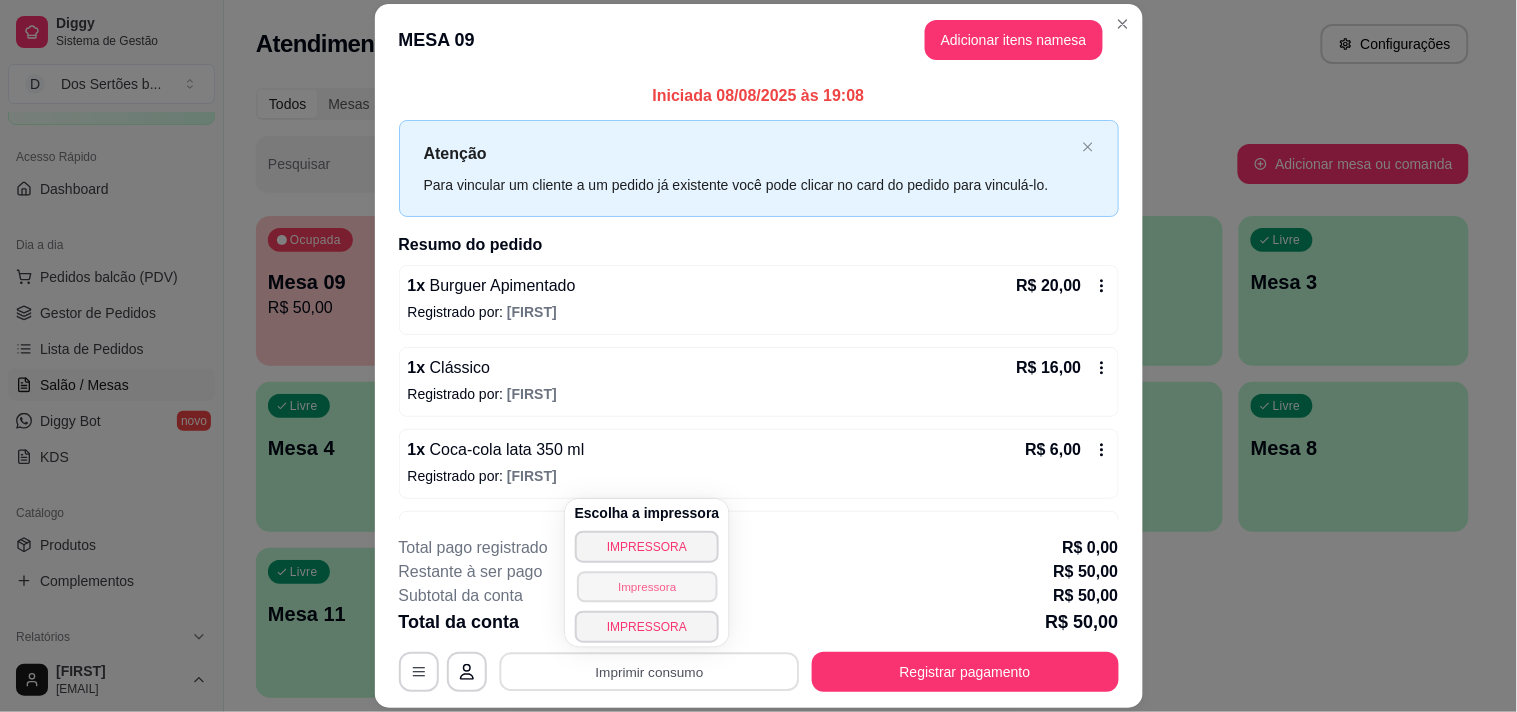 click on "Impressora" at bounding box center [647, 586] 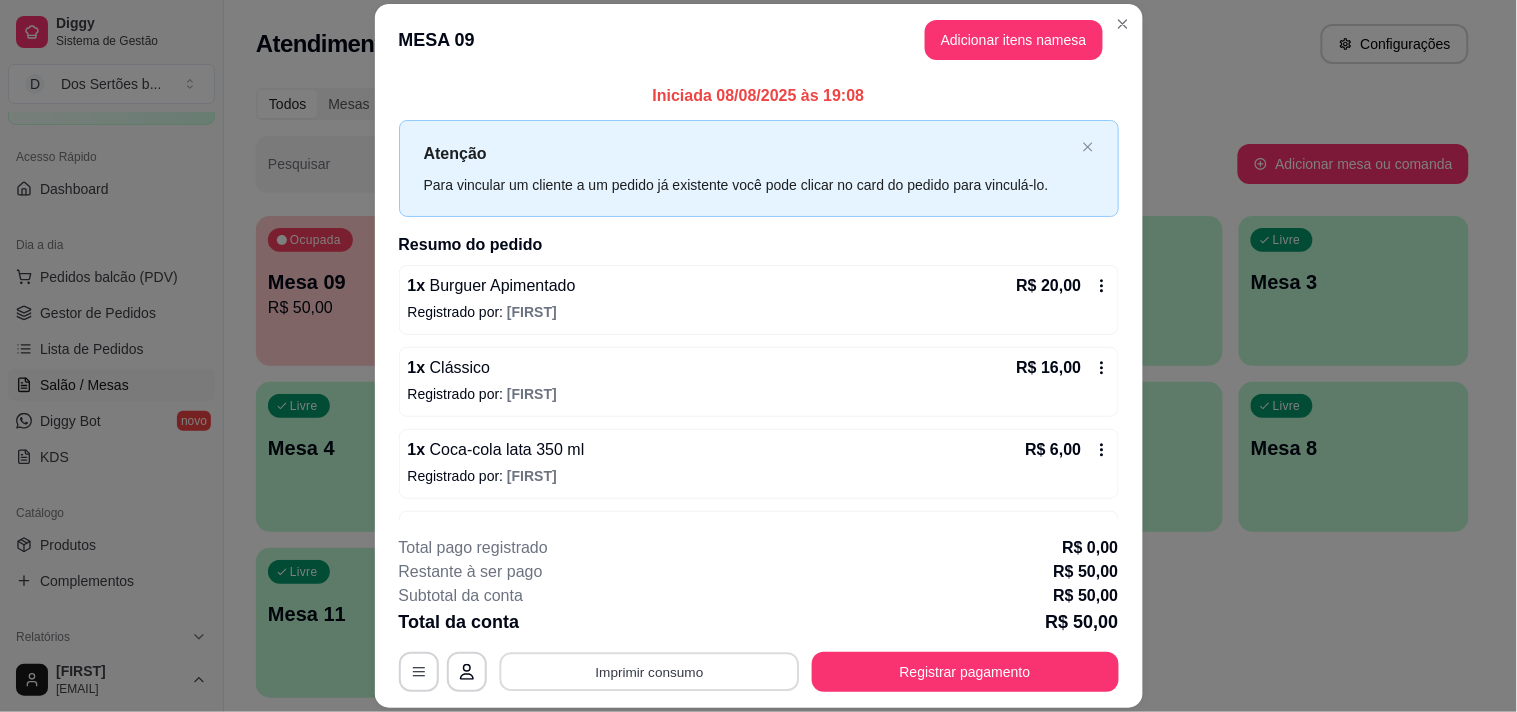 click on "Imprimir consumo" at bounding box center (649, 672) 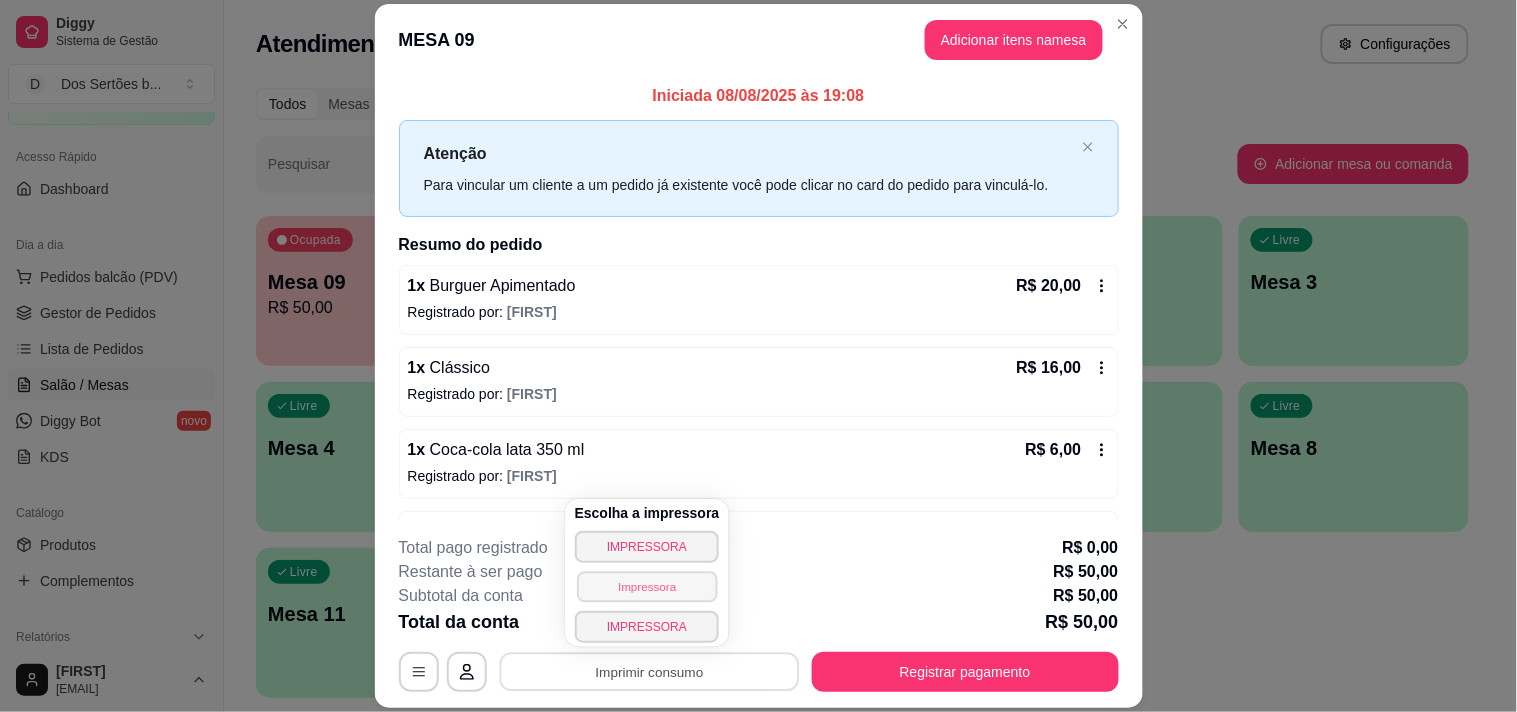 click on "Impressora" at bounding box center (647, 586) 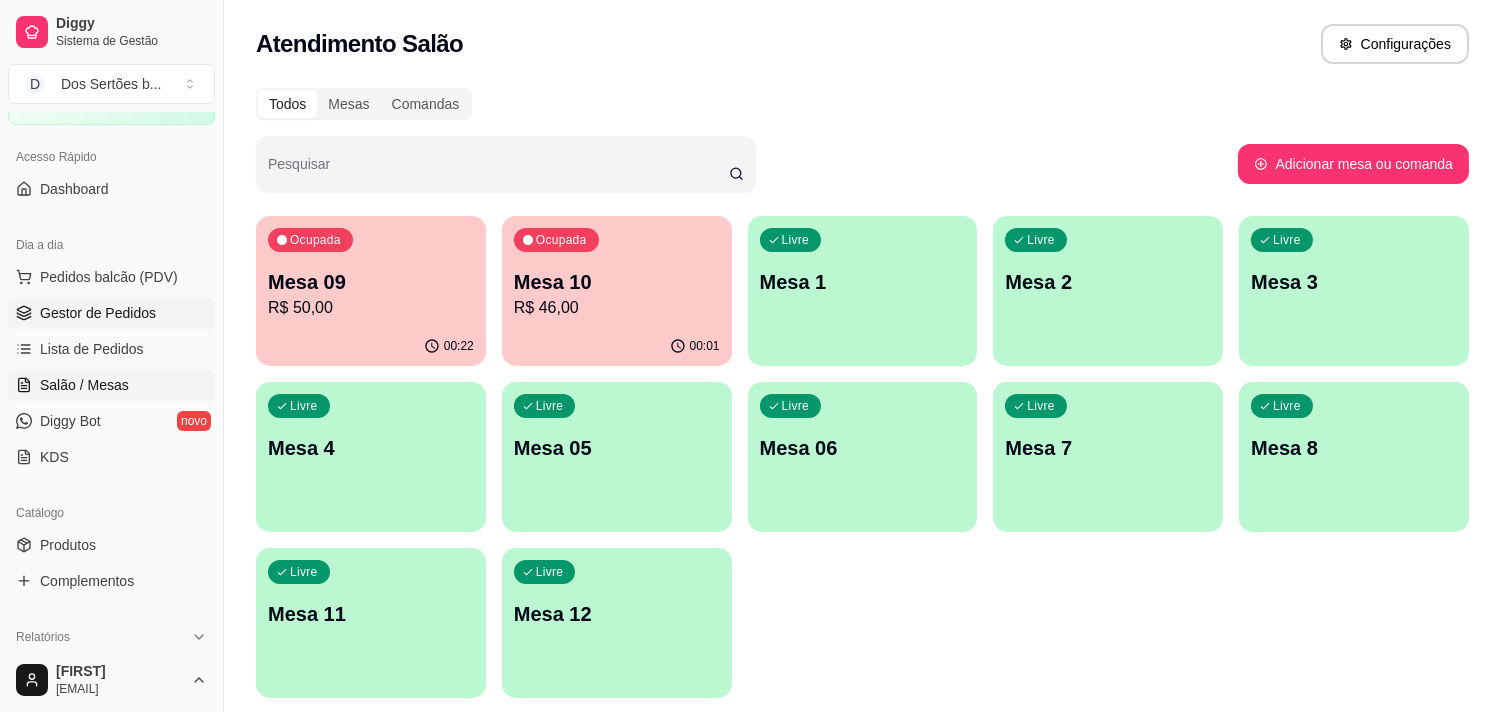 click on "Gestor de Pedidos" at bounding box center (111, 313) 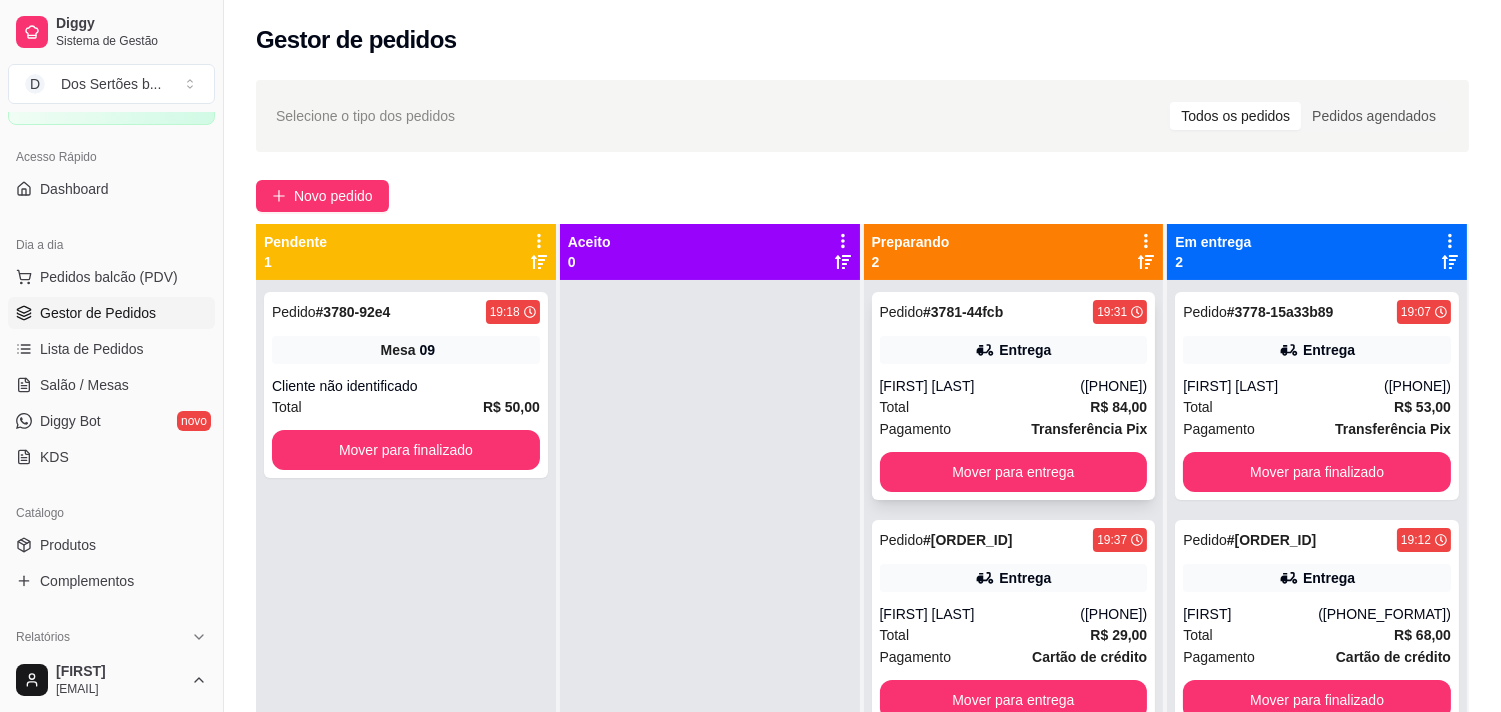 click on "Pagamento Transferência Pix" at bounding box center [1014, 429] 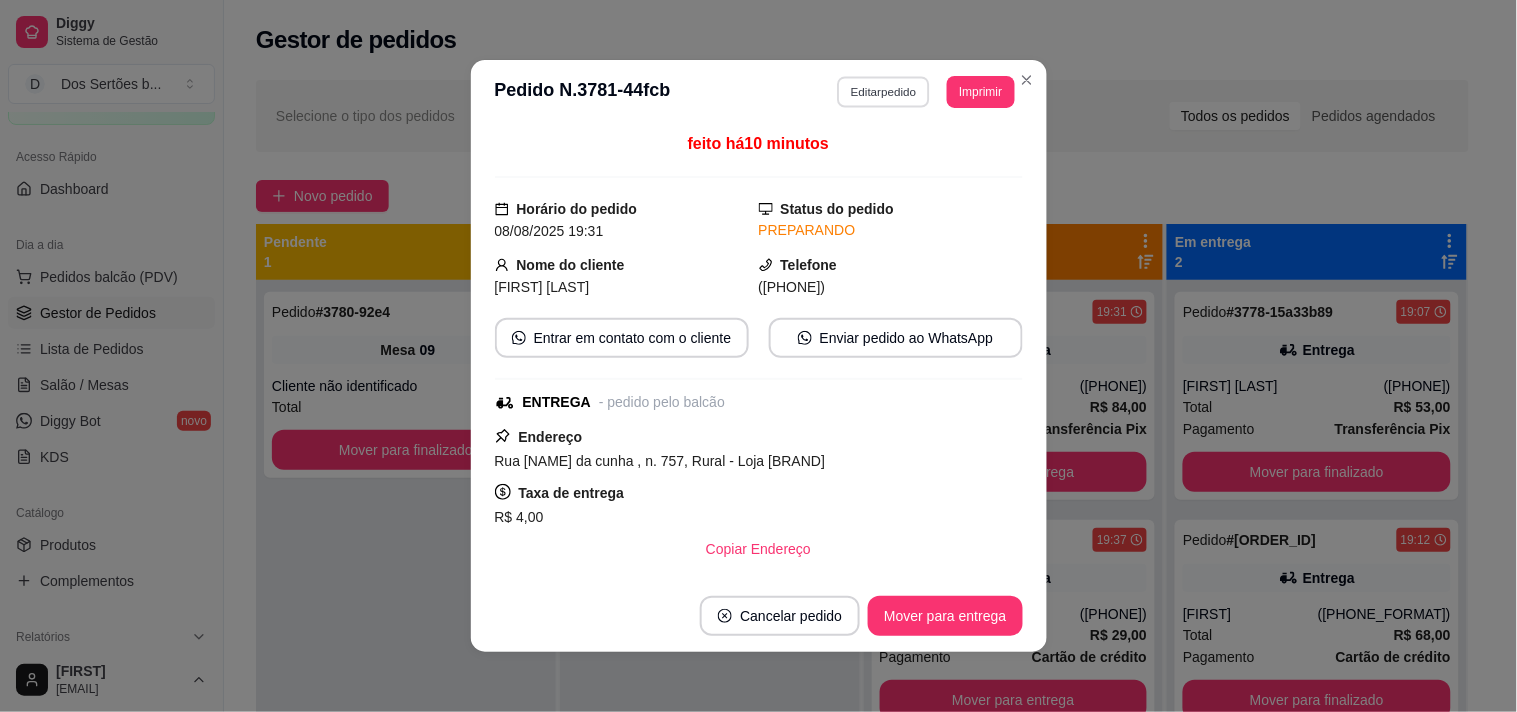 click on "Editar  pedido" at bounding box center [883, 91] 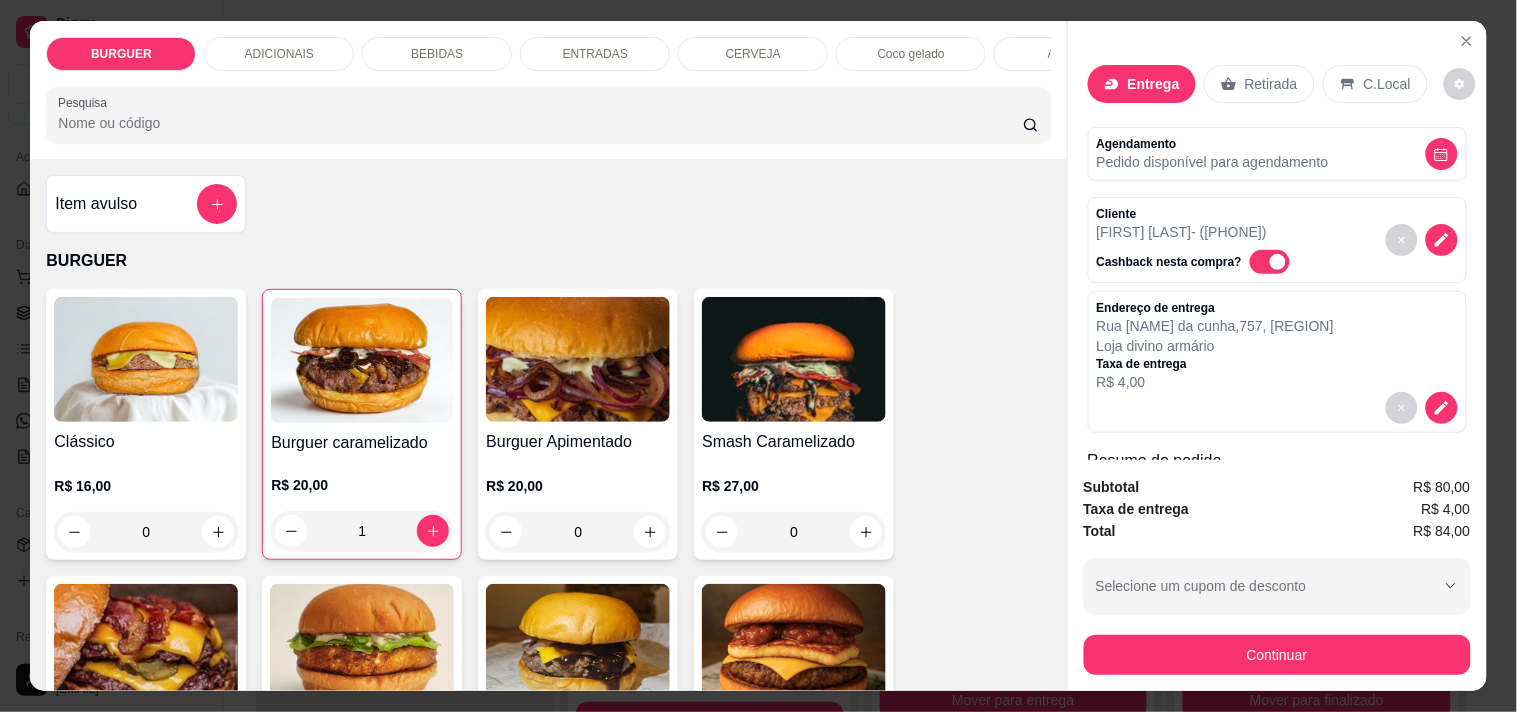 click on "ADICIONAIS" at bounding box center [279, 54] 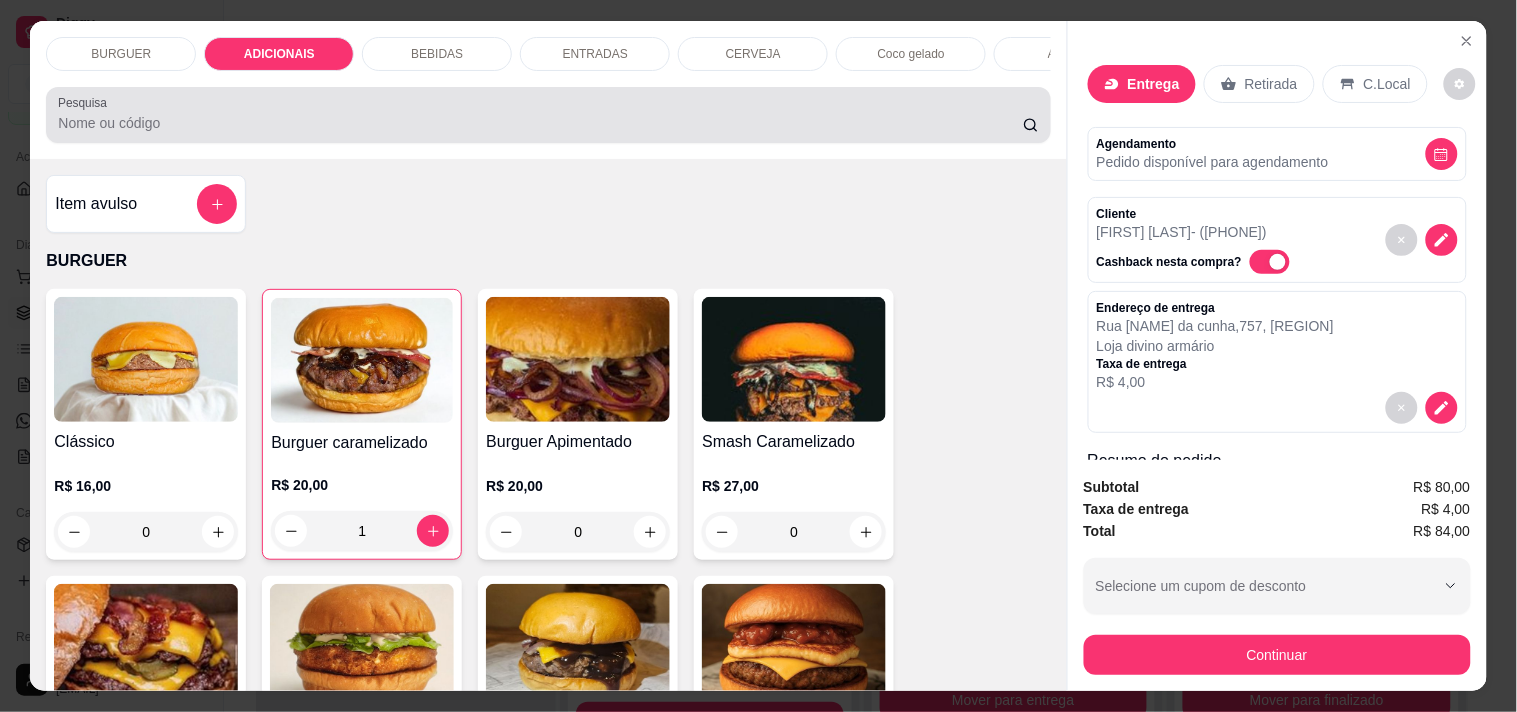 scroll, scrollTop: 987, scrollLeft: 0, axis: vertical 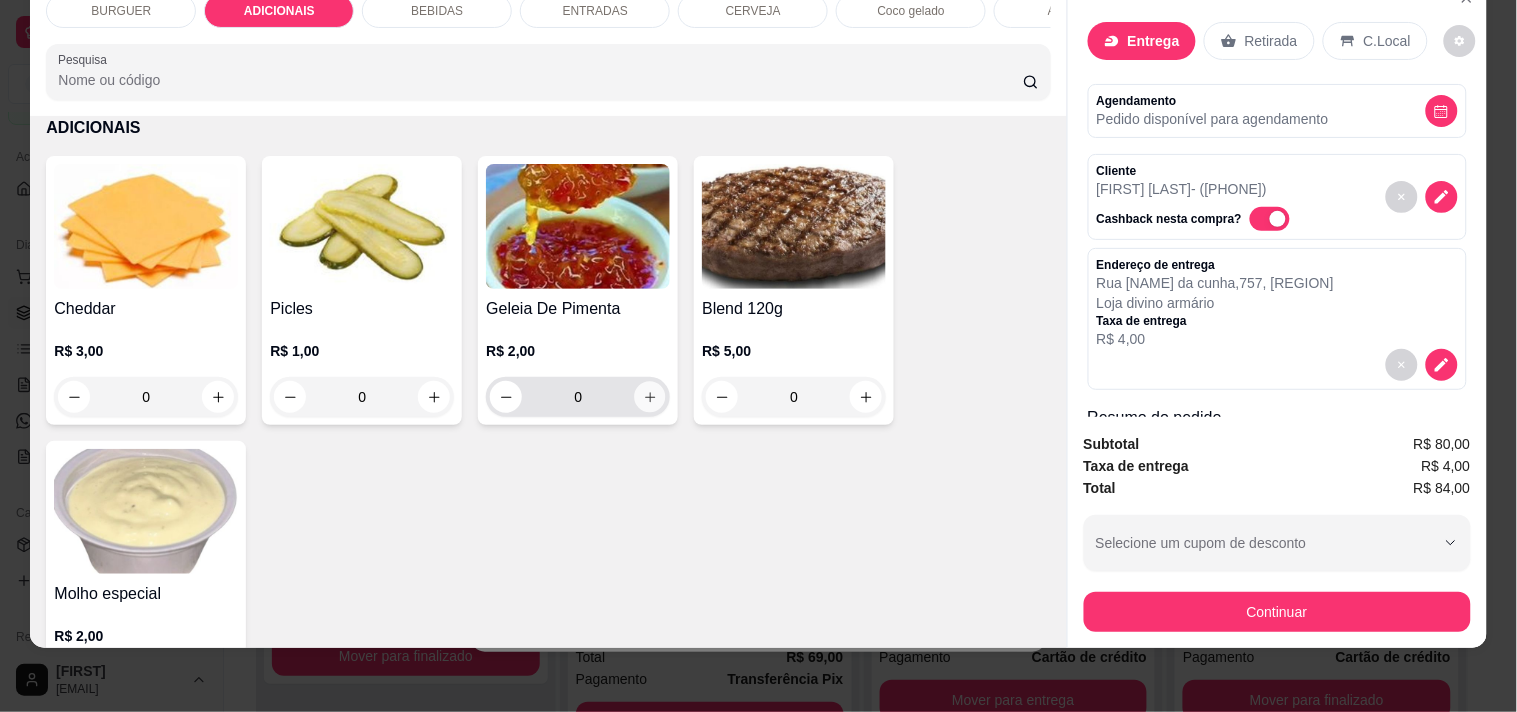 click at bounding box center (650, 397) 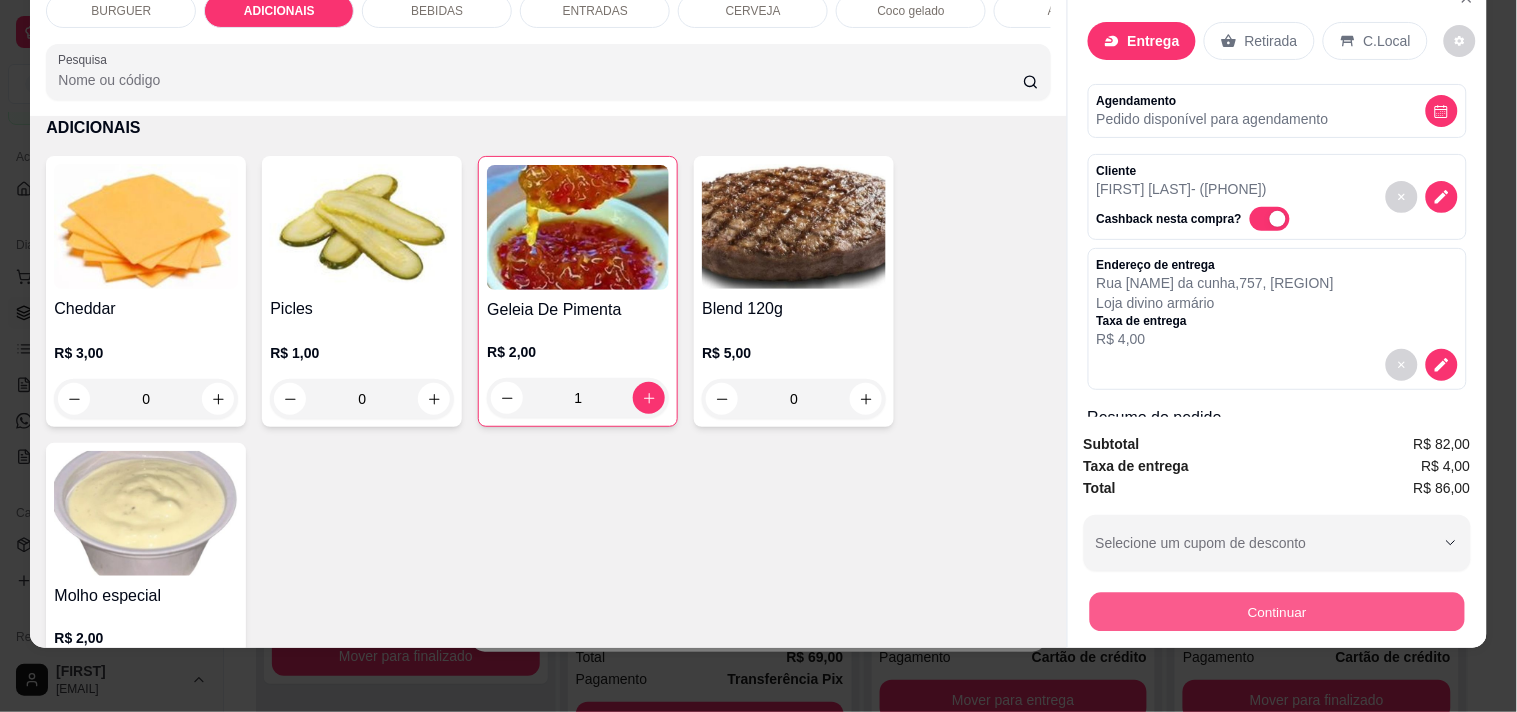 click on "Continuar" at bounding box center [1276, 611] 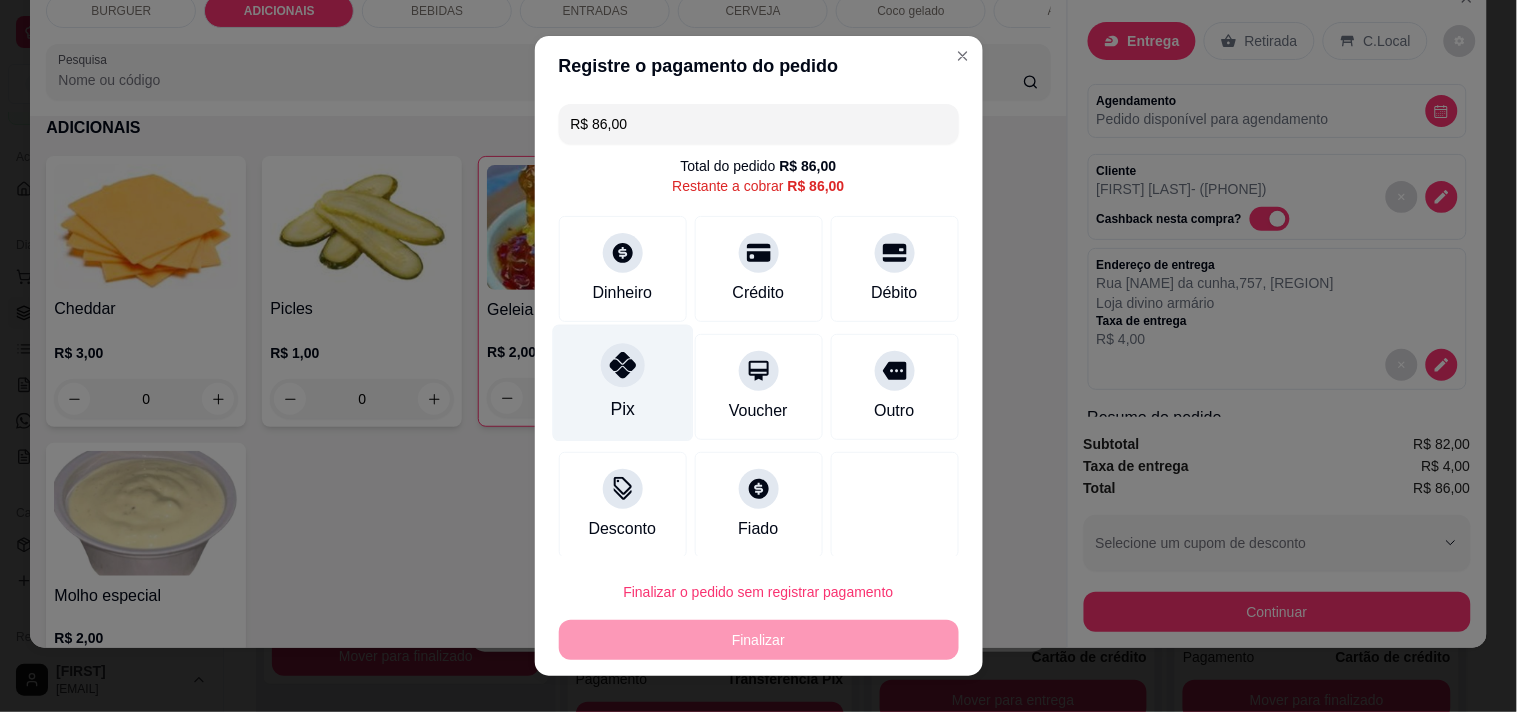 click on "Pix" at bounding box center [622, 382] 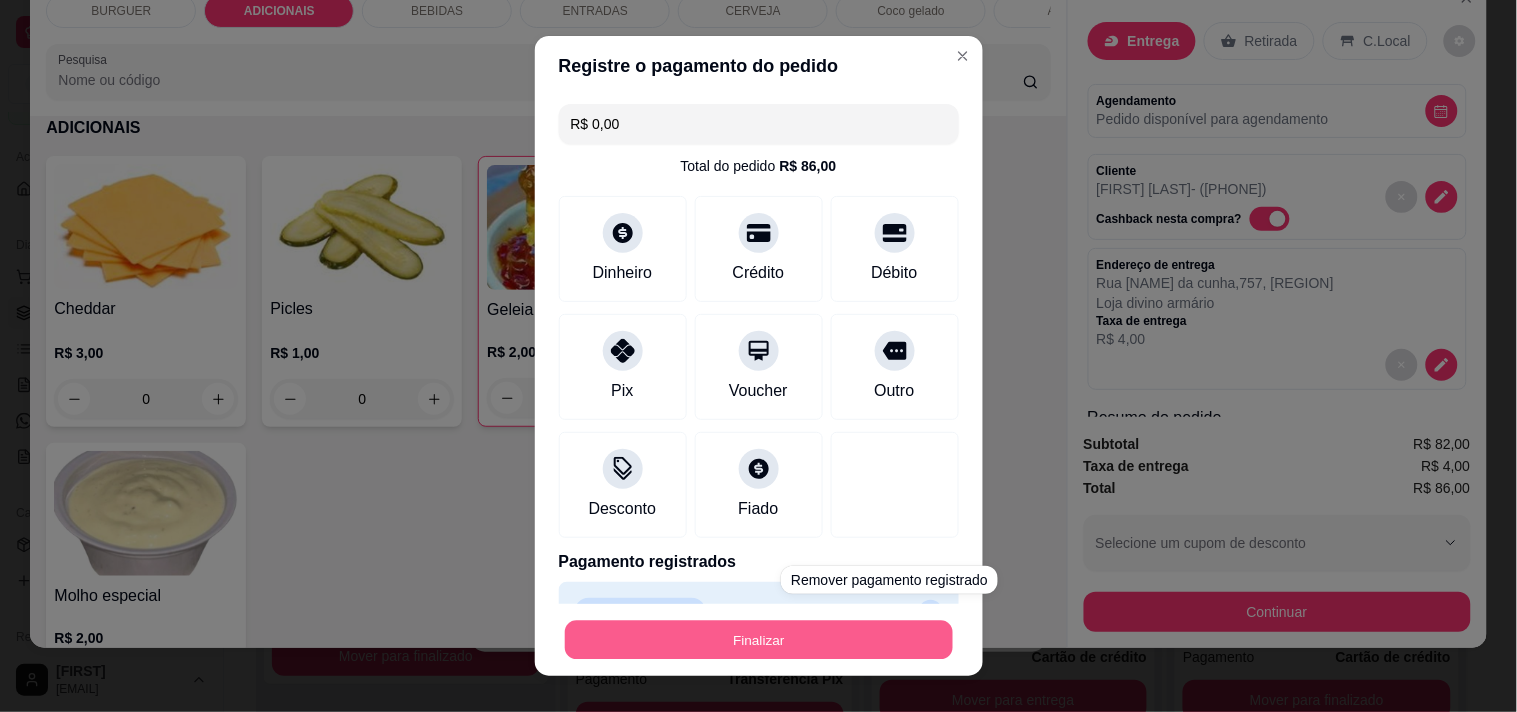 click on "Finalizar" at bounding box center [759, 640] 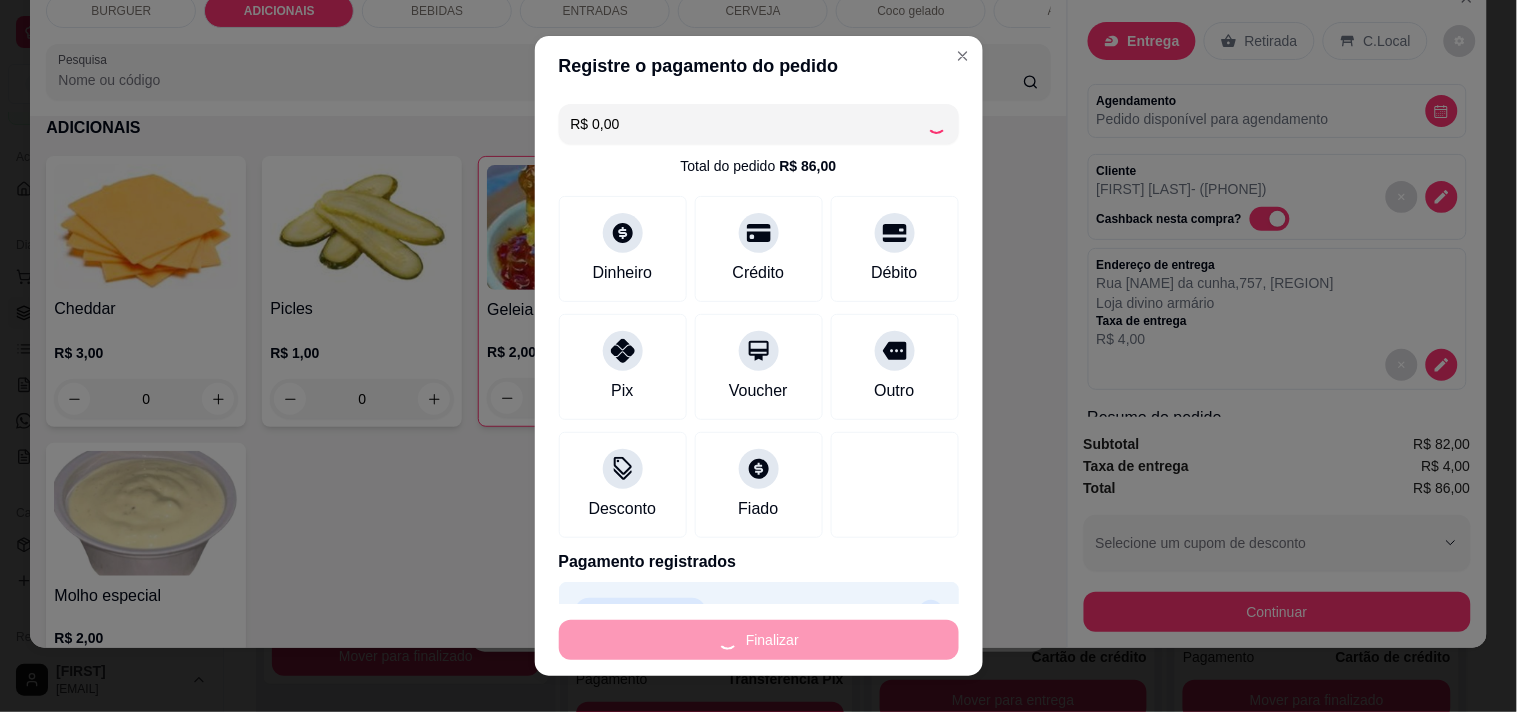type on "0" 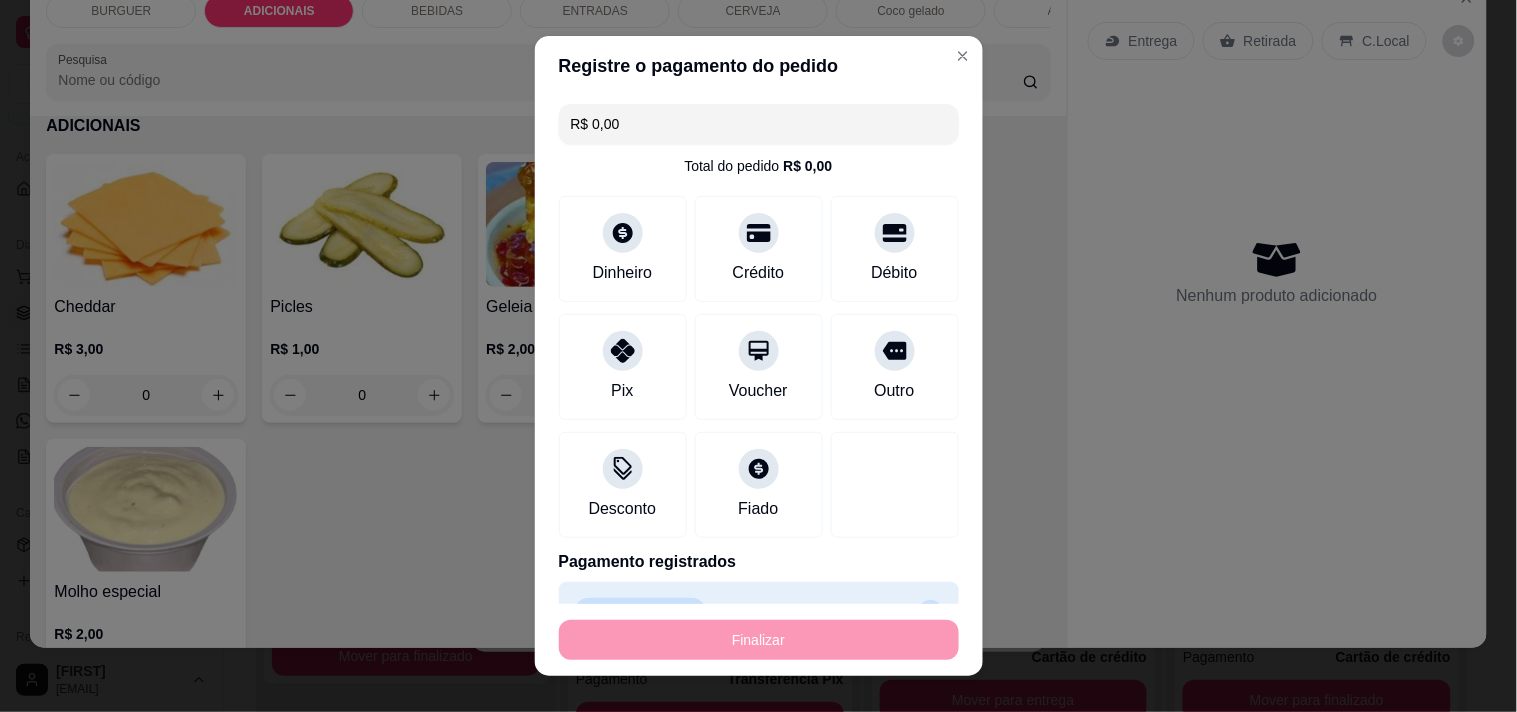 type on "-R$ 86,00" 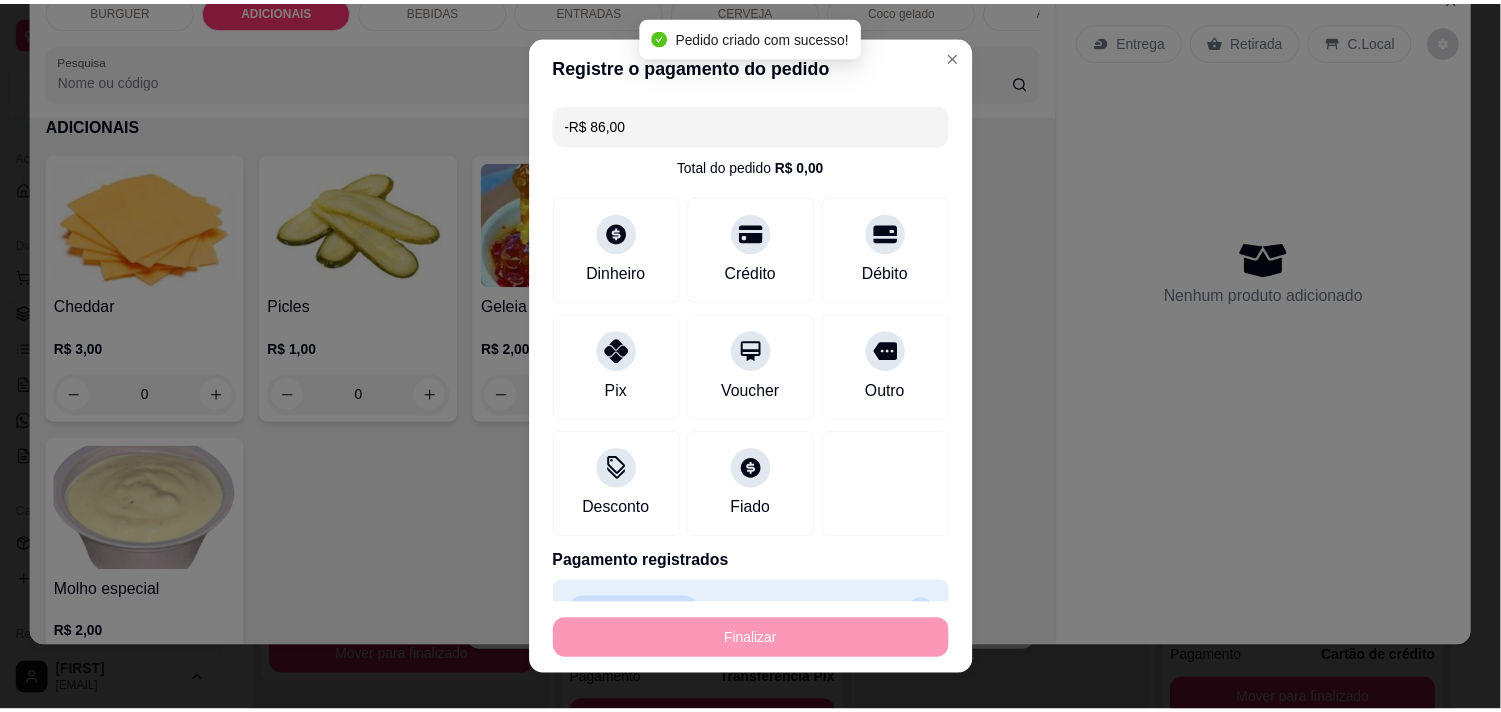 scroll, scrollTop: 985, scrollLeft: 0, axis: vertical 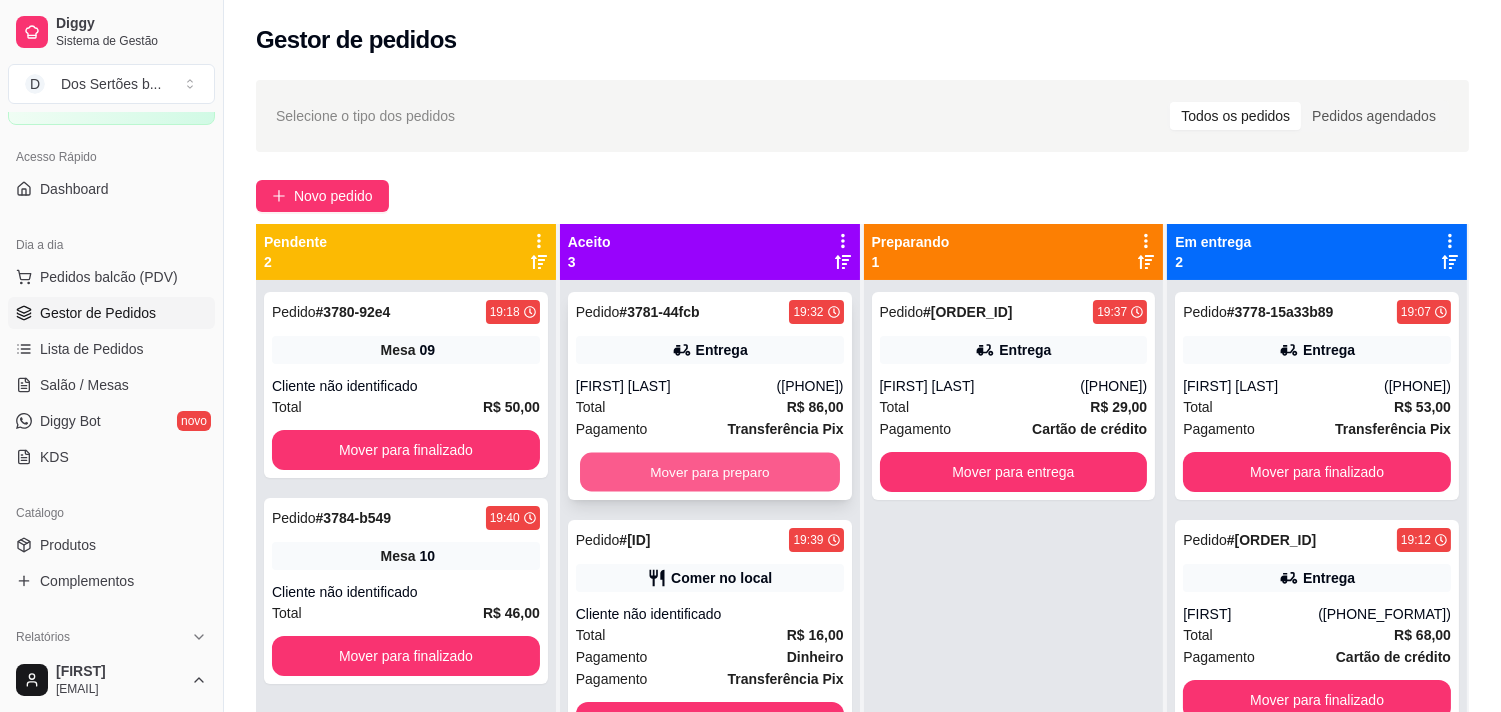 click on "Mover para preparo" at bounding box center (710, 472) 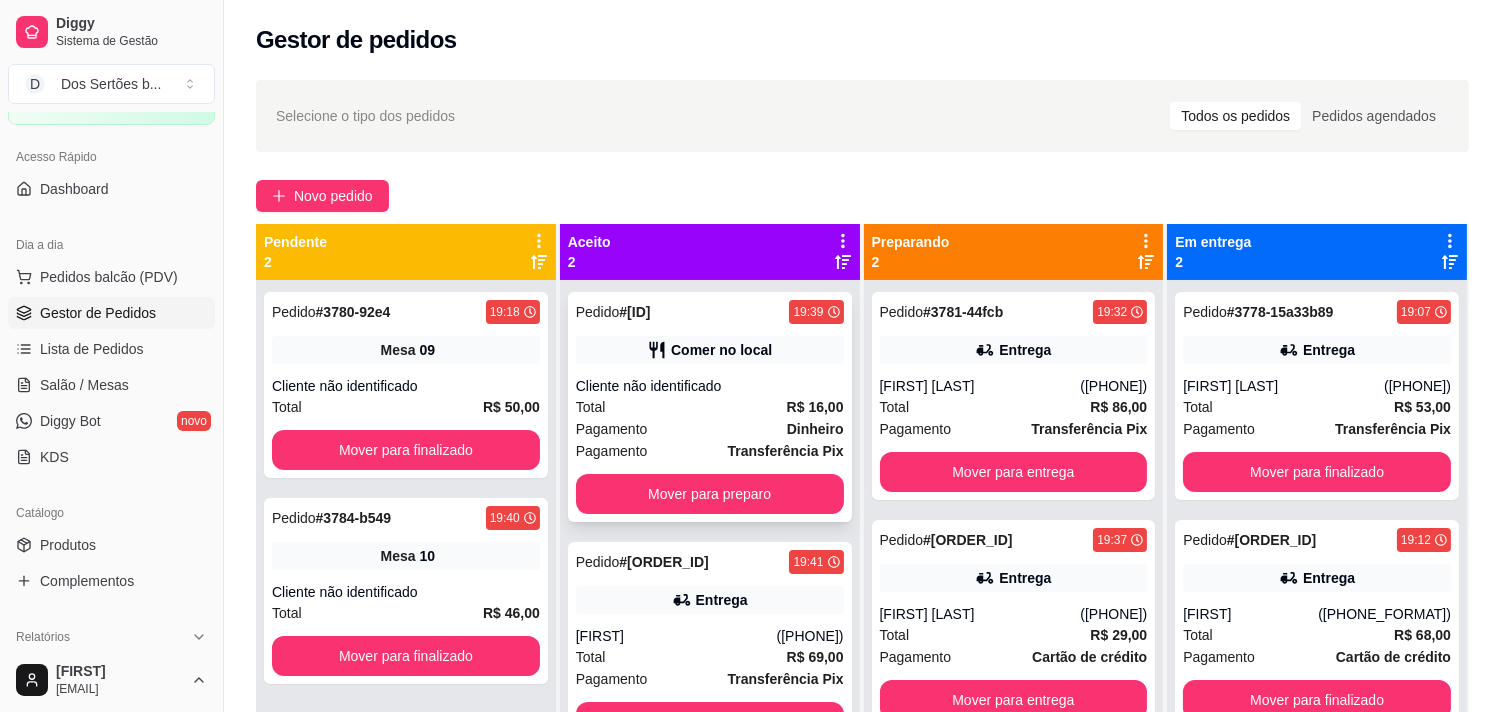click on "Transferência Pix" at bounding box center (786, 451) 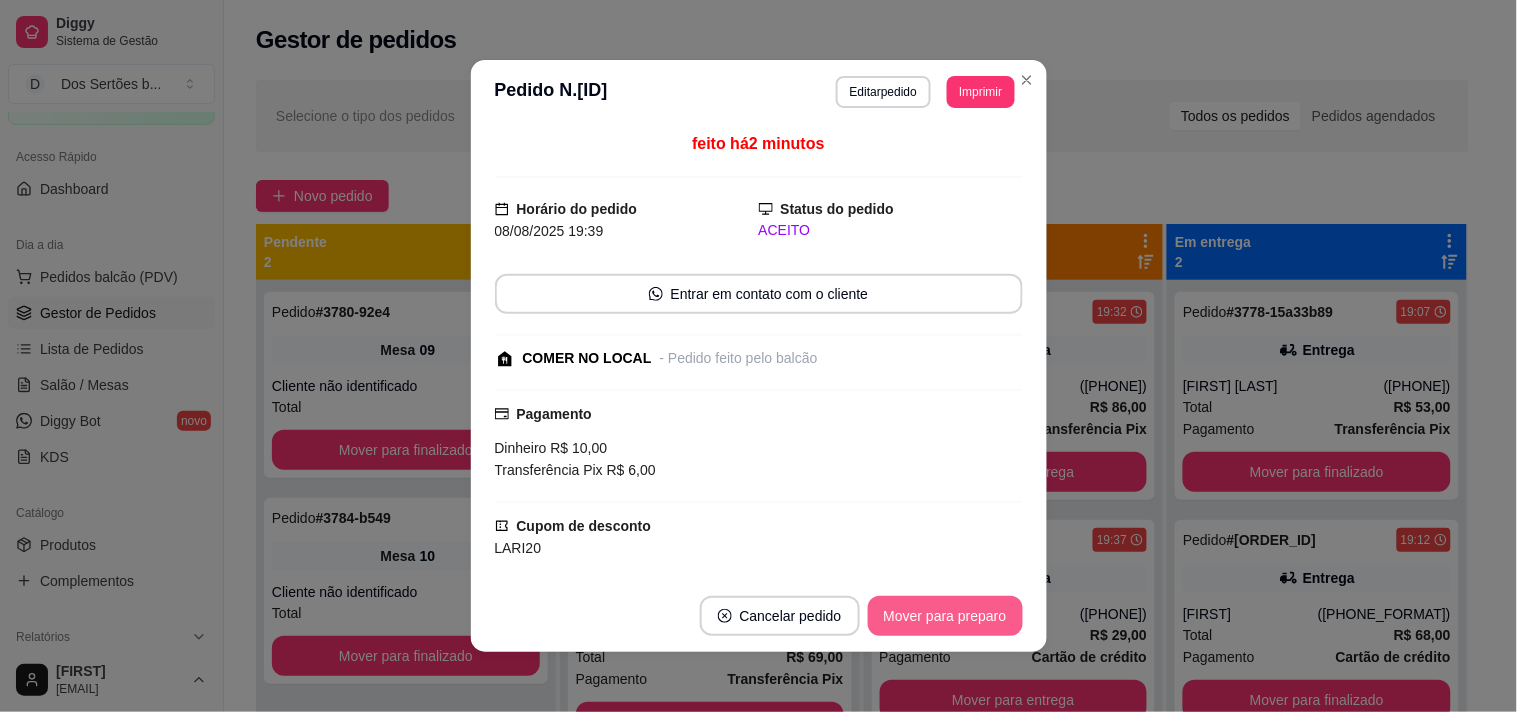 click on "Mover para preparo" at bounding box center [945, 616] 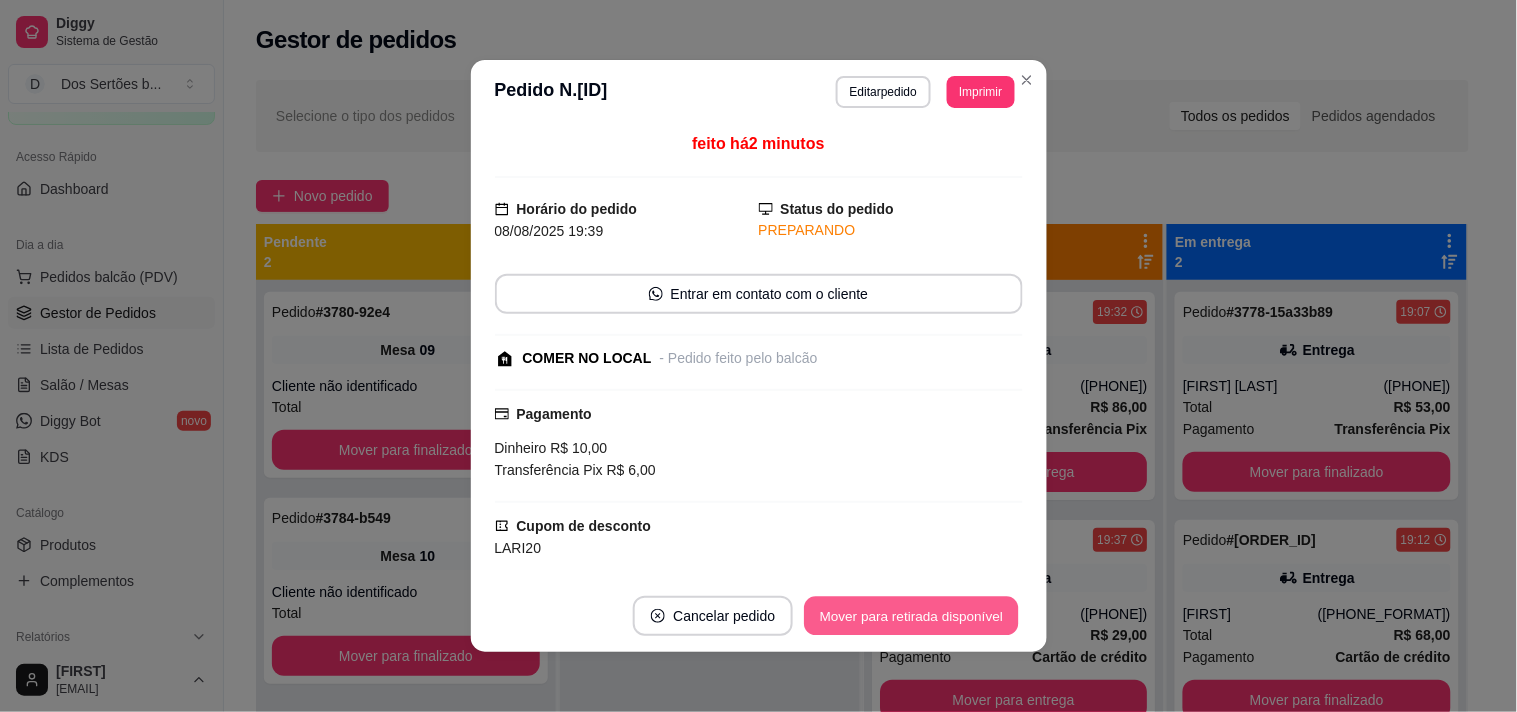 click on "Mover para retirada disponível" at bounding box center [912, 616] 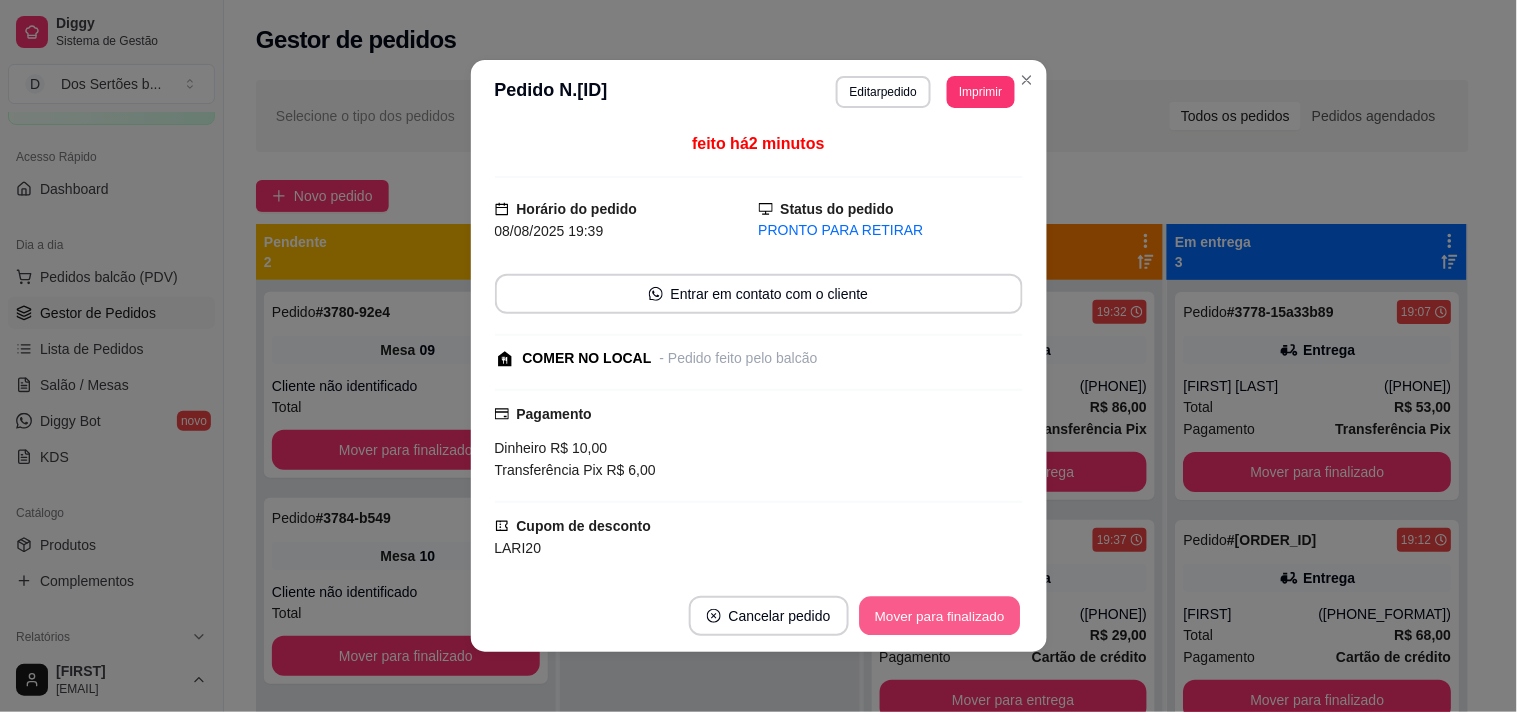 click on "Mover para finalizado" at bounding box center (939, 616) 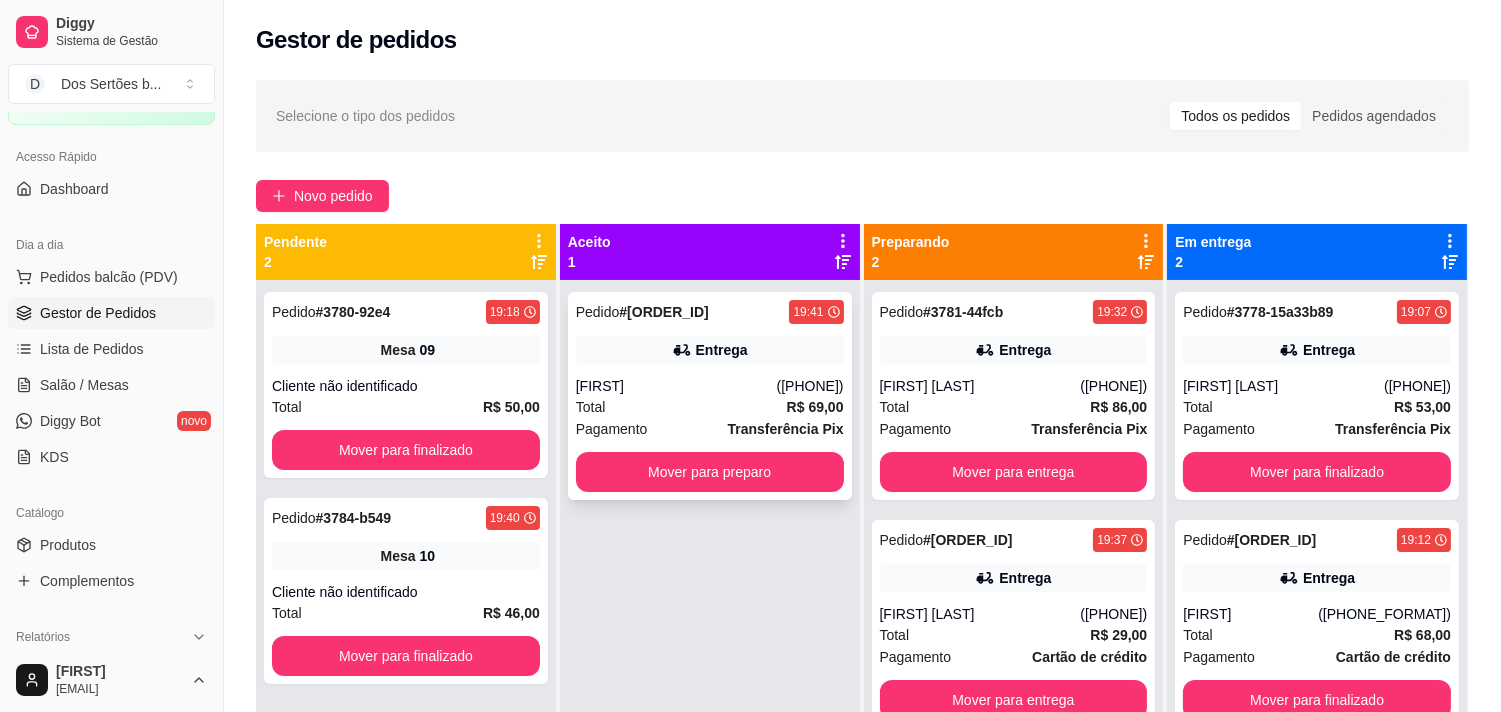 click on "Pagamento Transferência Pix" at bounding box center [710, 429] 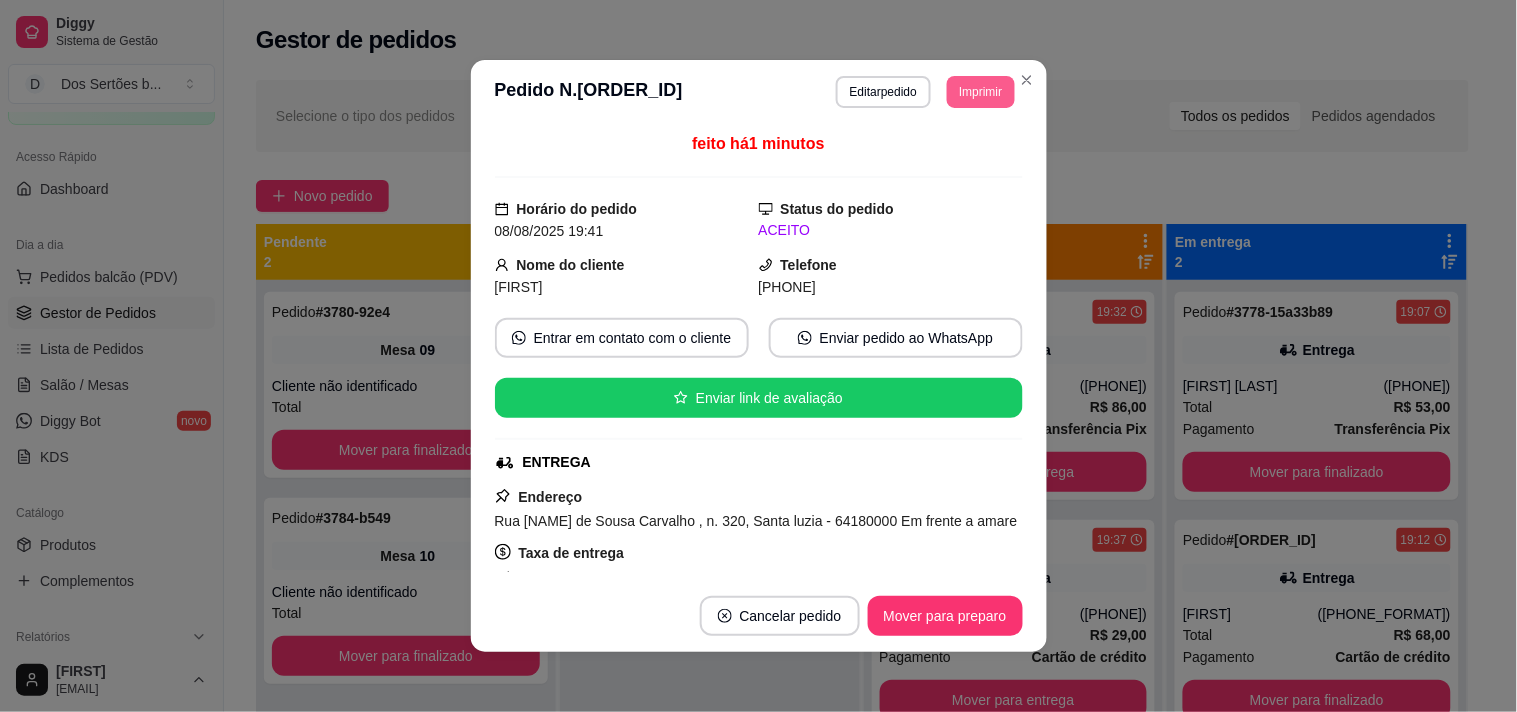 click on "Imprimir" at bounding box center [980, 92] 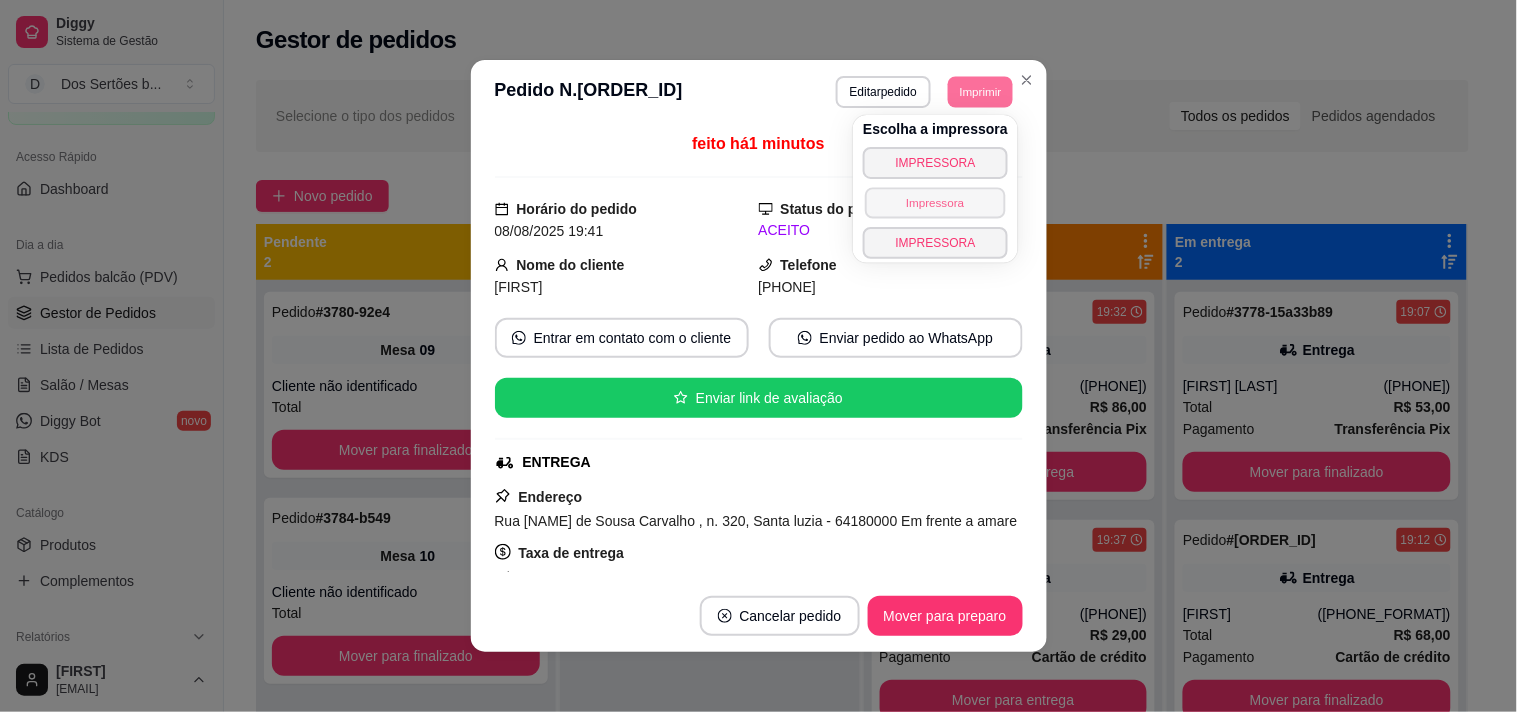 click on "Impressora" at bounding box center [935, 202] 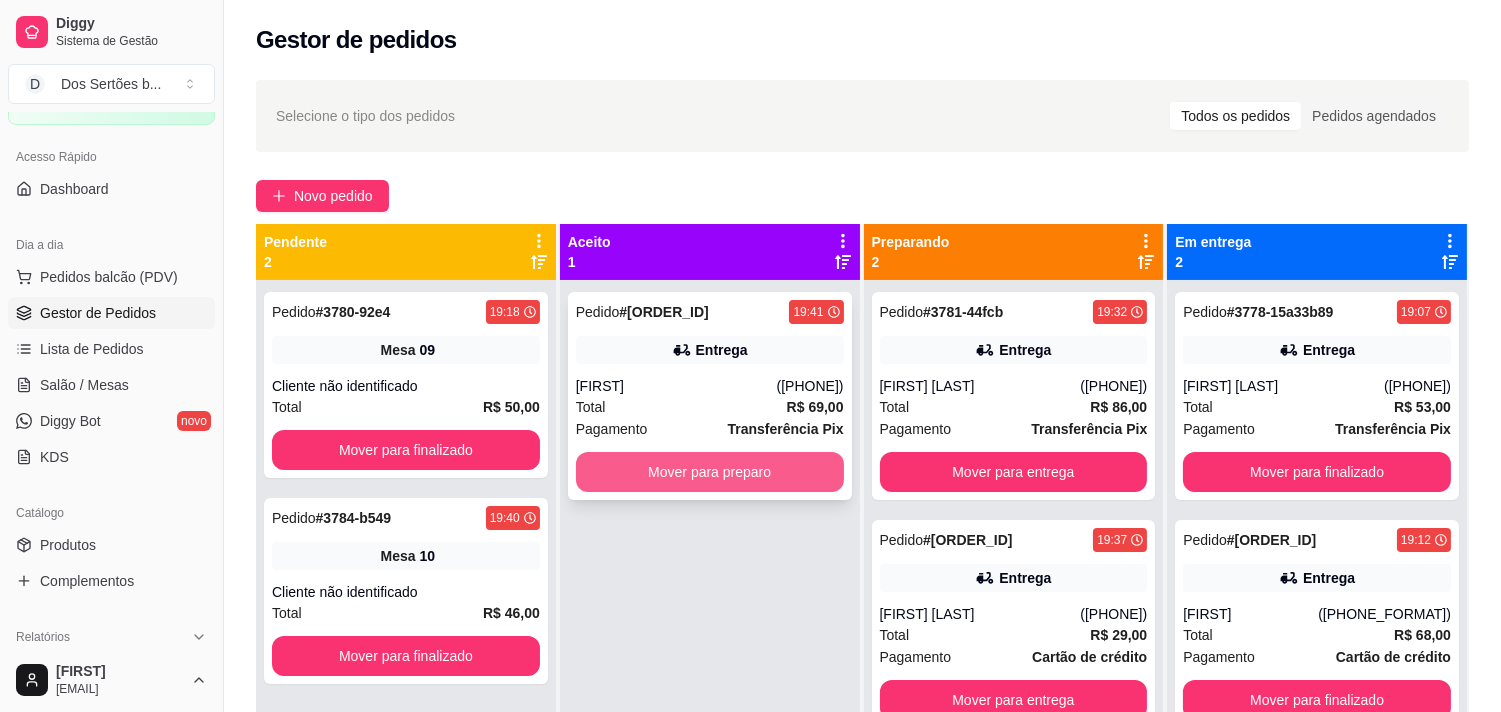 click on "Mover para preparo" at bounding box center [710, 472] 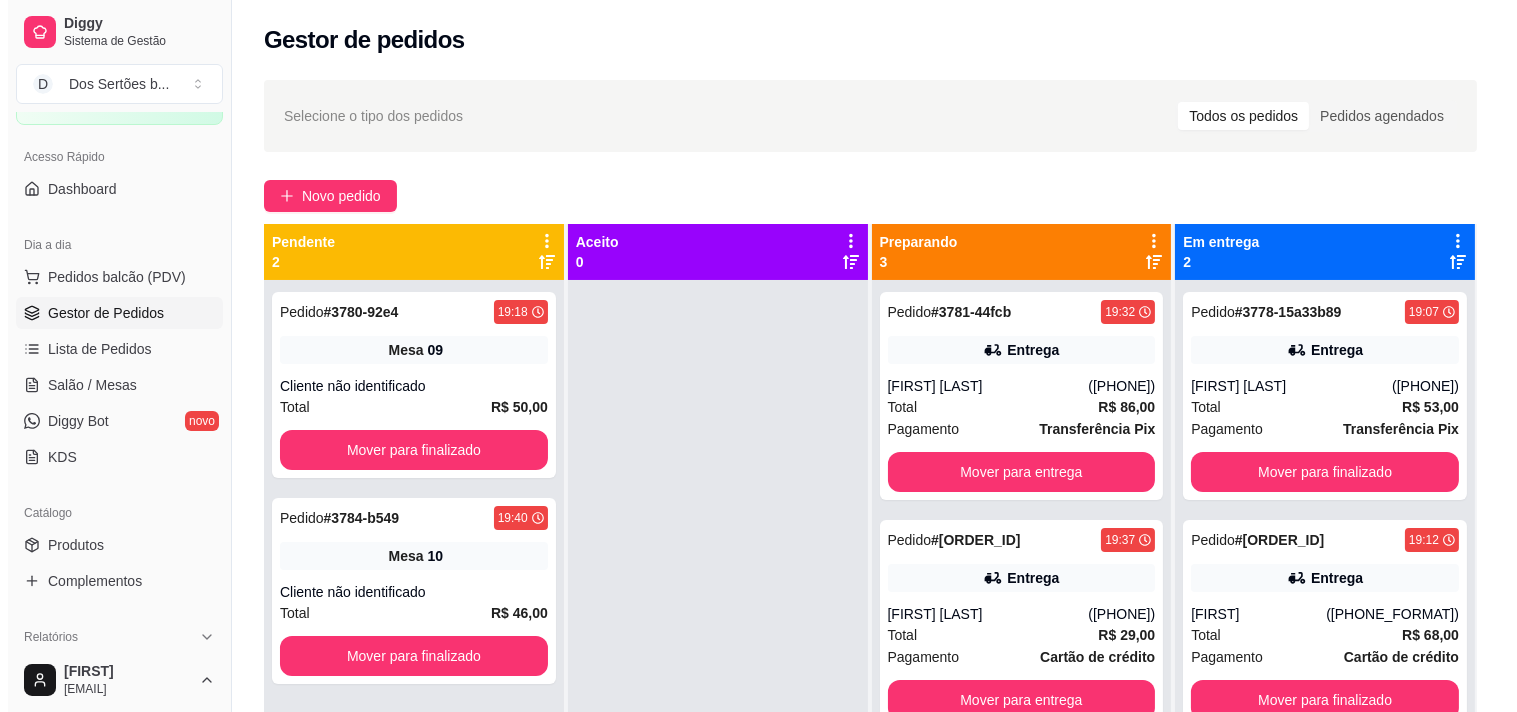 scroll, scrollTop: 305, scrollLeft: 0, axis: vertical 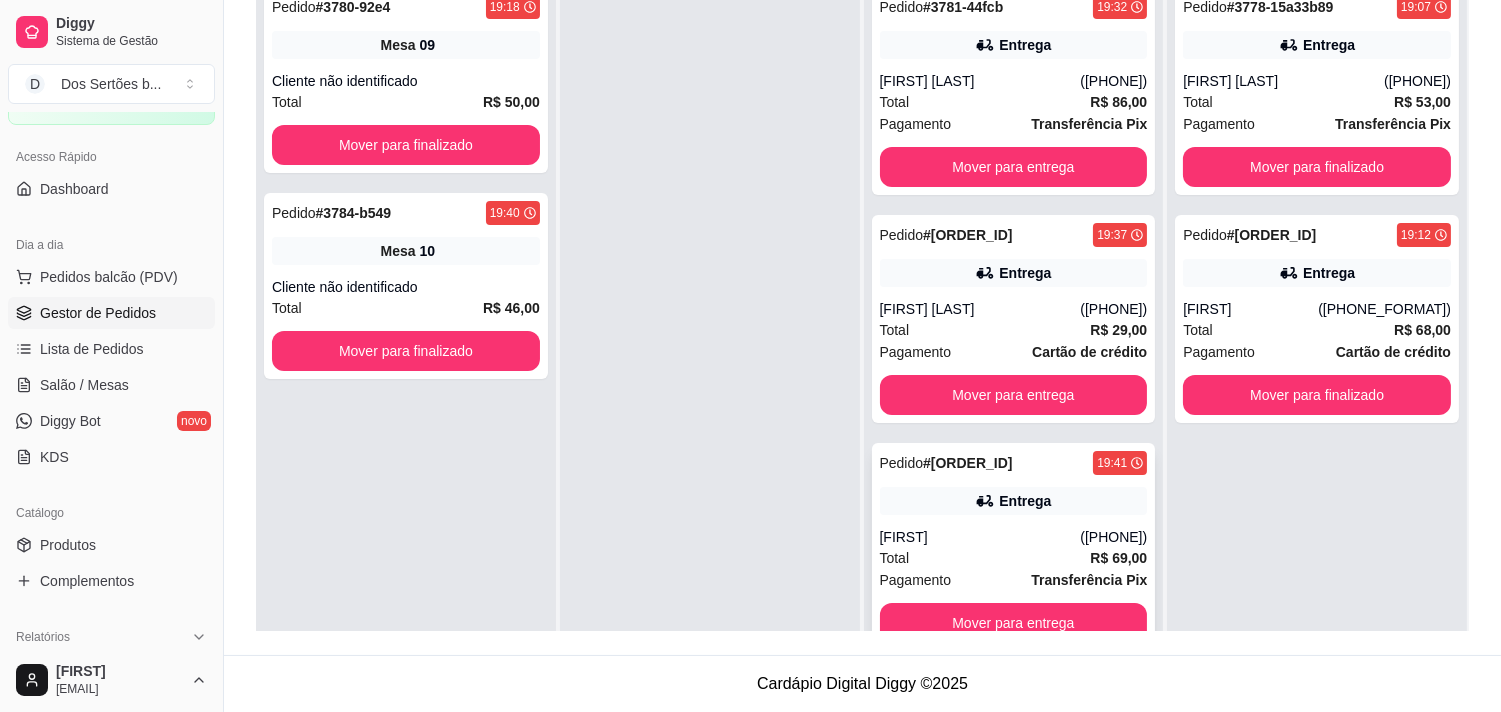 click on "Entrega" at bounding box center (1014, 501) 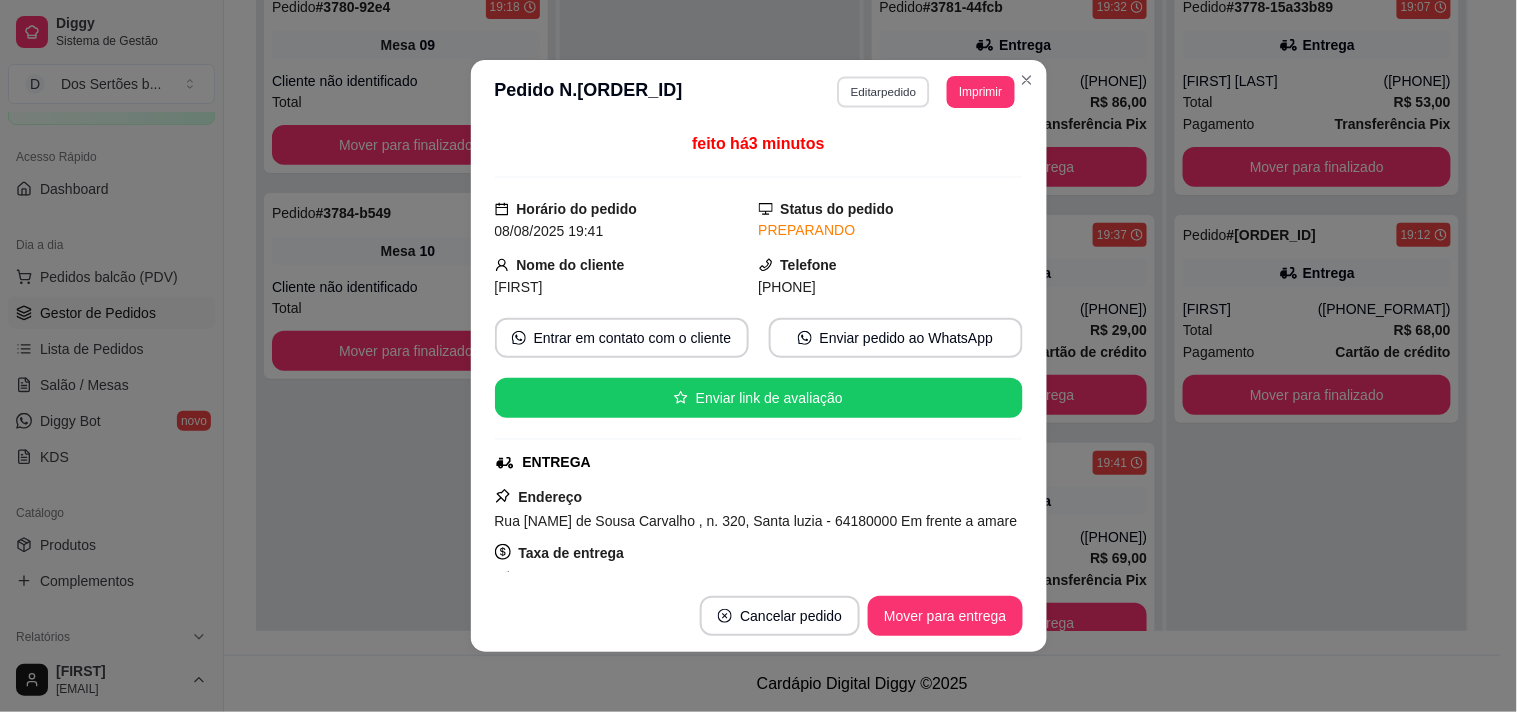 click on "Editar  pedido" at bounding box center [883, 91] 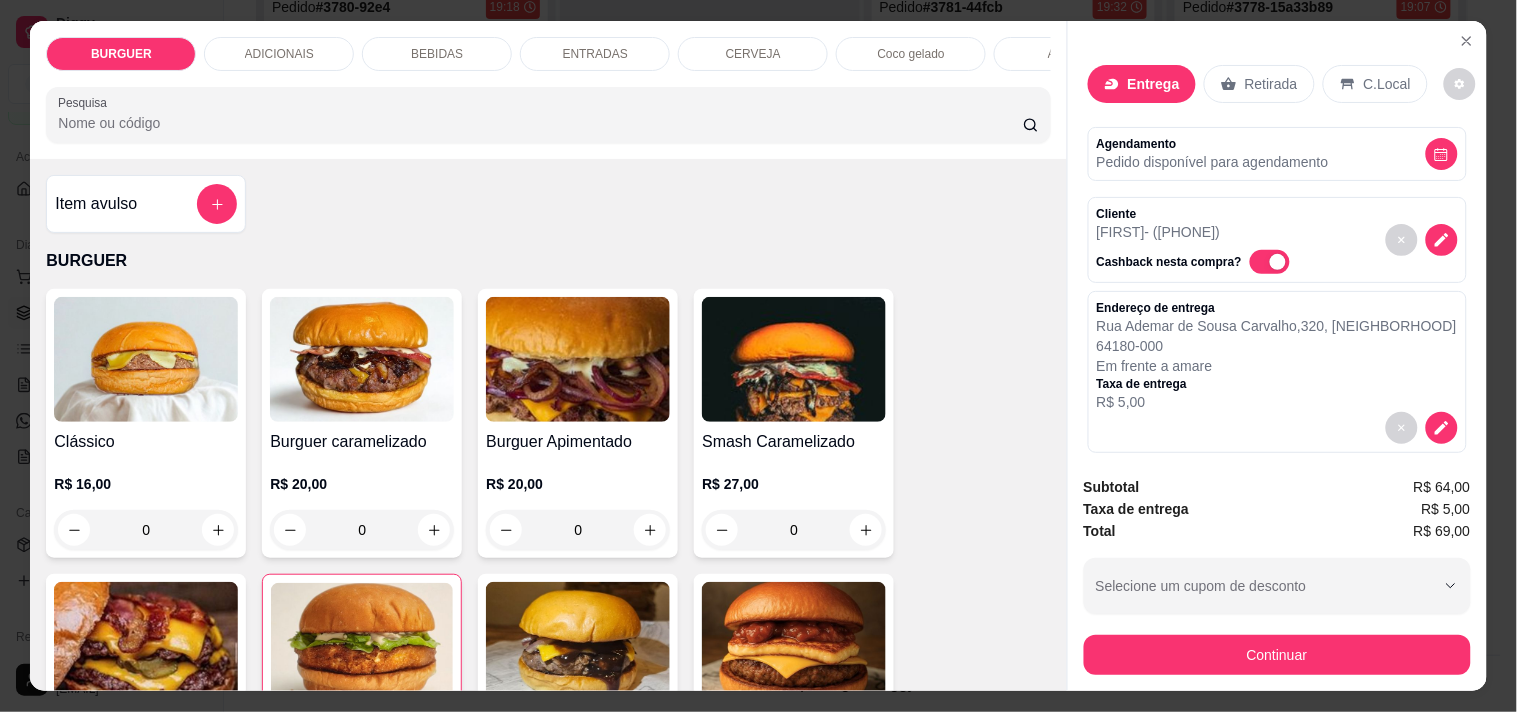 scroll, scrollTop: 383, scrollLeft: 0, axis: vertical 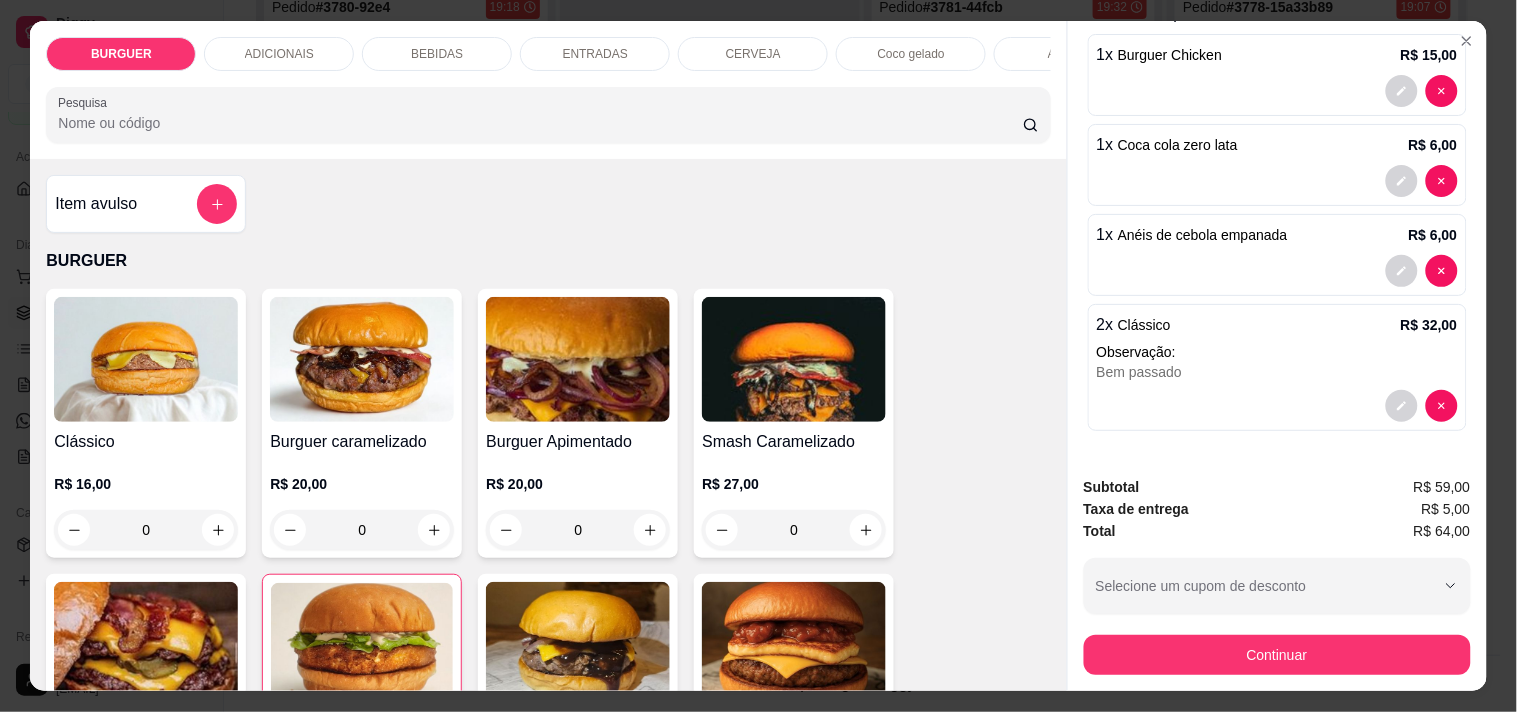 click on "BEBIDAS" at bounding box center (437, 54) 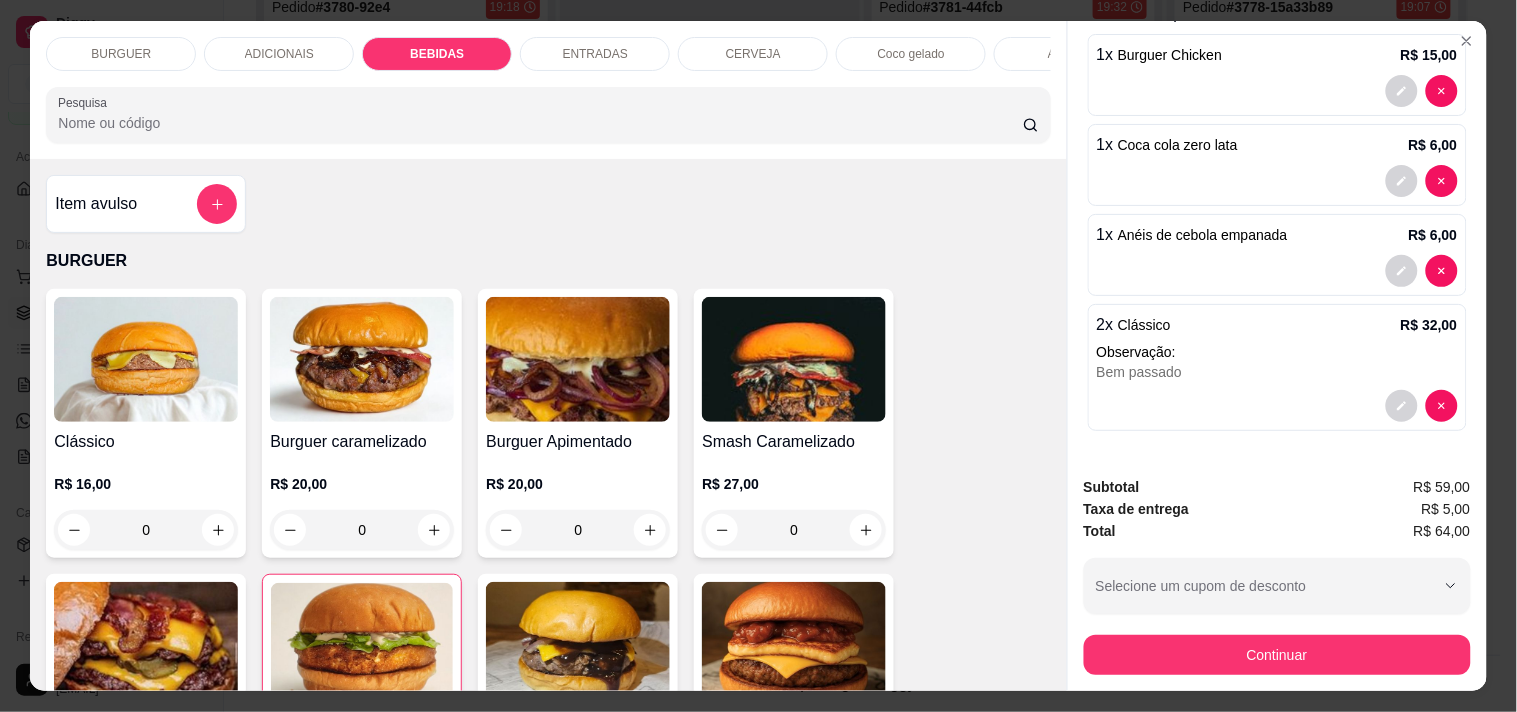 scroll, scrollTop: 1596, scrollLeft: 0, axis: vertical 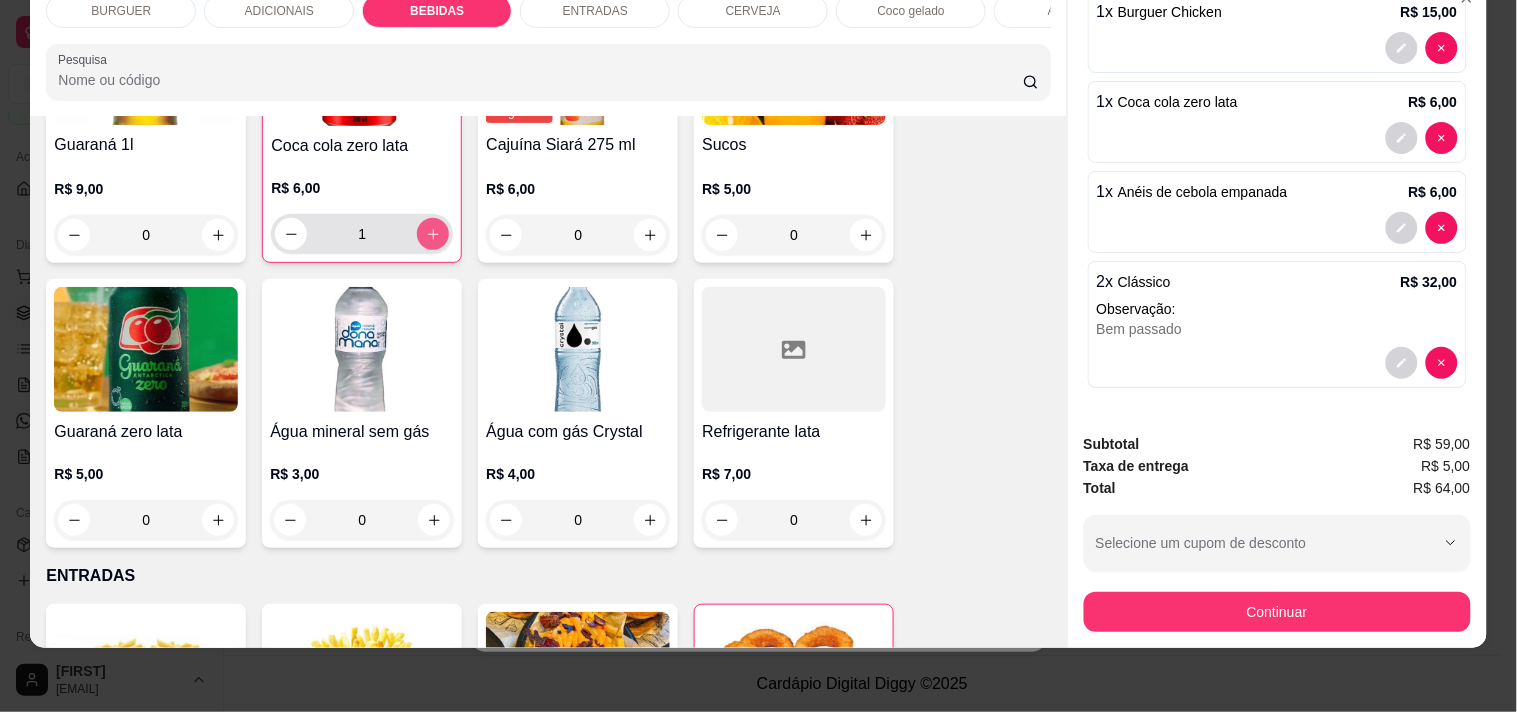 click at bounding box center [433, 234] 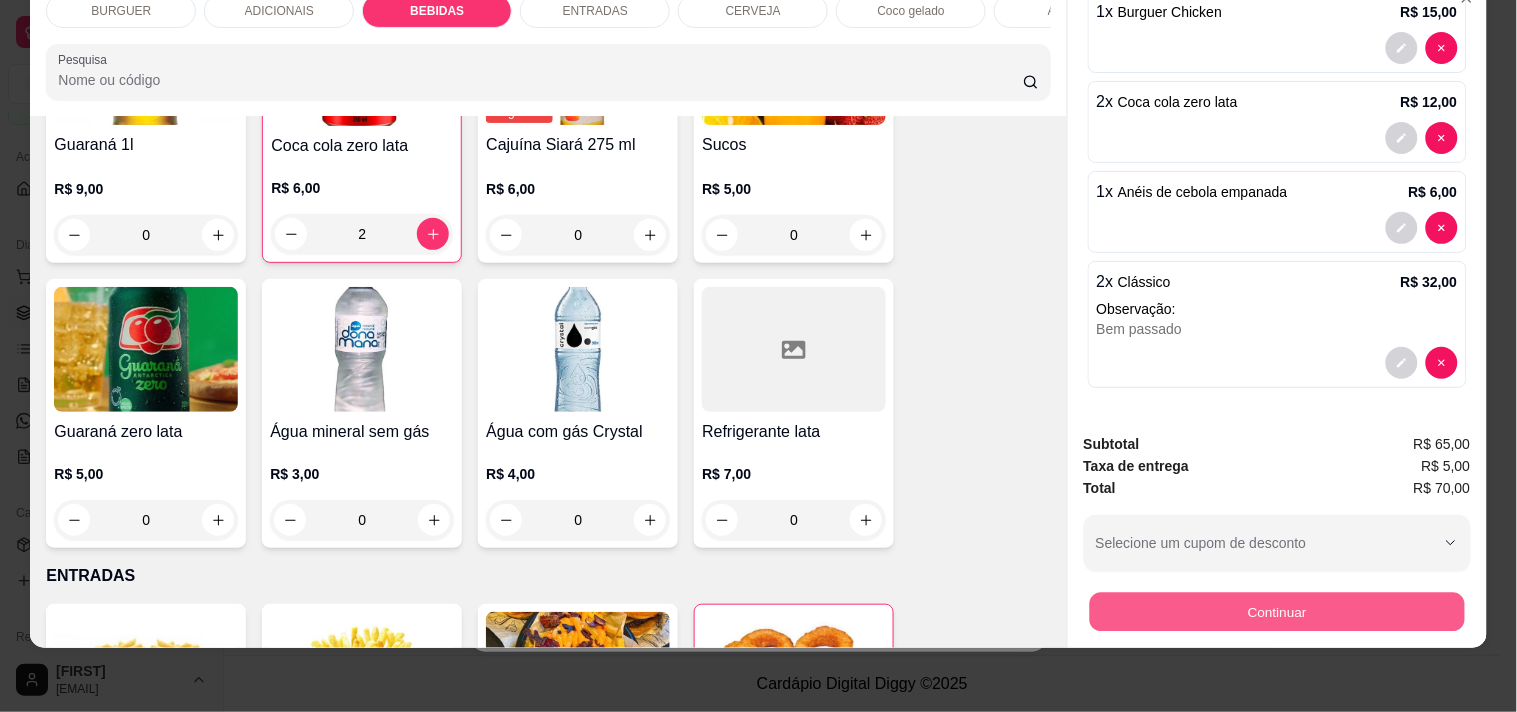 click on "Continuar" at bounding box center (1276, 611) 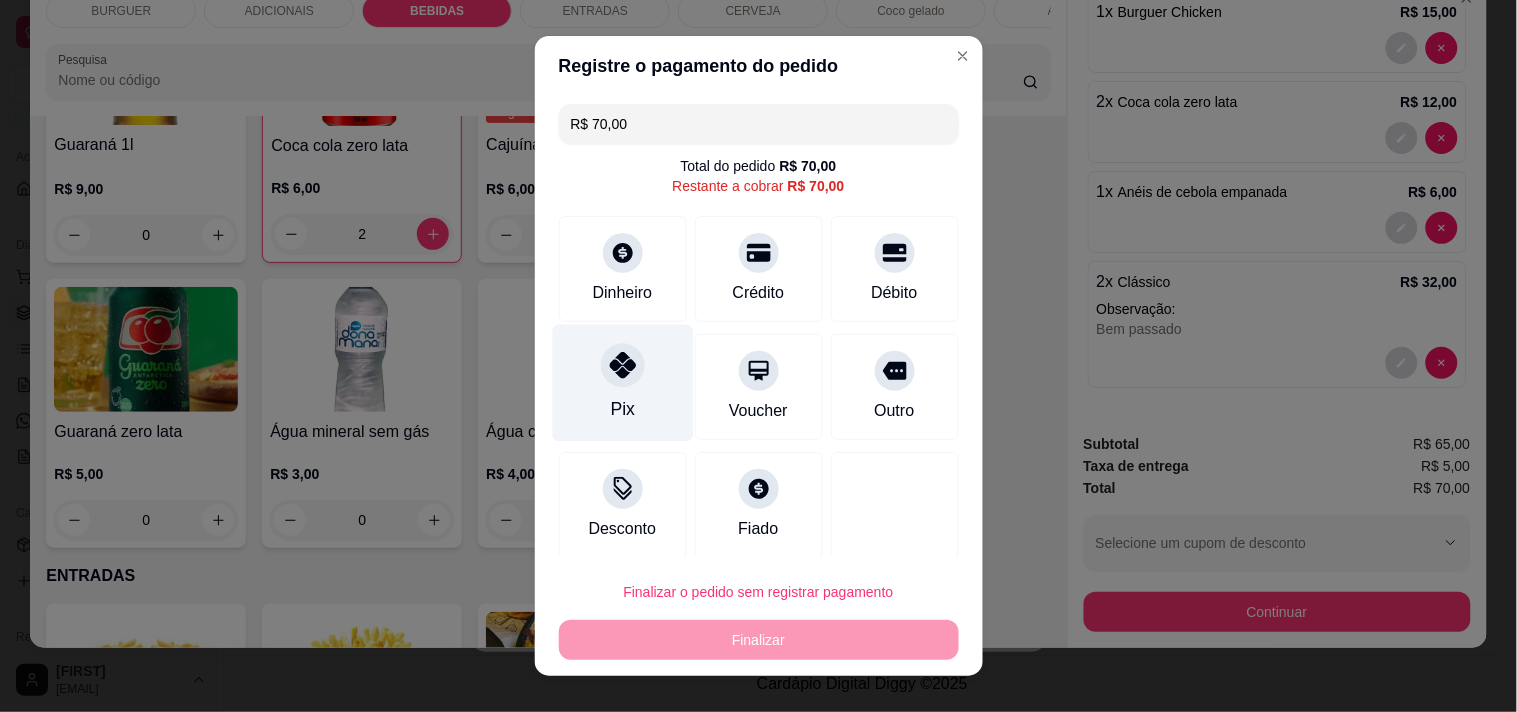 click at bounding box center [623, 365] 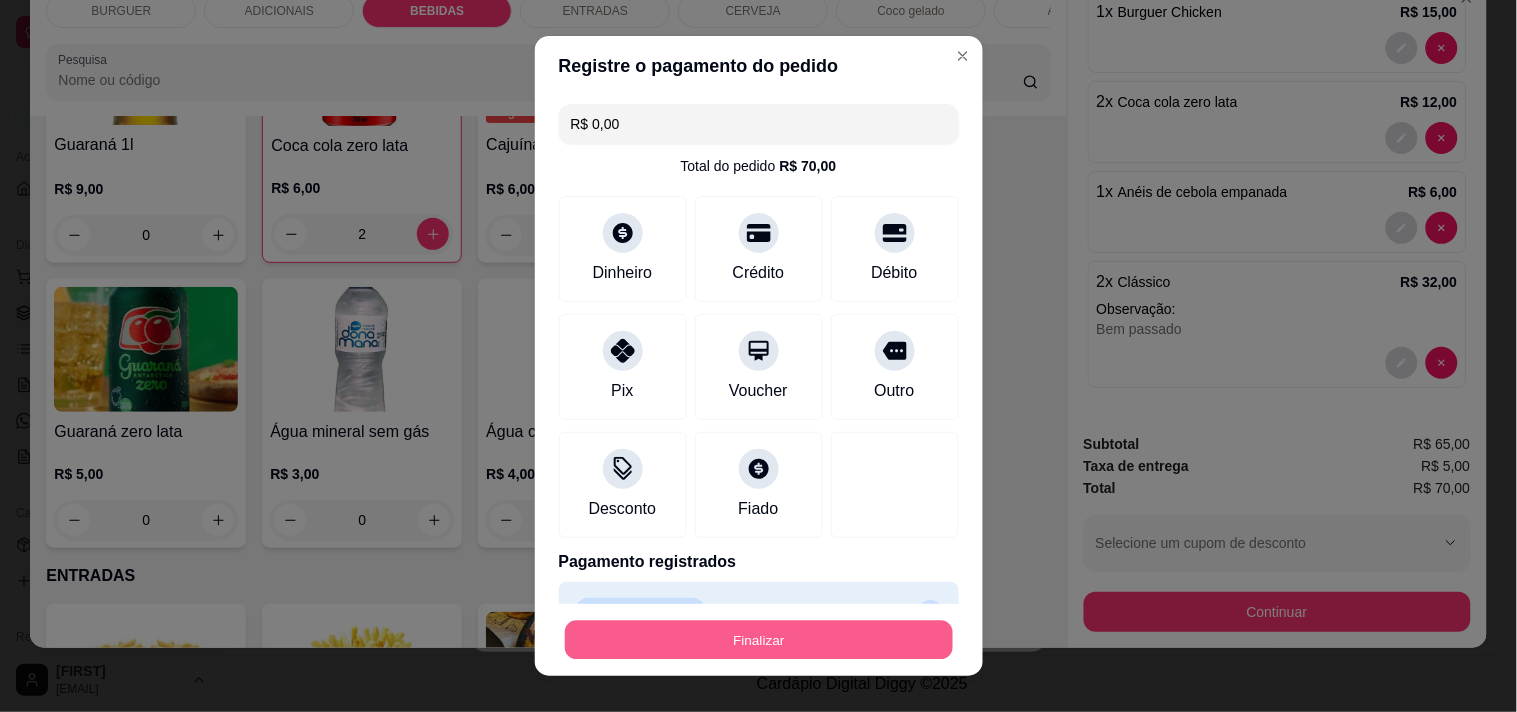 click on "Finalizar" at bounding box center [759, 640] 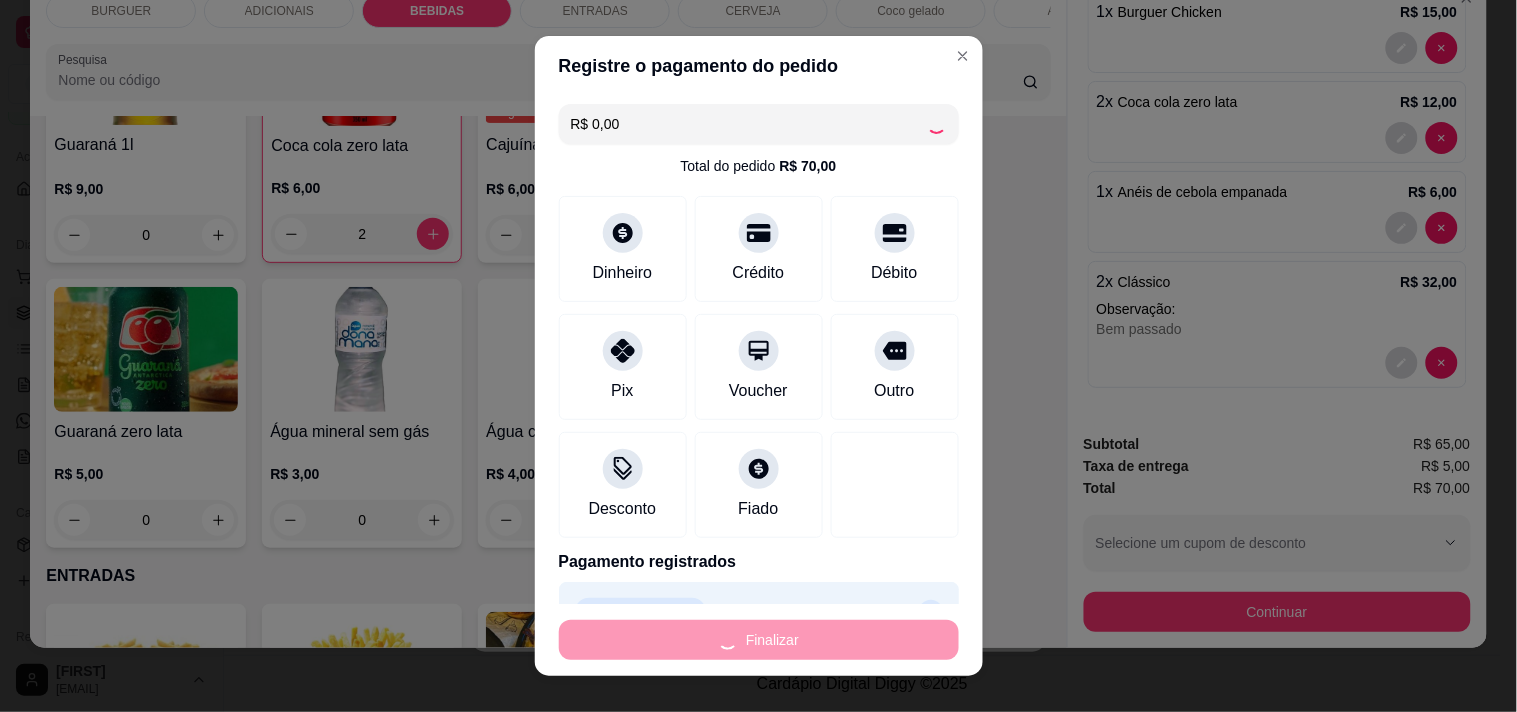 type on "0" 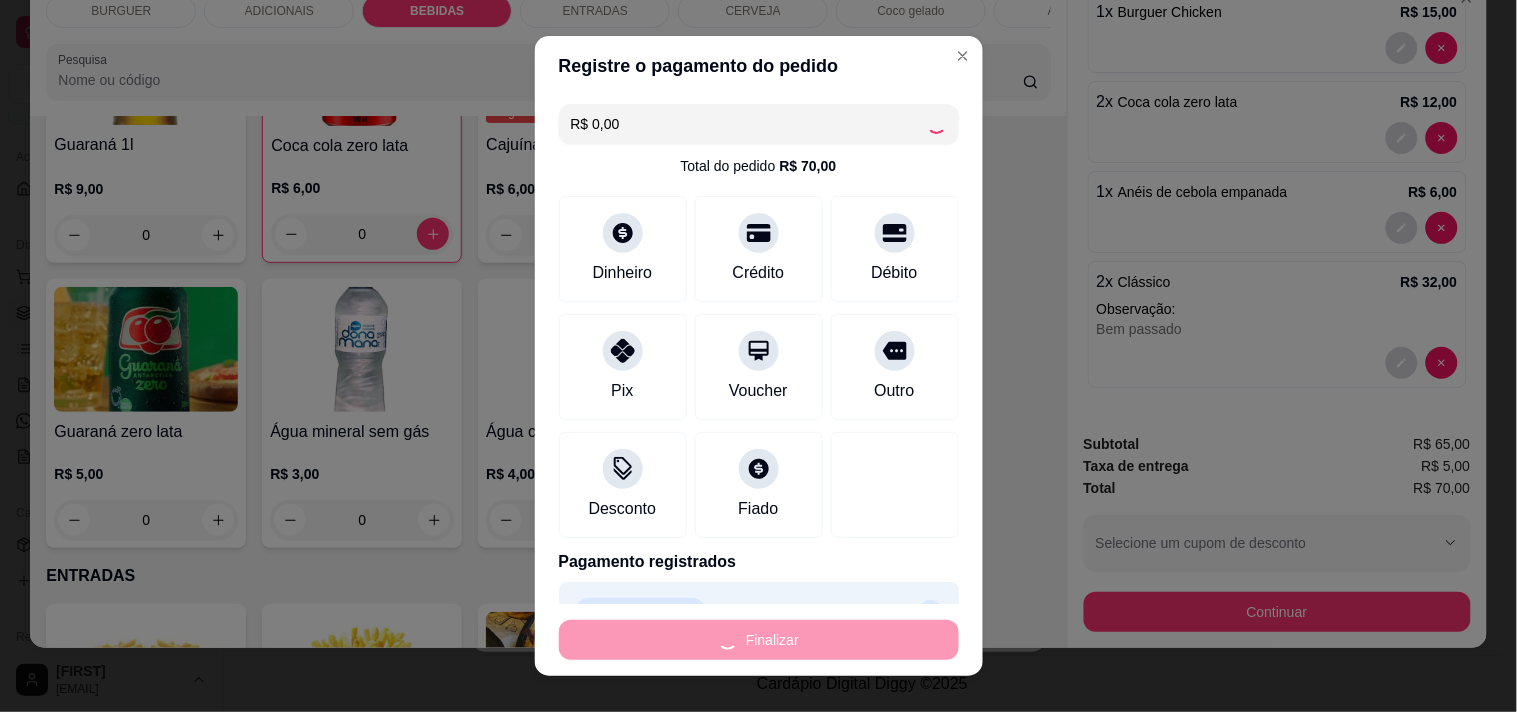 type on "0" 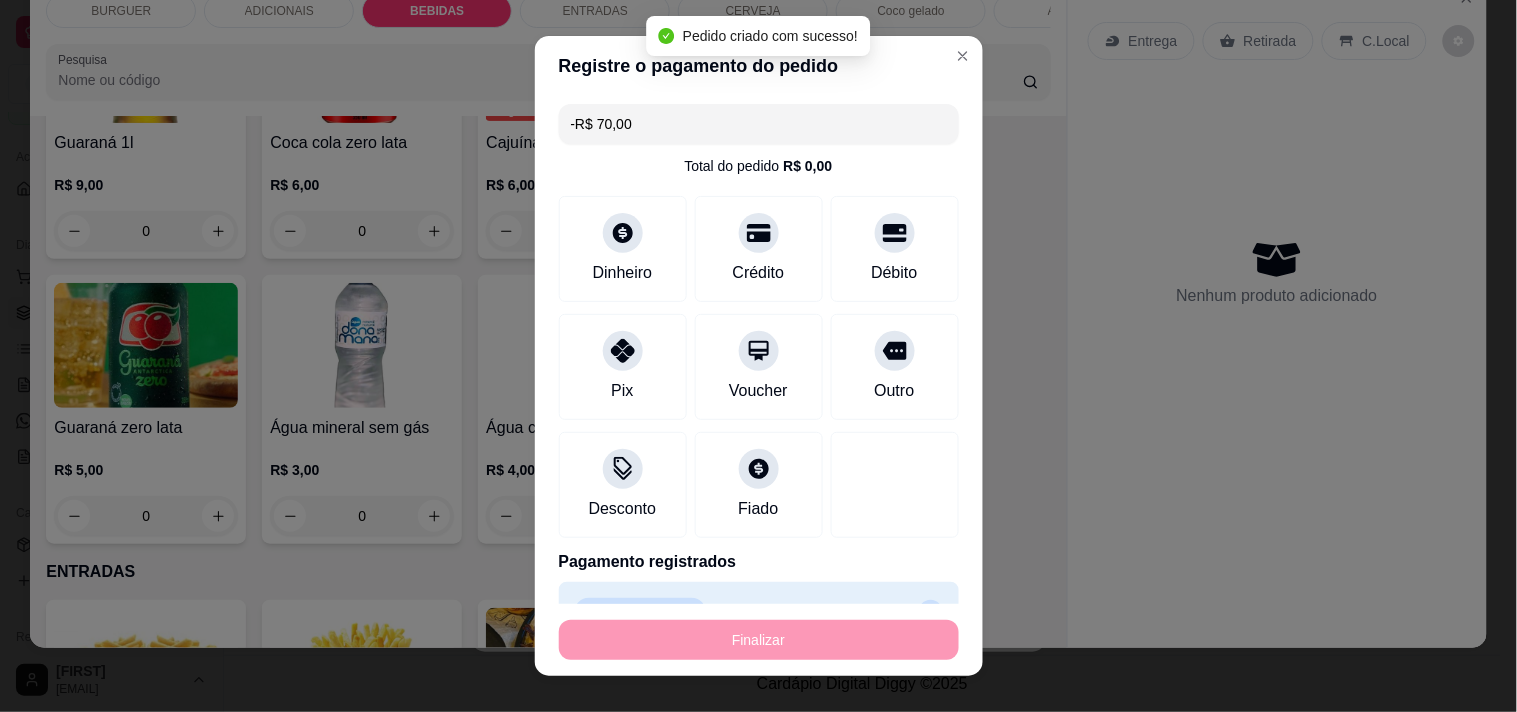 scroll, scrollTop: 0, scrollLeft: 0, axis: both 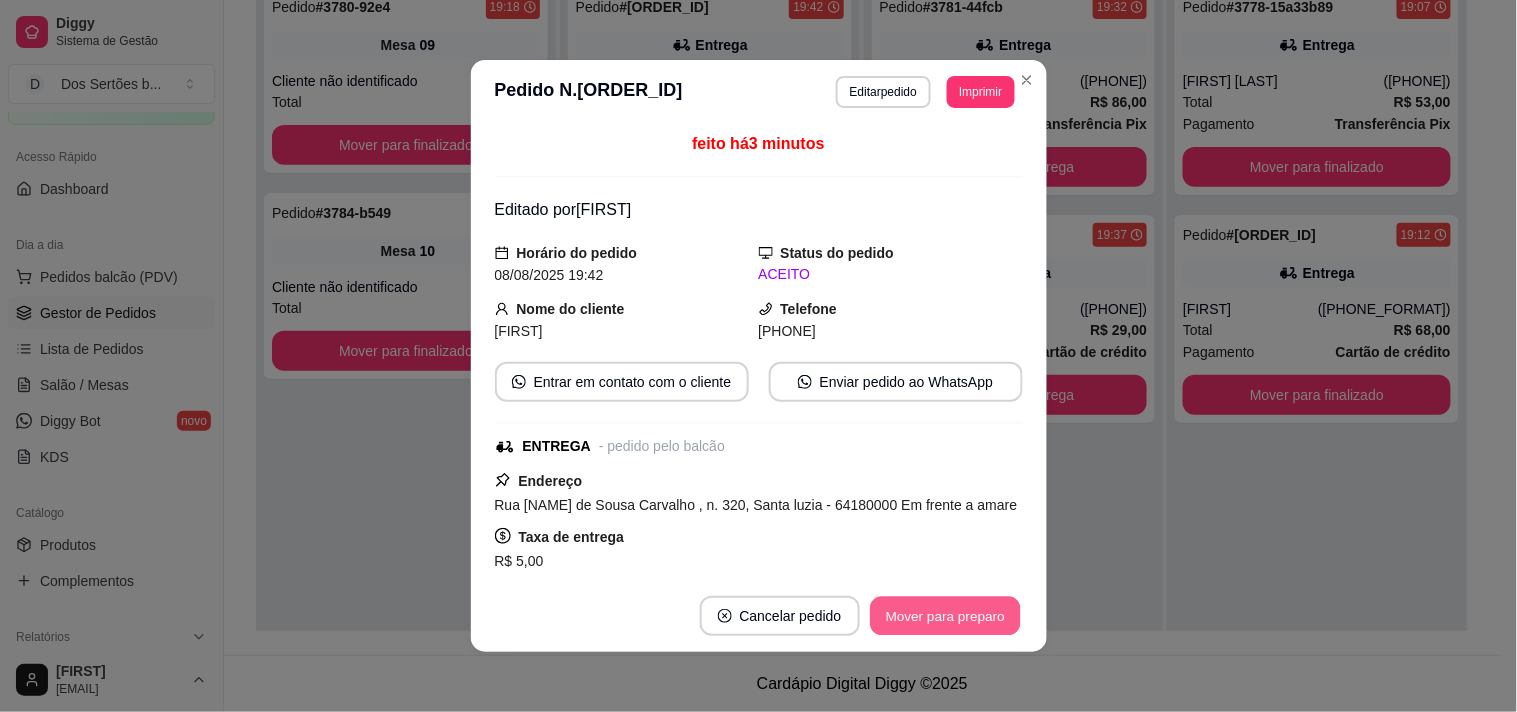 click on "Mover para preparo" at bounding box center (945, 616) 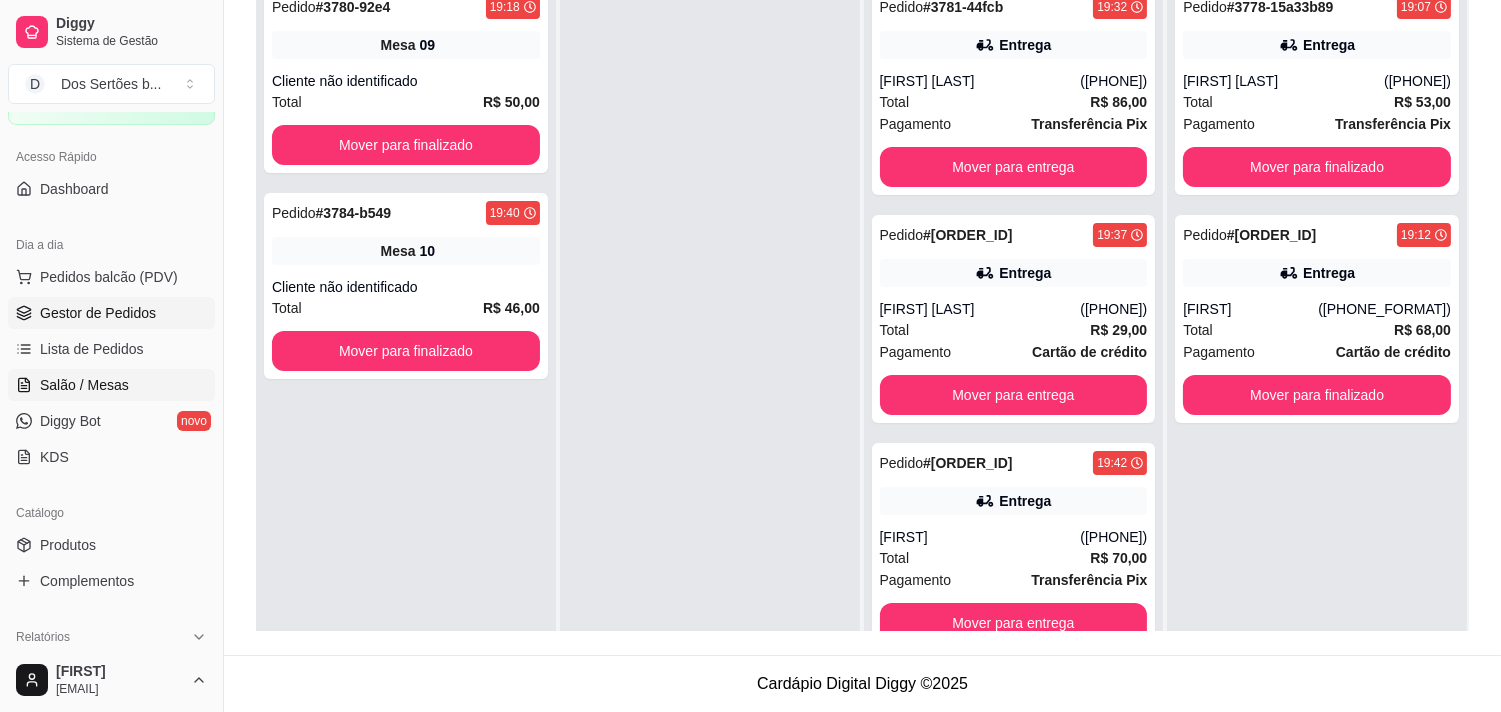 click on "Salão / Mesas" at bounding box center [111, 385] 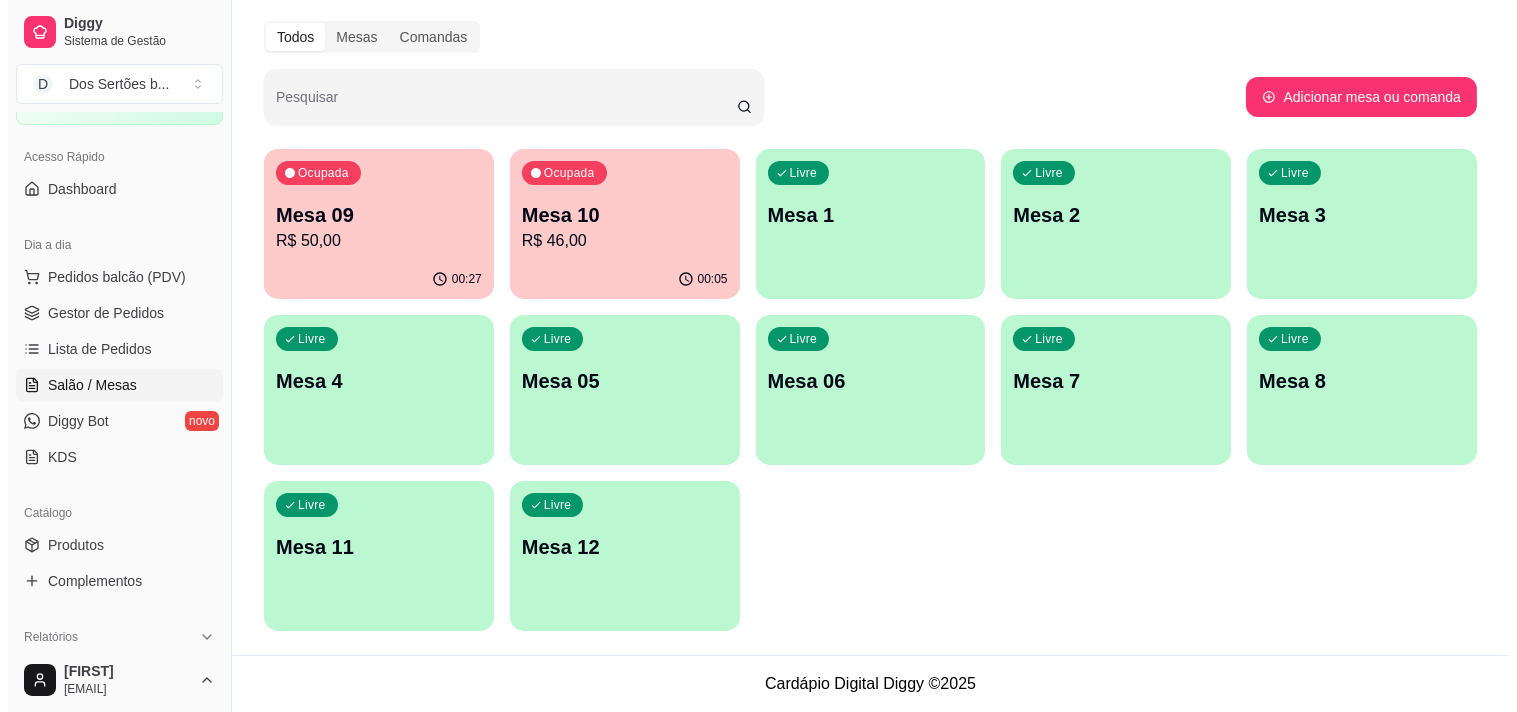 scroll, scrollTop: 0, scrollLeft: 0, axis: both 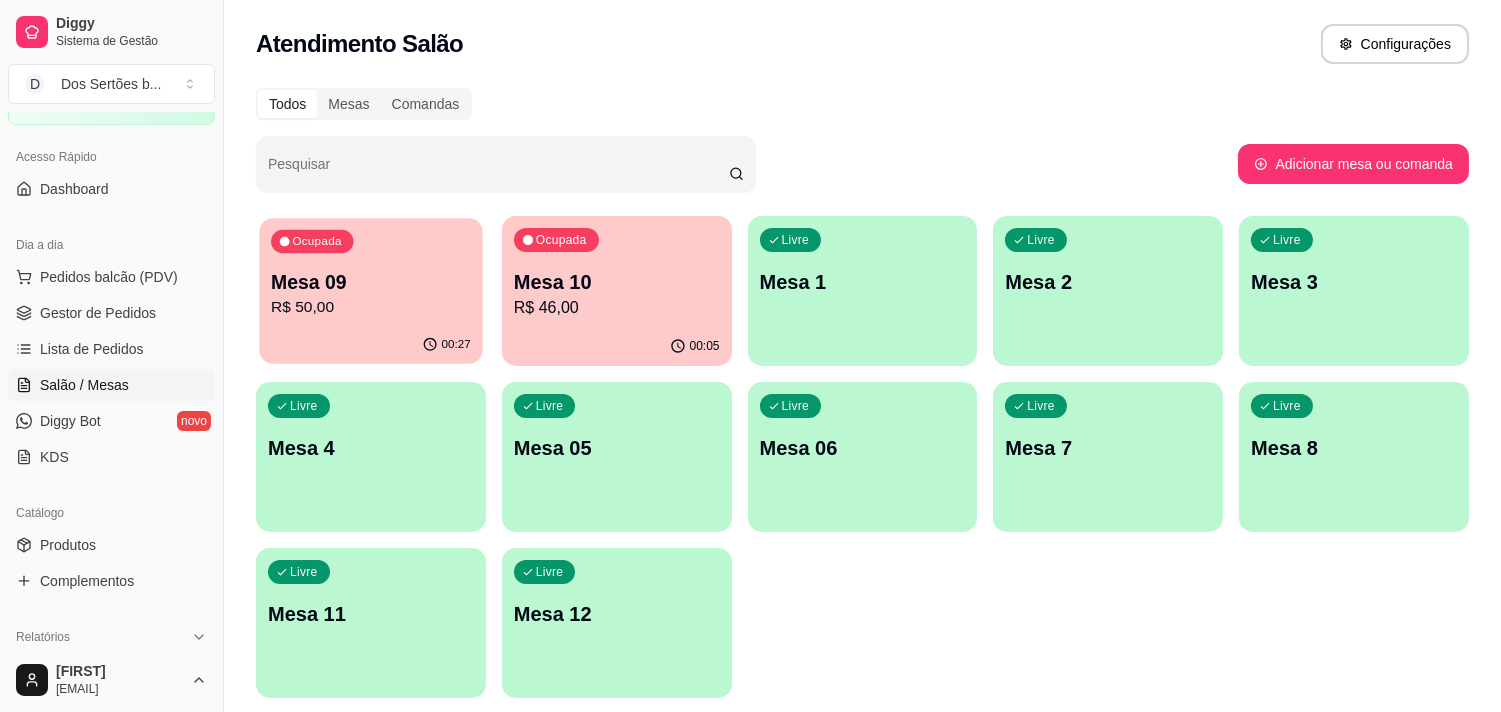 click on "00:27" at bounding box center (370, 345) 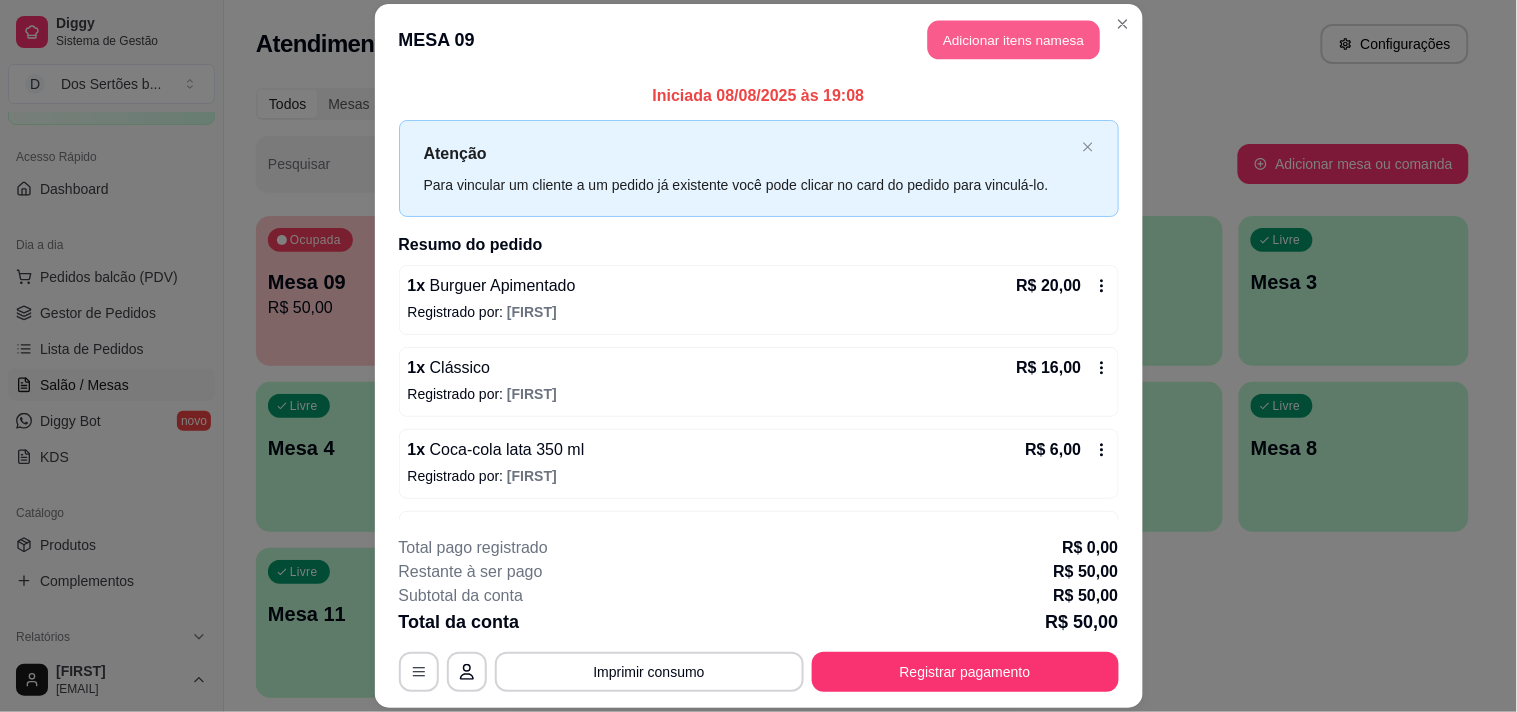 click on "Adicionar itens na  mesa" at bounding box center (1014, 39) 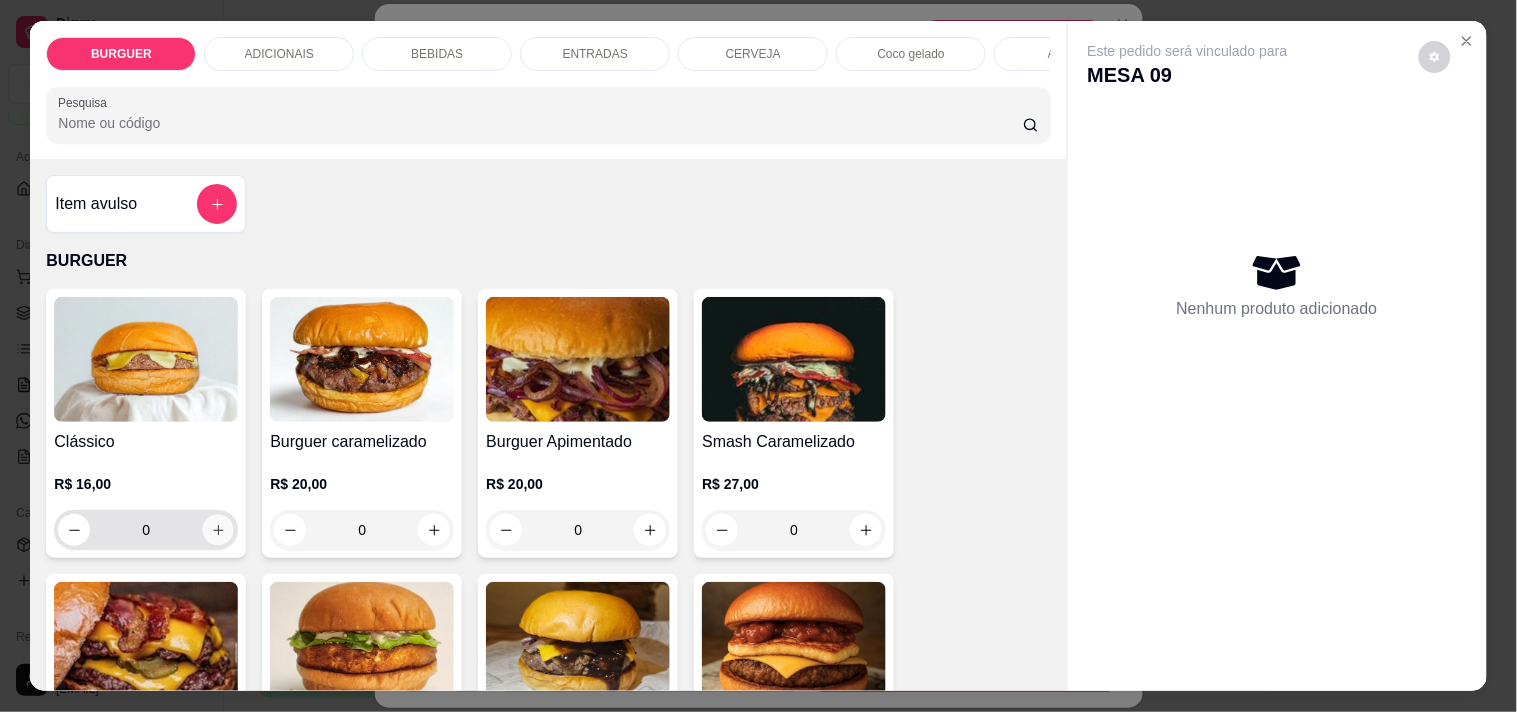 click at bounding box center (218, 530) 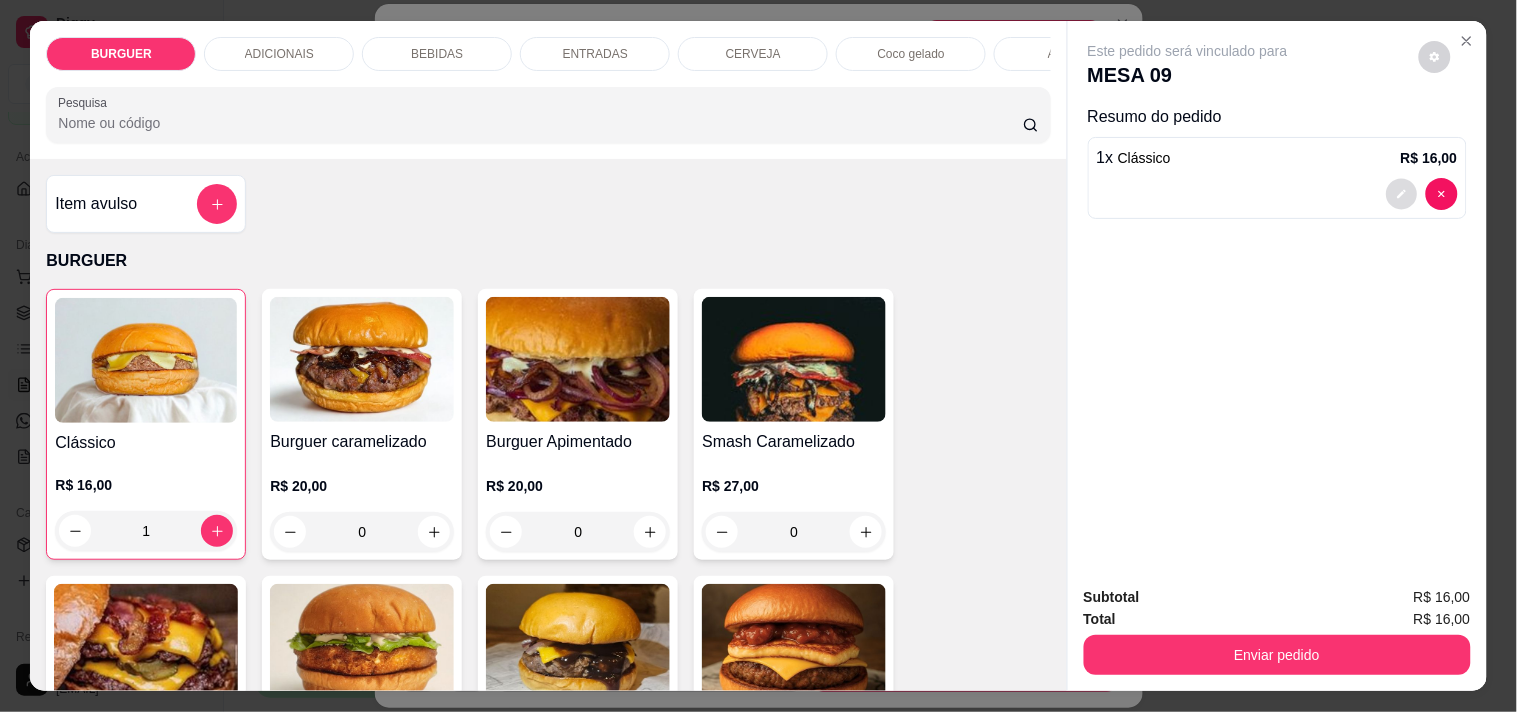 click at bounding box center [1401, 194] 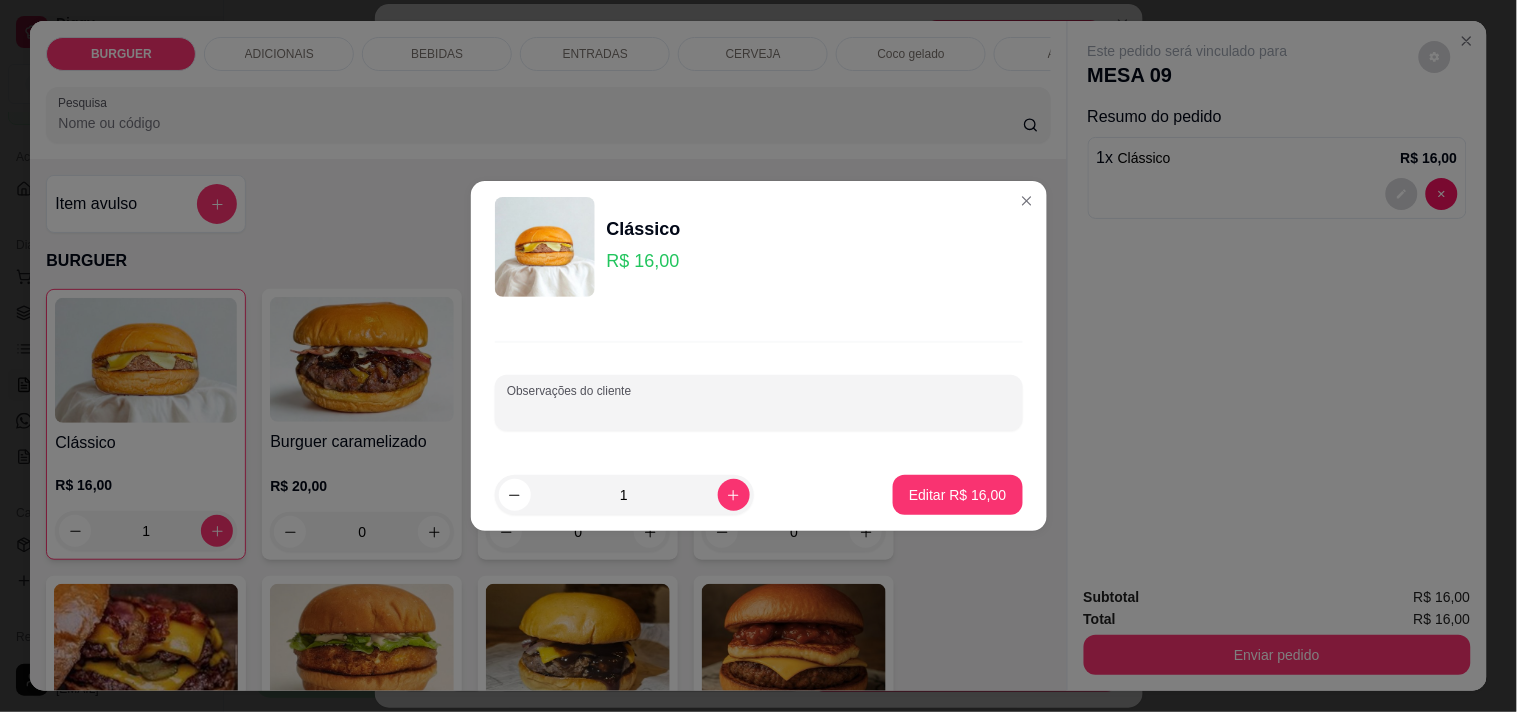 click on "Observações do cliente" at bounding box center (759, 411) 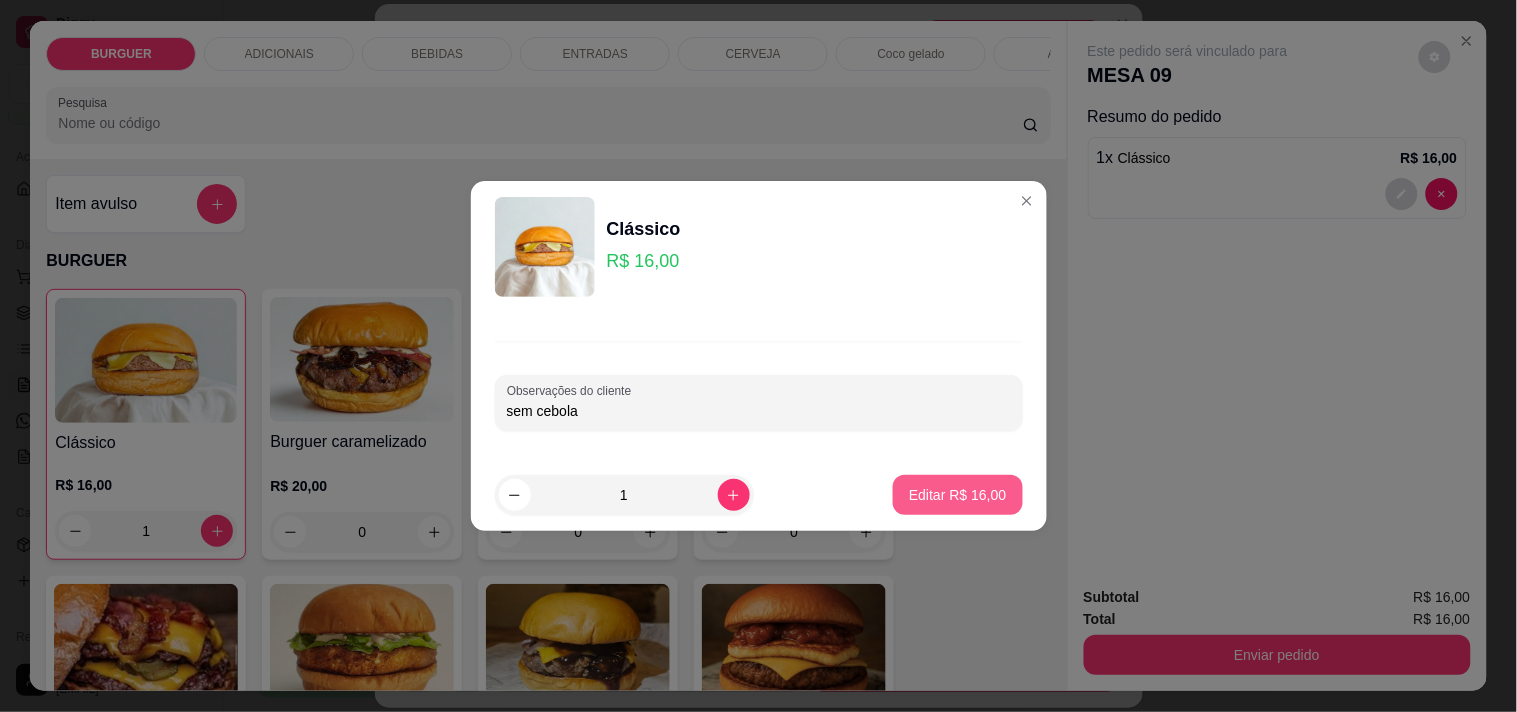 type on "sem cebola" 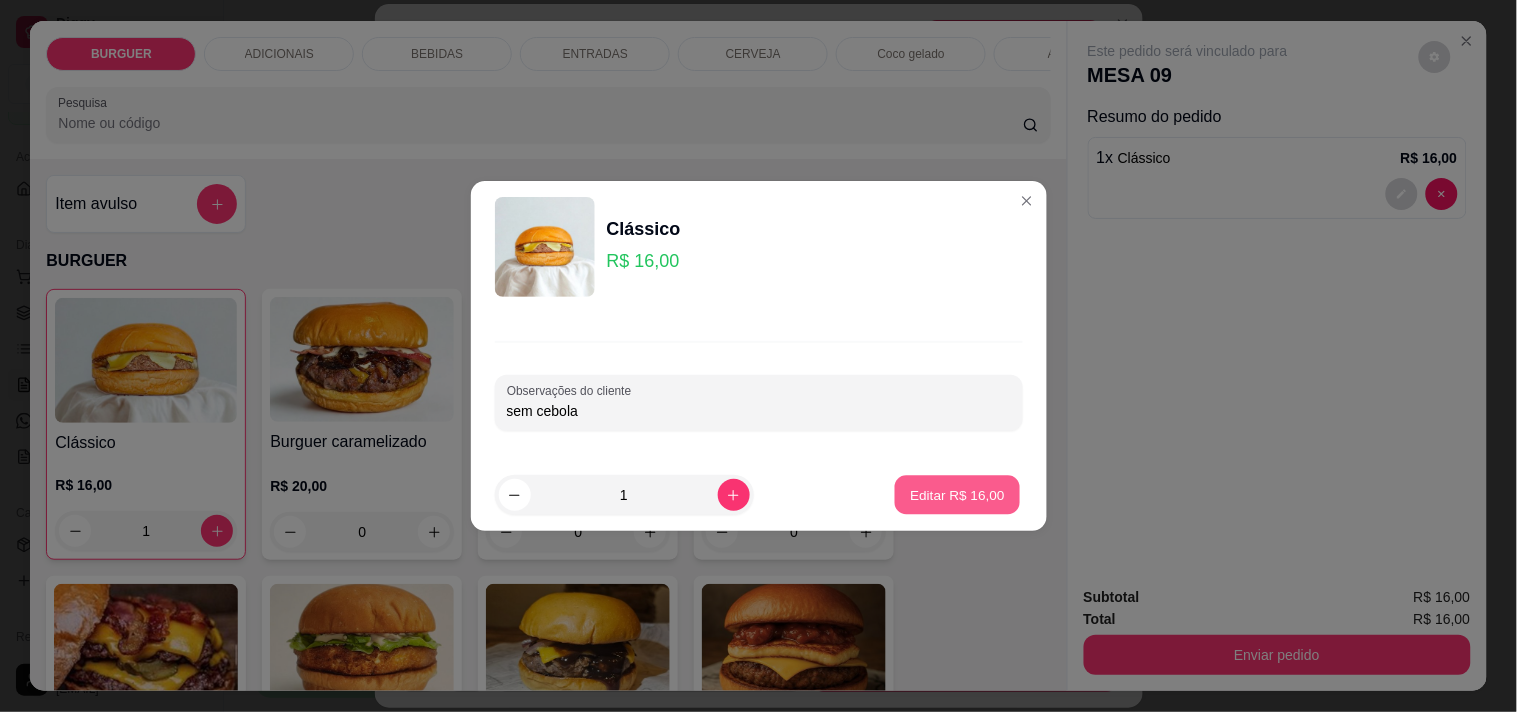 click on "Editar   R$ 16,00" at bounding box center [957, 495] 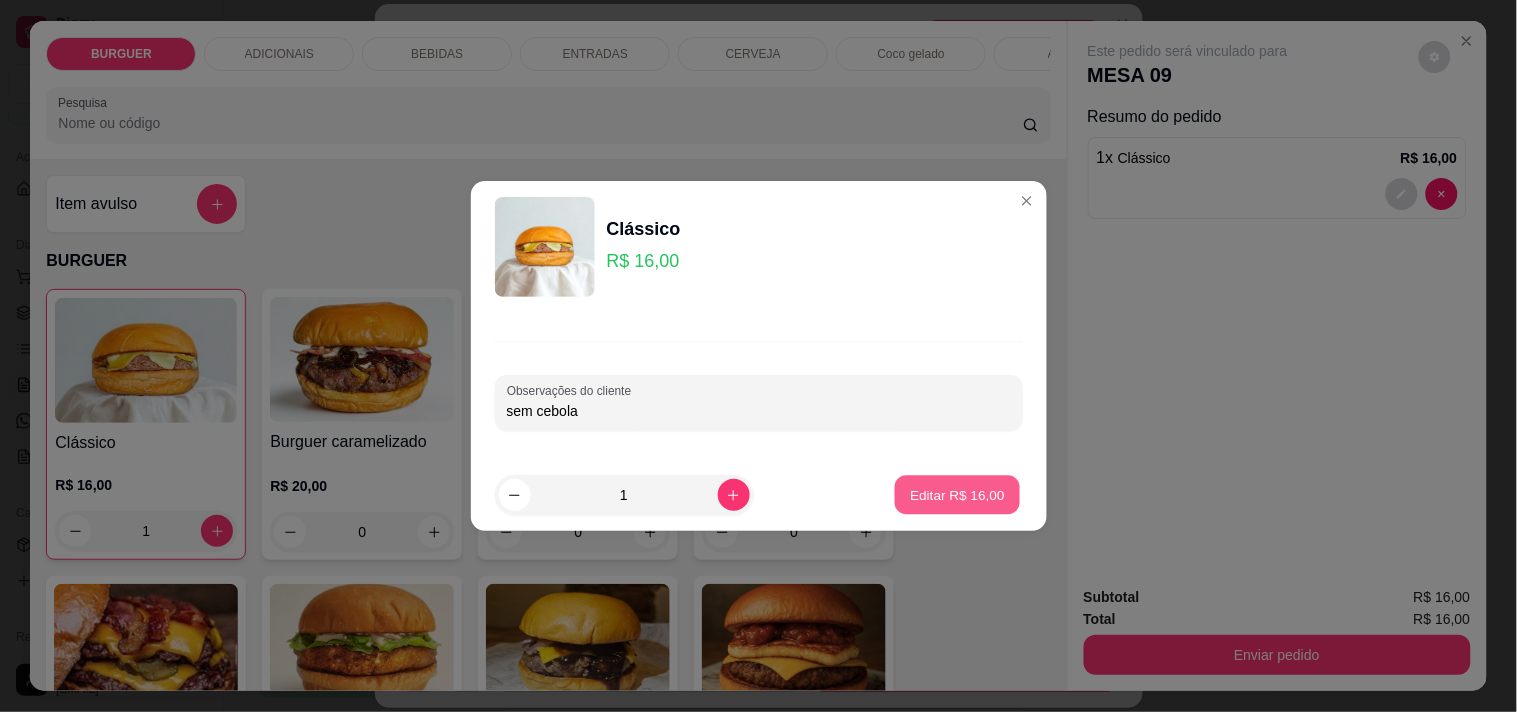 type on "0" 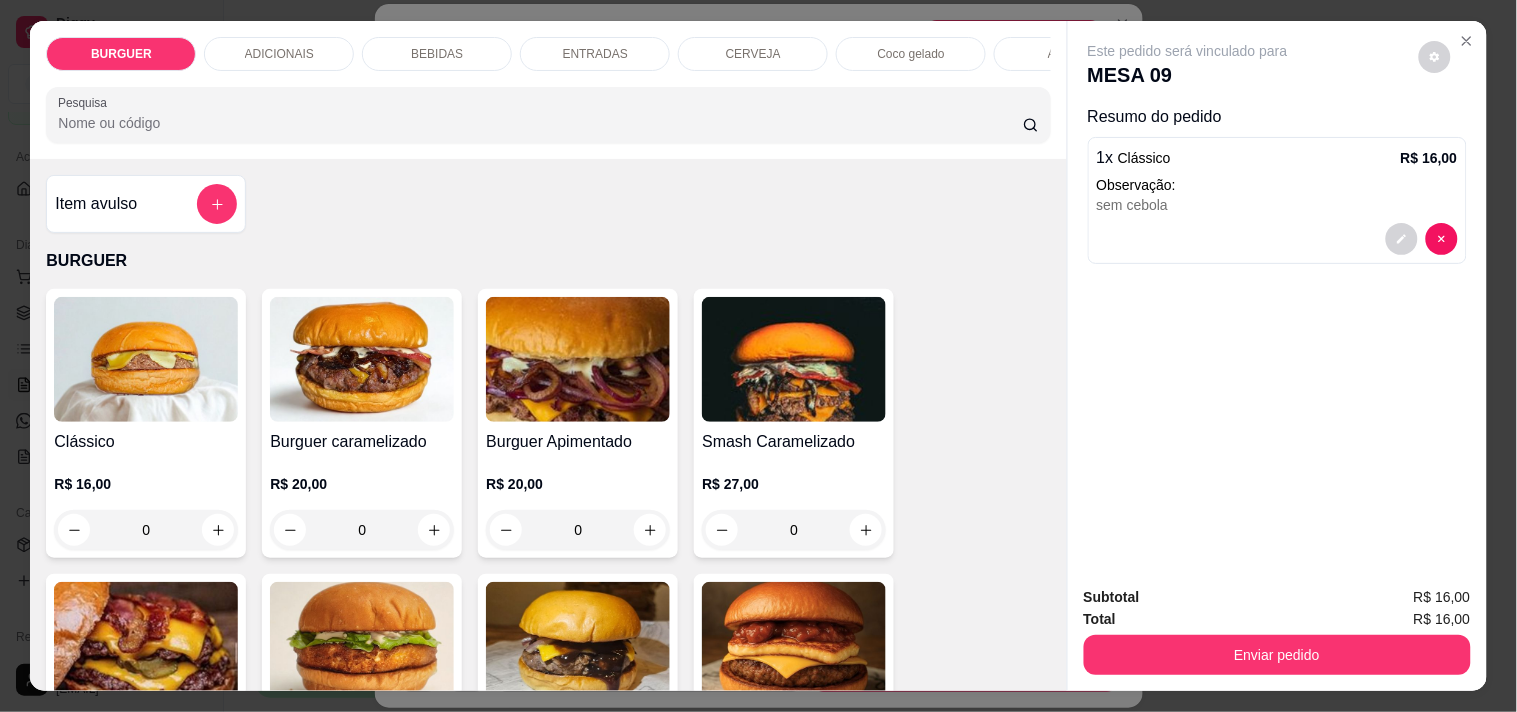 click on "BEBIDAS" at bounding box center [437, 54] 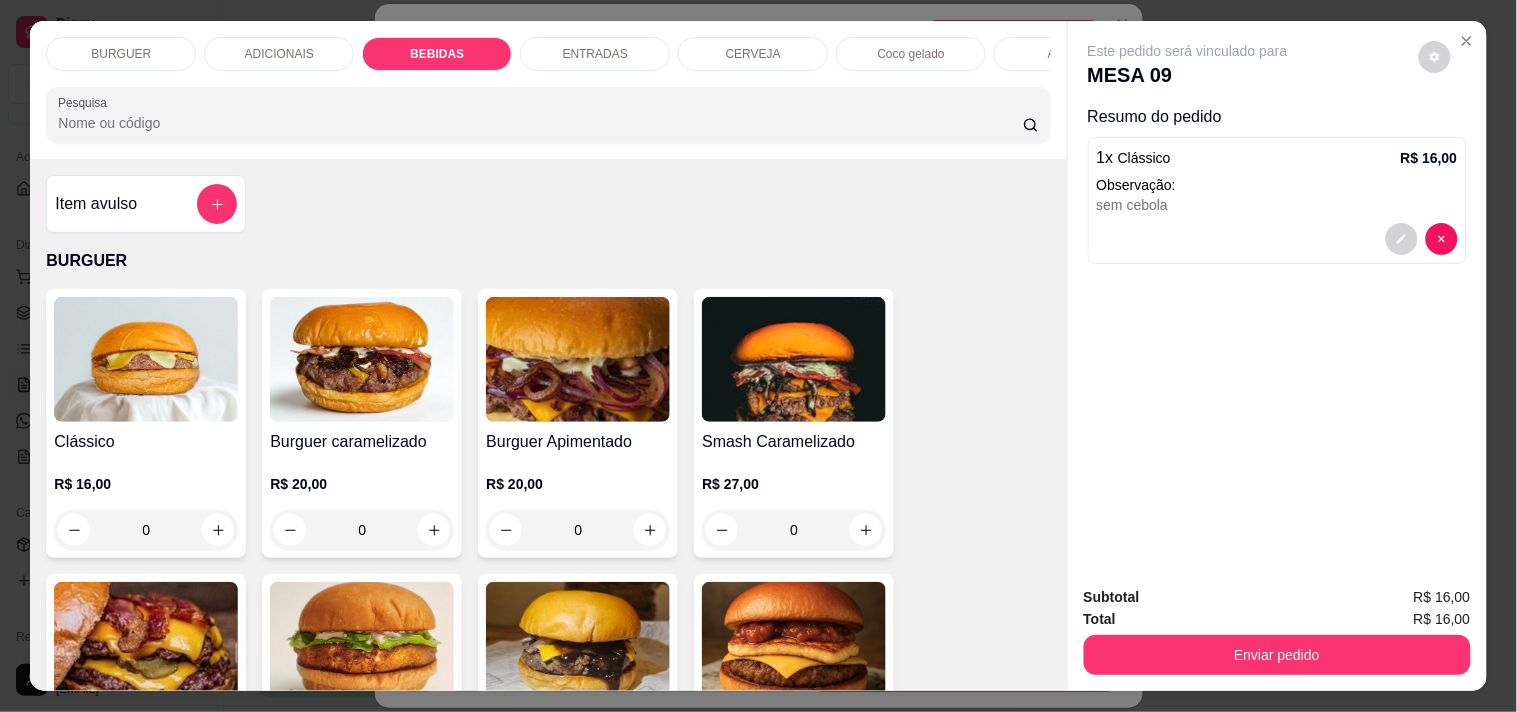 scroll, scrollTop: 1594, scrollLeft: 0, axis: vertical 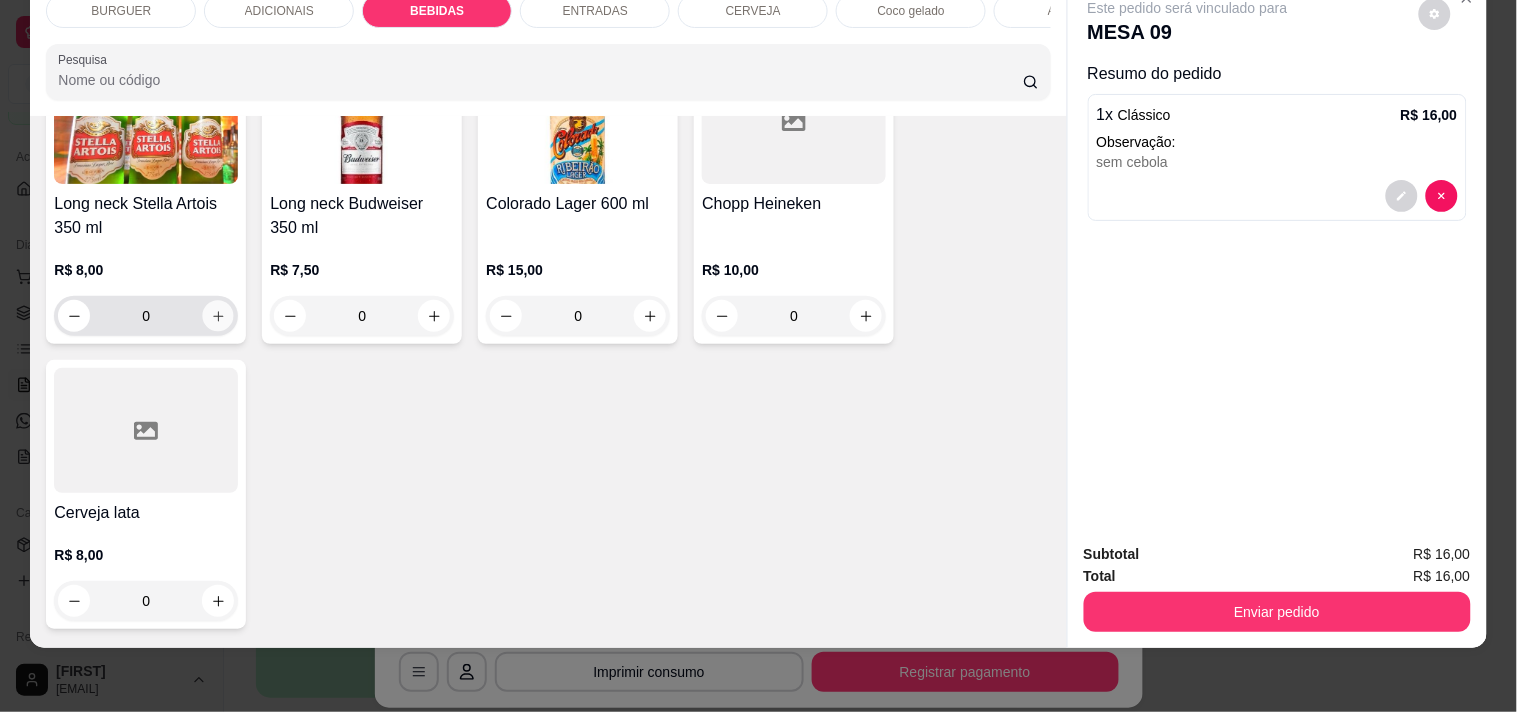 click 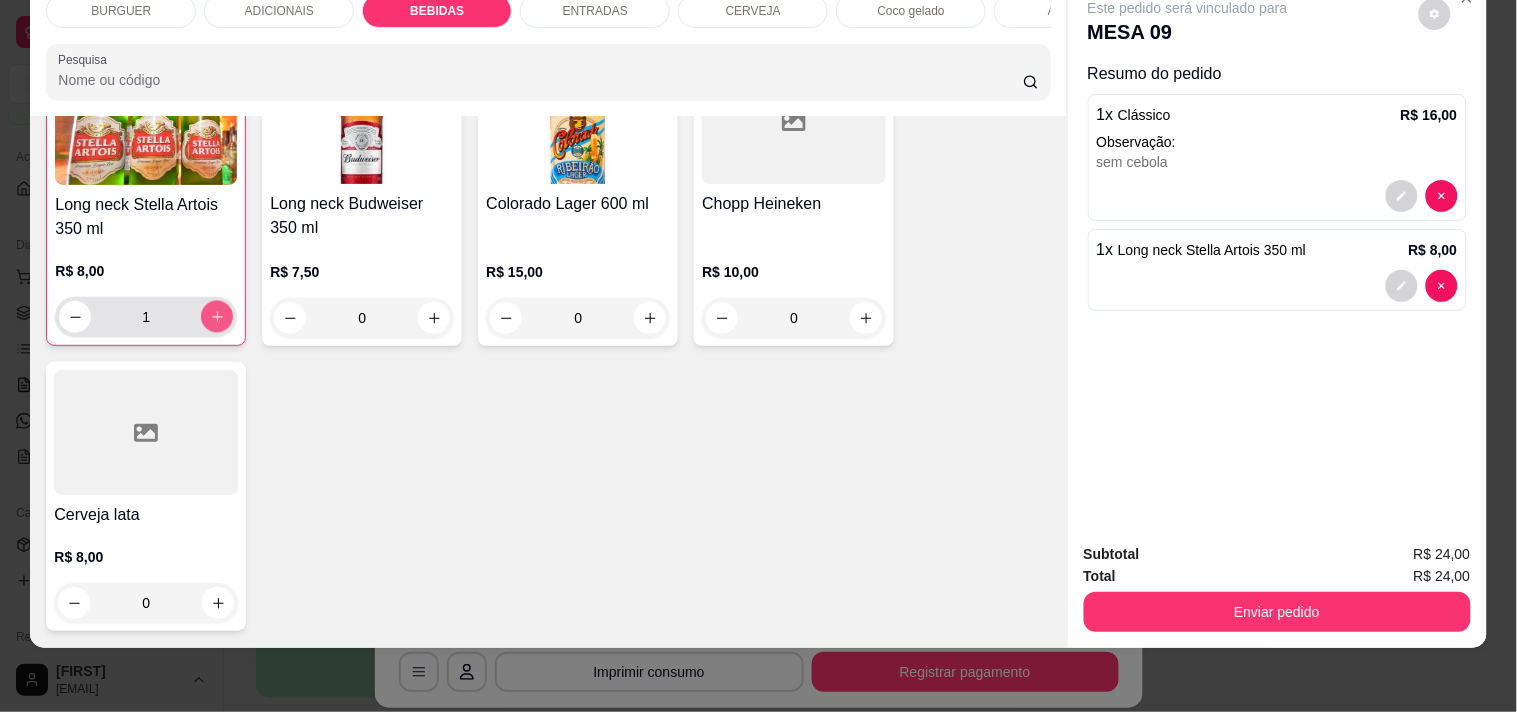 scroll, scrollTop: 2945, scrollLeft: 0, axis: vertical 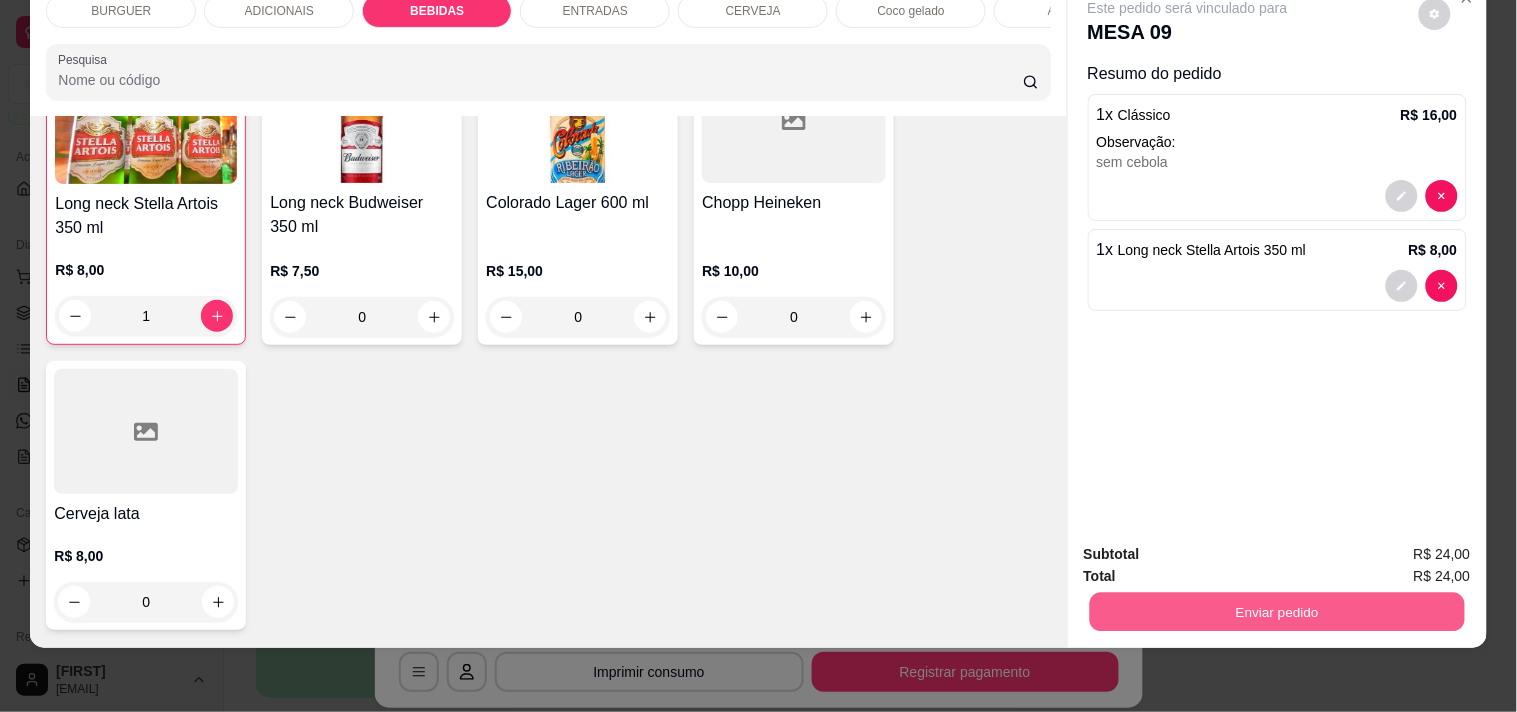 click on "Enviar pedido" at bounding box center (1276, 611) 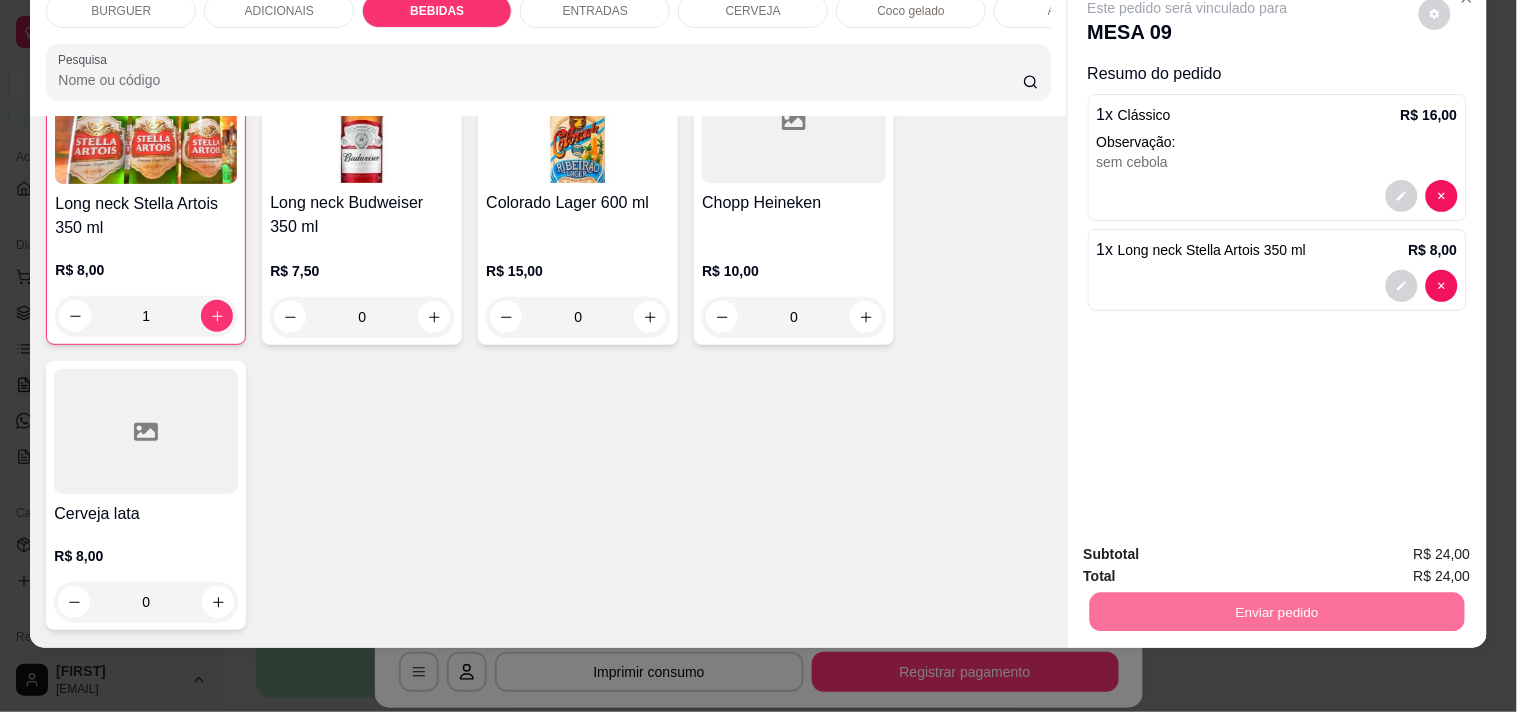 click on "Não registrar e enviar pedido" at bounding box center (1211, 546) 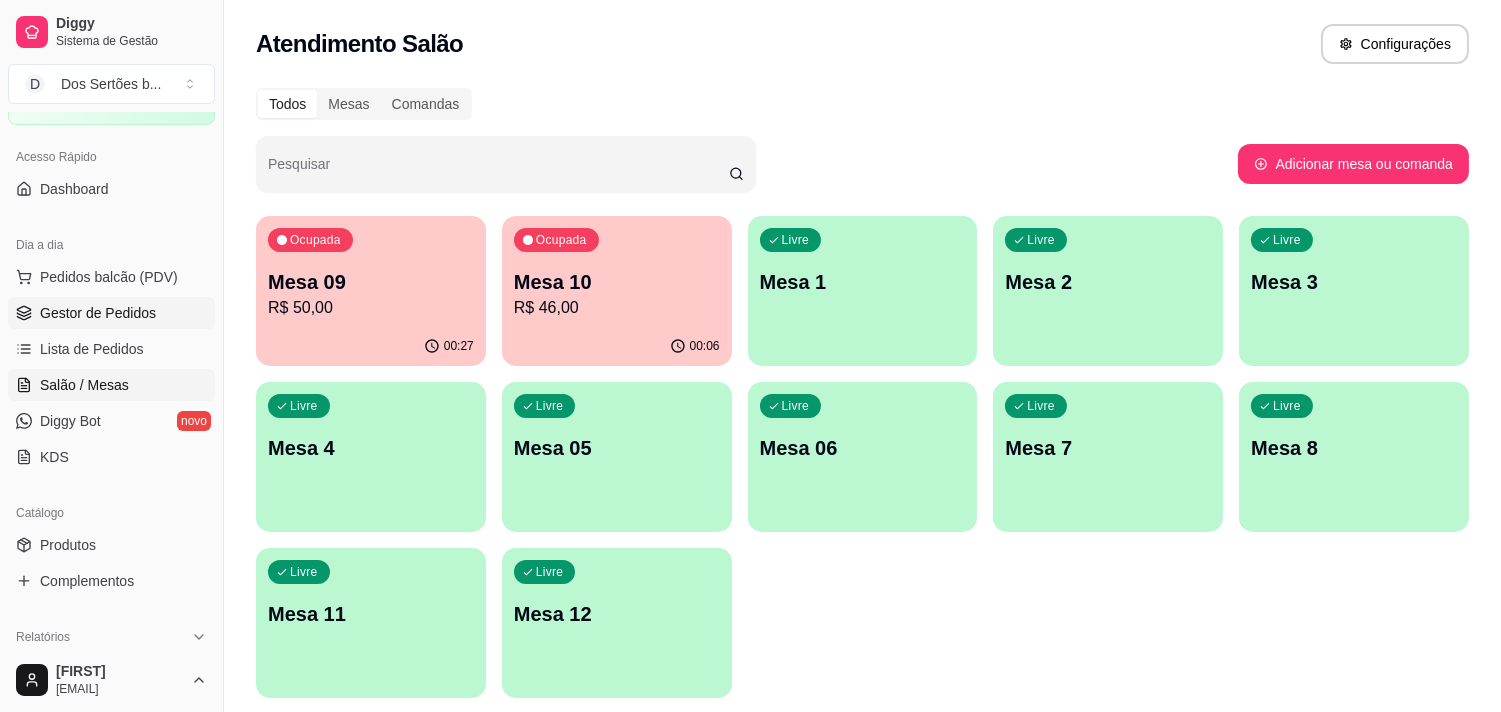 click on "Gestor de Pedidos" at bounding box center (111, 313) 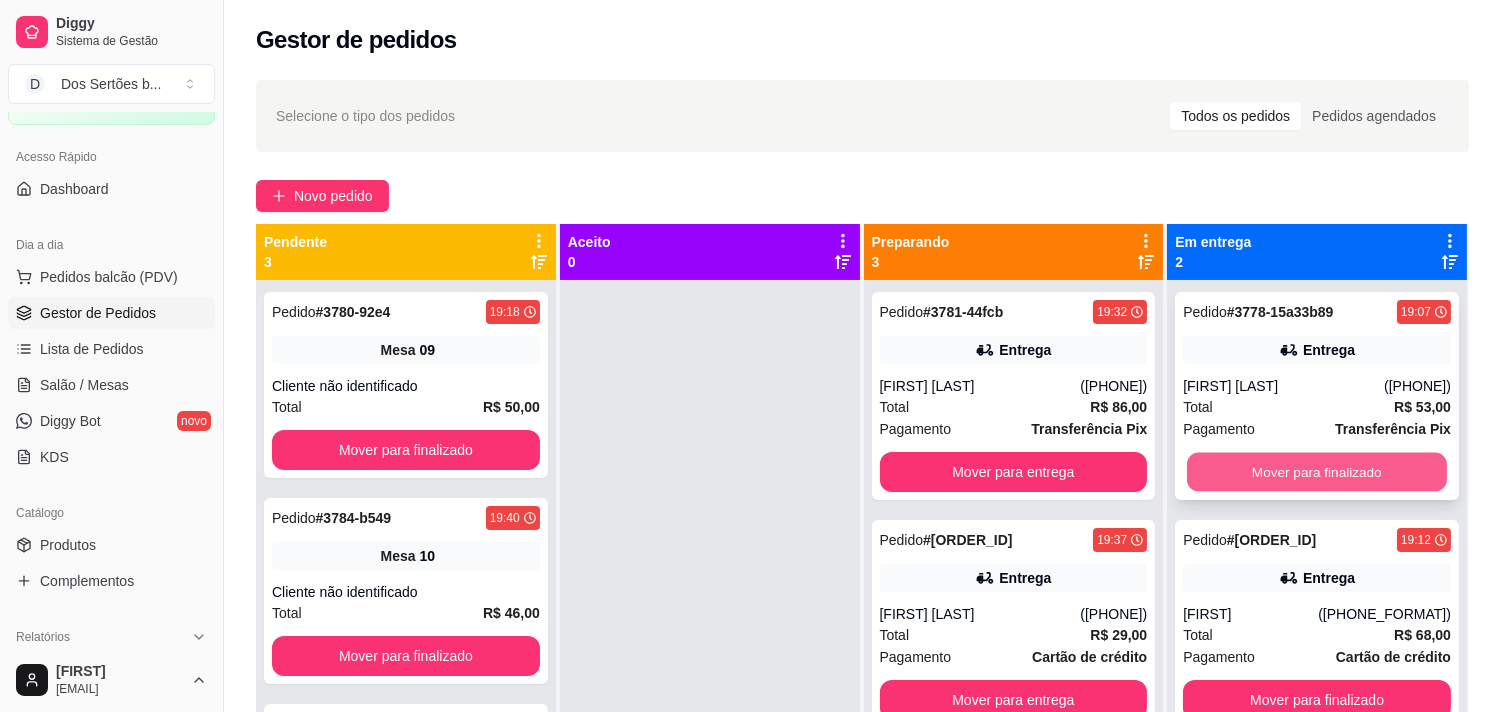 click on "Mover para finalizado" at bounding box center [1317, 472] 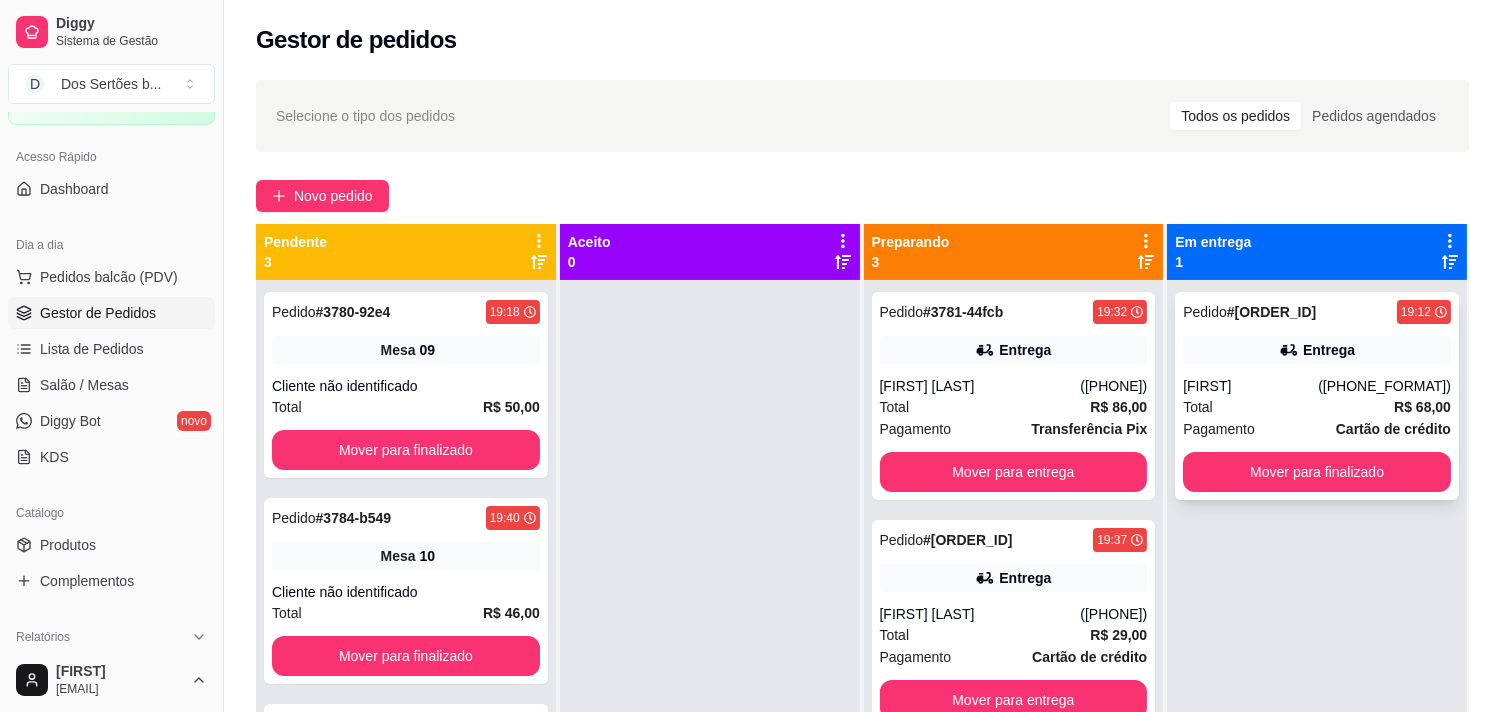 click on "[FIRST]" at bounding box center (1250, 386) 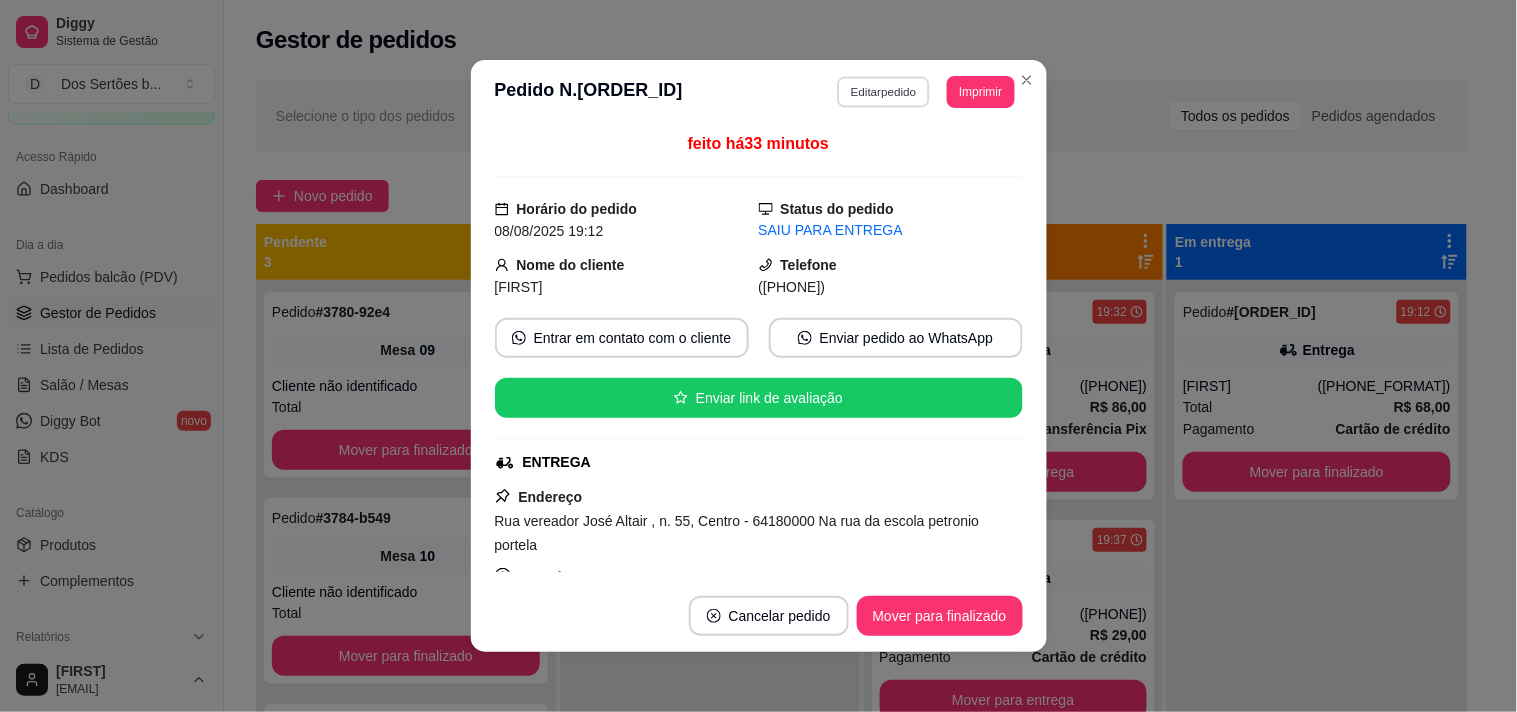 click on "Editar  pedido" at bounding box center [883, 91] 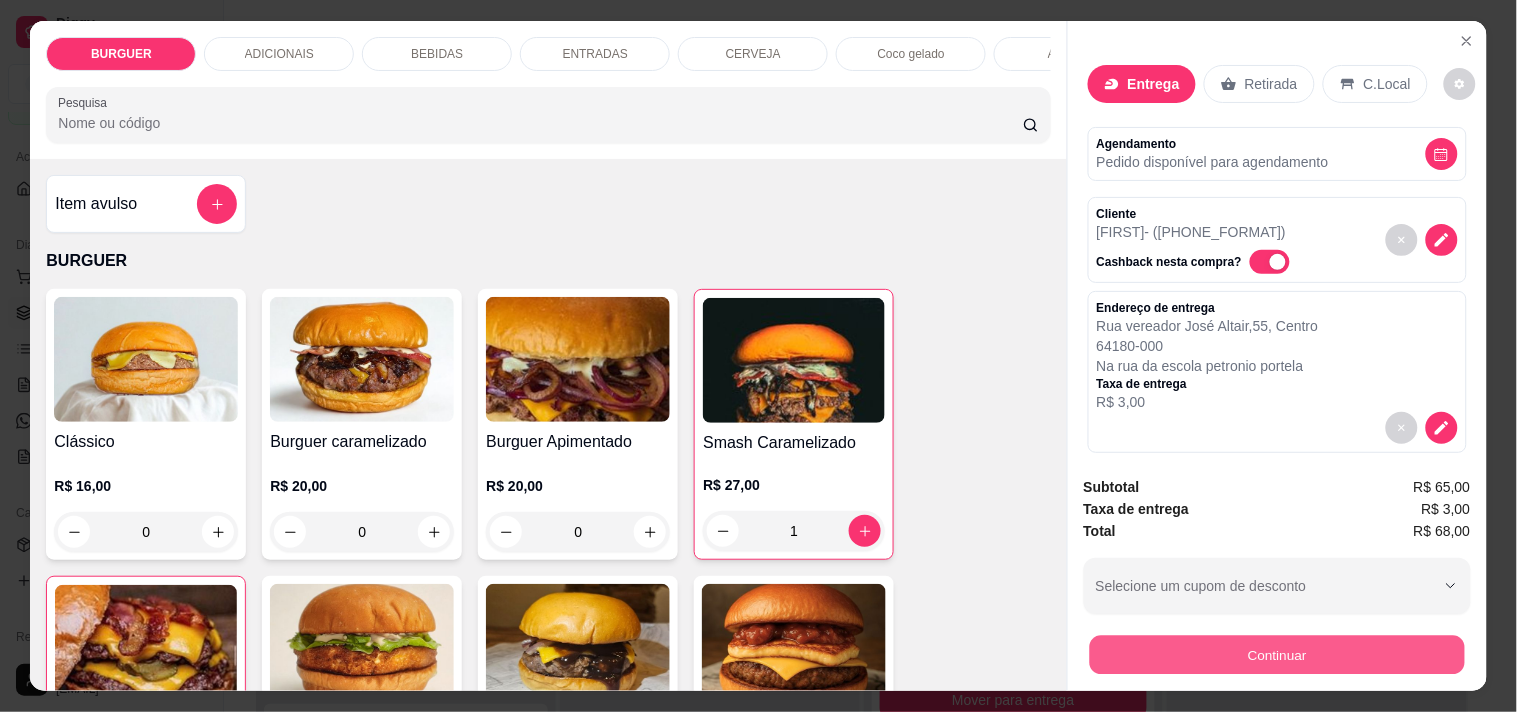 click on "Continuar" at bounding box center [1276, 654] 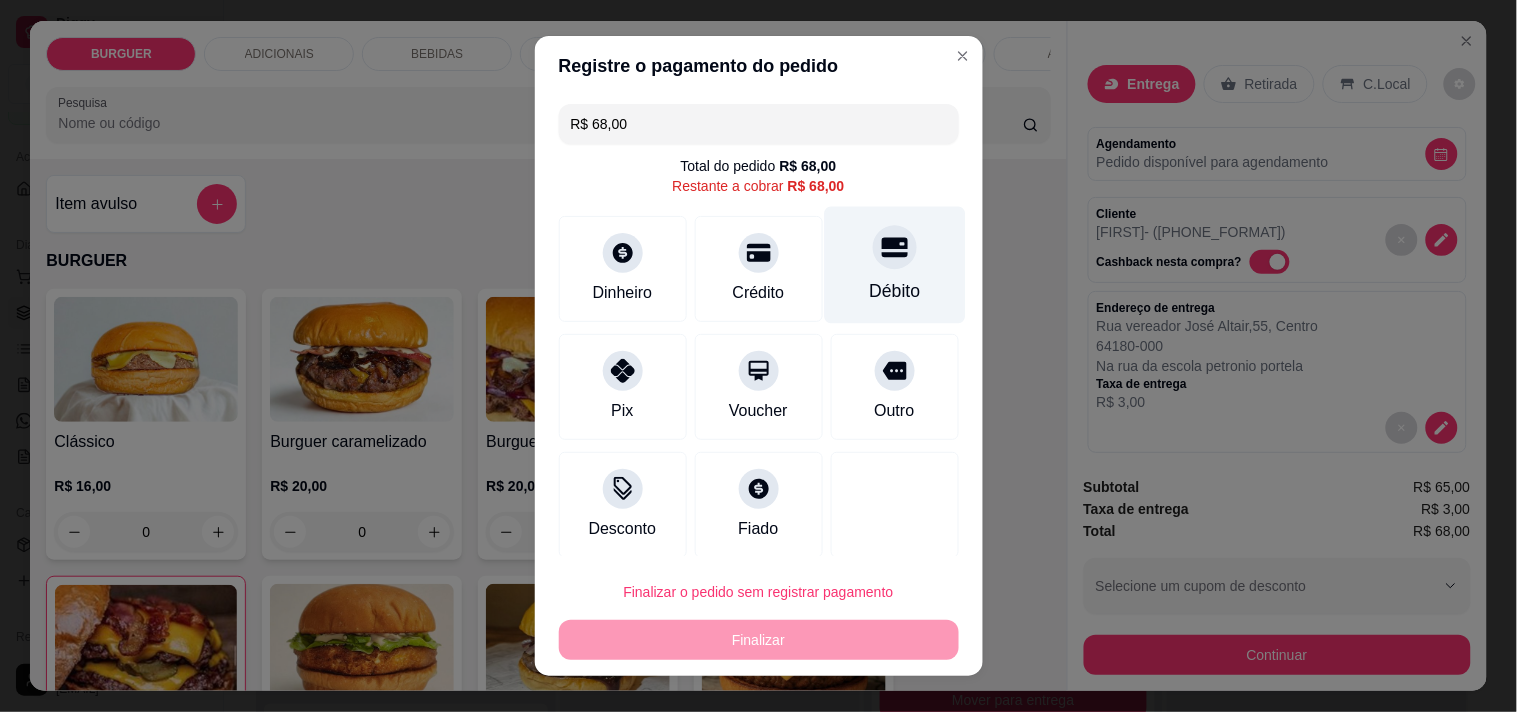 click at bounding box center [895, 247] 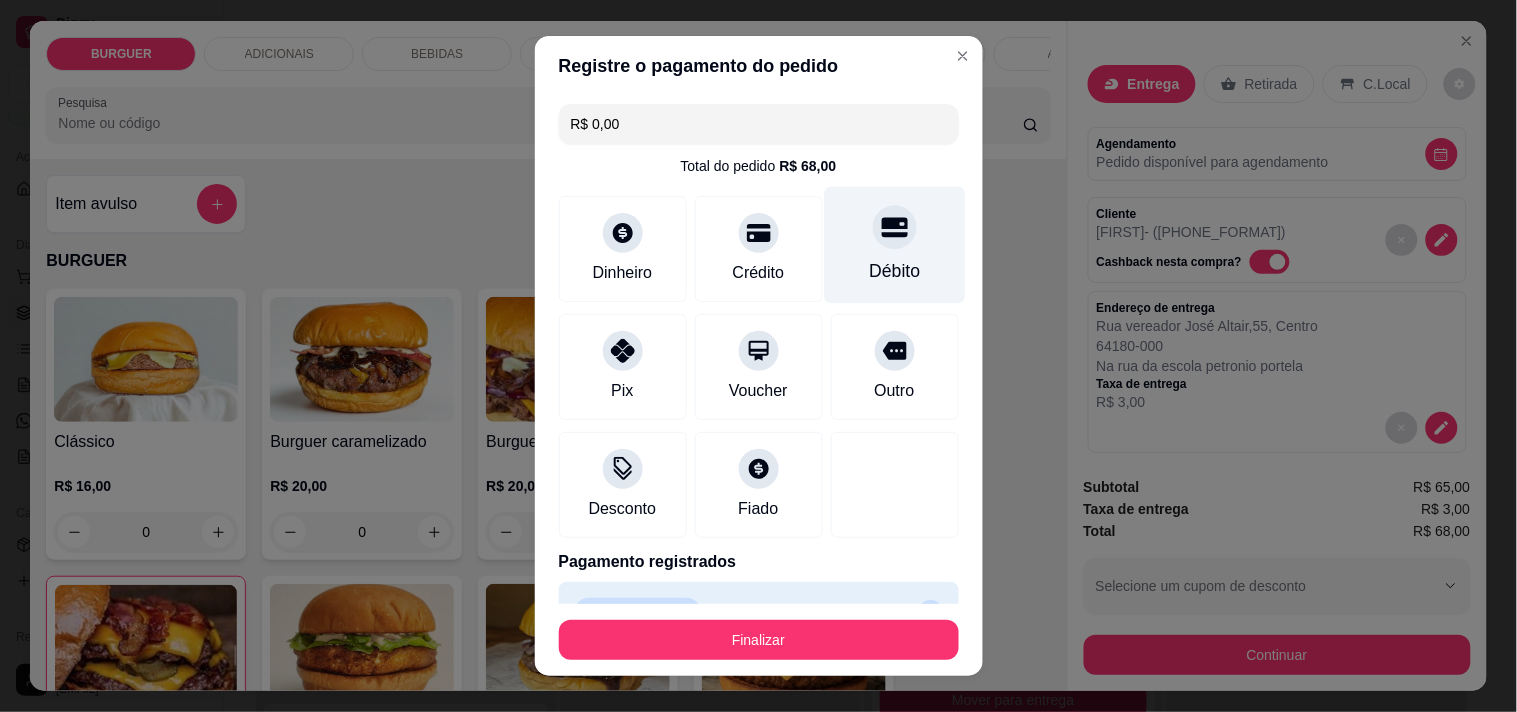 scroll, scrollTop: 35, scrollLeft: 0, axis: vertical 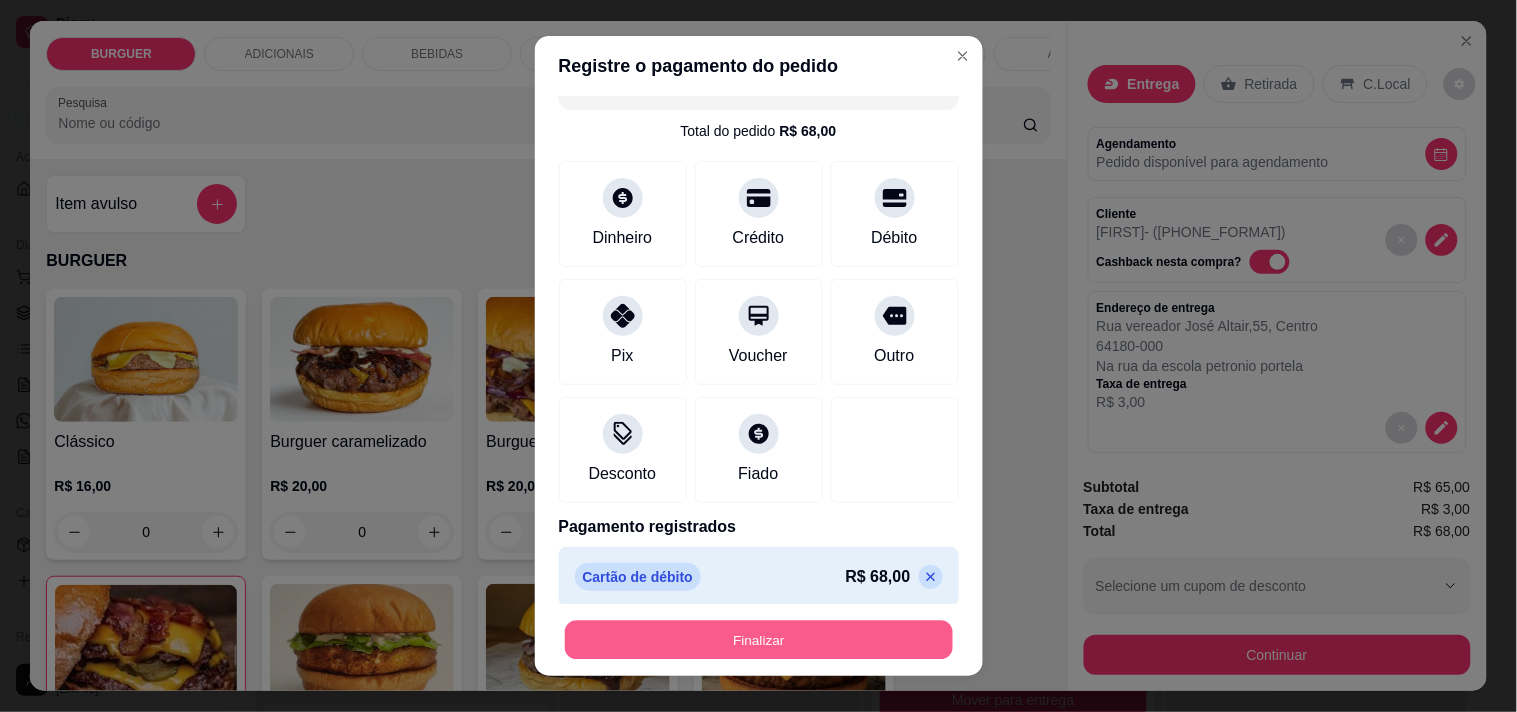 click on "Finalizar" at bounding box center [759, 640] 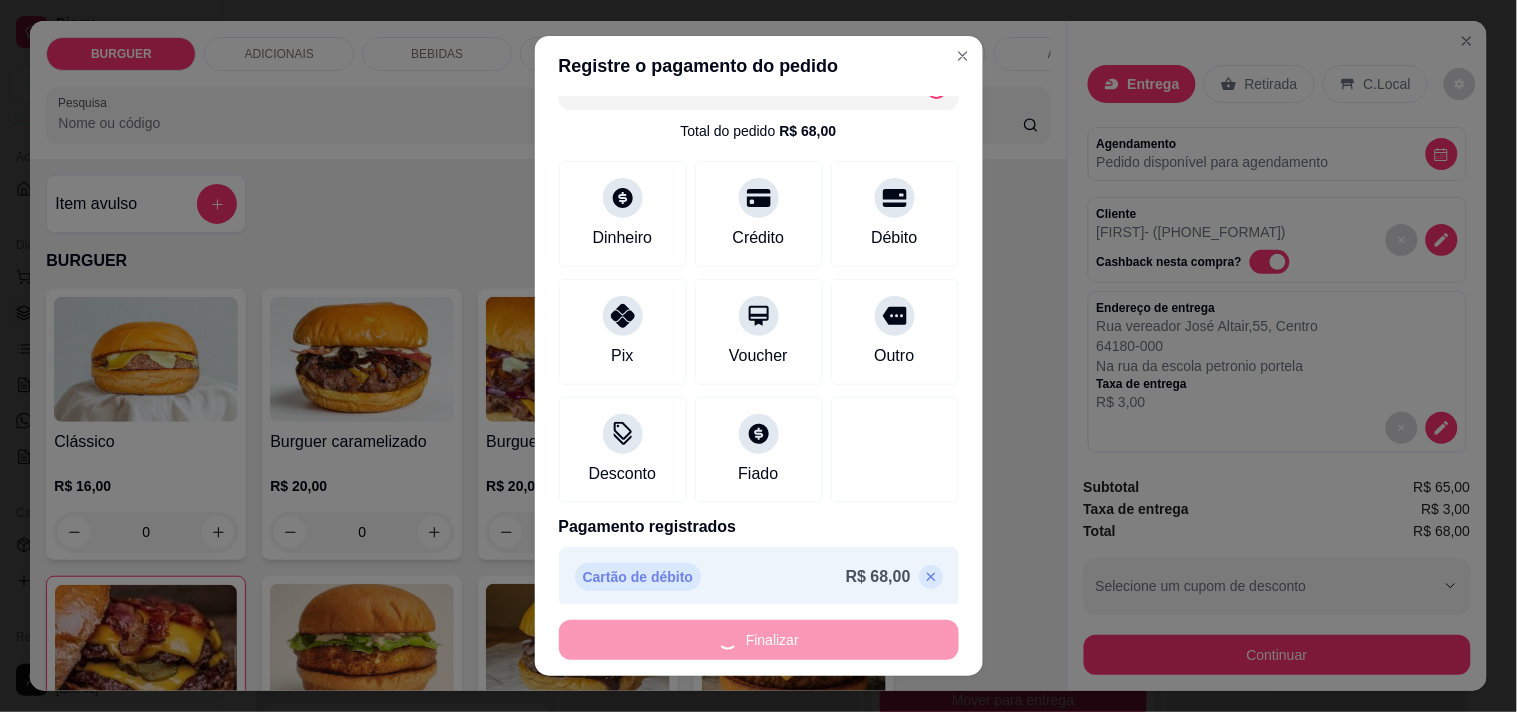 type on "0" 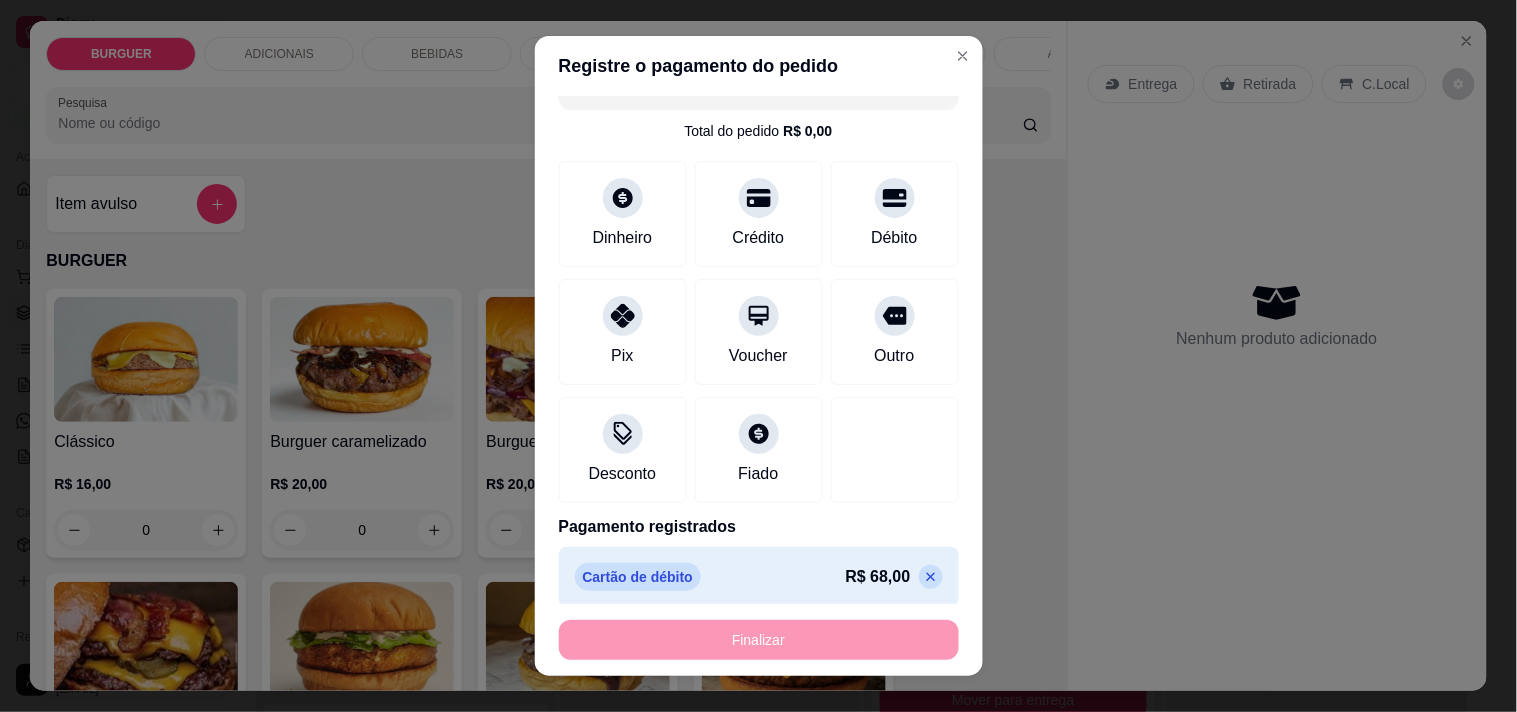 type on "-R$ 68,00" 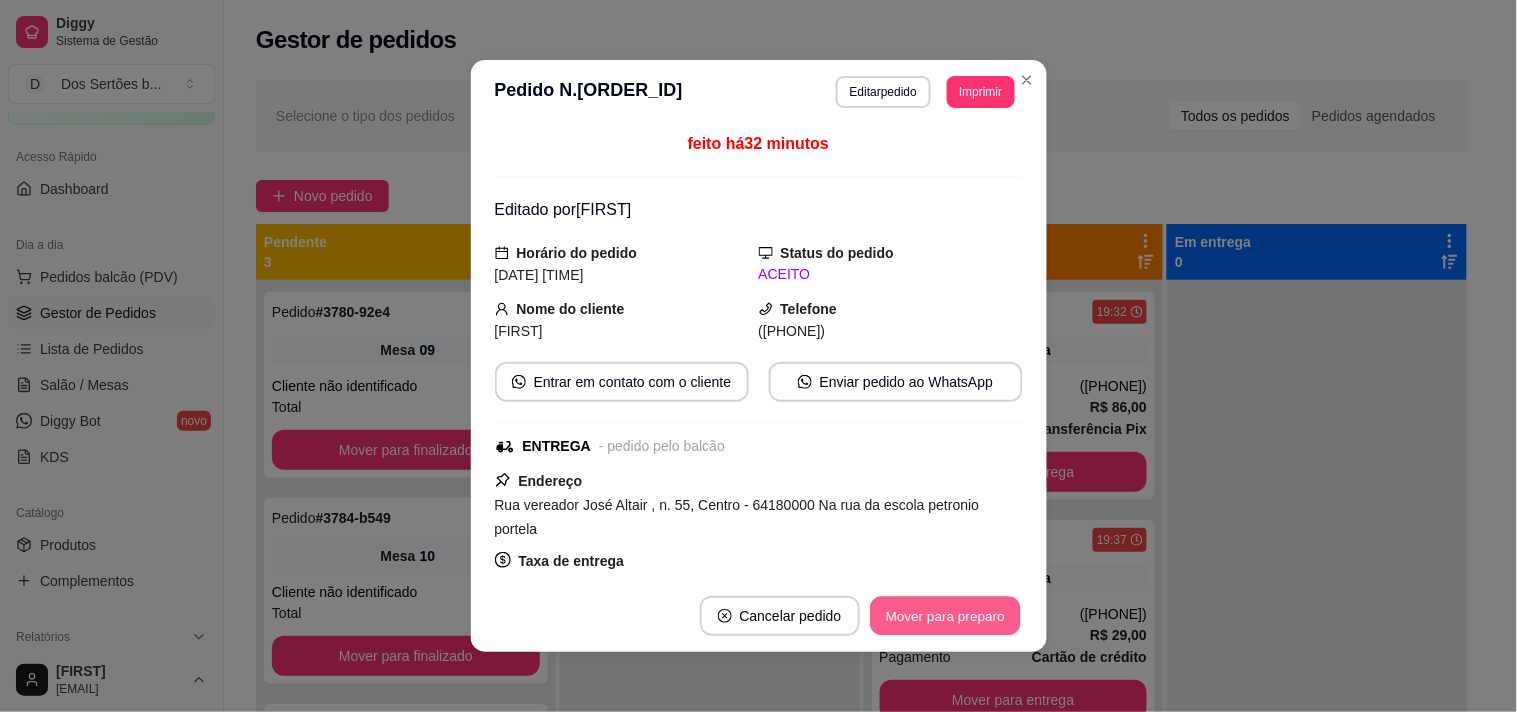 click on "Mover para preparo" at bounding box center (945, 616) 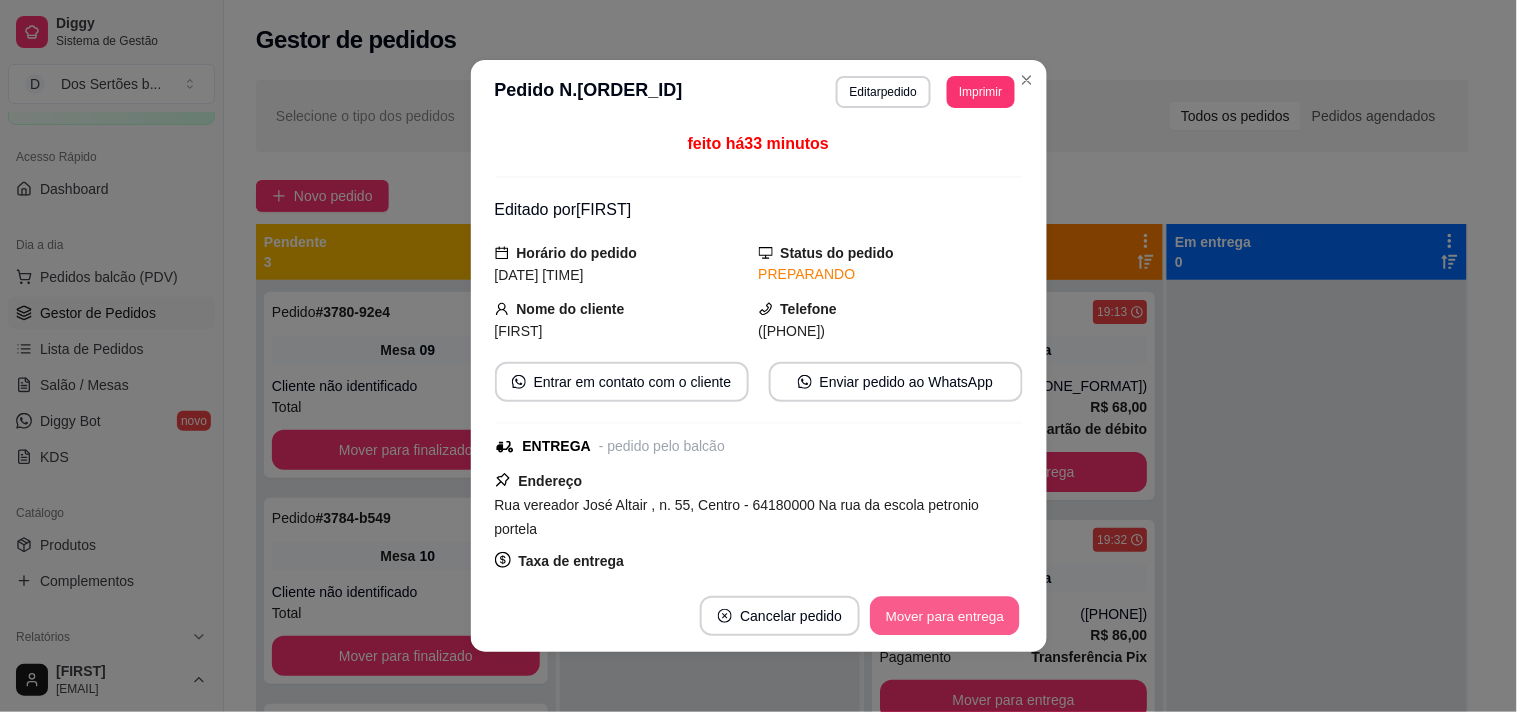 click on "Mover para entrega" at bounding box center [946, 616] 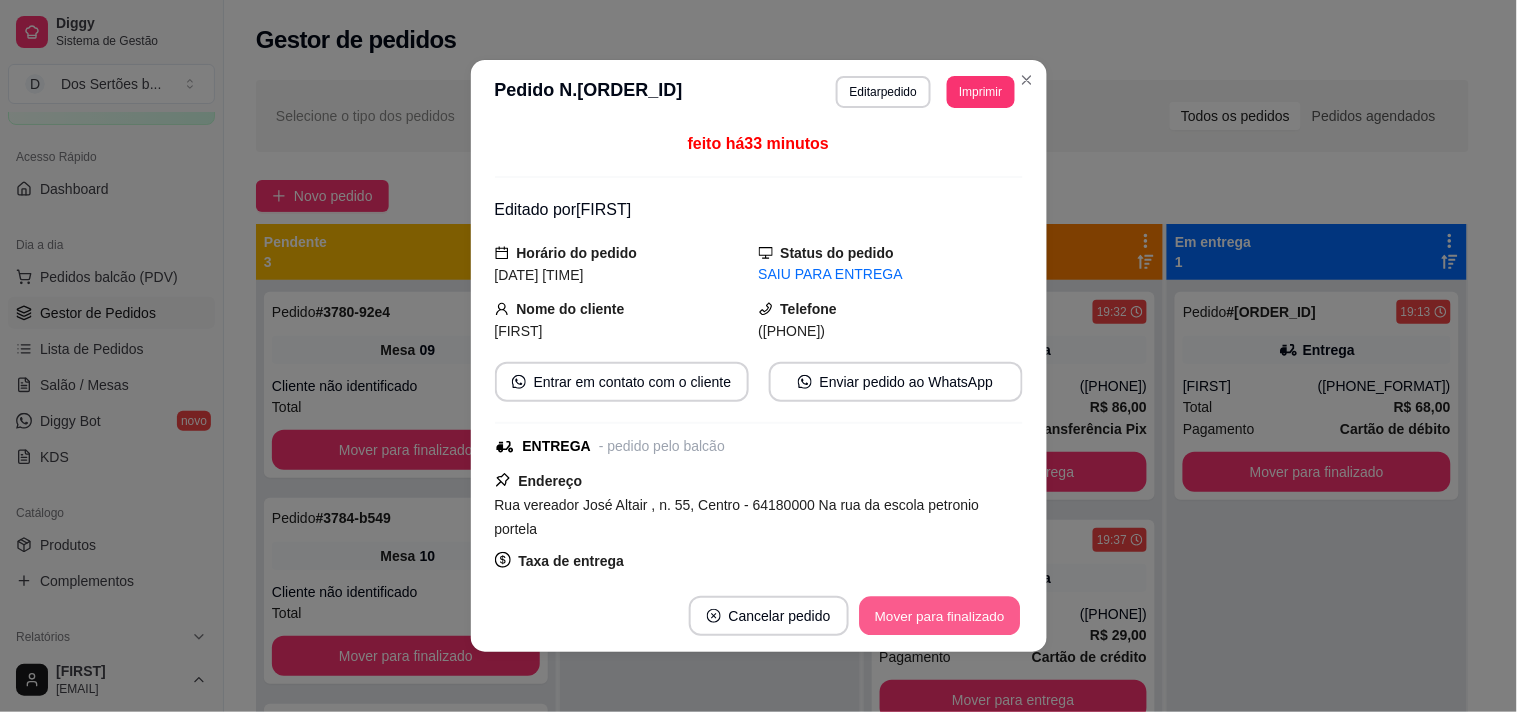 click on "Mover para finalizado" at bounding box center [939, 616] 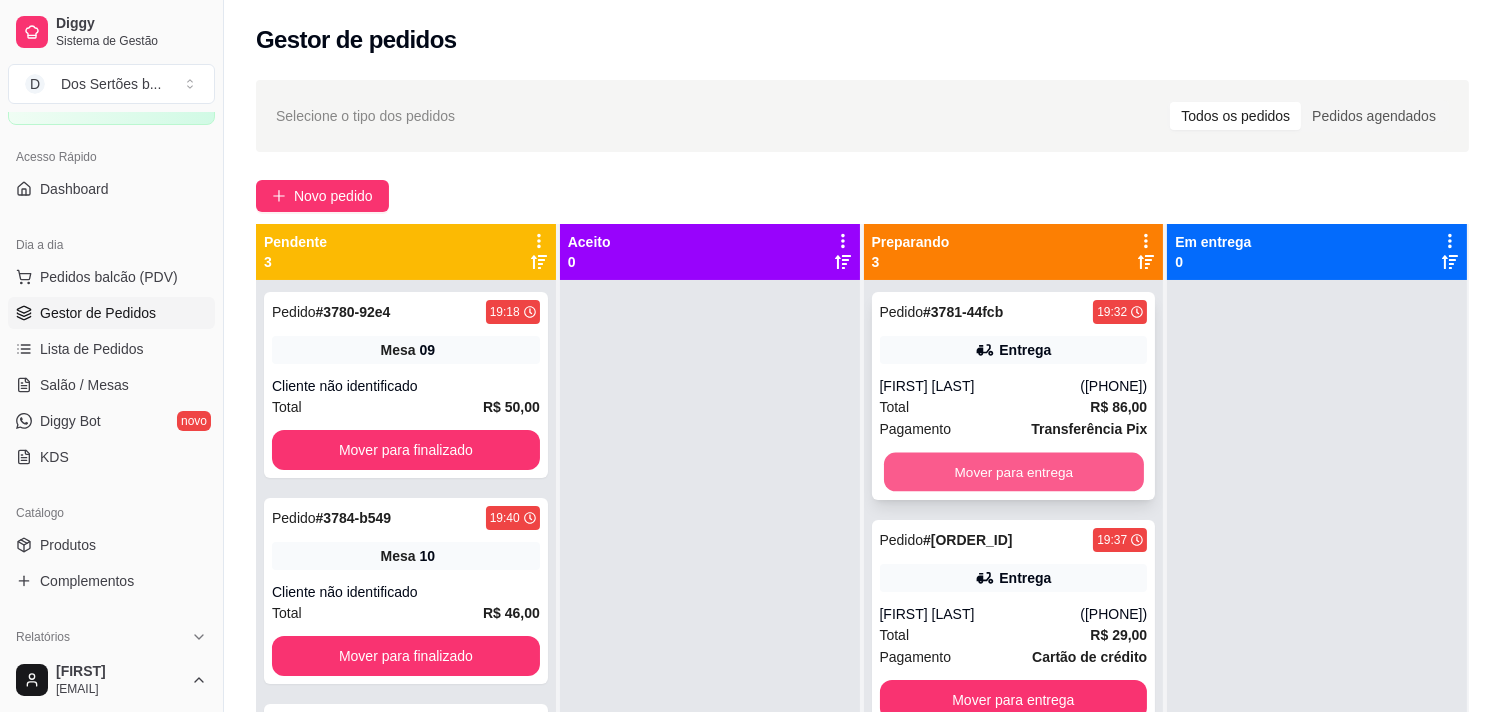 click on "Mover para entrega" at bounding box center (1014, 472) 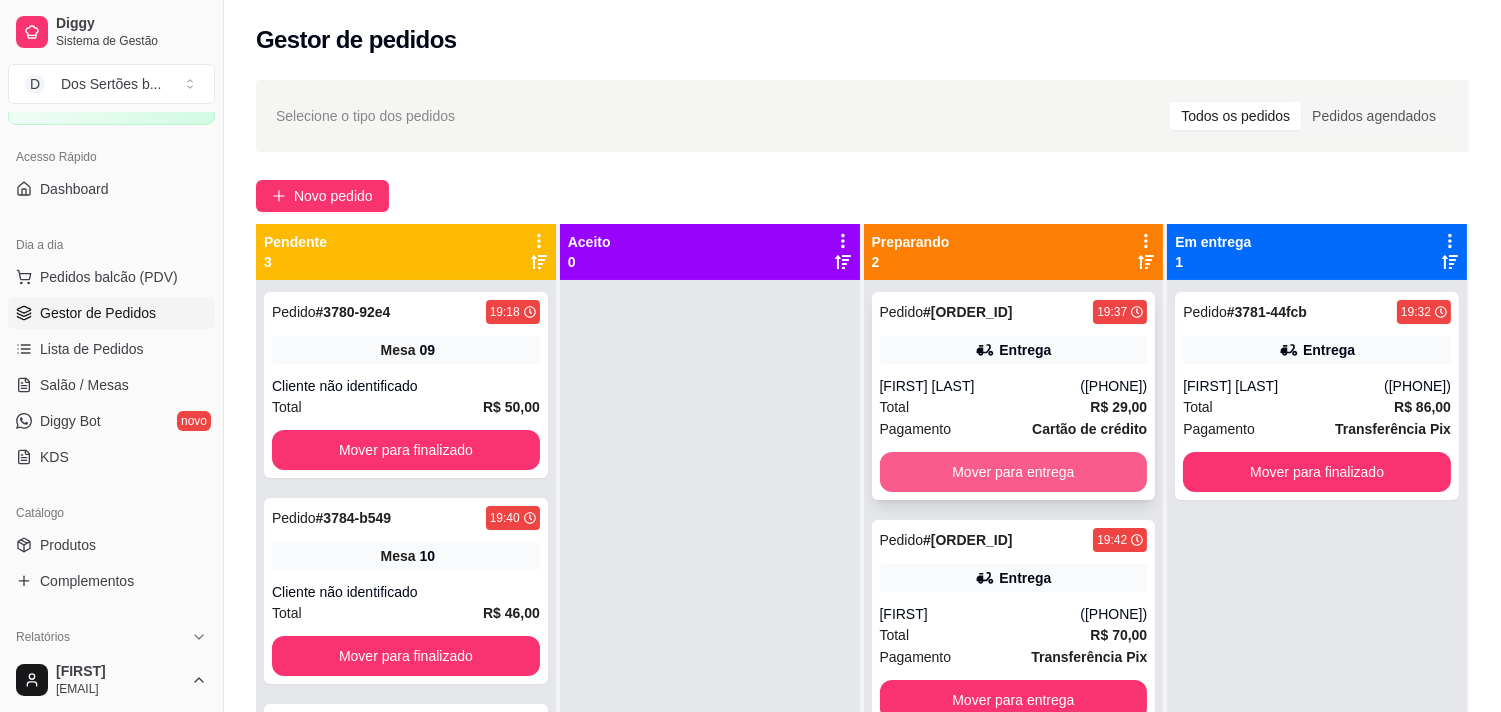 click on "Mover para entrega" at bounding box center [1014, 472] 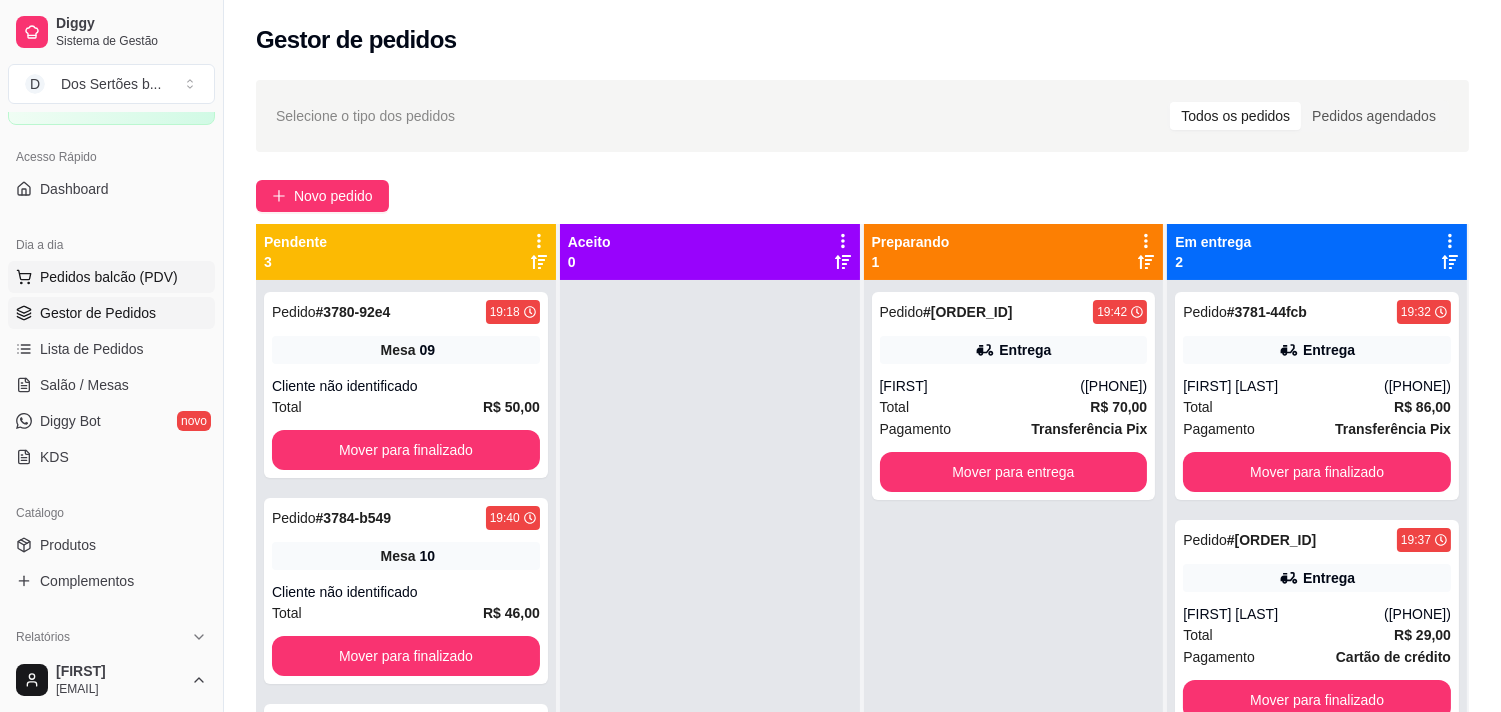 click on "Pedidos balcão (PDV)" at bounding box center [111, 277] 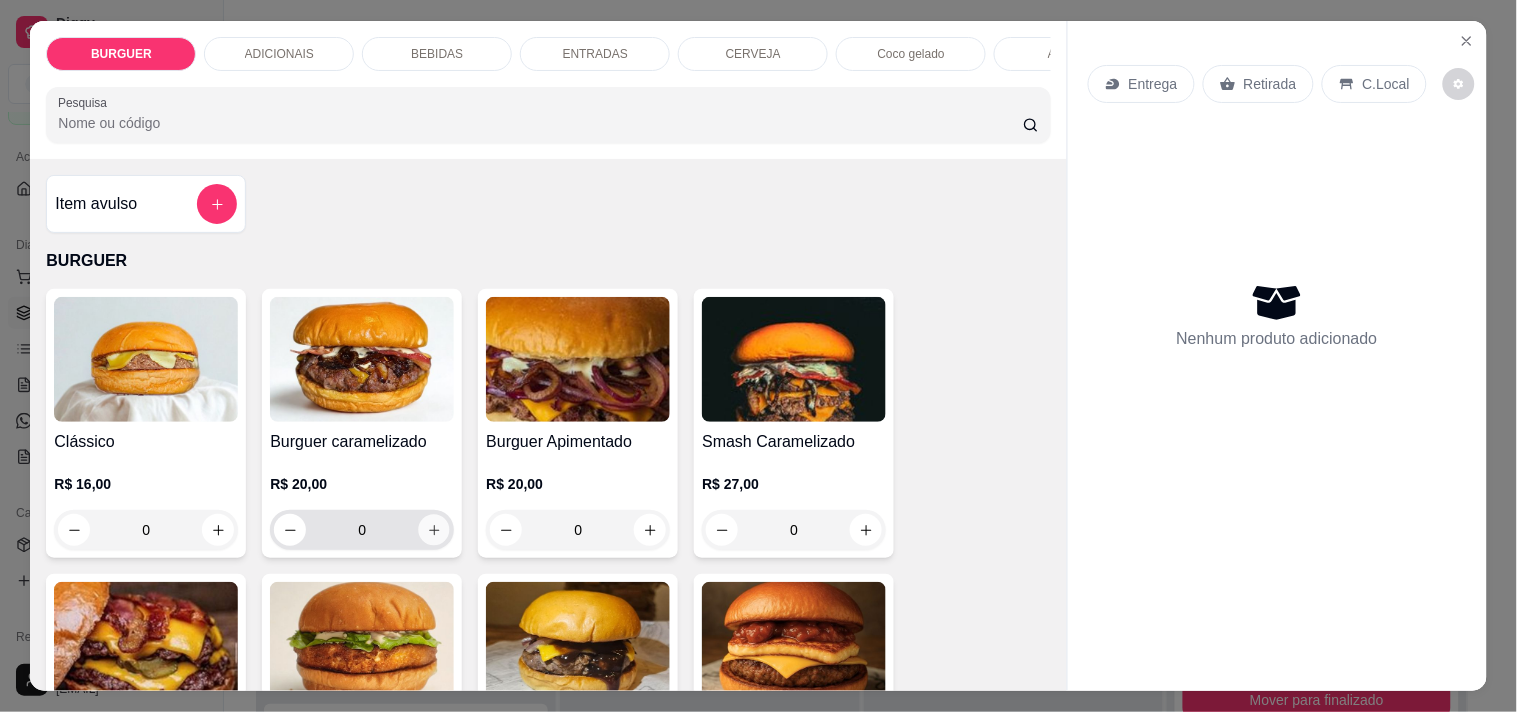 click at bounding box center [434, 530] 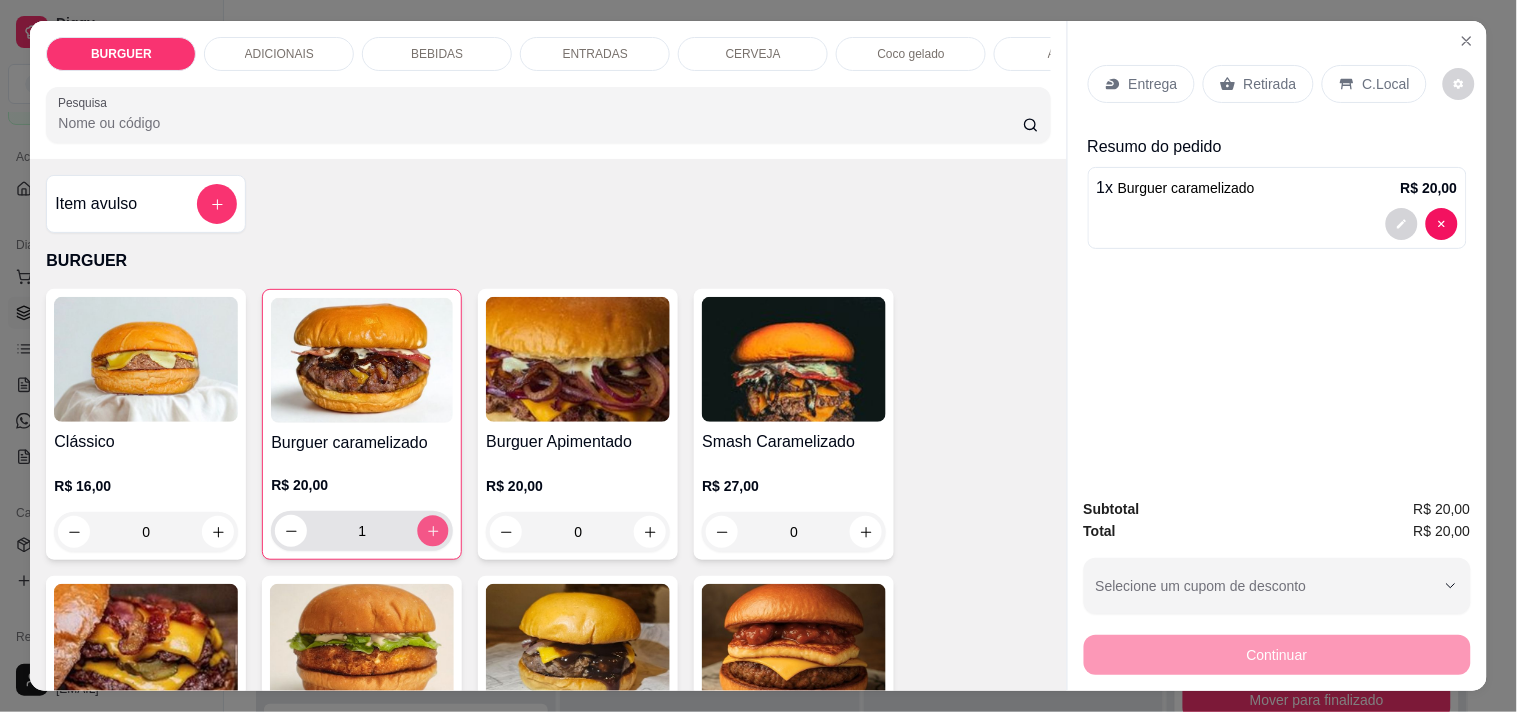 click at bounding box center (433, 531) 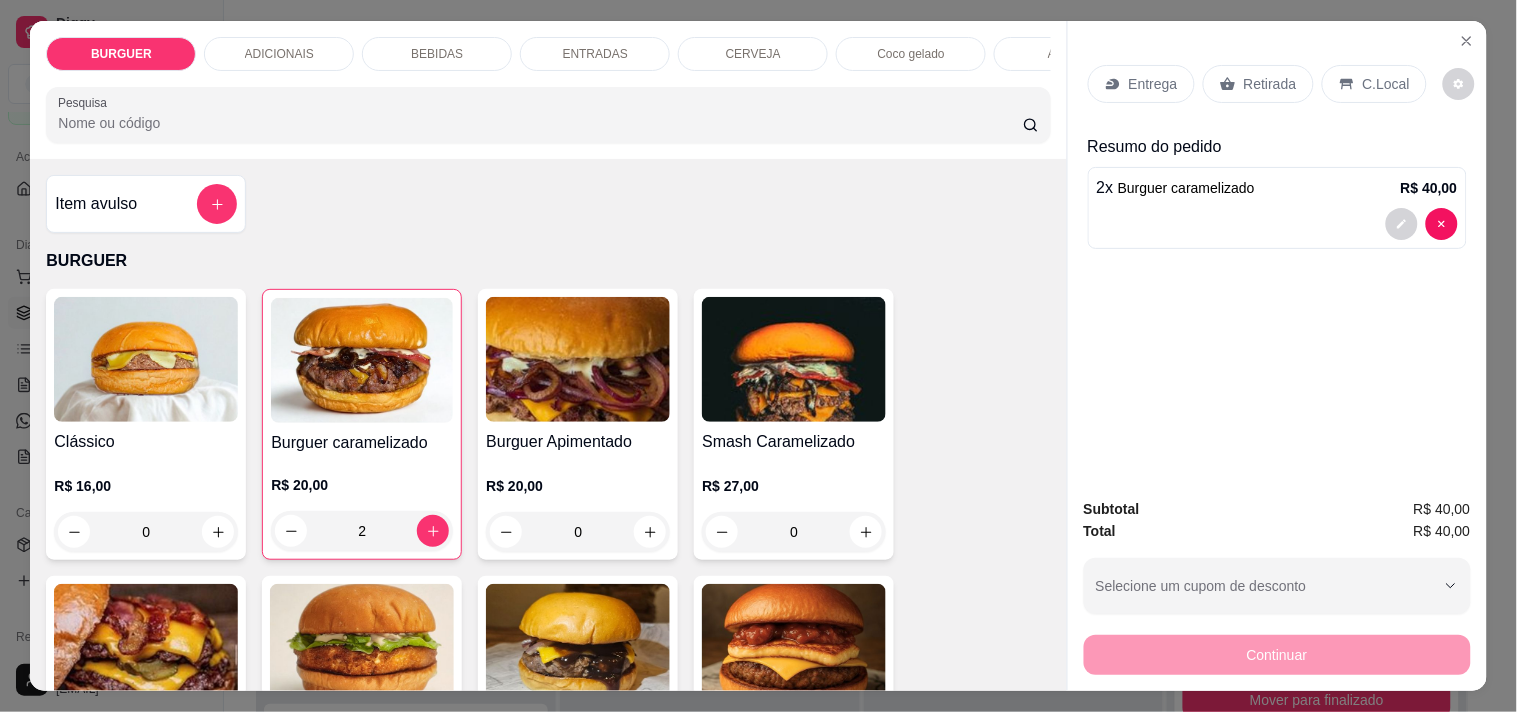 click on "ENTRADAS" at bounding box center [595, 54] 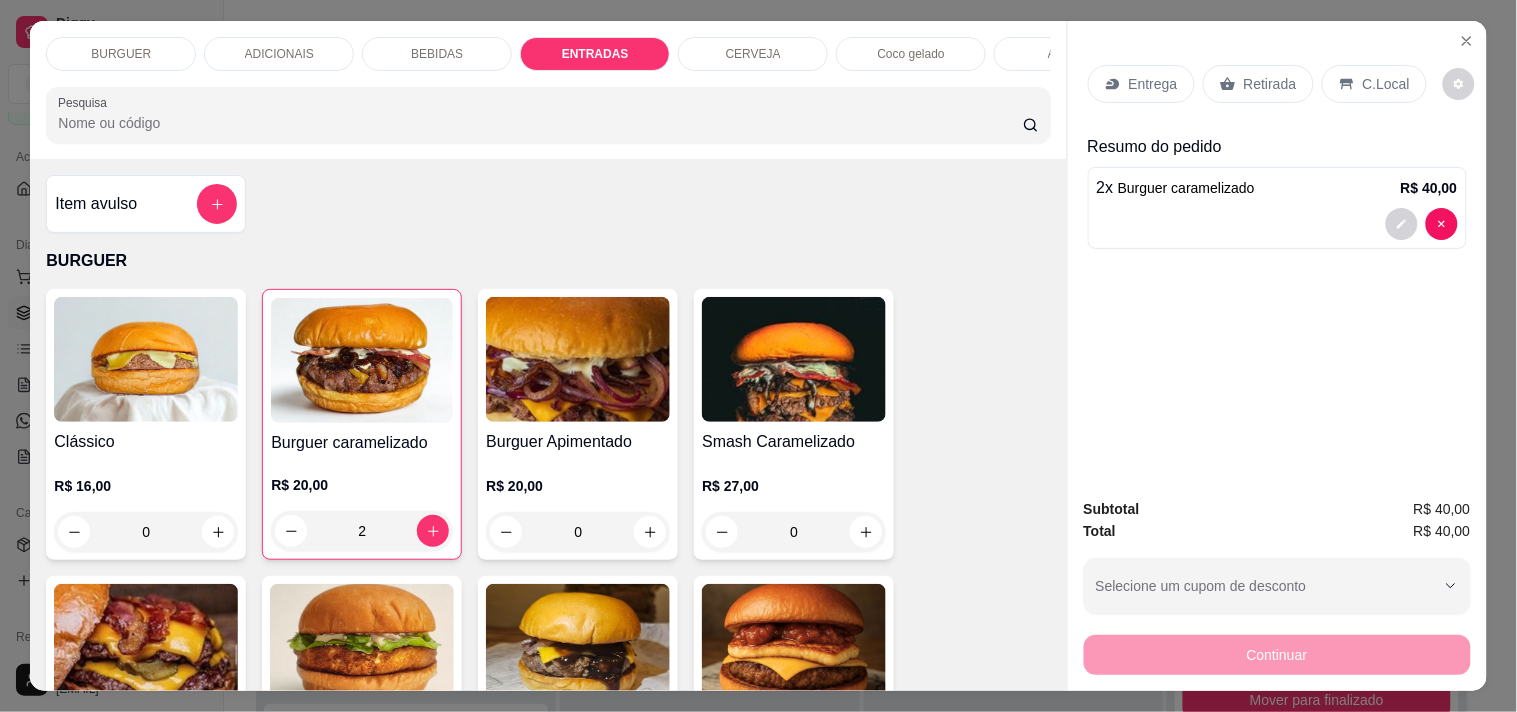 scroll, scrollTop: 2492, scrollLeft: 0, axis: vertical 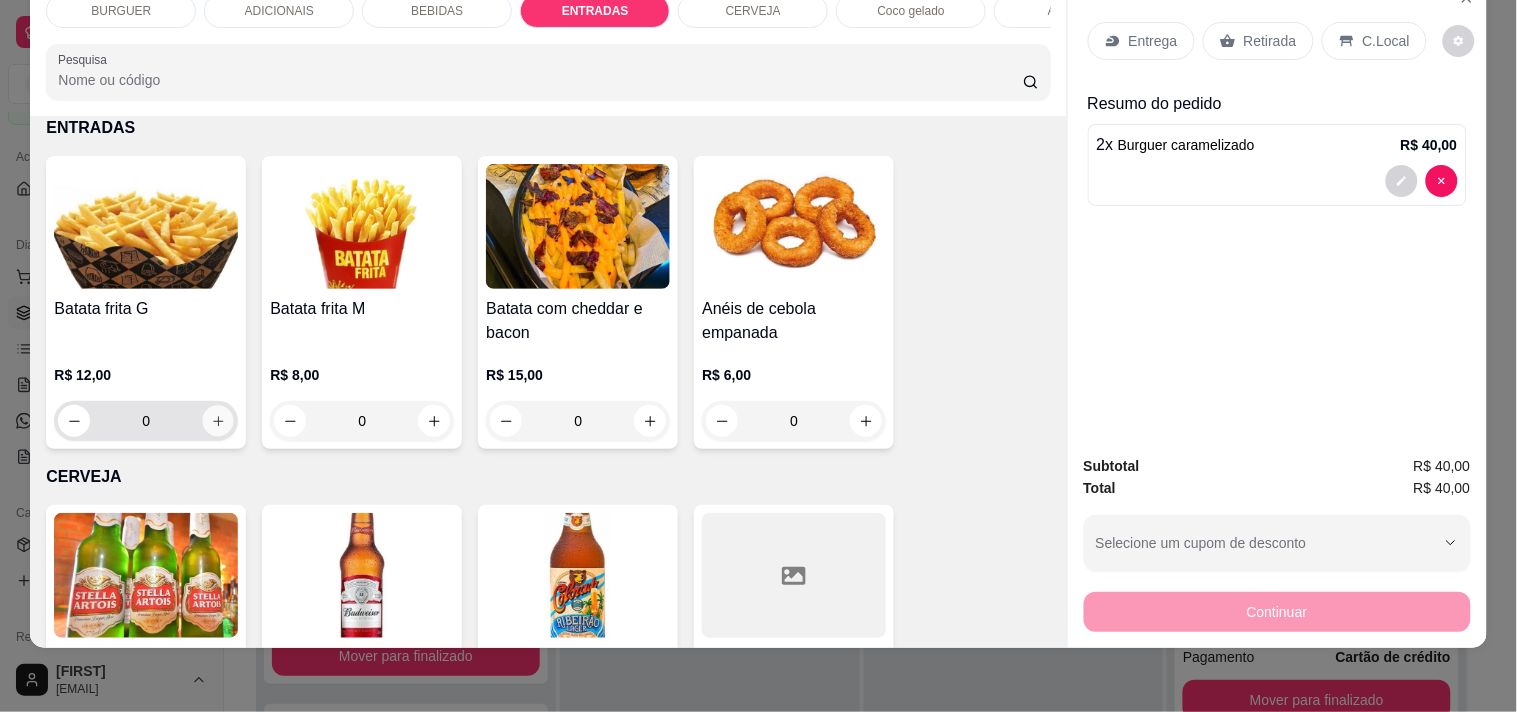click 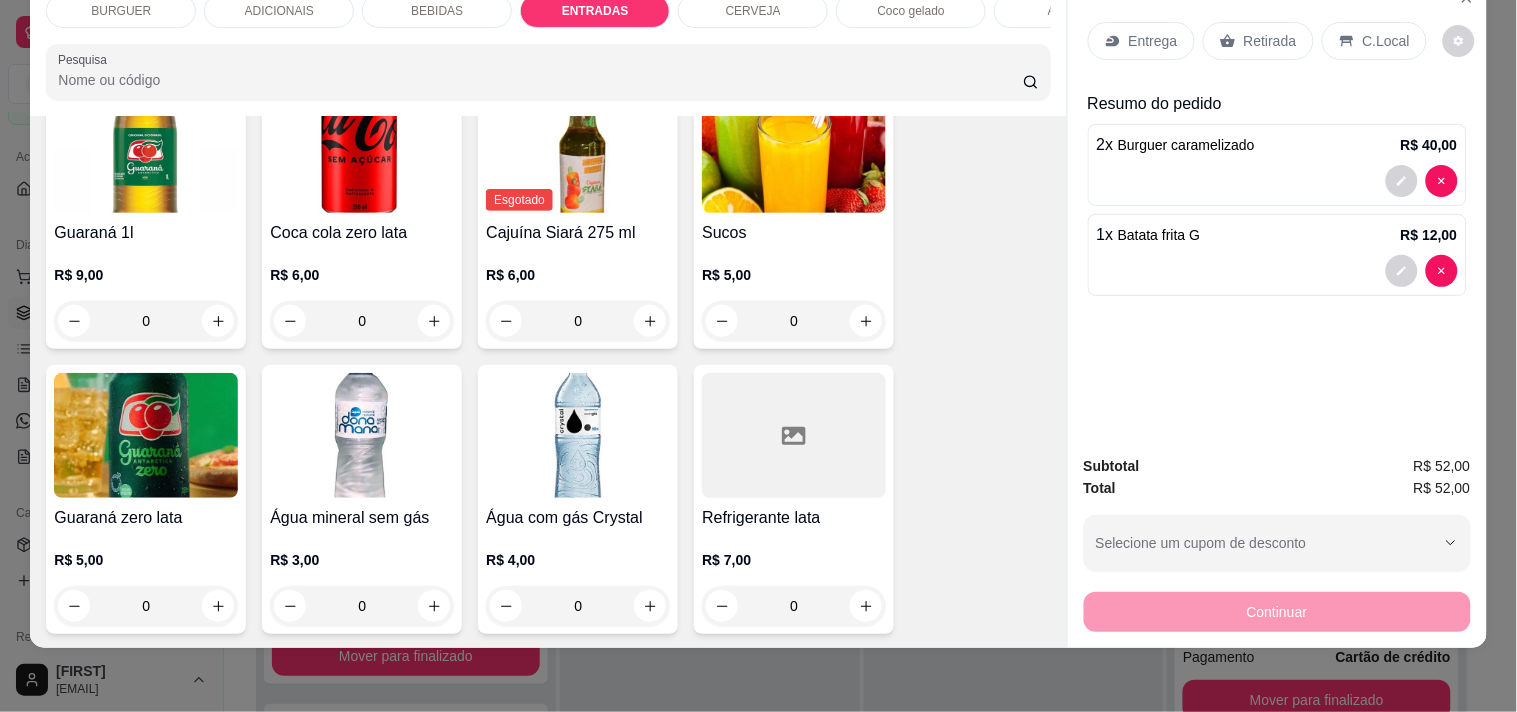scroll, scrollTop: 1914, scrollLeft: 0, axis: vertical 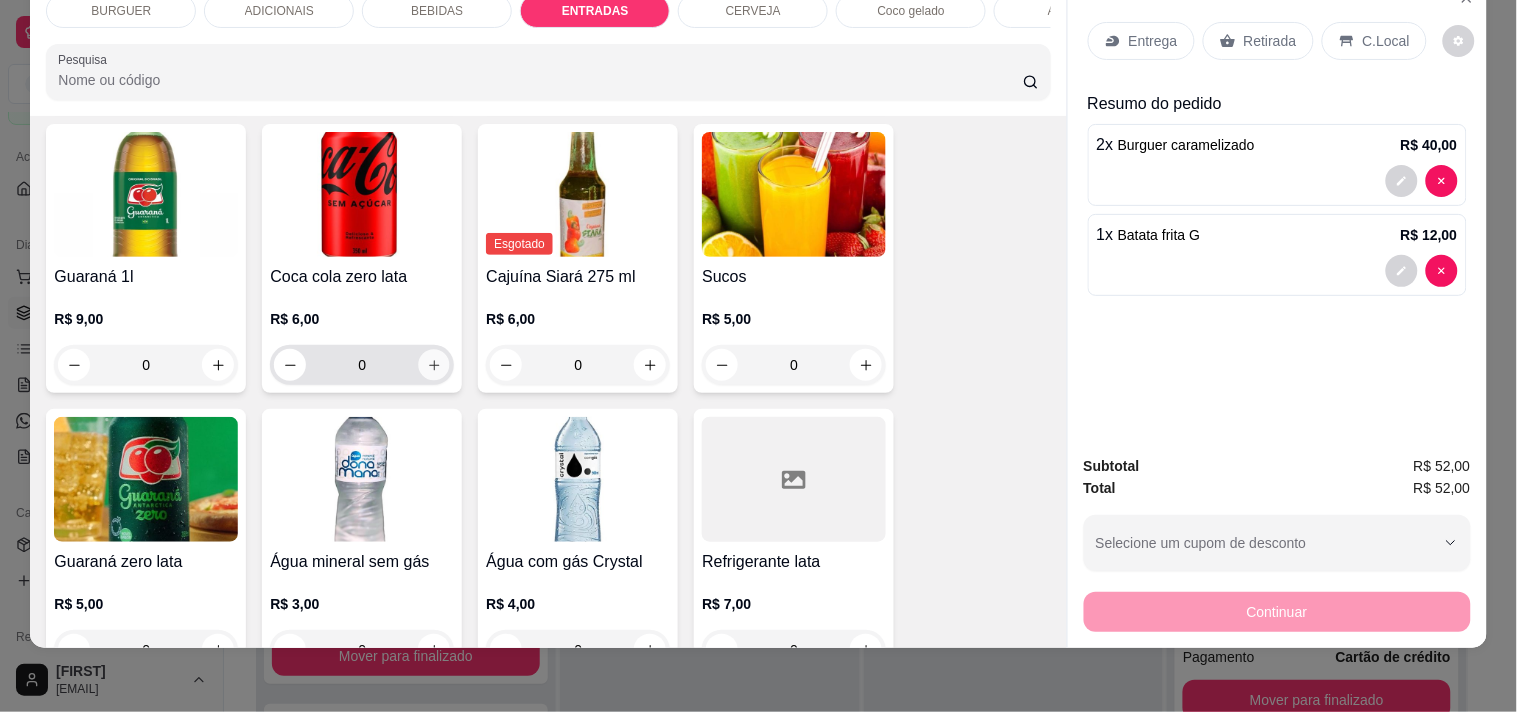 click 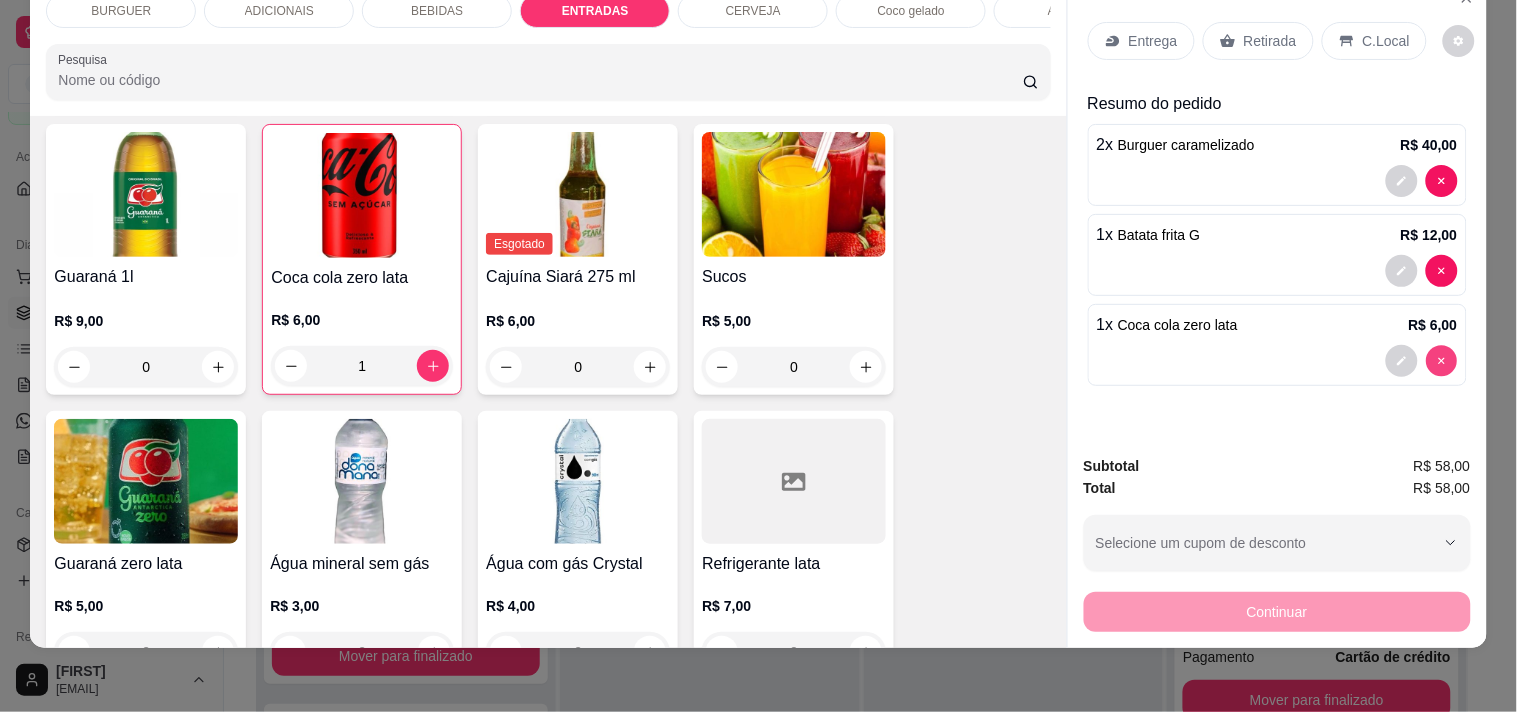 type on "0" 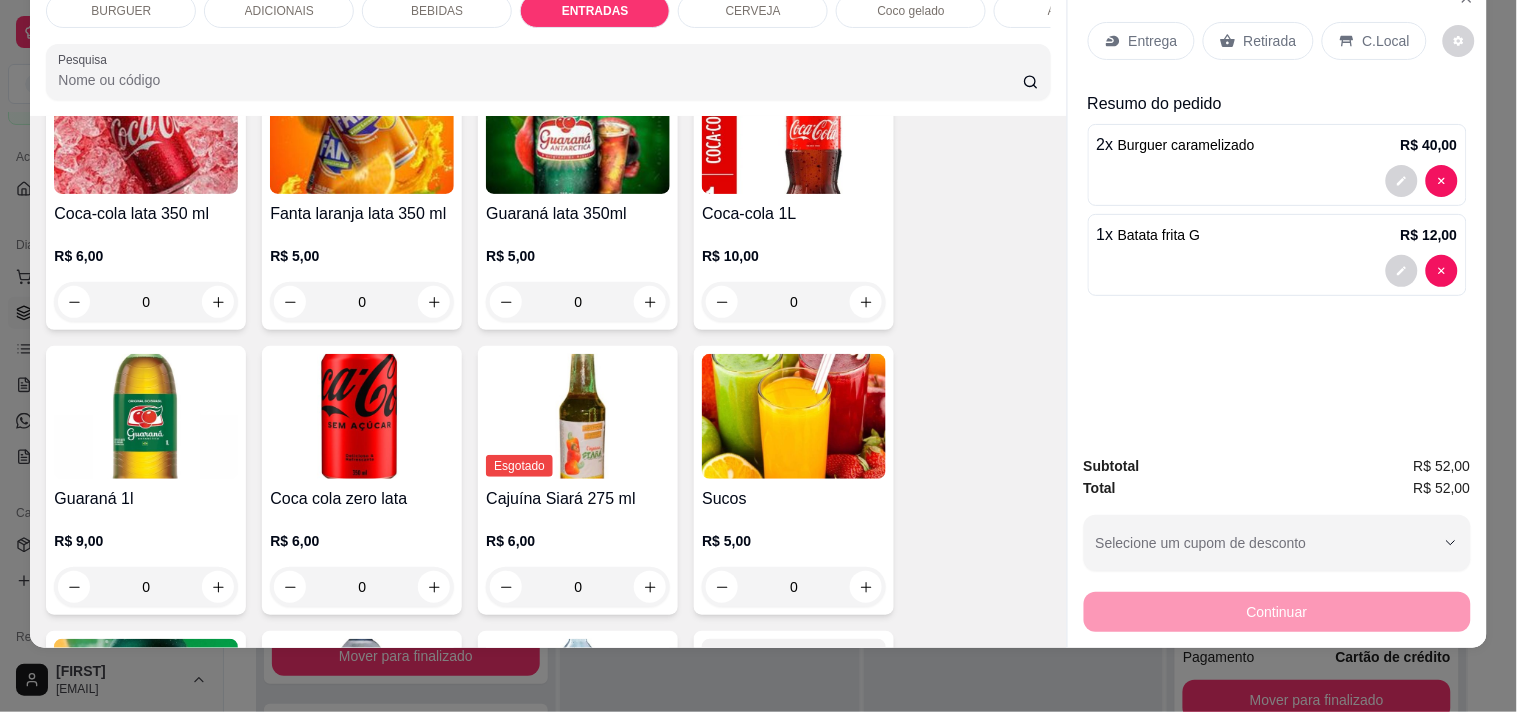 scroll, scrollTop: 1647, scrollLeft: 0, axis: vertical 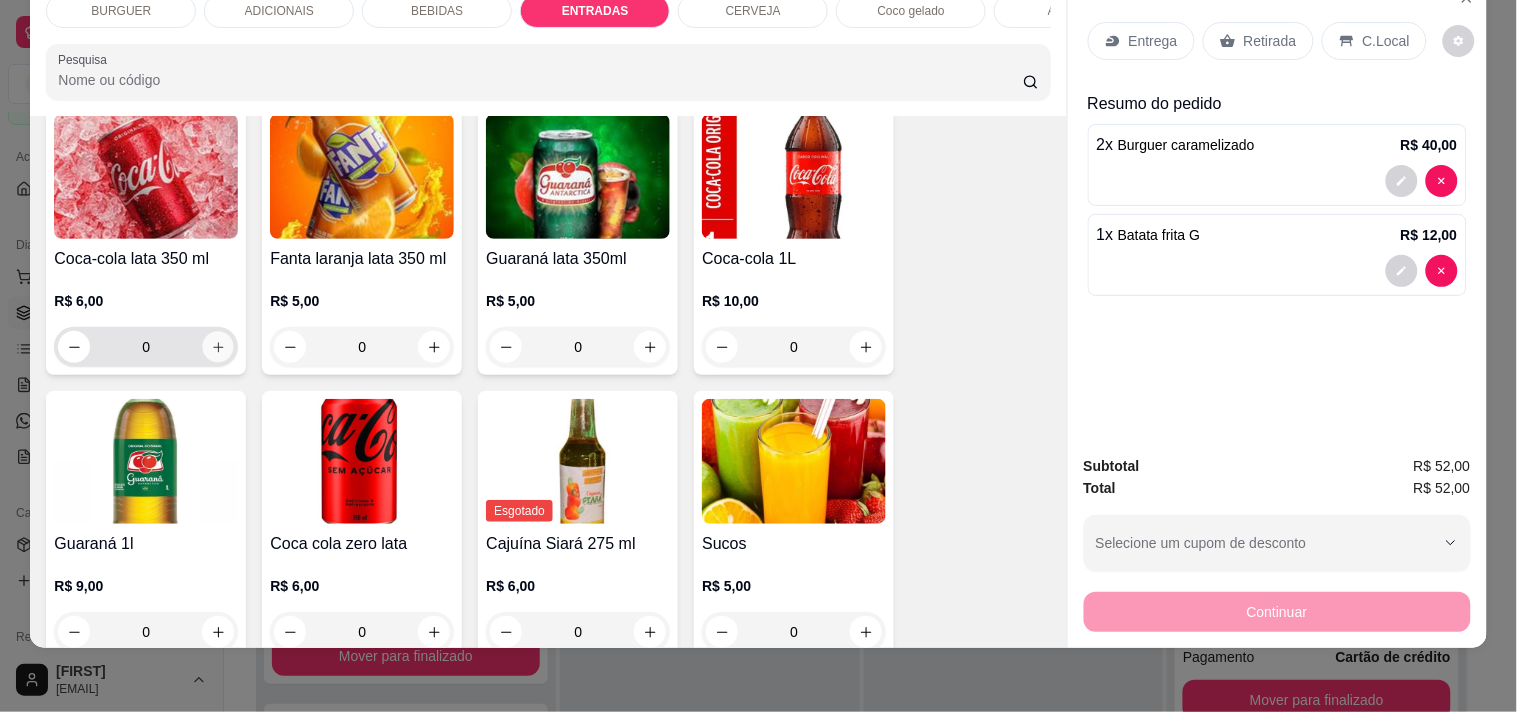 click 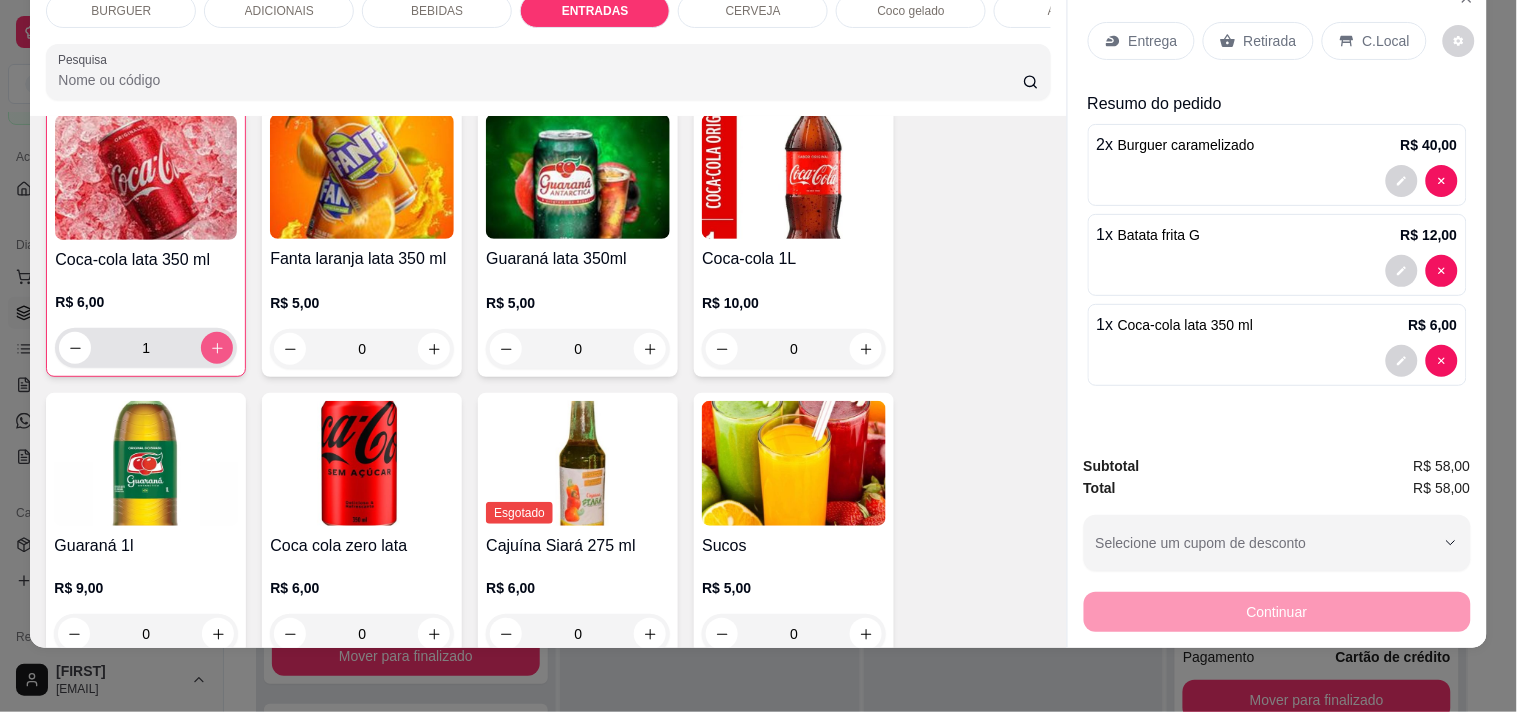 scroll, scrollTop: 1648, scrollLeft: 0, axis: vertical 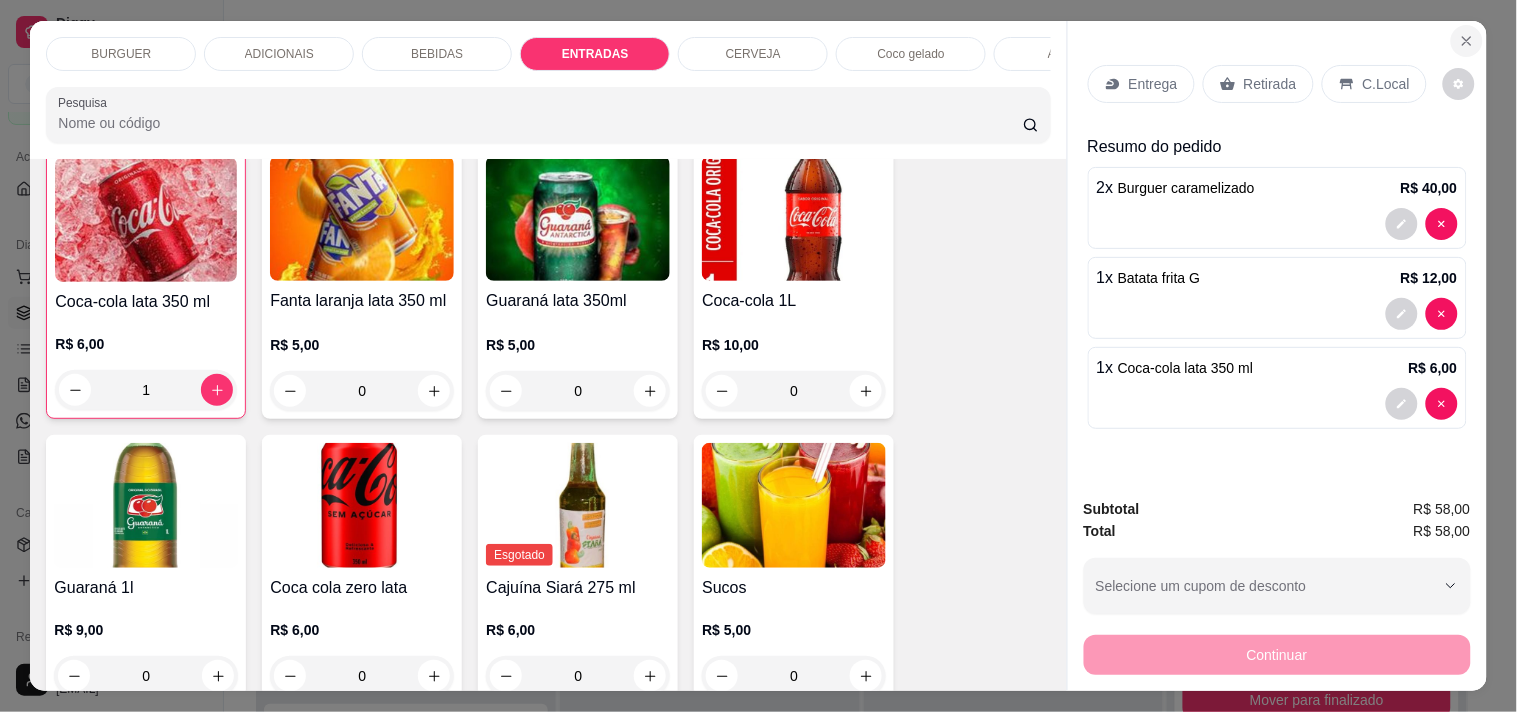 click 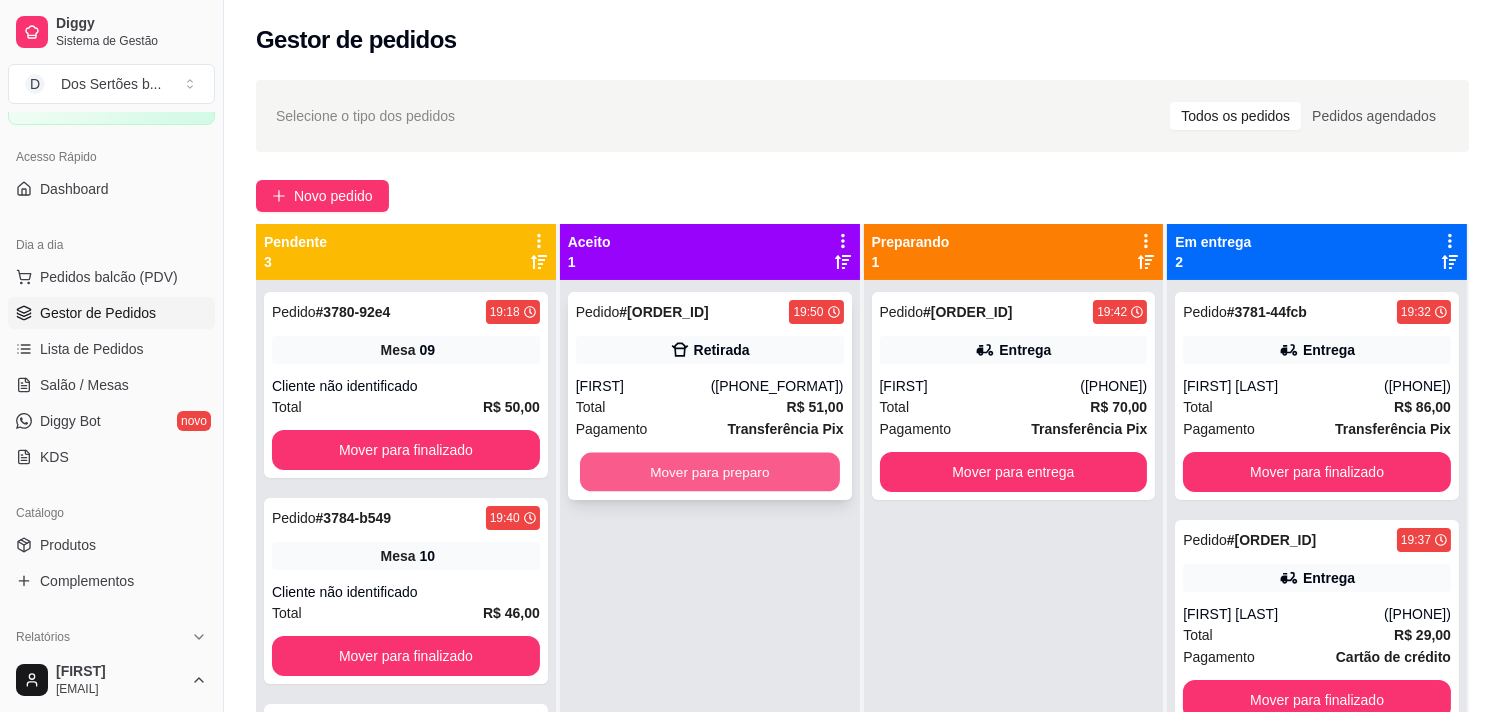 click on "Mover para preparo" at bounding box center [710, 472] 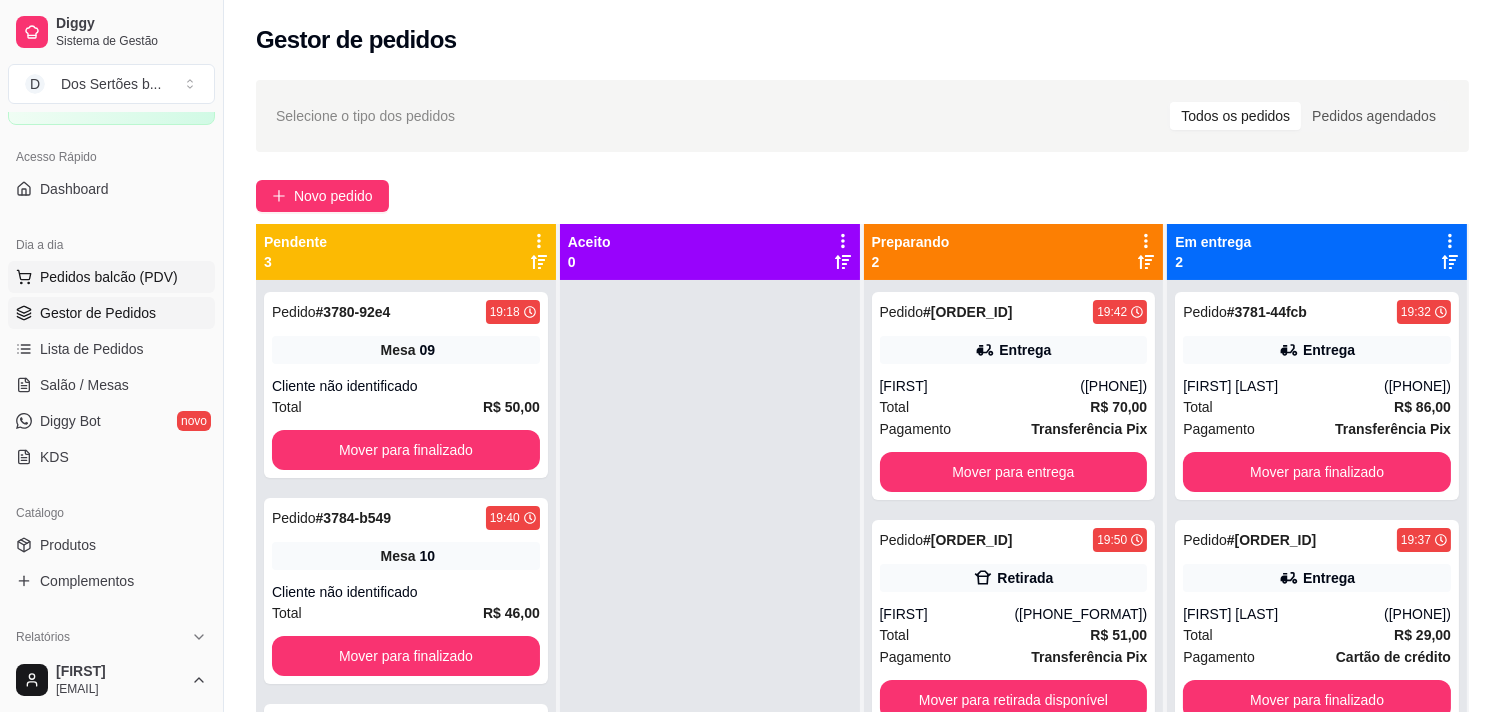 click on "Pedidos balcão (PDV)" at bounding box center [109, 277] 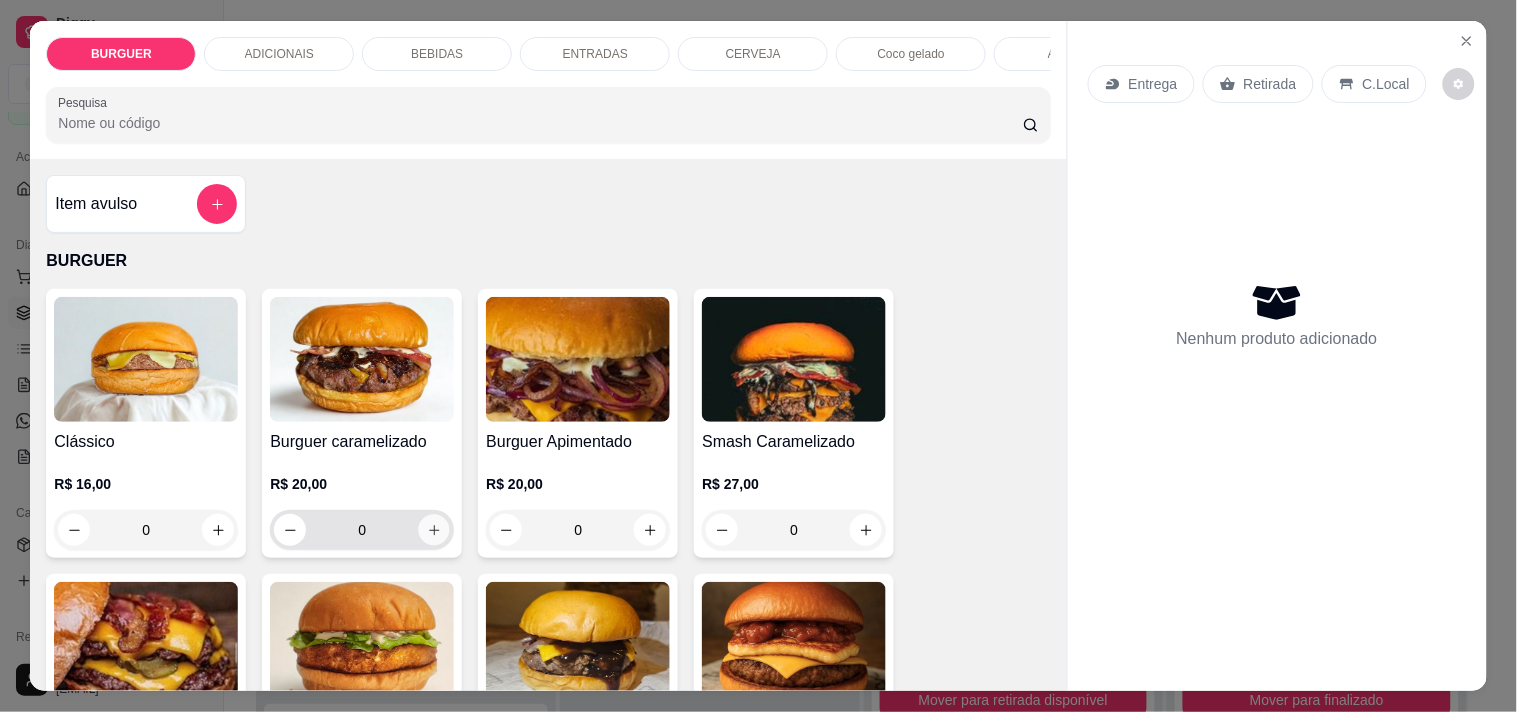click 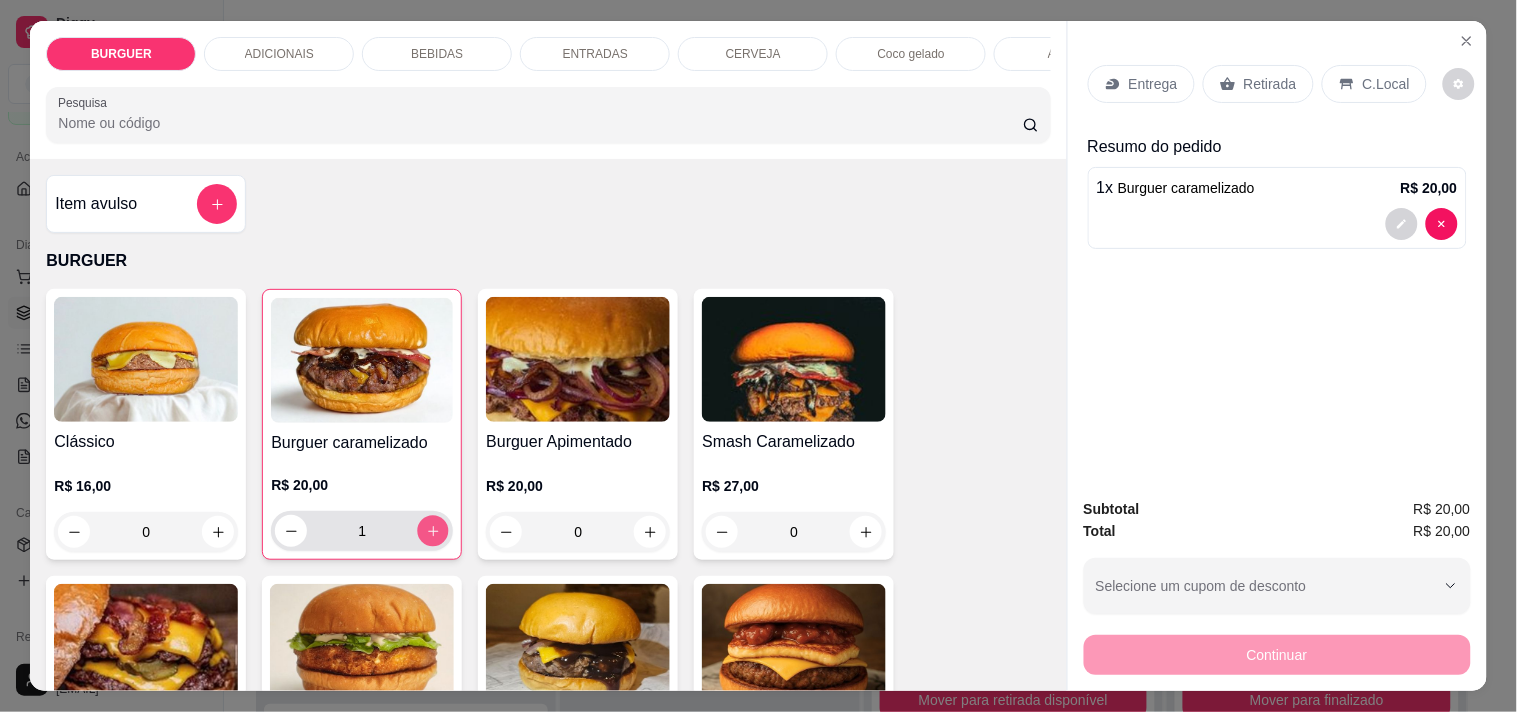 click 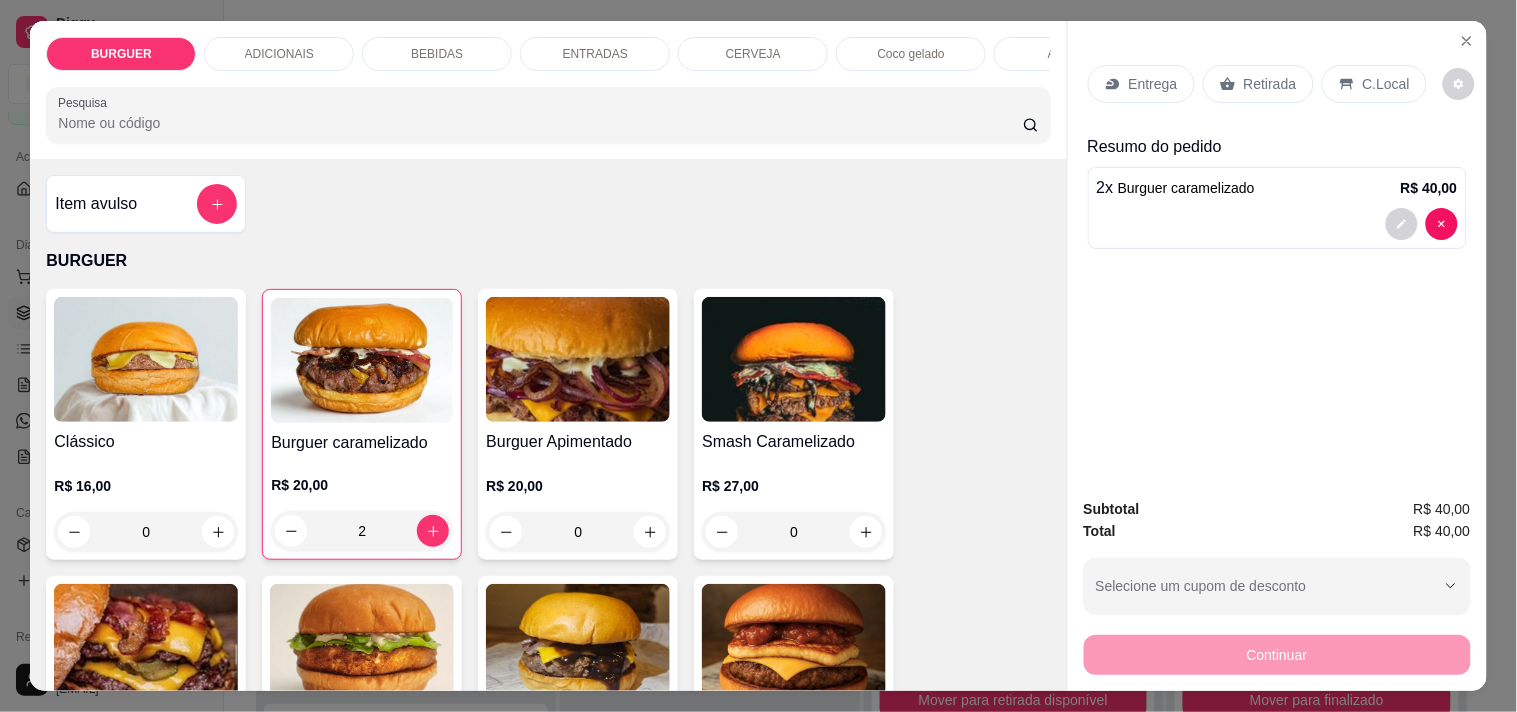 click on "ENTRADAS" at bounding box center [595, 54] 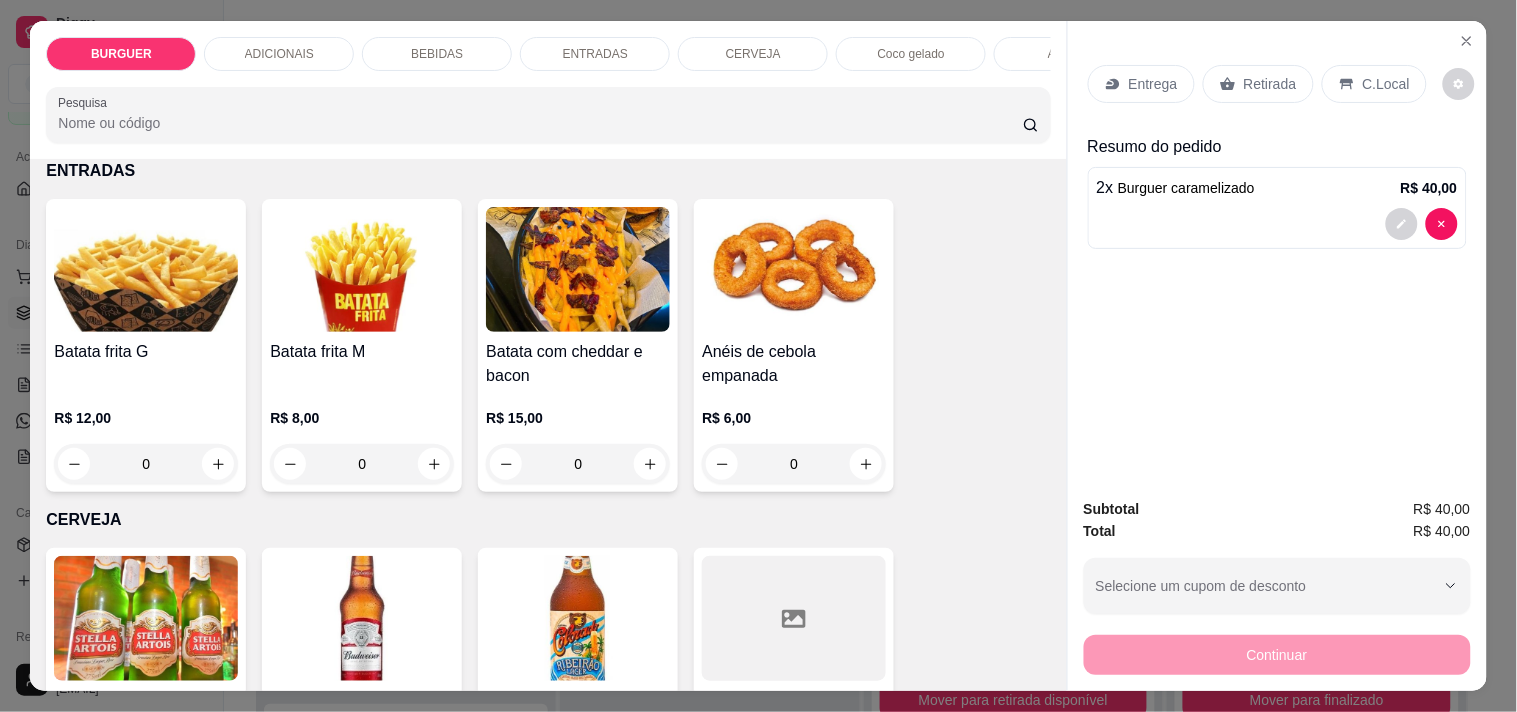 scroll, scrollTop: 51, scrollLeft: 0, axis: vertical 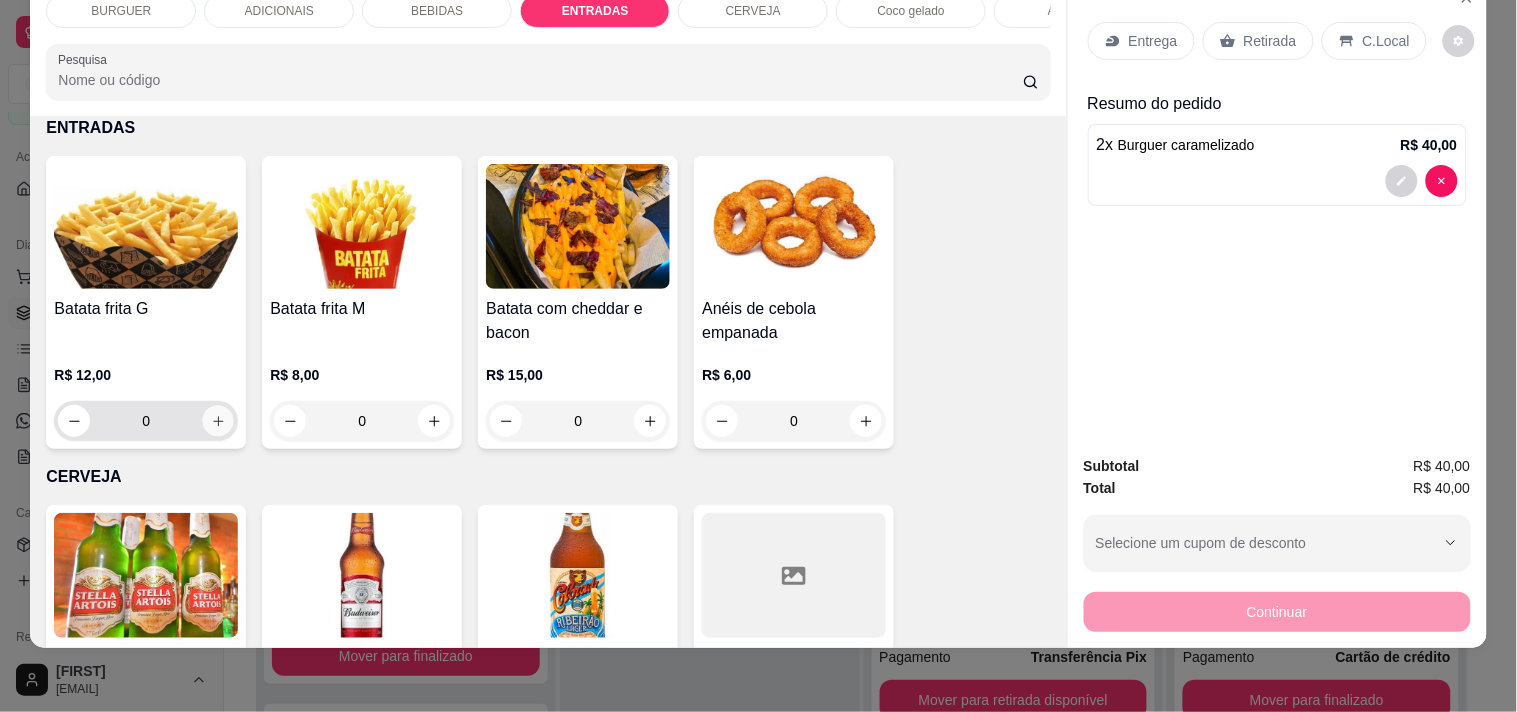 click 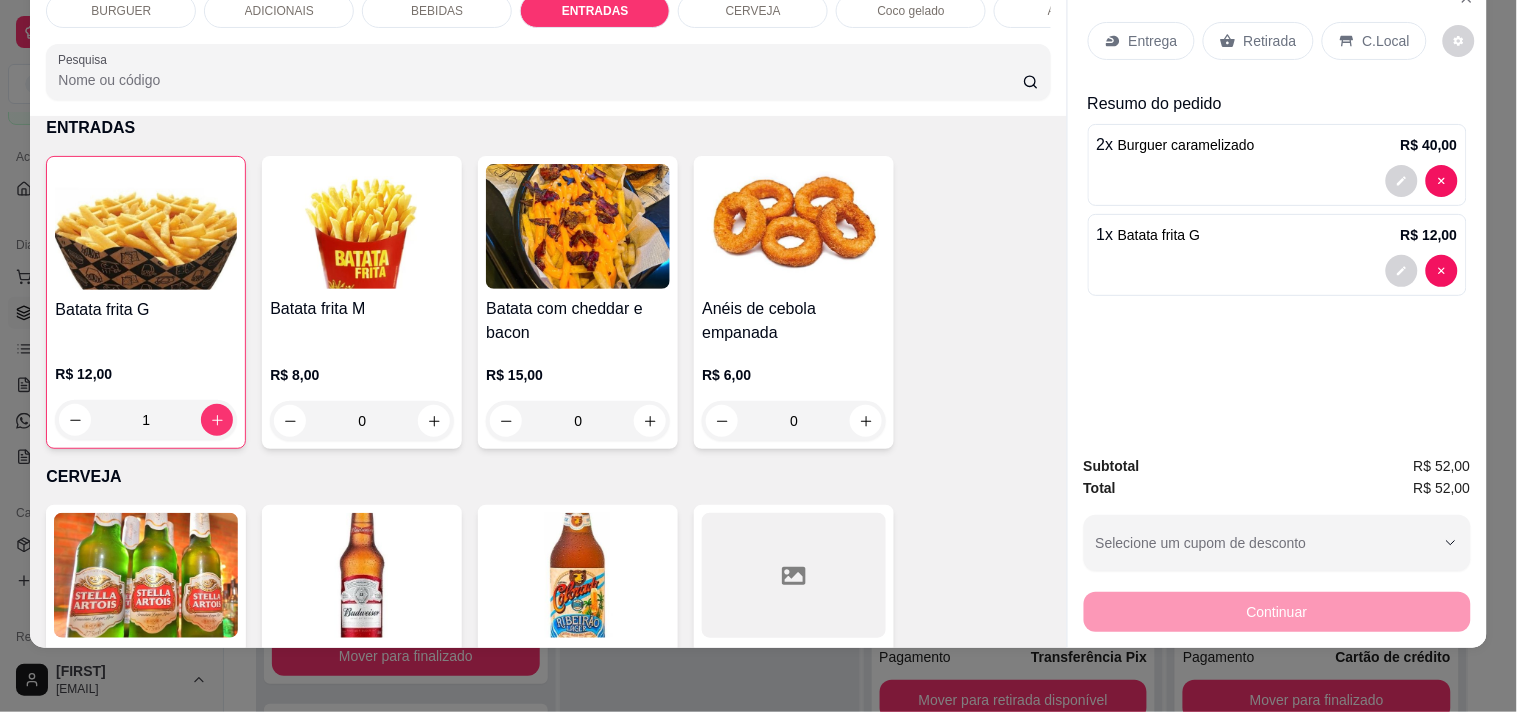 click on "BEBIDAS" at bounding box center [437, 11] 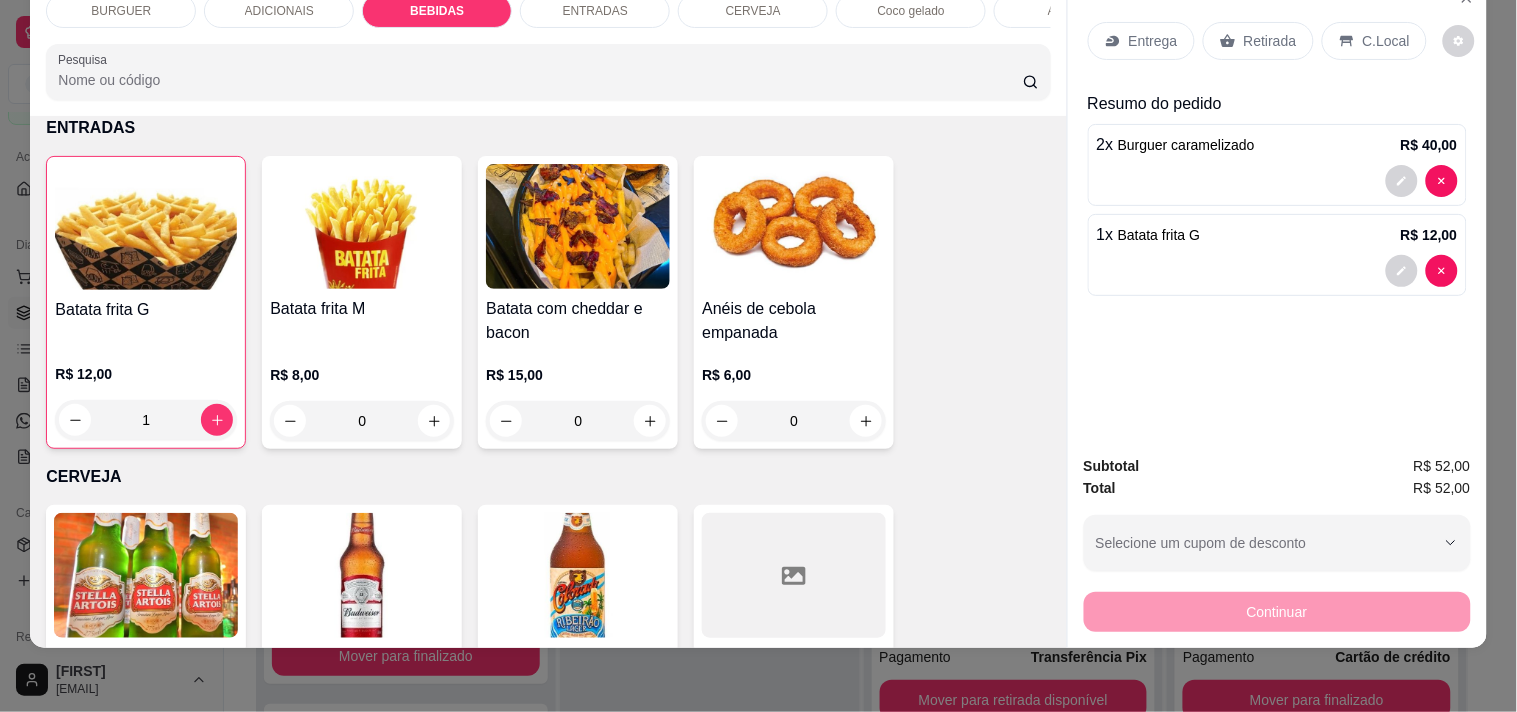 scroll, scrollTop: 1596, scrollLeft: 0, axis: vertical 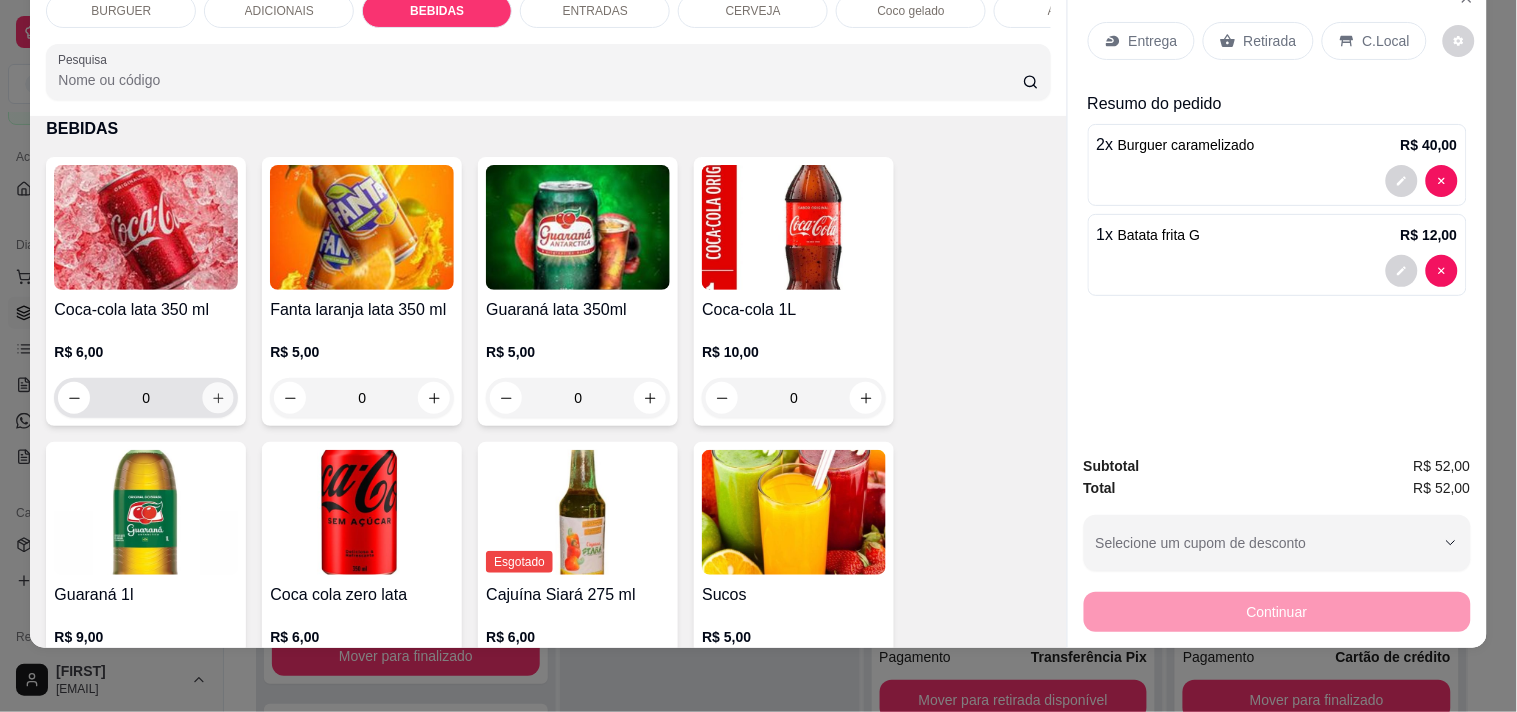click 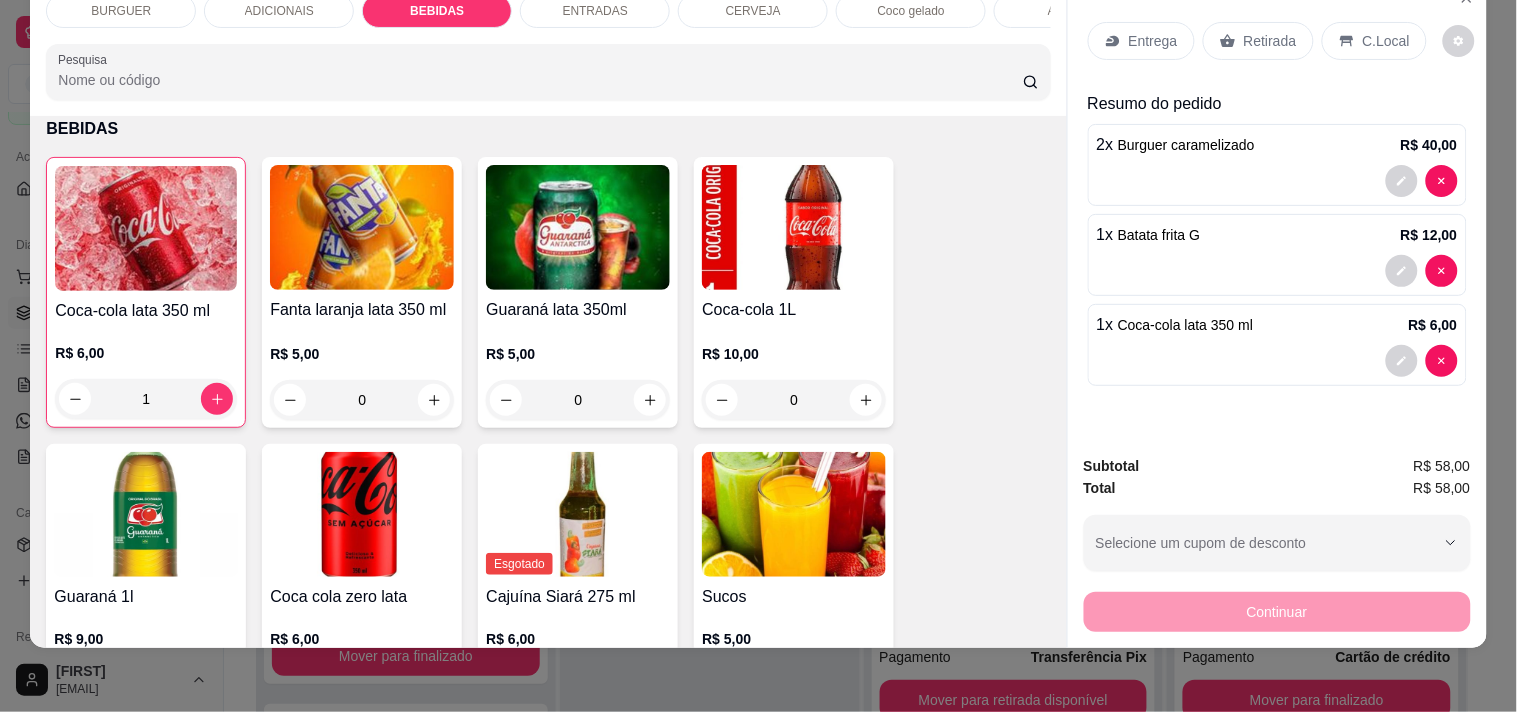 click on "Entrega" at bounding box center [1153, 41] 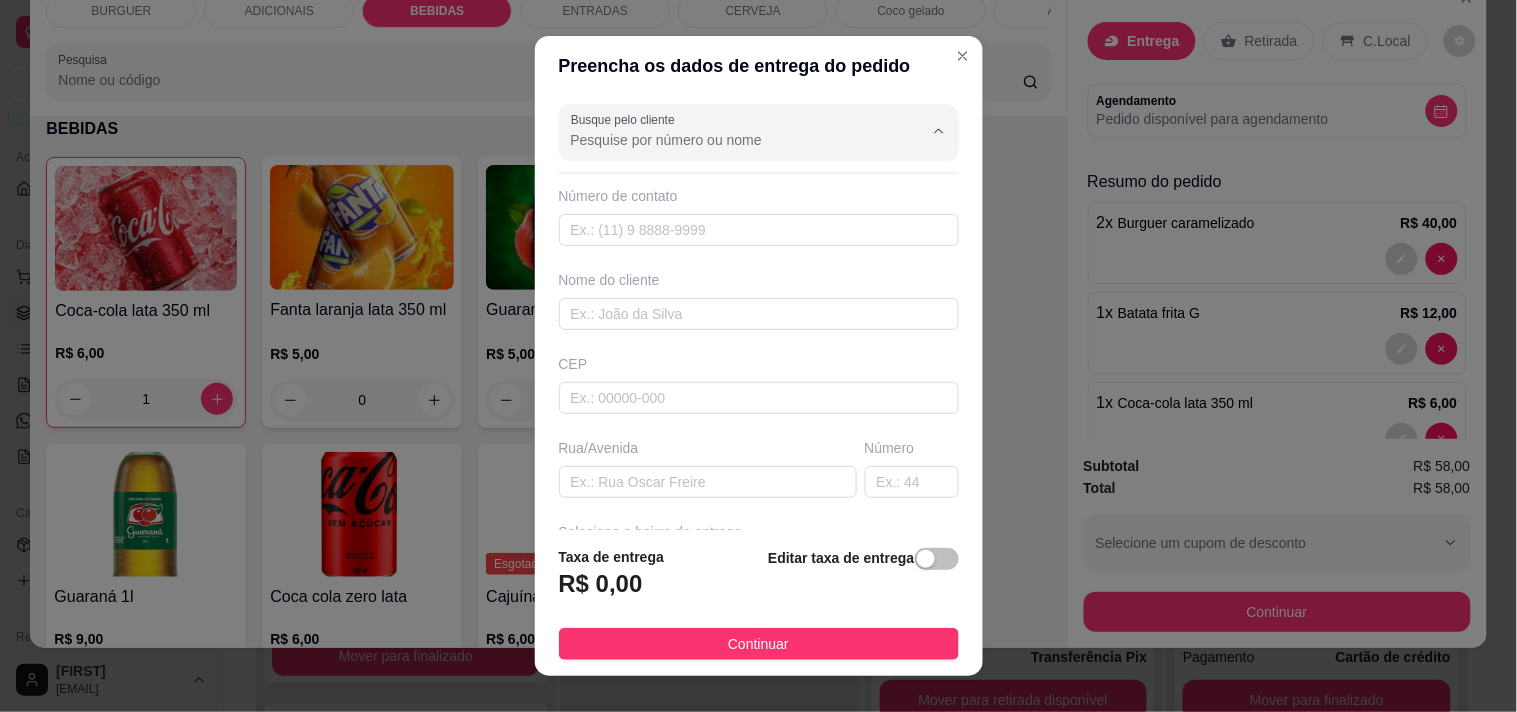 click on "Busque pelo cliente" at bounding box center [731, 140] 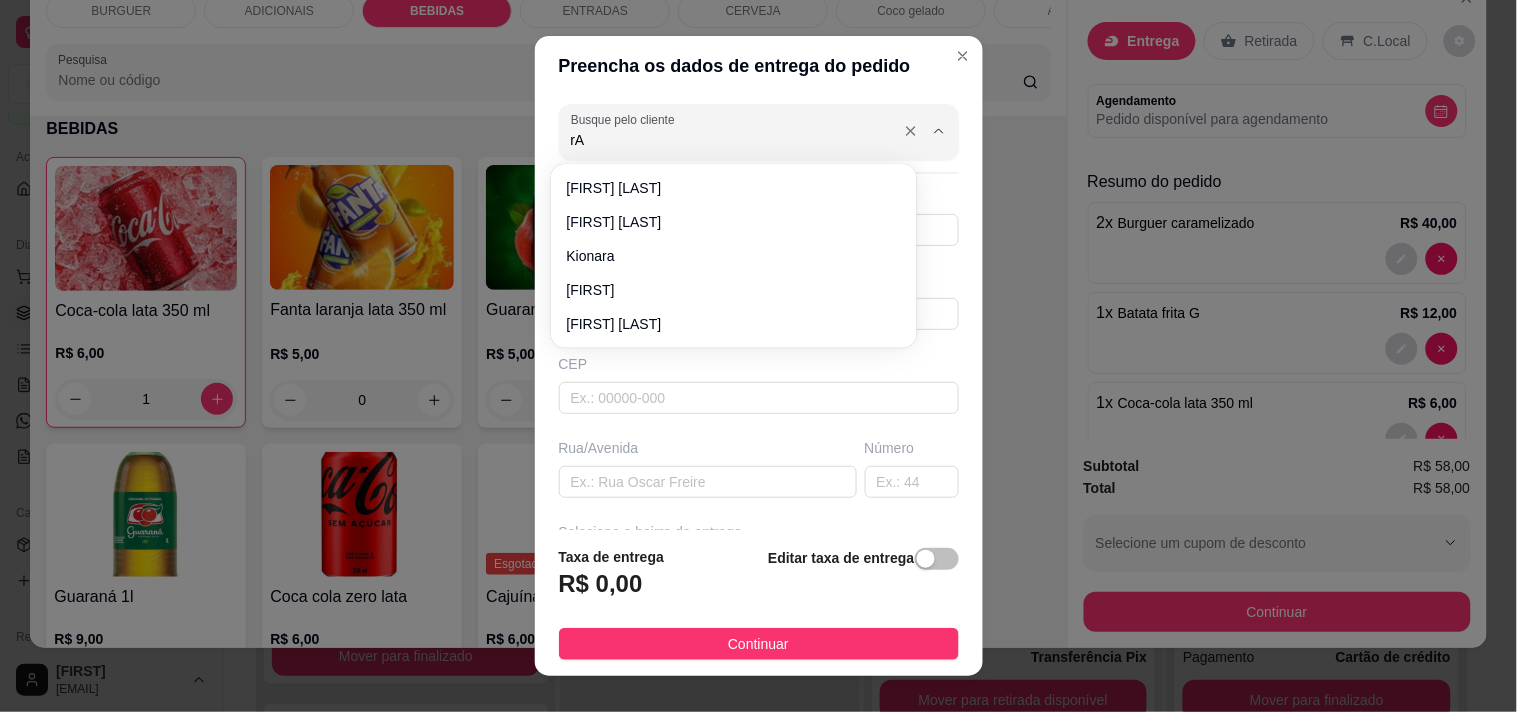 type on "r" 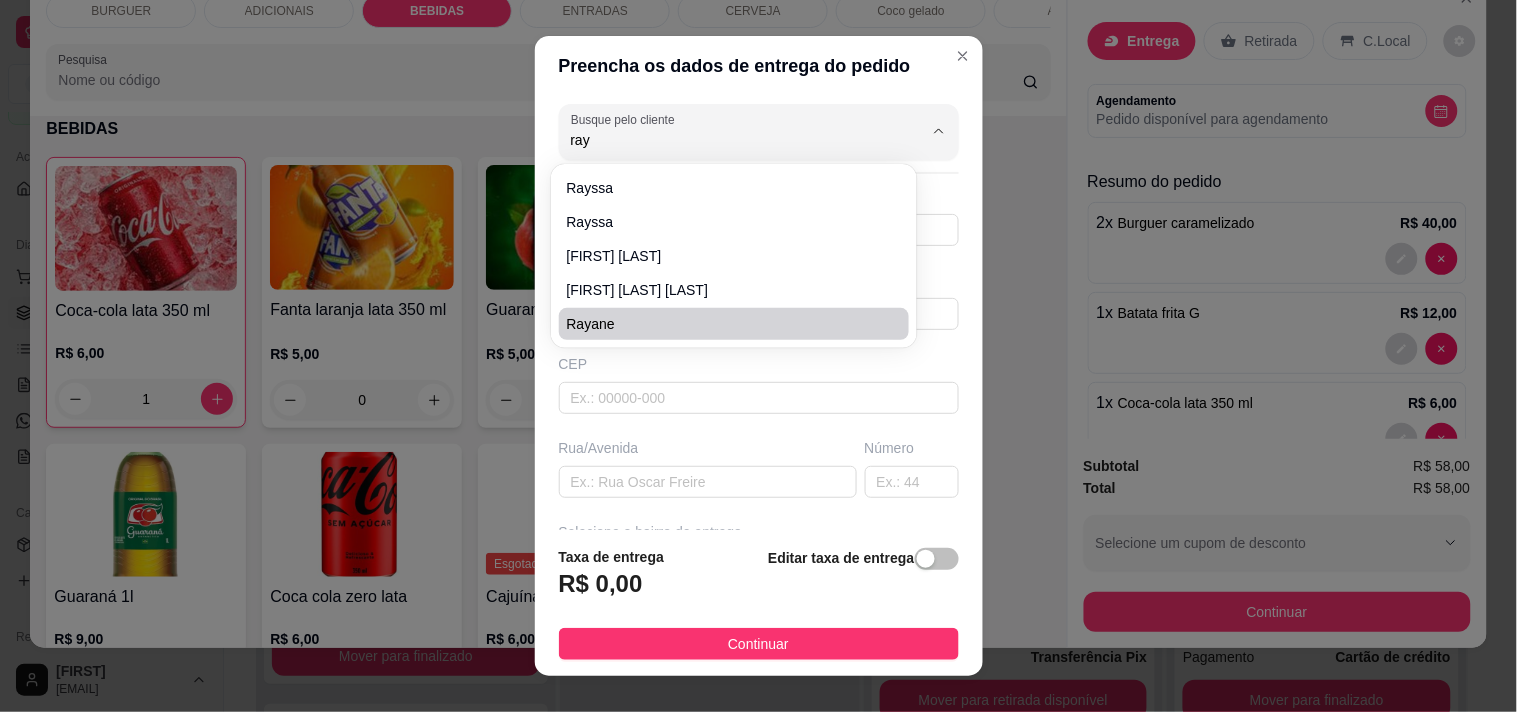 click on "Rayane" at bounding box center [724, 324] 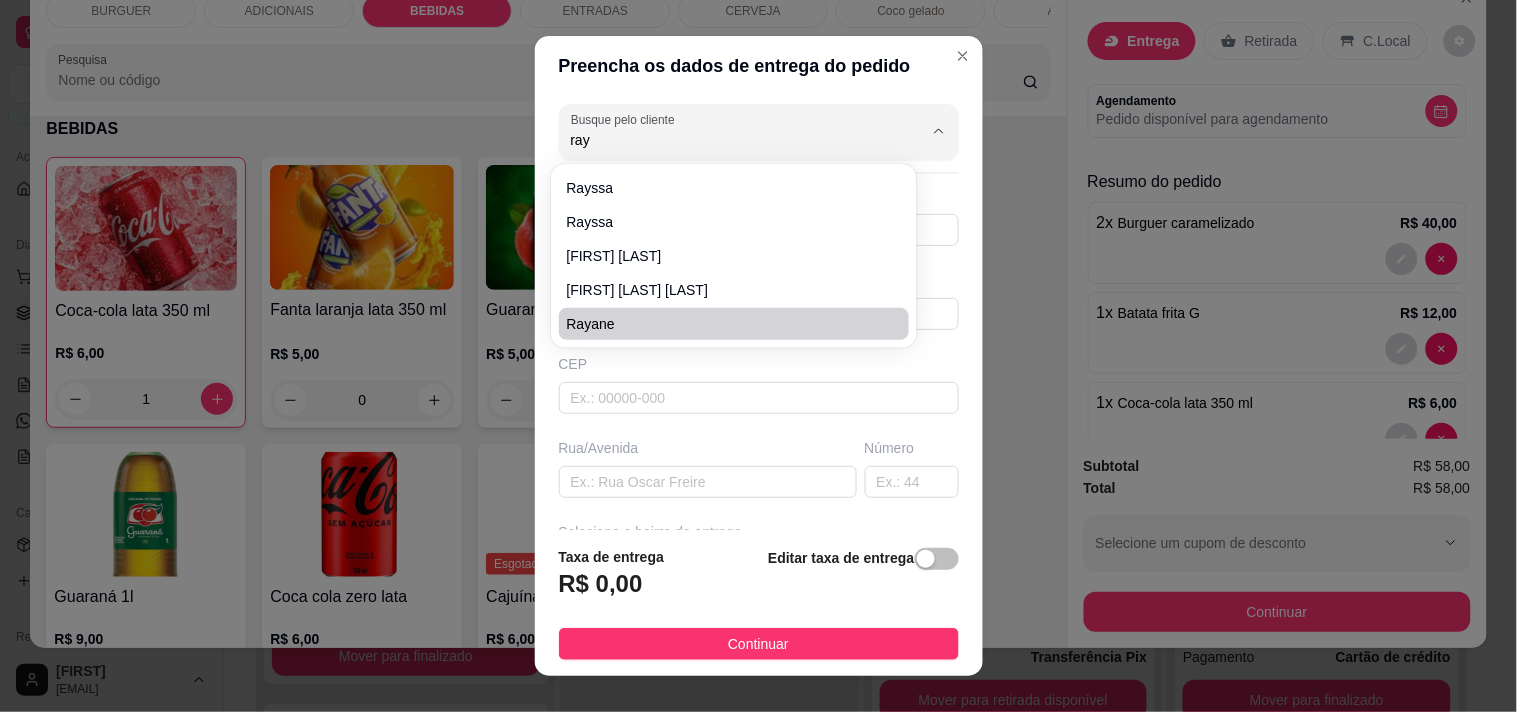 type on "Rayane" 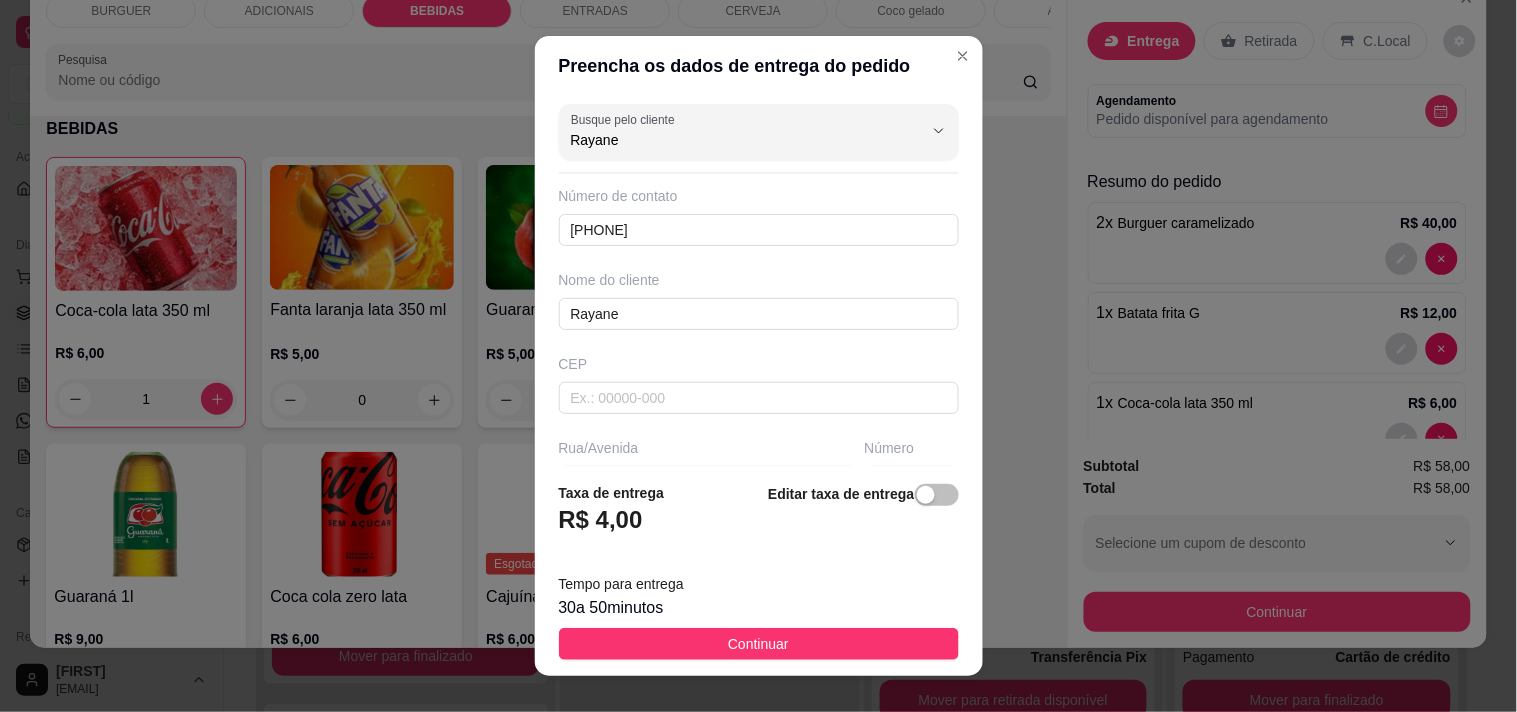 type on "Rayane" 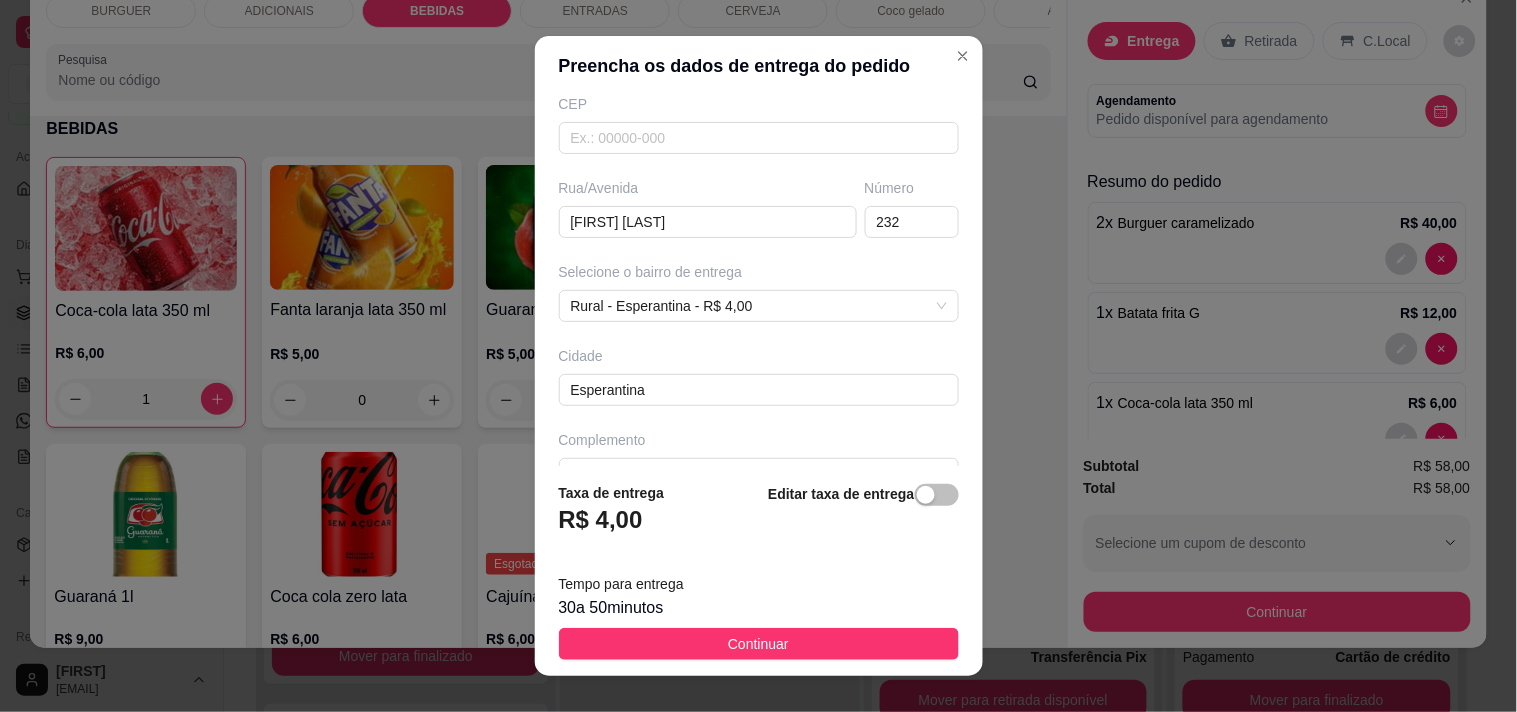 scroll, scrollTop: 215, scrollLeft: 0, axis: vertical 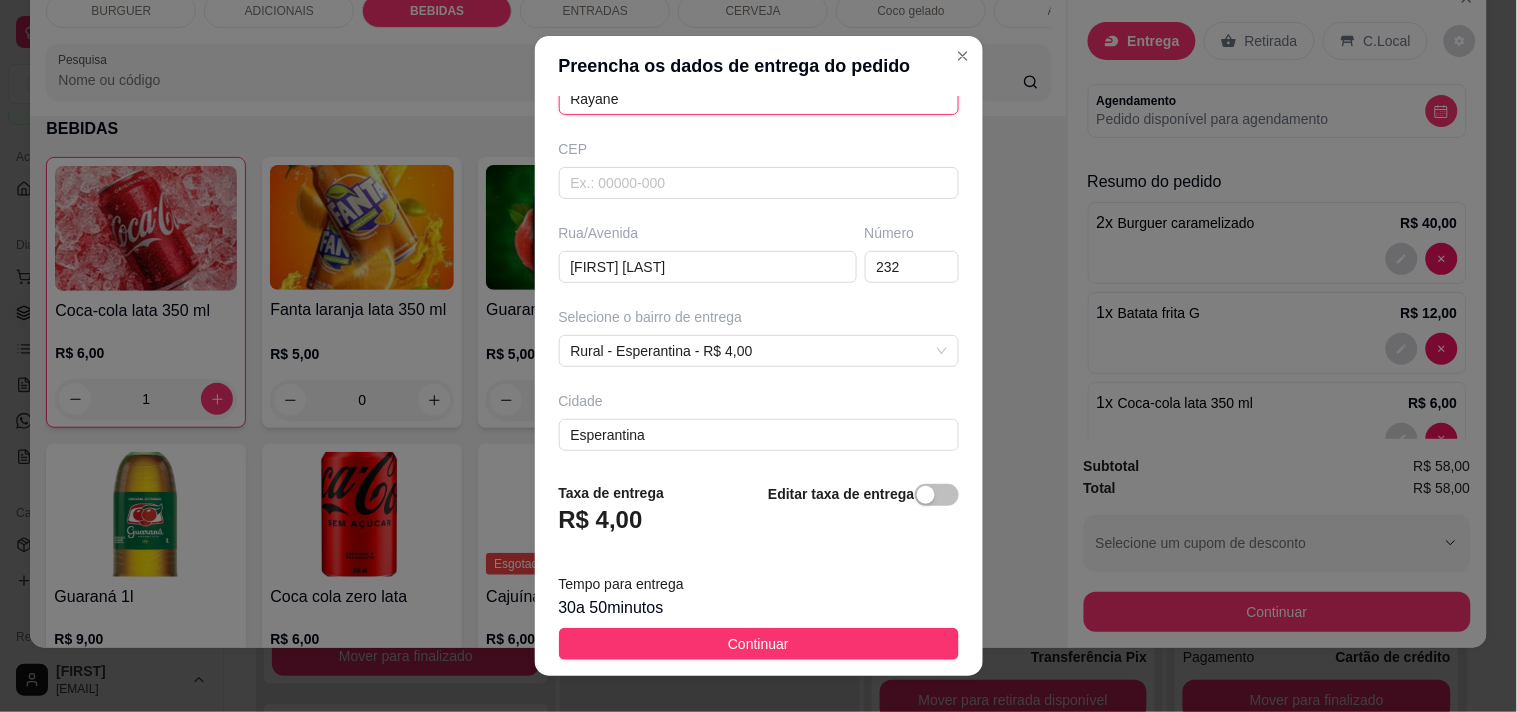 click on "Rayane" at bounding box center [759, 99] 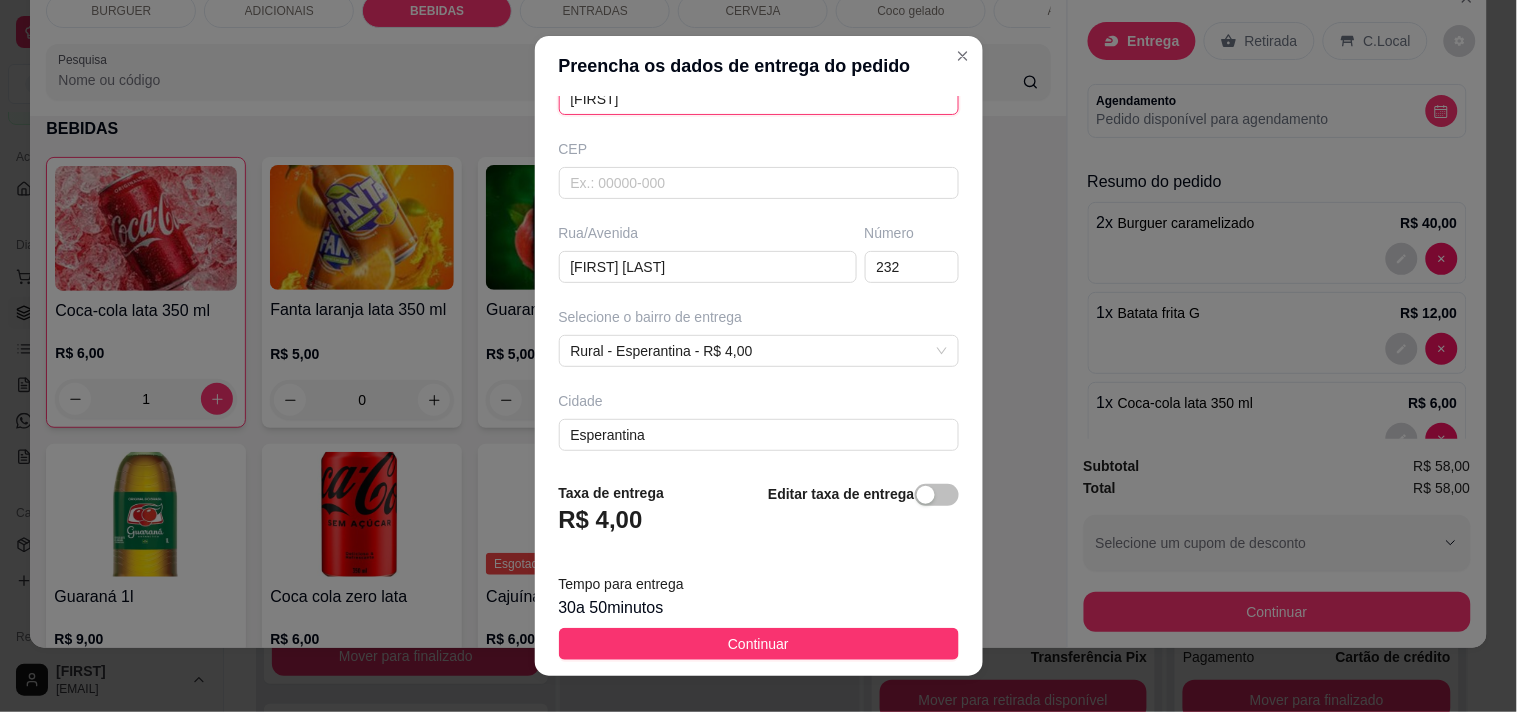 scroll, scrollTop: 207, scrollLeft: 0, axis: vertical 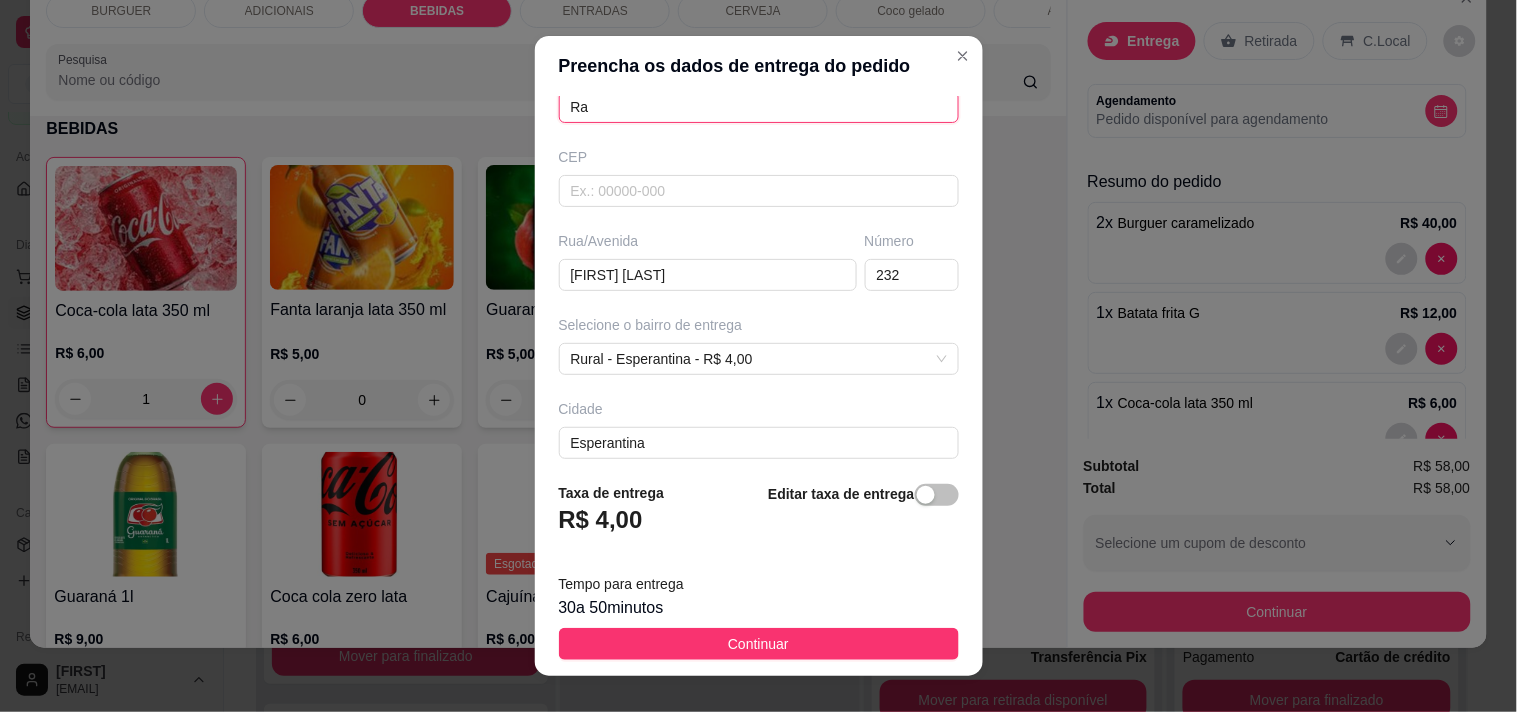 type on "R" 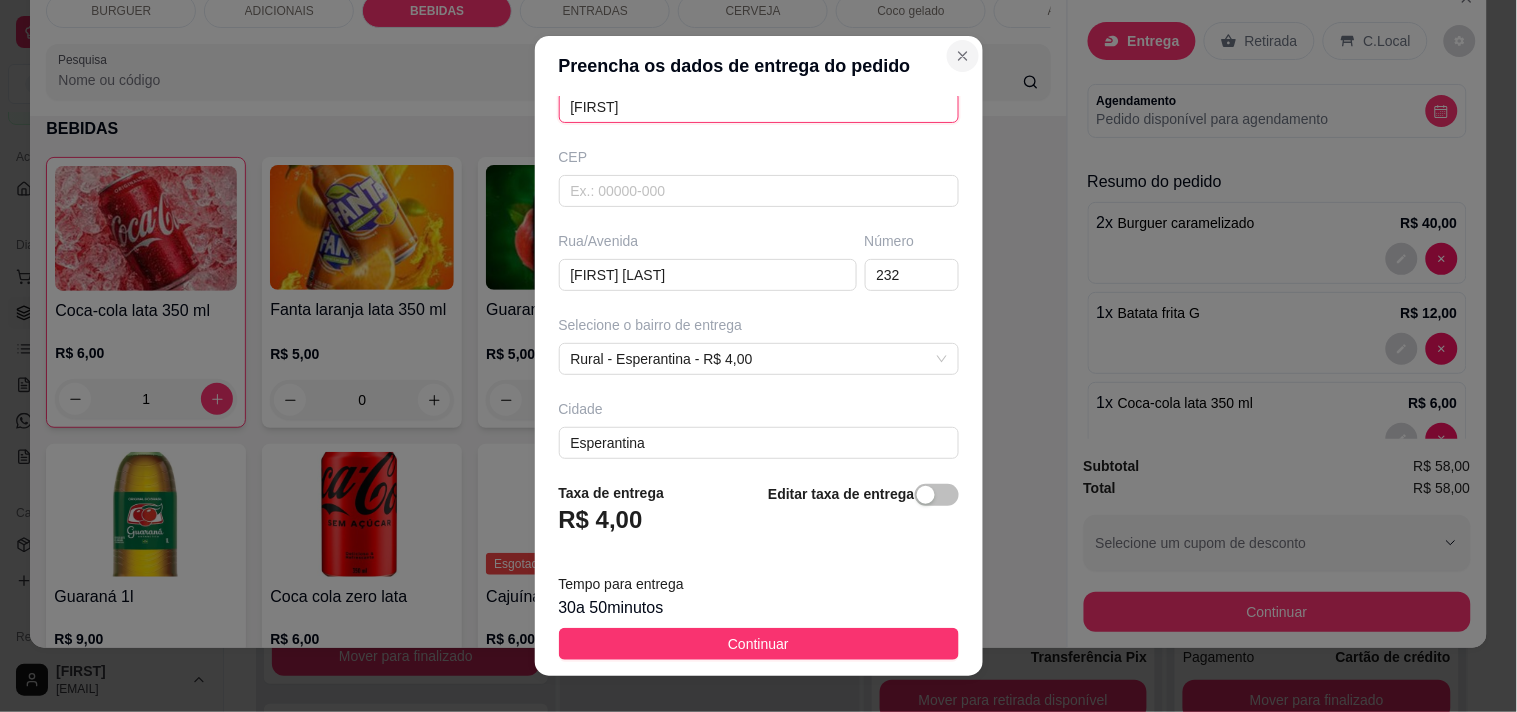 type on "[FIRST]" 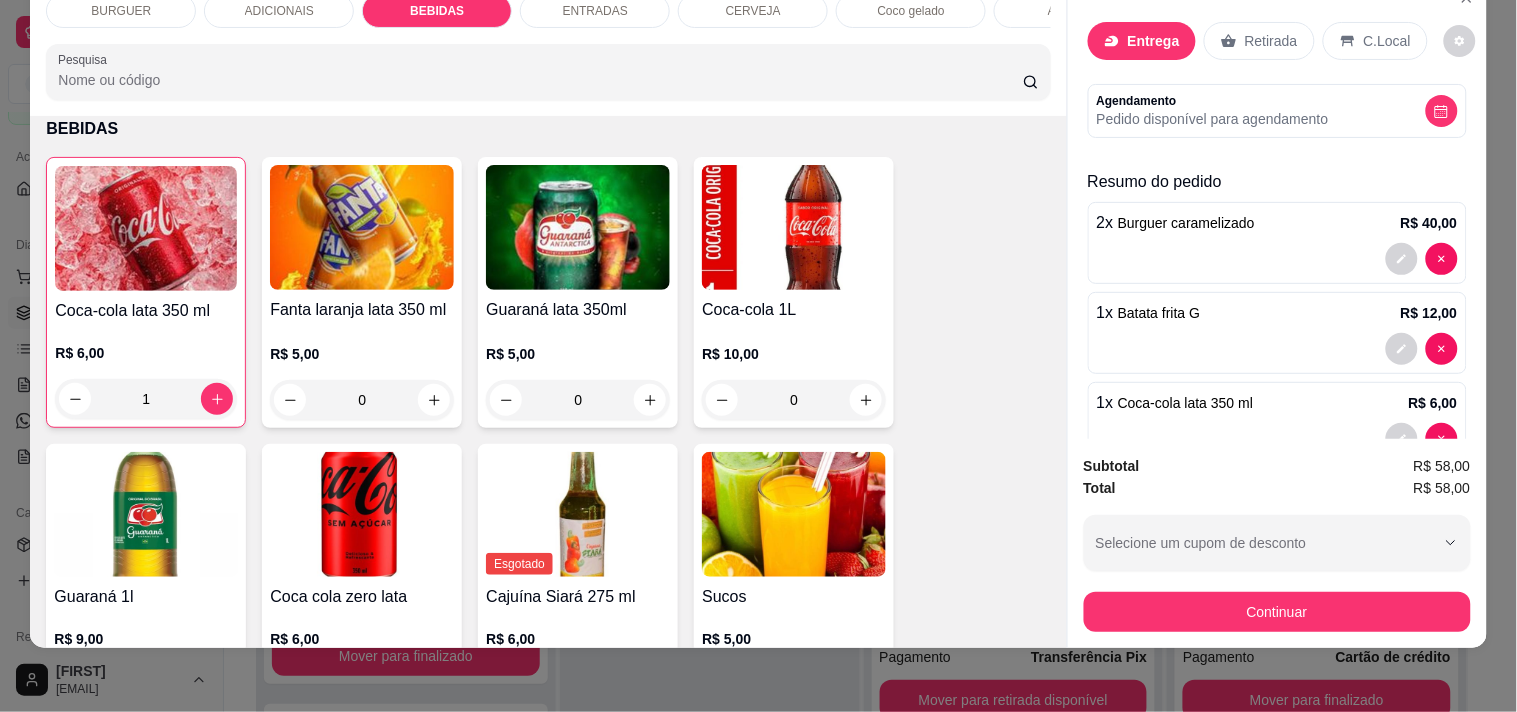 click on "Entrega" at bounding box center [1154, 41] 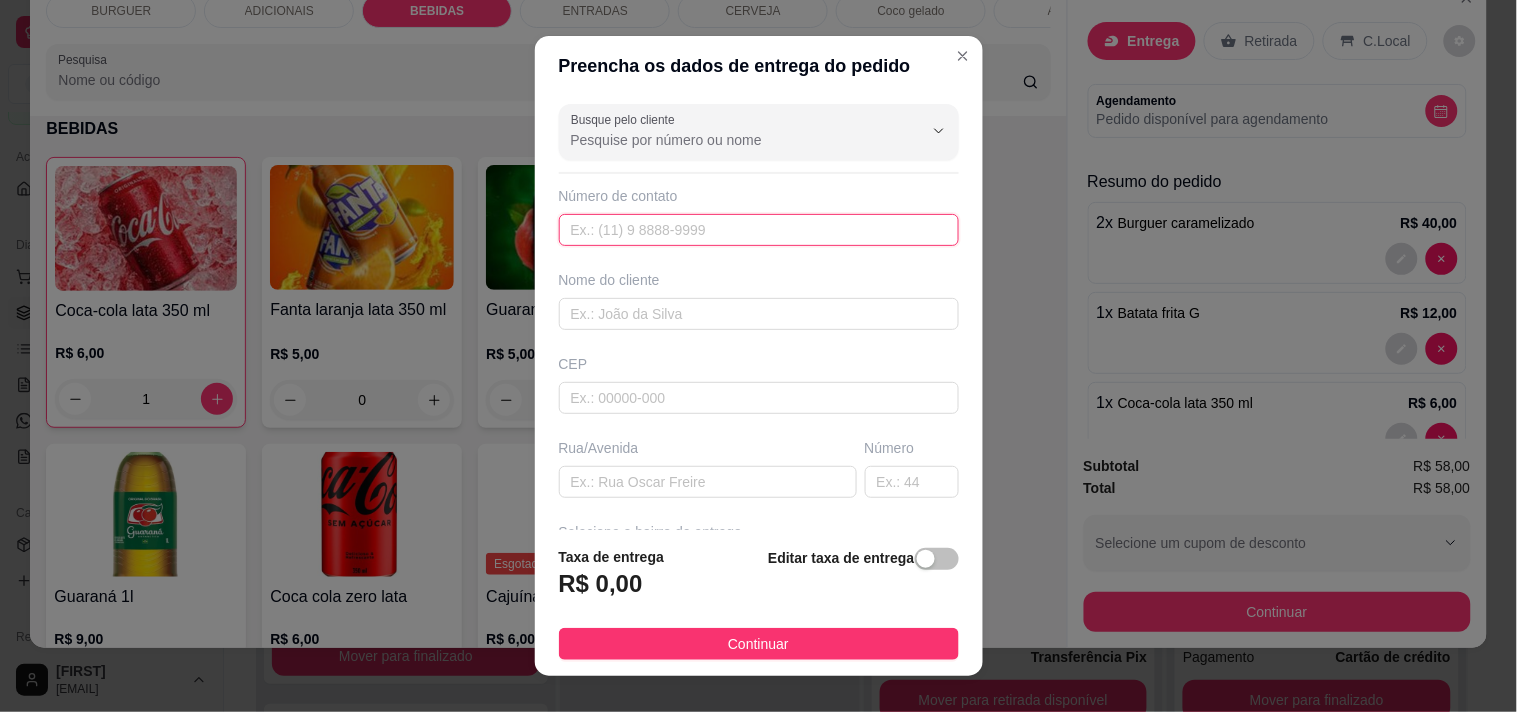 click at bounding box center (759, 230) 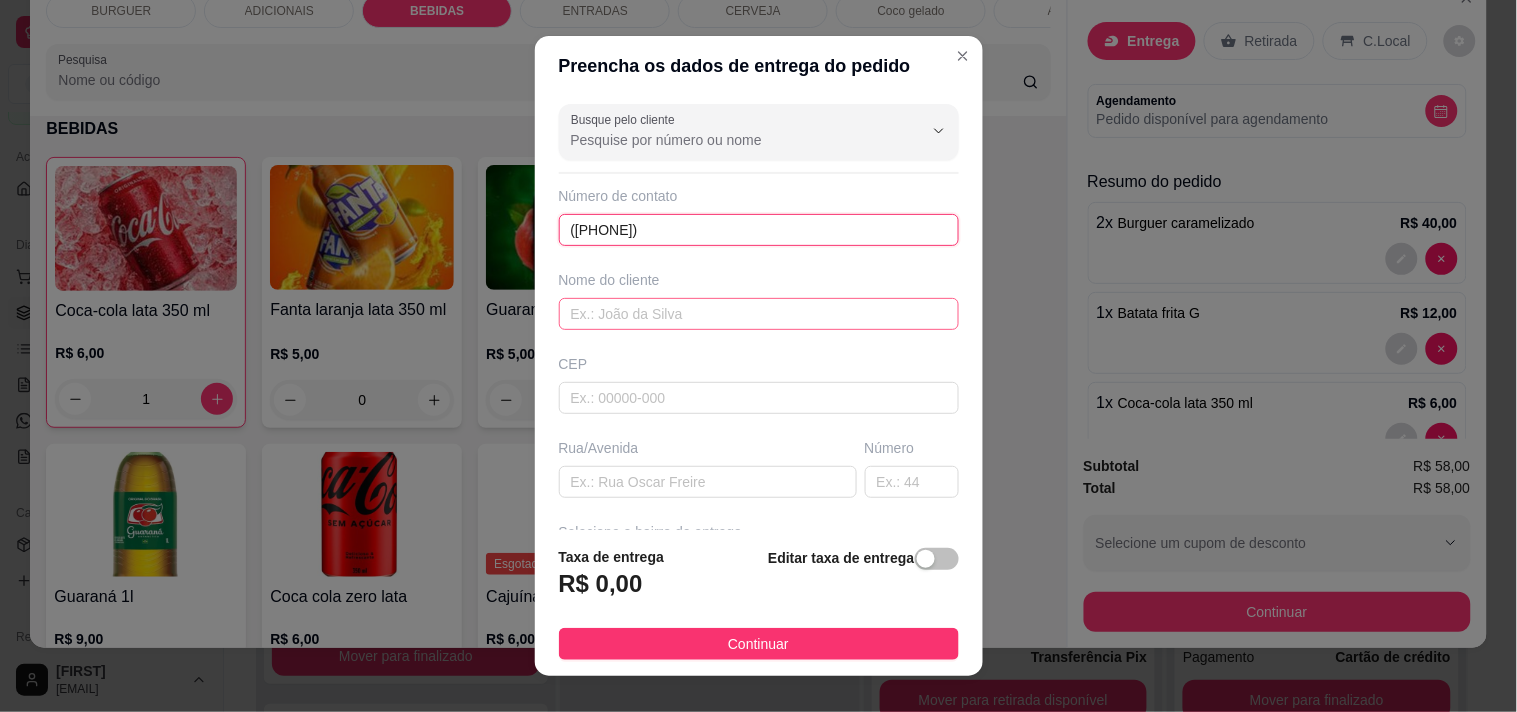 type on "([PHONE])" 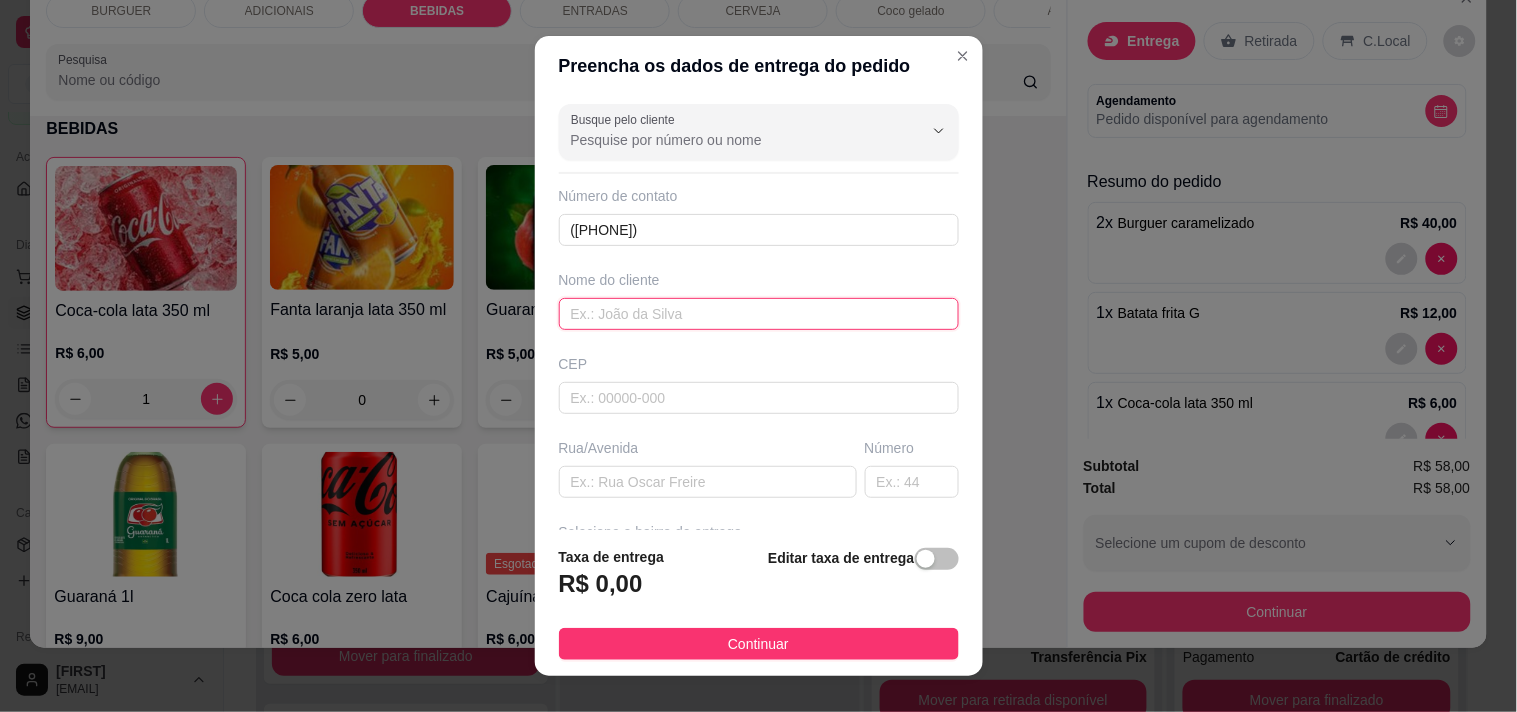 click at bounding box center (759, 314) 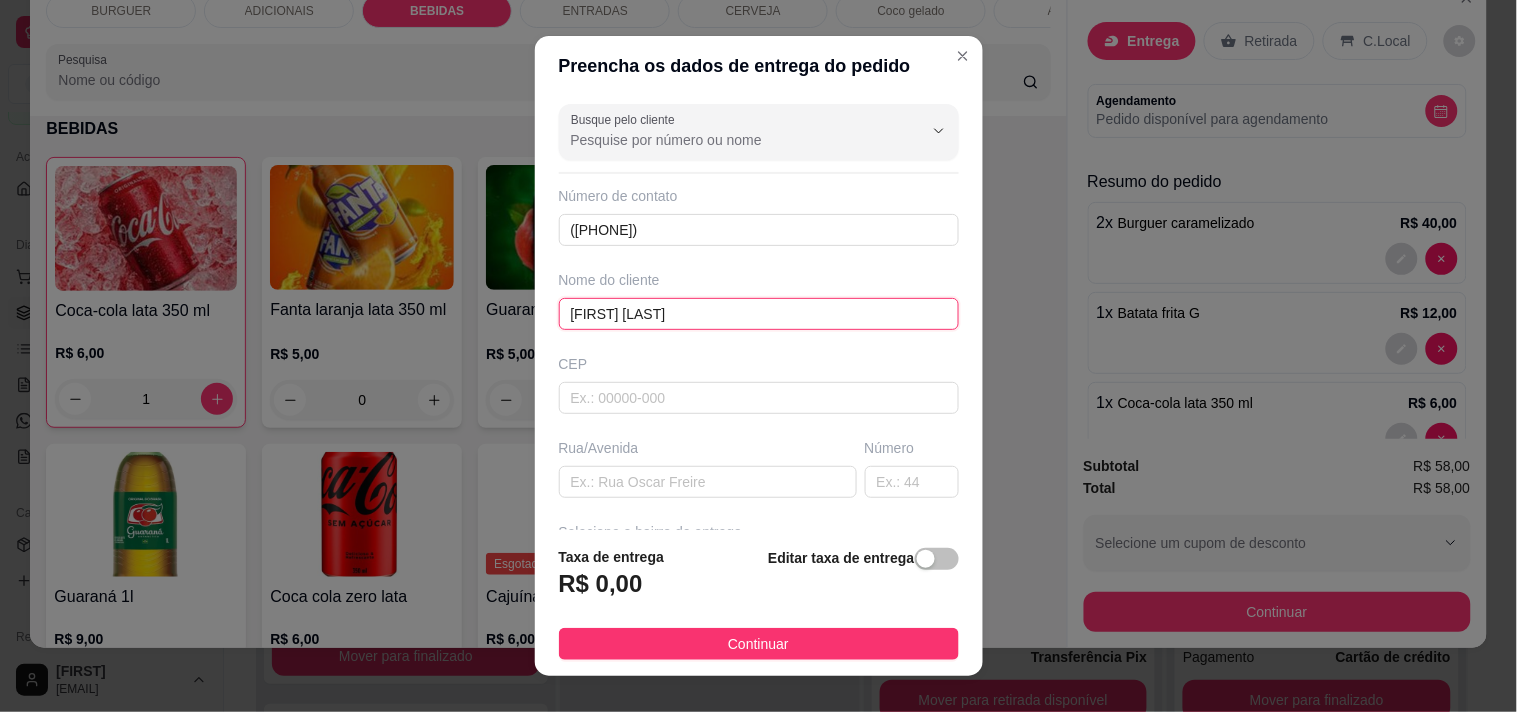 type on "[FIRST] [LAST]" 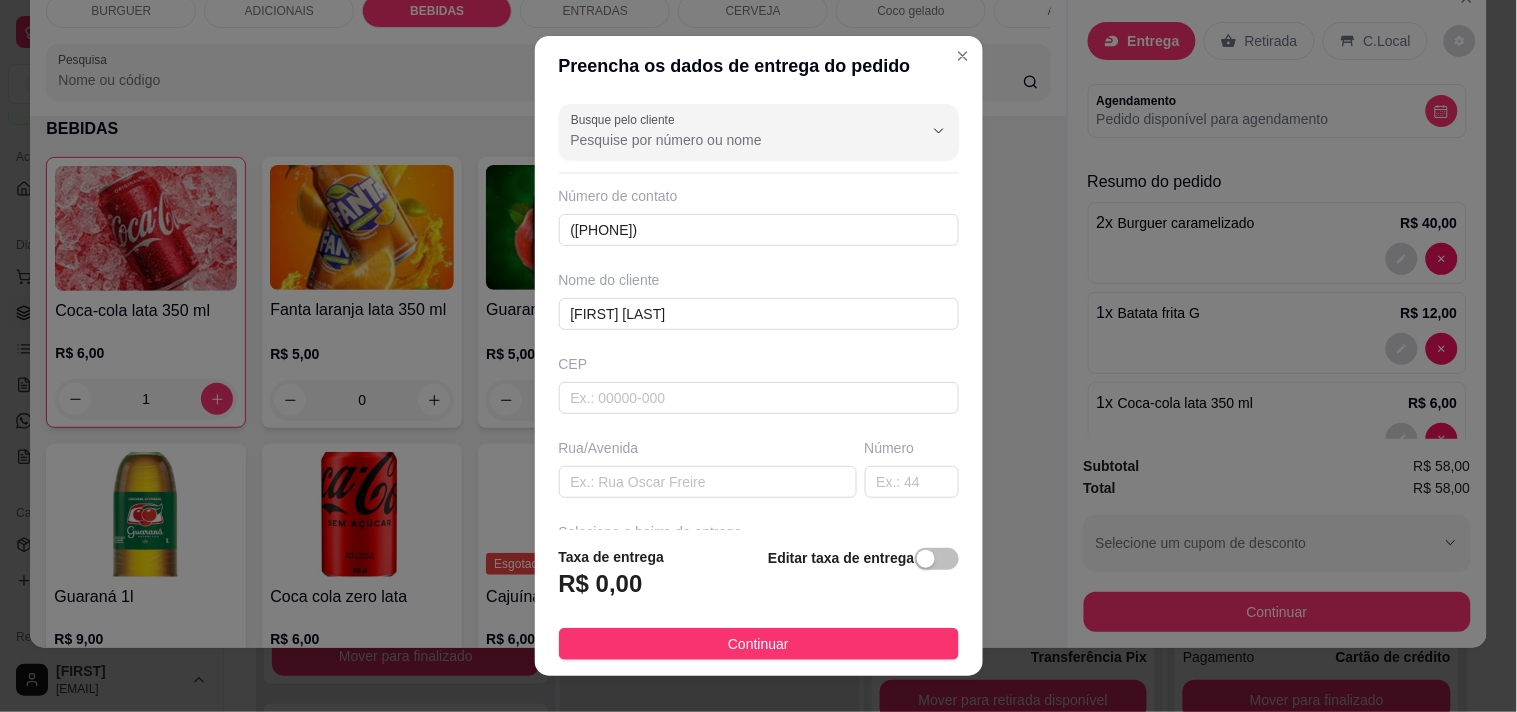 scroll, scrollTop: 240, scrollLeft: 0, axis: vertical 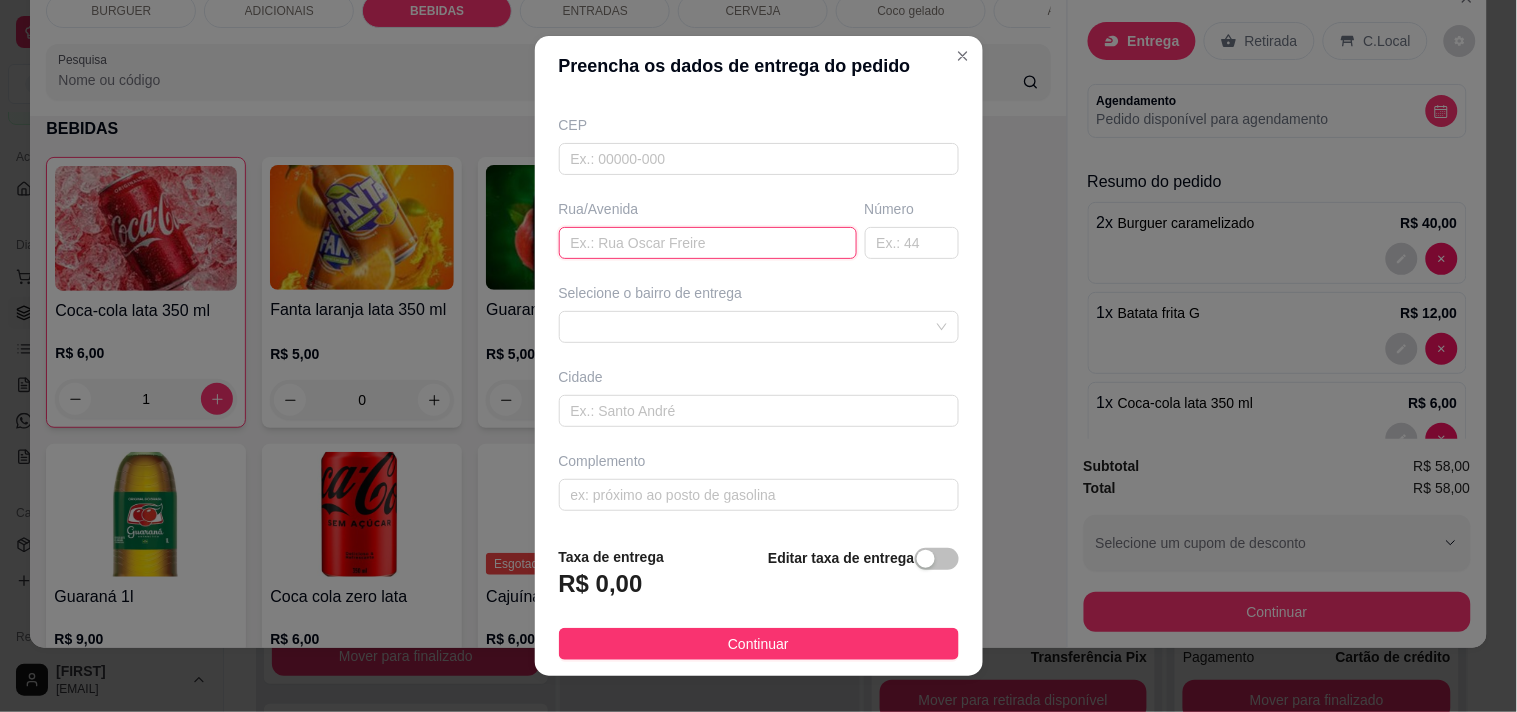 click at bounding box center (708, 243) 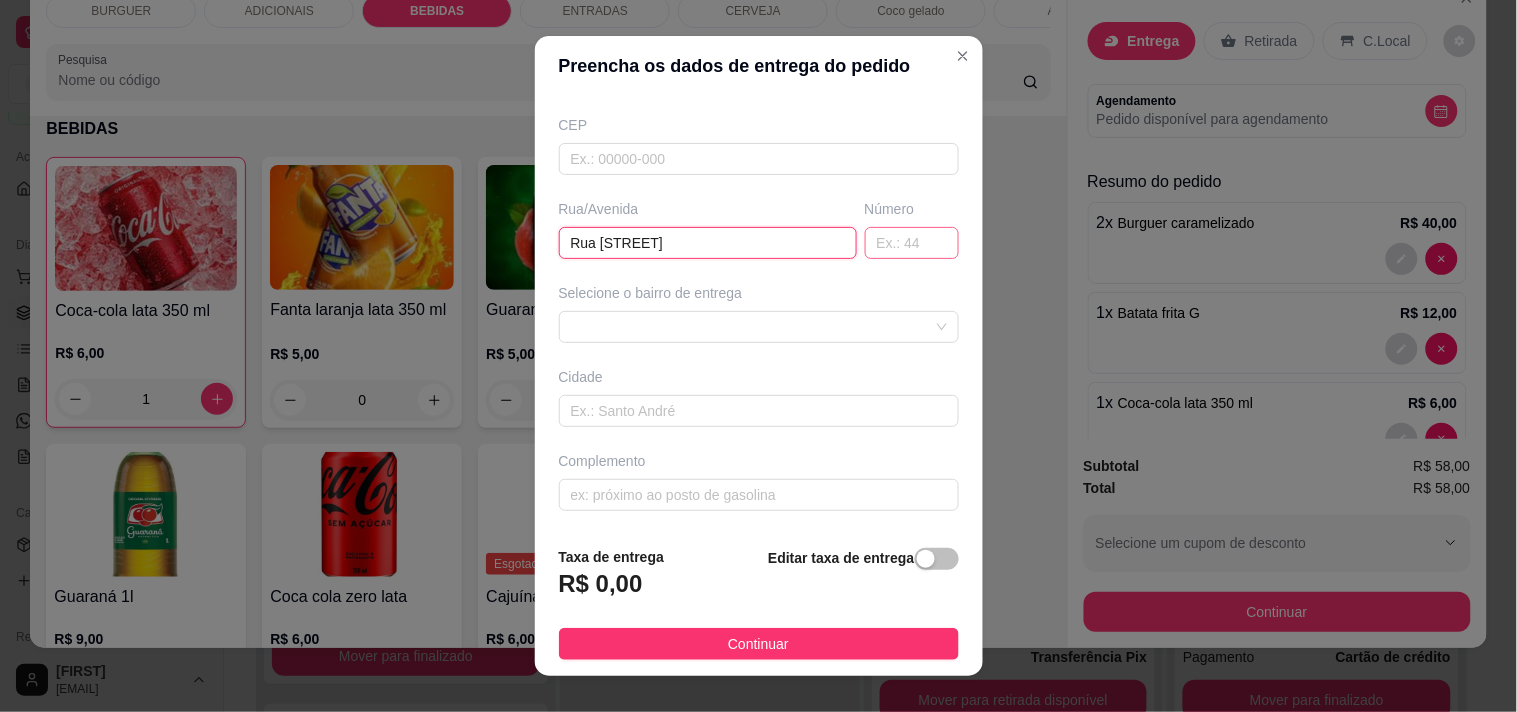 type on "Rua [STREET]" 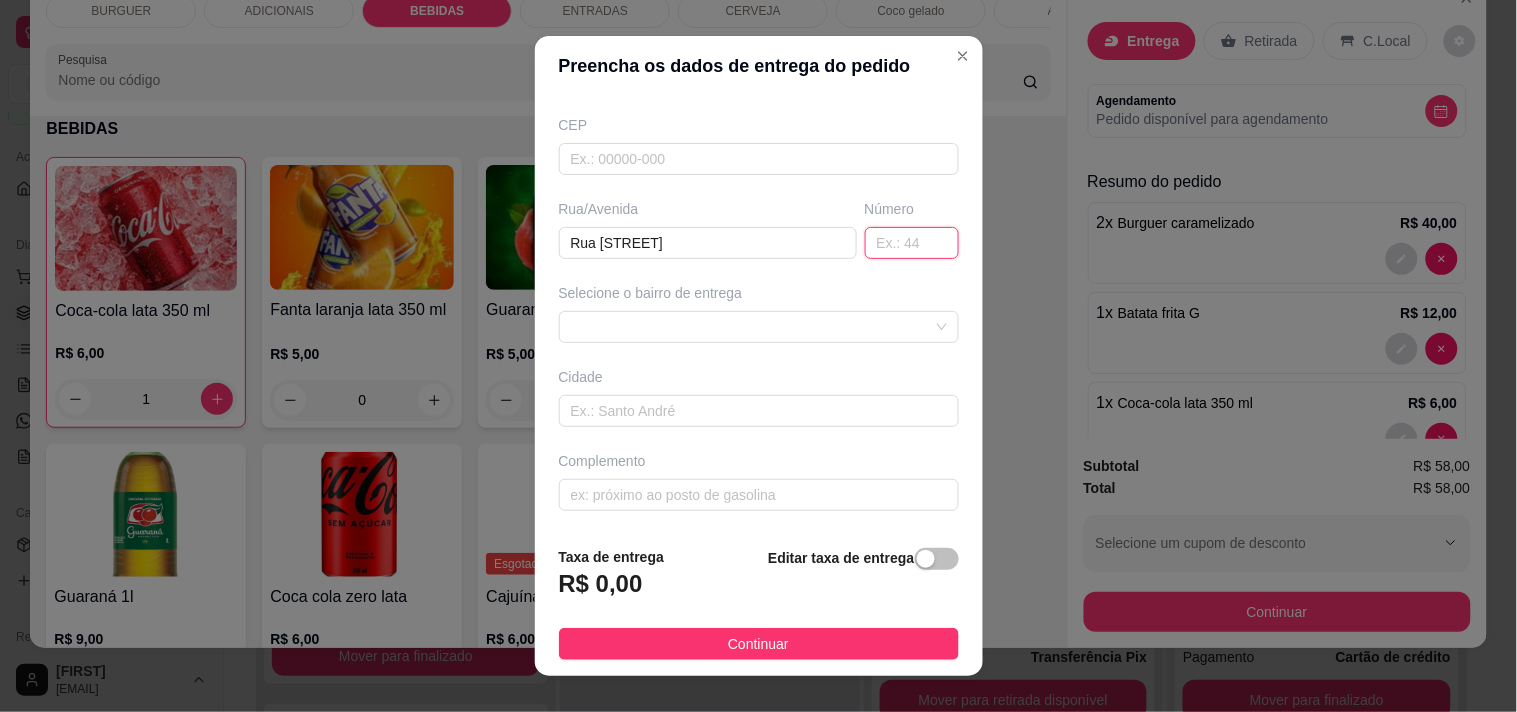 click at bounding box center [912, 243] 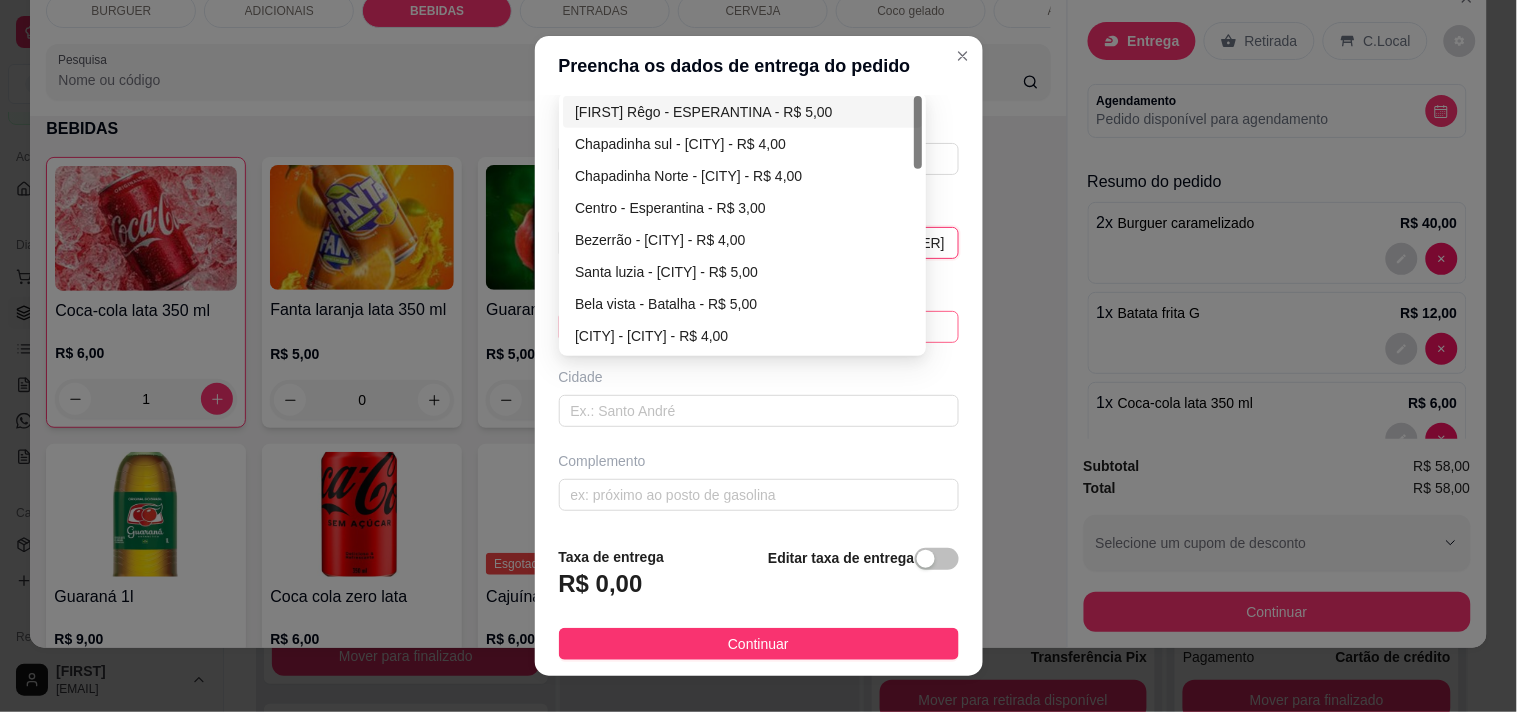 click on "[ID] [FIRST] [LAST] - ESPERANTINA -  R$ 5,00 Chapadinha sul - ESPERANTINA -  R$ 4,00 Chapadinha Norte - Esperantina -  R$ 4,00 Centro - Esperantina -  R$ 3,00 Bezerrão - Esperantina -  R$ 4,00 Santa luzia  - Esperantina  -  R$ 5,00 Bela vista - Batalha  -  R$ 5,00 Palestina  - Esperantina  -  R$ 4,00 Varjota - Esperantina  -  R$ 6,00 Novo milênio - Esperantina -  R$ 4,00" at bounding box center [759, 327] 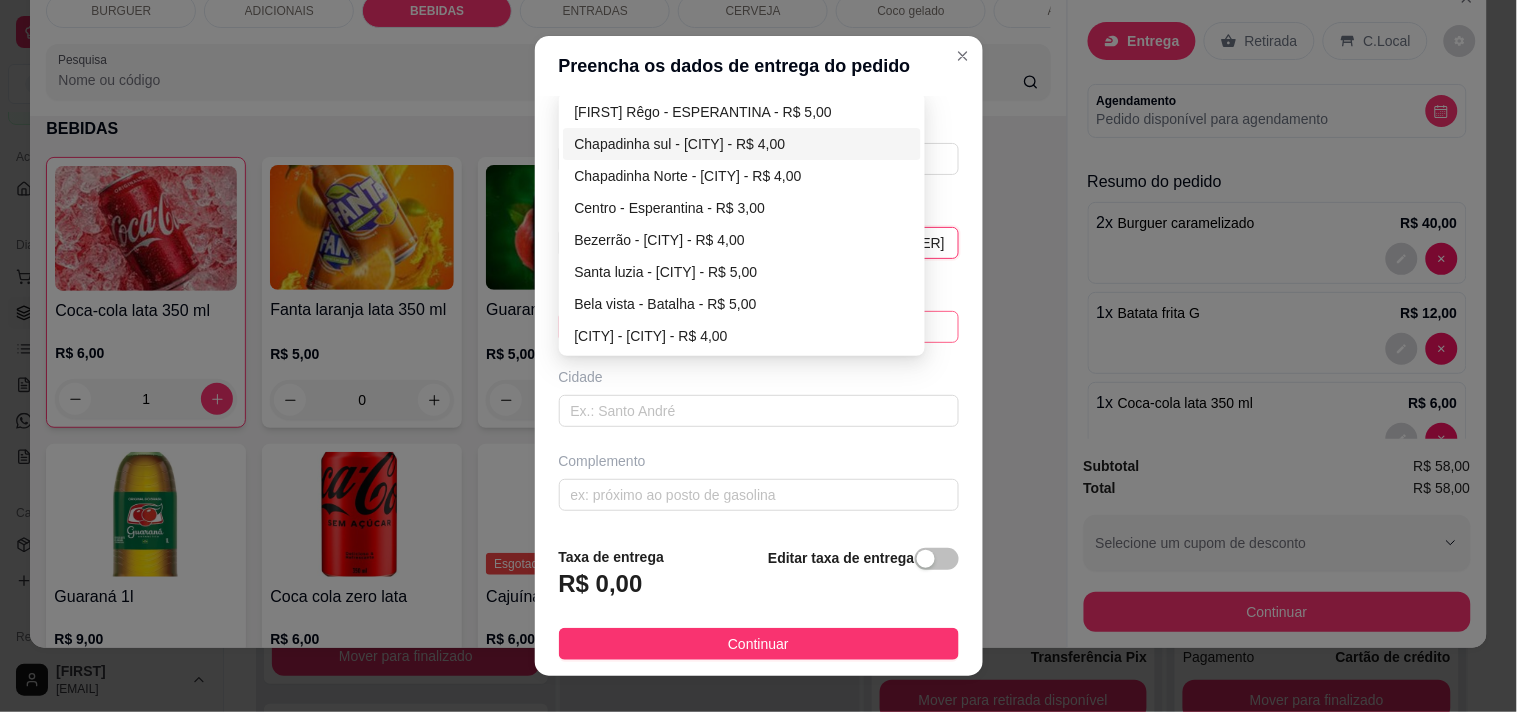 type on "[NUMBER]" 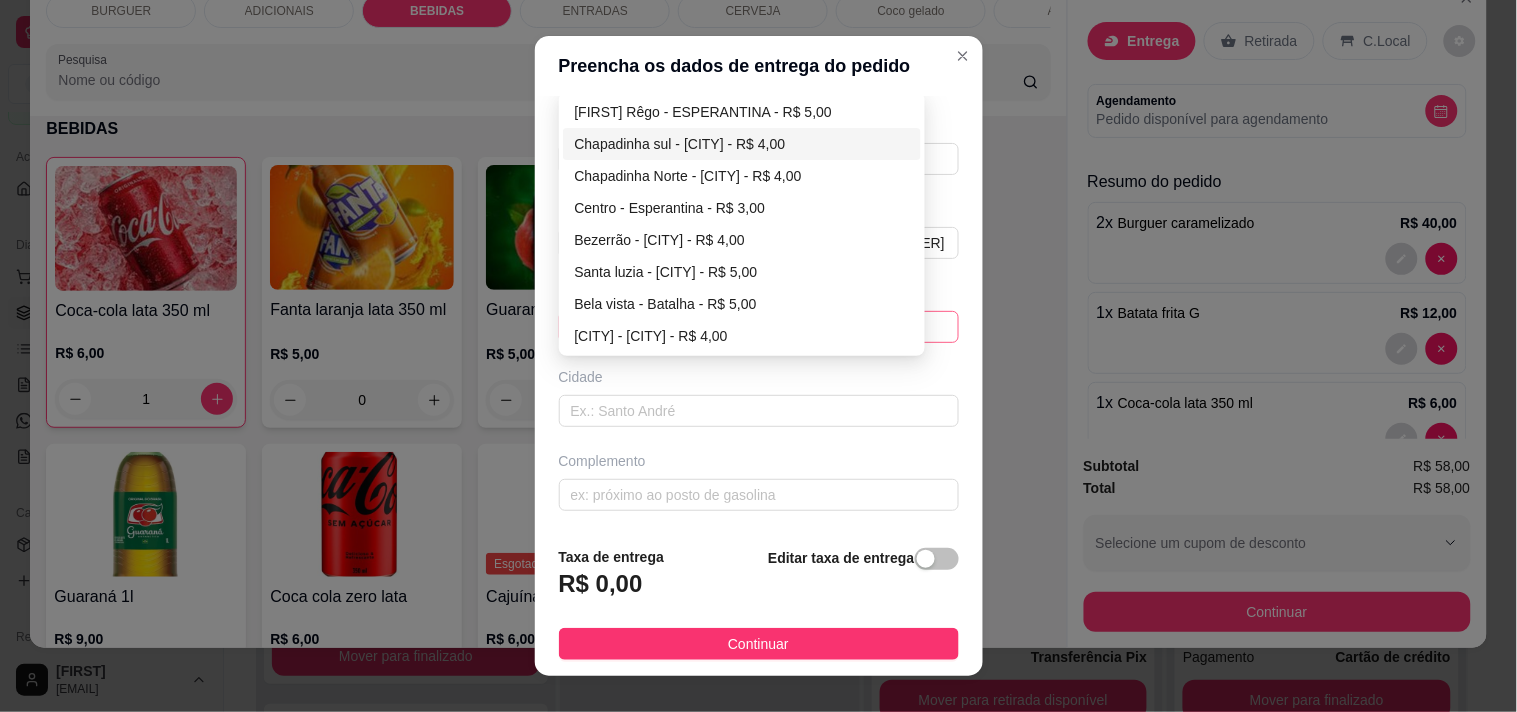 click on "Chapadinha sul - [CITY] -  R$ 4,00" at bounding box center [742, 144] 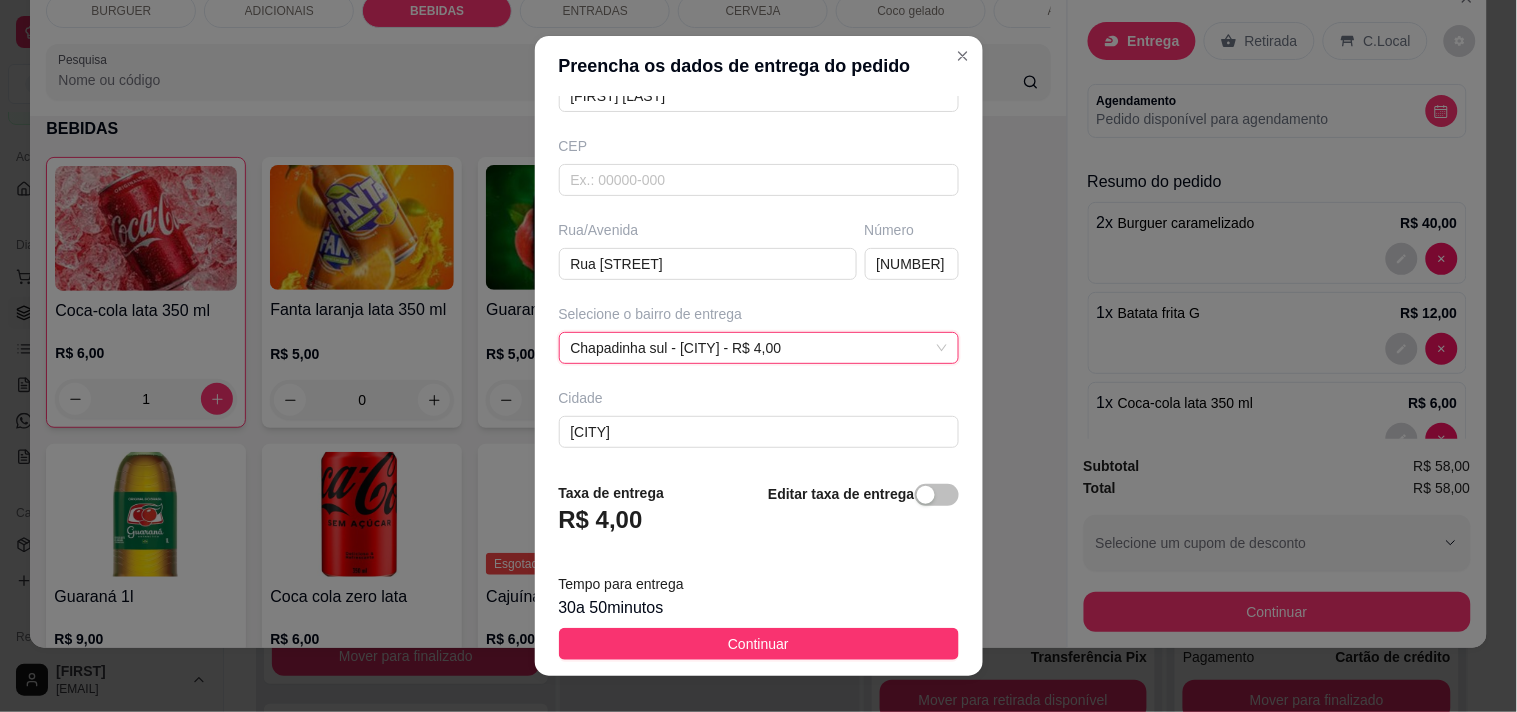 scroll, scrollTop: 240, scrollLeft: 0, axis: vertical 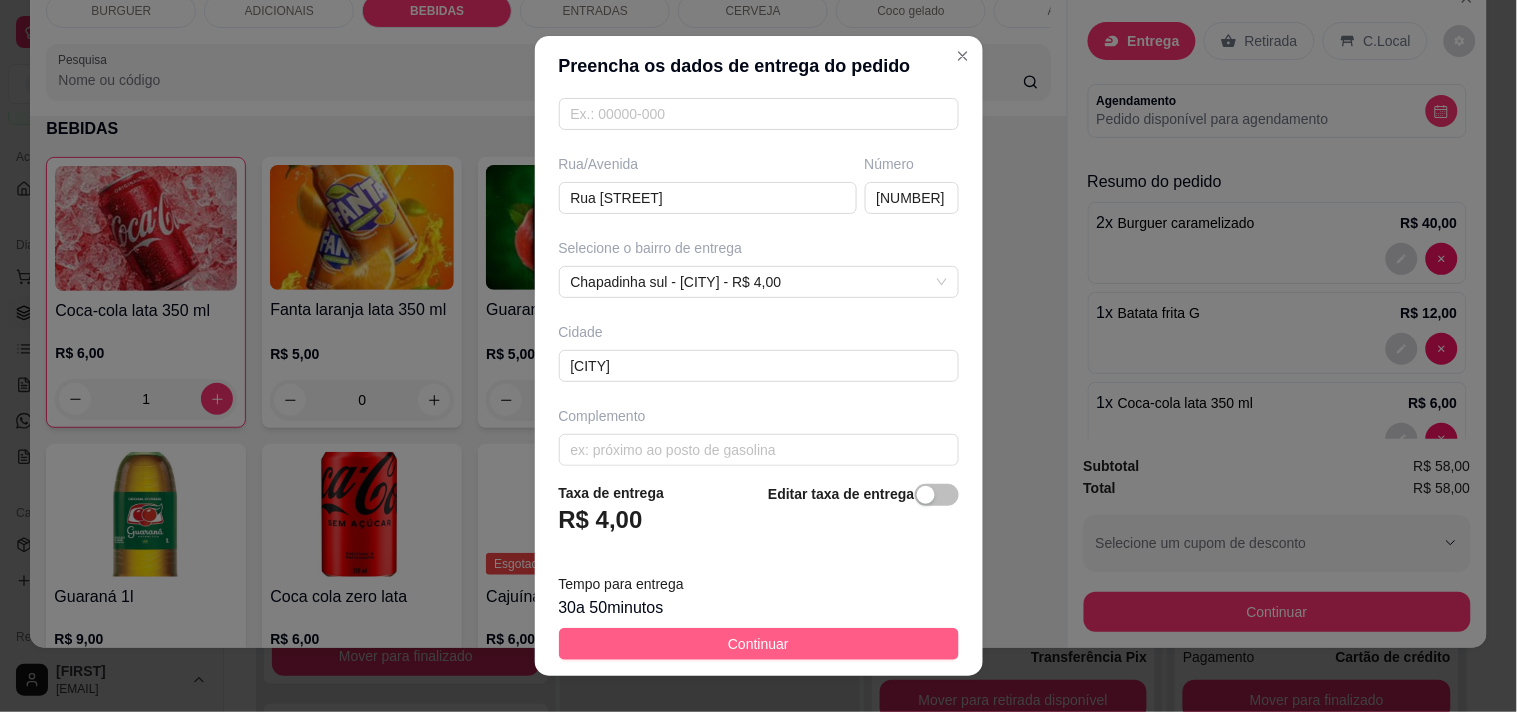 click on "Continuar" at bounding box center (759, 644) 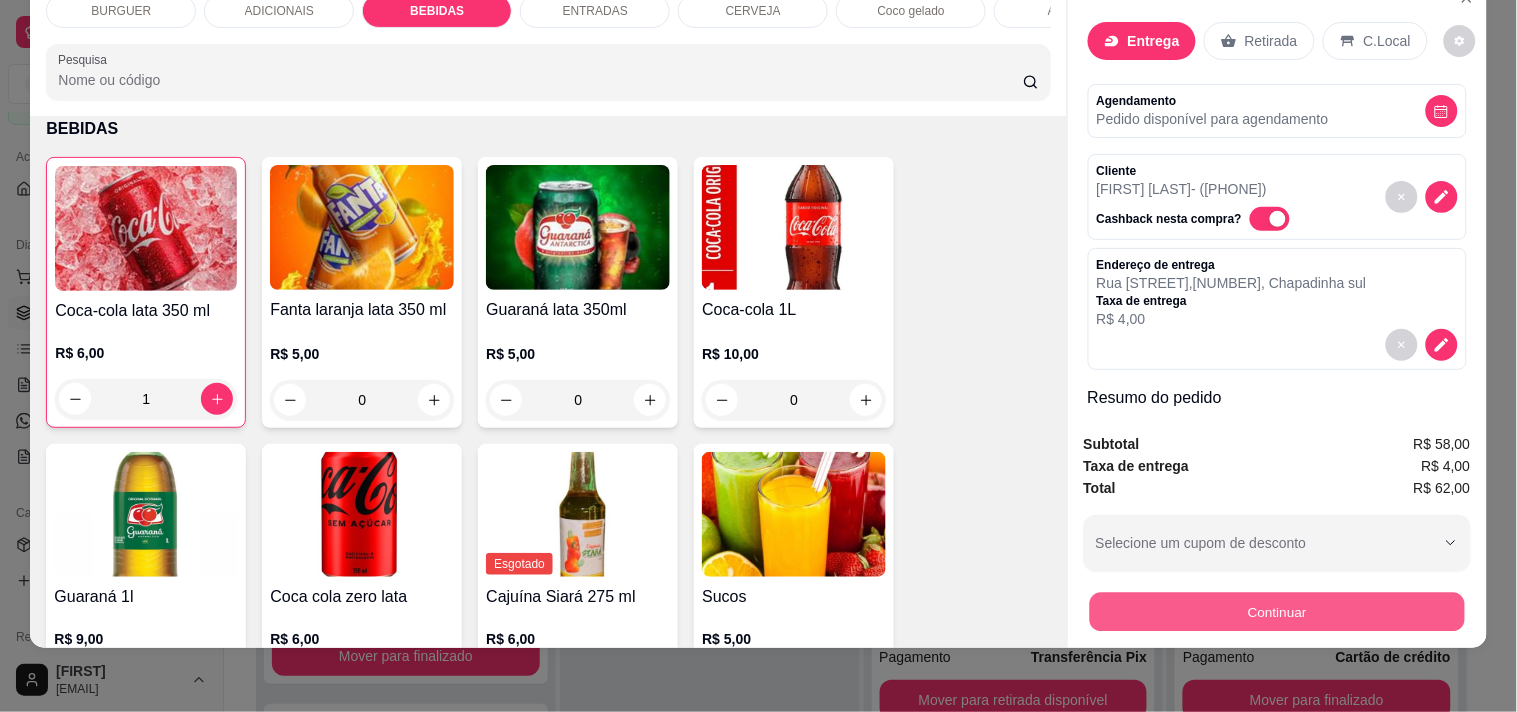 click on "Continuar" at bounding box center [1276, 611] 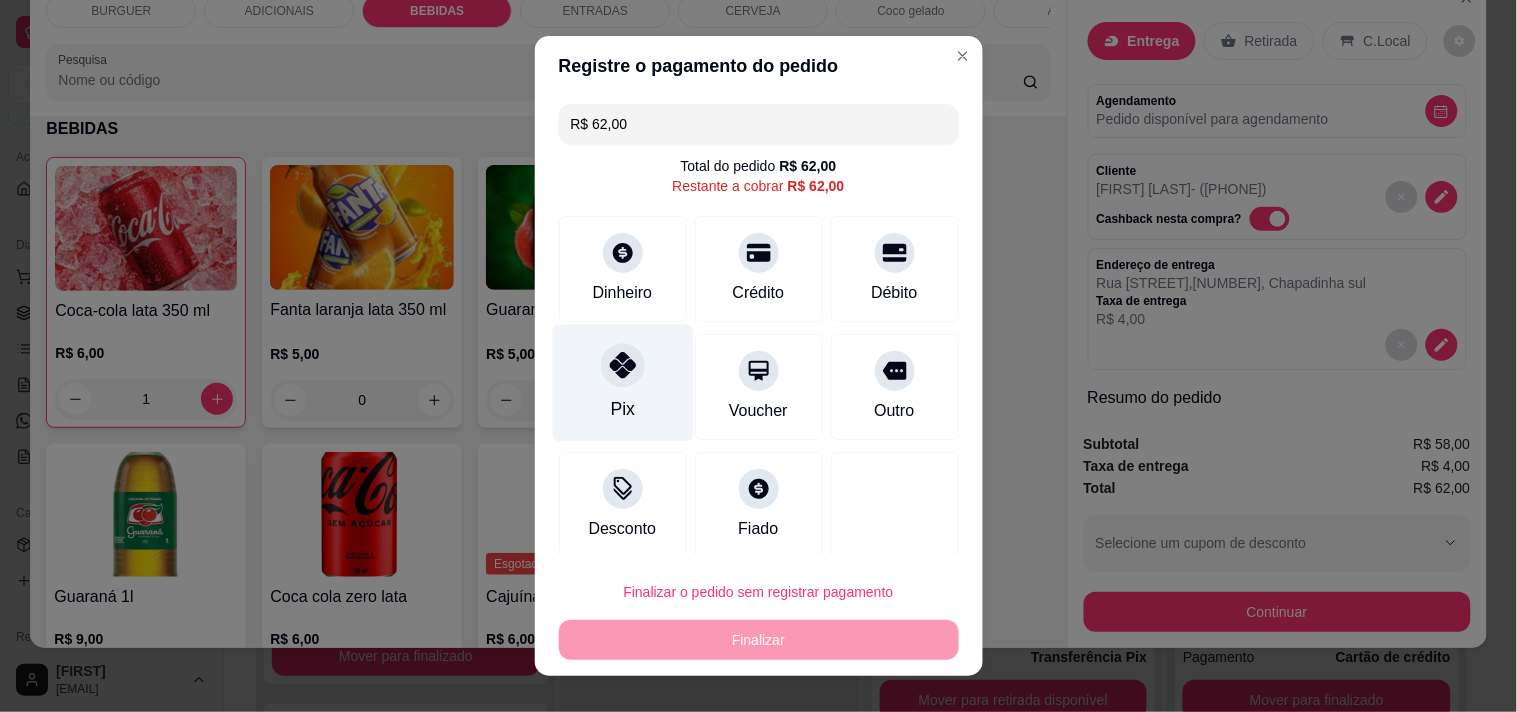click on "Pix" at bounding box center (622, 382) 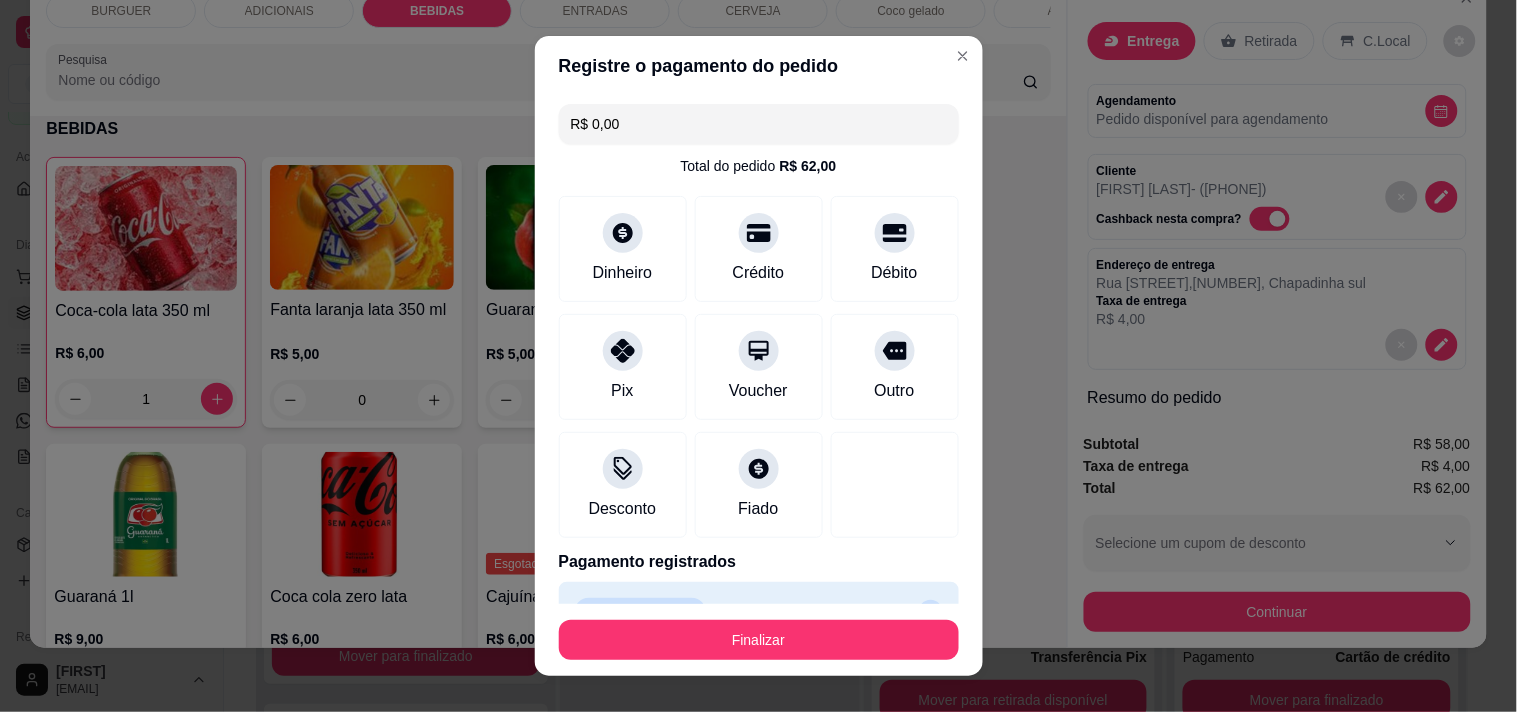 scroll, scrollTop: 44, scrollLeft: 0, axis: vertical 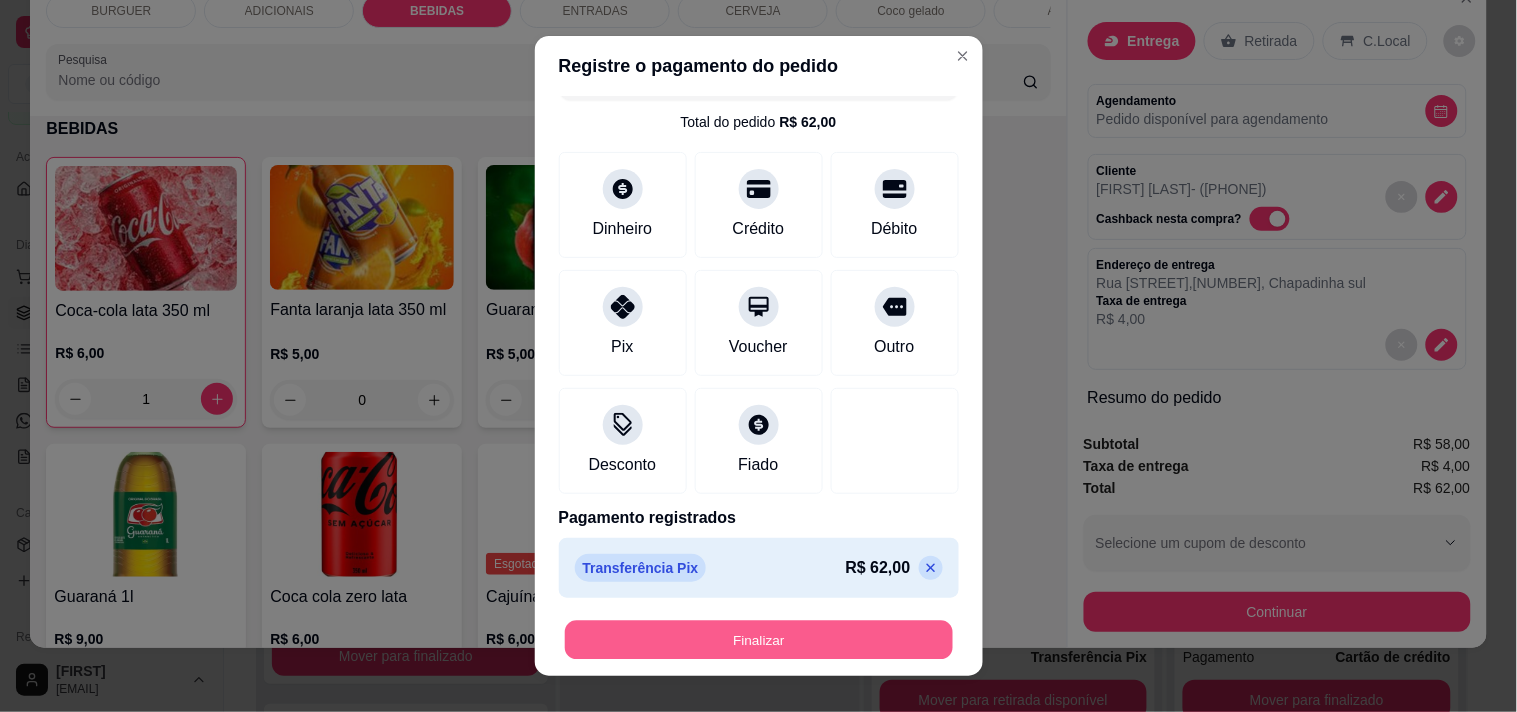 click on "Finalizar" at bounding box center (759, 640) 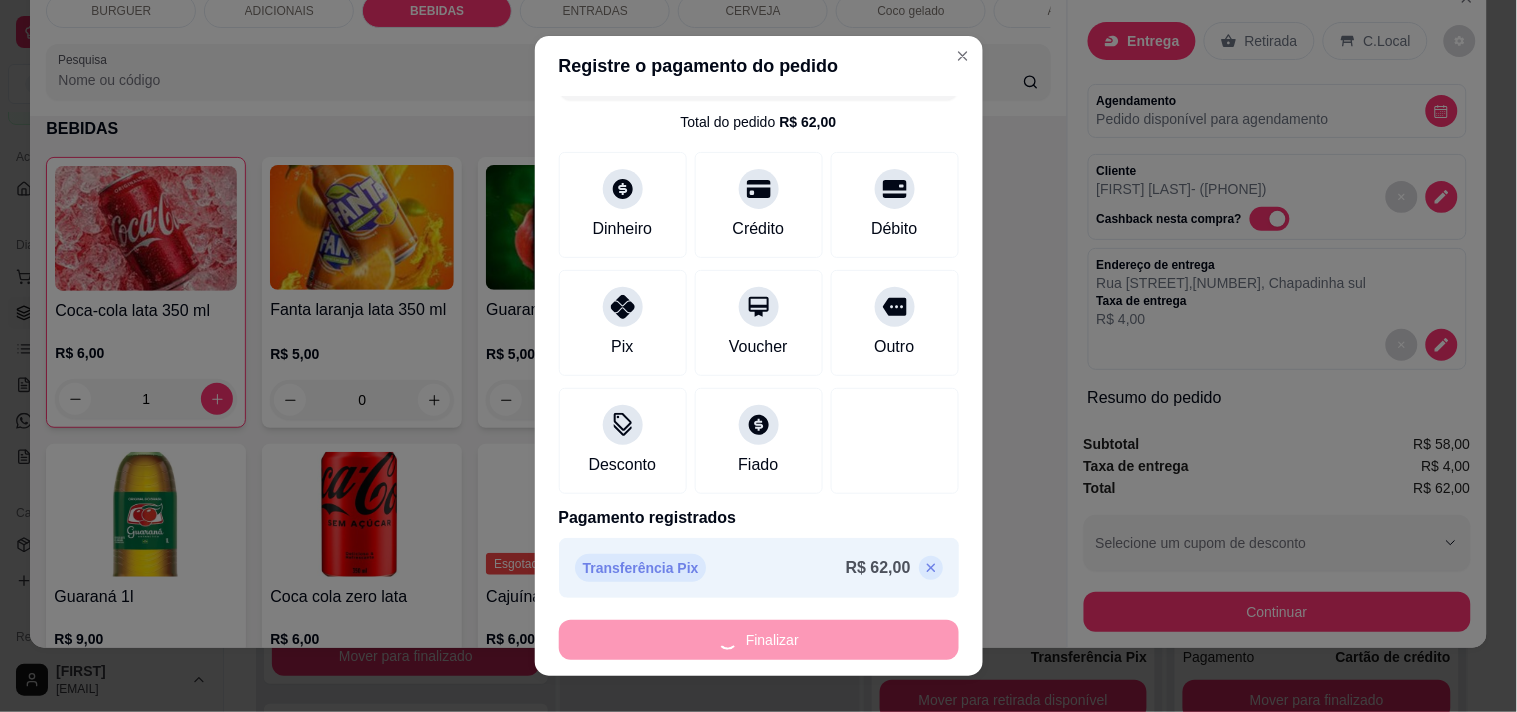 type on "0" 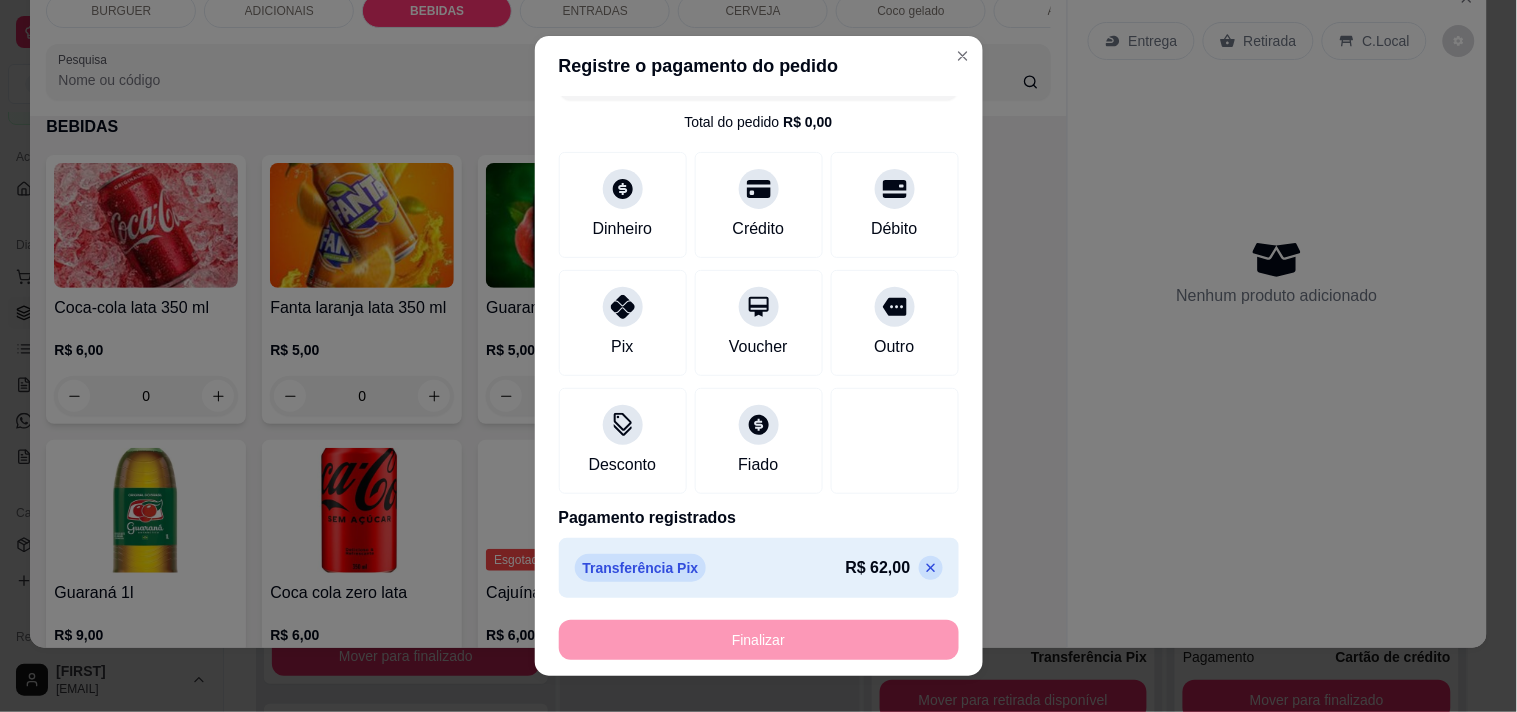 type on "-R$ 62,00" 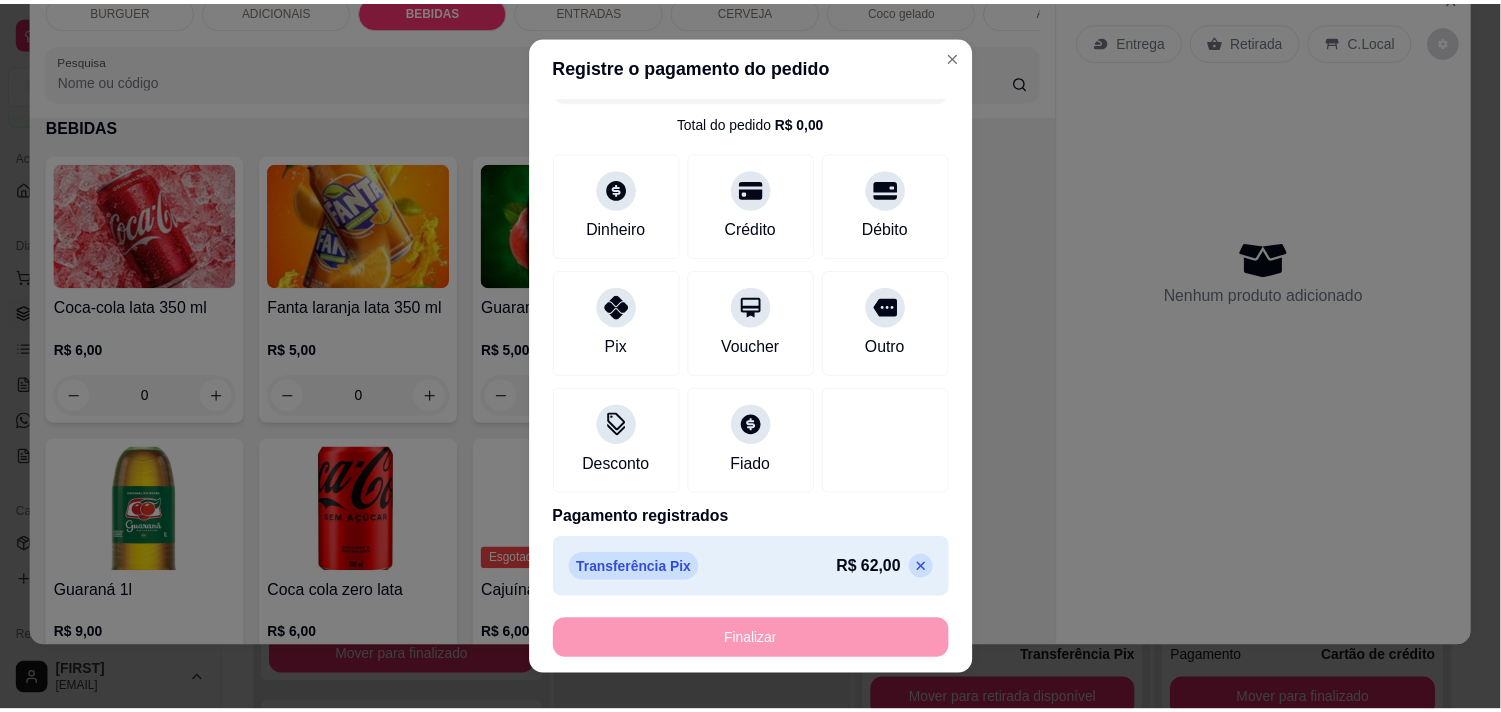 scroll, scrollTop: 1594, scrollLeft: 0, axis: vertical 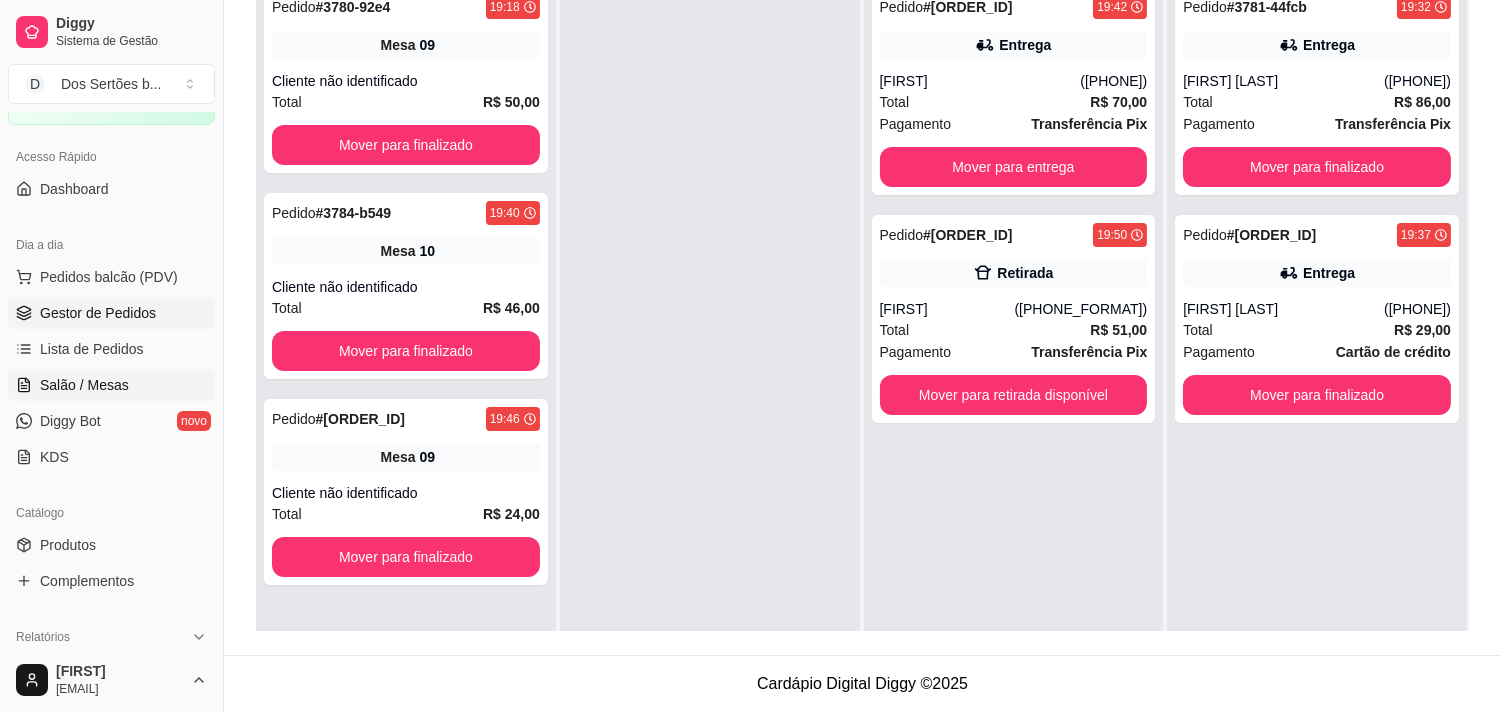 click on "Salão / Mesas" at bounding box center (84, 385) 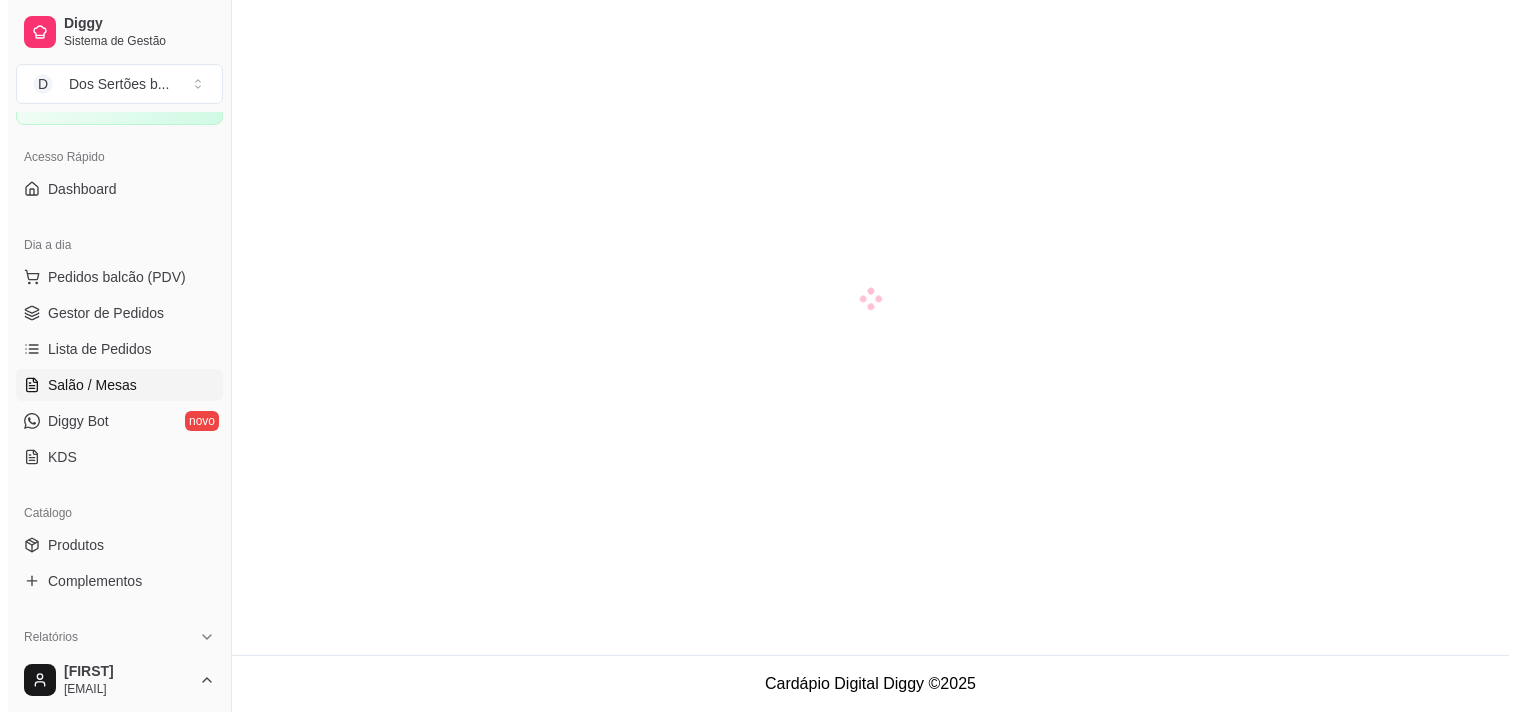scroll, scrollTop: 0, scrollLeft: 0, axis: both 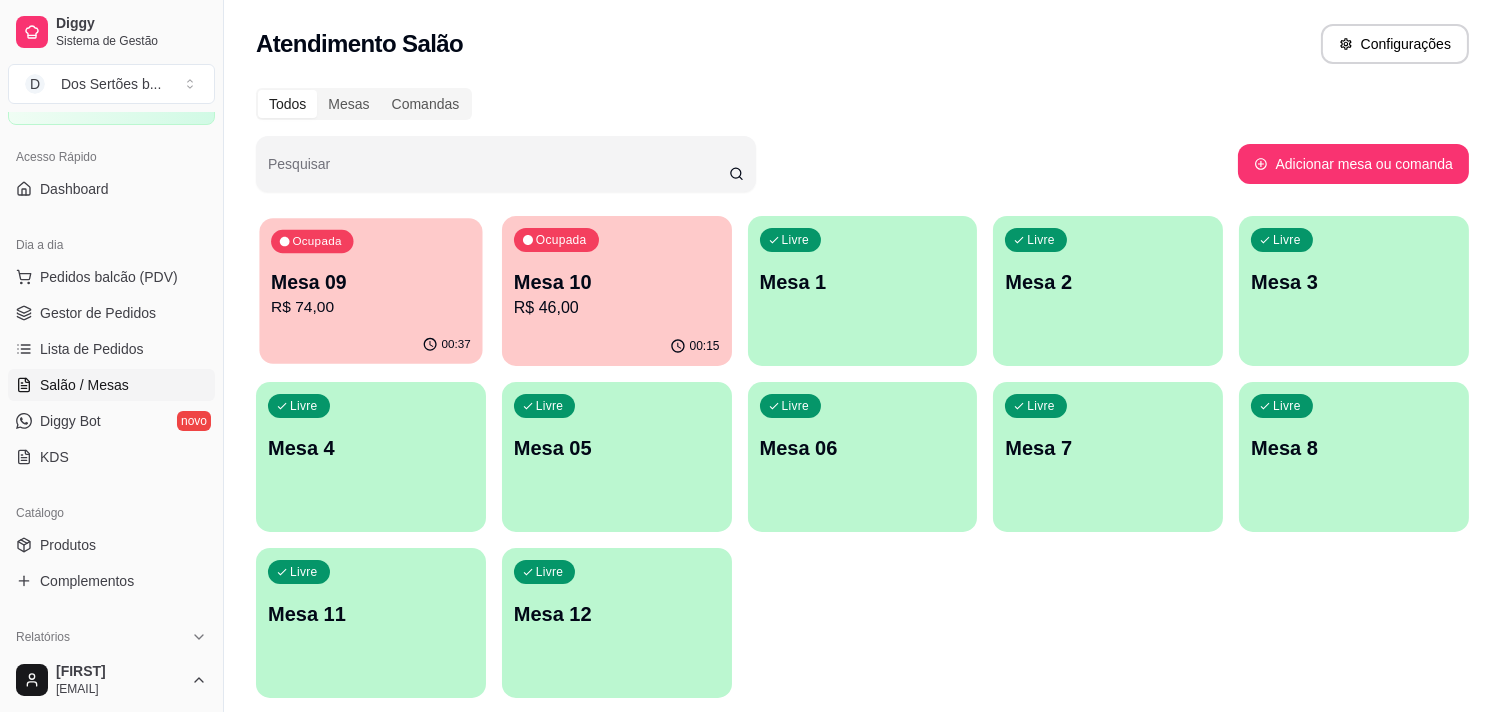 click on "00:37" at bounding box center [370, 345] 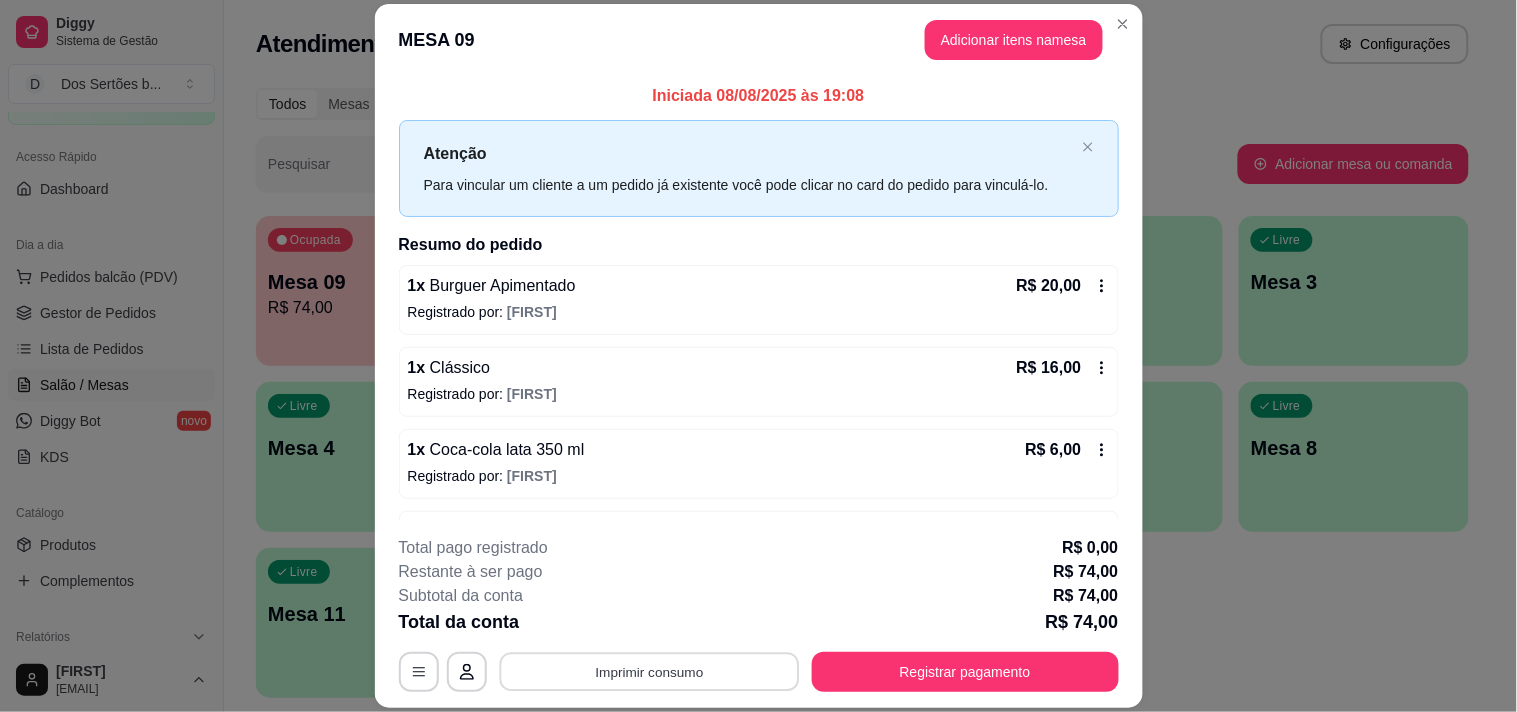 click on "Imprimir consumo" at bounding box center (649, 672) 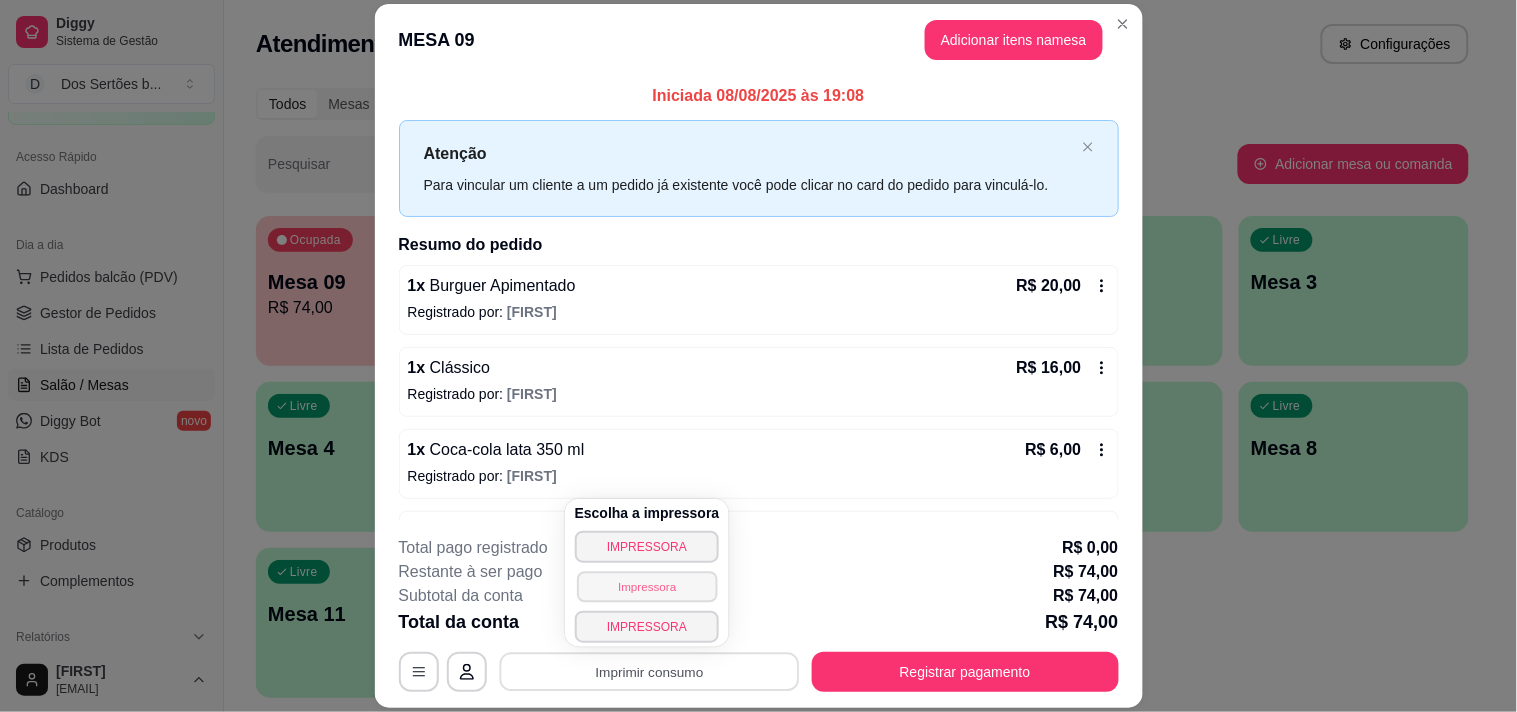 click on "Impressora" at bounding box center [647, 586] 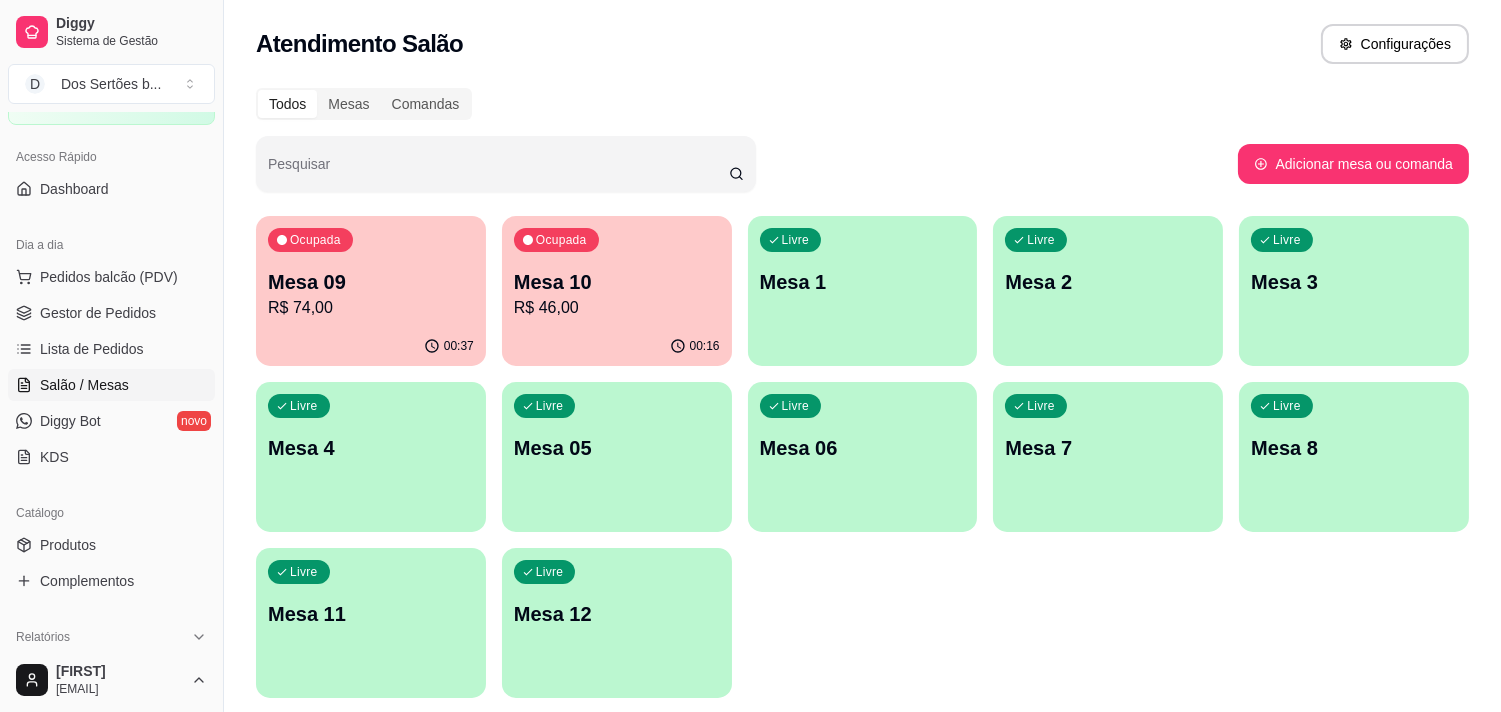 click on "Dia a dia Pedidos balcão (PDV) Gestor de Pedidos Lista de Pedidos Salão / Mesas Diggy Bot novo KDS" at bounding box center (111, 351) 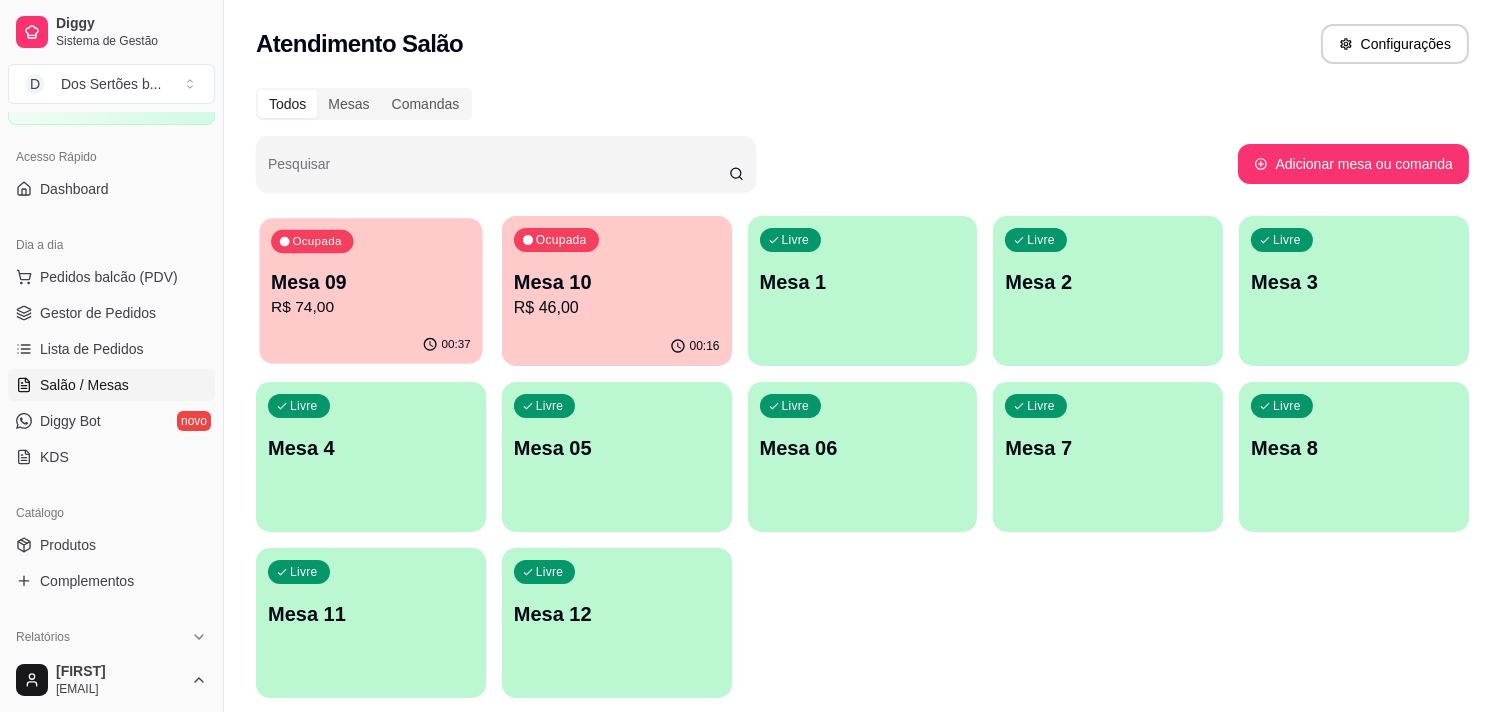 click on "00:37" at bounding box center [370, 345] 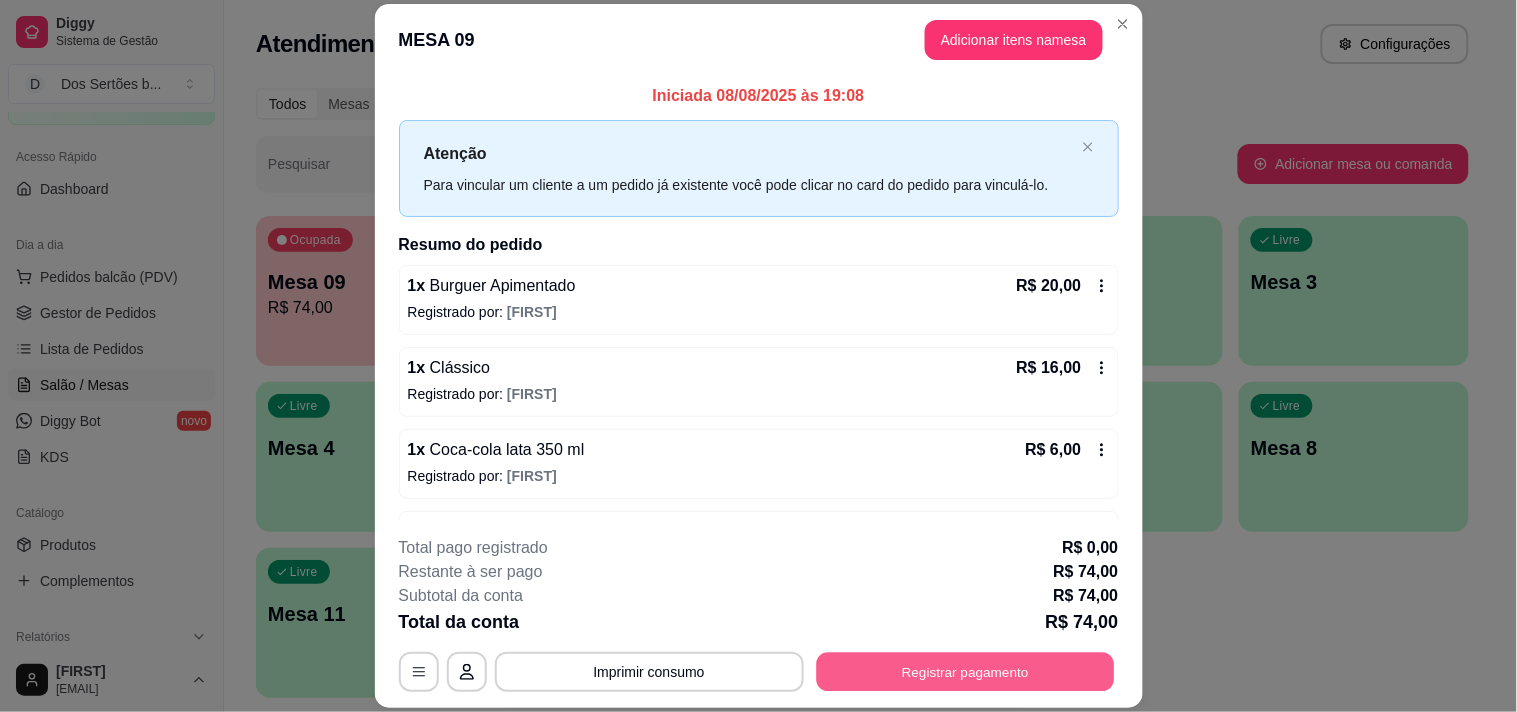 click on "Registrar pagamento" at bounding box center [965, 672] 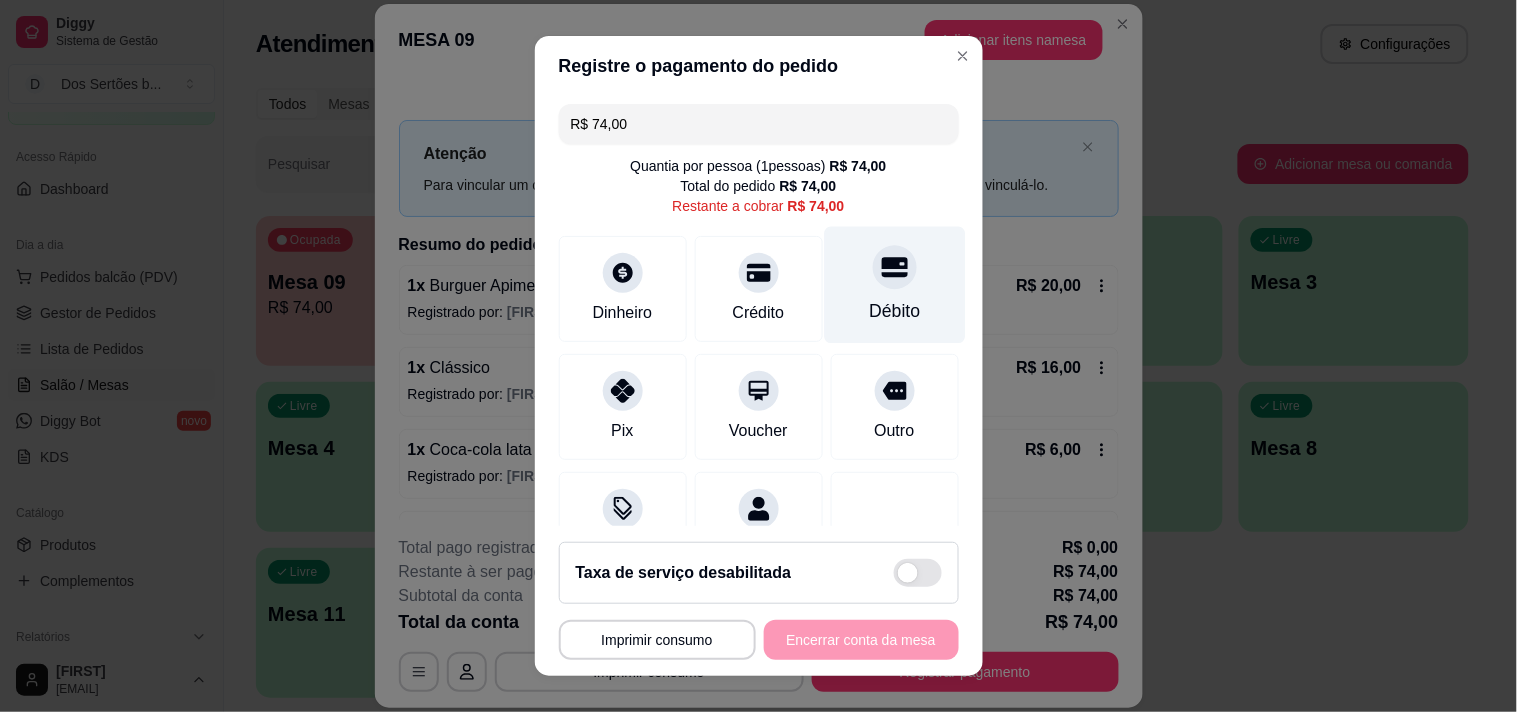 click on "Débito" at bounding box center (894, 284) 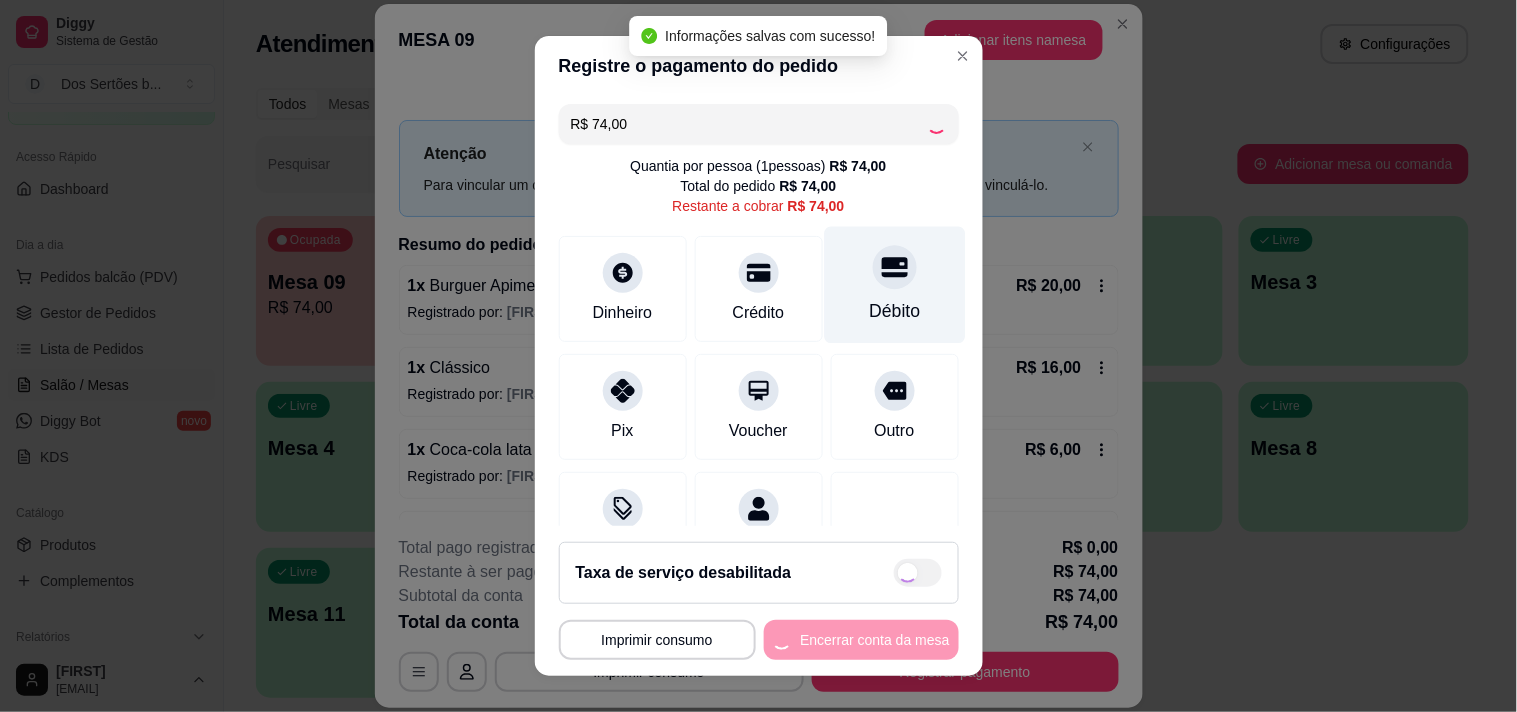 type on "R$ 0,00" 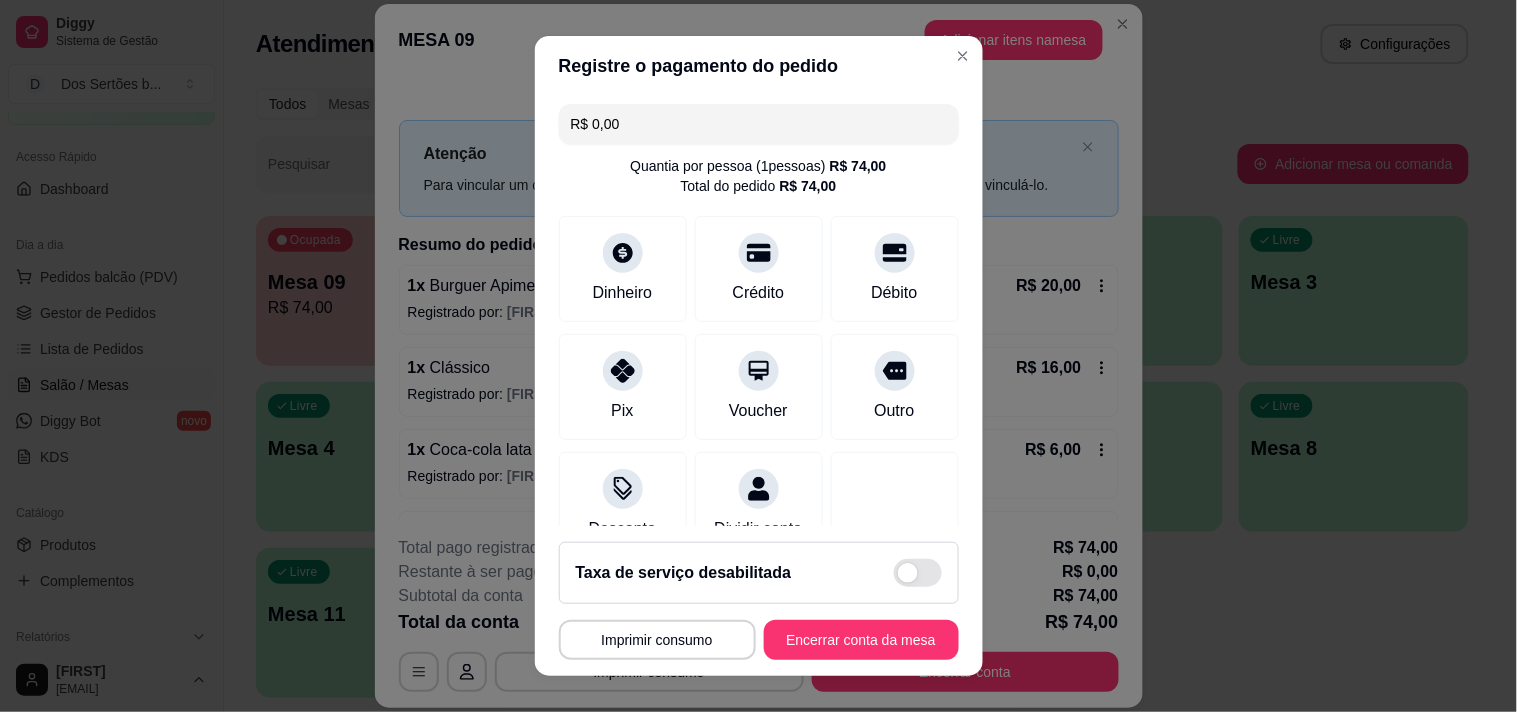 scroll, scrollTop: 44, scrollLeft: 0, axis: vertical 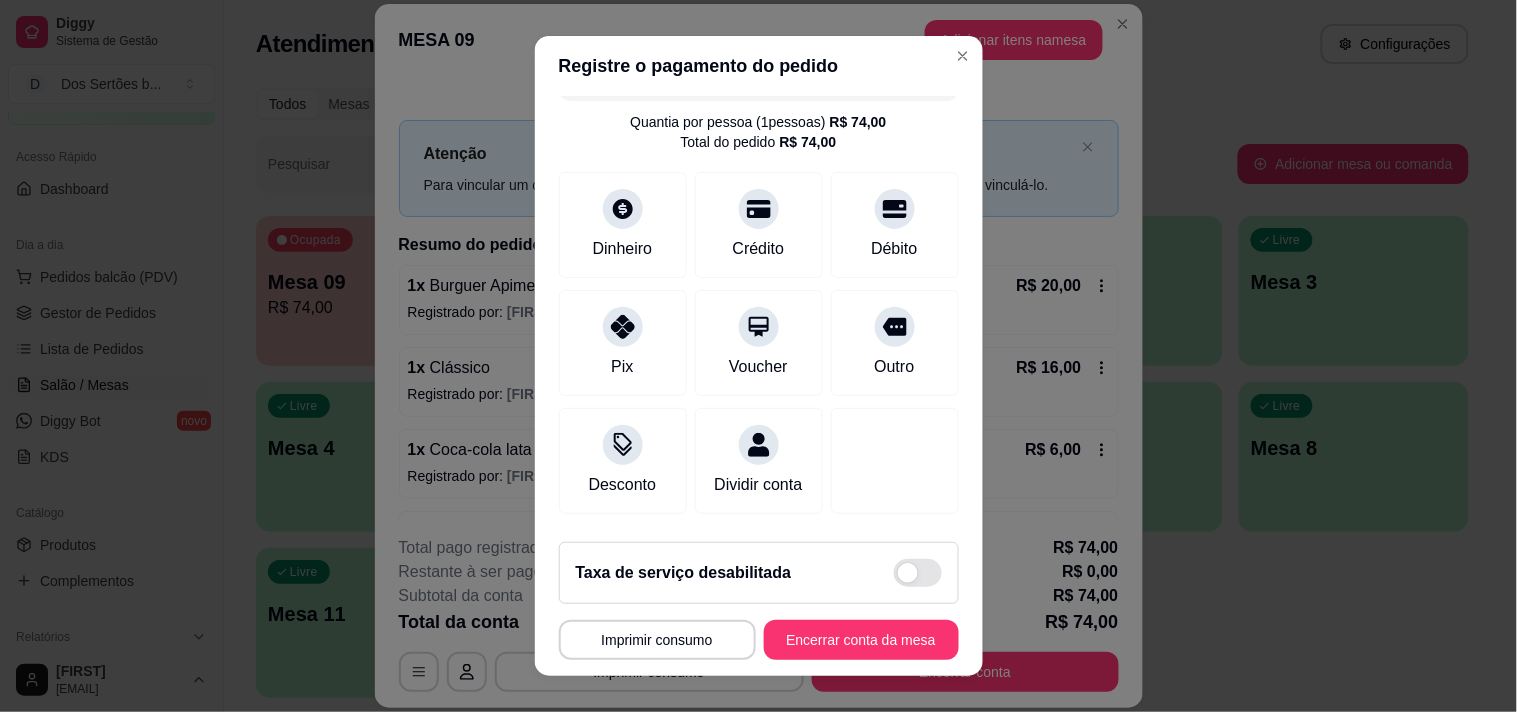 click on "R$ 0,00 Quantia por pessoa ( 1 pessoas) R$ 74,00 Total do pedido R$ 74,00 Dinheiro Crédito Débito Pix Voucher Outro Desconto Dividir conta Pagamento registrados Cartão de débito R$ 74,00" at bounding box center [759, 311] 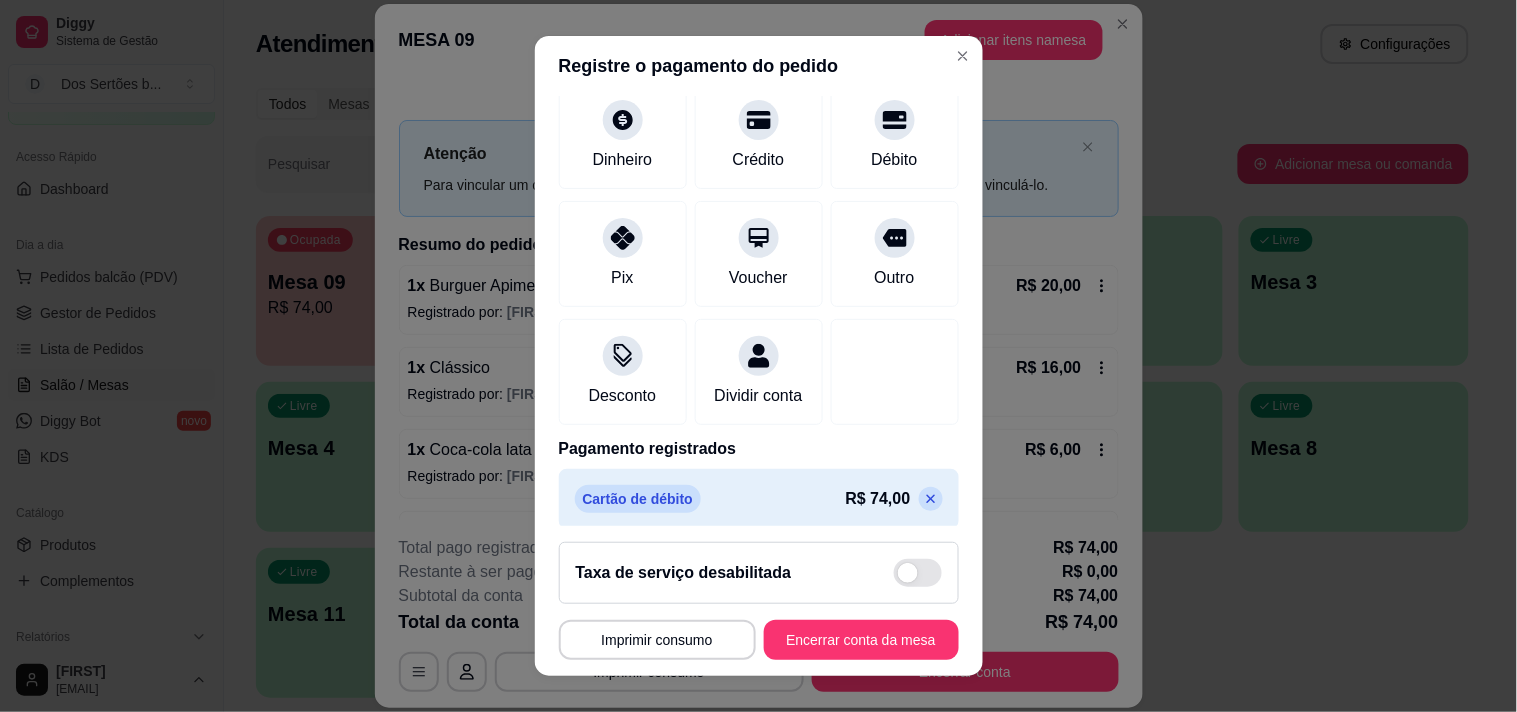 scroll, scrollTop: 167, scrollLeft: 0, axis: vertical 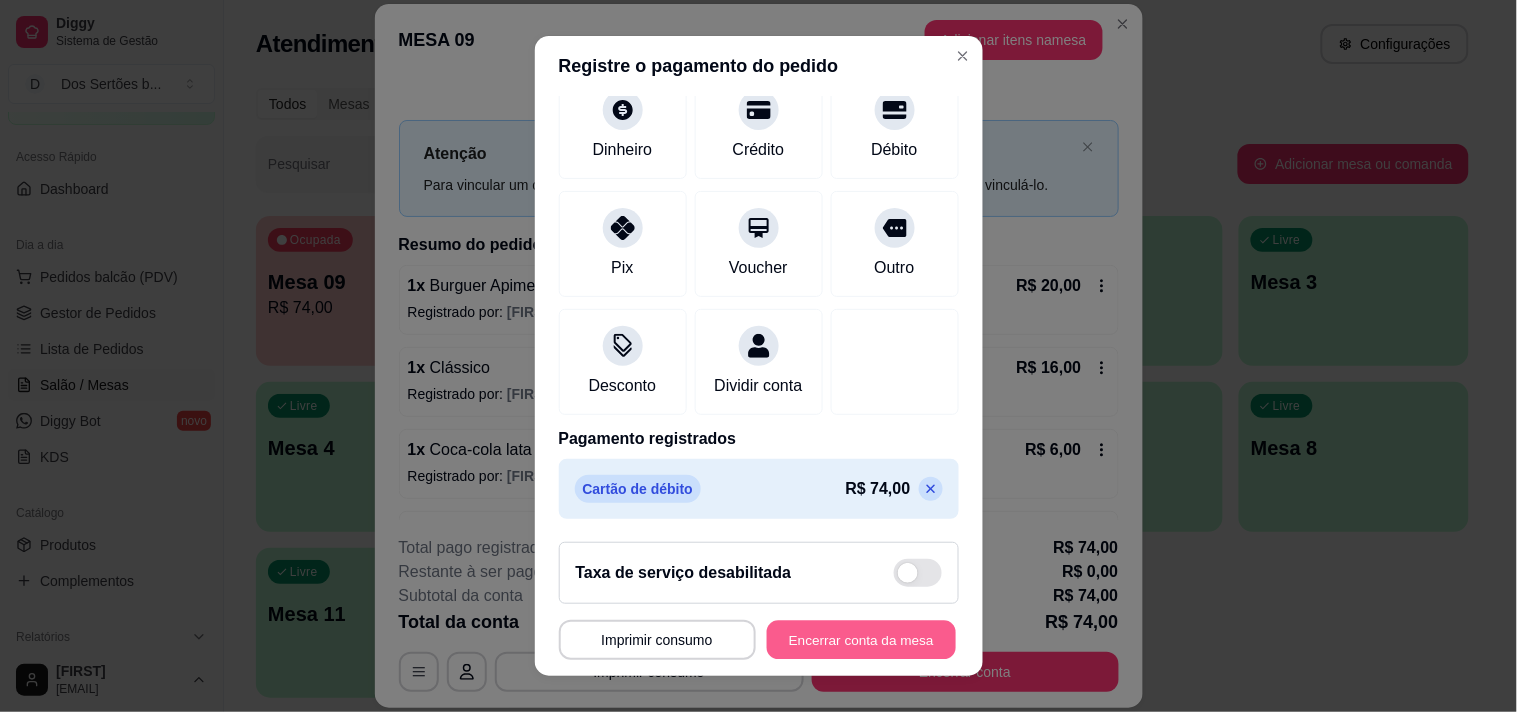 click on "Encerrar conta da mesa" at bounding box center [861, 640] 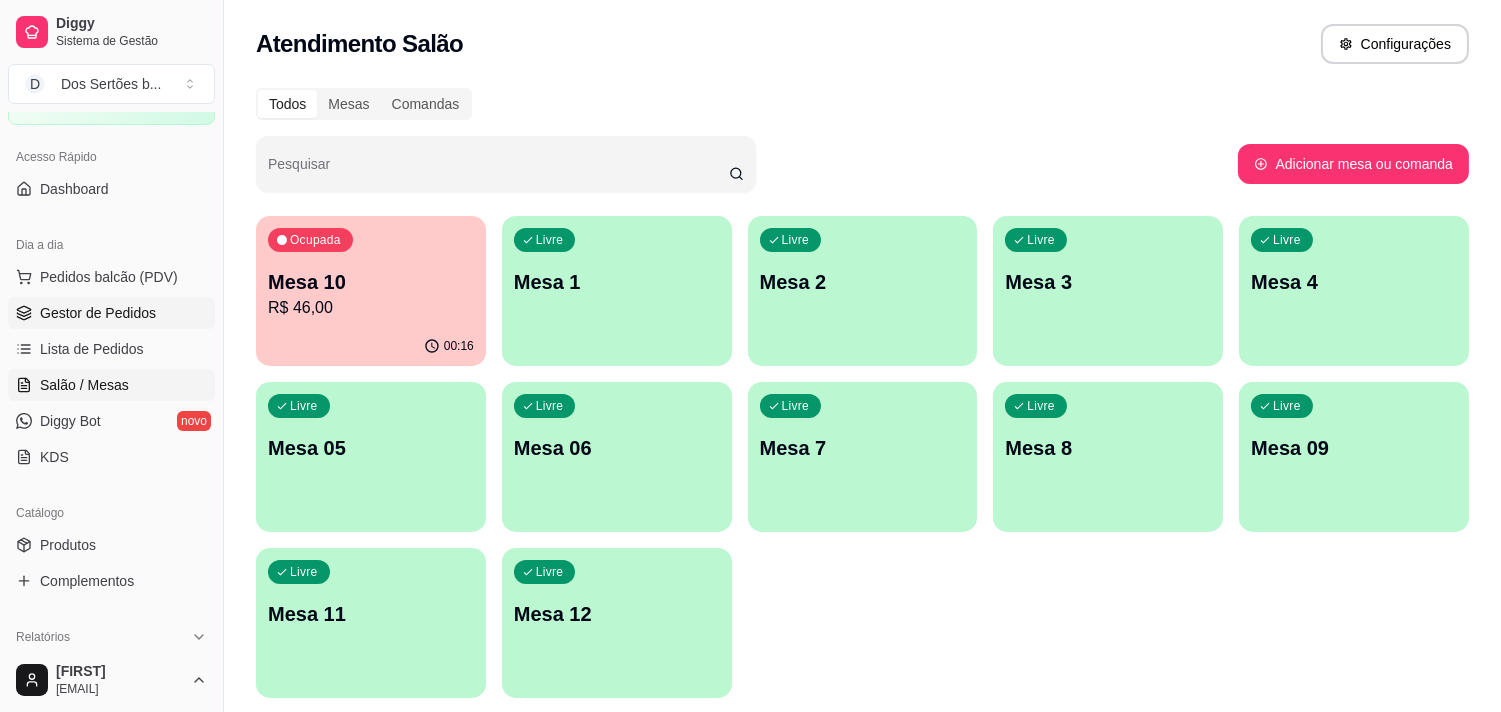 click on "Gestor de Pedidos" at bounding box center (98, 313) 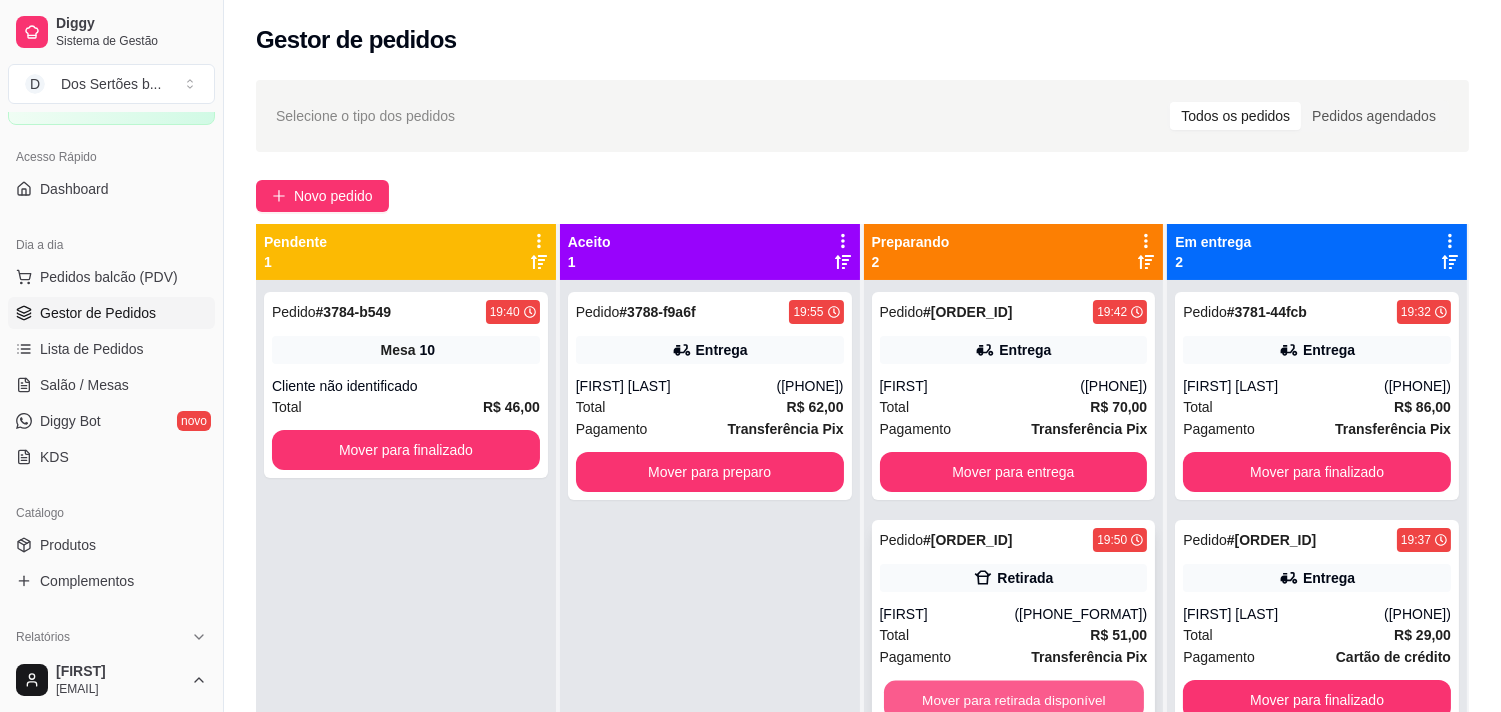 click on "Mover para retirada disponível" at bounding box center (1014, 700) 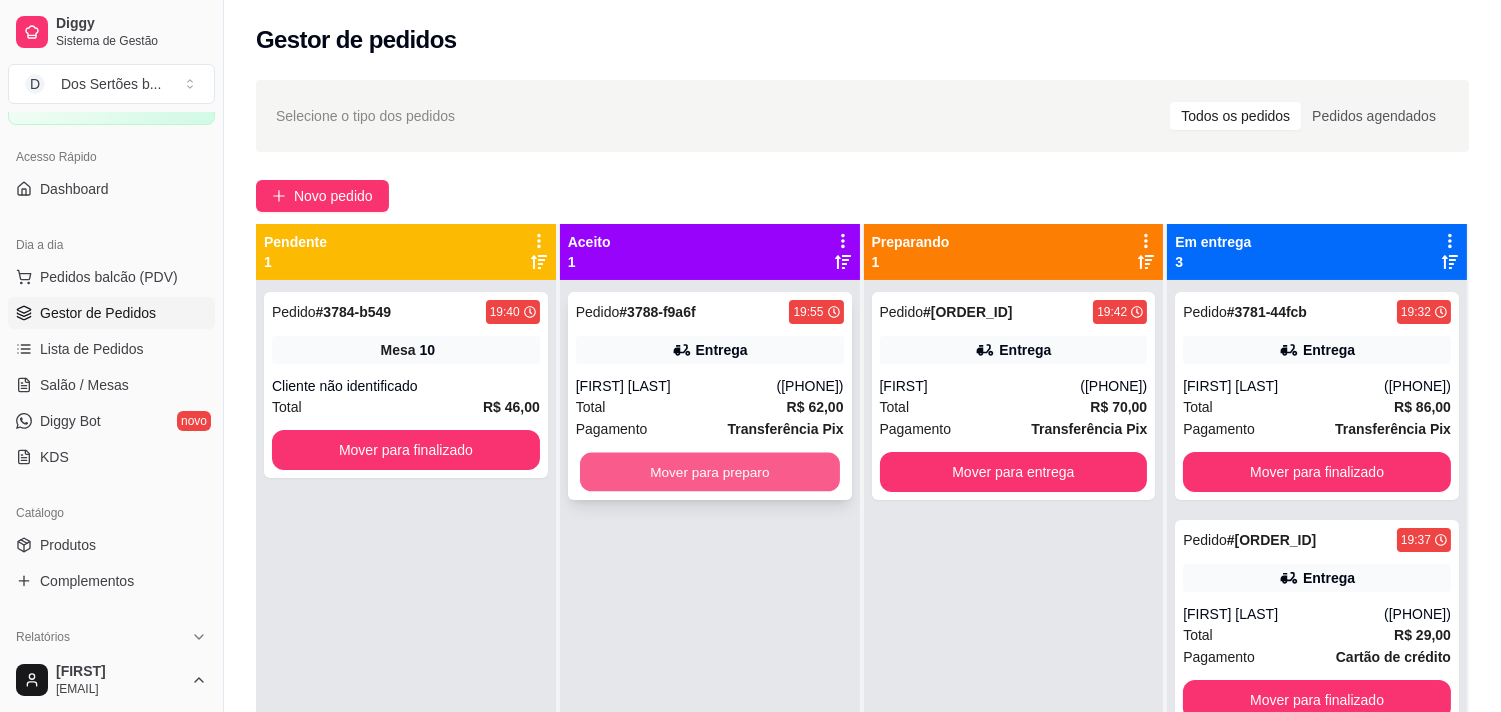 click on "Mover para preparo" at bounding box center (710, 472) 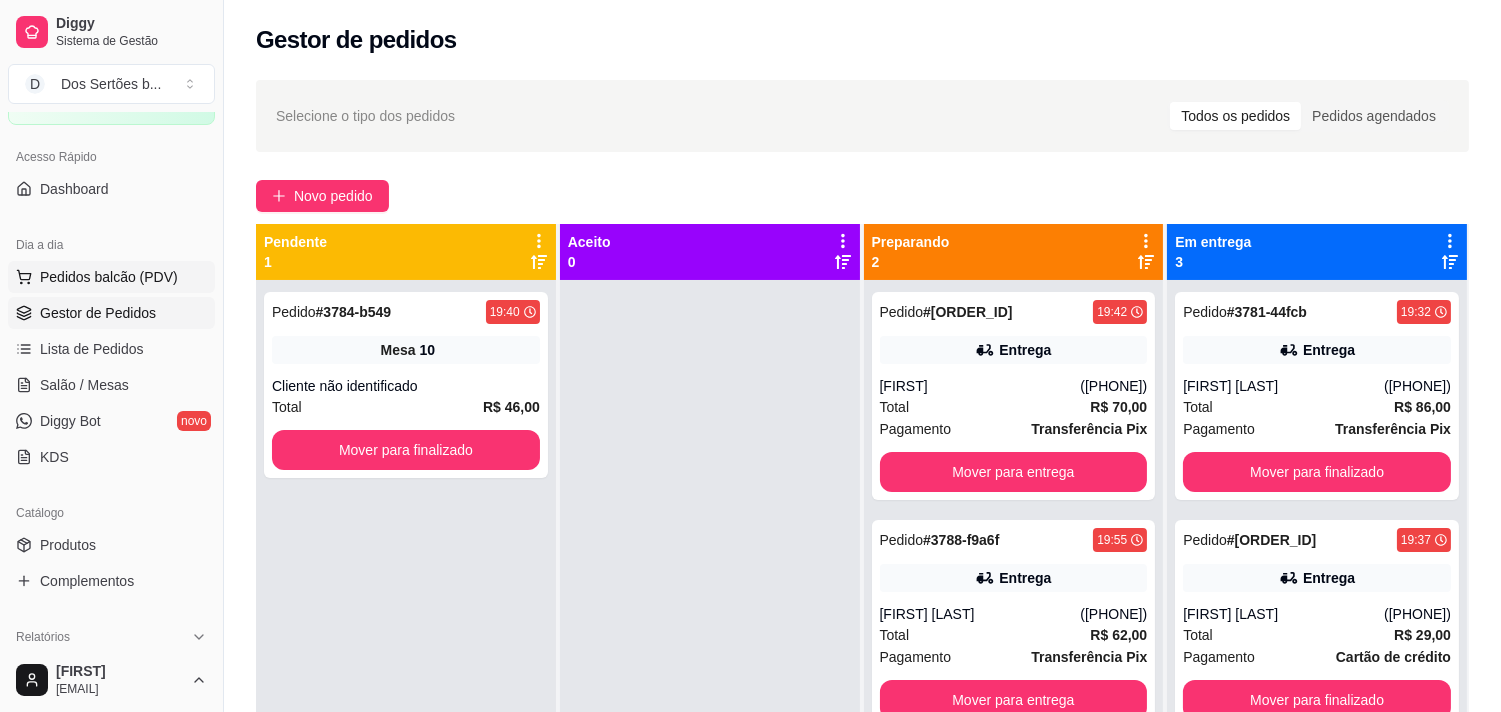 click on "Pedidos balcão (PDV)" at bounding box center [109, 277] 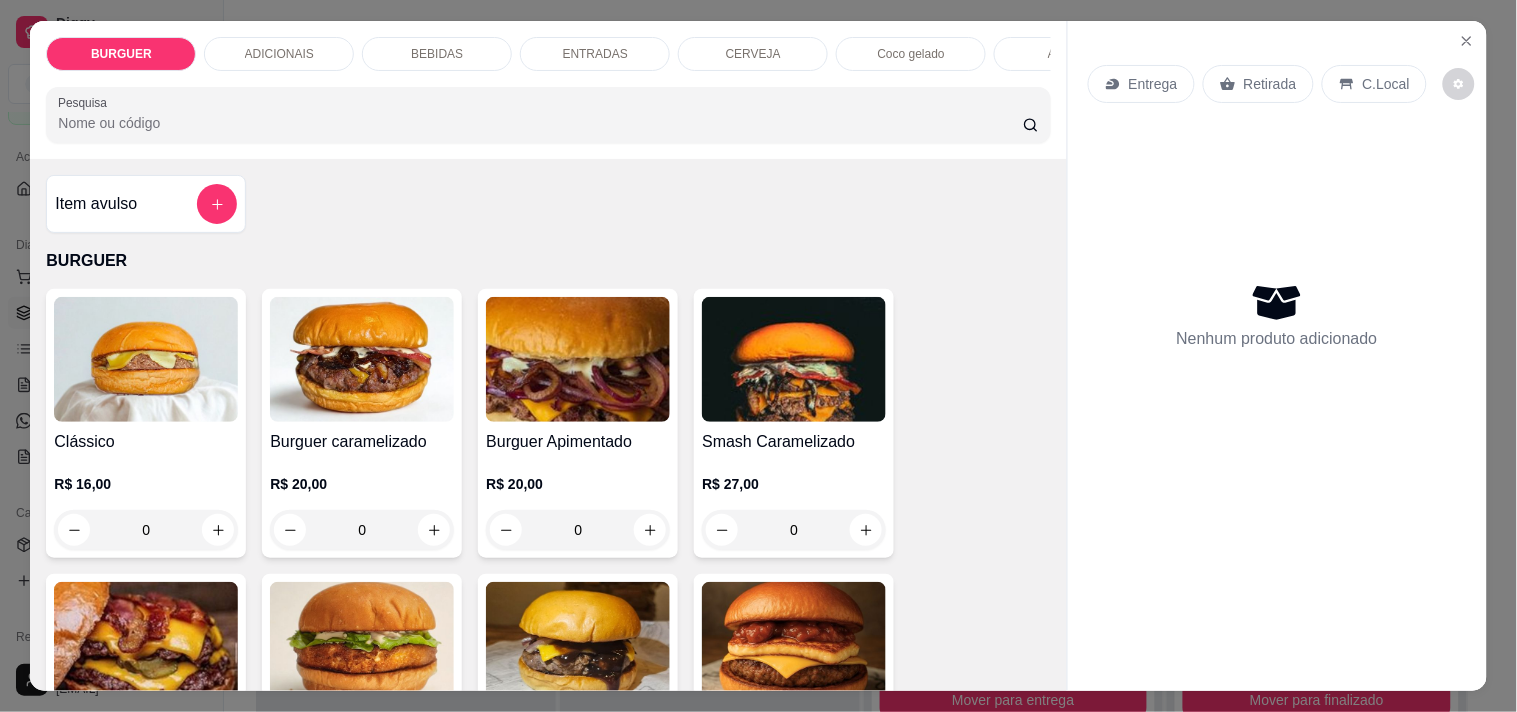 click on "BURGUER" at bounding box center [548, 261] 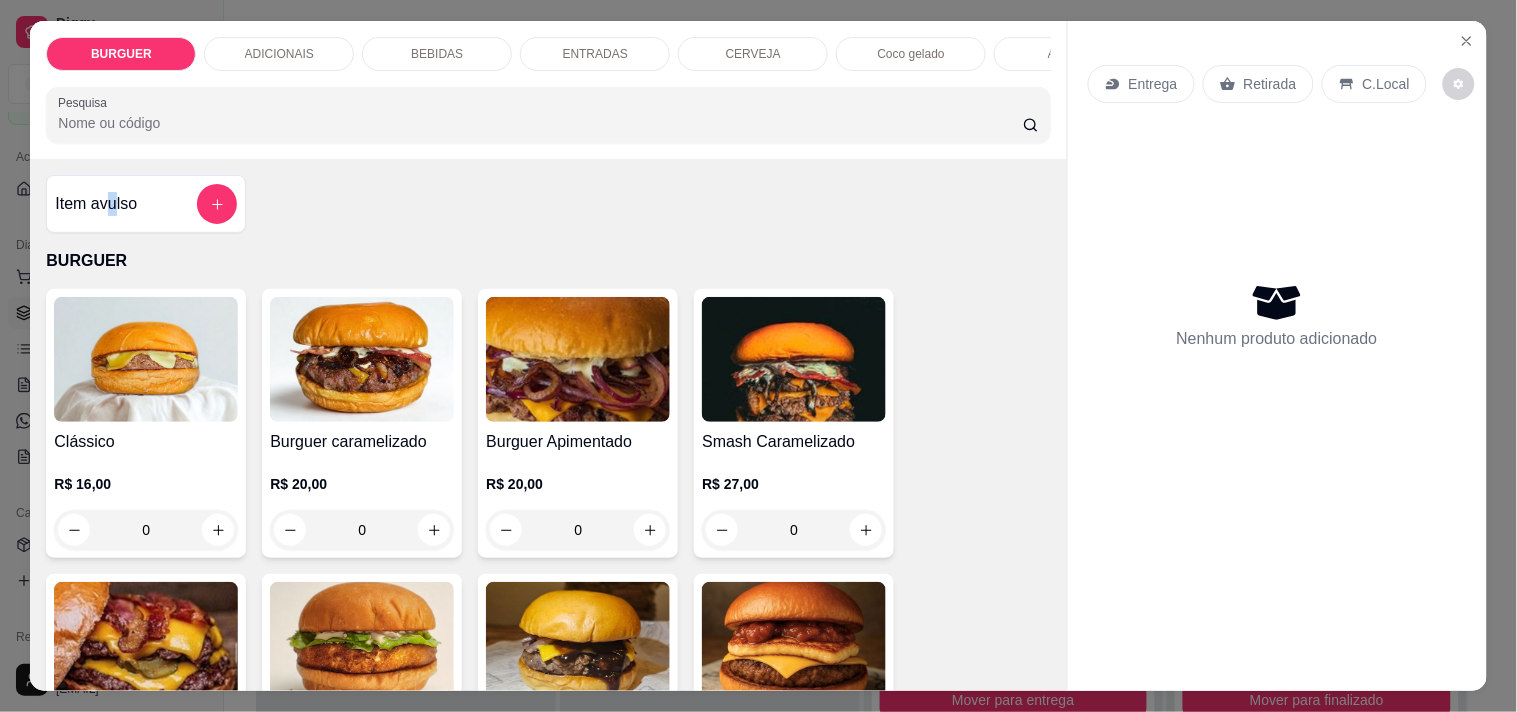 click on "Item avulso" at bounding box center [146, 204] 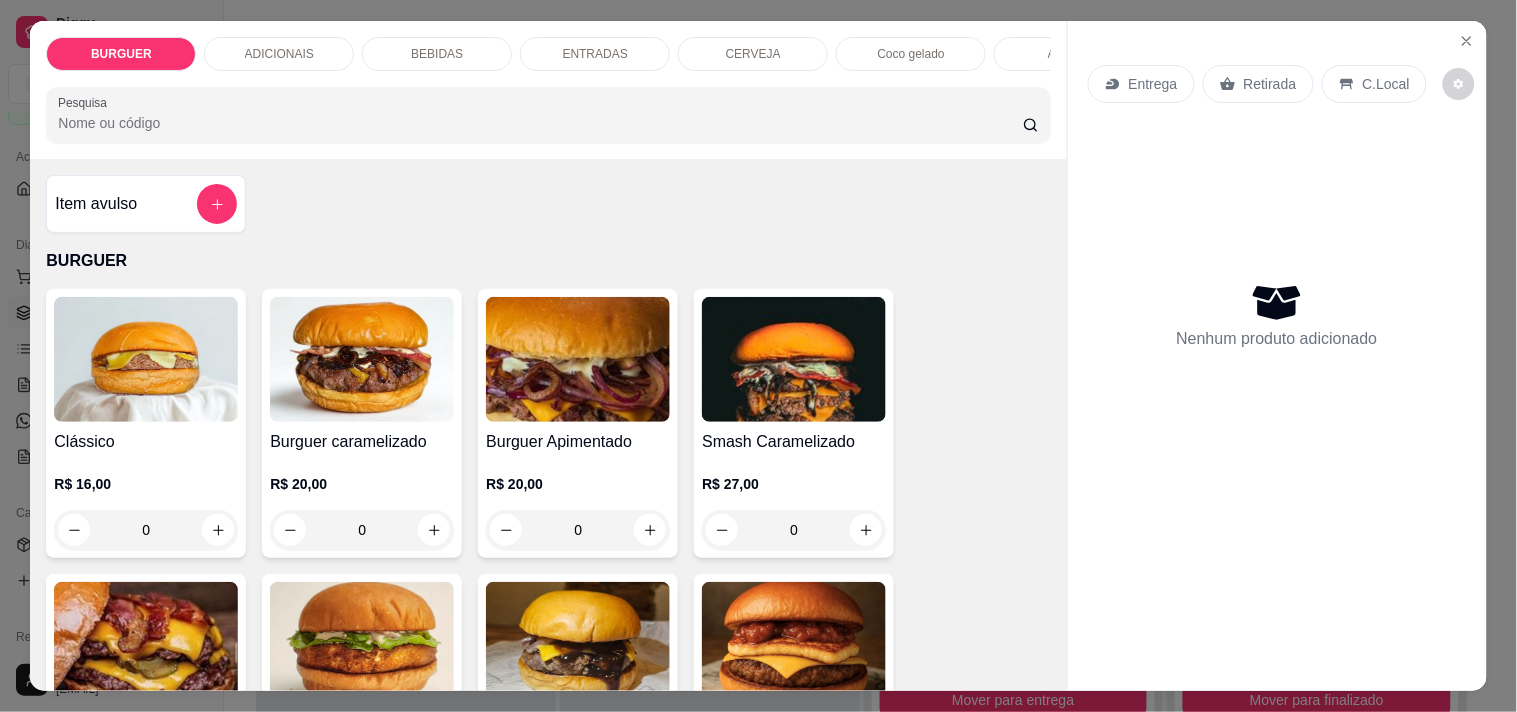 click on "Item avulso BURGUER Clássico    R$ 16,00 0 Burguer caramelizado   R$ 20,00 0 Burguer Apimentado   R$ 20,00 0 Smash Caramelizado   R$ 27,00 0 Duplo Apimentado   R$ 25,00 0 Burguer Chicken    R$ 15,00 0 Burguer Barbecue   R$ 20,00 0 Goiaburguer    R$ 22,00 0 Abacaxi chapeado   R$ 22,00 0 Cheedar melt    R$ 30,00 0 Onion Burguer    R$ 25,00 0 Kids   R$ 12,00 0 ADICIONAIS  Cheddar   R$ 3,00 0 Picles    R$ 1,00 0 Geleia De Pimenta    R$ 2,00 0 Blend 120g    R$ 5,00 0 Molho especial    R$ 2,00 0 BEBIDAS Coca-cola lata 350 ml    R$ 6,00 0 Fanta laranja lata 350 ml    R$ 5,00 0 Guaraná lata 350ml   R$ 5,00 0 Coca-cola 1L   R$ 10,00 0 Guaraná 1l   R$ 9,00 0 Coca cola zero lata    R$ 6,00 0 Esgotado Cajuína Siará 275 ml    R$ 6,00 0 Sucos   R$ 5,00 0  Guaraná zero lata    R$ 5,00 0 Água mineral sem gás    R$ 3,00 0 Água com gás Crystal    R$ 4,00 0 Refrigerante lata    R$ 7,00 0 ENTRADAS  Batata frita G   R$ 12,00 0 Batata frita M    R$ 8,00 0 Batata com cheddar e bacon    0   0" at bounding box center (548, 424) 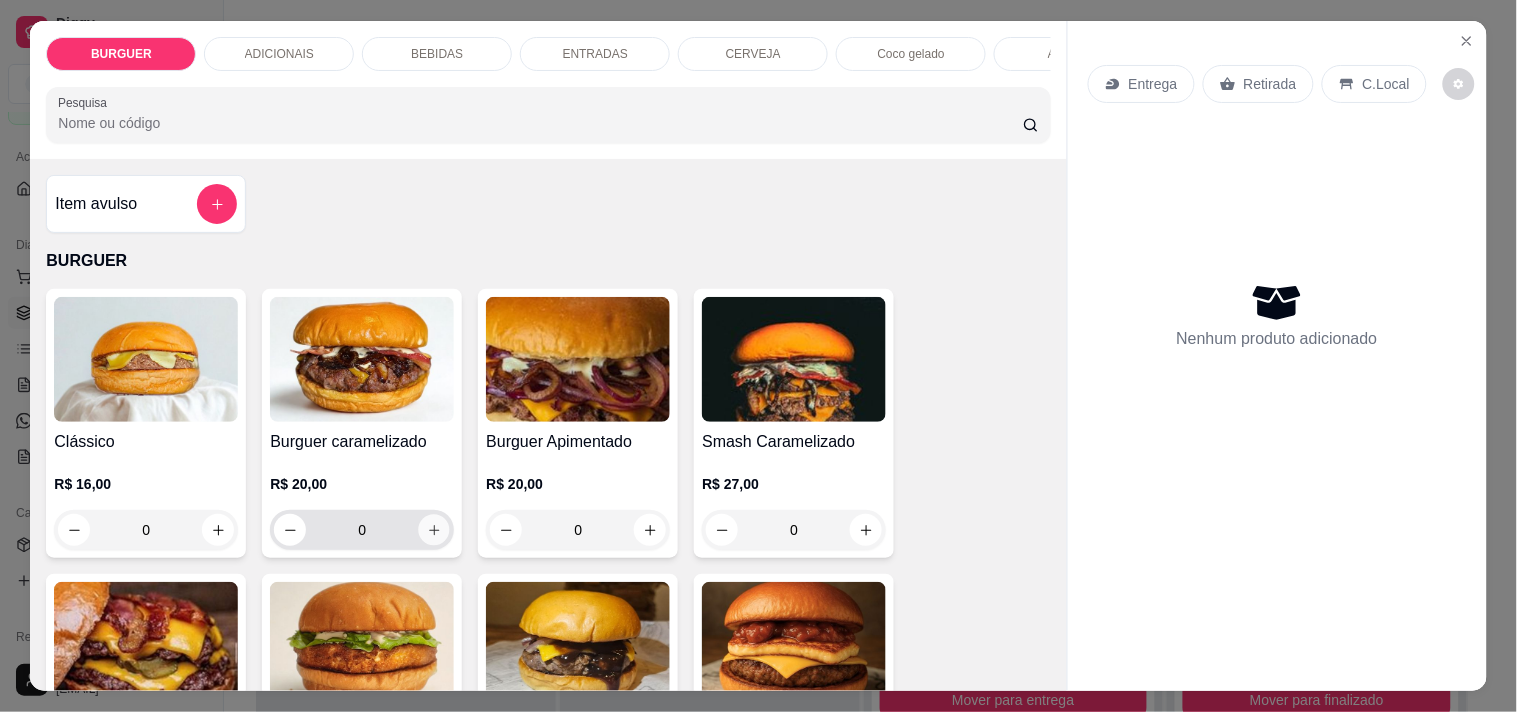 click at bounding box center (434, 530) 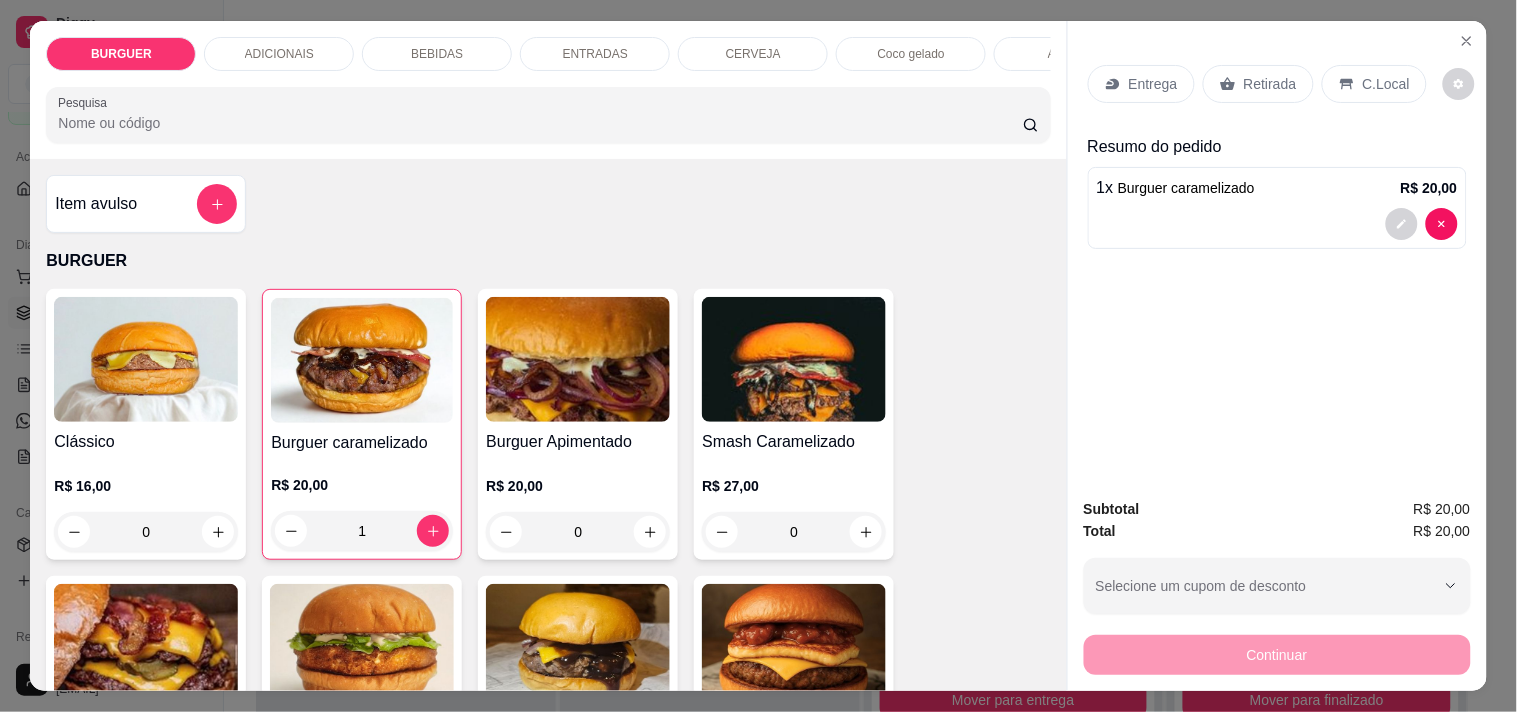 click on "Entrega" at bounding box center [1153, 84] 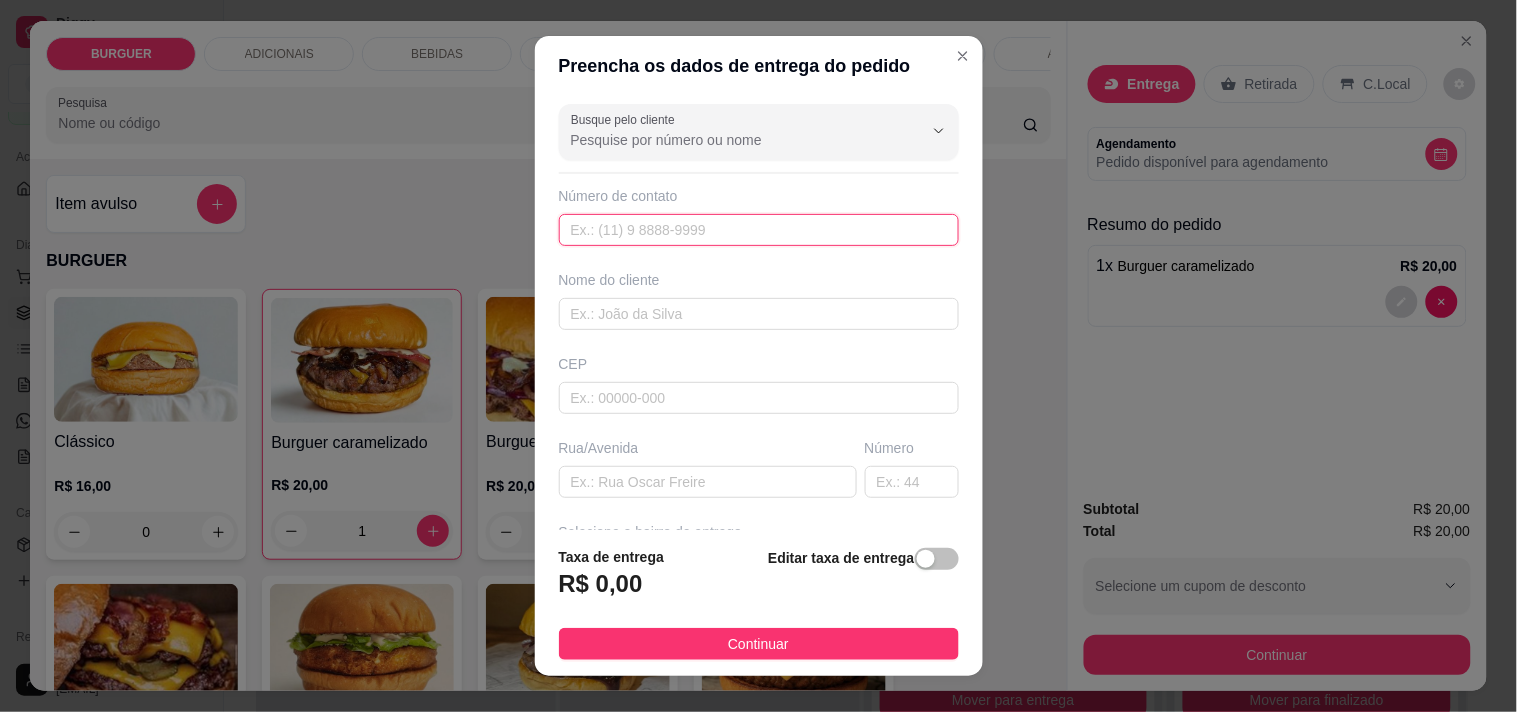 click at bounding box center [759, 230] 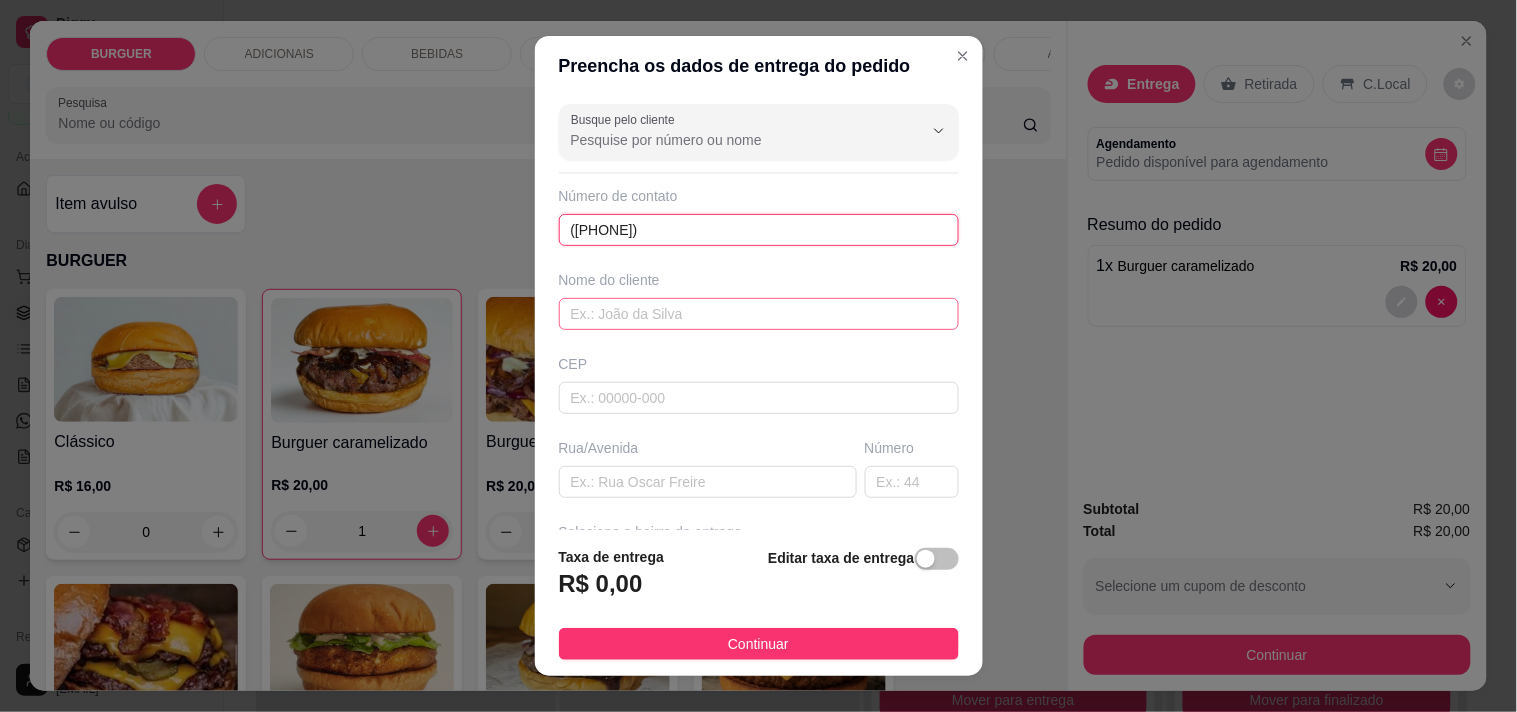 type on "([PHONE])" 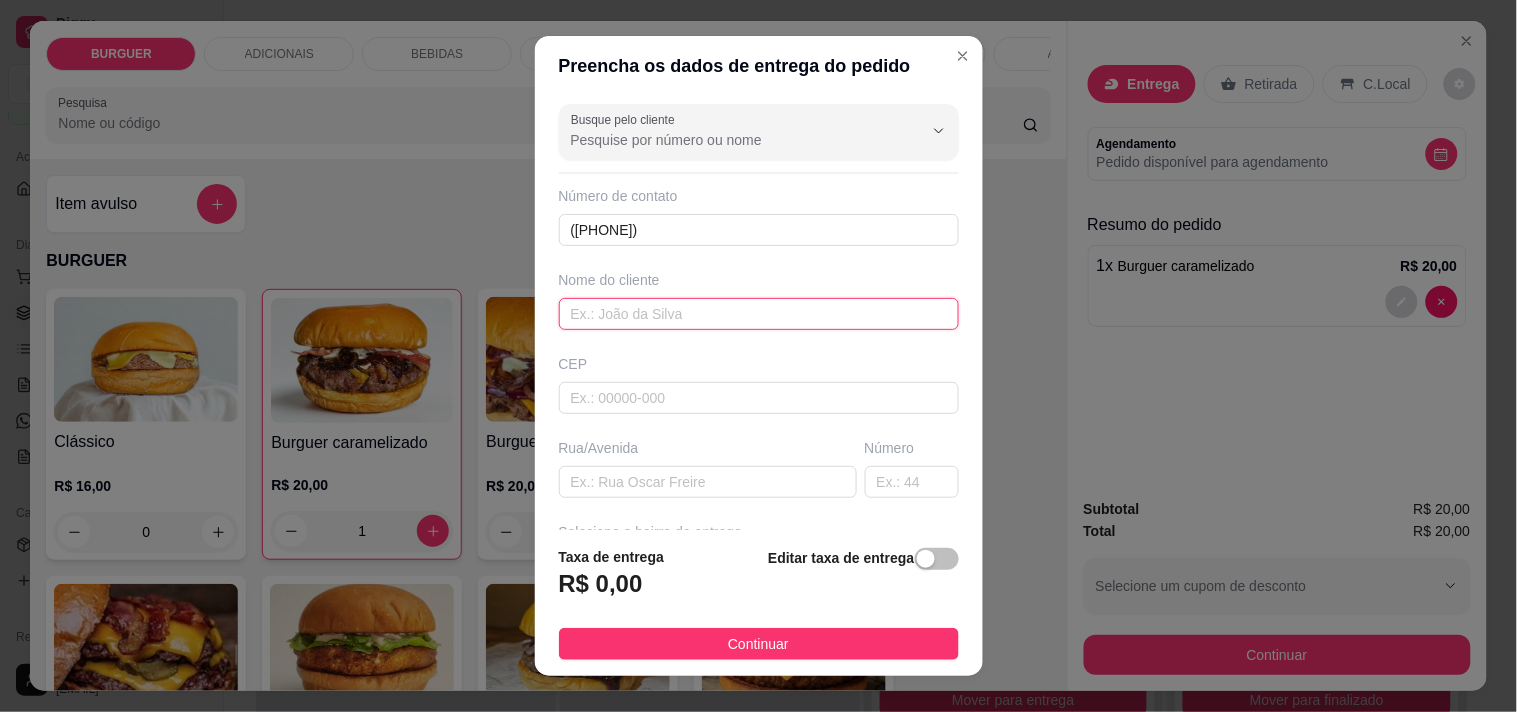 click at bounding box center (759, 314) 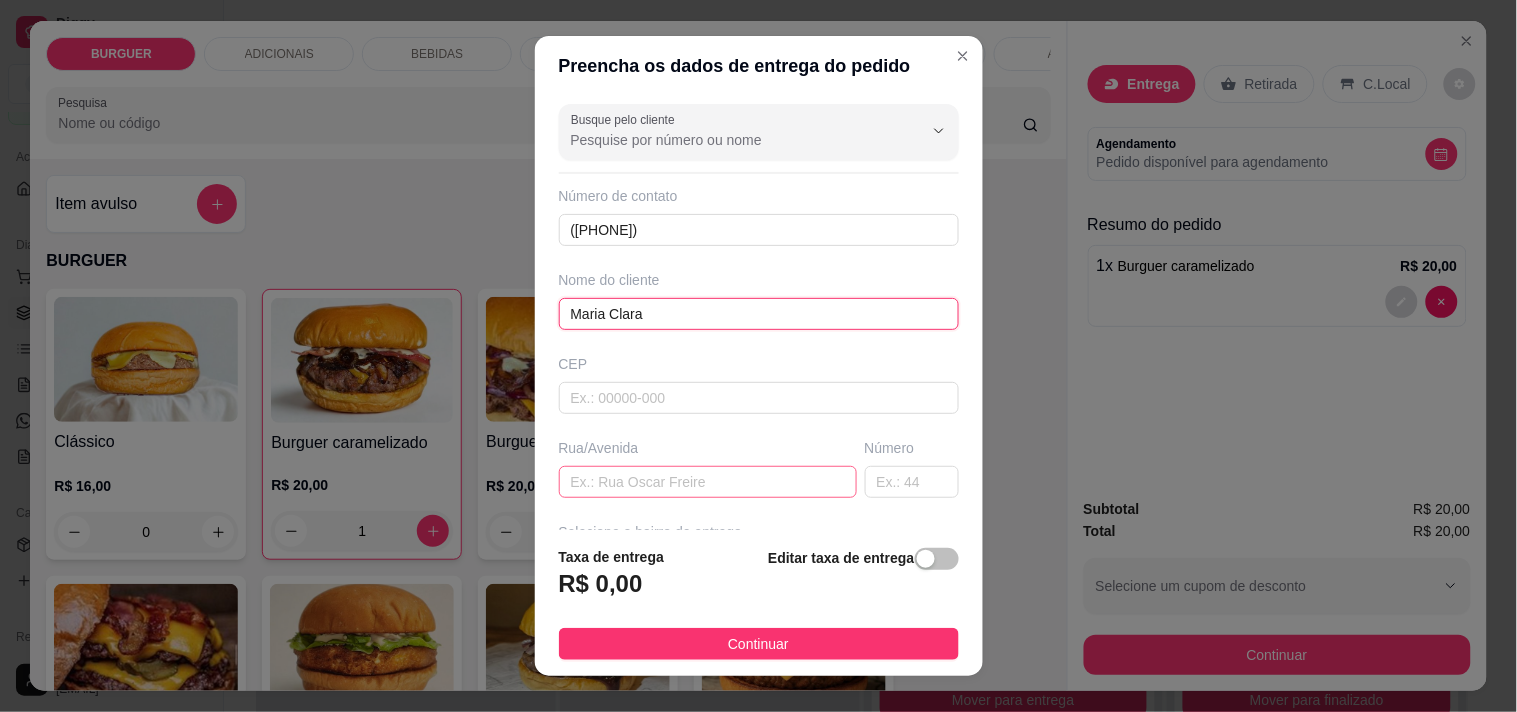 type on "Maria Clara" 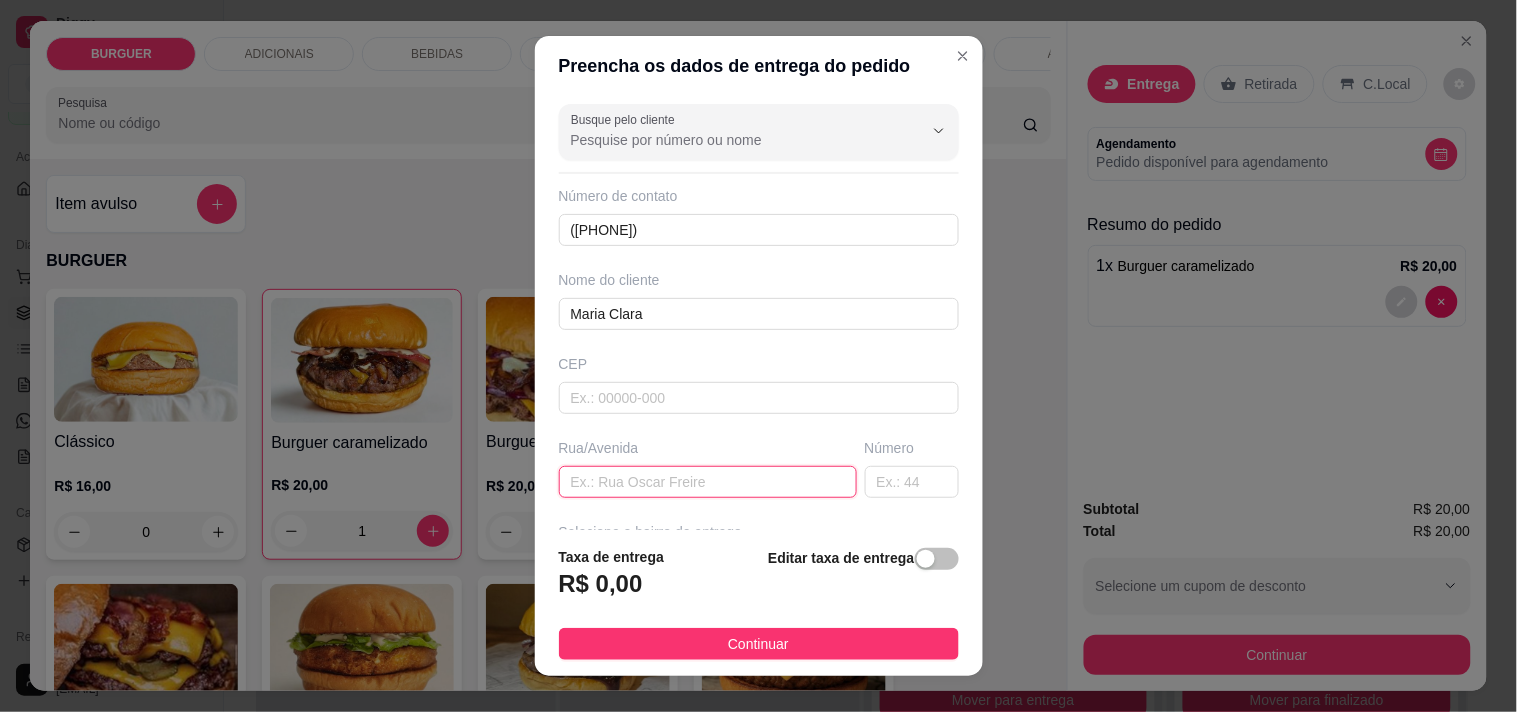 click at bounding box center (708, 482) 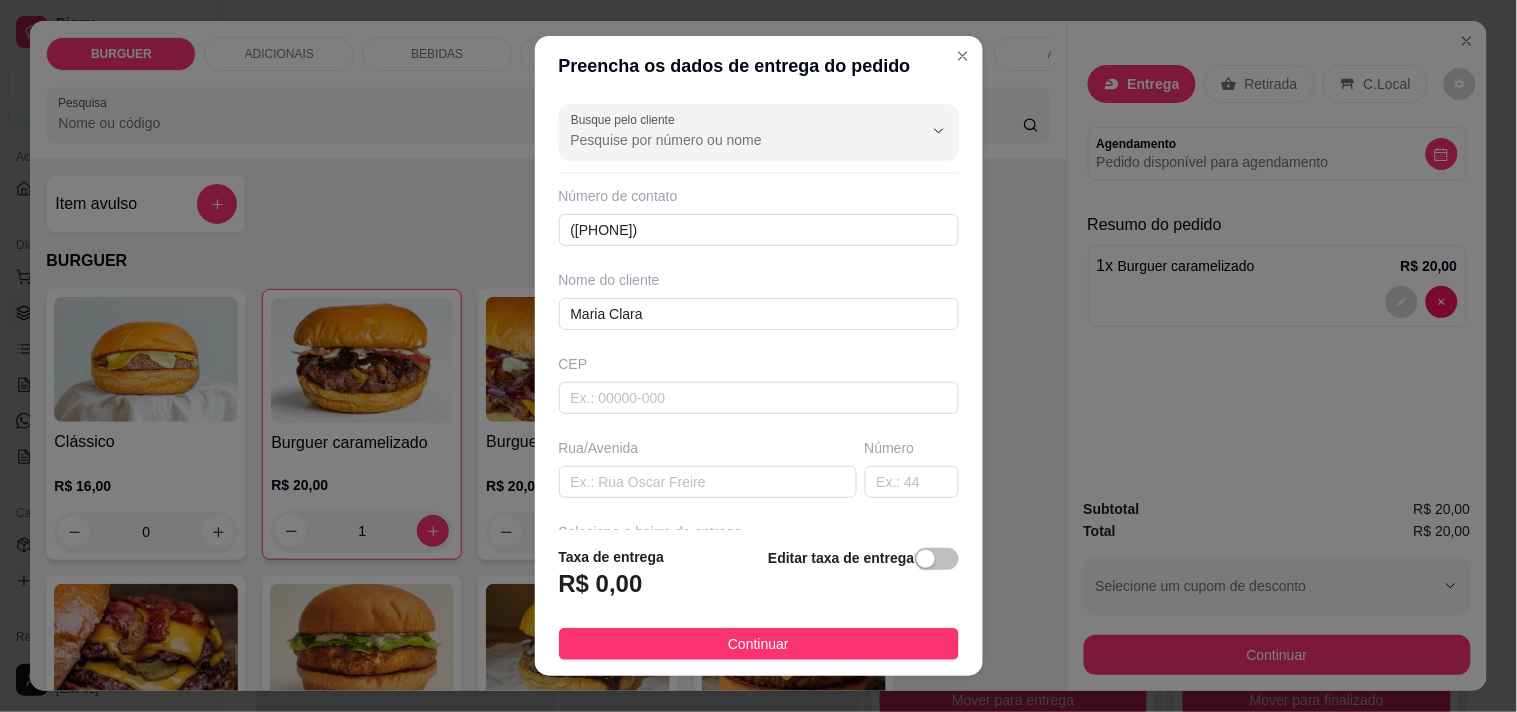 scroll, scrollTop: 240, scrollLeft: 0, axis: vertical 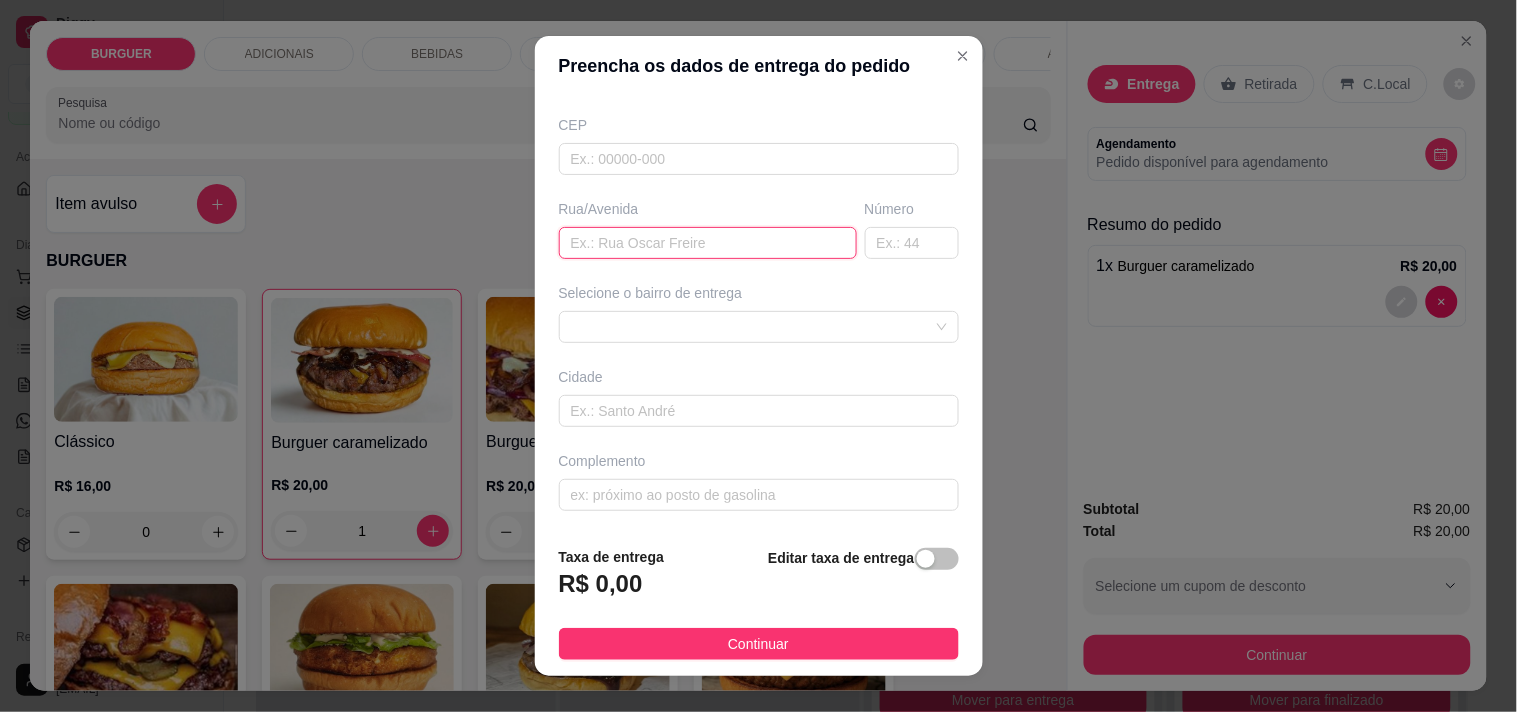 click at bounding box center [708, 243] 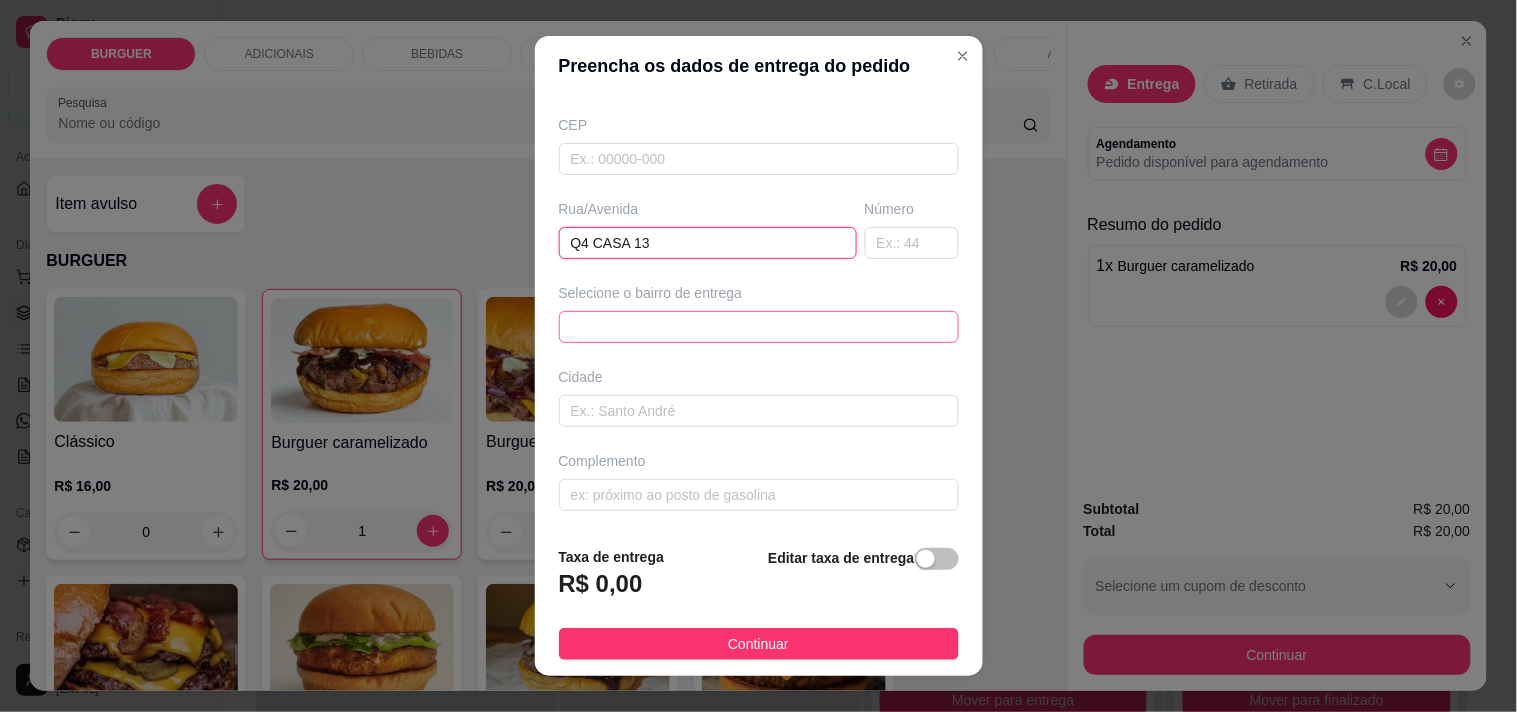 click on "[ID] [FIRST] [LAST] - ESPERANTINA -  R$ 5,00 Chapadinha sul - ESPERANTINA -  R$ 4,00 Chapadinha Norte - Esperantina -  R$ 4,00 Centro - Esperantina -  R$ 3,00 Bezerrão - Esperantina -  R$ 4,00 Santa luzia  - Esperantina  -  R$ 5,00 Bela vista - Batalha  -  R$ 5,00 Palestina  - Esperantina  -  R$ 4,00 Varjota - Esperantina  -  R$ 6,00 Novo milênio - Esperantina -  R$ 4,00" at bounding box center [759, 327] 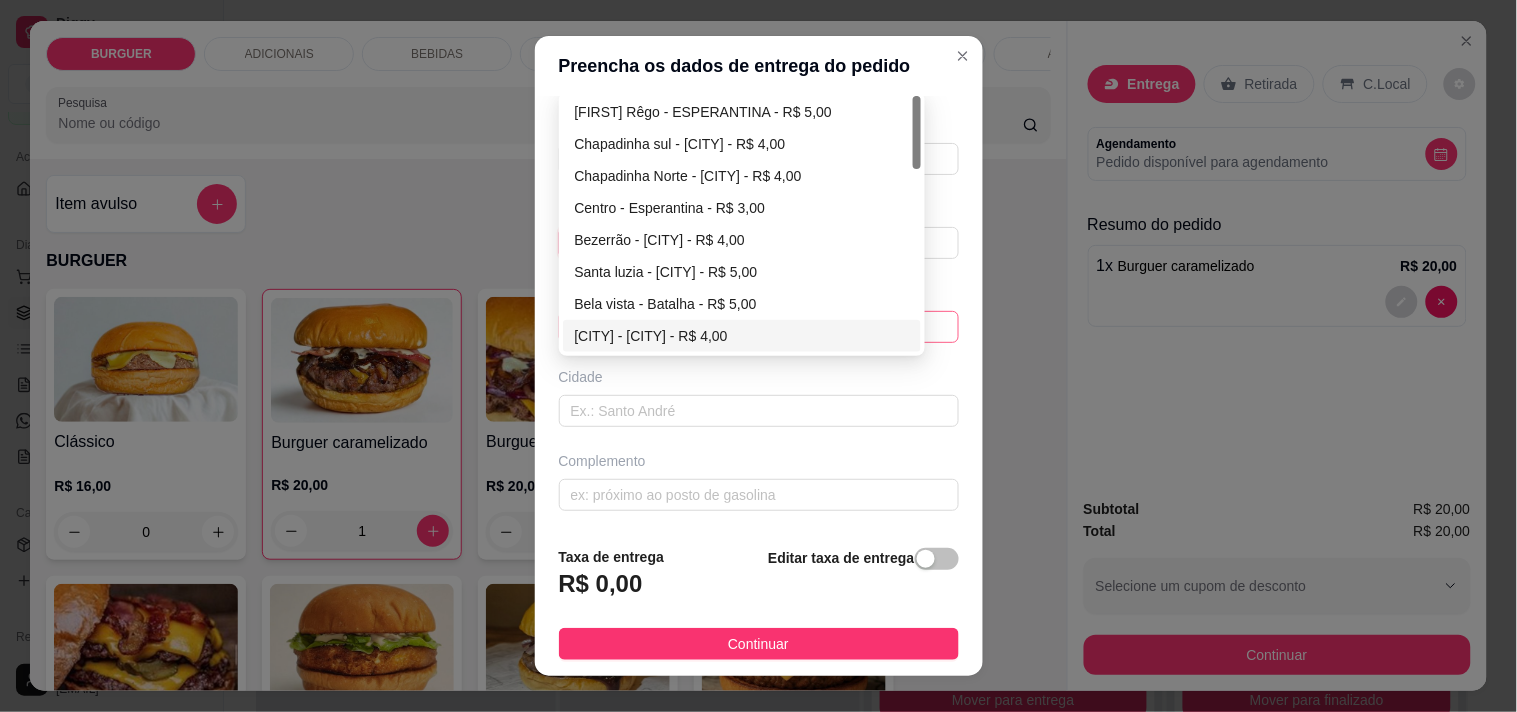 type on "Q4 CASA 13" 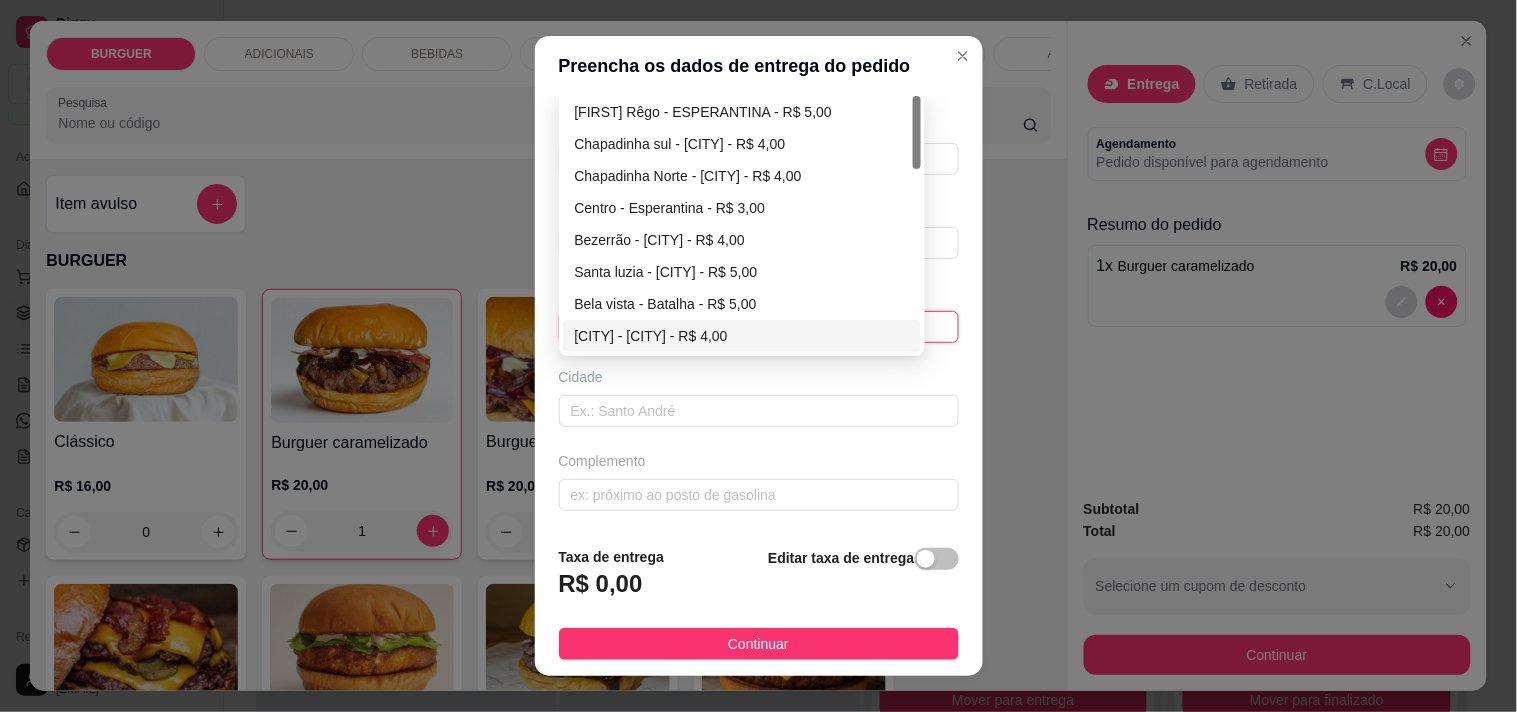 click on "[CITY] - [CITY] - R$ 4,00" at bounding box center [742, 336] 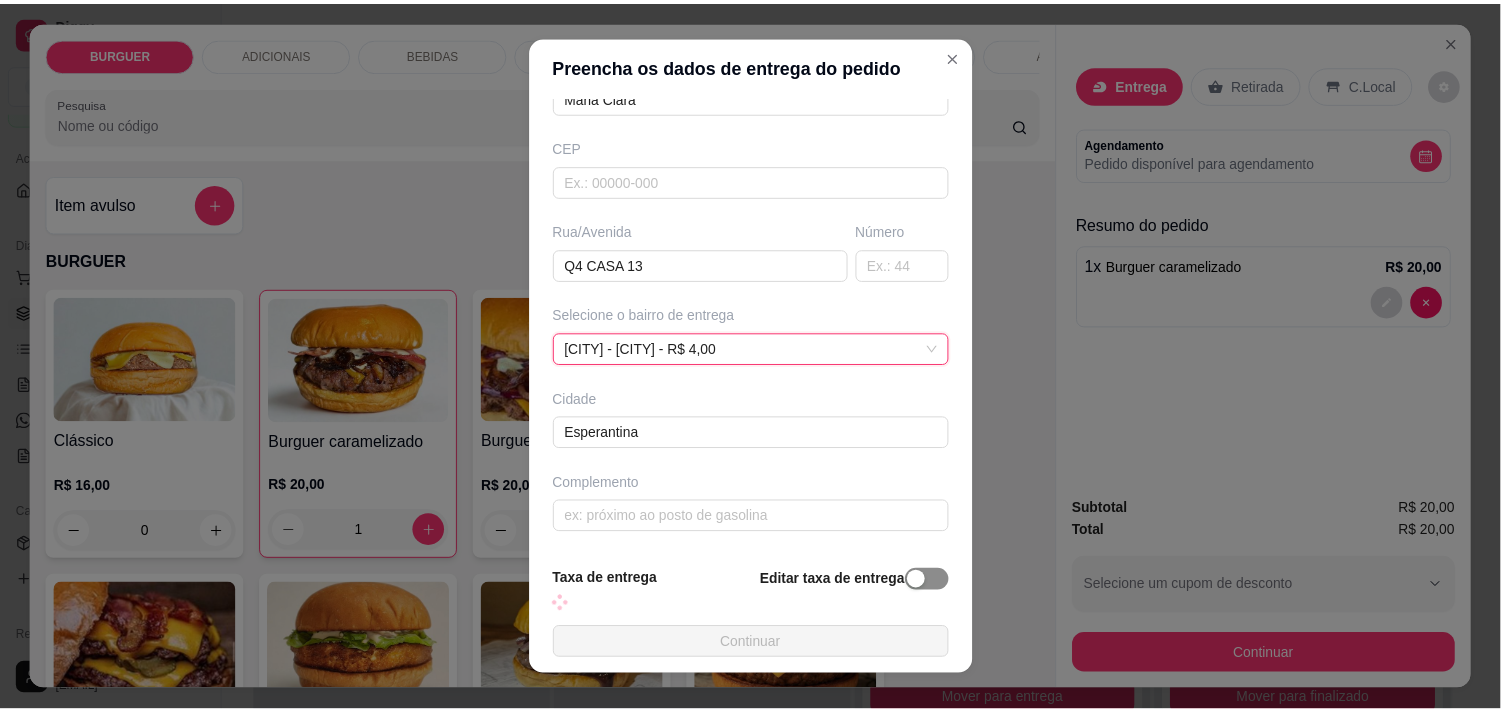 scroll, scrollTop: 240, scrollLeft: 0, axis: vertical 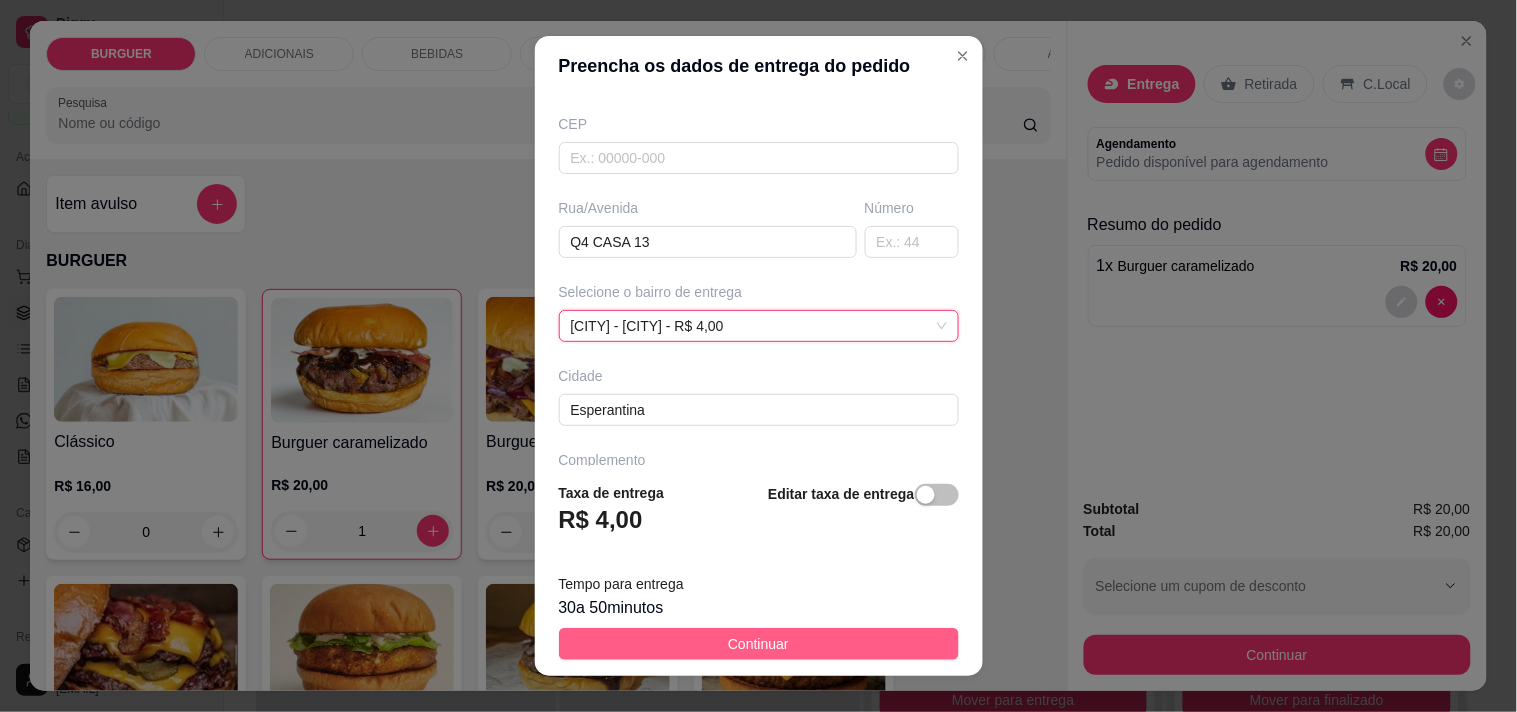 click on "Continuar" at bounding box center (759, 644) 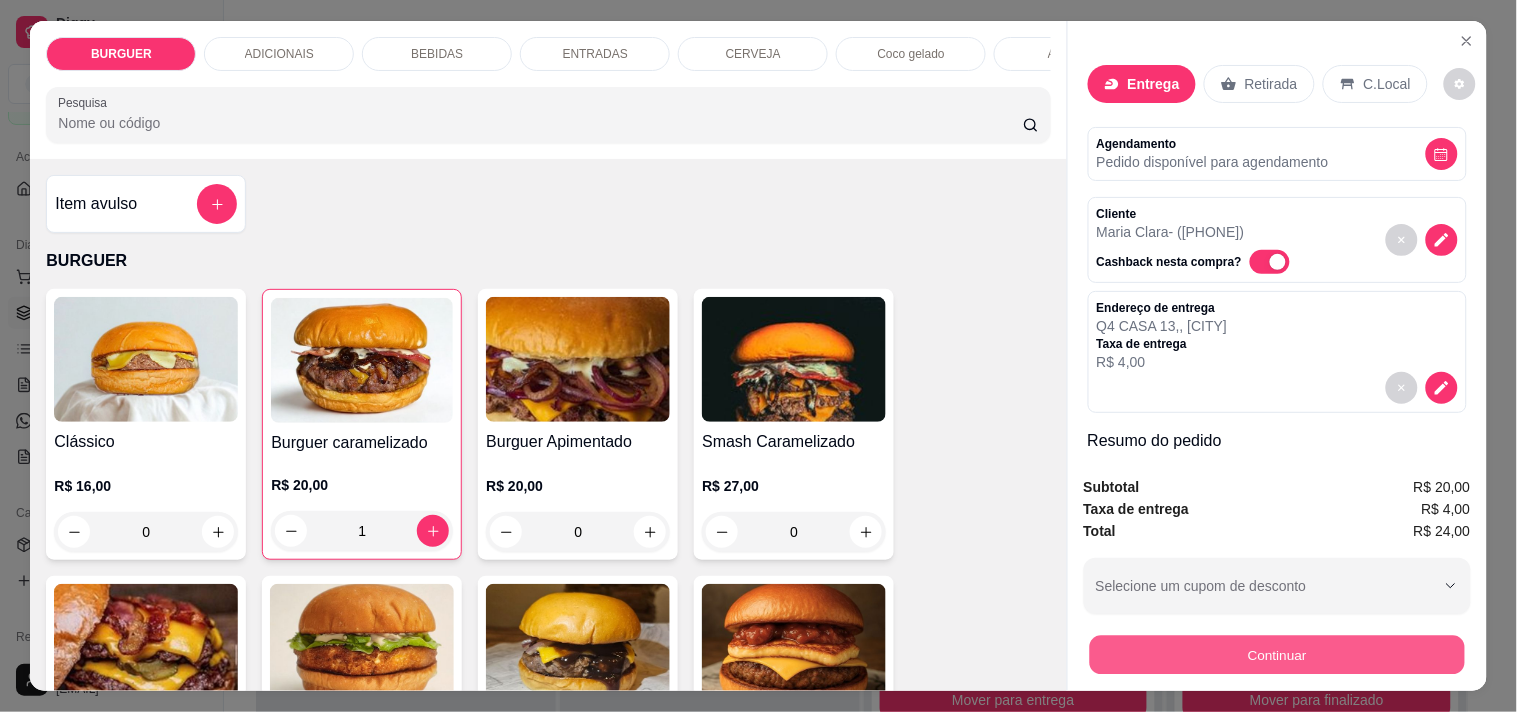 click on "Continuar" at bounding box center [1276, 654] 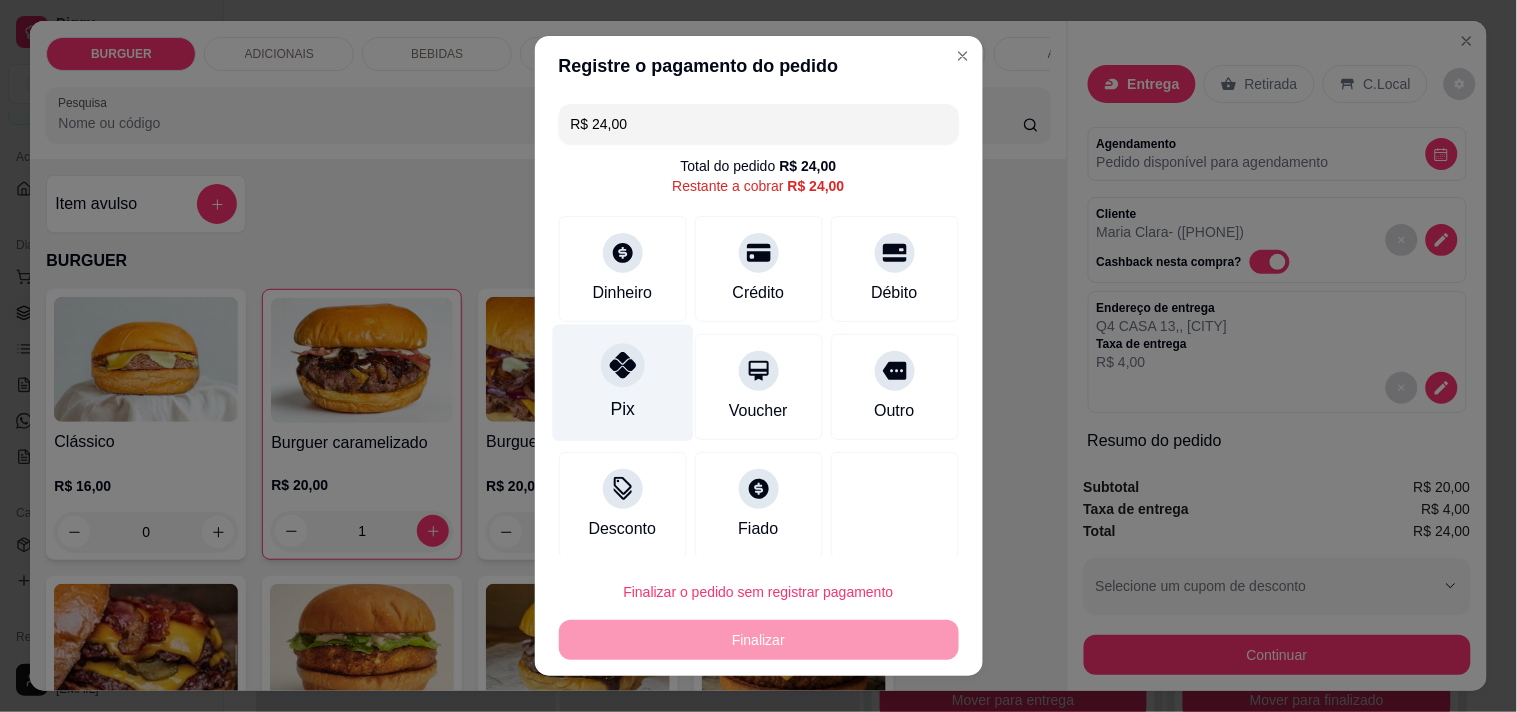 click 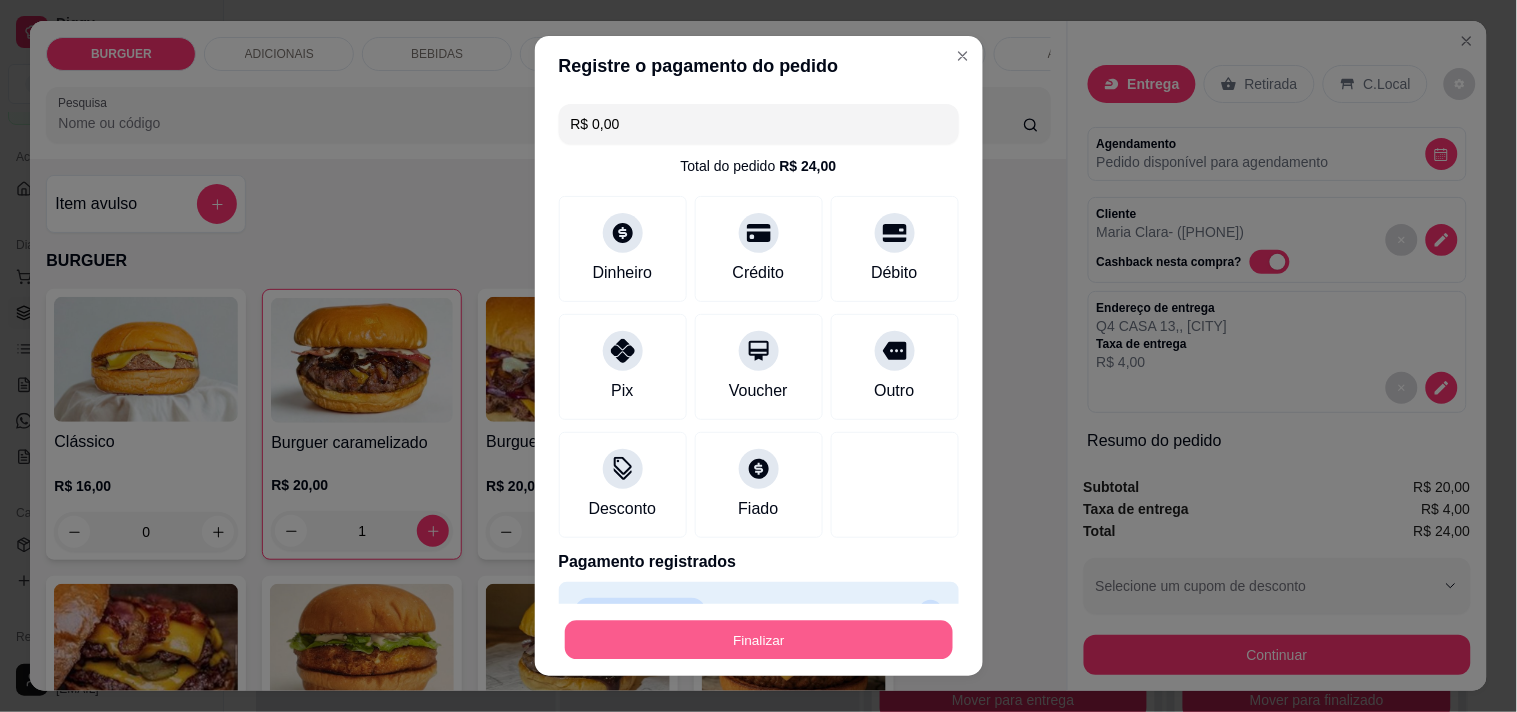 click on "Finalizar" at bounding box center [759, 640] 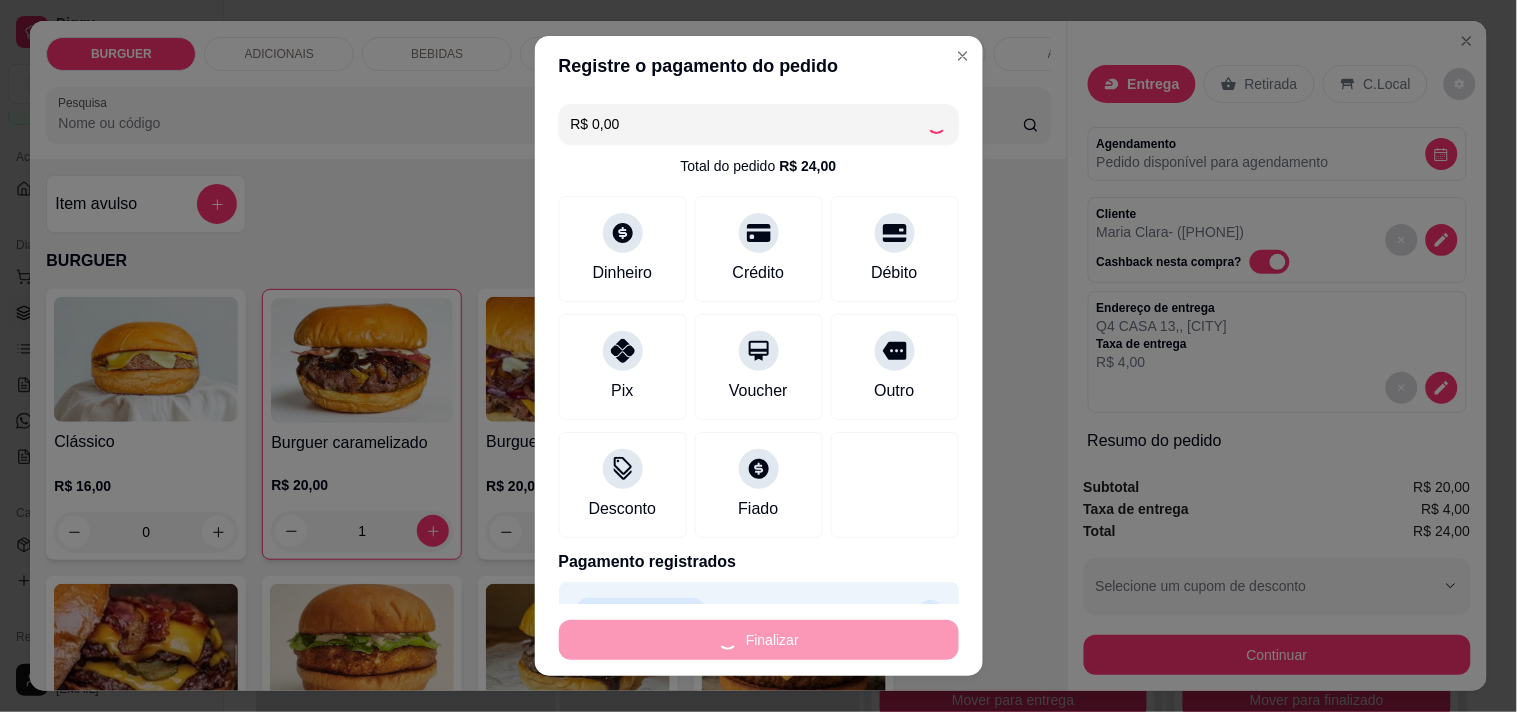 type on "0" 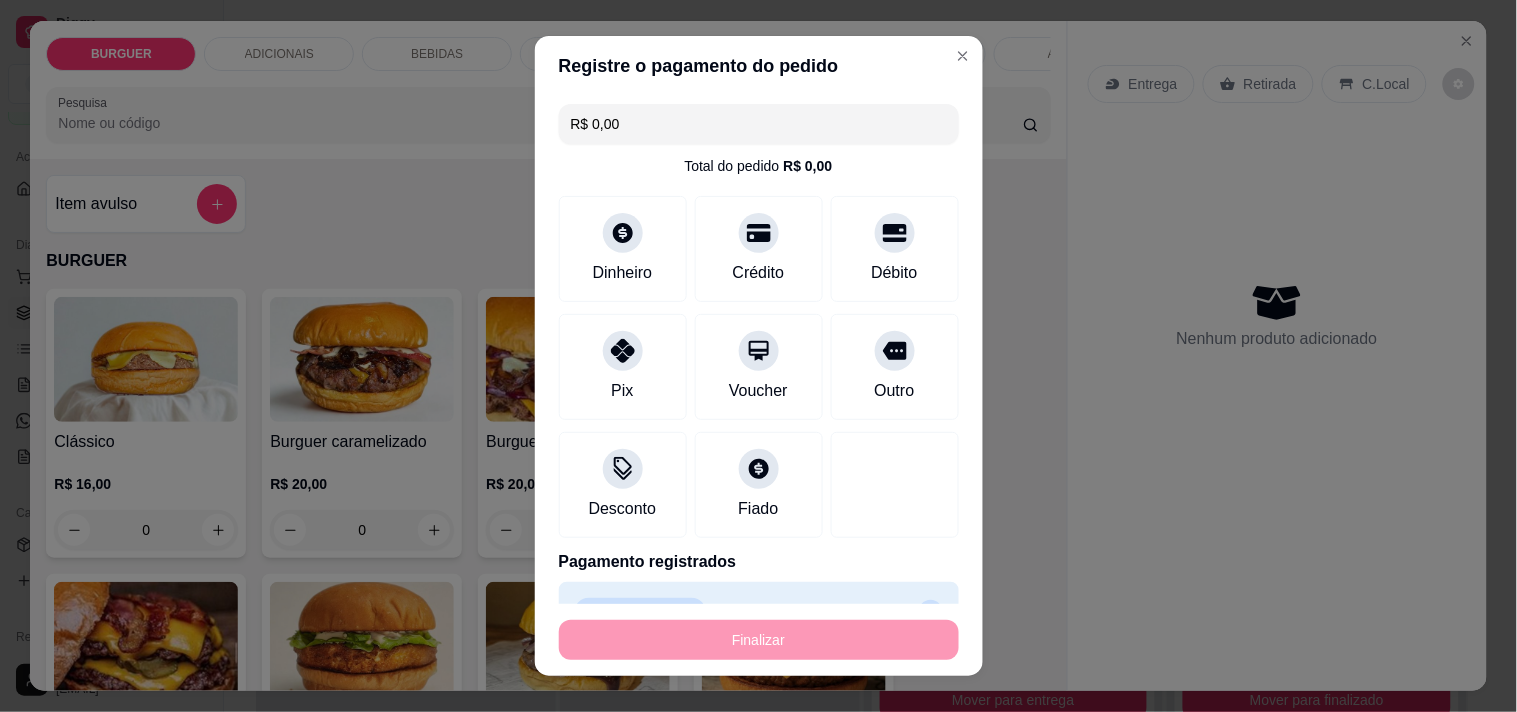 type on "-R$ 24,00" 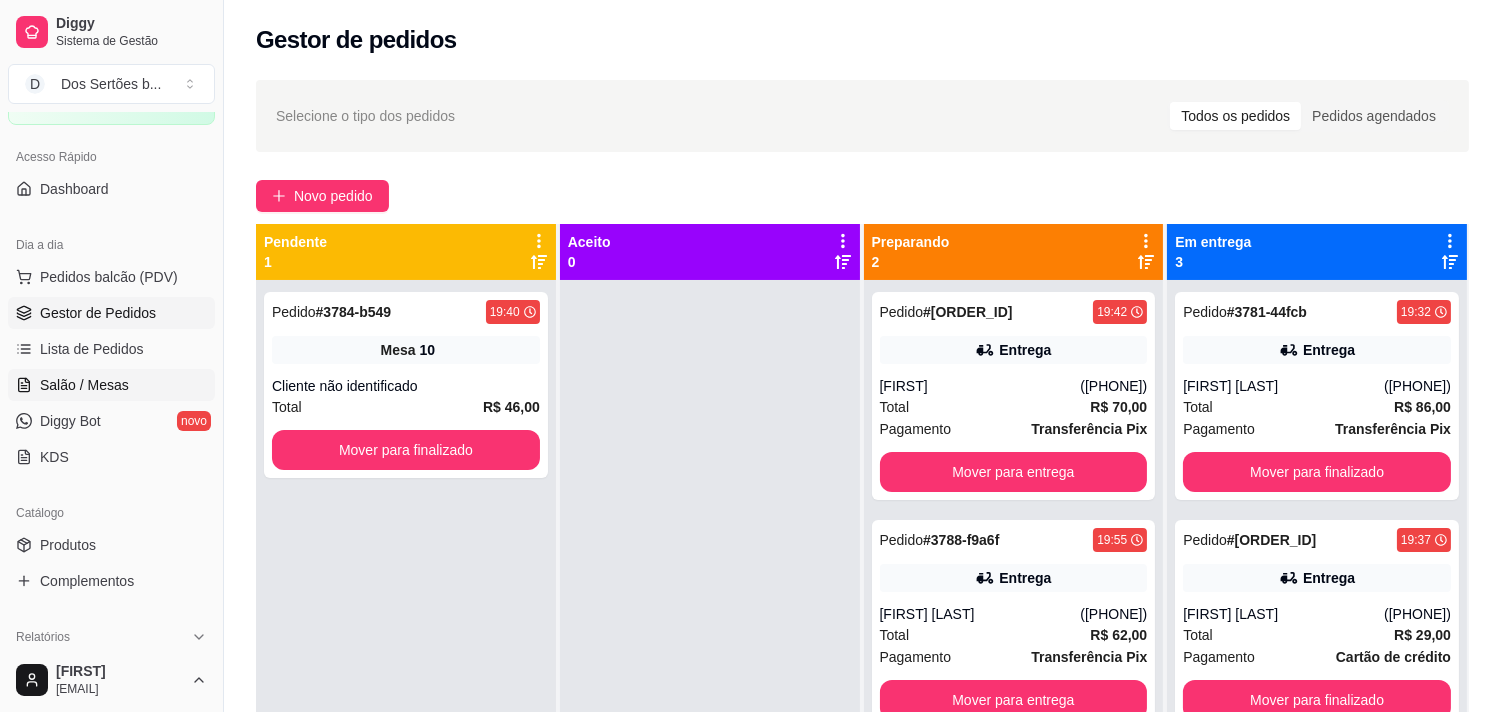 click on "Salão / Mesas" at bounding box center [84, 385] 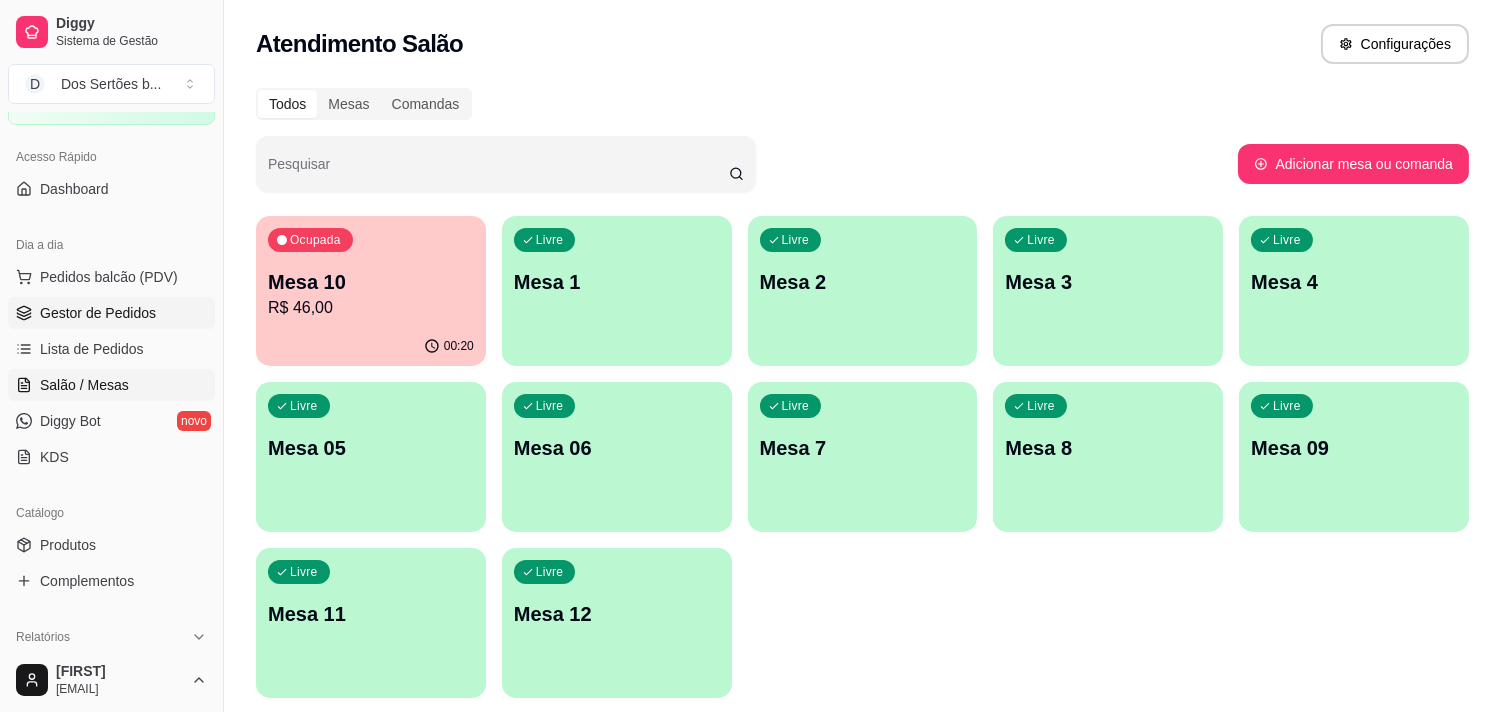 click on "Gestor de Pedidos" at bounding box center (98, 313) 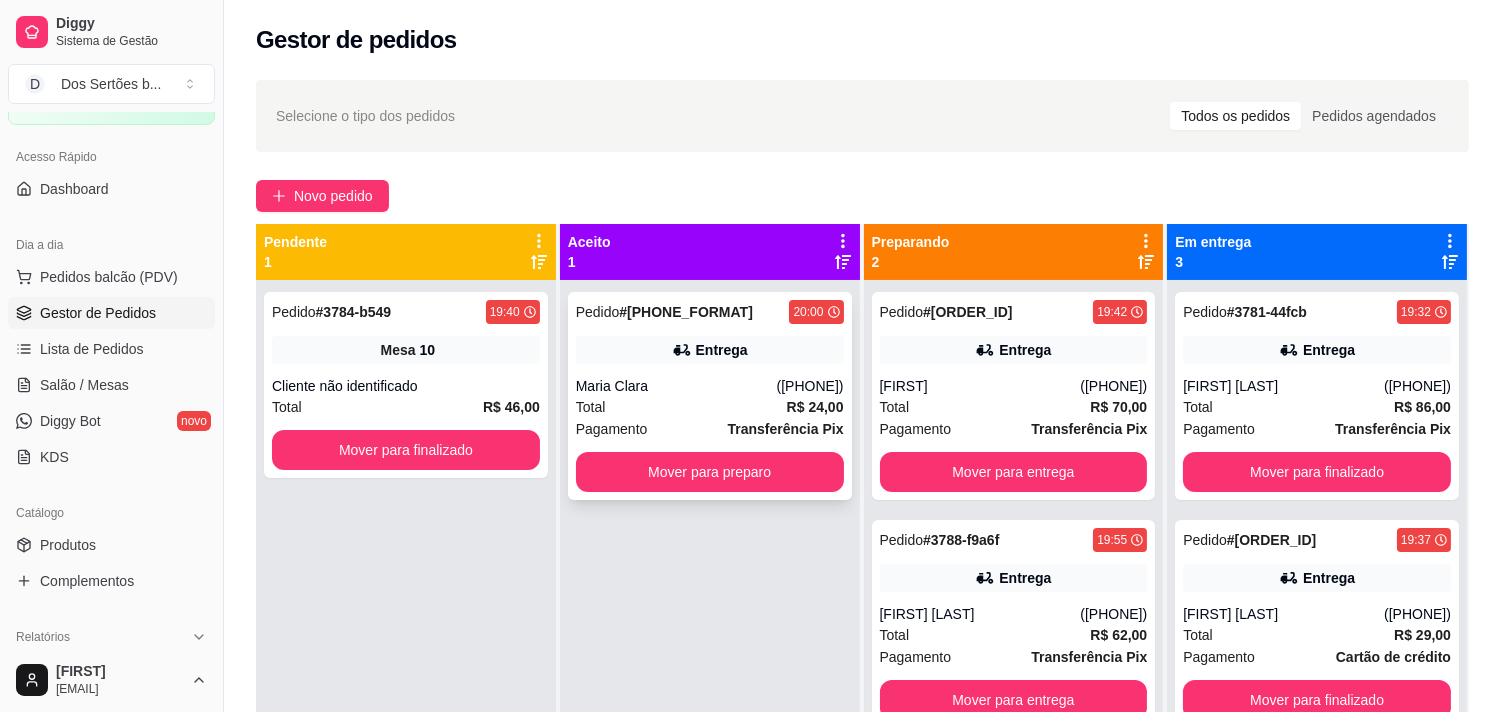 click on "Pedido  # [NUMBER]-[ID] [TIME] Entrega [FIRST] [LAST] ([PHONE]) Total R$ 24,00 Pagamento Transferência Pix Mover para preparo" at bounding box center (710, 396) 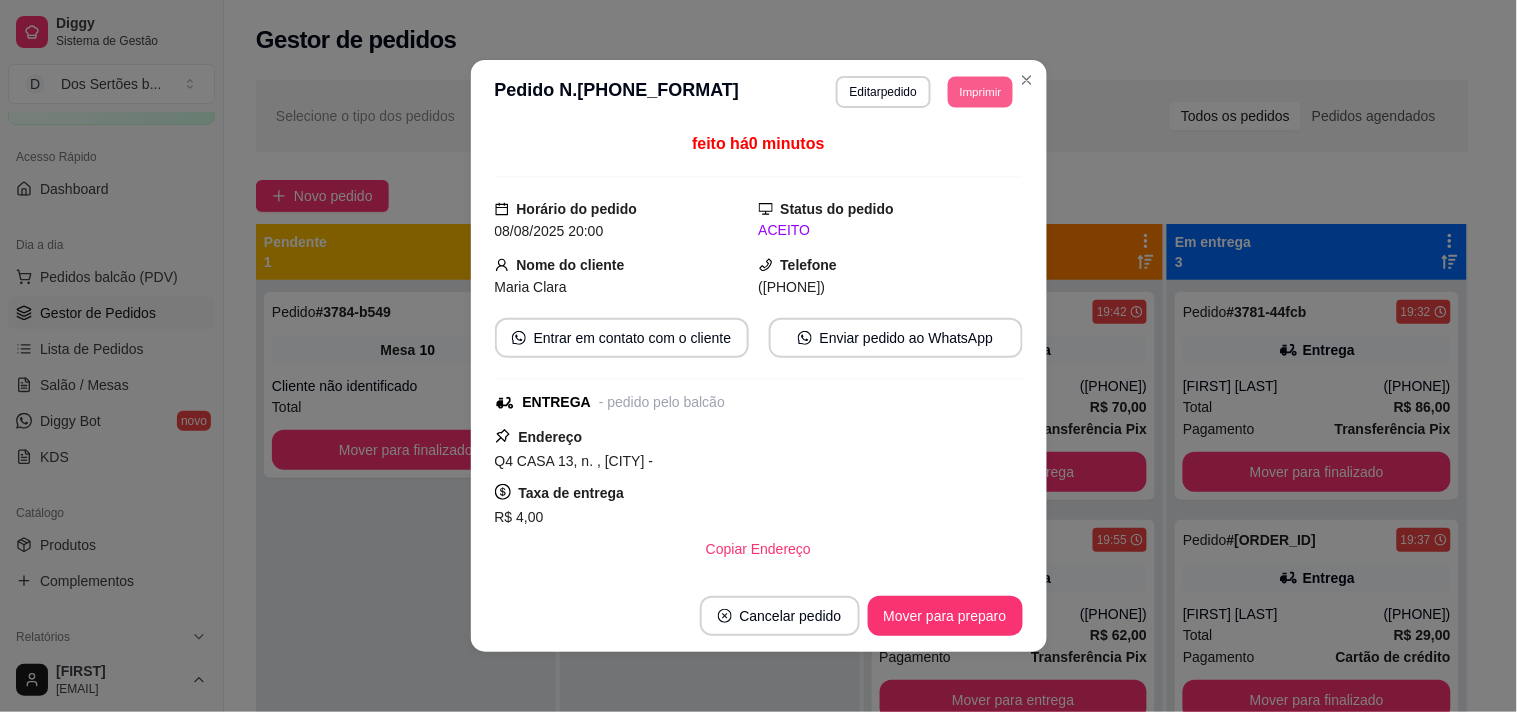 click on "Imprimir" at bounding box center (980, 91) 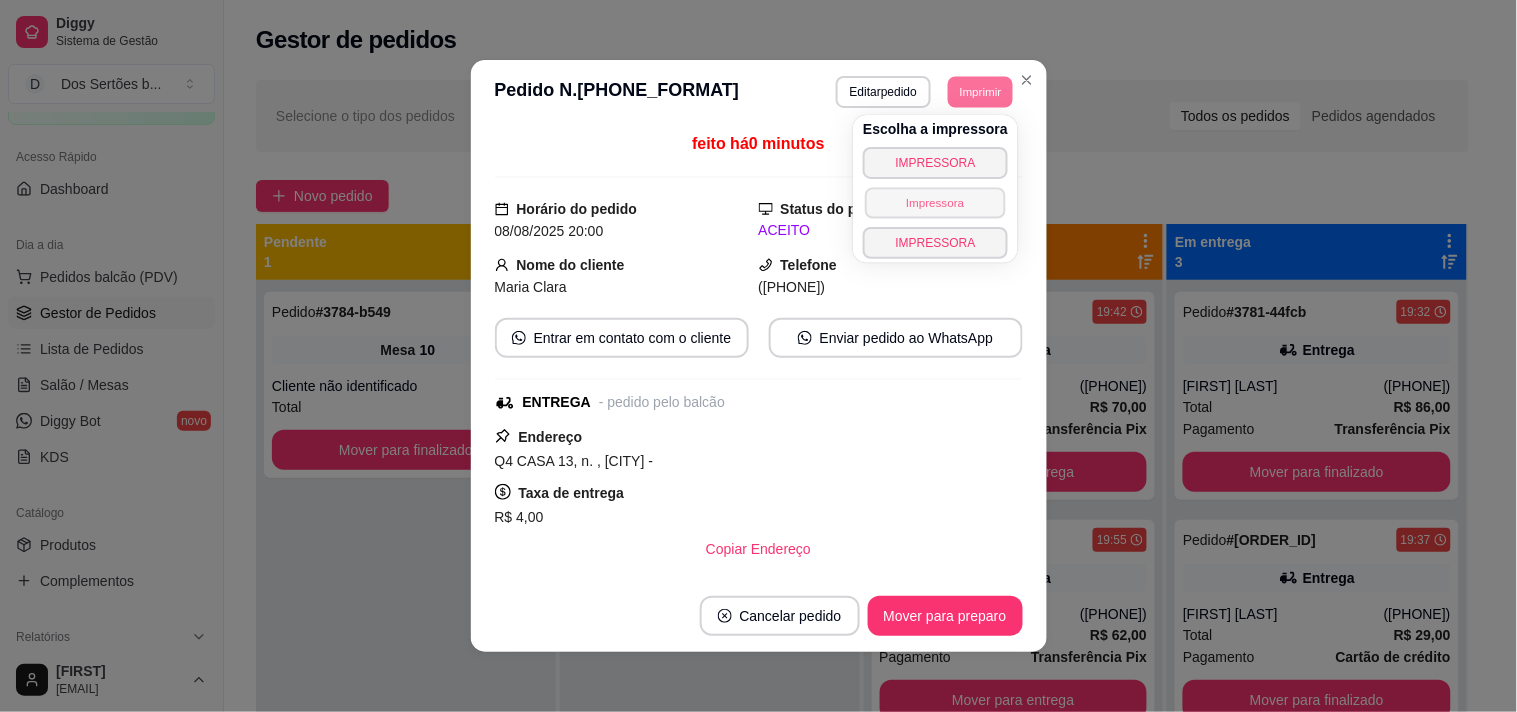 click on "Impressora" at bounding box center (935, 202) 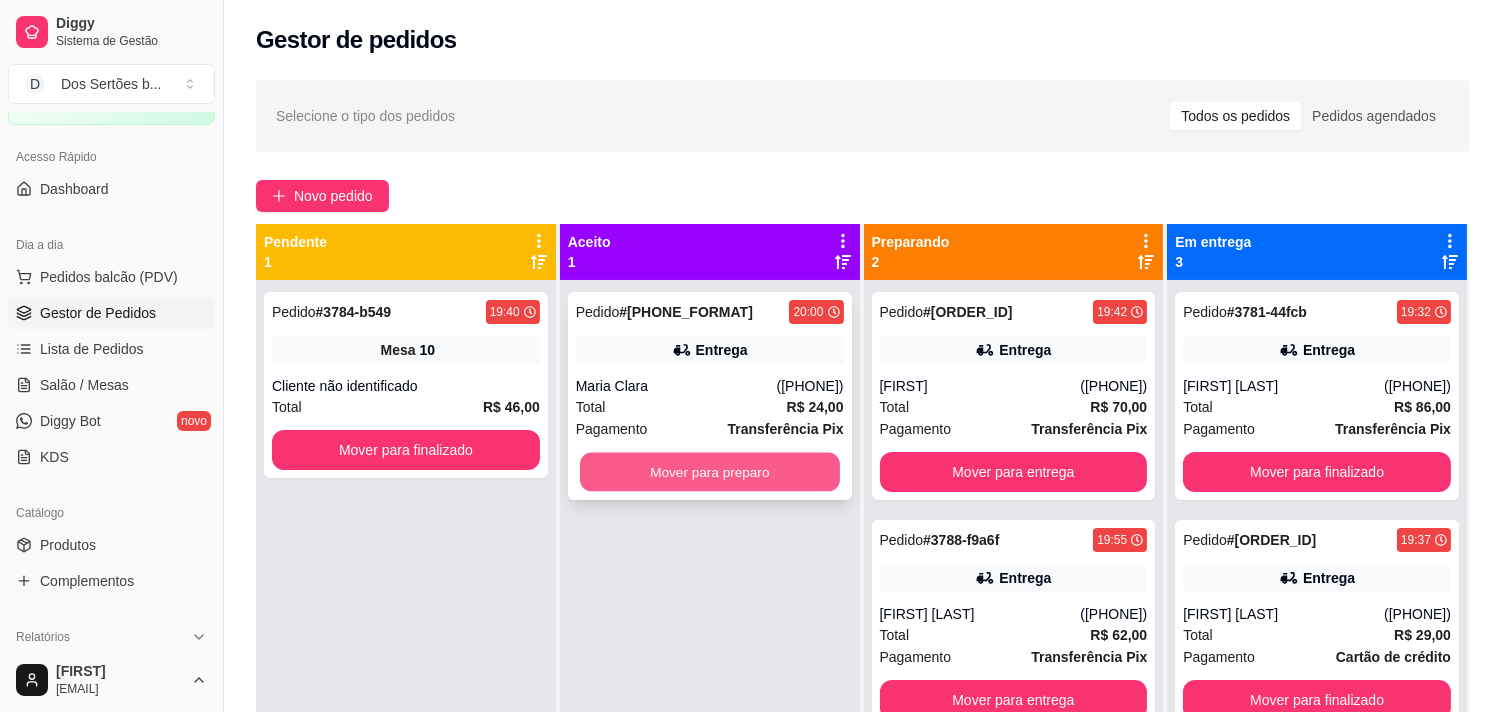 click on "Mover para preparo" at bounding box center (710, 472) 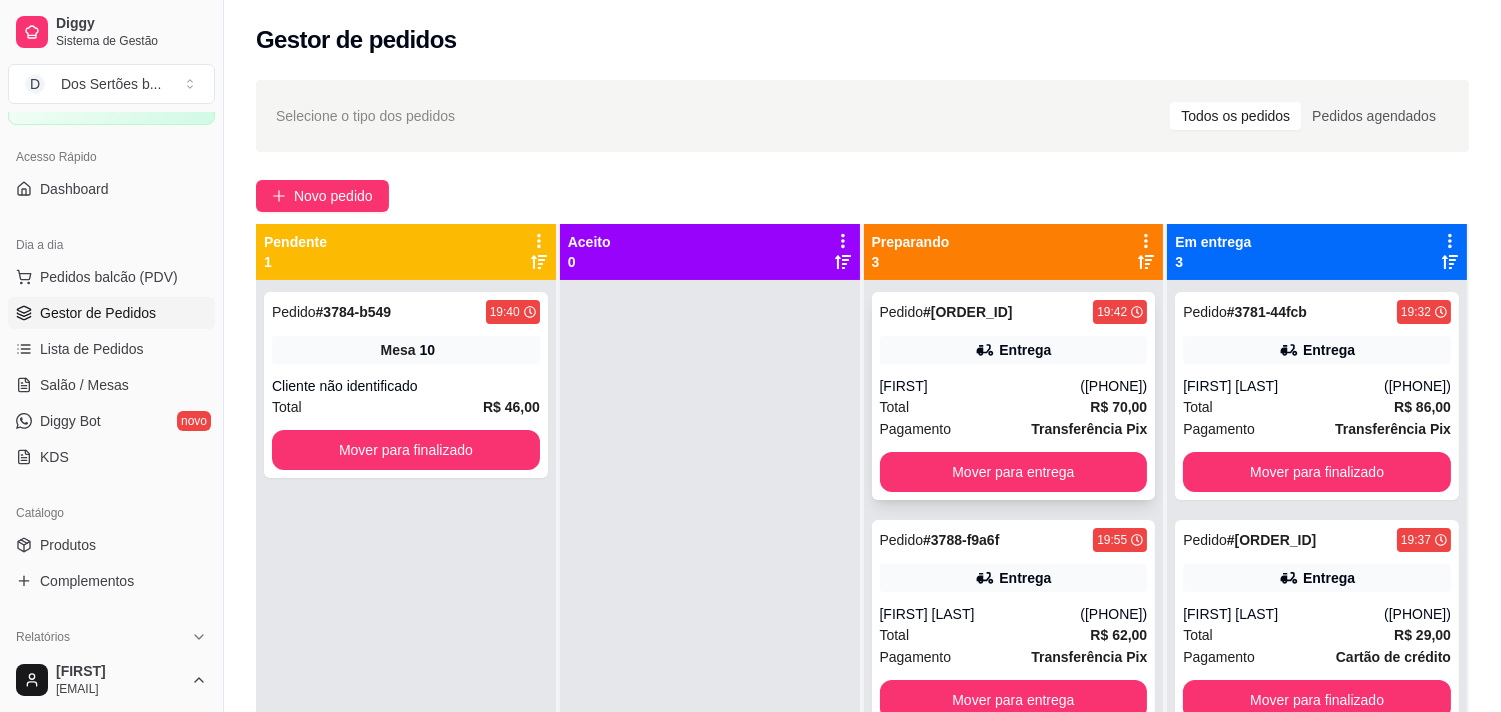 scroll, scrollTop: 44, scrollLeft: 0, axis: vertical 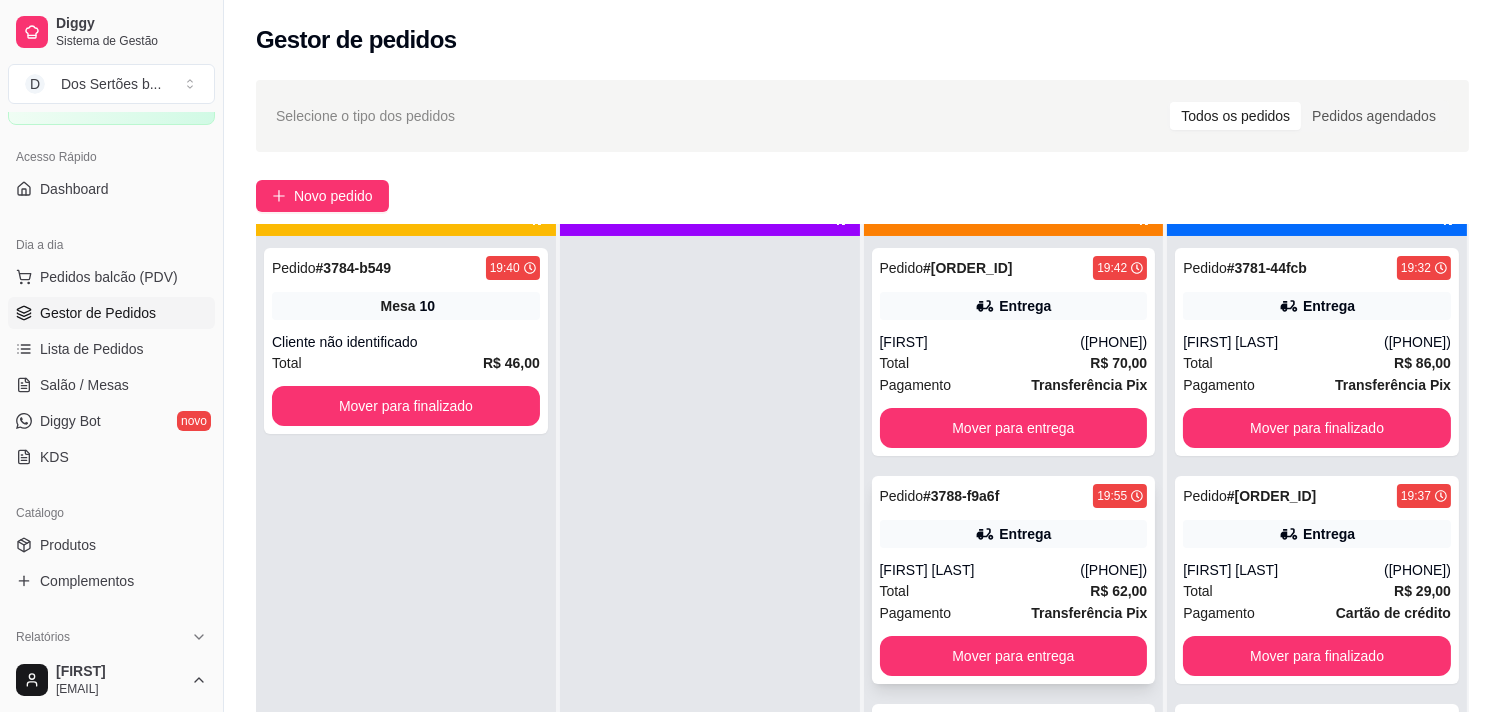click on "Pedido  # 3788-f9a6f 19:55 Entrega [FIRST] [LAST] ([PHONE]) Total R$ 62,00 Pagamento Transferência Pix Mover para entrega" at bounding box center [1014, 580] 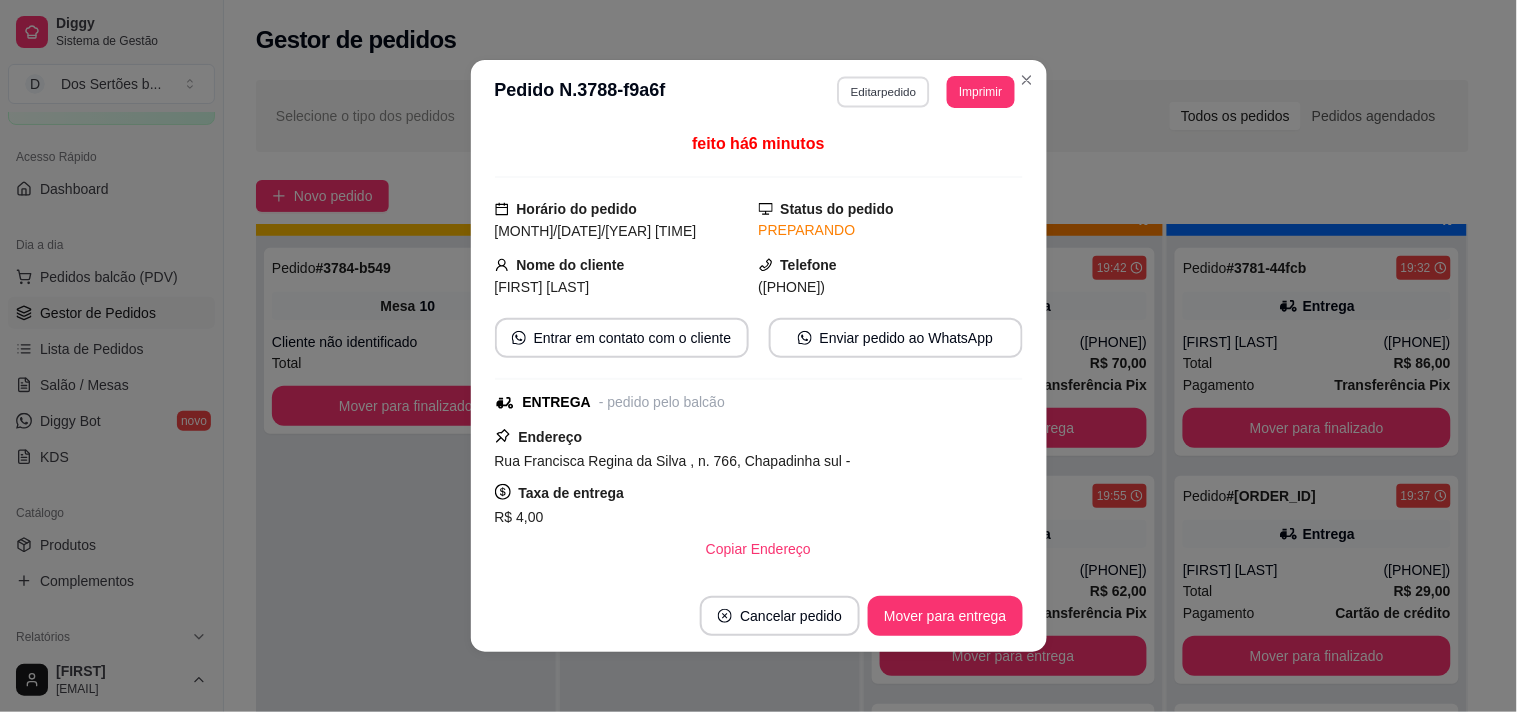 click on "Editar  pedido" at bounding box center (883, 91) 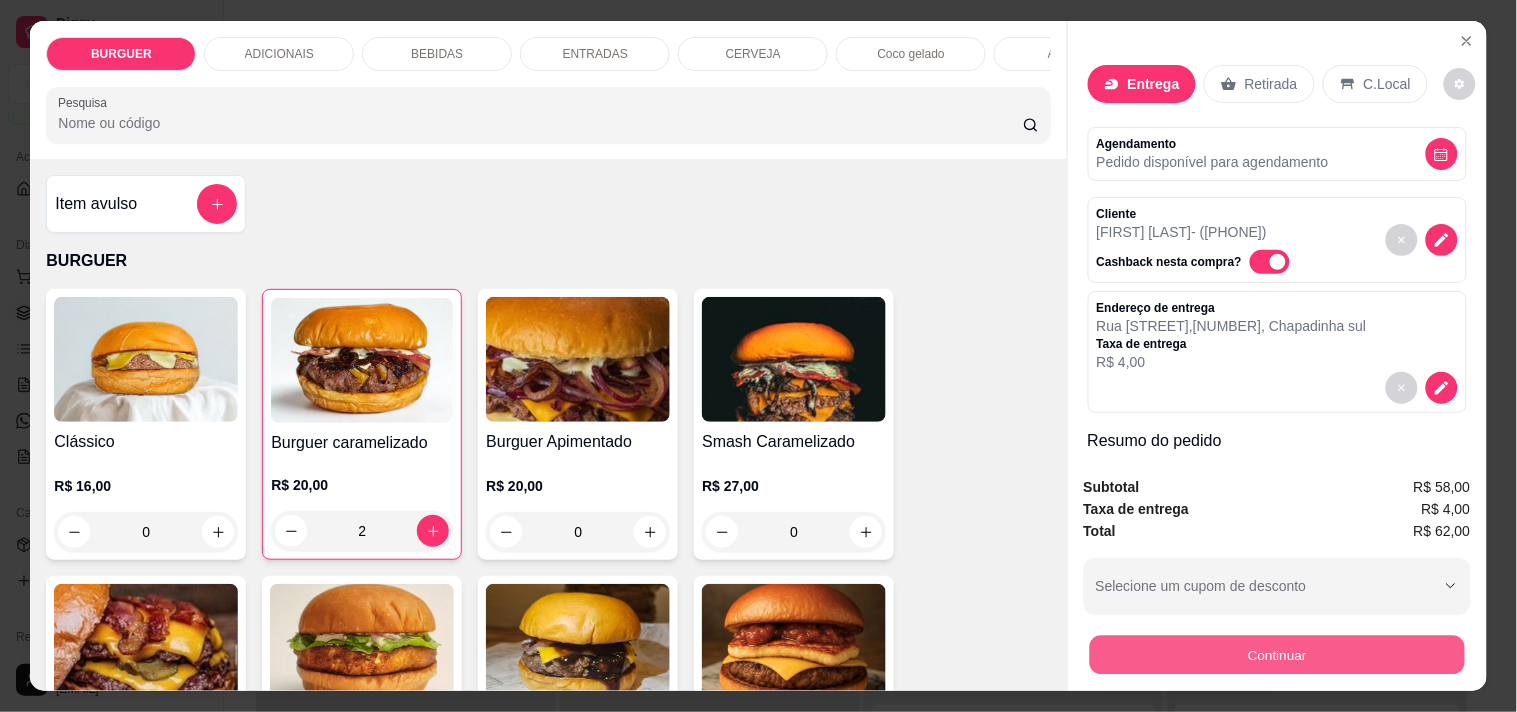 click on "Continuar" at bounding box center (1276, 654) 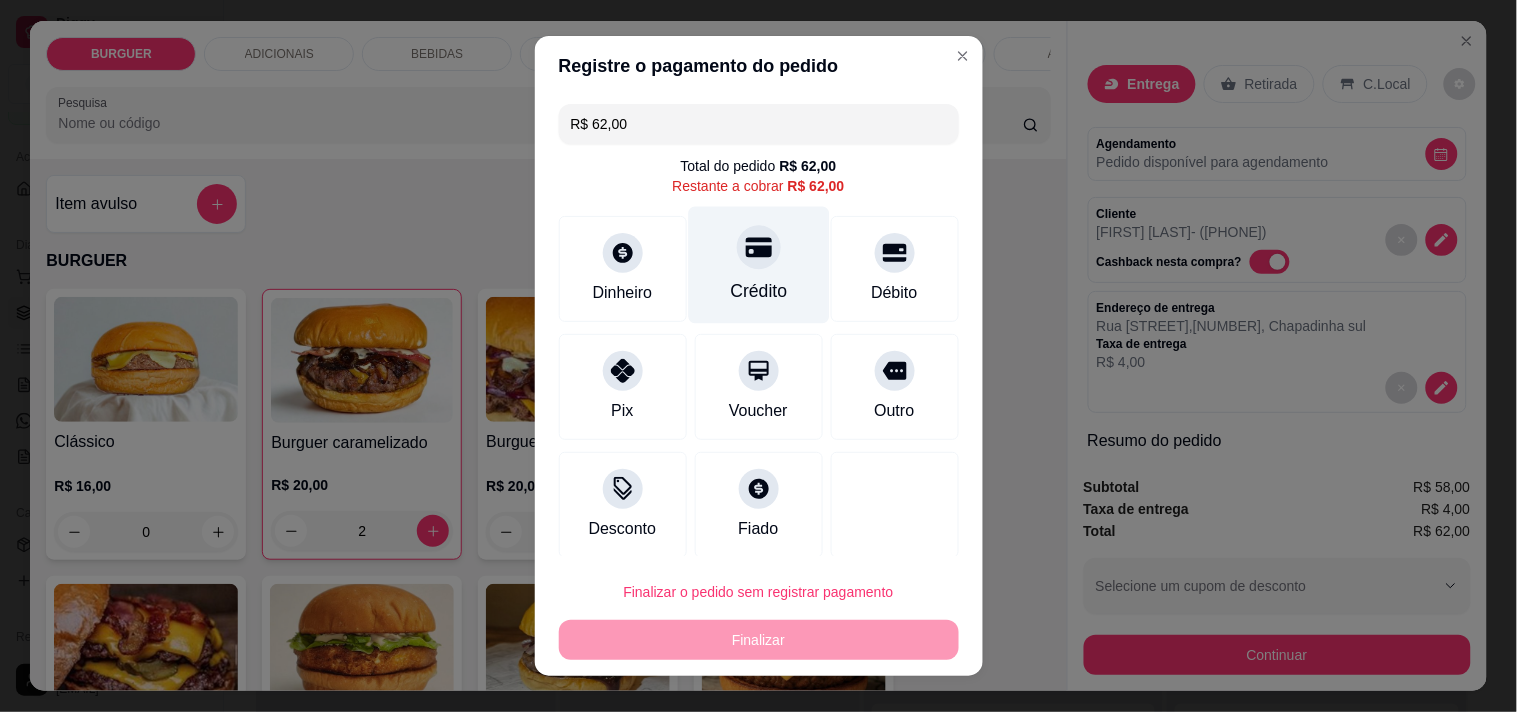 click on "Crédito" at bounding box center (758, 291) 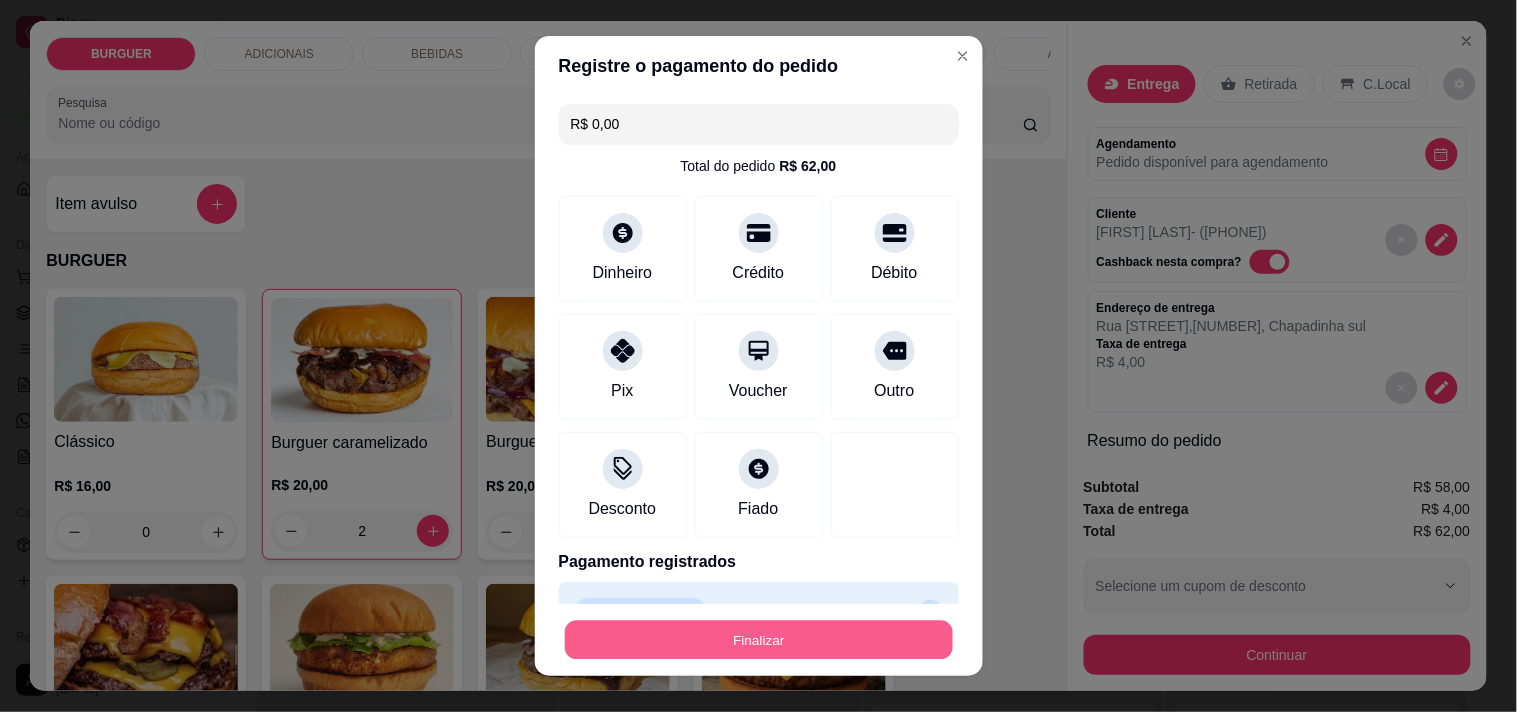 click on "Finalizar" at bounding box center [759, 640] 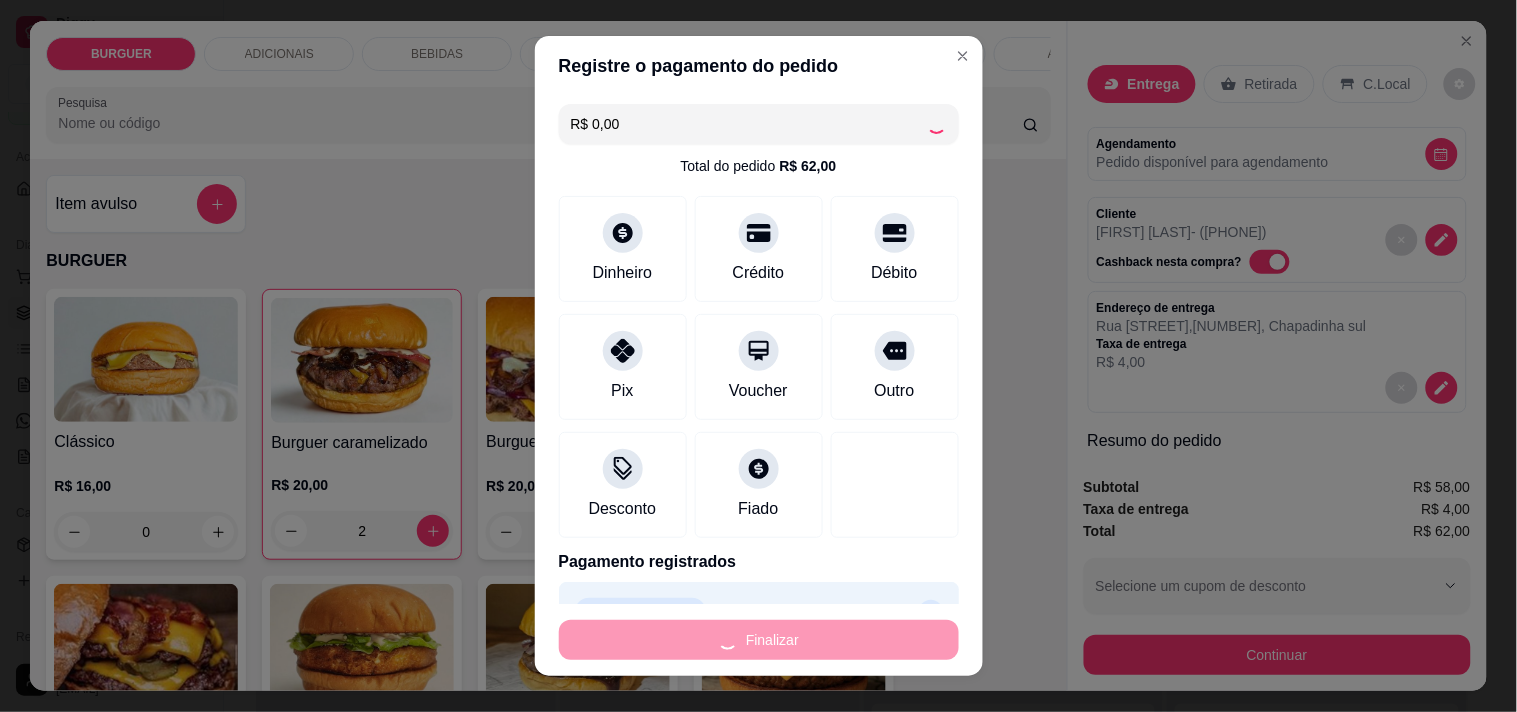type on "0" 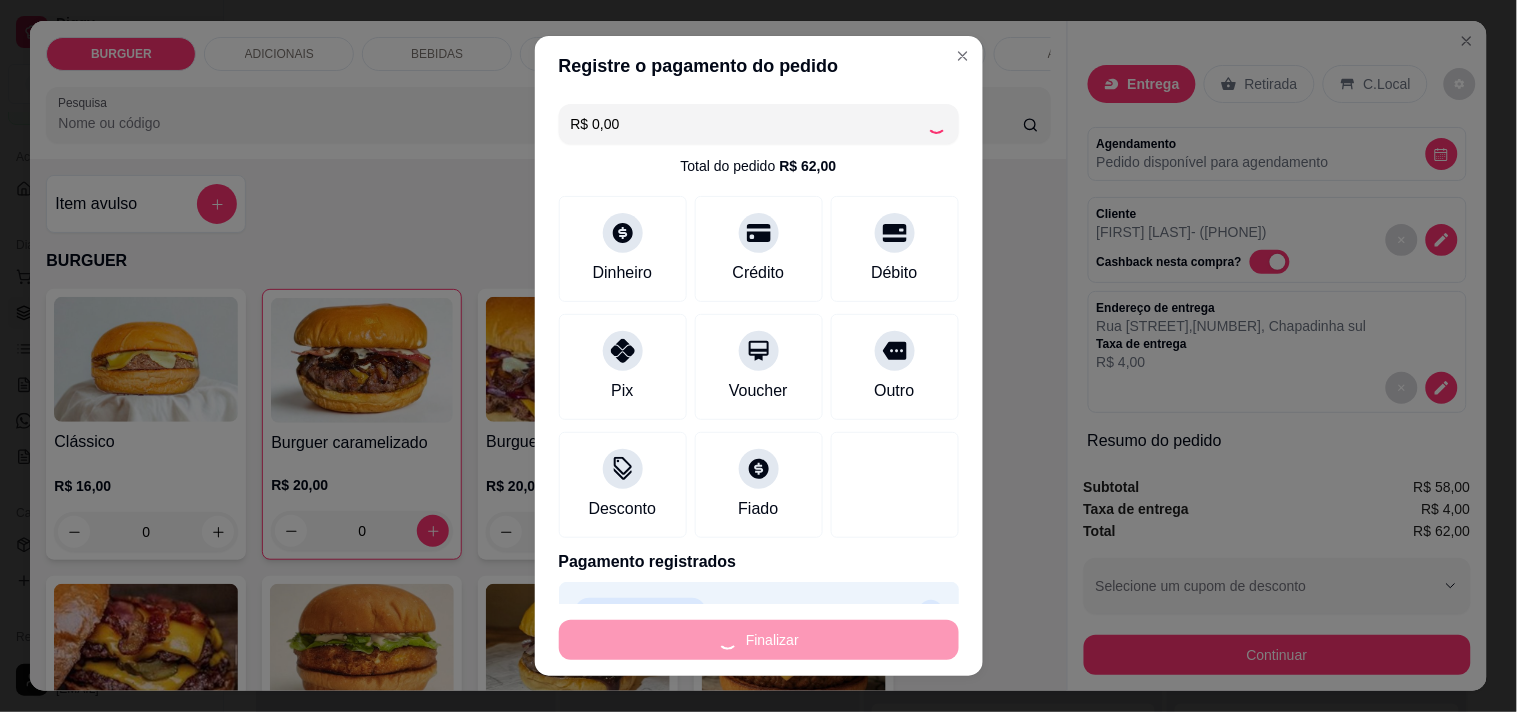 type on "-R$ 62,00" 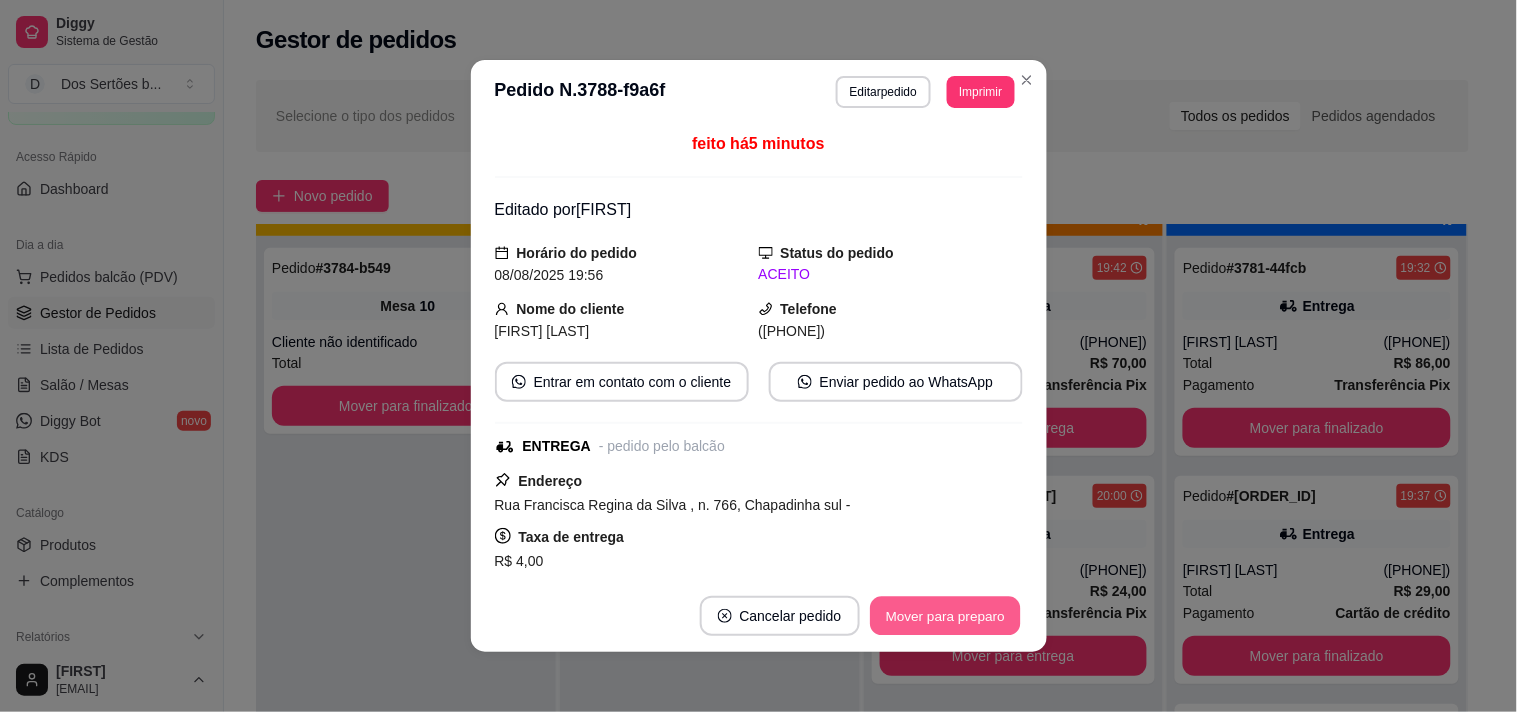 click on "Mover para preparo" at bounding box center [945, 616] 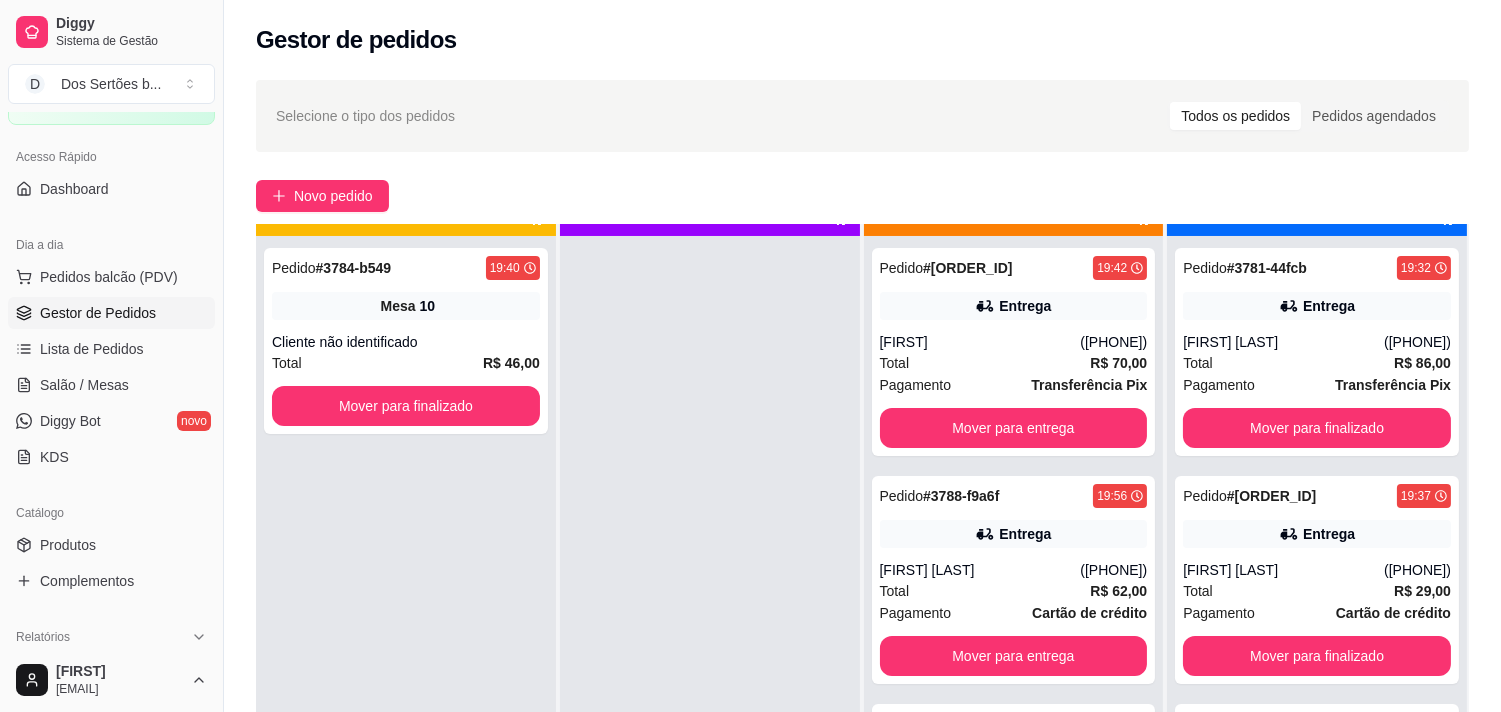 scroll, scrollTop: 305, scrollLeft: 0, axis: vertical 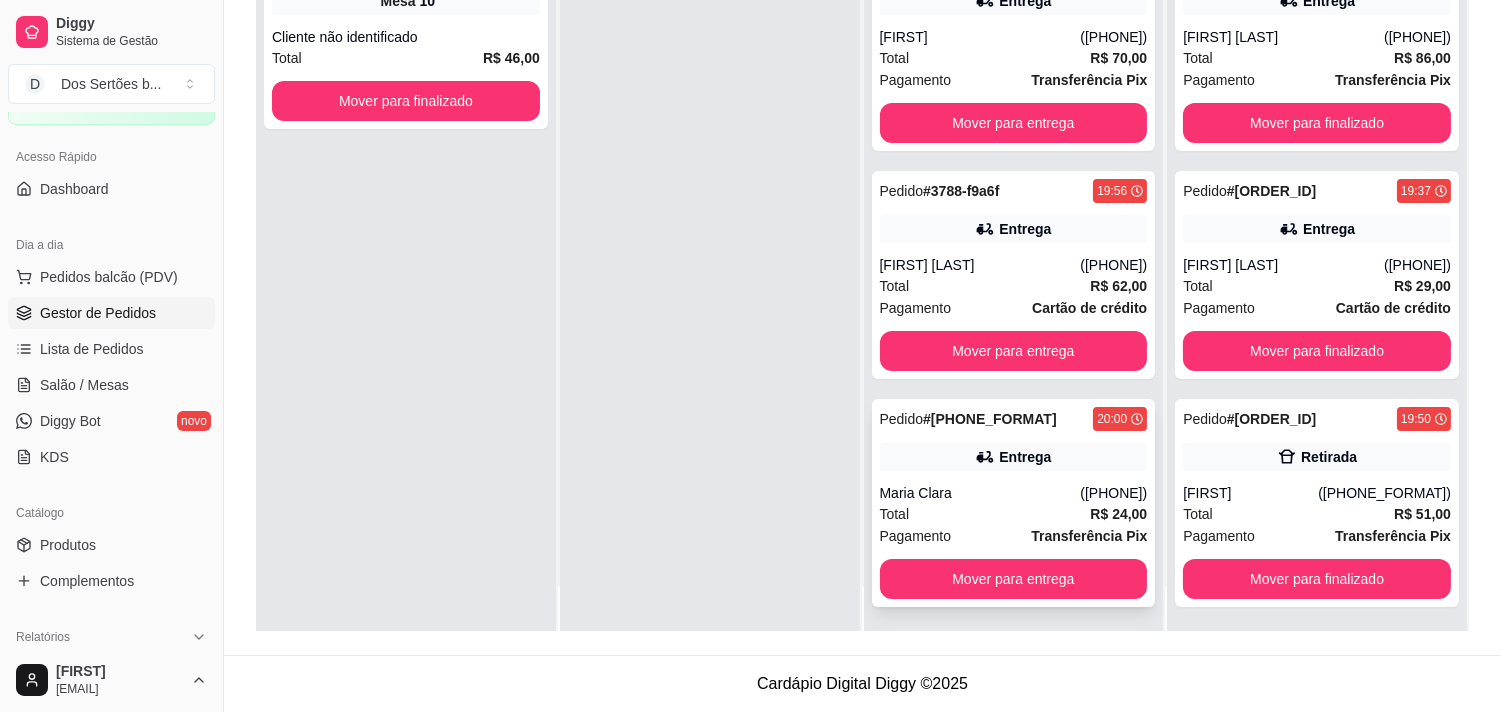 click on "Maria Clara" at bounding box center [980, 493] 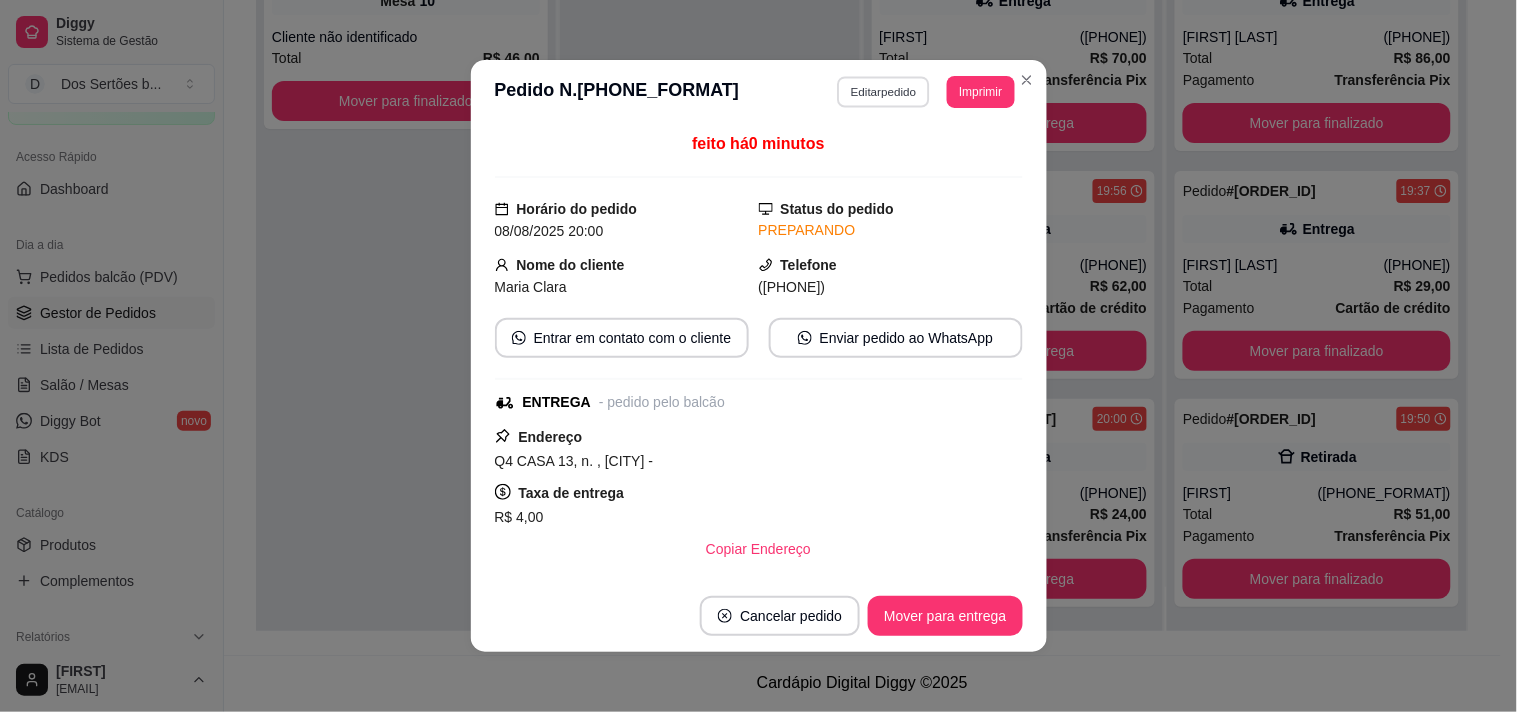 click on "Editar  pedido" at bounding box center [883, 91] 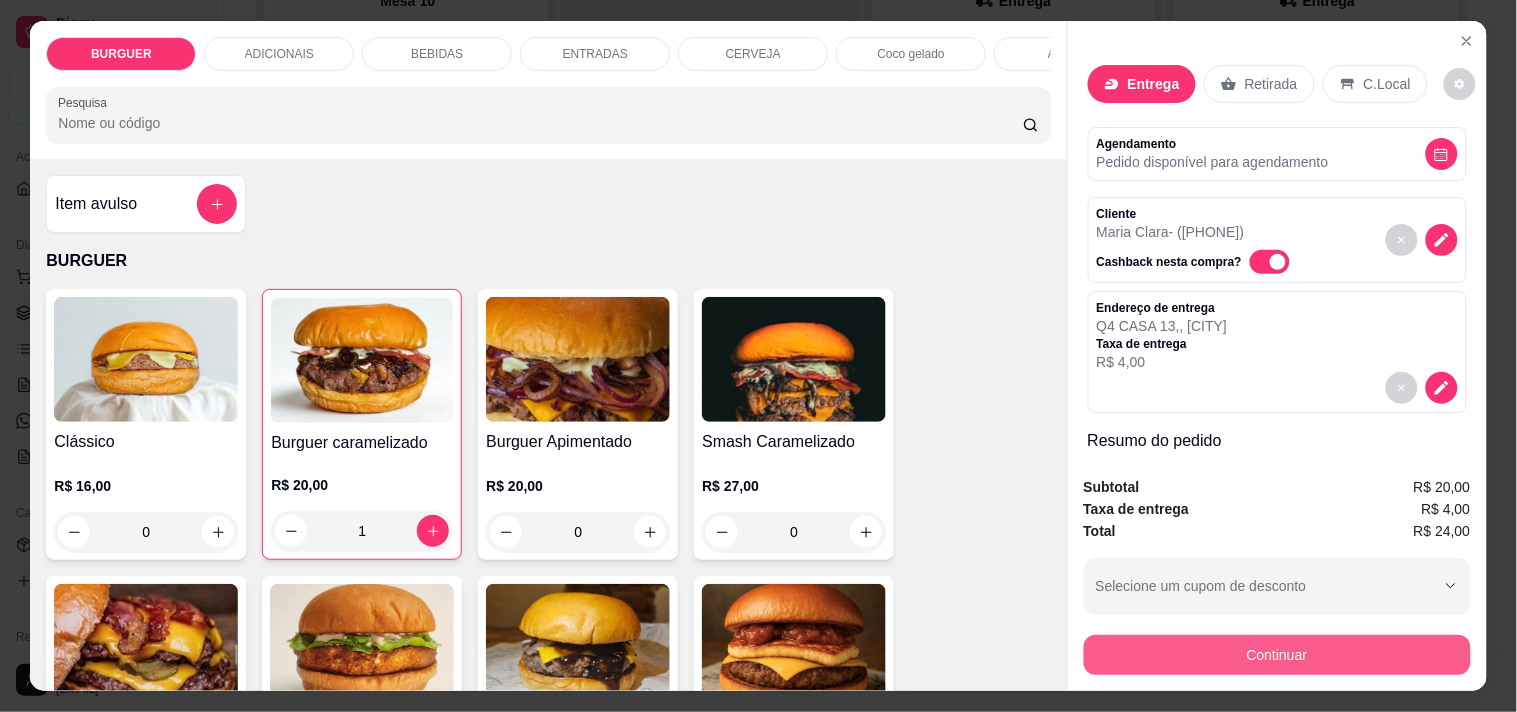 click on "Continuar" at bounding box center [1277, 655] 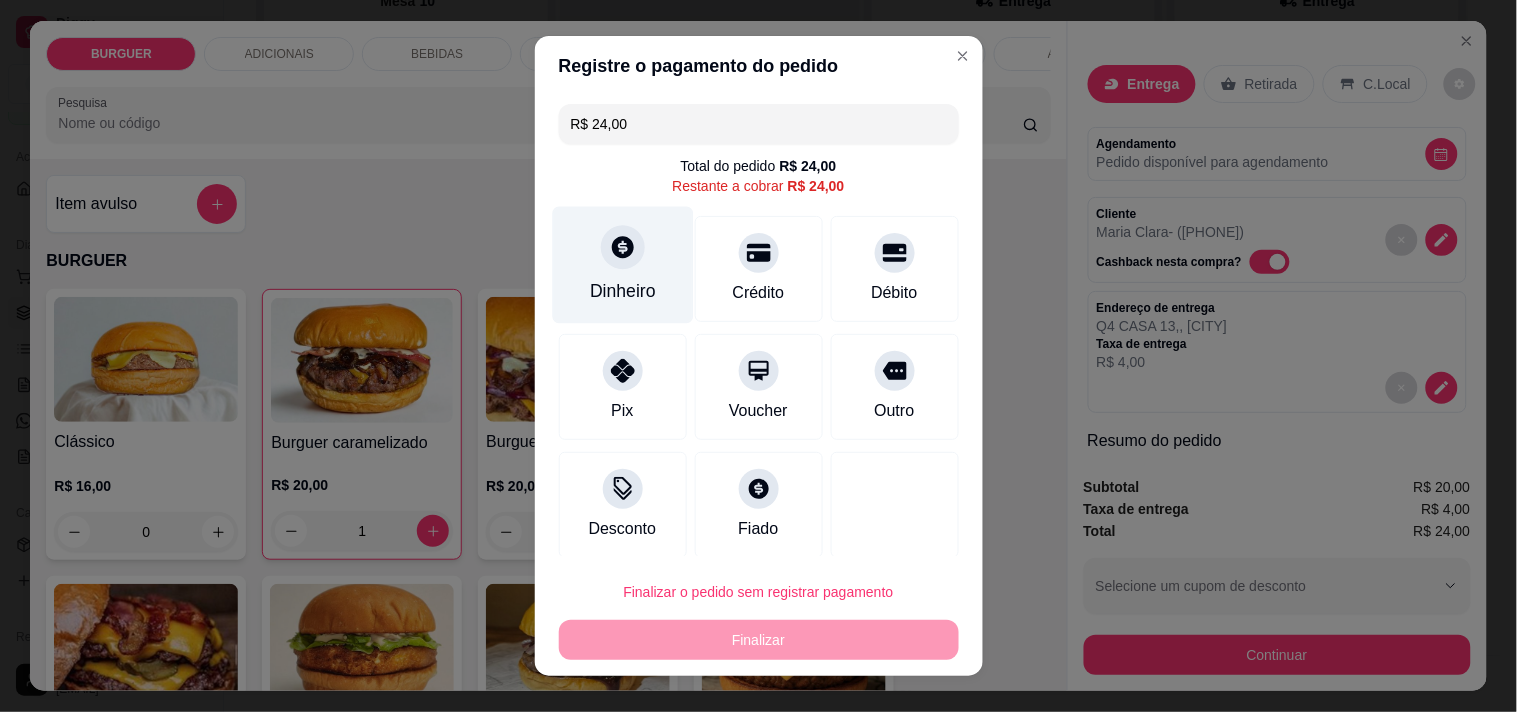 click 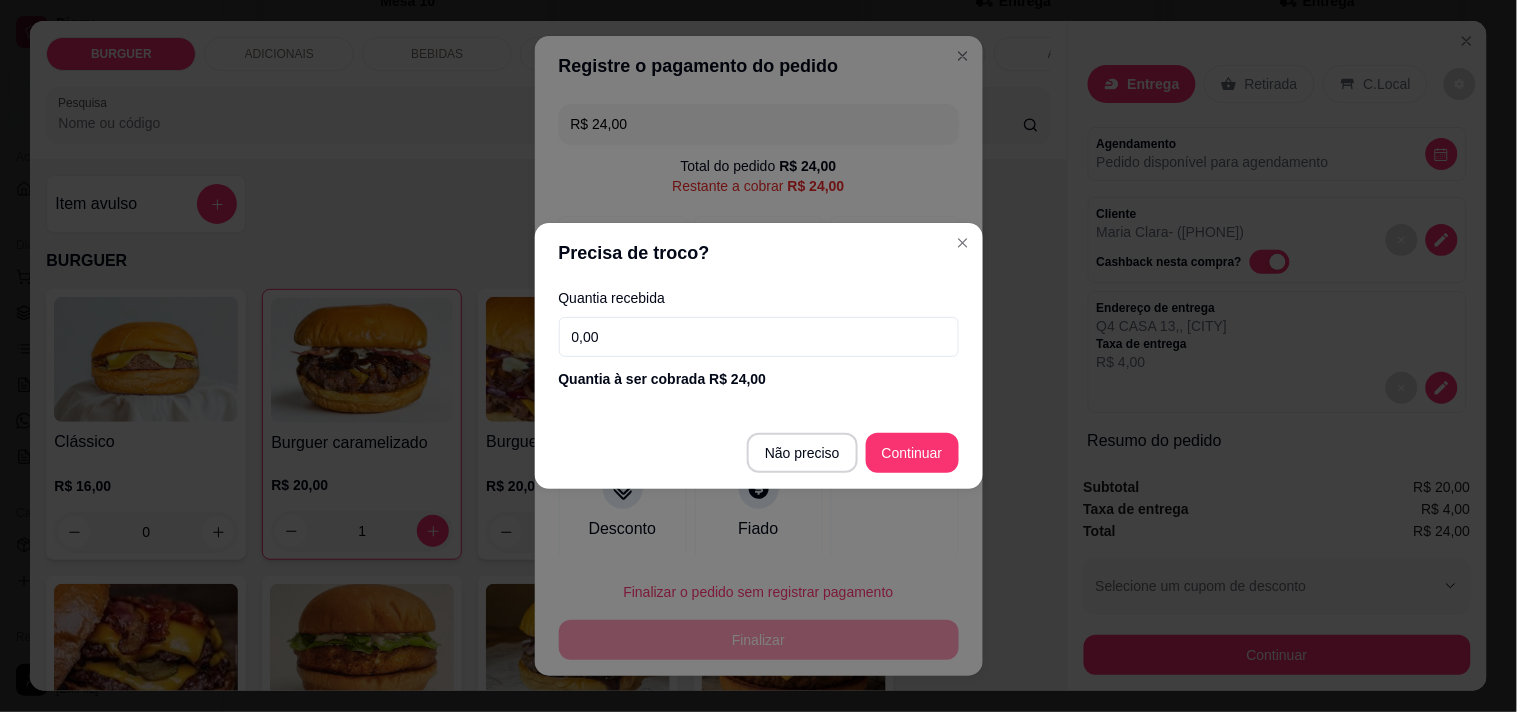 click on "0,00" at bounding box center [759, 337] 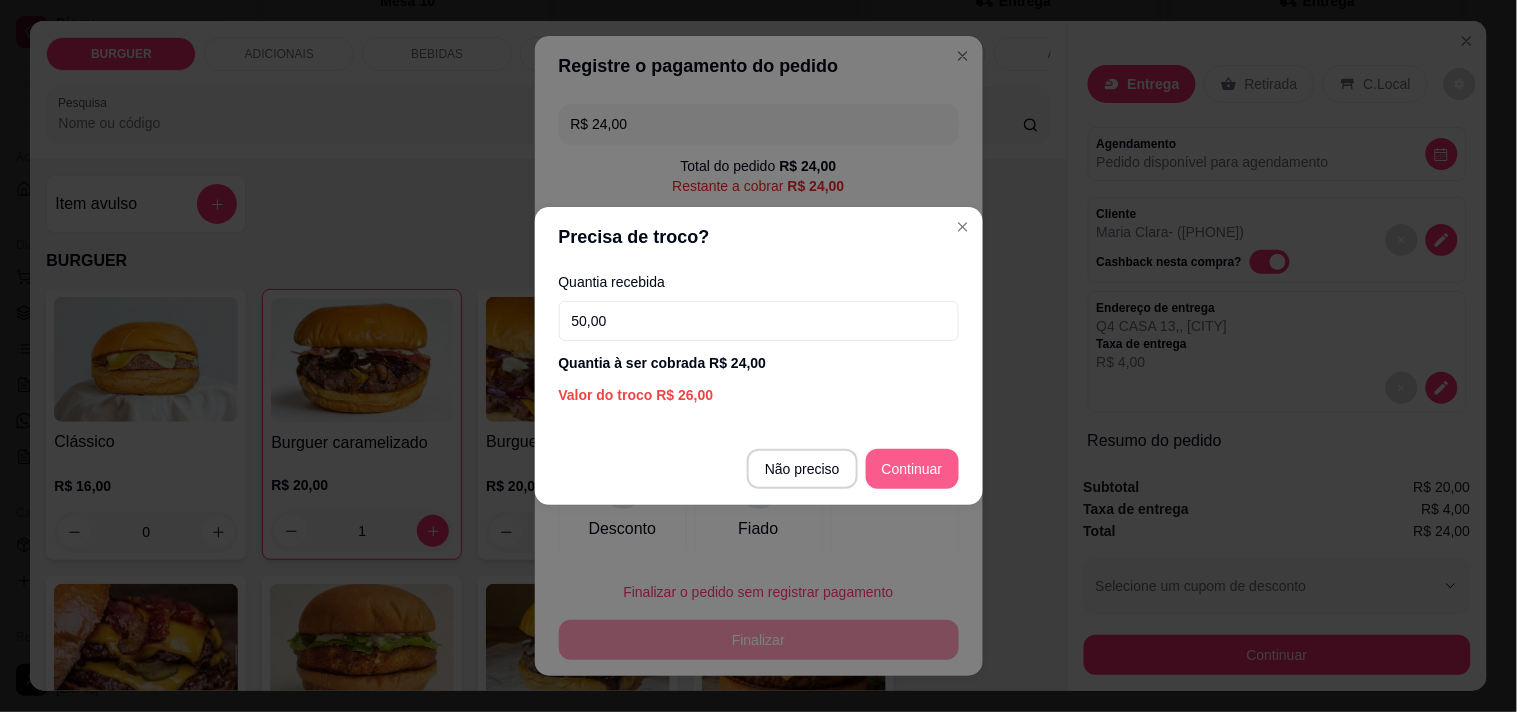 type on "50,00" 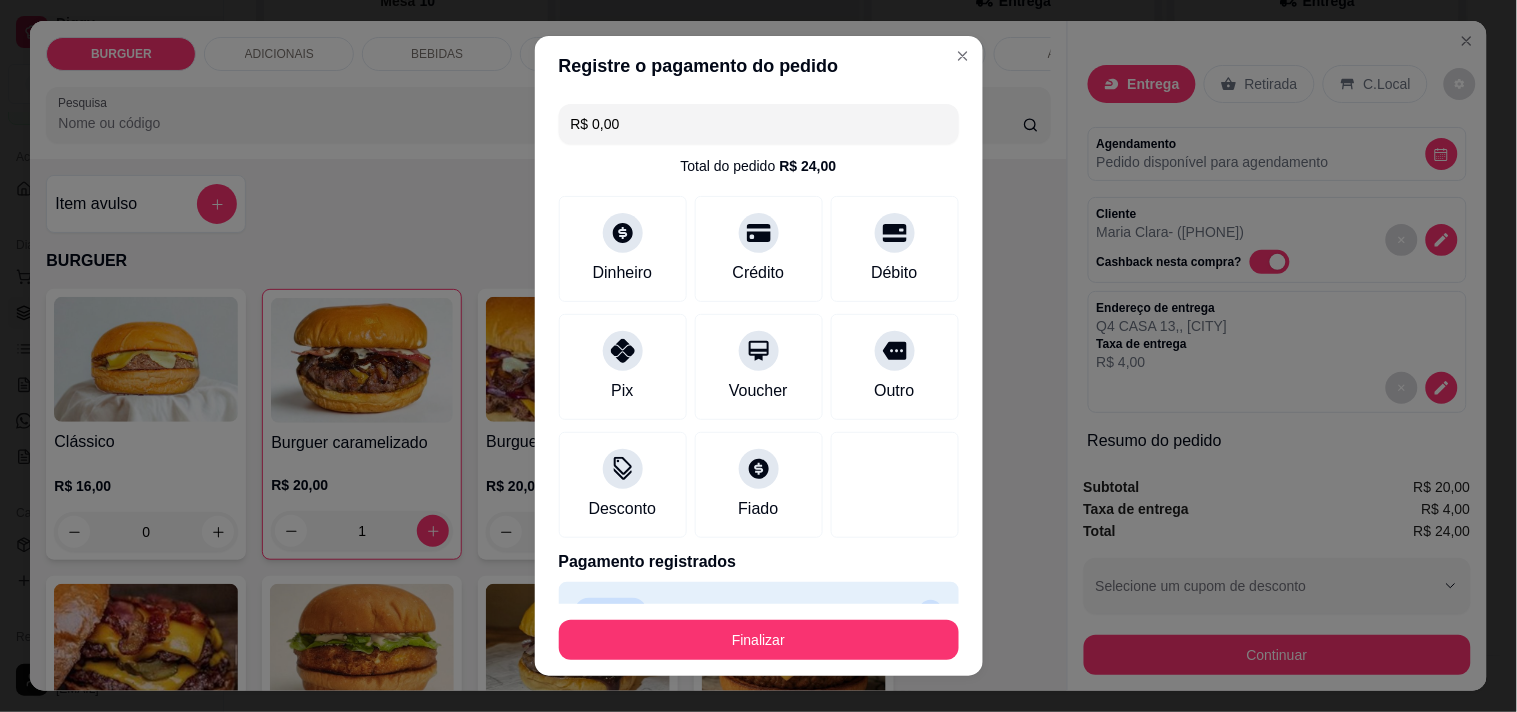 type on "R$ 0,00" 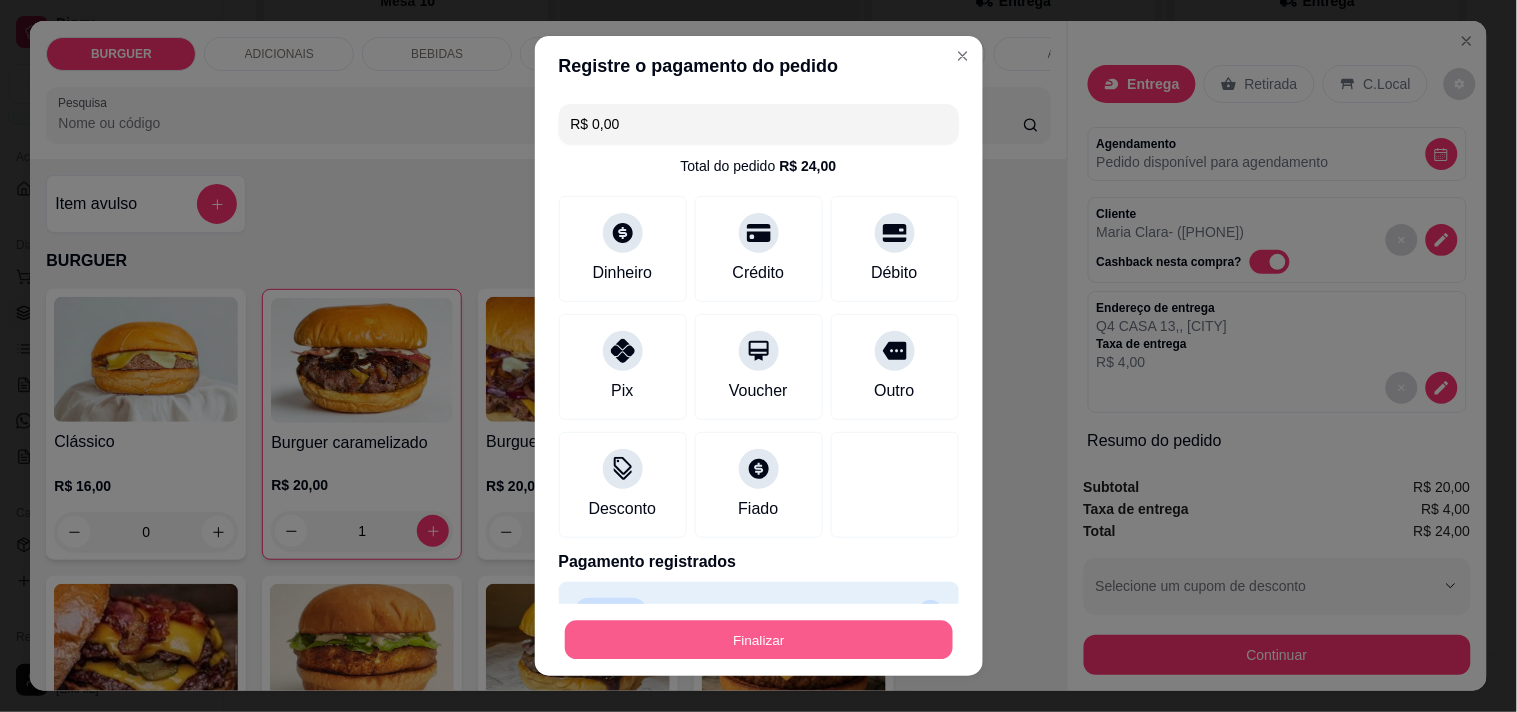 click on "Finalizar" at bounding box center [759, 640] 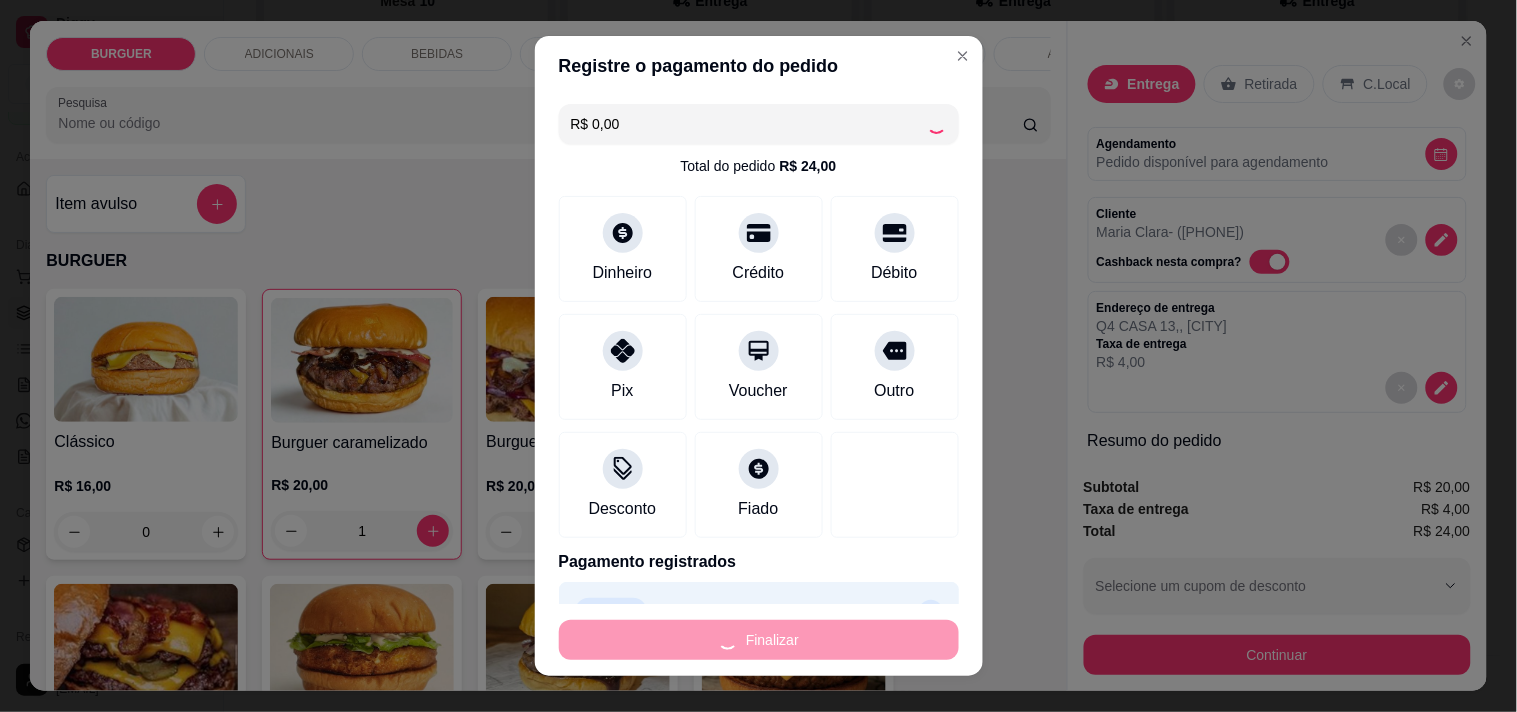 type on "0" 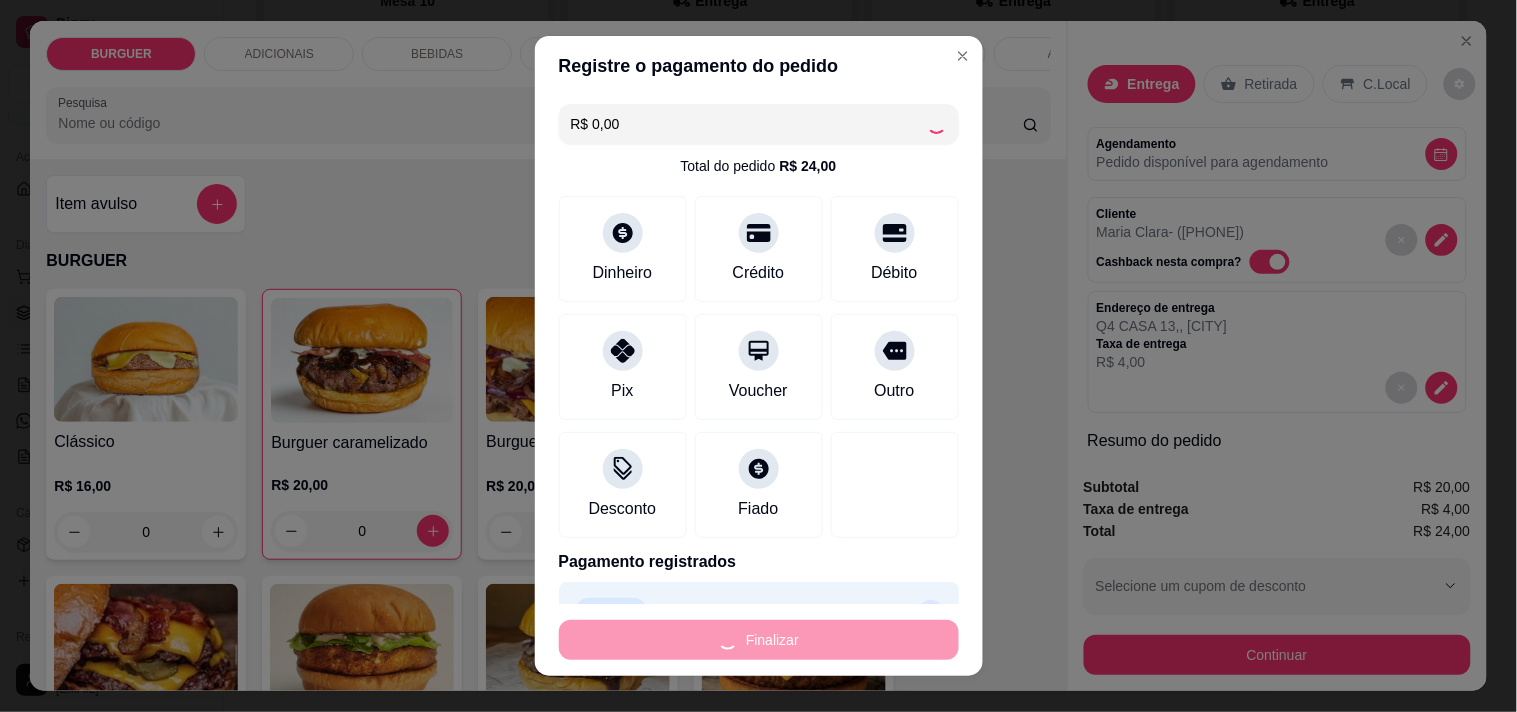 type on "-R$ 24,00" 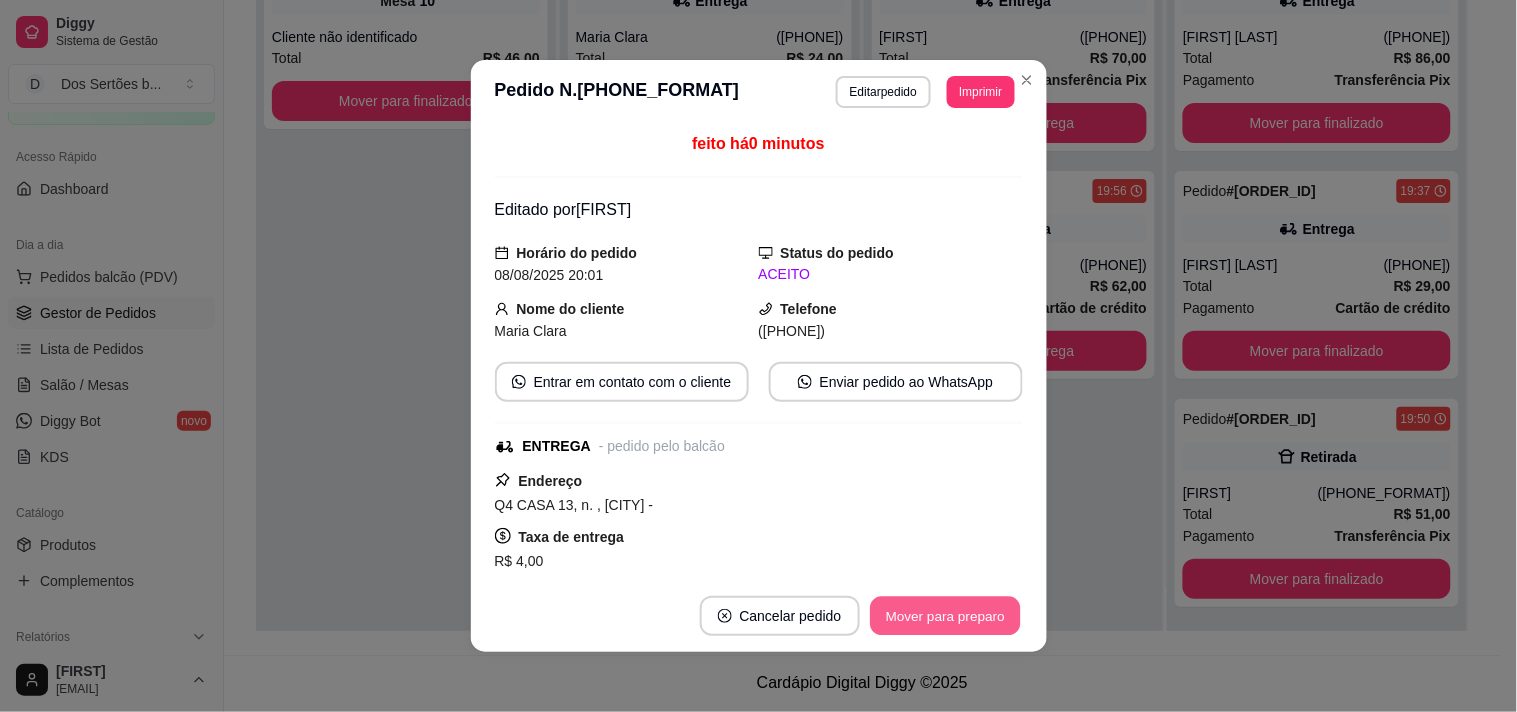 click on "Mover para preparo" at bounding box center [945, 616] 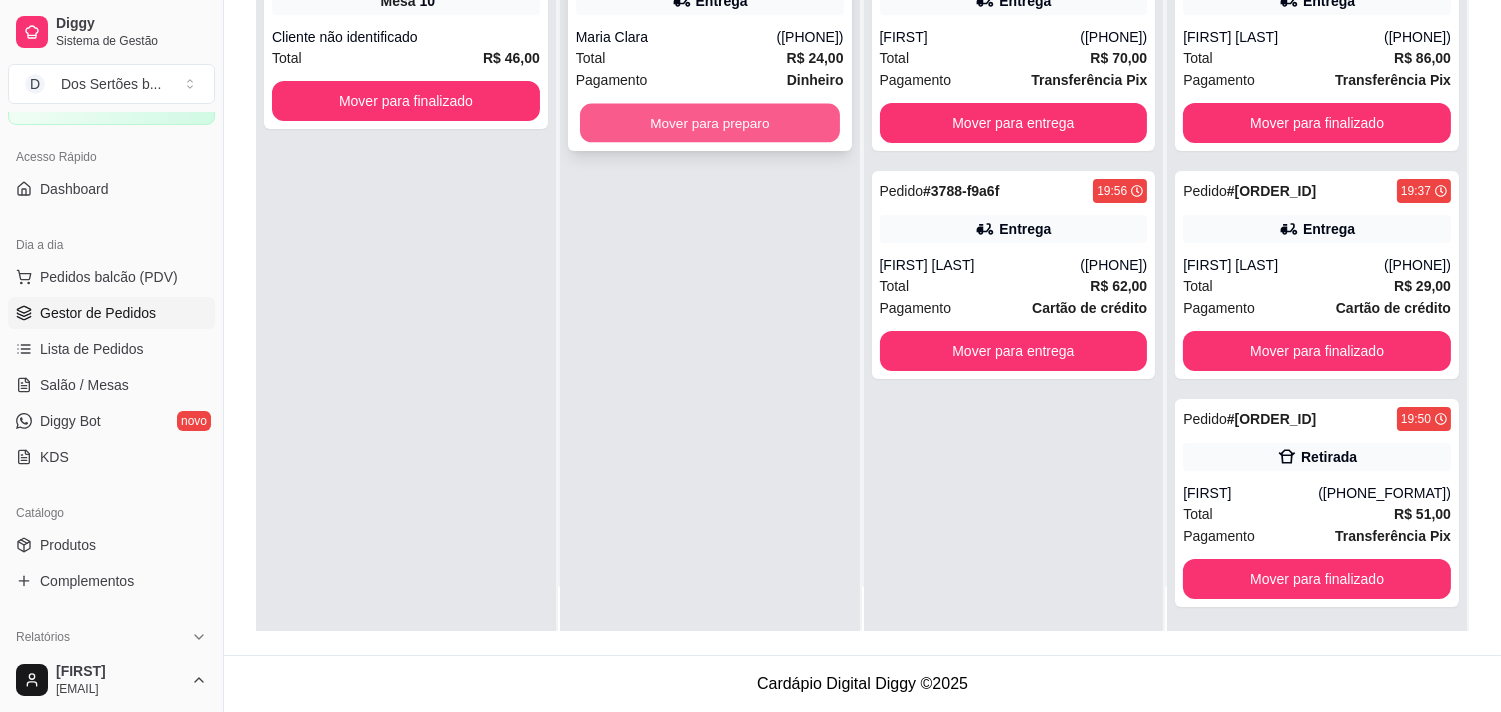 click on "Mover para preparo" at bounding box center (710, 123) 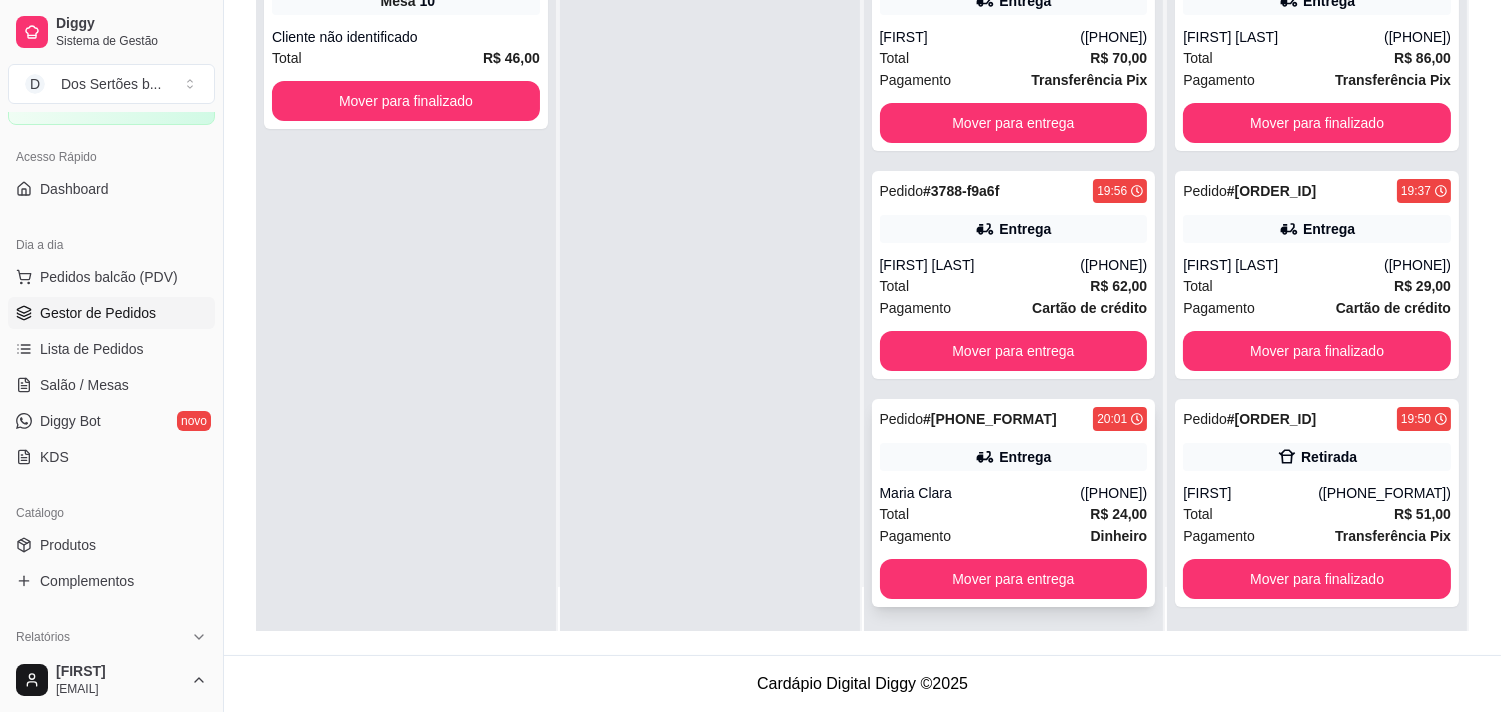 click on "Pagamento Dinheiro" at bounding box center [1014, 536] 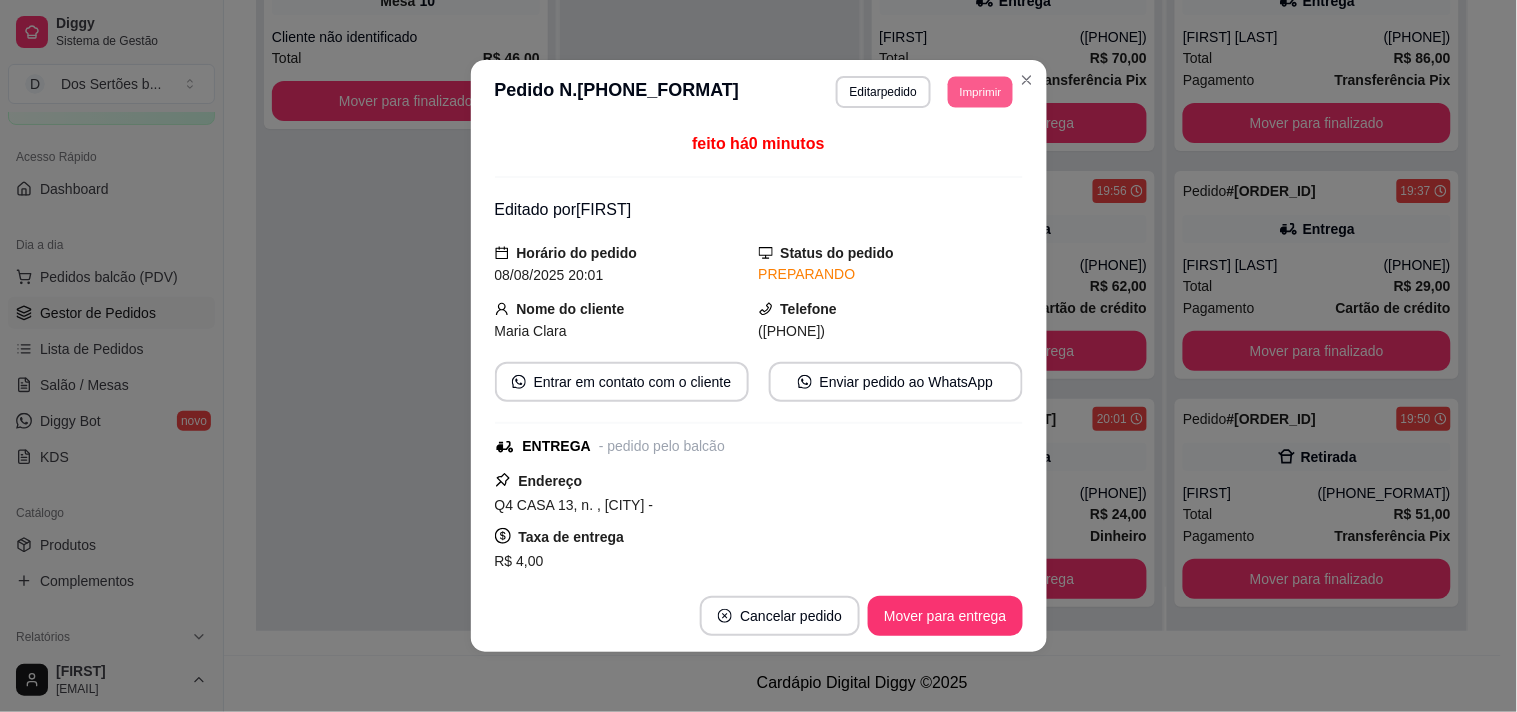 click on "Imprimir" at bounding box center [980, 91] 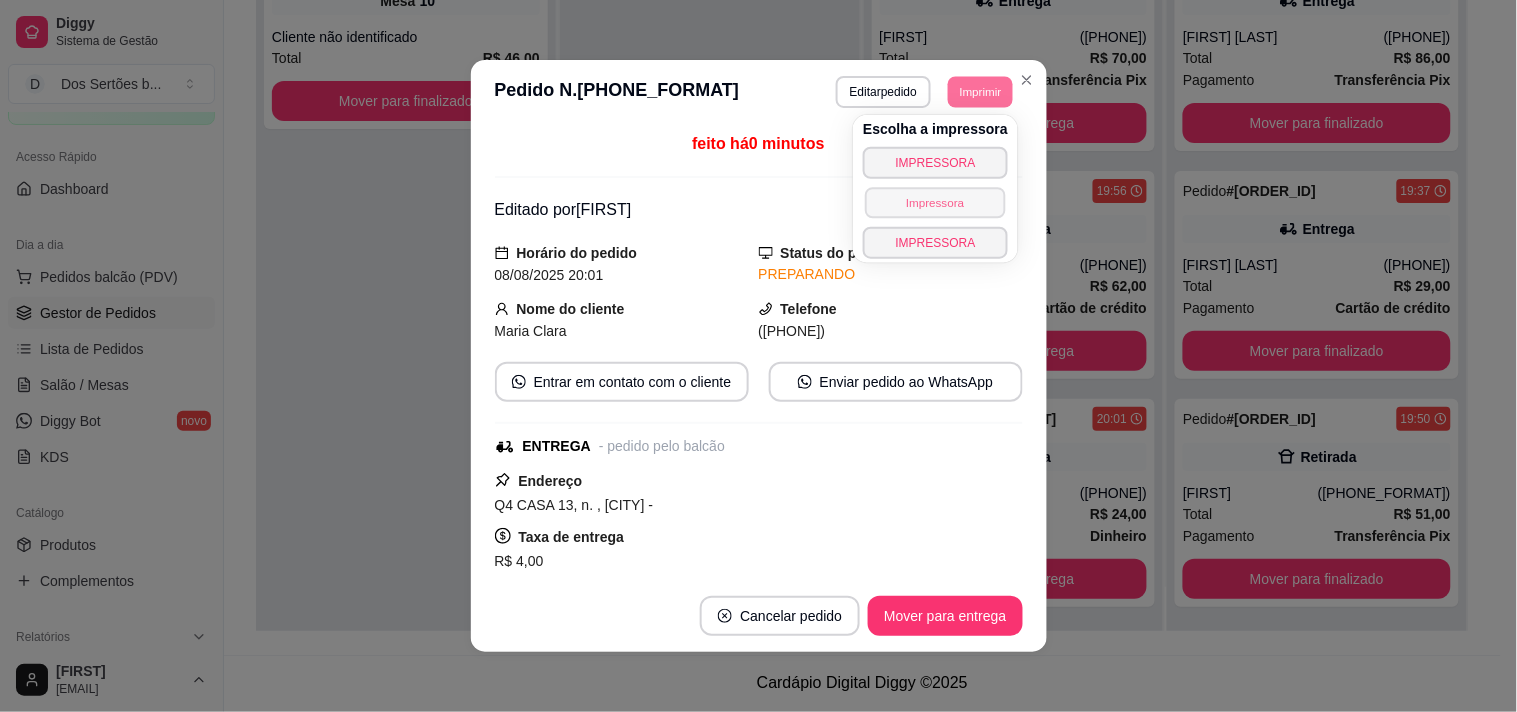 click on "Impressora" at bounding box center (935, 202) 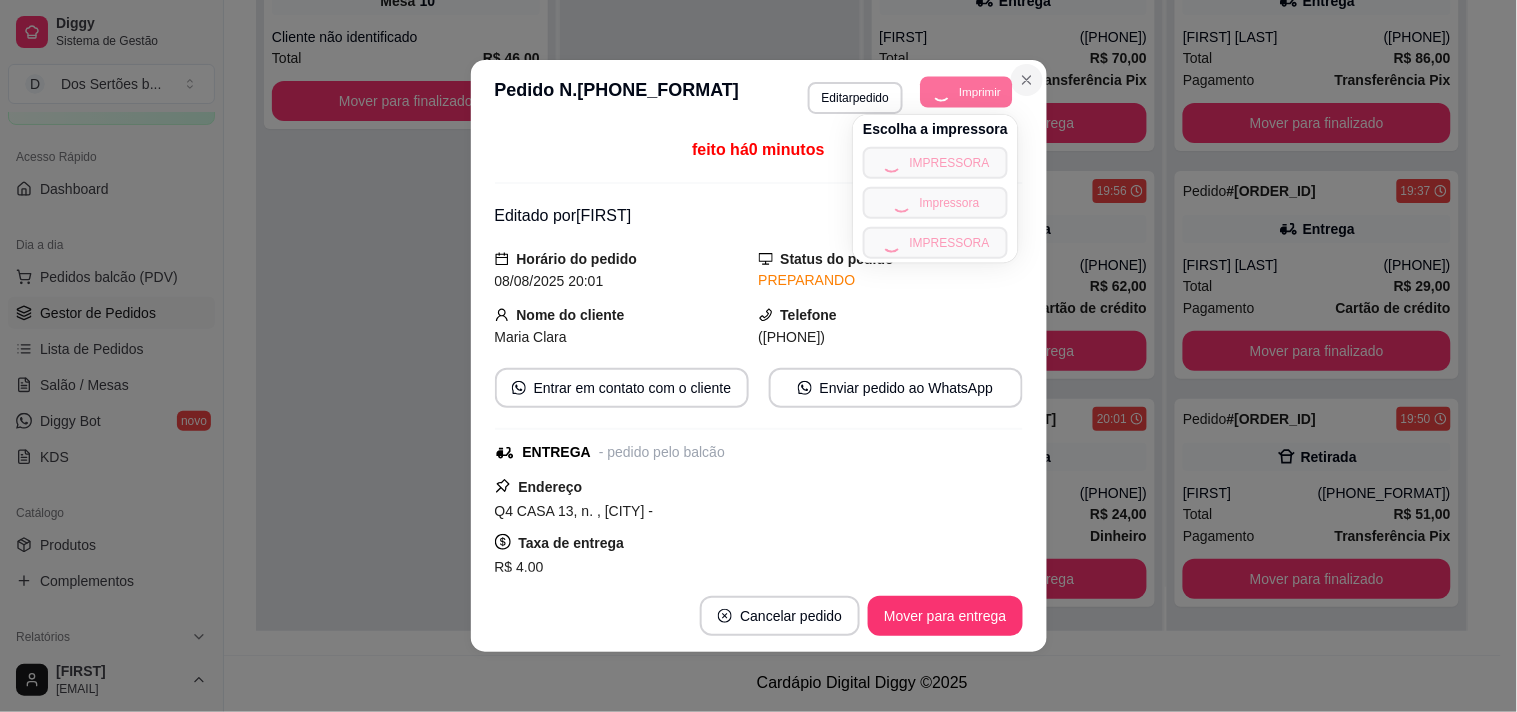 click 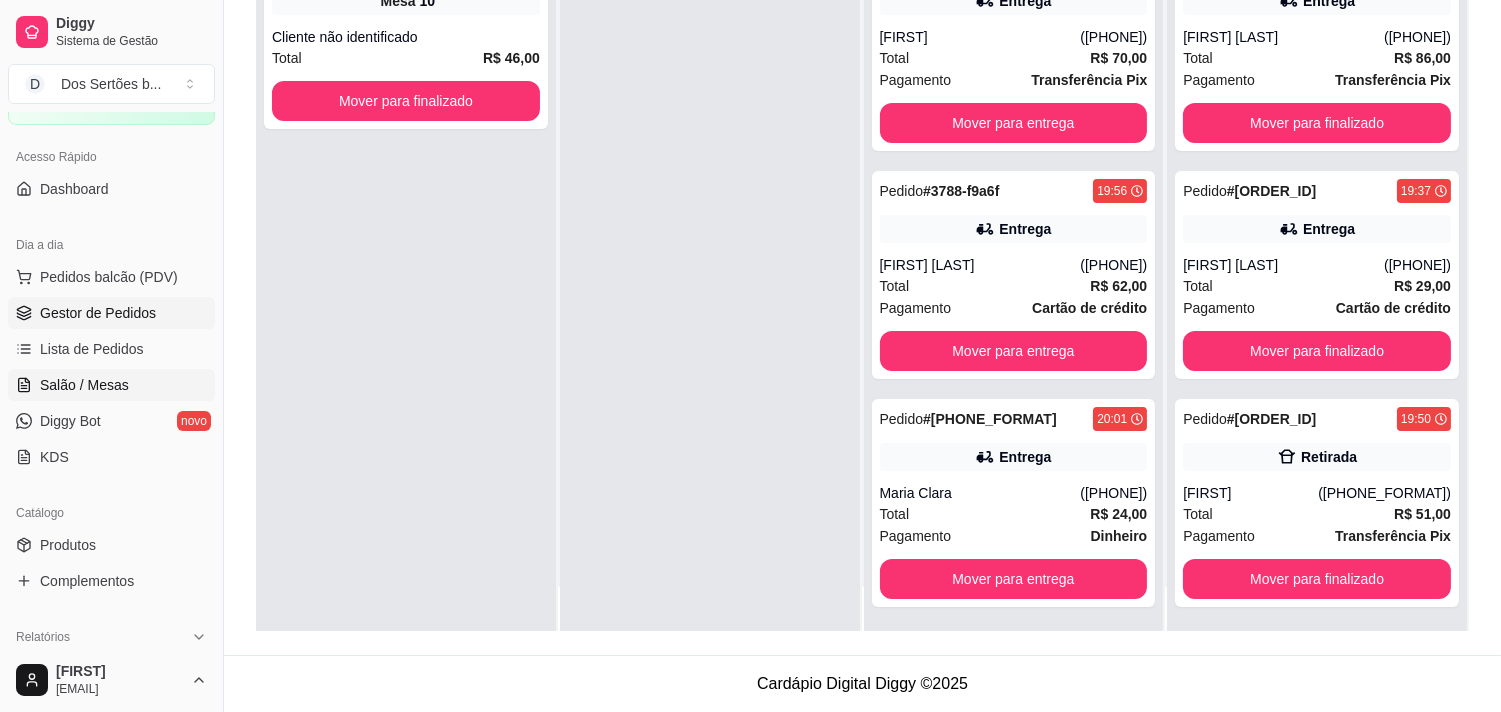 click on "Salão / Mesas" at bounding box center (111, 385) 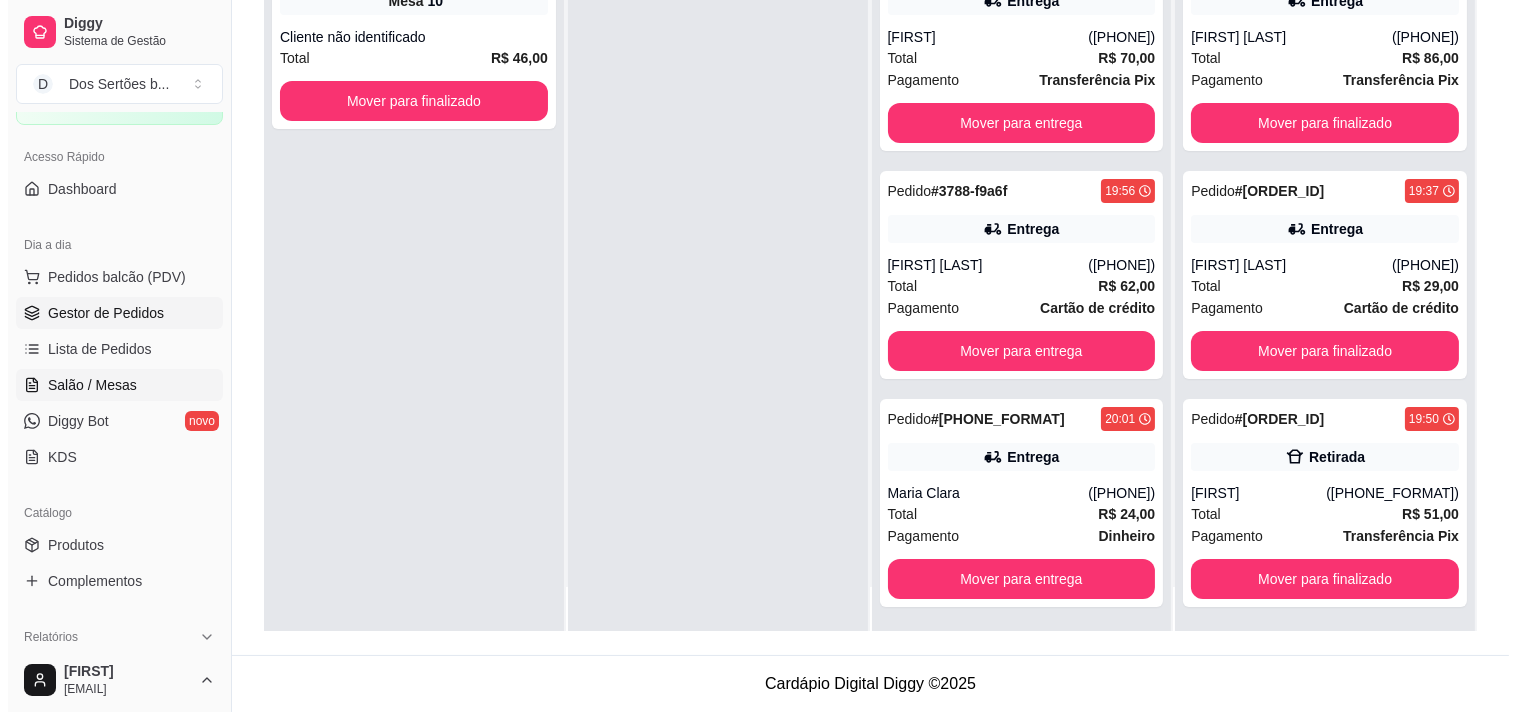 scroll, scrollTop: 0, scrollLeft: 0, axis: both 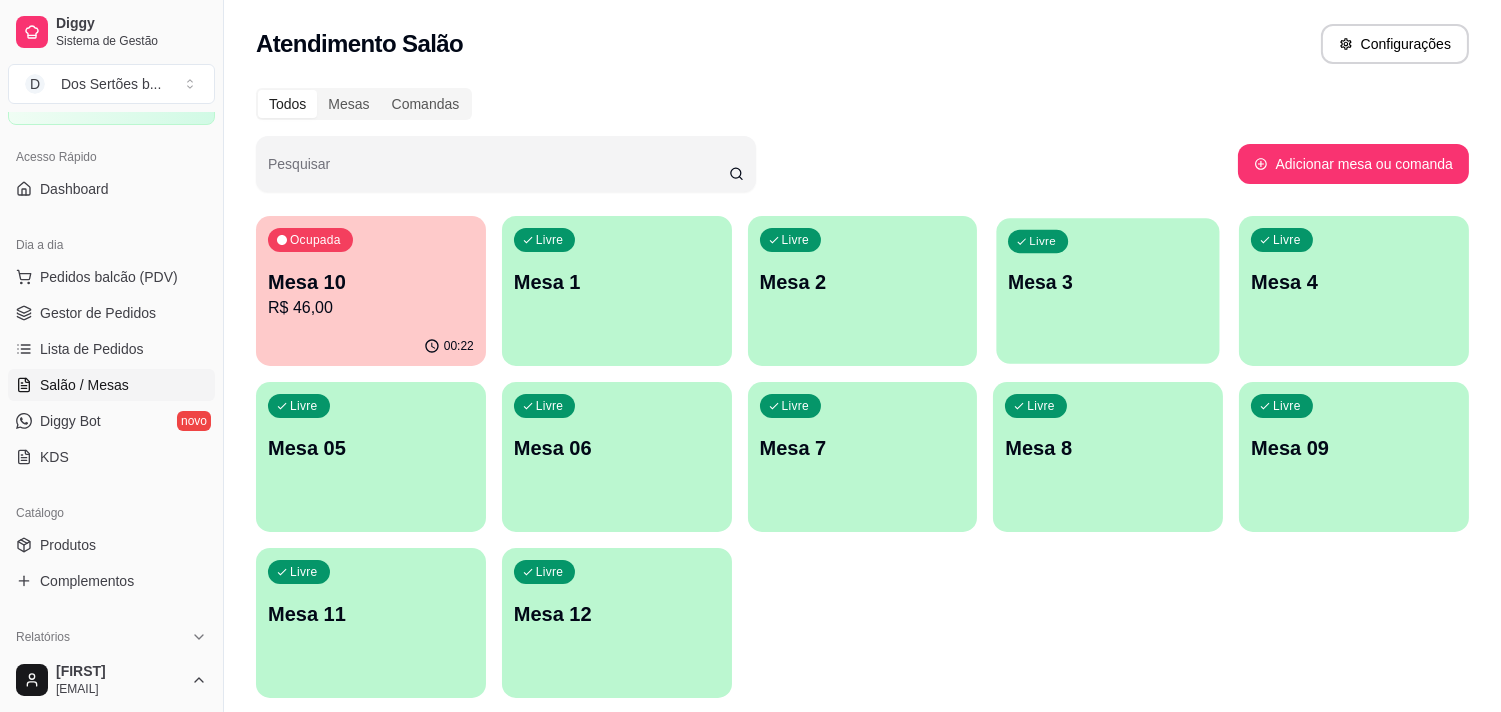 click on "Mesa 3" at bounding box center [1108, 282] 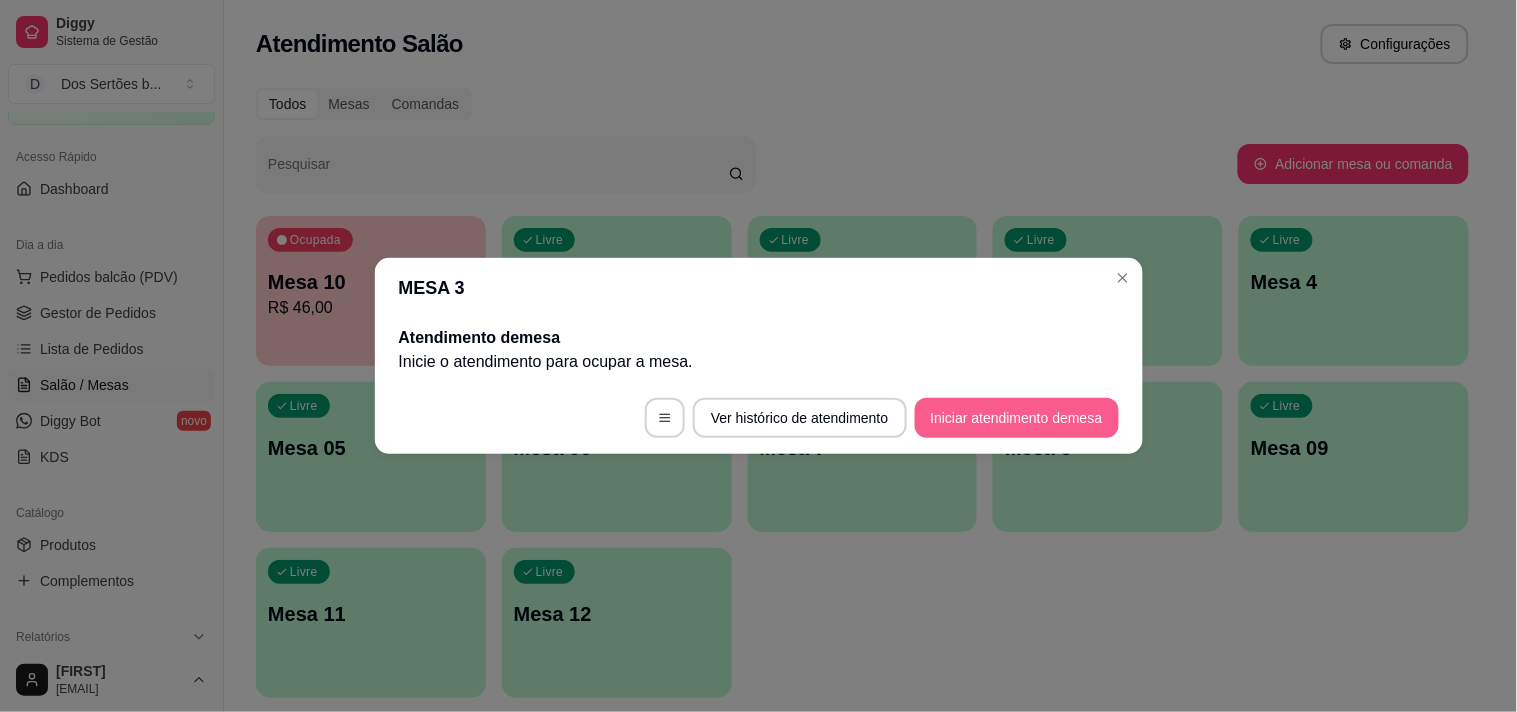 click on "Iniciar atendimento de  mesa" at bounding box center (1017, 418) 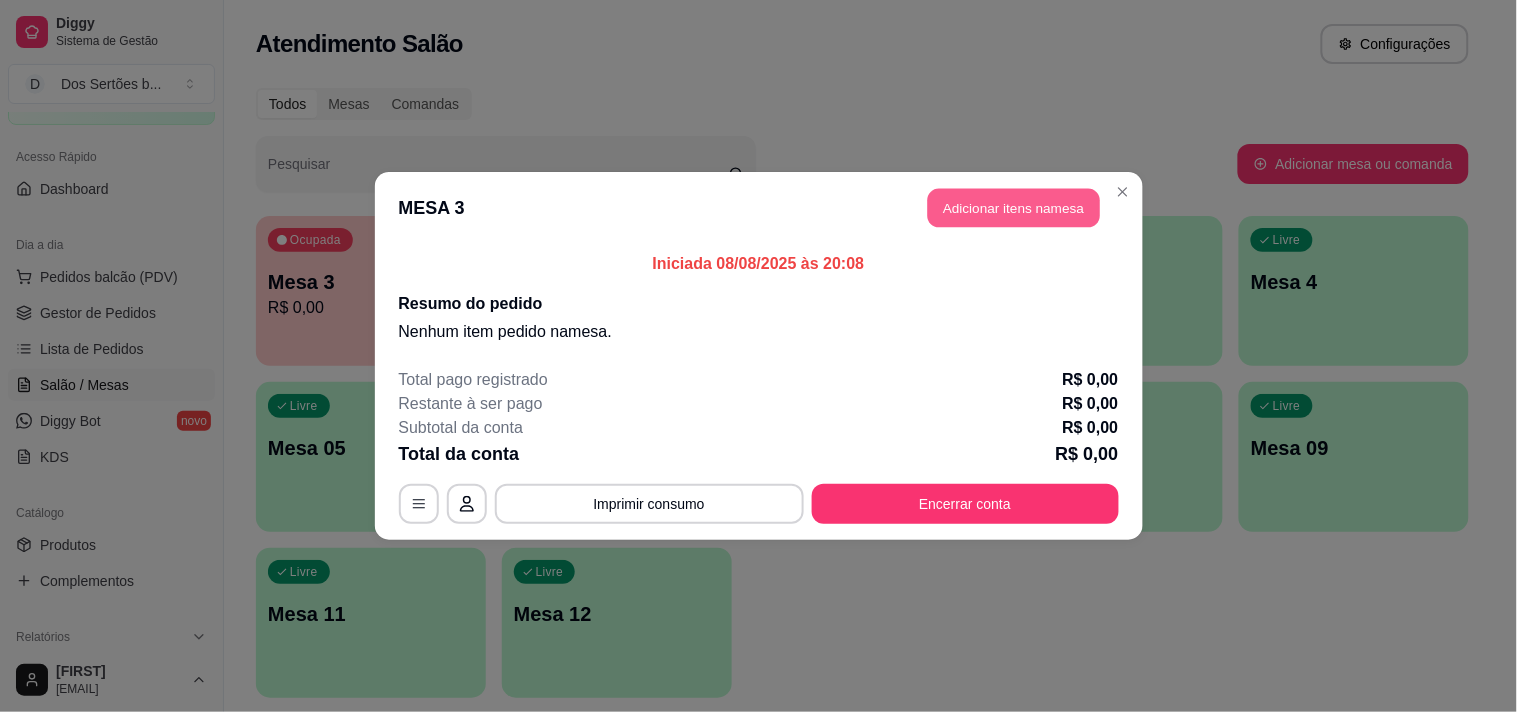 click on "Adicionar itens na  mesa" at bounding box center (1014, 208) 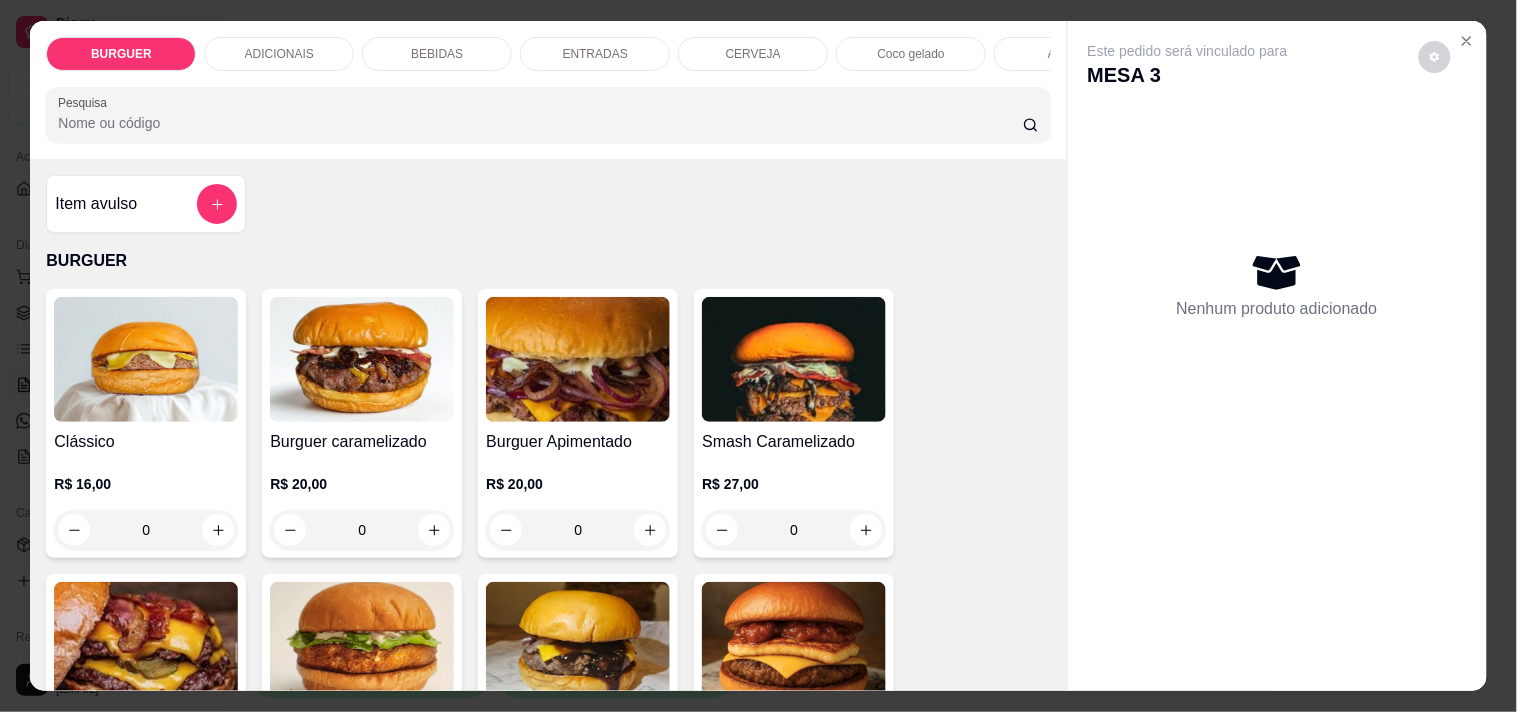 scroll, scrollTop: 450, scrollLeft: 0, axis: vertical 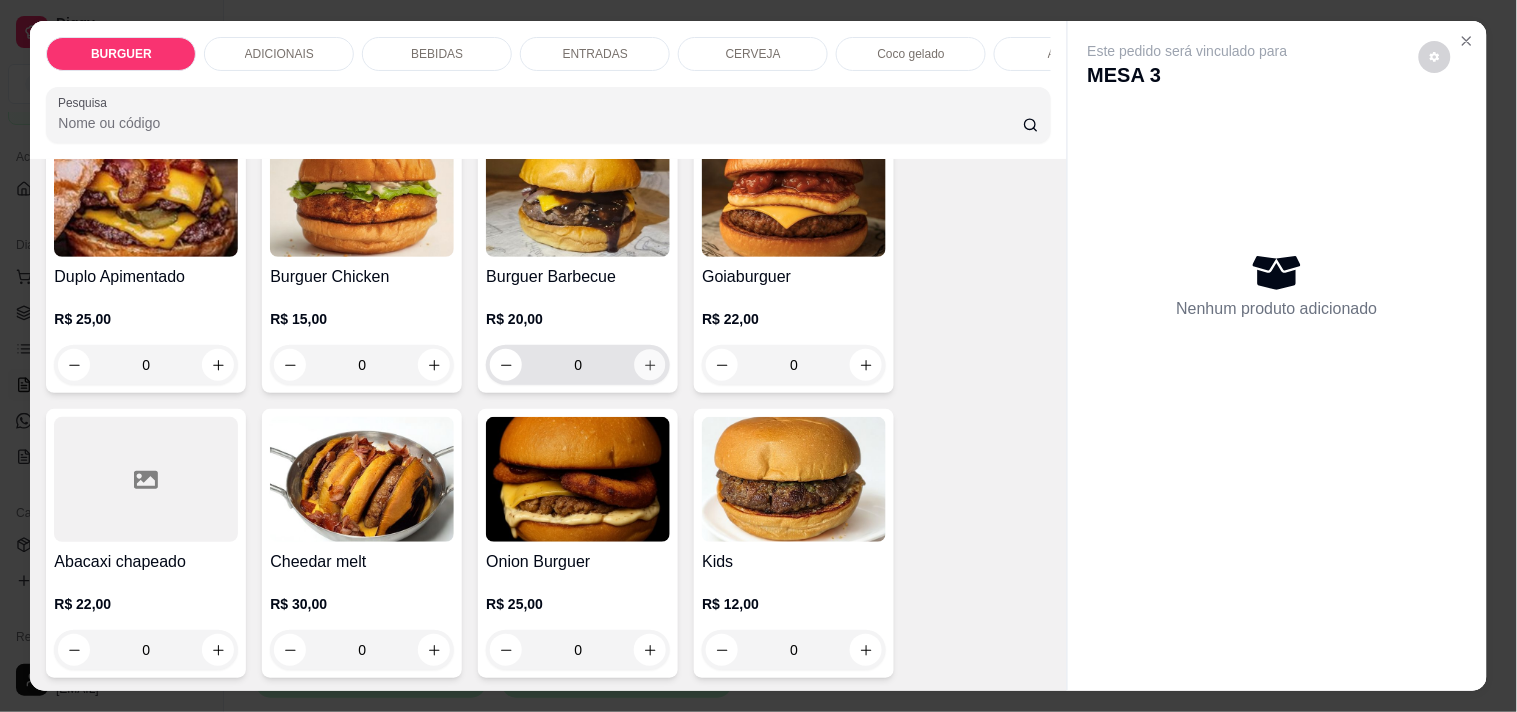 click 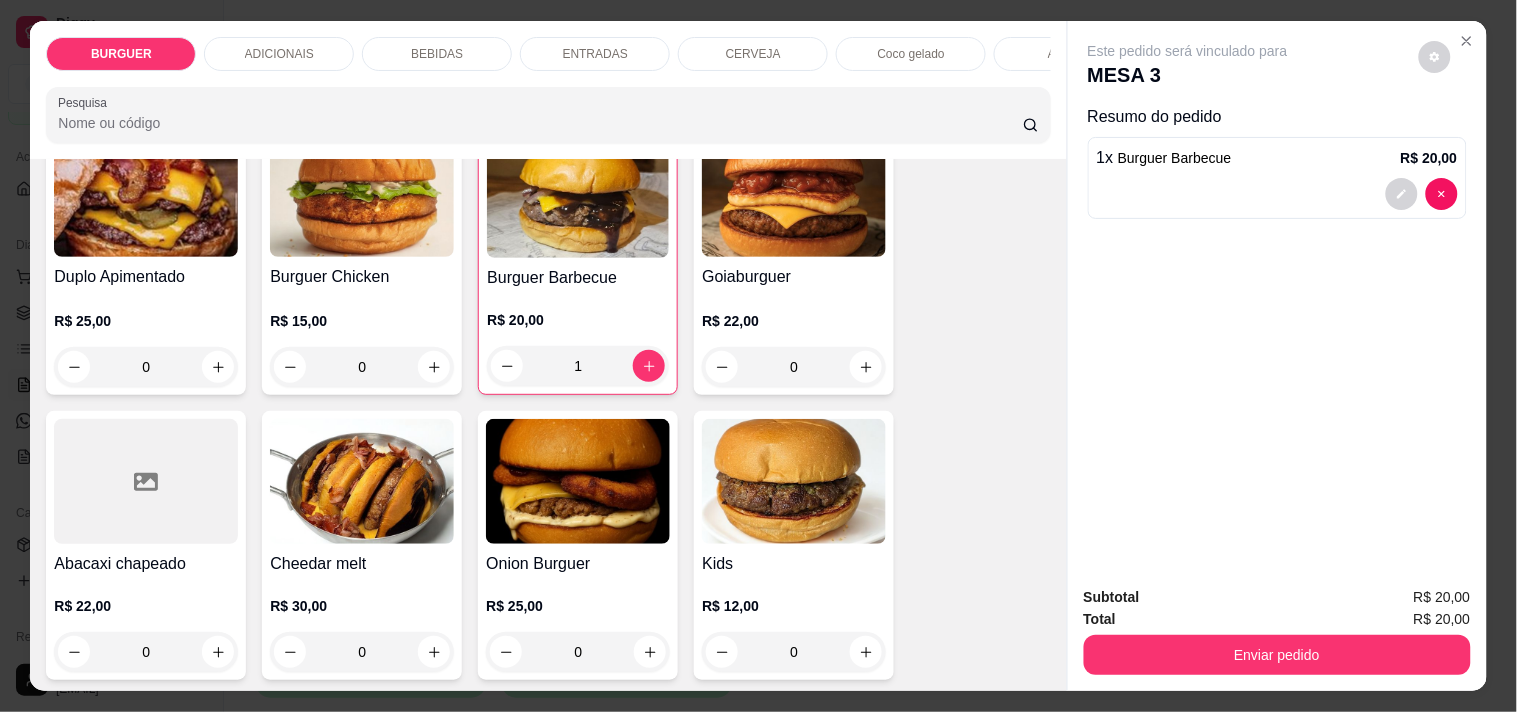 scroll, scrollTop: 0, scrollLeft: 0, axis: both 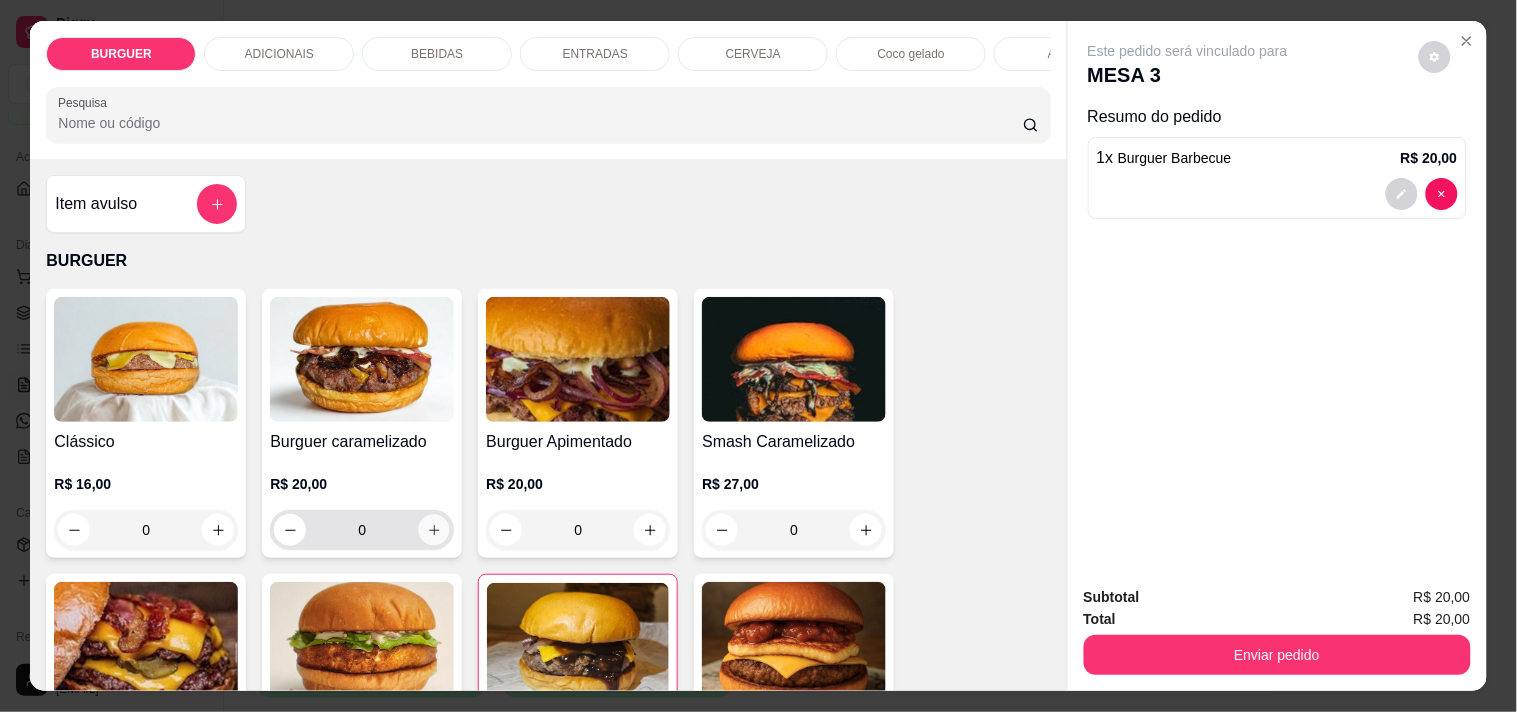 click 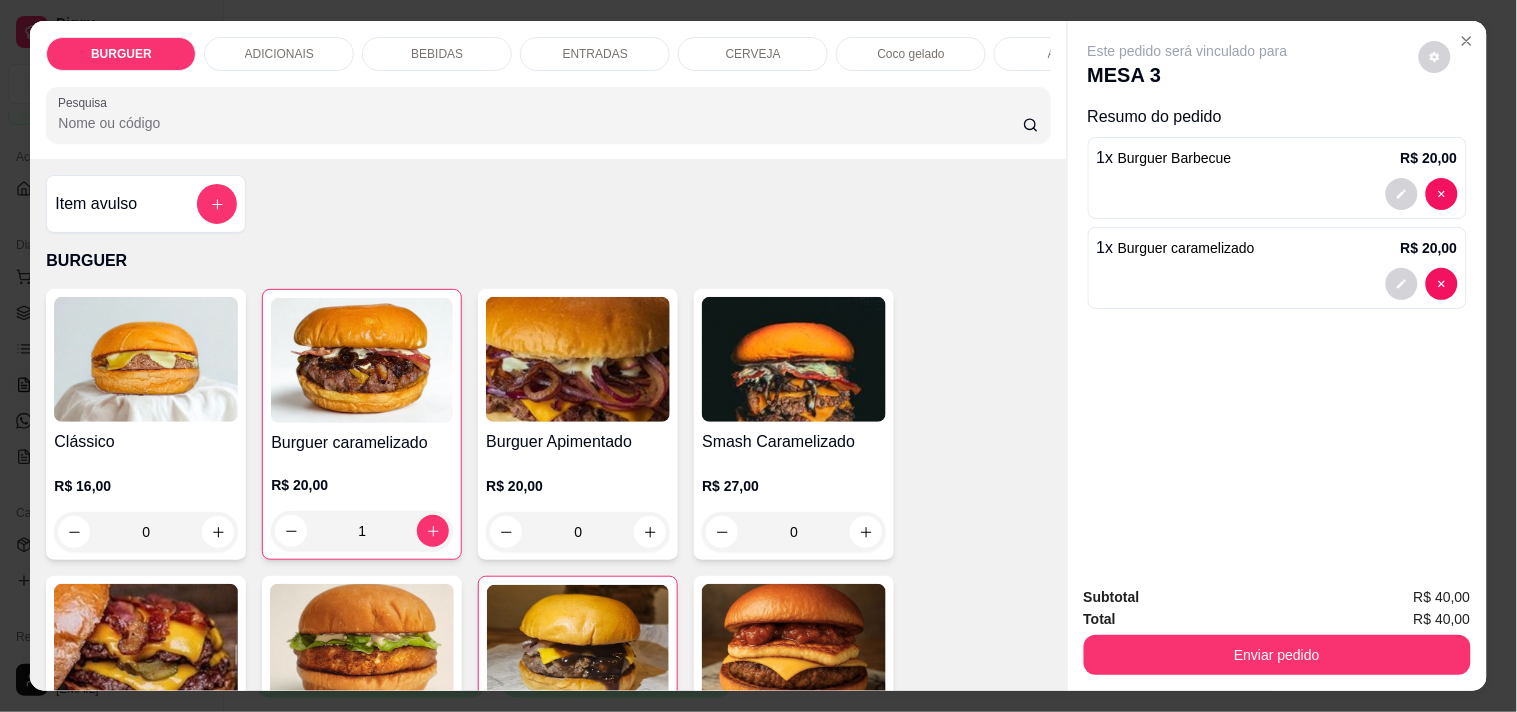 click on "ADICIONAIS" at bounding box center [279, 54] 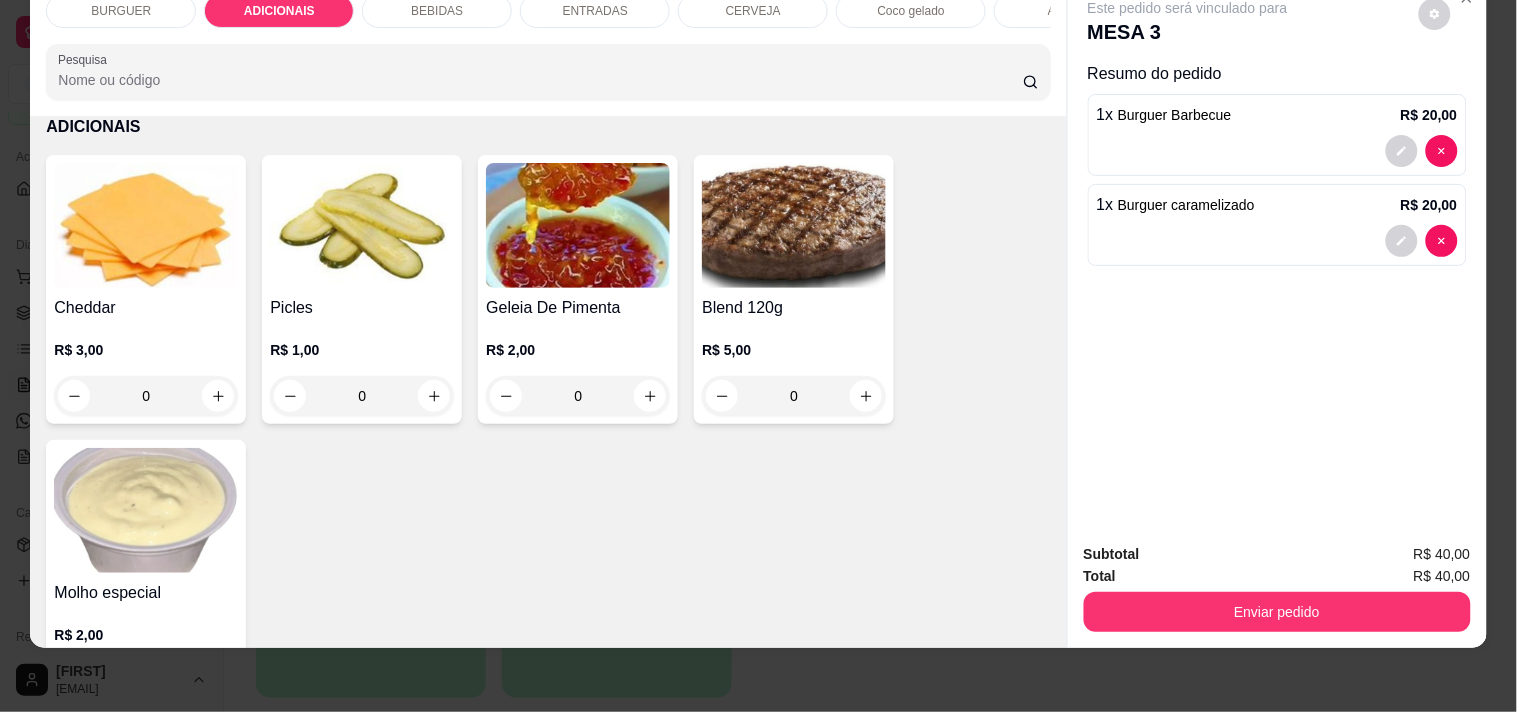click on "BEBIDAS" at bounding box center [437, 11] 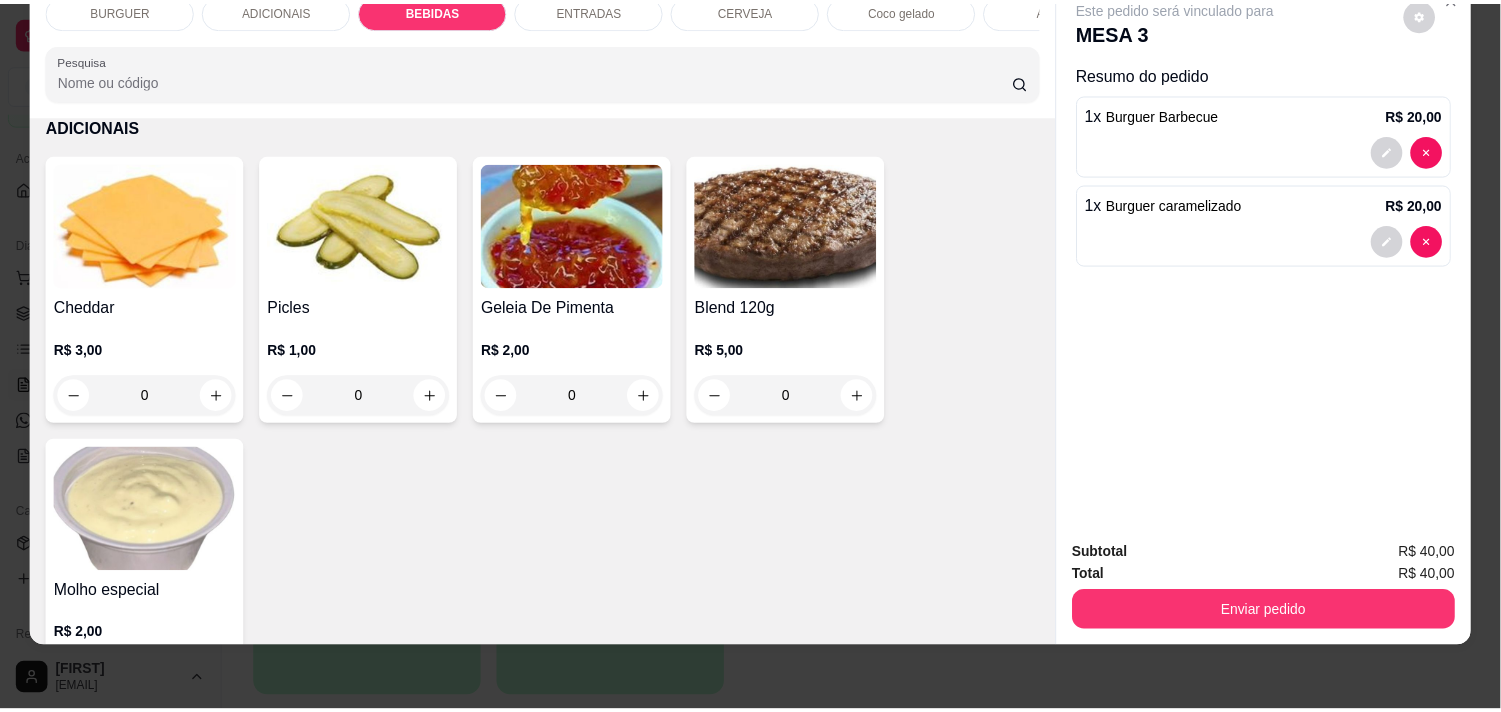 scroll, scrollTop: 1598, scrollLeft: 0, axis: vertical 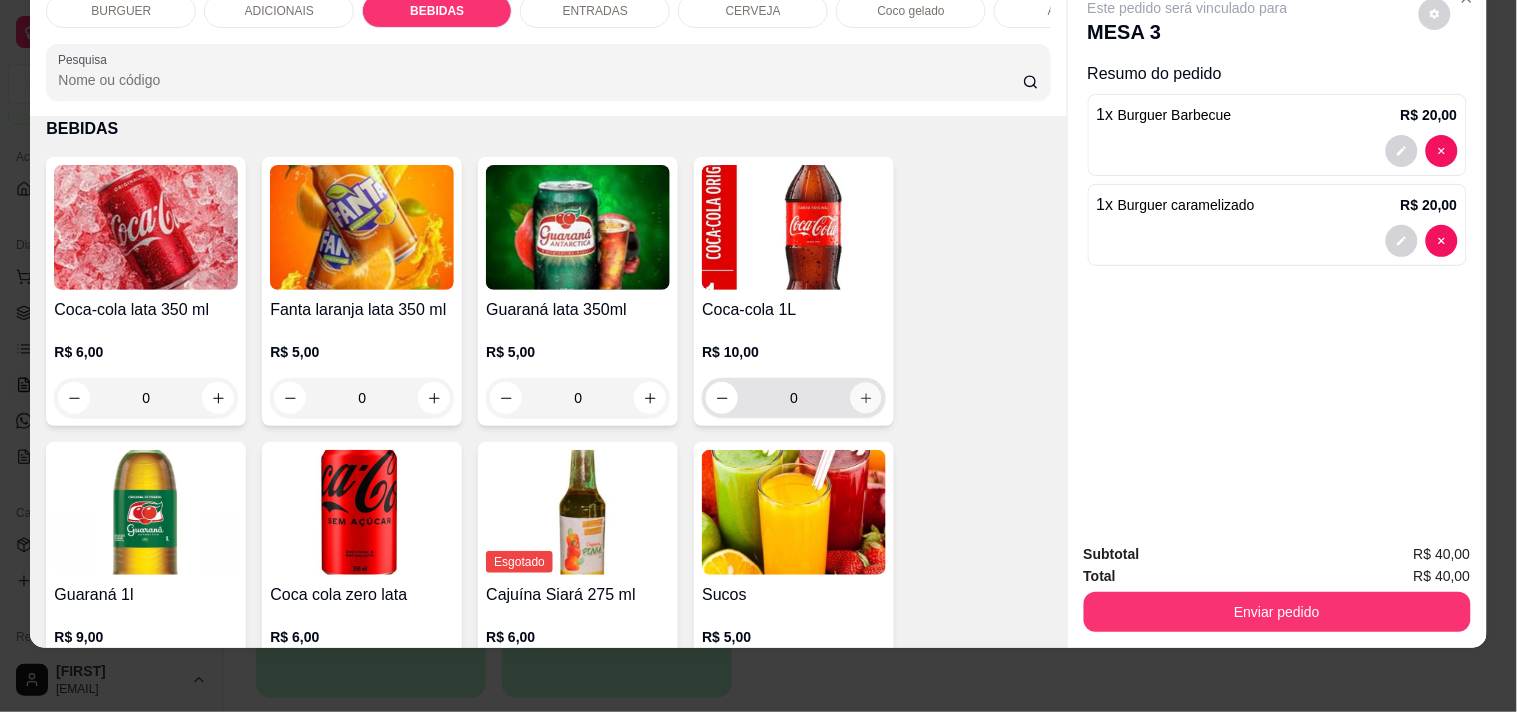 click 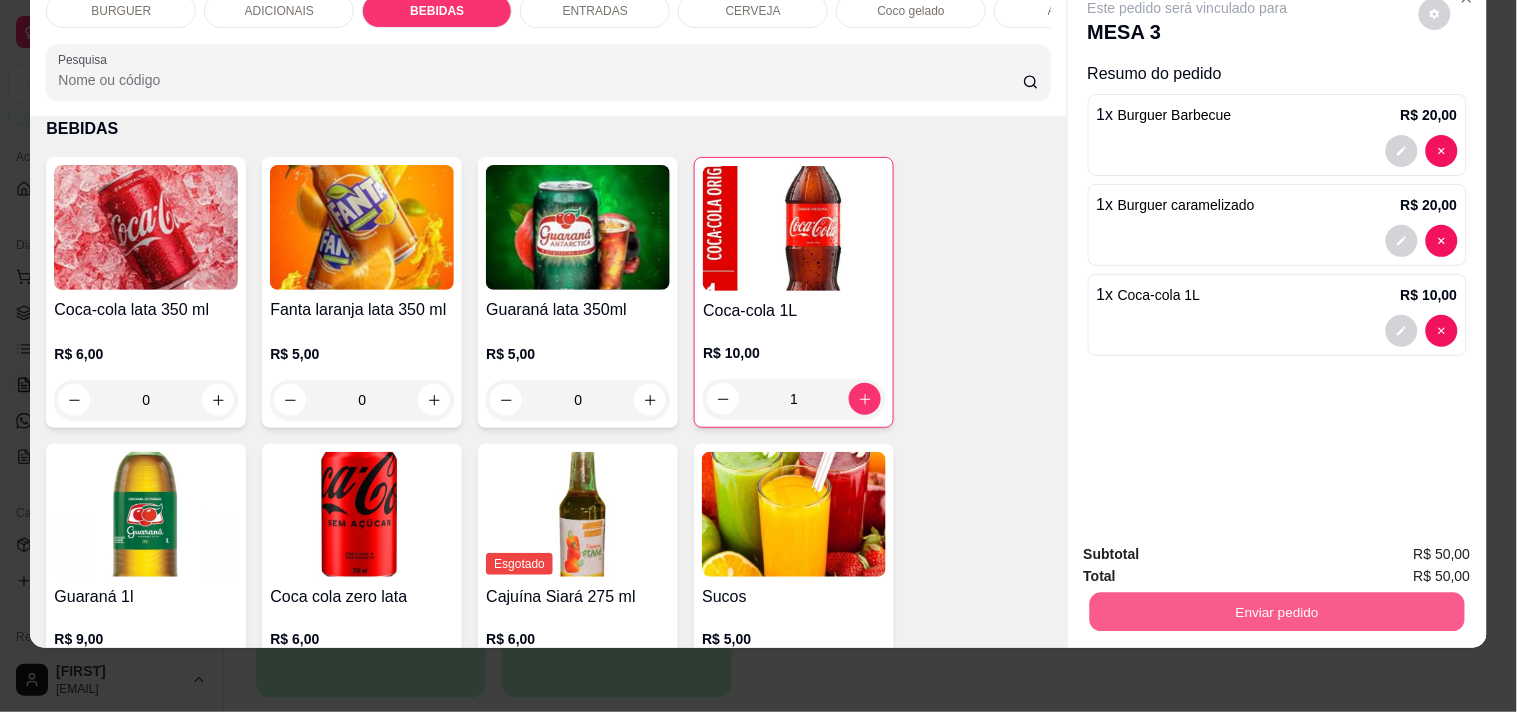 click on "Enviar pedido" at bounding box center [1276, 611] 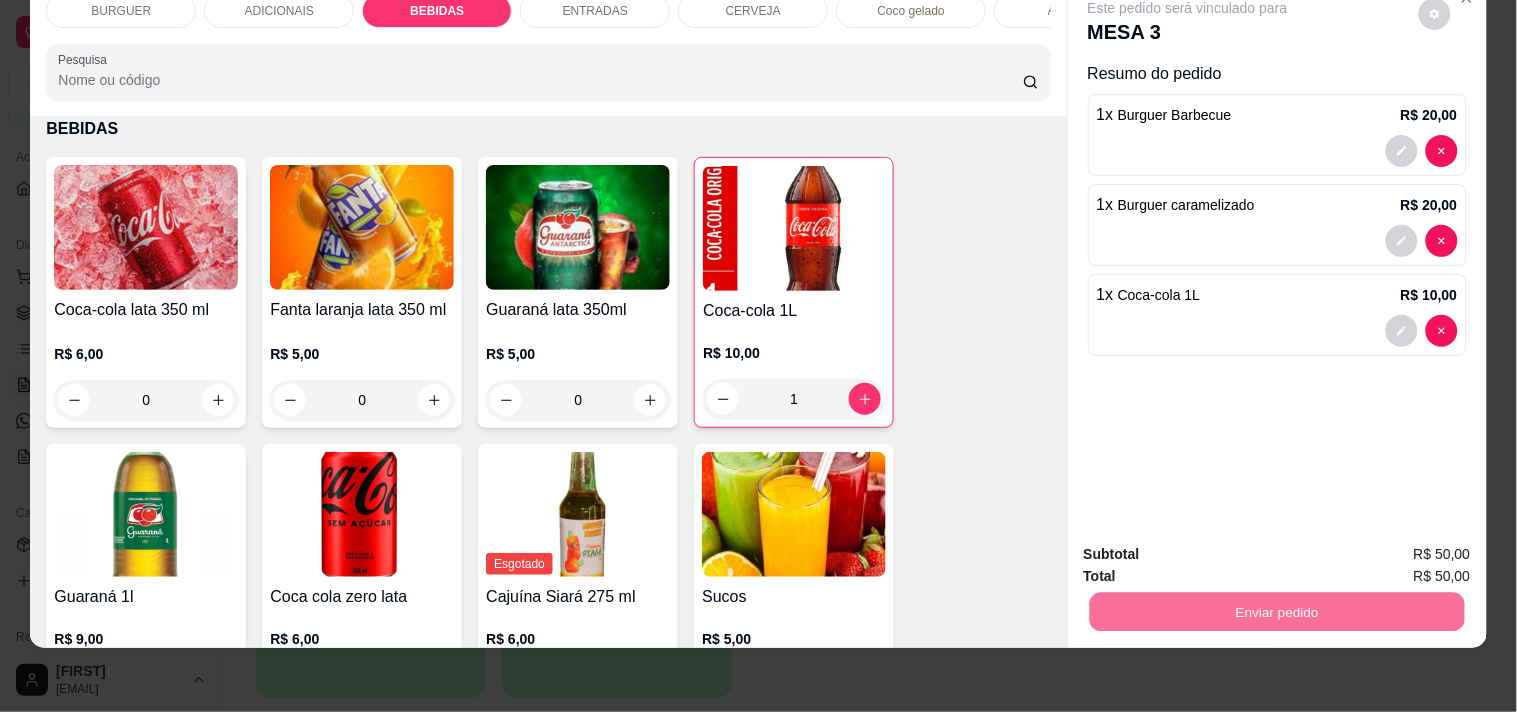 click on "Não registrar e enviar pedido" at bounding box center (1211, 546) 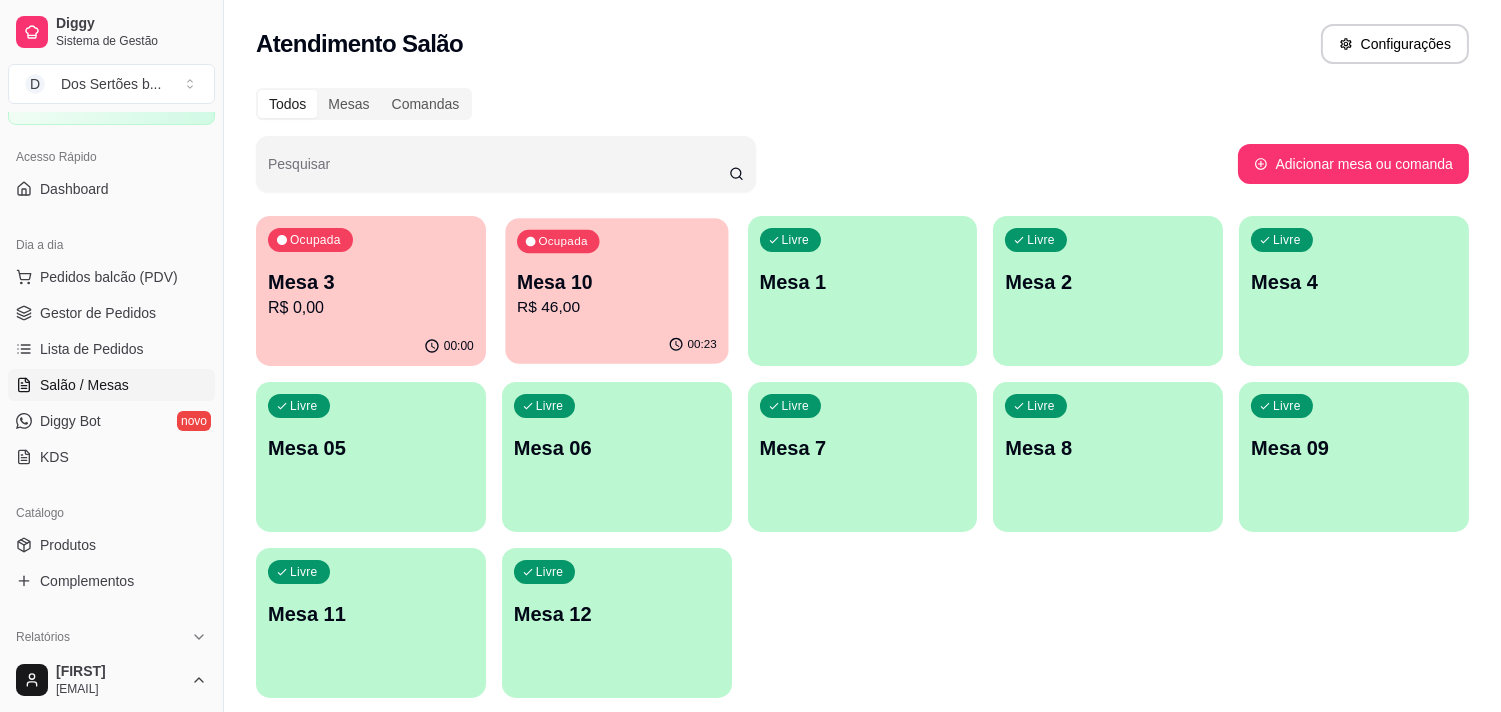 click on "R$ 46,00" at bounding box center (617, 307) 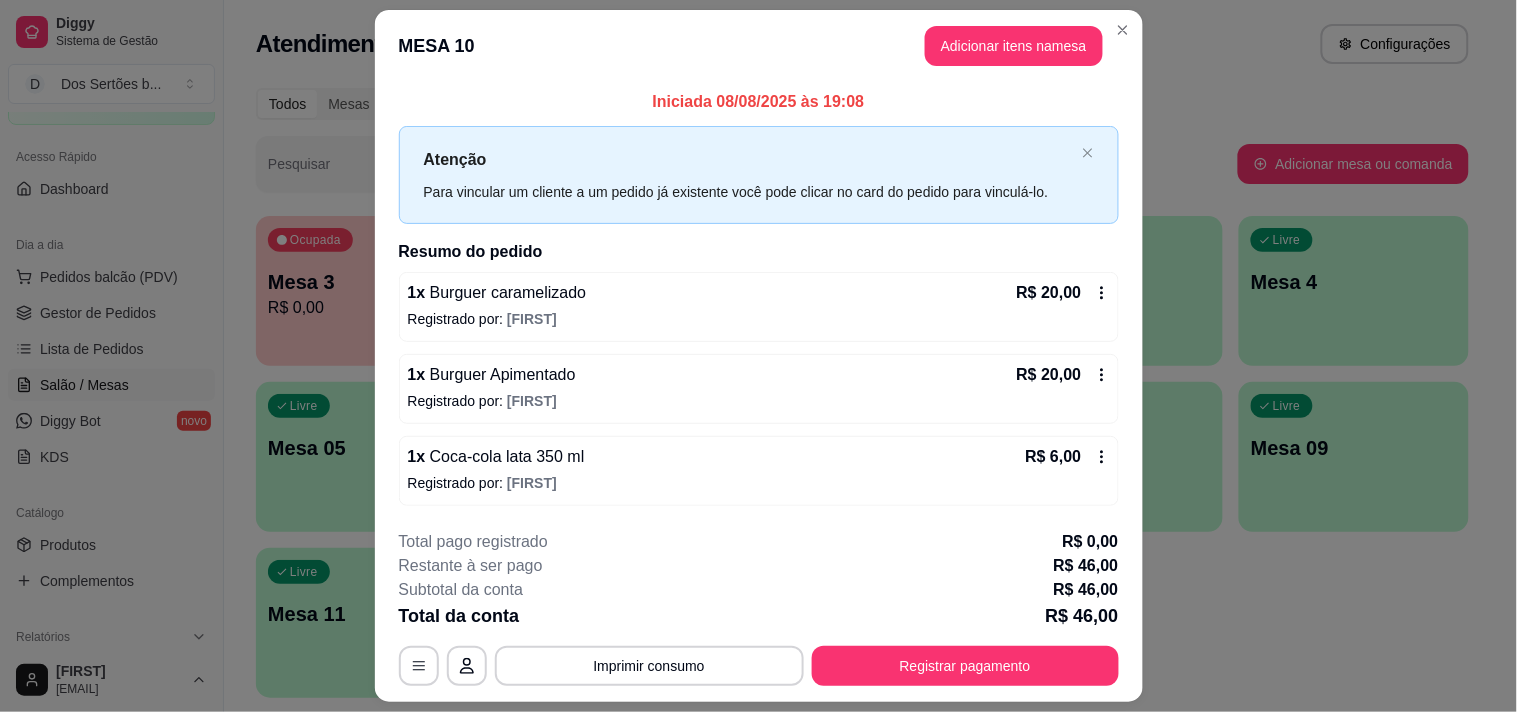 click on "Resumo do pedido" at bounding box center [759, 252] 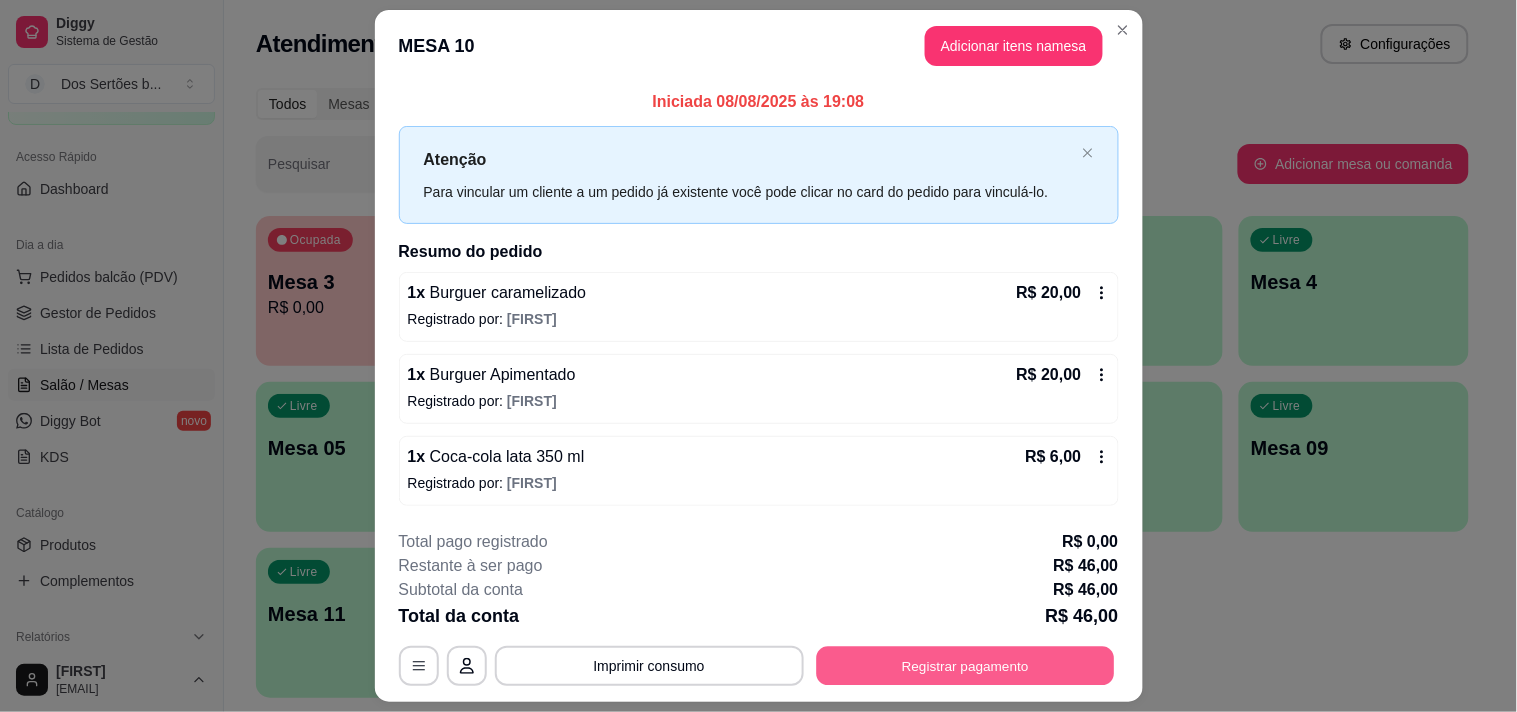 click on "Registrar pagamento" at bounding box center [965, 665] 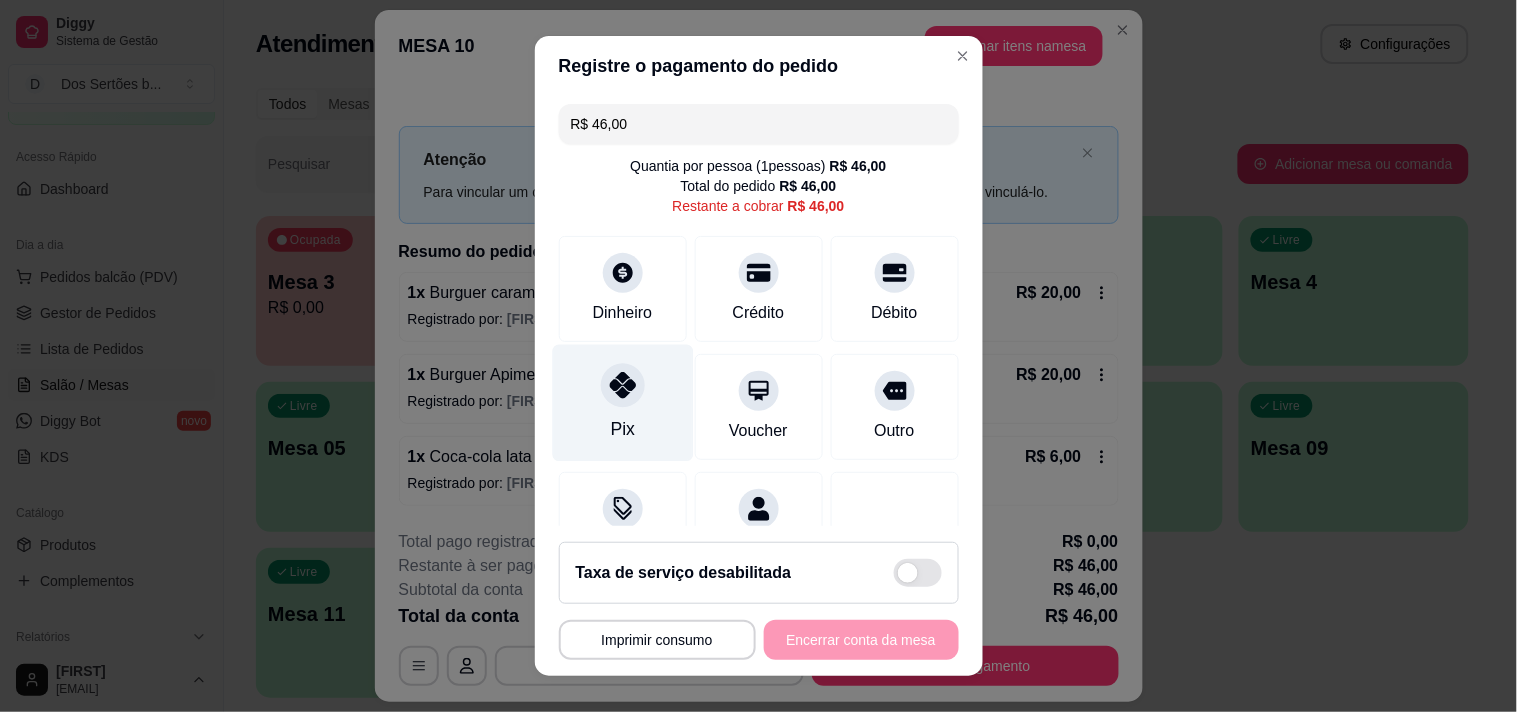 click on "Pix" at bounding box center [622, 402] 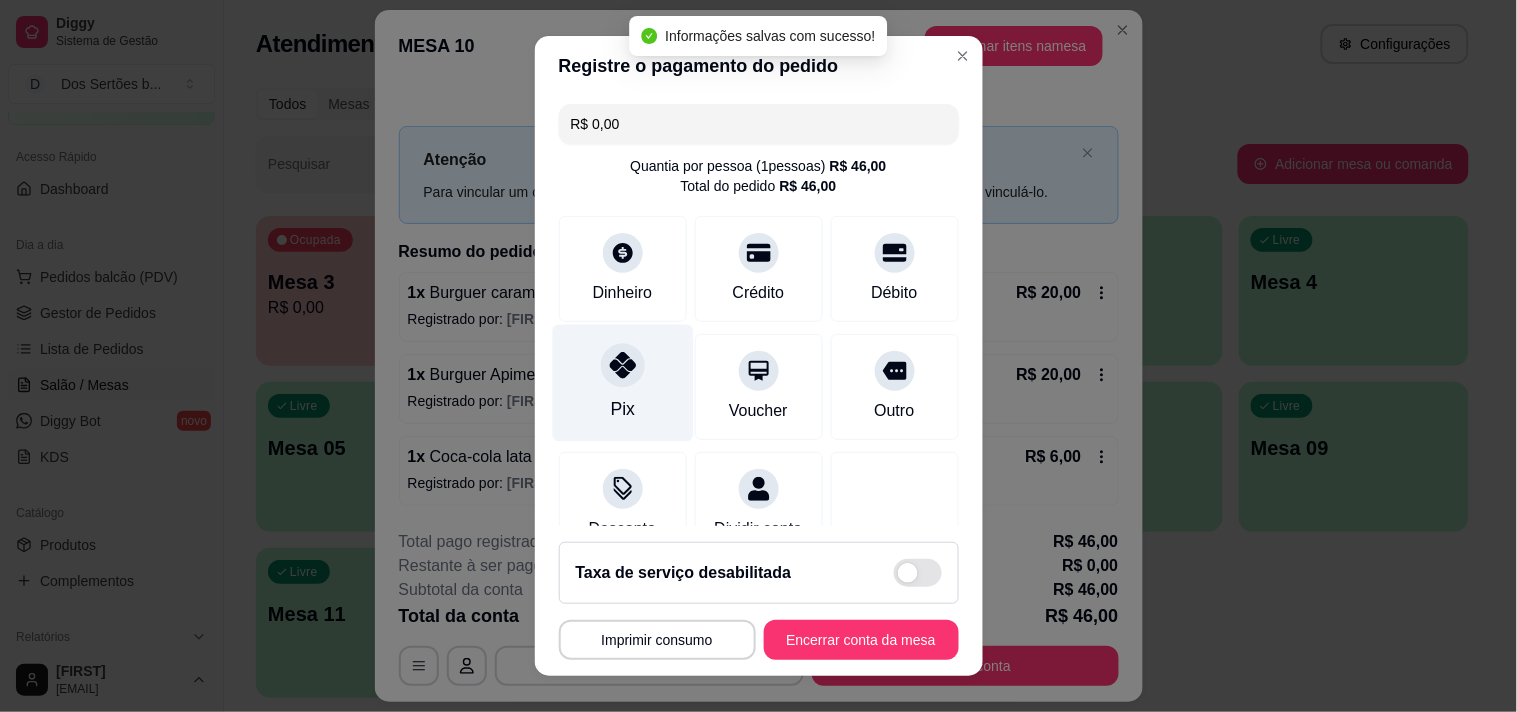 type on "R$ 0,00" 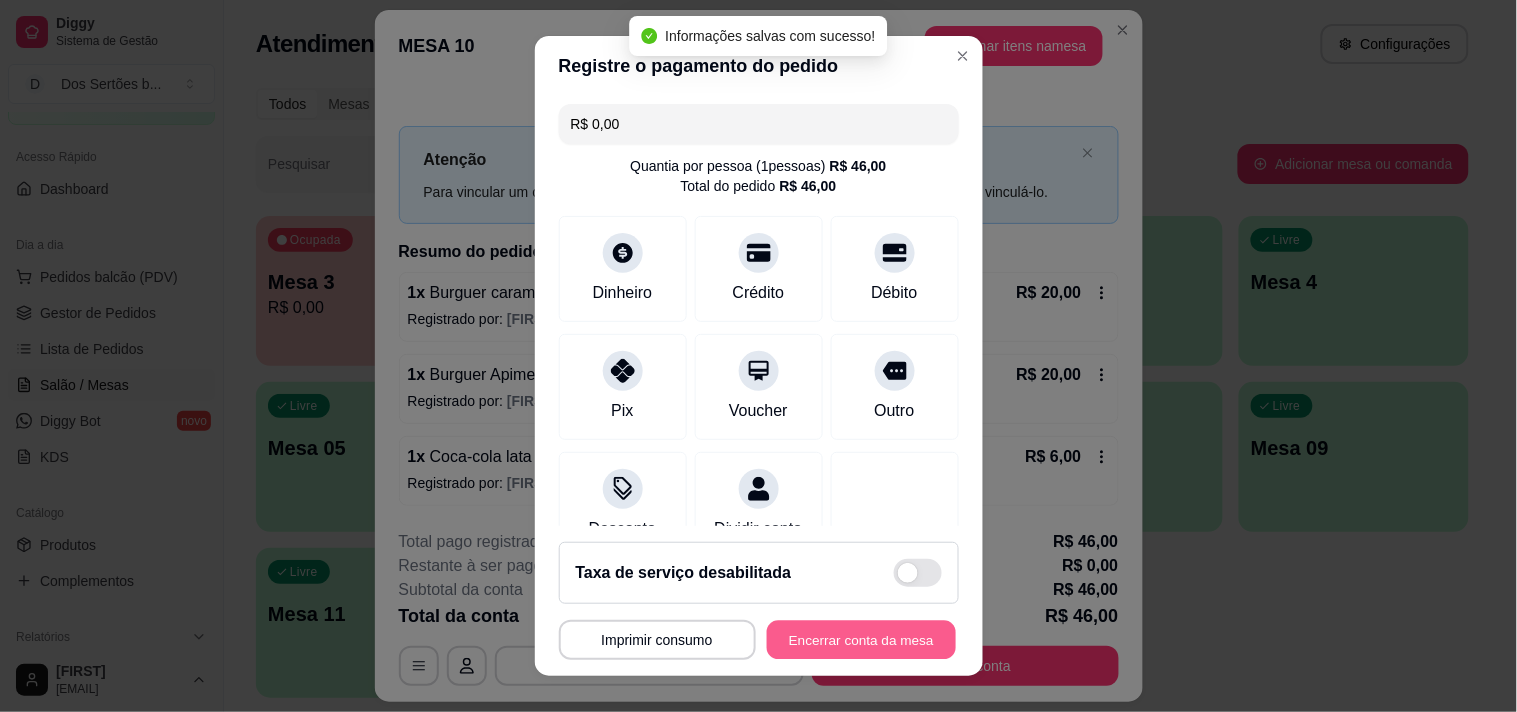 click on "Encerrar conta da mesa" at bounding box center [861, 640] 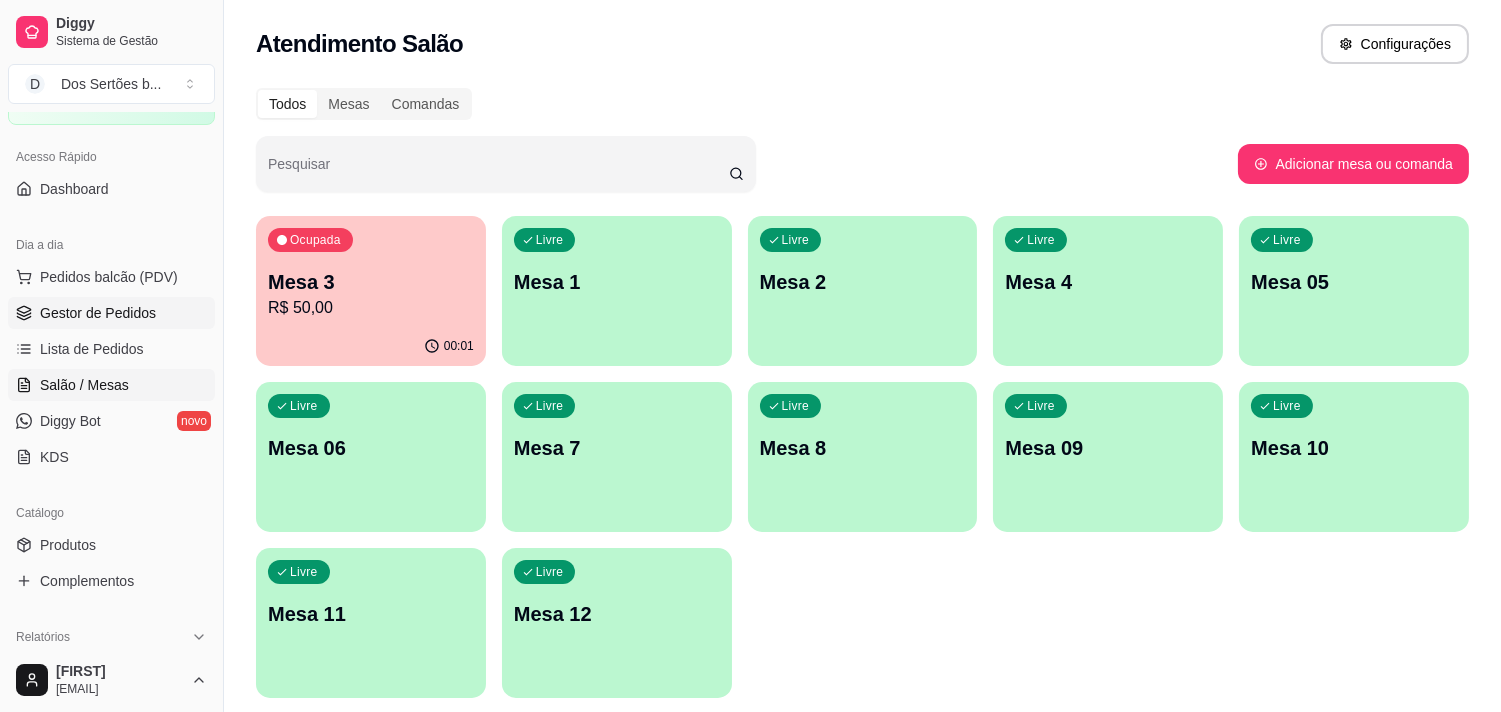 click on "Gestor de Pedidos" at bounding box center (111, 313) 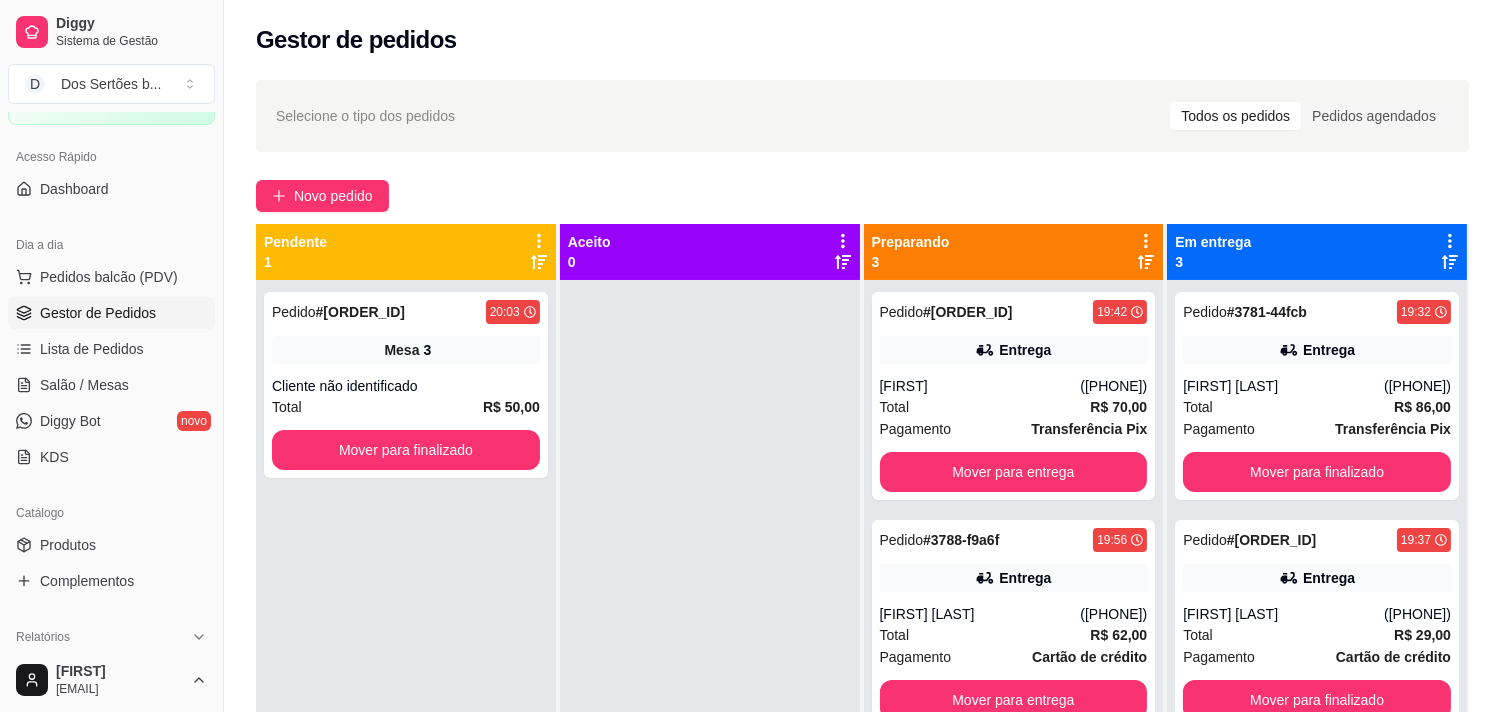 scroll, scrollTop: 305, scrollLeft: 0, axis: vertical 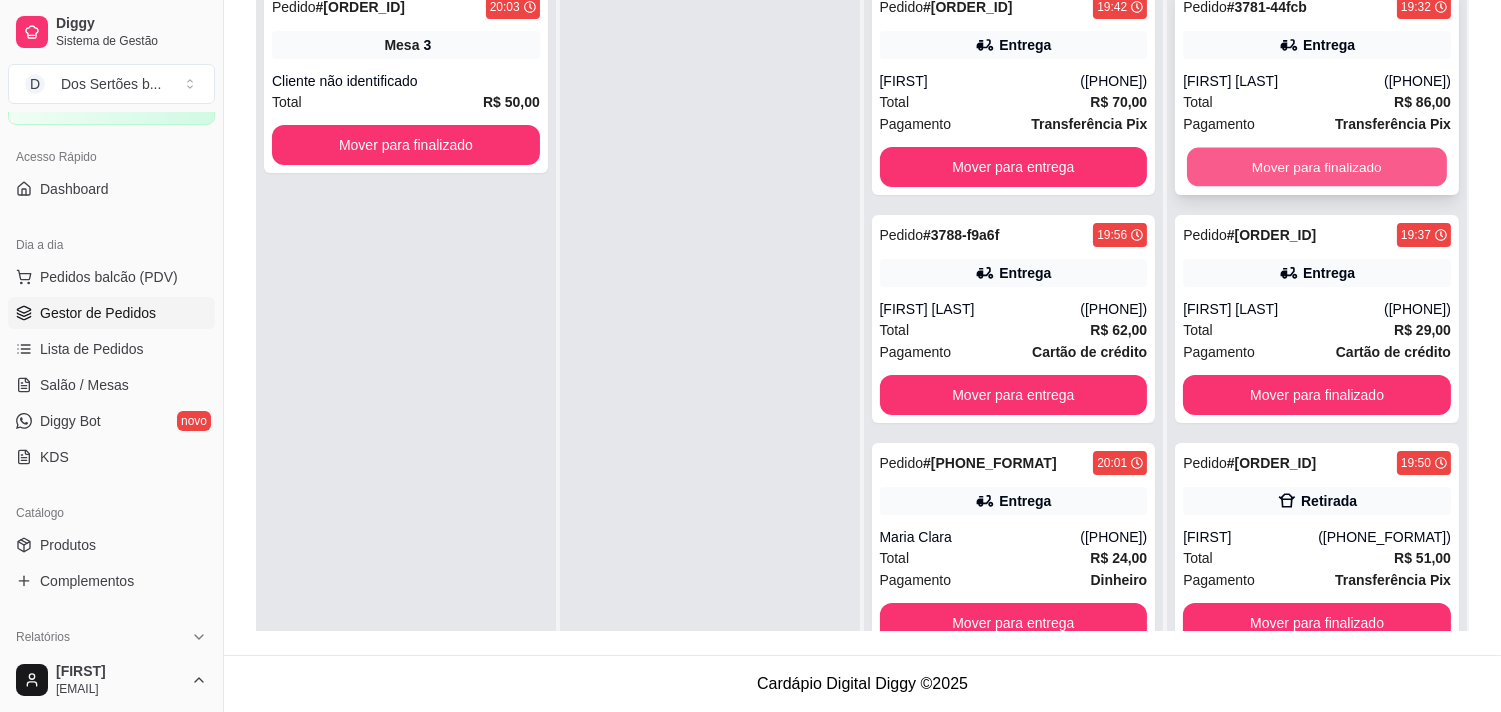 click on "Mover para finalizado" at bounding box center (1317, 167) 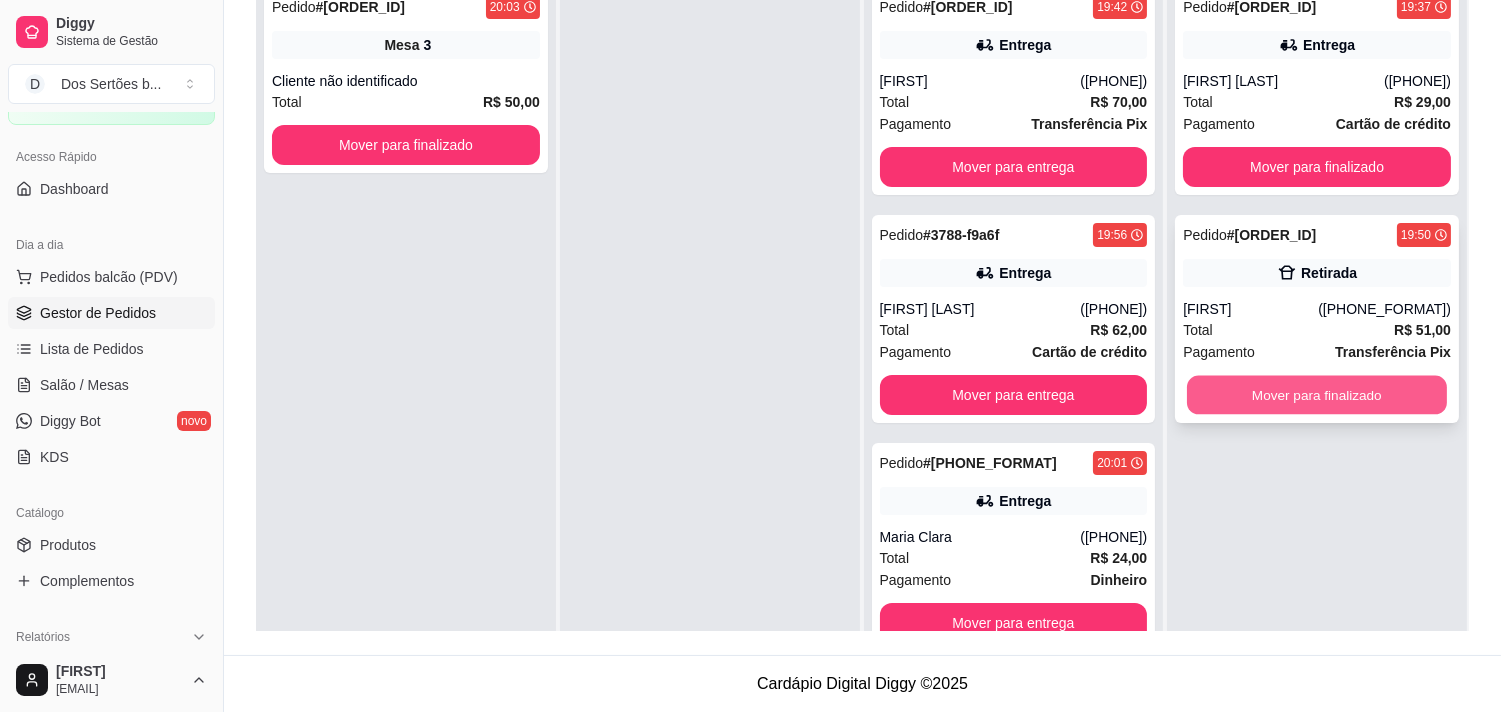 click on "Mover para finalizado" at bounding box center [1317, 395] 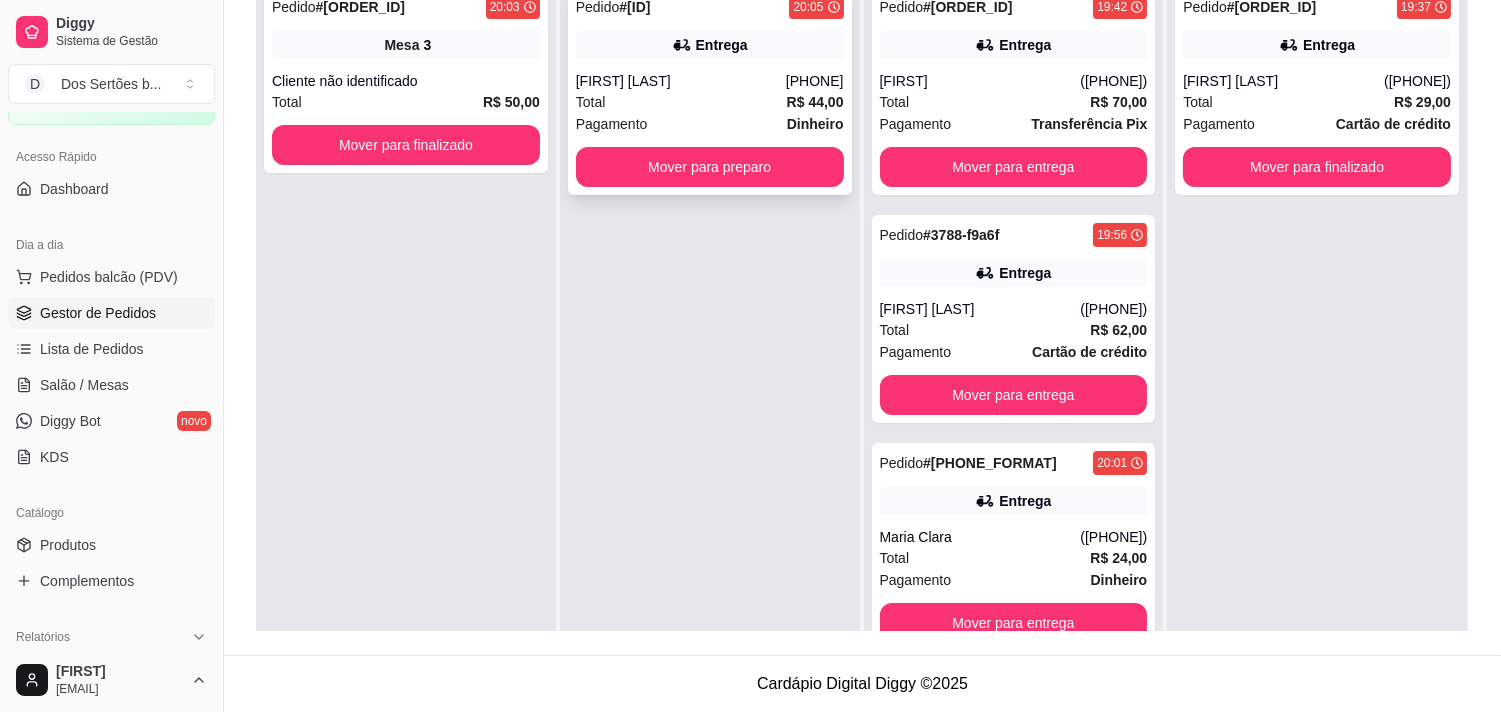 click on "[FIRST] [LAST]" at bounding box center (681, 81) 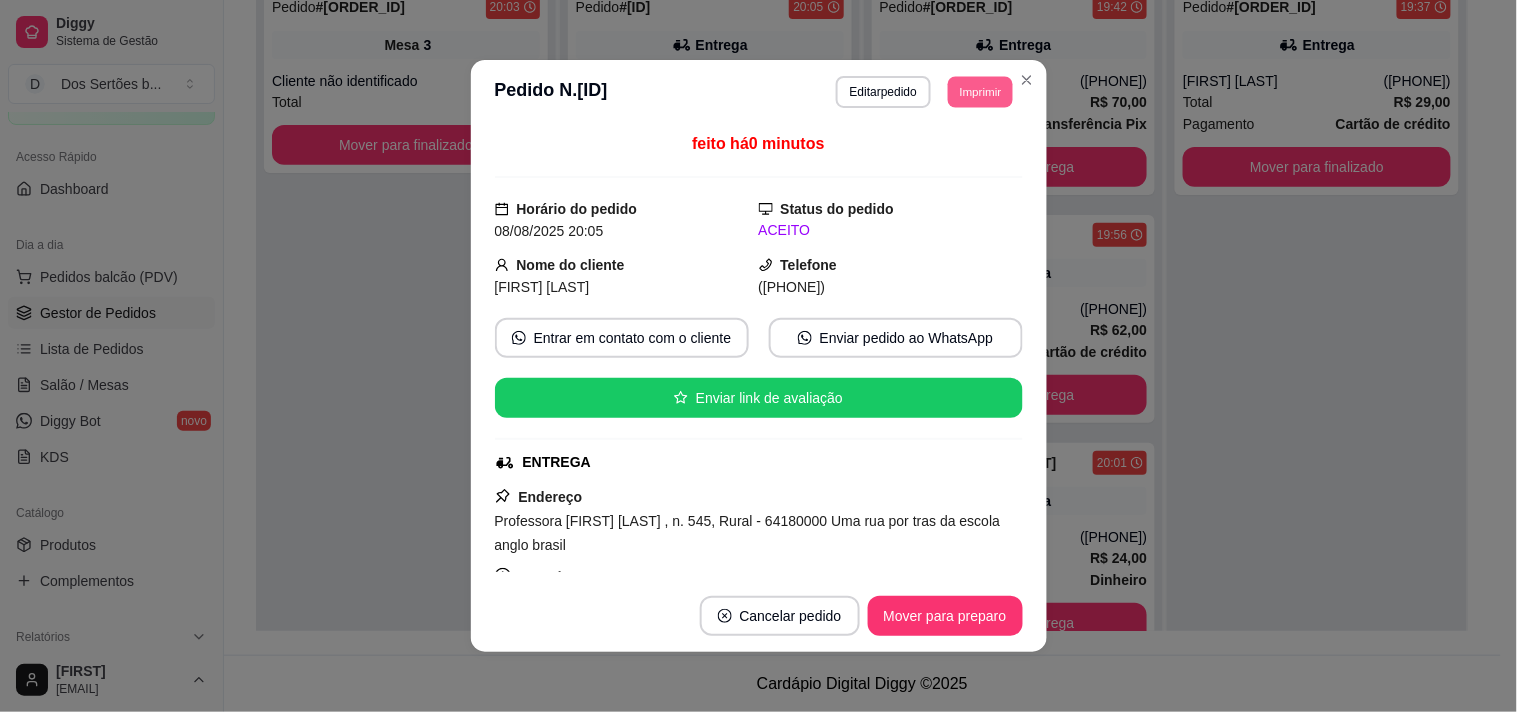 click on "Imprimir" at bounding box center [980, 91] 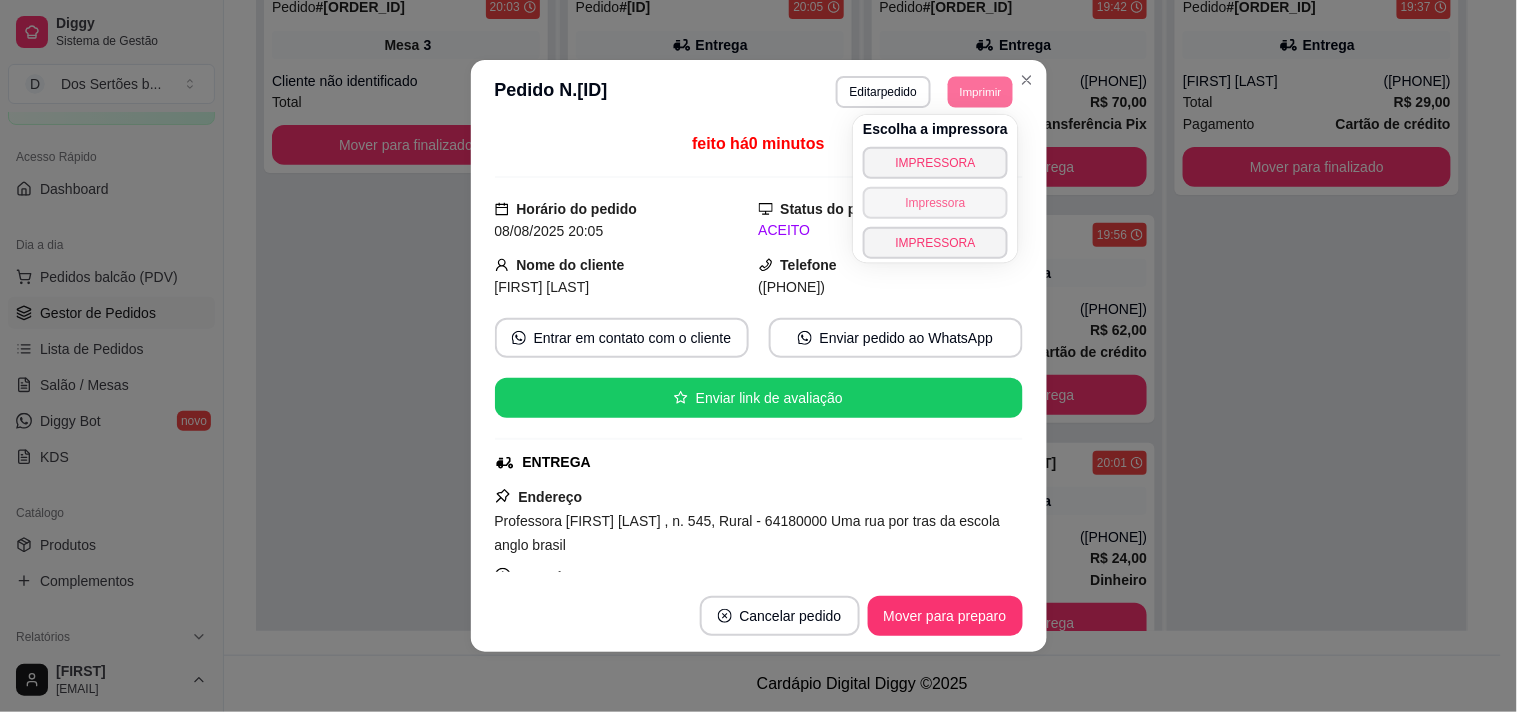 click on "Impressora" at bounding box center (935, 203) 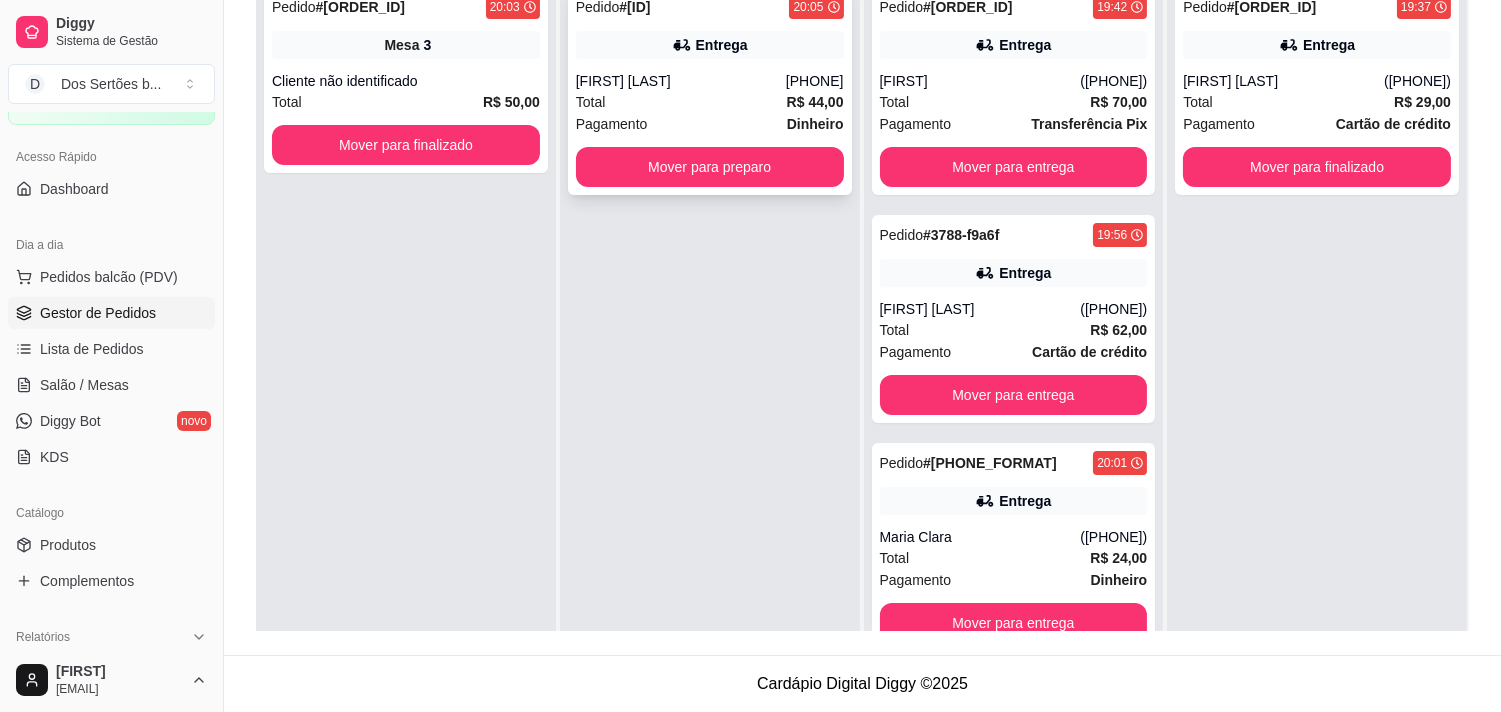 click on "Total R$ 44,00" at bounding box center [710, 102] 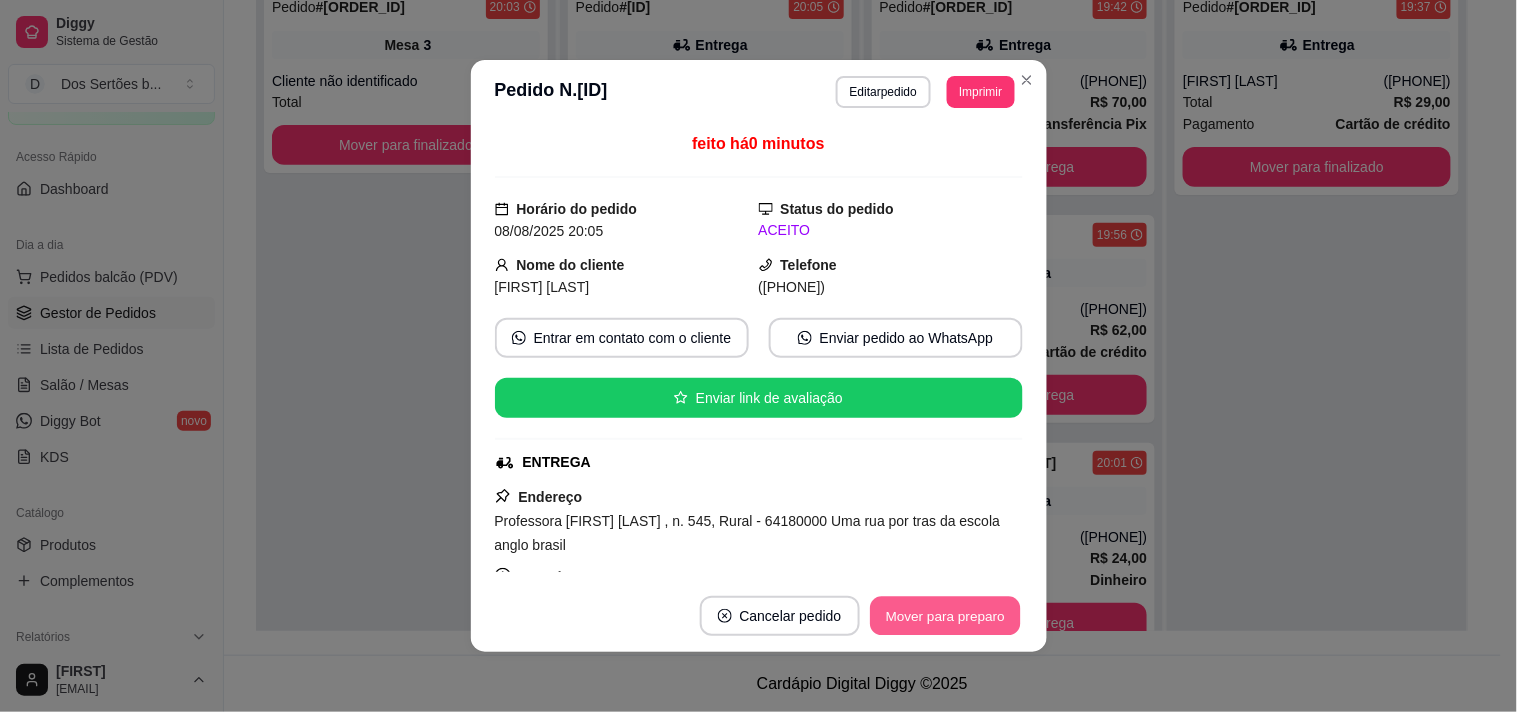 click on "Mover para preparo" at bounding box center (945, 616) 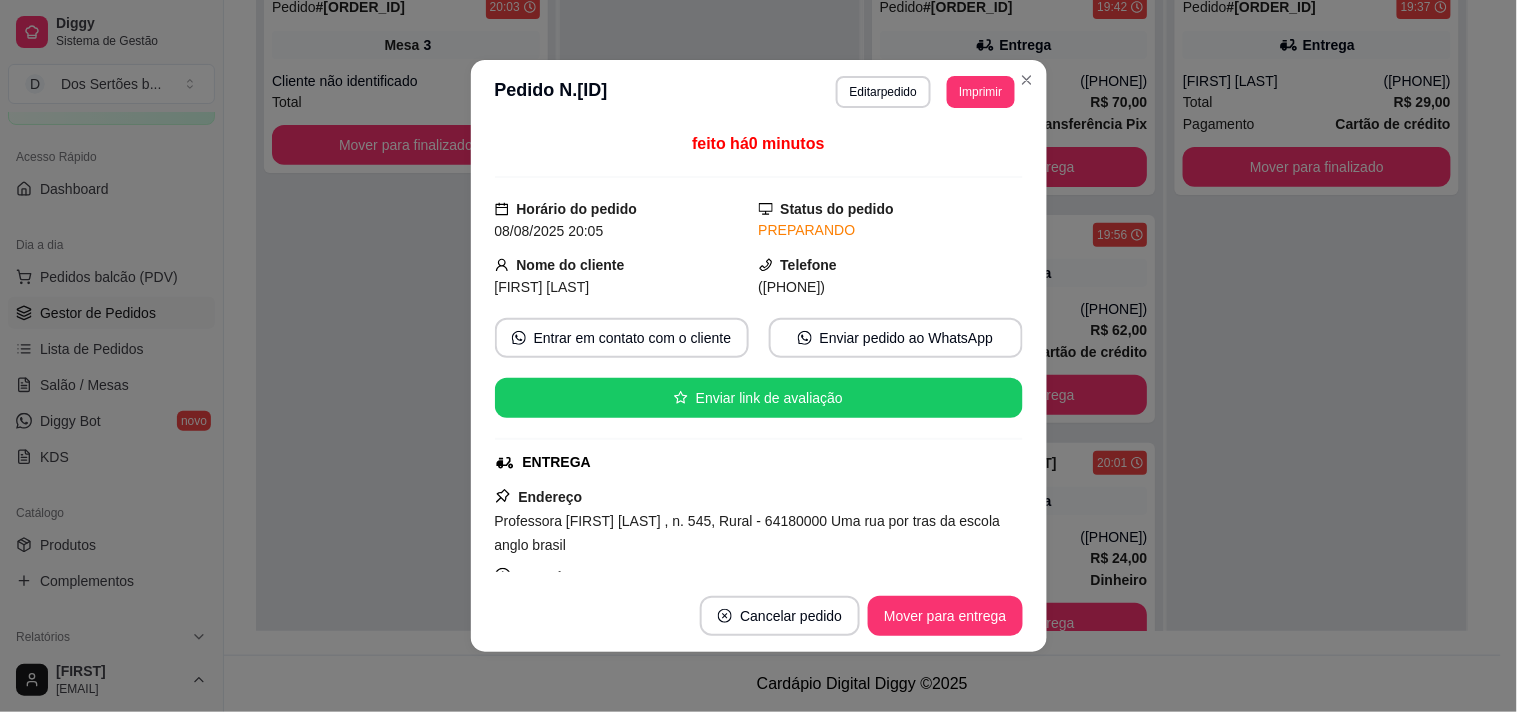 click on "**********" at bounding box center (758, 356) 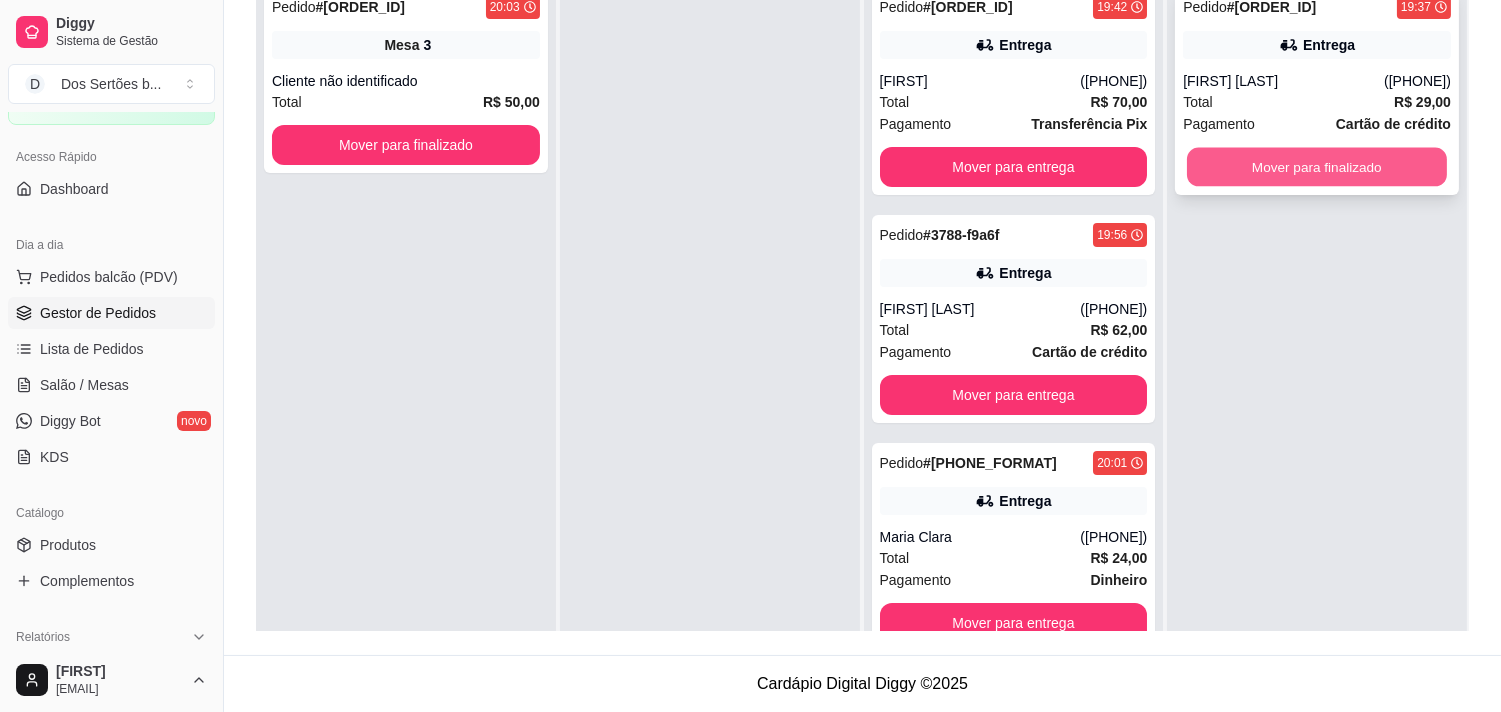 click on "Mover para finalizado" at bounding box center (1317, 167) 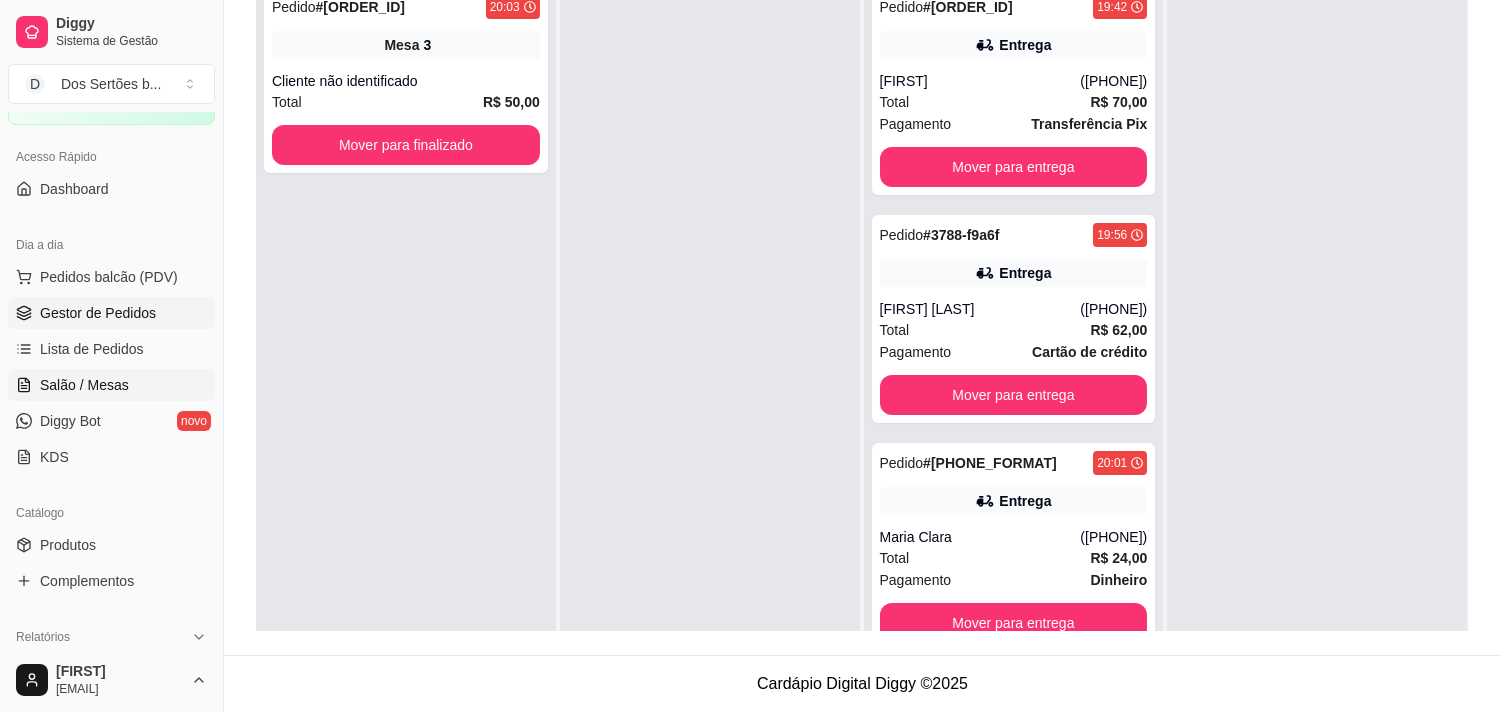 click on "Salão / Mesas" at bounding box center (111, 385) 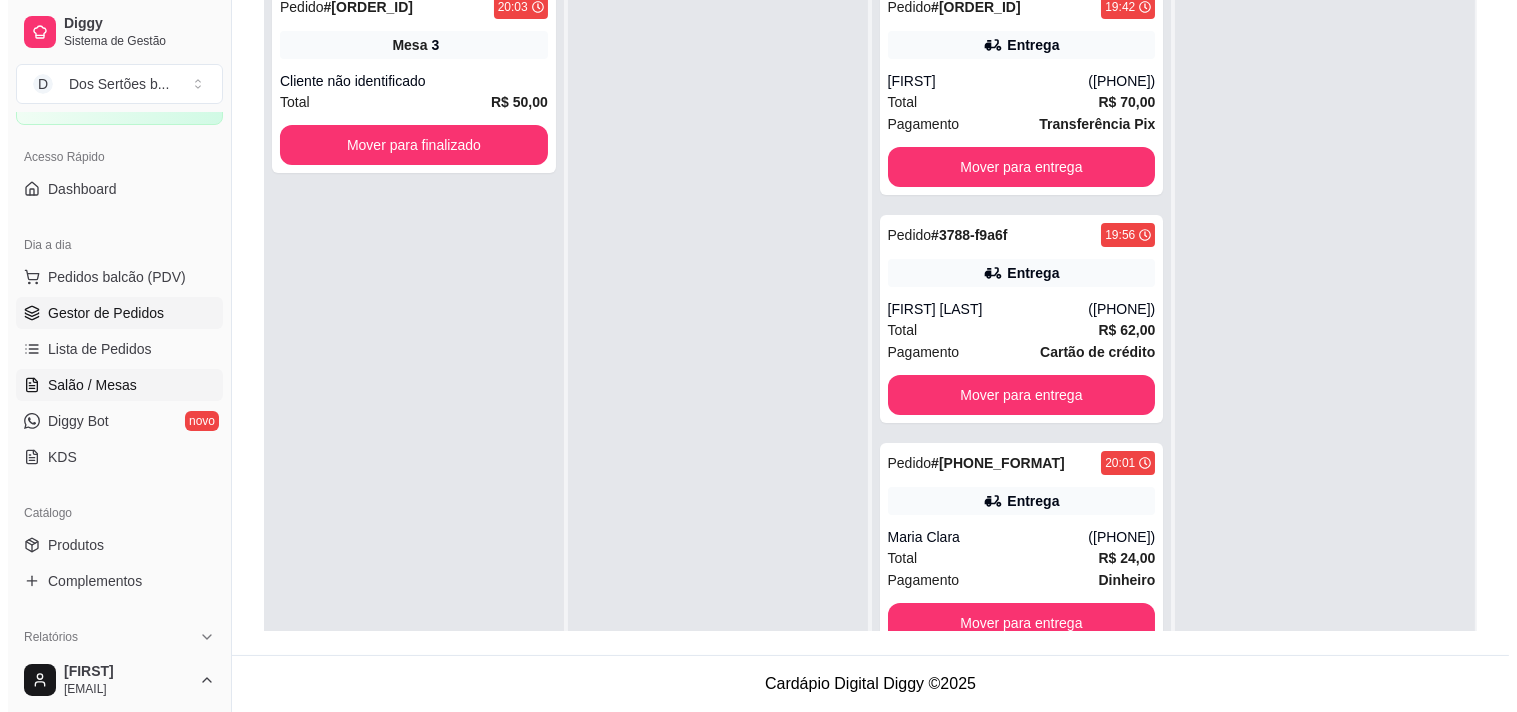 scroll, scrollTop: 0, scrollLeft: 0, axis: both 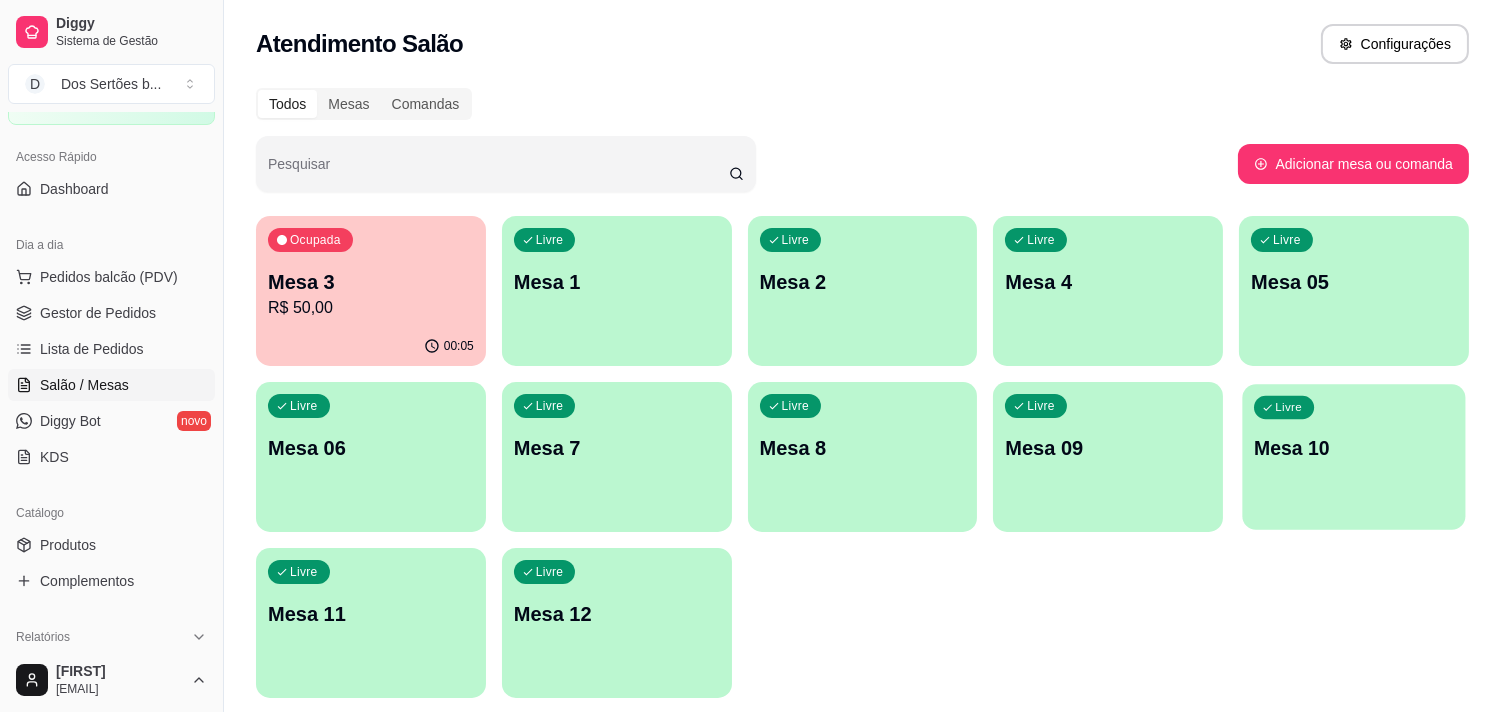 click on "Livre Mesa 10" at bounding box center (1354, 445) 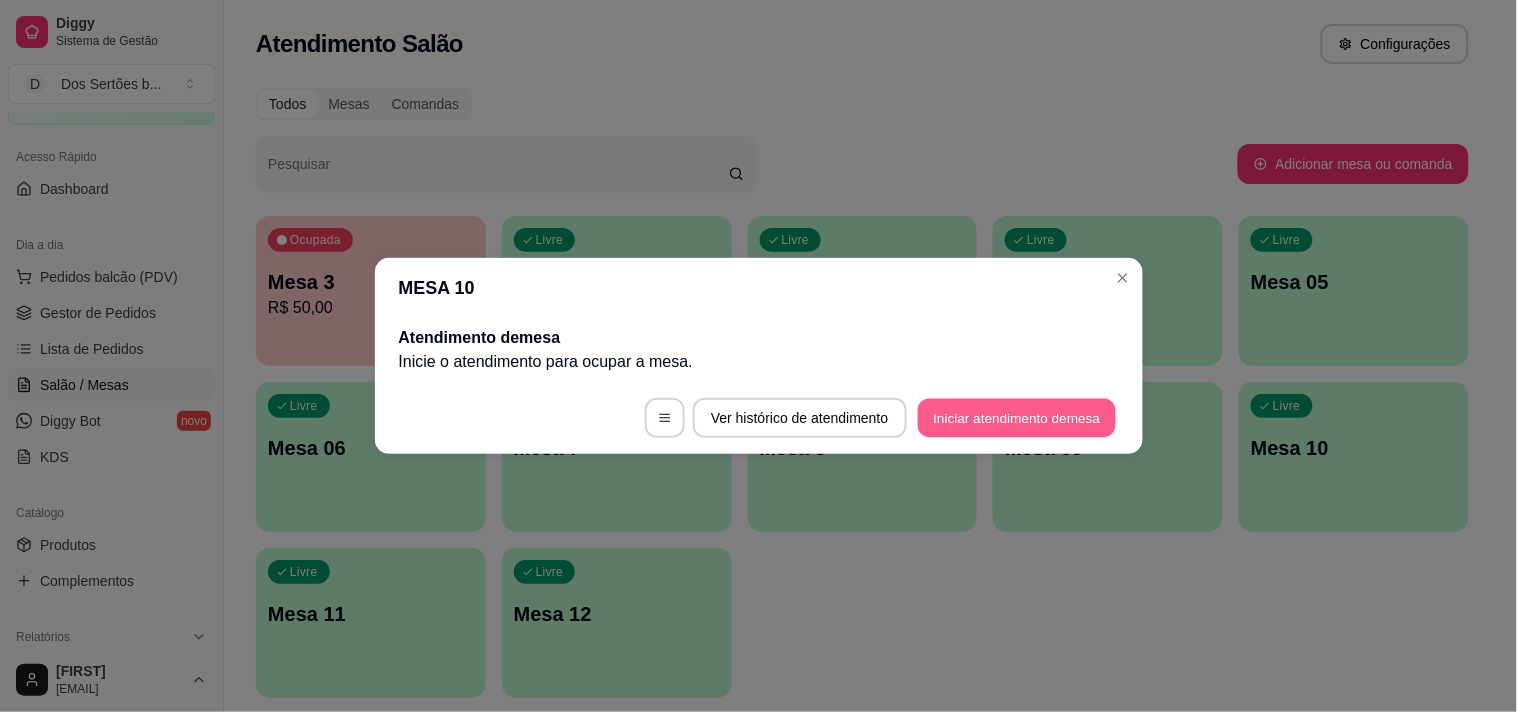 click on "Iniciar atendimento de  mesa" at bounding box center [1017, 418] 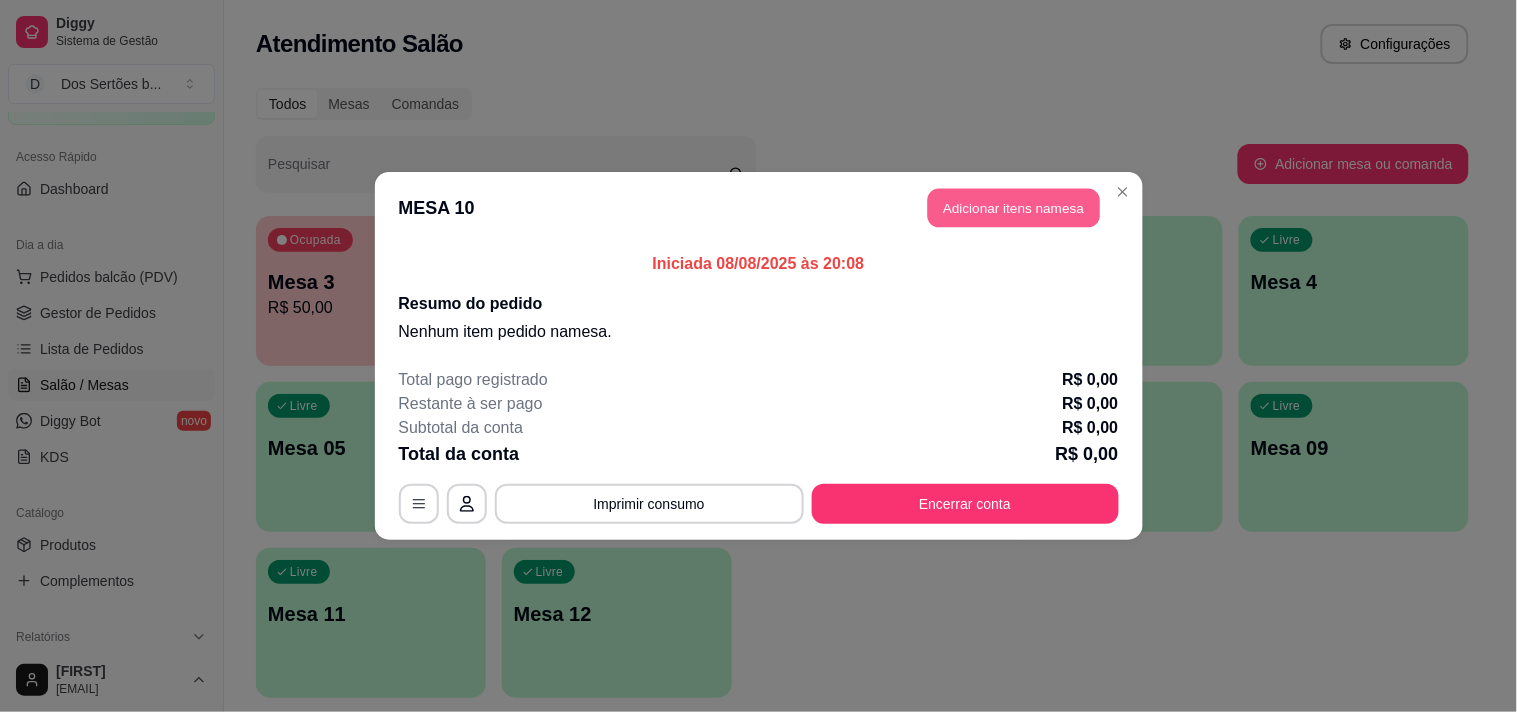click on "Adicionar itens na  mesa" at bounding box center (1014, 208) 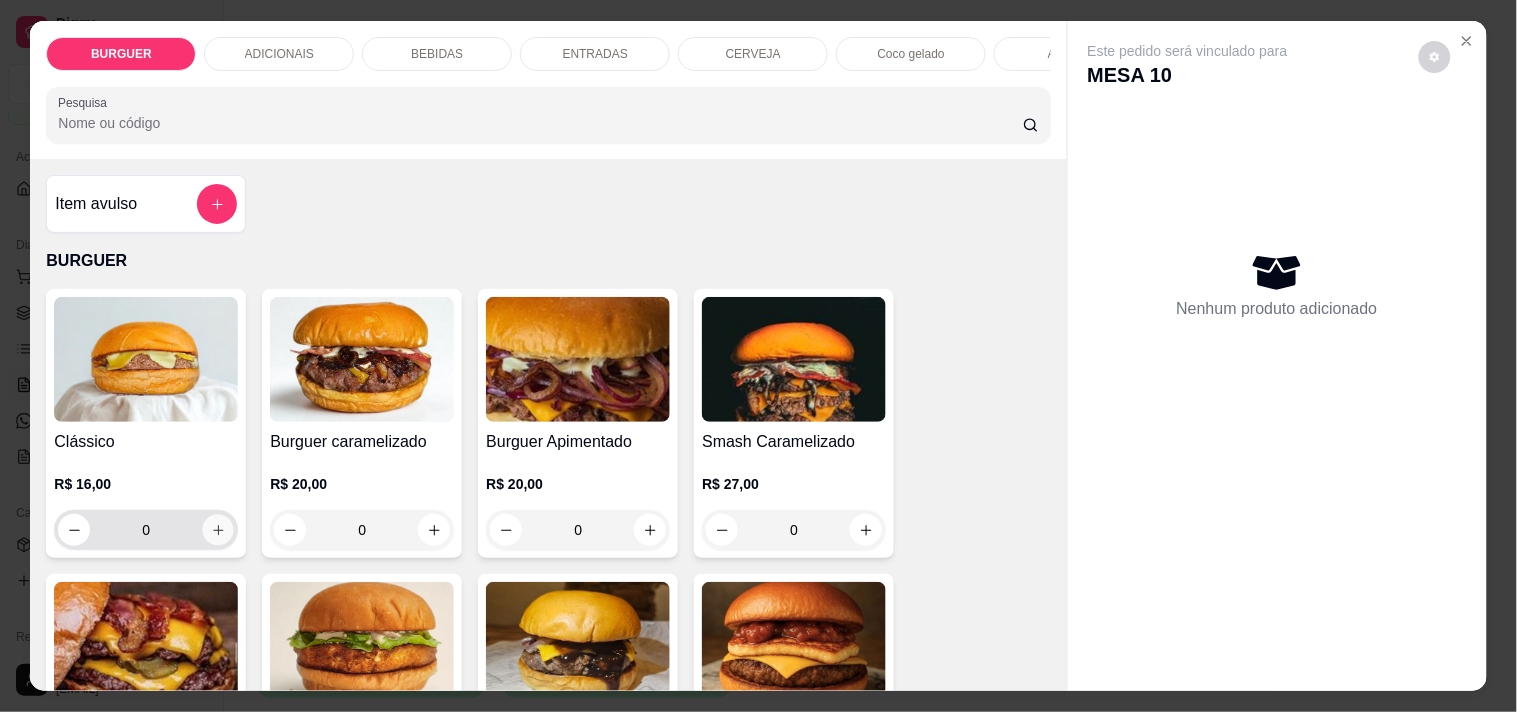 click 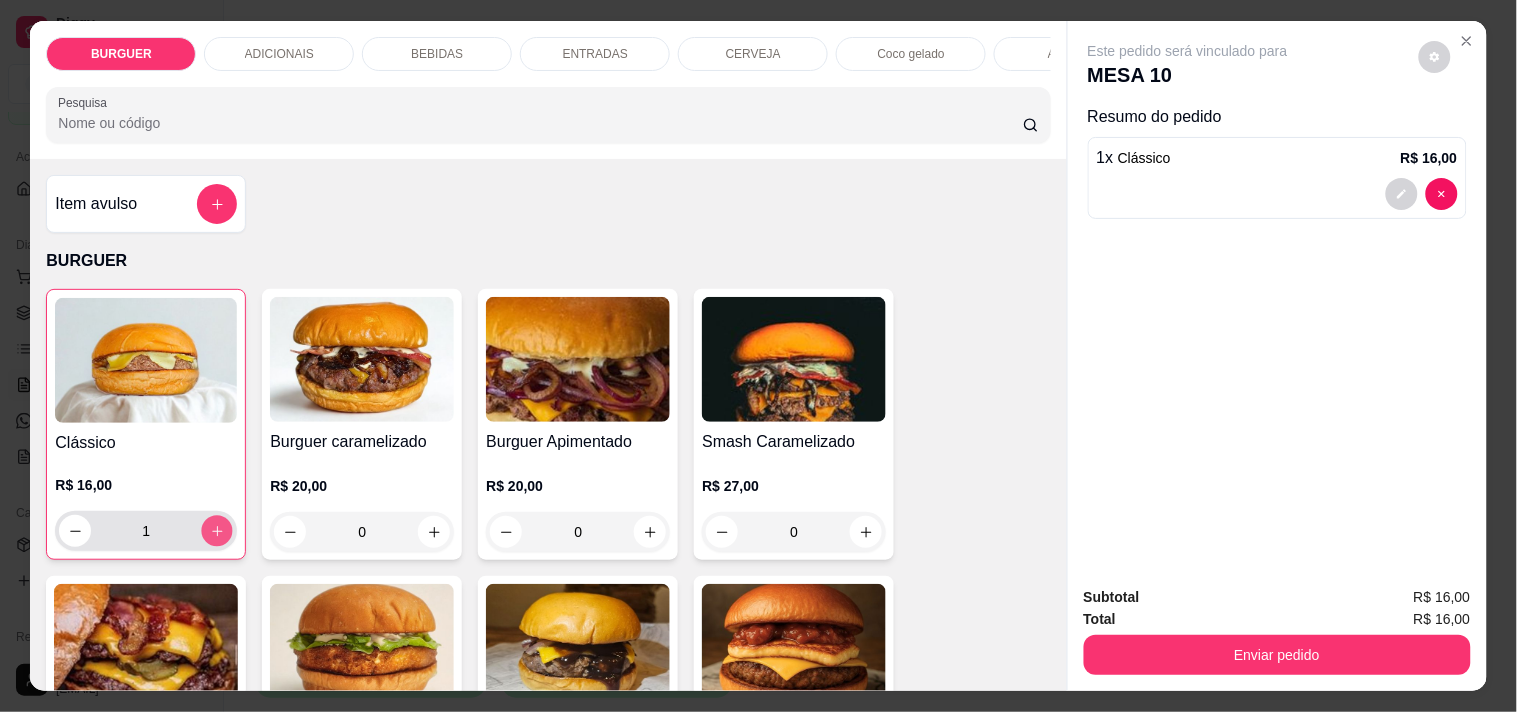 click 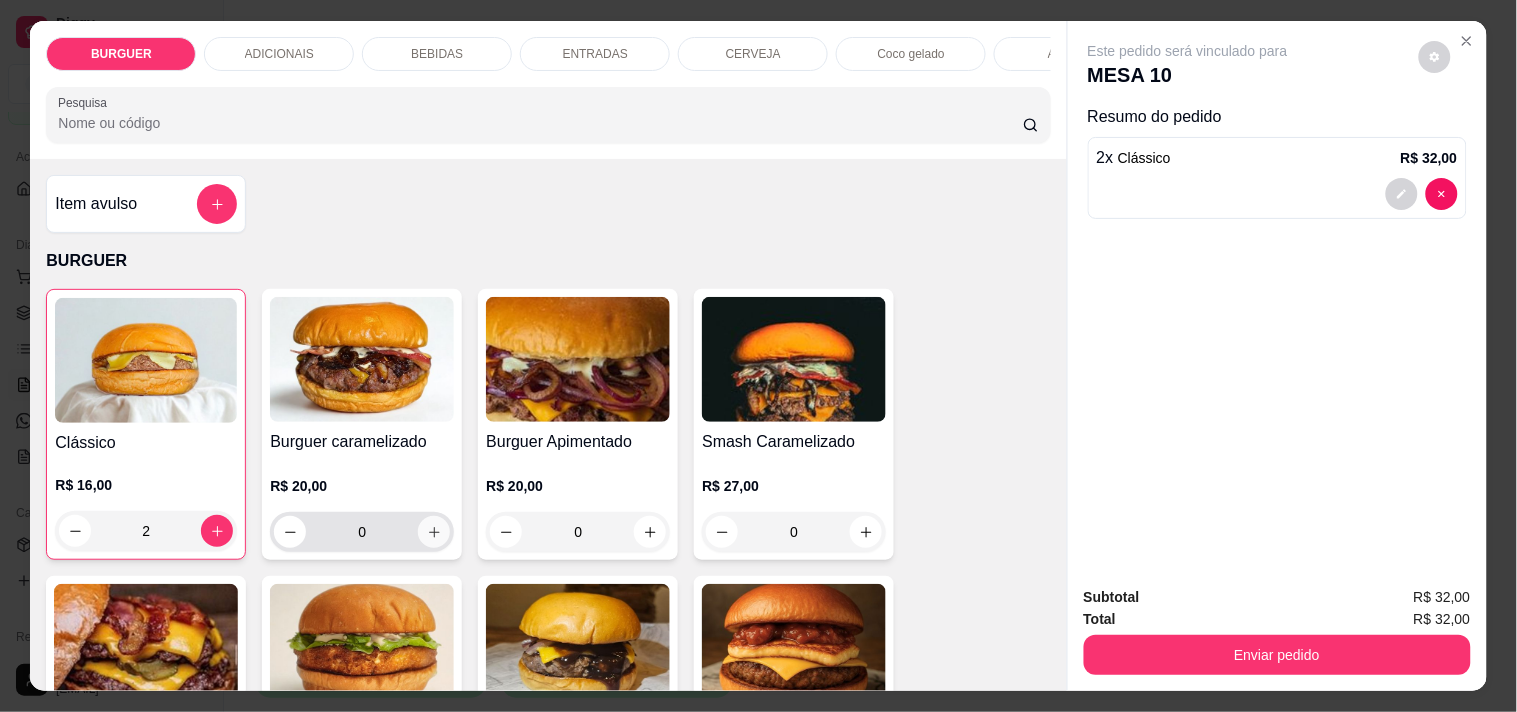 click 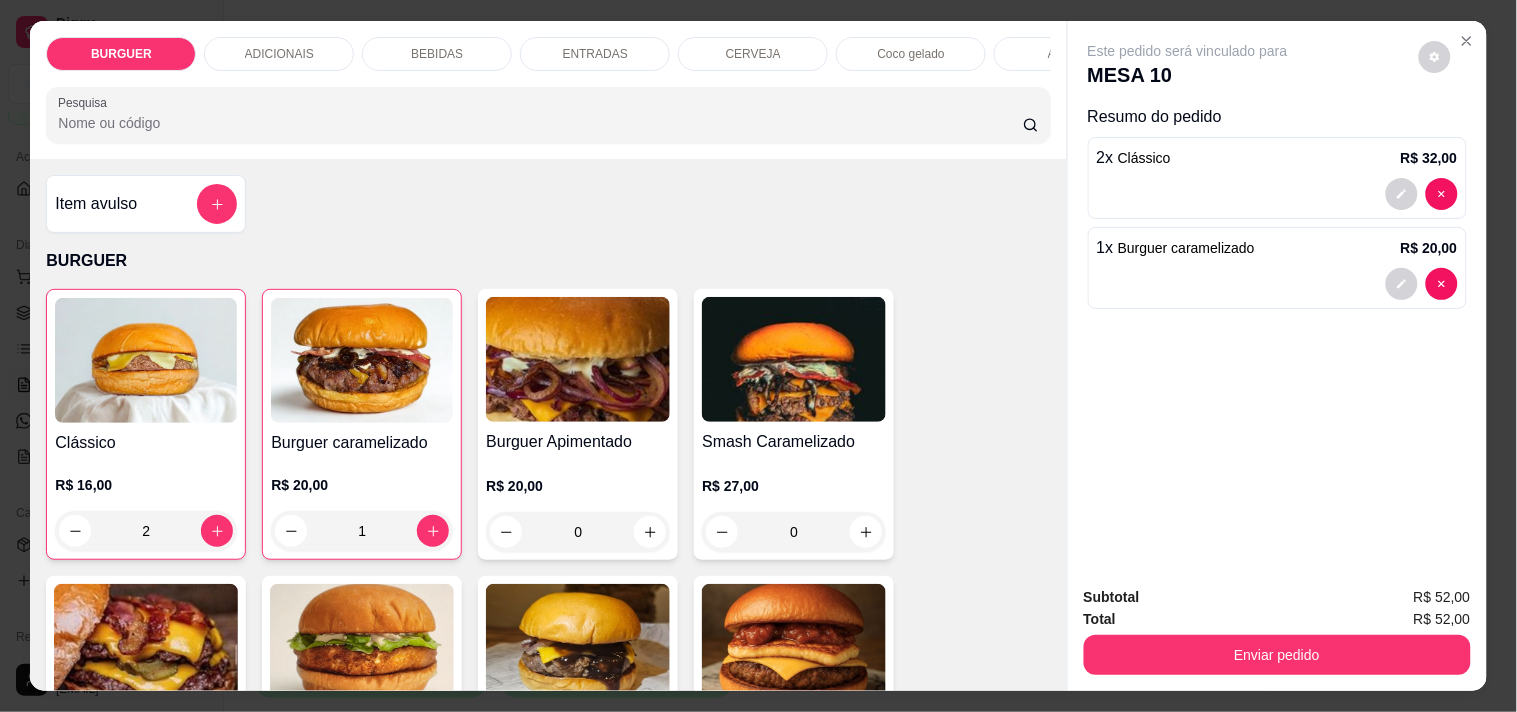 click on "BURGUER ADICIONAIS  BEBIDAS ENTRADAS  CERVEJA  Coco gelado  Abacaxi  Pesquisa" at bounding box center [548, 90] 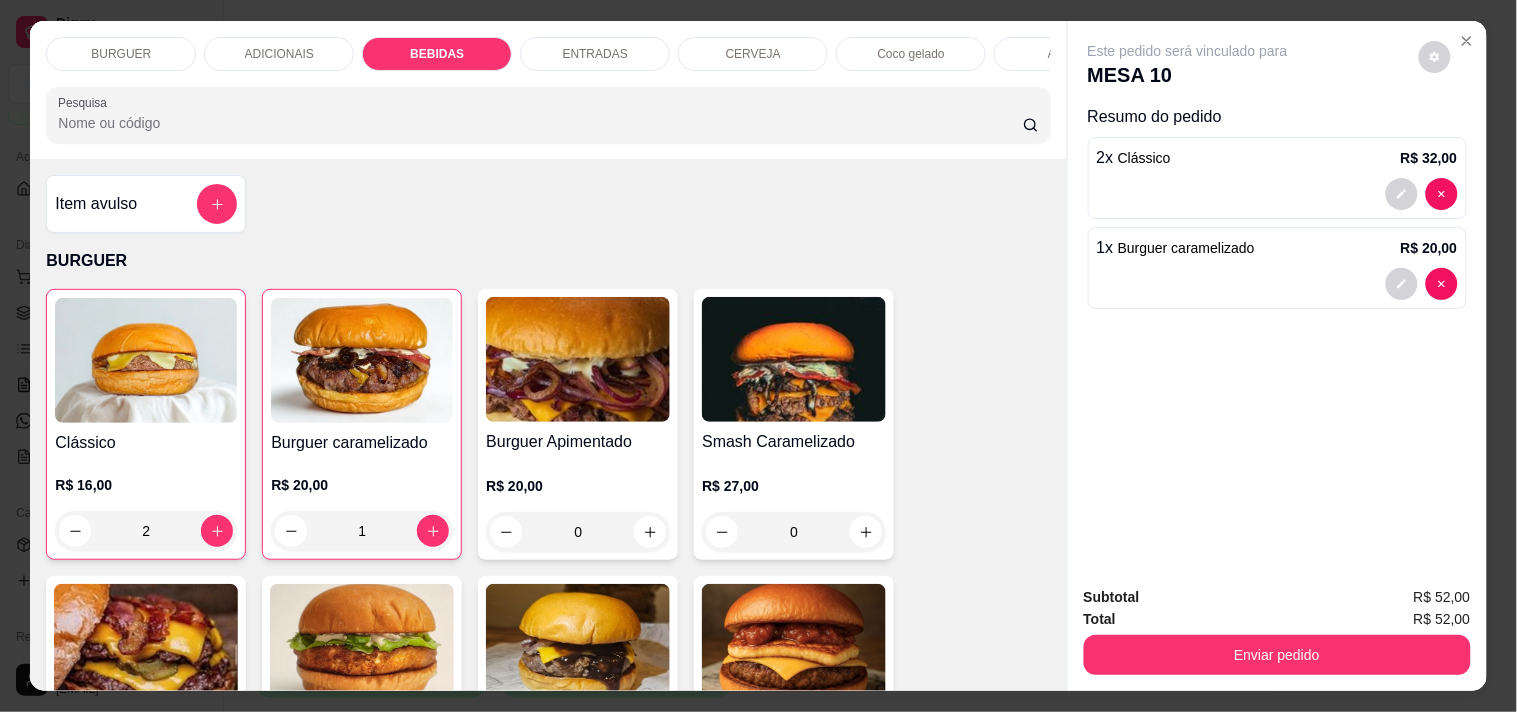 scroll, scrollTop: 1596, scrollLeft: 0, axis: vertical 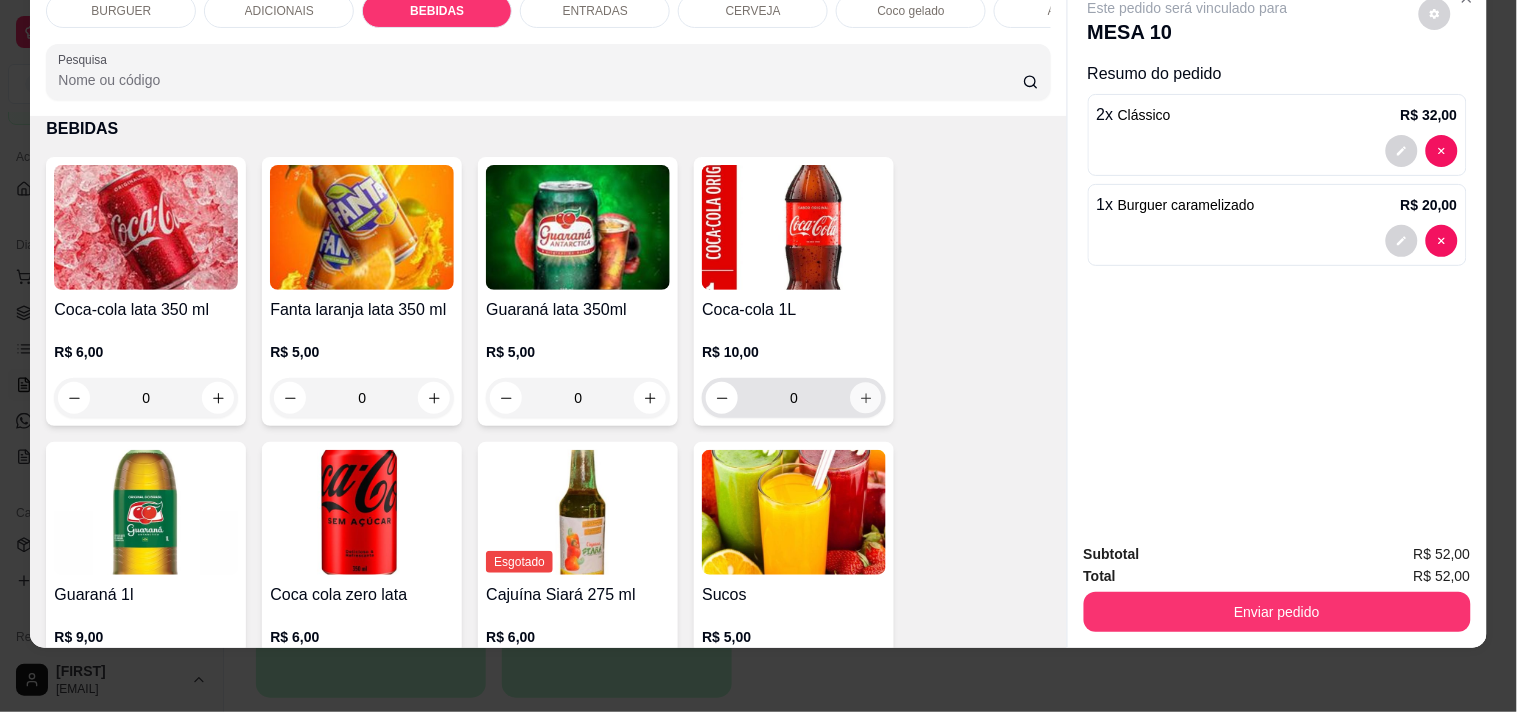 click 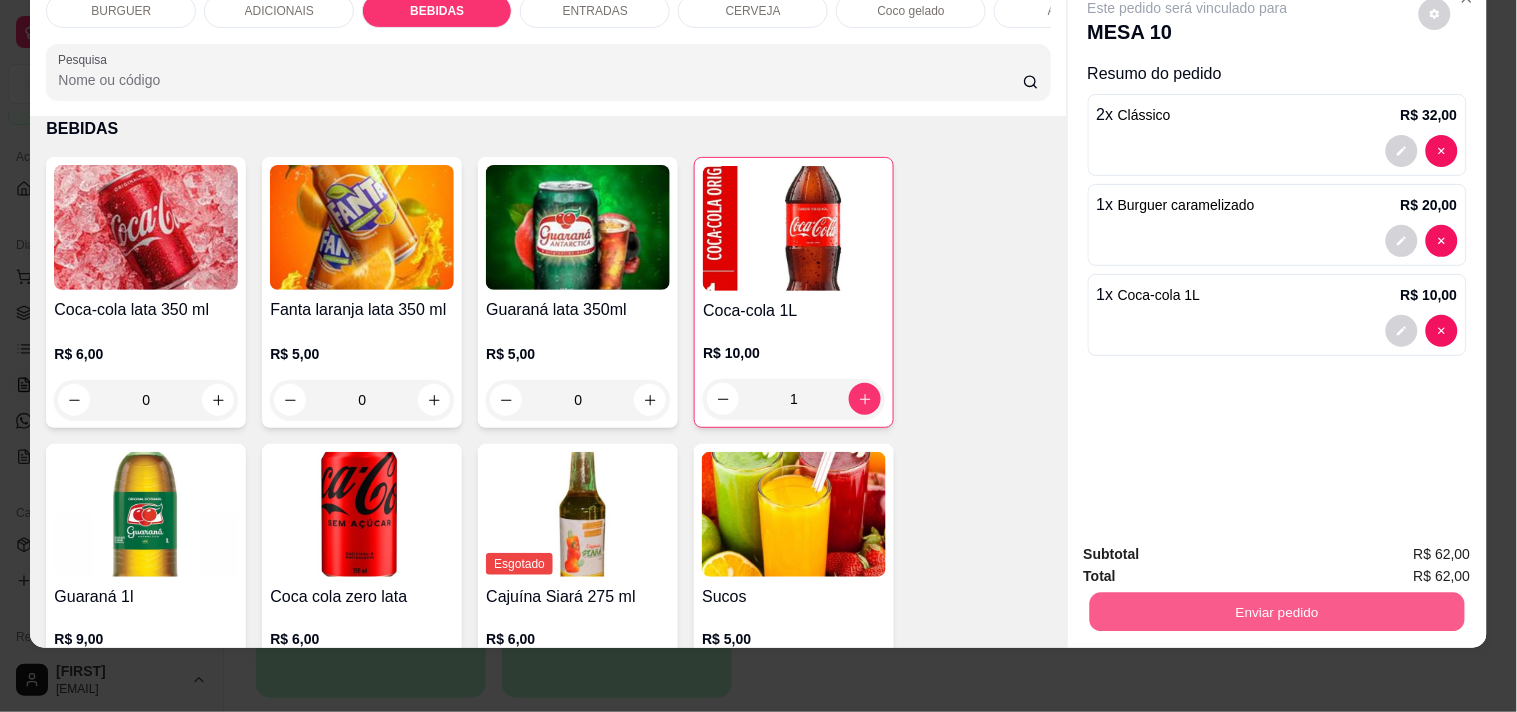 click on "Enviar pedido" at bounding box center [1276, 611] 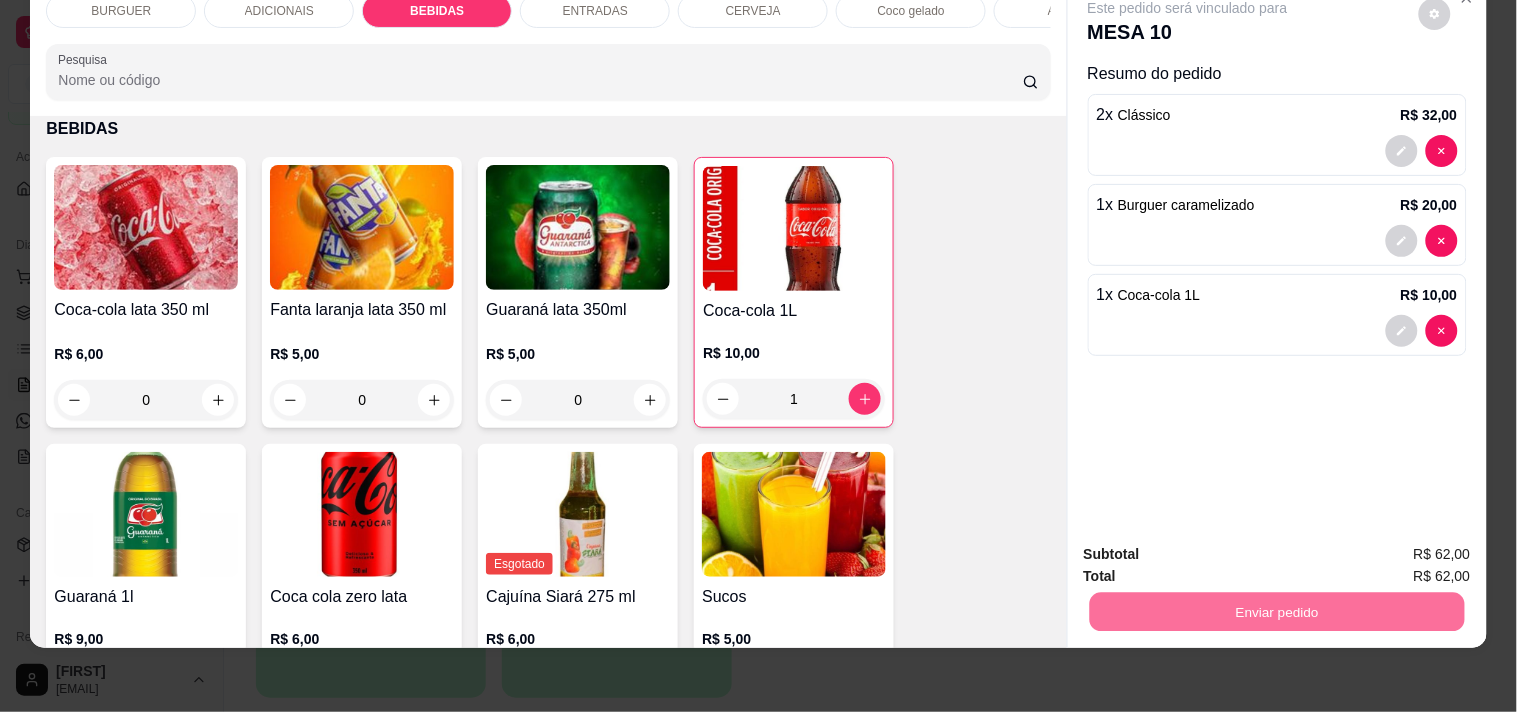 click on "Não registrar e enviar pedido" at bounding box center [1211, 546] 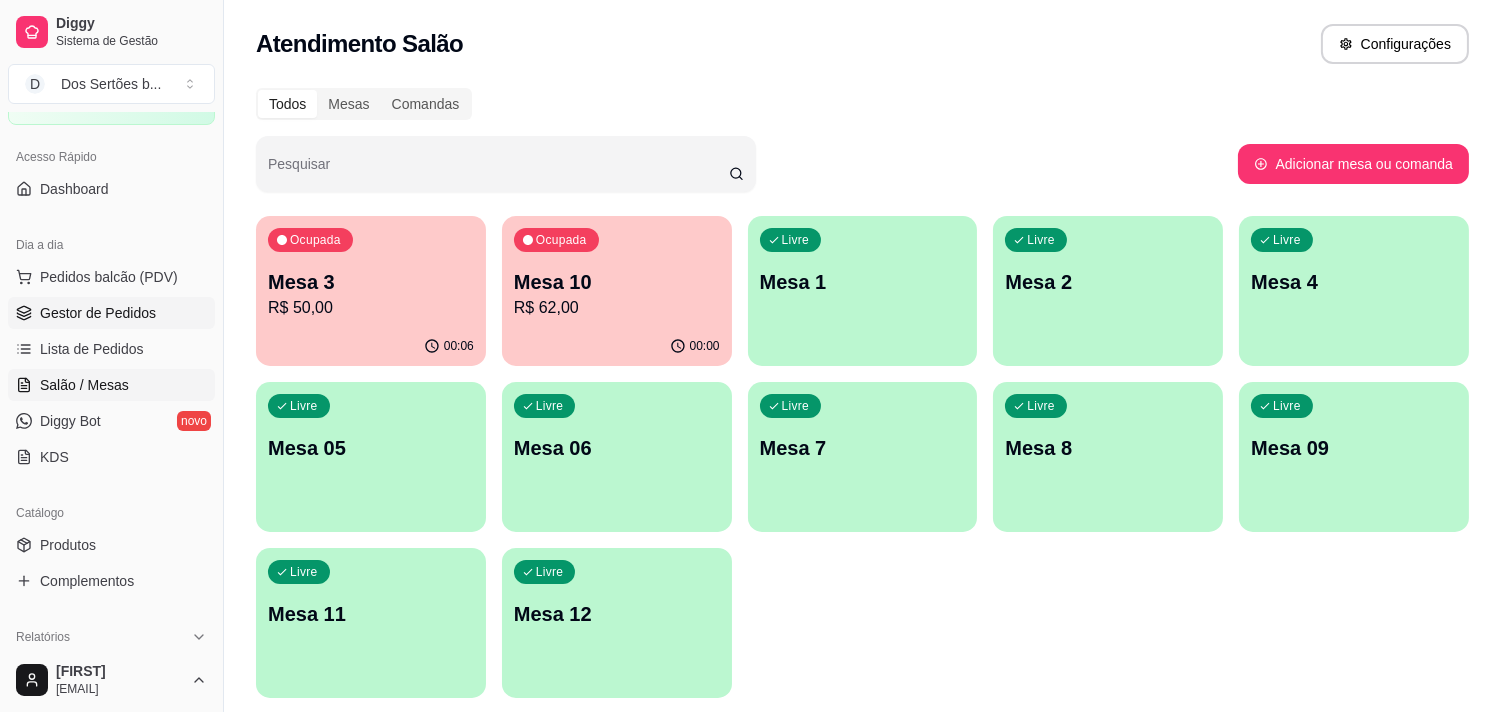 click on "Gestor de Pedidos" at bounding box center (98, 313) 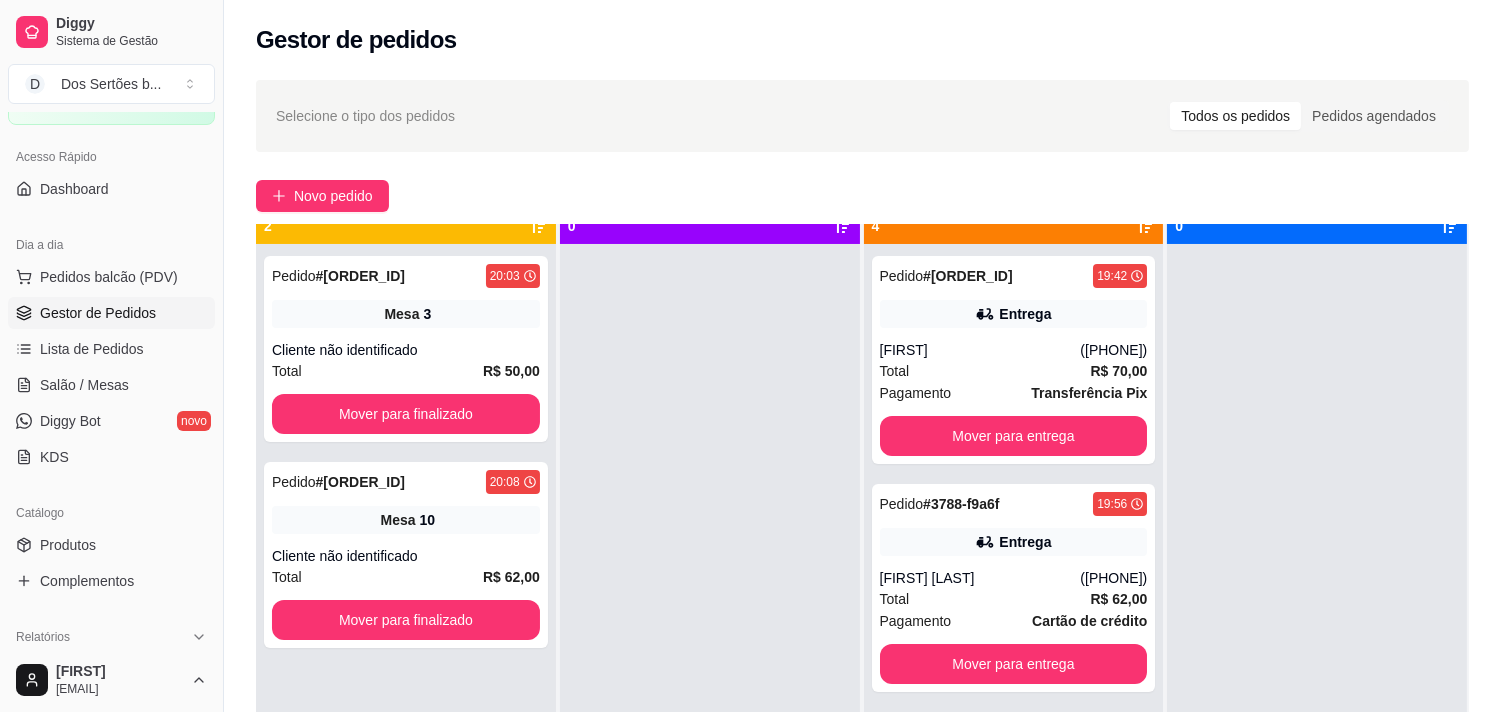 scroll, scrollTop: 55, scrollLeft: 0, axis: vertical 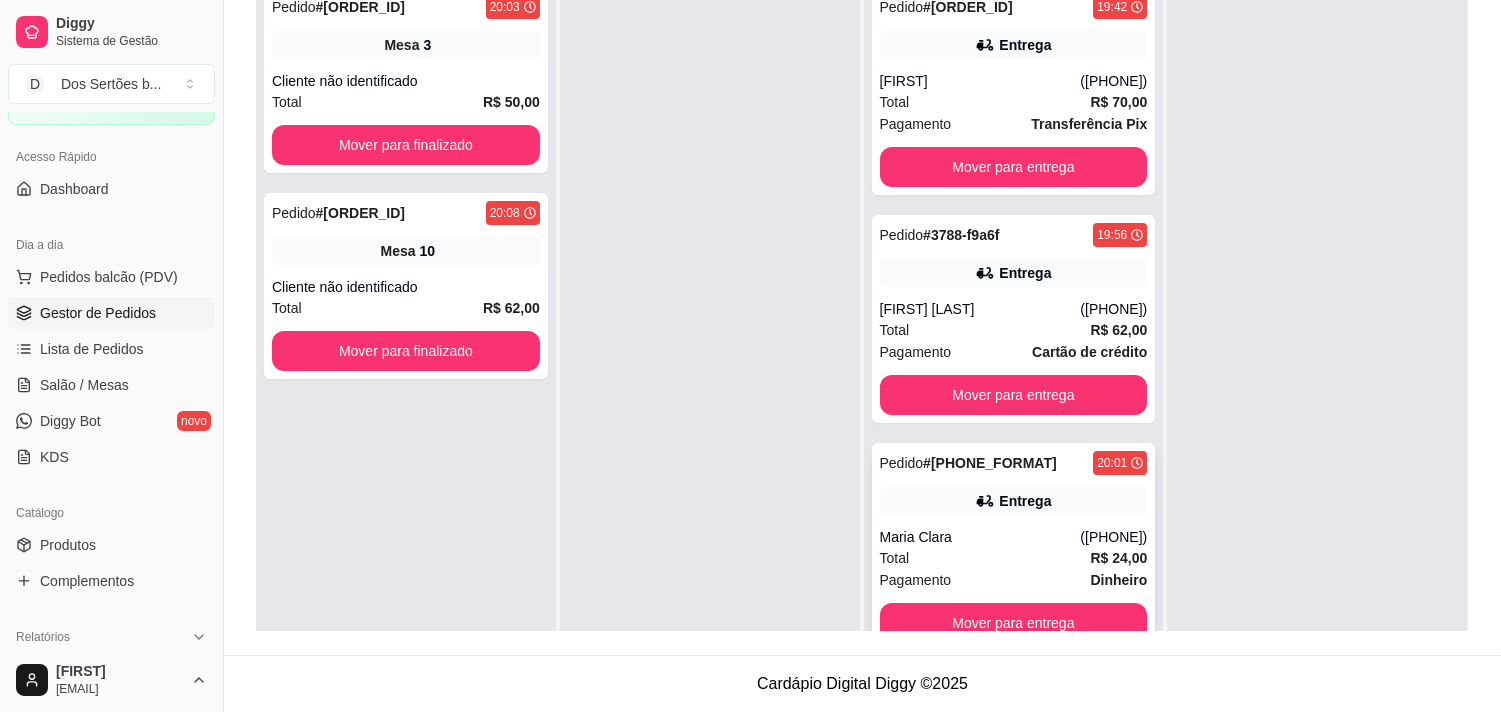 click on "Maria Clara" at bounding box center (980, 537) 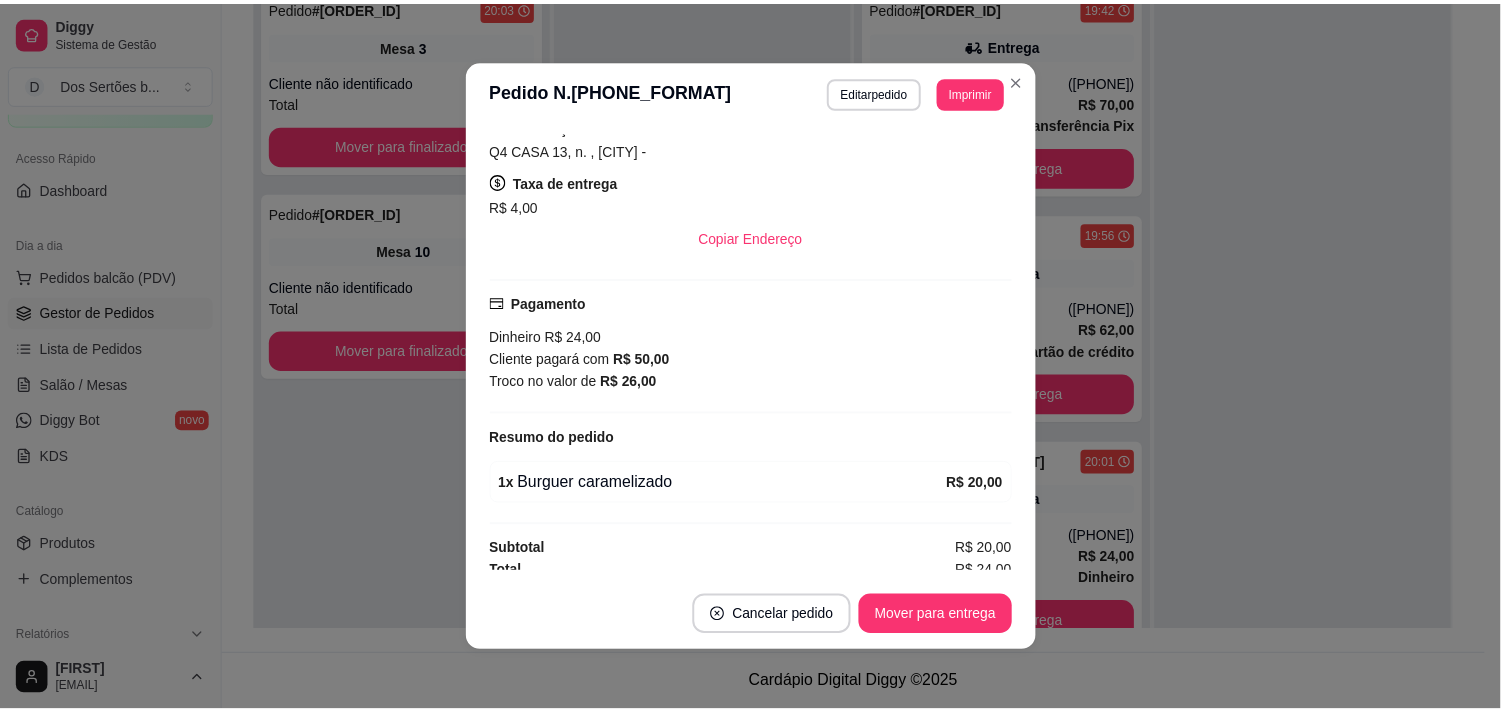 scroll, scrollTop: 367, scrollLeft: 0, axis: vertical 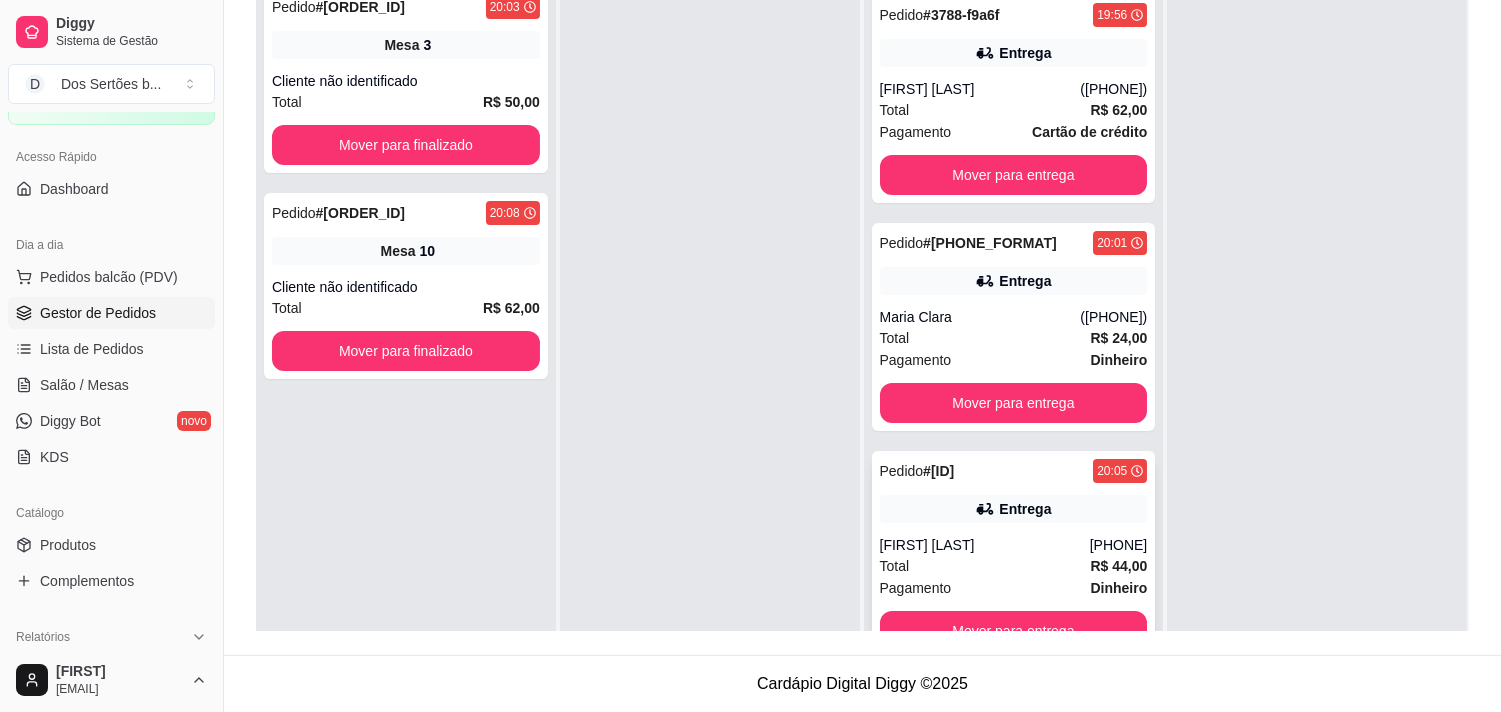 click on "Pedido # [ORDER_ID] [TIME] Entrega [FIRST] [LAST] ([PHONE]) Total R$ 44,00 Pagamento Dinheiro Mover para entrega" at bounding box center (1014, 555) 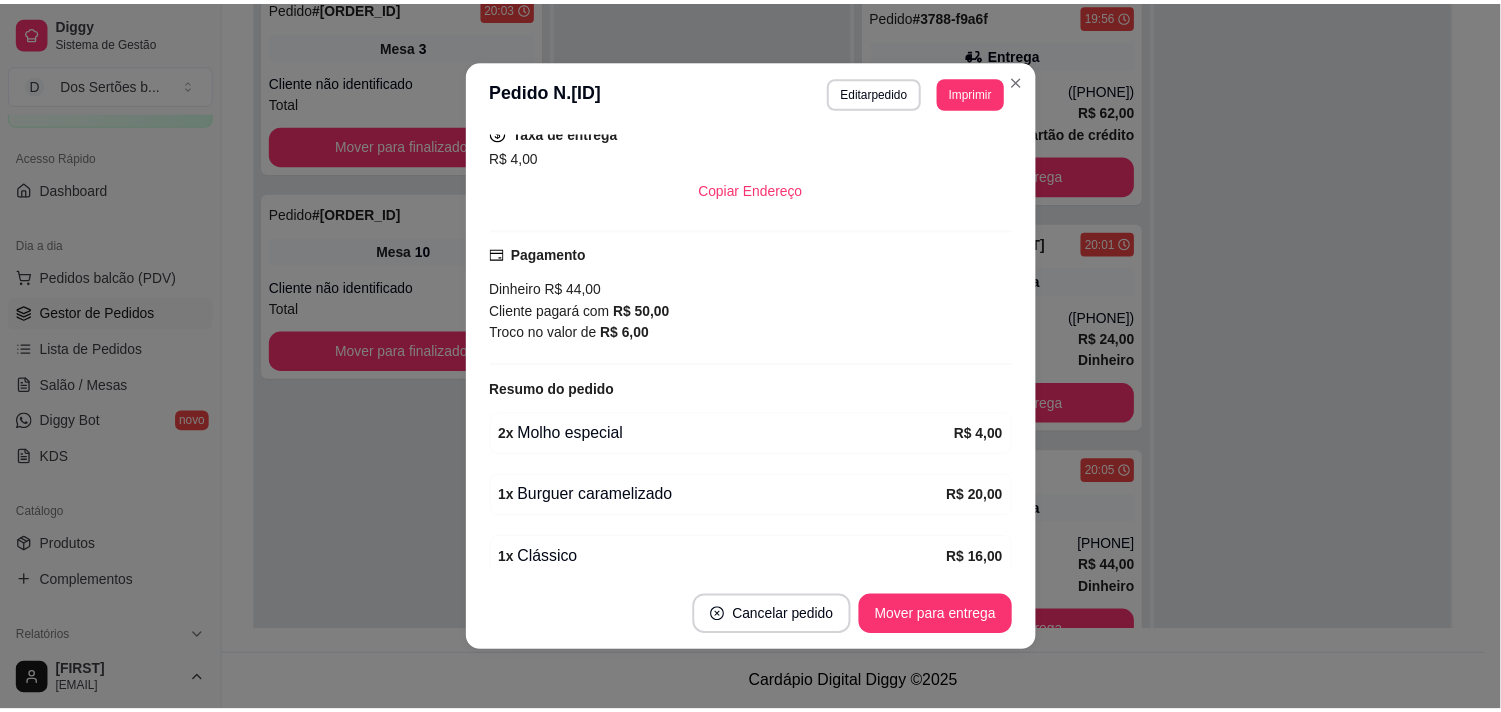 scroll, scrollTop: 488, scrollLeft: 0, axis: vertical 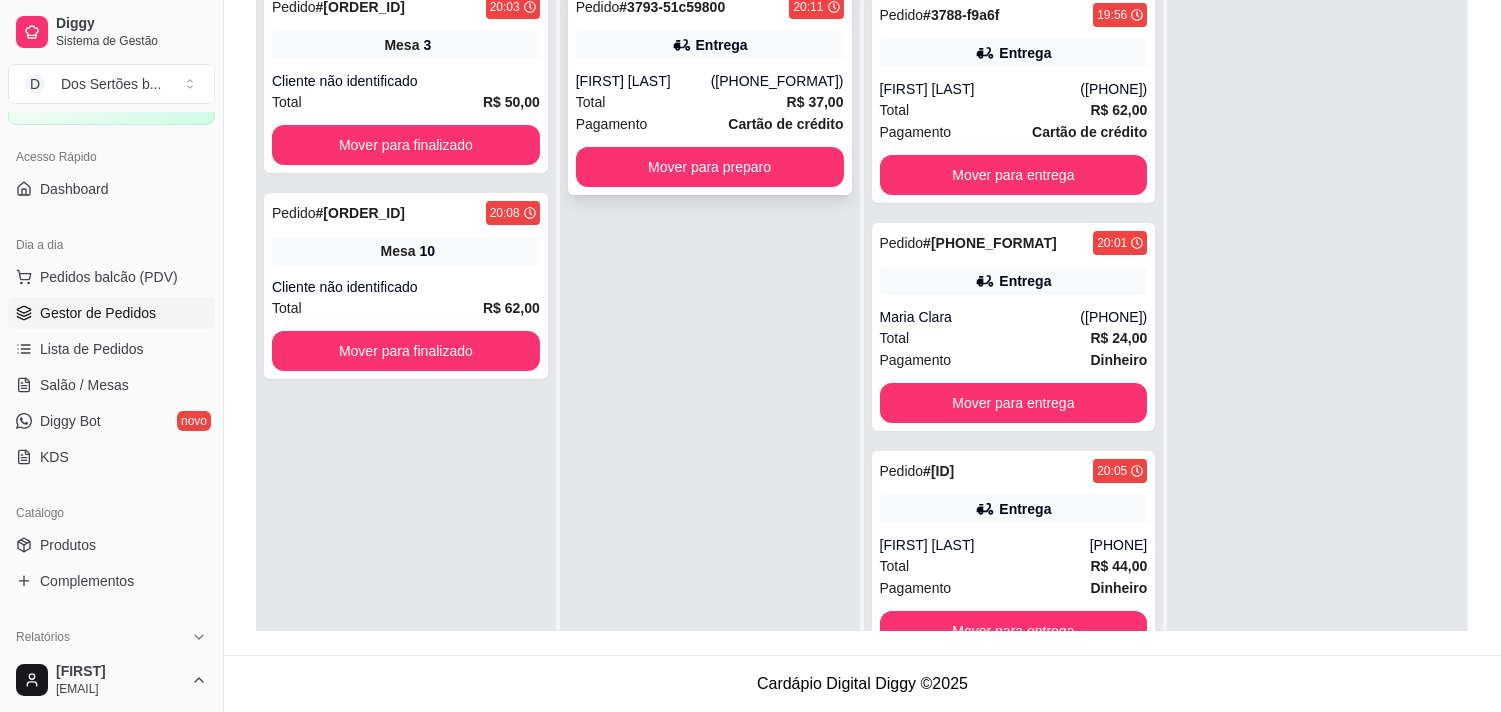 click on "Pagamento Cartão de crédito" at bounding box center (710, 124) 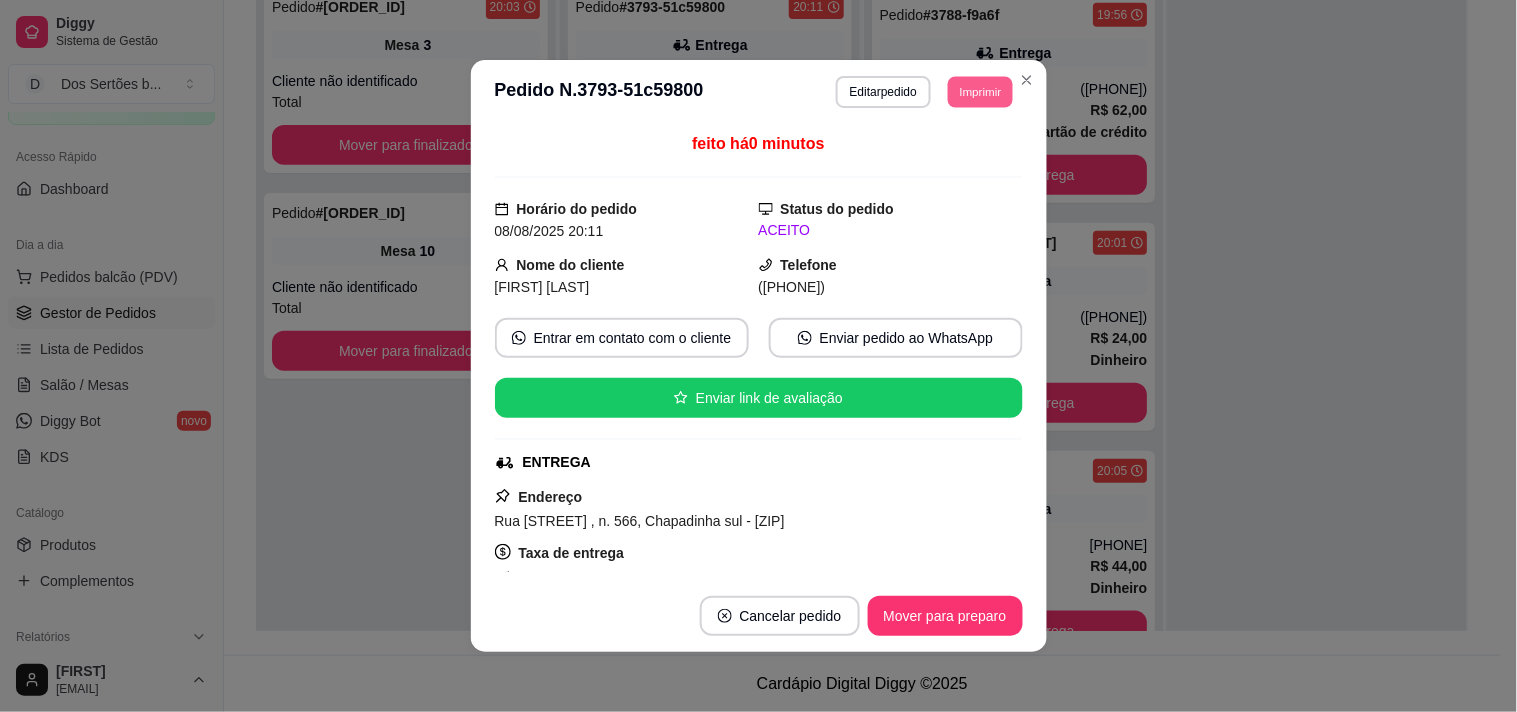 click on "Imprimir" at bounding box center (980, 91) 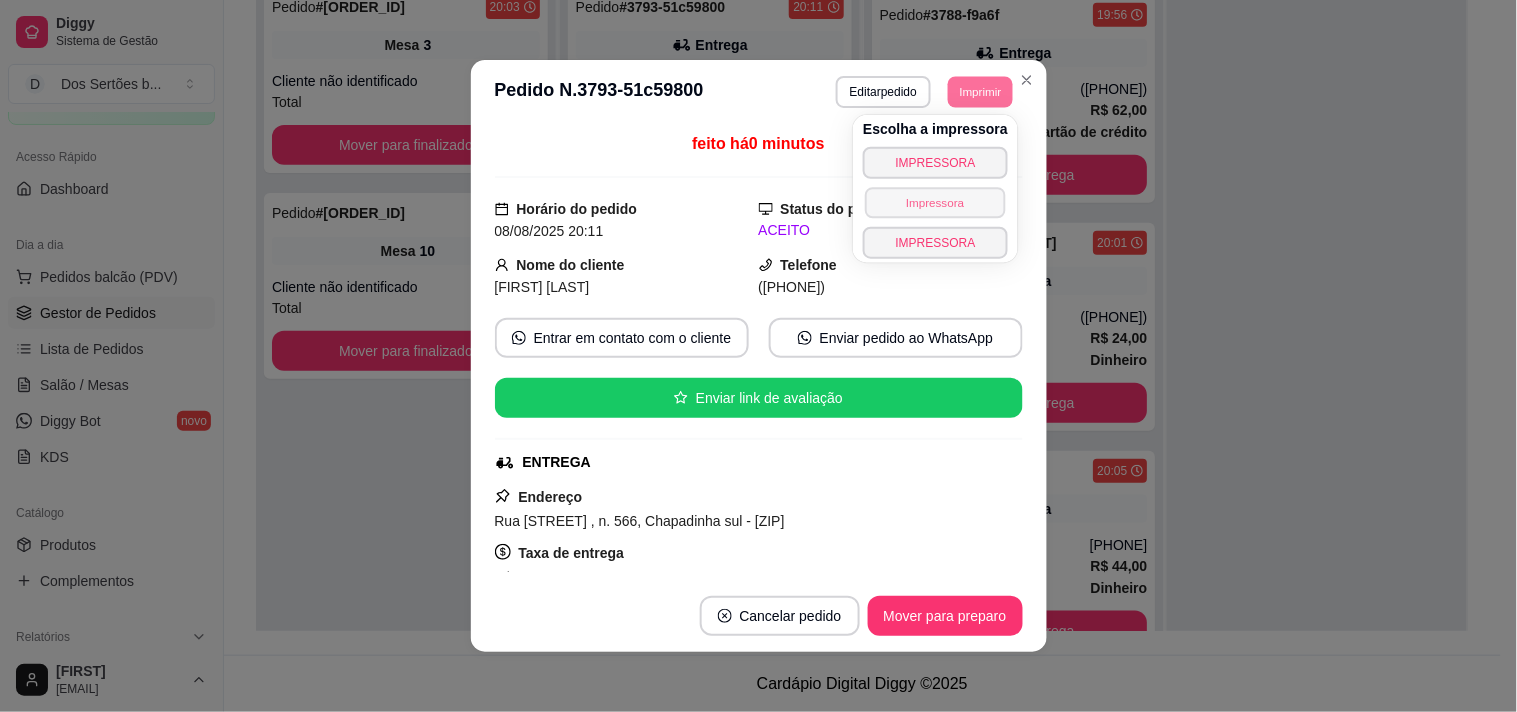 click on "Impressora" at bounding box center [935, 202] 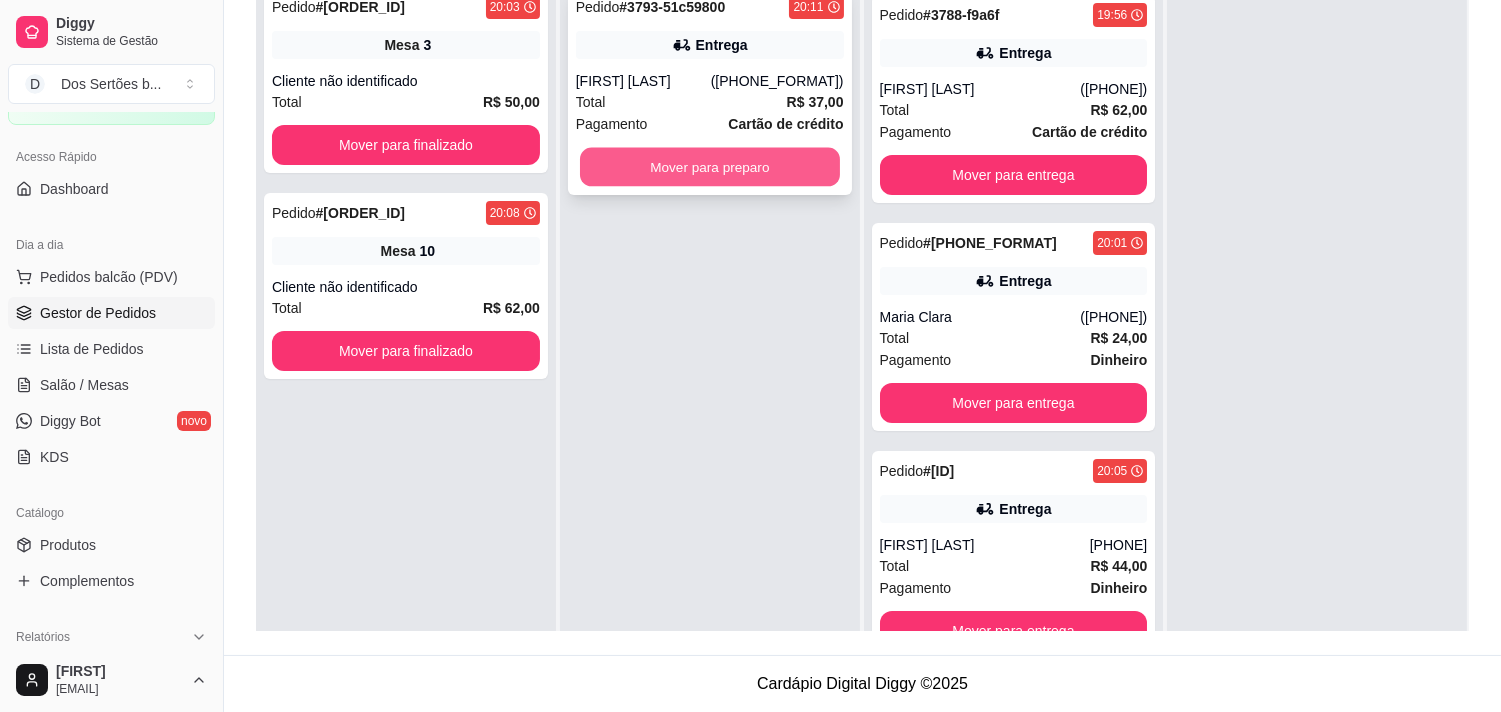 click on "Mover para preparo" at bounding box center (710, 167) 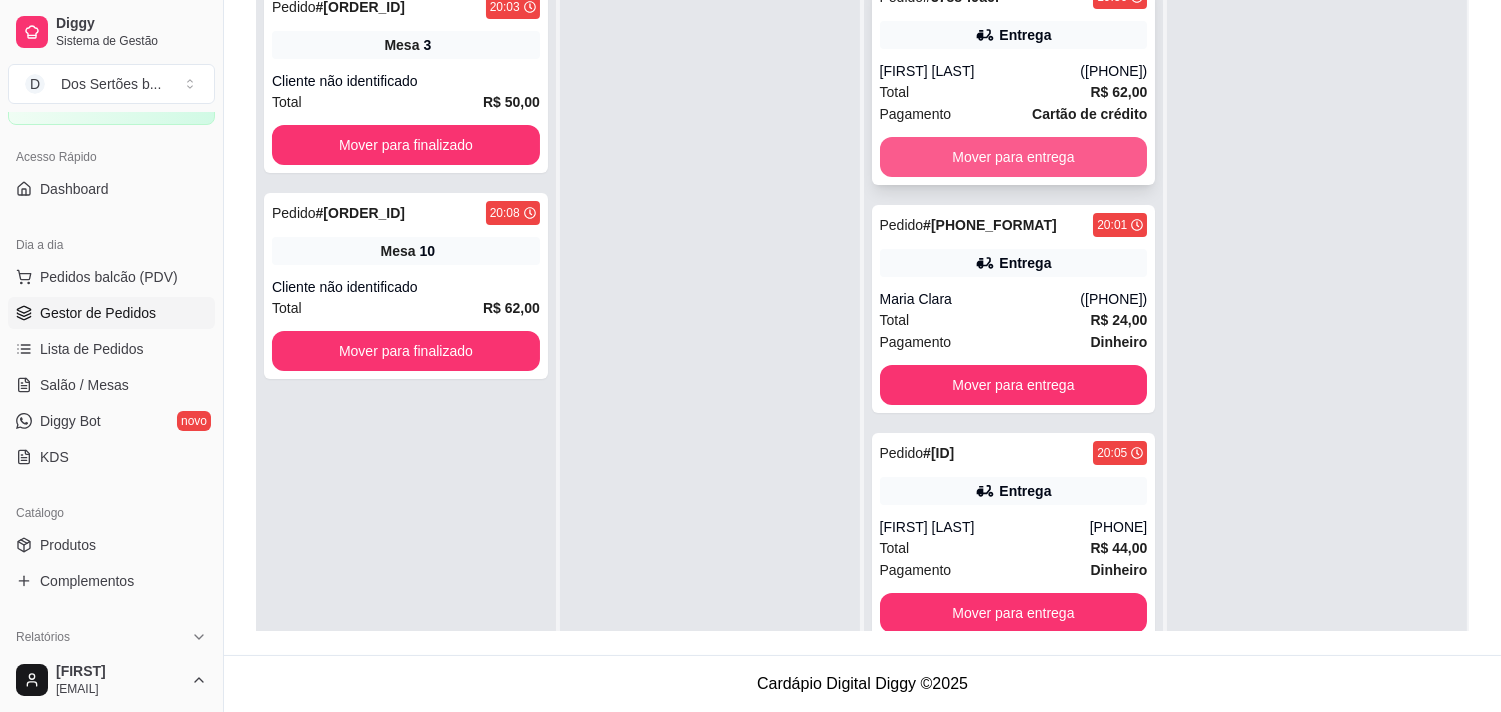 click on "Mover para entrega" at bounding box center [1014, 157] 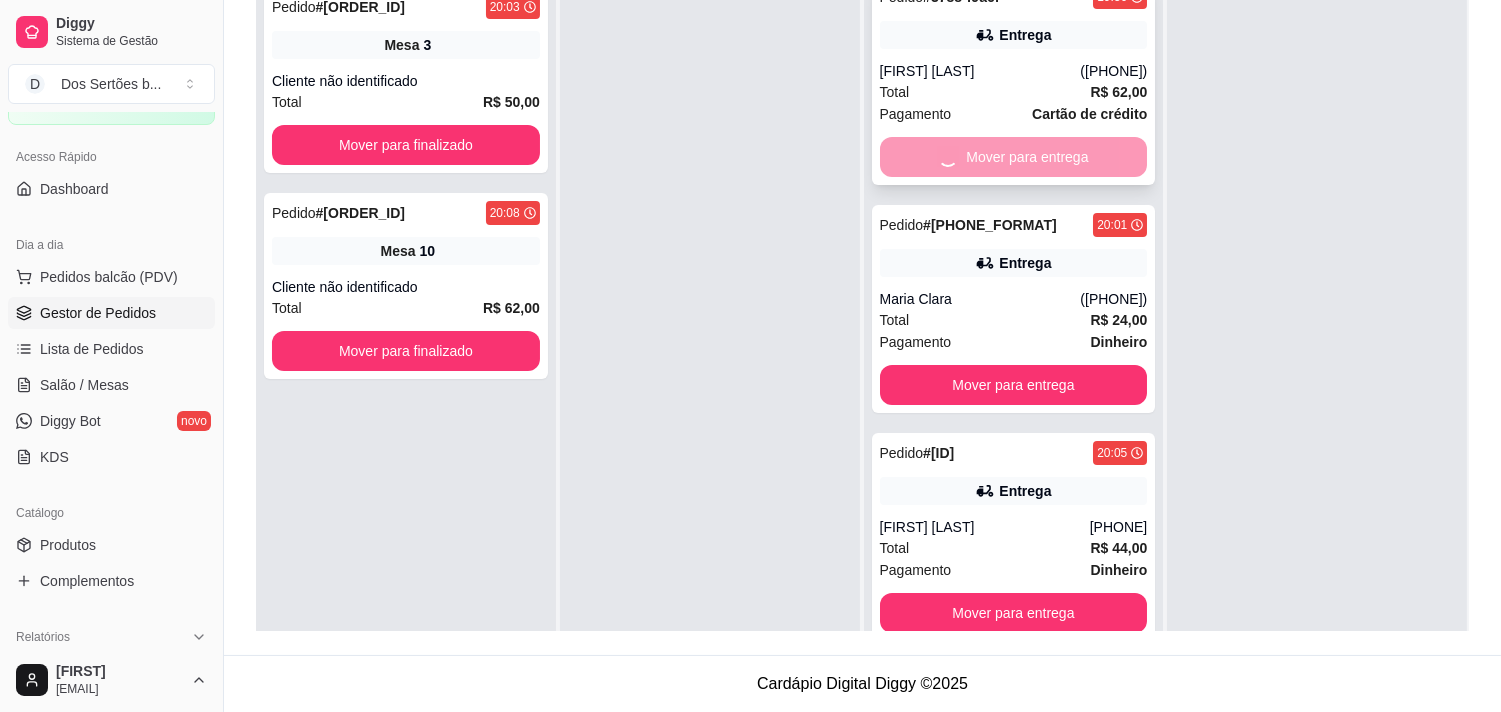 scroll, scrollTop: 11, scrollLeft: 0, axis: vertical 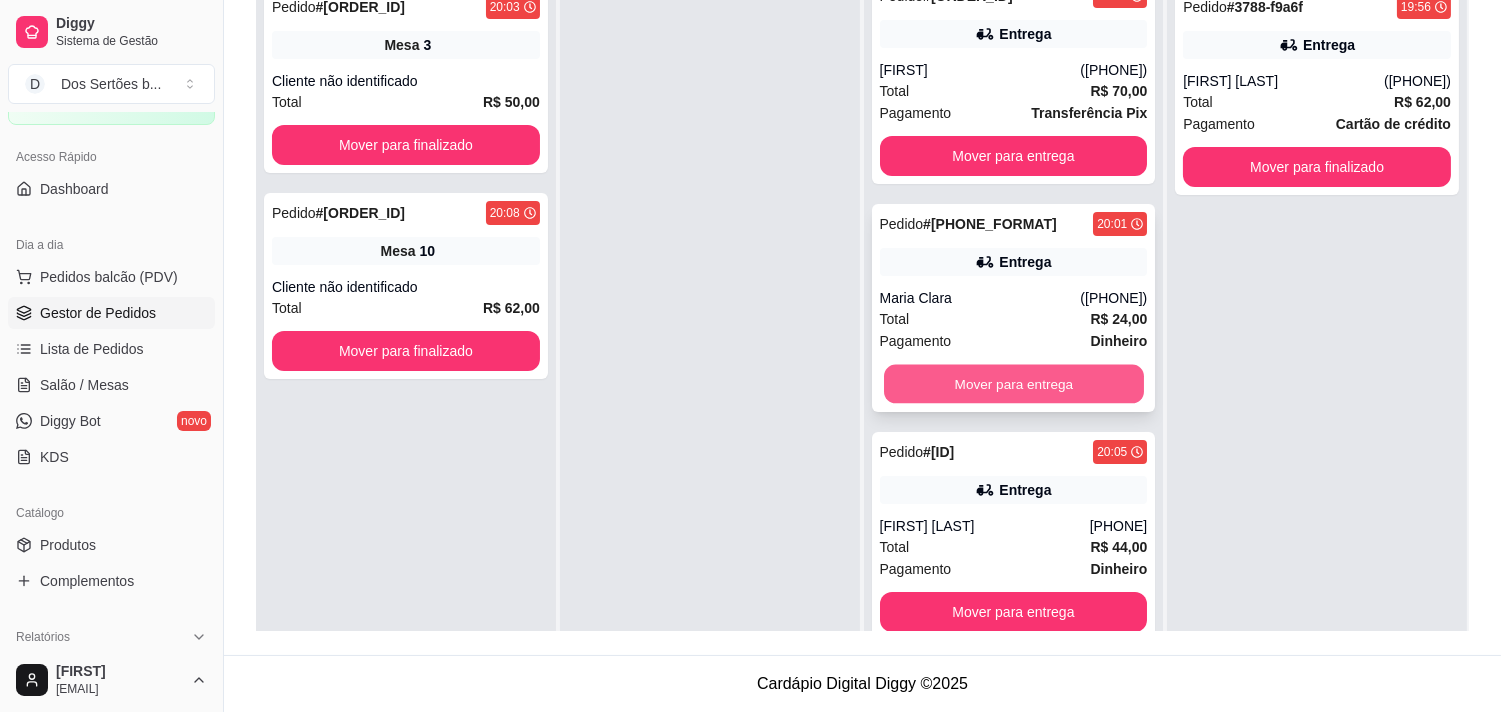 click on "Mover para entrega" at bounding box center (1014, 384) 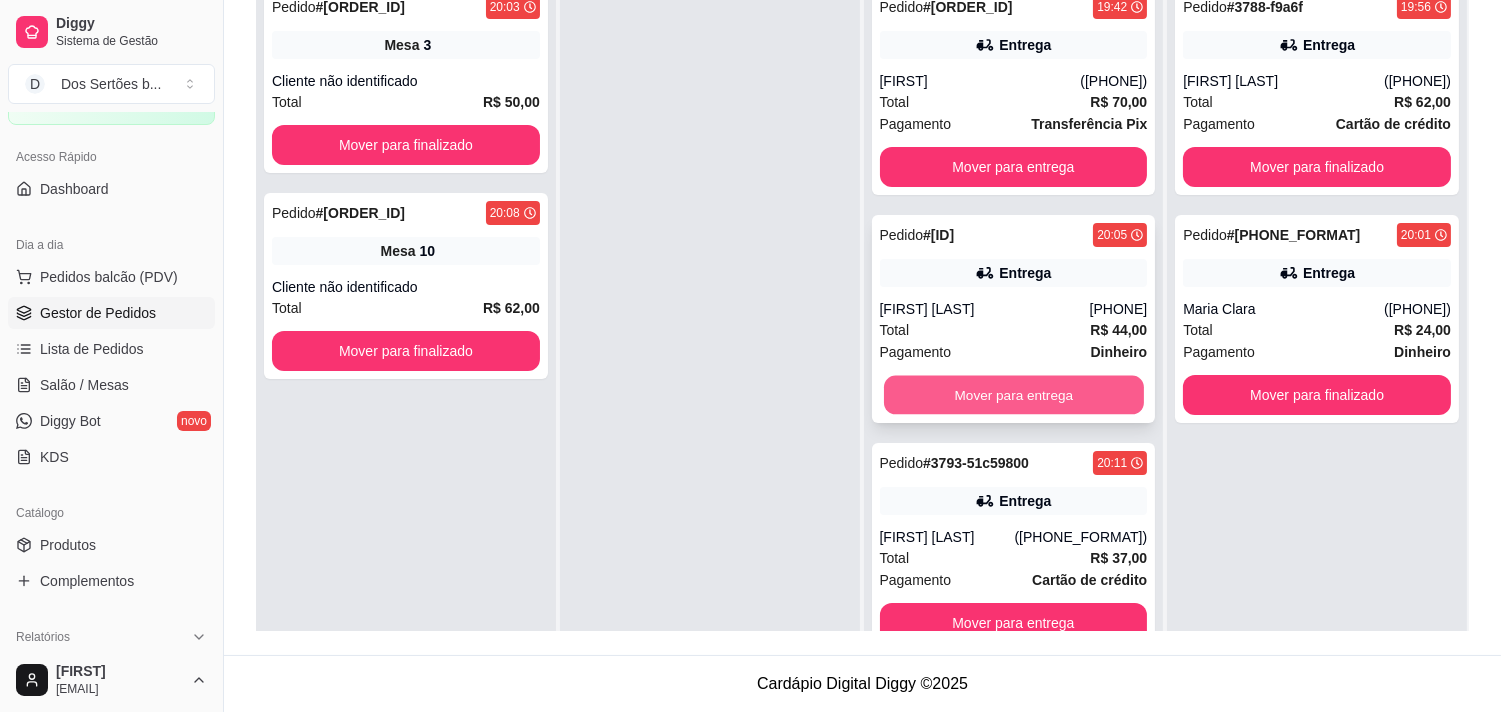 click on "Mover para entrega" at bounding box center (1014, 395) 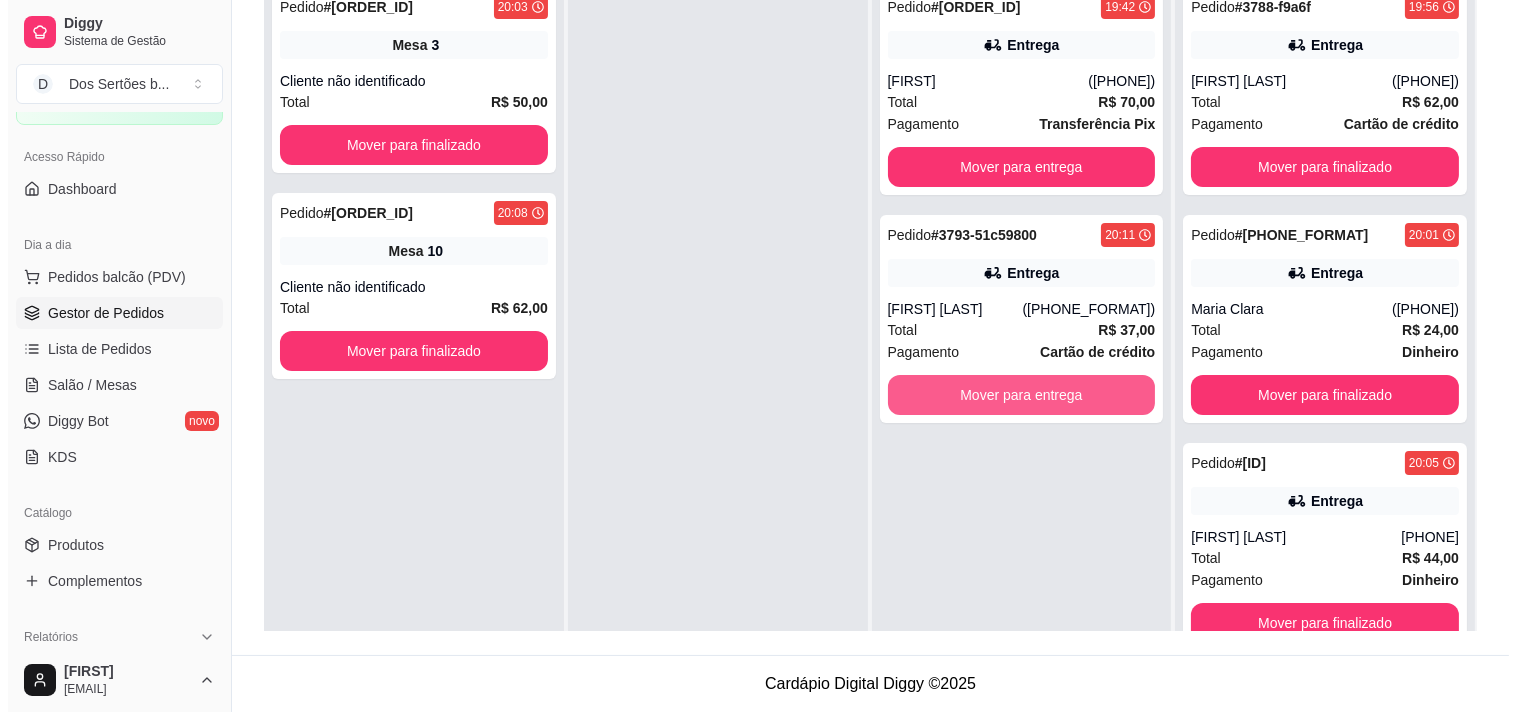 scroll, scrollTop: 0, scrollLeft: 0, axis: both 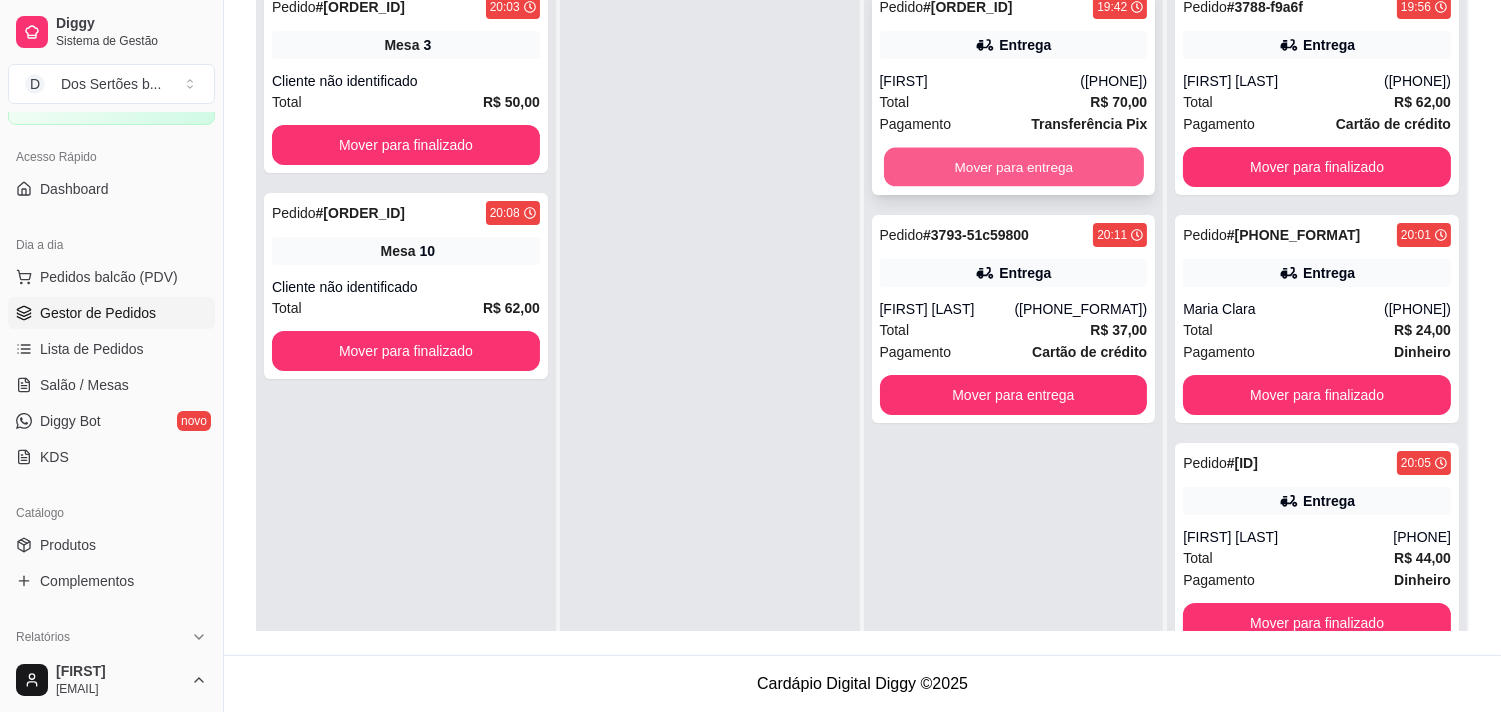 click on "Mover para entrega" at bounding box center [1014, 167] 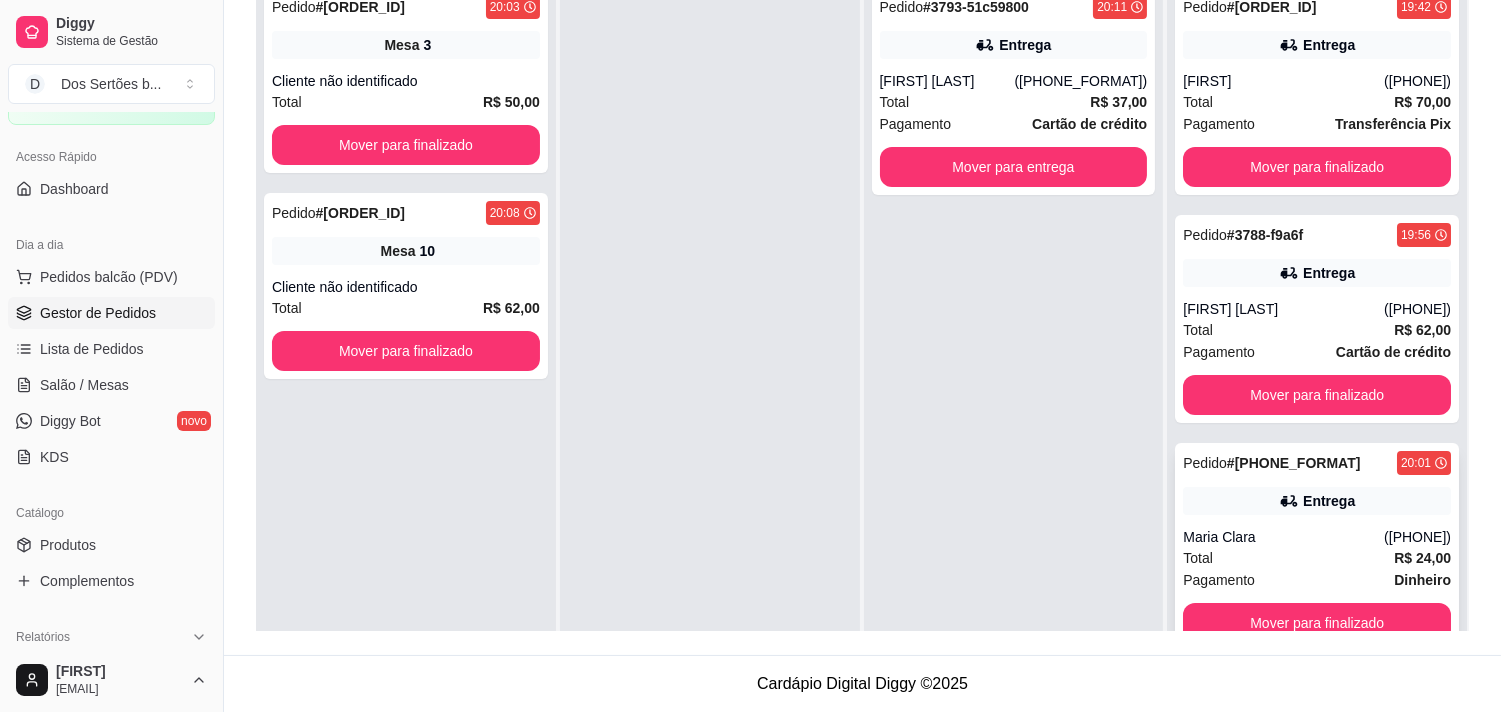 click on "Total R$ 24,00" at bounding box center [1317, 558] 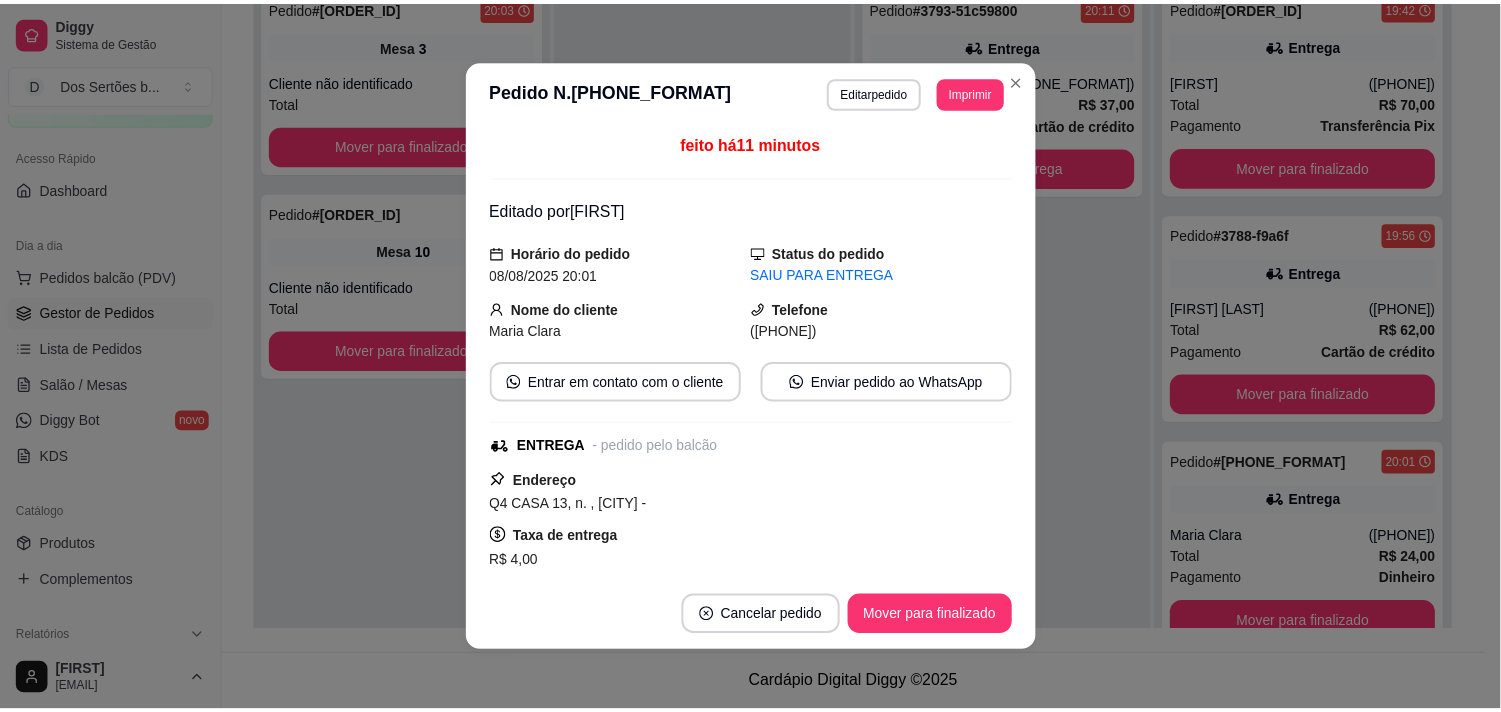 scroll, scrollTop: 367, scrollLeft: 0, axis: vertical 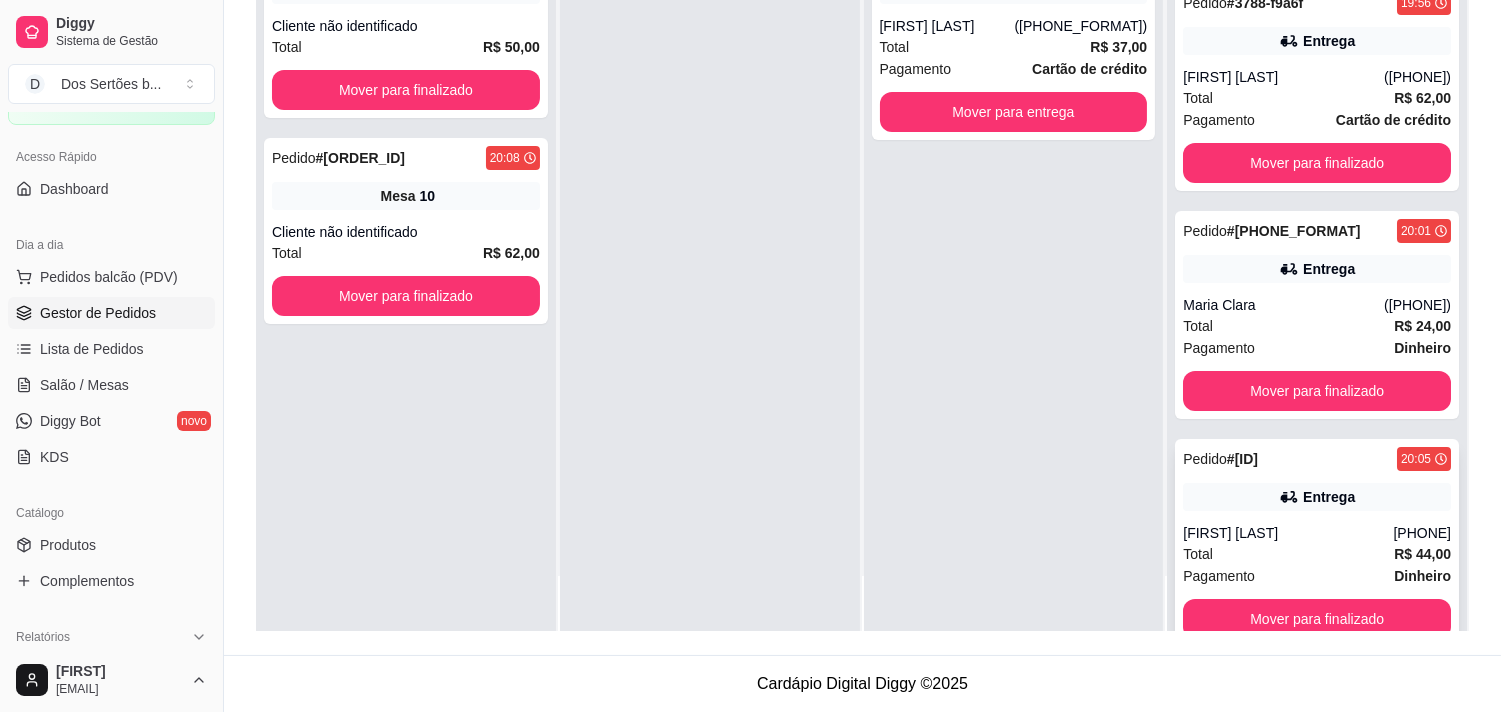 click on "[PHONE]" at bounding box center (1422, 533) 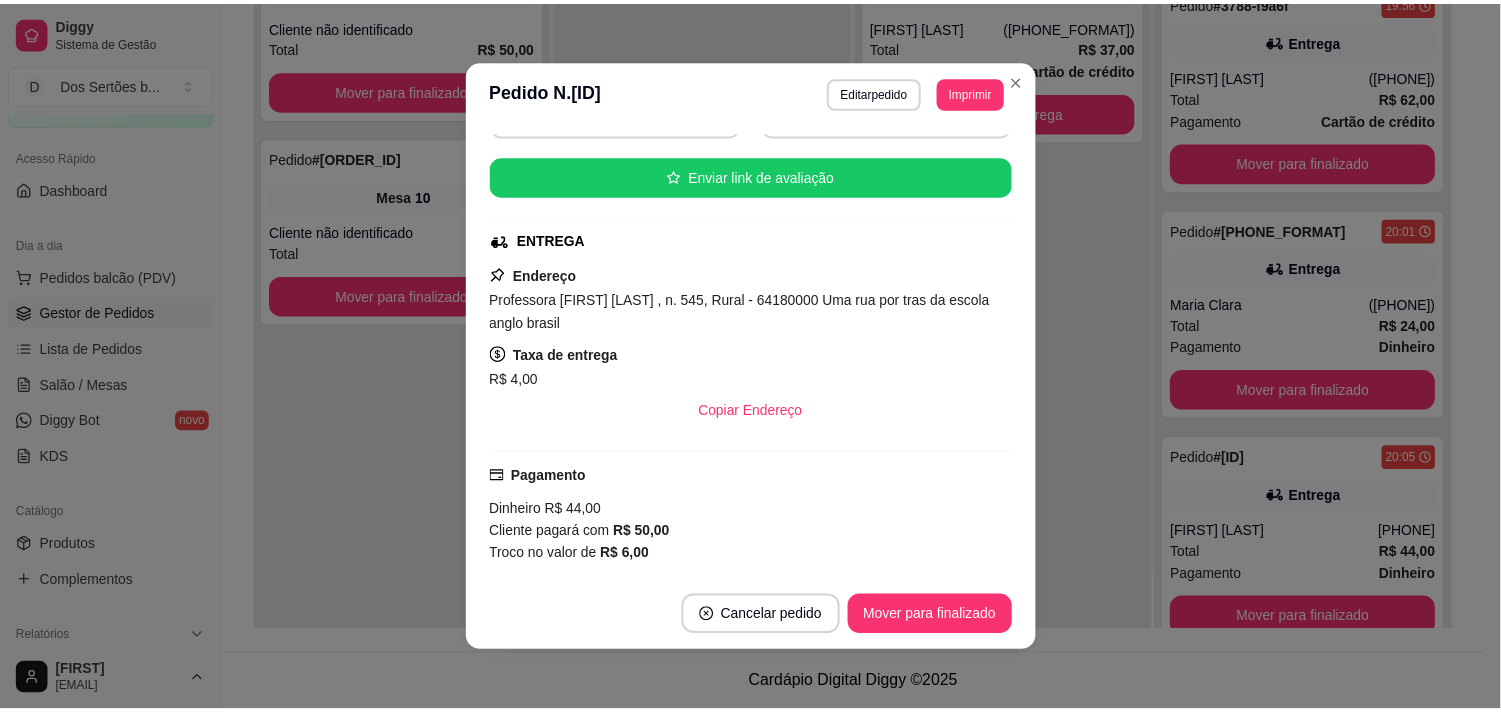 scroll, scrollTop: 266, scrollLeft: 0, axis: vertical 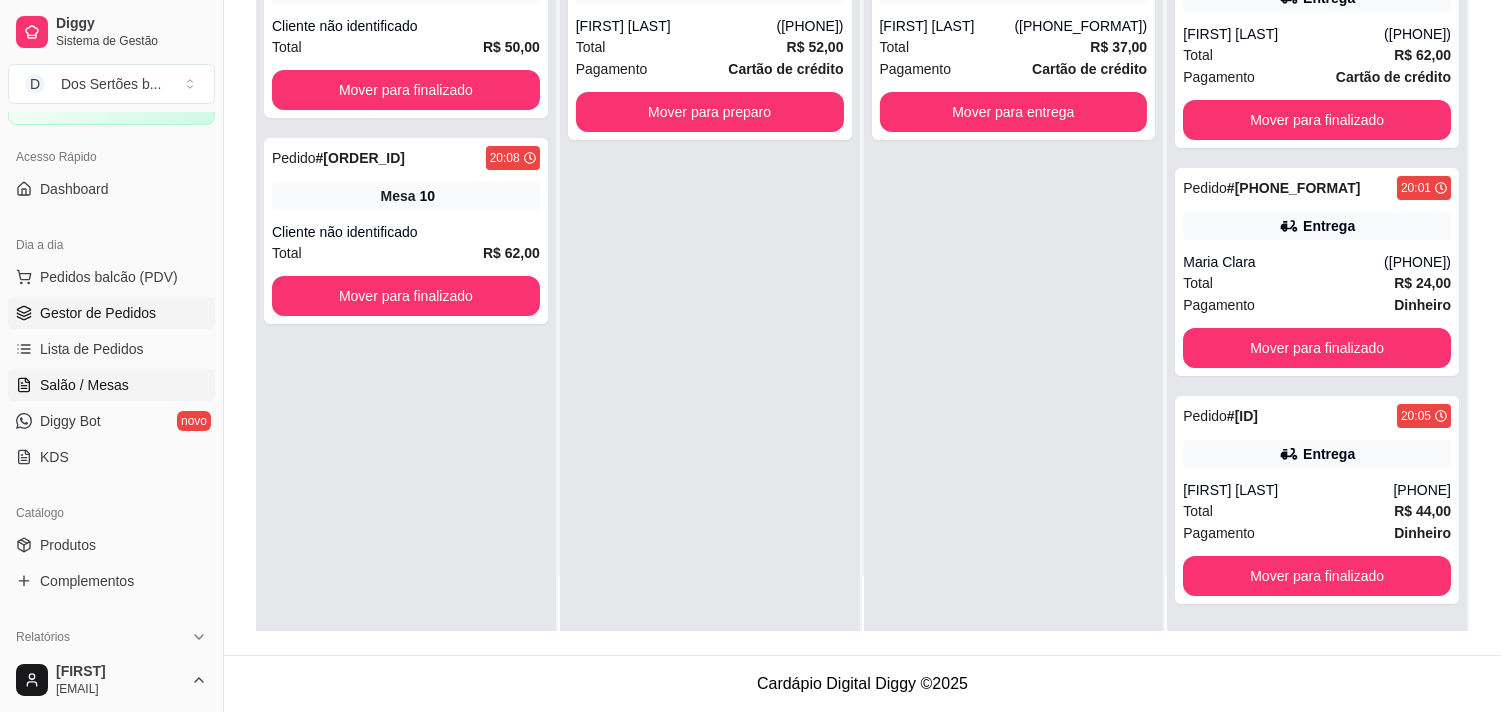 click on "Salão / Mesas" at bounding box center [84, 385] 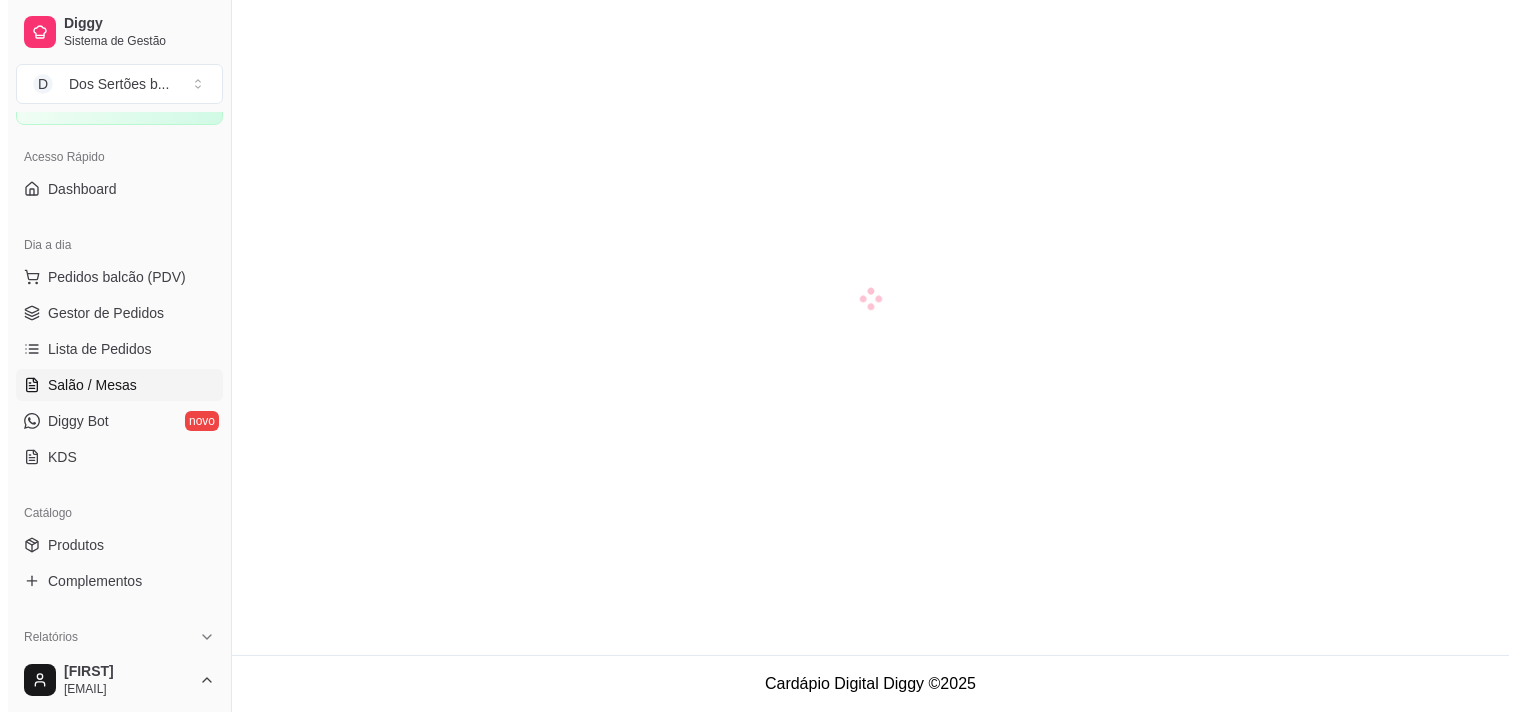 scroll, scrollTop: 0, scrollLeft: 0, axis: both 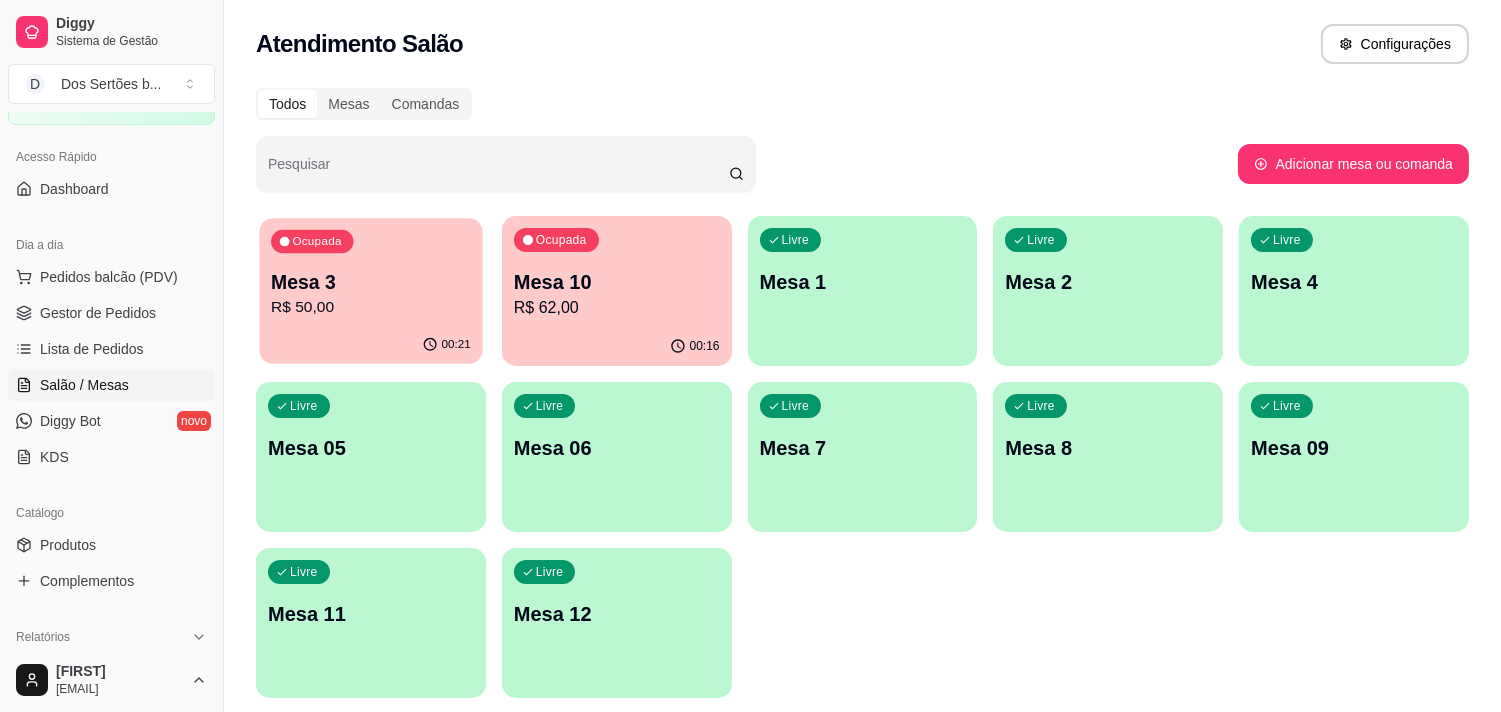 click on "R$ 50,00" at bounding box center (371, 307) 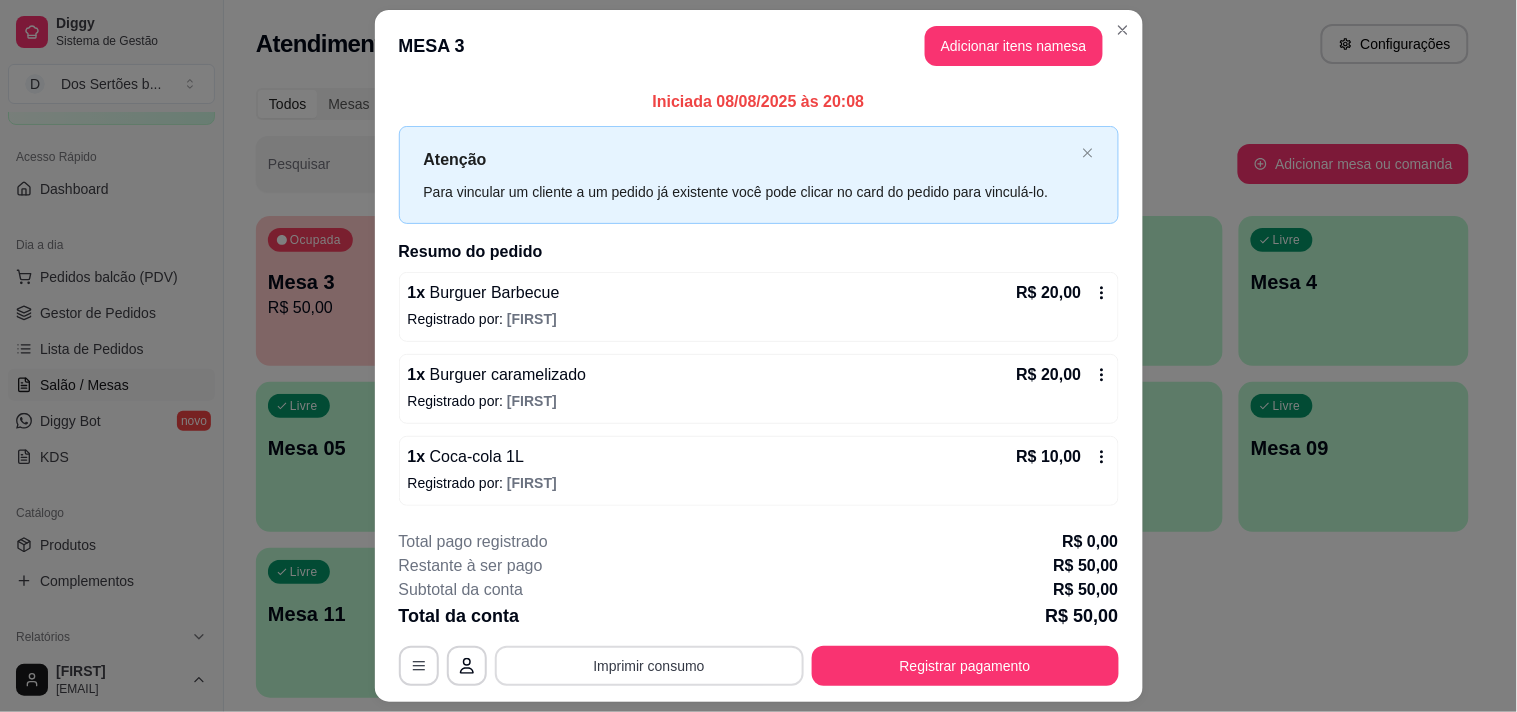 click on "Imprimir consumo" at bounding box center (649, 666) 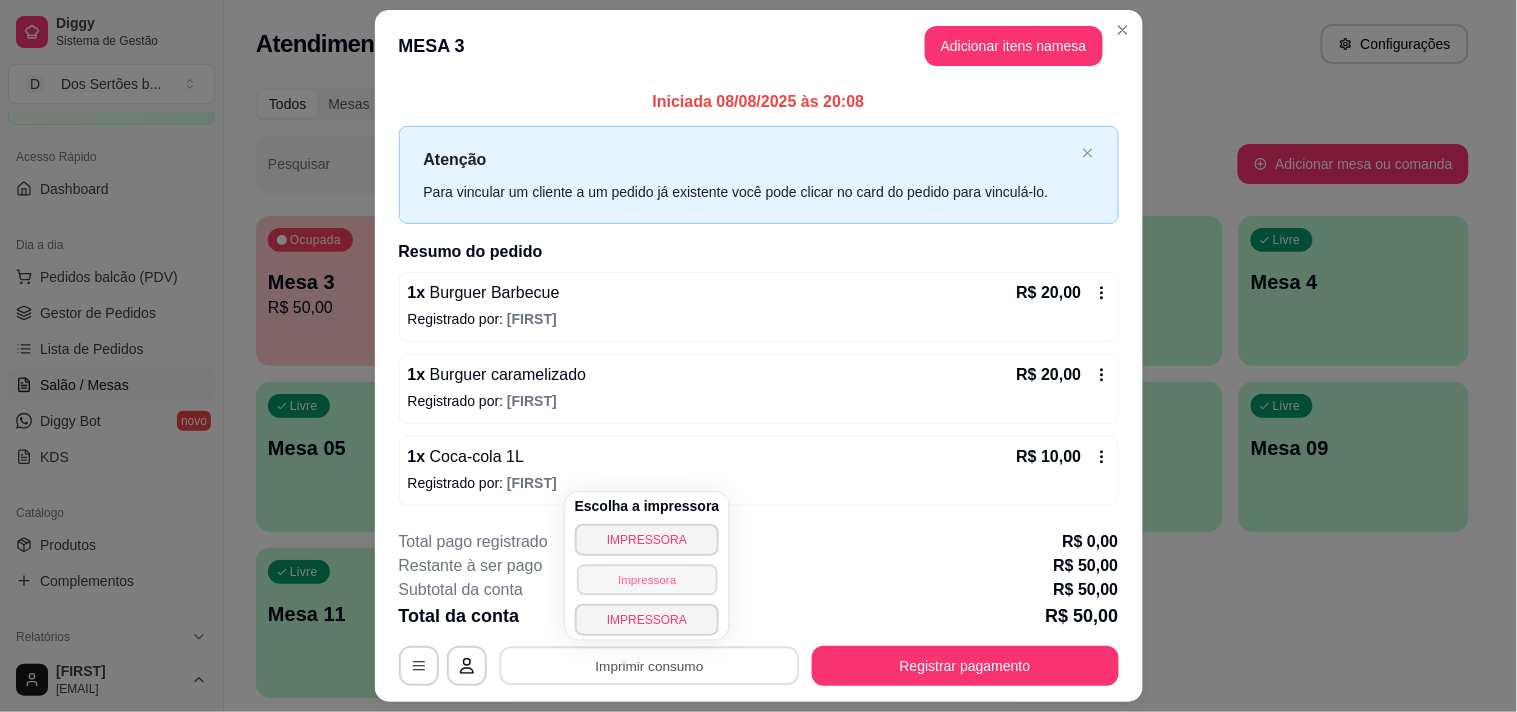 click on "Impressora" at bounding box center [647, 579] 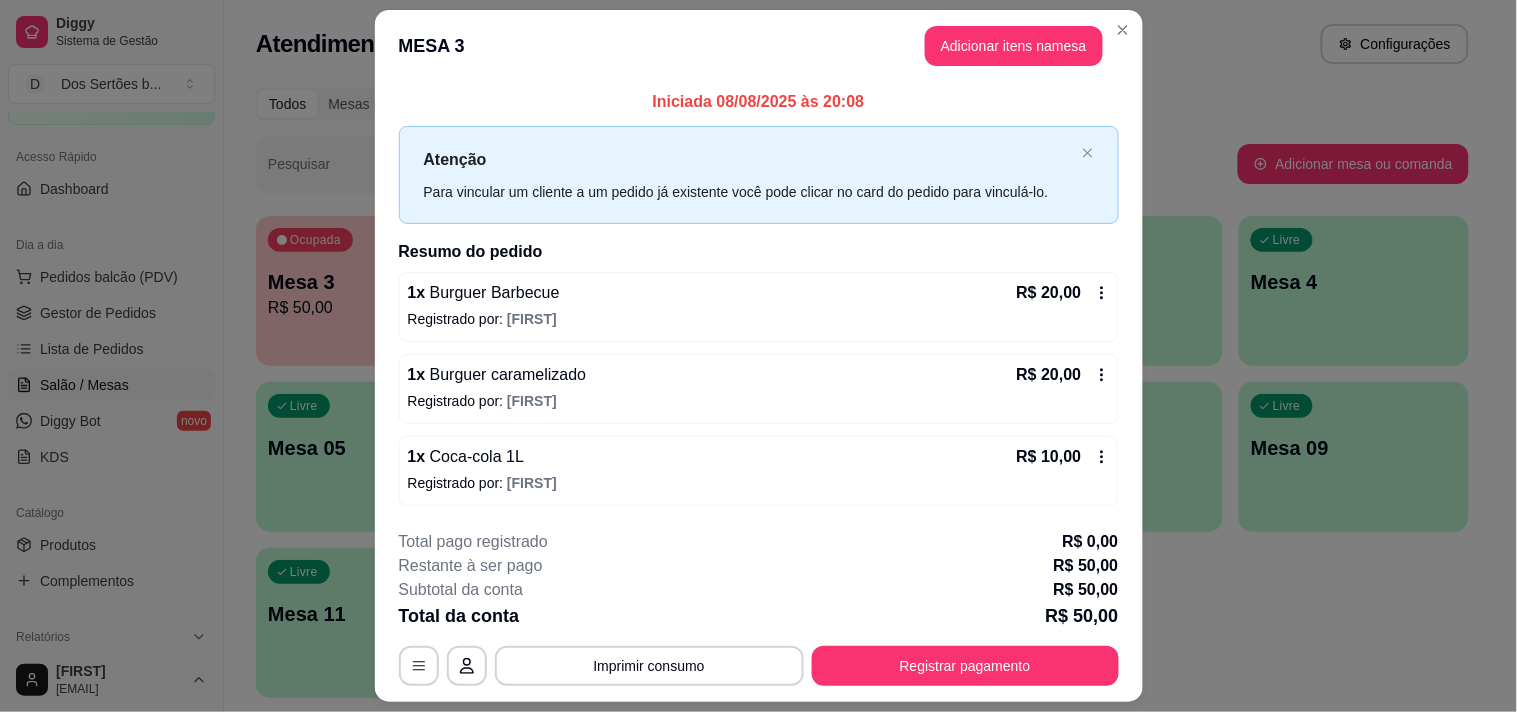click on "1 x Burguer caramelizado R$ 20,00 Registrado por: Jônatas" at bounding box center [759, 389] 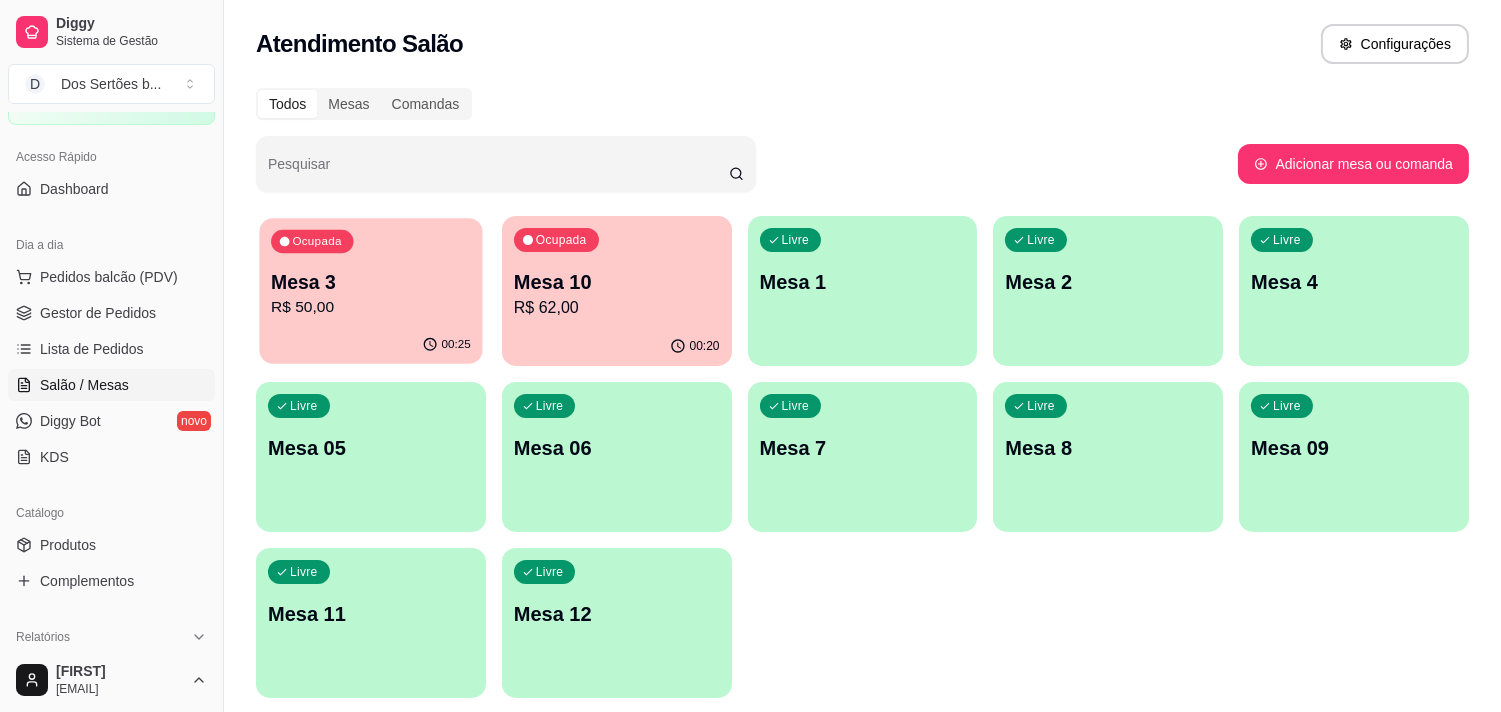 click on "Mesa 3" at bounding box center [371, 282] 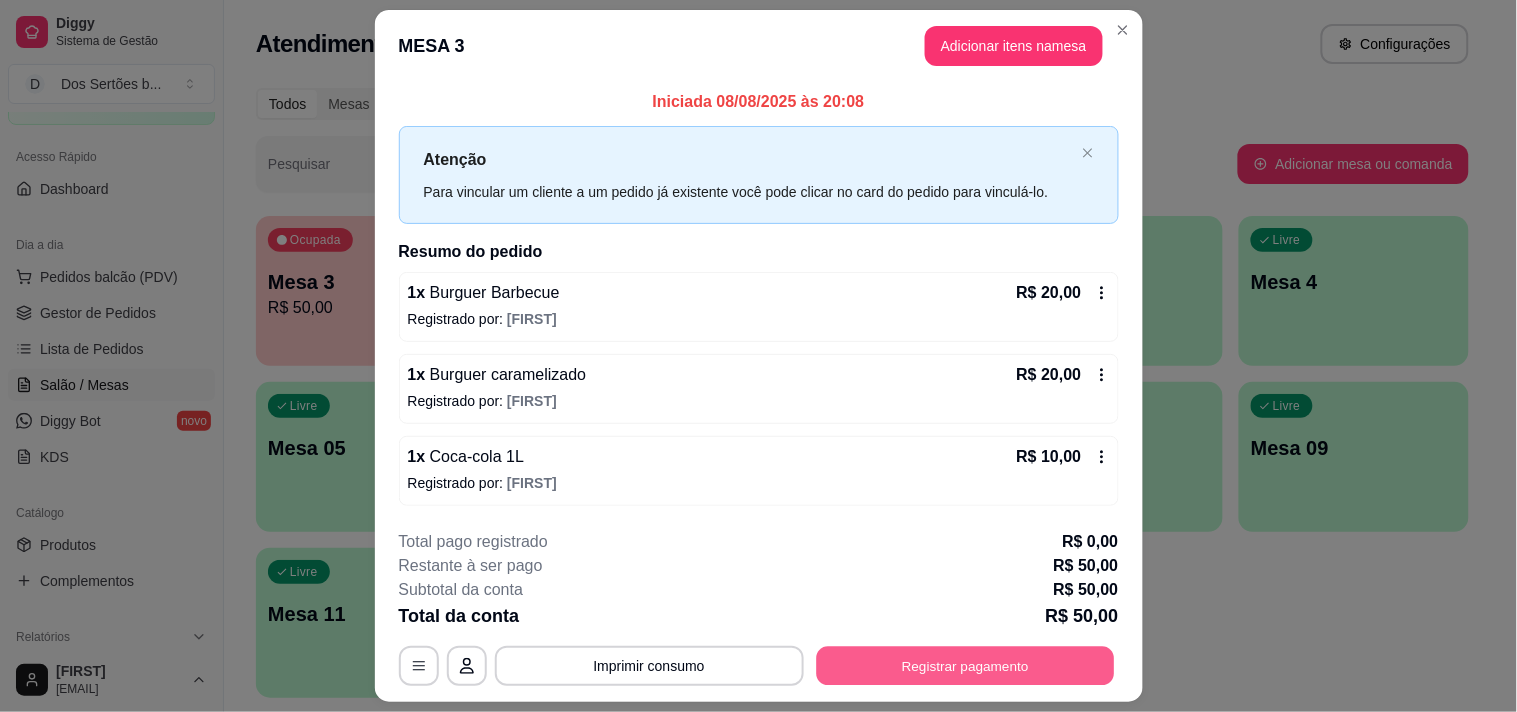 click on "Registrar pagamento" at bounding box center (965, 665) 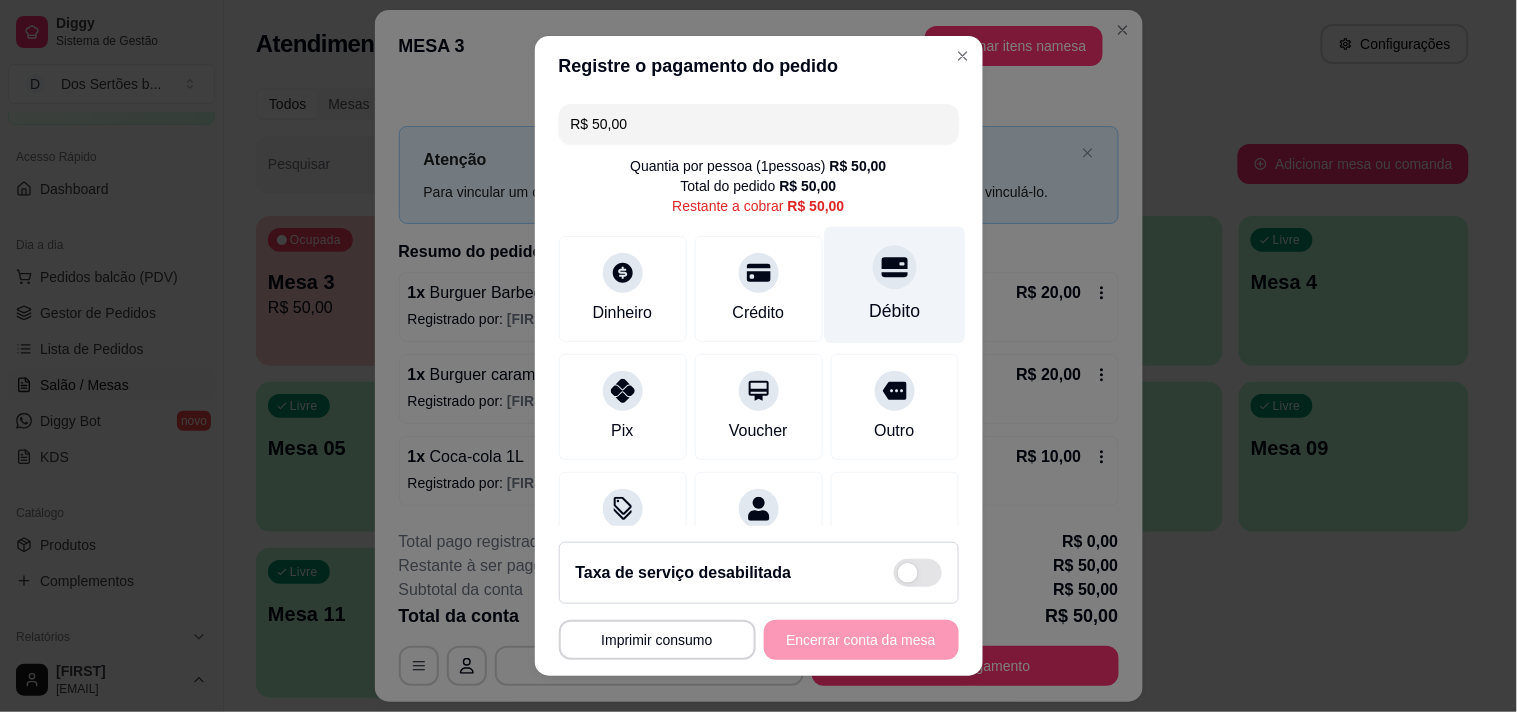 click on "Débito" at bounding box center (894, 311) 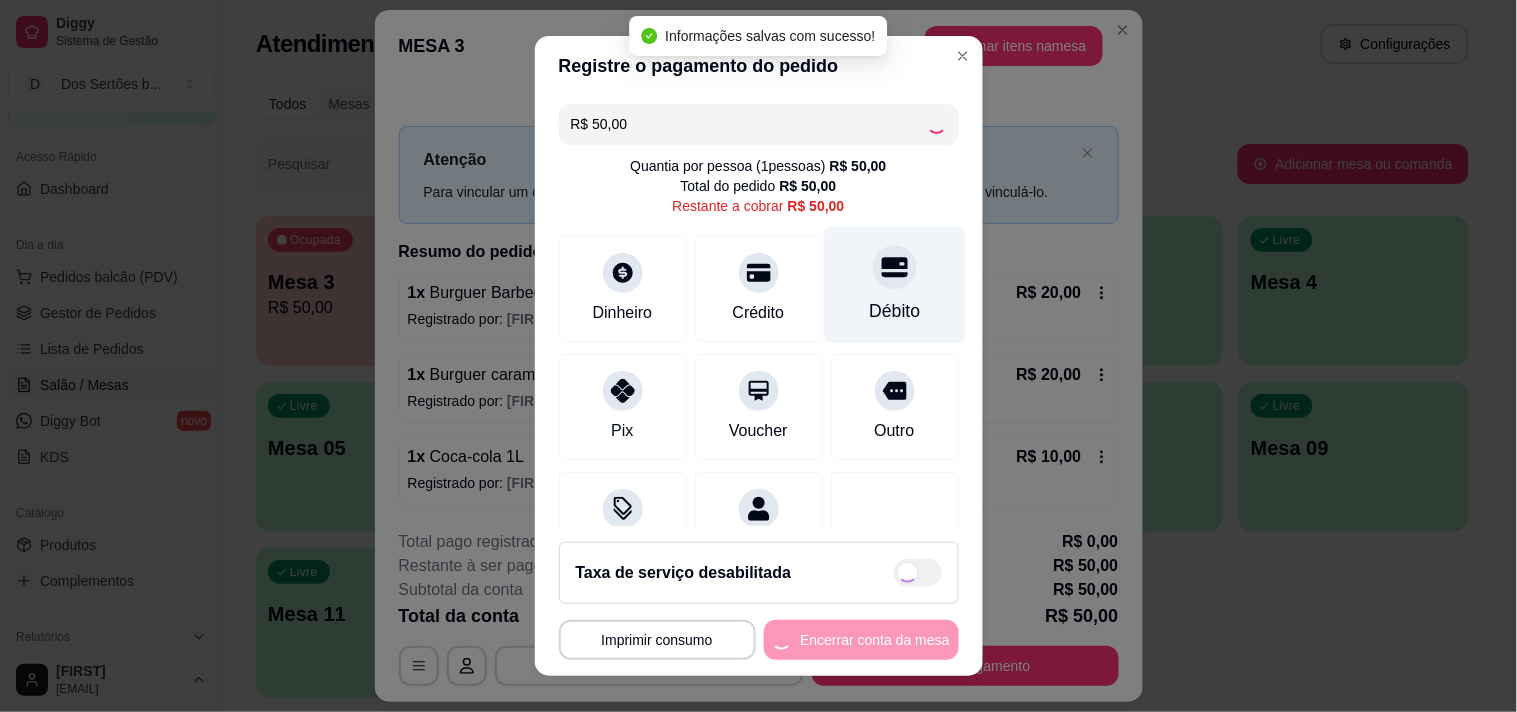 type on "R$ 0,00" 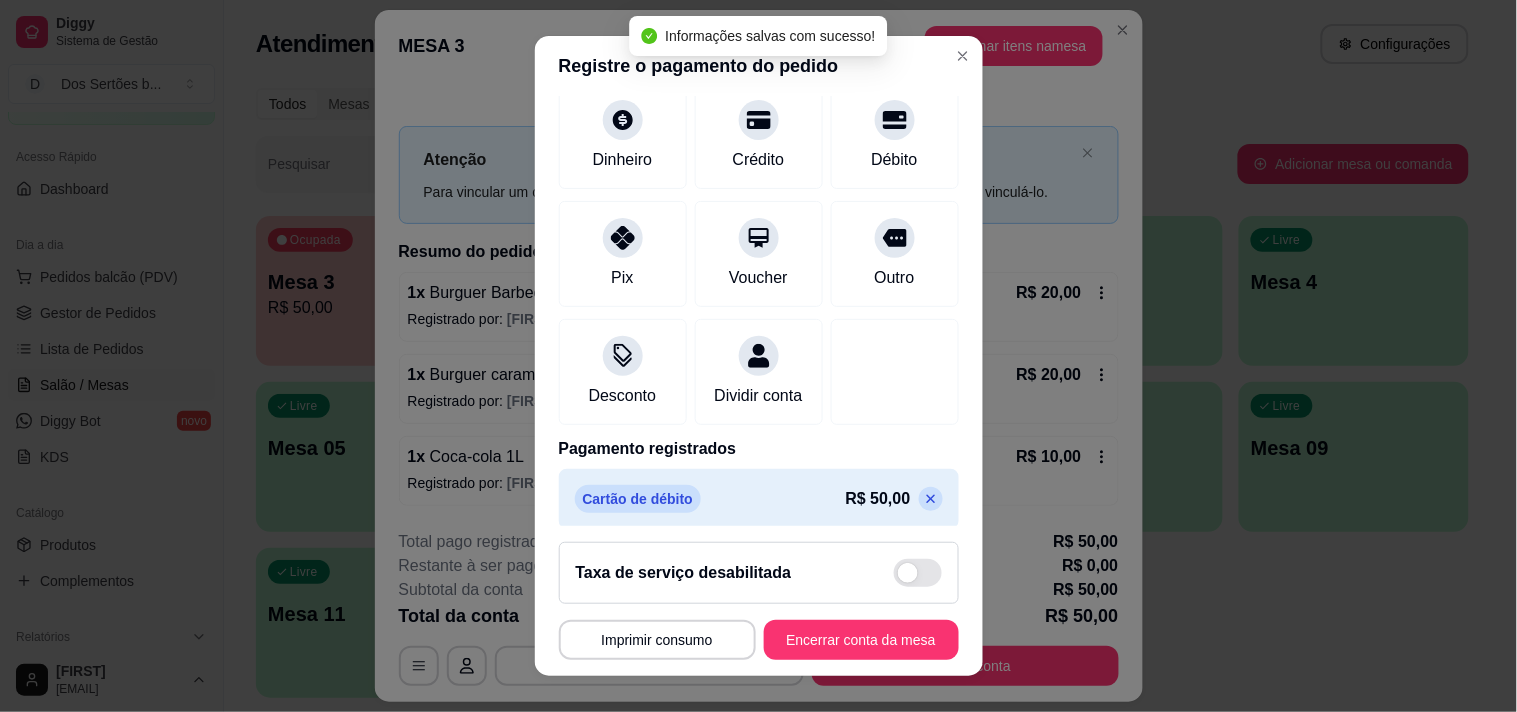 scroll, scrollTop: 167, scrollLeft: 0, axis: vertical 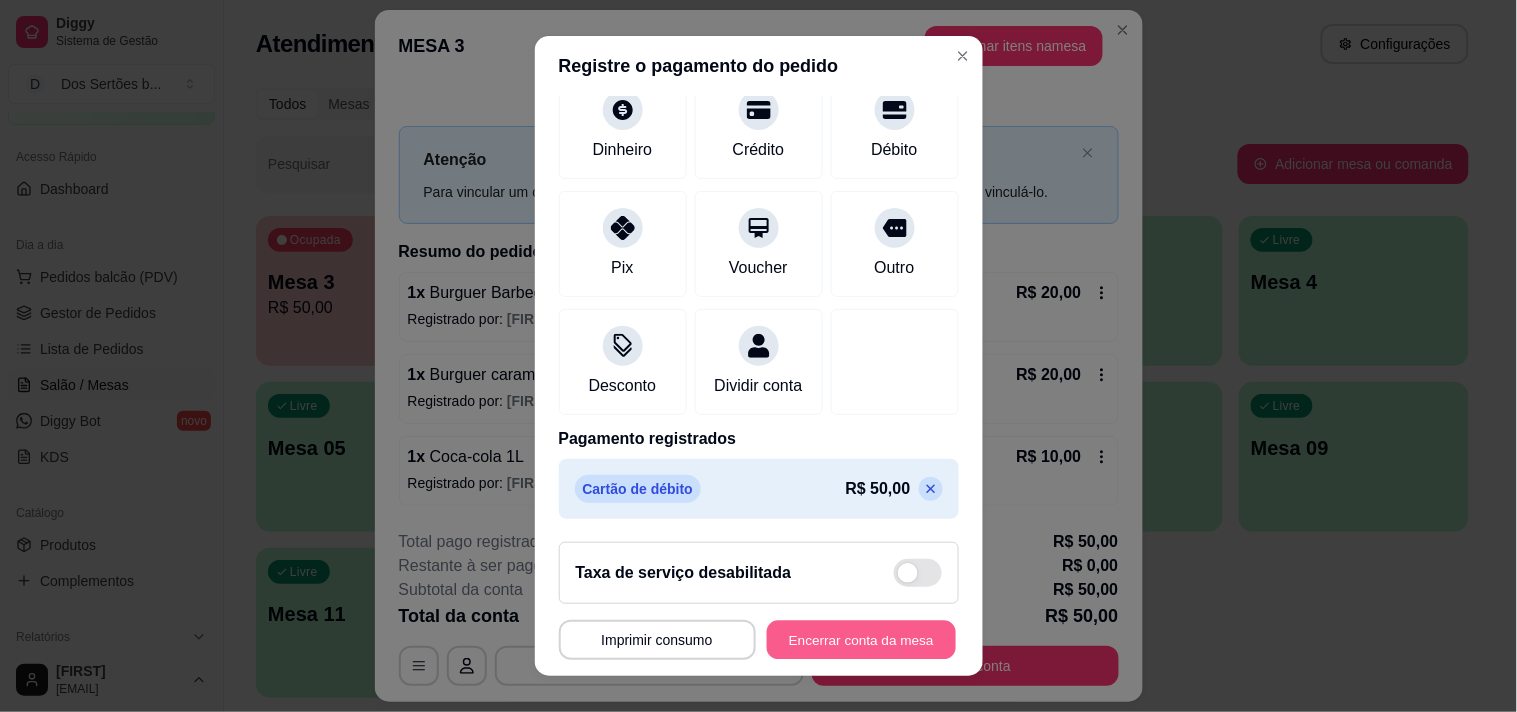 click on "Encerrar conta da mesa" at bounding box center [861, 640] 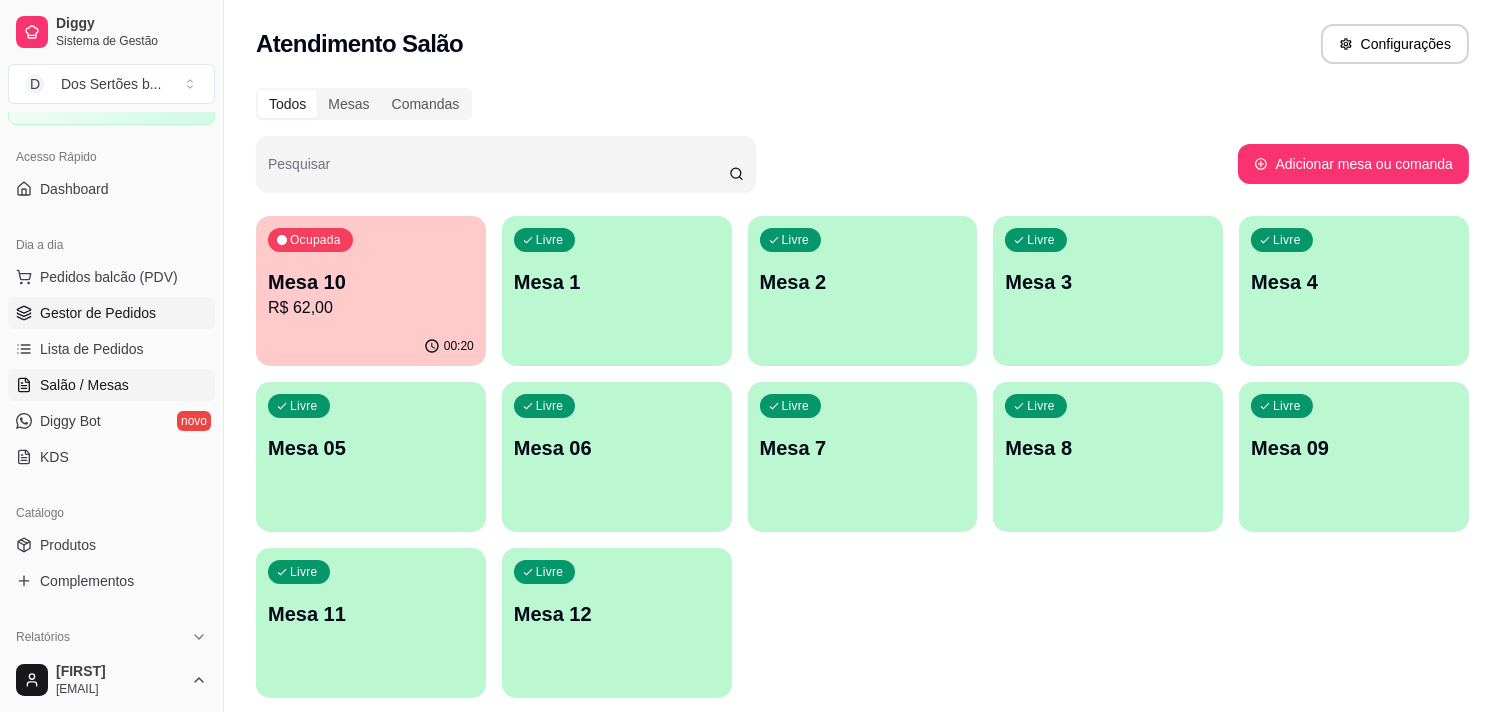 click on "Gestor de Pedidos" at bounding box center [98, 313] 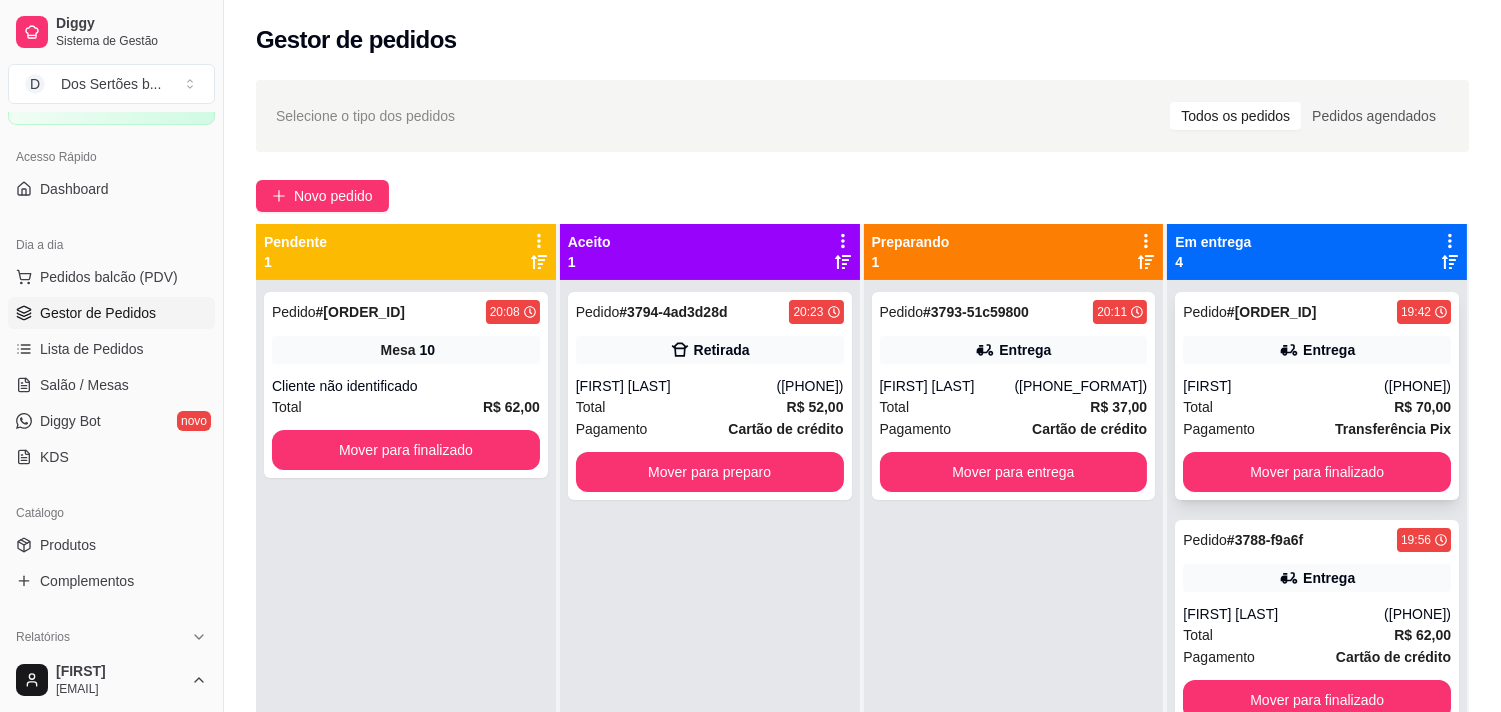 click on "Pagamento Transferência Pix" at bounding box center [1317, 429] 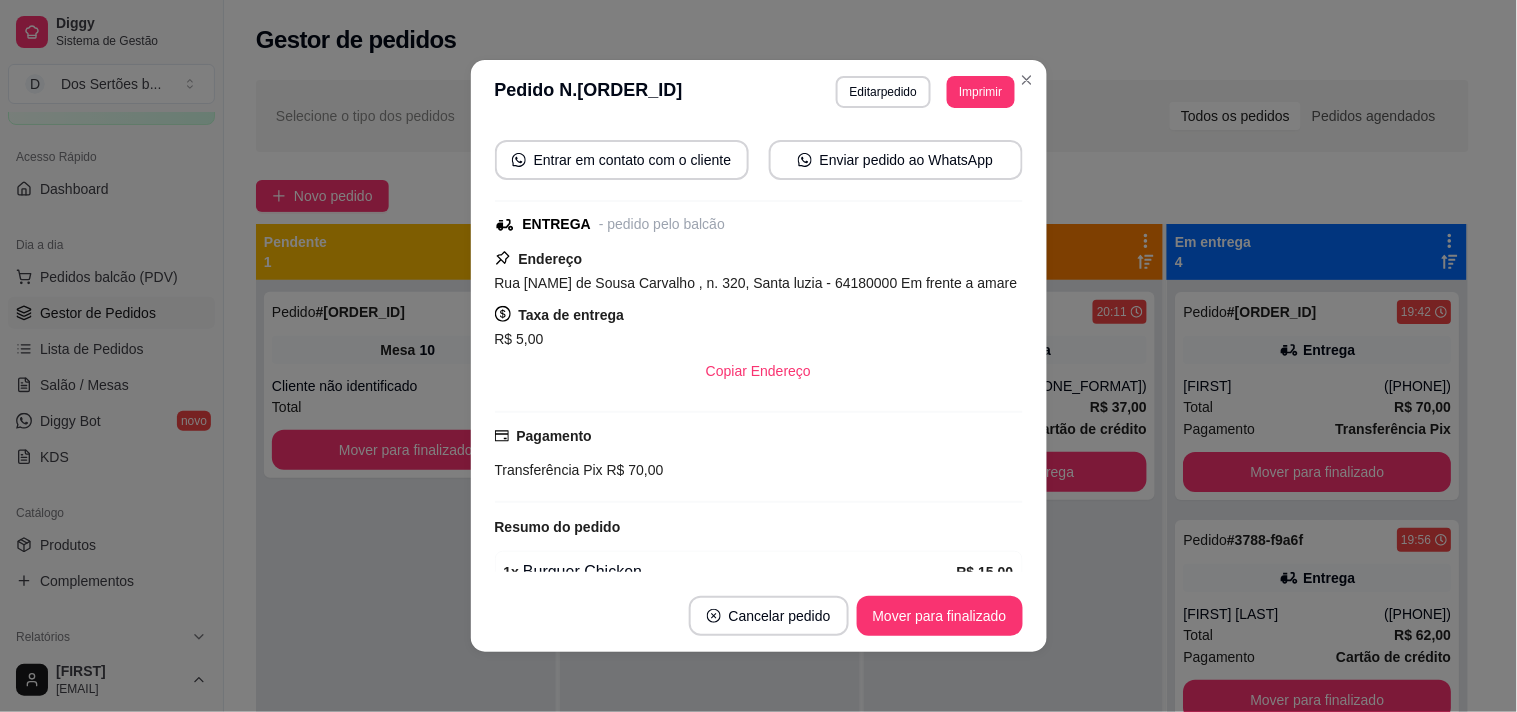 click on "feito há  46   minutos Editado por  Jônatas Horário do pedido 08/08/2025 19:42 Status do pedido SAIU PARA ENTREGA Nome do cliente [FIRST] Telefone ([PHONE]) Entrar em contato com o cliente Enviar pedido ao WhatsApp ENTREGA - pedido pelo balcão Endereço  Rua [STREET], n. 320, Santa luzia  - 64180000 Em frente a amare  Taxa de entrega  R$ 5,00 Copiar Endereço Pagamento Transferência Pix   R$ 70,00 Resumo do pedido 1 x     Burguer Chicken  R$ 15,00 2 x     Coca cola zero lata  R$ 12,00 1 x     Anéis de cebola empanada   R$ 6,00 2 x     Clássico  R$ 32,00 Observações: Bem passado  Subtotal R$ 65,00 Total R$ 70,00" at bounding box center (759, 352) 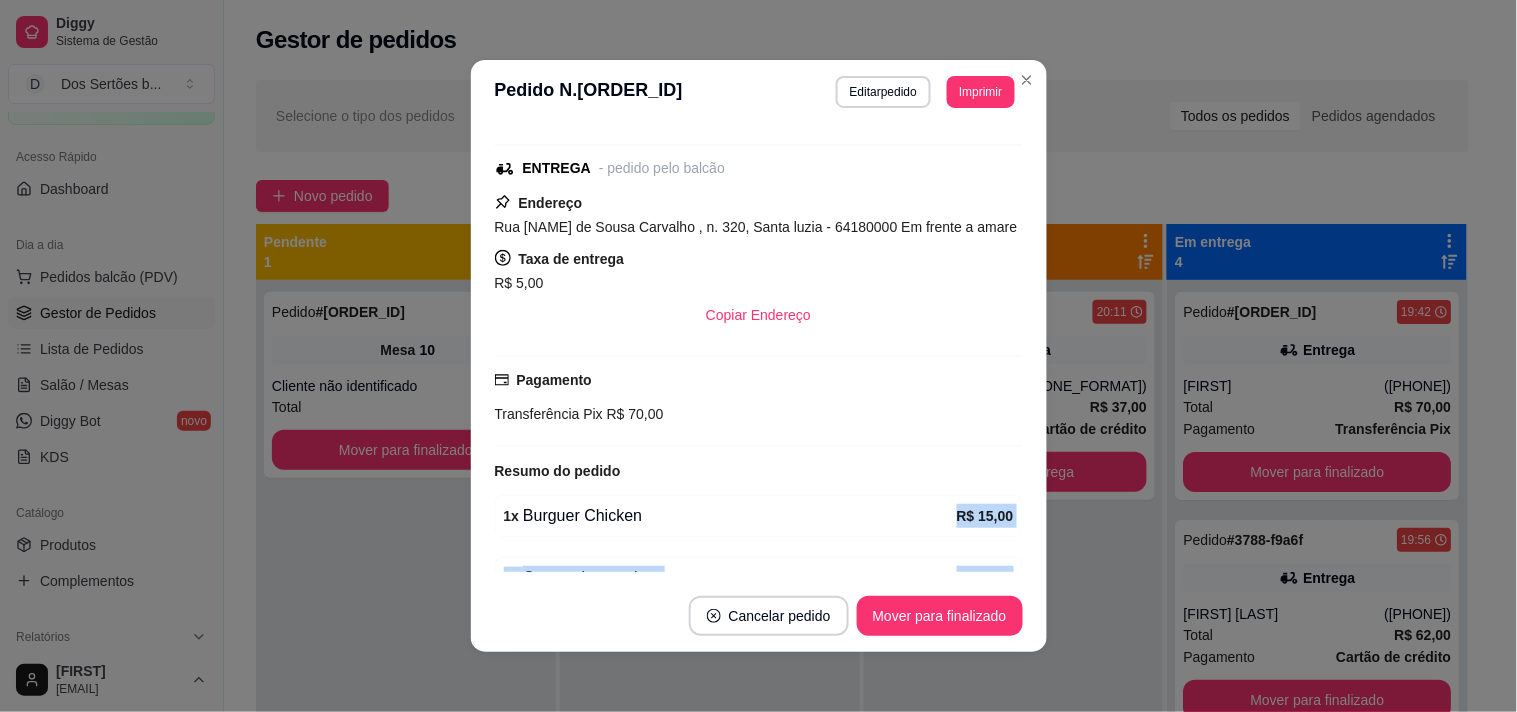 click on "feito há  46   minutos Editado por  Jônatas Horário do pedido 08/08/2025 19:42 Status do pedido SAIU PARA ENTREGA Nome do cliente [FIRST] Telefone ([PHONE]) Entrar em contato com o cliente Enviar pedido ao WhatsApp ENTREGA - pedido pelo balcão Endereço  Rua [STREET], n. 320, Santa luzia  - 64180000 Em frente a amare  Taxa de entrega  R$ 5,00 Copiar Endereço Pagamento Transferência Pix   R$ 70,00 Resumo do pedido 1 x     Burguer Chicken  R$ 15,00 2 x     Coca cola zero lata  R$ 12,00 1 x     Anéis de cebola empanada   R$ 6,00 2 x     Clássico  R$ 32,00 Observações: Bem passado  Subtotal R$ 65,00 Total R$ 70,00" at bounding box center [759, 352] 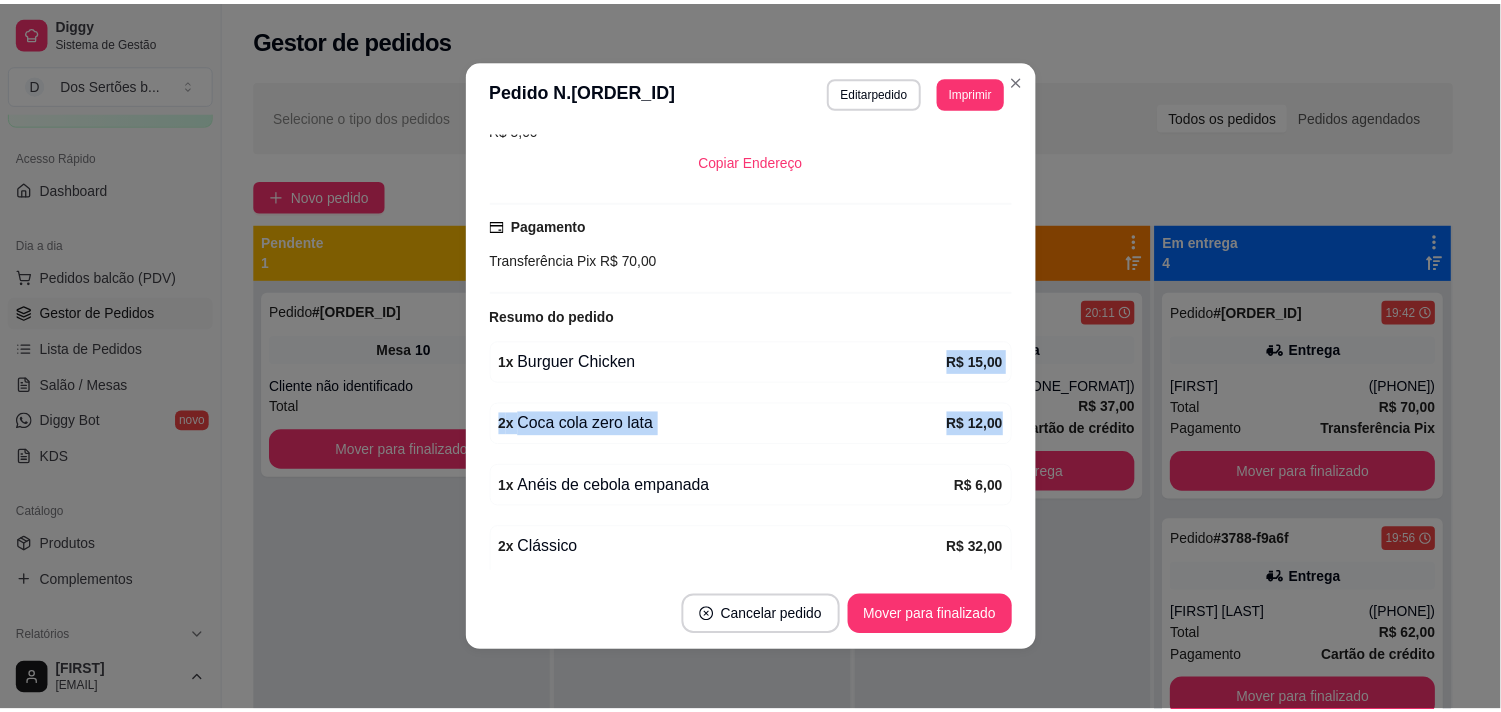 scroll, scrollTop: 562, scrollLeft: 0, axis: vertical 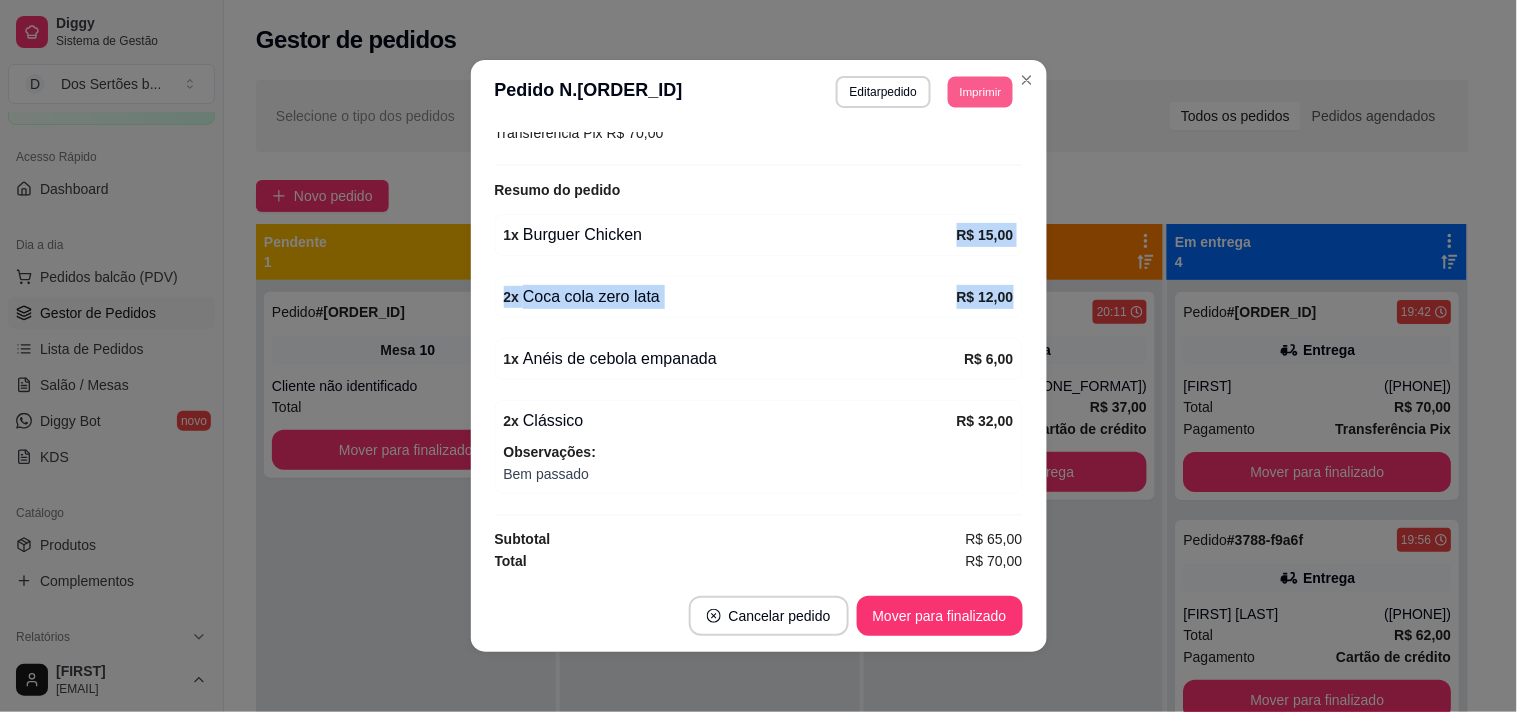 click on "Imprimir" at bounding box center (980, 91) 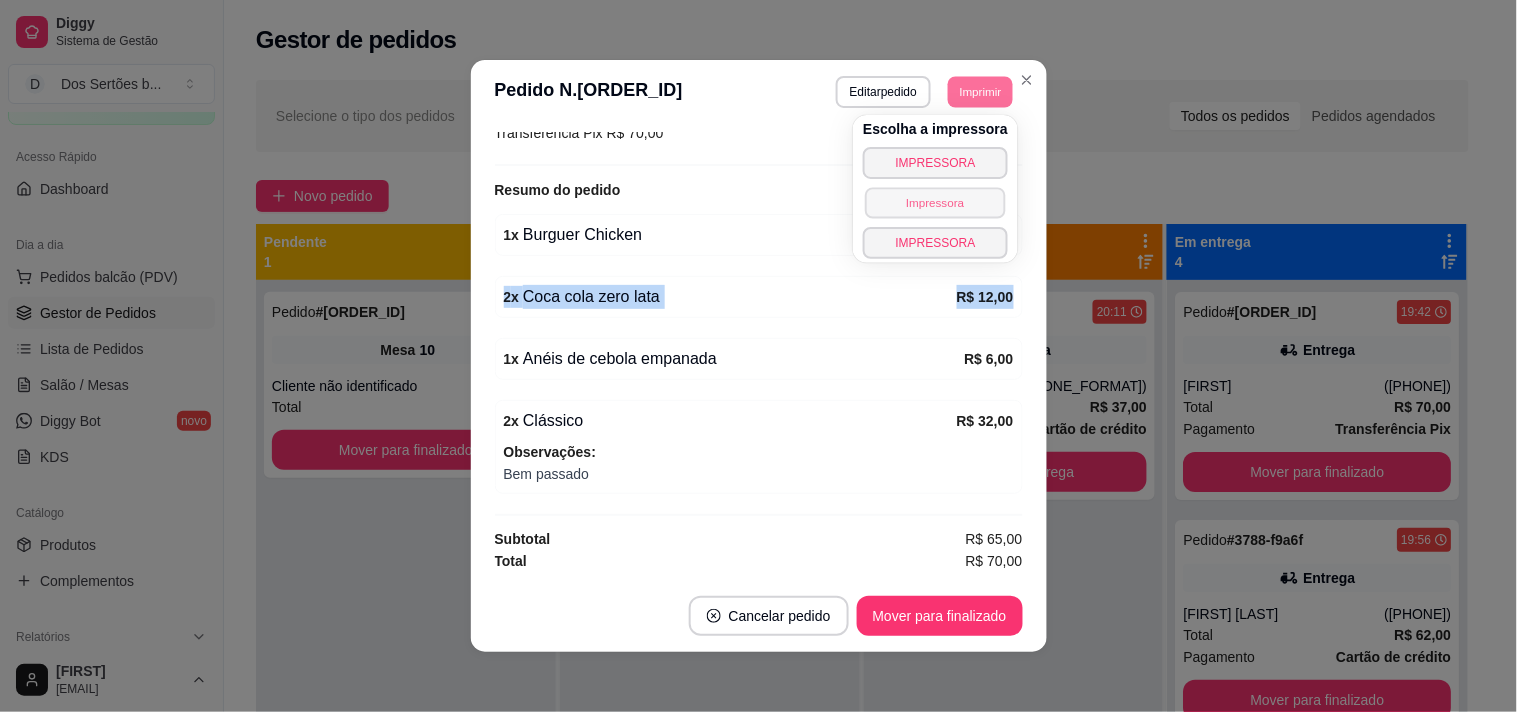 click on "Impressora" at bounding box center (935, 202) 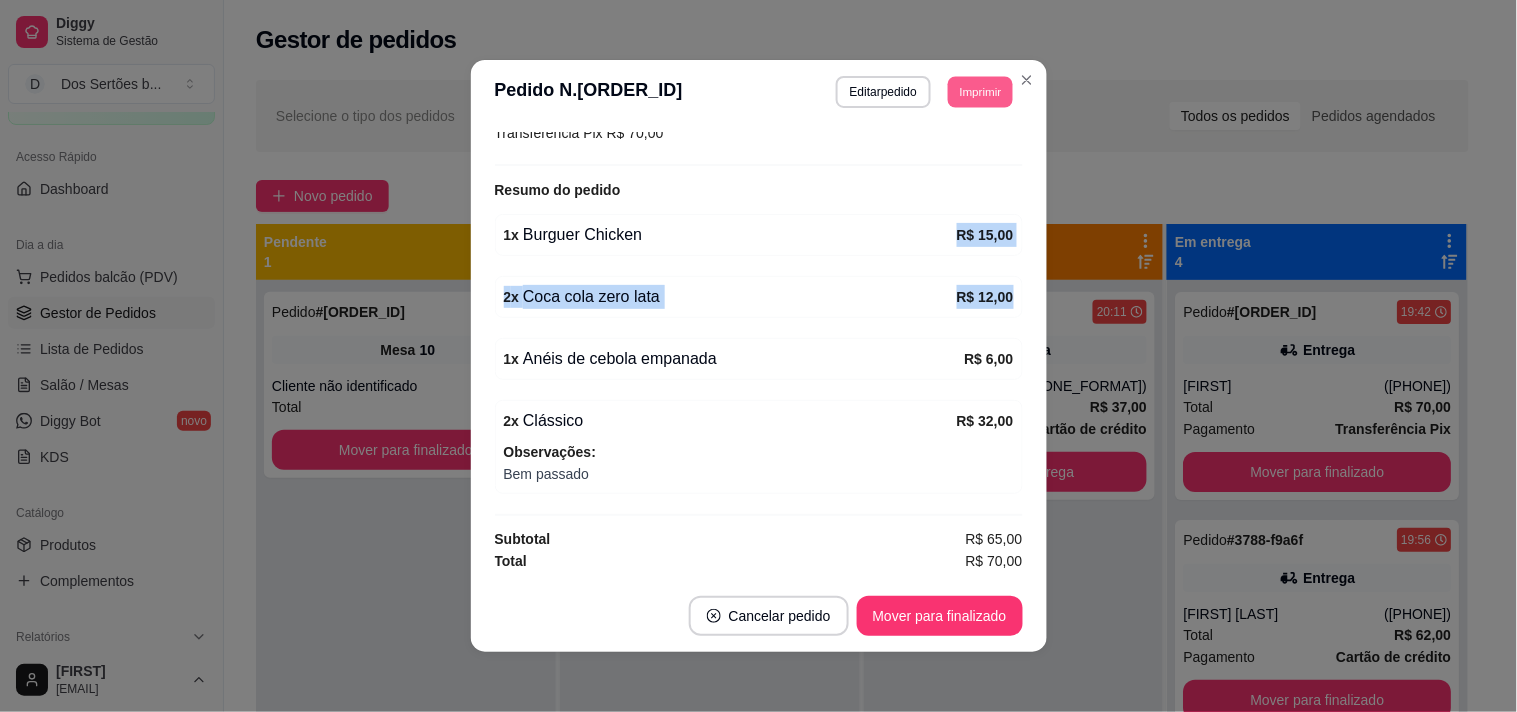 click on "Imprimir" at bounding box center (980, 91) 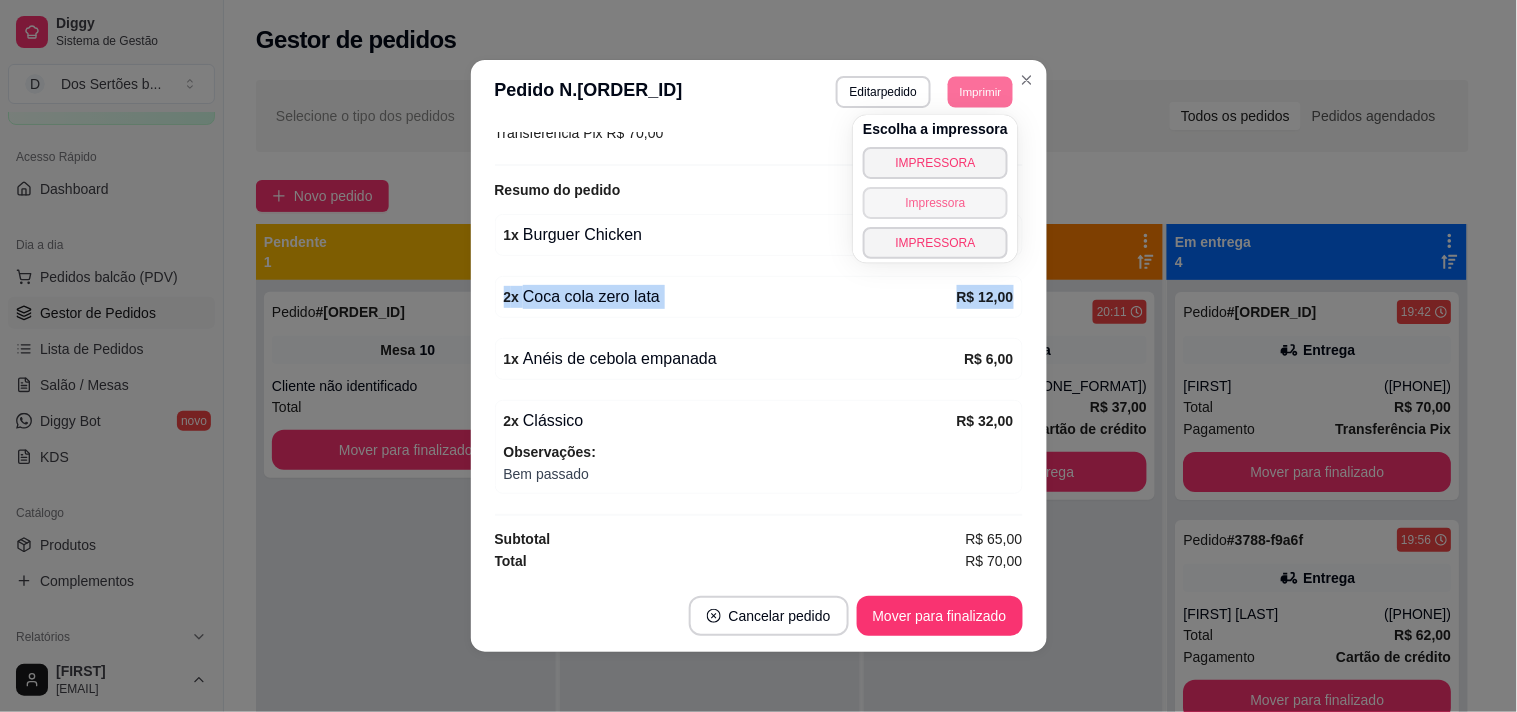click on "Impressora" at bounding box center [935, 203] 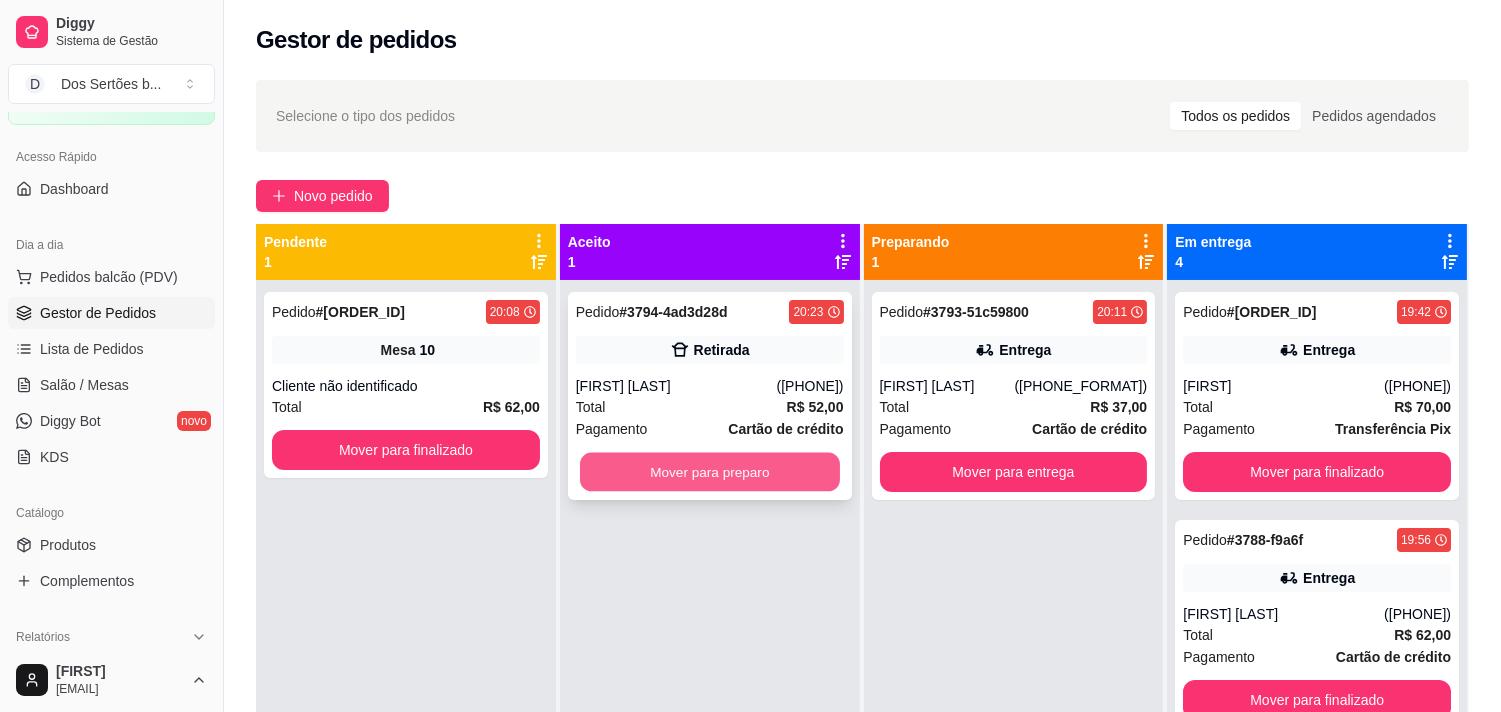 click on "Mover para preparo" at bounding box center (710, 472) 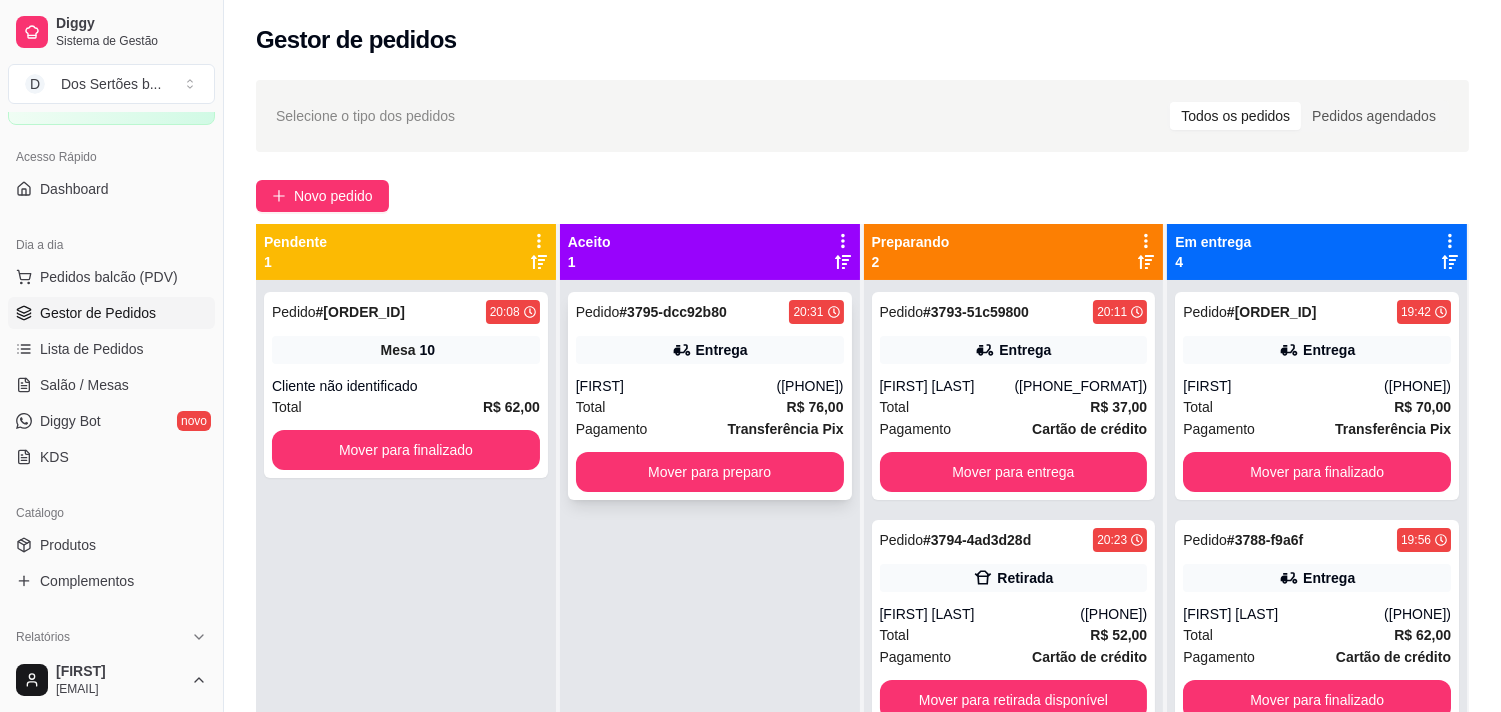 click on "[FIRST]" at bounding box center [676, 386] 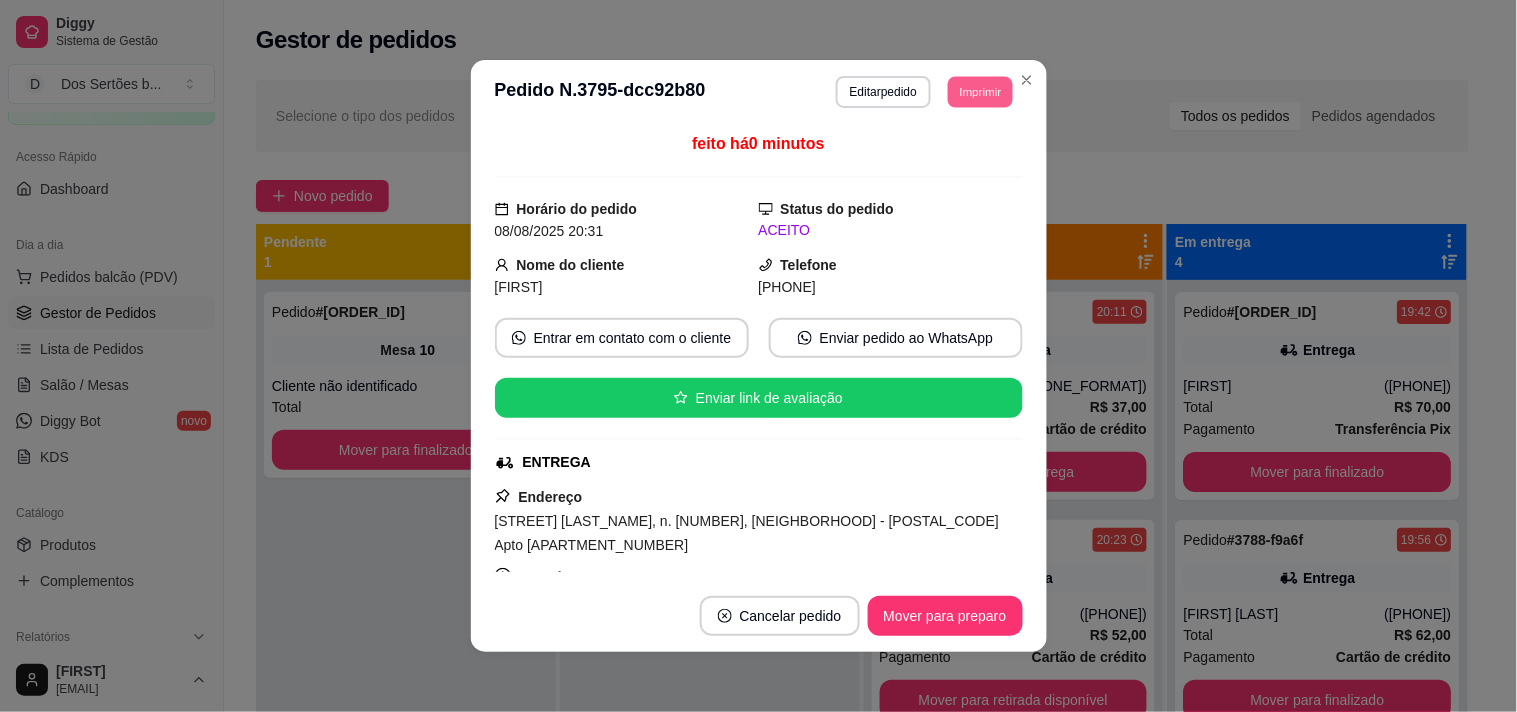 click on "Imprimir" at bounding box center (980, 91) 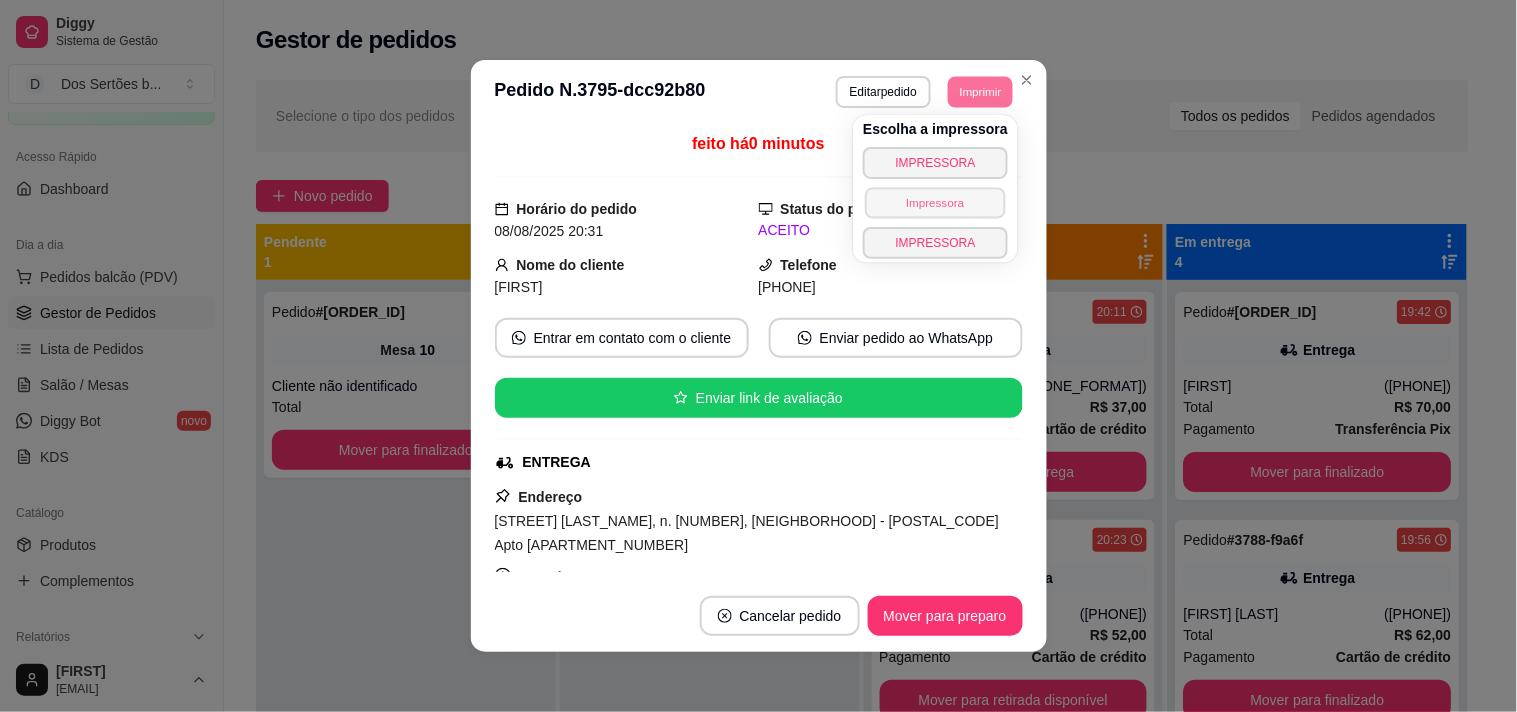 click on "Impressora" at bounding box center (935, 202) 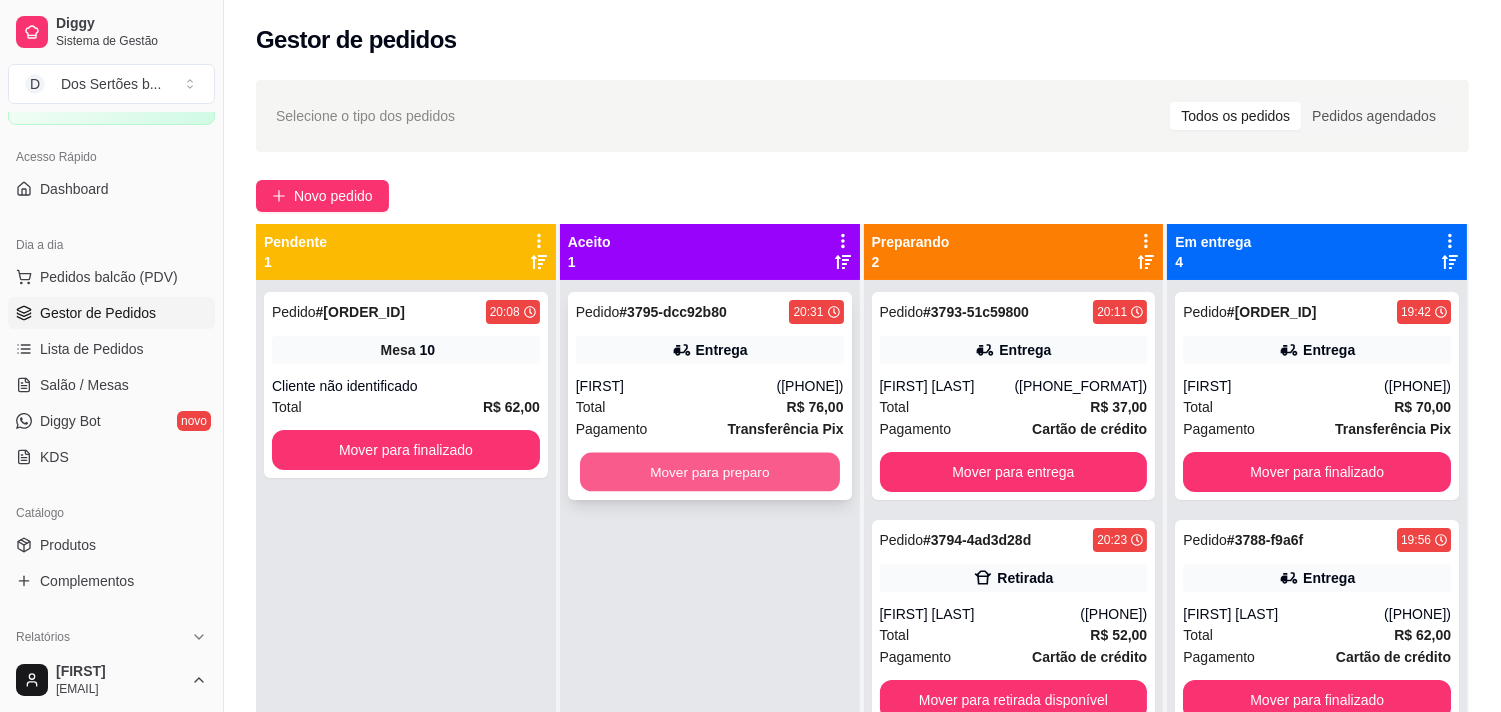 click on "Mover para preparo" at bounding box center [710, 472] 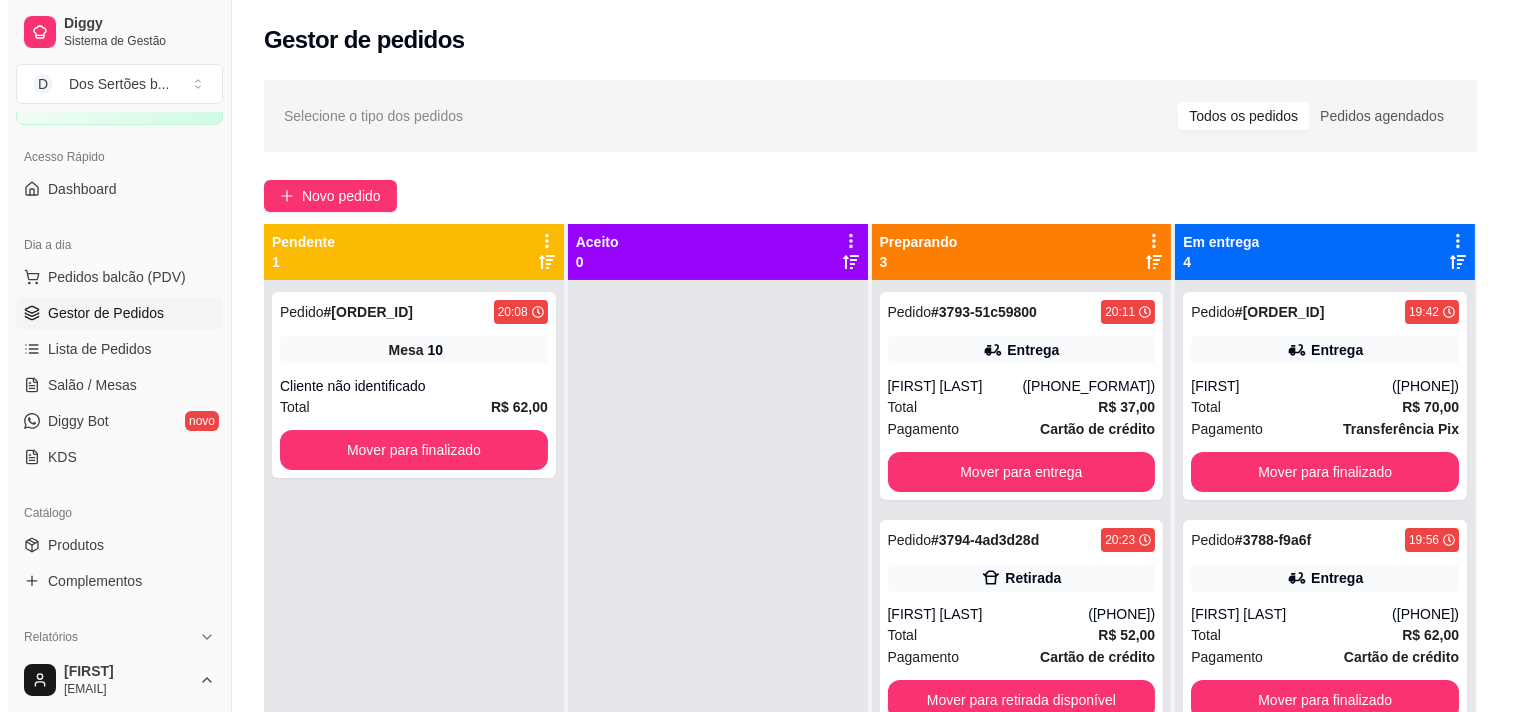 scroll, scrollTop: 305, scrollLeft: 0, axis: vertical 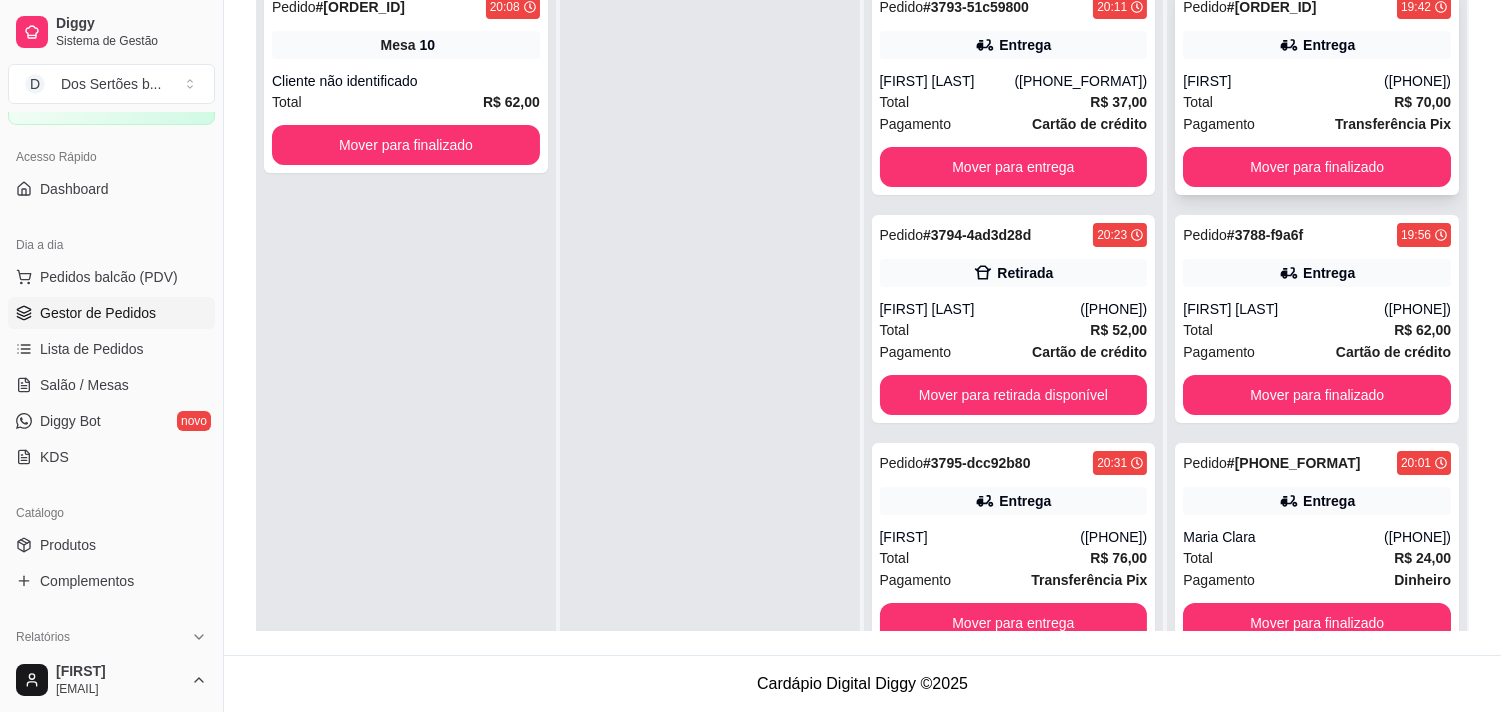 click on "Pedido  # 3785-73f7a25d 19:42 Entrega [FIRST] ([PHONE]) Total R$ 70,00 Pagamento Transferência Pix Mover para finalizado" at bounding box center [1317, 91] 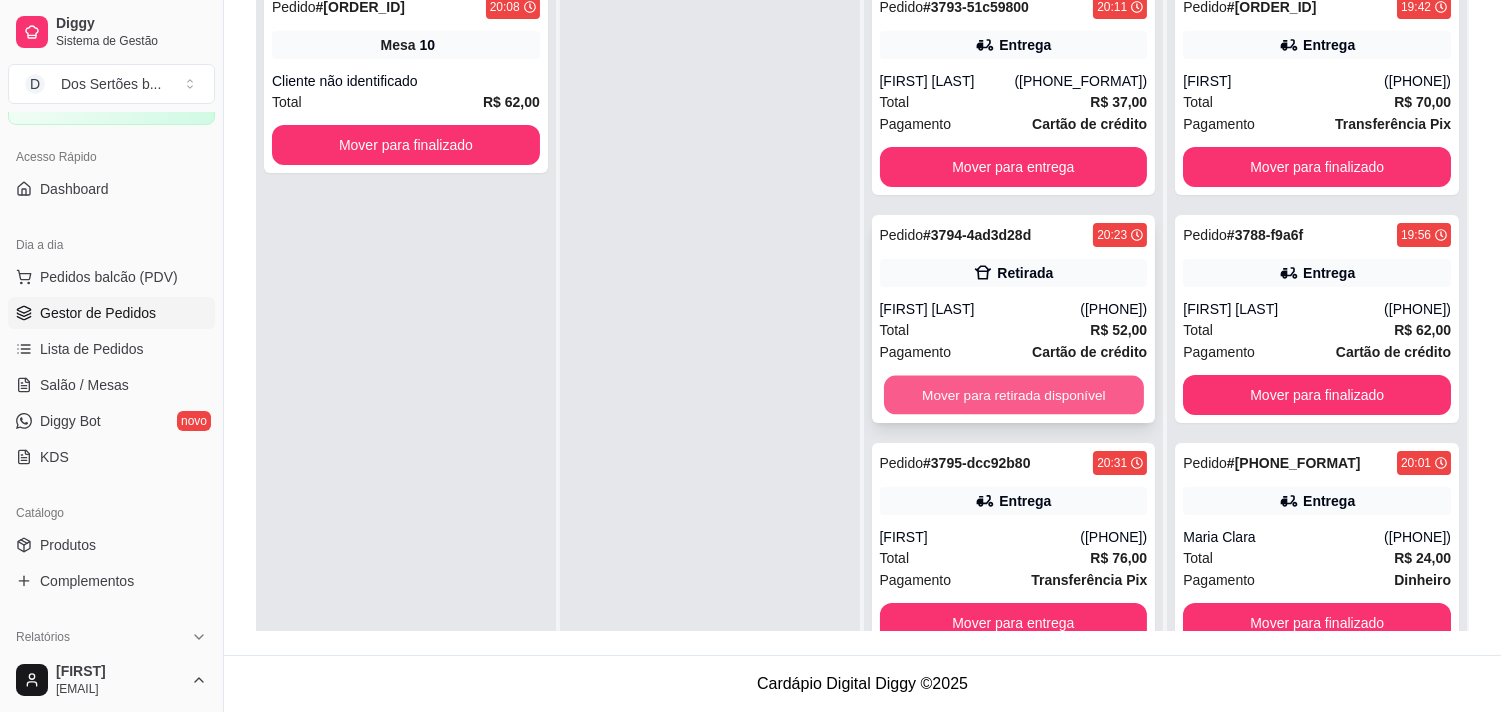 click on "Mover para retirada disponível" at bounding box center (1014, 395) 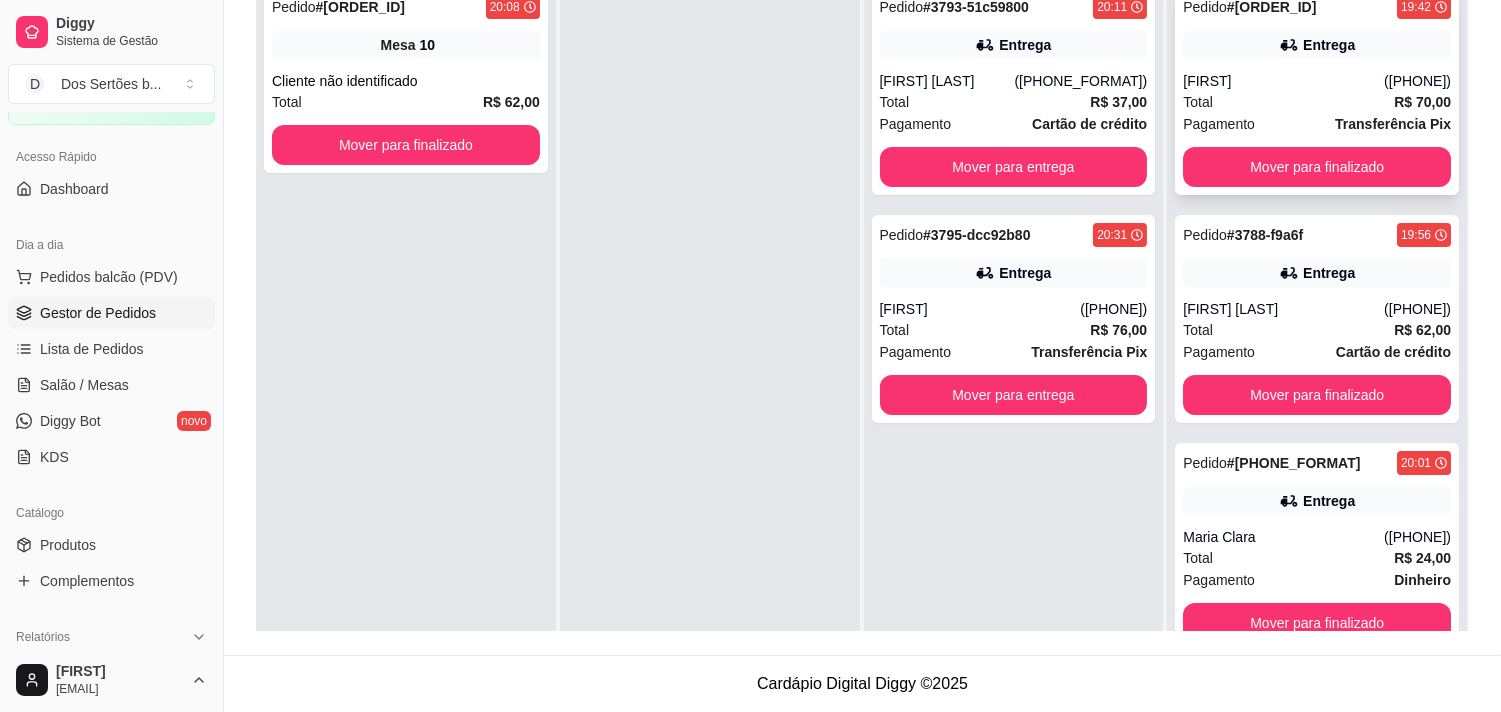 click on "[FIRST]" at bounding box center [1283, 81] 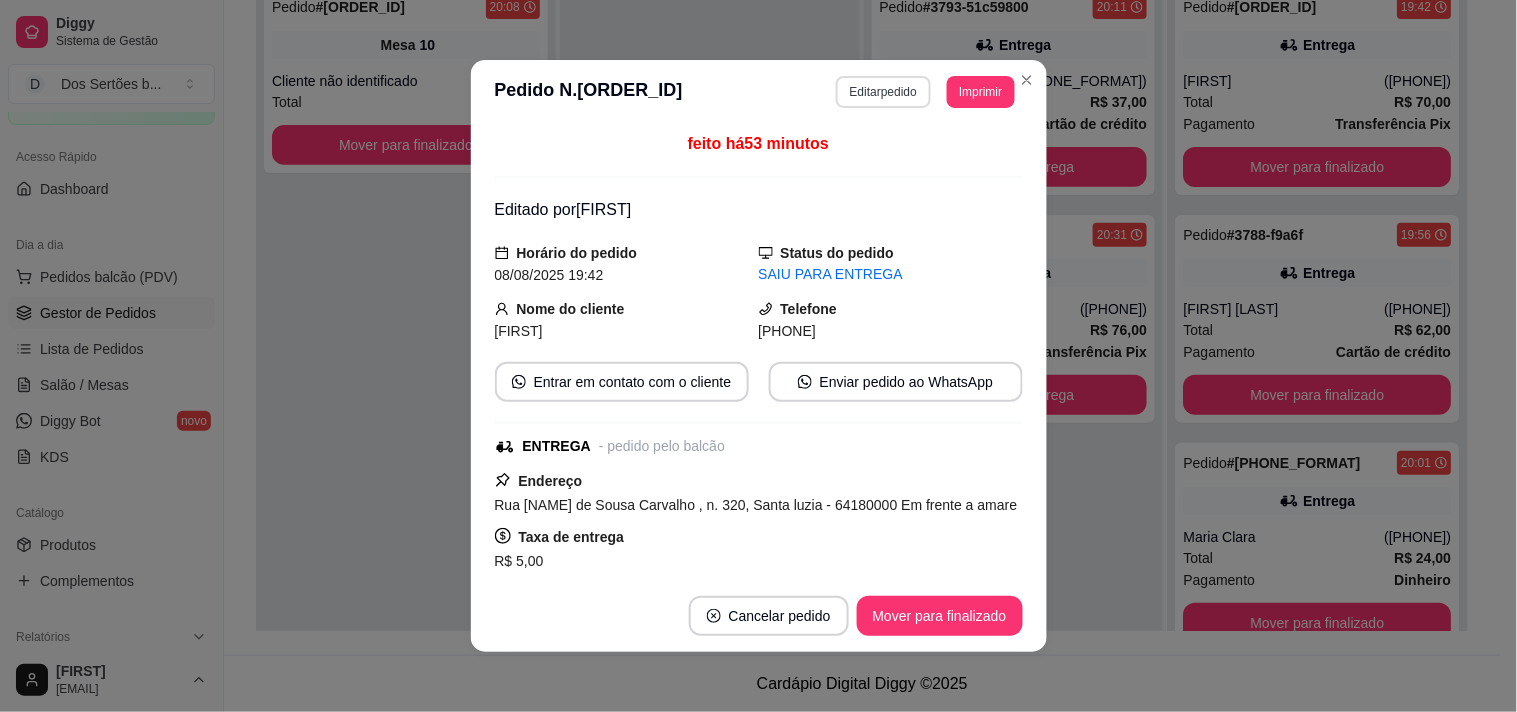 click on "Editar  pedido" at bounding box center (883, 92) 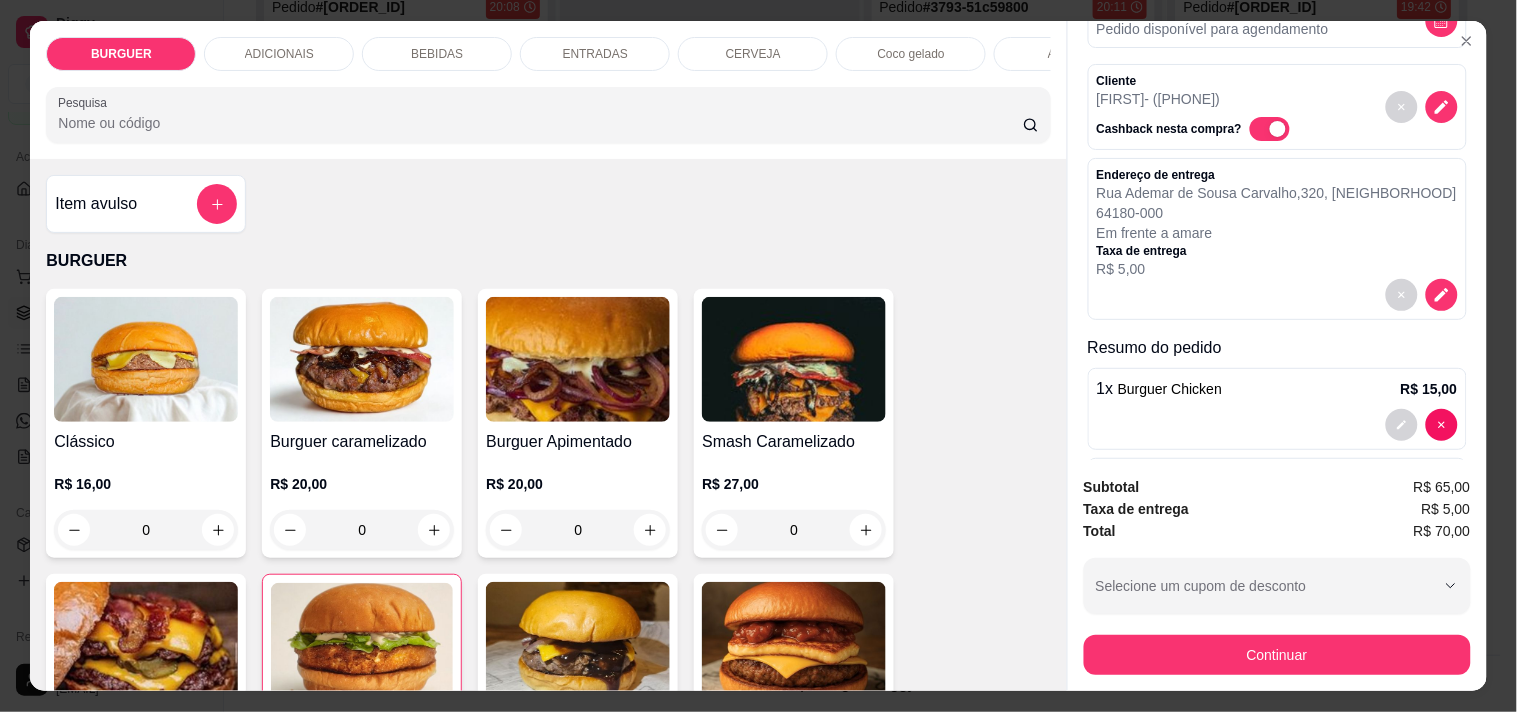 scroll, scrollTop: 177, scrollLeft: 0, axis: vertical 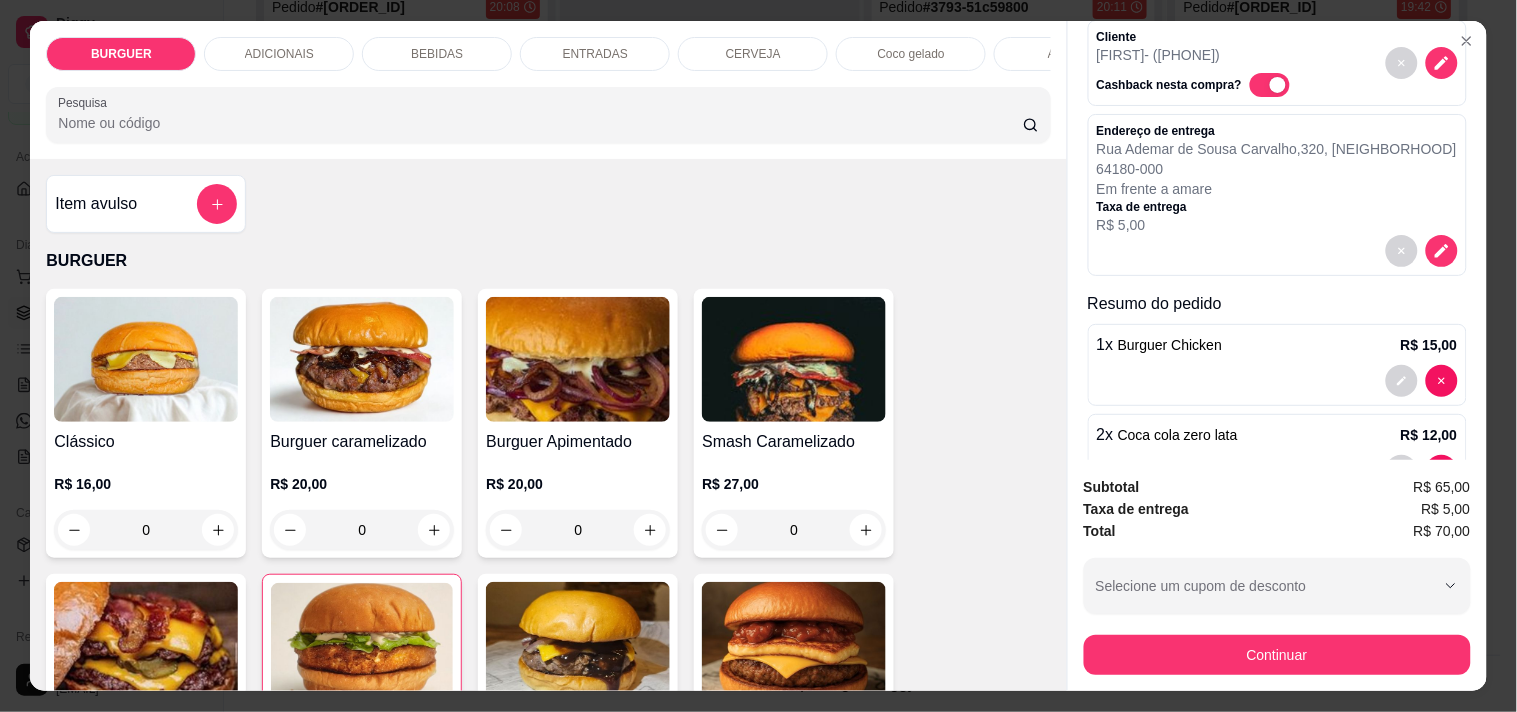 click on "Entrega Retirada C.Local Agendamento Pedido disponível para agendamento Cliente Aluizio - ([PHONE]) Cashback nesta compra? Endereço de entrega Rua Ademar de Sousa Carvalho , 320 , Santa luzia 64180-000 Em frente a amare Taxa de entrega R$ 5,00 Resumo do pedido 1 x Burguer Chicken R$ 15,00 2 x Coca cola zero lata R$ 12,00 1 x Anéis de cebola empanada R$ 6,00 2 x Clássico R$ 32,00 Observação: Bem passado" at bounding box center [1277, 240] 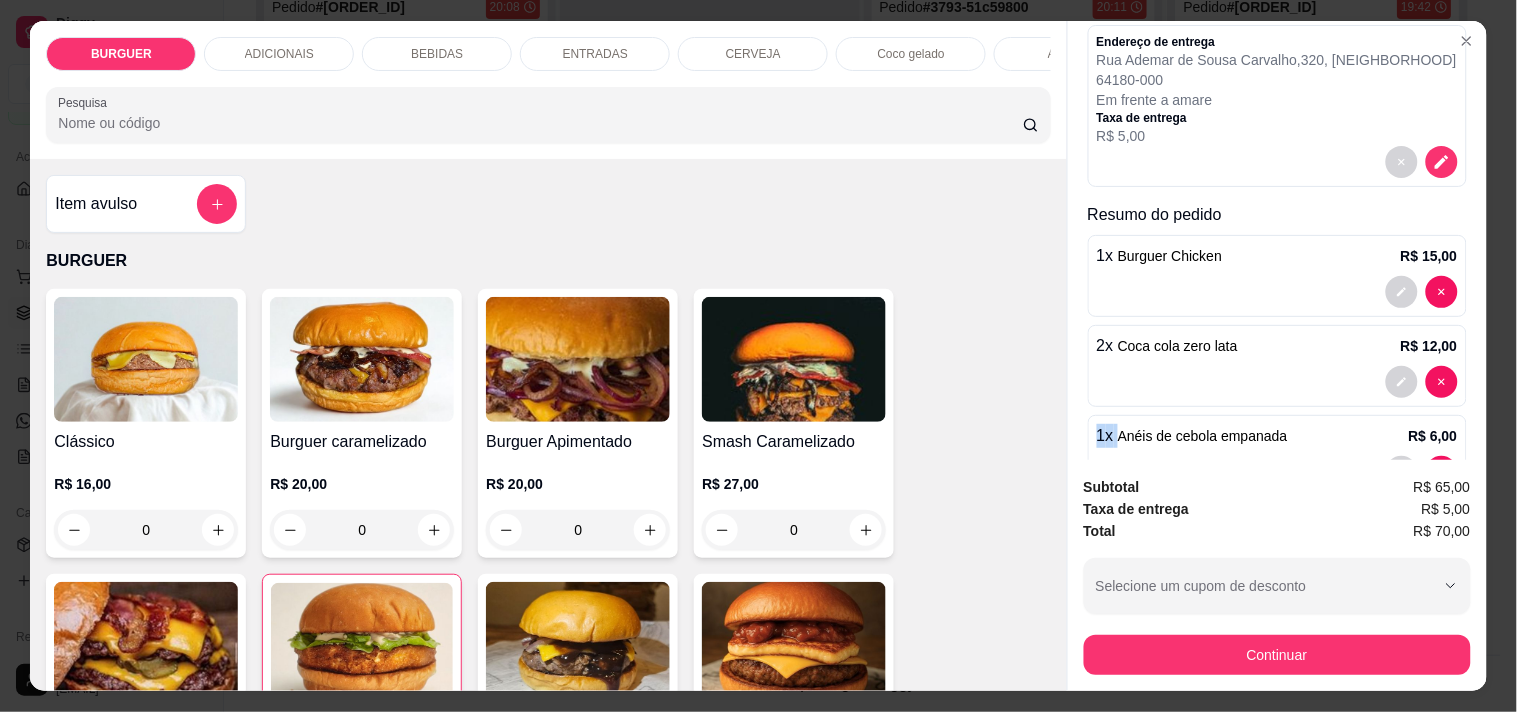 scroll, scrollTop: 311, scrollLeft: 0, axis: vertical 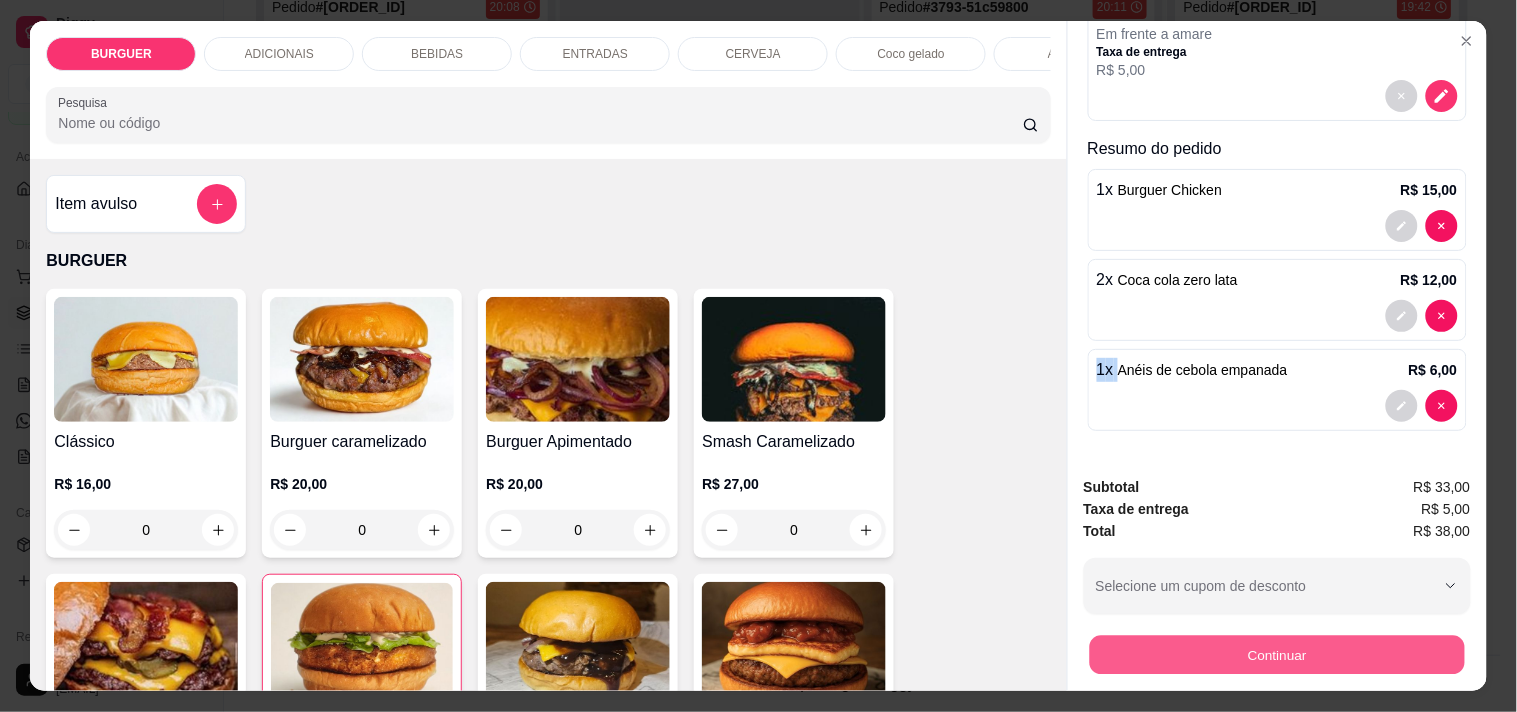 click on "Continuar" at bounding box center (1276, 654) 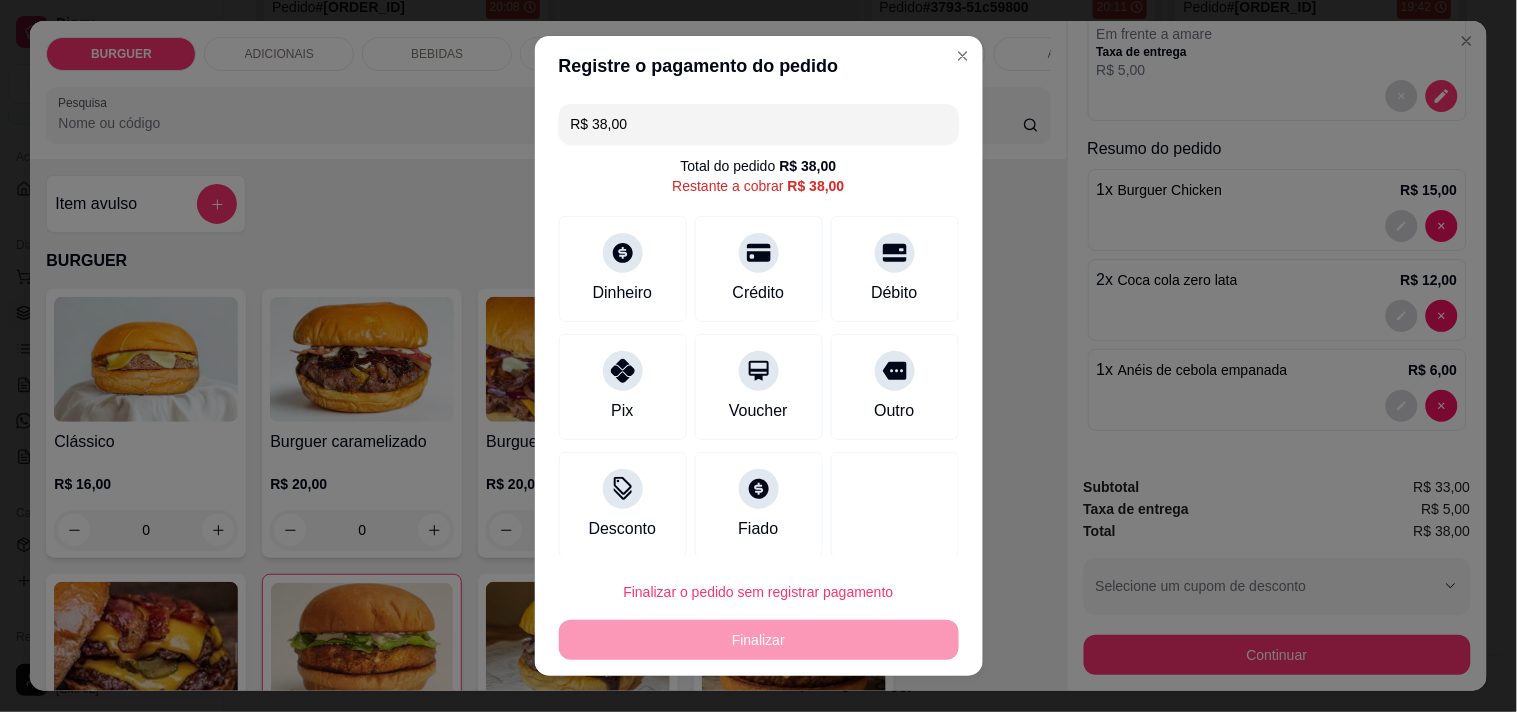 click on "R$ 38,00" at bounding box center (759, 124) 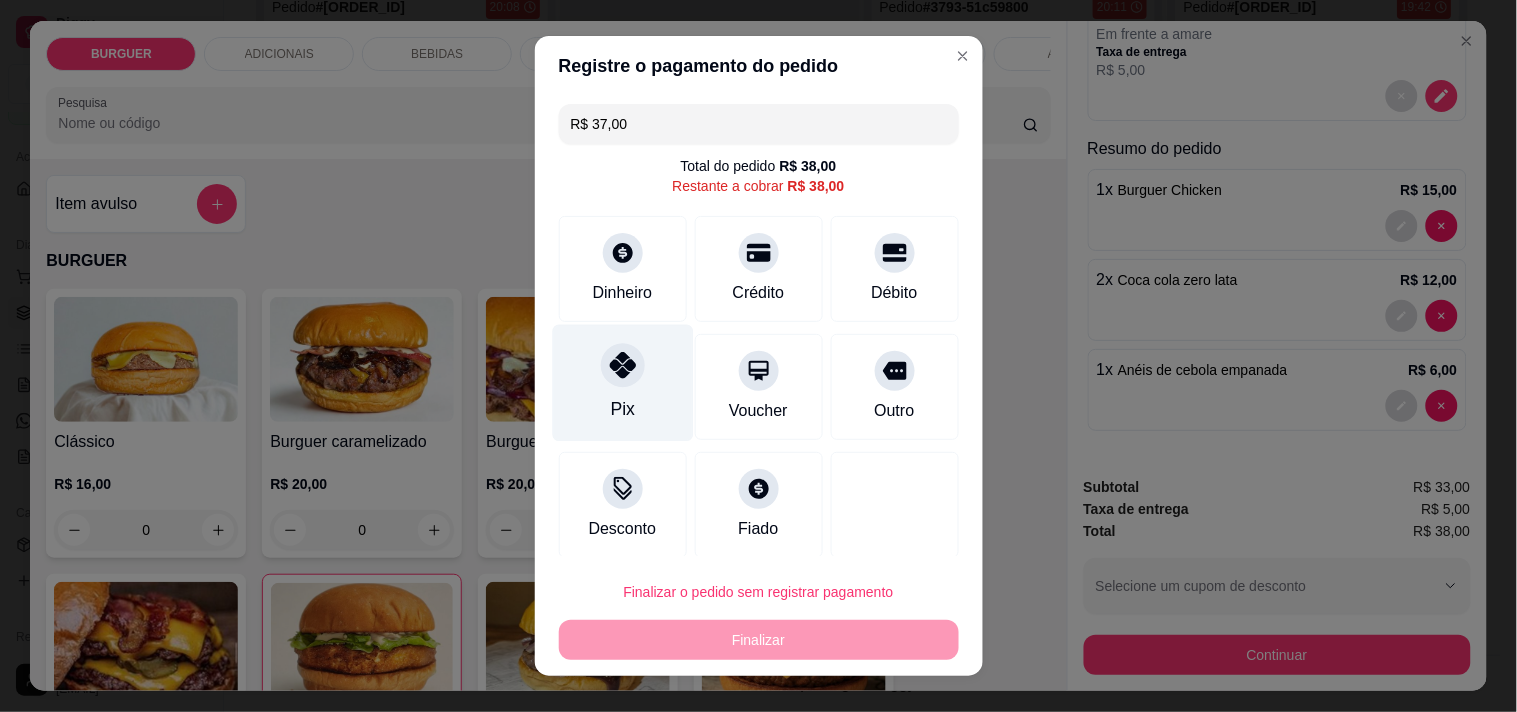click at bounding box center (623, 365) 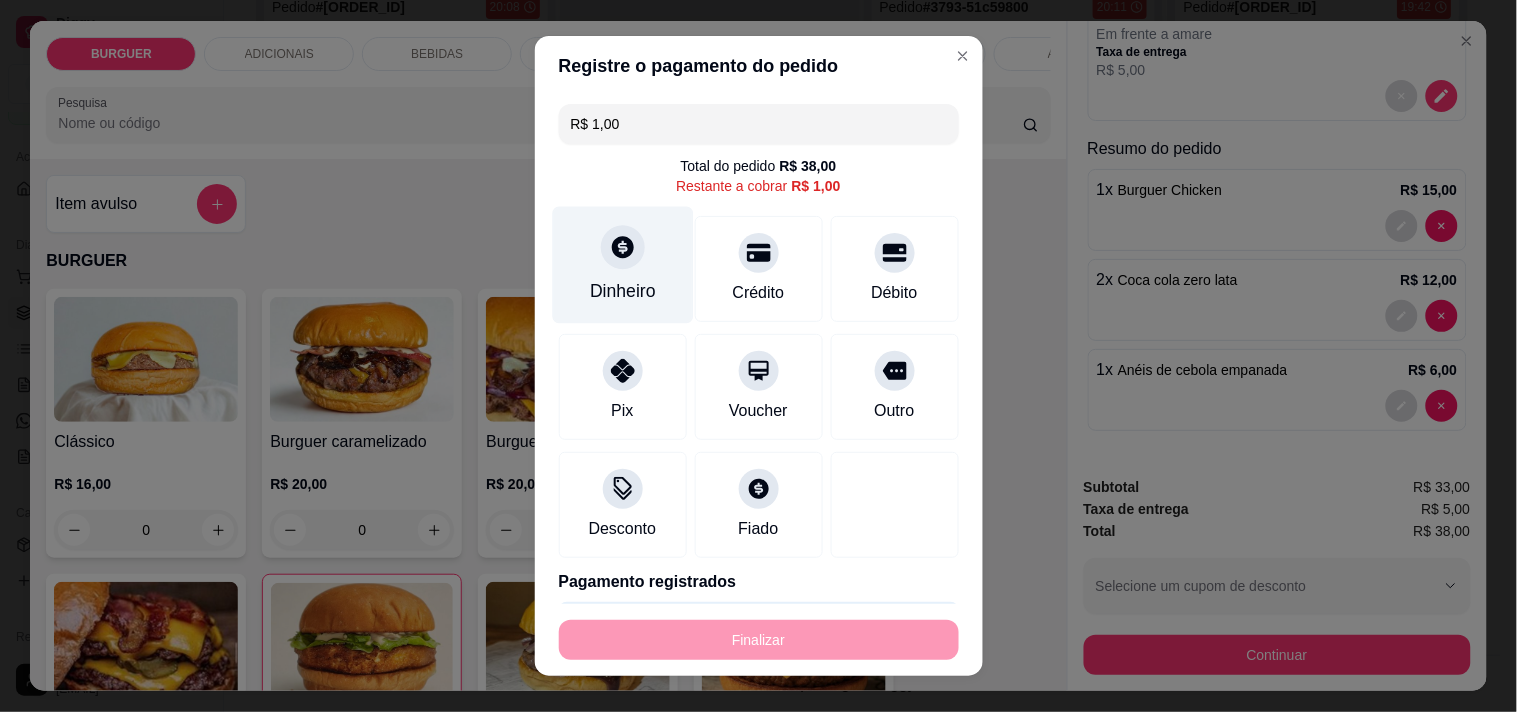 click on "Dinheiro" at bounding box center (623, 291) 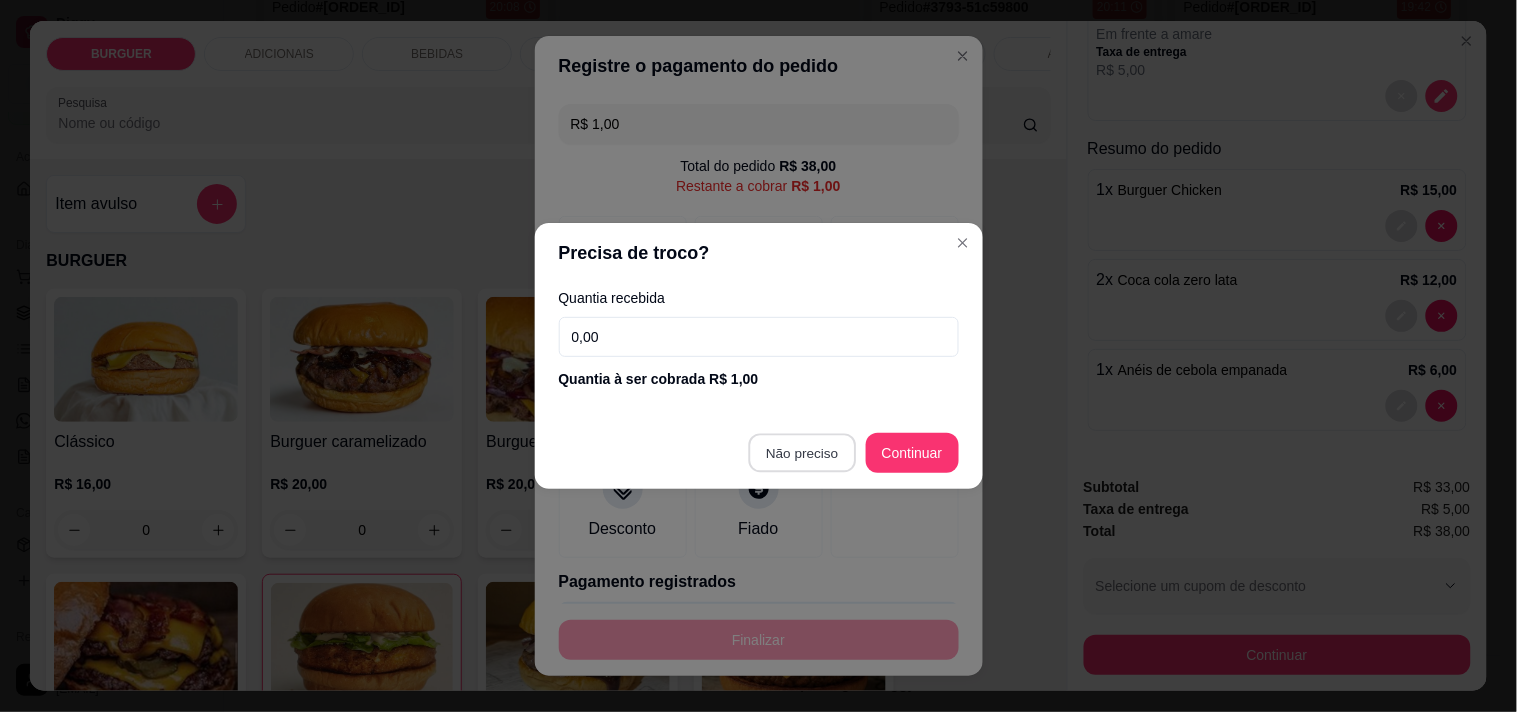 type on "R$ 0,00" 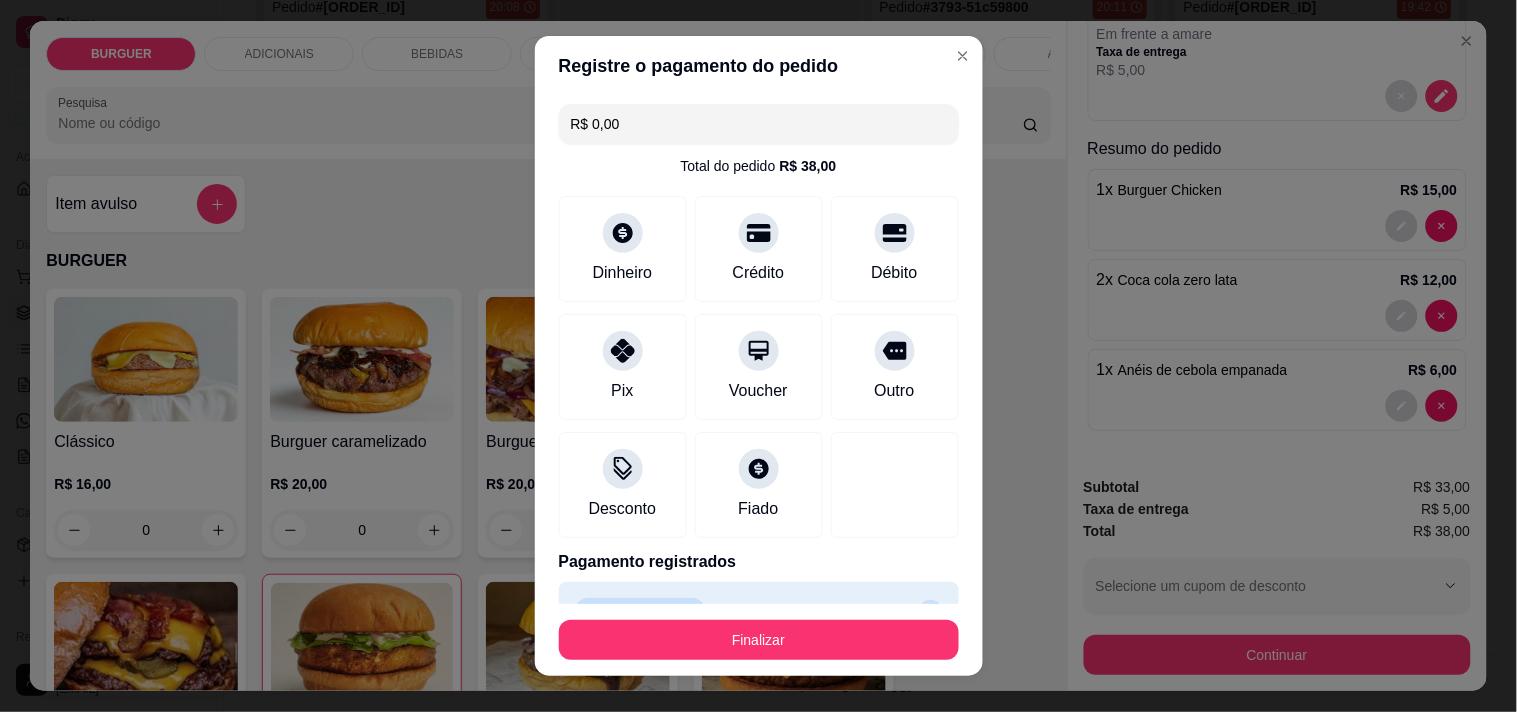 scroll, scrollTop: 121, scrollLeft: 0, axis: vertical 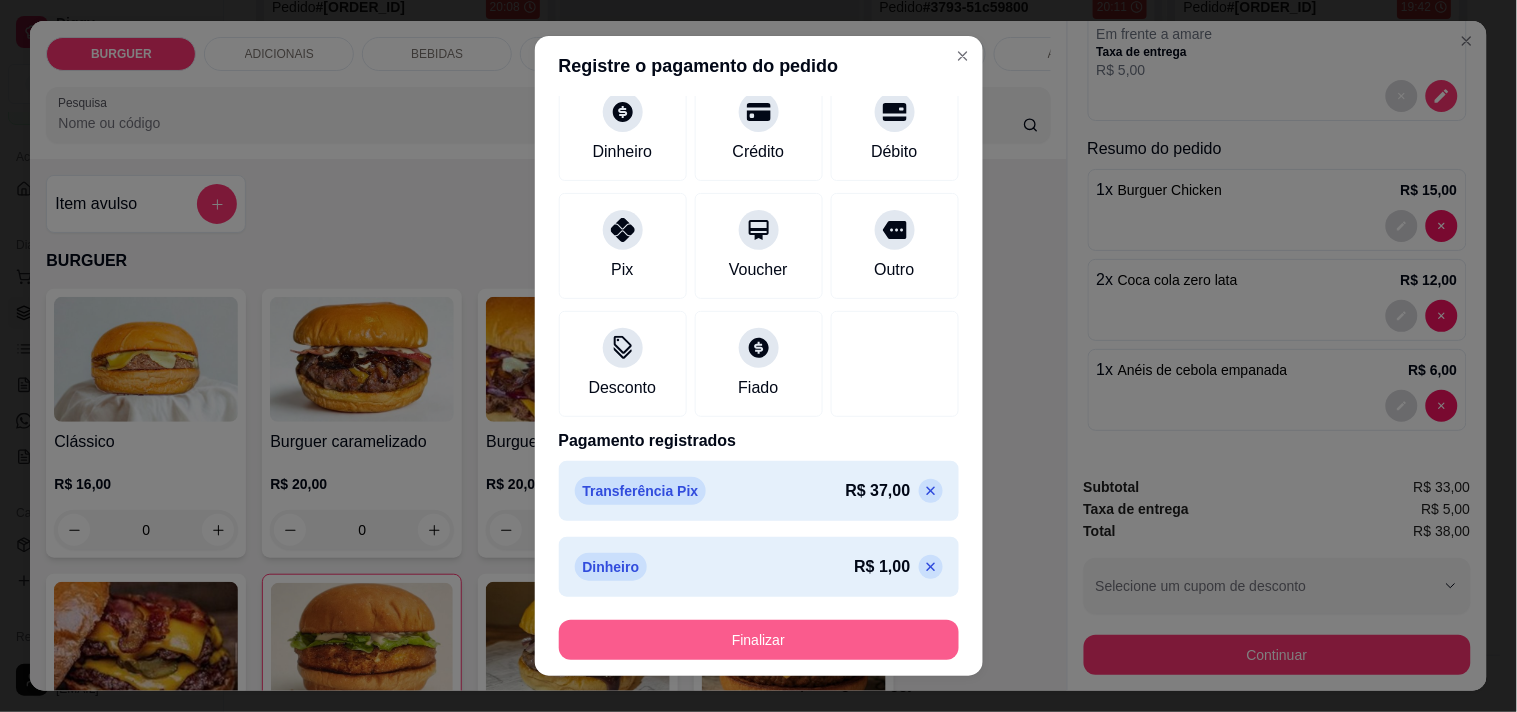 click on "Finalizar" at bounding box center [759, 640] 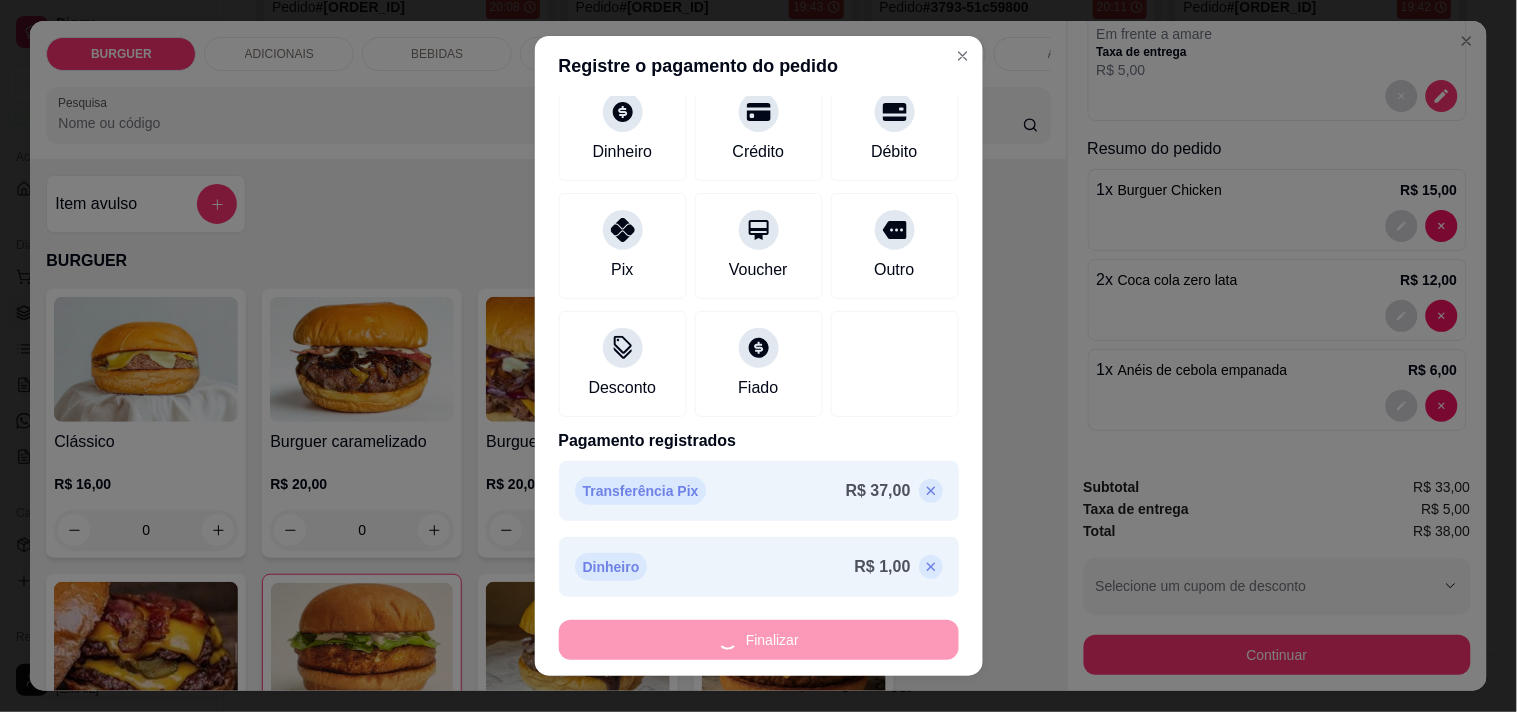 type on "0" 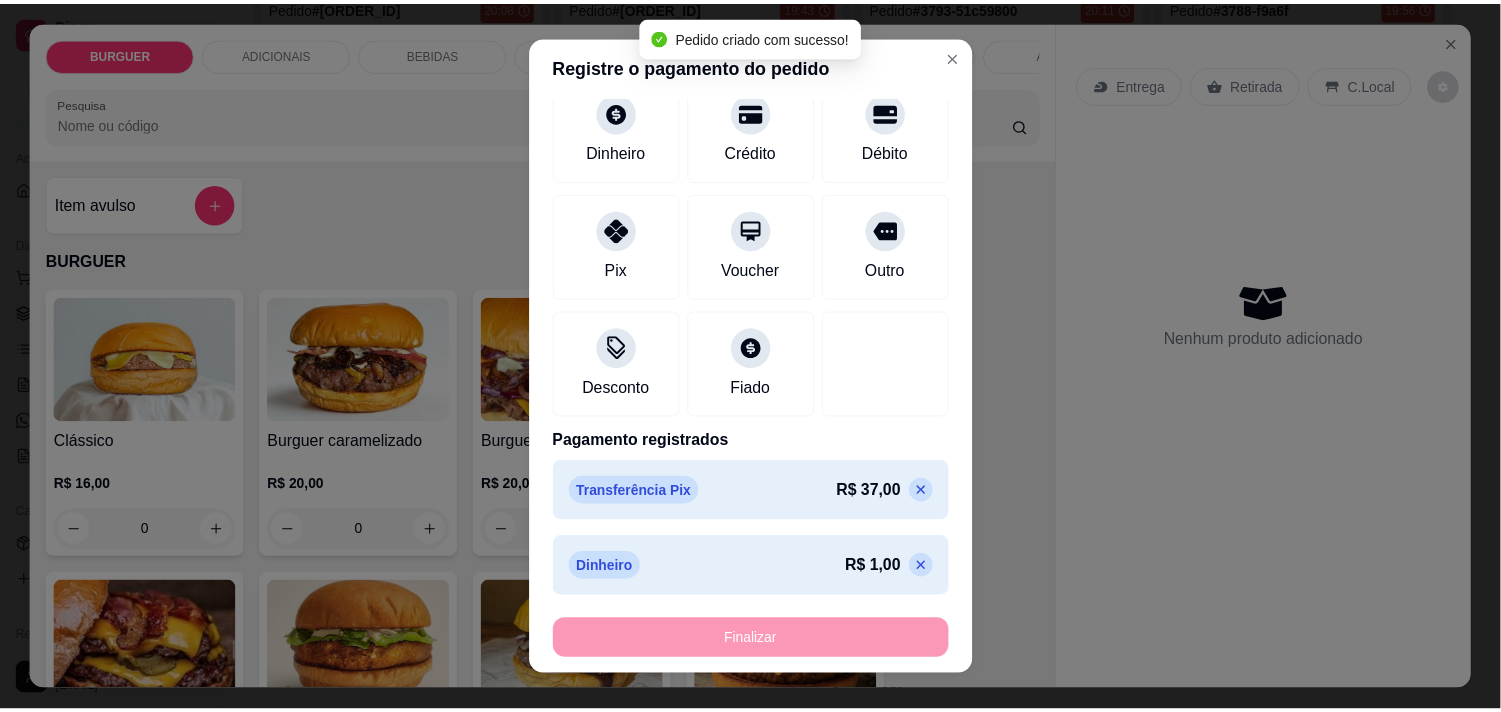 scroll, scrollTop: 0, scrollLeft: 0, axis: both 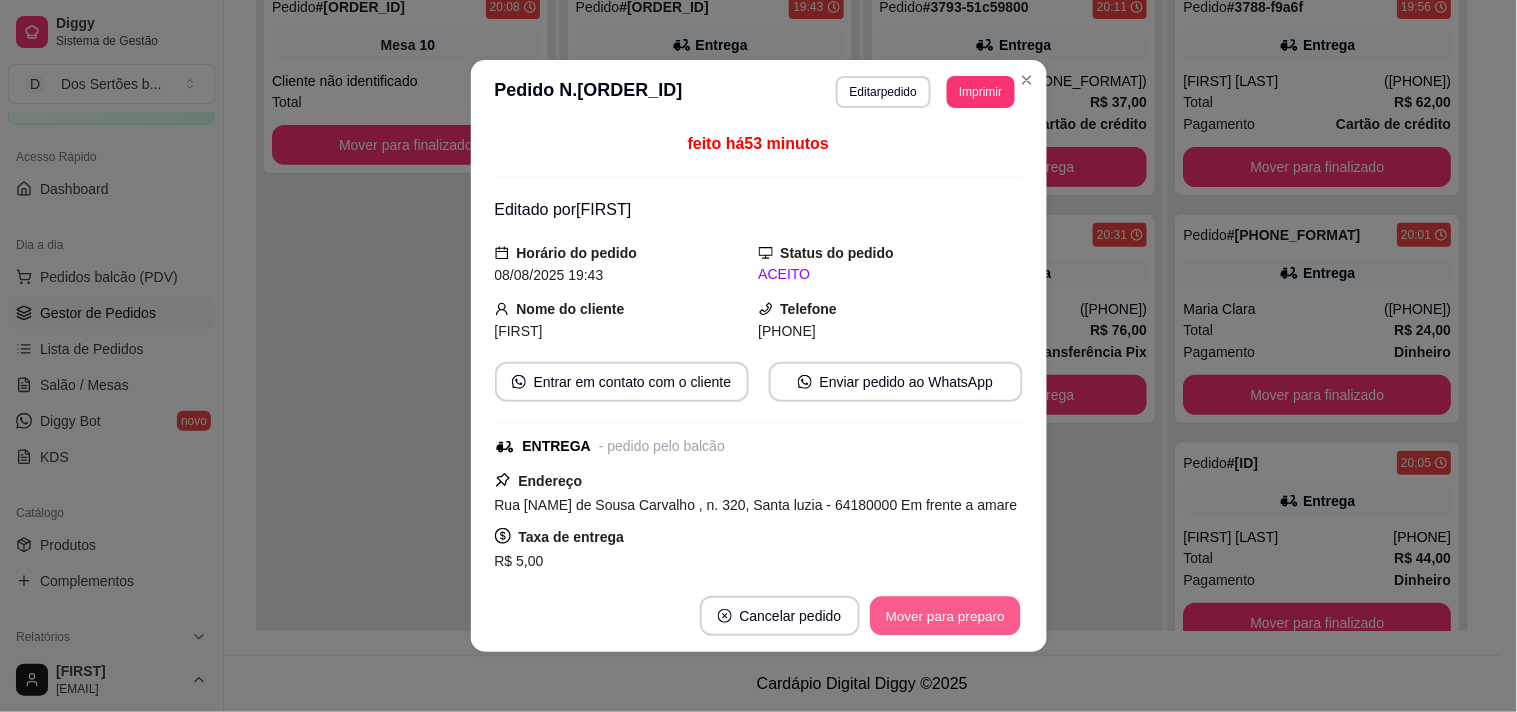 click on "Mover para preparo" at bounding box center [945, 616] 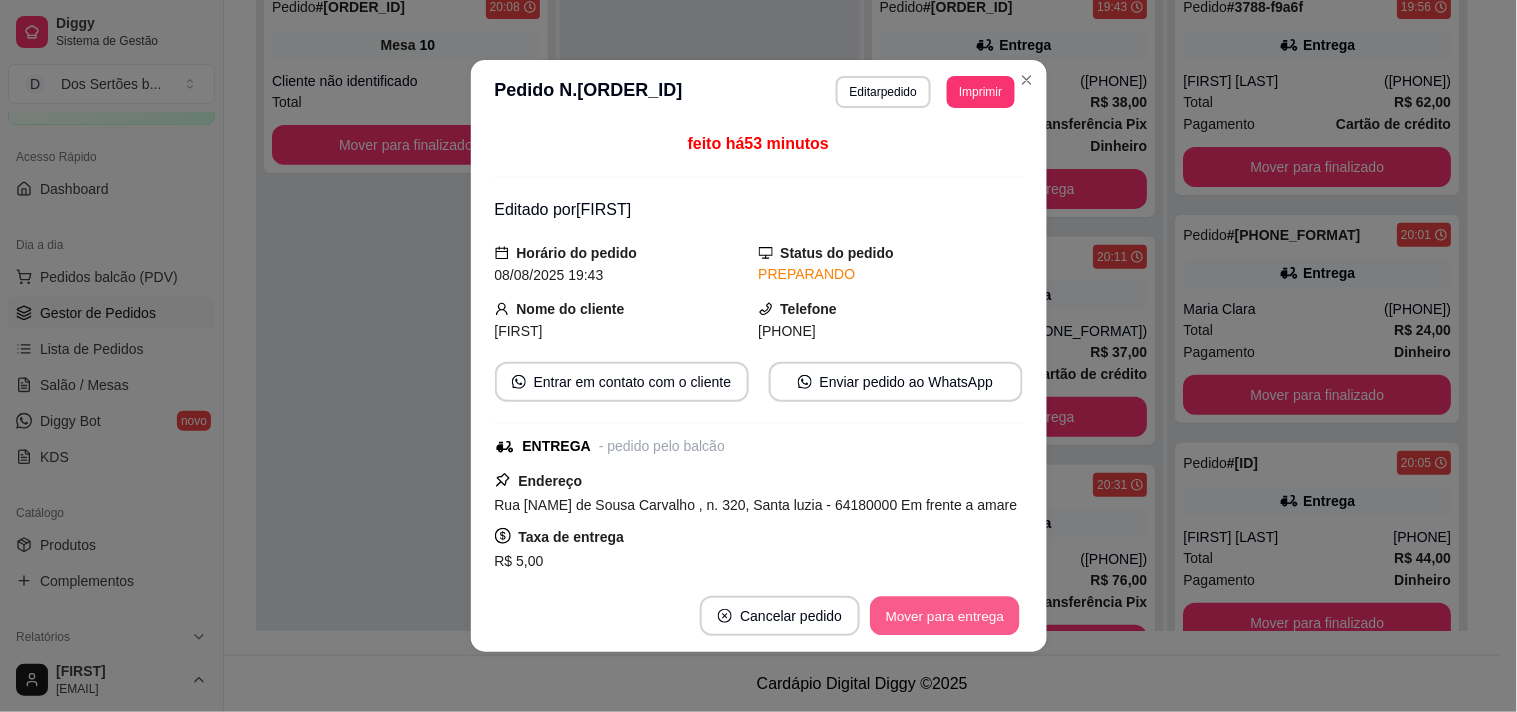 click on "Mover para entrega" at bounding box center [946, 616] 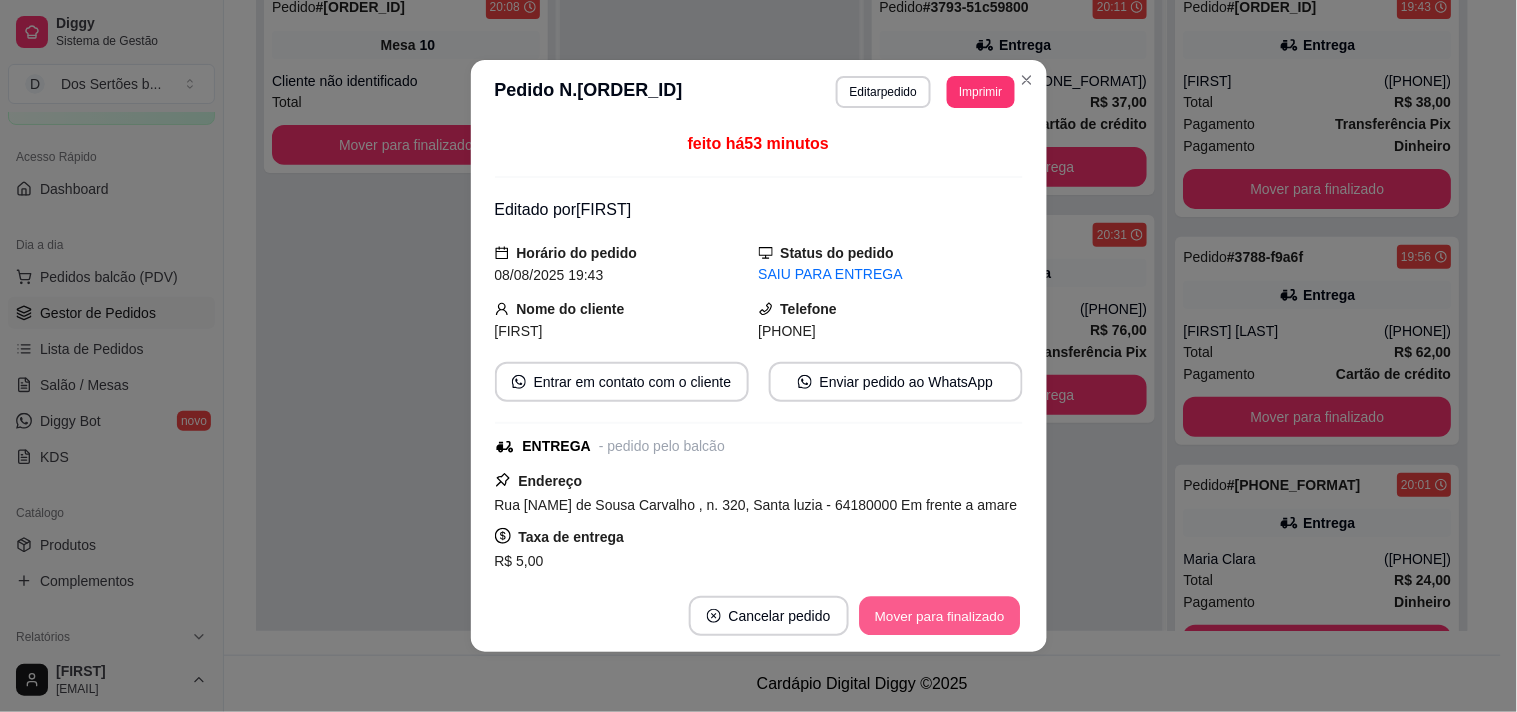 click on "Mover para finalizado" at bounding box center (939, 616) 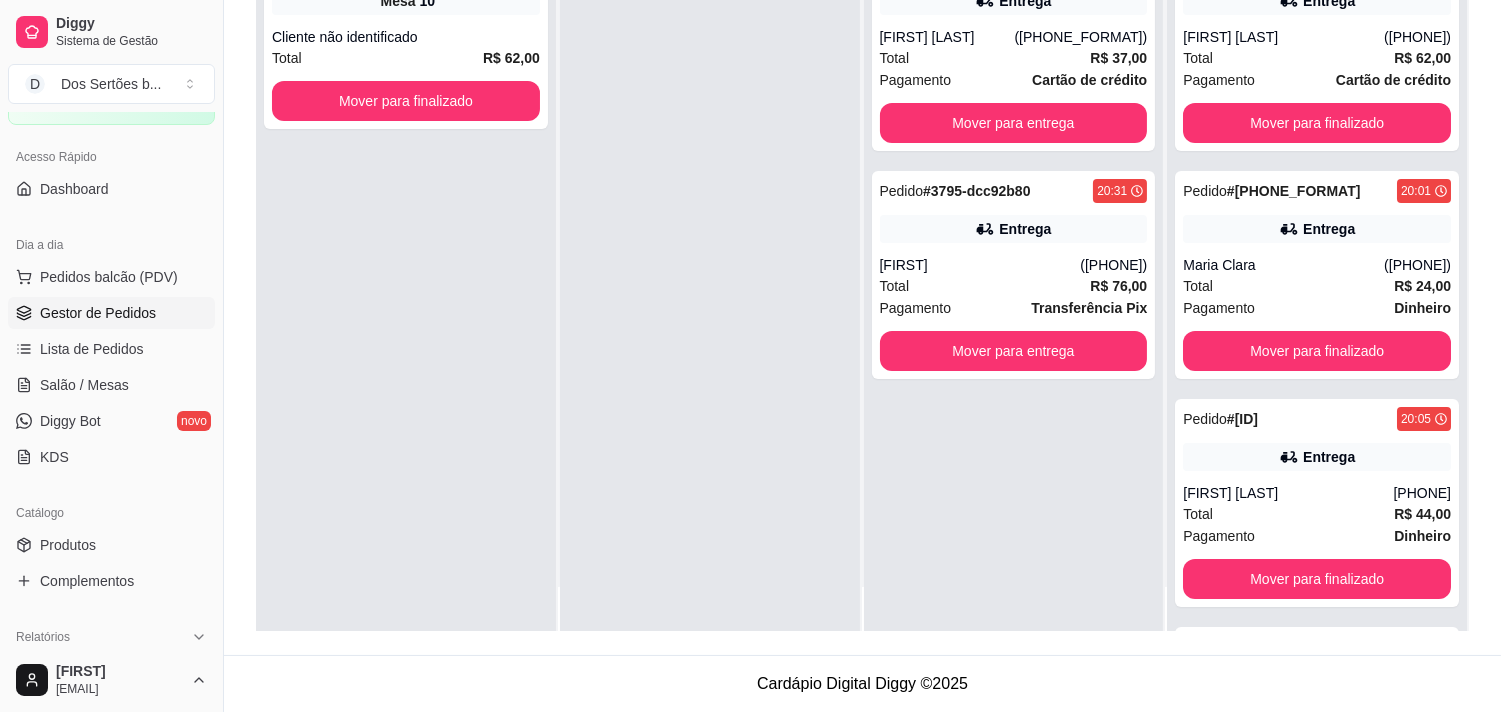 scroll, scrollTop: 55, scrollLeft: 0, axis: vertical 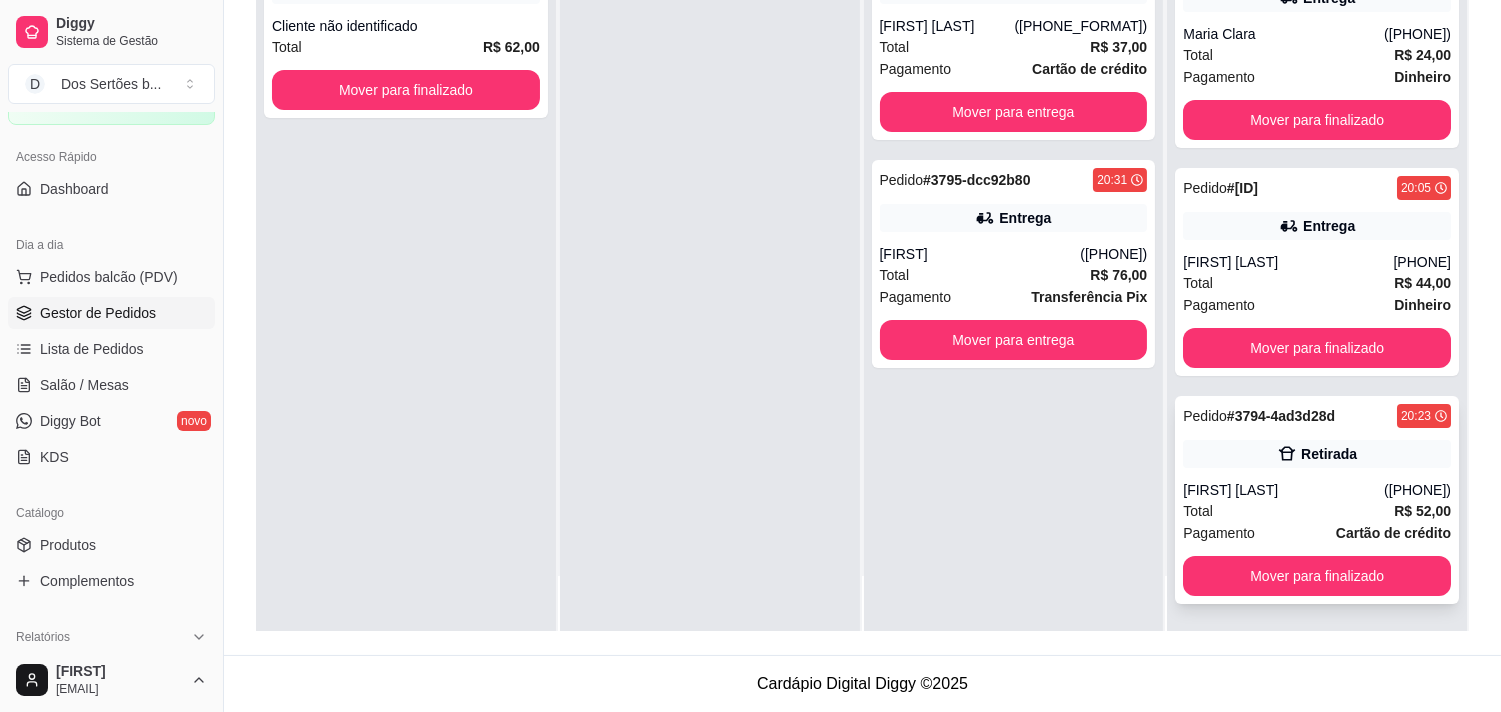 click on "# 3794-4ad3d28d" at bounding box center (1281, 416) 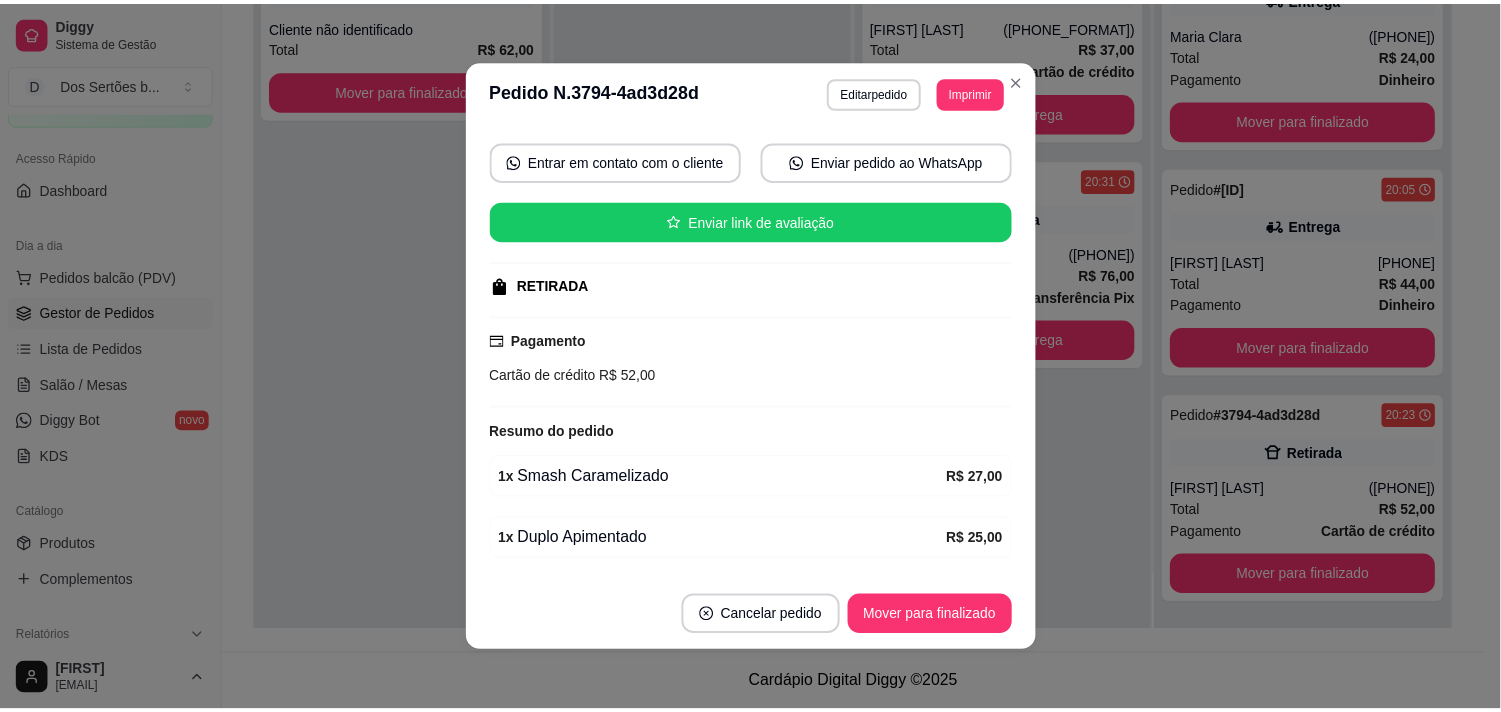 scroll, scrollTop: 222, scrollLeft: 0, axis: vertical 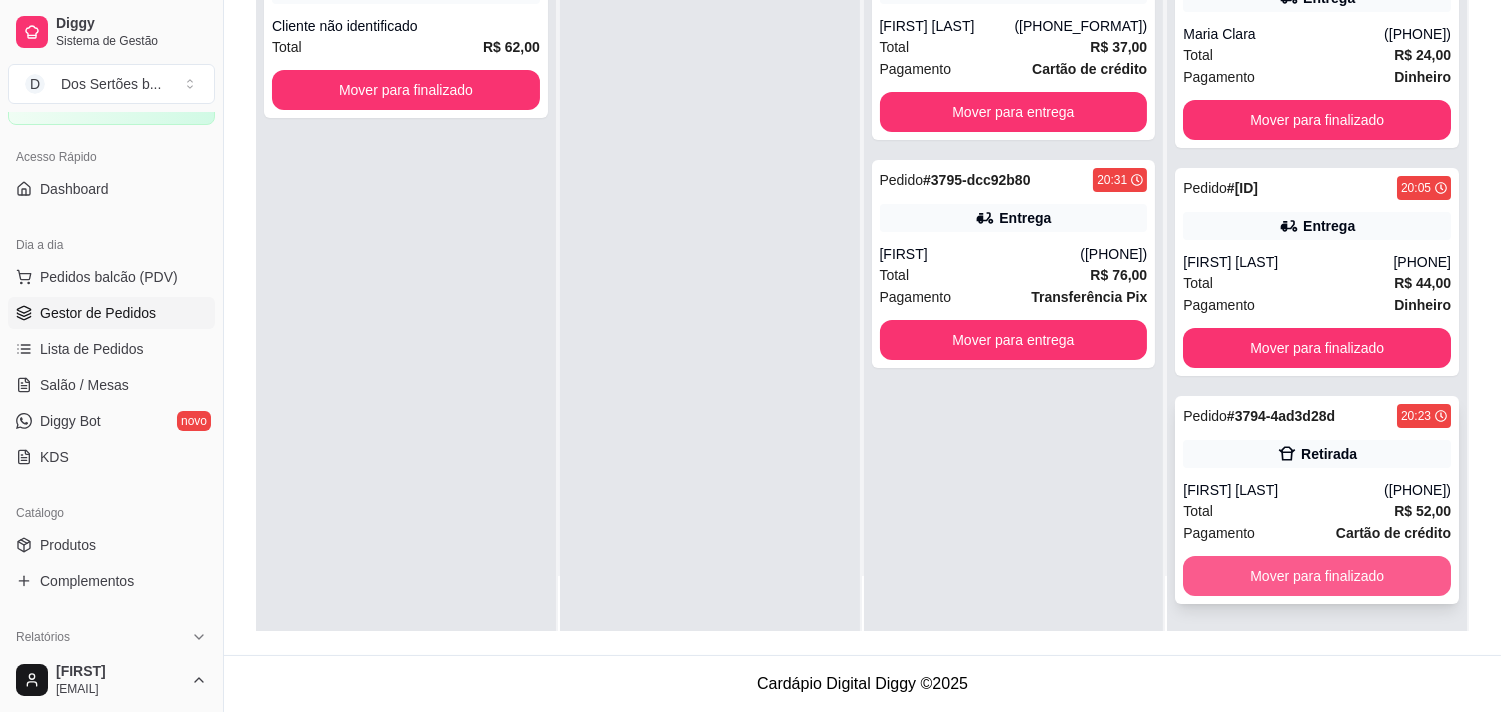 click on "Mover para finalizado" at bounding box center (1317, 576) 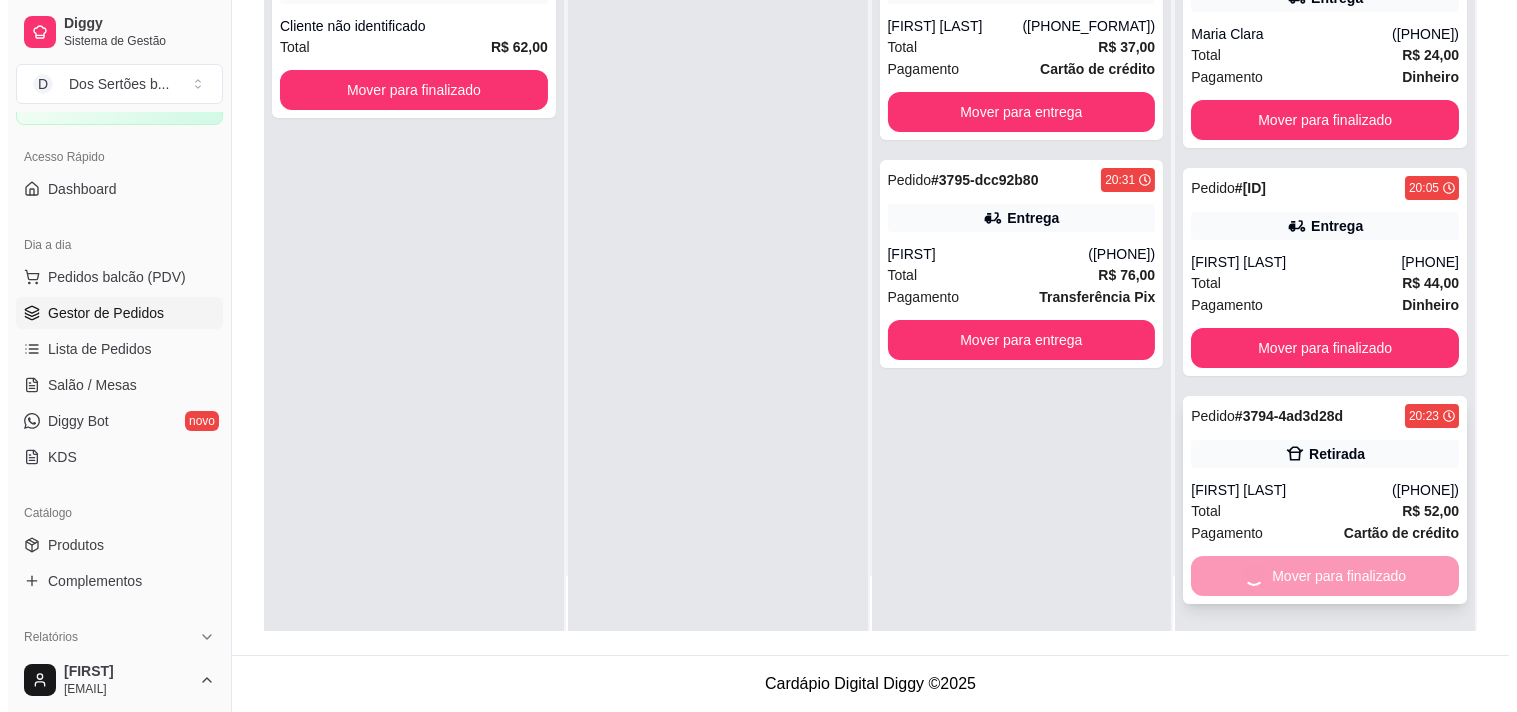 scroll, scrollTop: 11, scrollLeft: 0, axis: vertical 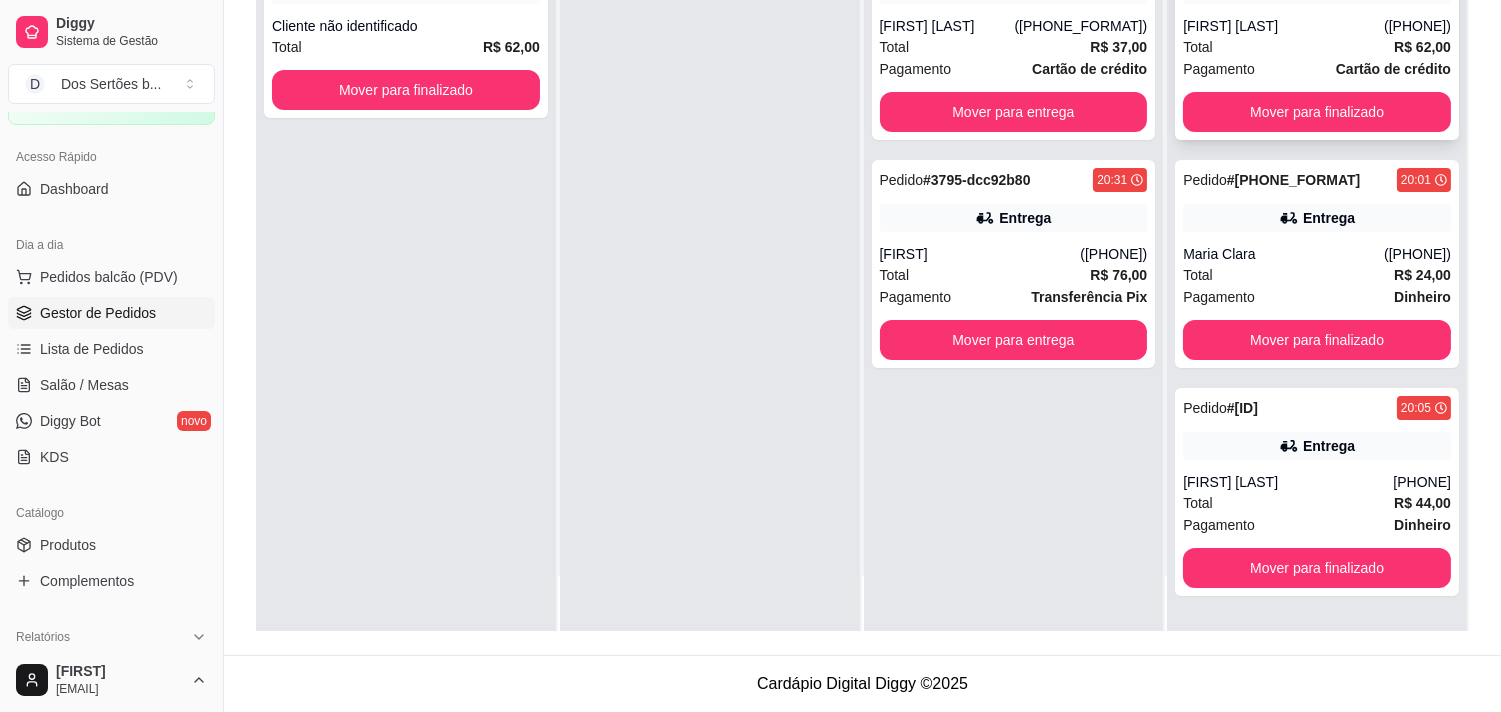 click on "Pagamento Cartão de crédito" at bounding box center (1317, 69) 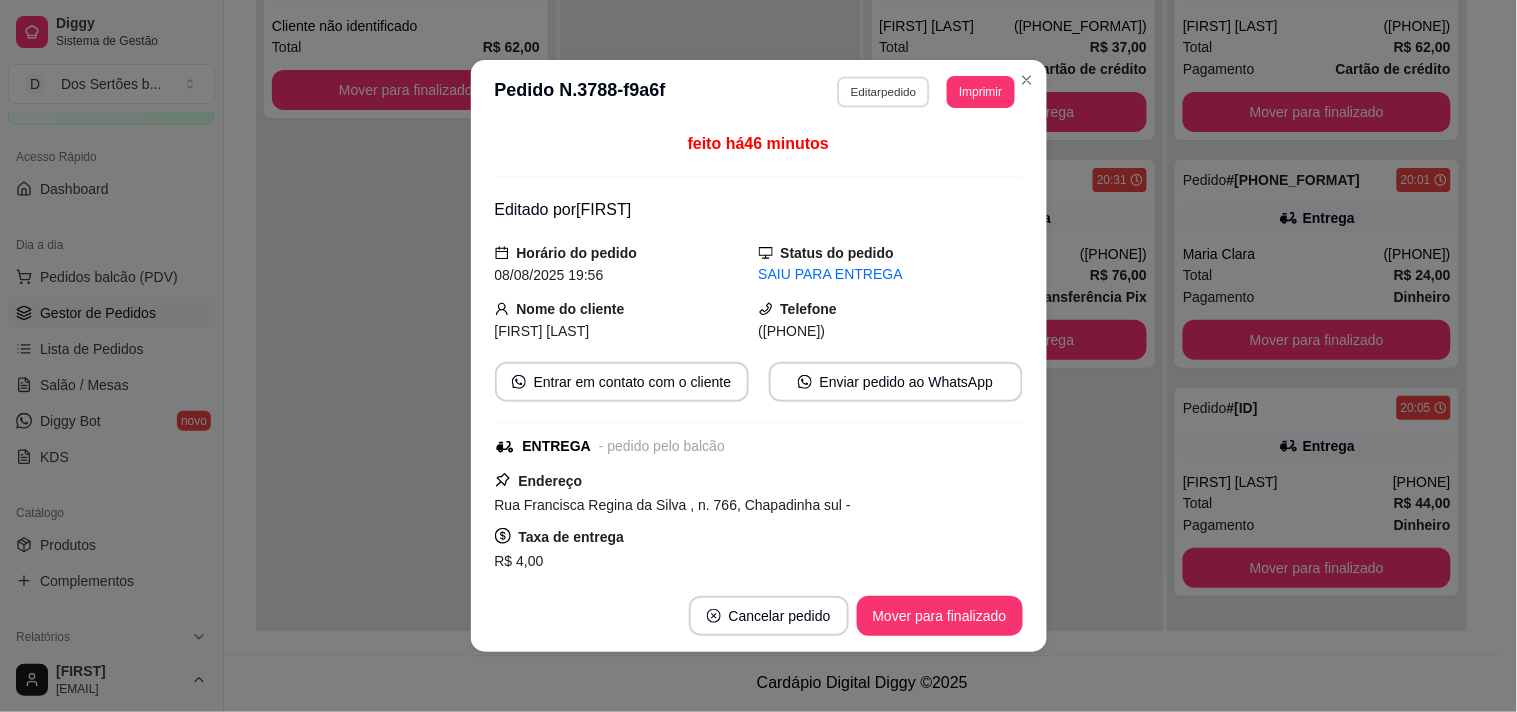 click on "Editar  pedido" at bounding box center (883, 91) 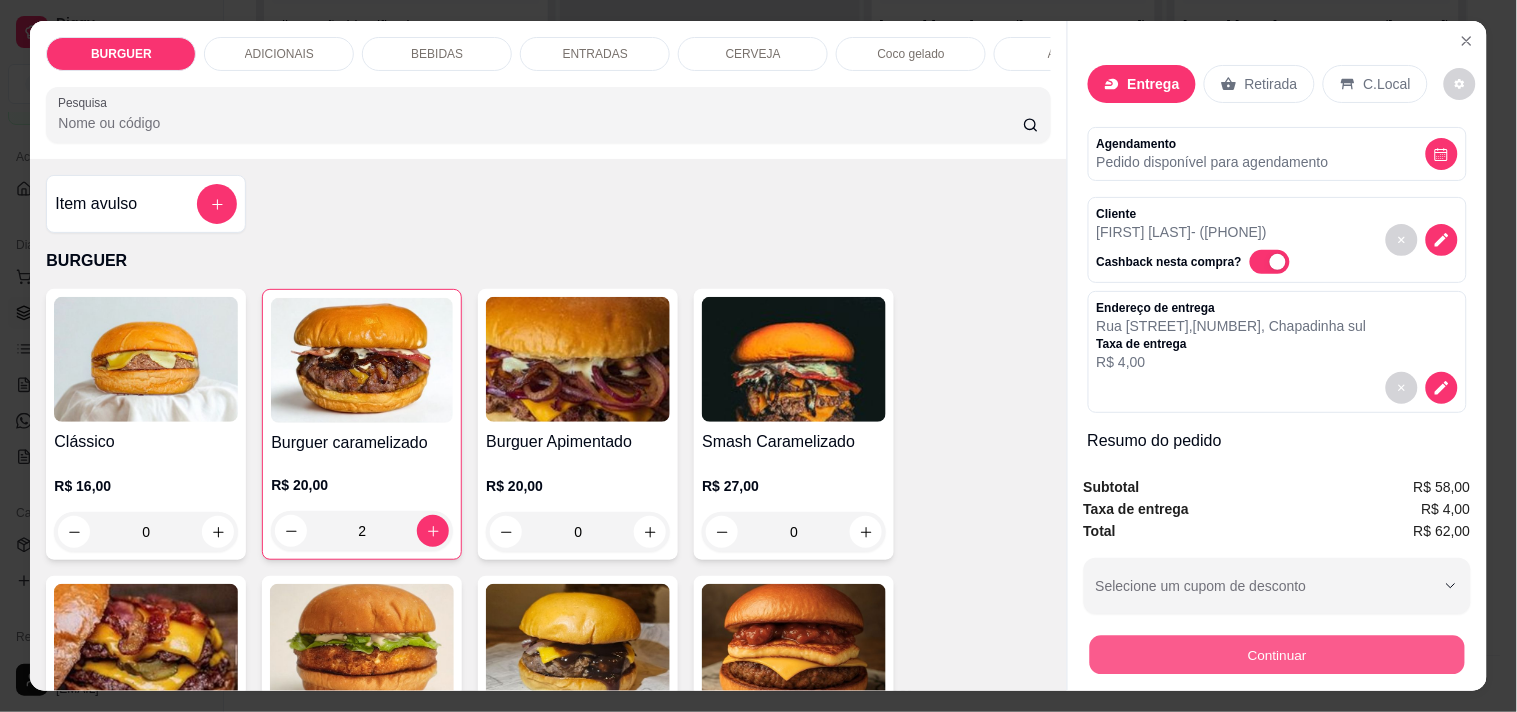 click on "Continuar" at bounding box center (1276, 654) 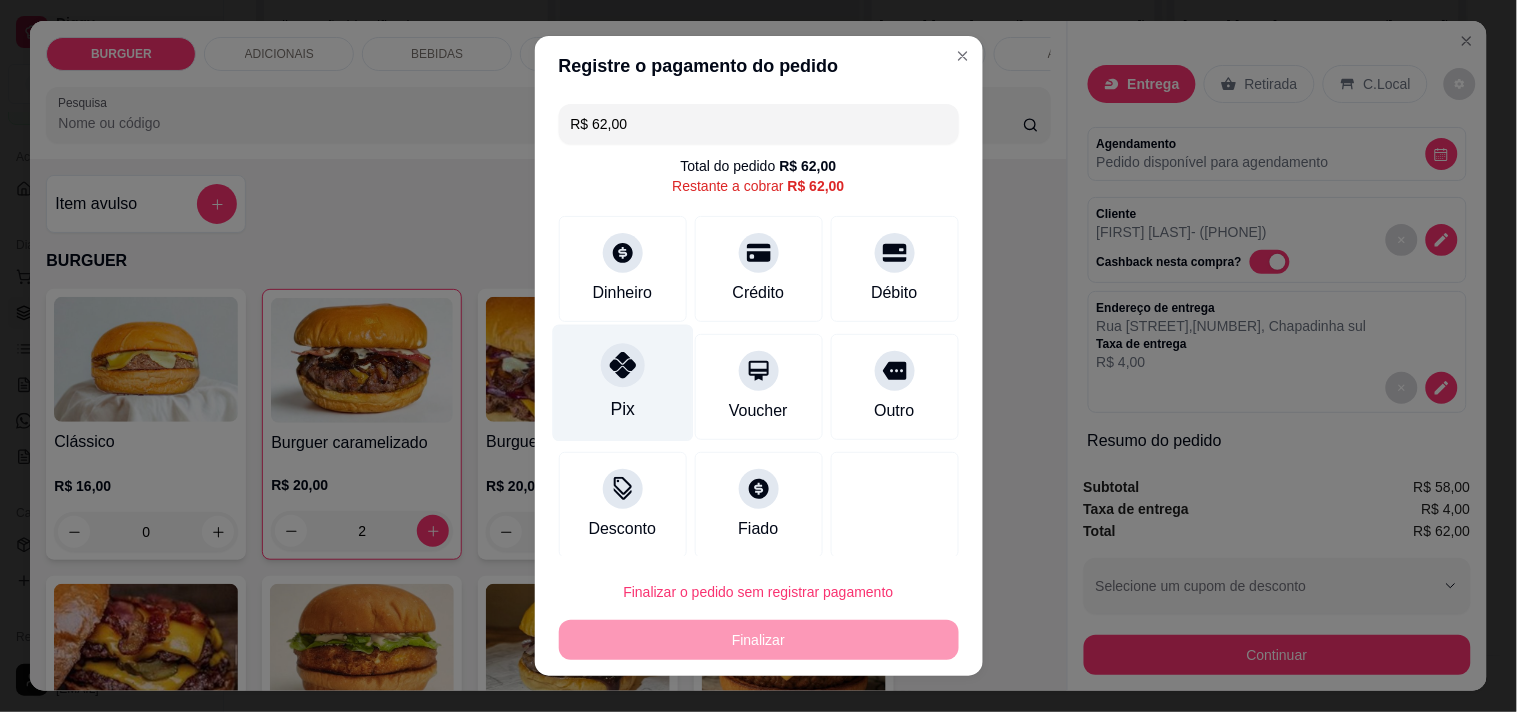 click on "Pix" at bounding box center [622, 382] 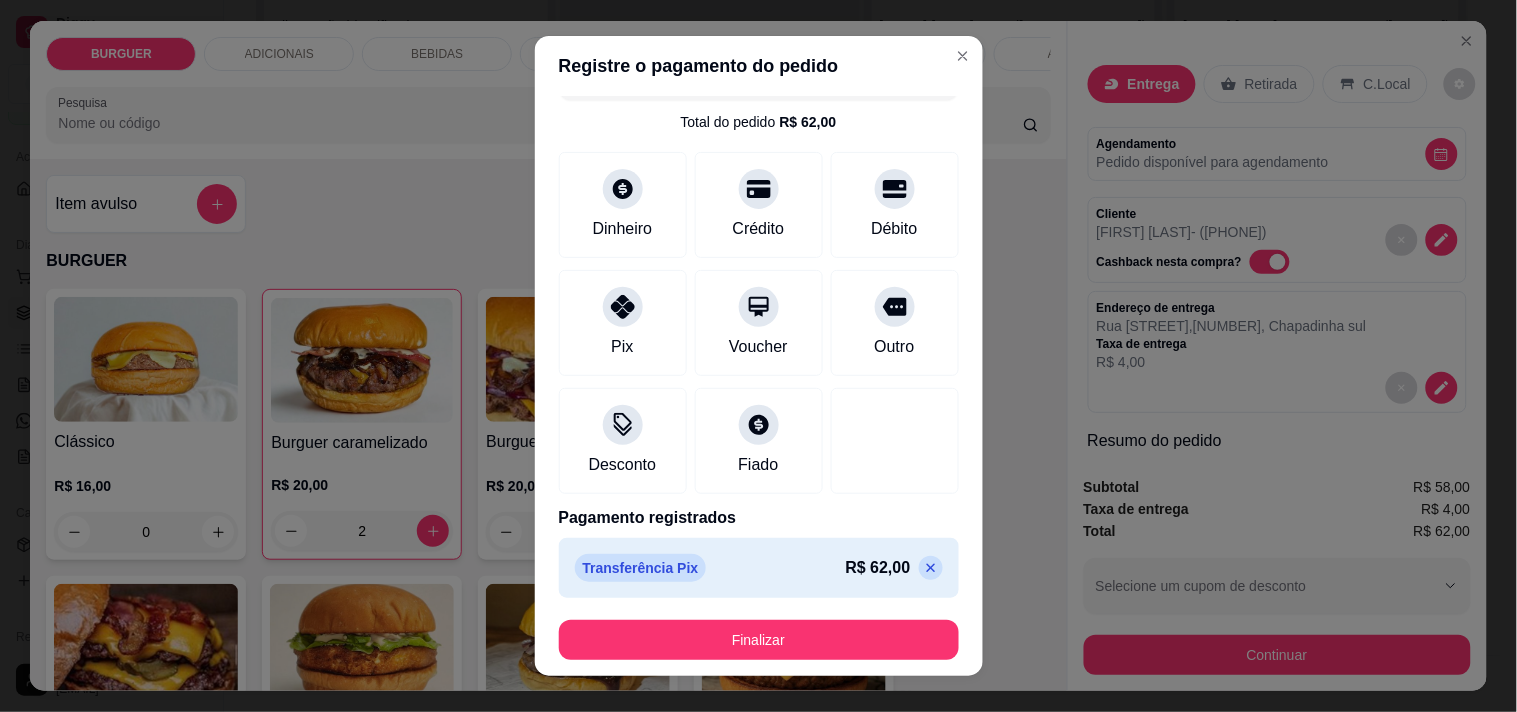 scroll, scrollTop: 45, scrollLeft: 0, axis: vertical 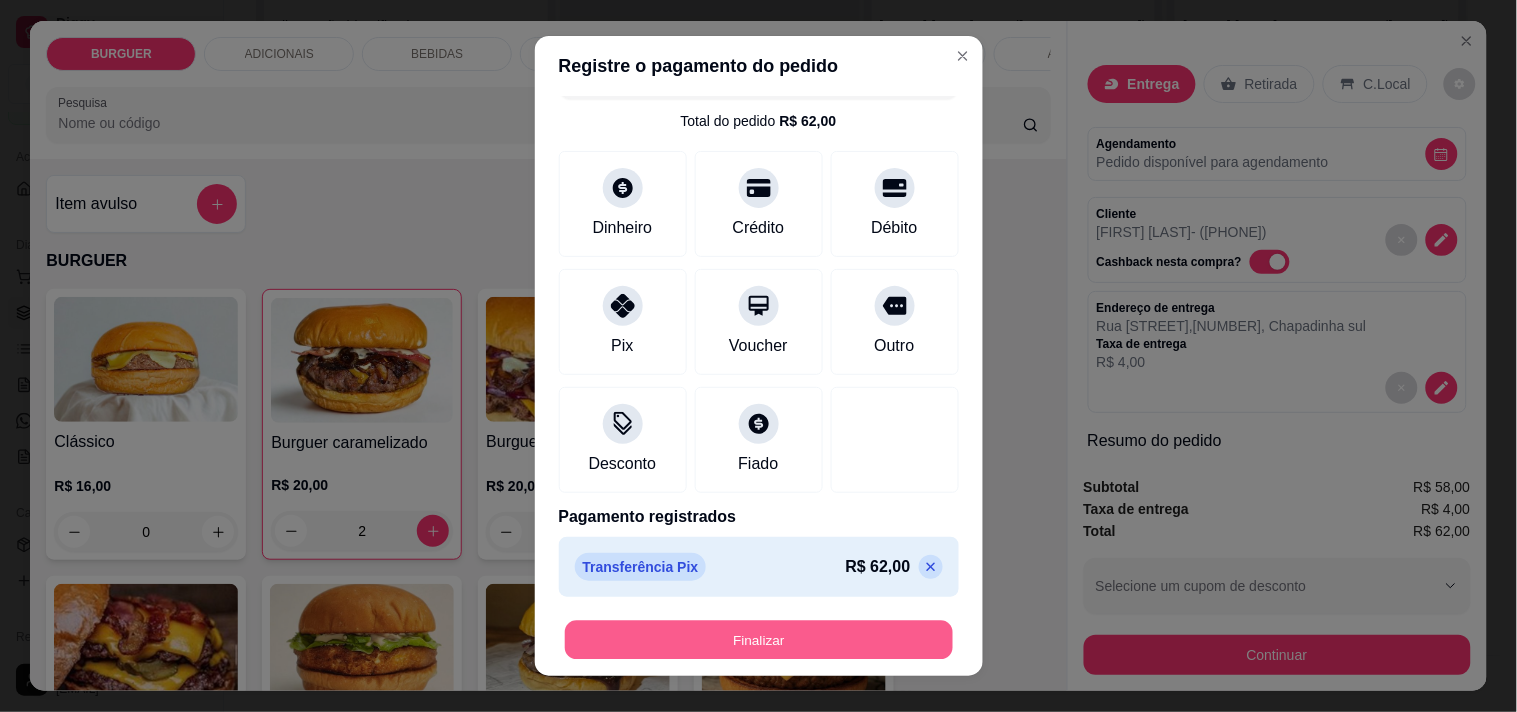 click on "Finalizar" at bounding box center [759, 640] 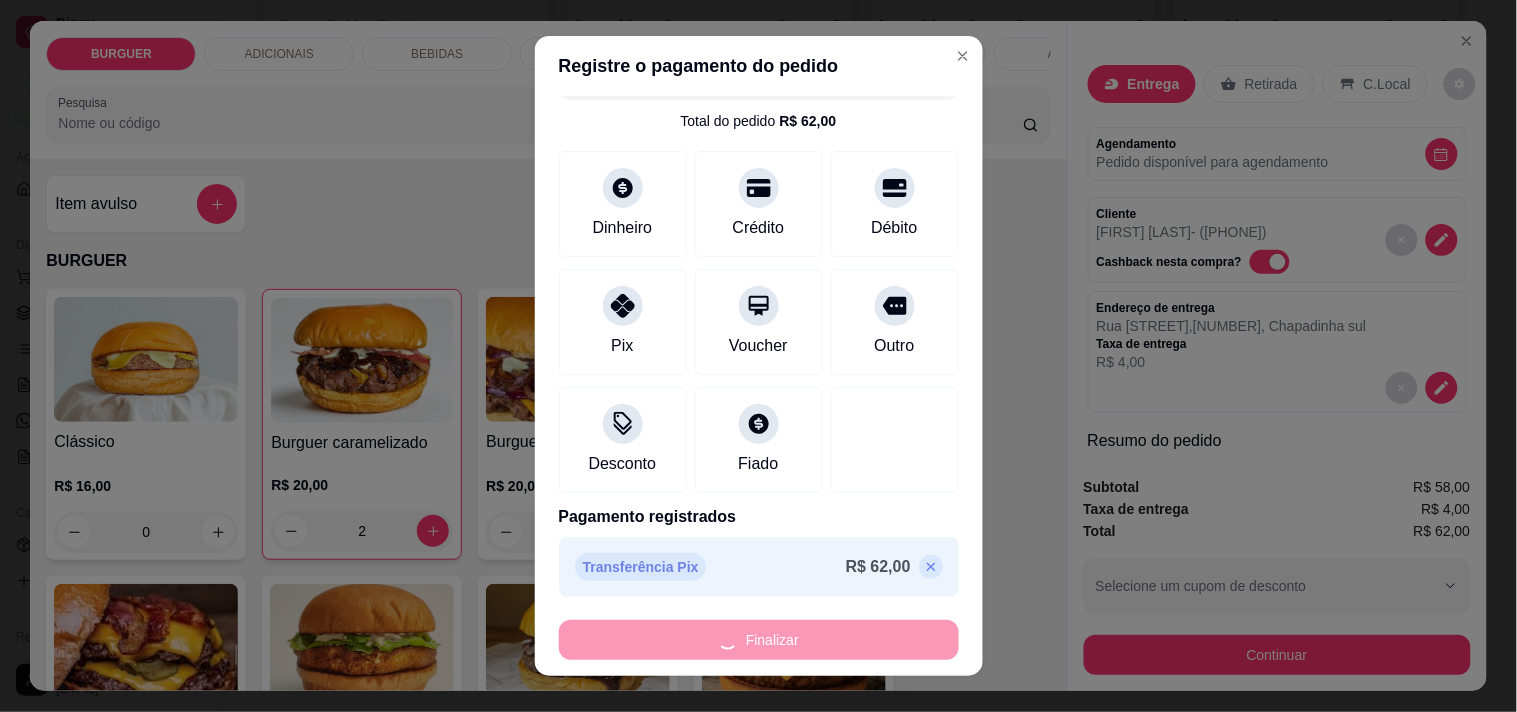 type on "0" 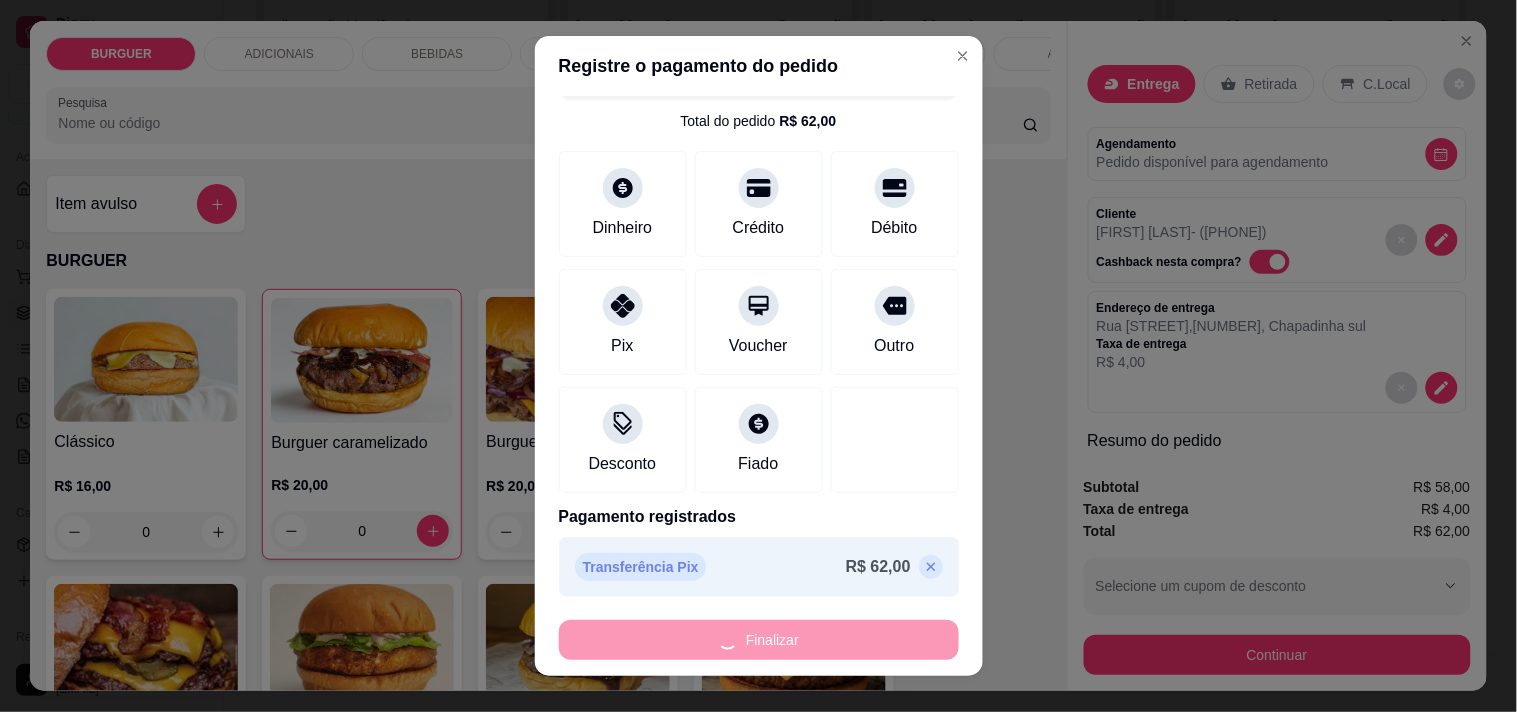 type on "0" 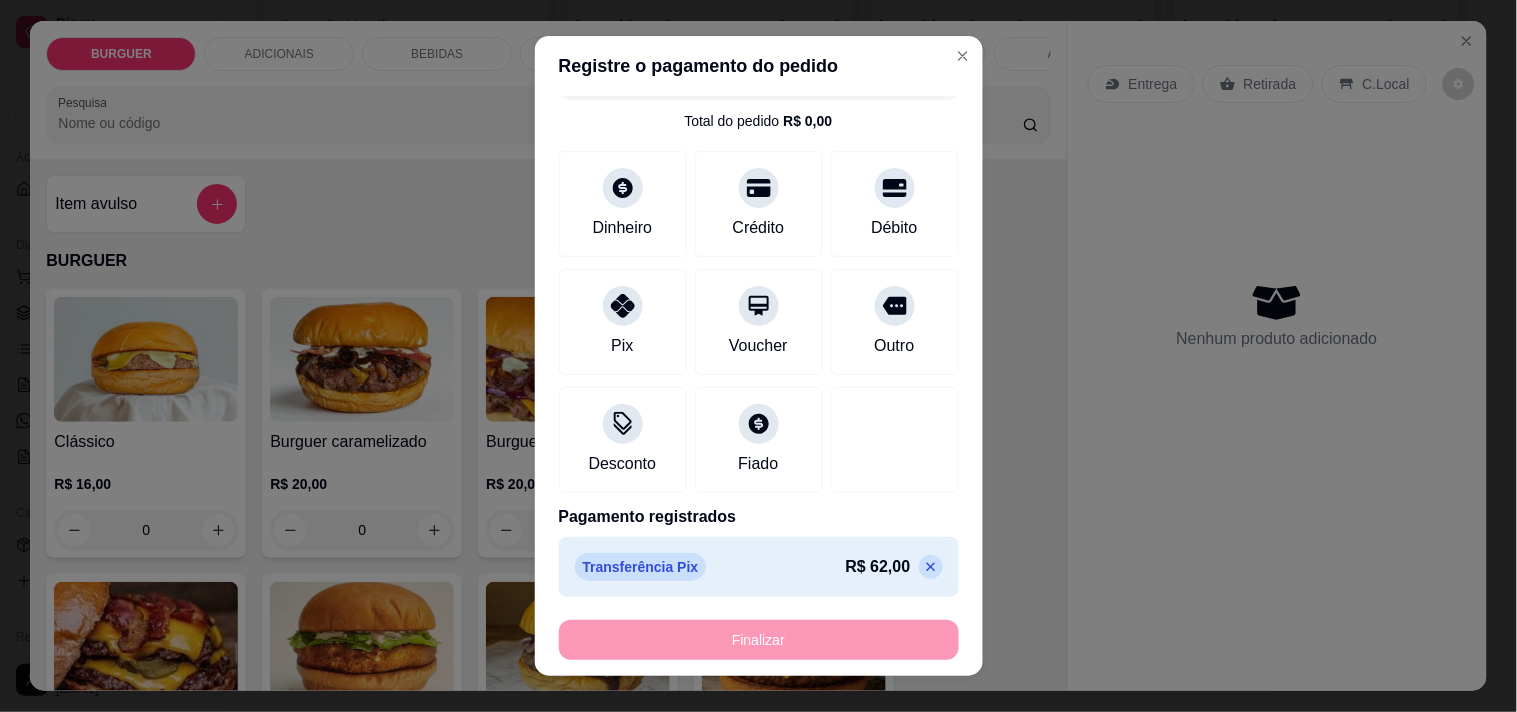 type on "-R$ 62,00" 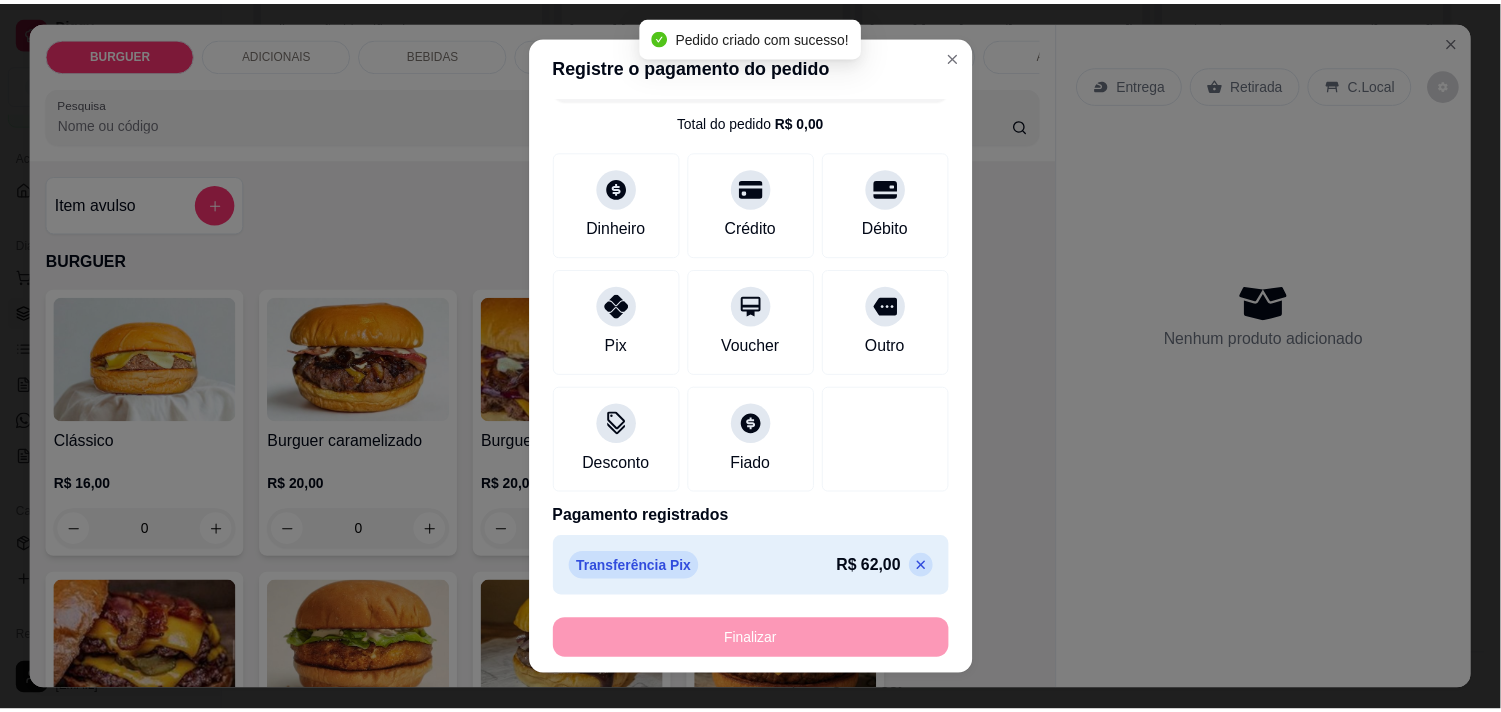 scroll, scrollTop: 0, scrollLeft: 0, axis: both 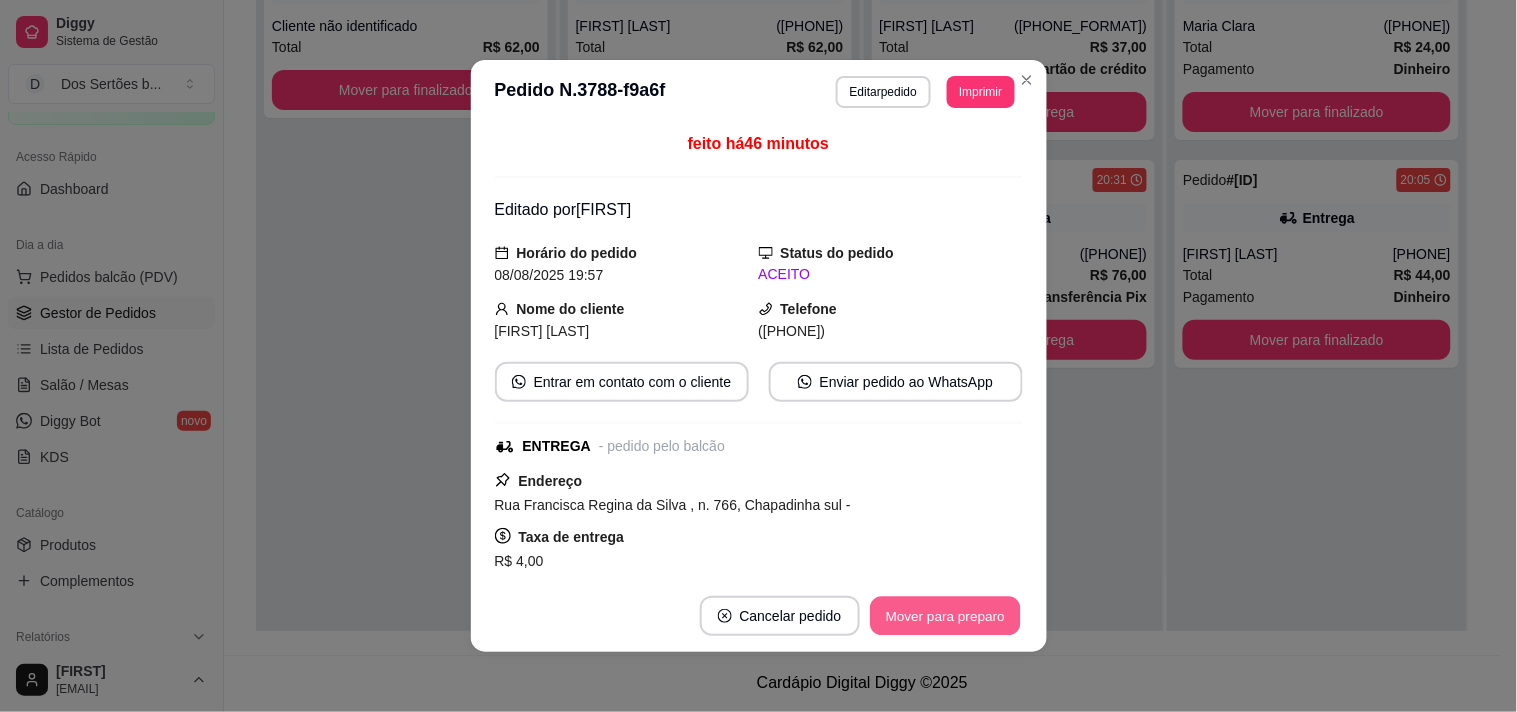 click on "Mover para preparo" at bounding box center [945, 616] 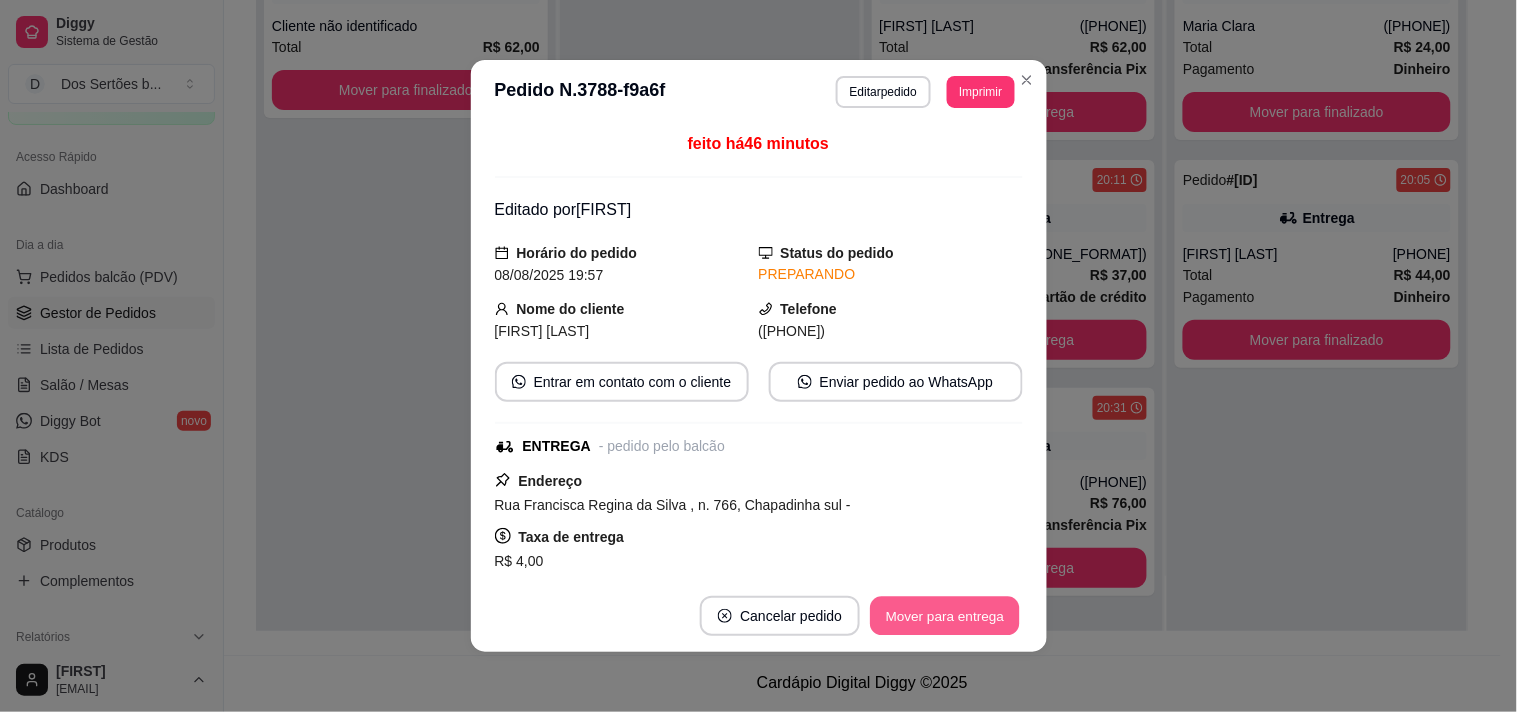 click on "Mover para entrega" at bounding box center [946, 616] 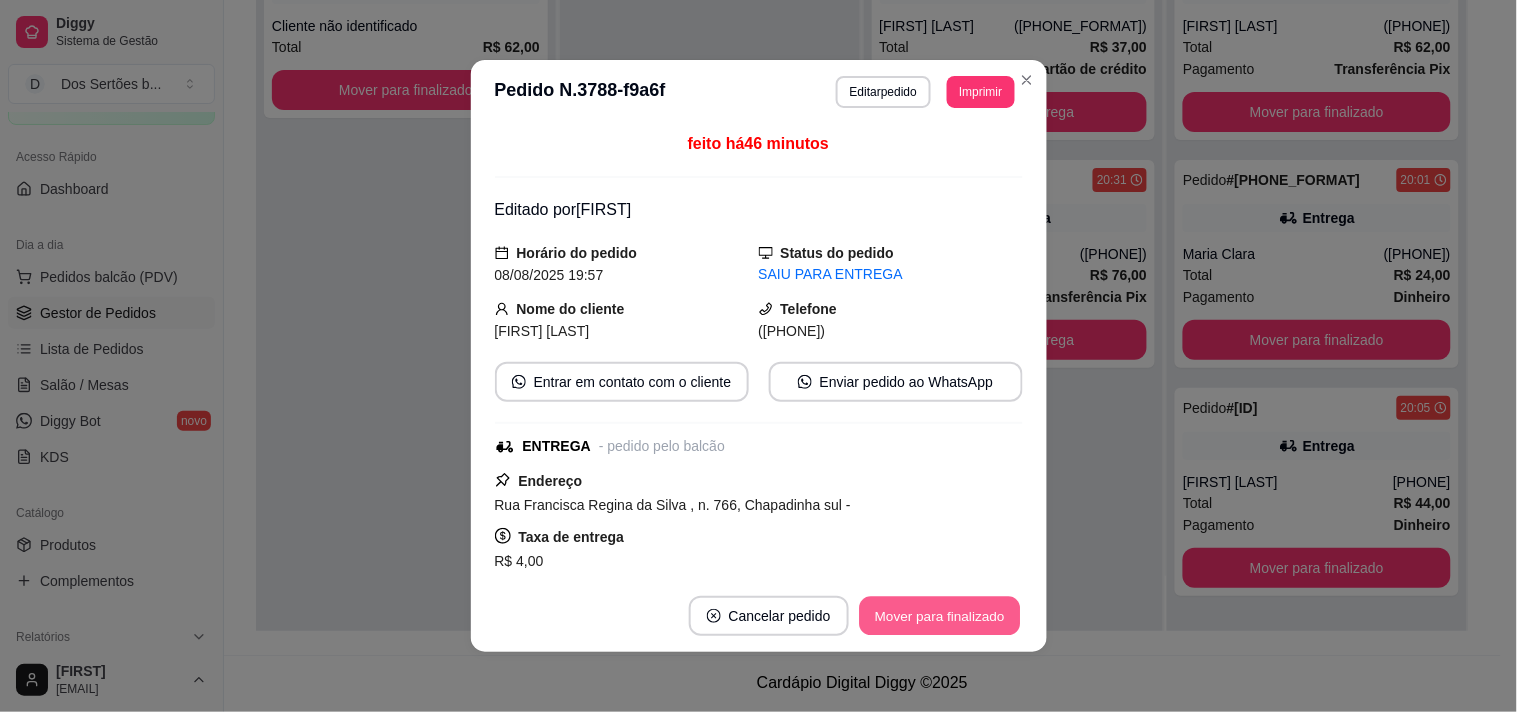 click on "Mover para finalizado" at bounding box center (939, 616) 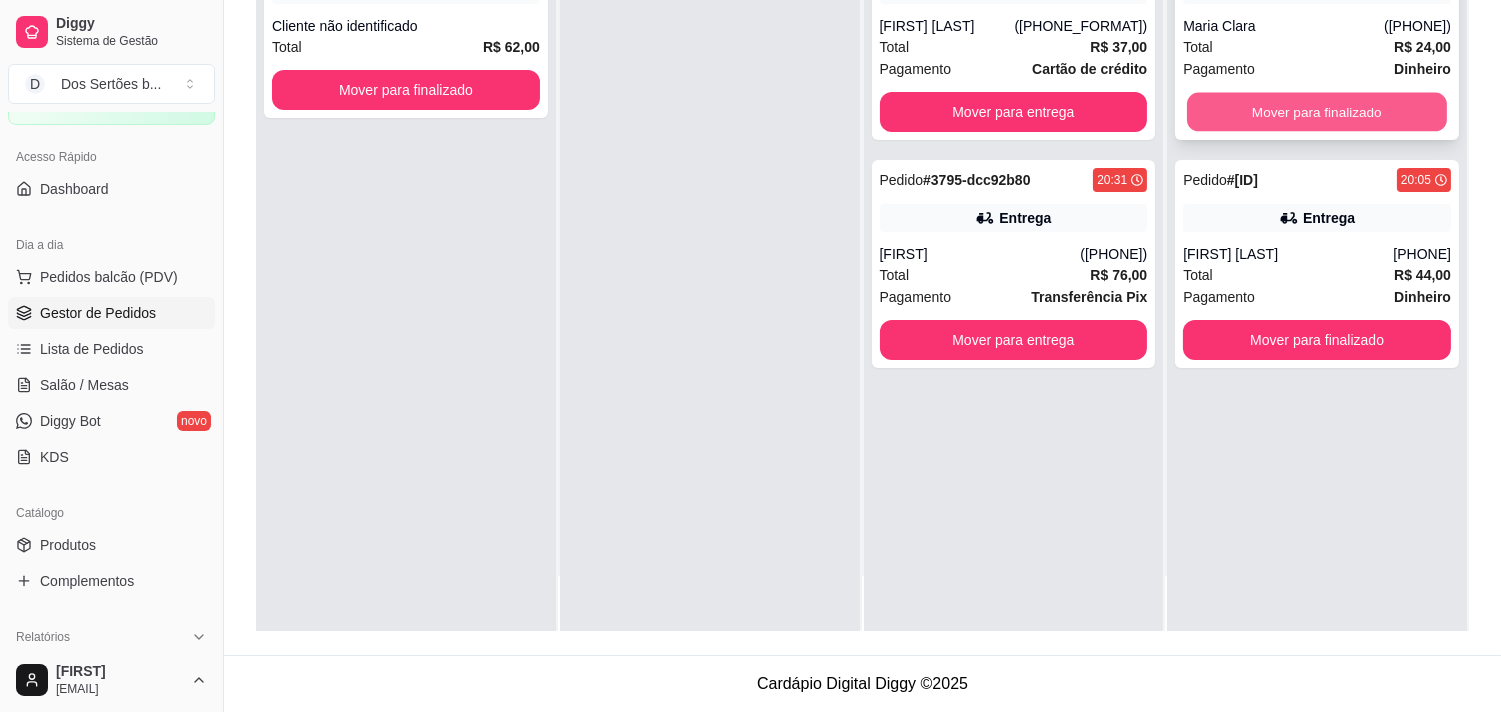 click on "Mover para finalizado" at bounding box center [1317, 112] 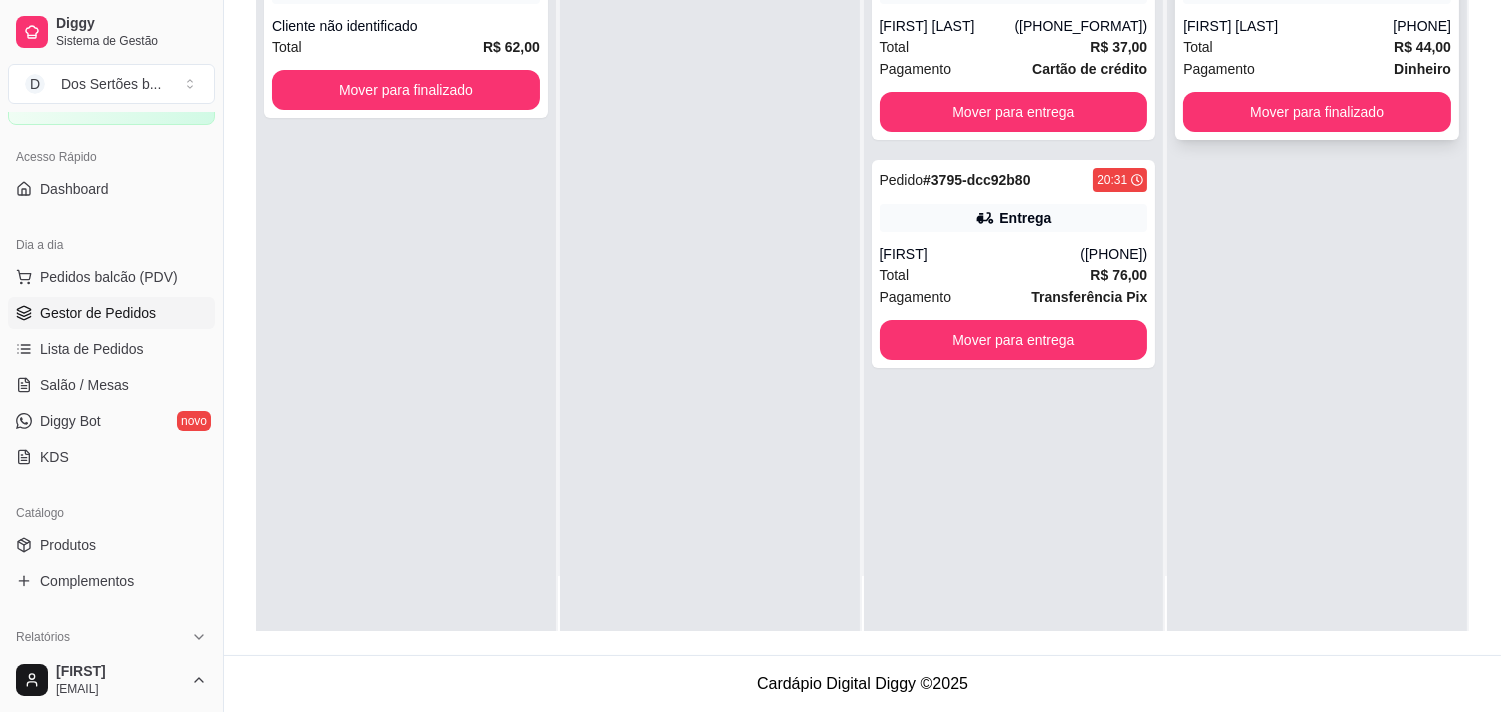 click on "Pagamento Dinheiro" at bounding box center [1317, 69] 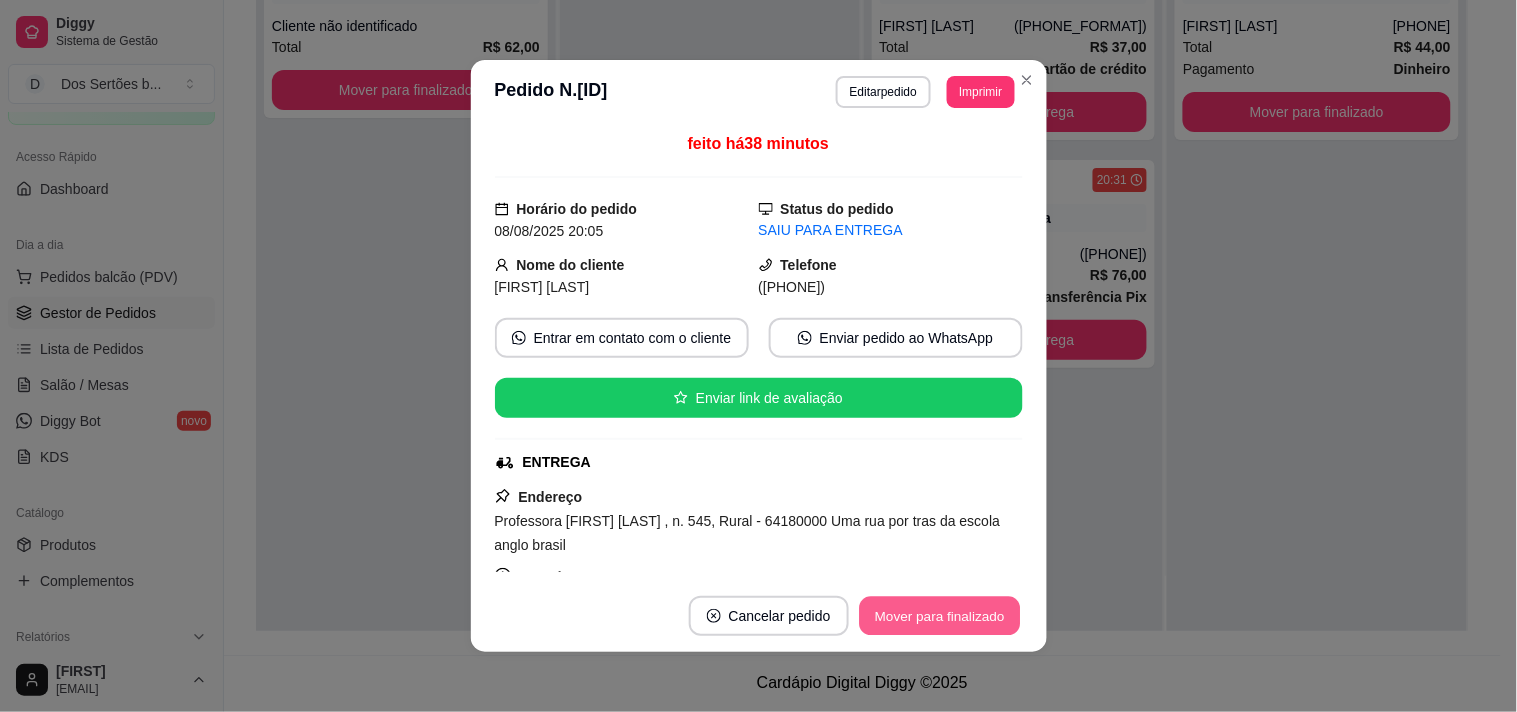 click on "Mover para finalizado" at bounding box center [939, 616] 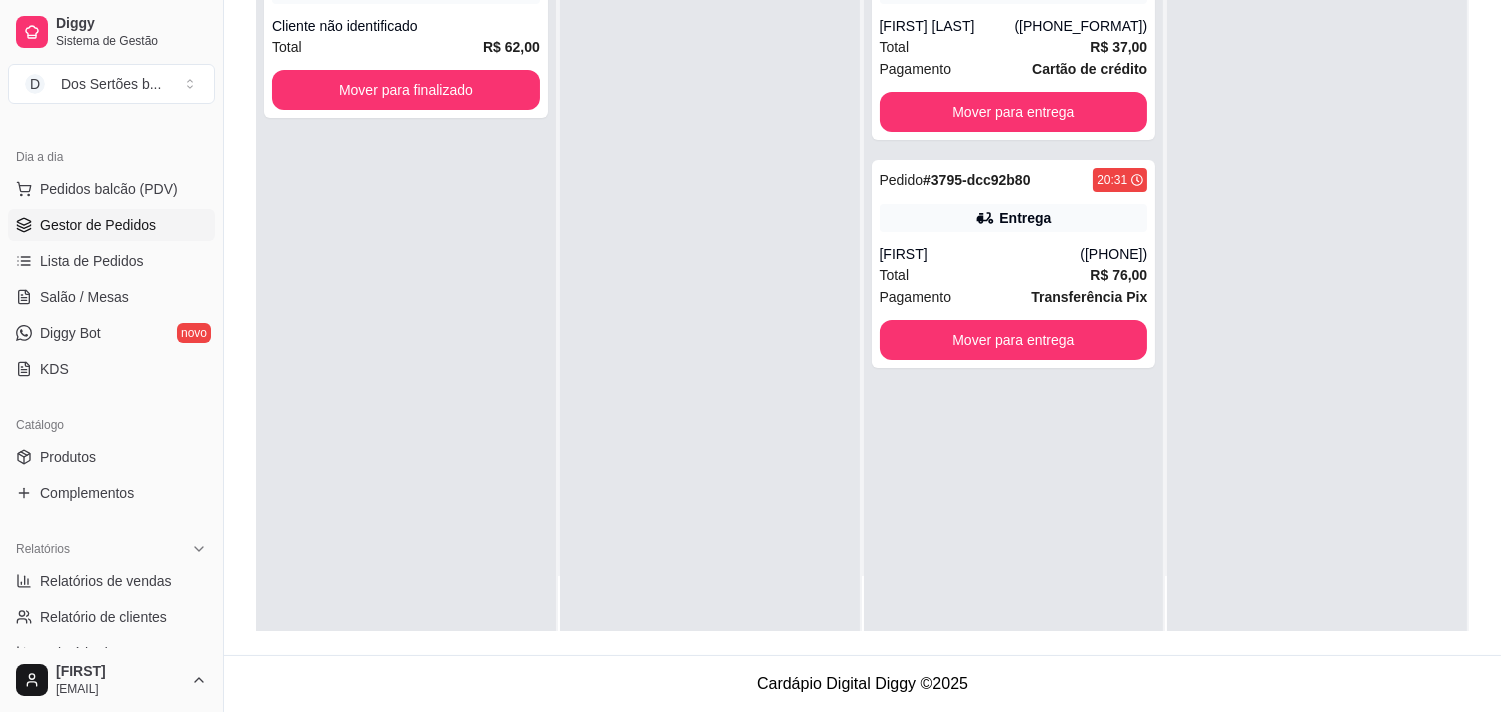 scroll, scrollTop: 243, scrollLeft: 0, axis: vertical 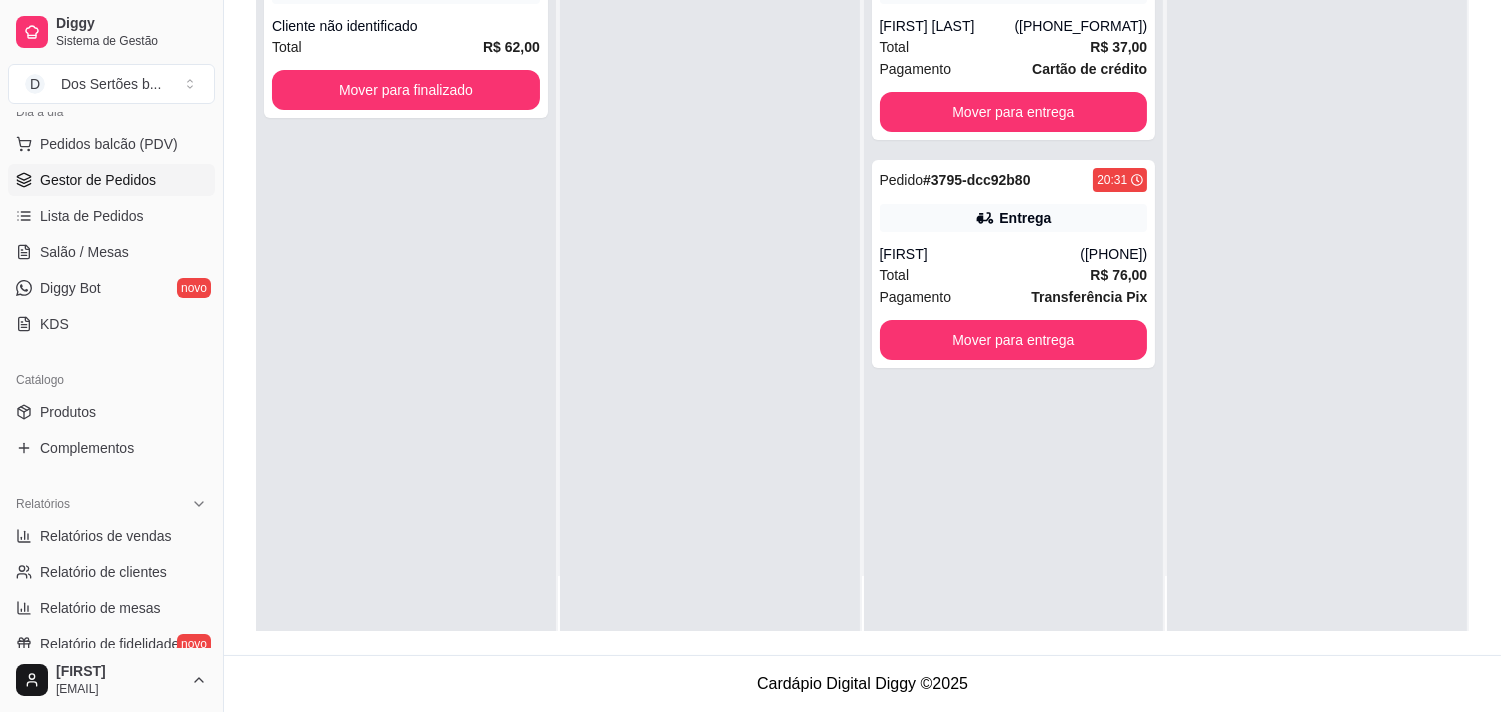 click on "Relatórios Relatórios de vendas Relatório de clientes Relatório de mesas Relatório de fidelidade novo" at bounding box center (111, 574) 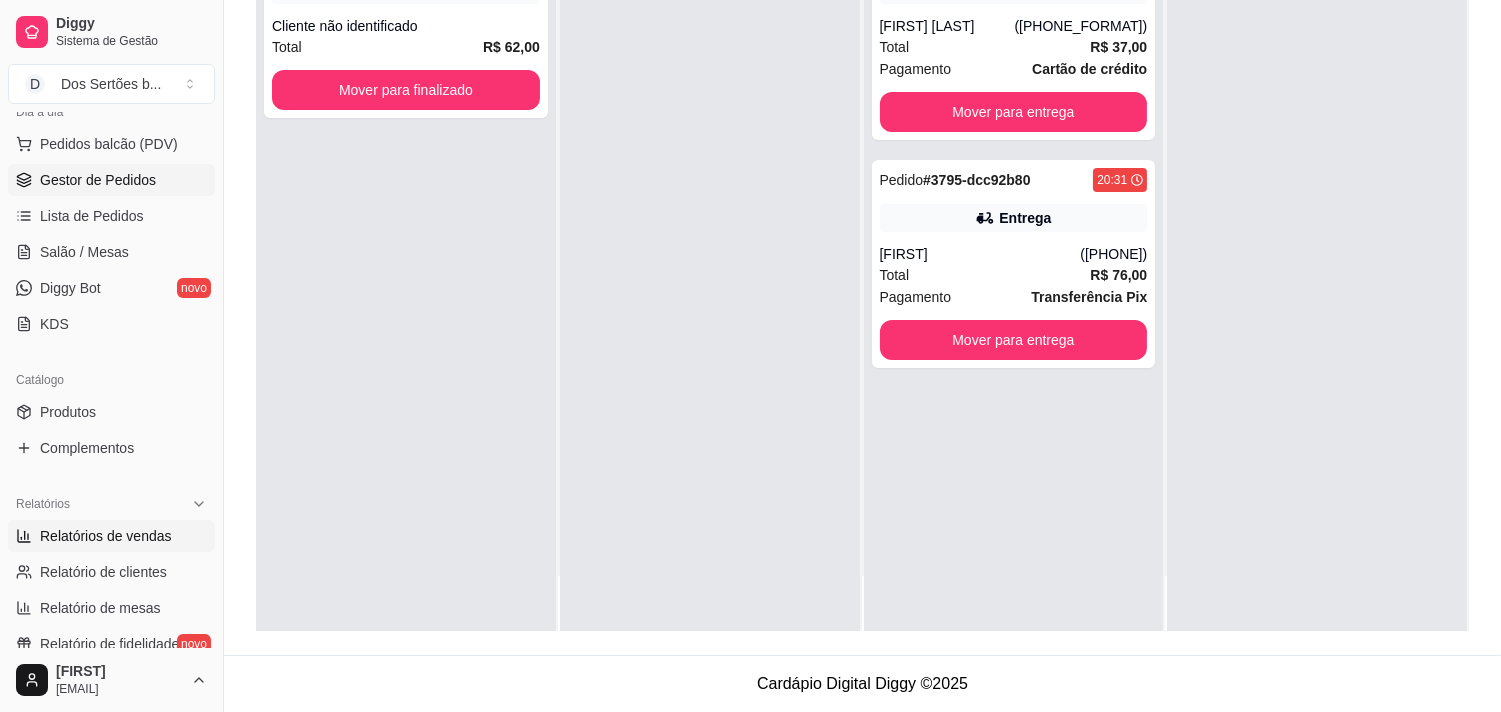 click on "Relatórios de vendas" at bounding box center (106, 536) 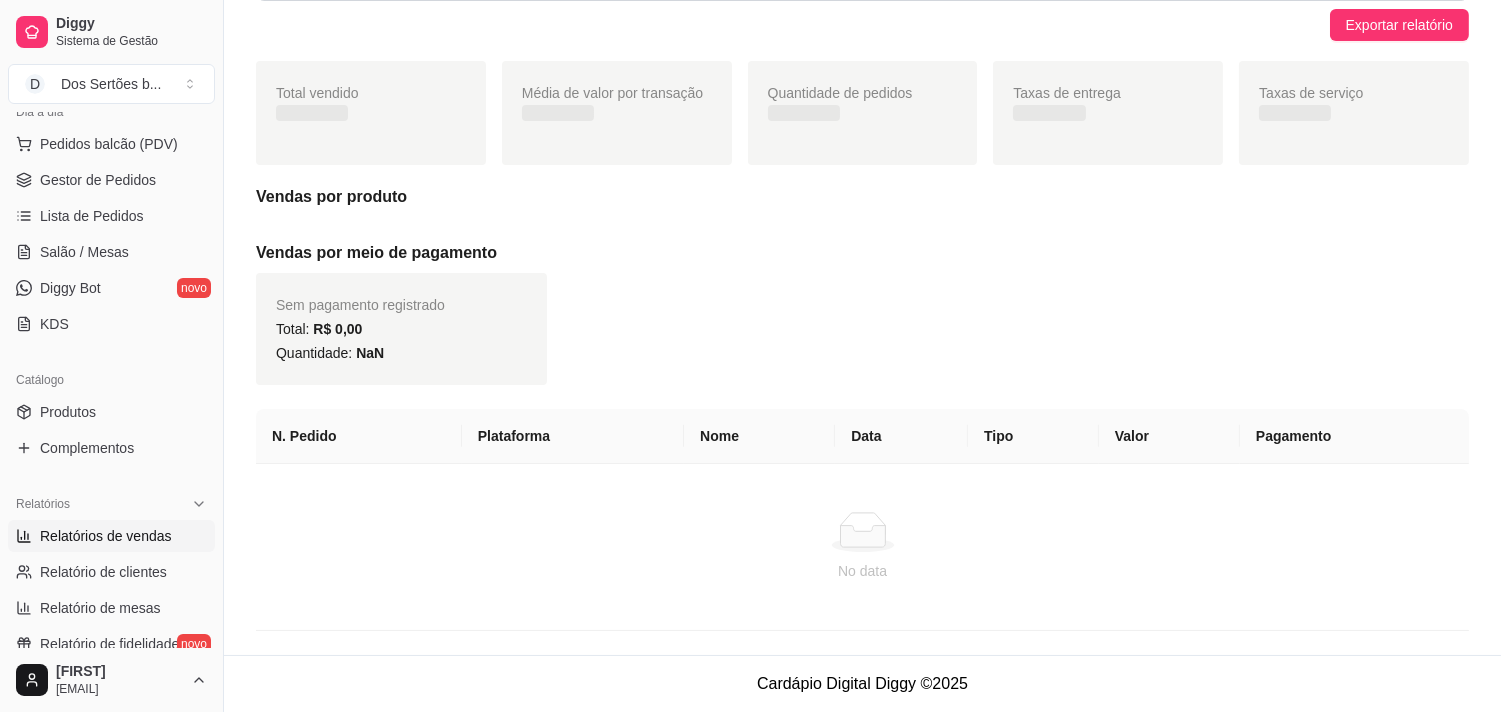 scroll, scrollTop: 0, scrollLeft: 0, axis: both 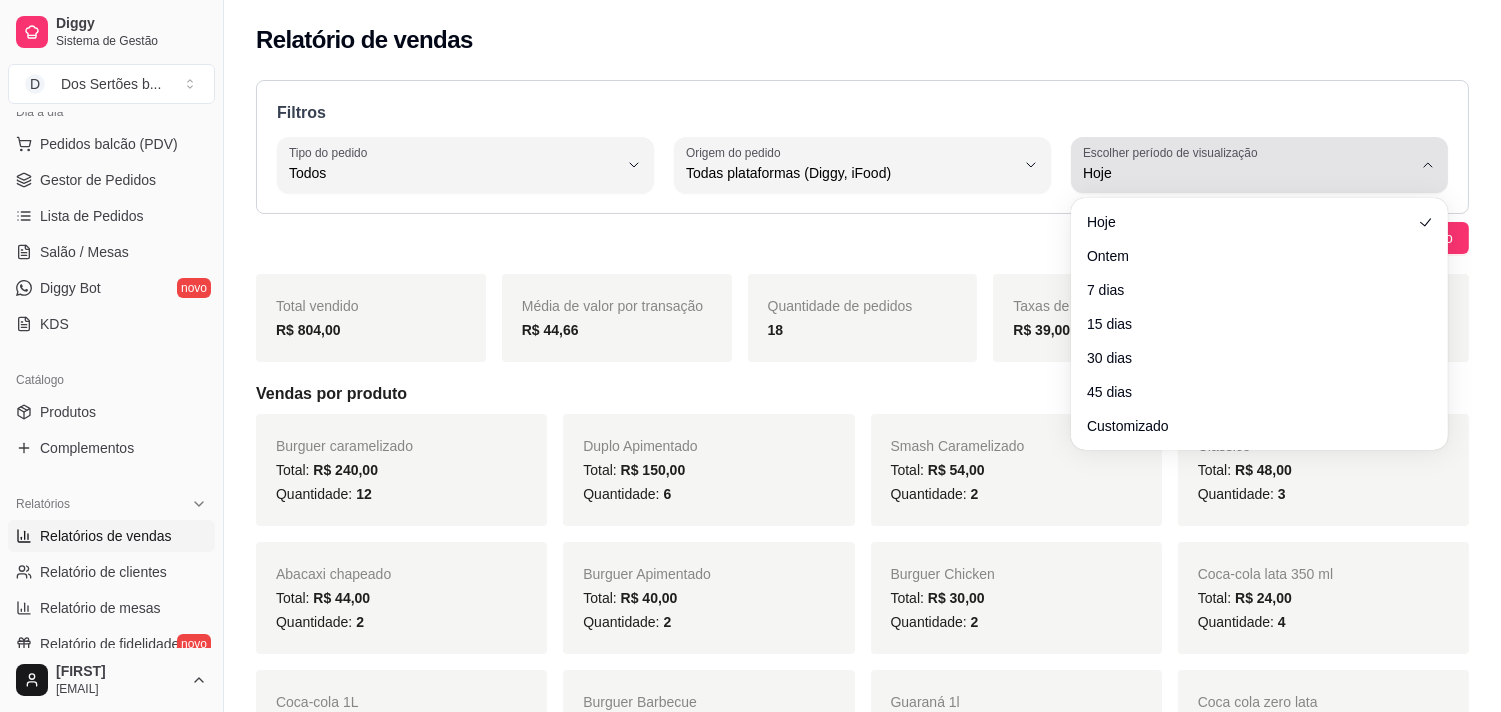 click on "Hoje" at bounding box center (1247, 173) 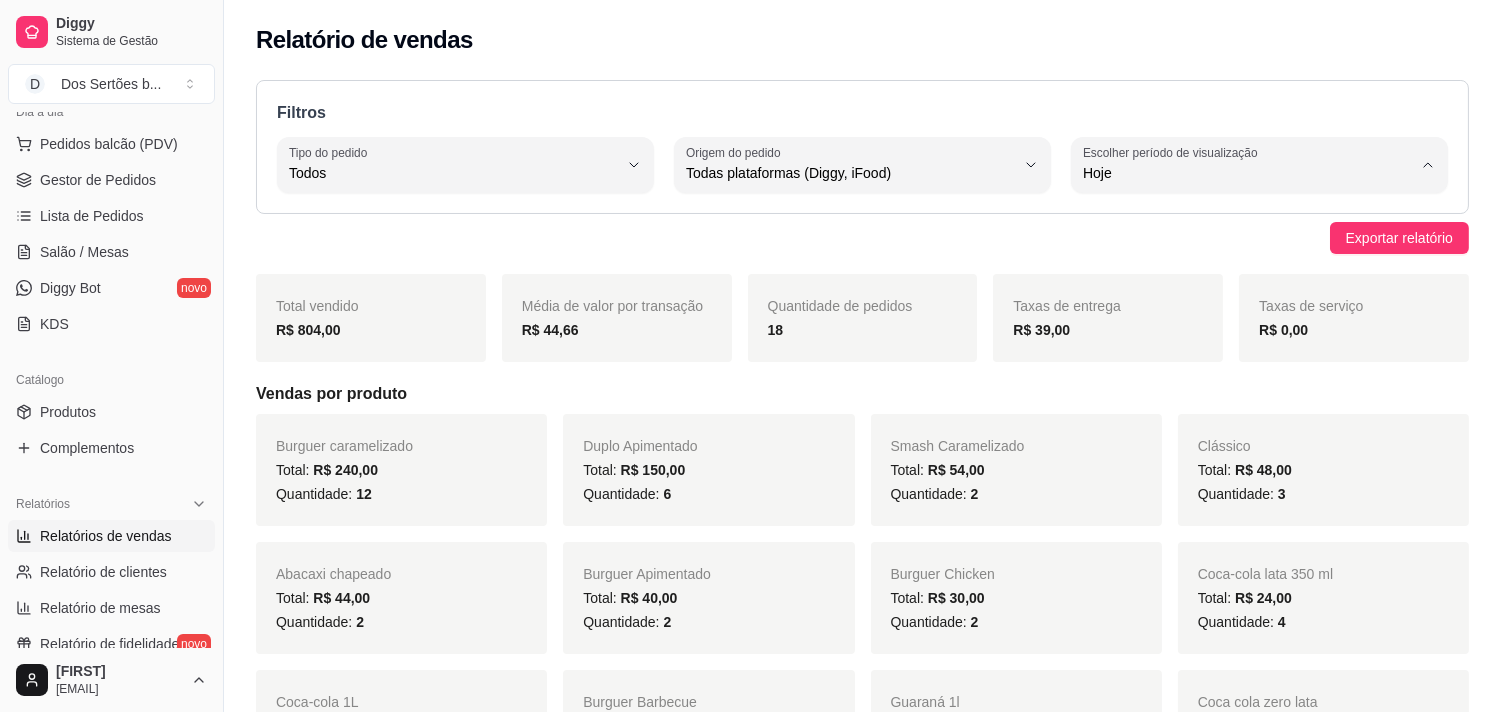 click on "Customizado" at bounding box center (1250, 416) 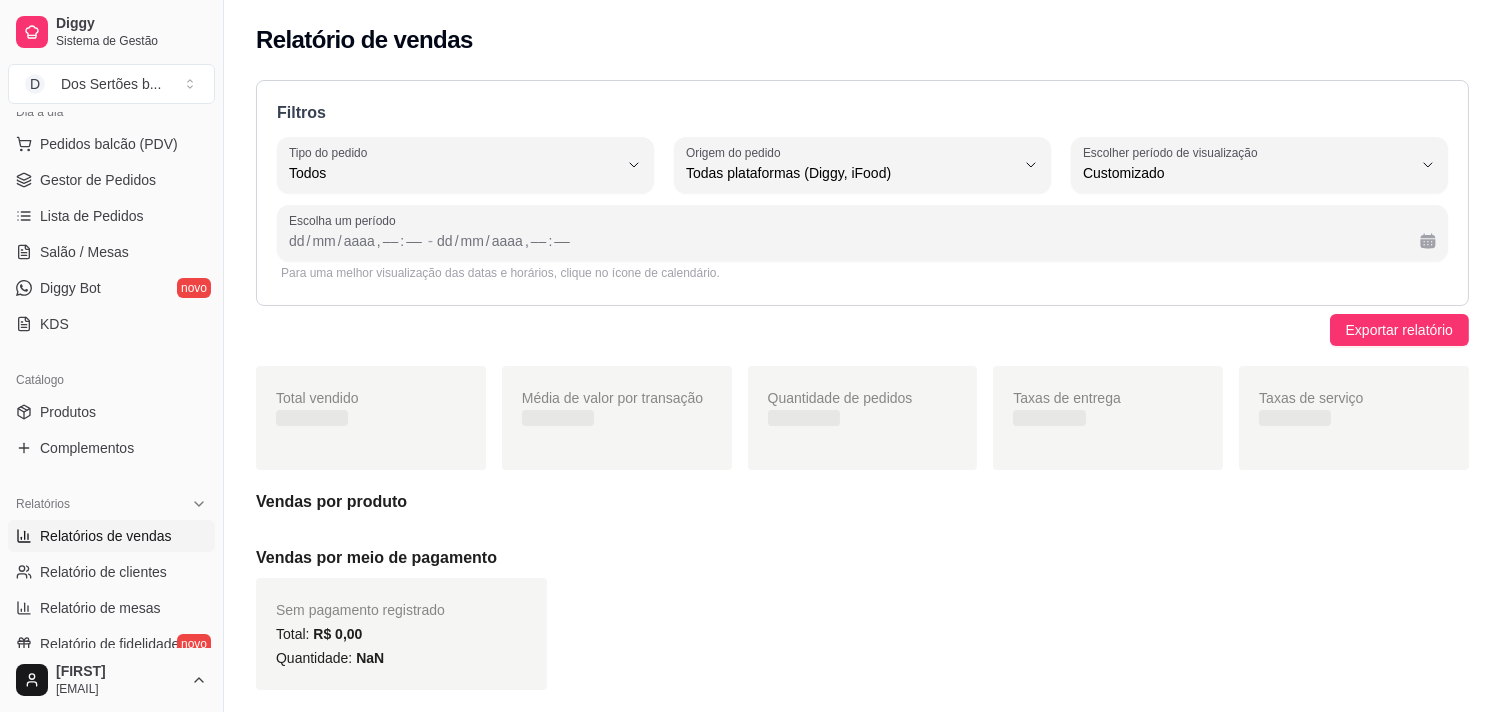 scroll, scrollTop: 18, scrollLeft: 0, axis: vertical 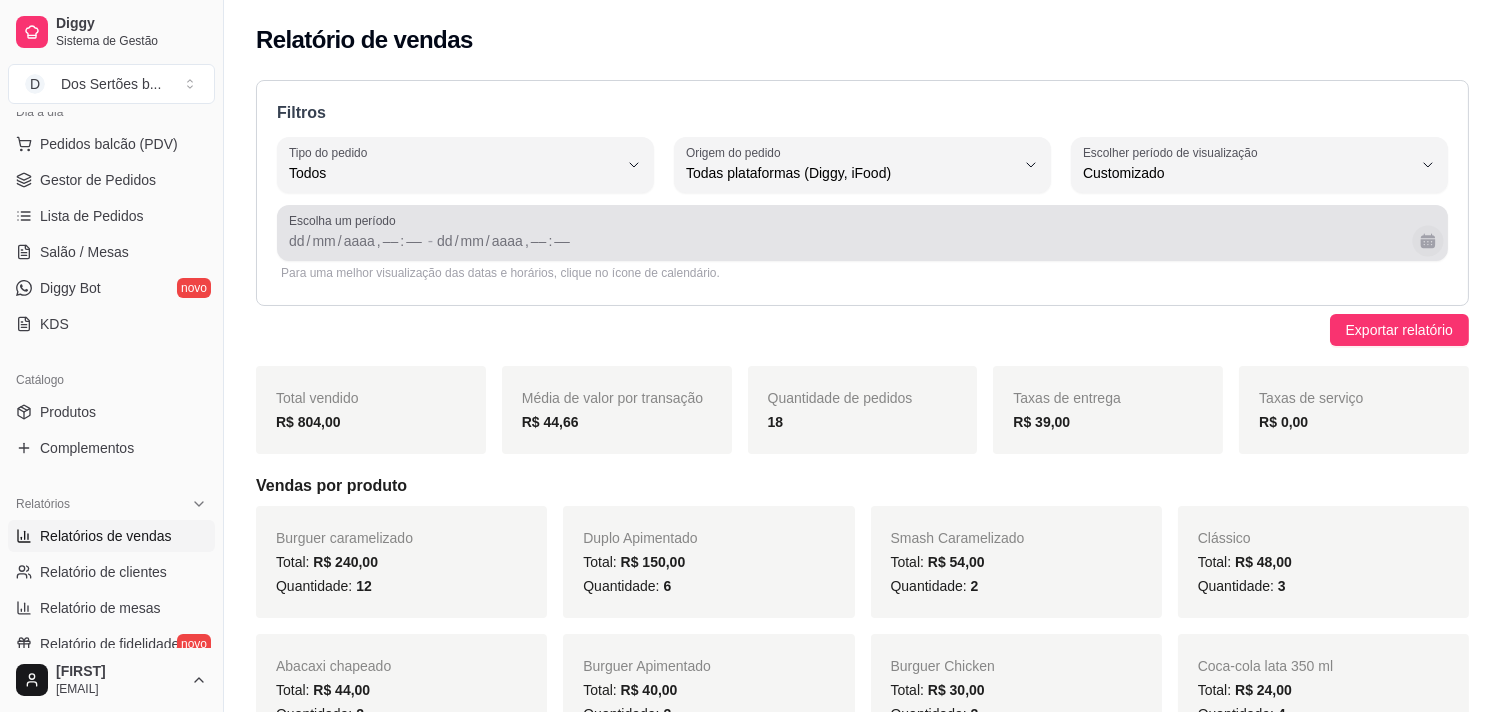 click at bounding box center [1427, 240] 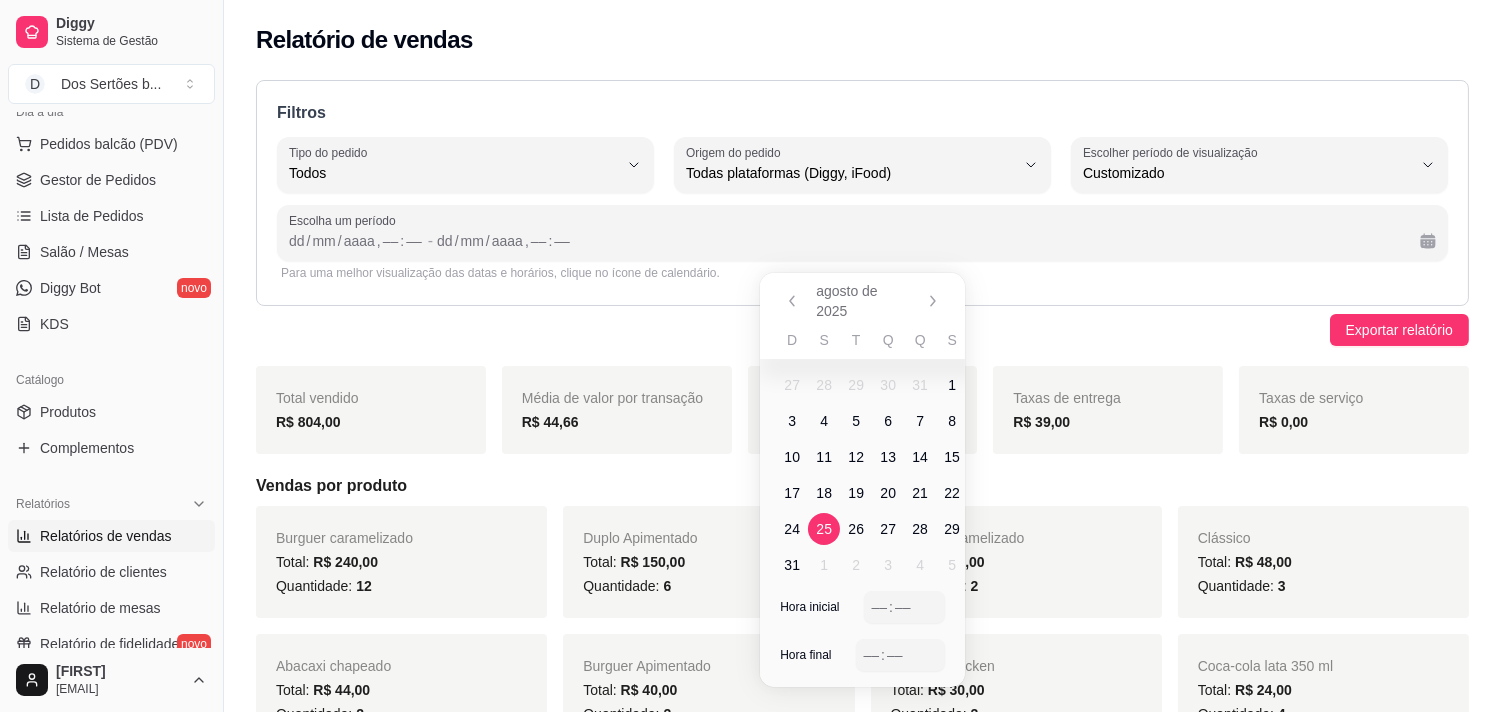 click on "25" at bounding box center [824, 529] 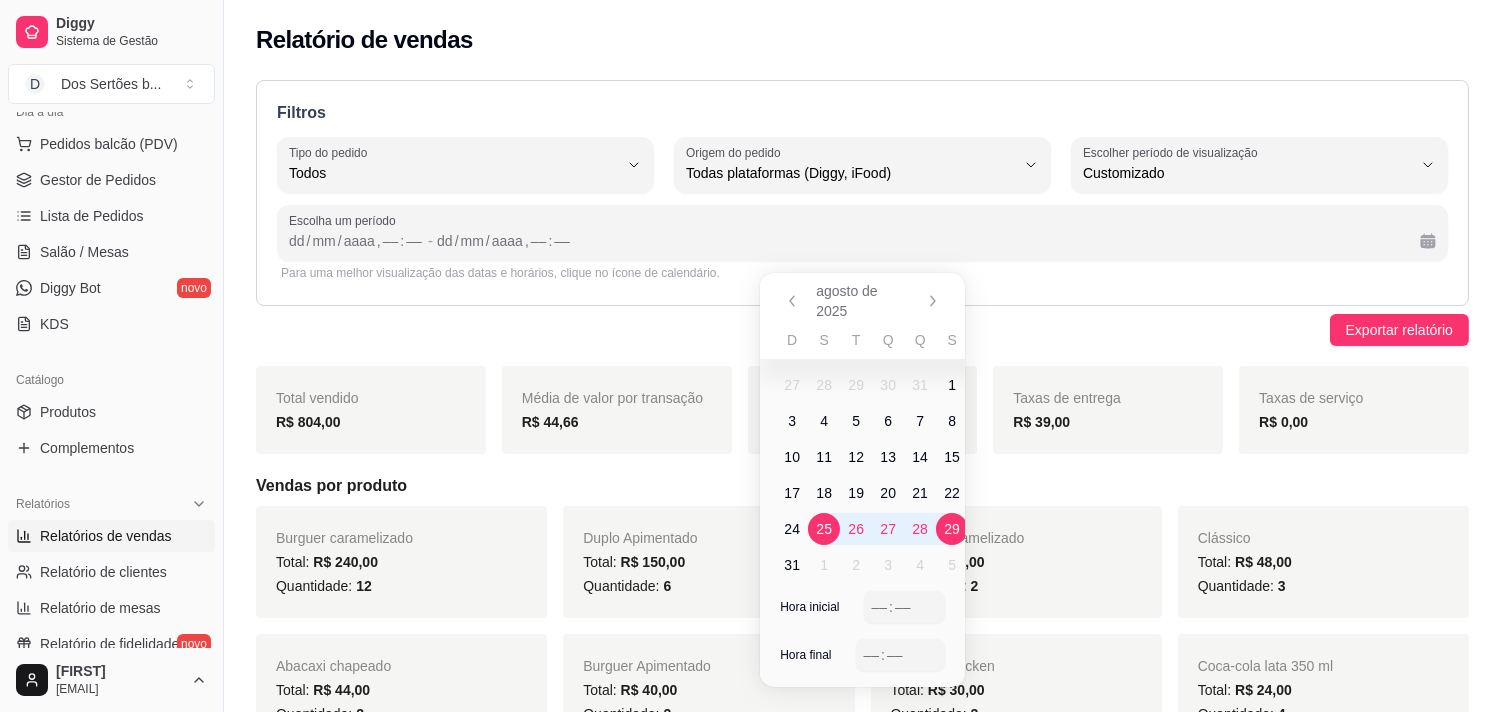 click on "29" at bounding box center (952, 529) 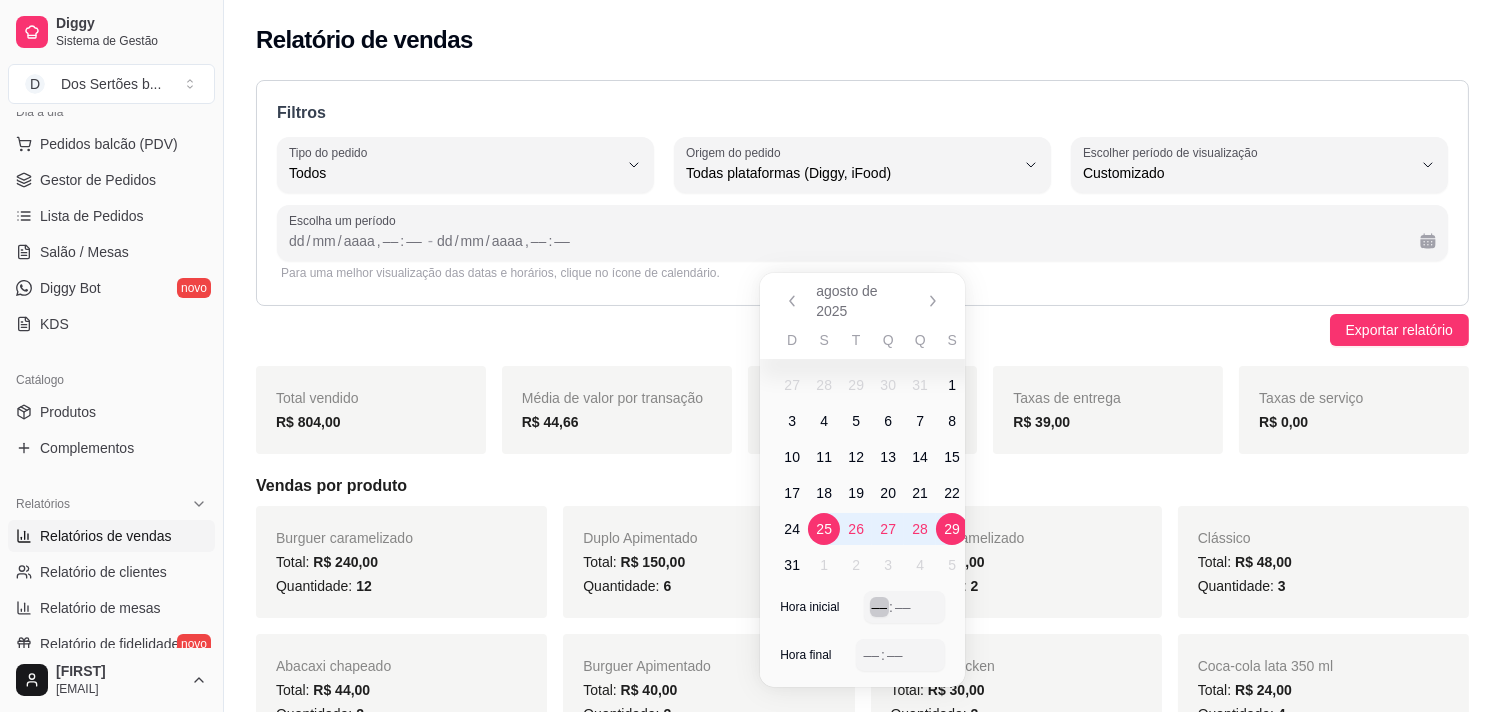 click on "––" at bounding box center [880, 607] 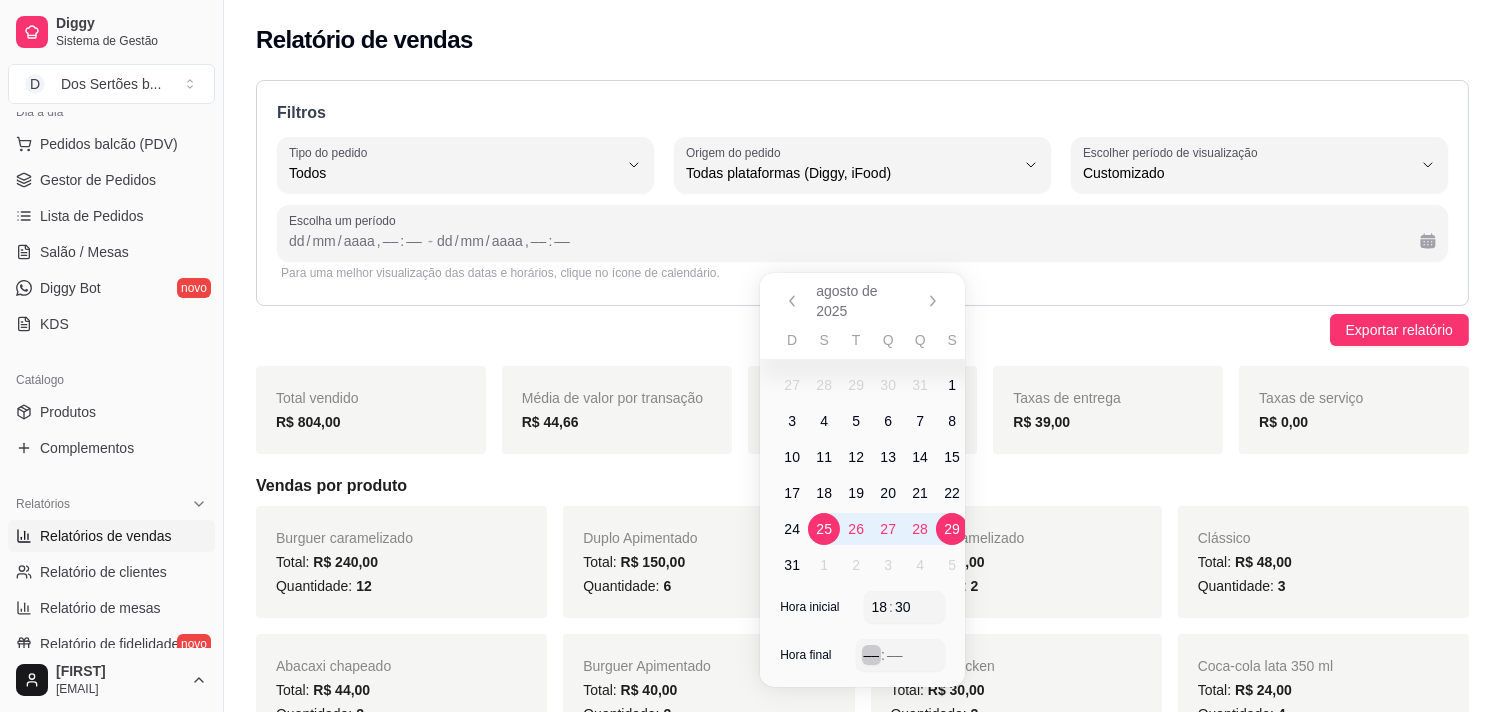 click on "–– : ––" at bounding box center (900, 655) 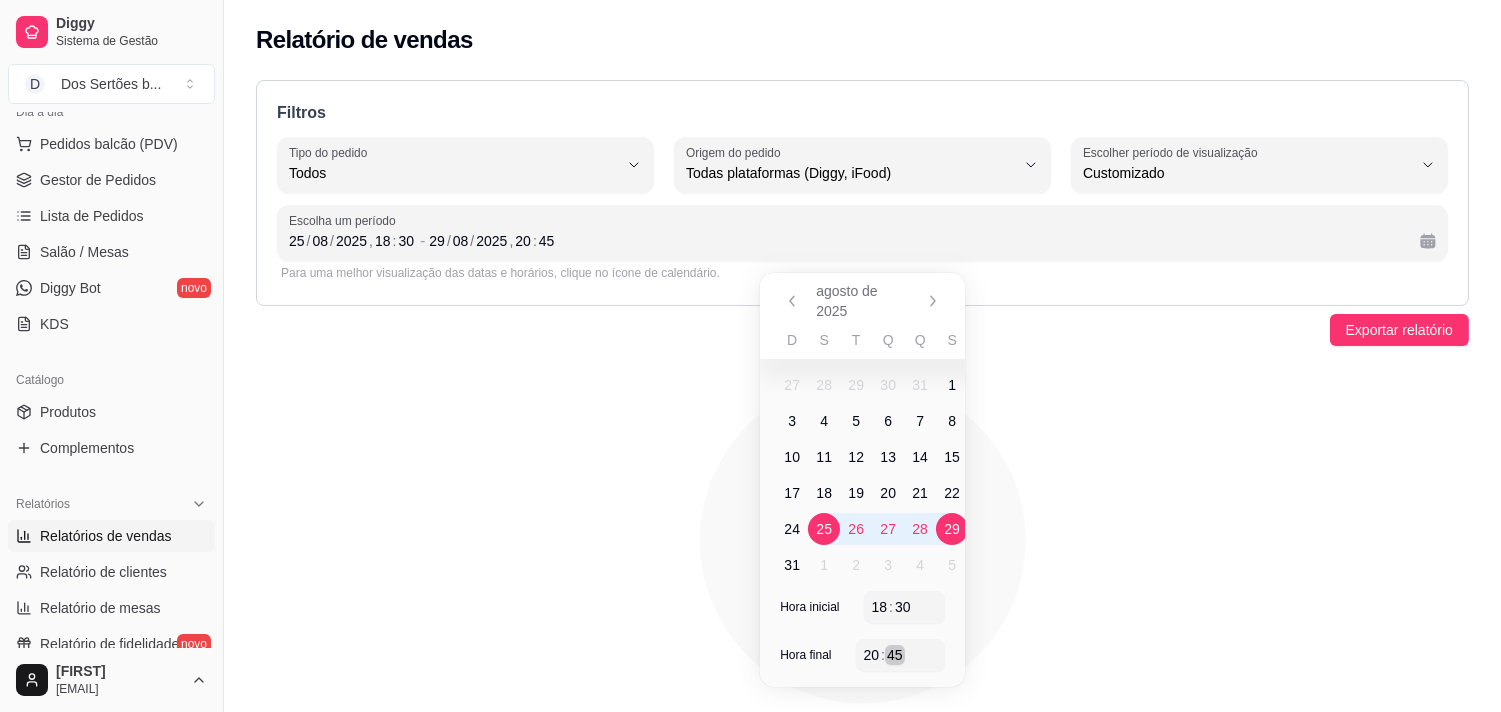 click on "20 : 45" at bounding box center [900, 655] 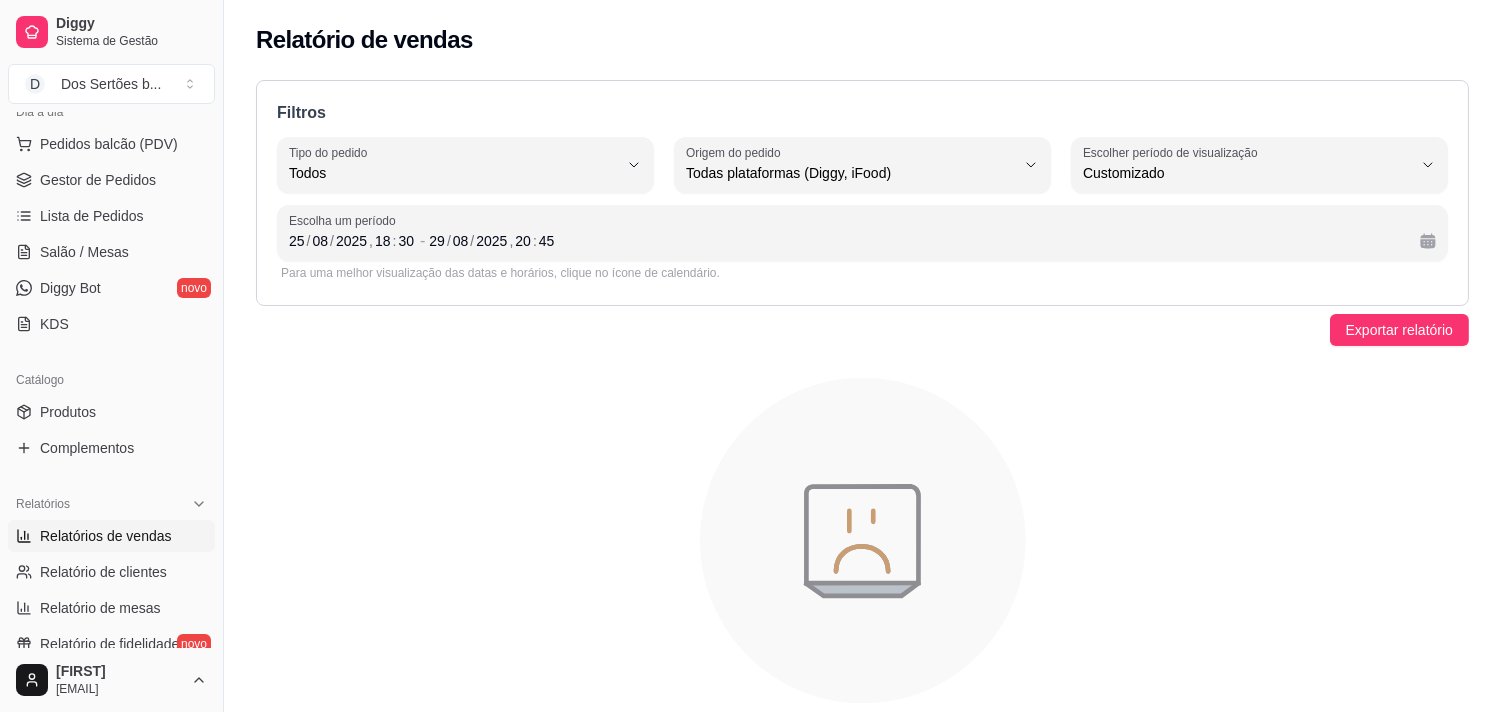 click 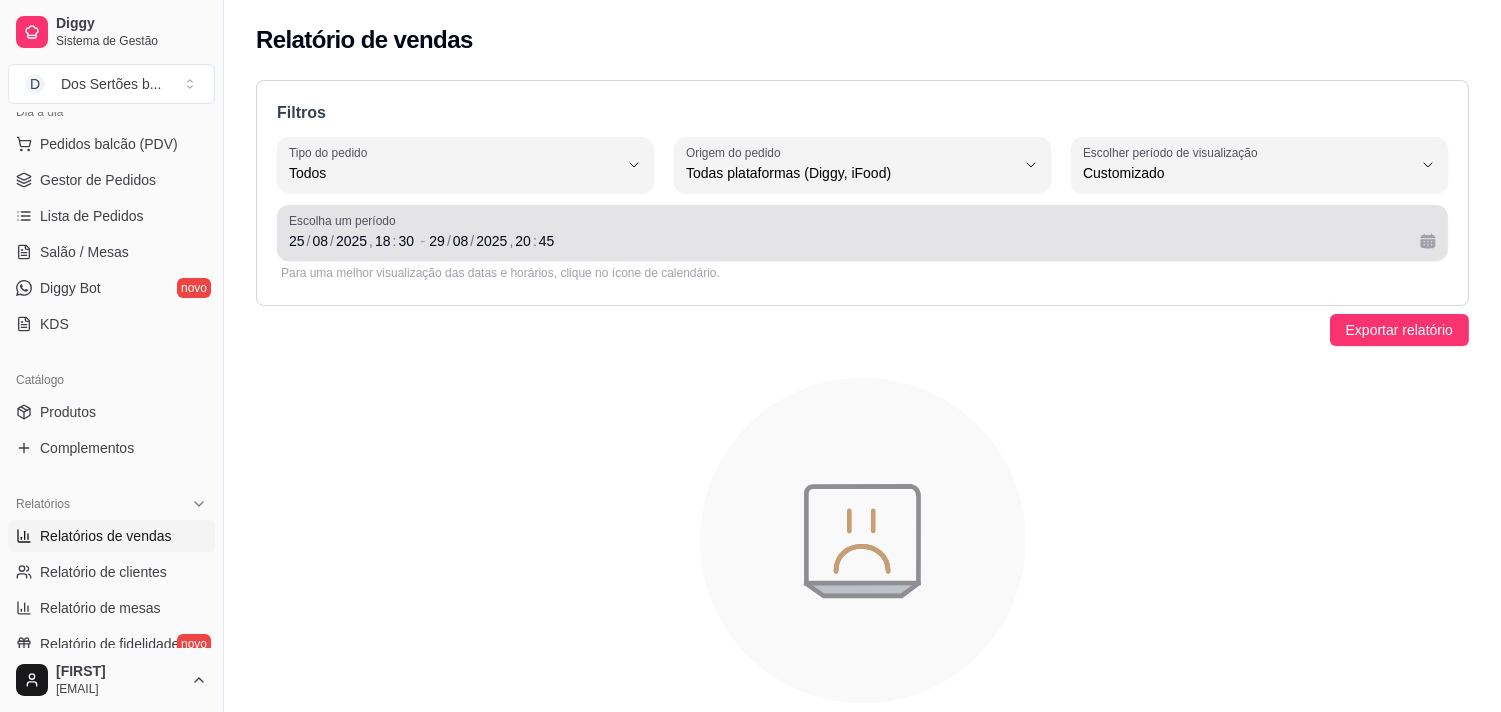 click on "Escolha um período" at bounding box center [862, 221] 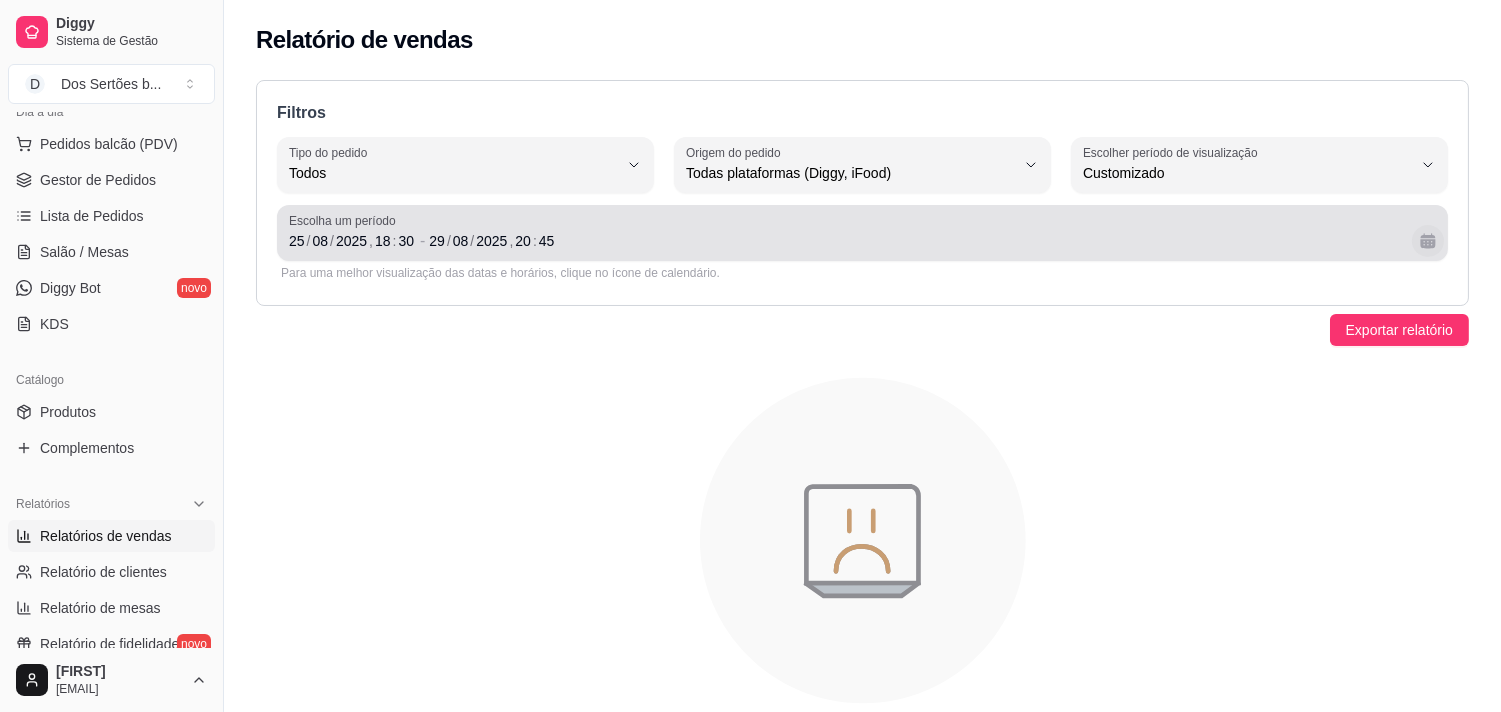 click at bounding box center [1428, 241] 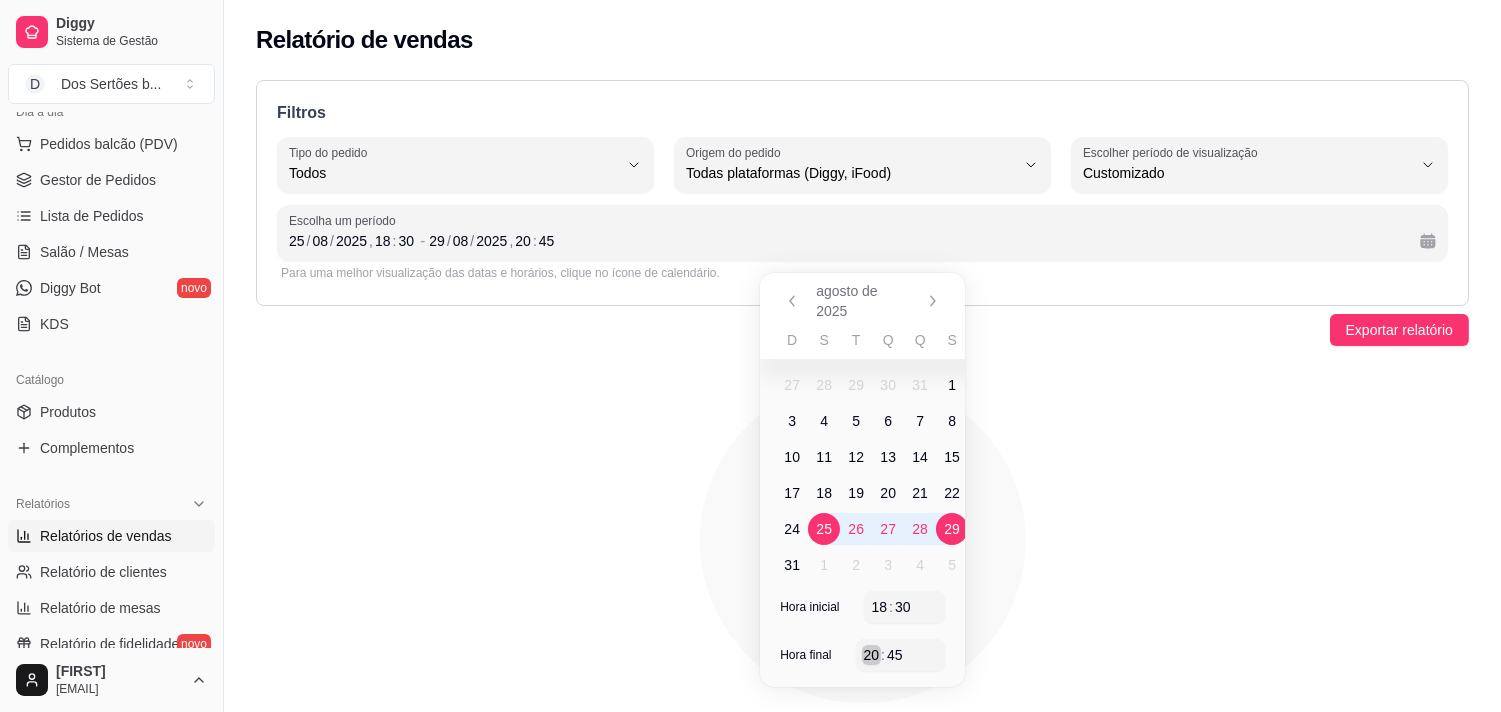 click on "20" at bounding box center (872, 655) 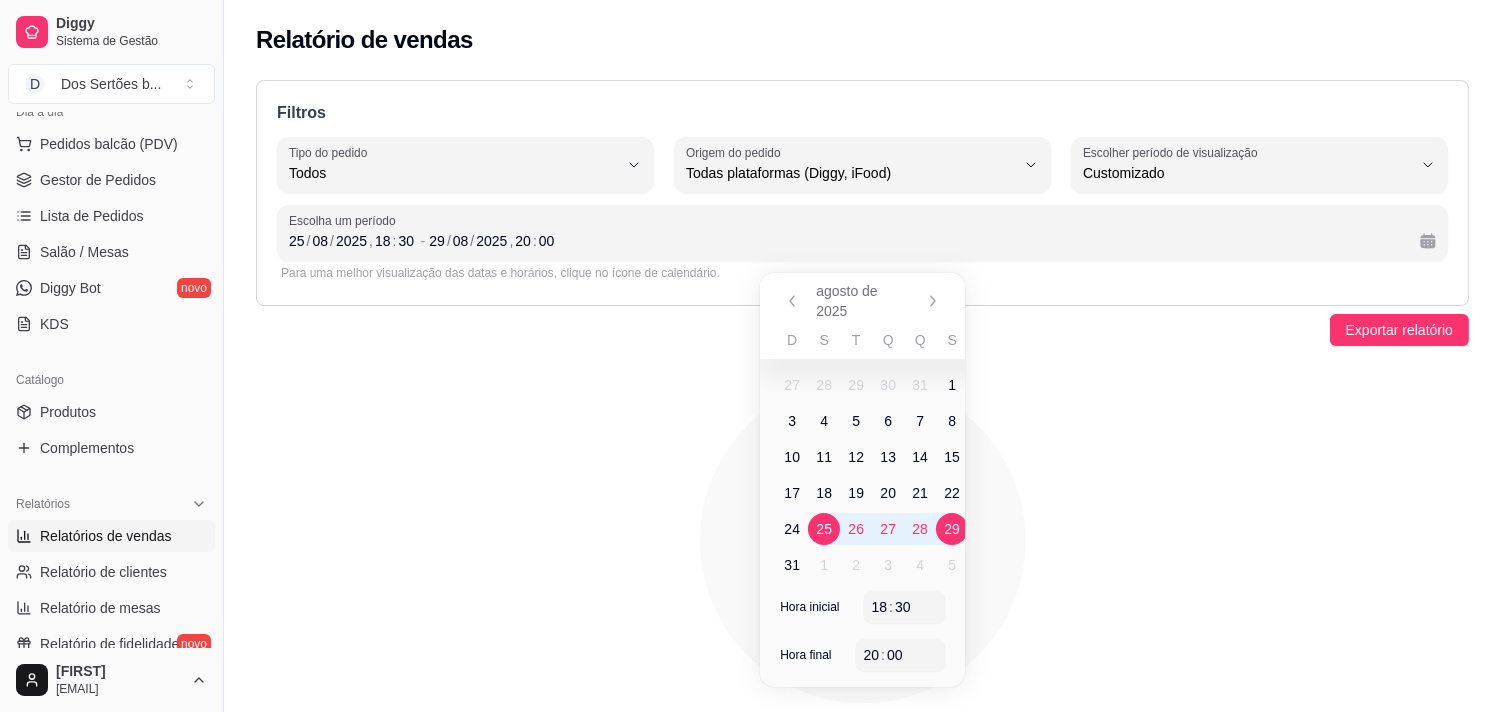 click 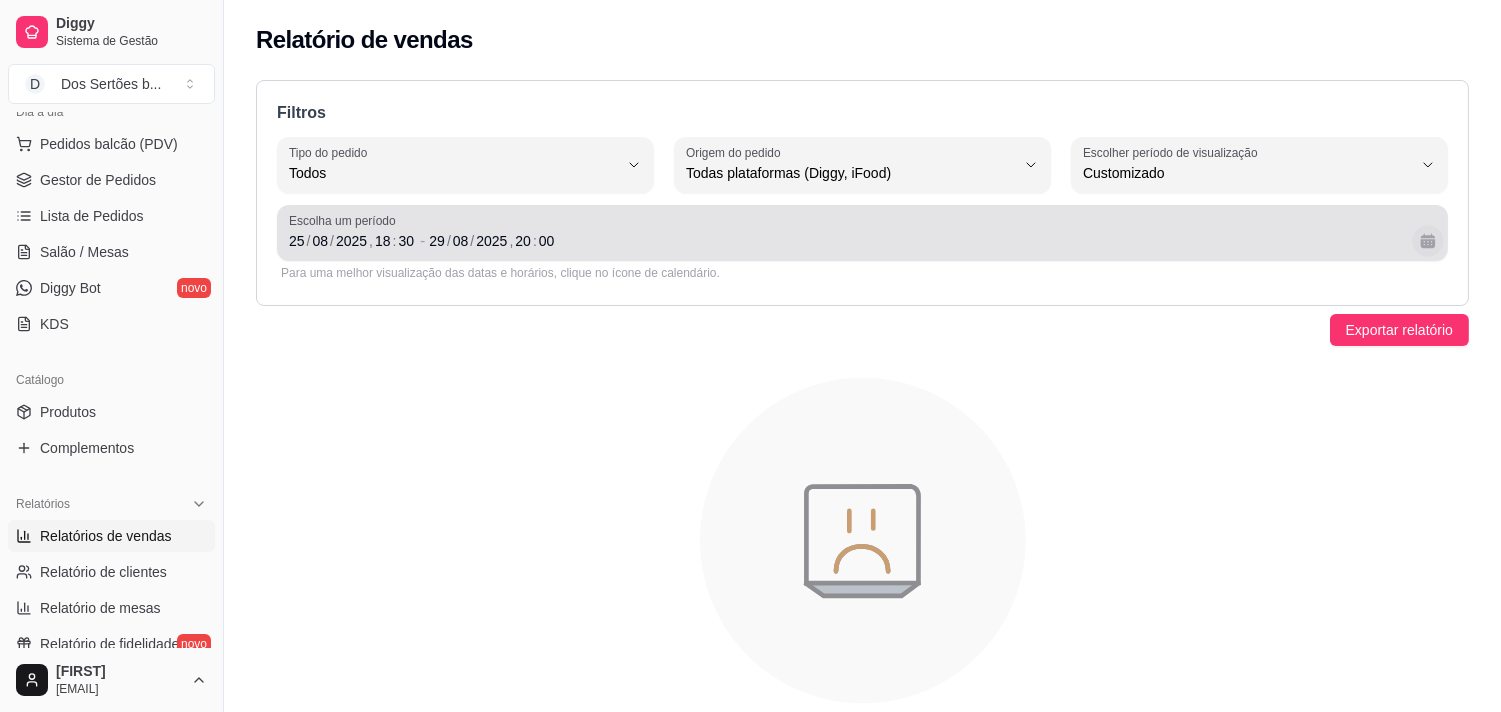 click at bounding box center [1427, 240] 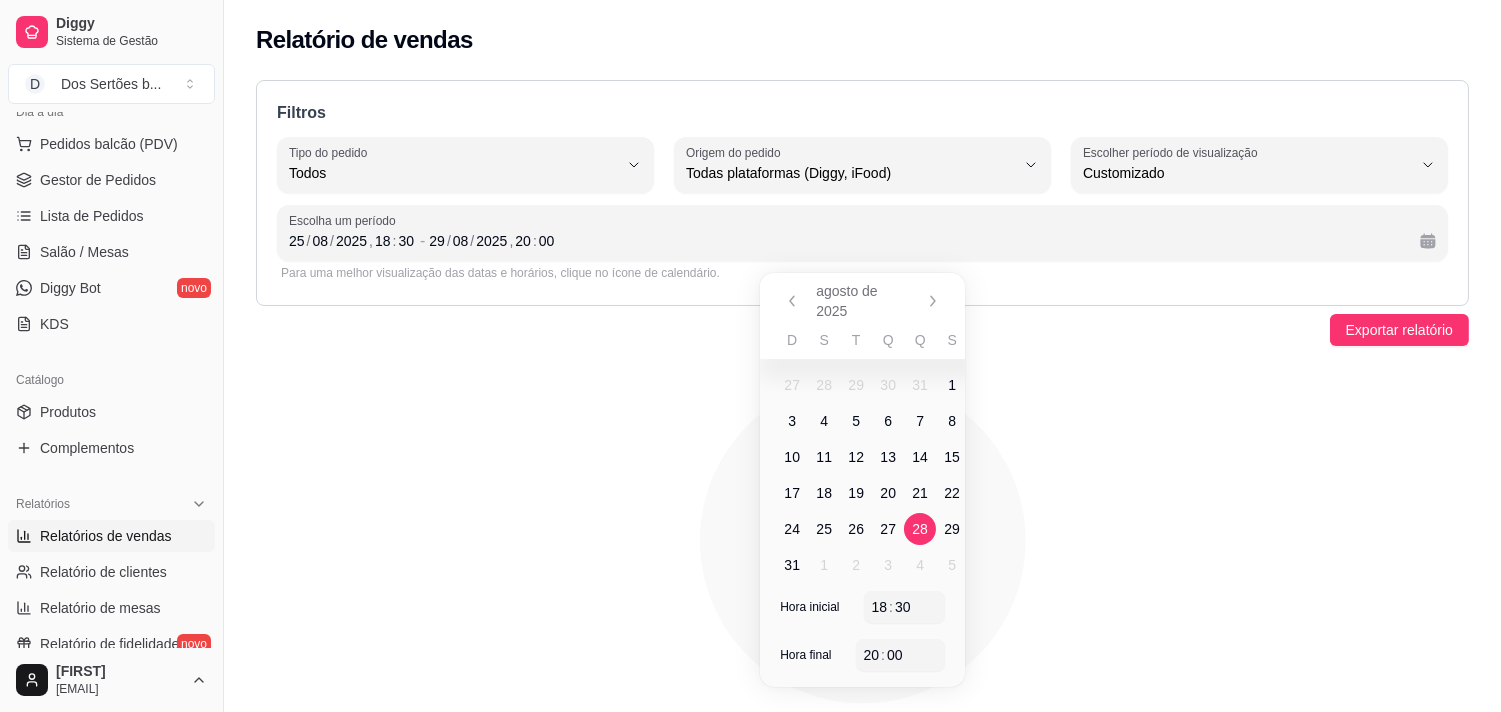 click on "28" at bounding box center (920, 529) 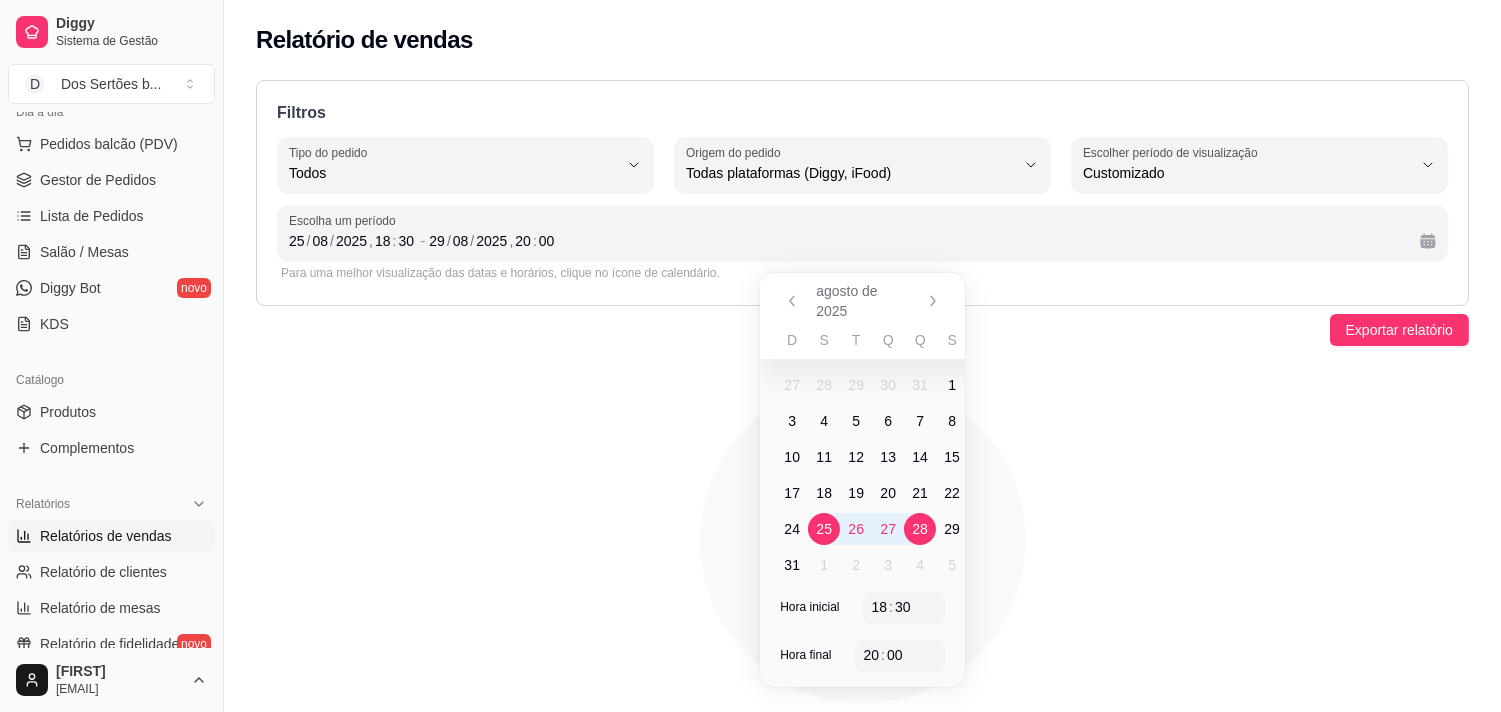 click on "25" at bounding box center (824, 529) 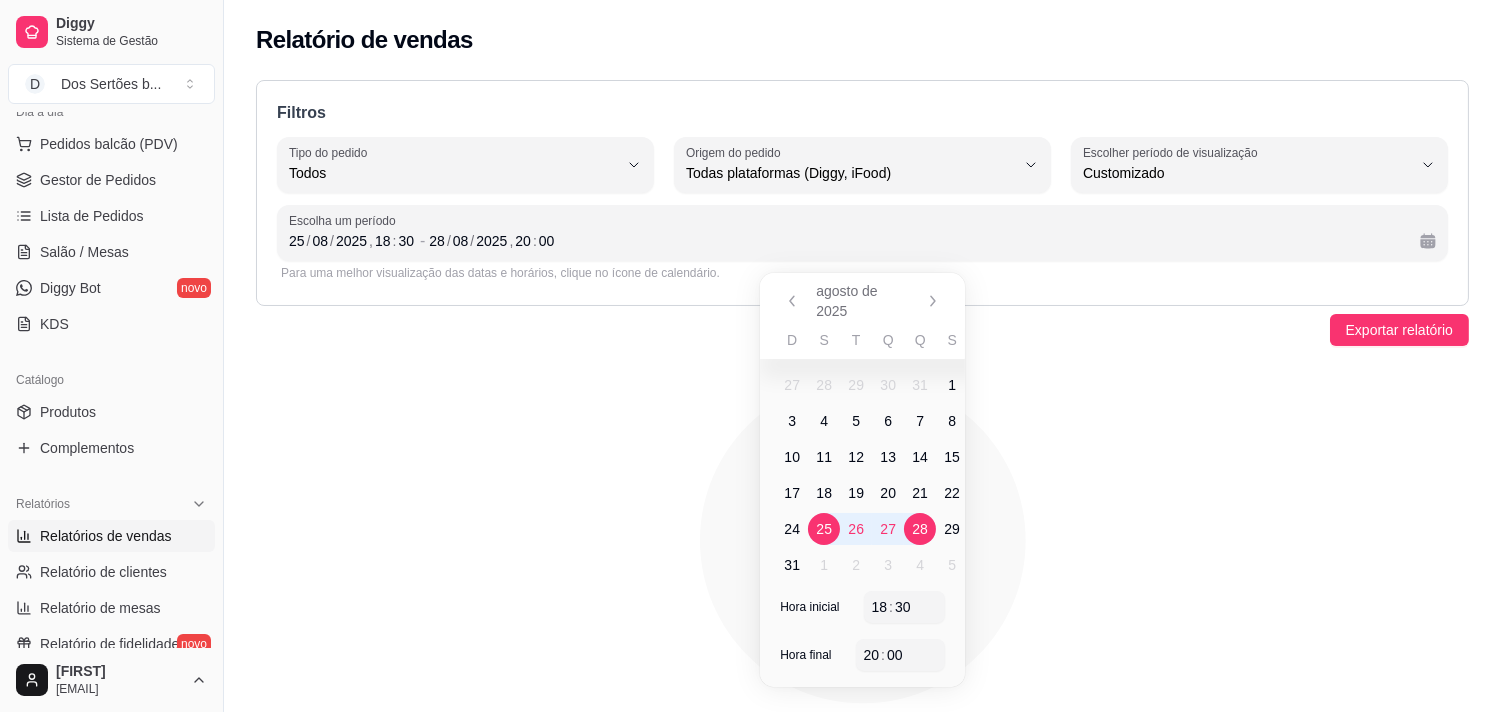 click 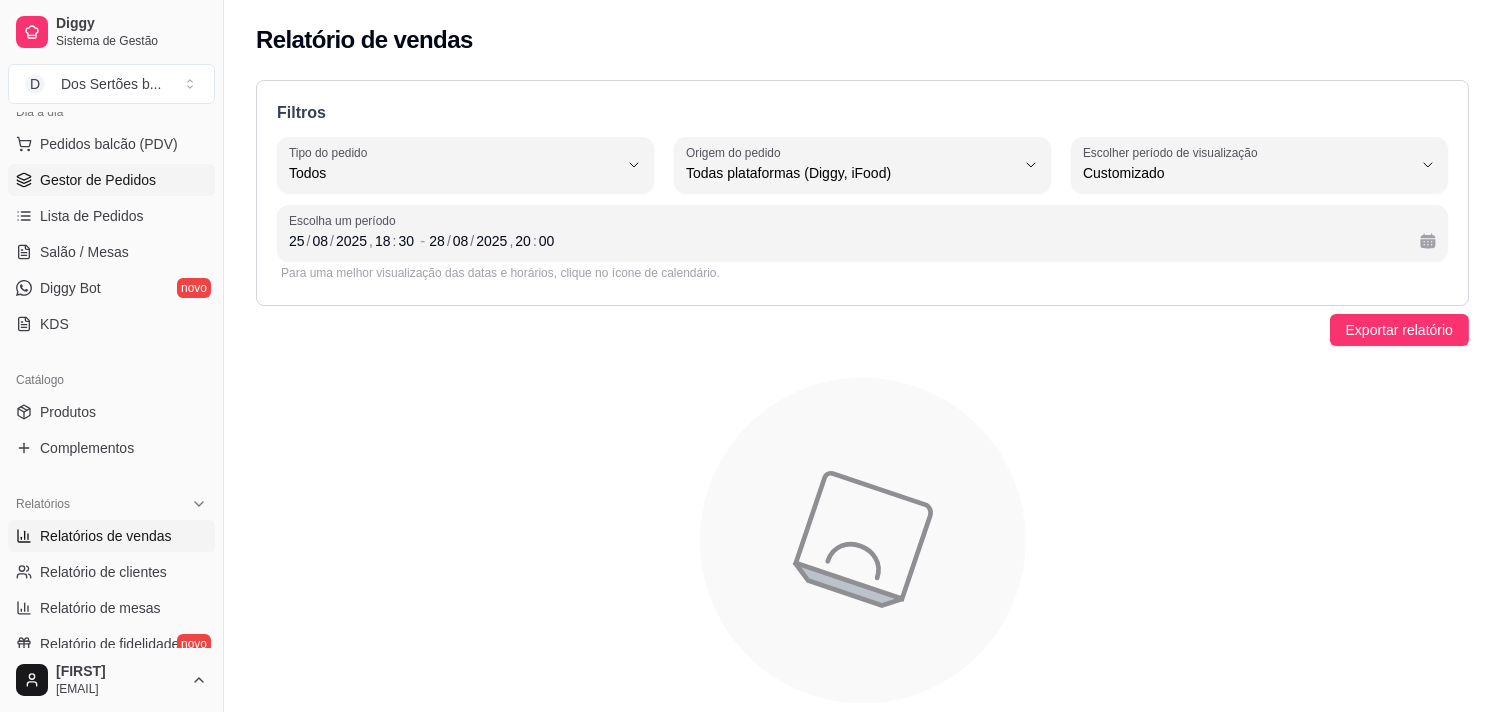 click on "Gestor de Pedidos" at bounding box center [98, 180] 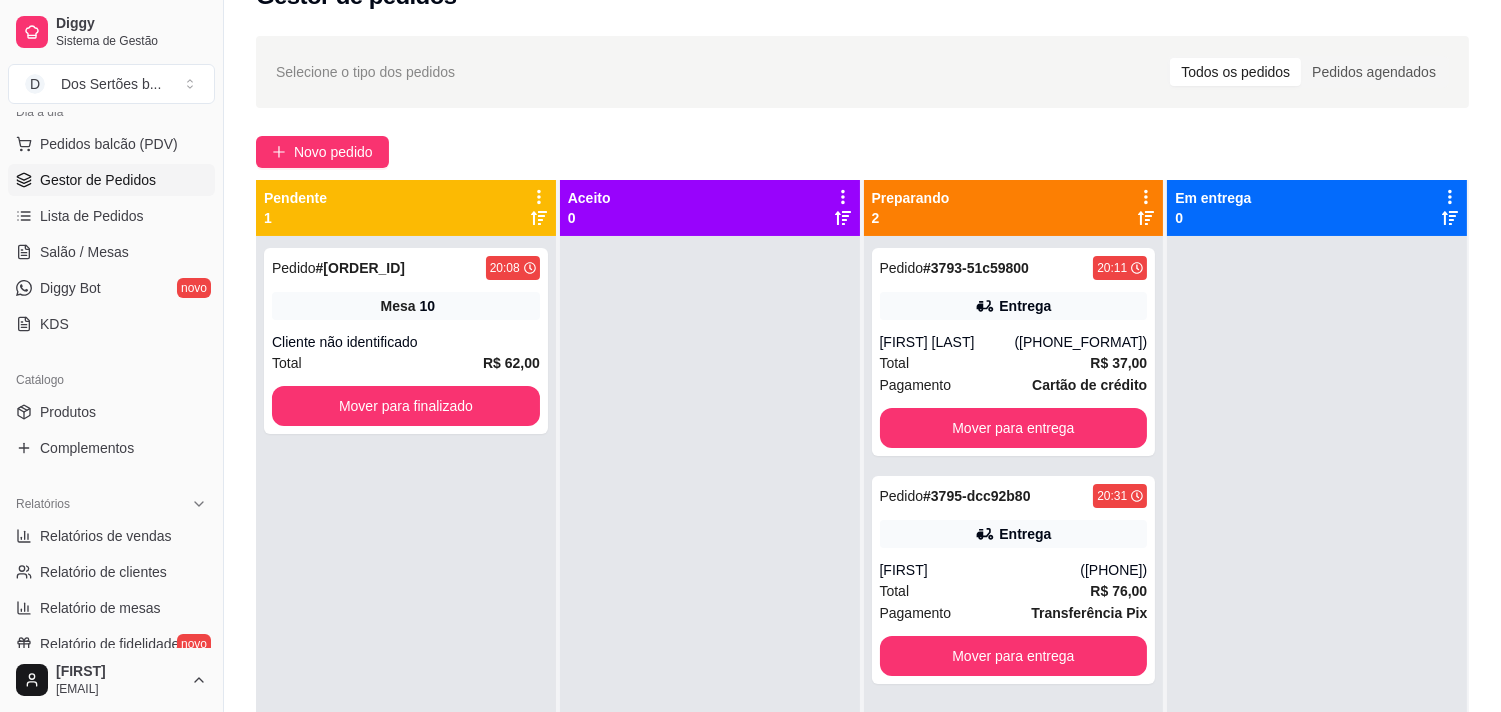 scroll, scrollTop: 88, scrollLeft: 0, axis: vertical 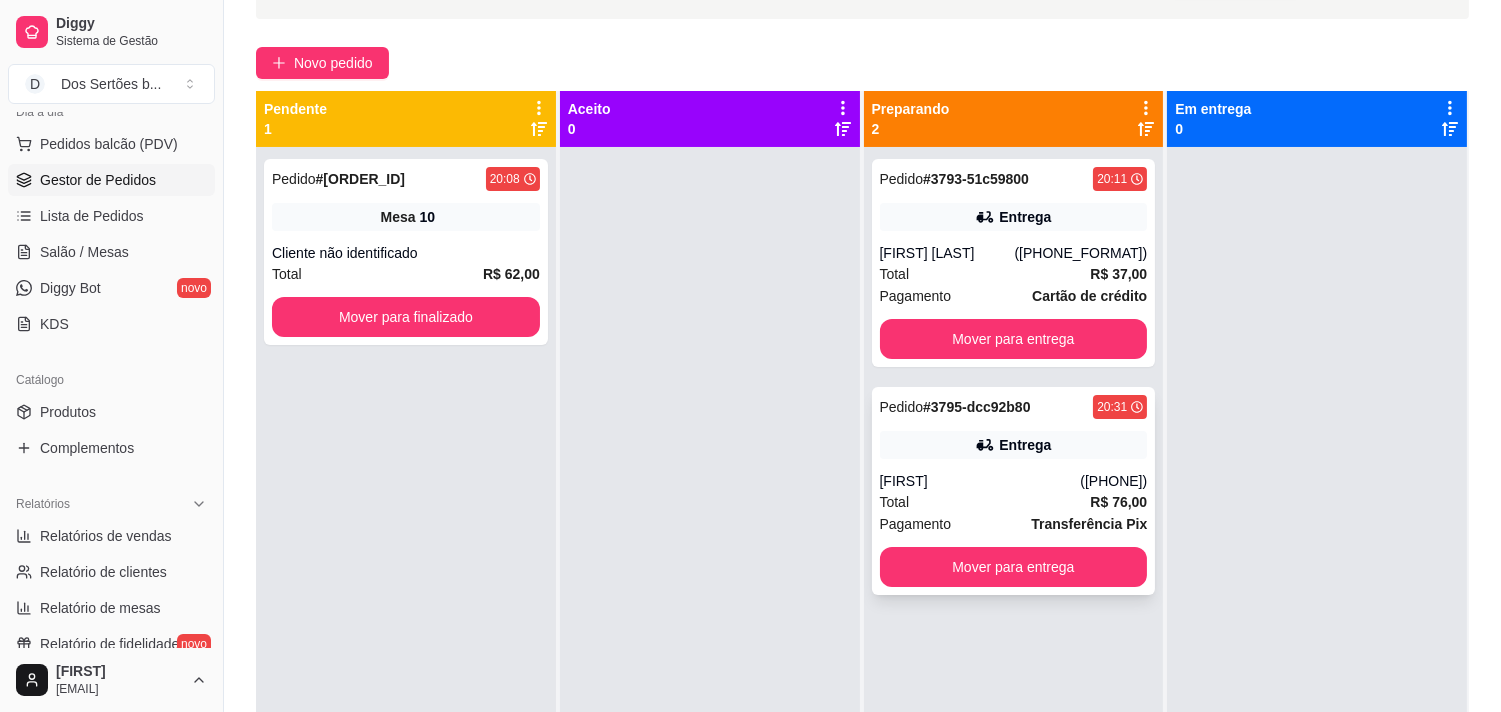 click on "Entrega" at bounding box center [1014, 445] 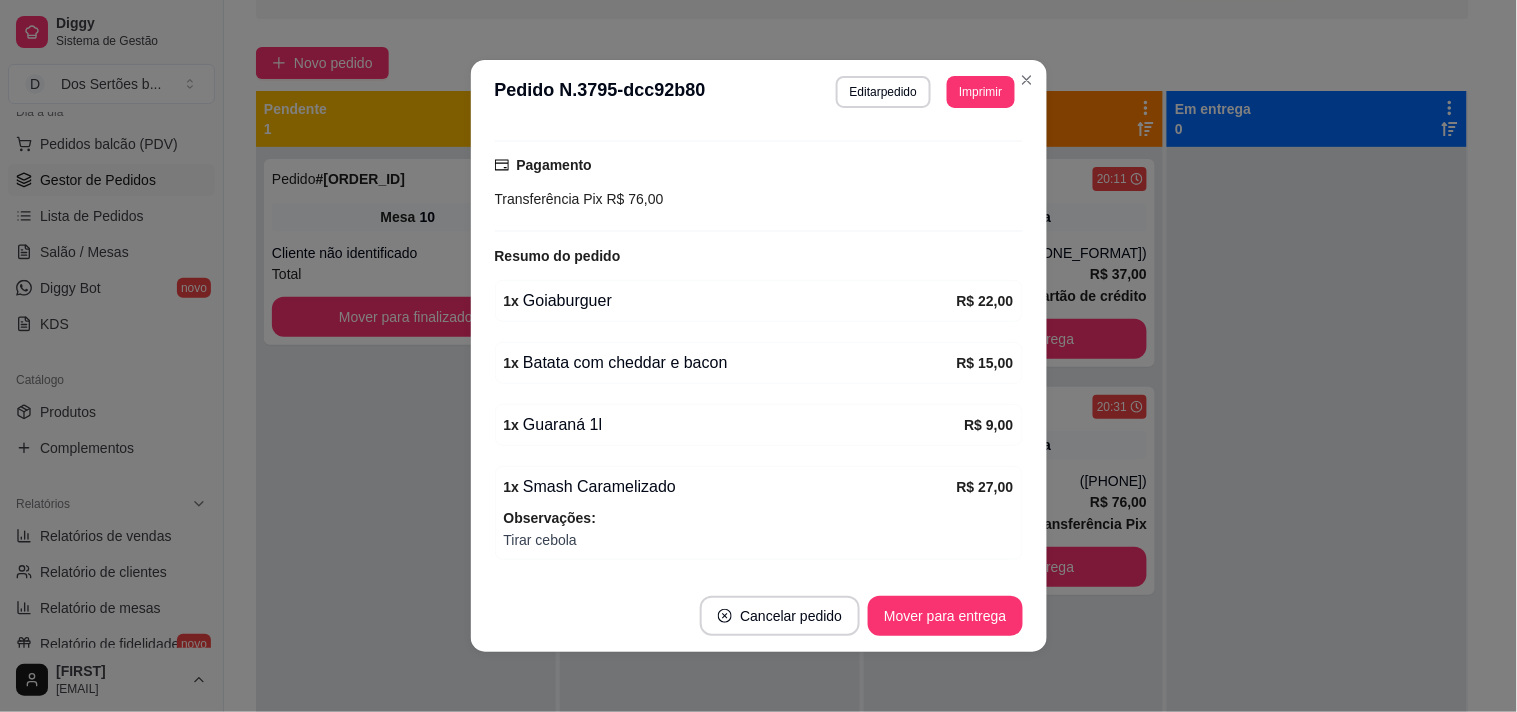 scroll, scrollTop: 577, scrollLeft: 0, axis: vertical 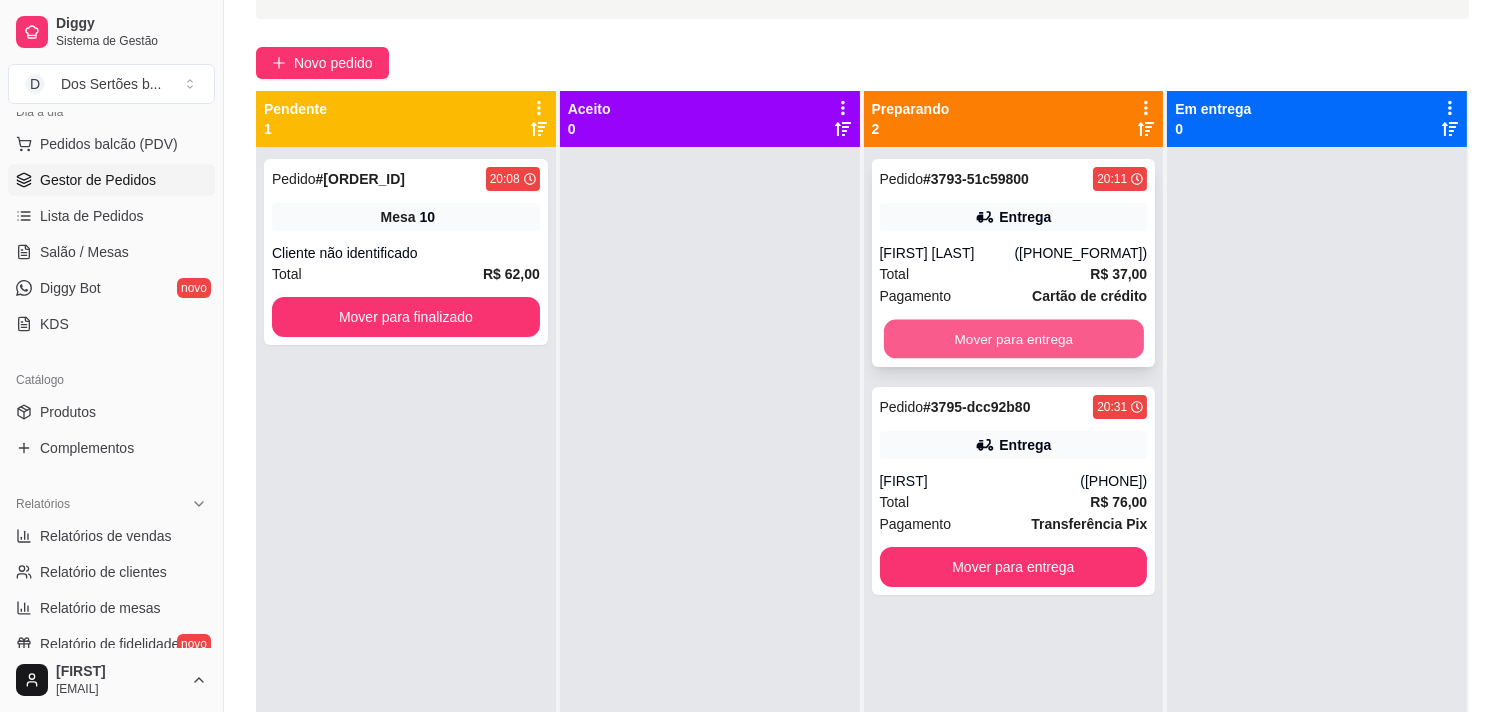 click on "Mover para entrega" at bounding box center [1014, 339] 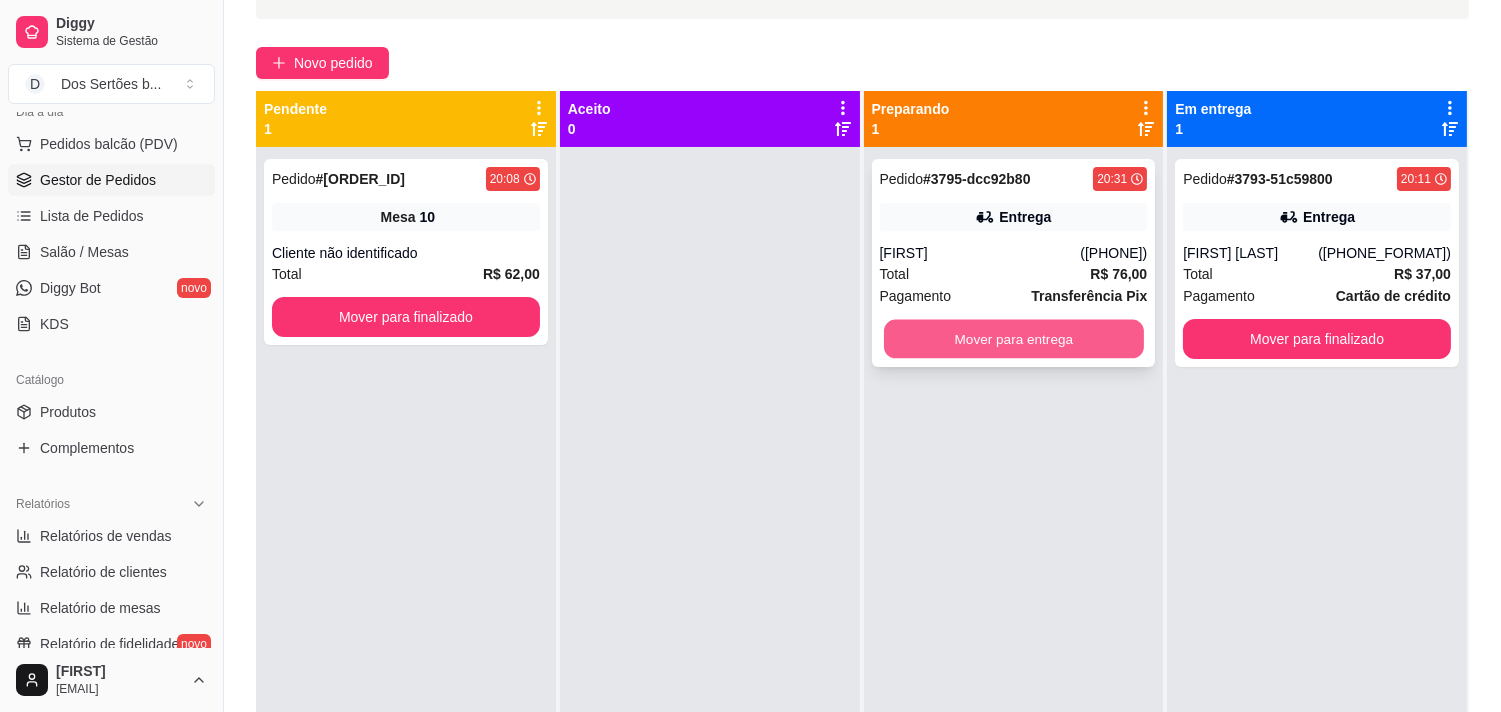 click on "Mover para entrega" at bounding box center (1014, 339) 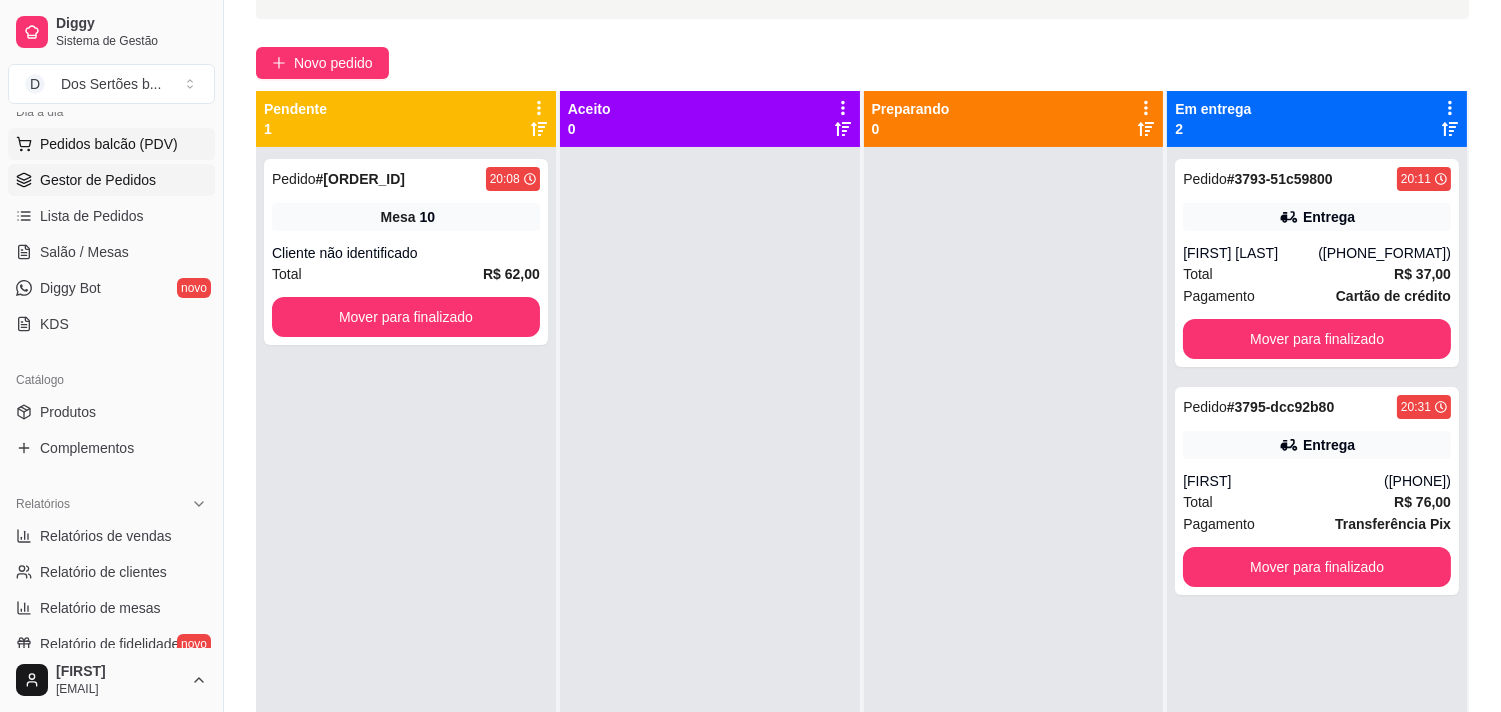 click on "Pedidos balcão (PDV)" at bounding box center (109, 144) 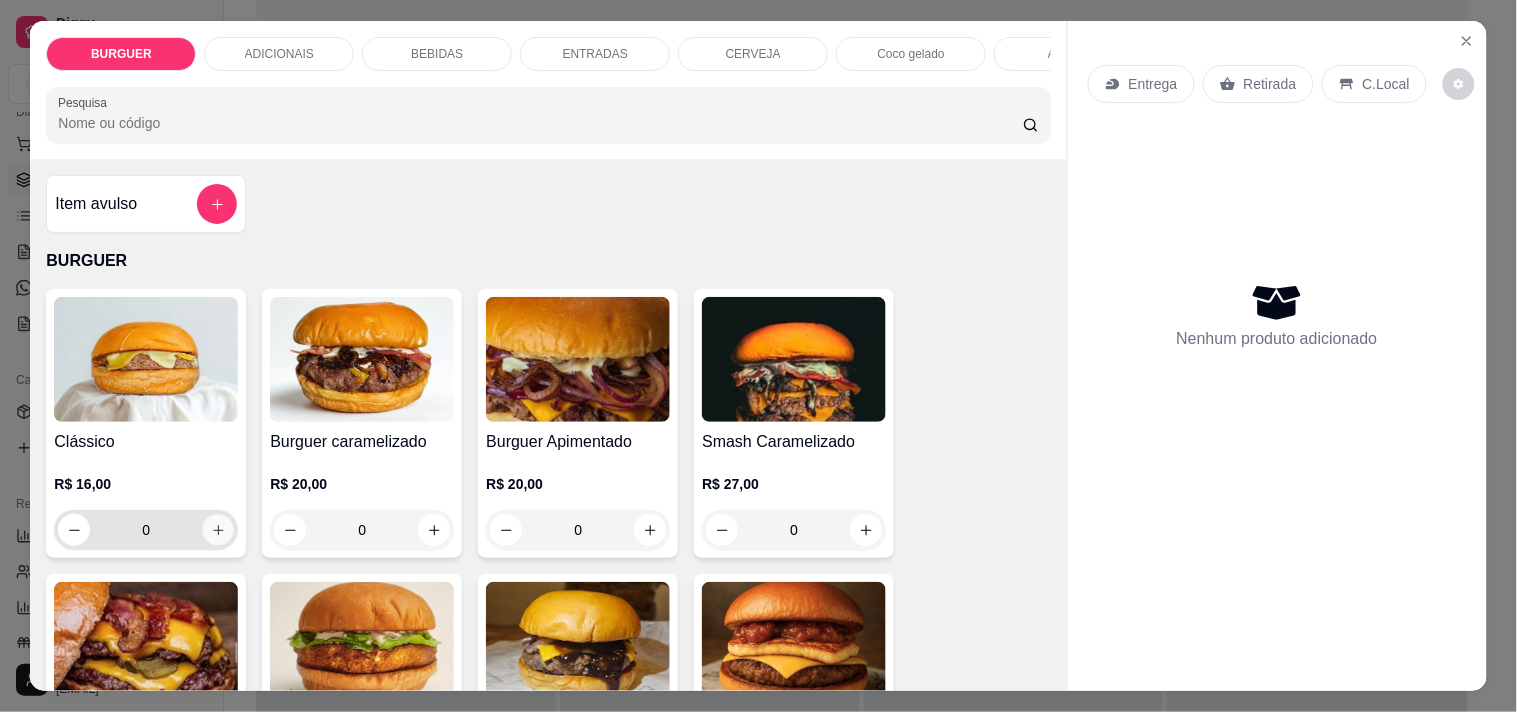 click at bounding box center [218, 530] 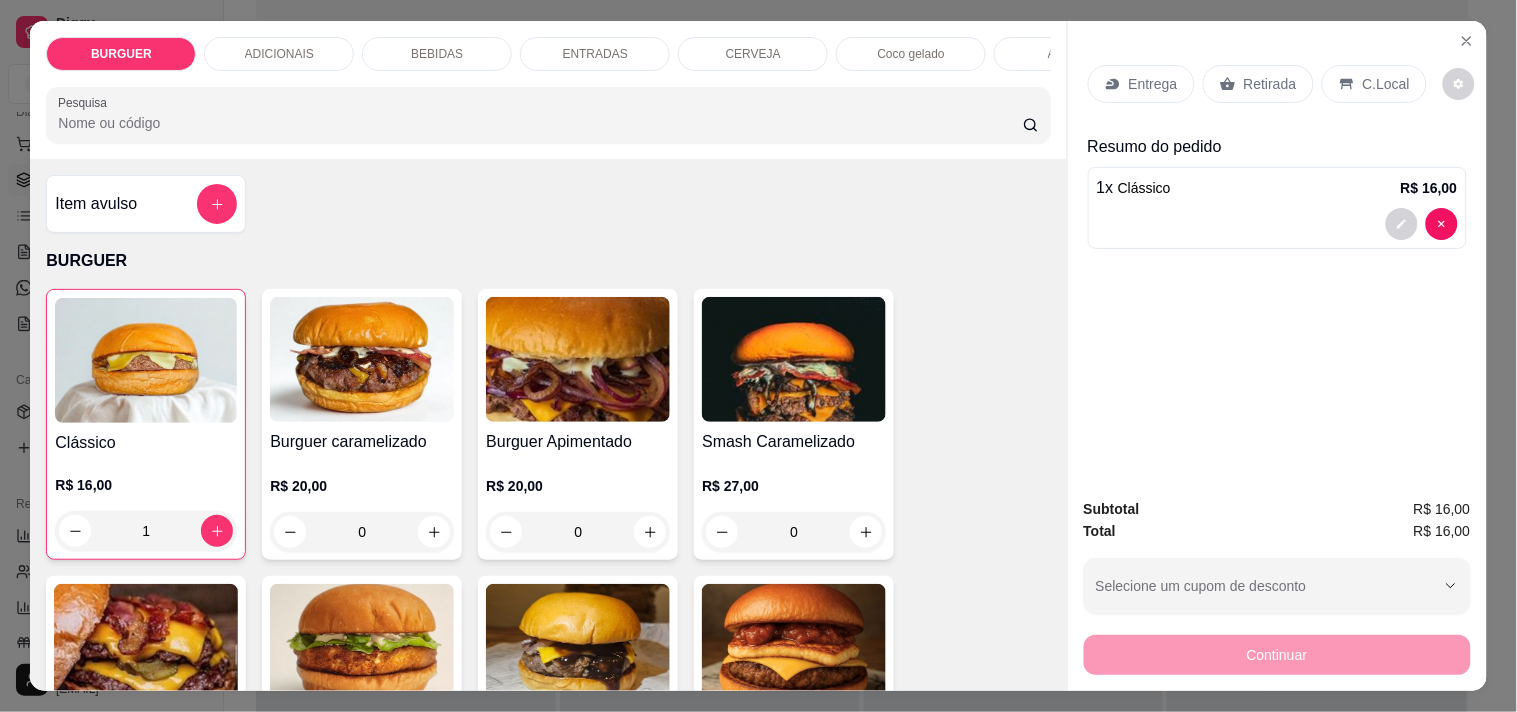 scroll, scrollTop: 450, scrollLeft: 0, axis: vertical 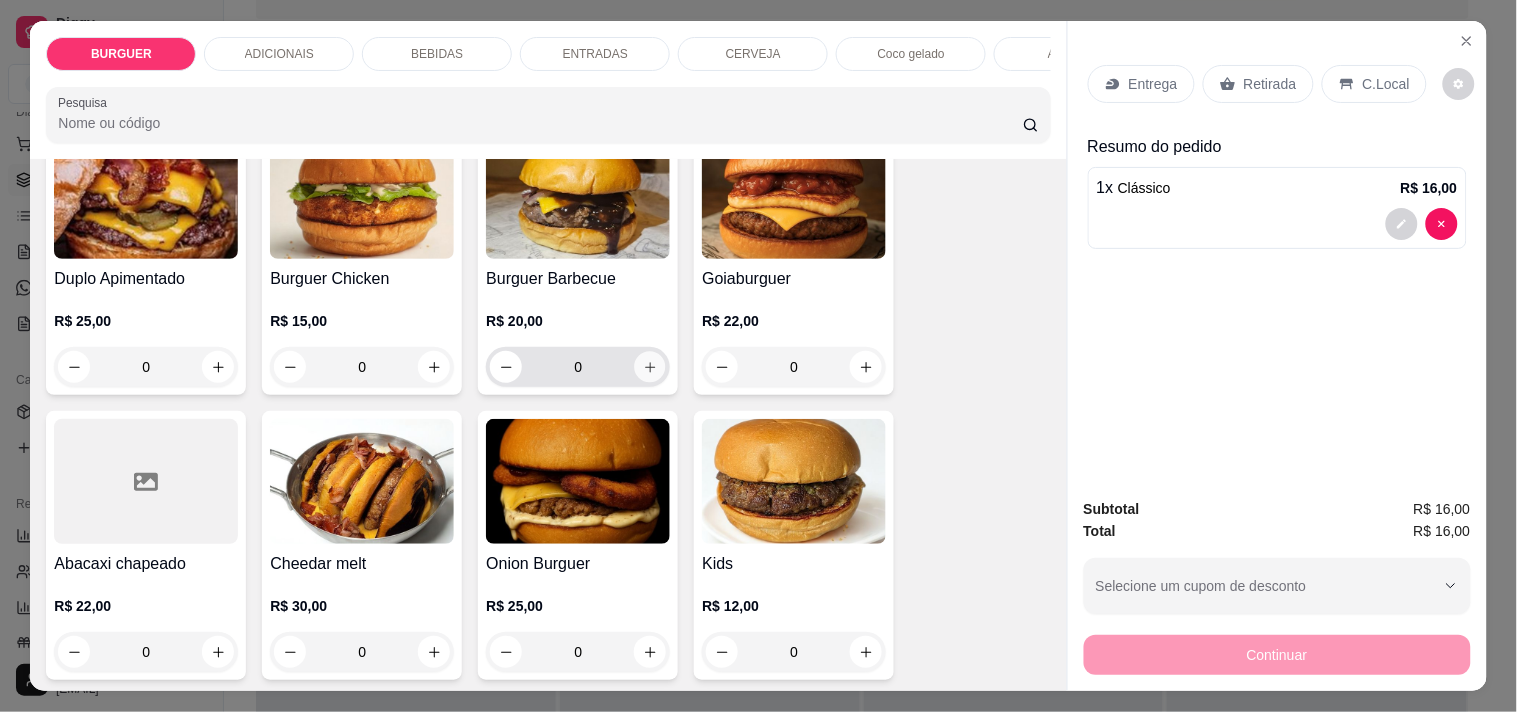 click 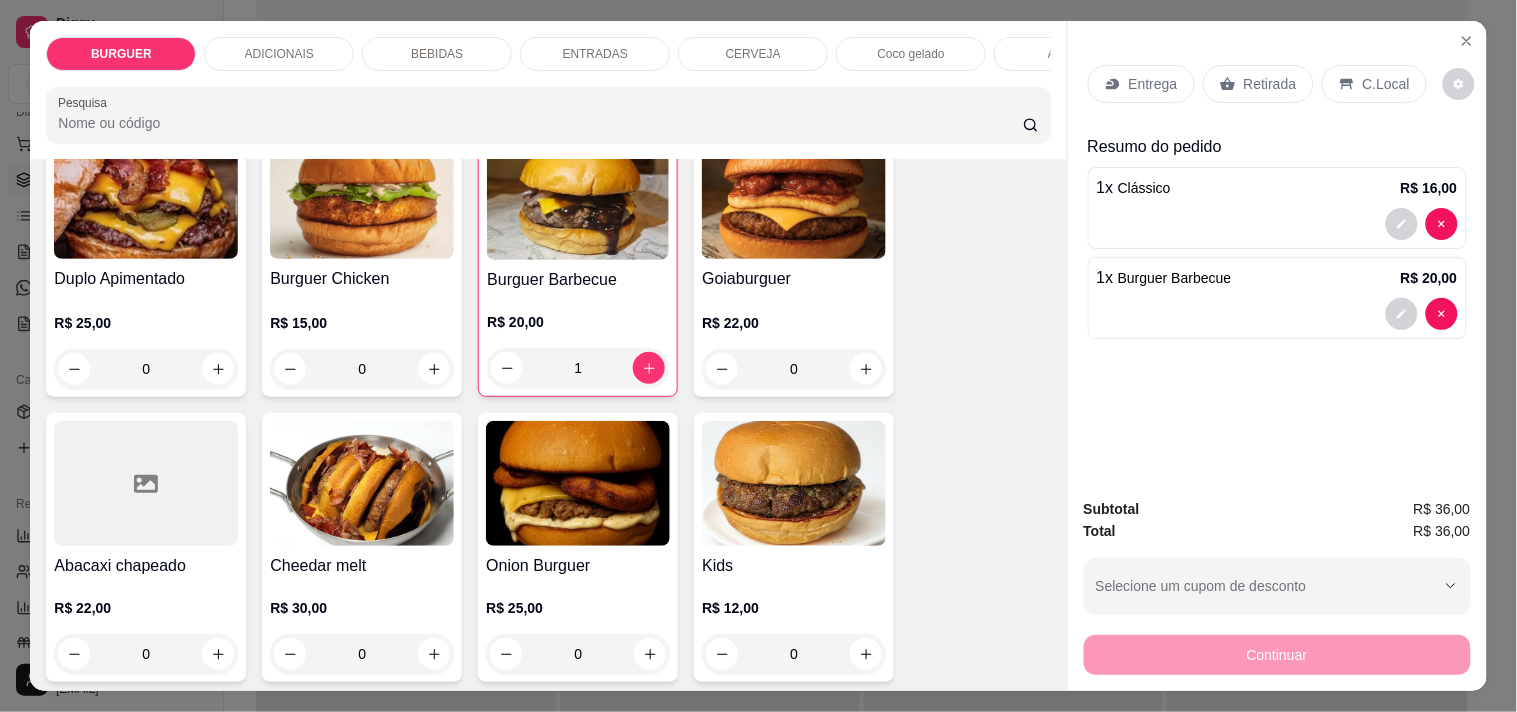 click on "ADICIONAIS" at bounding box center [279, 54] 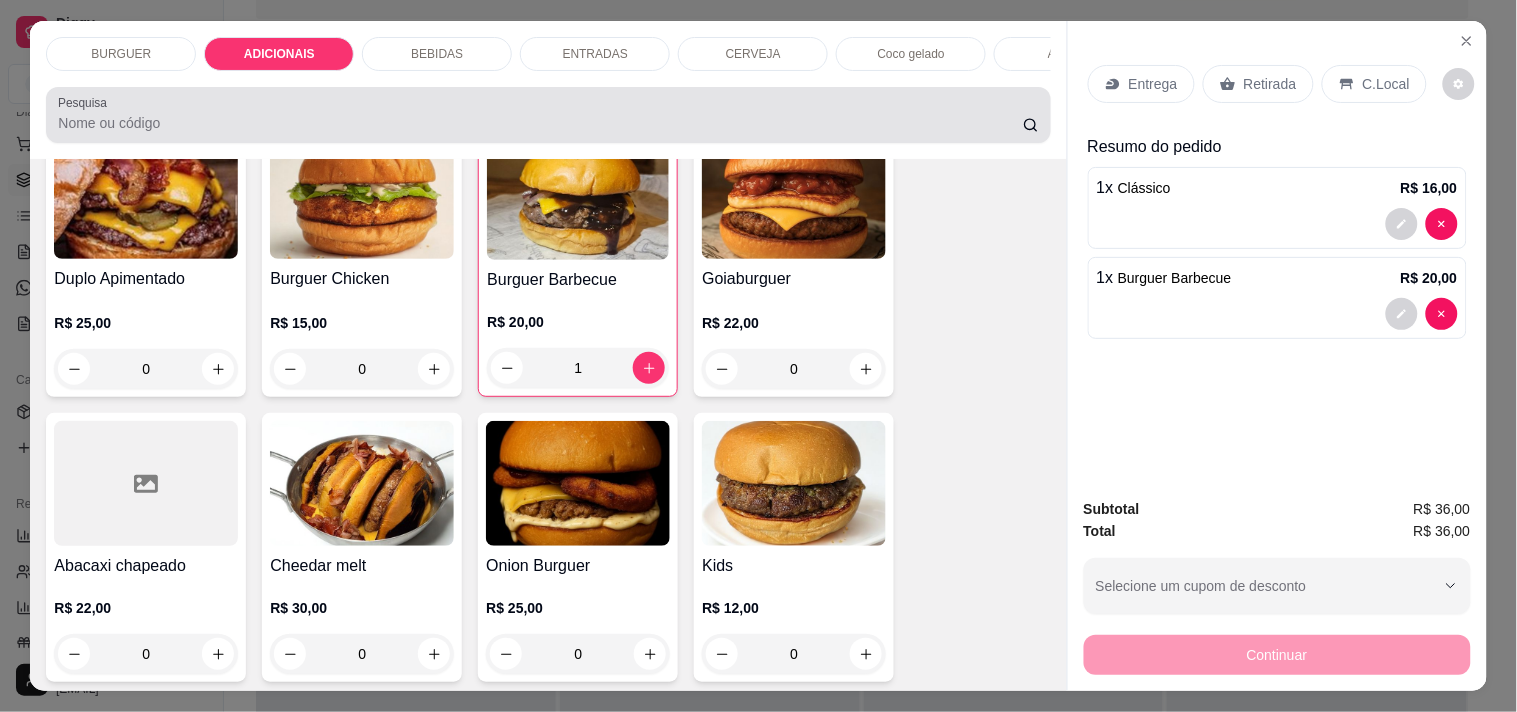 scroll, scrollTop: 990, scrollLeft: 0, axis: vertical 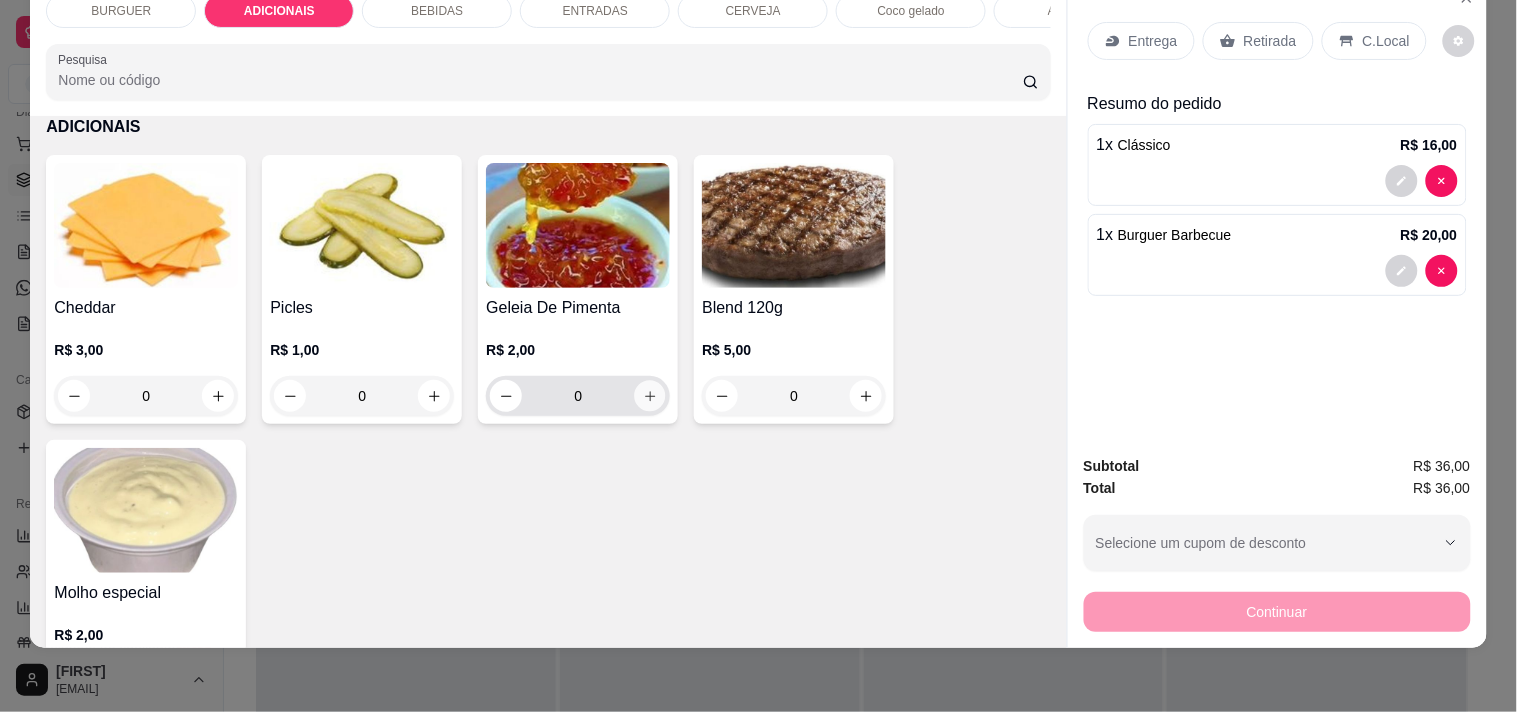 click 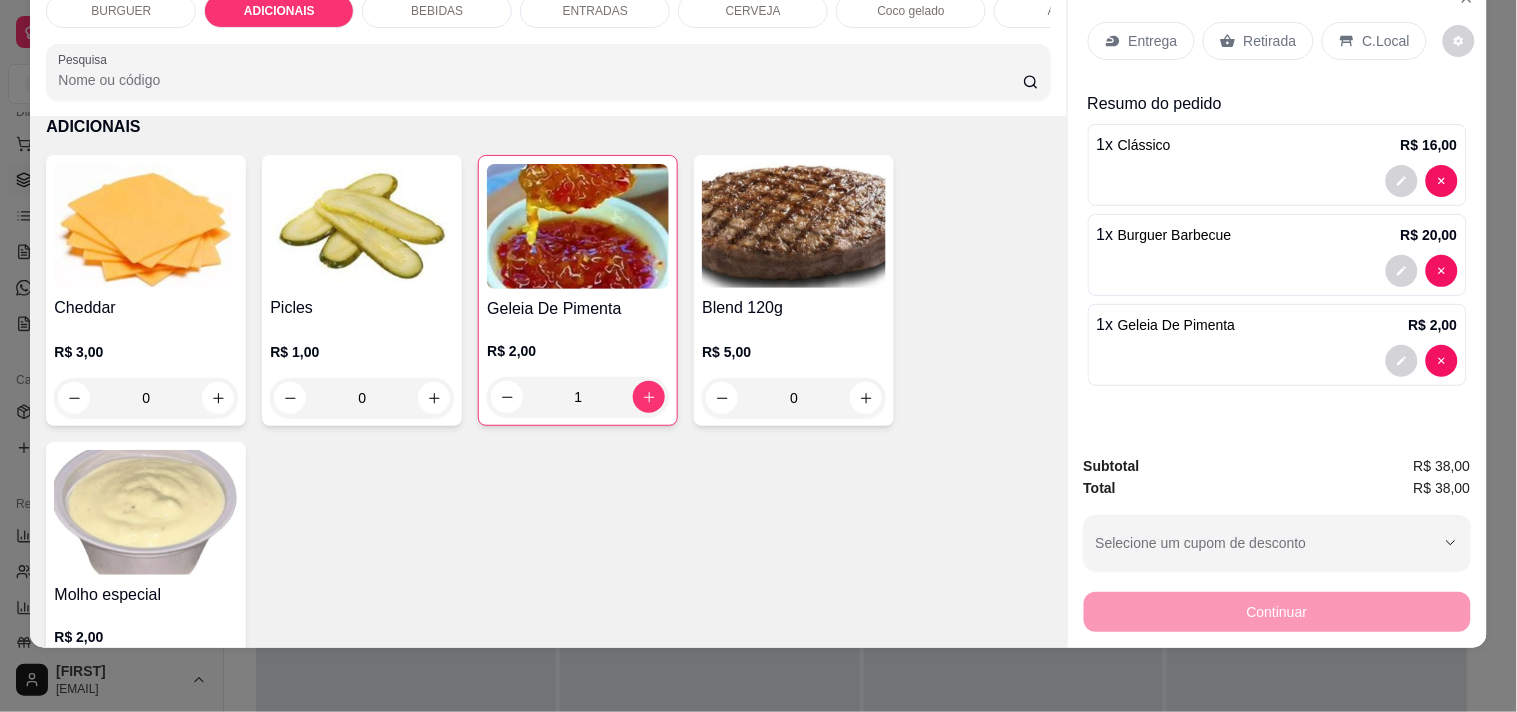 scroll, scrollTop: 1440, scrollLeft: 0, axis: vertical 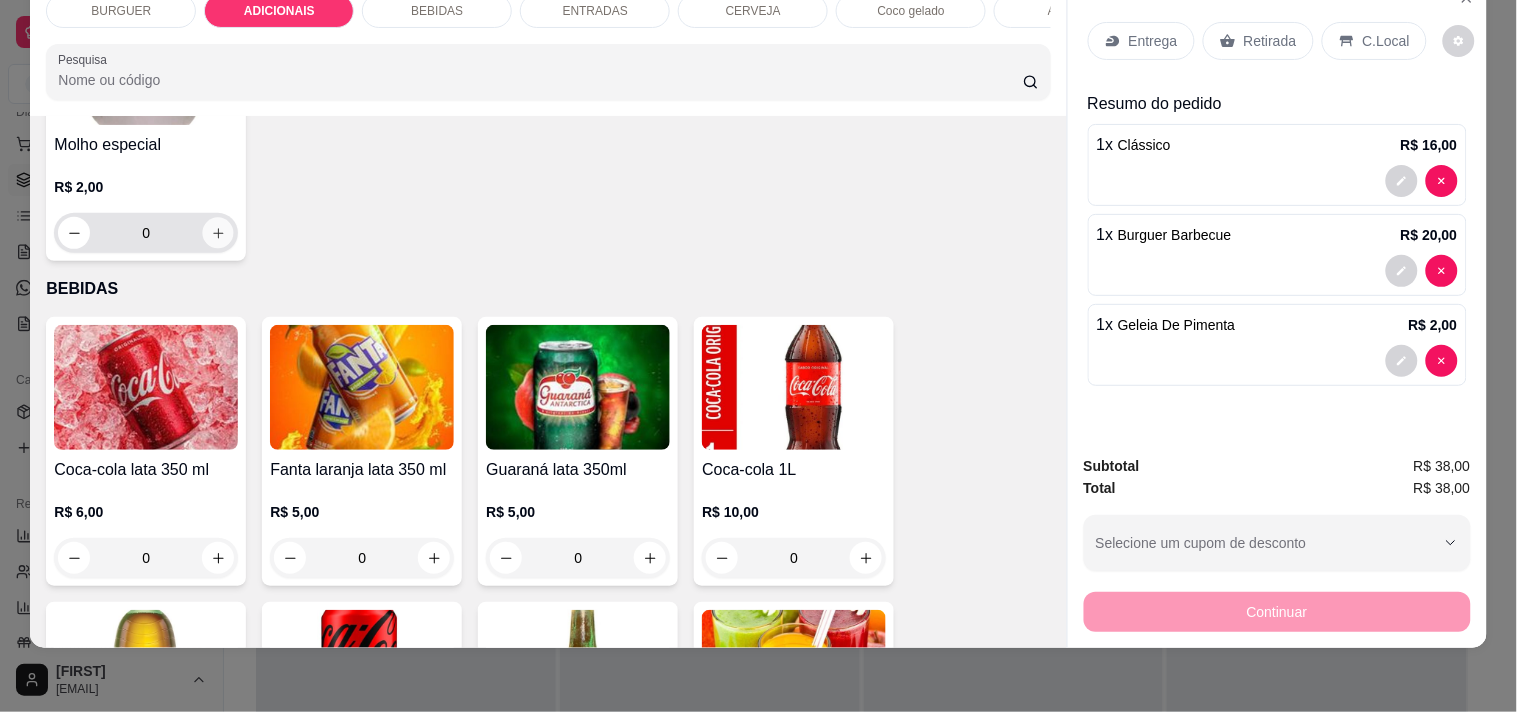 click 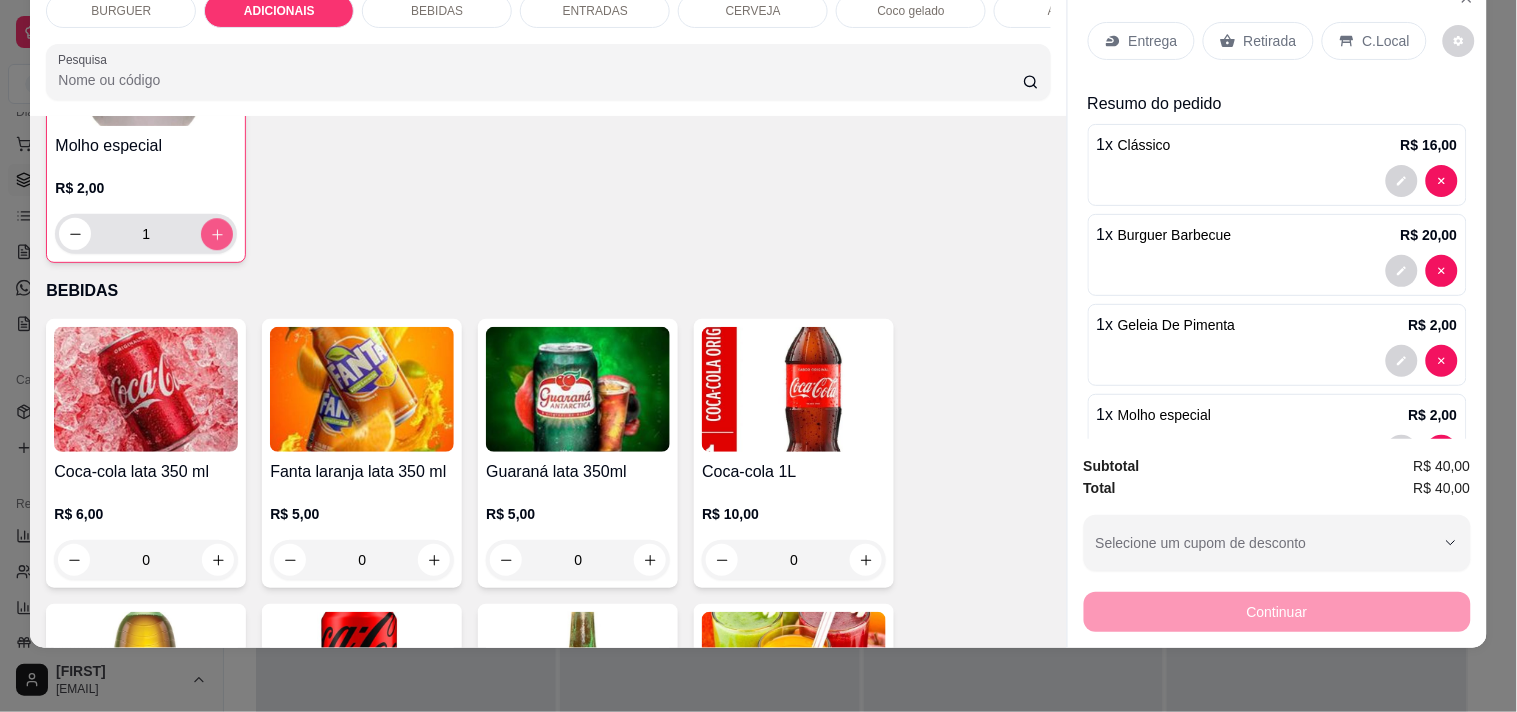 scroll, scrollTop: 1441, scrollLeft: 0, axis: vertical 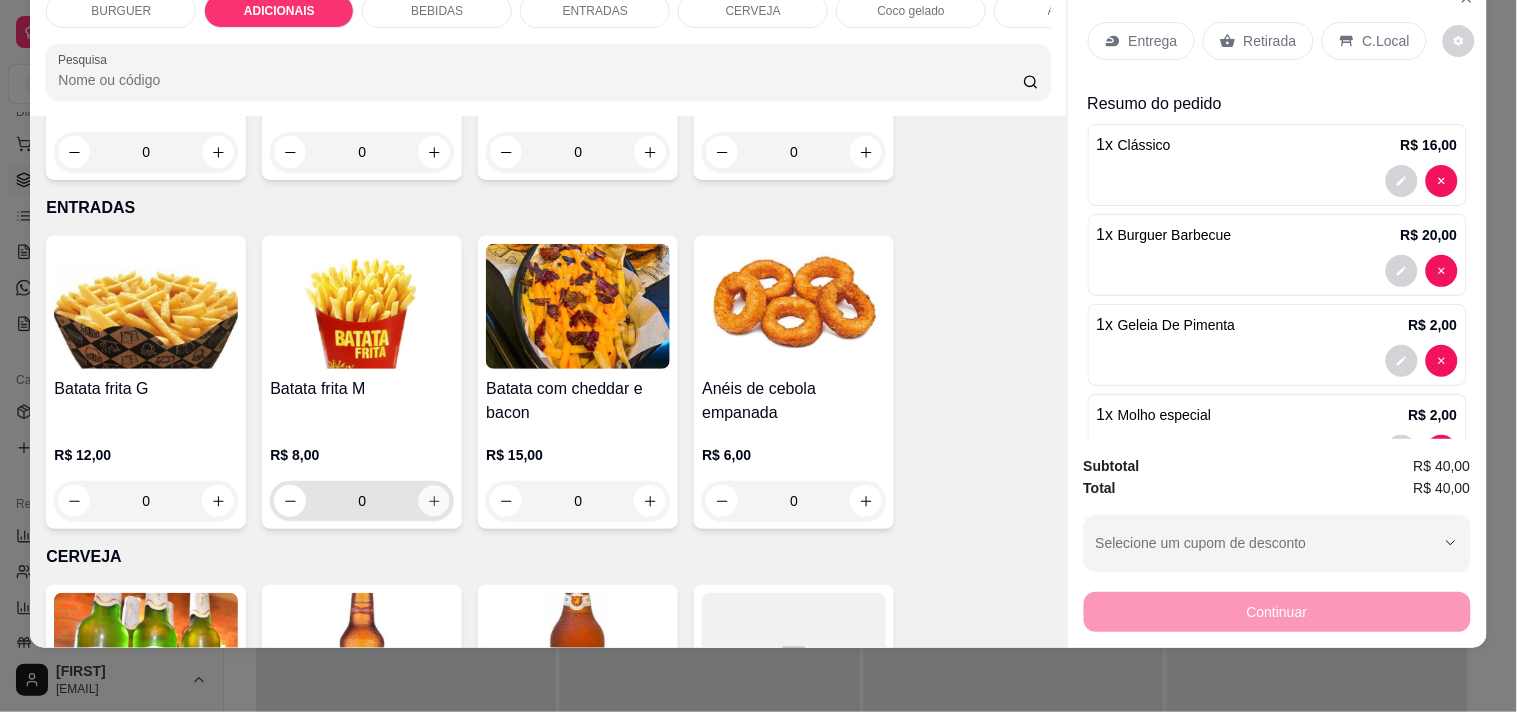 click 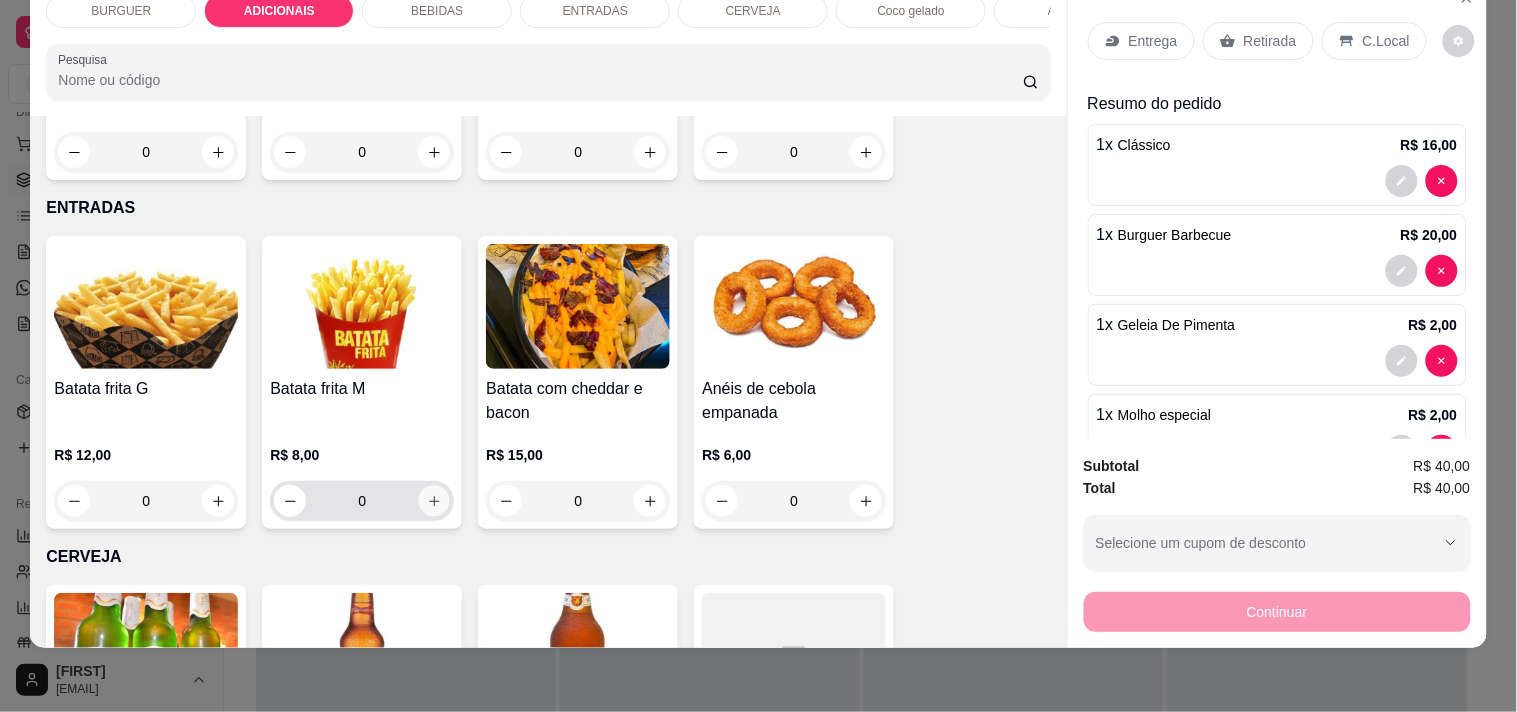 type on "1" 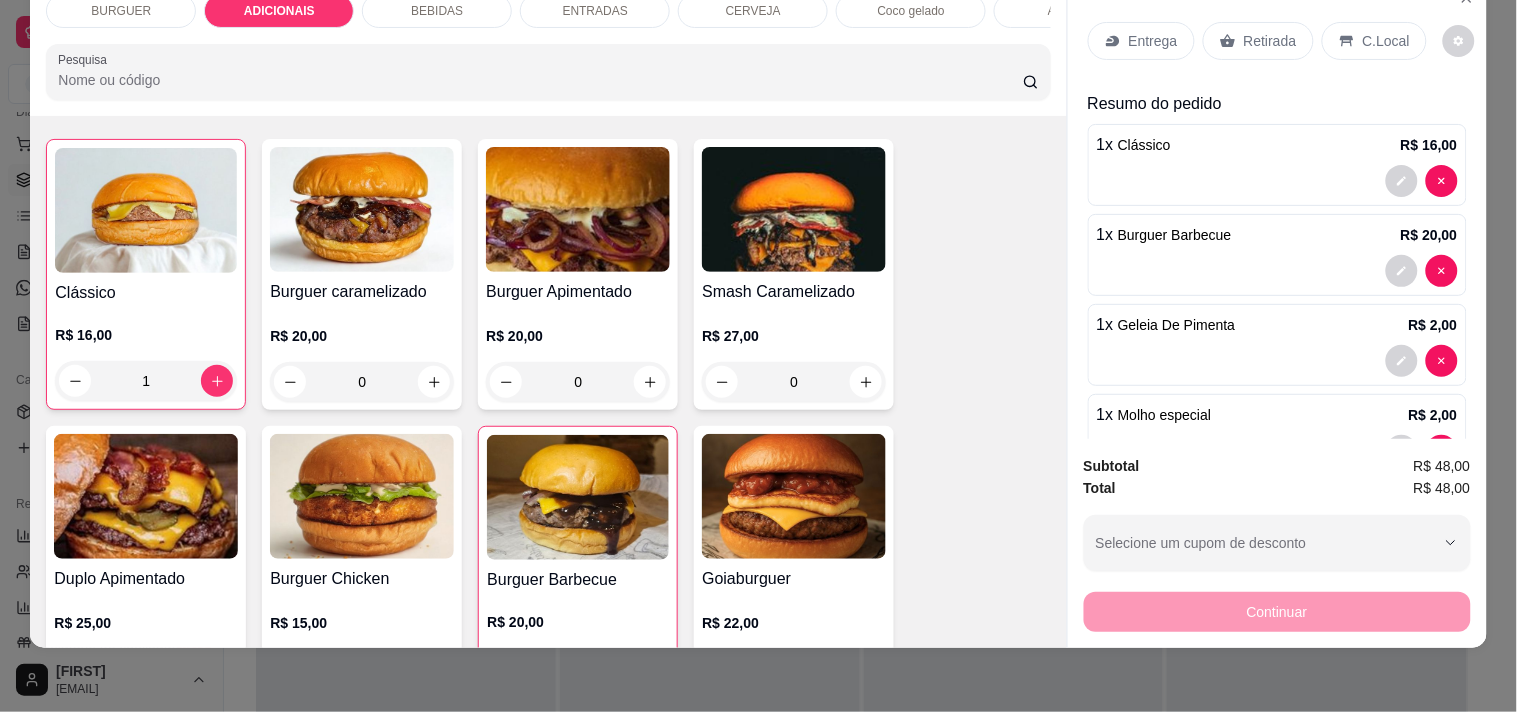 scroll, scrollTop: 0, scrollLeft: 0, axis: both 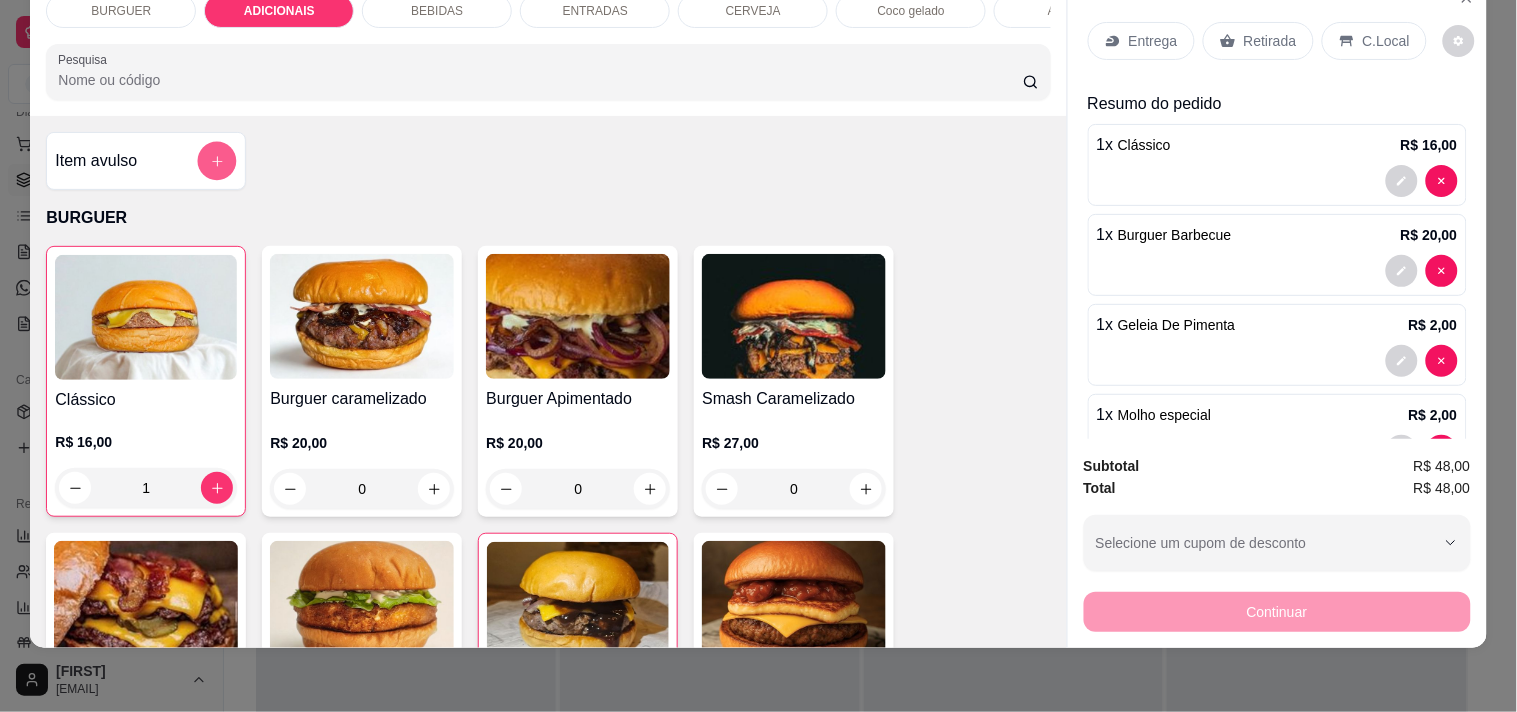 click 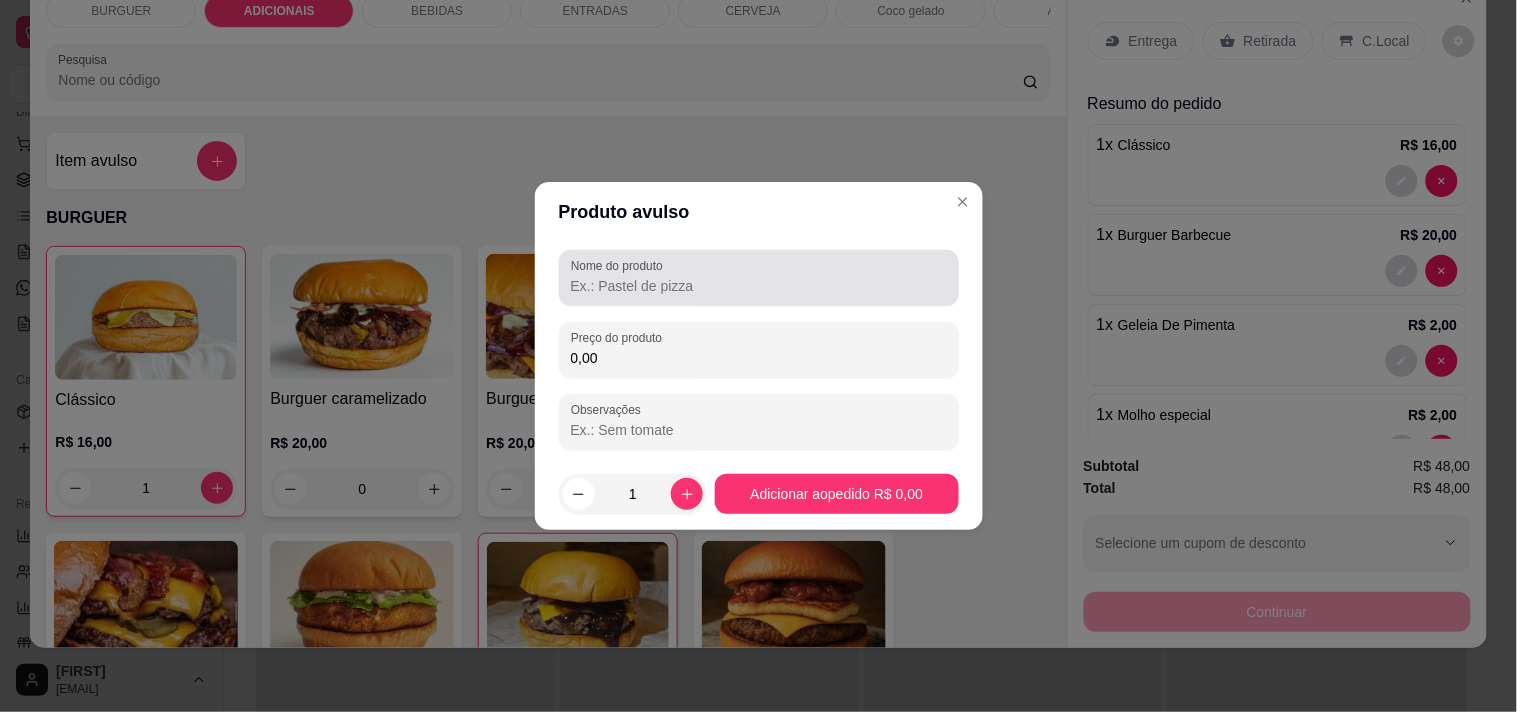 click on "Nome do produto" at bounding box center [759, 278] 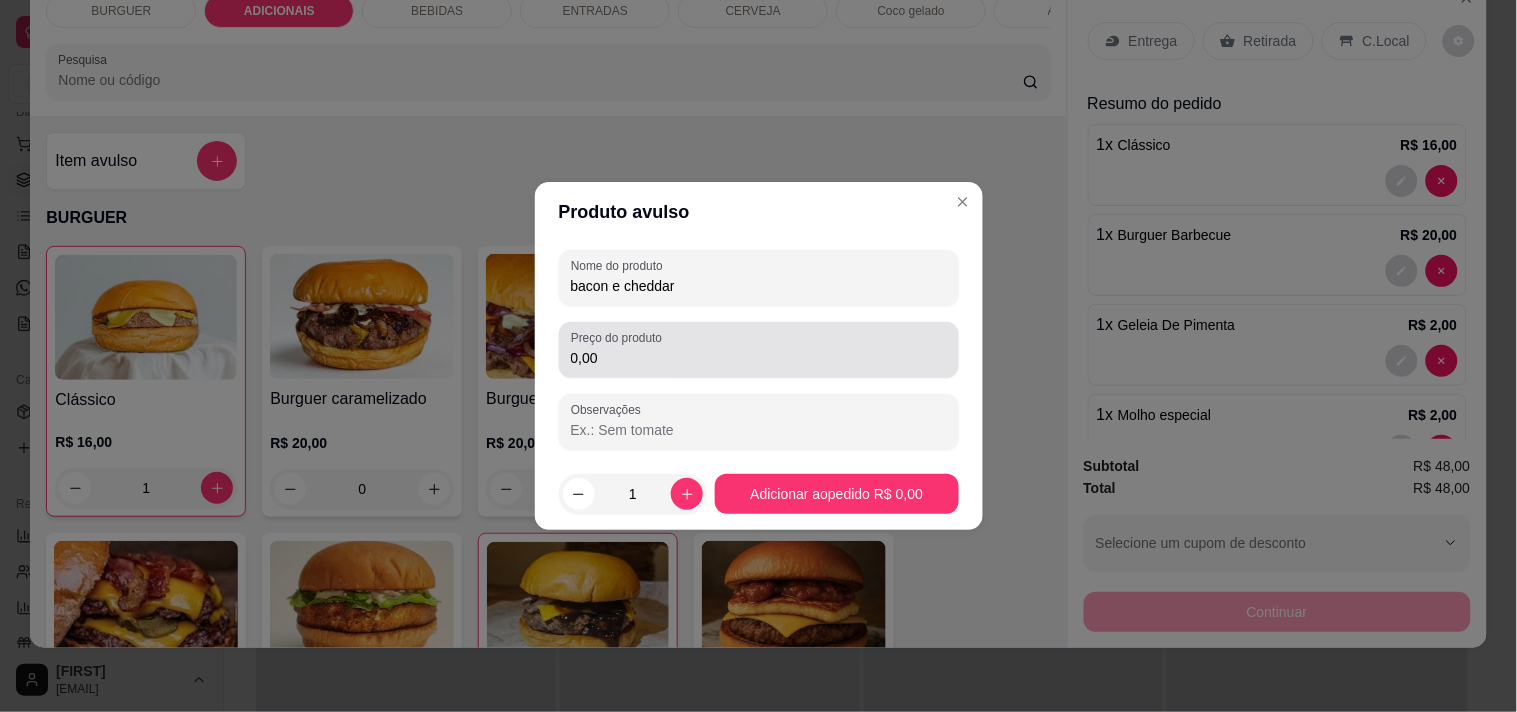 type on "bacon e cheddar" 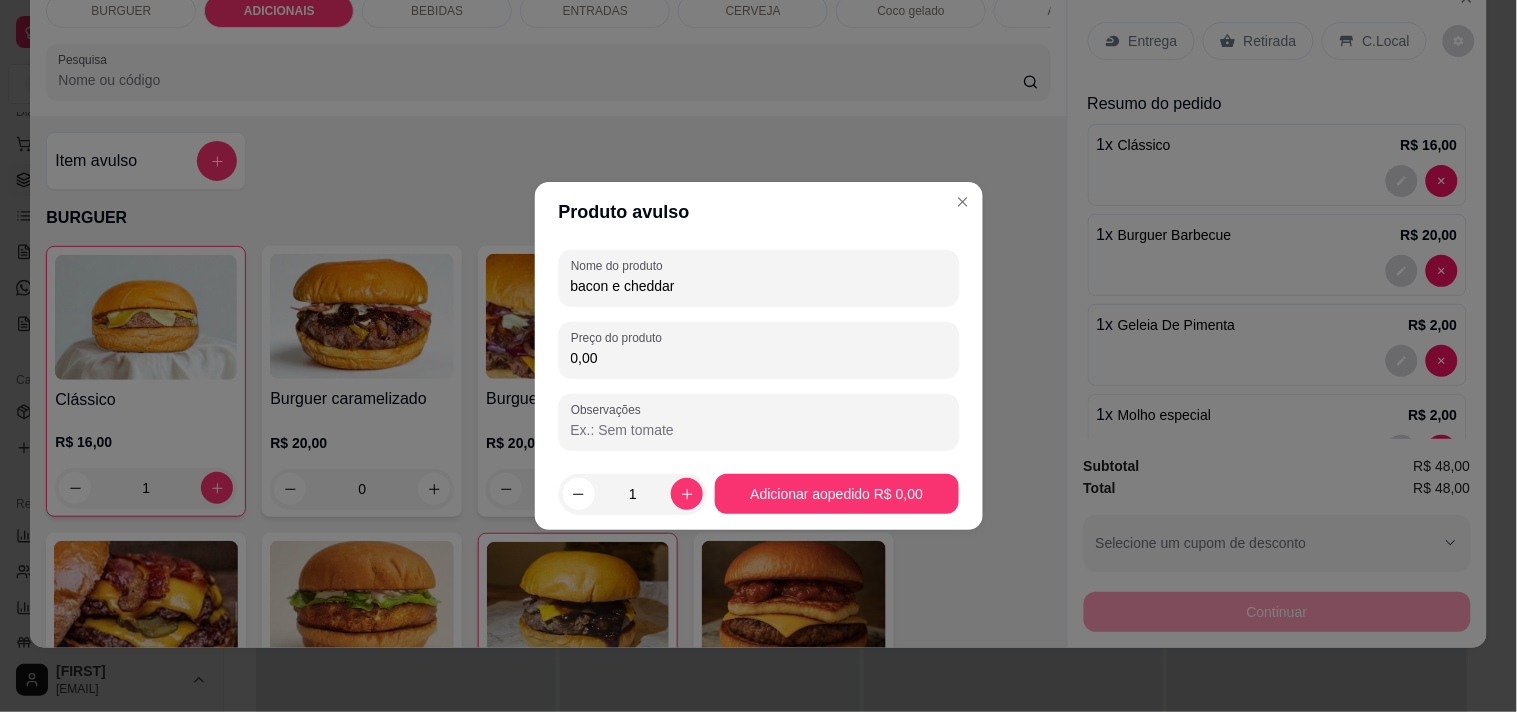click on "0,00" at bounding box center (759, 358) 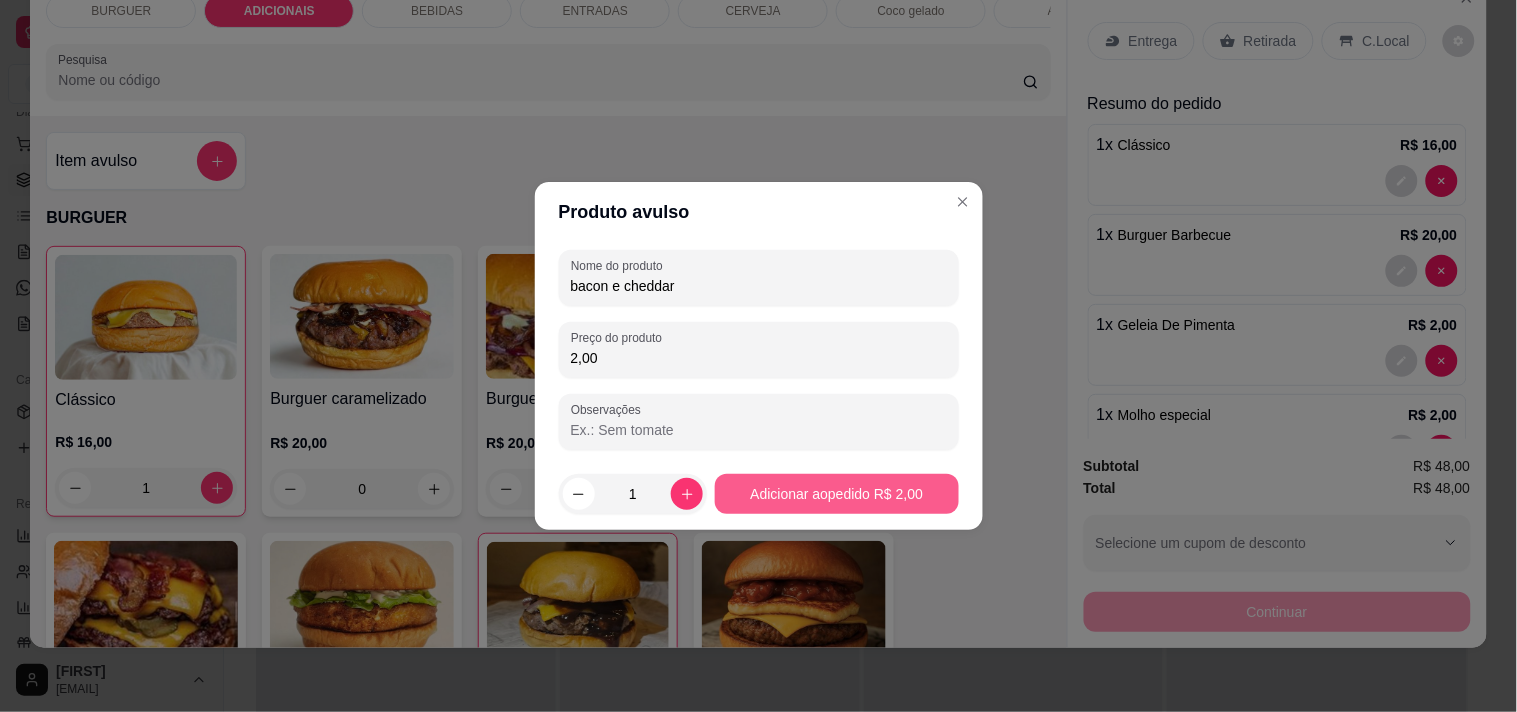 type on "2,00" 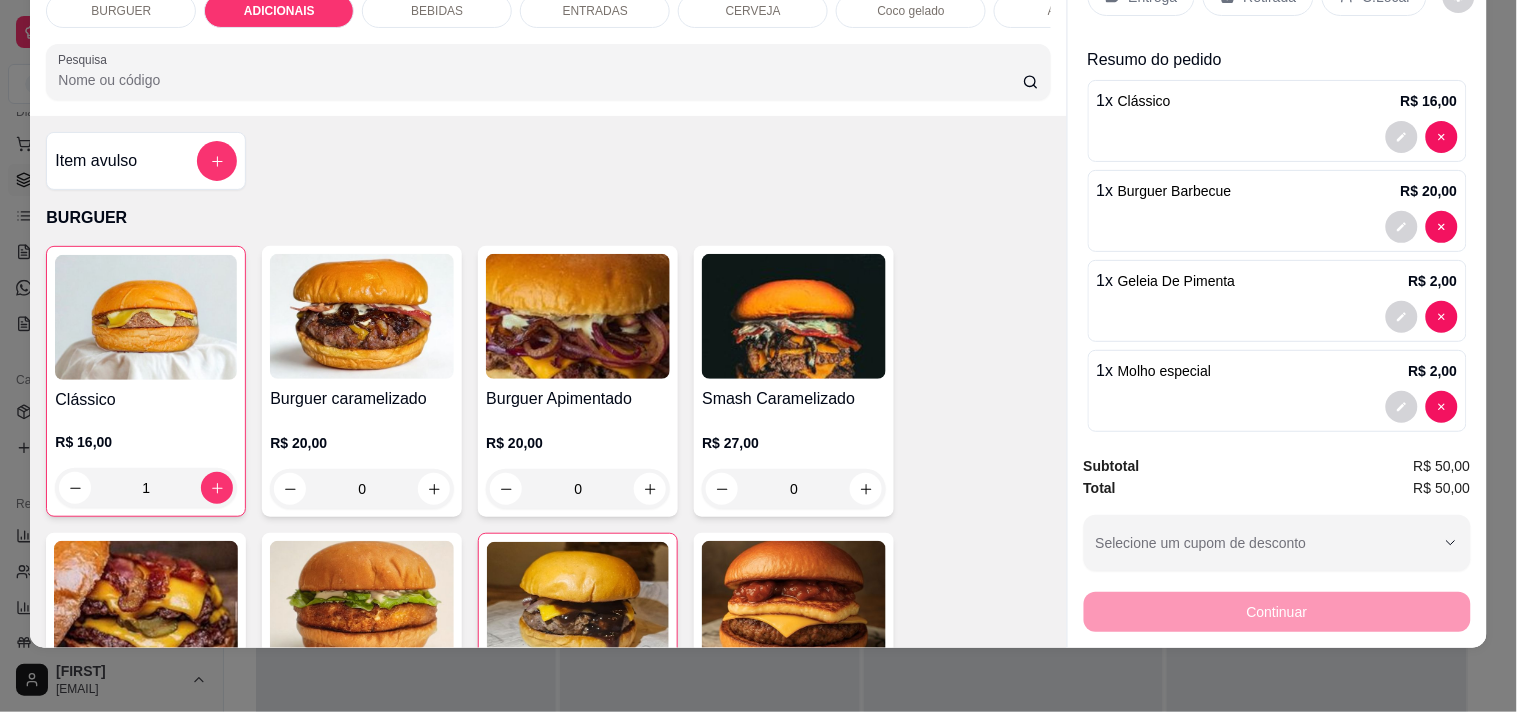 scroll, scrollTop: 88, scrollLeft: 0, axis: vertical 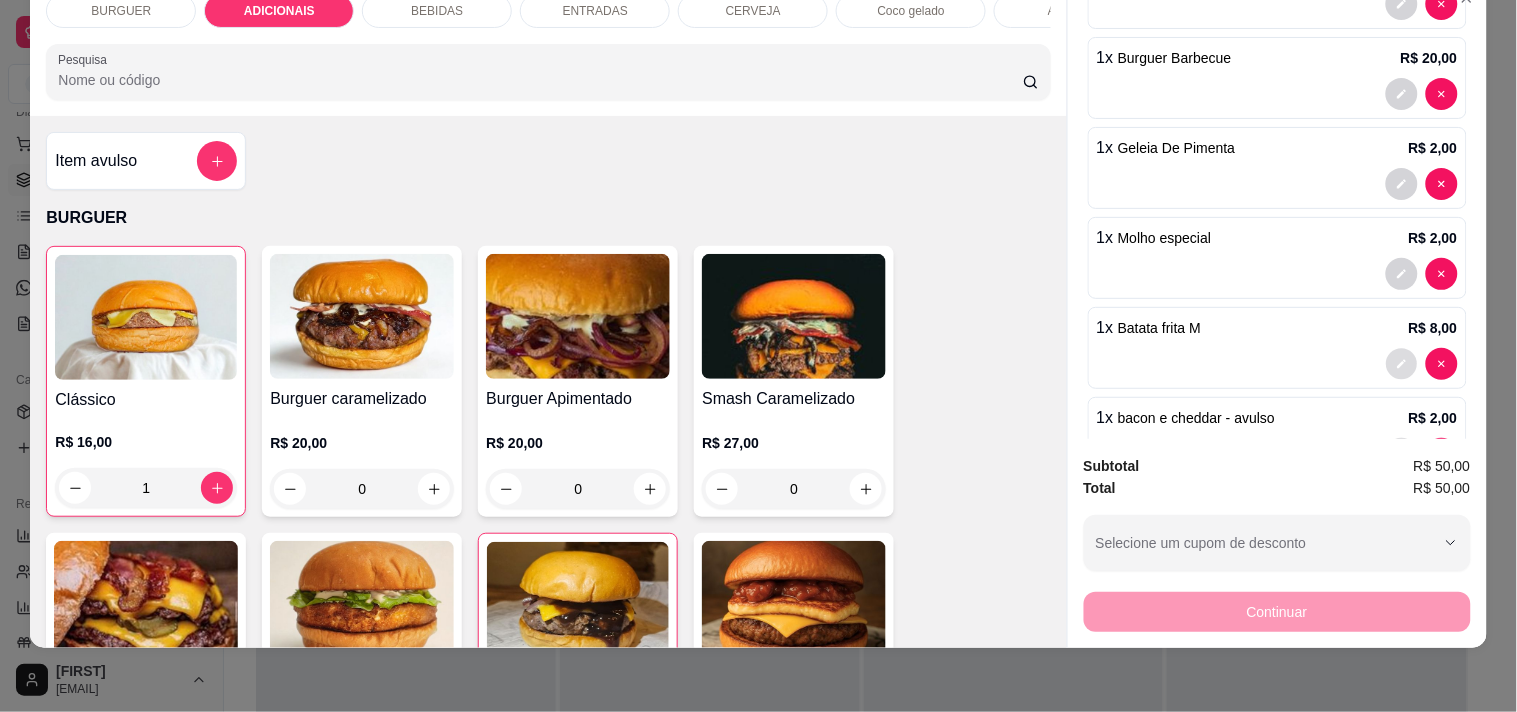 click at bounding box center [1401, 364] 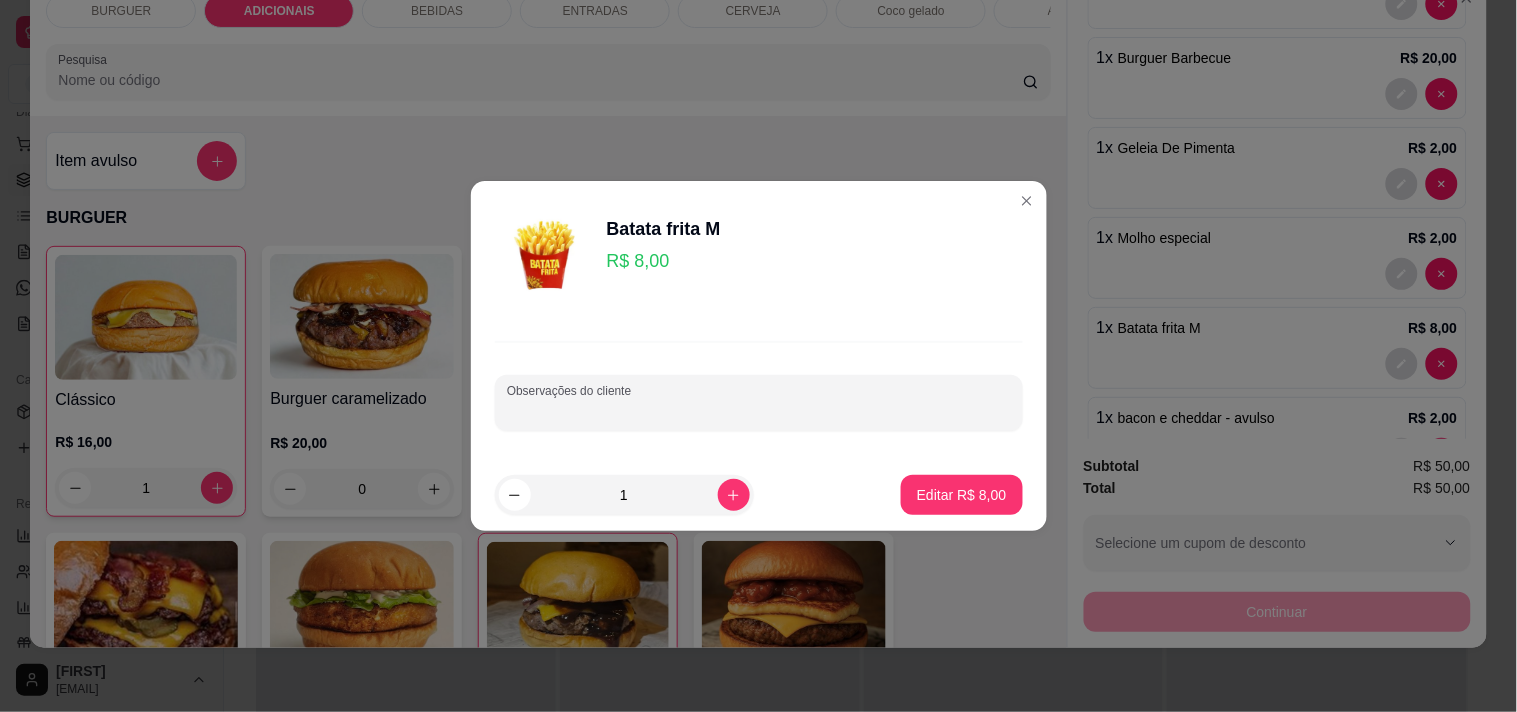 click on "Observações do cliente" at bounding box center [759, 411] 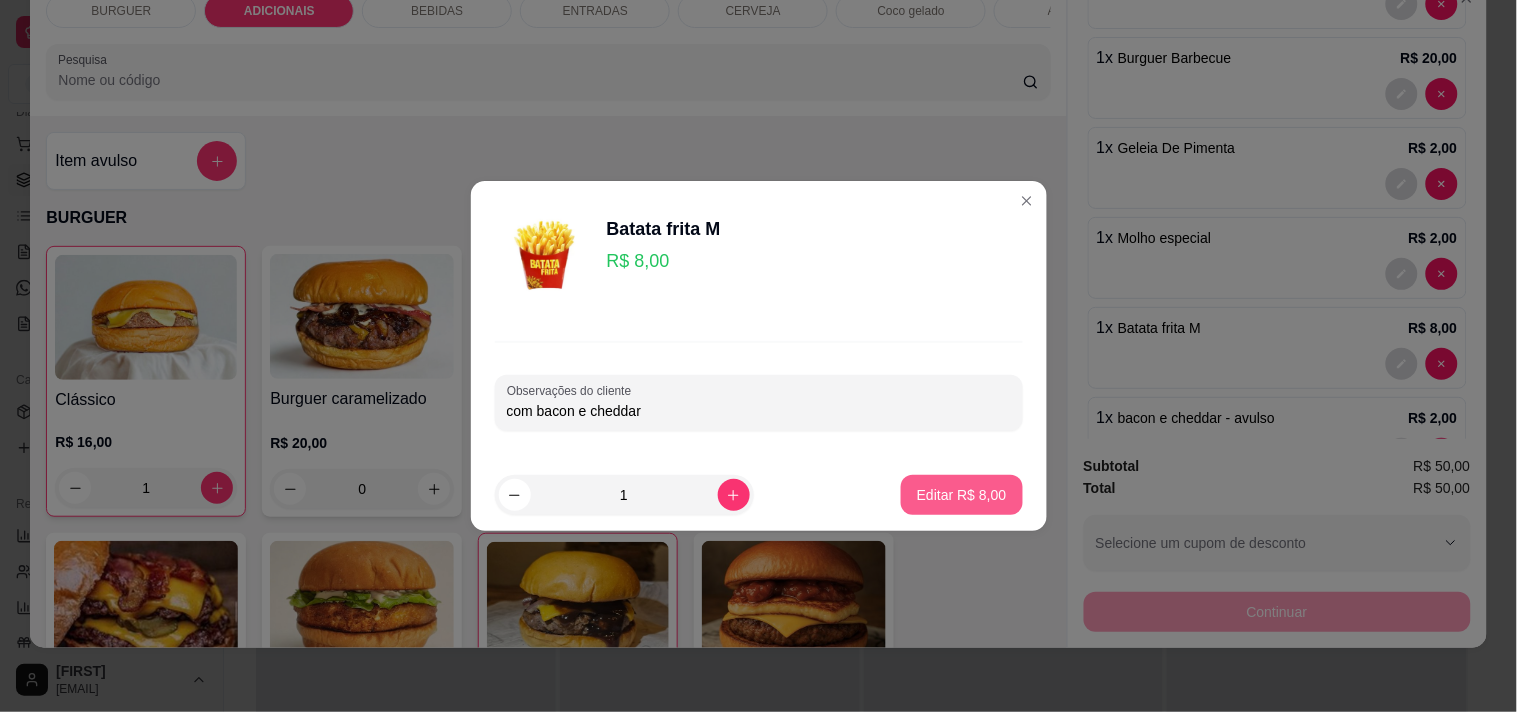type on "com bacon e cheddar" 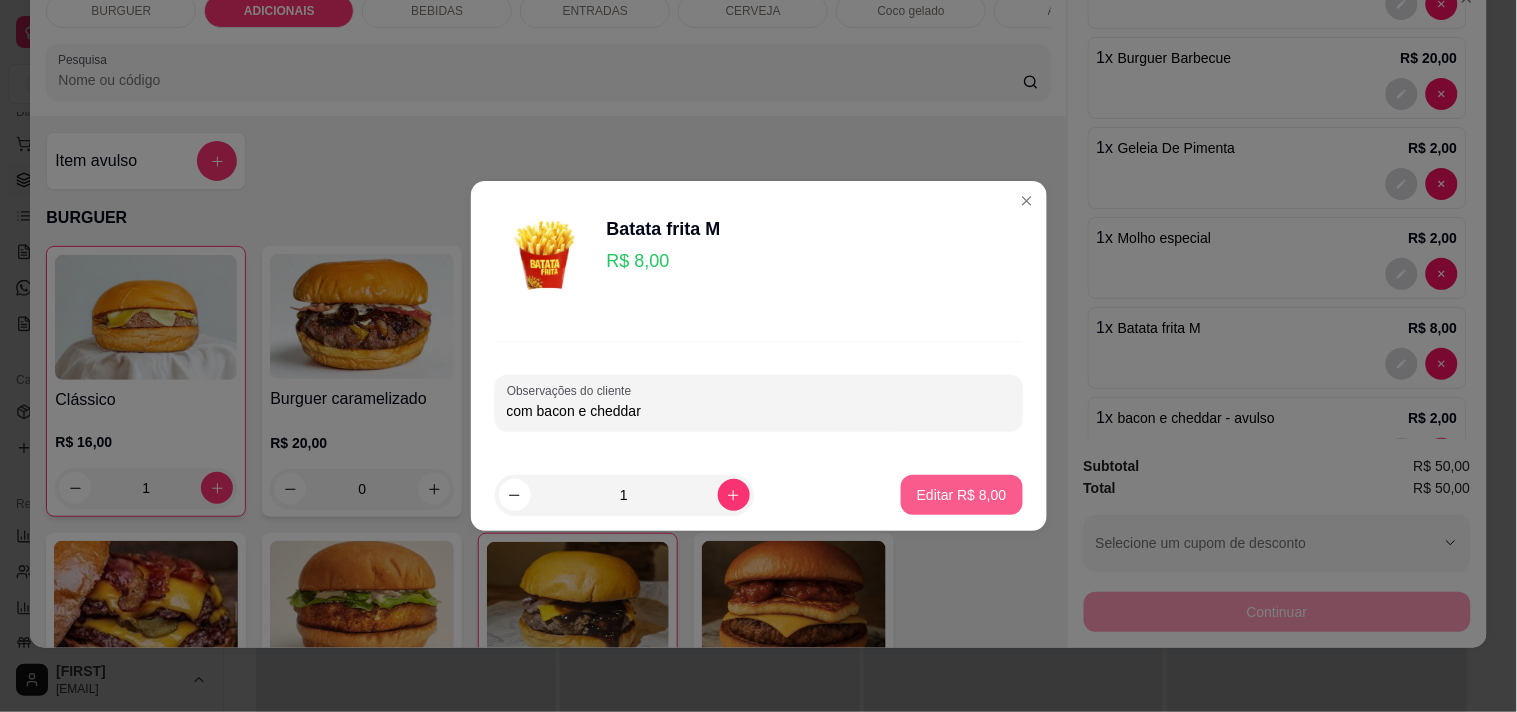click on "Editar   R$ 8,00" at bounding box center (962, 495) 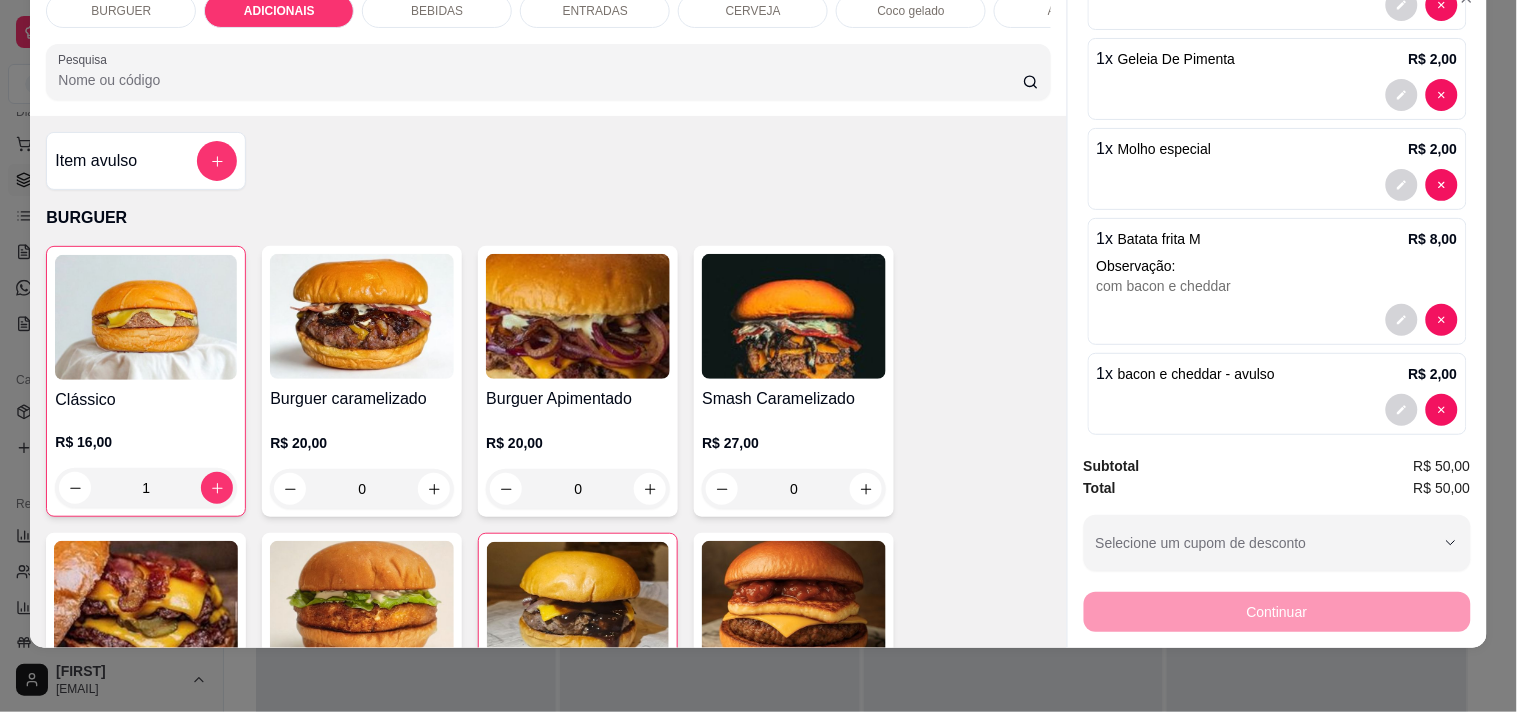 scroll, scrollTop: 291, scrollLeft: 0, axis: vertical 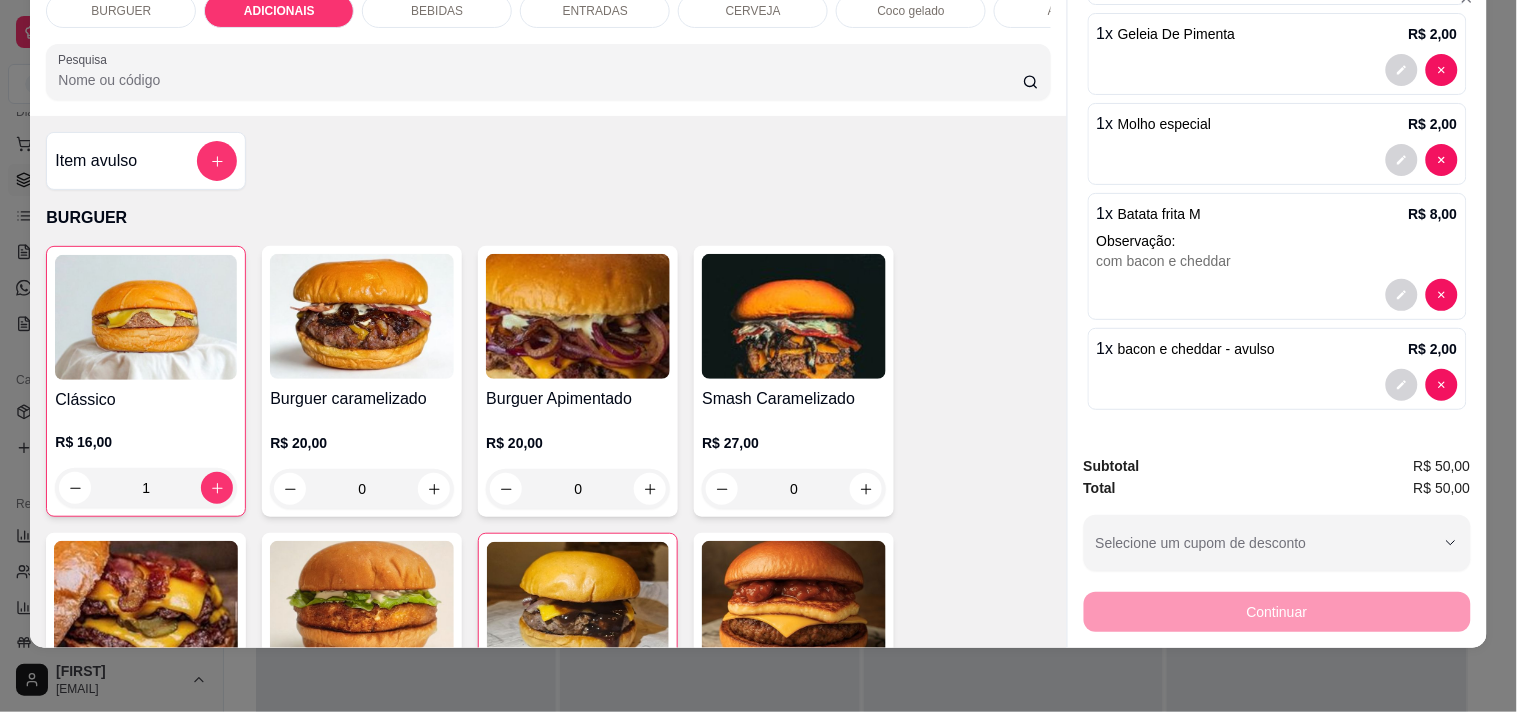 click on "BURGUER ADICIONAIS  BEBIDAS ENTRADAS  CERVEJA  Coco gelado  Abacaxi  Pesquisa" at bounding box center (548, 47) 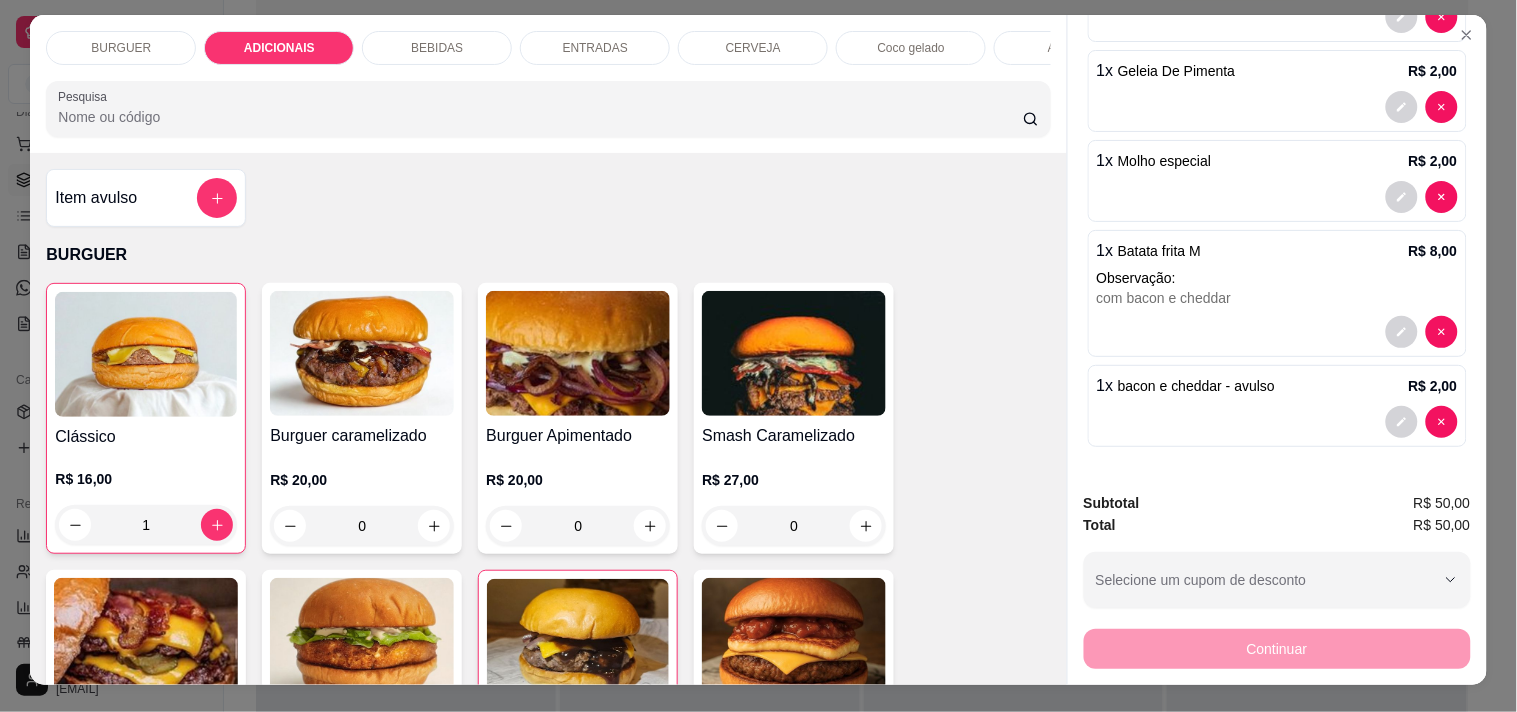 scroll, scrollTop: 0, scrollLeft: 0, axis: both 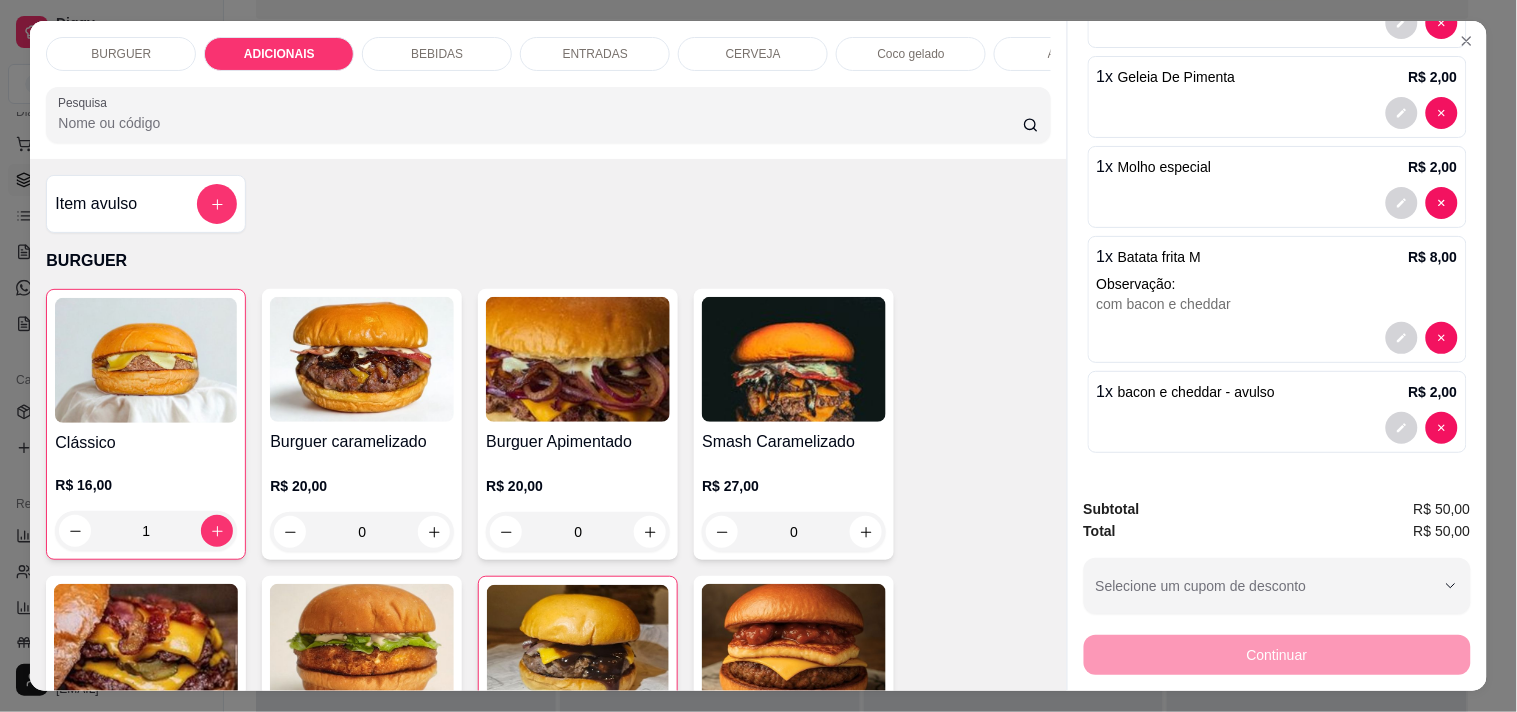 click on "BEBIDAS" at bounding box center (437, 54) 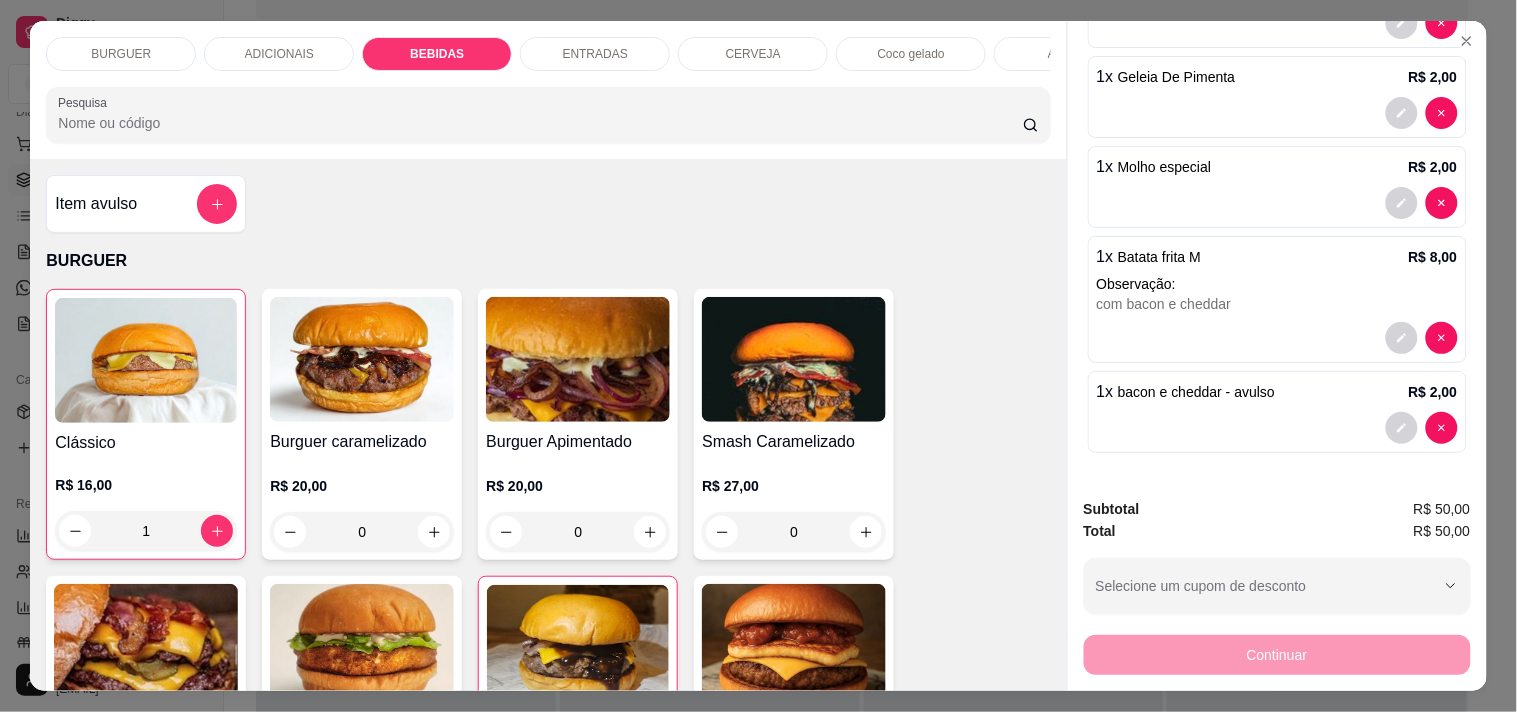 scroll, scrollTop: 1603, scrollLeft: 0, axis: vertical 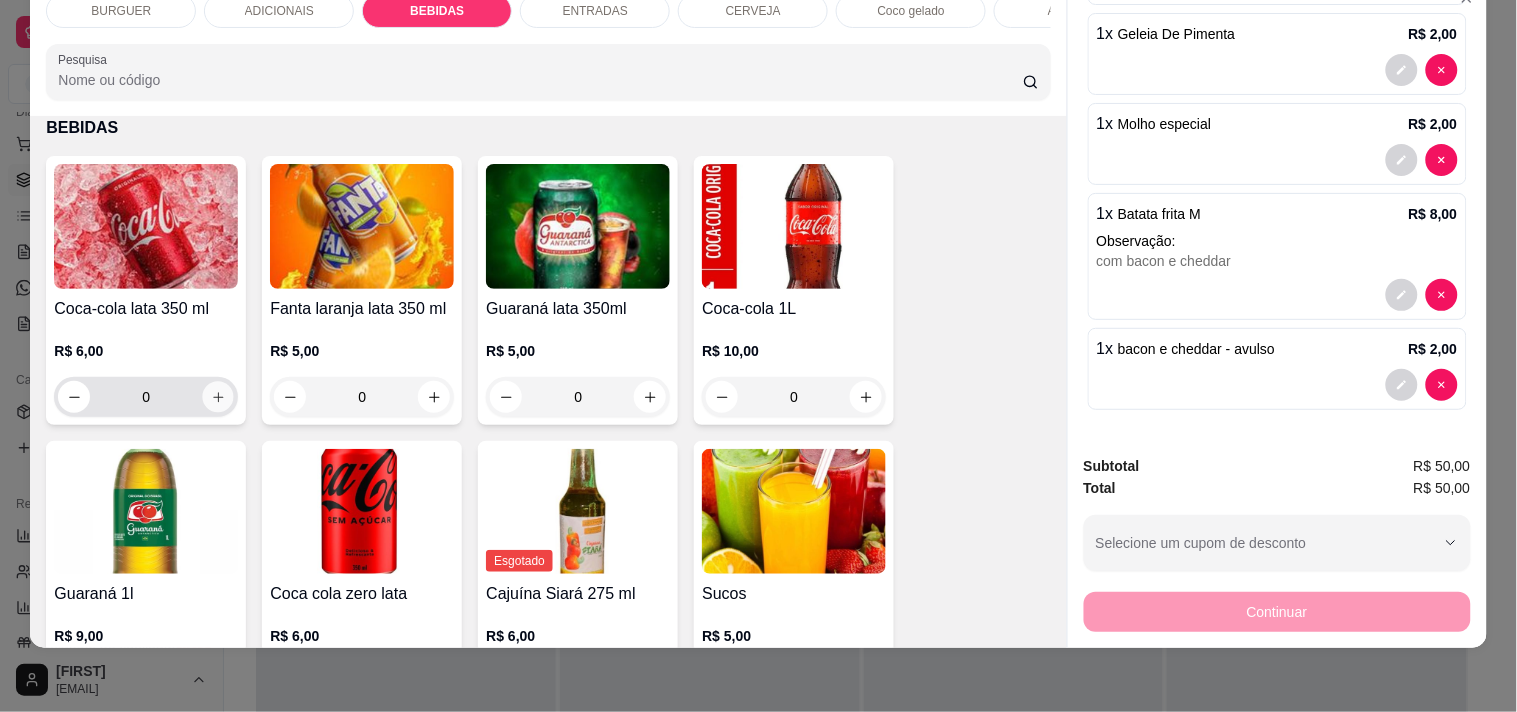 click 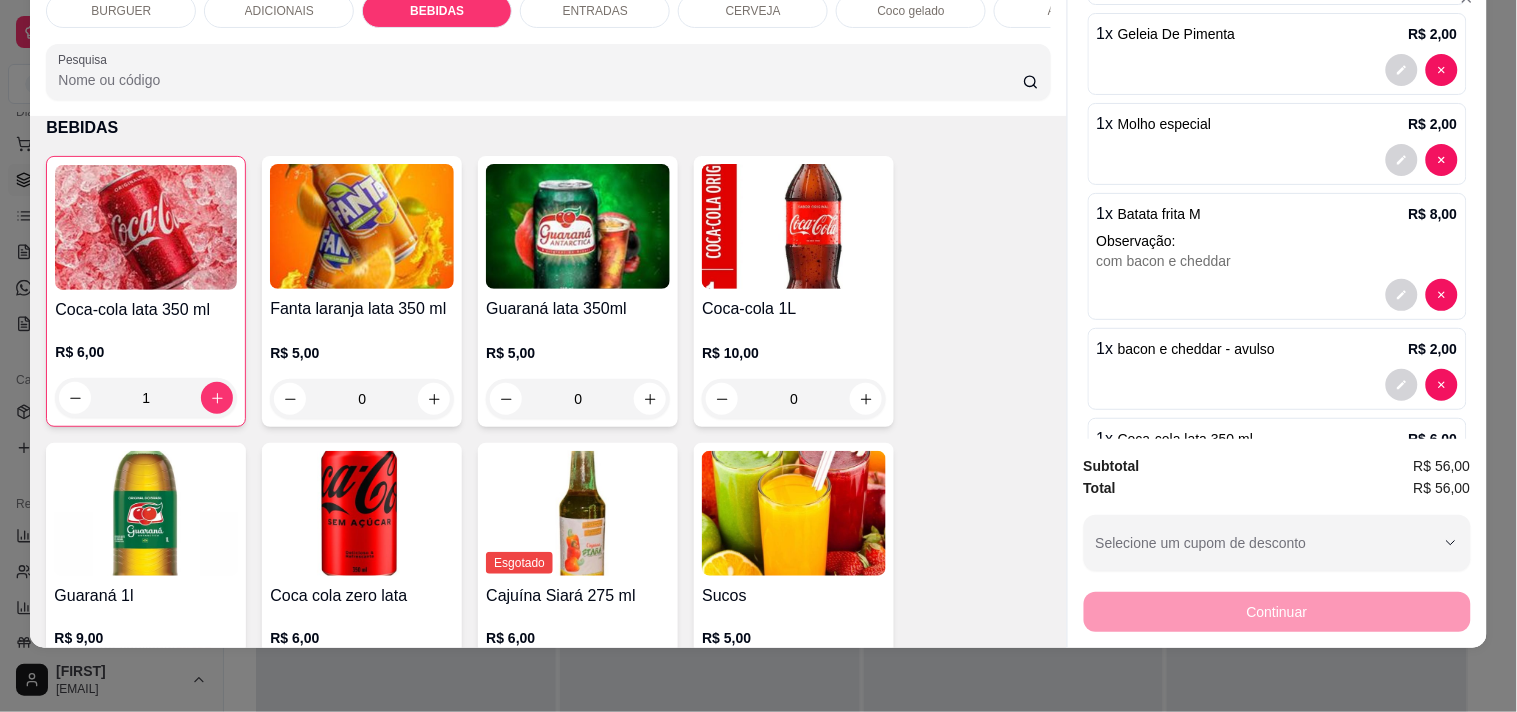 scroll, scrollTop: 6, scrollLeft: 0, axis: vertical 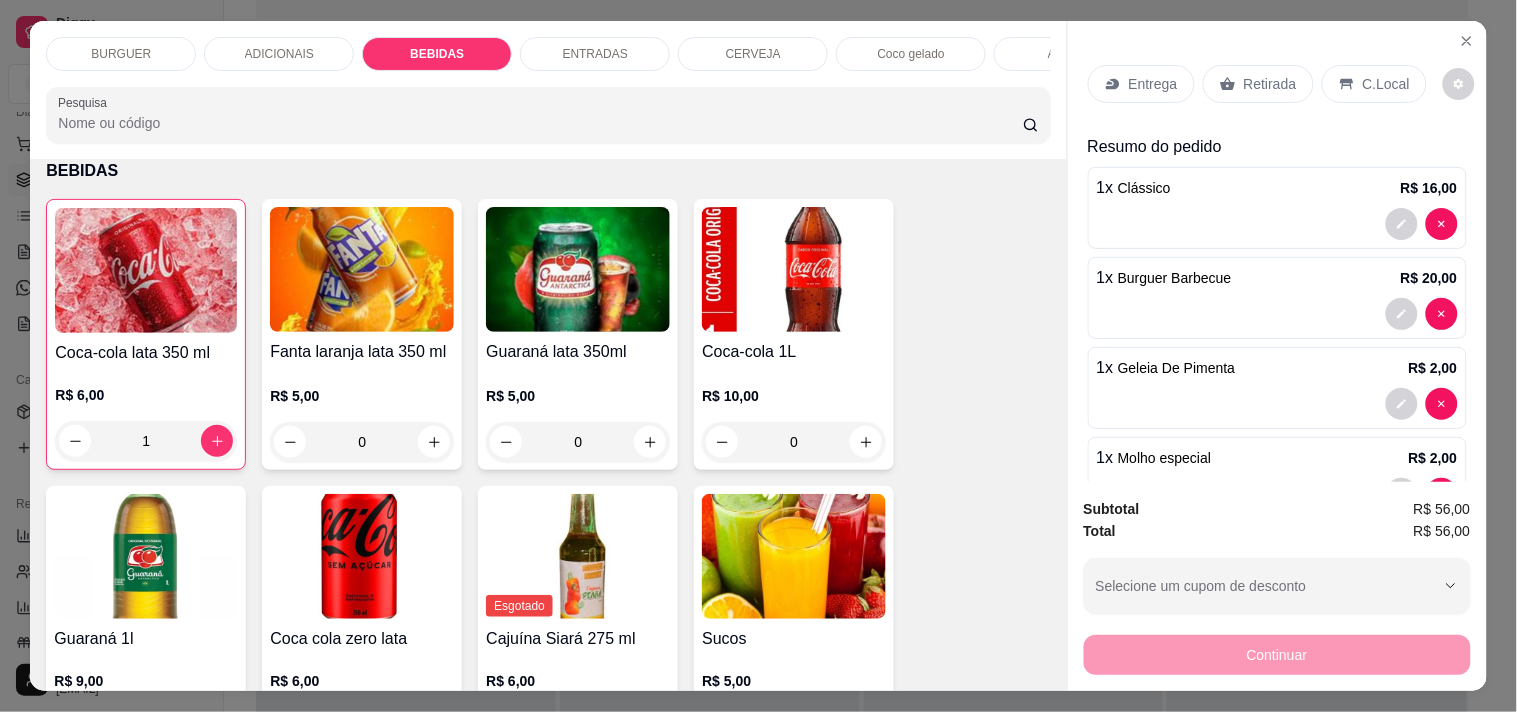 click on "Retirada" at bounding box center (1270, 84) 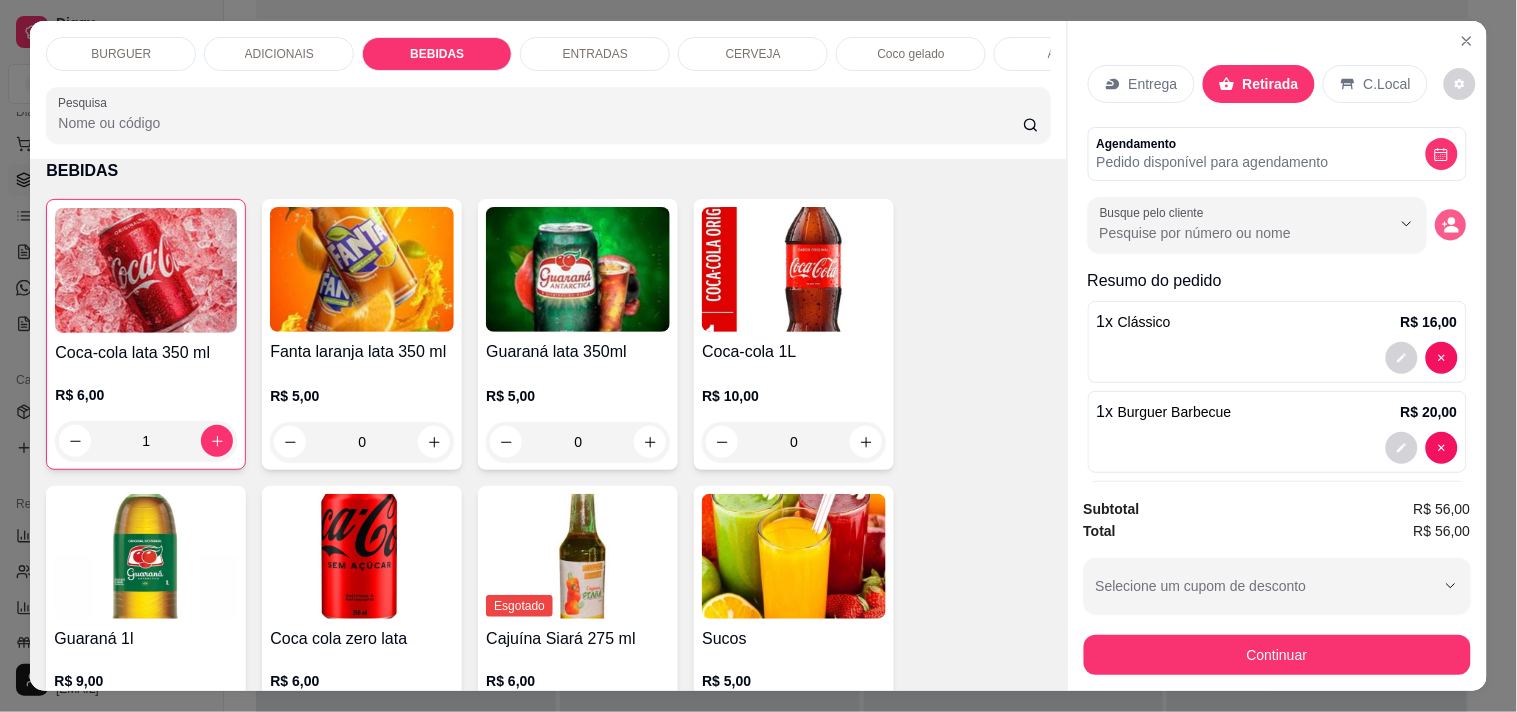 click 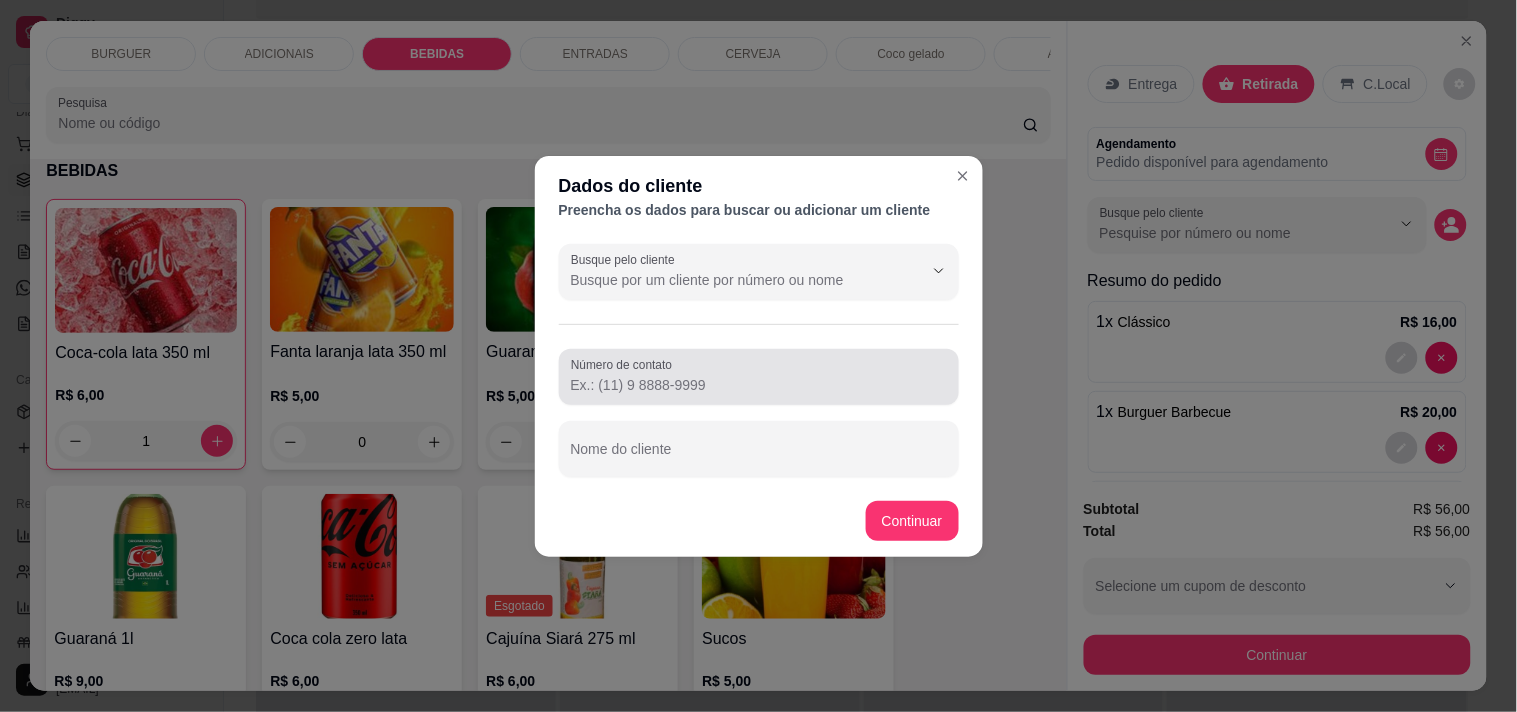 click on "Número de contato" at bounding box center (625, 364) 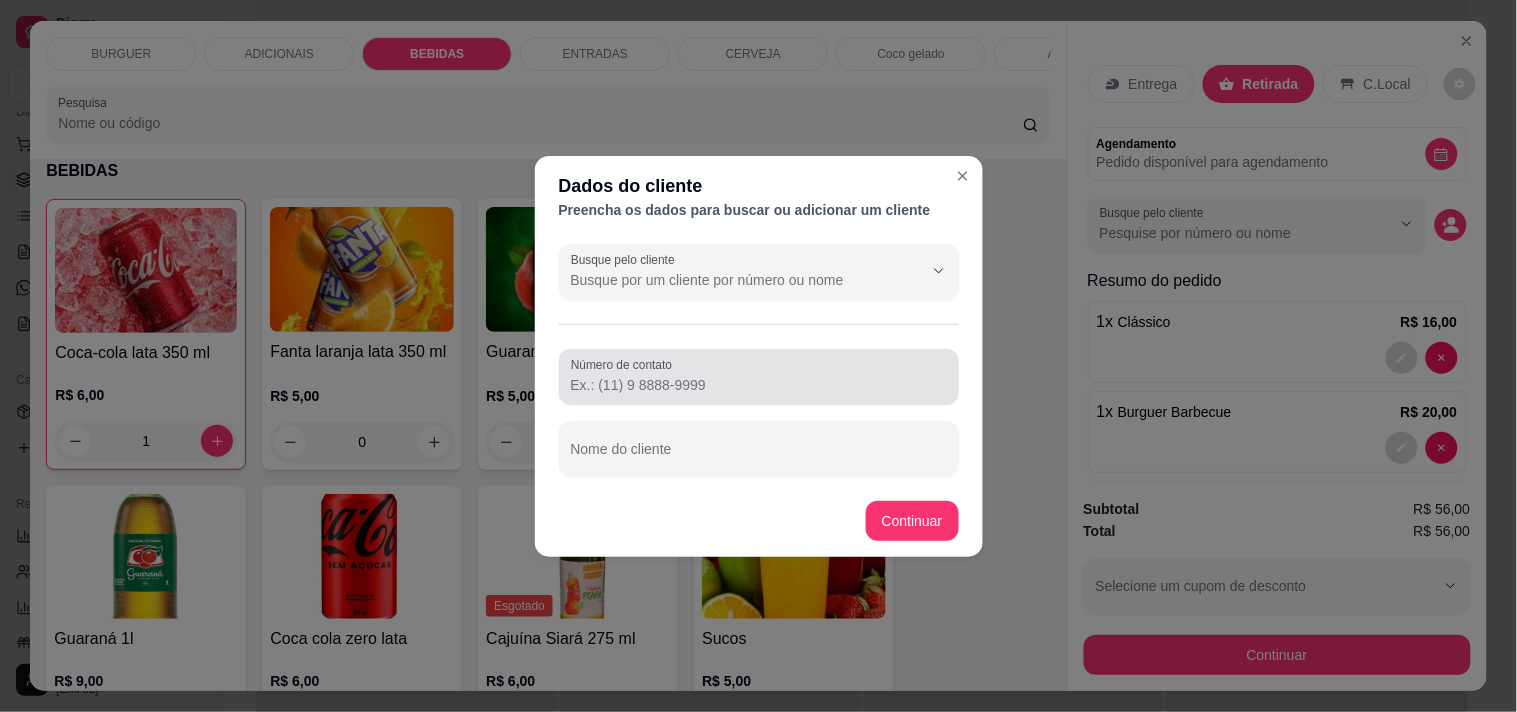 click on "Número de contato" at bounding box center [759, 385] 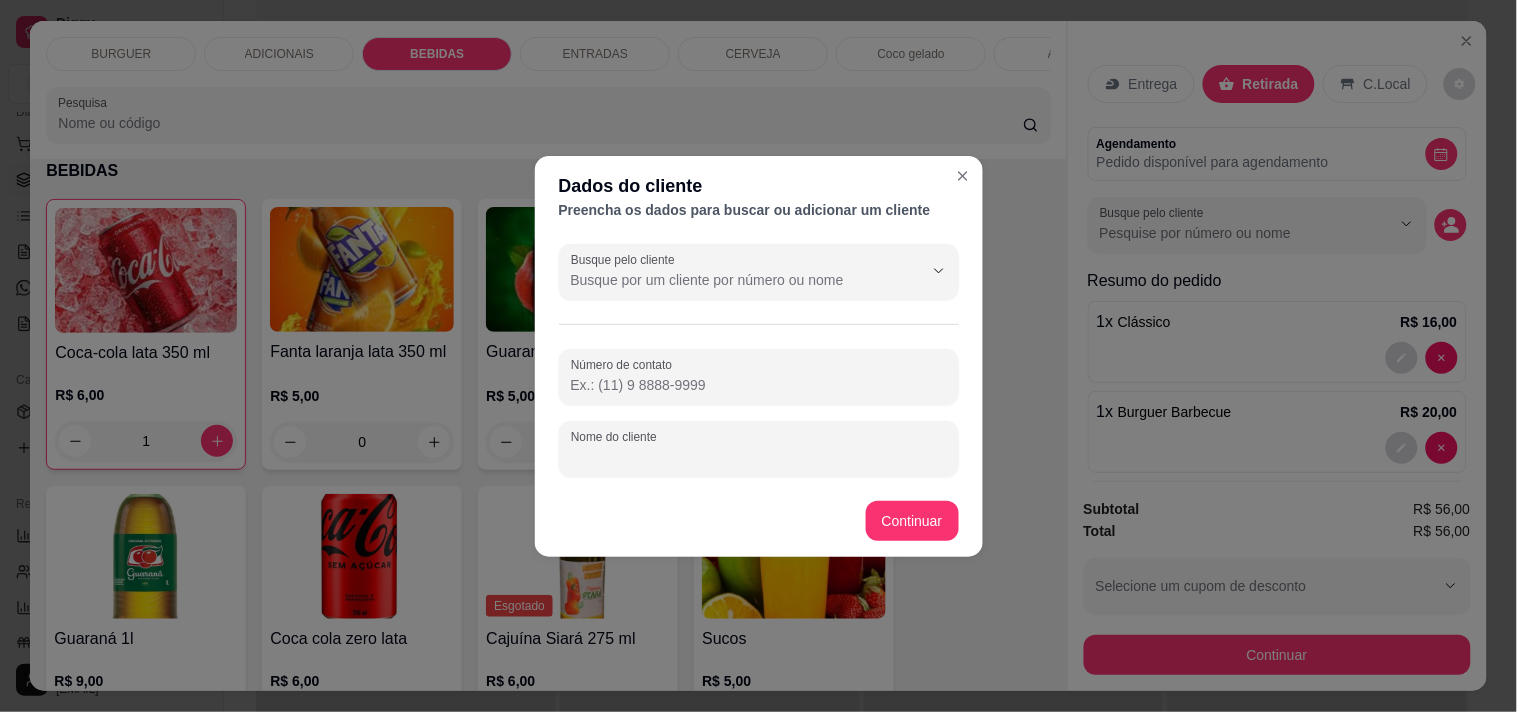 click on "Nome do cliente" at bounding box center (759, 457) 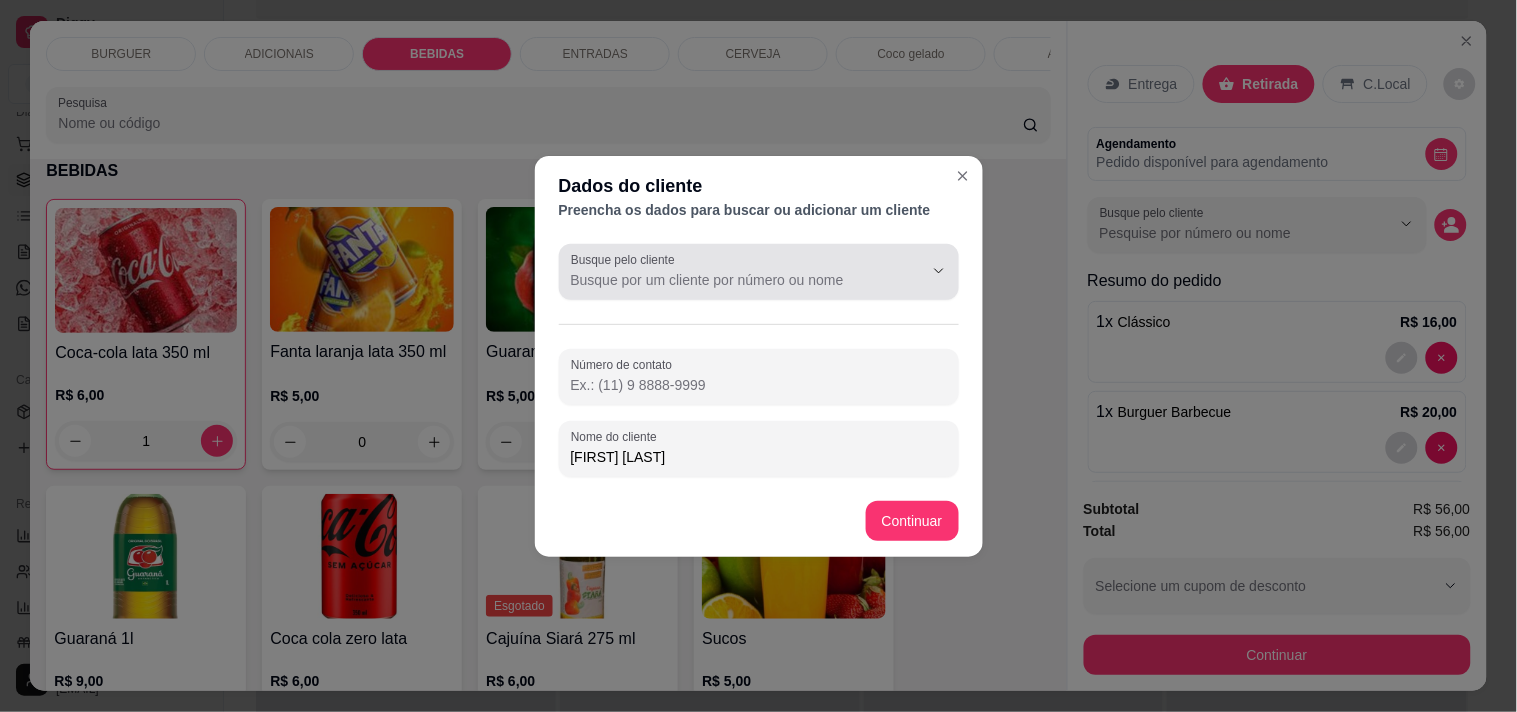 type on "[FIRST] [LAST]" 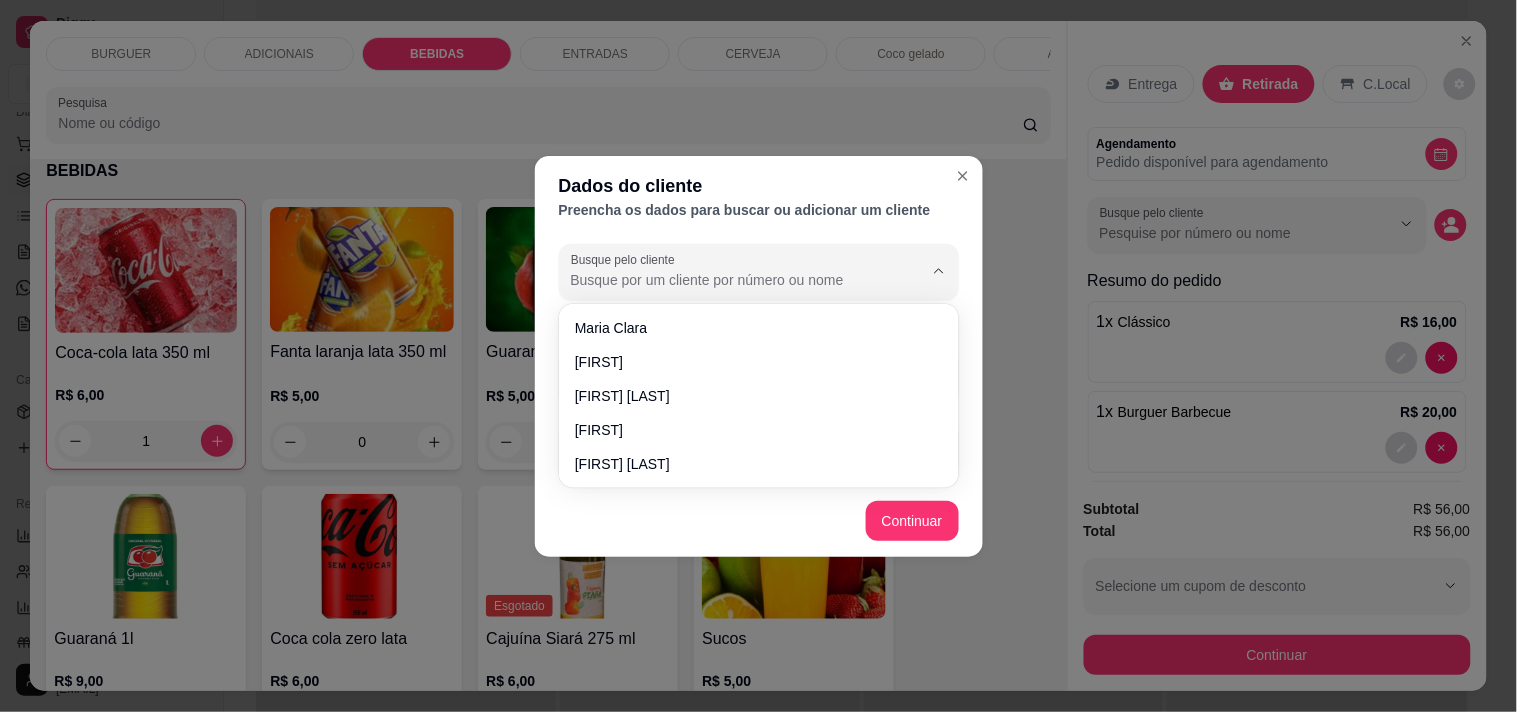 click on "Busque pelo cliente" at bounding box center [731, 280] 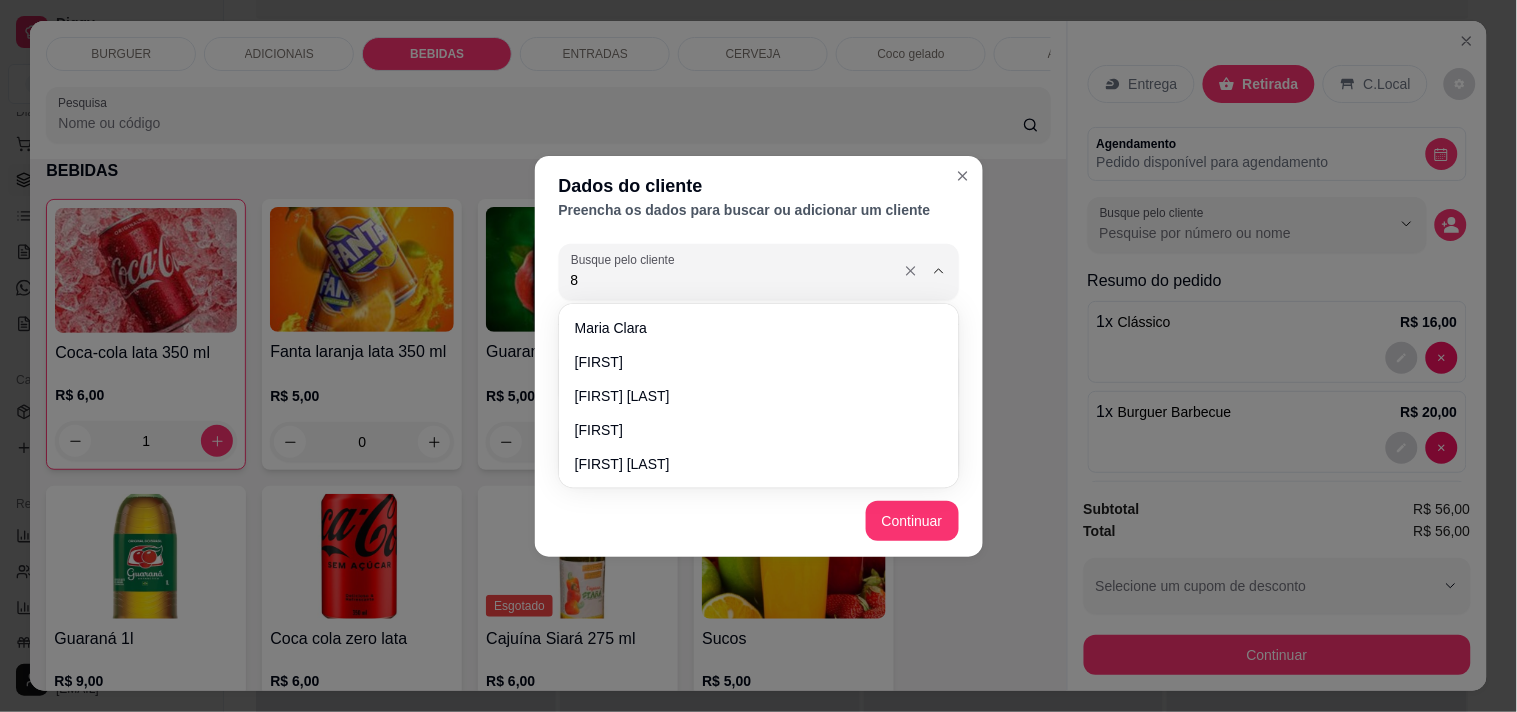 type on "86" 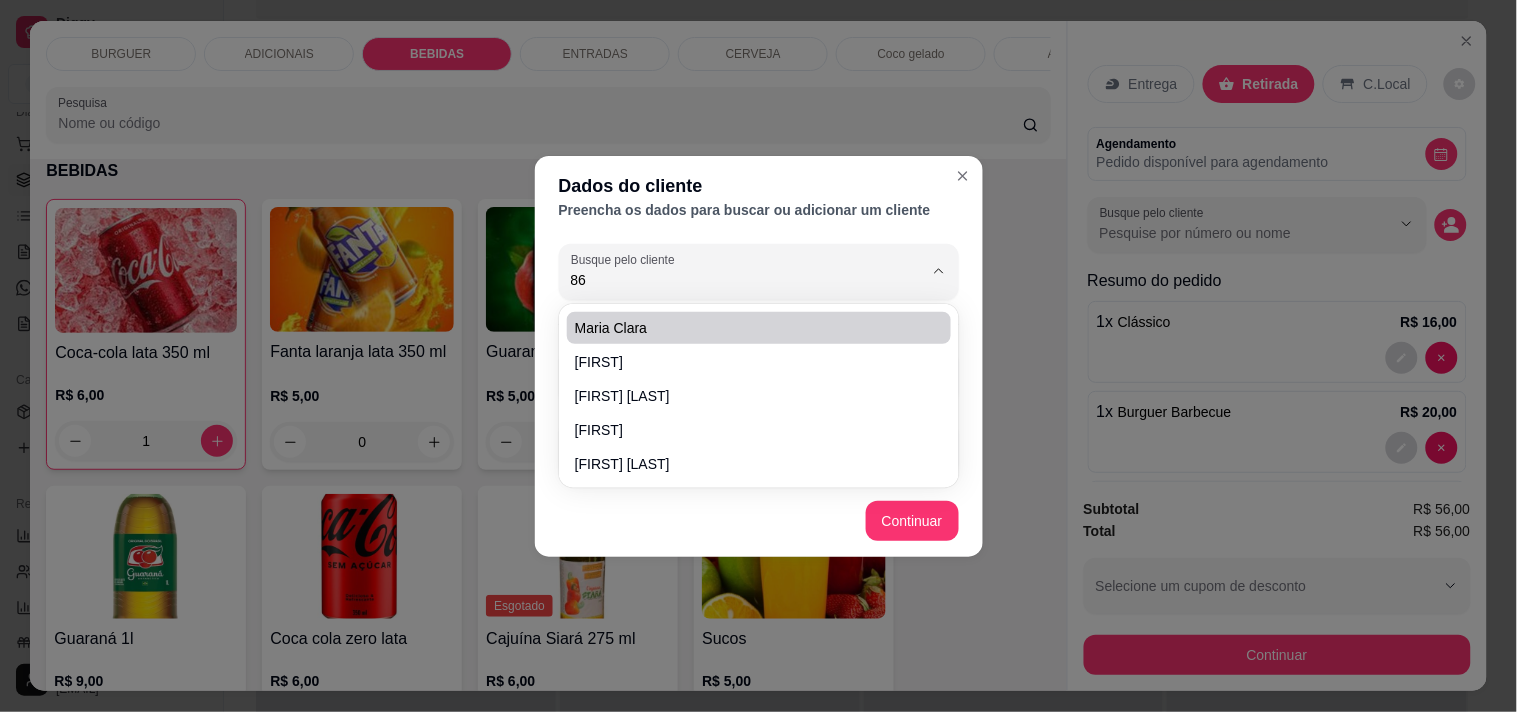 click on "Dados do cliente Preencha os dados para buscar ou adicionar um cliente Busque pelo cliente [PHONE] Número de contato Nome do cliente [FIRST] [LAST] Continuar" at bounding box center (758, 356) 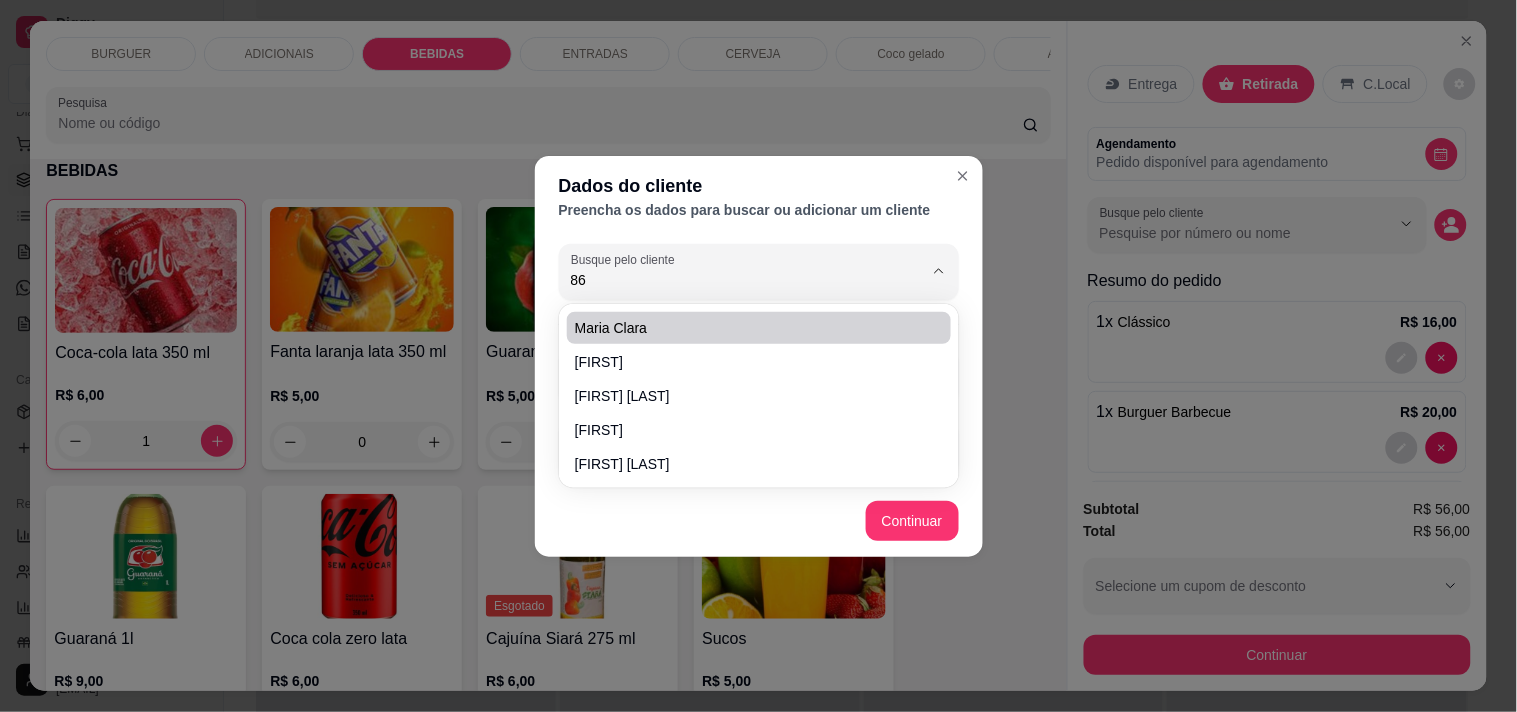 type 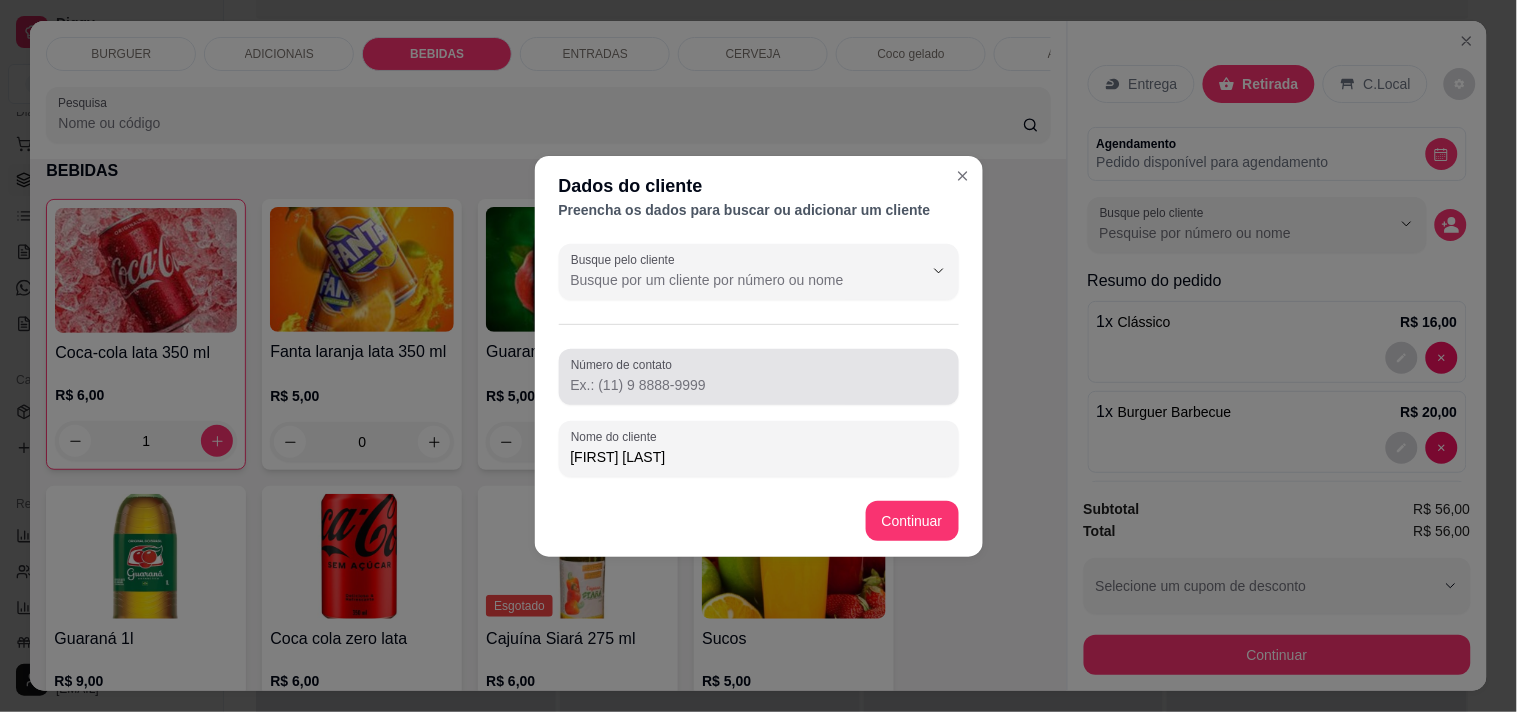 click at bounding box center (759, 377) 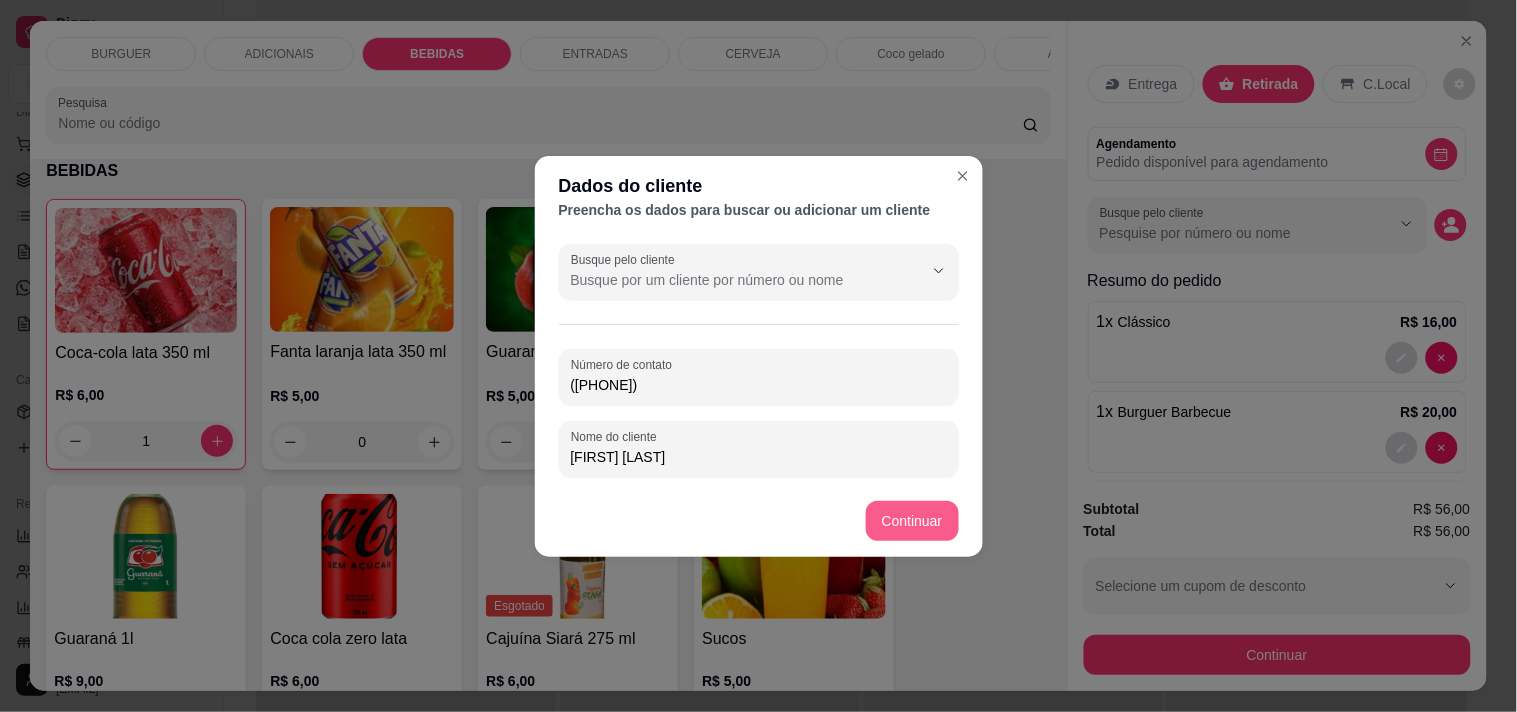 type on "([PHONE])" 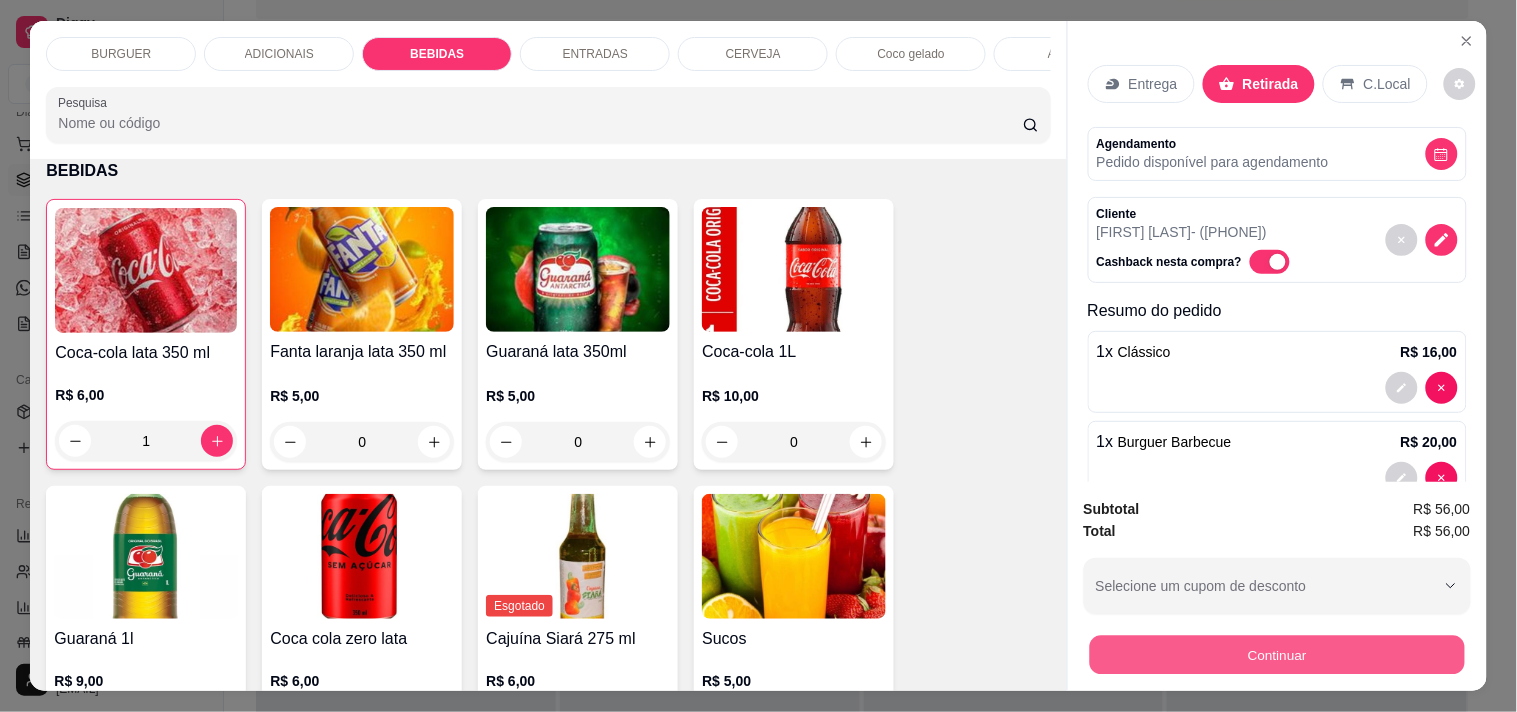 click on "Continuar" at bounding box center (1276, 654) 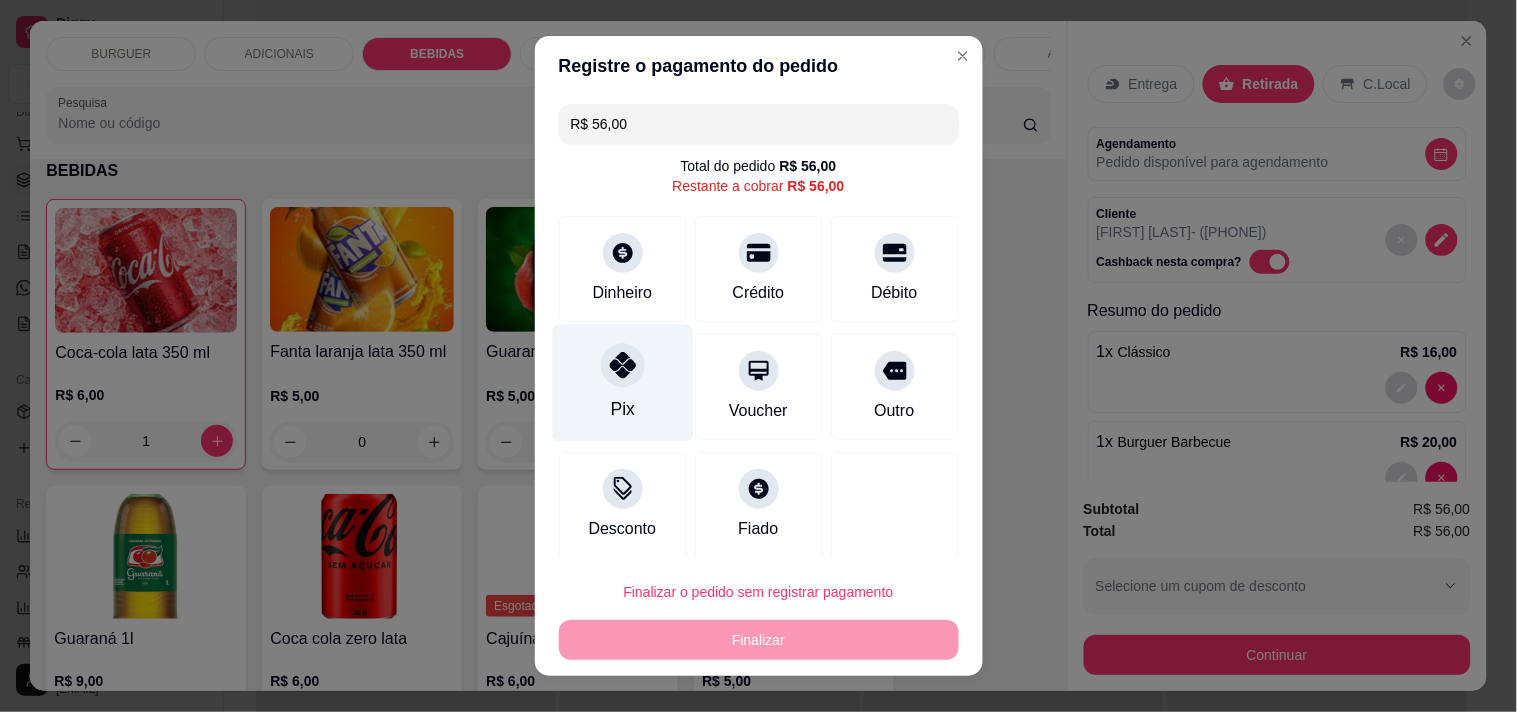 click on "Pix" at bounding box center [622, 382] 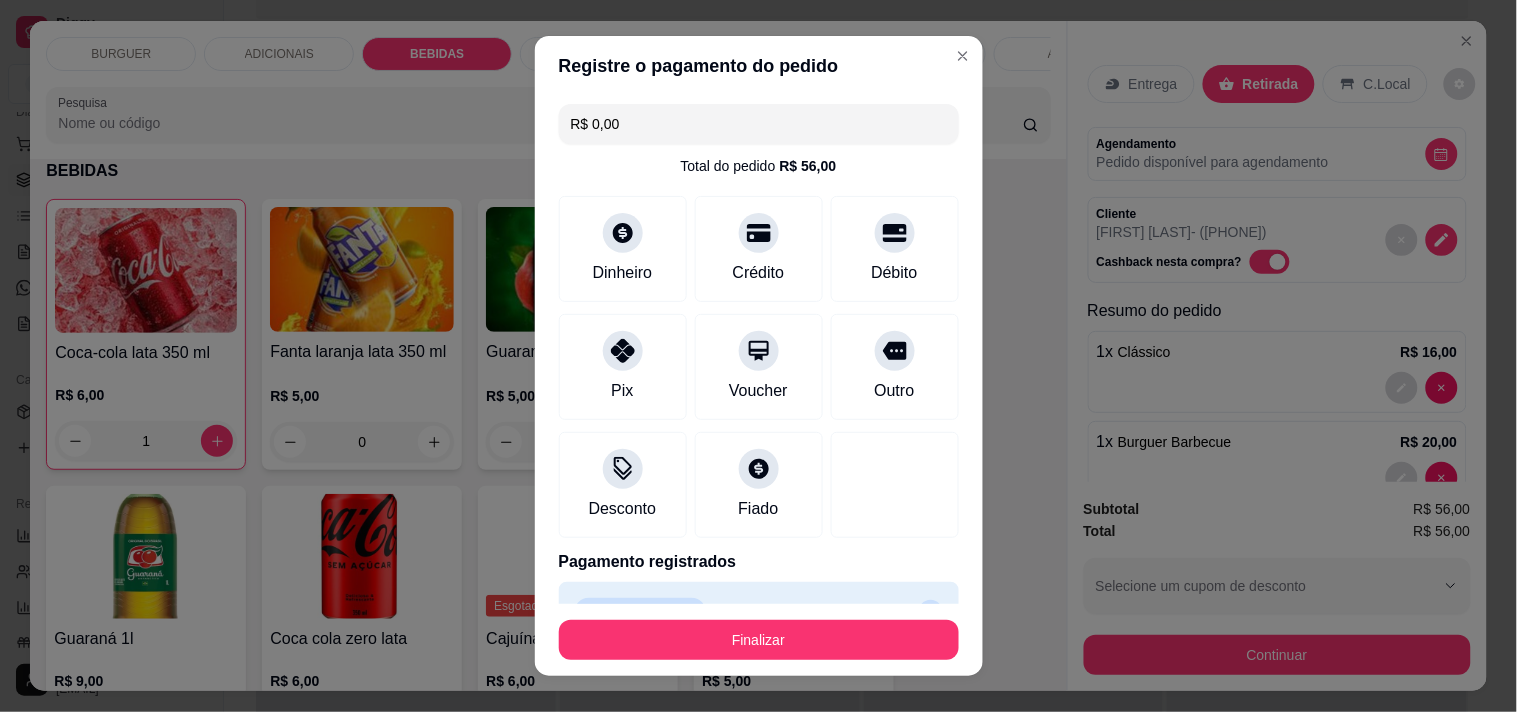 scroll, scrollTop: 44, scrollLeft: 0, axis: vertical 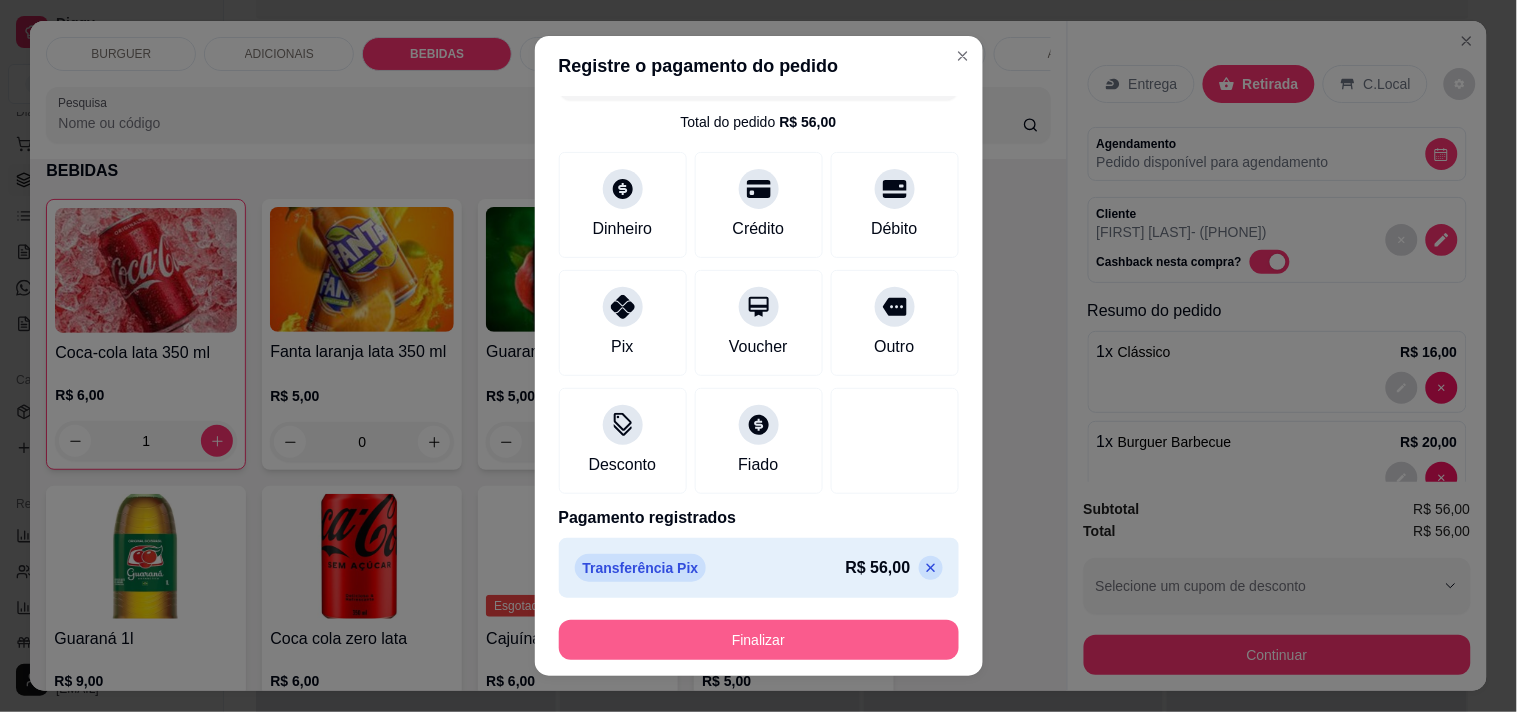click on "Finalizar" at bounding box center (759, 640) 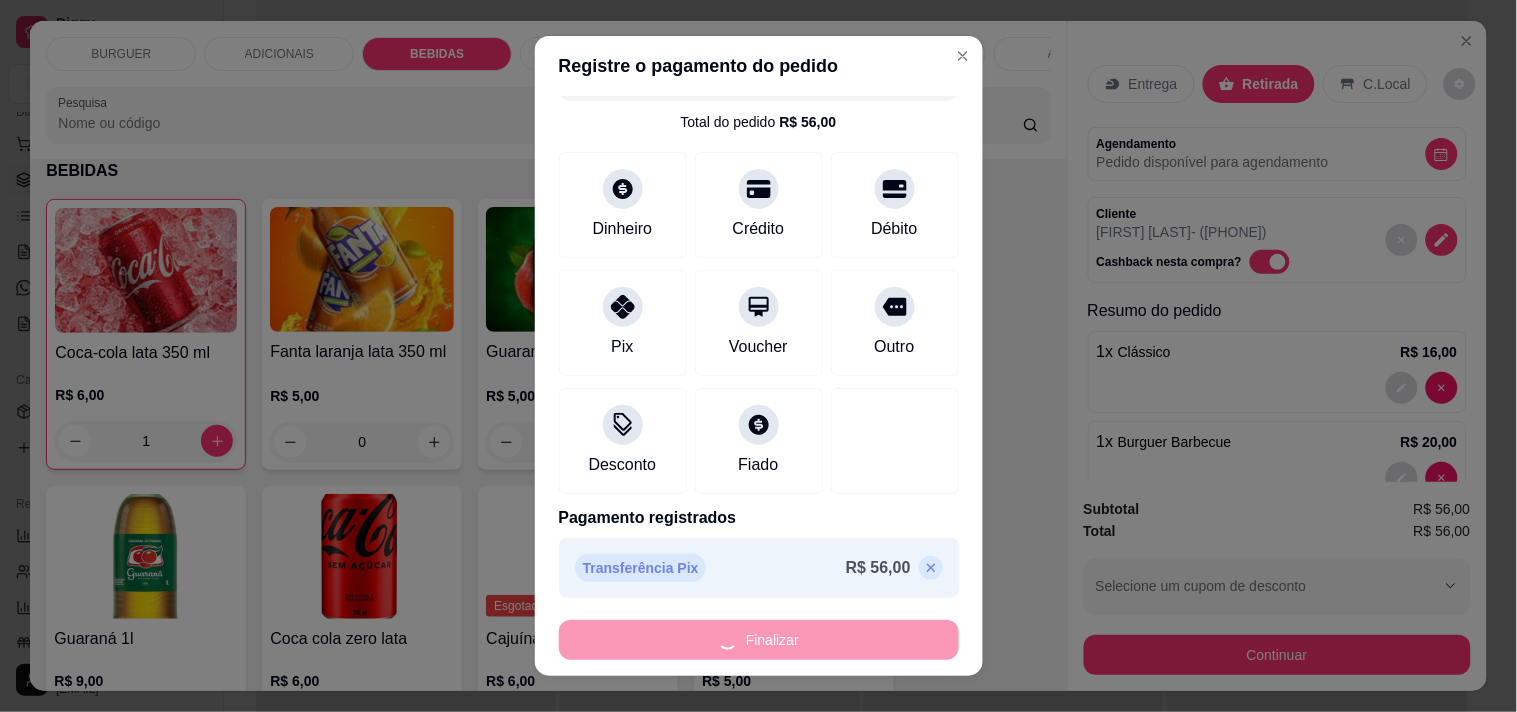 type on "0" 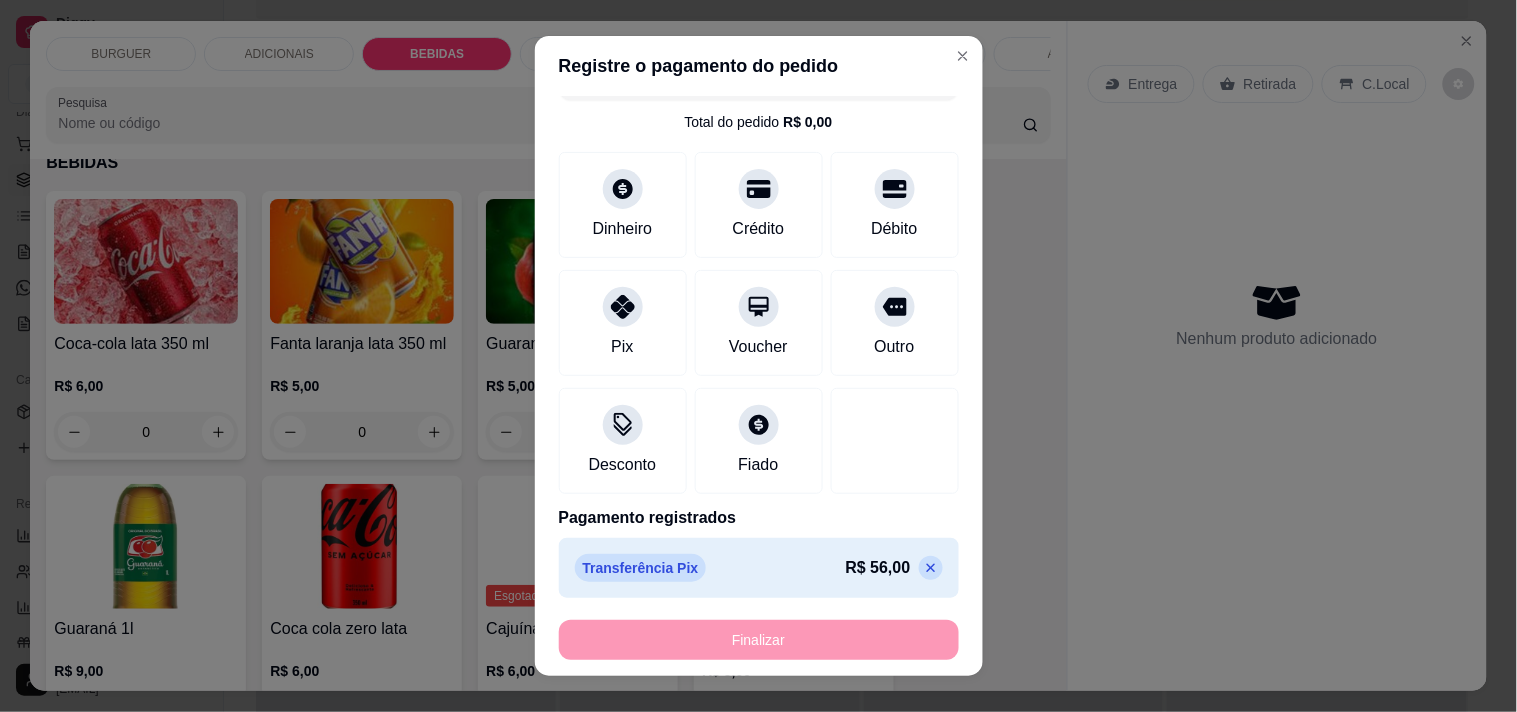 type on "-R$ 56,00" 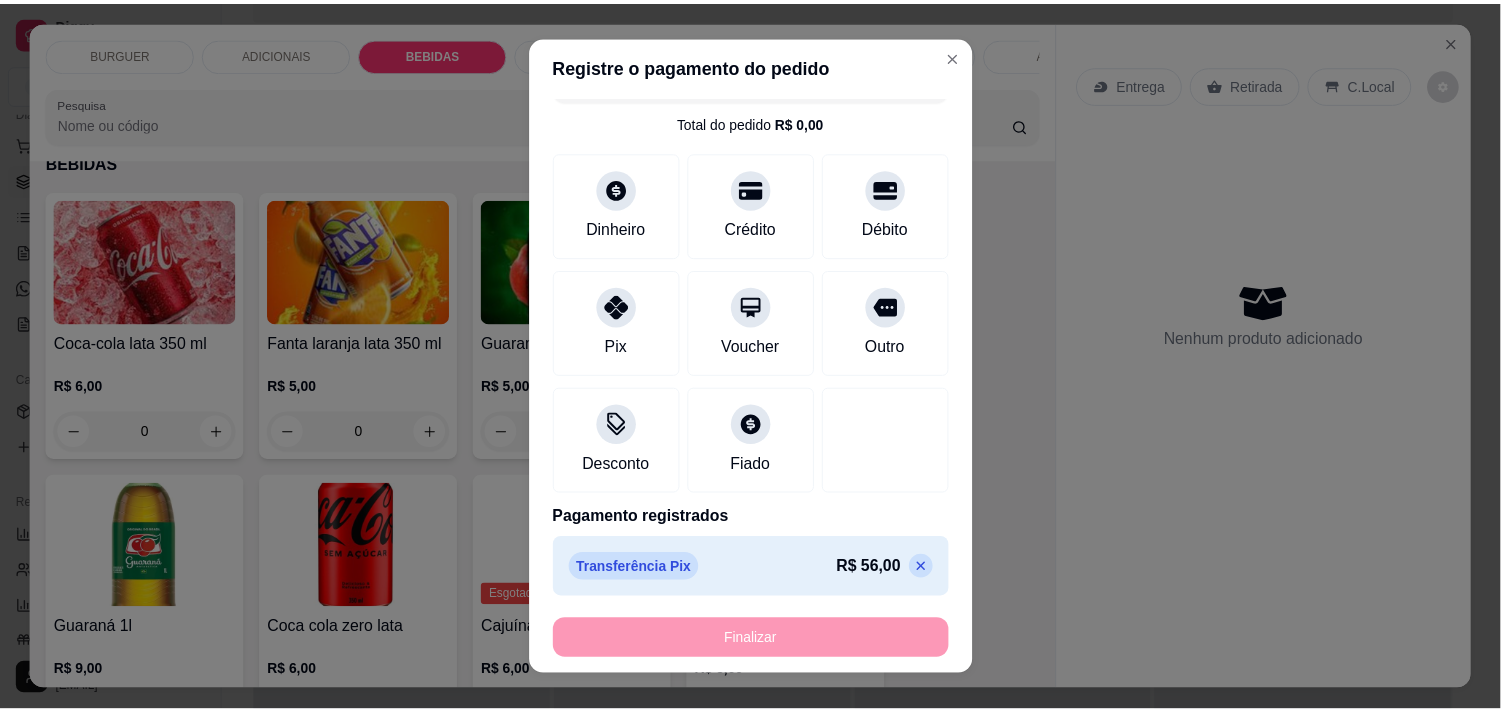 scroll, scrollTop: 1594, scrollLeft: 0, axis: vertical 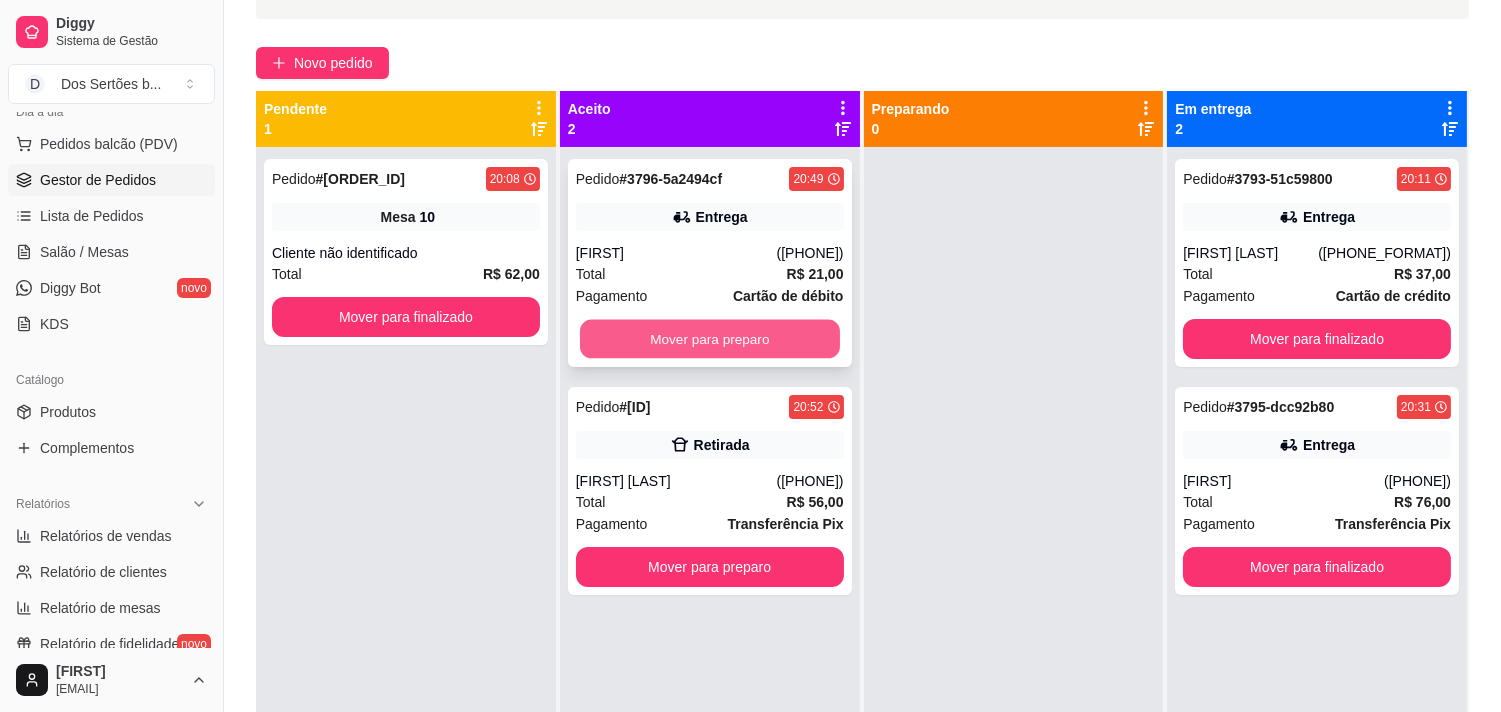 click on "Mover para preparo" at bounding box center [710, 339] 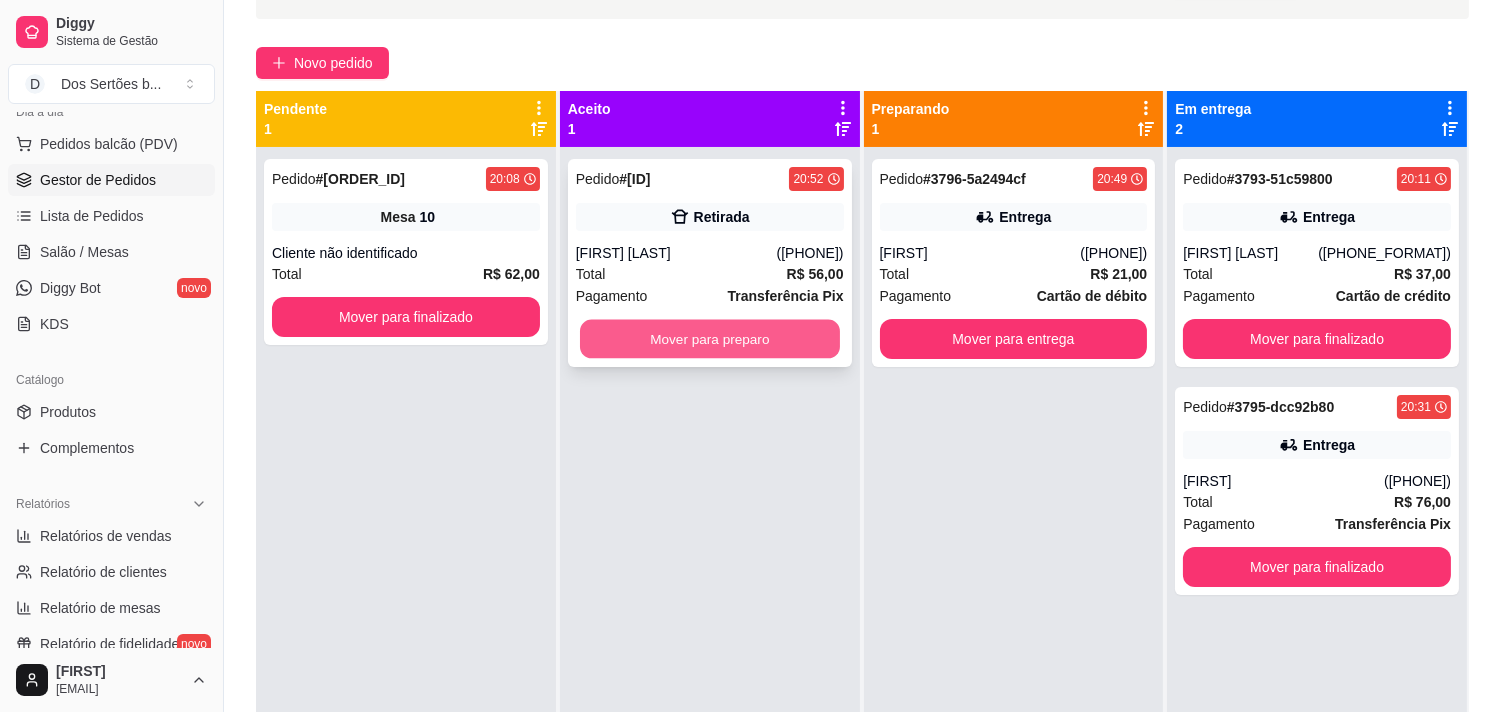 click on "Mover para preparo" at bounding box center [710, 339] 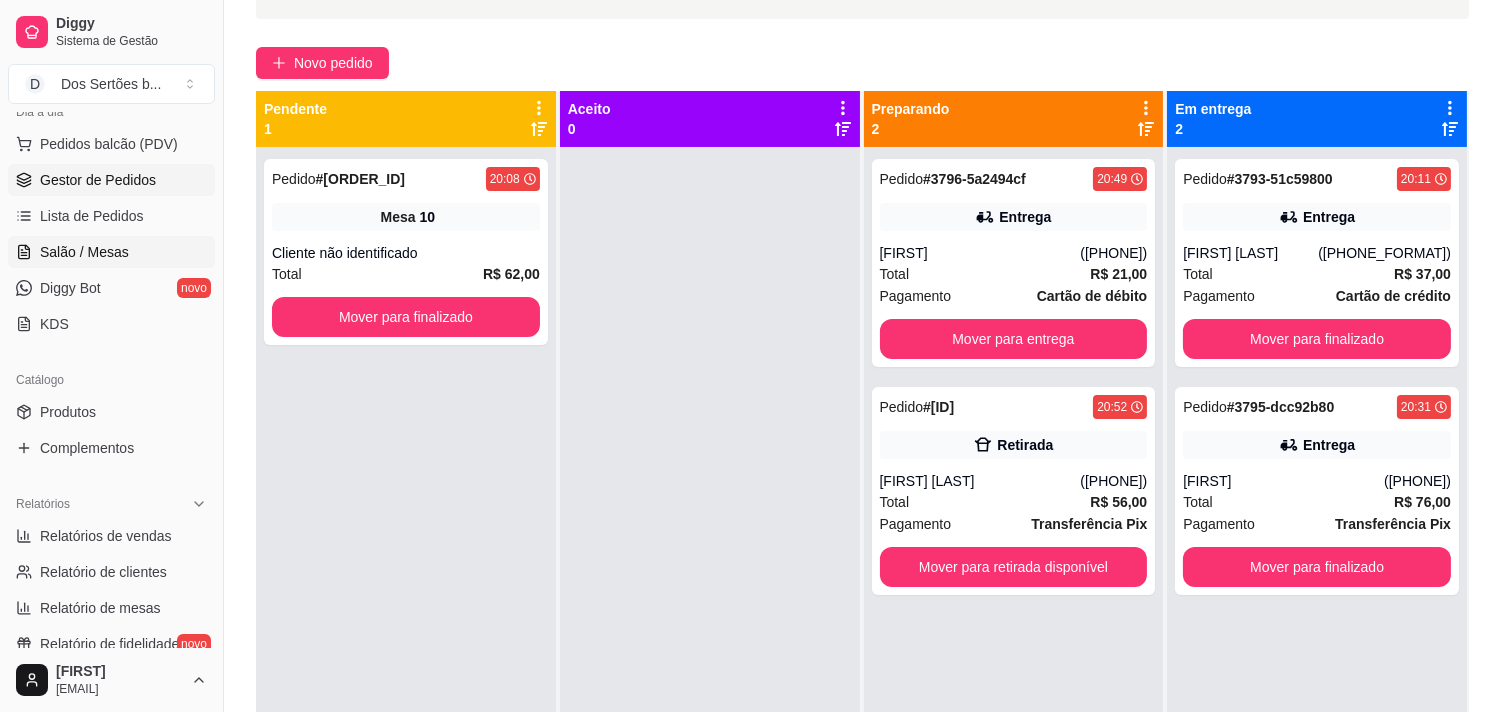 click on "Salão / Mesas" at bounding box center (111, 252) 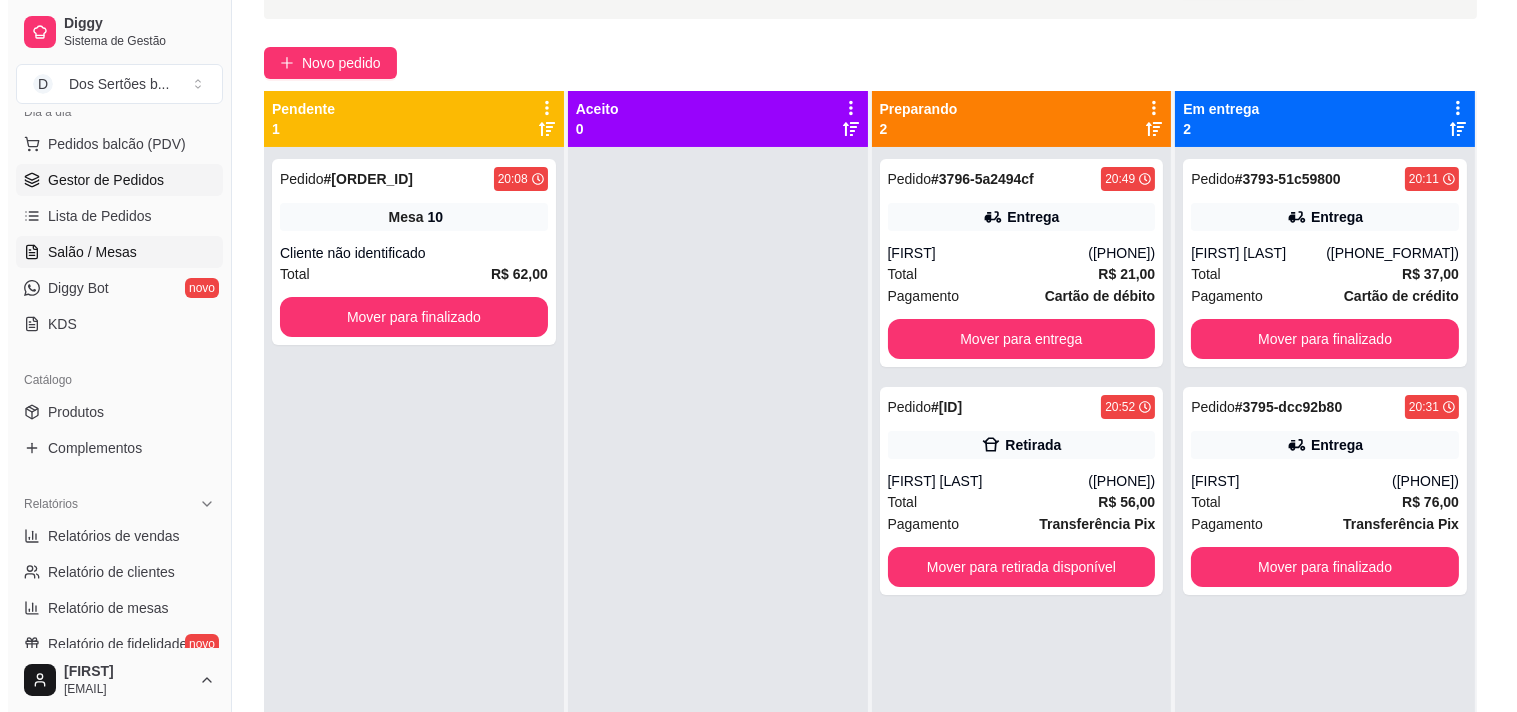 scroll, scrollTop: 0, scrollLeft: 0, axis: both 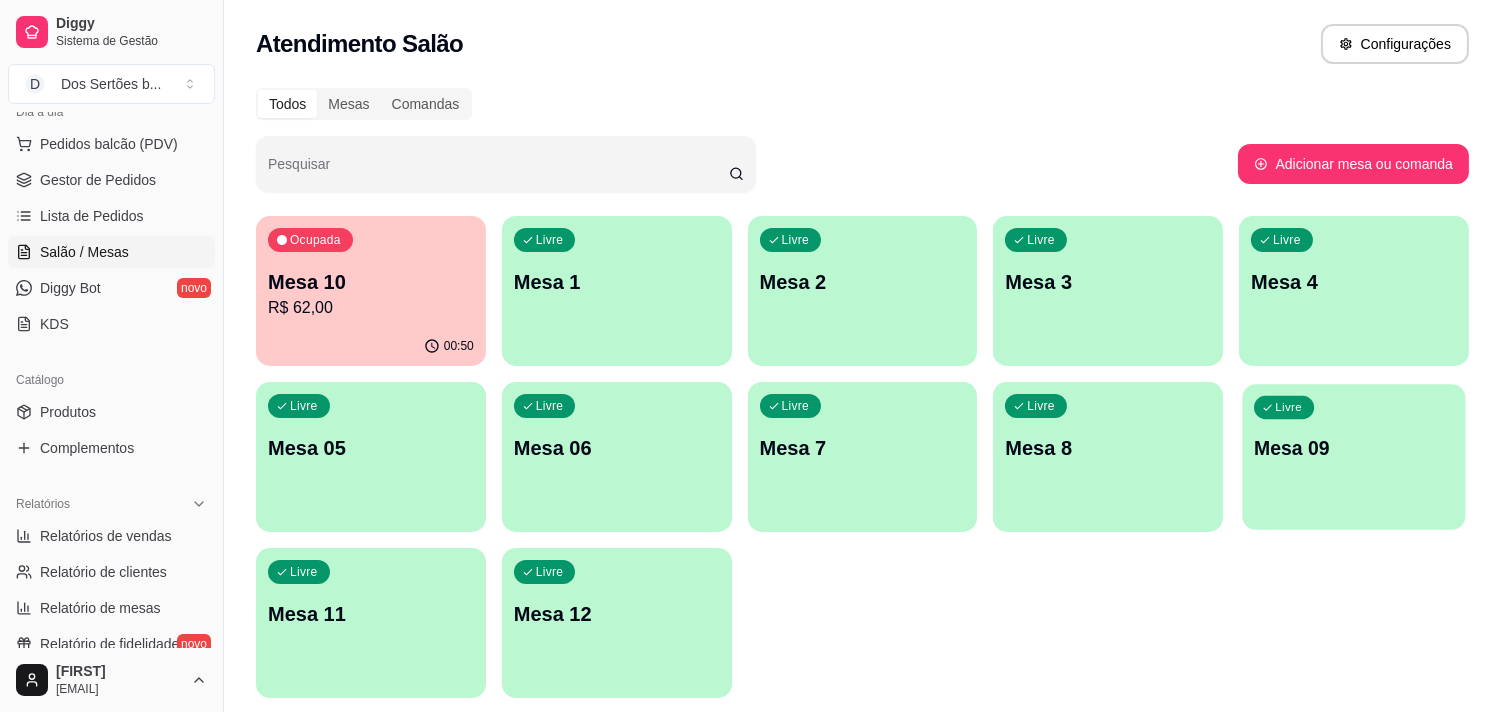 click on "Mesa 09" at bounding box center [1354, 448] 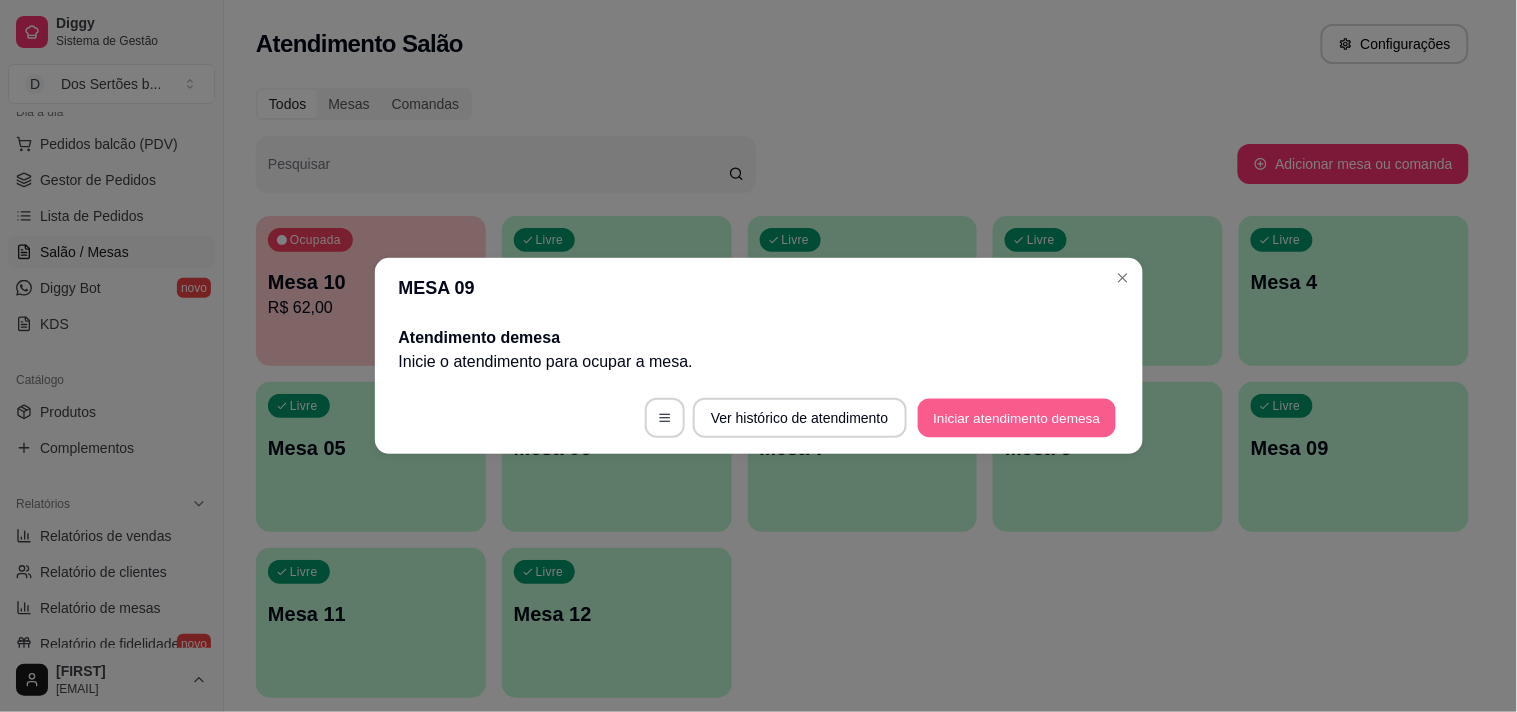 click on "Iniciar atendimento de  mesa" at bounding box center [1017, 418] 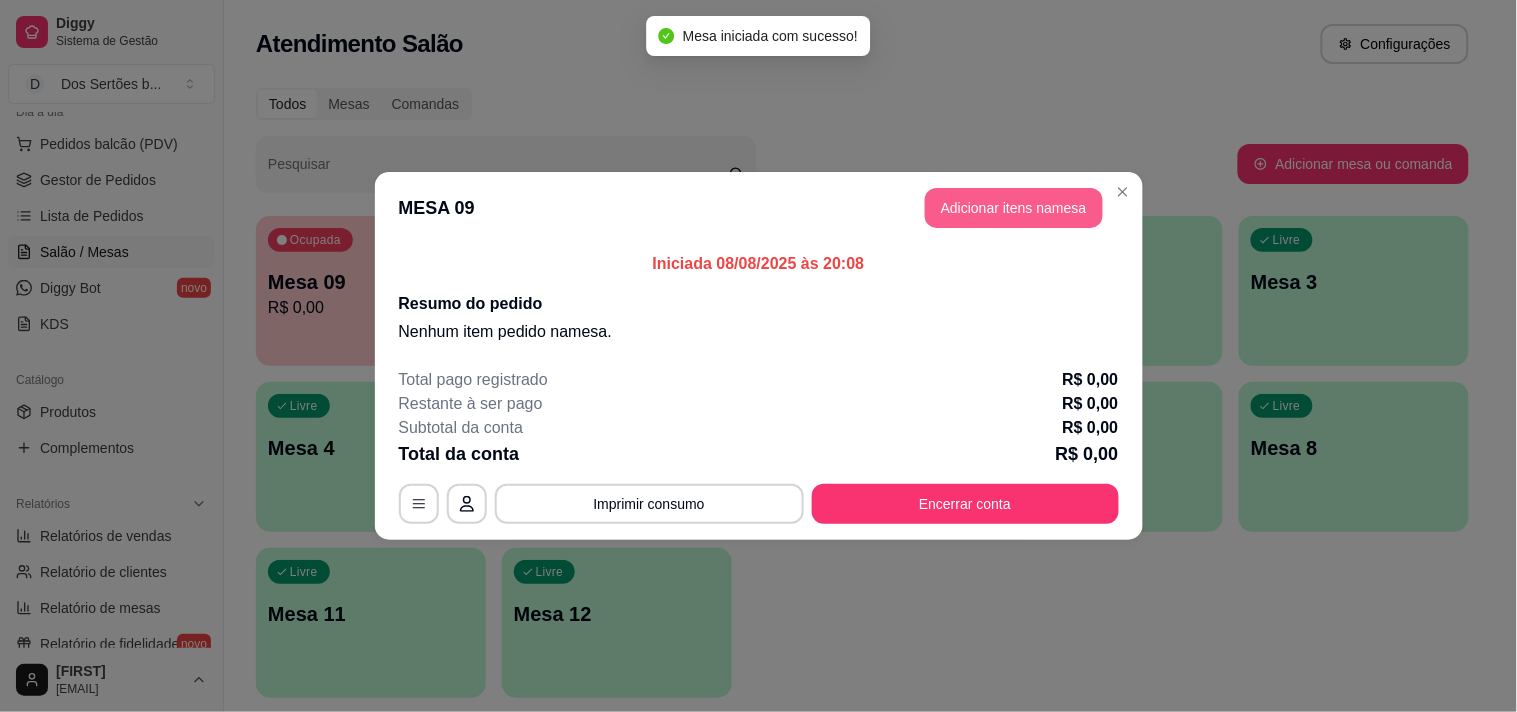 click on "Adicionar itens na  mesa" at bounding box center (1014, 208) 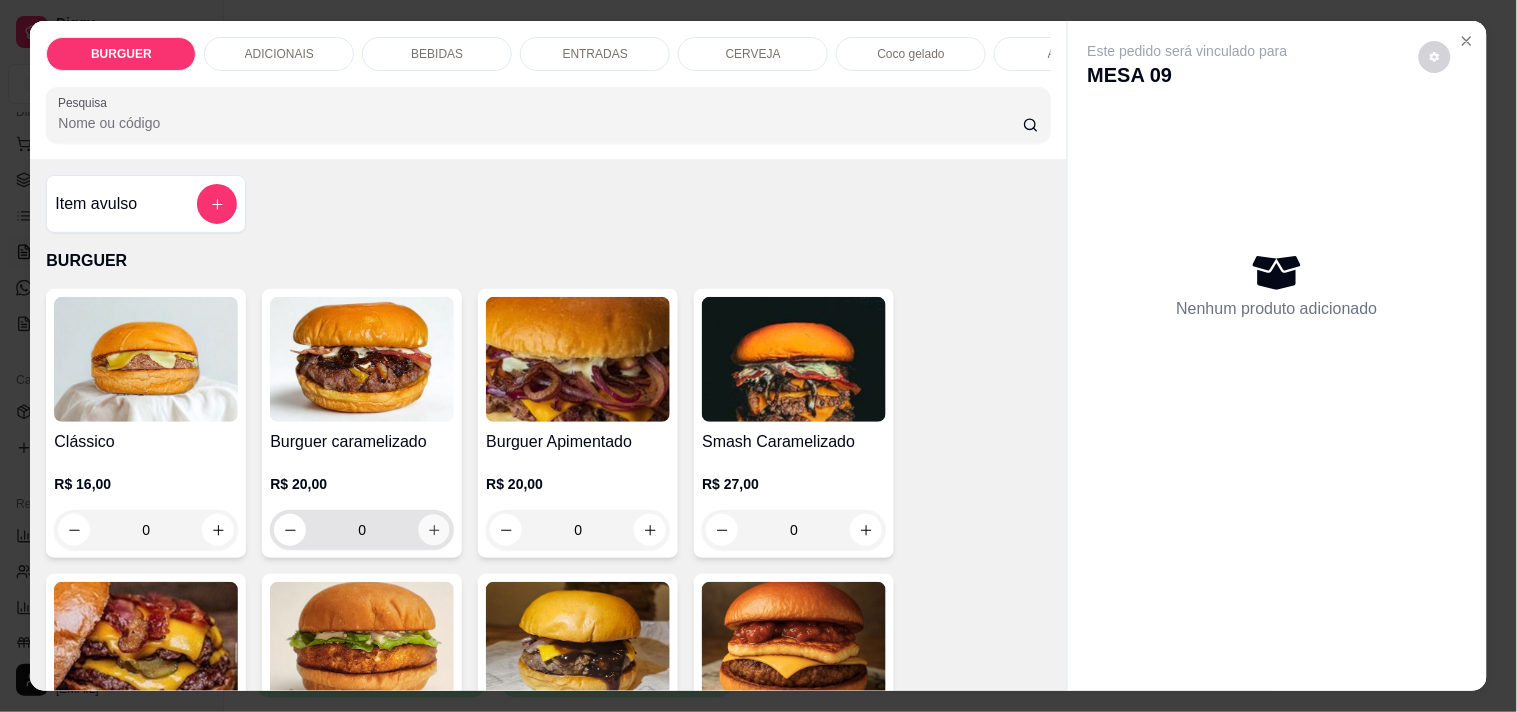 click at bounding box center (434, 530) 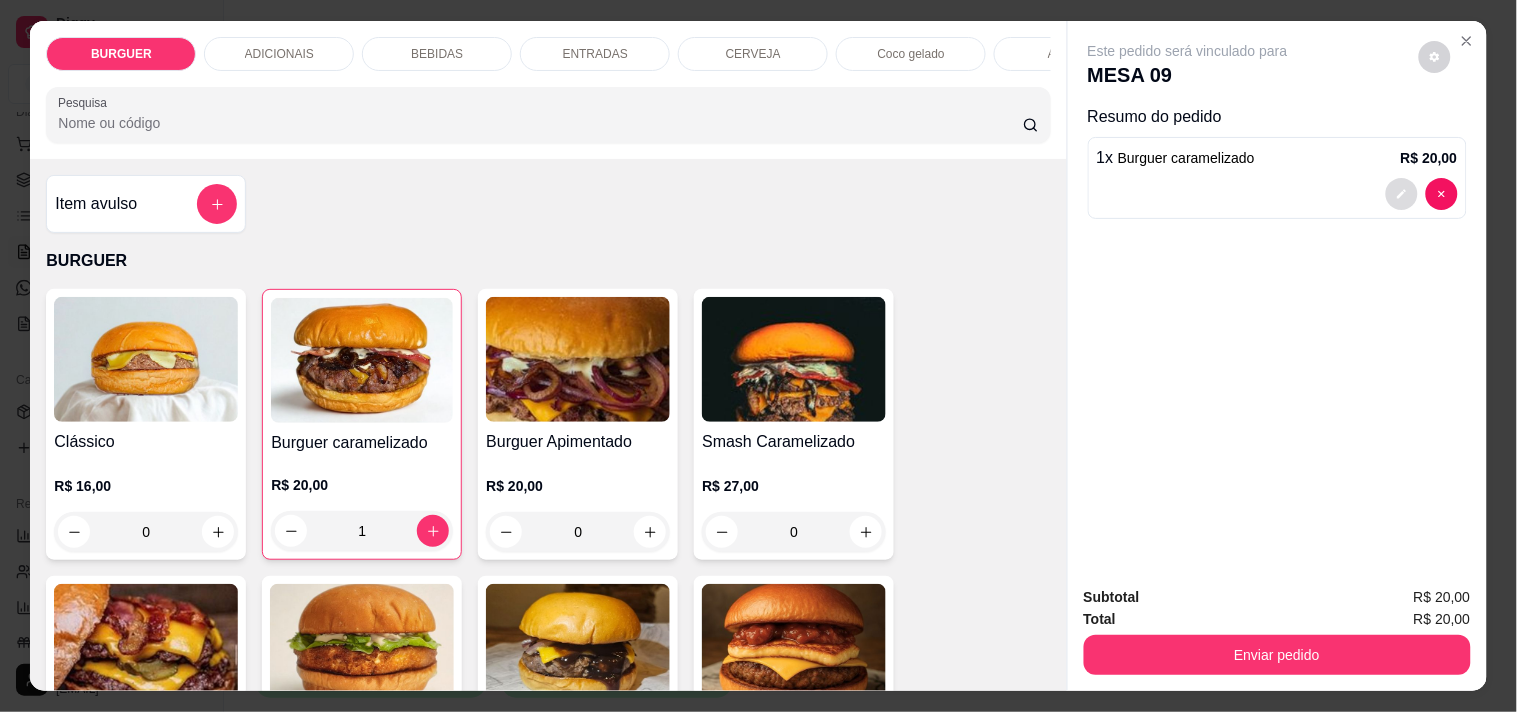 click at bounding box center [1402, 194] 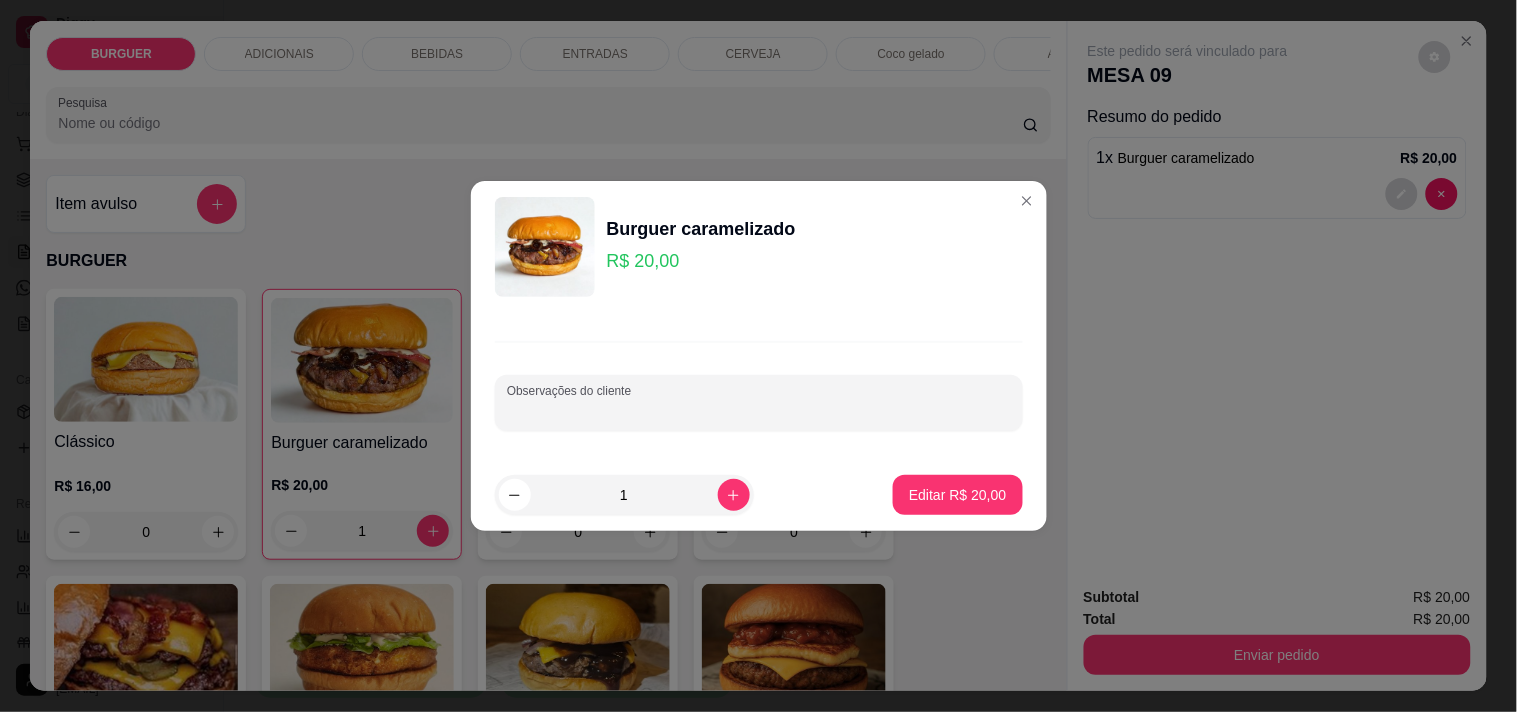 click on "Observações do cliente" at bounding box center (759, 411) 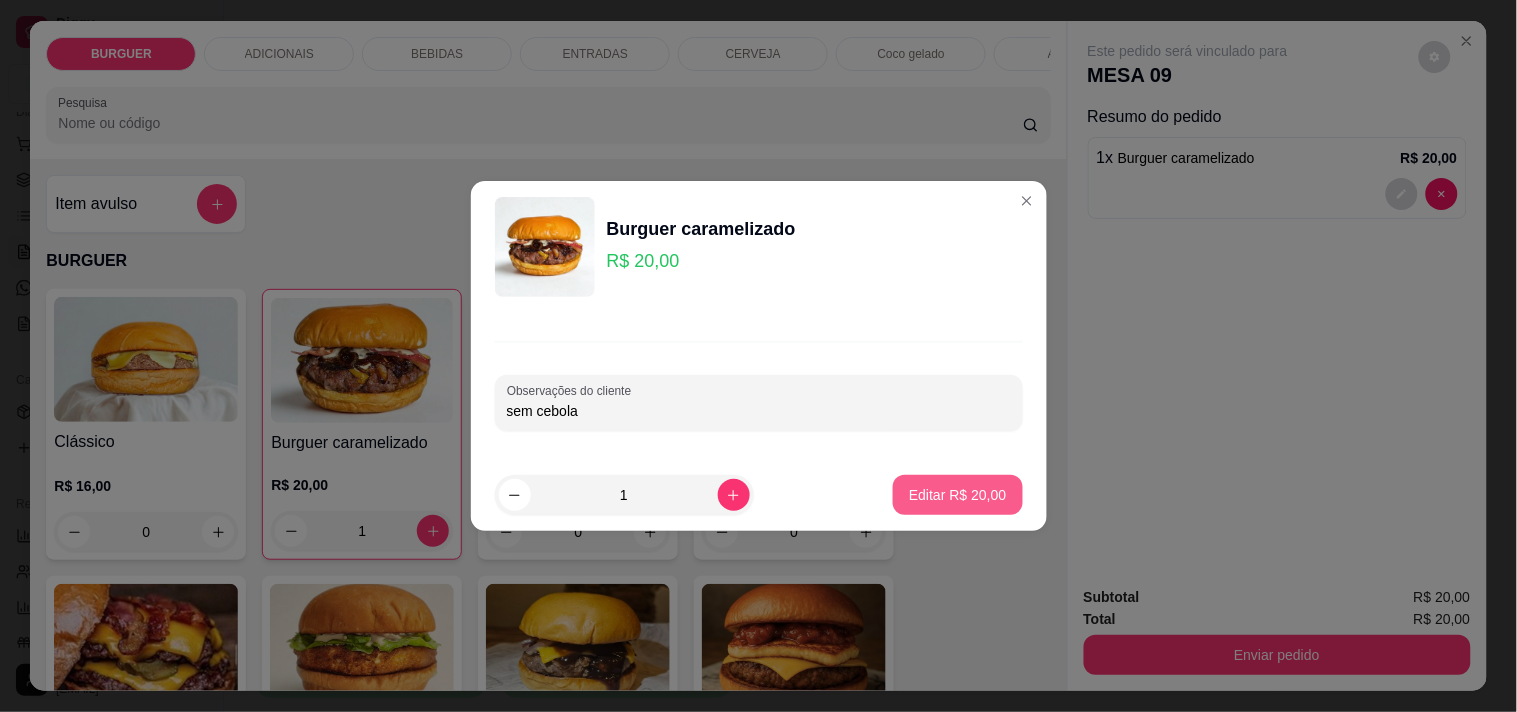 type on "sem cebola" 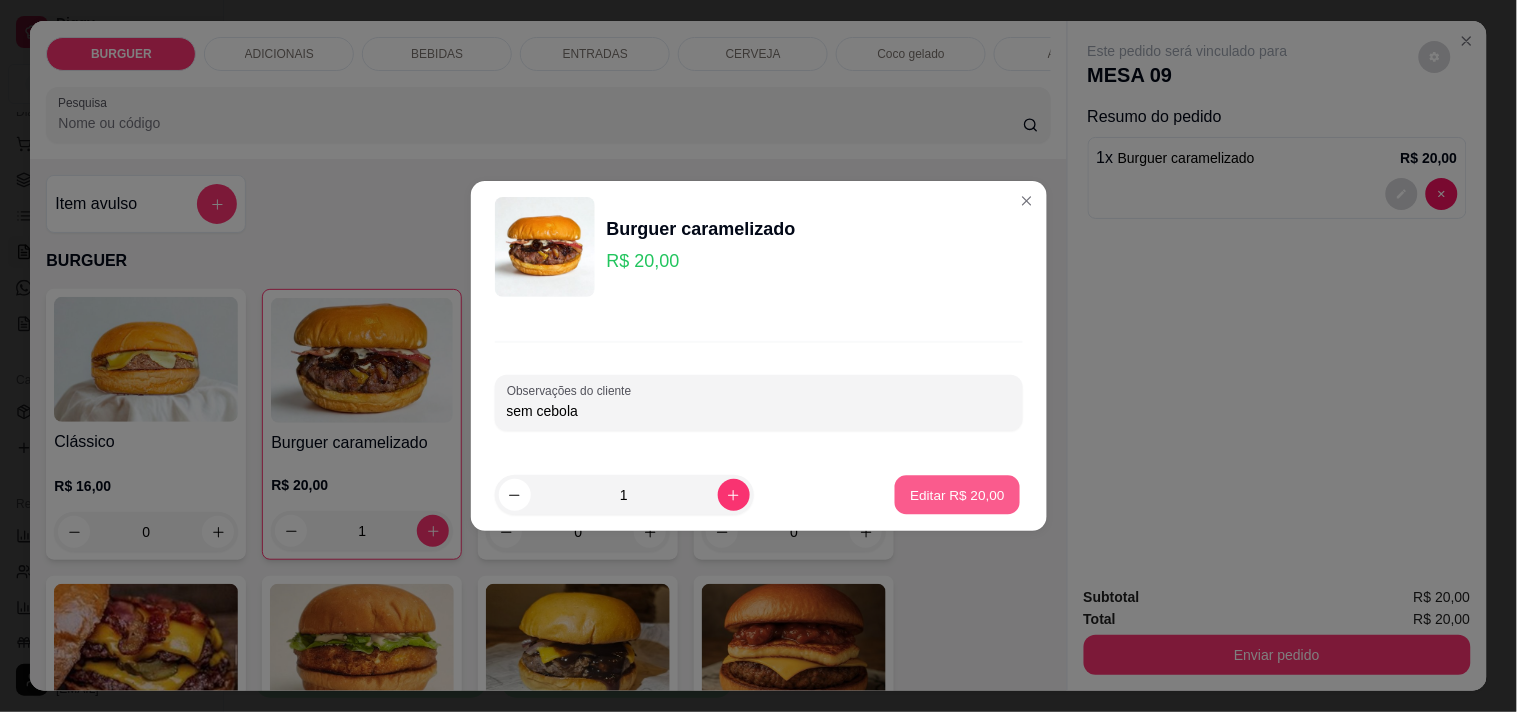 click on "Editar   R$ 20,00" at bounding box center [957, 495] 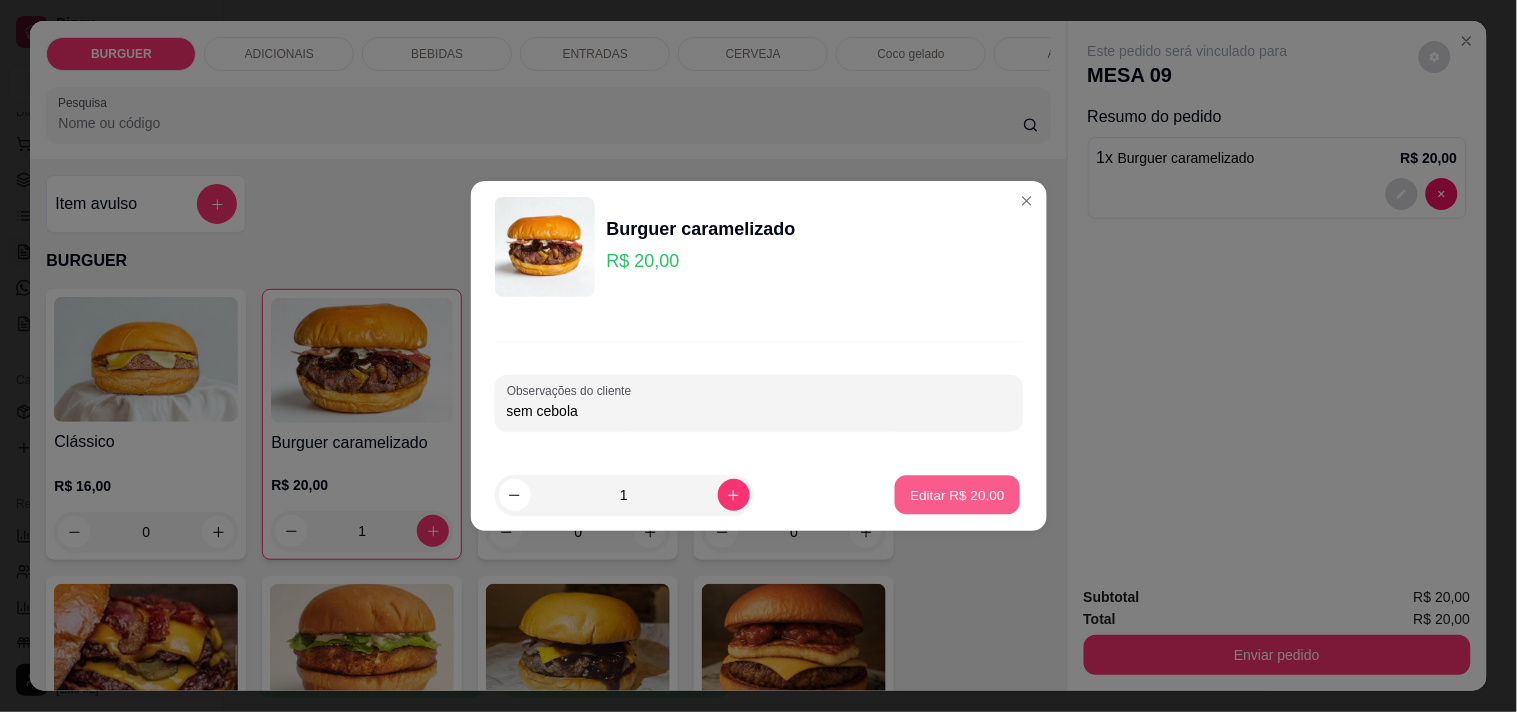 type on "0" 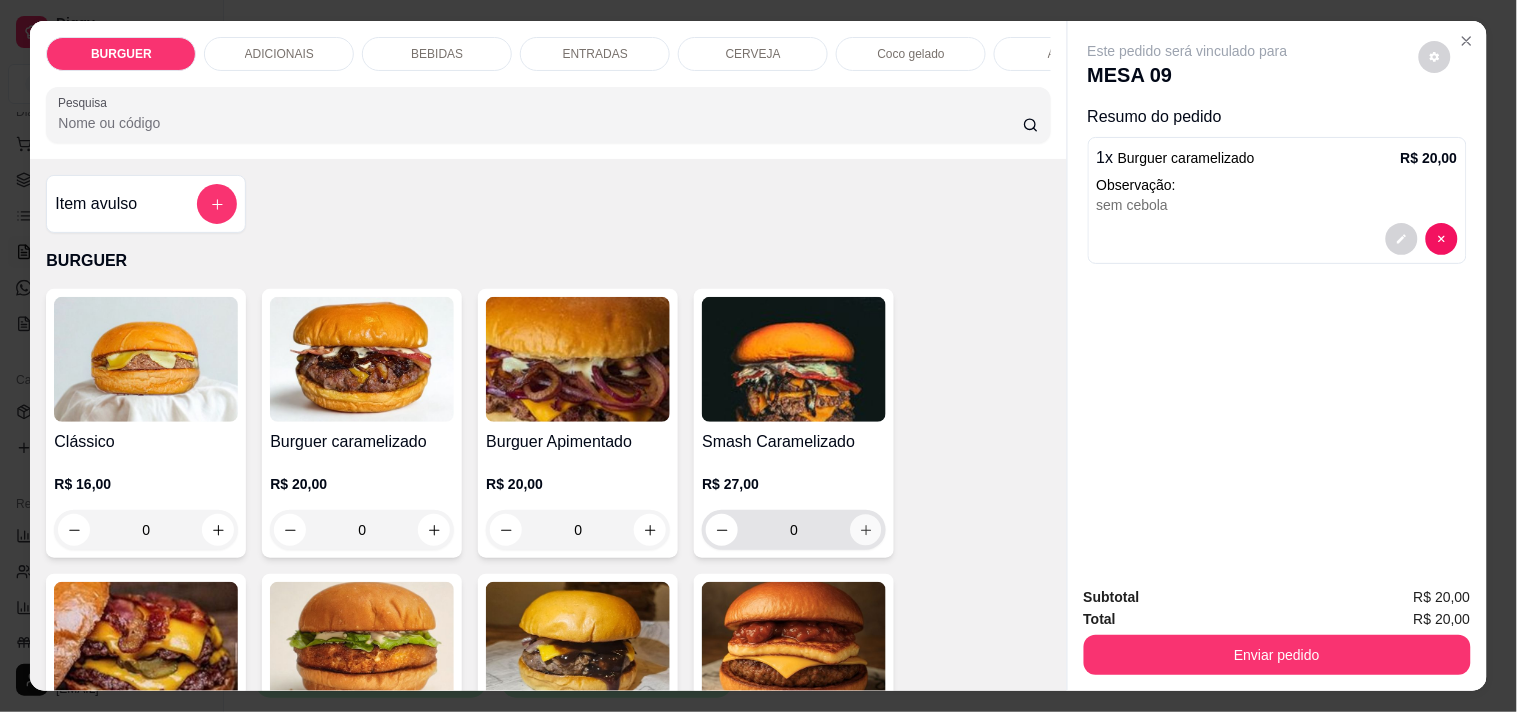 click 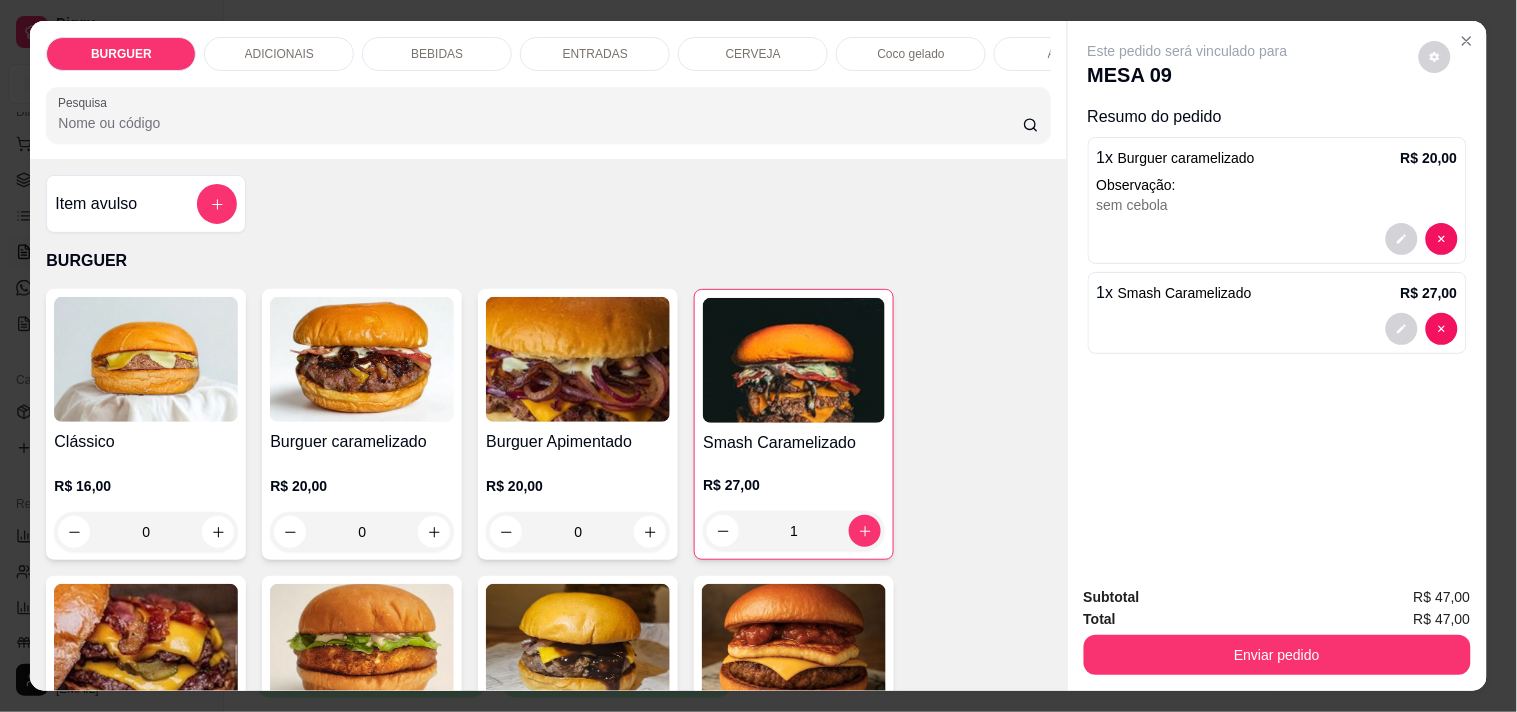 scroll, scrollTop: 450, scrollLeft: 0, axis: vertical 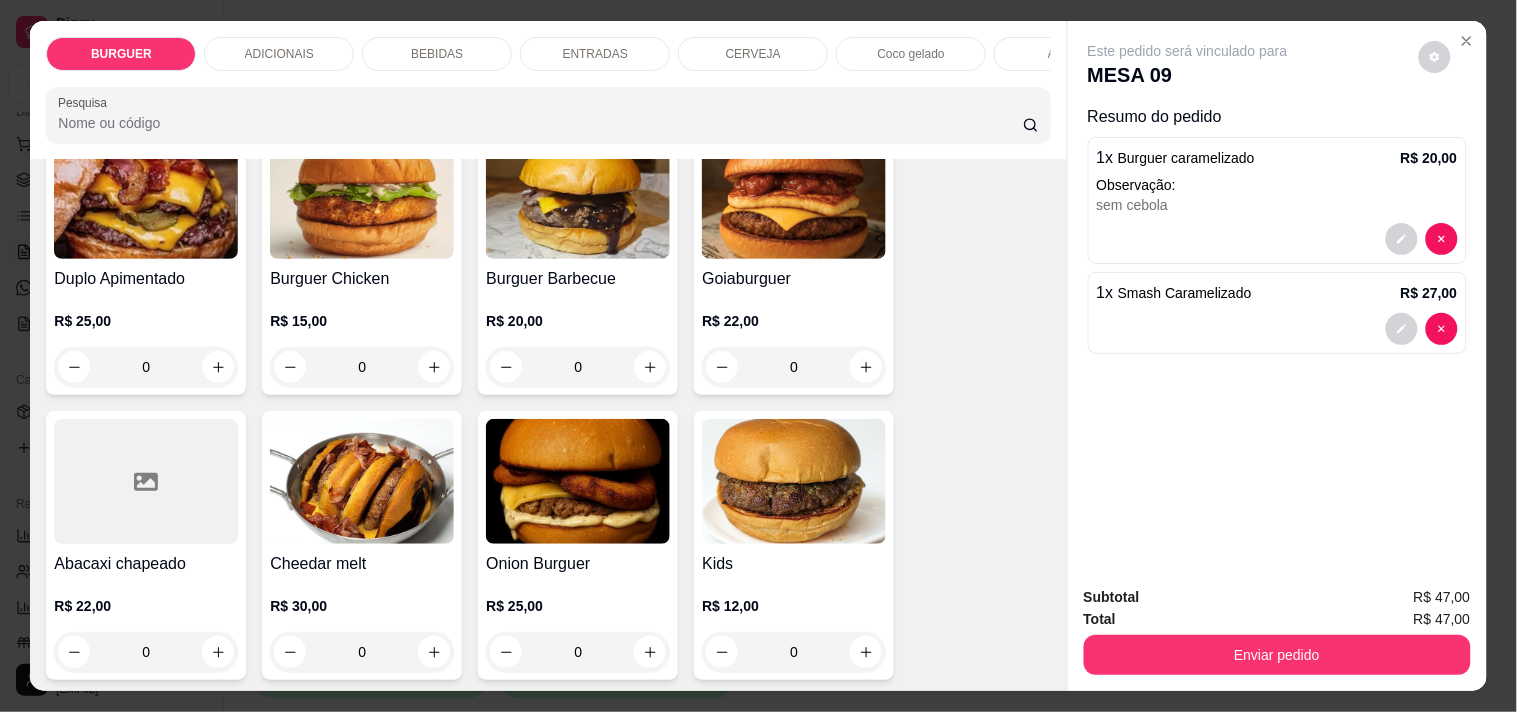 click on "BEBIDAS" at bounding box center [437, 54] 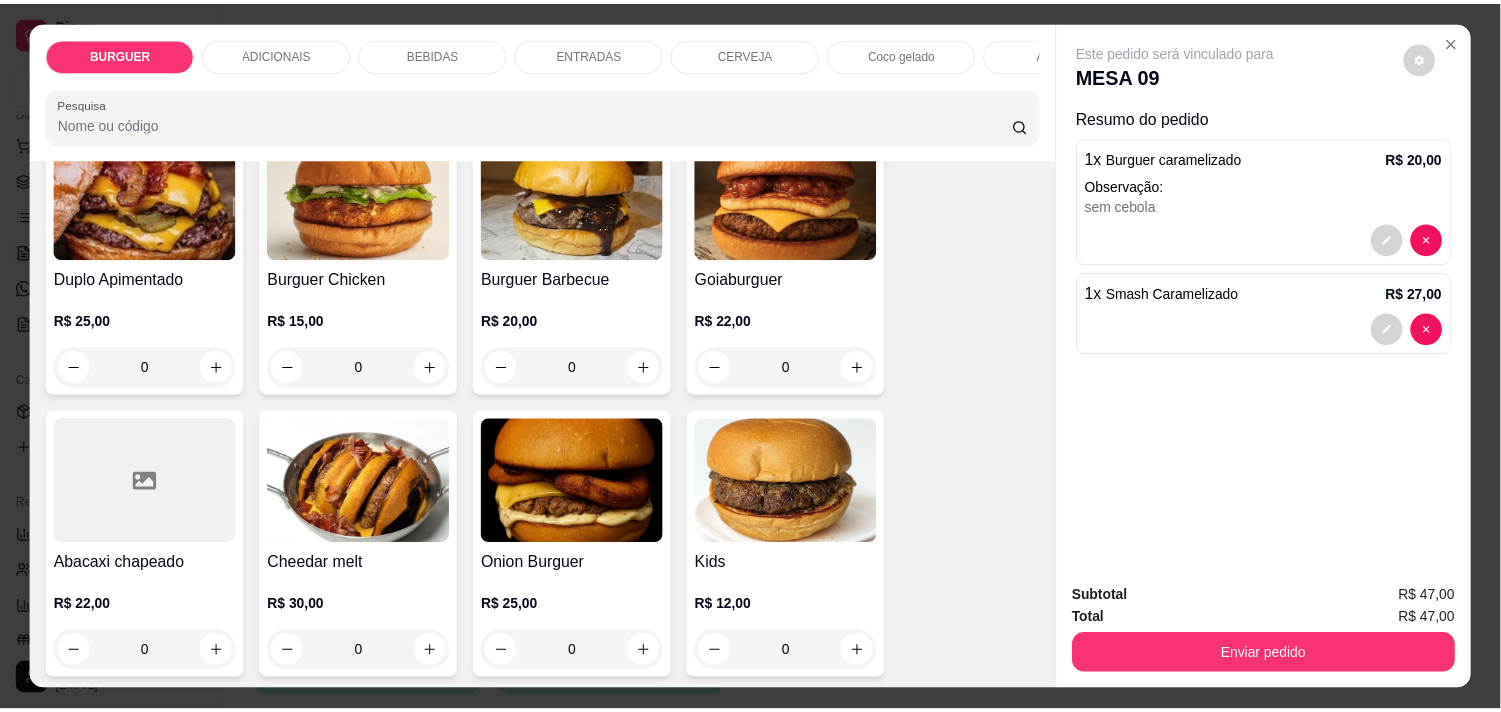 scroll, scrollTop: 51, scrollLeft: 0, axis: vertical 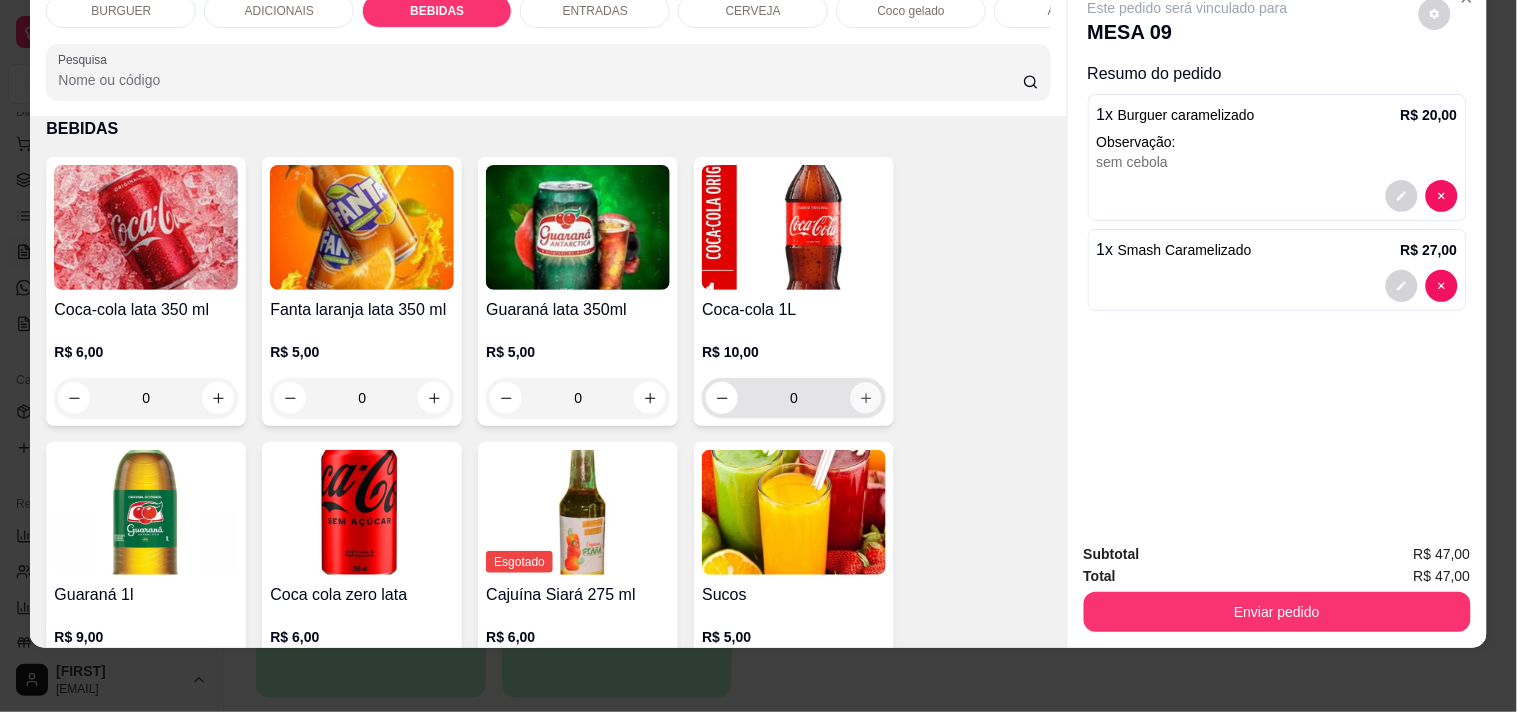 click at bounding box center [866, 398] 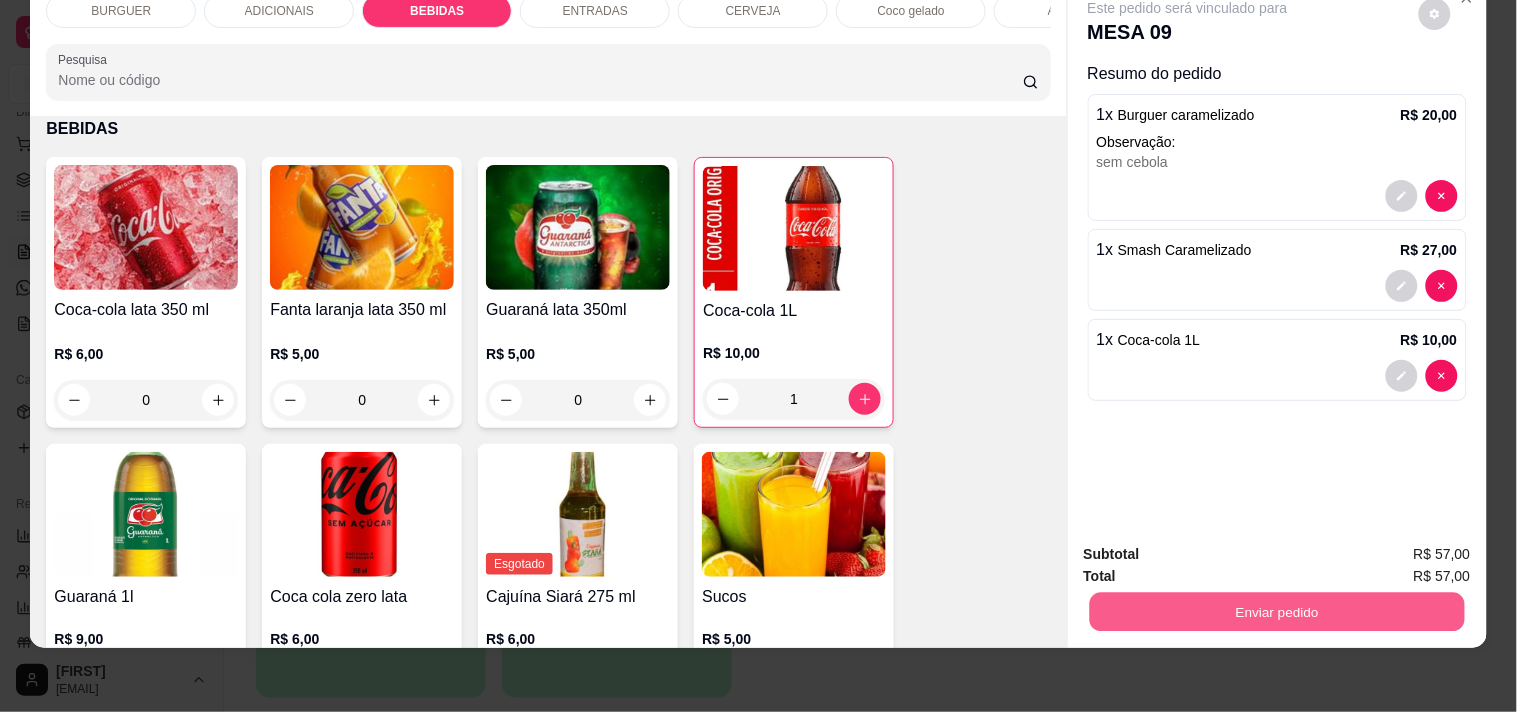 click on "Enviar pedido" at bounding box center (1276, 611) 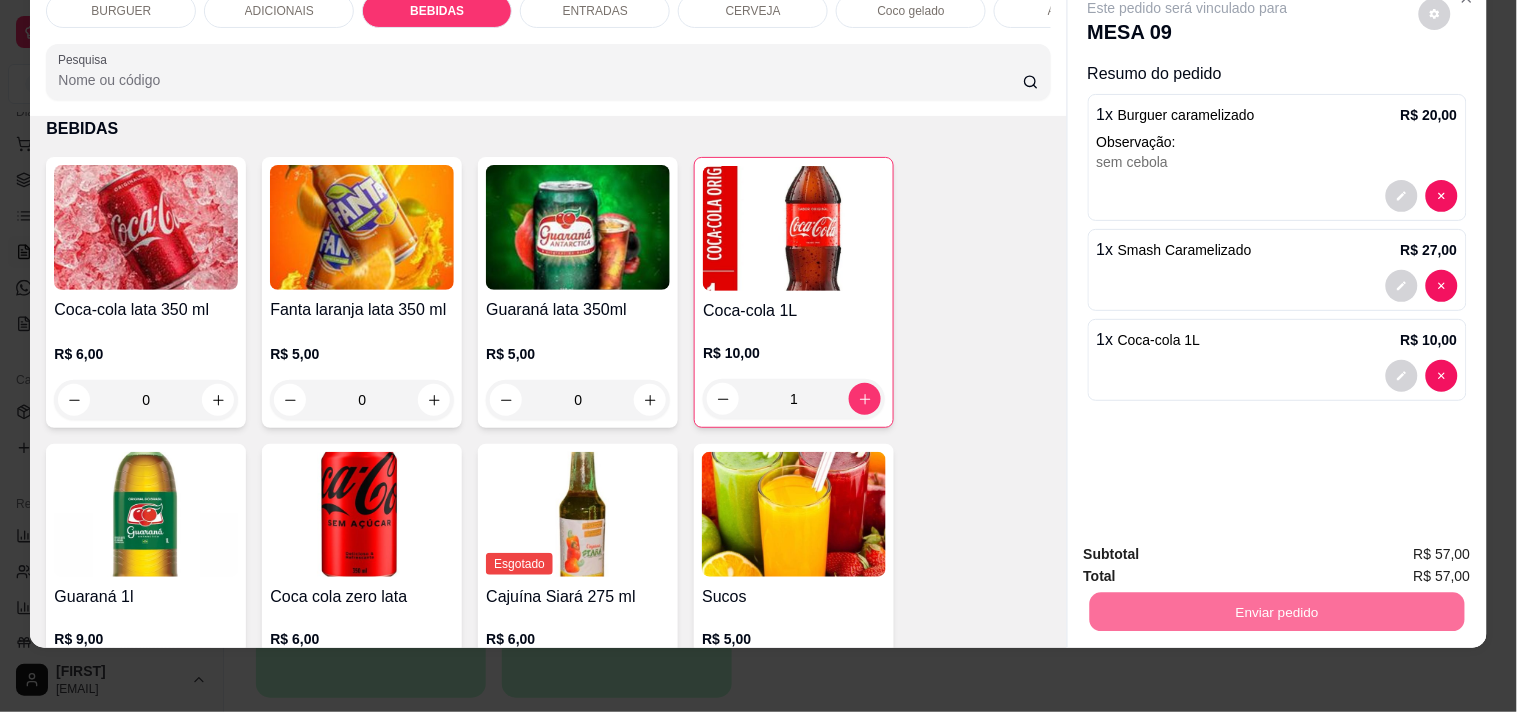 click on "Não registrar e enviar pedido" at bounding box center (1211, 546) 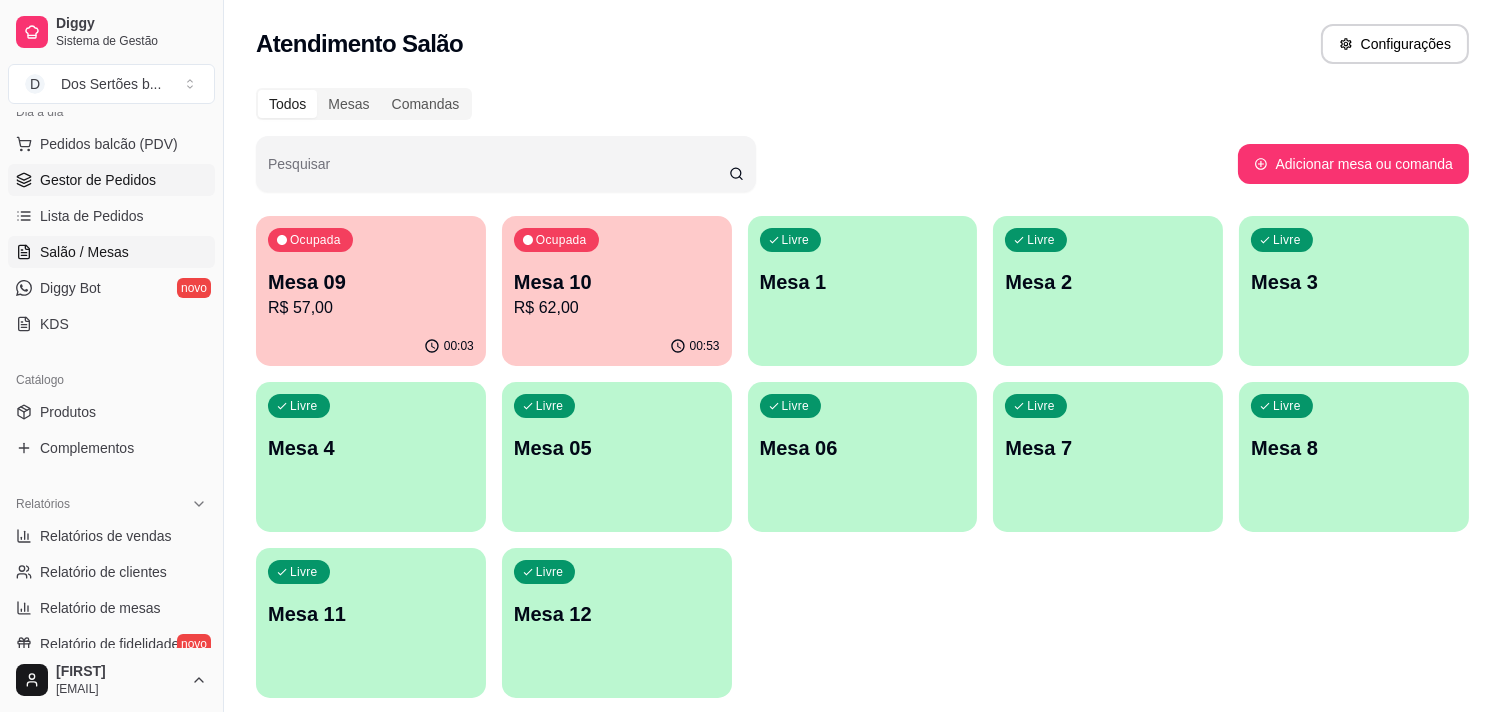 click on "Gestor de Pedidos" at bounding box center [98, 180] 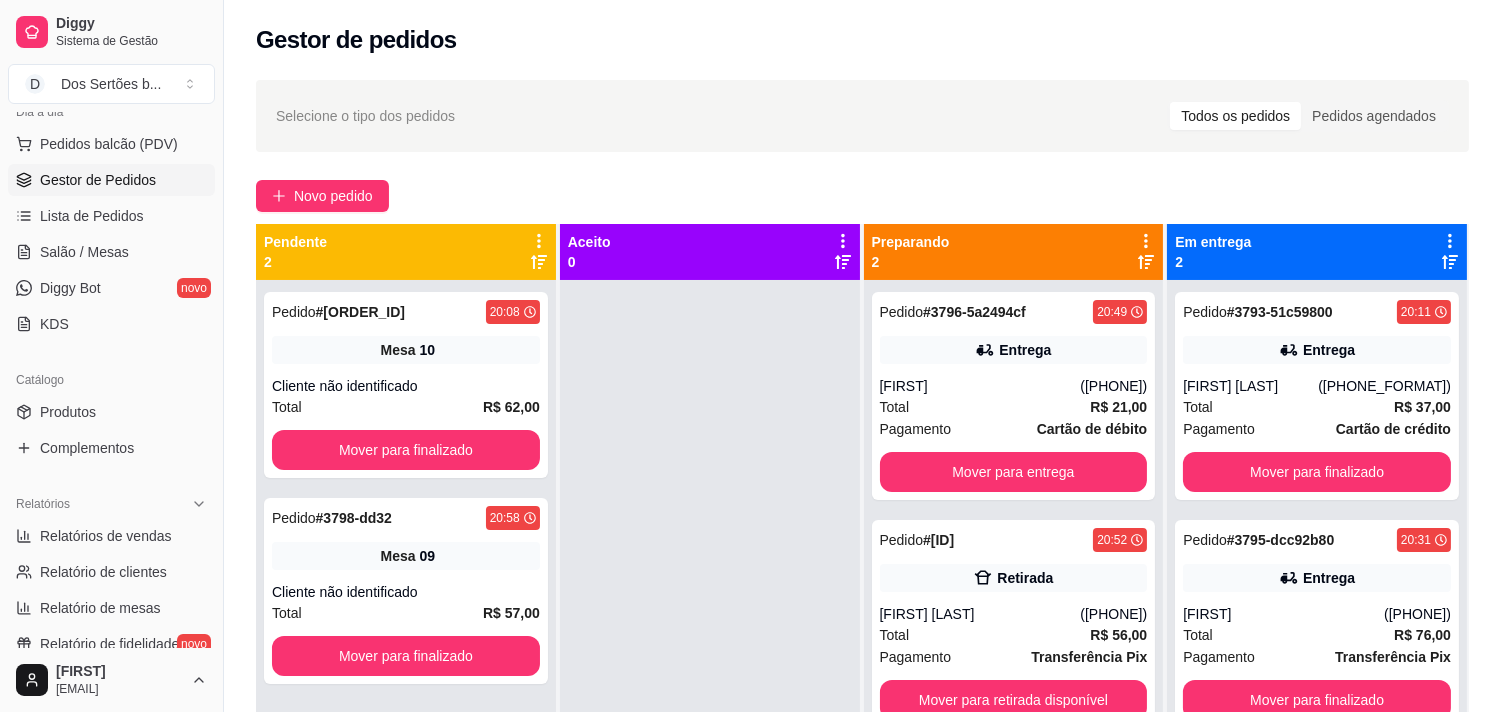 scroll, scrollTop: 305, scrollLeft: 0, axis: vertical 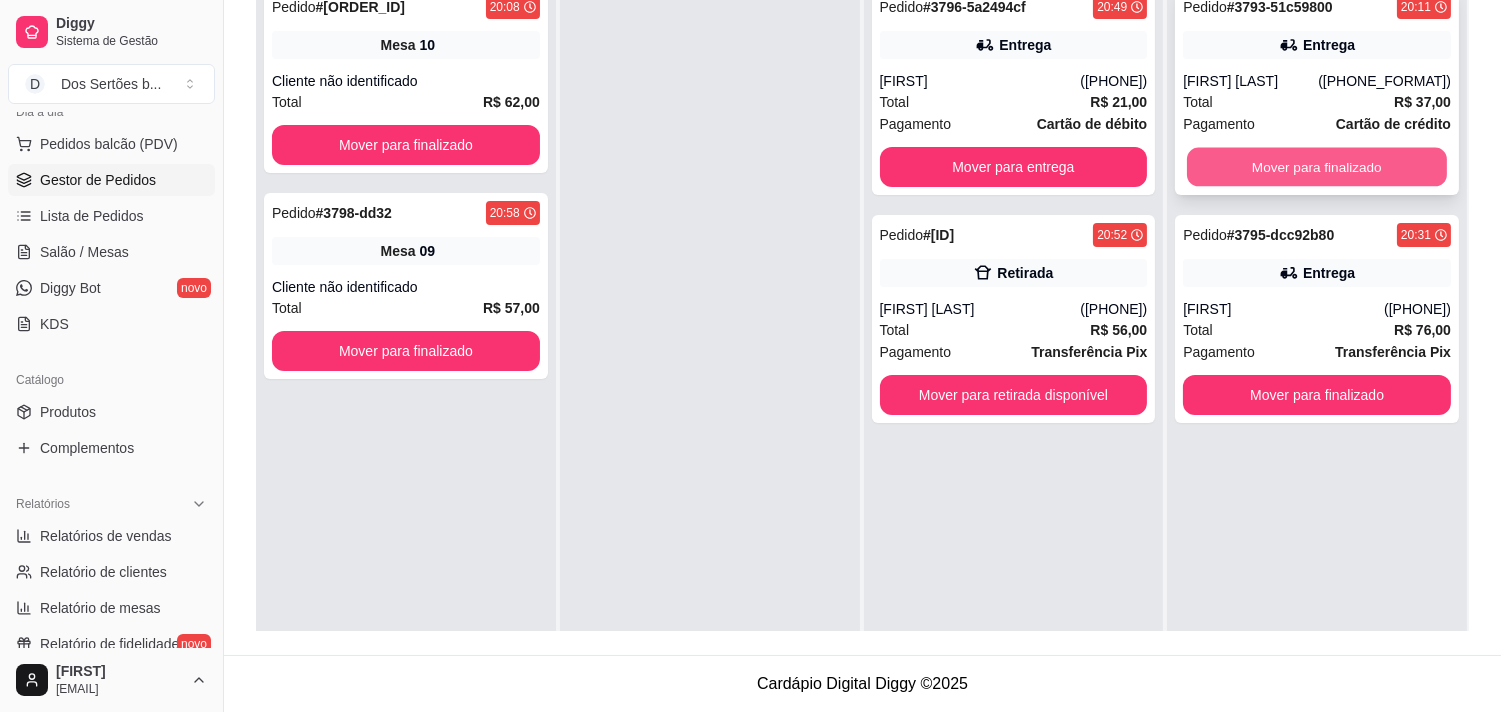 click on "Mover para finalizado" at bounding box center (1317, 167) 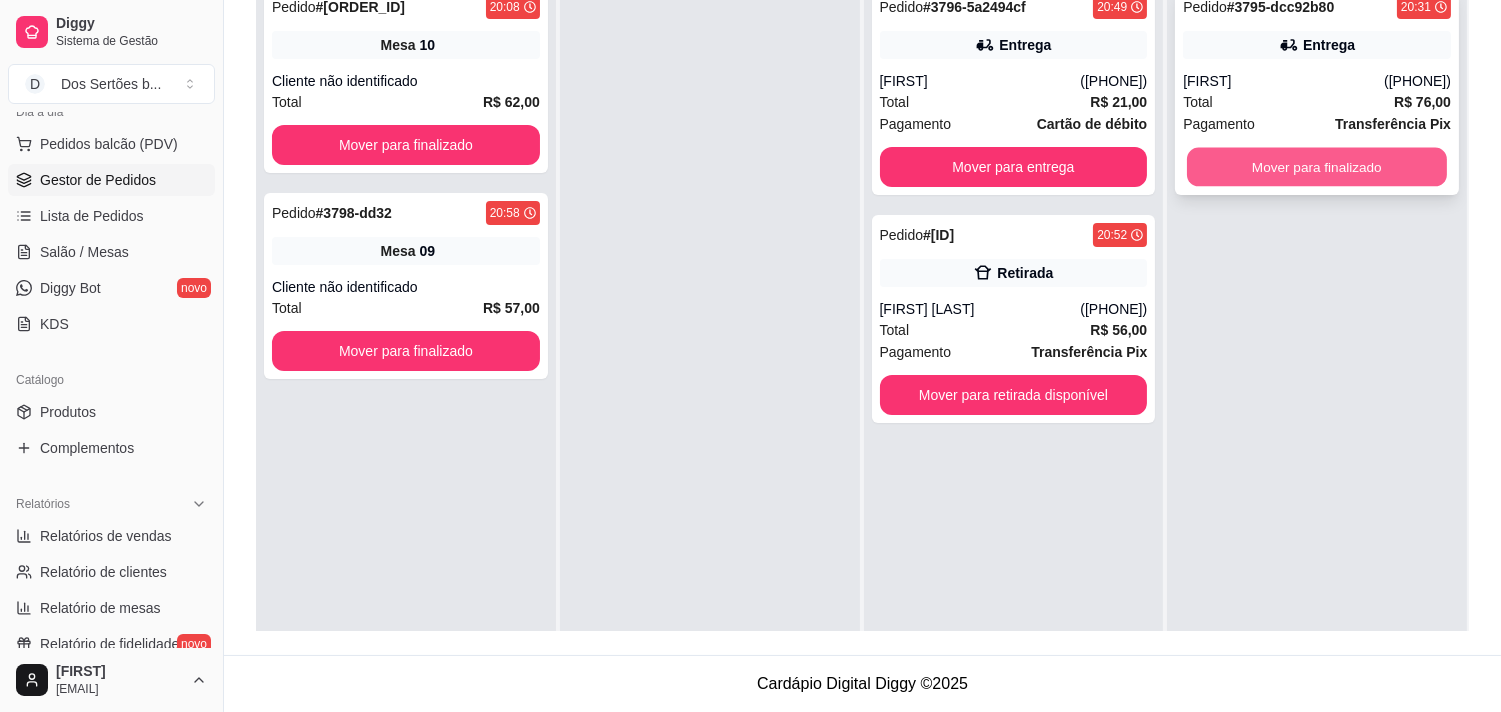 click on "Mover para finalizado" at bounding box center (1317, 167) 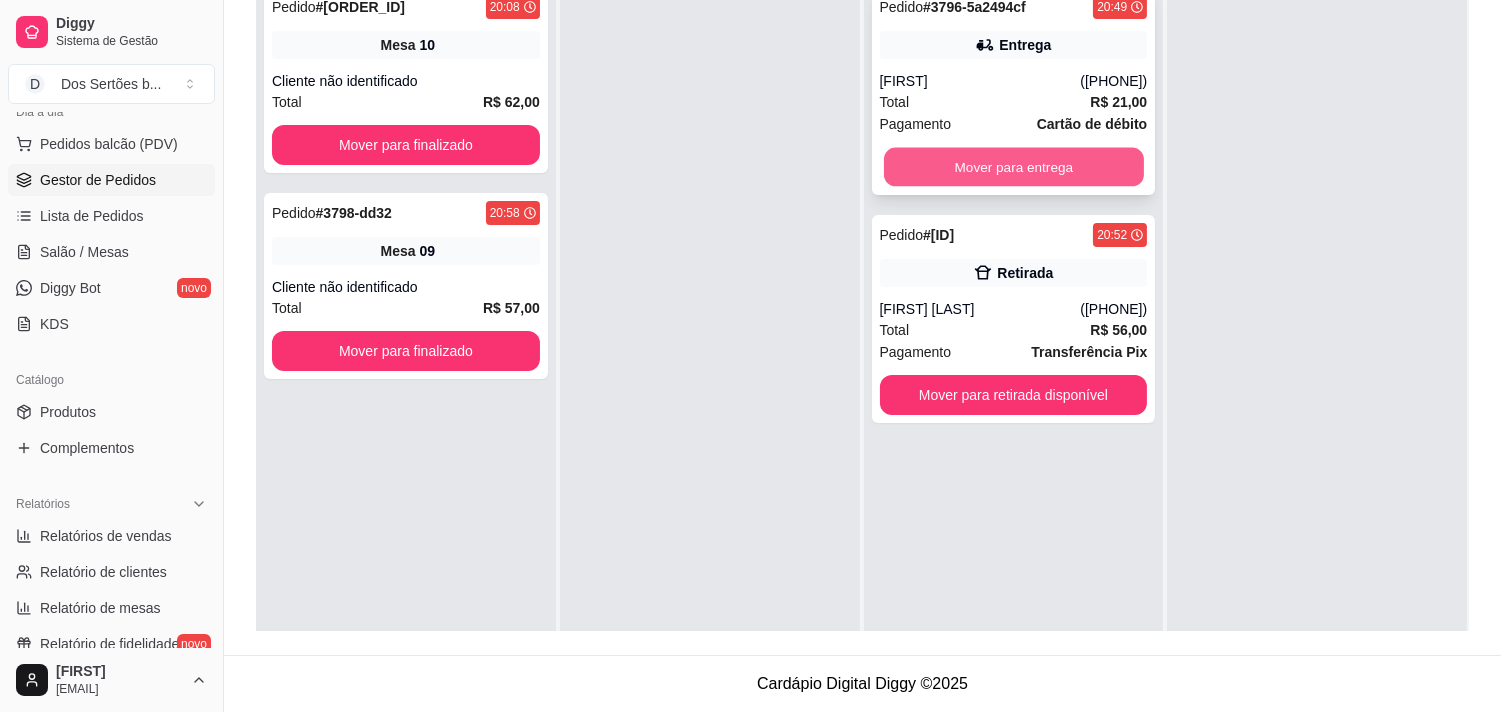 click on "Mover para entrega" at bounding box center (1014, 167) 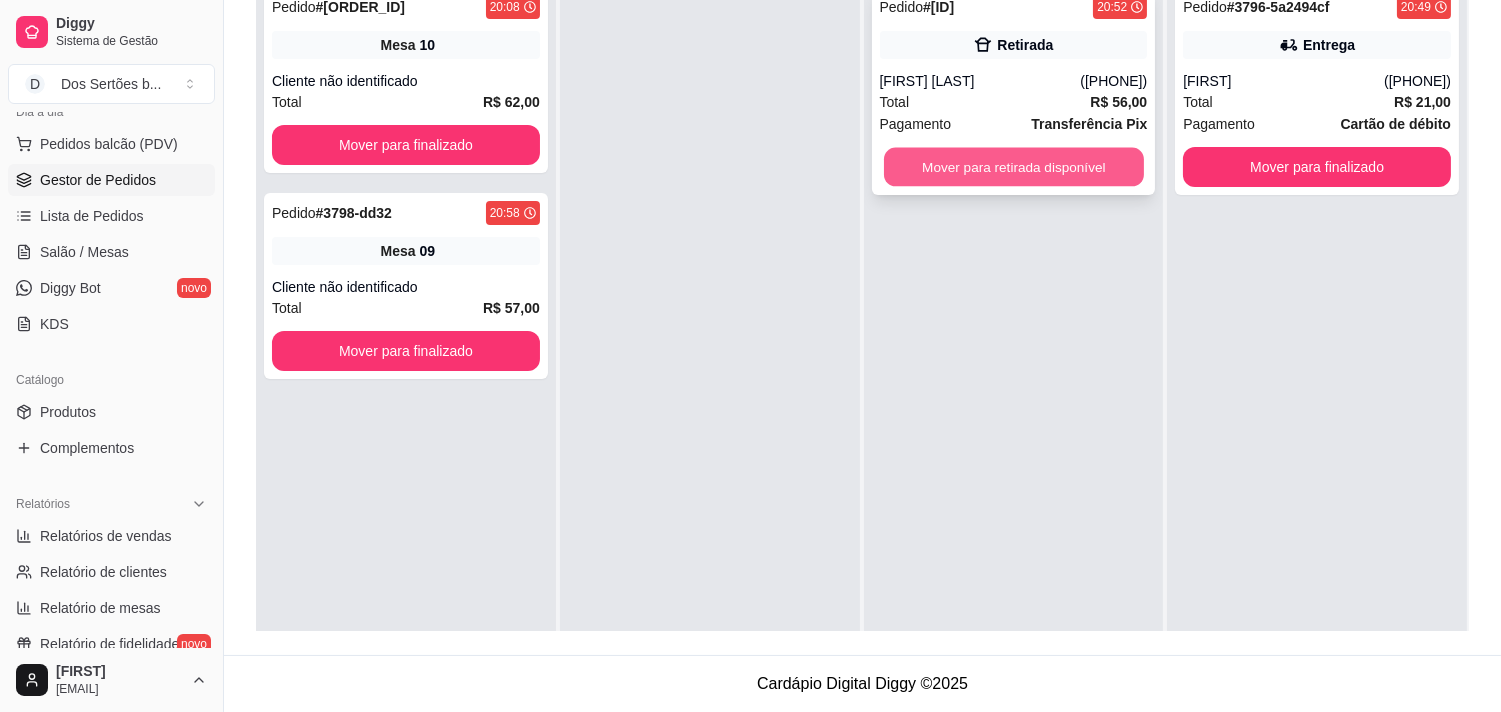 click on "Mover para retirada disponível" at bounding box center (1014, 167) 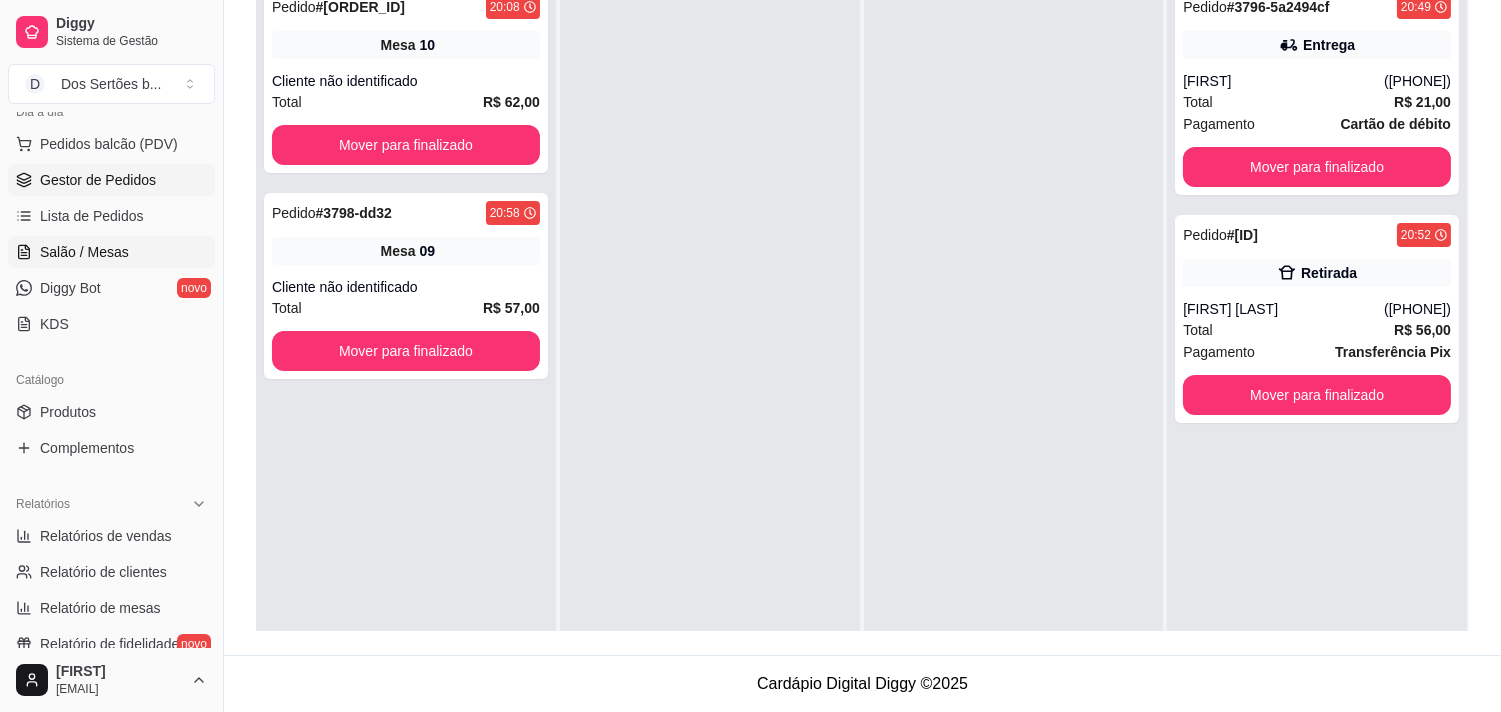 click on "Salão / Mesas" at bounding box center (84, 252) 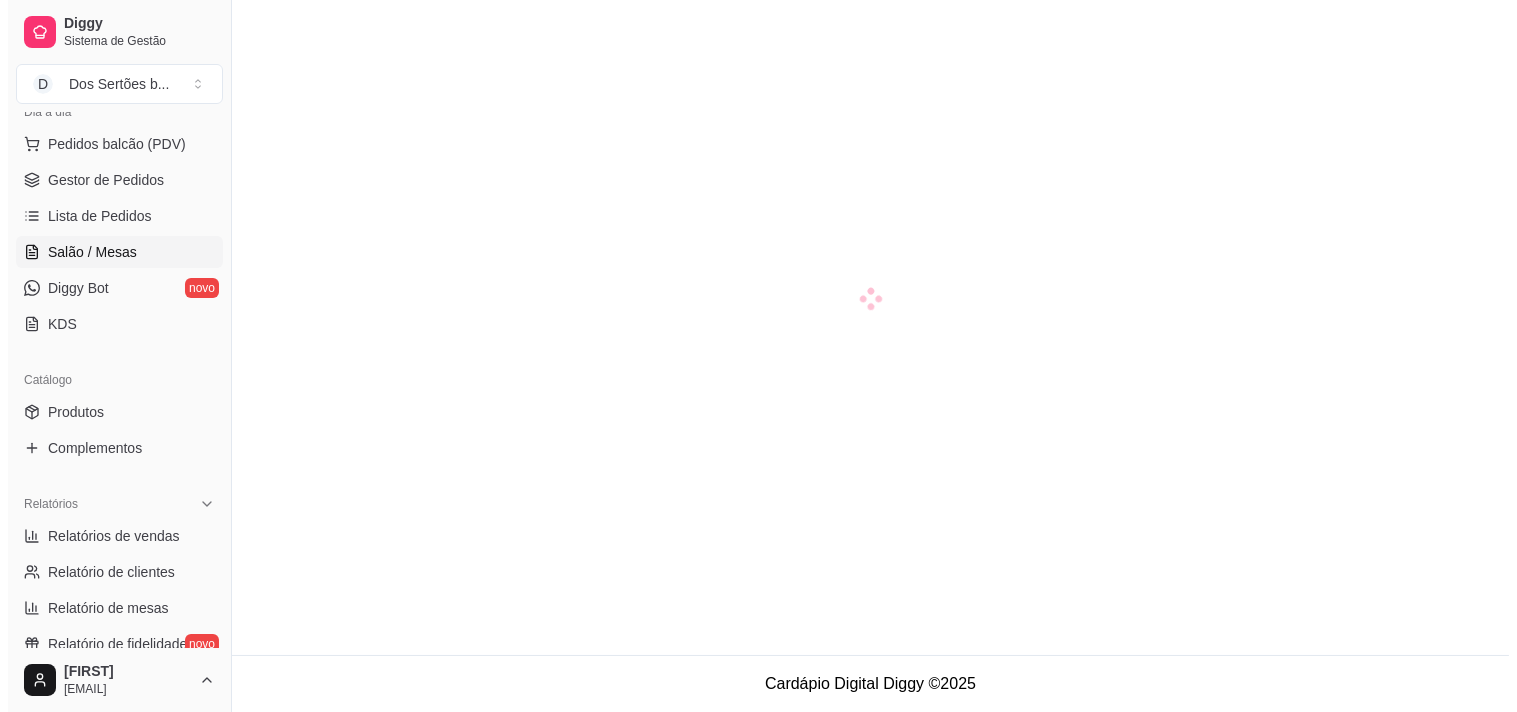 scroll, scrollTop: 0, scrollLeft: 0, axis: both 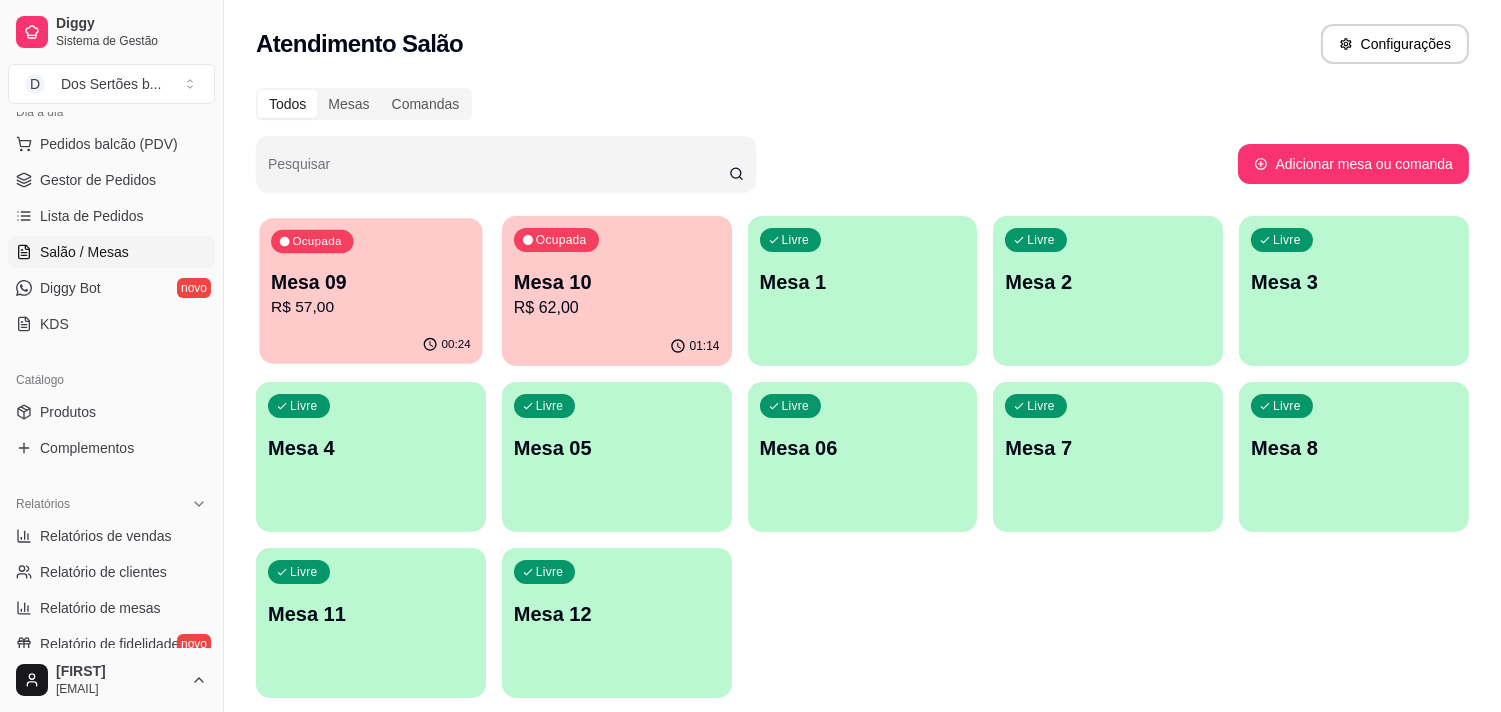 click on "Mesa 09" at bounding box center [371, 282] 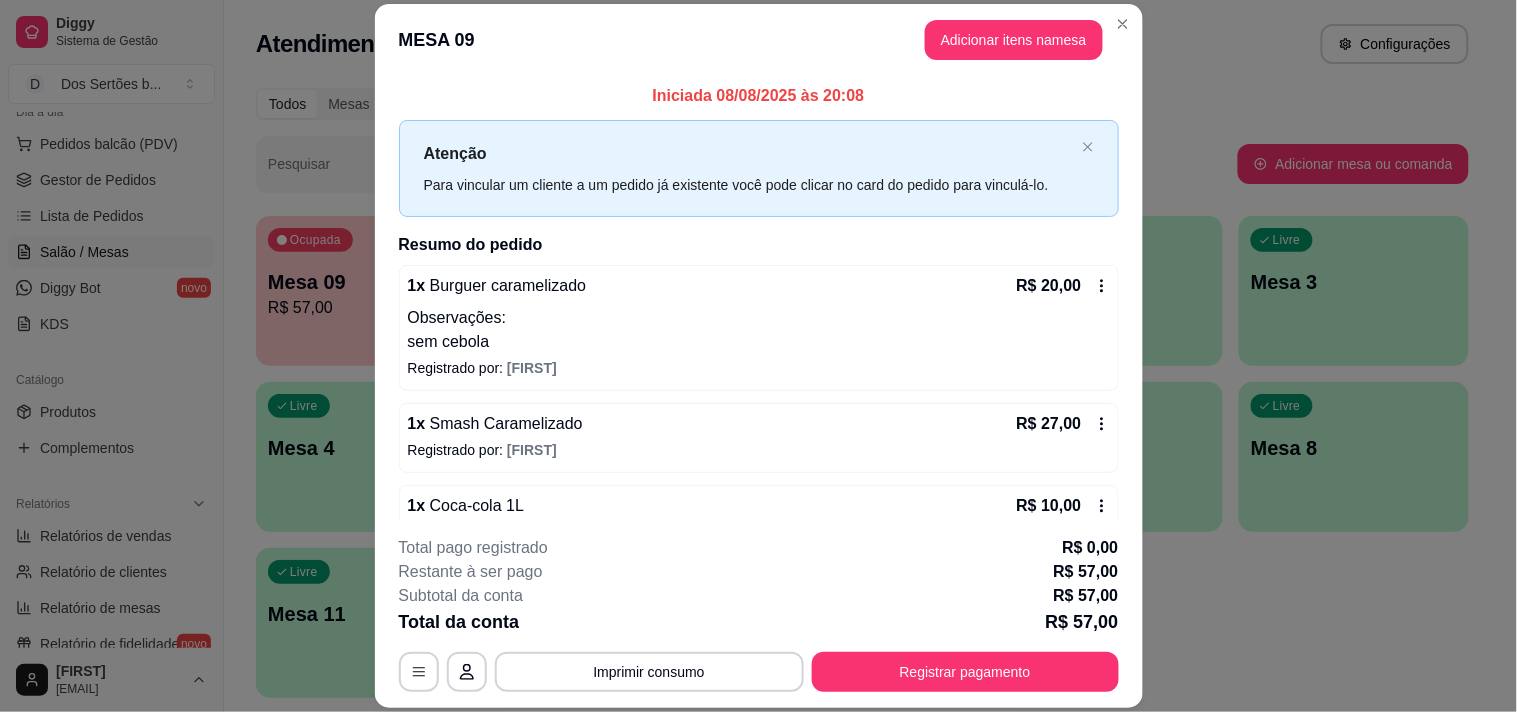 scroll, scrollTop: 42, scrollLeft: 0, axis: vertical 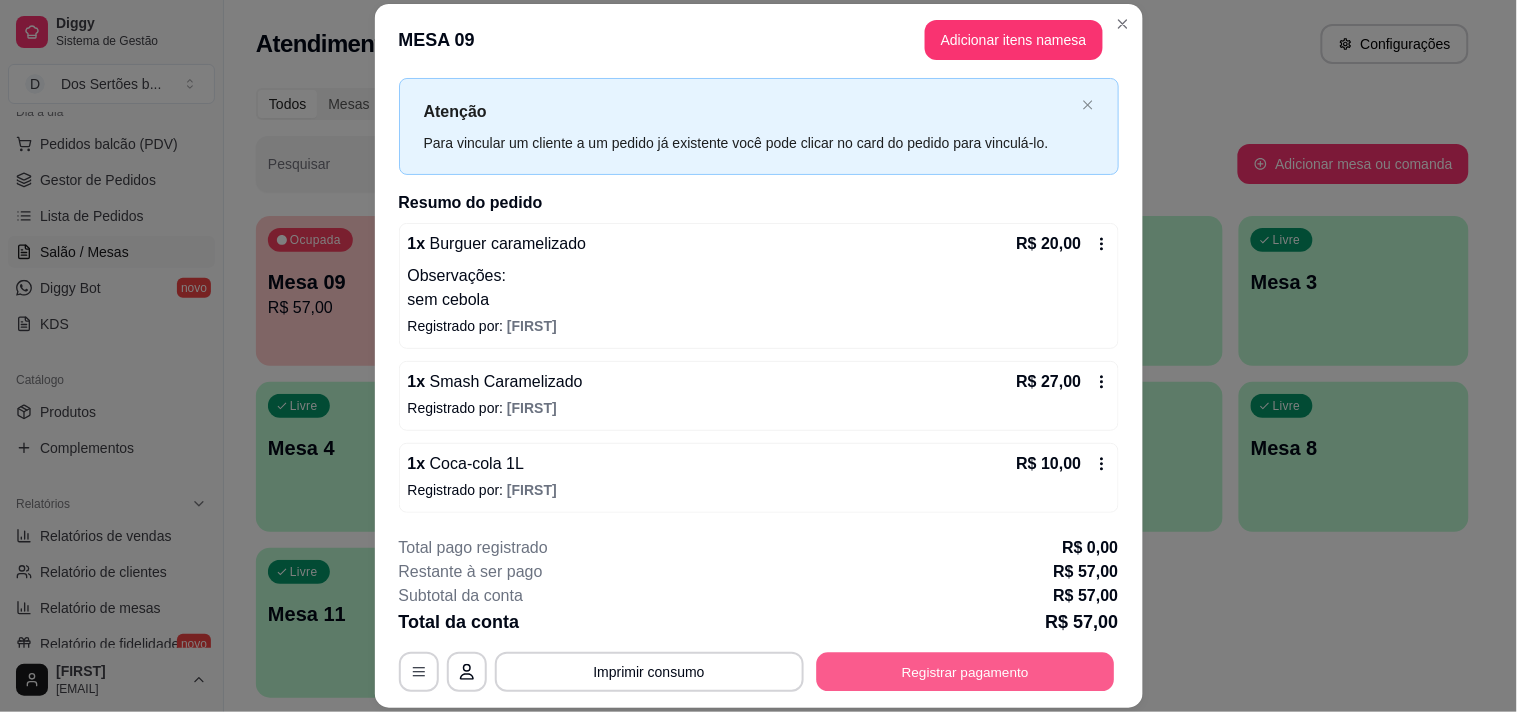 click on "Registrar pagamento" at bounding box center [965, 672] 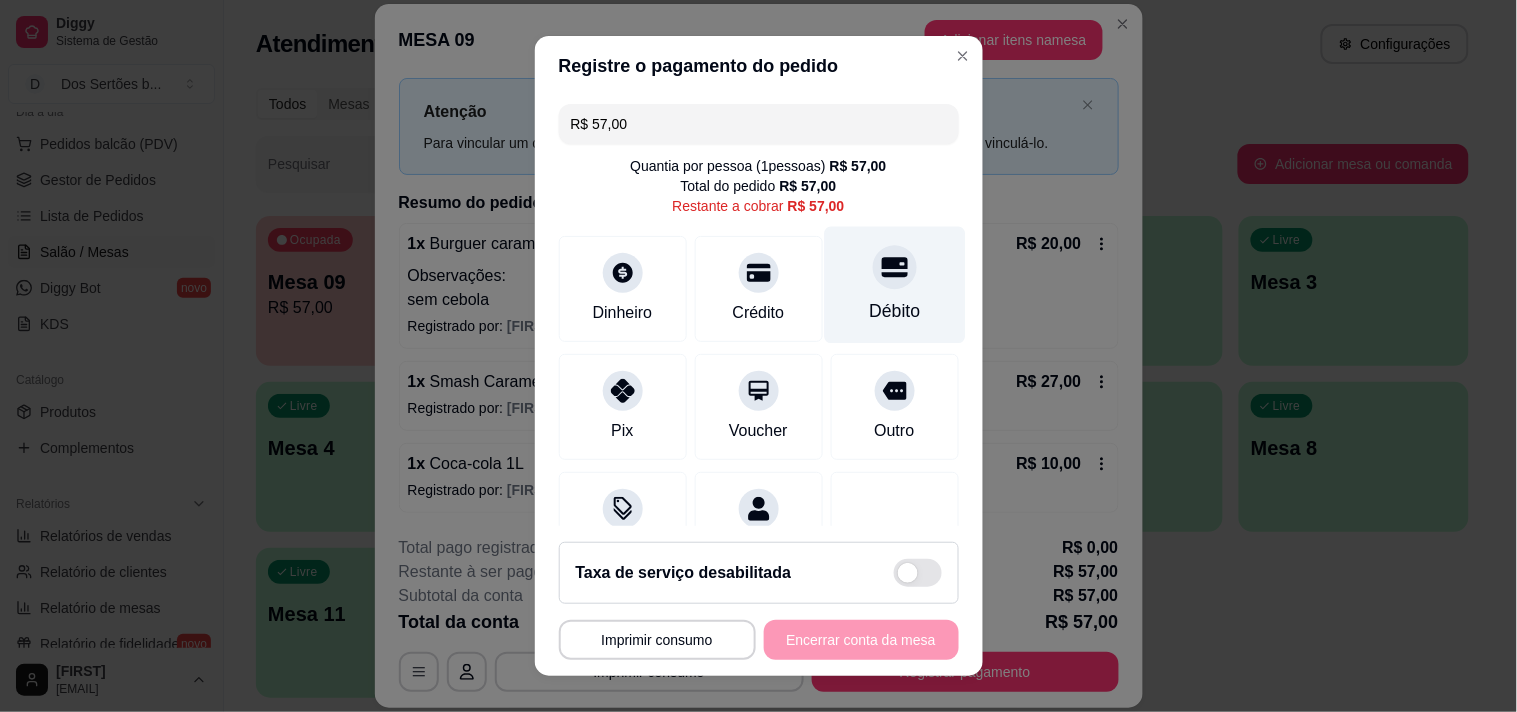 click on "Débito" at bounding box center [894, 284] 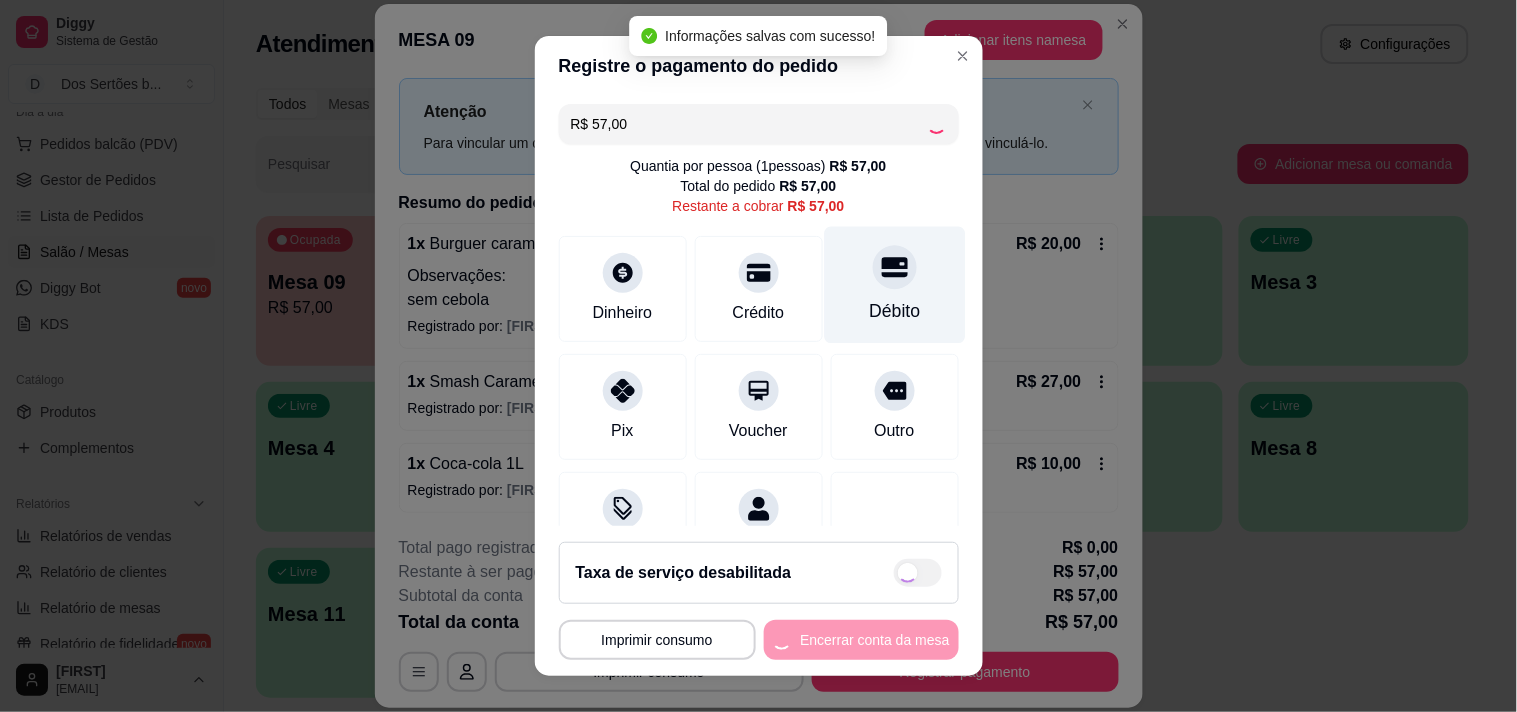 type on "R$ 0,00" 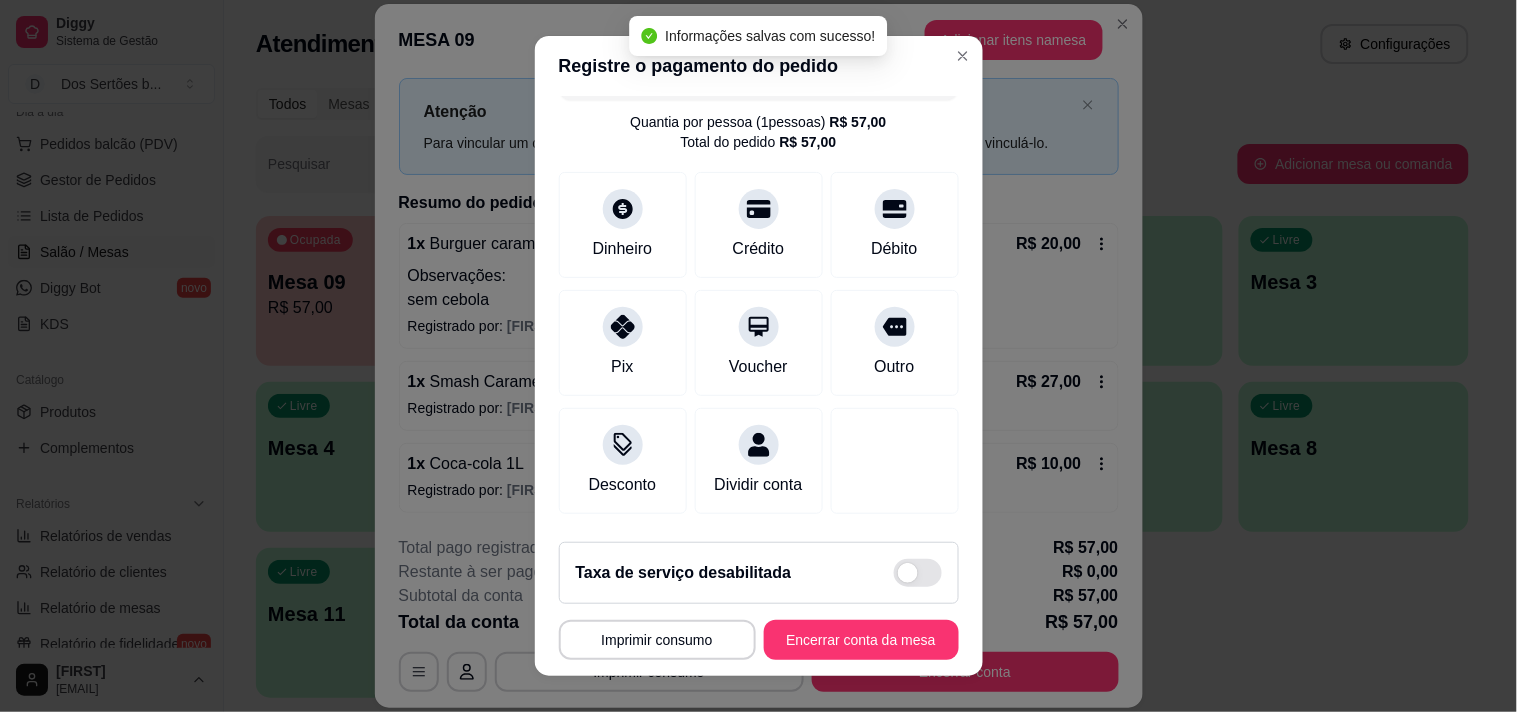 scroll, scrollTop: 88, scrollLeft: 0, axis: vertical 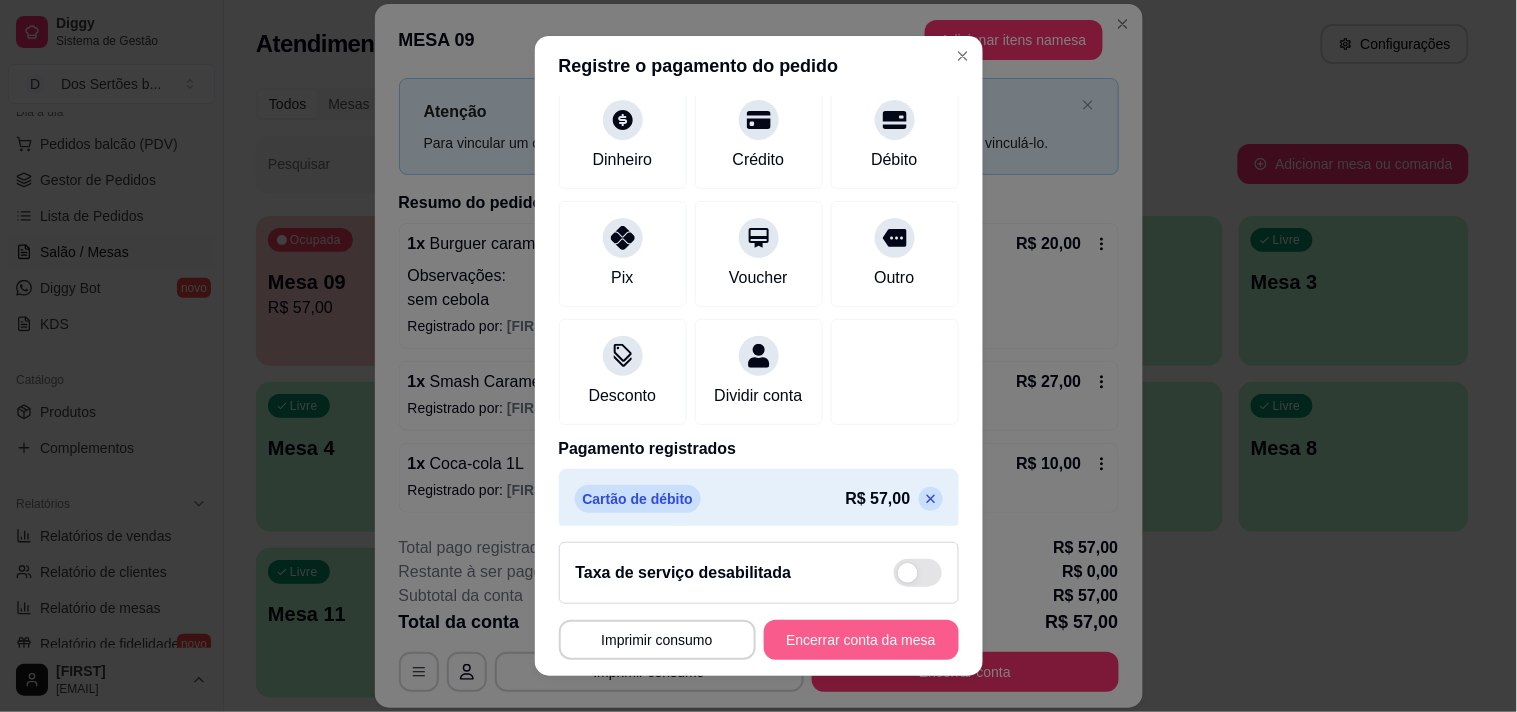click on "Encerrar conta da mesa" at bounding box center (861, 640) 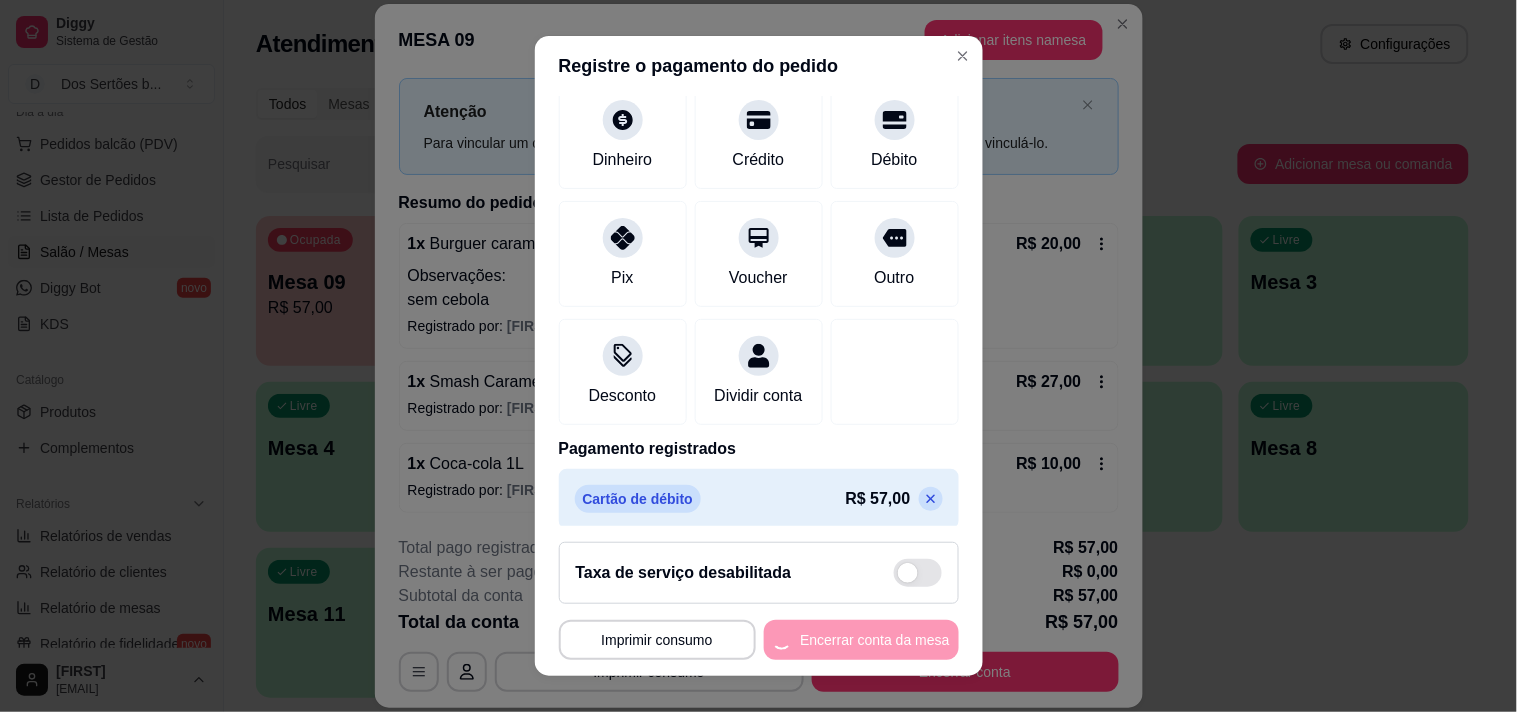 scroll, scrollTop: 0, scrollLeft: 0, axis: both 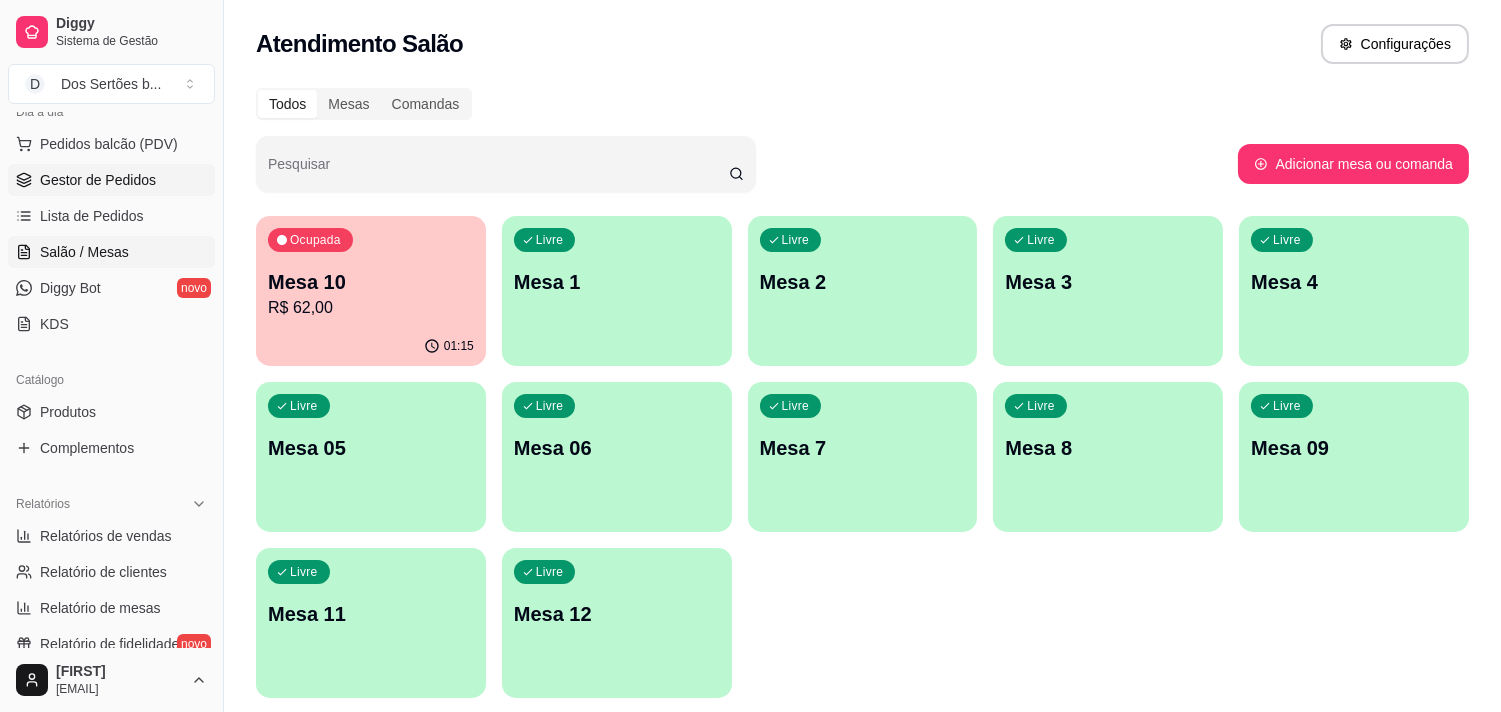 click on "Gestor de Pedidos" at bounding box center [98, 180] 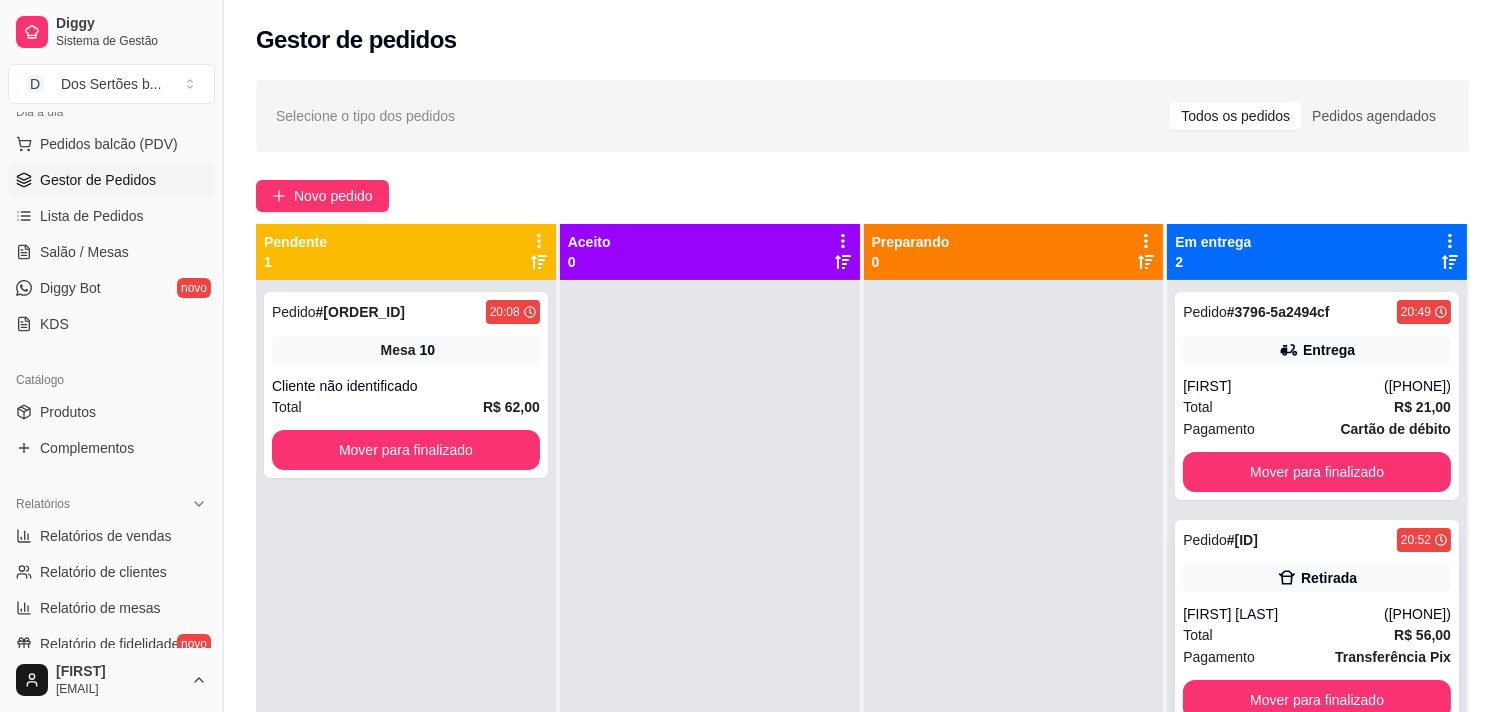 click on "[FIRST] [LAST]" at bounding box center [1283, 614] 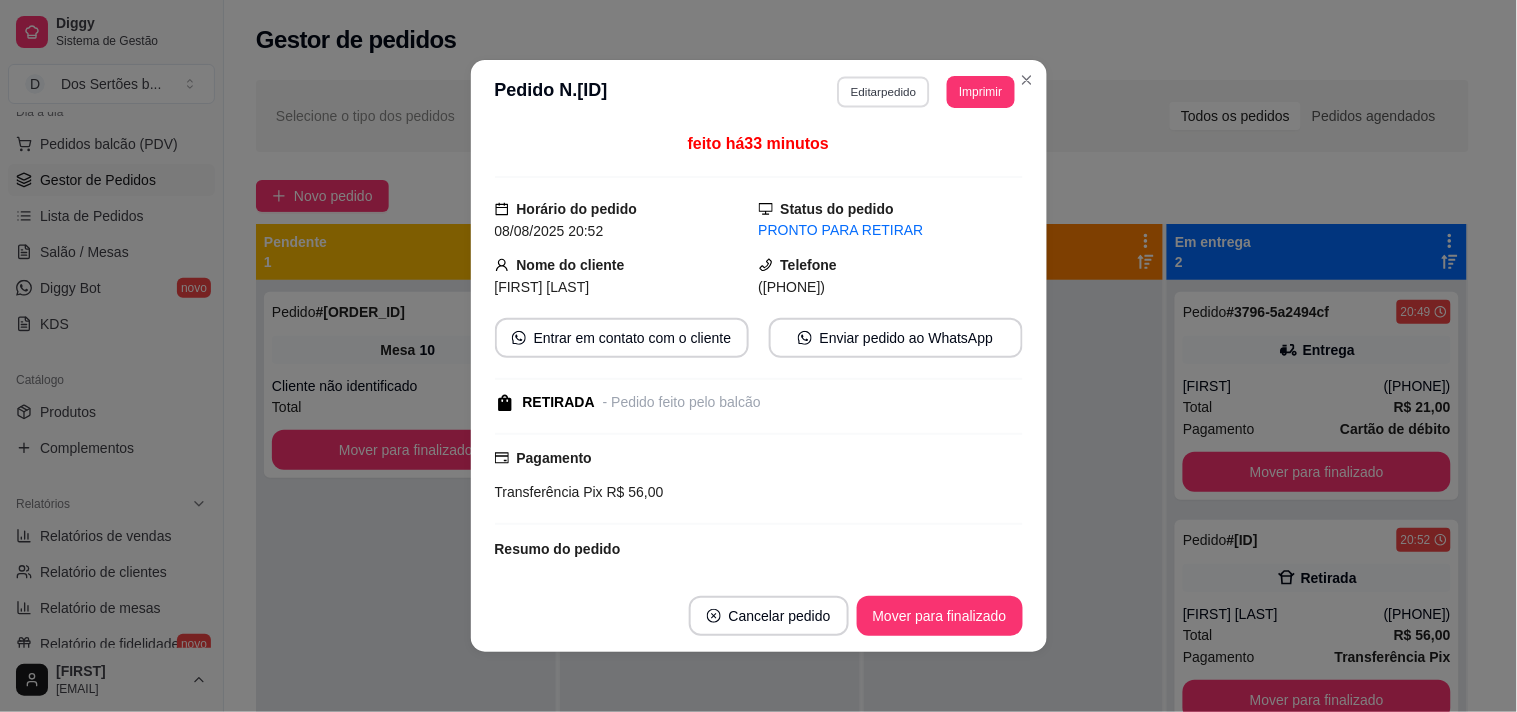 click on "Editar  pedido" at bounding box center [883, 91] 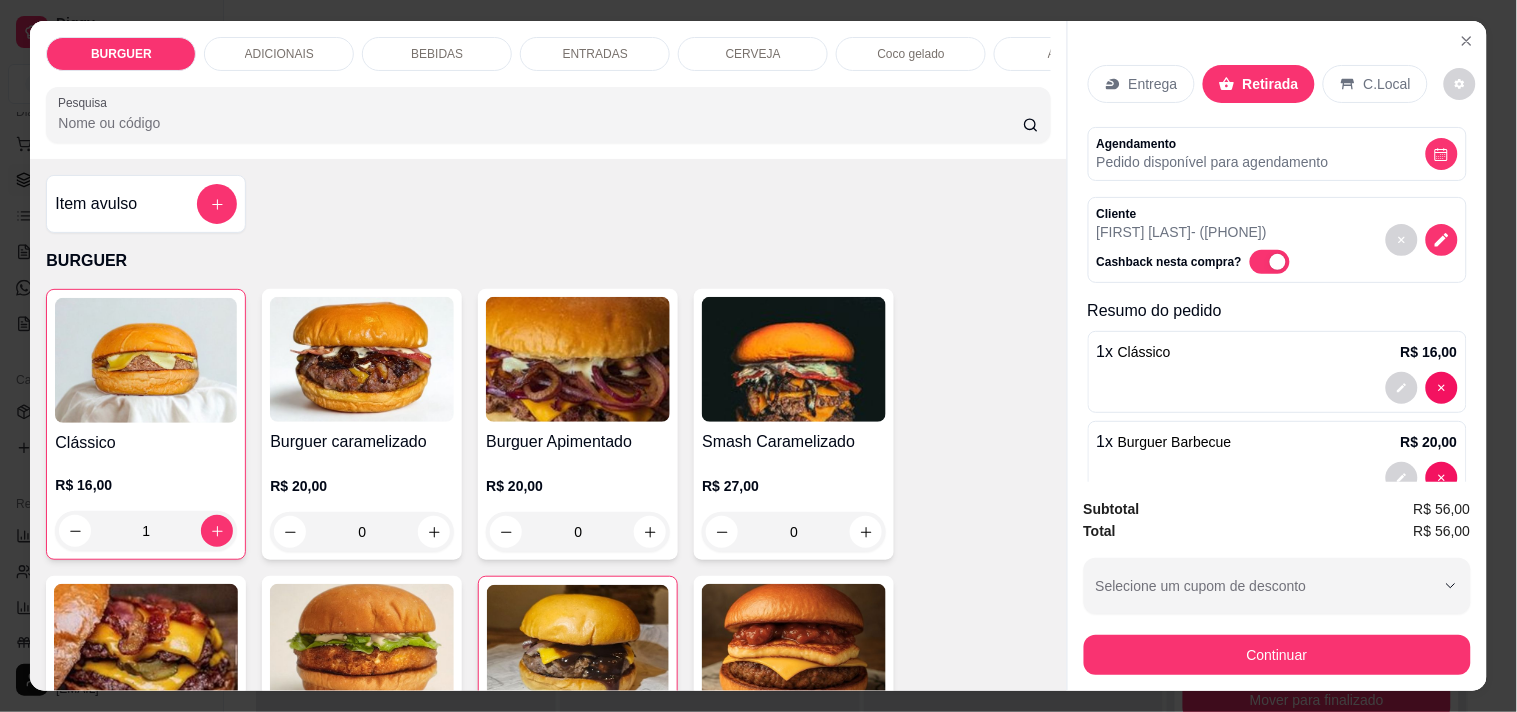 drag, startPoint x: 1160, startPoint y: 608, endPoint x: 1148, endPoint y: 652, distance: 45.607018 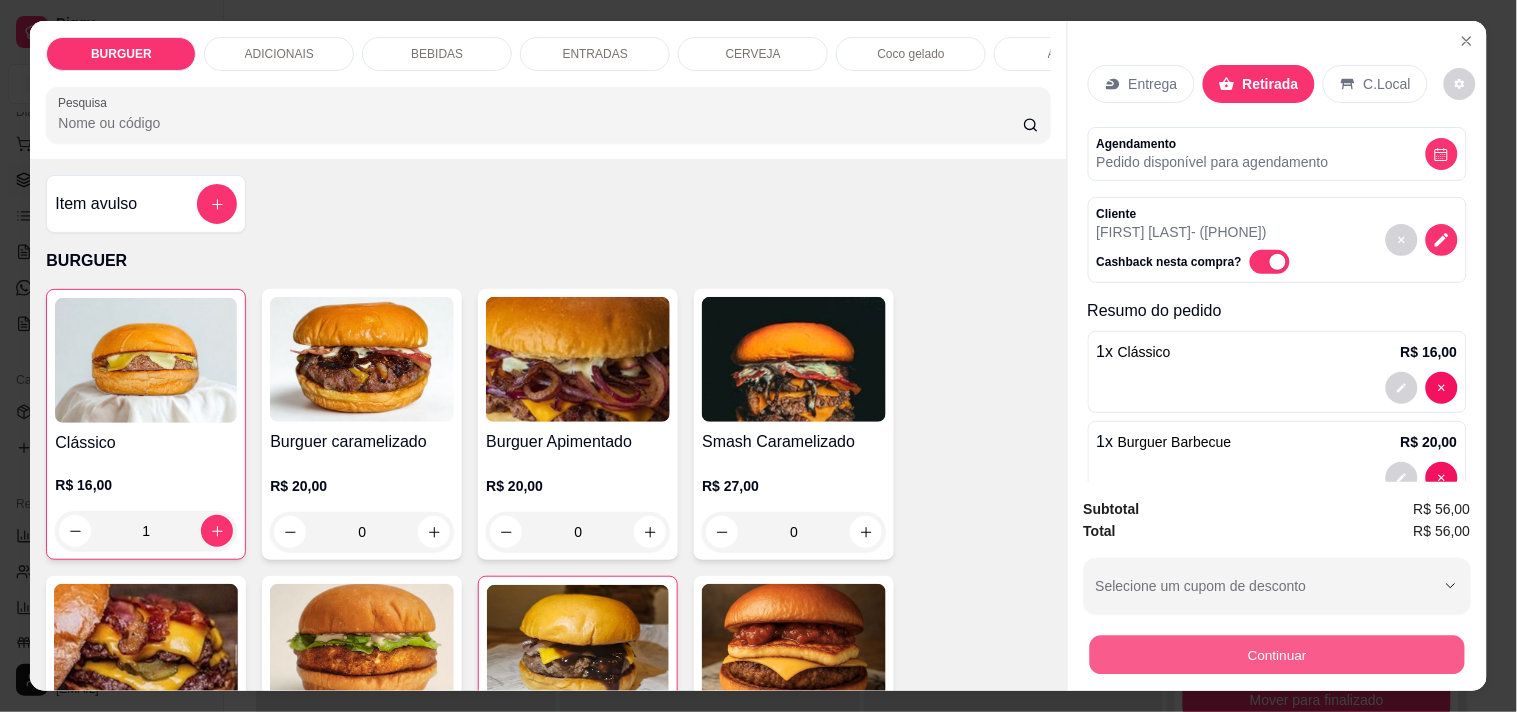 click on "Continuar" at bounding box center (1276, 654) 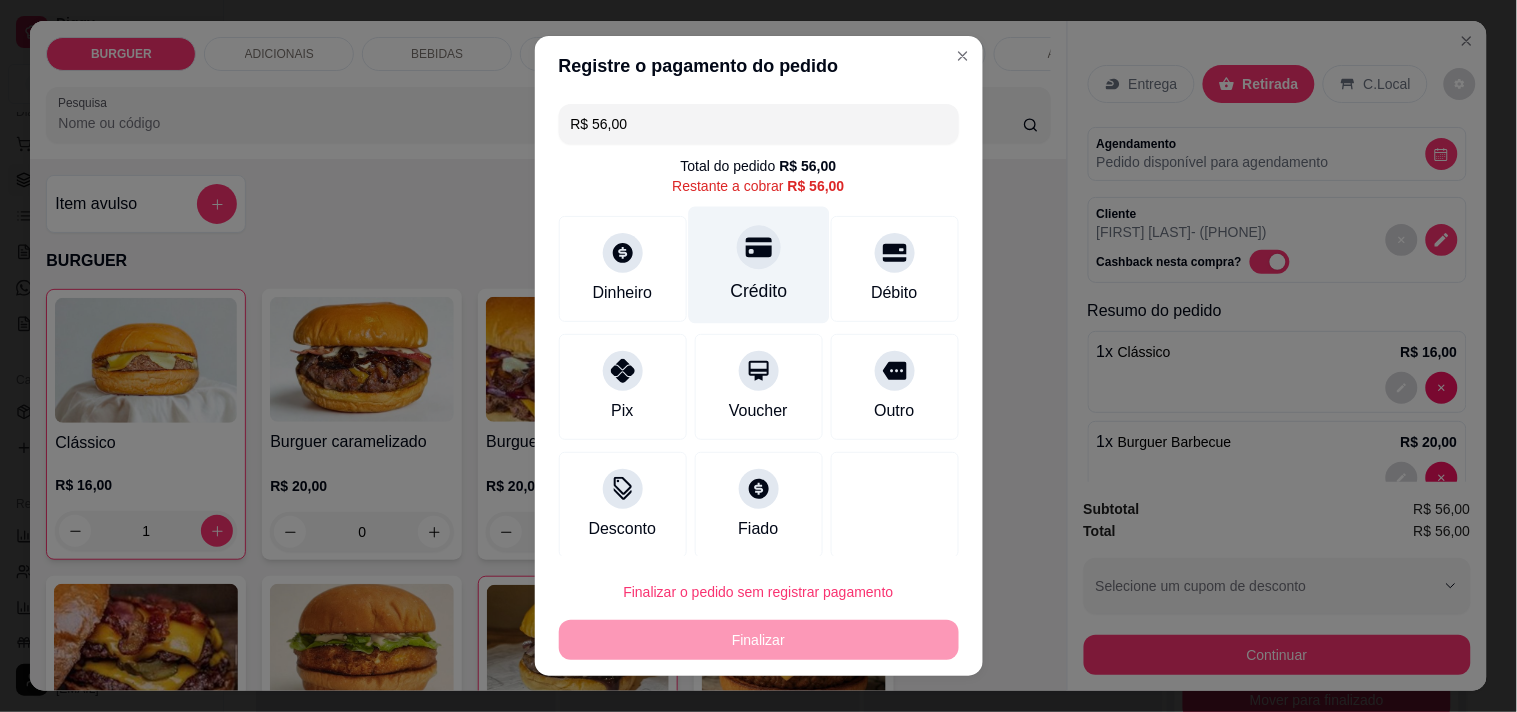 click on "Crédito" at bounding box center (758, 291) 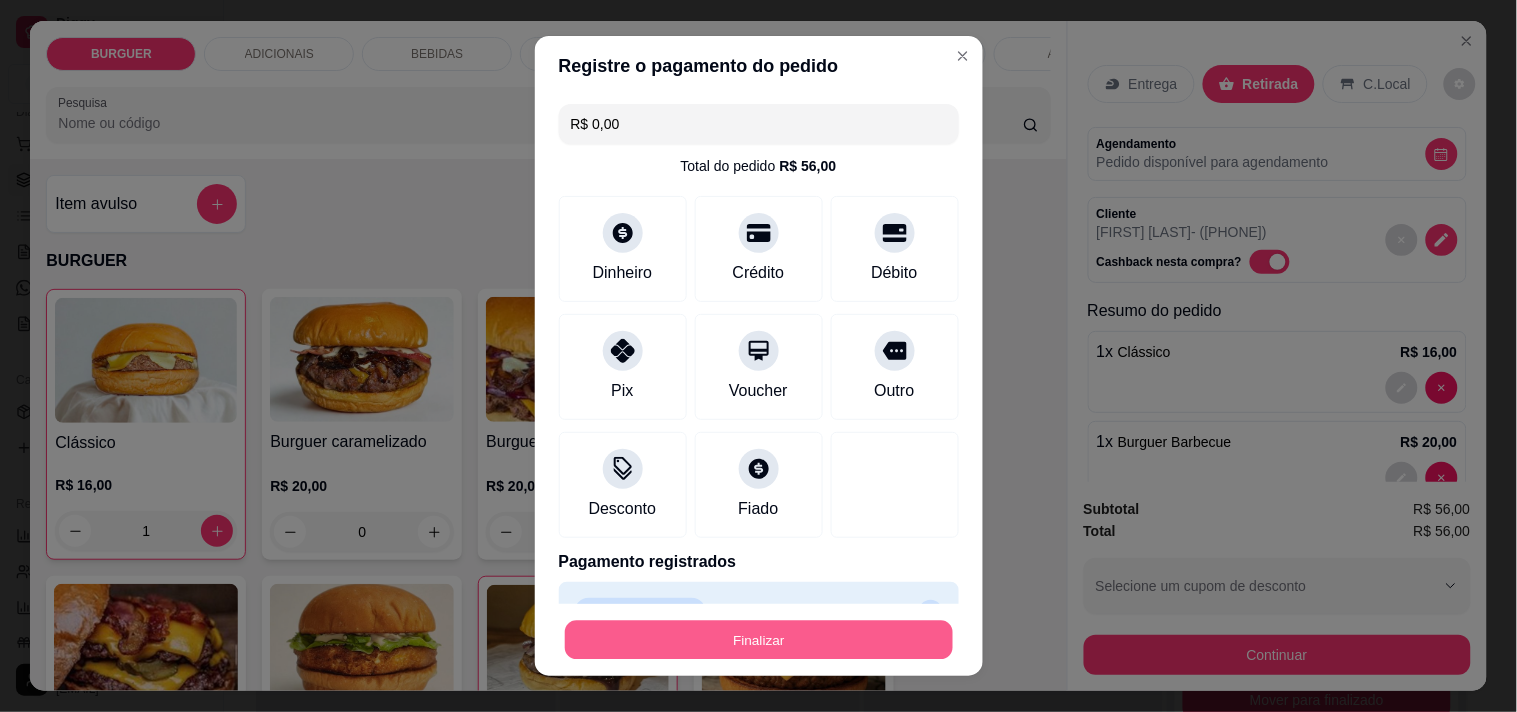 click on "Finalizar" at bounding box center [759, 640] 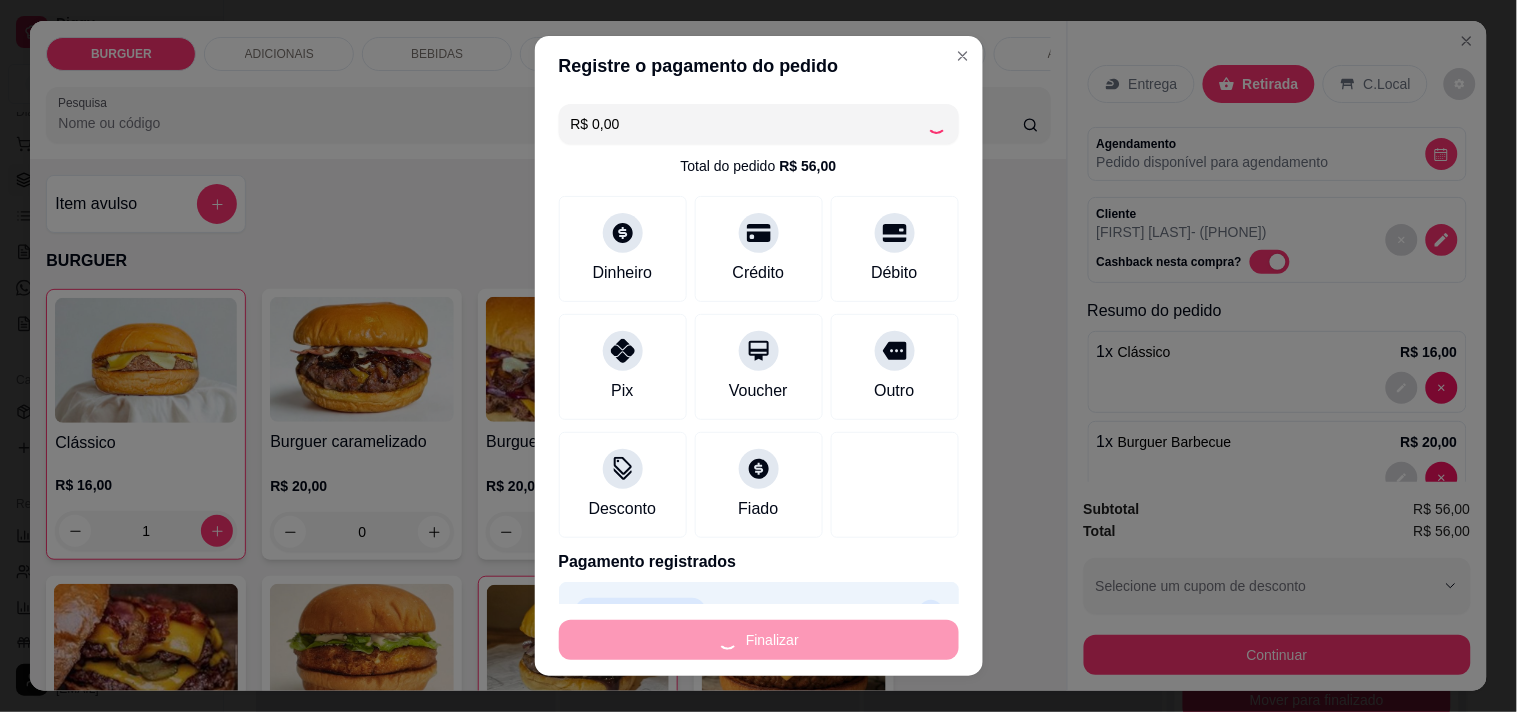 type on "0" 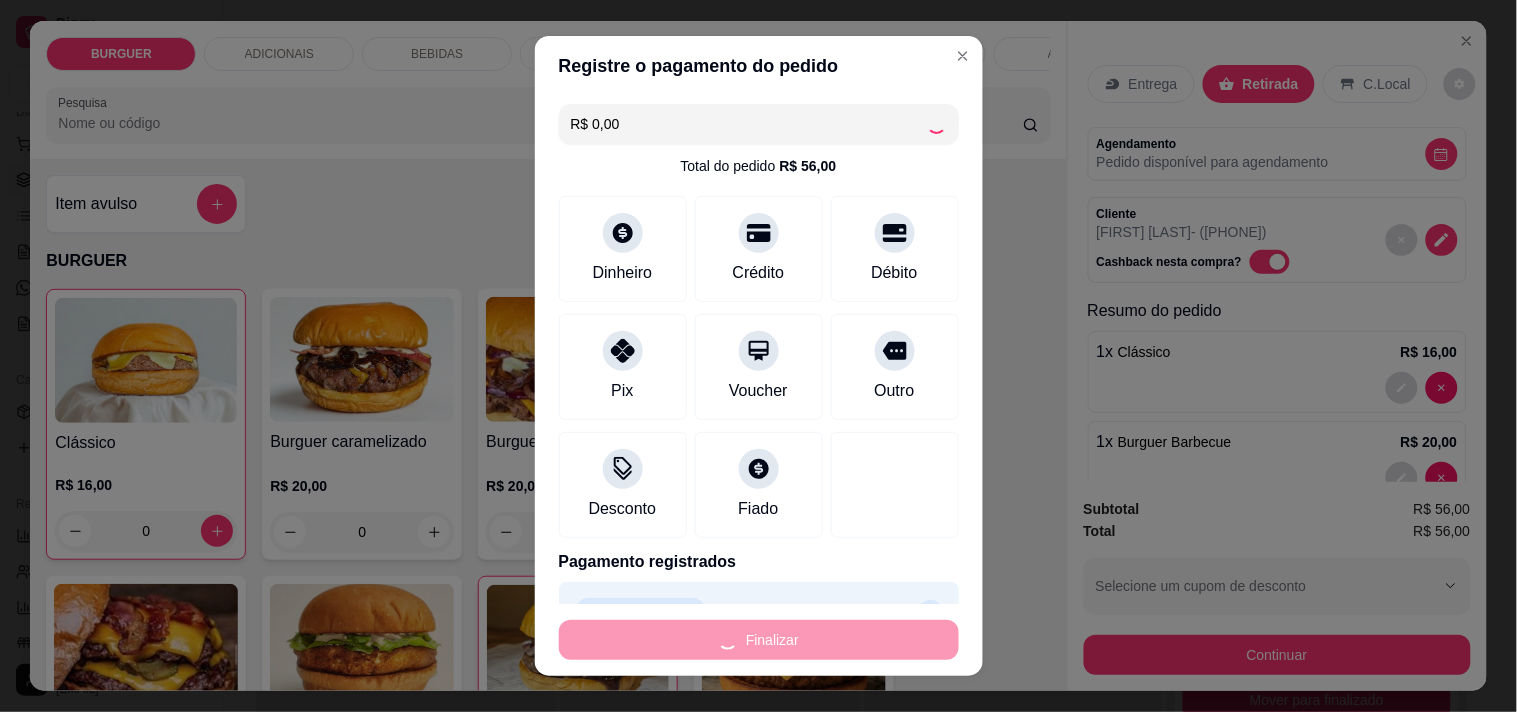 type on "-R$ 56,00" 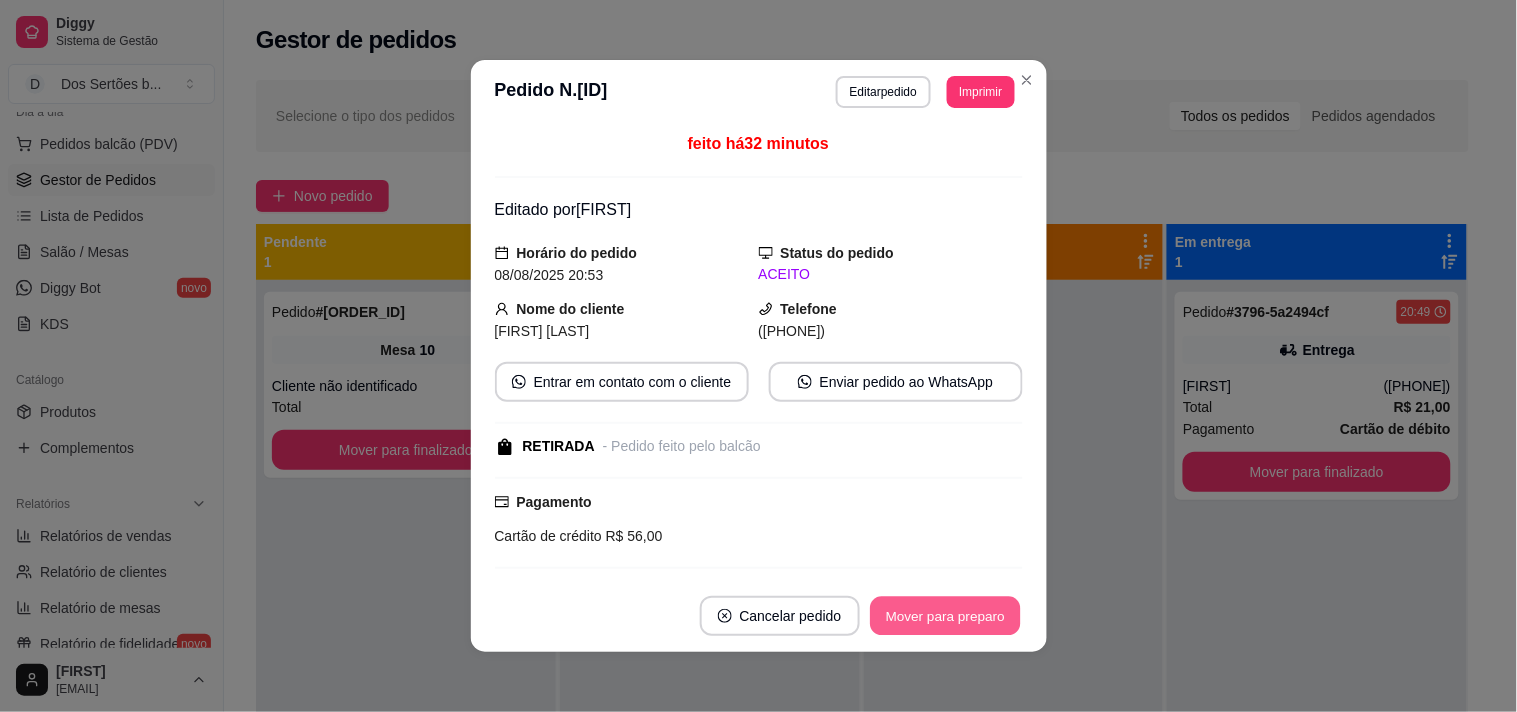 click on "Mover para preparo" at bounding box center [945, 616] 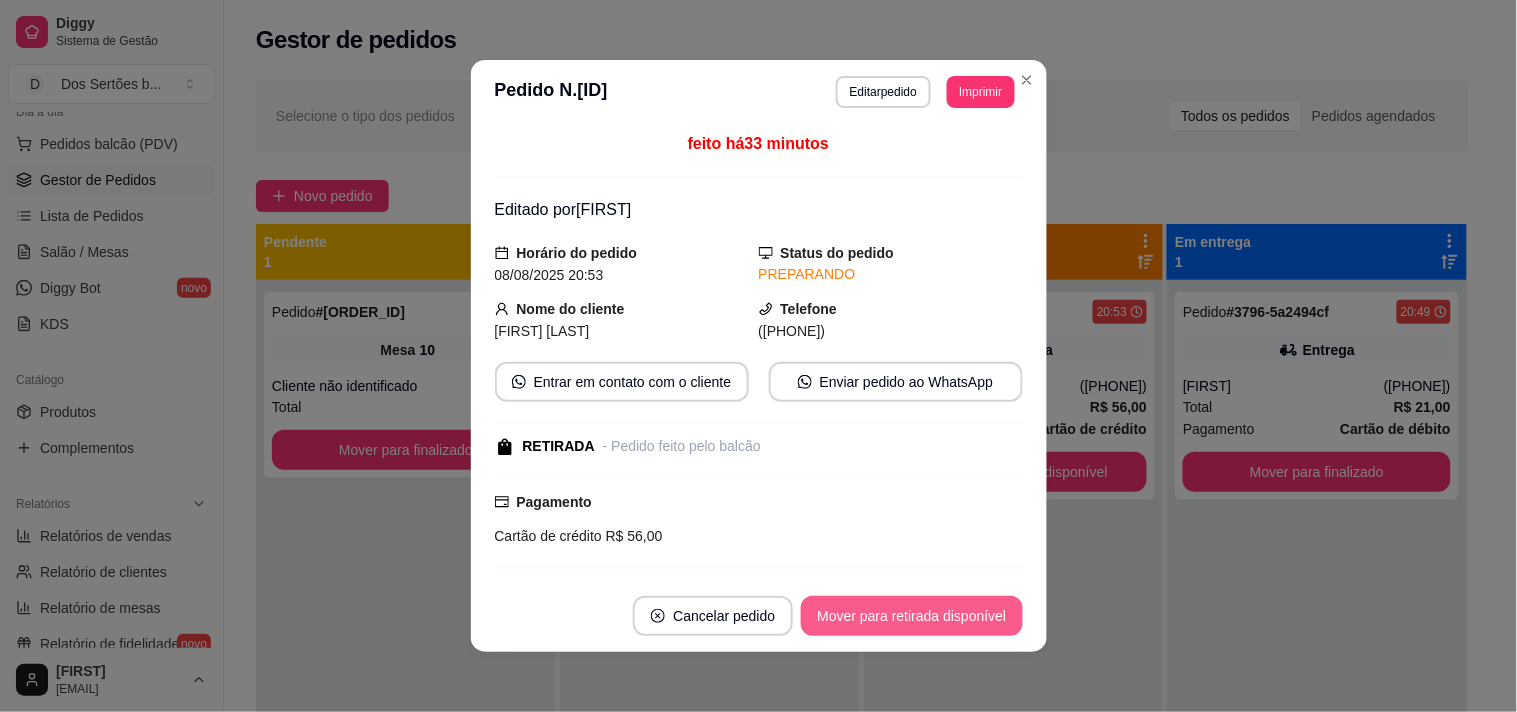 click on "Mover para retirada disponível" at bounding box center [911, 616] 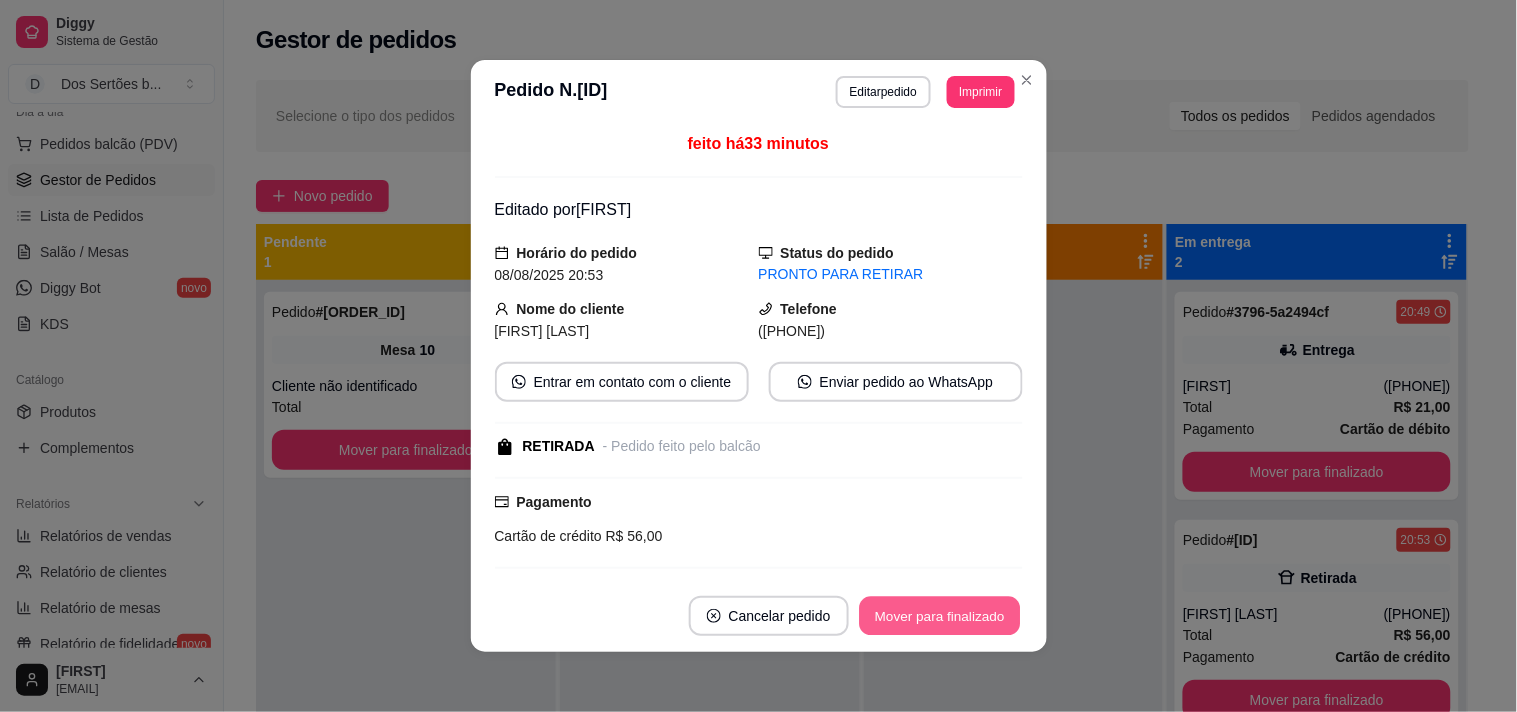 click on "Mover para finalizado" at bounding box center (939, 616) 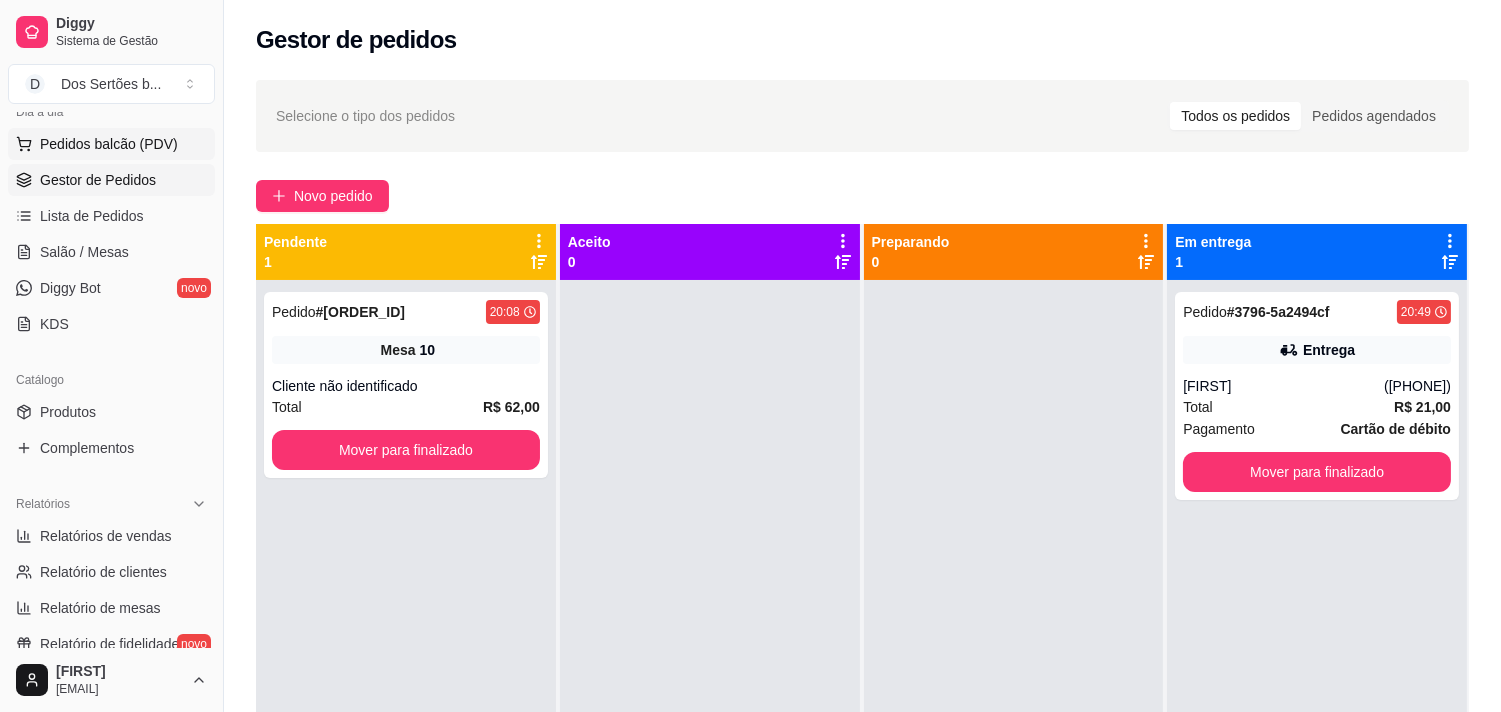 click on "Pedidos balcão (PDV)" at bounding box center [109, 144] 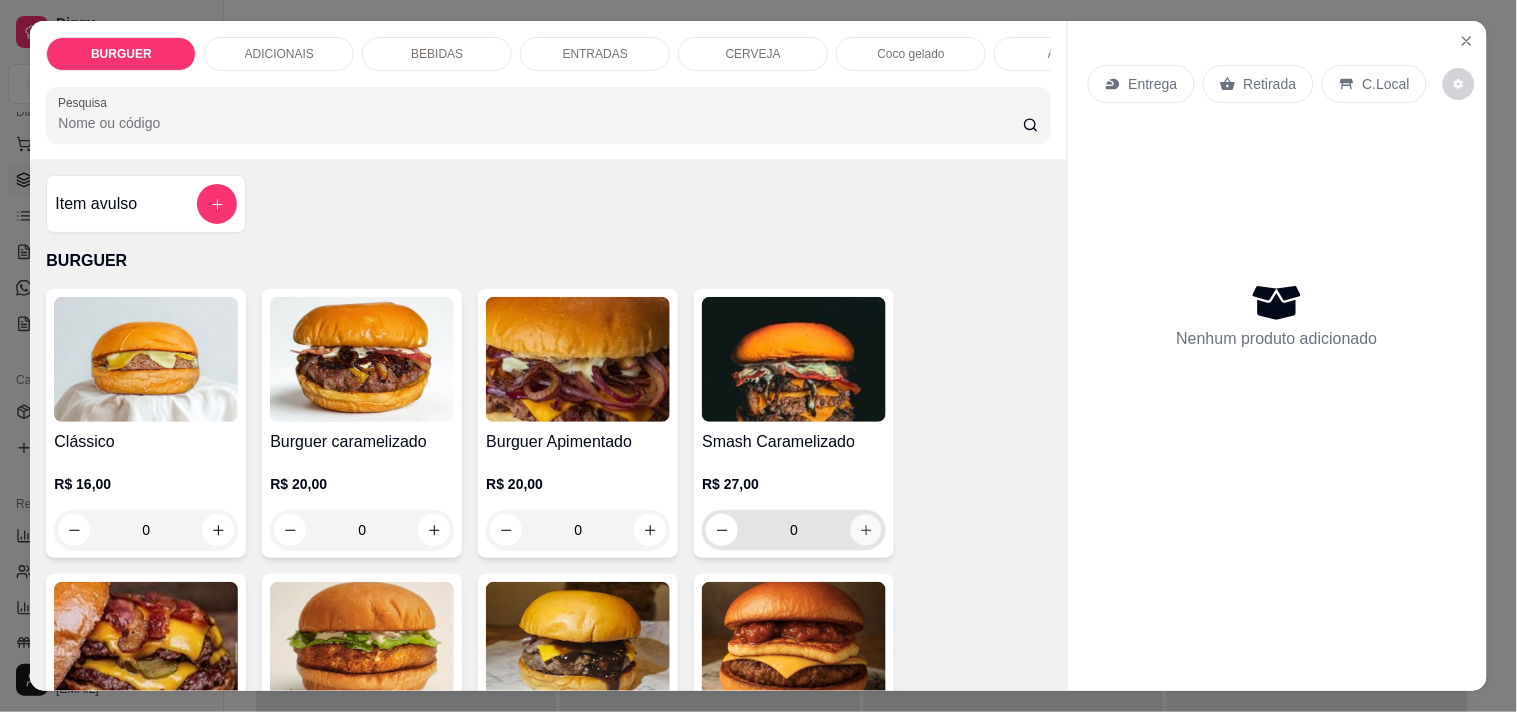 click at bounding box center (866, 530) 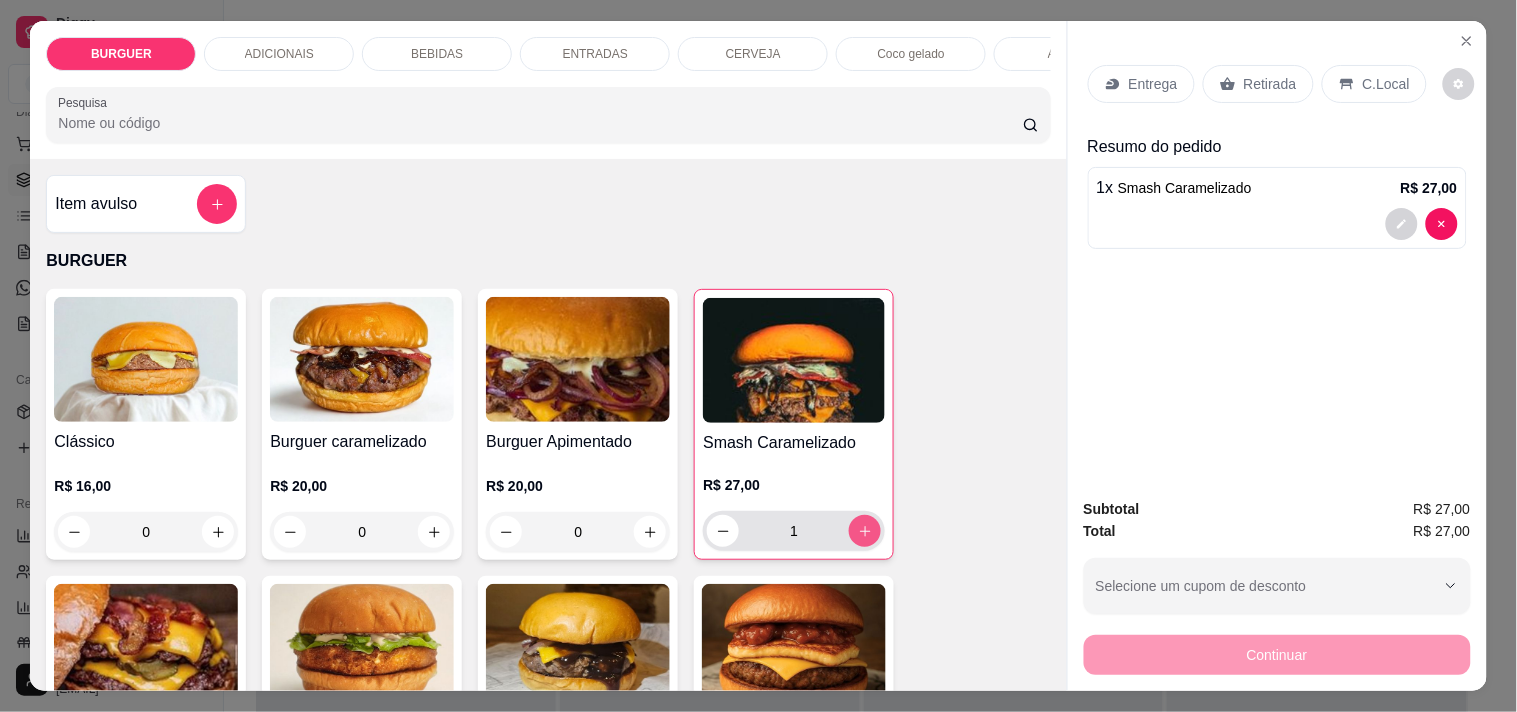 click at bounding box center (865, 531) 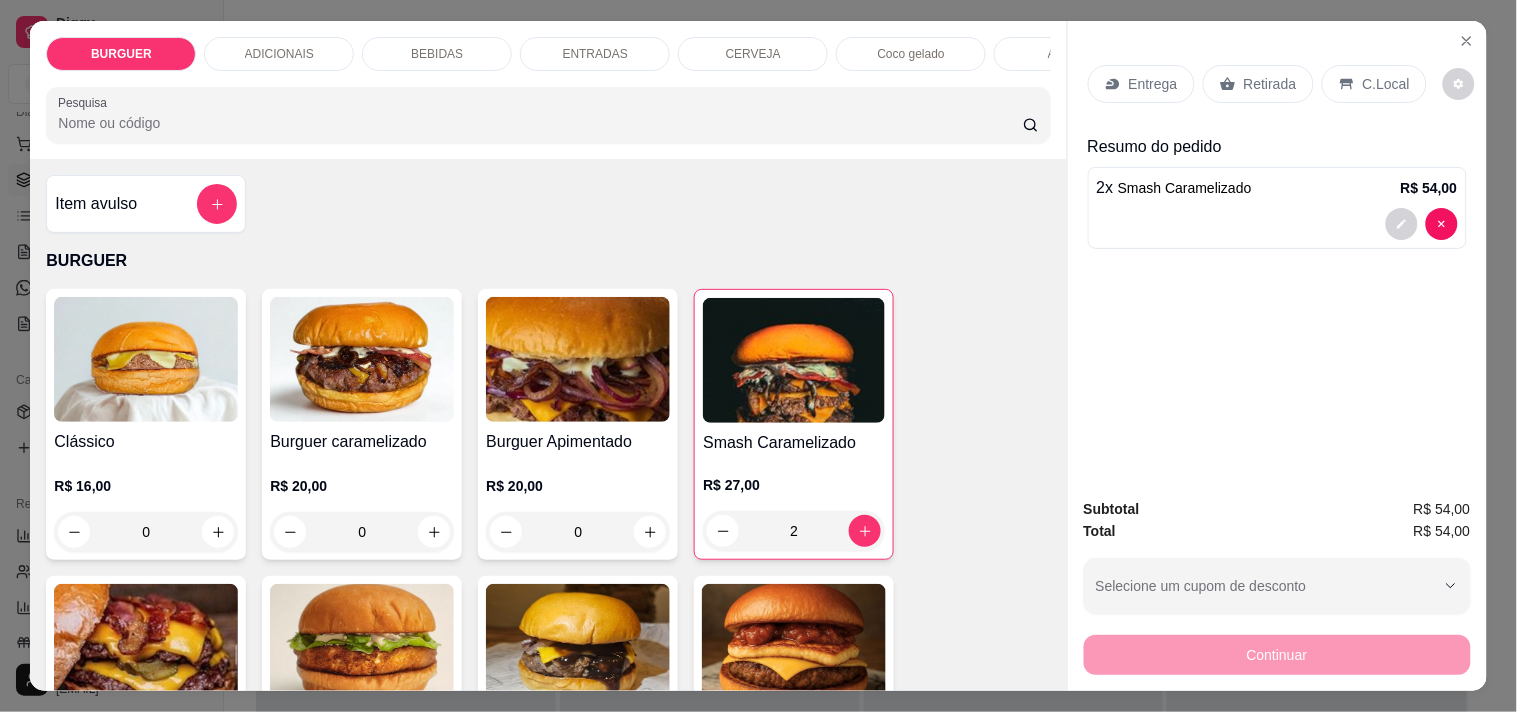 scroll, scrollTop: 44, scrollLeft: 0, axis: vertical 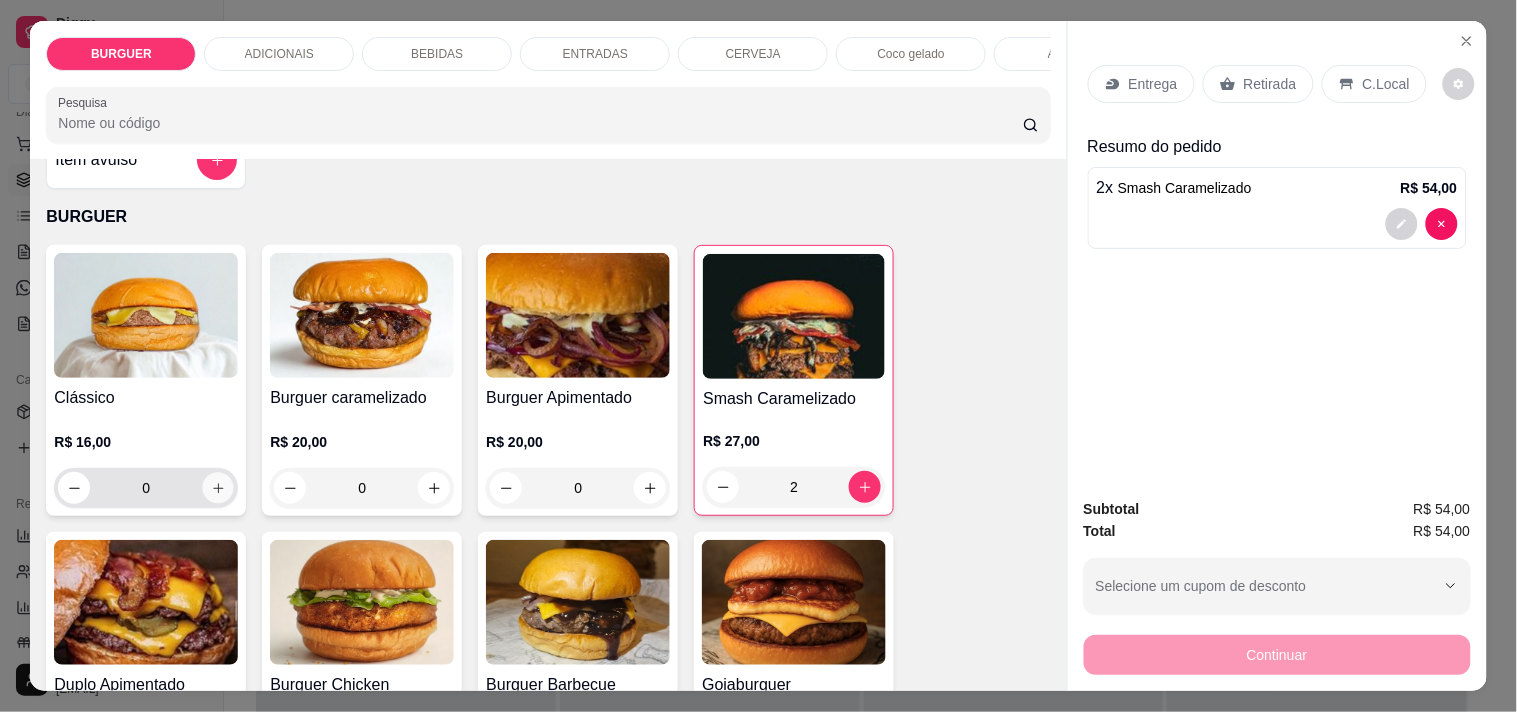 click at bounding box center [218, 488] 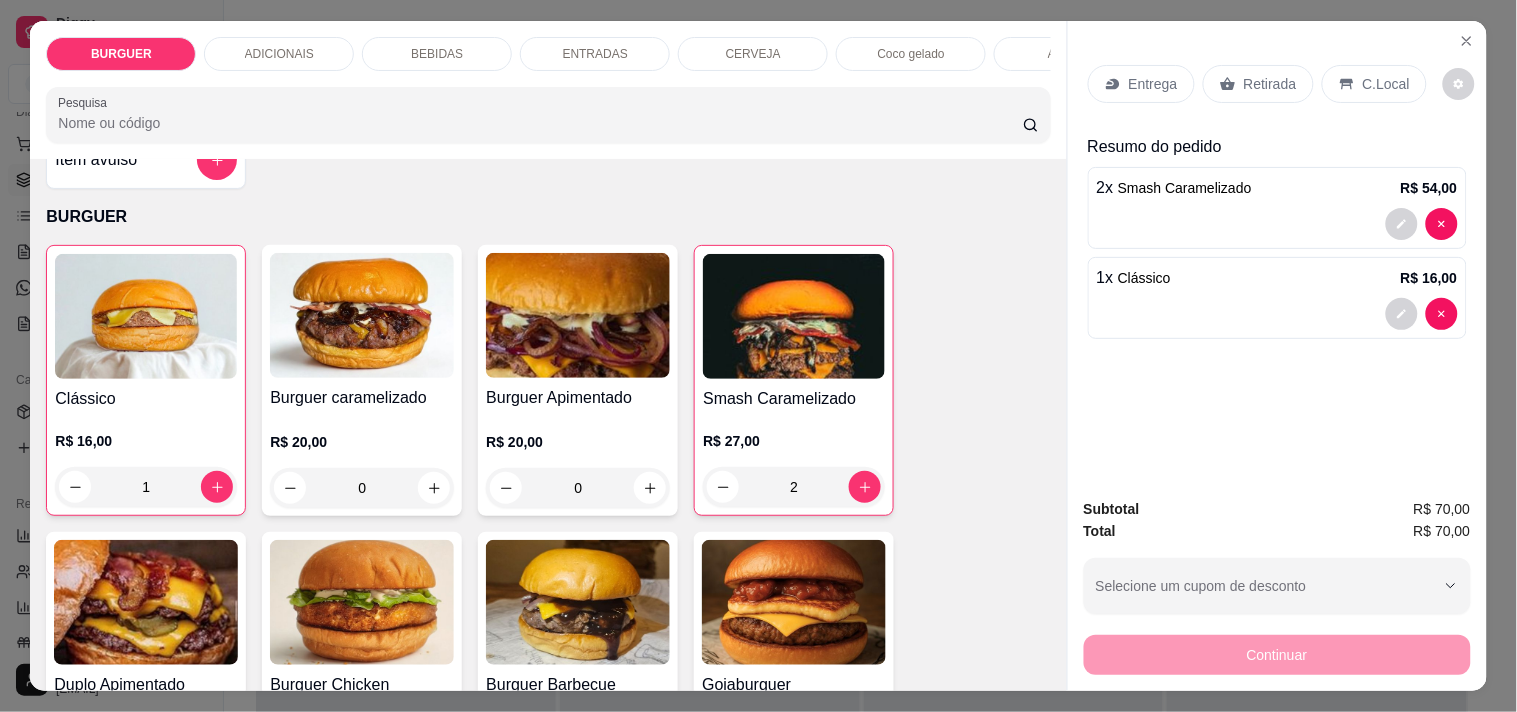 scroll, scrollTop: 88, scrollLeft: 0, axis: vertical 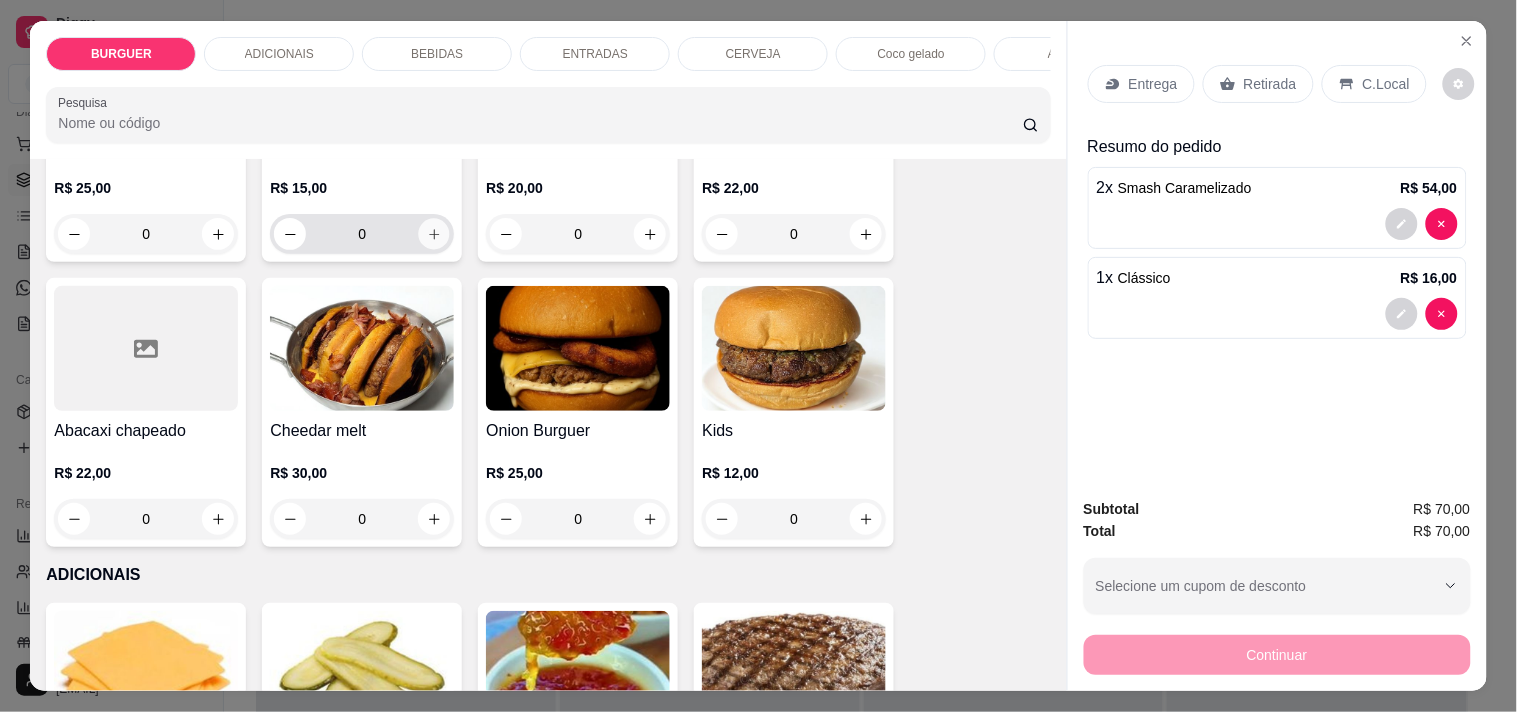 click 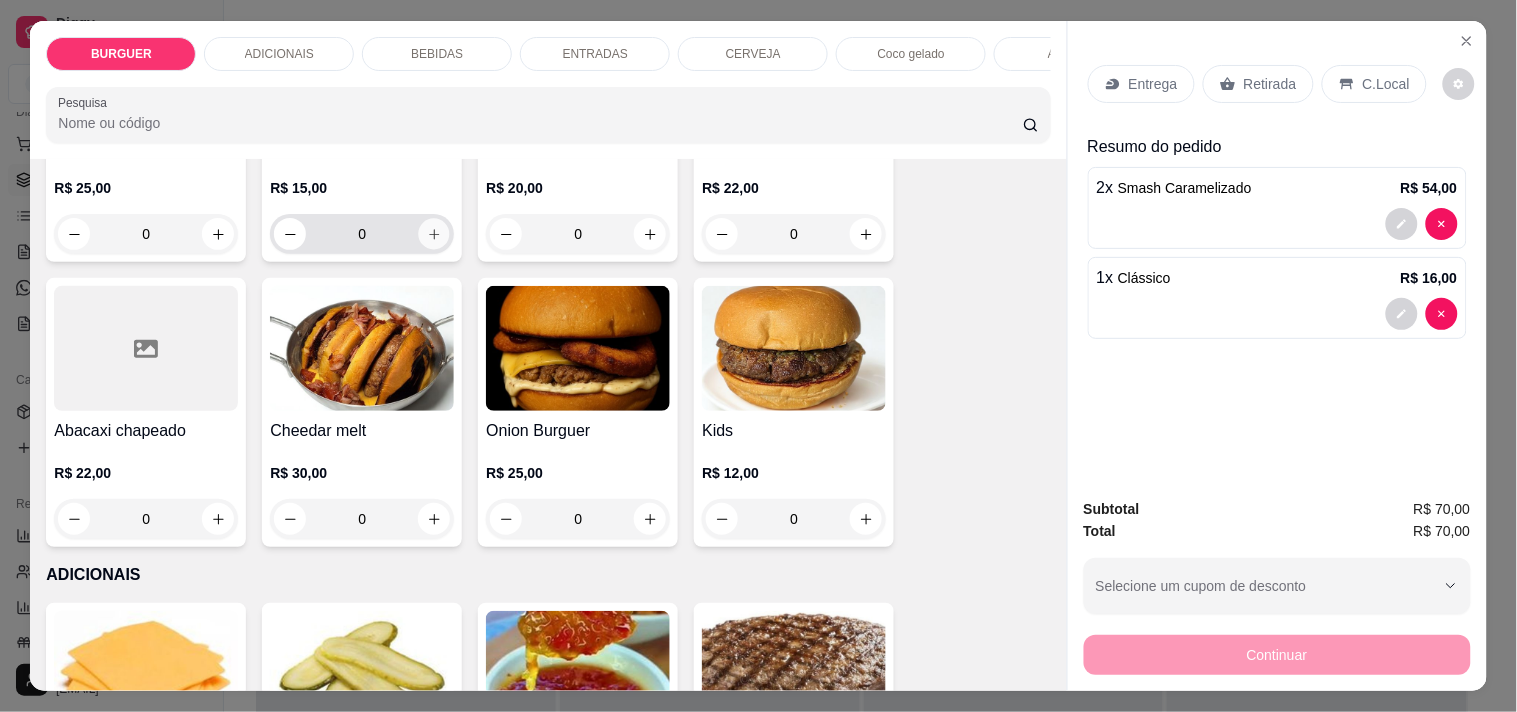 type on "1" 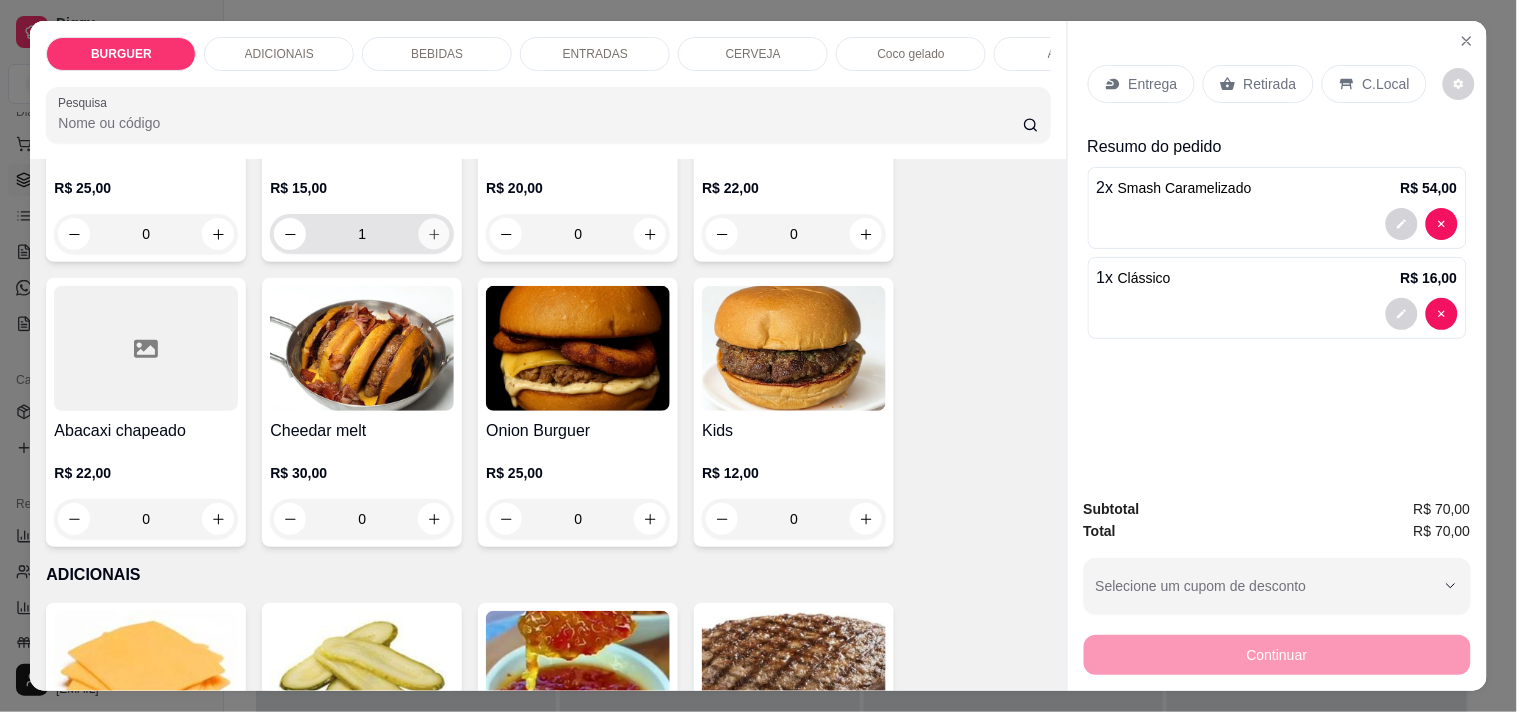 scroll, scrollTop: 585, scrollLeft: 0, axis: vertical 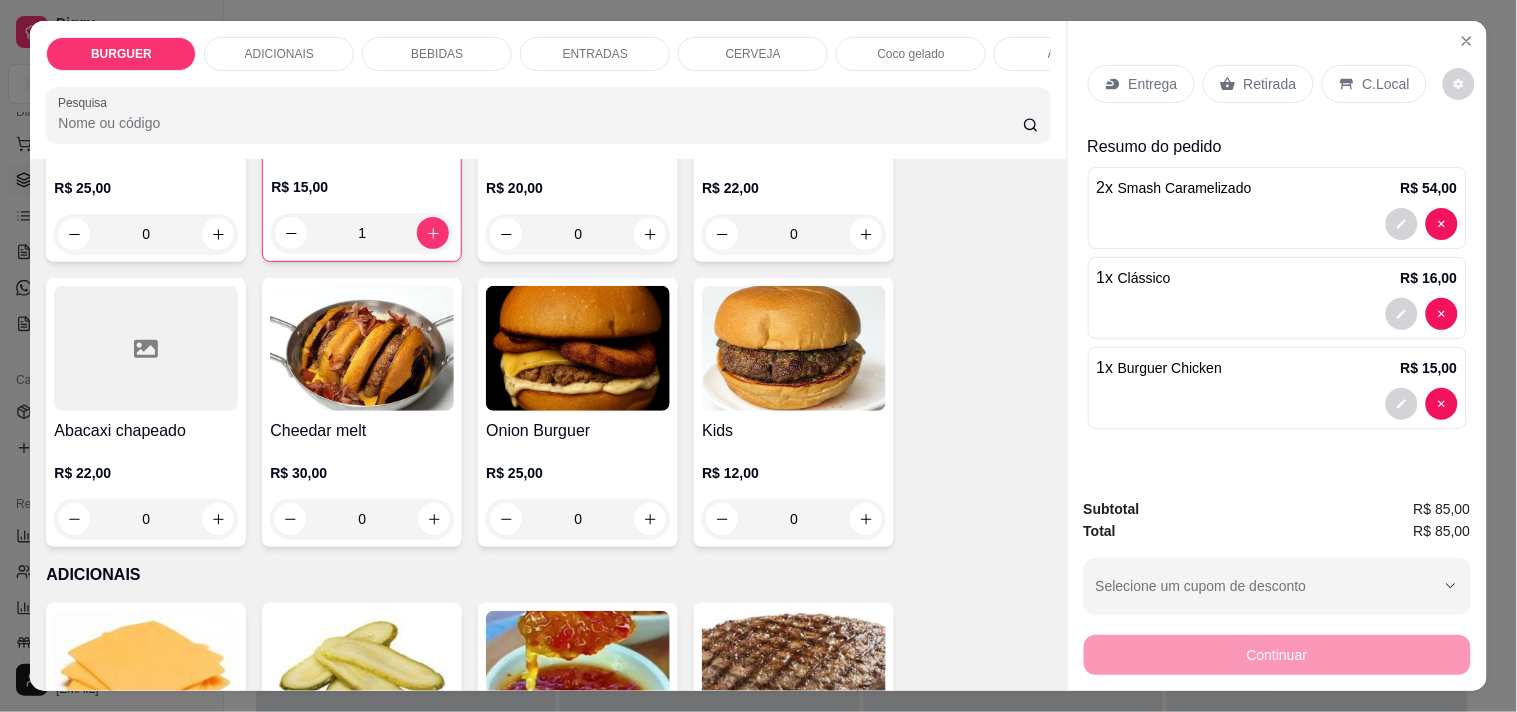 click on "BEBIDAS" at bounding box center [437, 54] 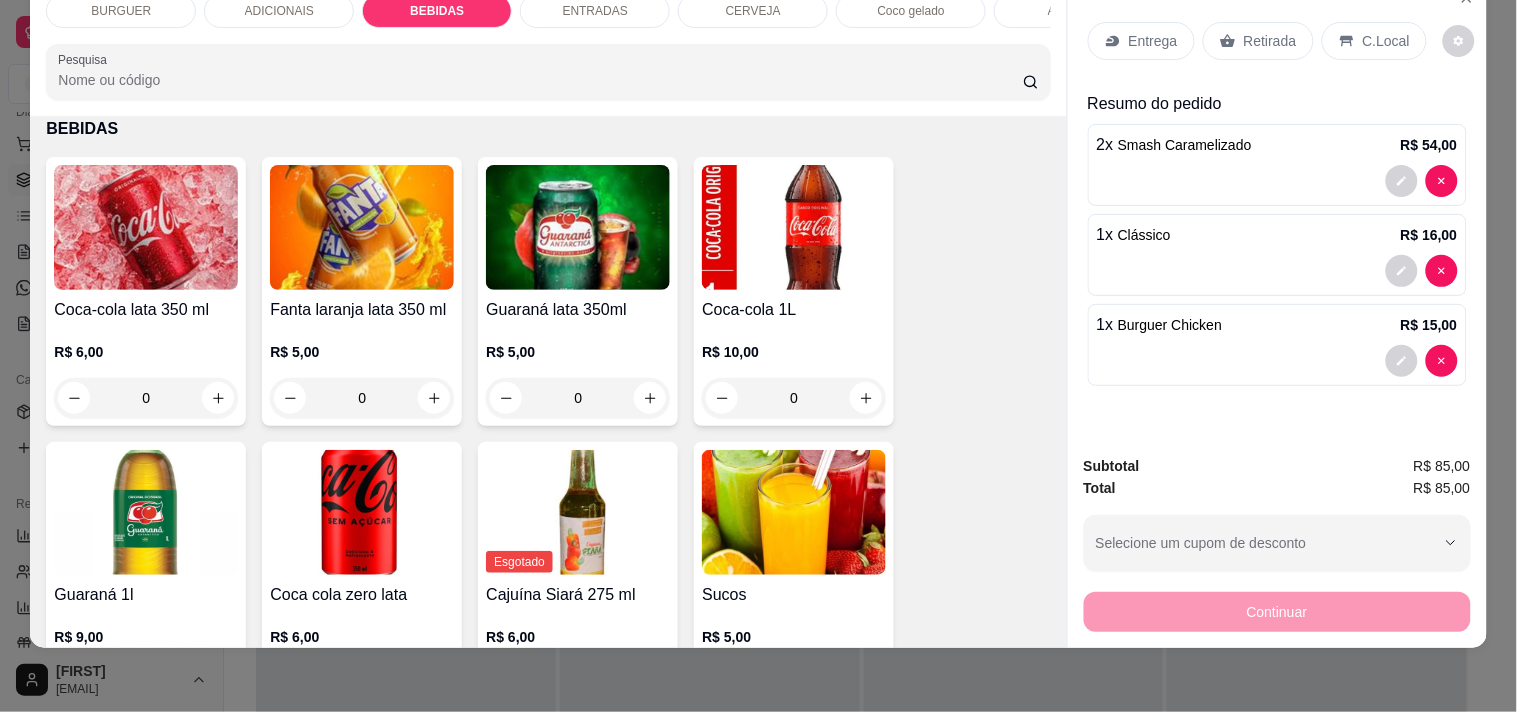 scroll, scrollTop: 2048, scrollLeft: 0, axis: vertical 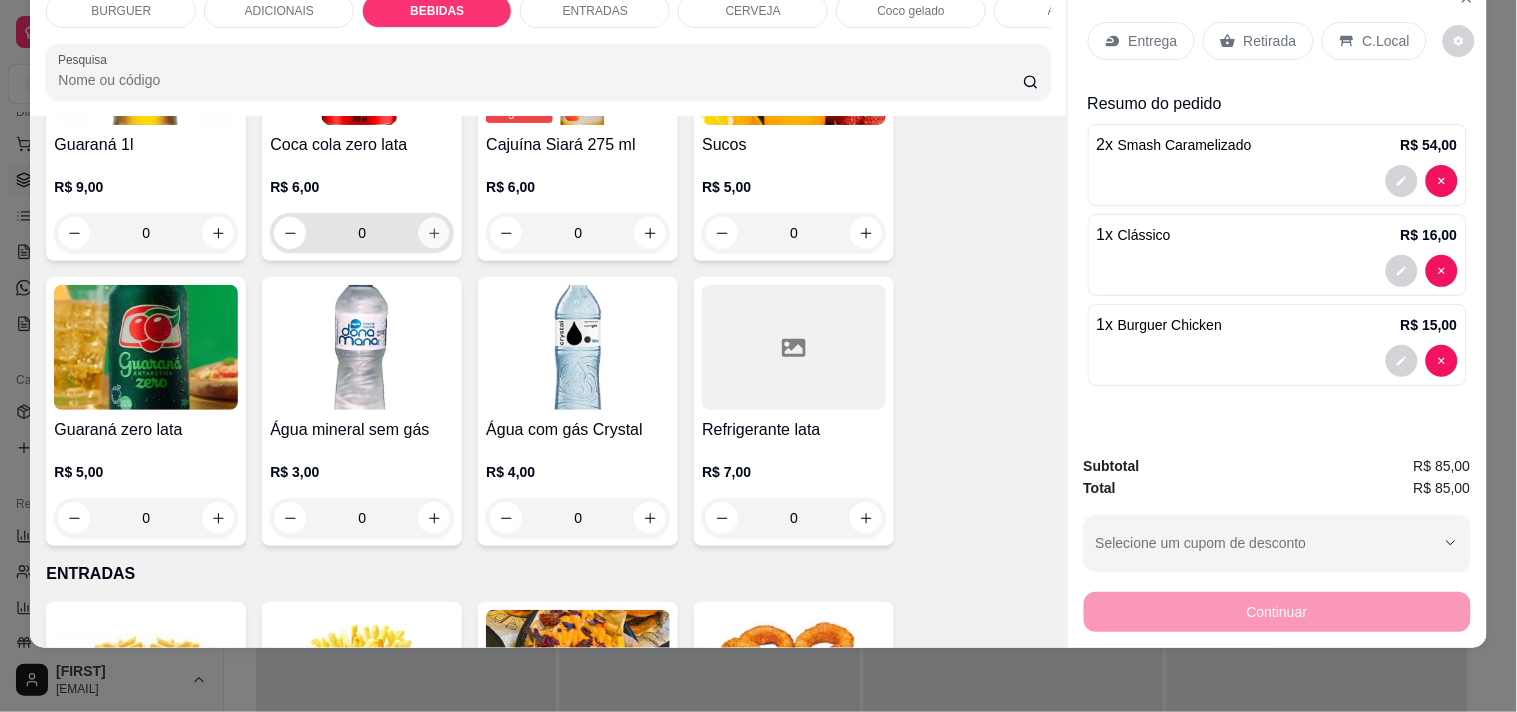 click at bounding box center [434, 233] 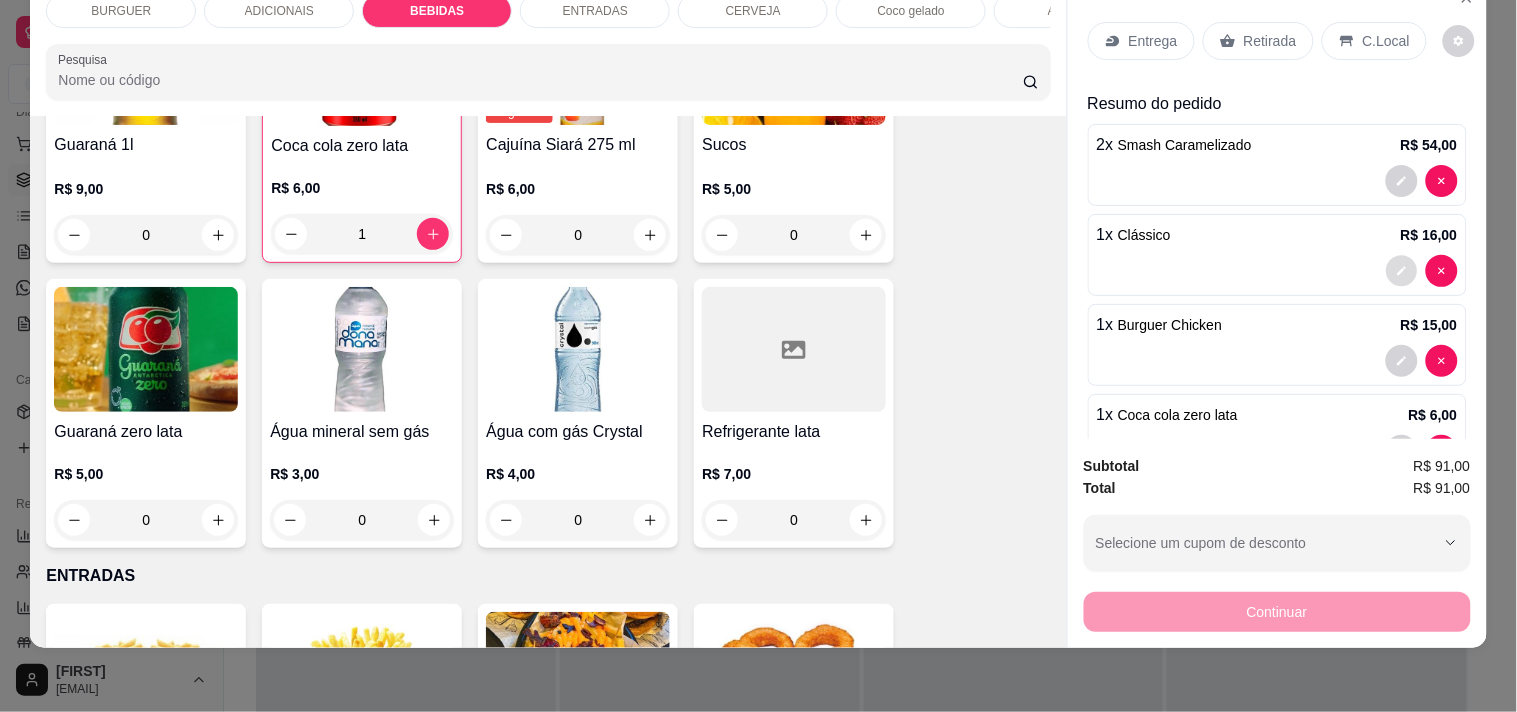 click at bounding box center (1401, 271) 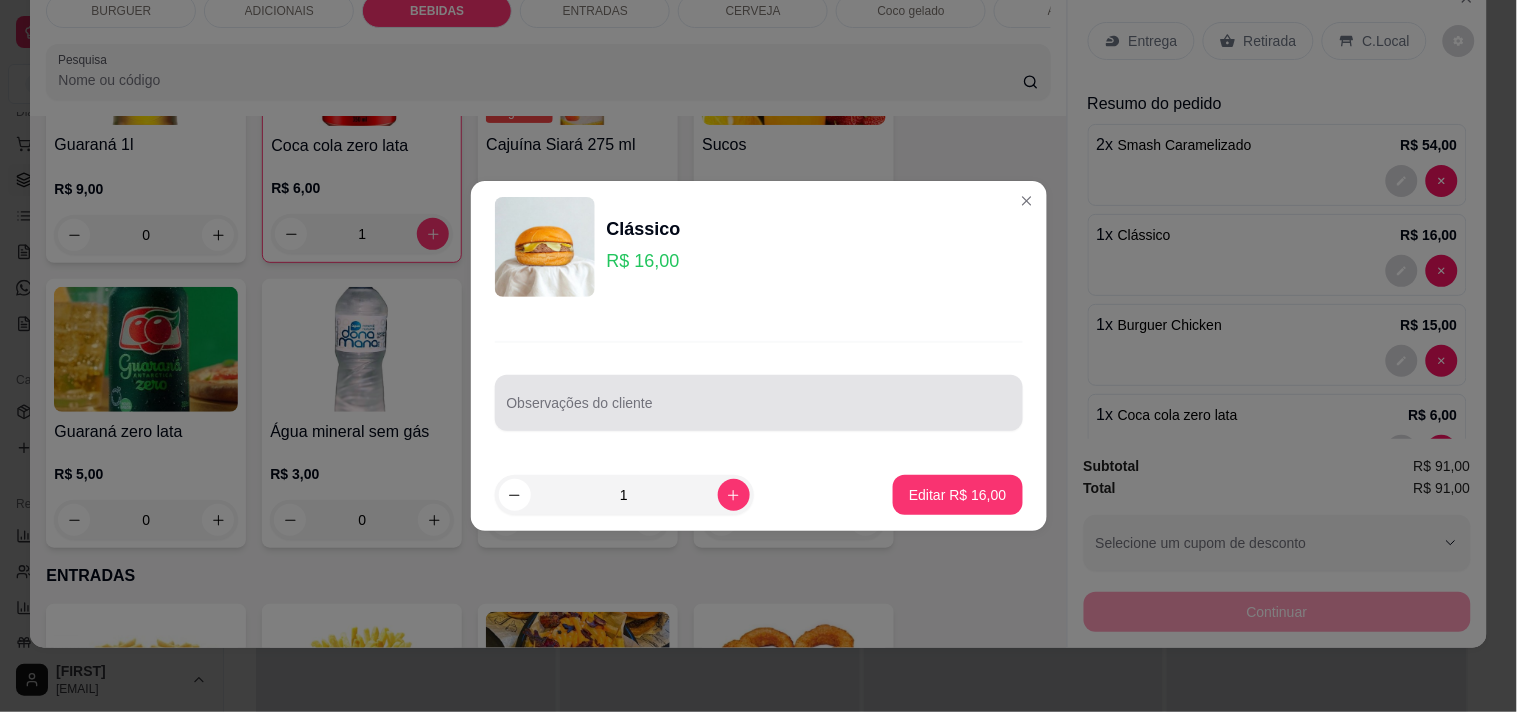 click at bounding box center [759, 403] 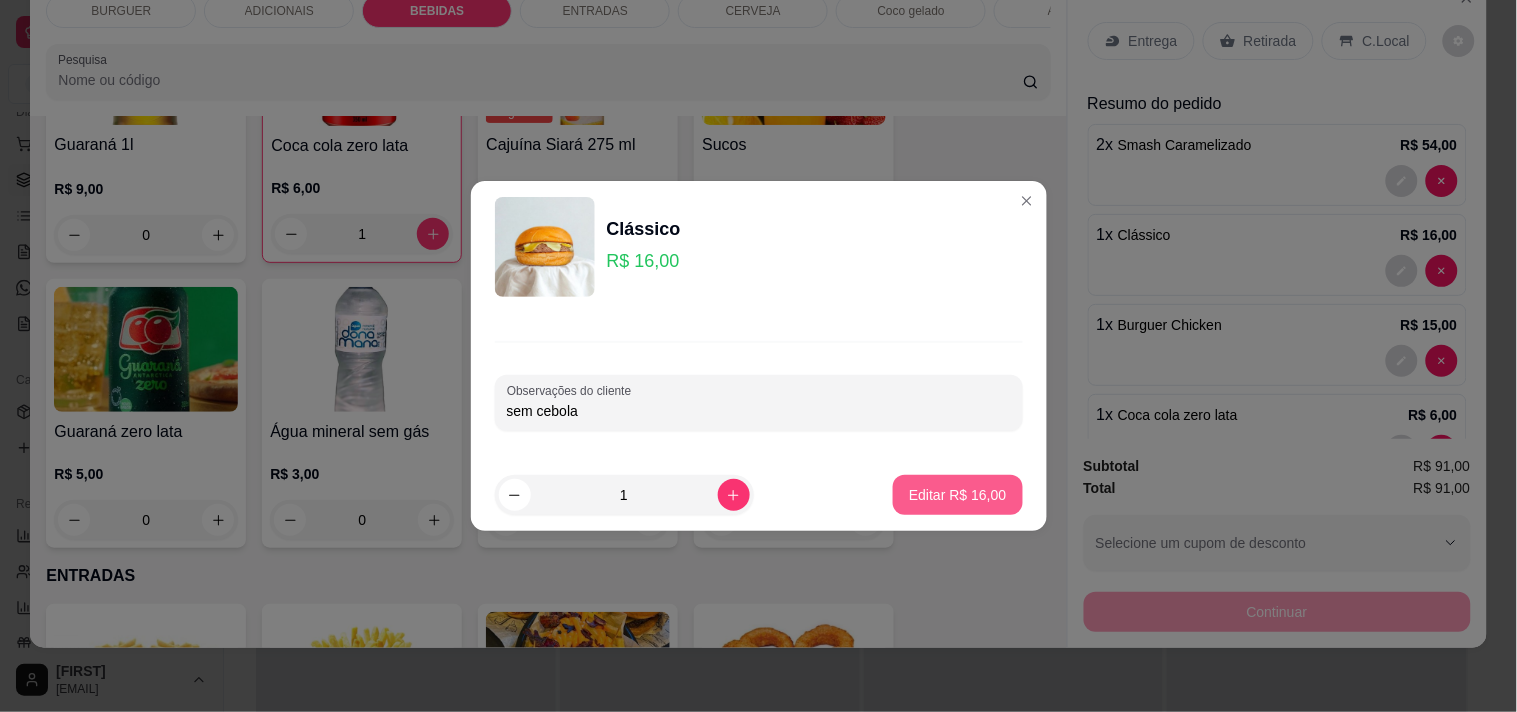 type on "sem cebola" 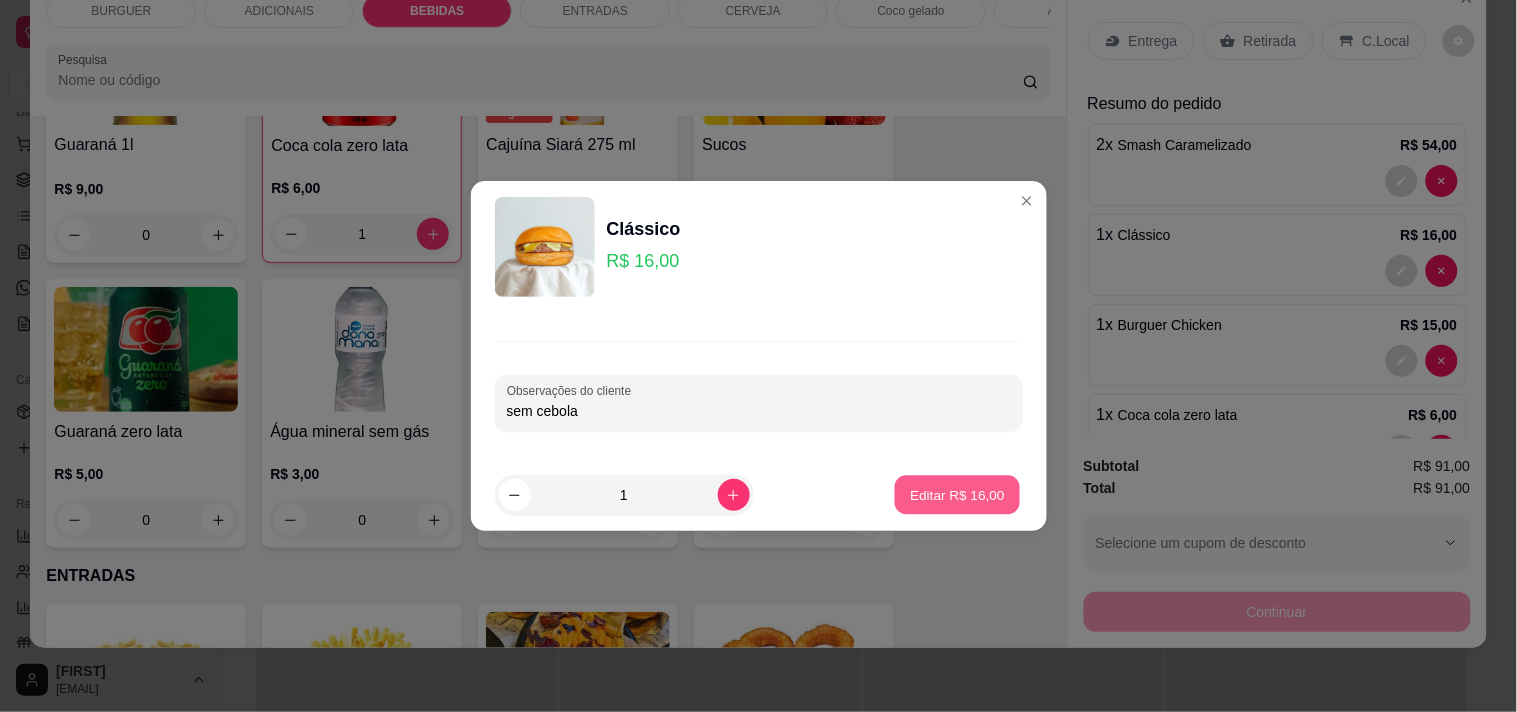 click on "Editar   R$ 16,00" at bounding box center [958, 494] 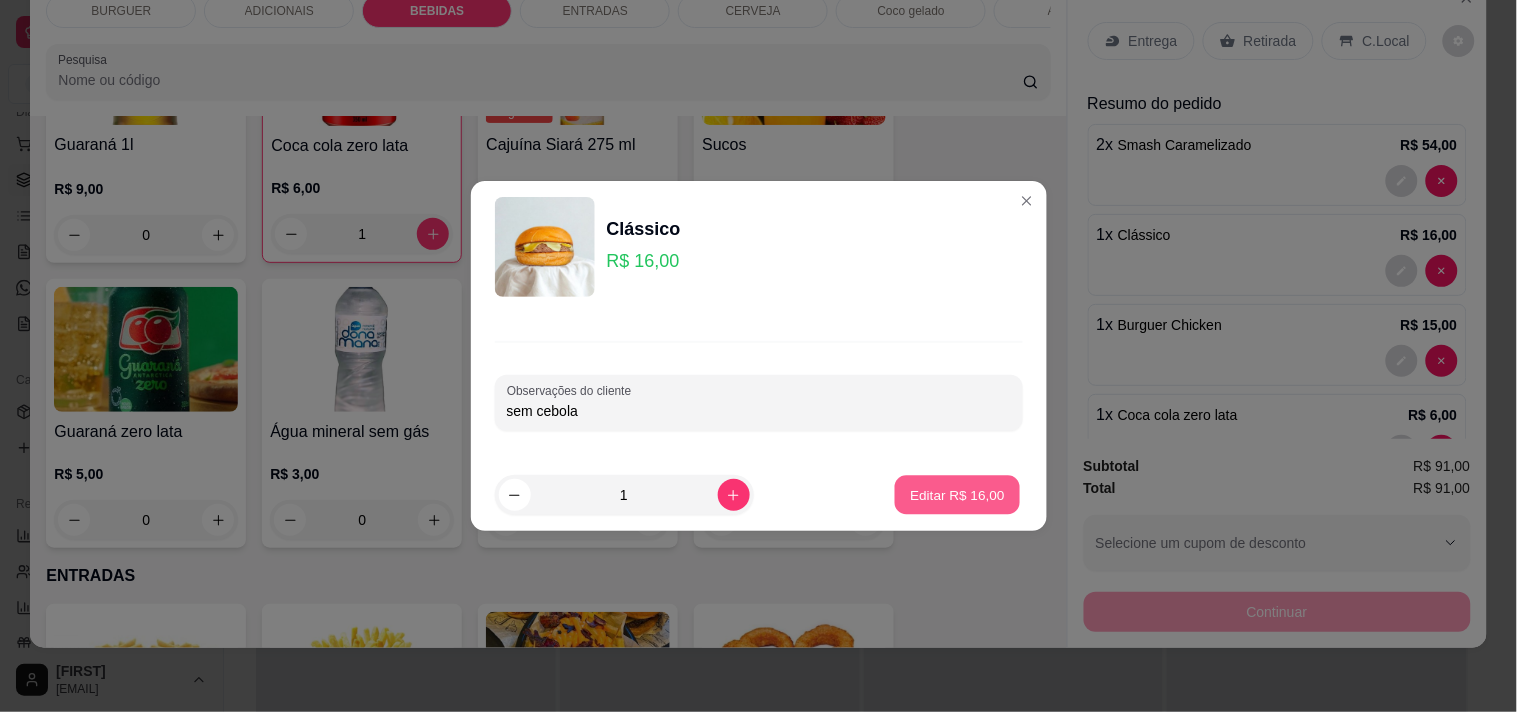 type on "0" 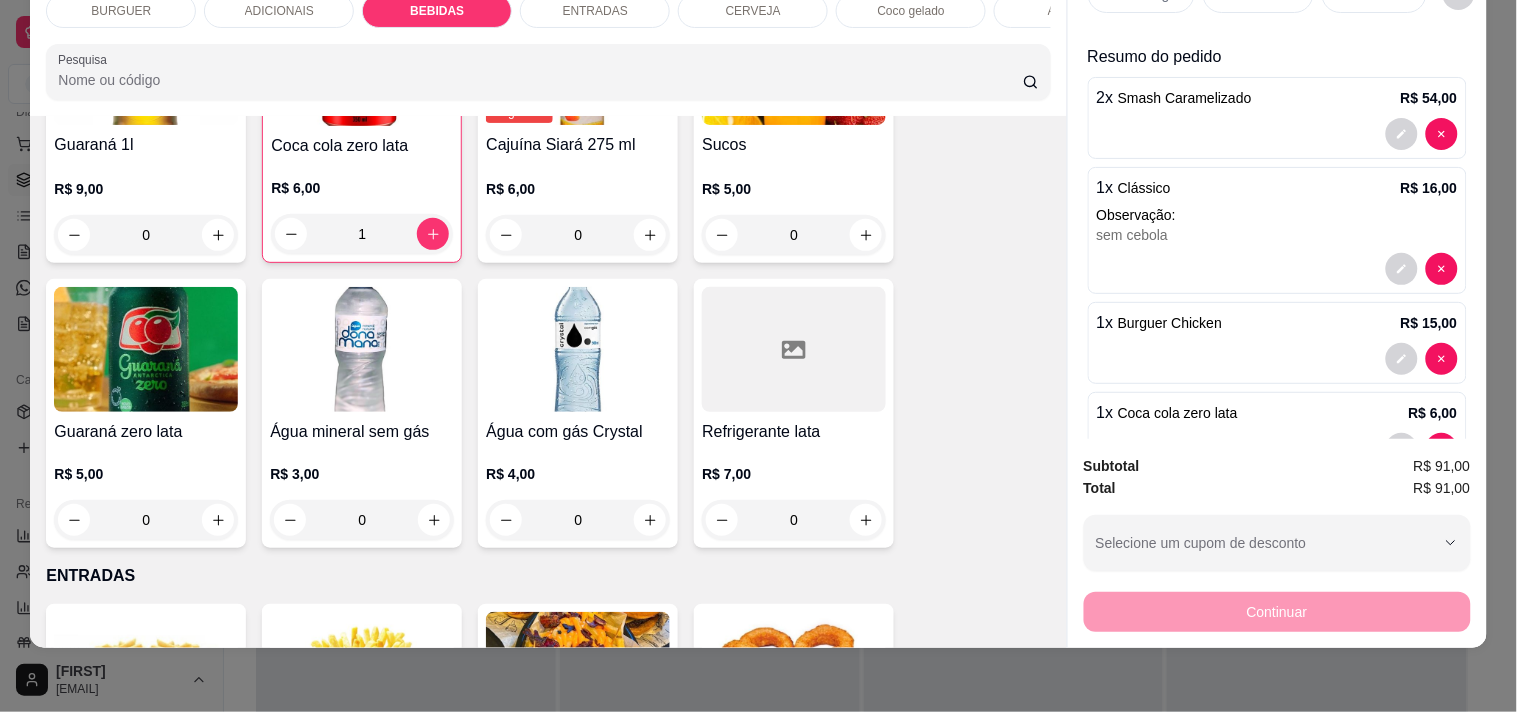 scroll, scrollTop: 111, scrollLeft: 0, axis: vertical 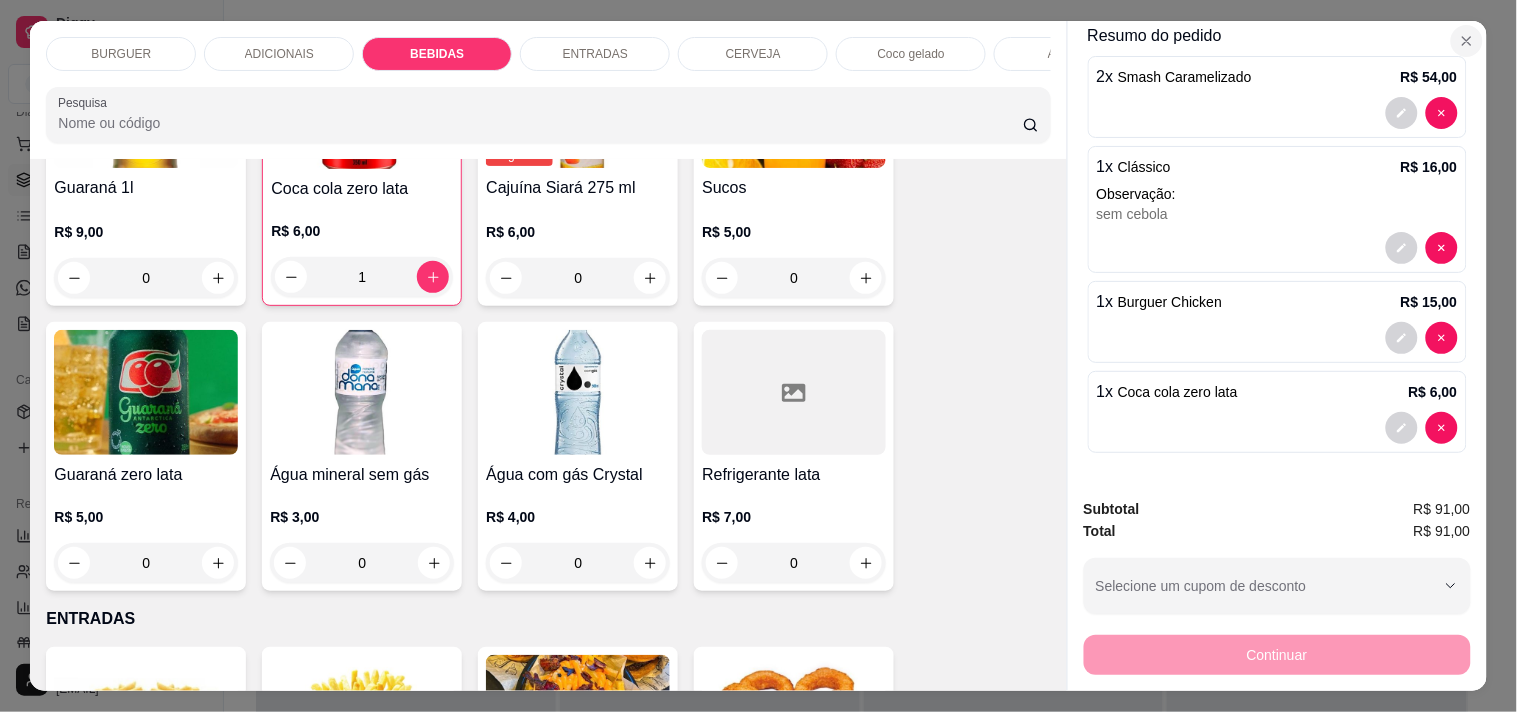 click 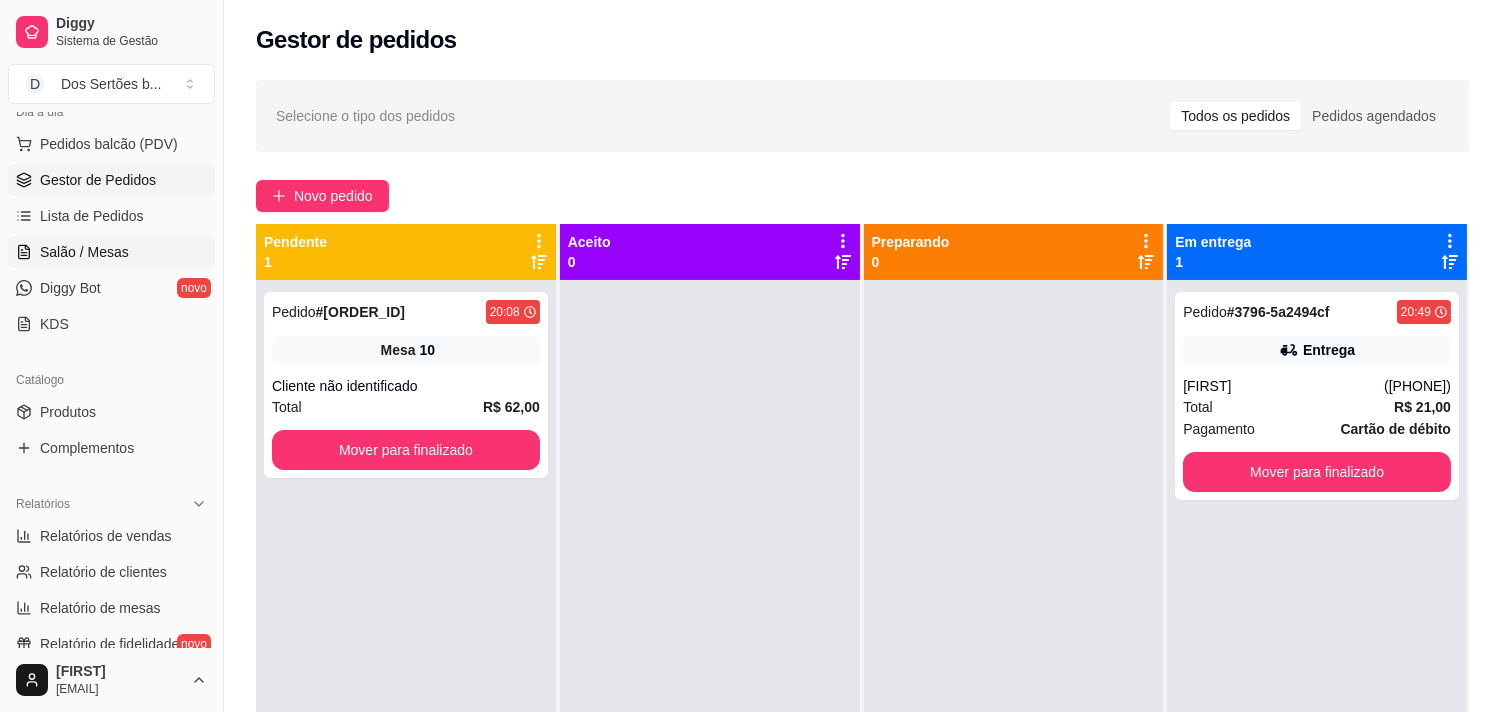 click on "Salão / Mesas" at bounding box center (84, 252) 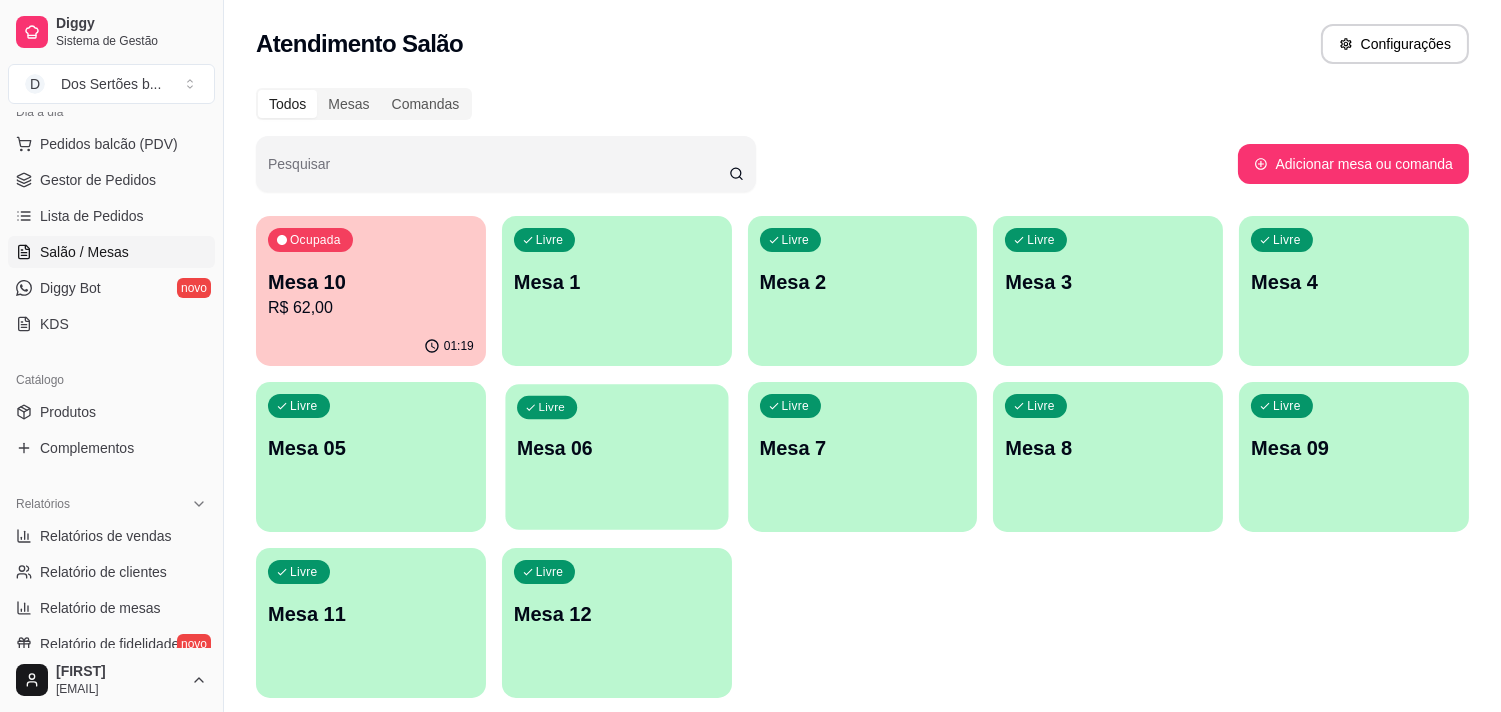 click on "Mesa 06" at bounding box center [617, 448] 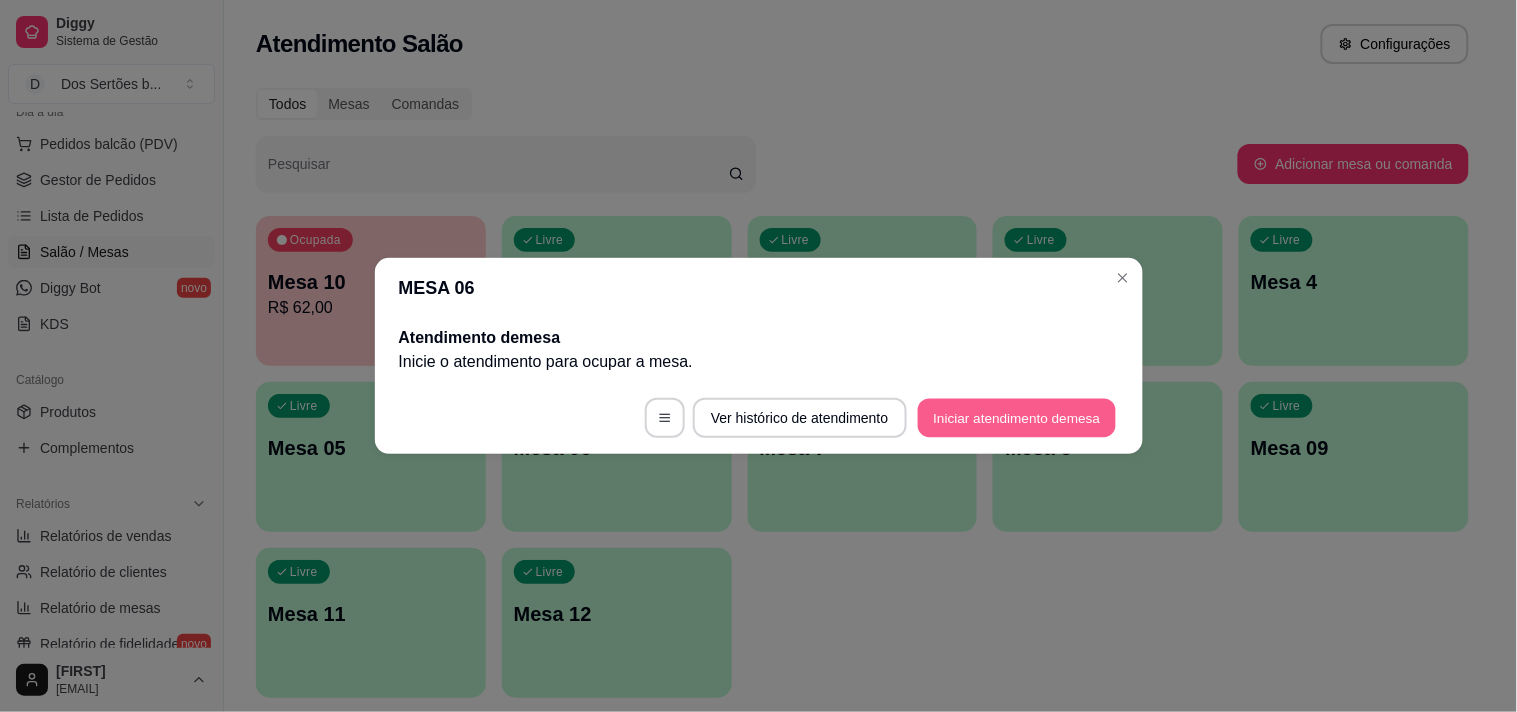 click on "Iniciar atendimento de  mesa" at bounding box center (1017, 418) 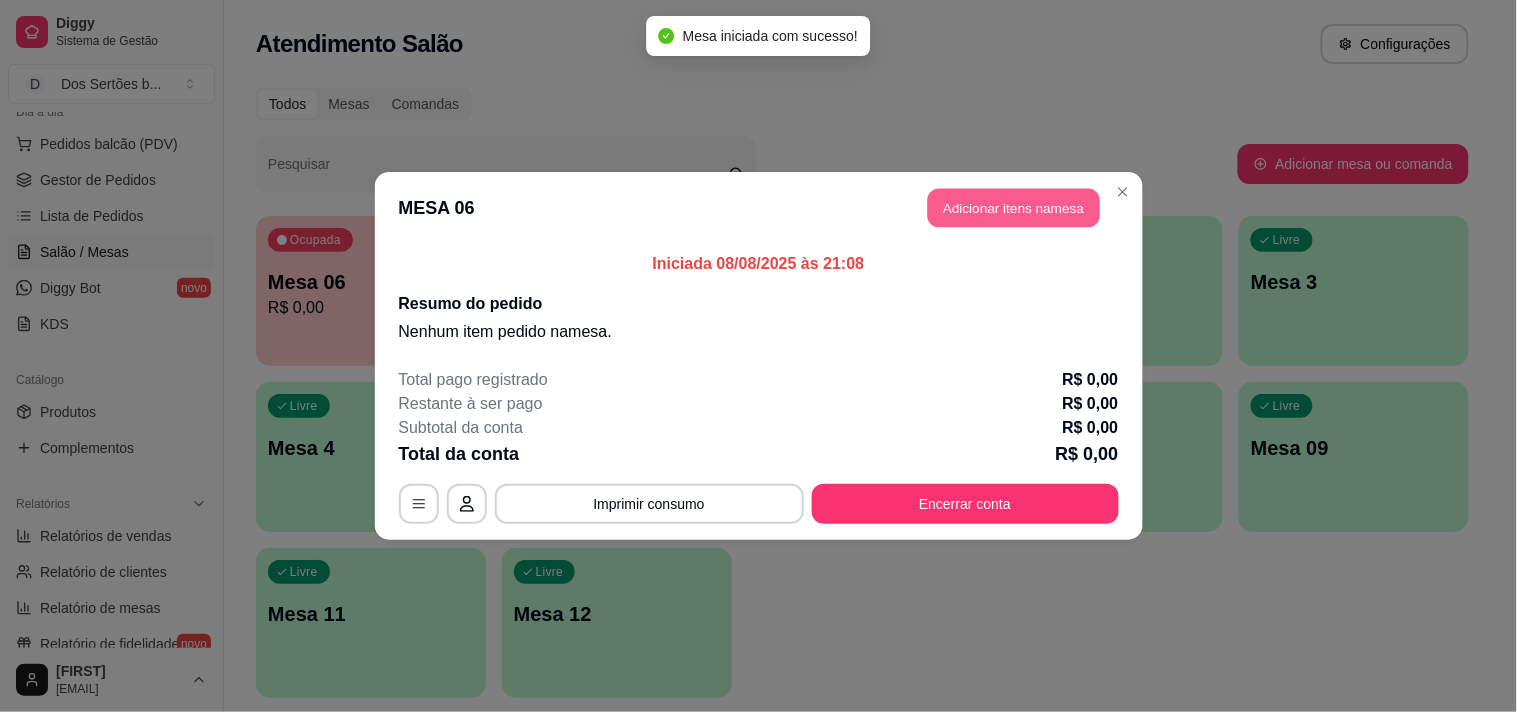 click on "Adicionar itens na  mesa" at bounding box center [1014, 208] 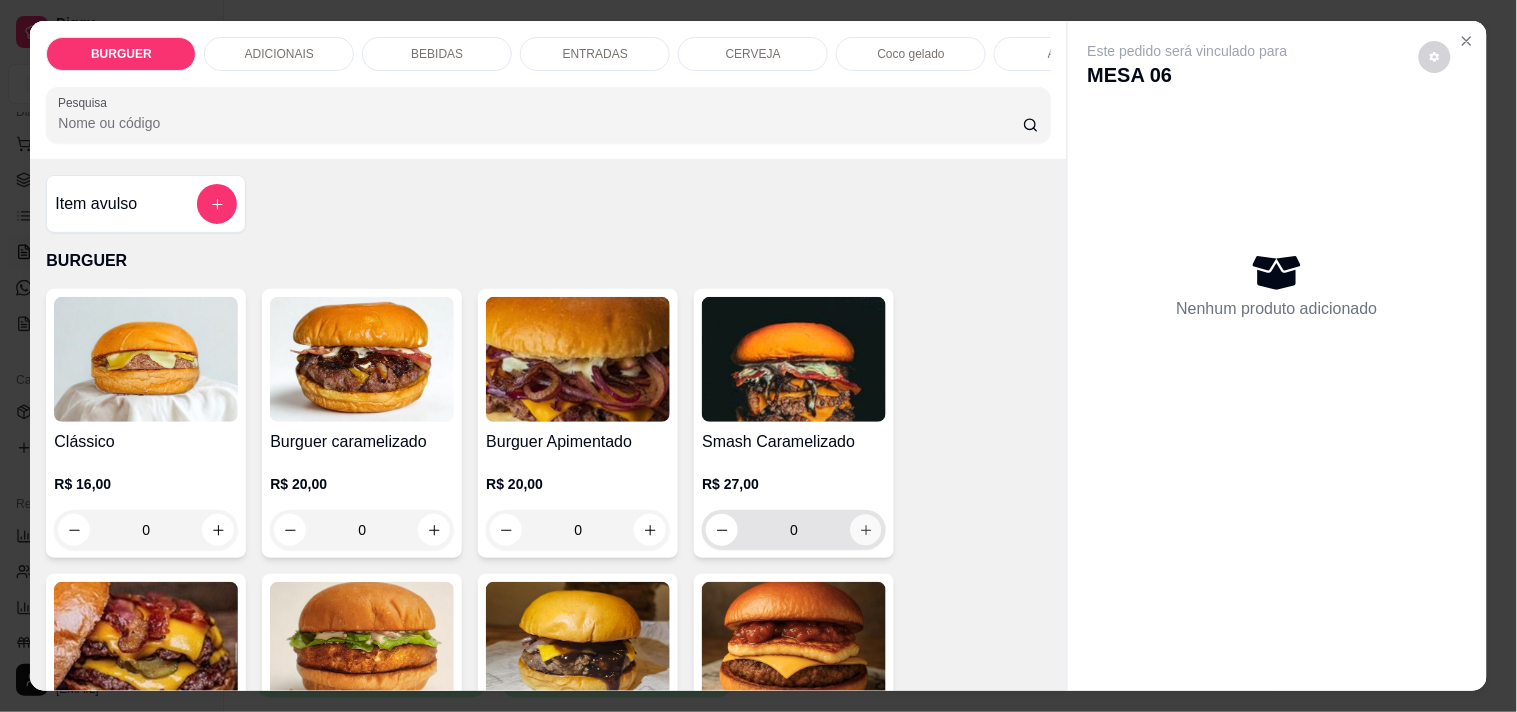 click at bounding box center (866, 530) 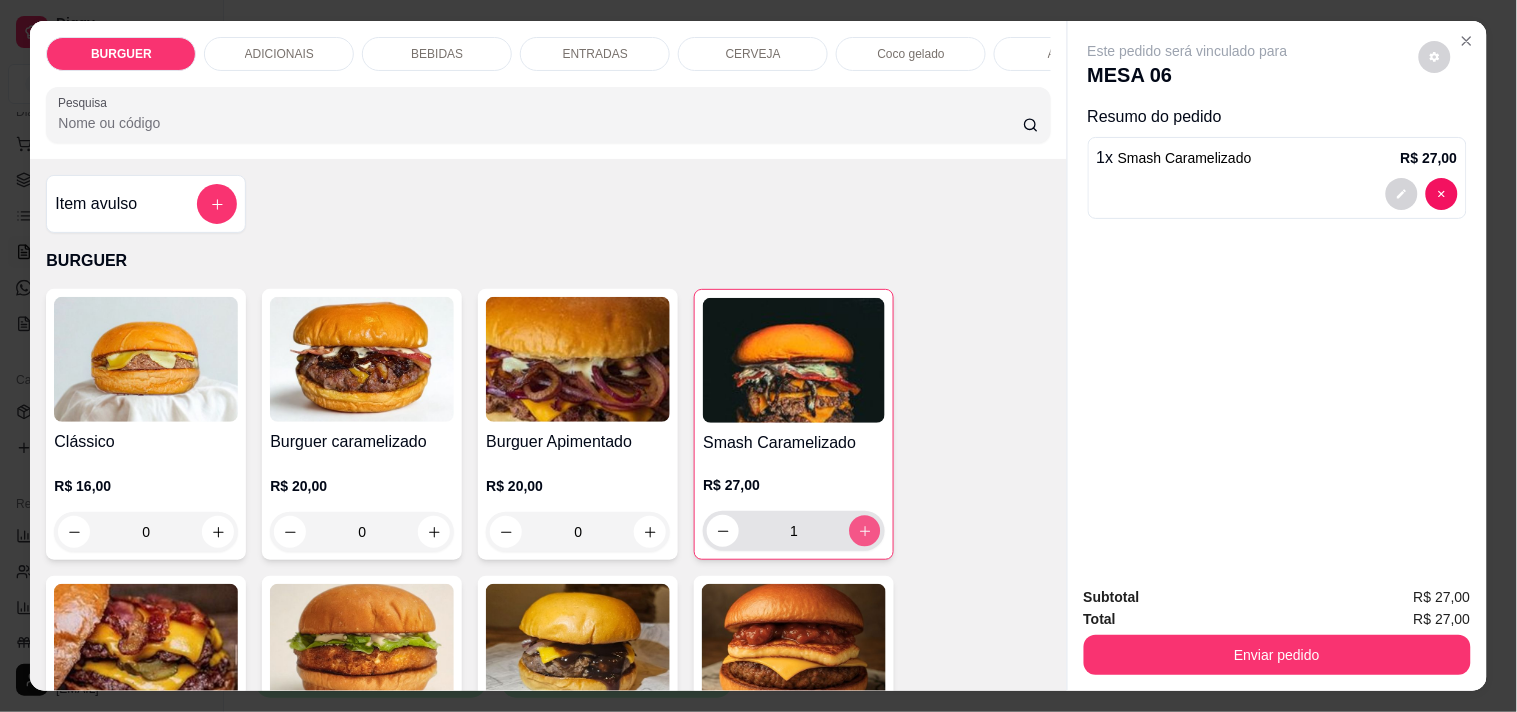 click at bounding box center (865, 531) 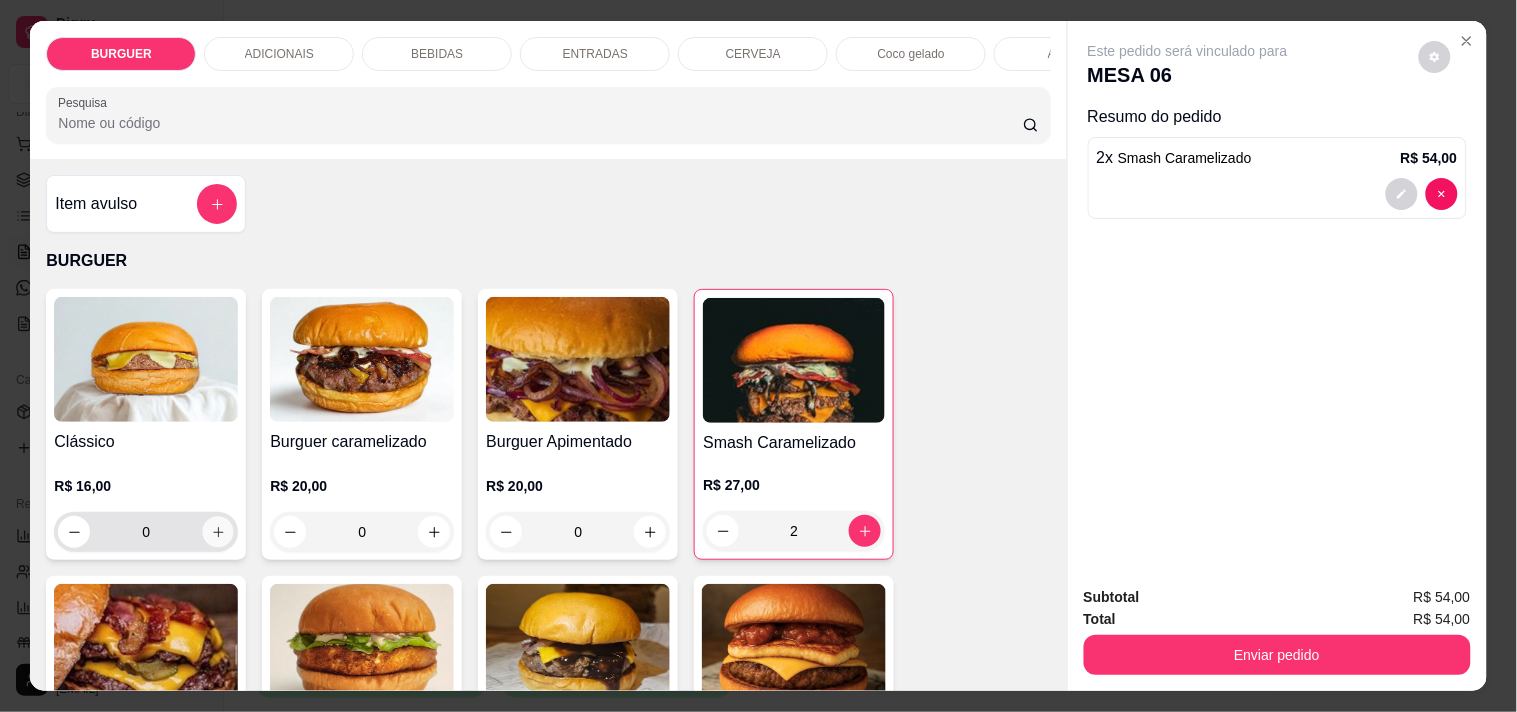 click 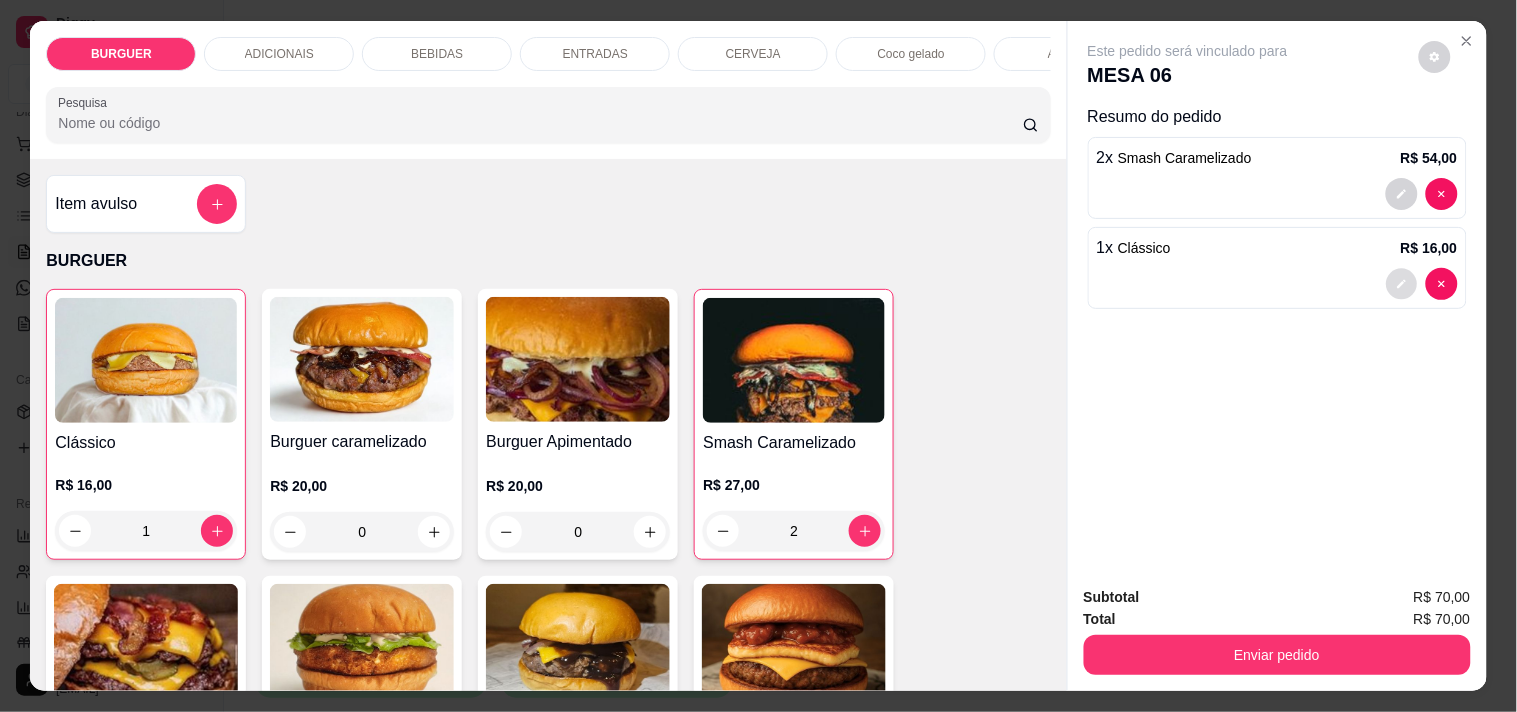 click at bounding box center (1401, 284) 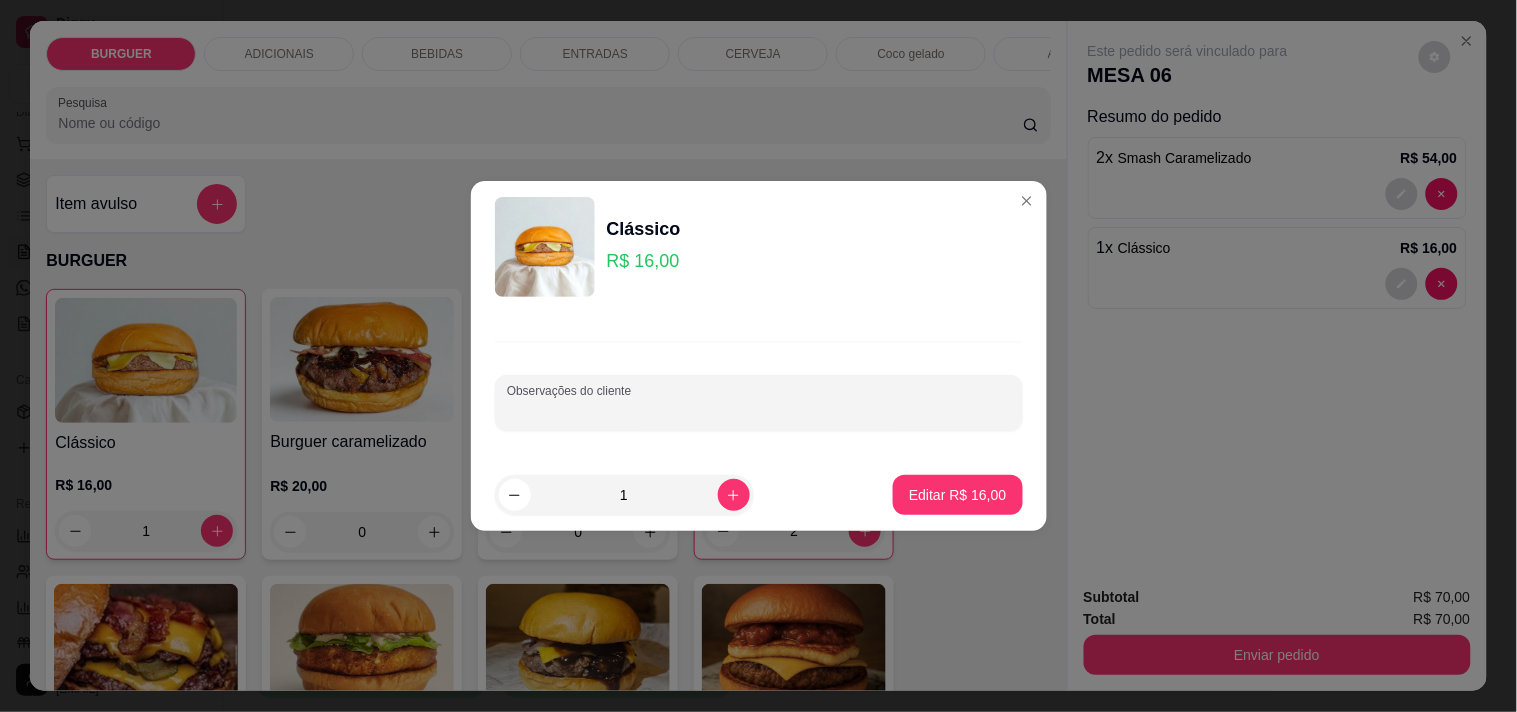 click on "Observações do cliente" at bounding box center (759, 411) 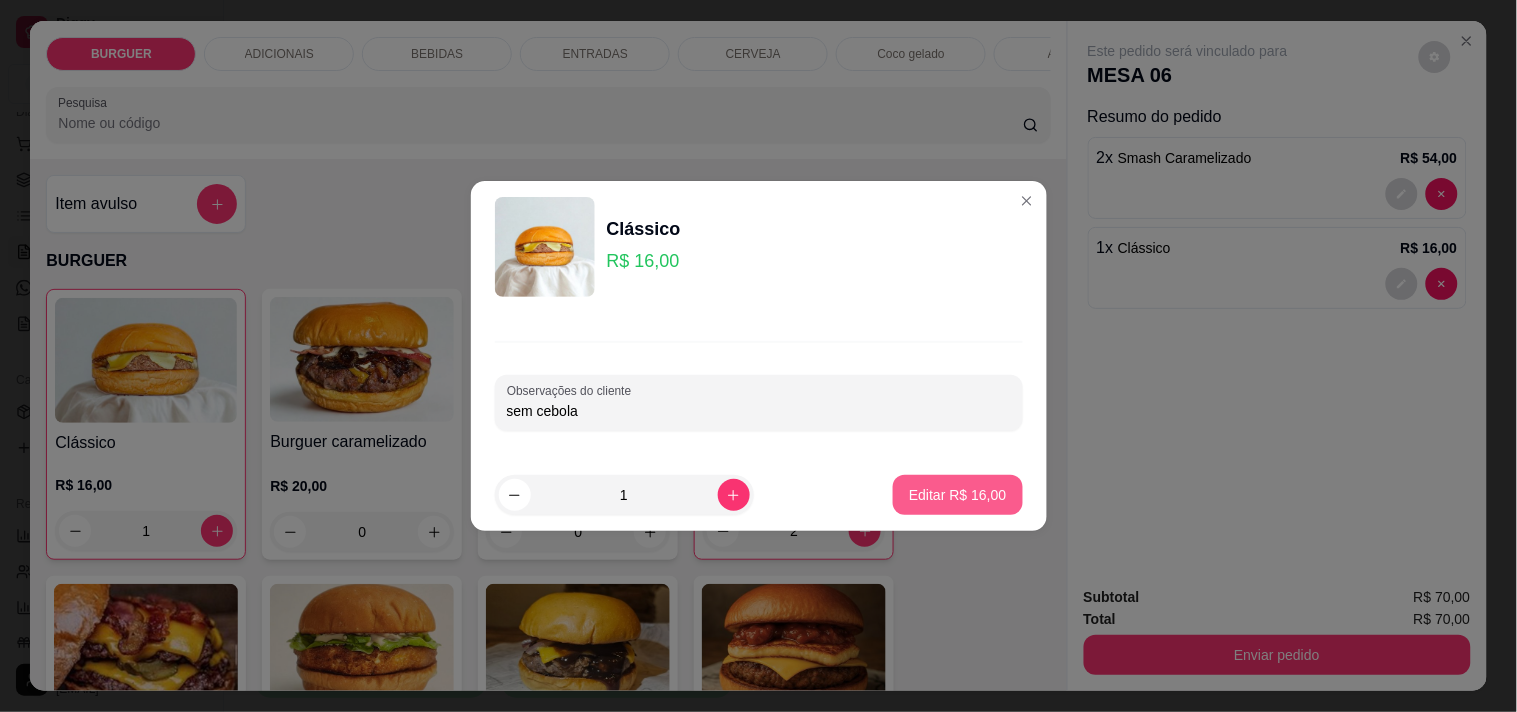 type on "sem cebola" 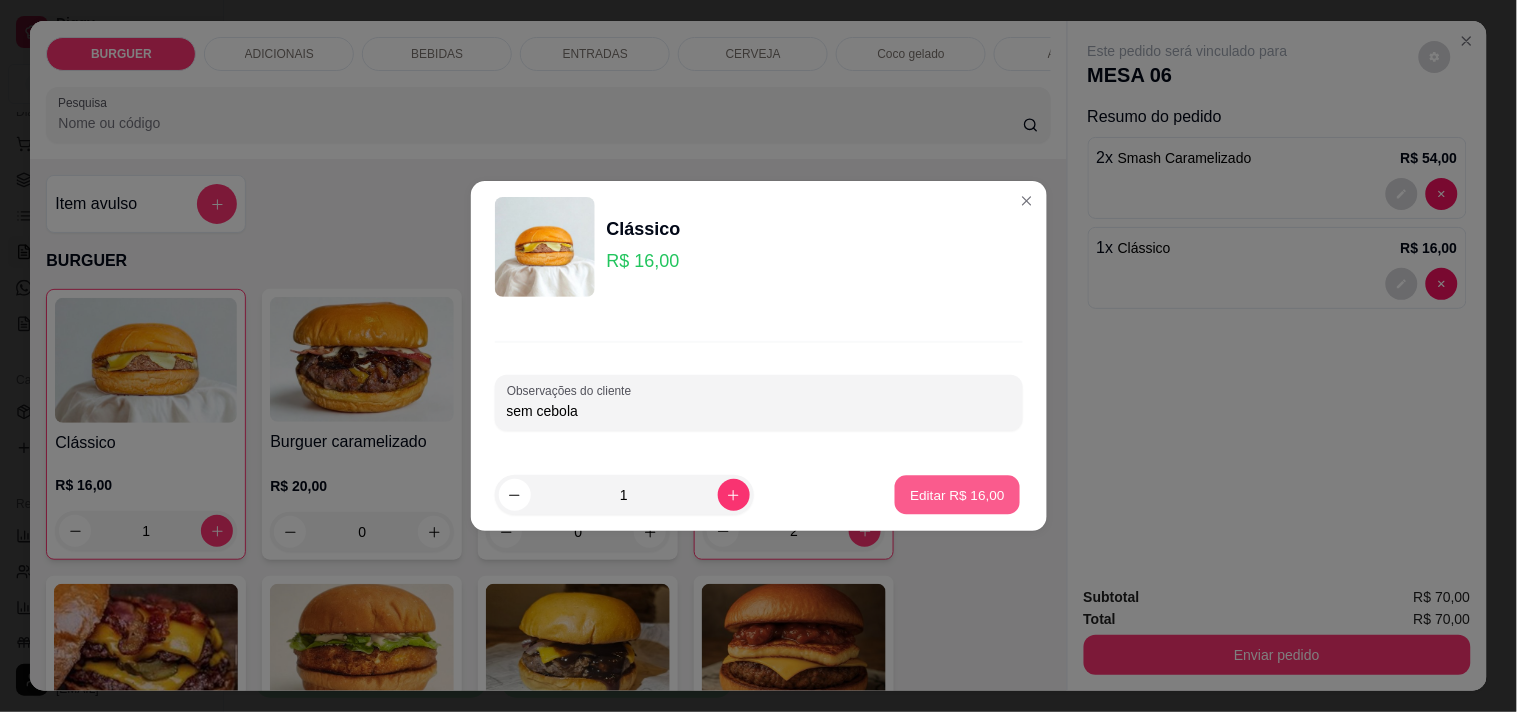 click on "Editar   R$ 16,00" at bounding box center (957, 495) 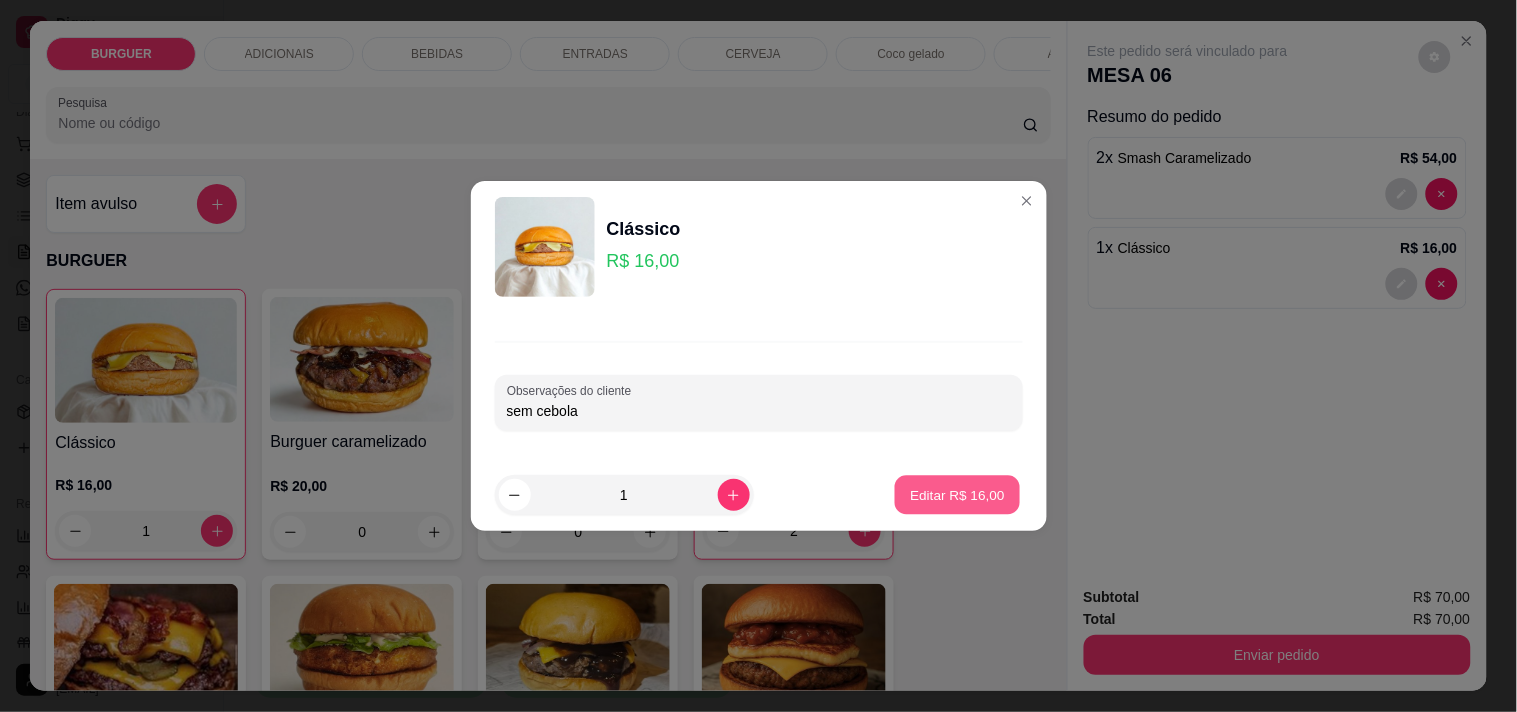type on "0" 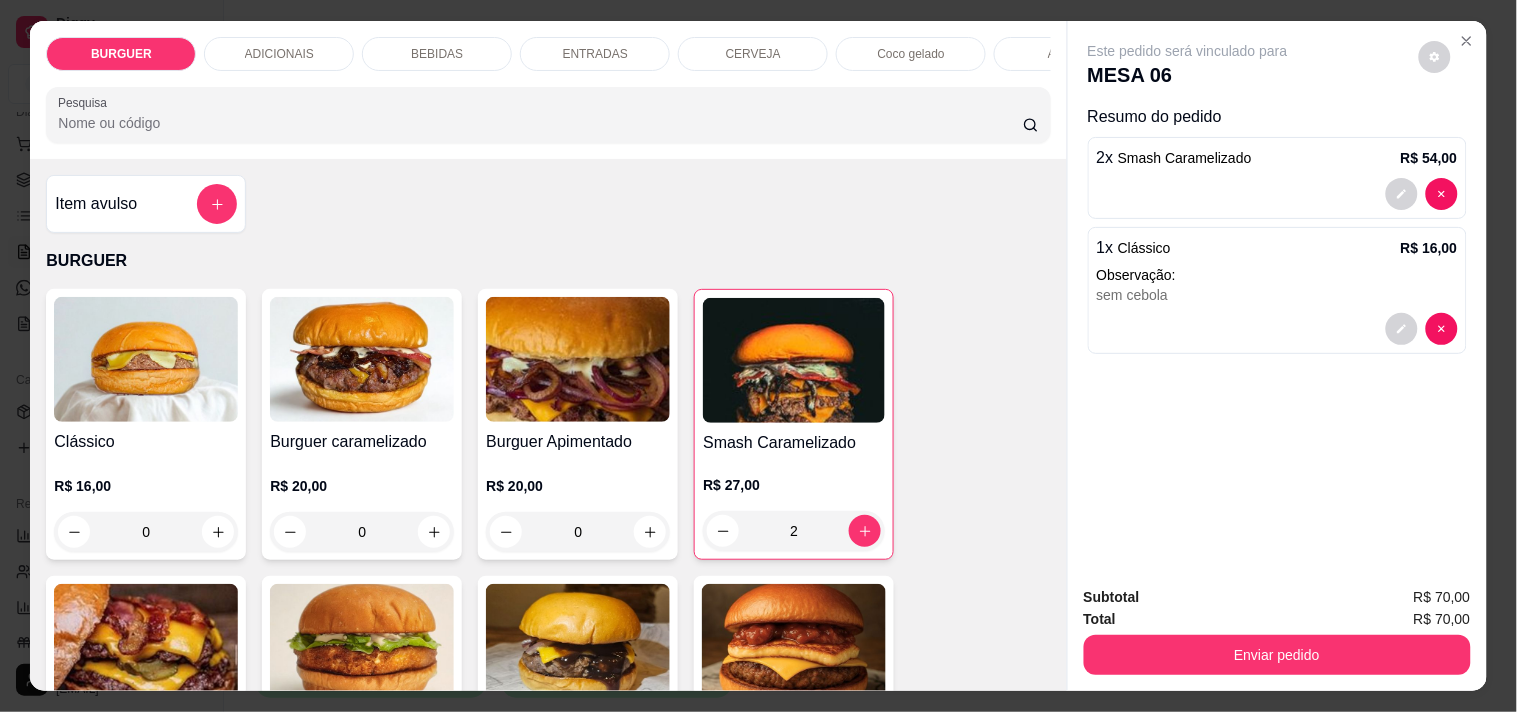 scroll, scrollTop: 450, scrollLeft: 0, axis: vertical 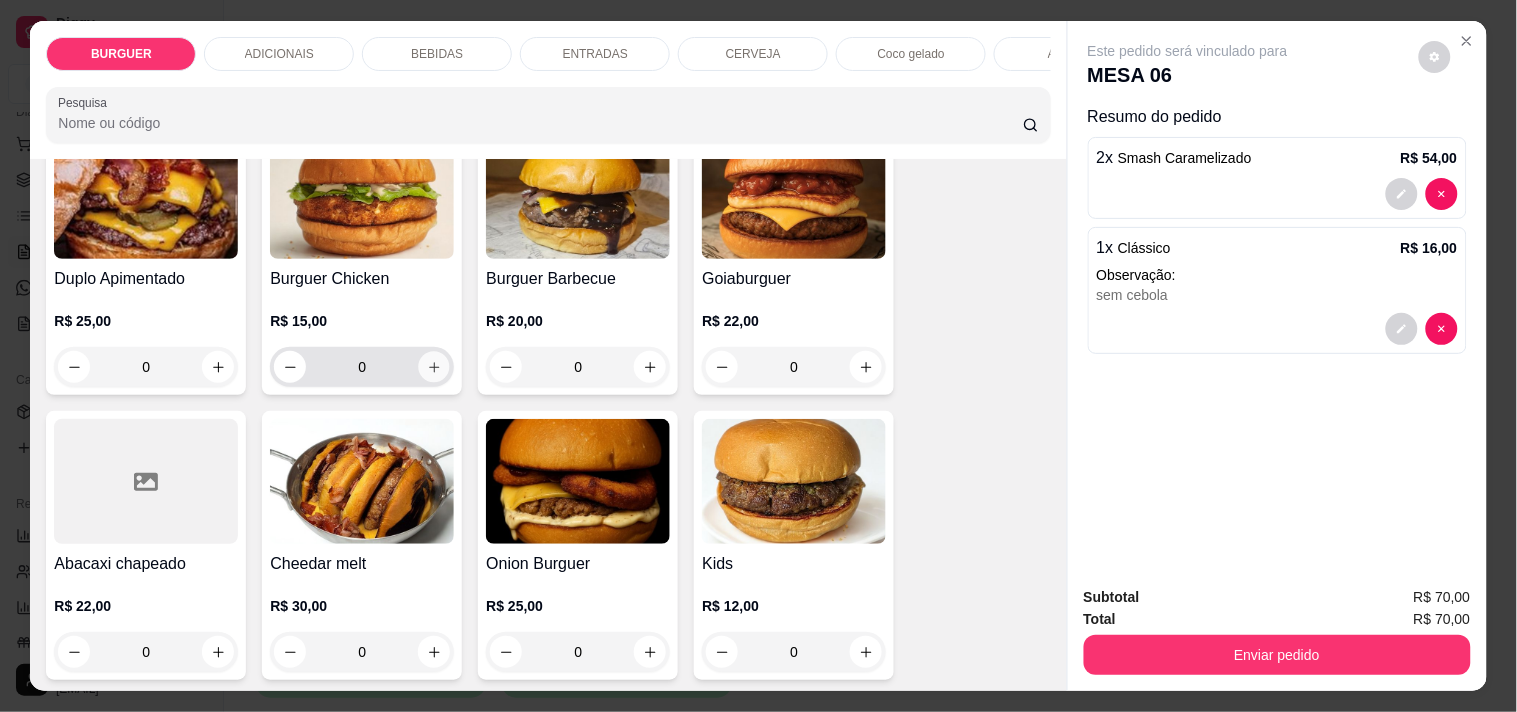 click at bounding box center (434, 367) 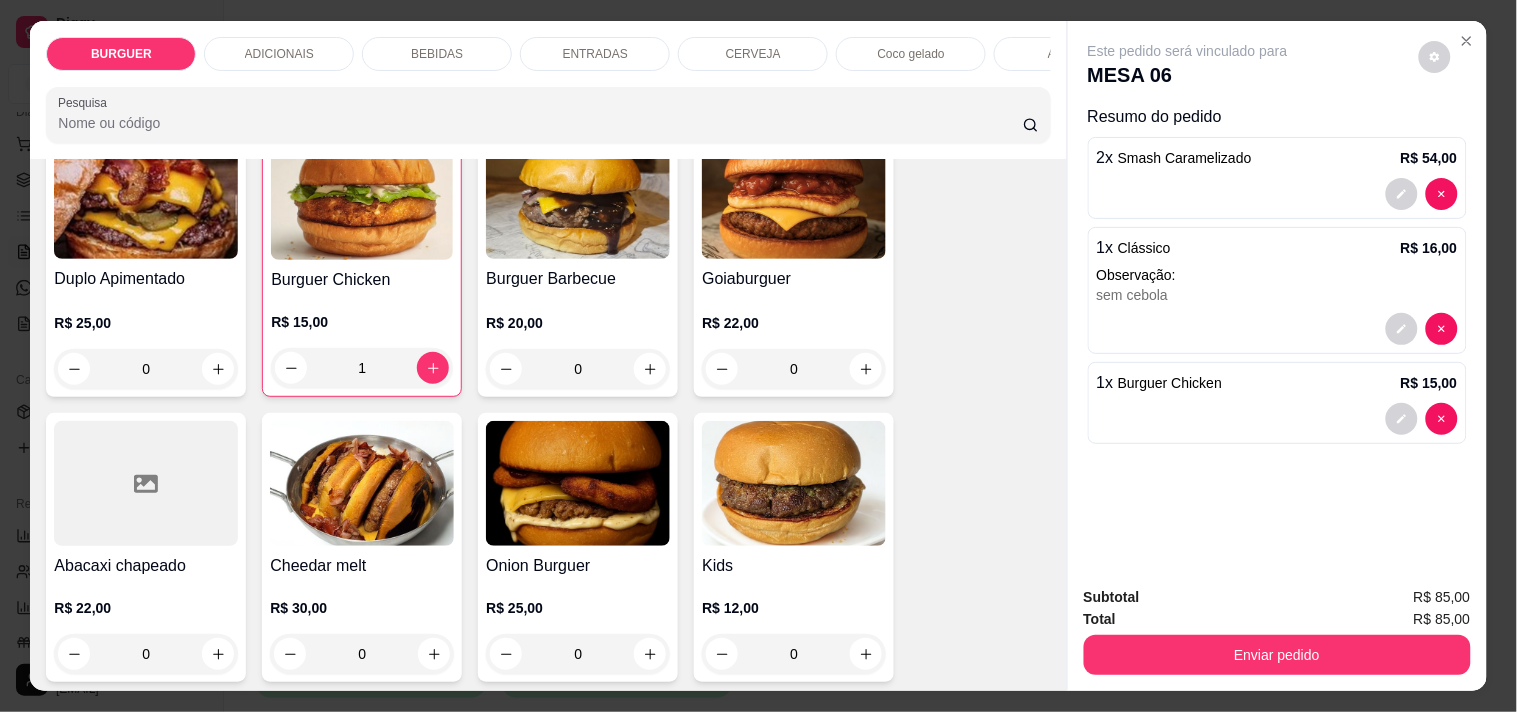 click on "BEBIDAS" at bounding box center (437, 54) 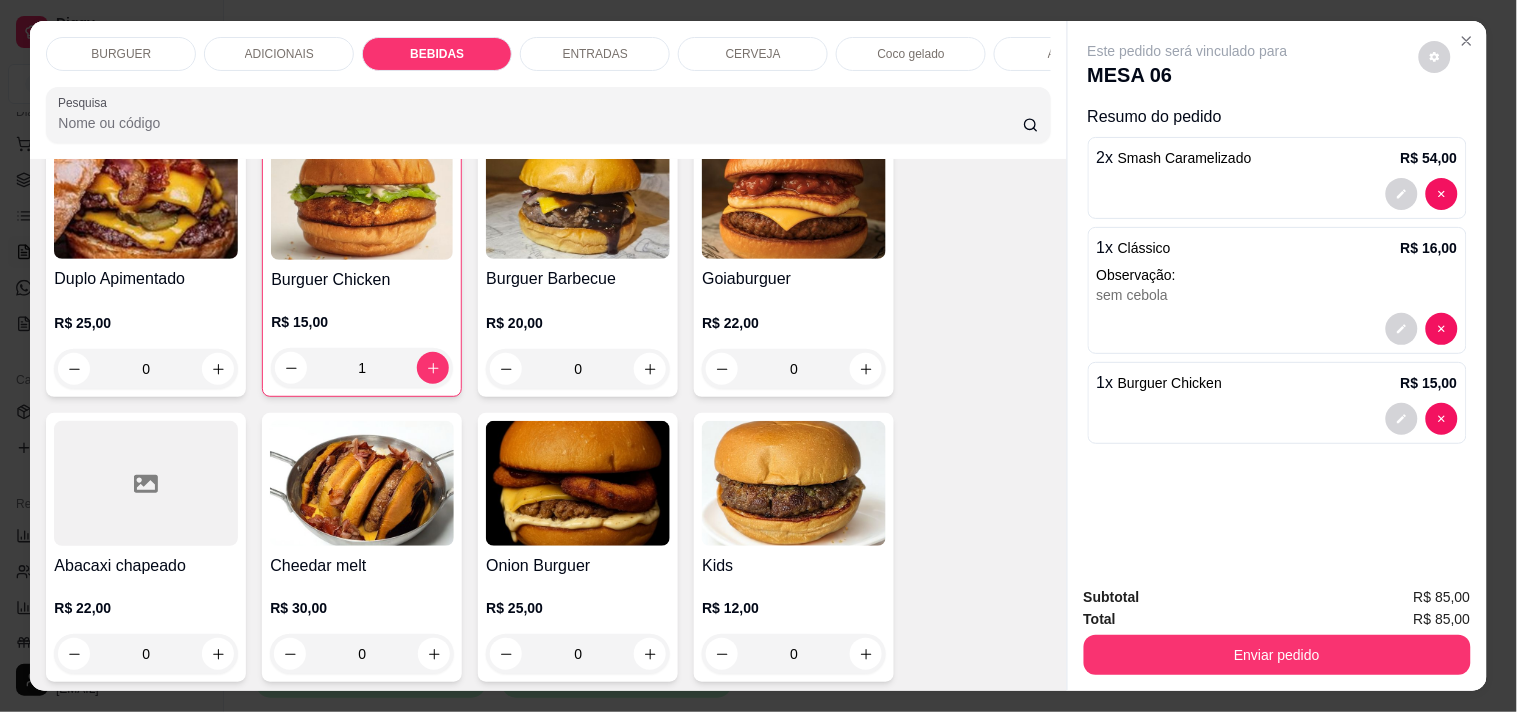 scroll, scrollTop: 1598, scrollLeft: 0, axis: vertical 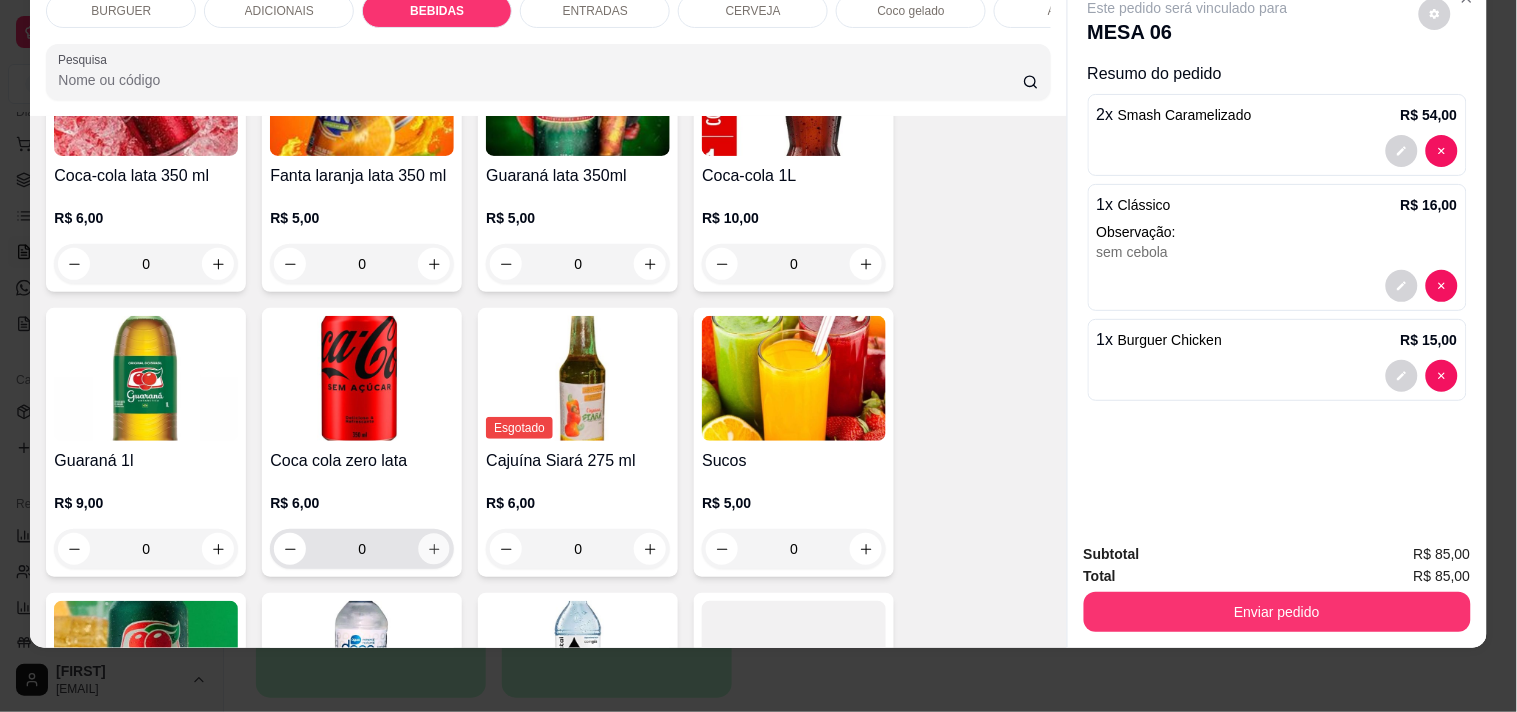 click 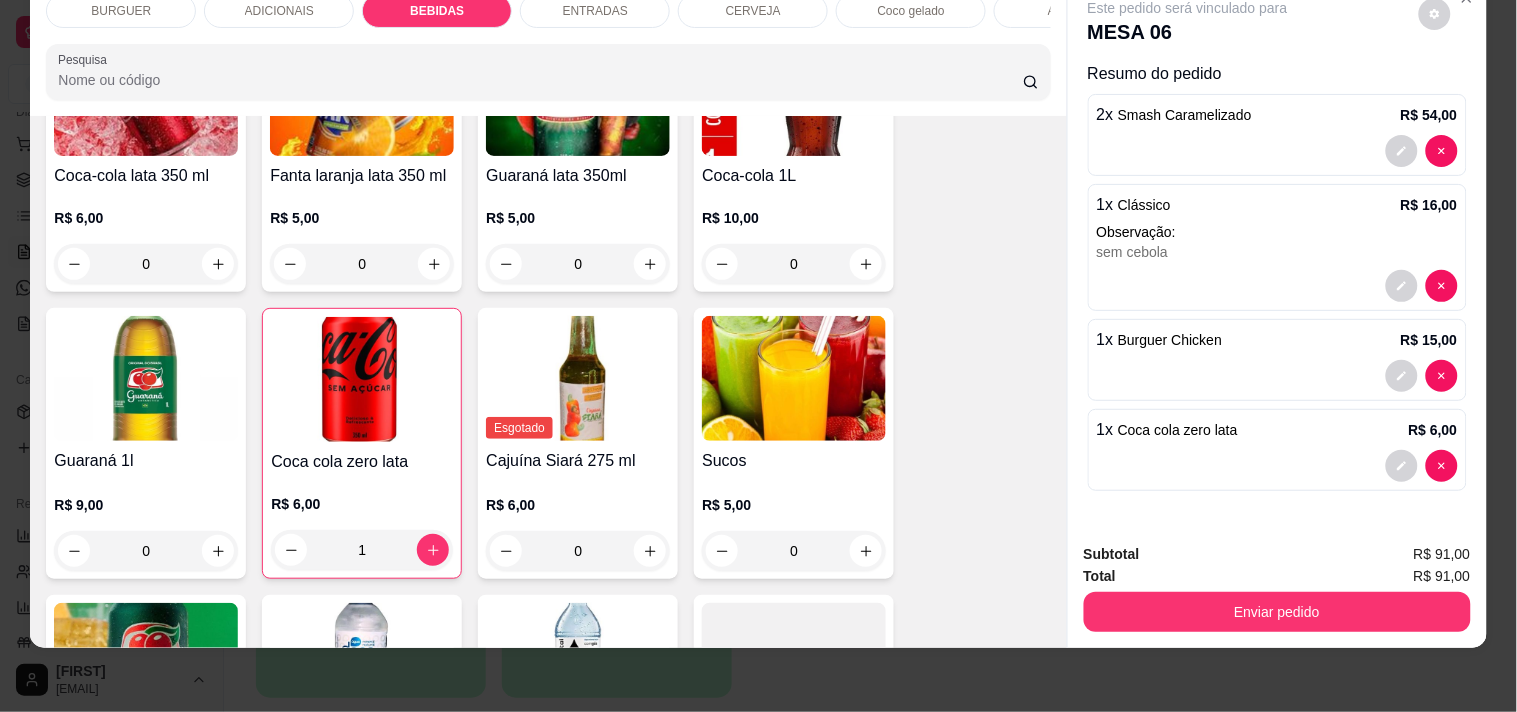 click on "Enviar pedido" at bounding box center [1277, 609] 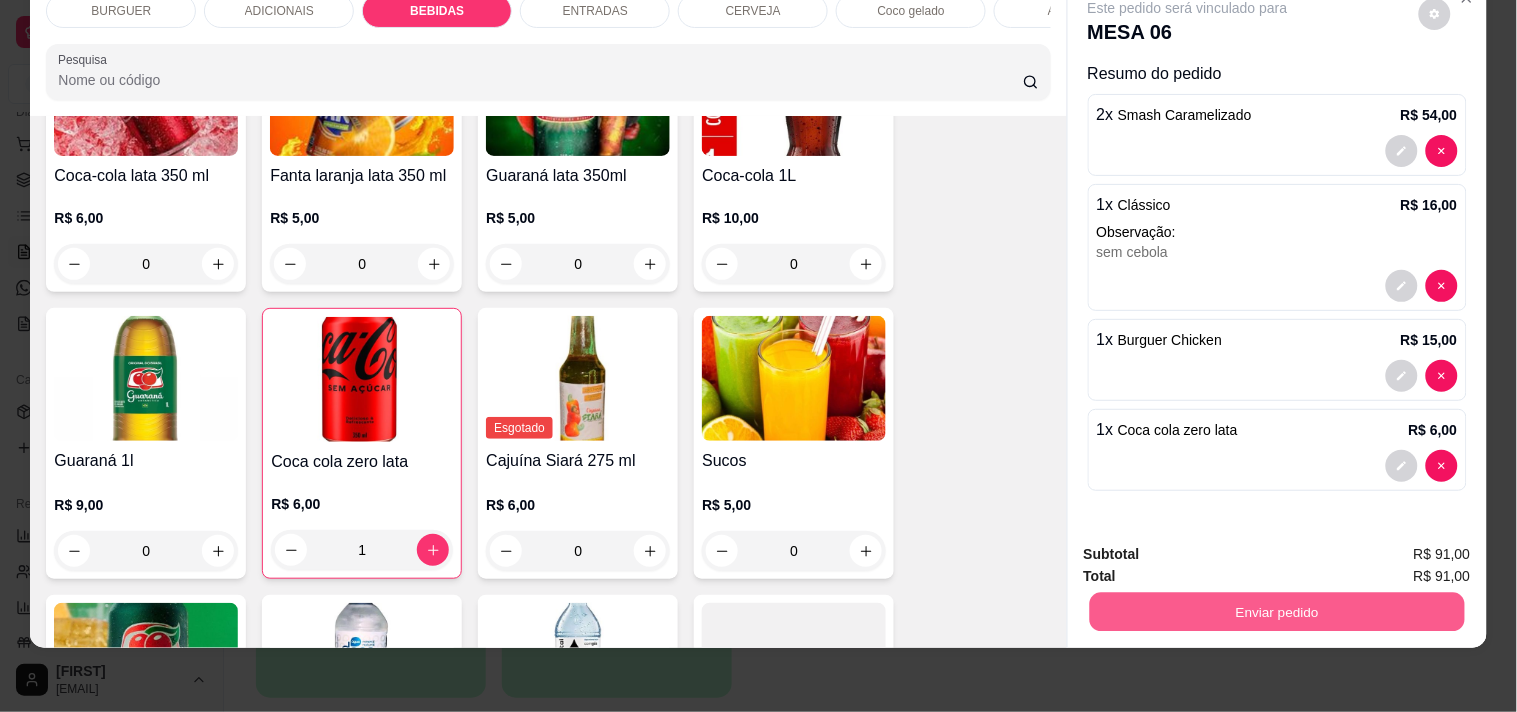 click on "Enviar pedido" at bounding box center [1276, 611] 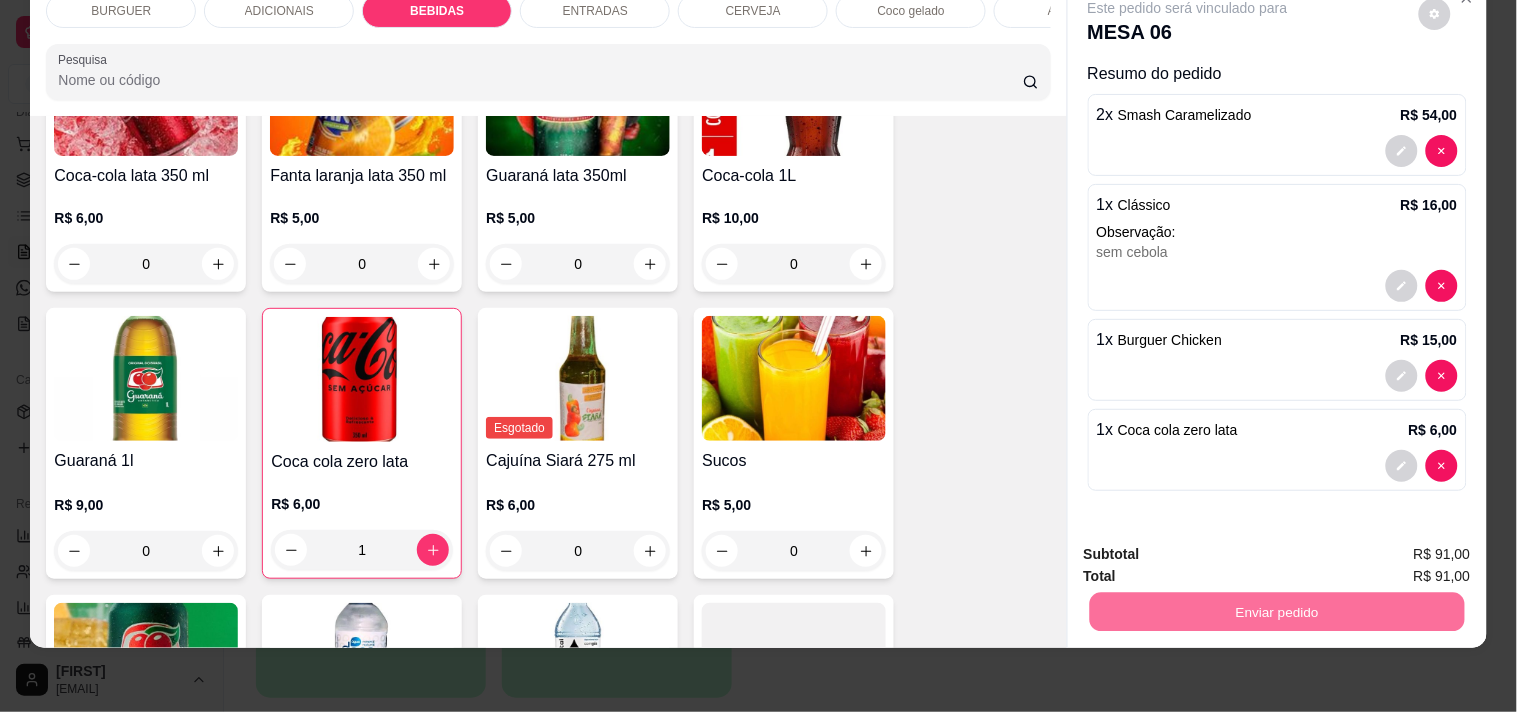 click on "Não registrar e enviar pedido" at bounding box center [1211, 547] 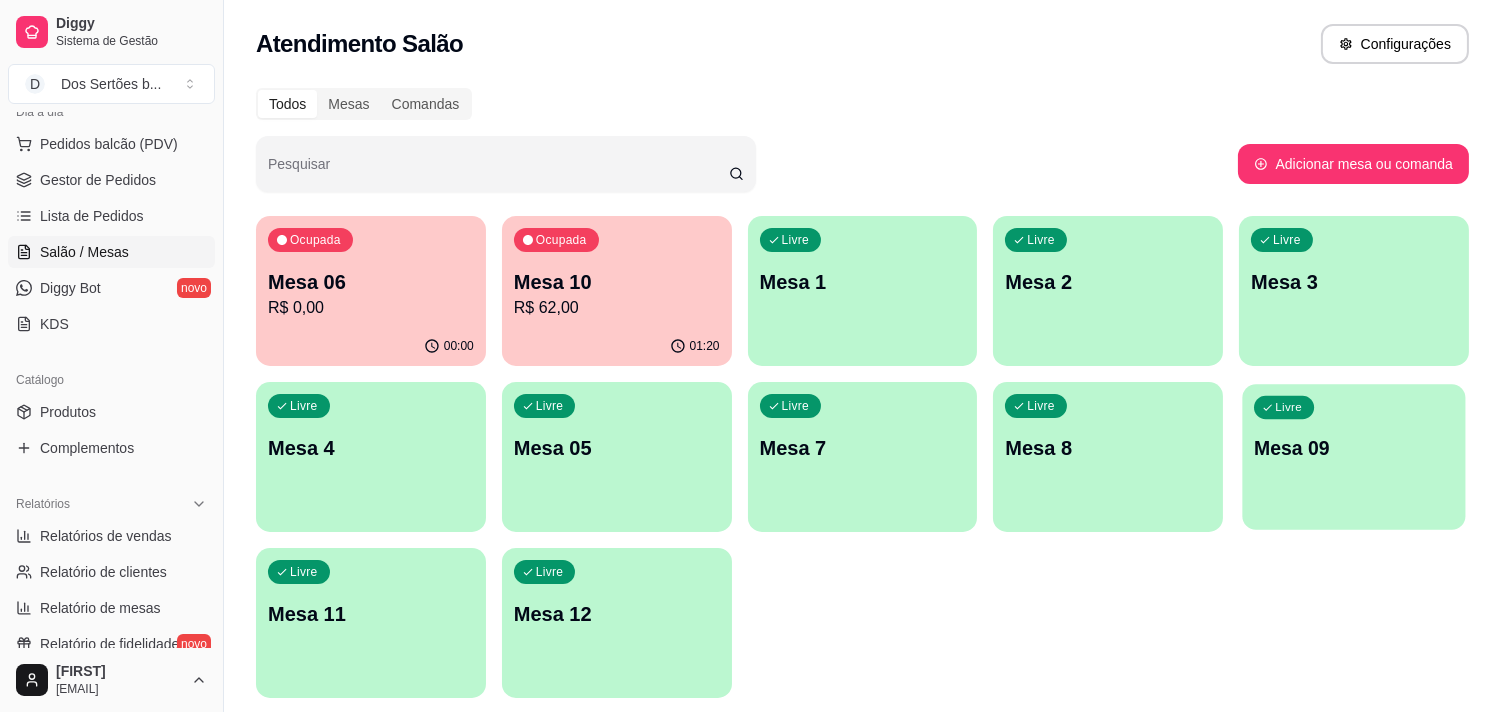 click on "Mesa 09" at bounding box center [1354, 448] 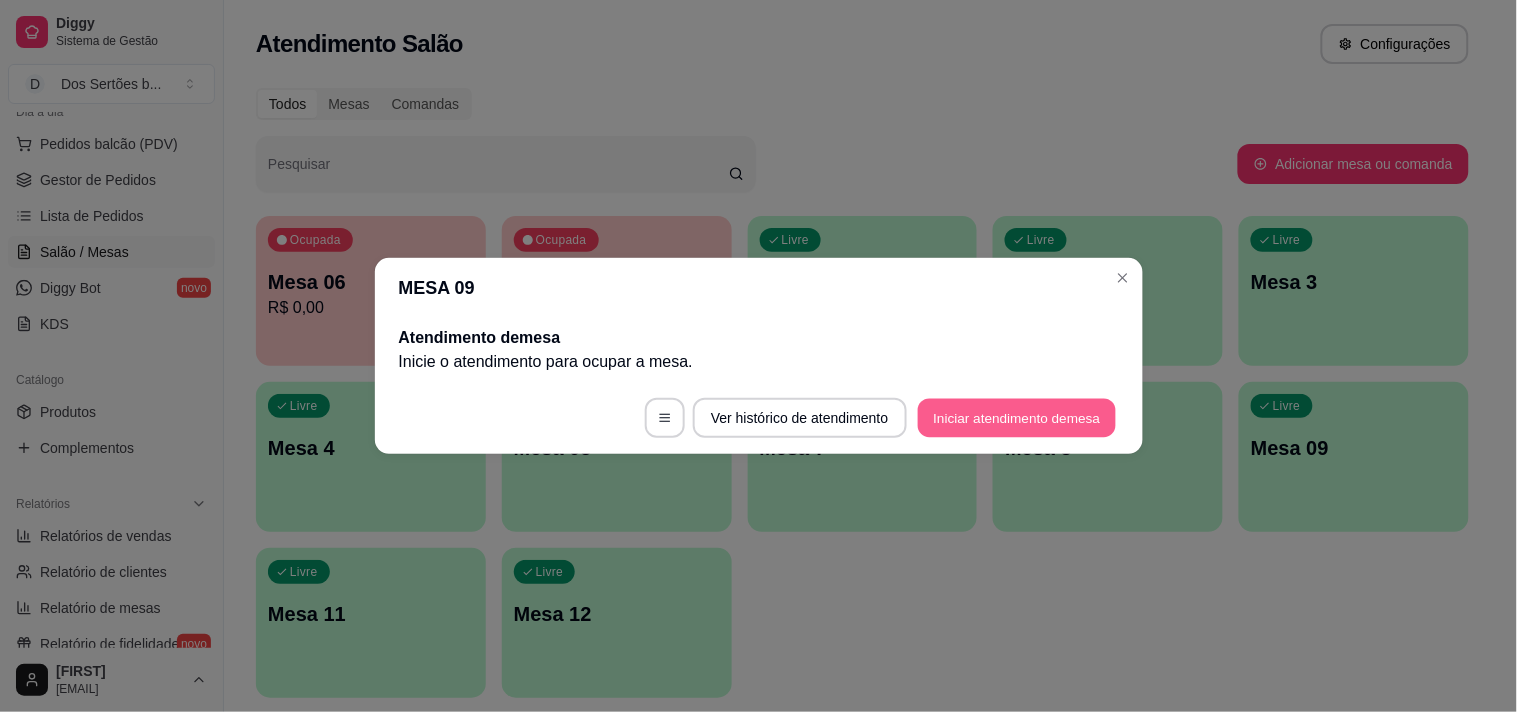 click on "Iniciar atendimento de  mesa" at bounding box center (1017, 418) 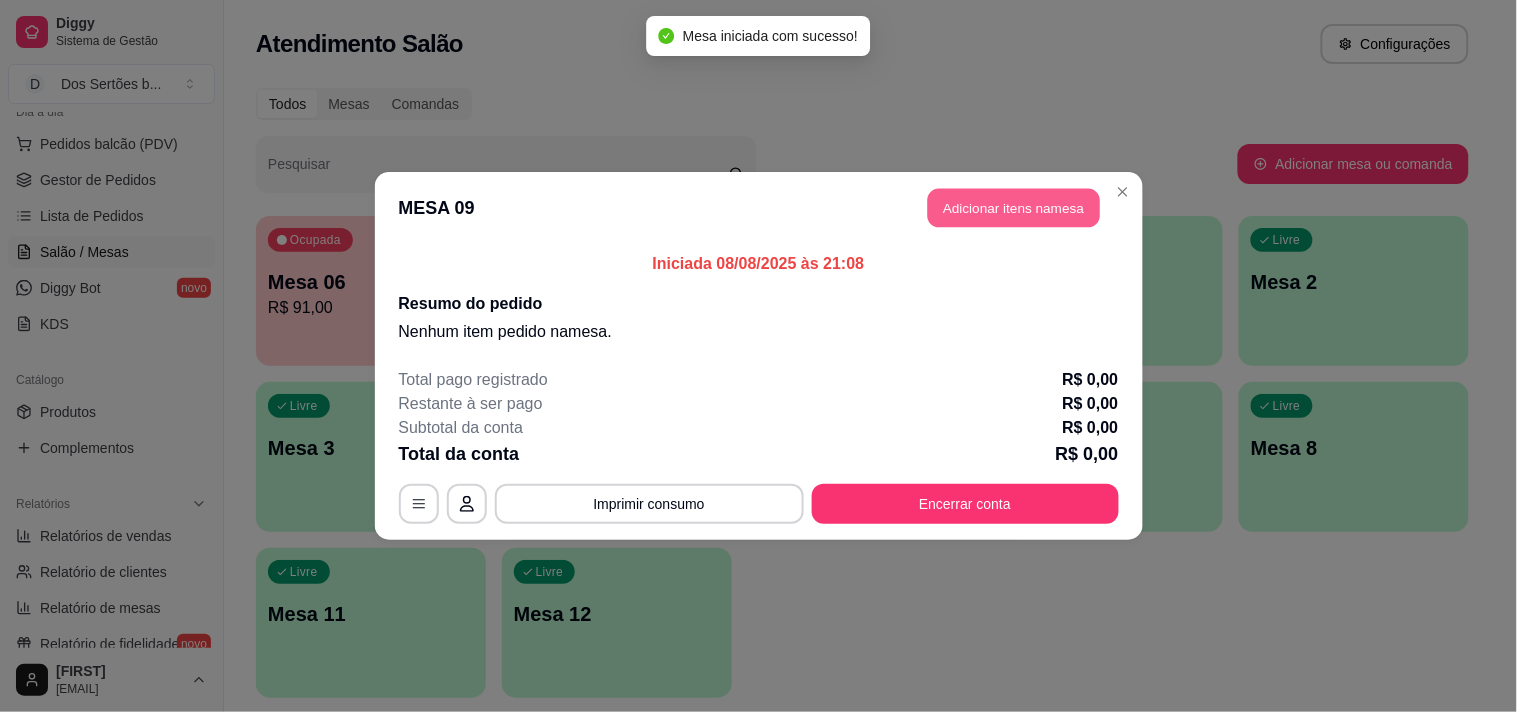 click on "Adicionar itens na  mesa" at bounding box center [1014, 208] 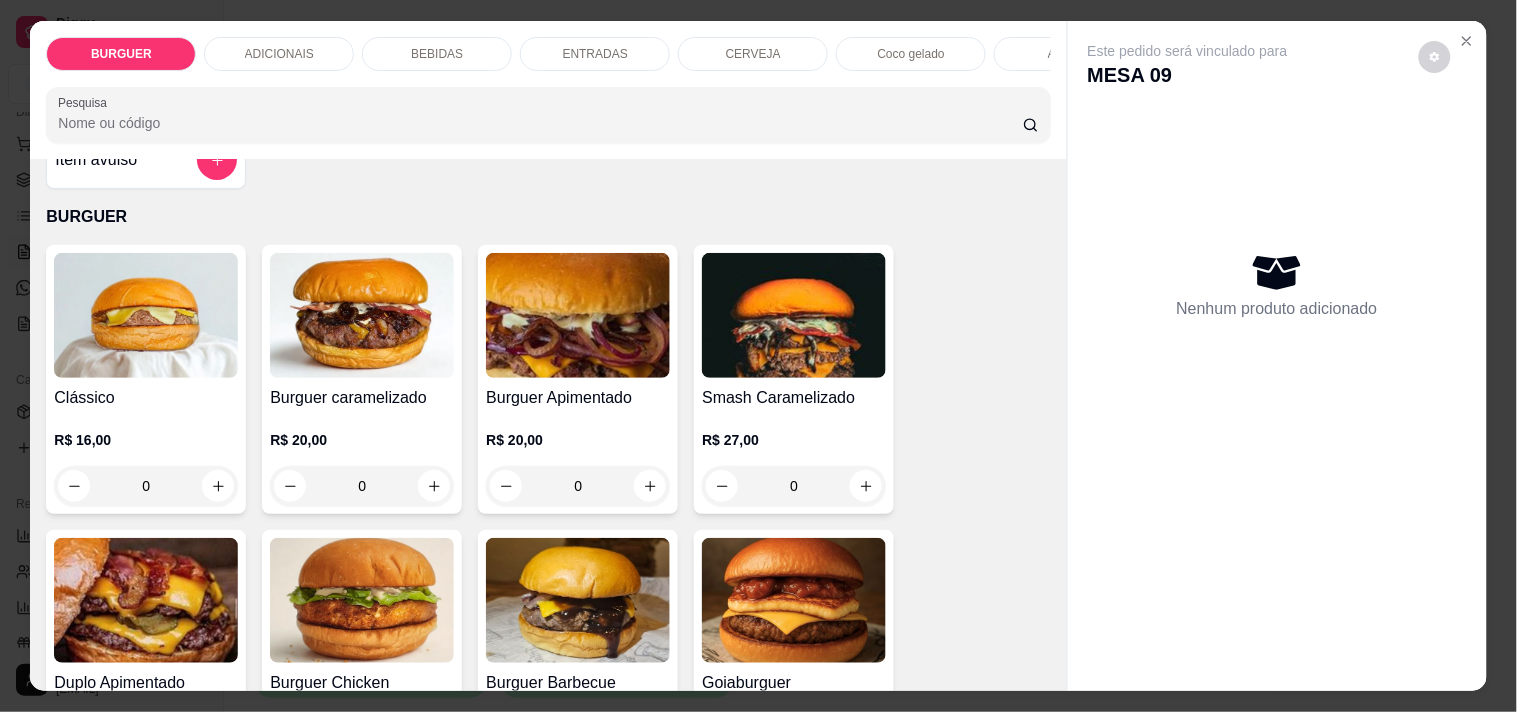 scroll, scrollTop: 88, scrollLeft: 0, axis: vertical 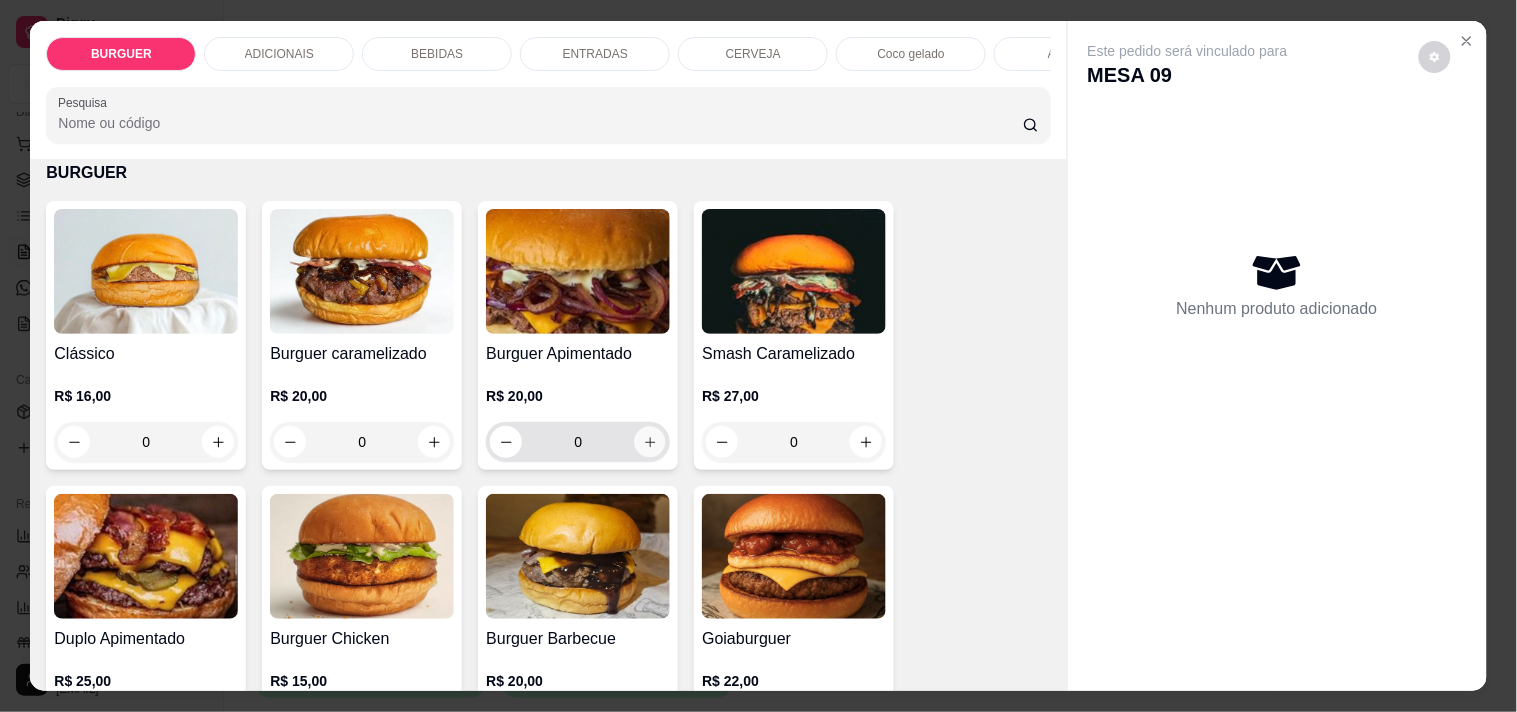click 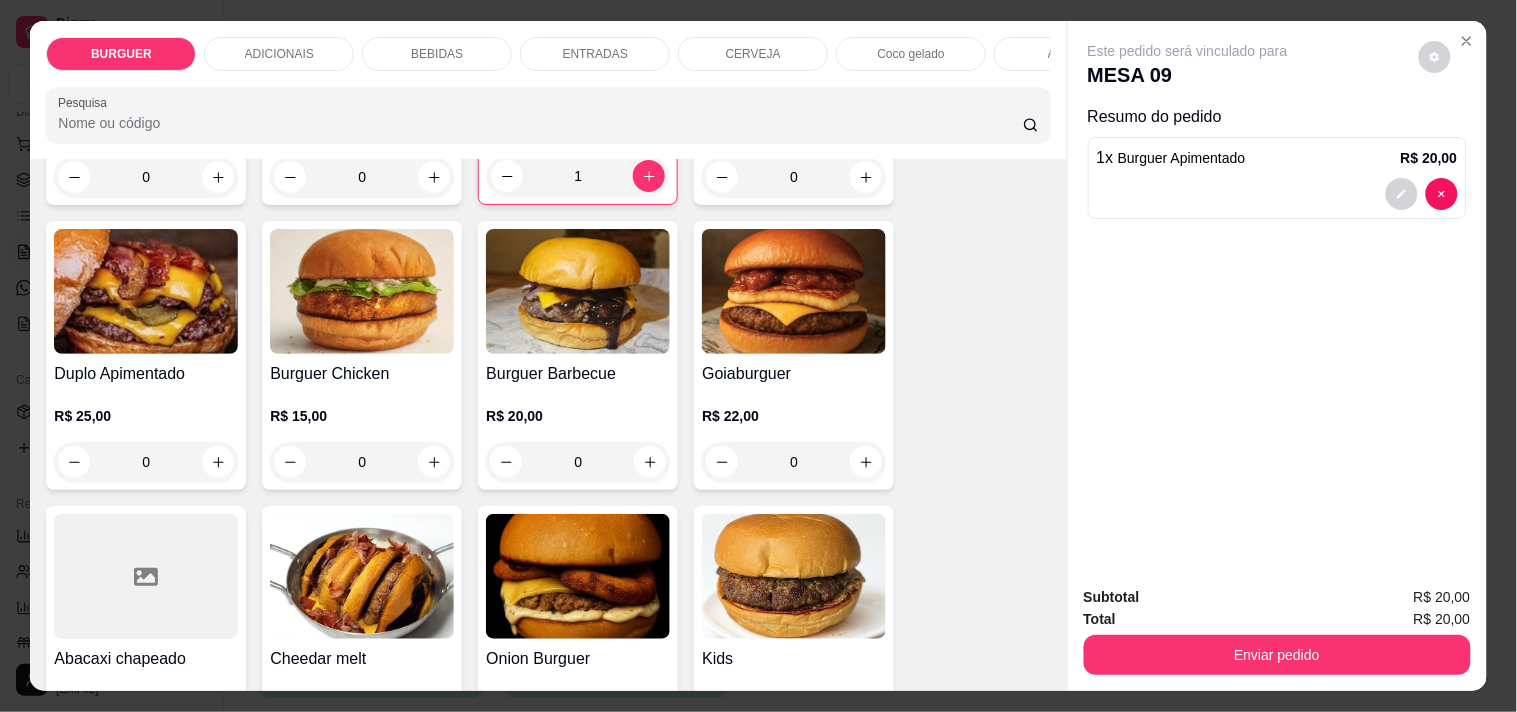scroll, scrollTop: 400, scrollLeft: 0, axis: vertical 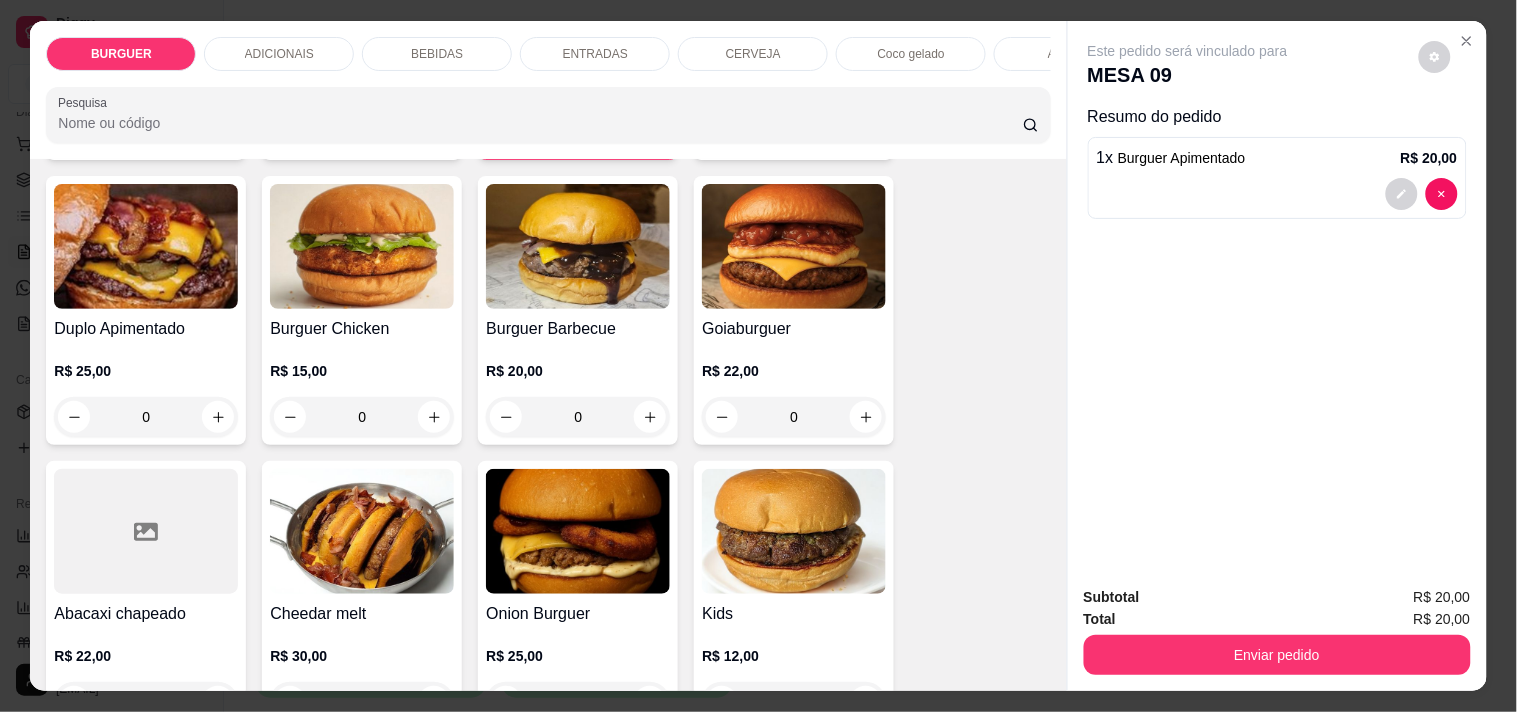 click on "BURGUER ADICIONAIS  BEBIDAS ENTRADAS  CERVEJA  Coco gelado  Abacaxi  Pesquisa Item avulso BURGUER Clássico    R$ 16,00 0 Burguer caramelizado   R$ 20,00 0 Burguer Apimentado   R$ 20,00 1 Smash Caramelizado   R$ 27,00 0 Duplo Apimentado   R$ 25,00 0 Burguer Chicken    R$ 15,00 0 Burguer Barbecue   R$ 20,00 0 Goiaburguer    R$ 22,00 0 Abacaxi chapeado   R$ 22,00 0 Cheedar melt    R$ 30,00 0 Onion Burguer    R$ 25,00 0 Kids   R$ 12,00 0 ADICIONAIS  Cheddar   R$ 3,00 0 Picles    R$ 1,00 0 Geleia De Pimenta    R$ 2,00 0 Blend 120g    R$ 5,00 0 Molho especial    R$ 2,00 0 BEBIDAS Coca-cola lata 350 ml    R$ 6,00 0 Fanta laranja lata 350 ml    R$ 5,00 0 Guaraná lata 350ml   R$ 5,00 0 Coca-cola 1L   R$ 10,00 0 Guaraná 1l   R$ 9,00 0 Coca cola zero lata    R$ 6,00 0 Esgotado Cajuína Siará 275 ml    R$ 6,00 0 Sucos   R$ 5,00 0  Guaraná zero lata    R$ 5,00 0 Água mineral sem gás    R$ 3,00 0 Água com gás Crystal    R$ 4,00 0 Refrigerante lata    R$ 7,00 0 ENTRADAS  Batata frita G" at bounding box center (758, 356) 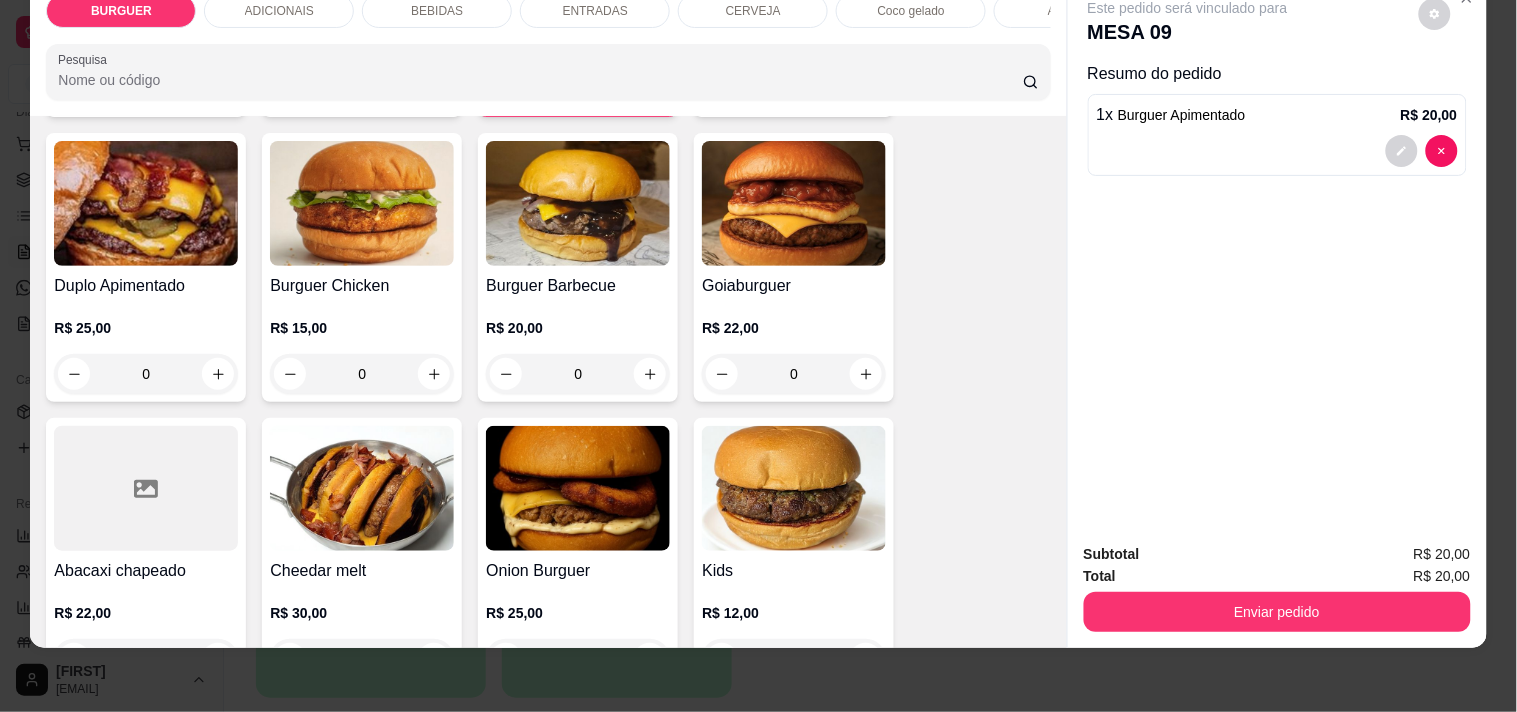 drag, startPoint x: 1040, startPoint y: 685, endPoint x: 1048, endPoint y: 616, distance: 69.46222 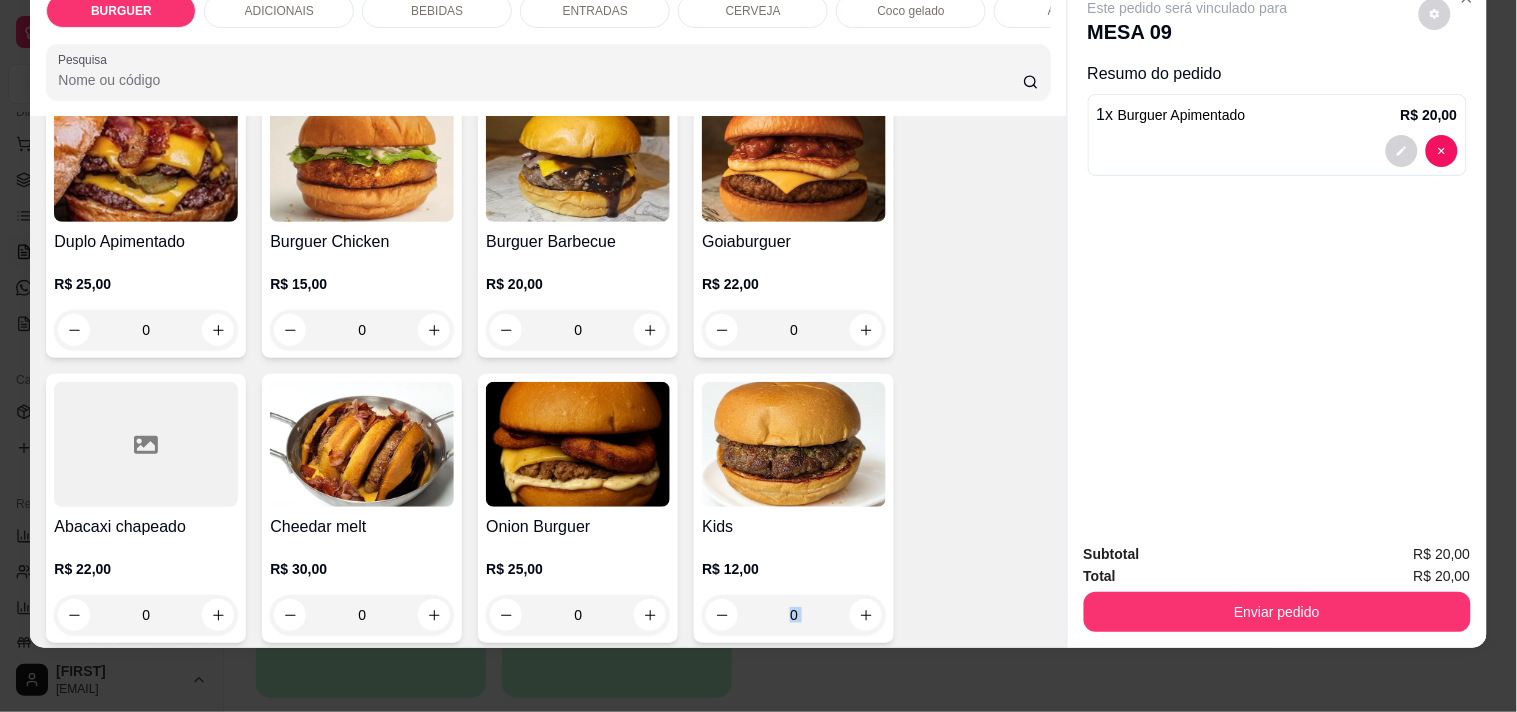 scroll, scrollTop: 488, scrollLeft: 0, axis: vertical 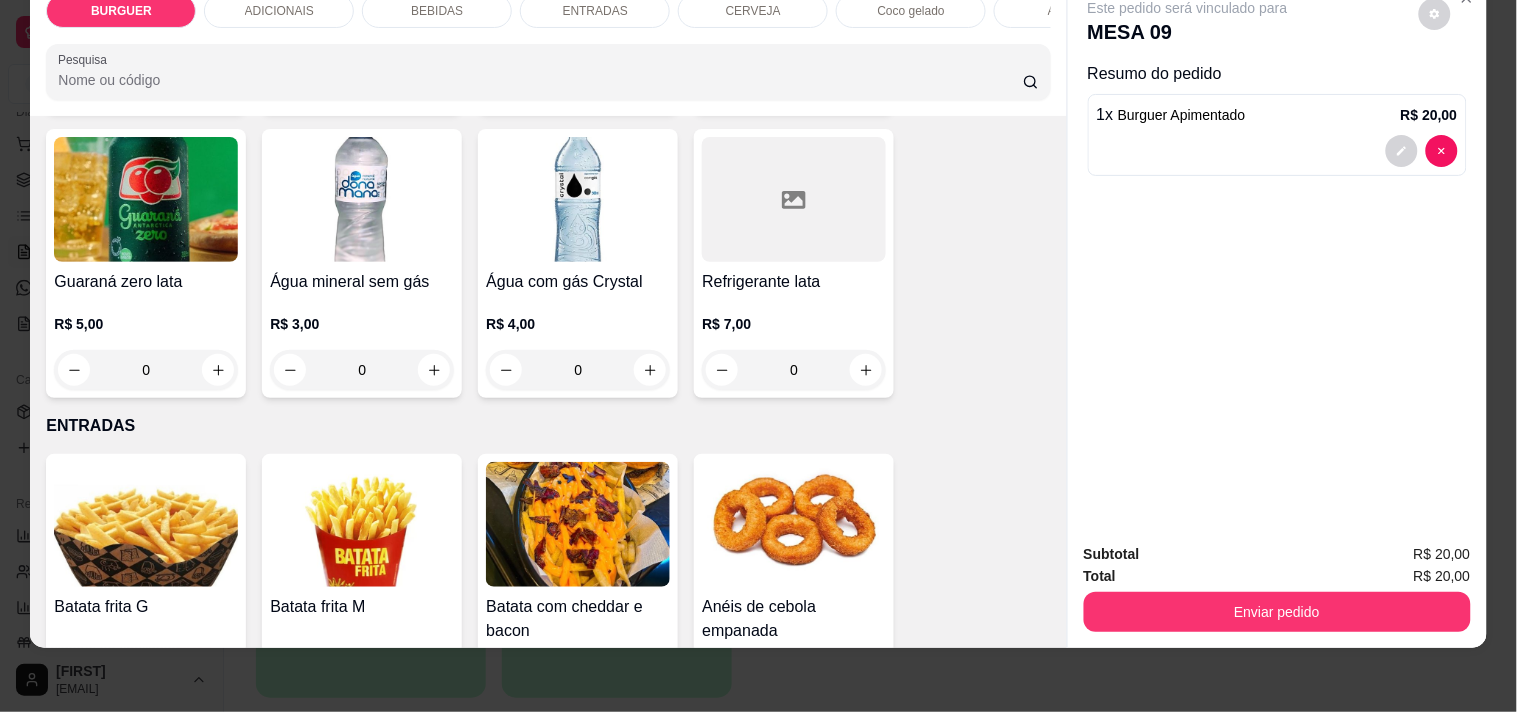 click on "Item avulso BURGUER Clássico    R$ 16,00 0 Burguer caramelizado   R$ 20,00 0 Burguer Apimentado   R$ 20,00 1 Smash Caramelizado   R$ 27,00 0 Duplo Apimentado   R$ 25,00 0 Burguer Chicken    R$ 15,00 0 Burguer Barbecue   R$ 20,00 0 Goiaburguer    R$ 22,00 0 Abacaxi chapeado   R$ 22,00 0 Cheedar melt    R$ 30,00 0 Onion Burguer    R$ 25,00 0 Kids   R$ 12,00 0 ADICIONAIS  Cheddar   R$ 3,00 0 Picles    R$ 1,00 0 Geleia De Pimenta    R$ 2,00 0 Blend 120g    R$ 5,00 0 Molho especial    R$ 2,00 0 BEBIDAS Coca-cola lata 350 ml    R$ 6,00 0 Fanta laranja lata 350 ml    R$ 5,00 0 Guaraná lata 350ml   R$ 5,00 0 Coca-cola 1L   R$ 10,00 0 Guaraná 1l   R$ 9,00 0 Coca cola zero lata    R$ 6,00 0 Esgotado Cajuína Siará 275 ml    R$ 6,00 0 Sucos   R$ 5,00 0  Guaraná zero lata    R$ 5,00 0 Água mineral sem gás    R$ 3,00 0 Água com gás Crystal    R$ 4,00 0 Refrigerante lata    R$ 7,00 0 ENTRADAS  Batata frita G   R$ 12,00 0 Batata frita M    R$ 8,00 0 Batata com cheddar e bacon    0   0" at bounding box center [548, 381] 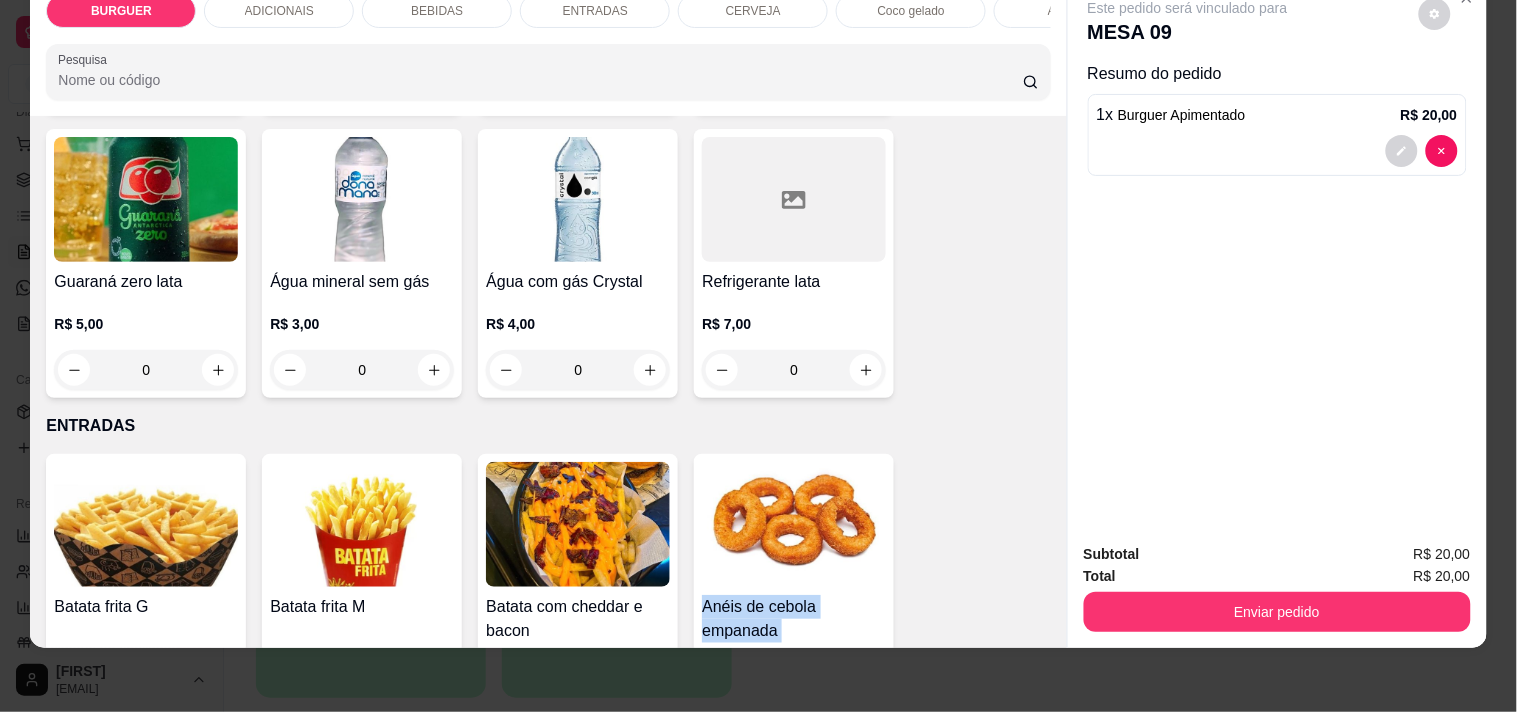 click on "Item avulso BURGUER Clássico    R$ 16,00 0 Burguer caramelizado   R$ 20,00 0 Burguer Apimentado   R$ 20,00 1 Smash Caramelizado   R$ 27,00 0 Duplo Apimentado   R$ 25,00 0 Burguer Chicken    R$ 15,00 0 Burguer Barbecue   R$ 20,00 0 Goiaburguer    R$ 22,00 0 Abacaxi chapeado   R$ 22,00 0 Cheedar melt    R$ 30,00 0 Onion Burguer    R$ 25,00 0 Kids   R$ 12,00 0 ADICIONAIS  Cheddar   R$ 3,00 0 Picles    R$ 1,00 0 Geleia De Pimenta    R$ 2,00 0 Blend 120g    R$ 5,00 0 Molho especial    R$ 2,00 0 BEBIDAS Coca-cola lata 350 ml    R$ 6,00 0 Fanta laranja lata 350 ml    R$ 5,00 0 Guaraná lata 350ml   R$ 5,00 0 Coca-cola 1L   R$ 10,00 0 Guaraná 1l   R$ 9,00 0 Coca cola zero lata    R$ 6,00 0 Esgotado Cajuína Siará 275 ml    R$ 6,00 0 Sucos   R$ 5,00 0  Guaraná zero lata    R$ 5,00 0 Água mineral sem gás    R$ 3,00 0 Água com gás Crystal    R$ 4,00 0 Refrigerante lata    R$ 7,00 0 ENTRADAS  Batata frita G   R$ 12,00 0 Batata frita M    R$ 8,00 0 Batata com cheddar e bacon    0   0" at bounding box center (548, 381) 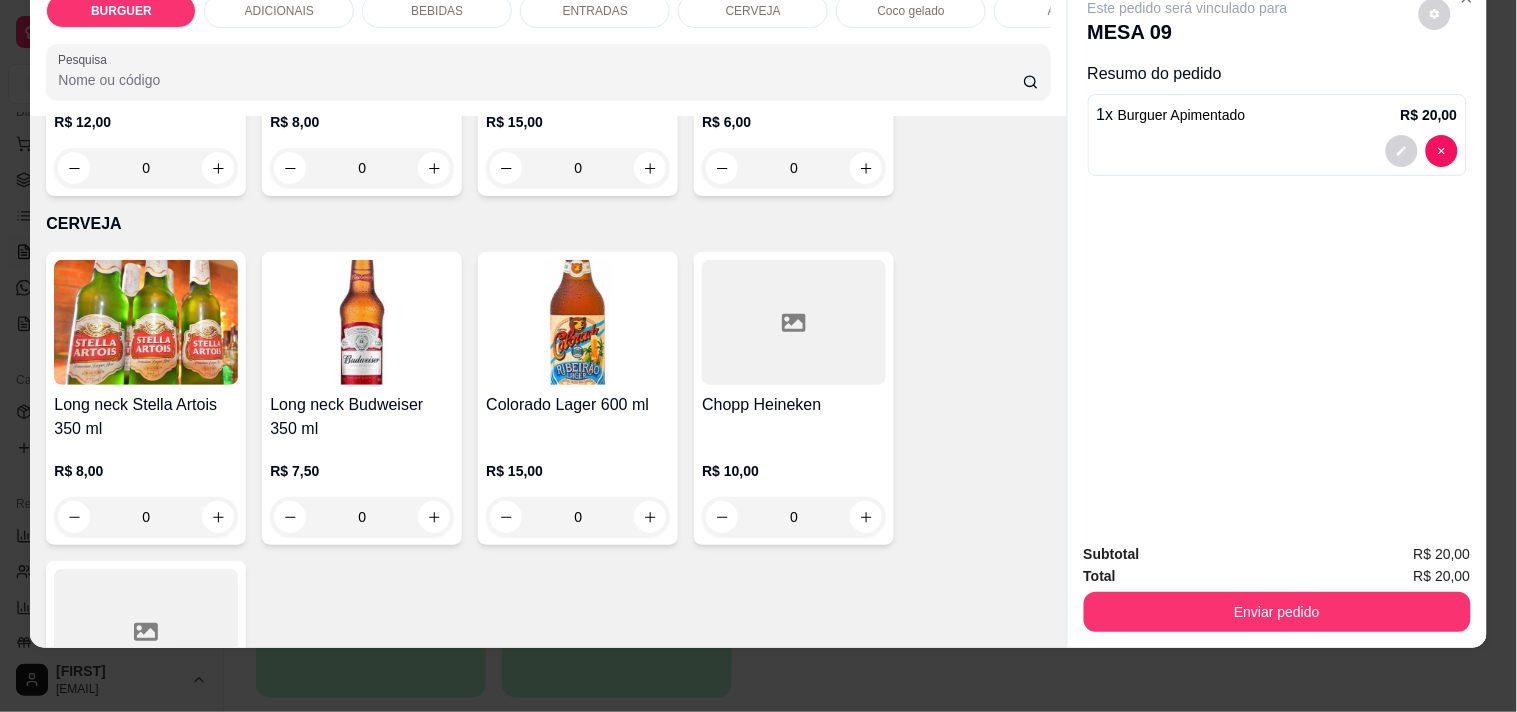scroll, scrollTop: 2790, scrollLeft: 0, axis: vertical 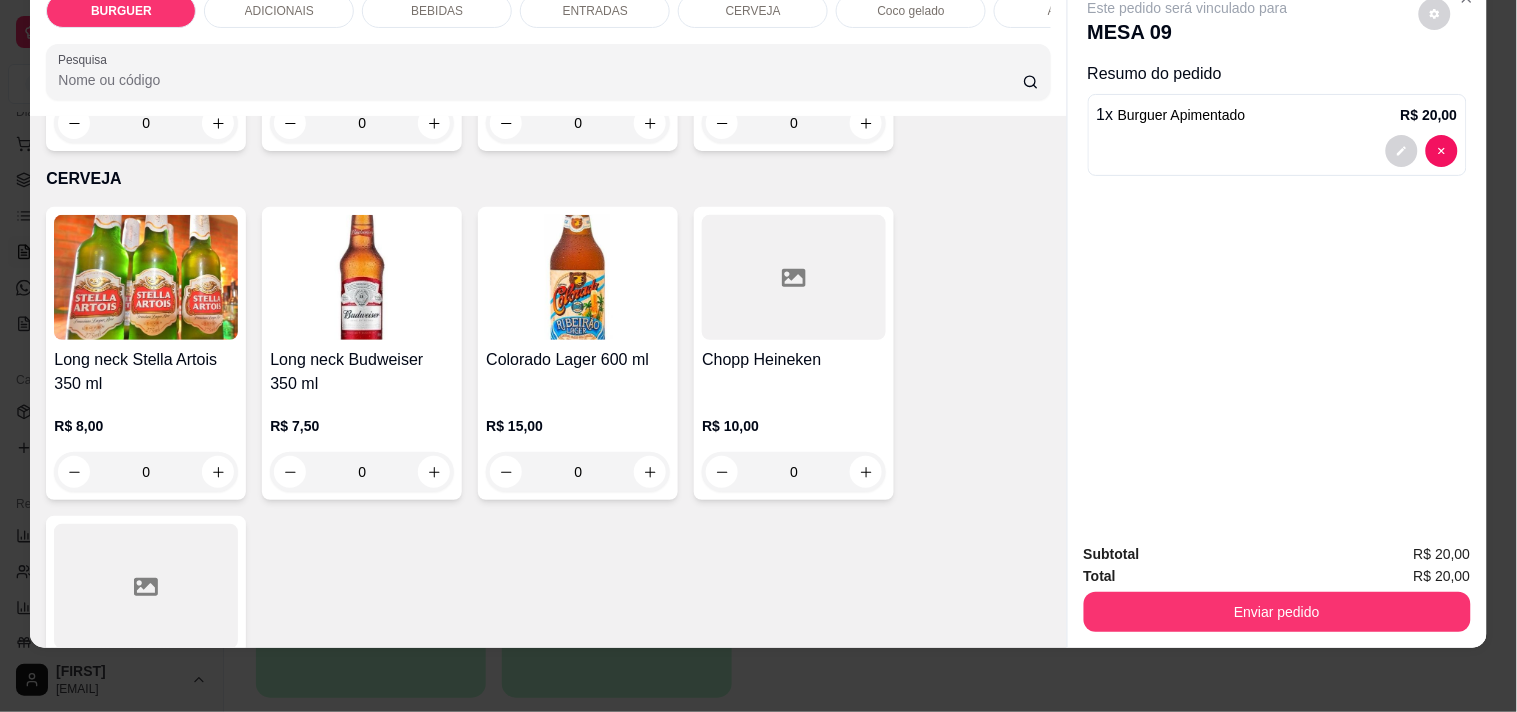 click on "Item avulso BURGUER Clássico    R$ 16,00 0 Burguer caramelizado   R$ 20,00 0 Burguer Apimentado   R$ 20,00 1 Smash Caramelizado   R$ 27,00 0 Duplo Apimentado   R$ 25,00 0 Burguer Chicken    R$ 15,00 0 Burguer Barbecue   R$ 20,00 0 Goiaburguer    R$ 22,00 0 Abacaxi chapeado   R$ 22,00 0 Cheedar melt    R$ 30,00 0 Onion Burguer    R$ 25,00 0 Kids   R$ 12,00 0 ADICIONAIS  Cheddar   R$ 3,00 0 Picles    R$ 1,00 0 Geleia De Pimenta    R$ 2,00 0 Blend 120g    R$ 5,00 0 Molho especial    R$ 2,00 0 BEBIDAS Coca-cola lata 350 ml    R$ 6,00 0 Fanta laranja lata 350 ml    R$ 5,00 0 Guaraná lata 350ml   R$ 5,00 0 Coca-cola 1L   R$ 10,00 0 Guaraná 1l   R$ 9,00 0 Coca cola zero lata    R$ 6,00 0 Esgotado Cajuína Siará 275 ml    R$ 6,00 0 Sucos   R$ 5,00 0  Guaraná zero lata    R$ 5,00 0 Água mineral sem gás    R$ 3,00 0 Água com gás Crystal    R$ 4,00 0 Refrigerante lata    R$ 7,00 0 ENTRADAS  Batata frita G   R$ 12,00 0 Batata frita M    R$ 8,00 0 Batata com cheddar e bacon    0   0" at bounding box center (548, 381) 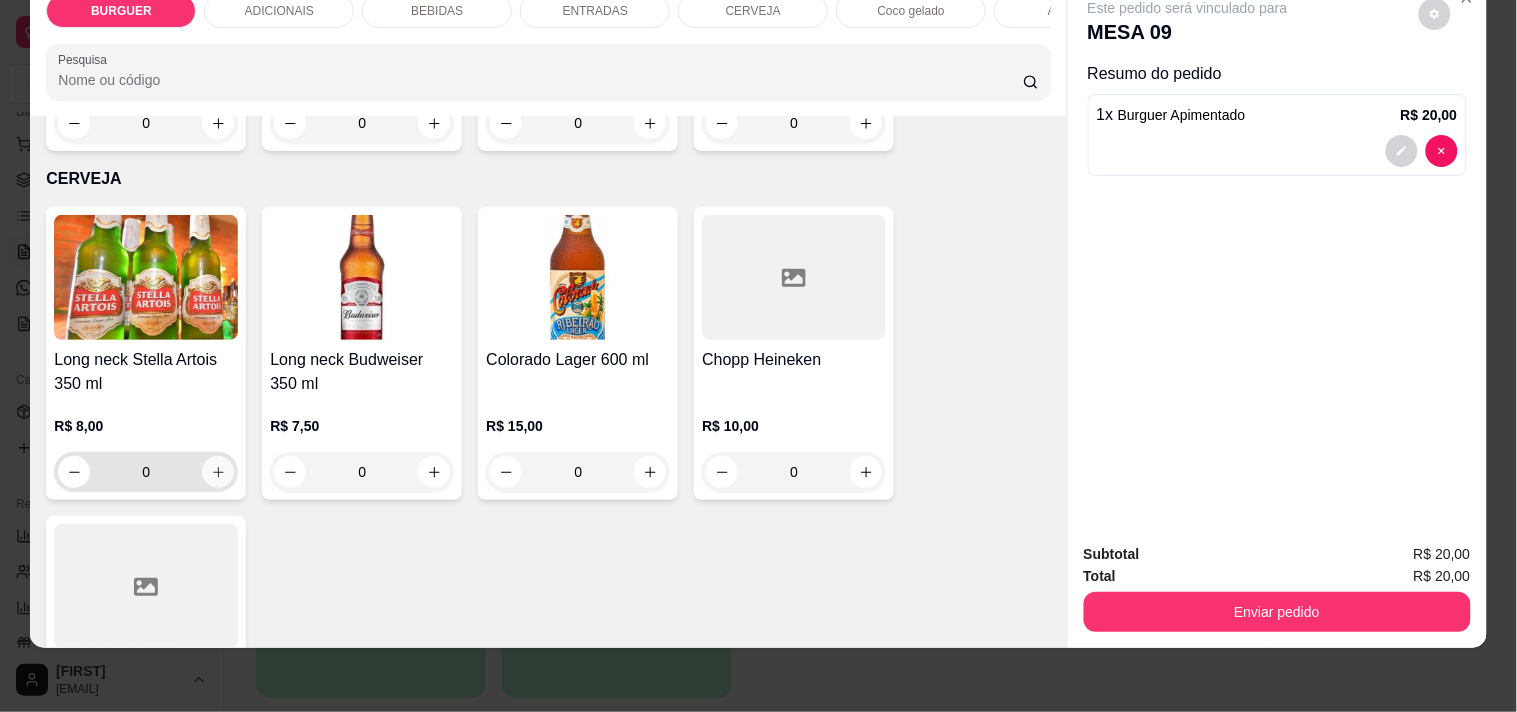 click 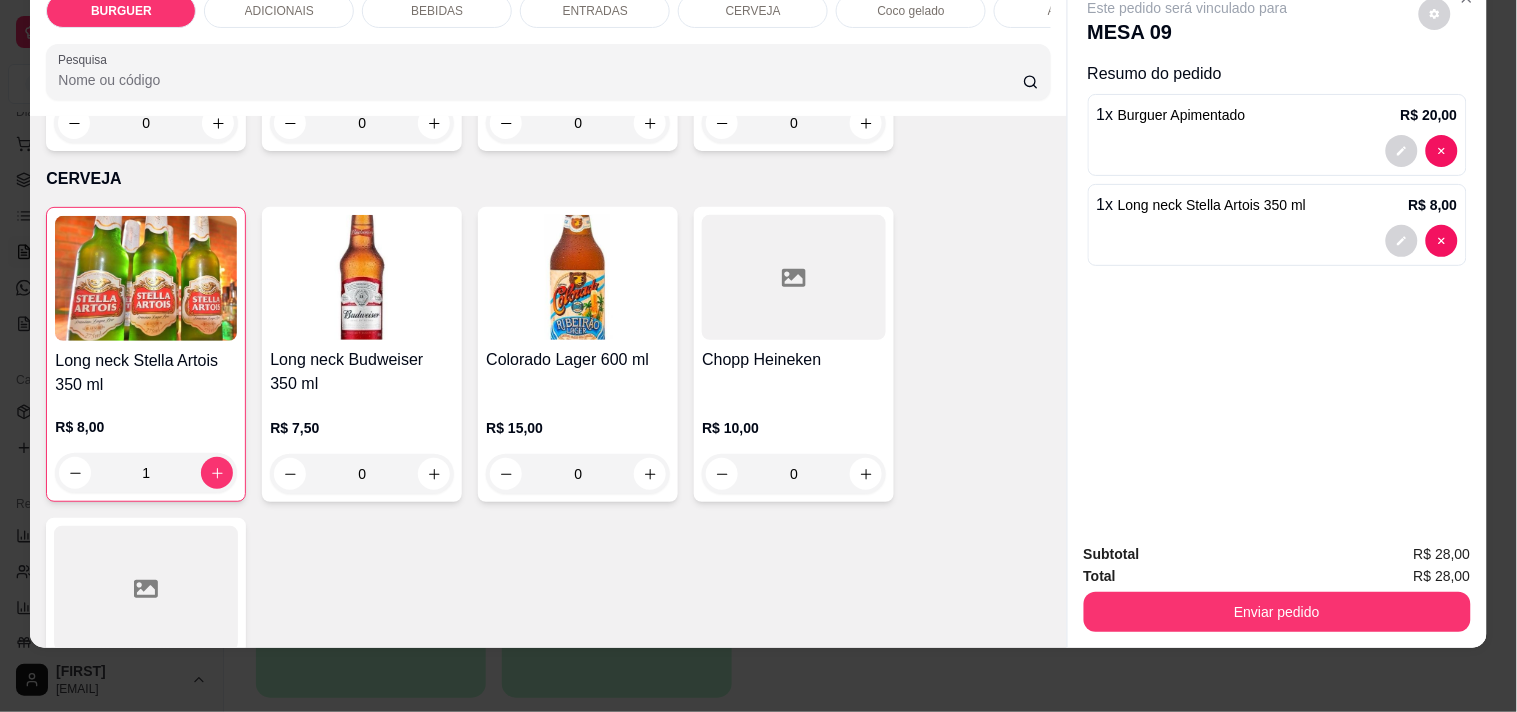 scroll, scrollTop: 3241, scrollLeft: 0, axis: vertical 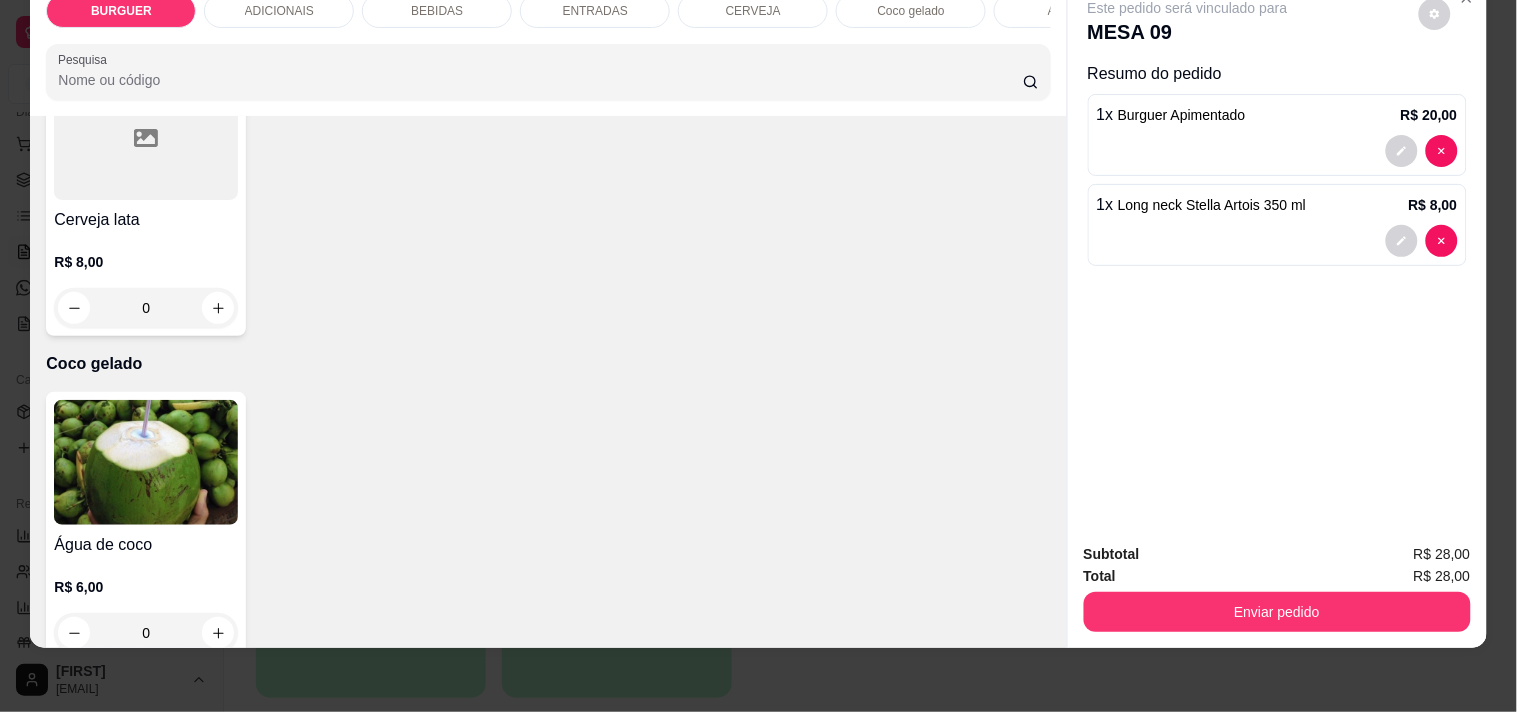 click on "Item avulso BURGUER Clássico    R$ 16,00 0 Burguer caramelizado   R$ 20,00 0 Burguer Apimentado   R$ 20,00 1 Smash Caramelizado   R$ 27,00 0 Duplo Apimentado   R$ 25,00 0 Burguer Chicken    R$ 15,00 0 Burguer Barbecue   R$ 20,00 0 Goiaburguer    R$ 22,00 0 Abacaxi chapeado   R$ 22,00 0 Cheedar melt    R$ 30,00 0 Onion Burguer    R$ 25,00 0 Kids   R$ 12,00 0 ADICIONAIS  Cheddar   R$ 3,00 0 Picles    R$ 1,00 0 Geleia De Pimenta    R$ 2,00 0 Blend 120g    R$ 5,00 0 Molho especial    R$ 2,00 0 BEBIDAS Coca-cola lata 350 ml    R$ 6,00 0 Fanta laranja lata 350 ml    R$ 5,00 0 Guaraná lata 350ml   R$ 5,00 0 Coca-cola 1L   R$ 10,00 0 Guaraná 1l   R$ 9,00 0 Coca cola zero lata    R$ 6,00 0 Esgotado Cajuína Siará 275 ml    R$ 6,00 0 Sucos   R$ 5,00 0  Guaraná zero lata    R$ 5,00 0 Água mineral sem gás    R$ 3,00 0 Água com gás Crystal    R$ 4,00 0 Refrigerante lata    R$ 7,00 0 ENTRADAS  Batata frita G   R$ 12,00 0 Batata frita M    R$ 8,00 0 Batata com cheddar e bacon    0   0" at bounding box center (548, 381) 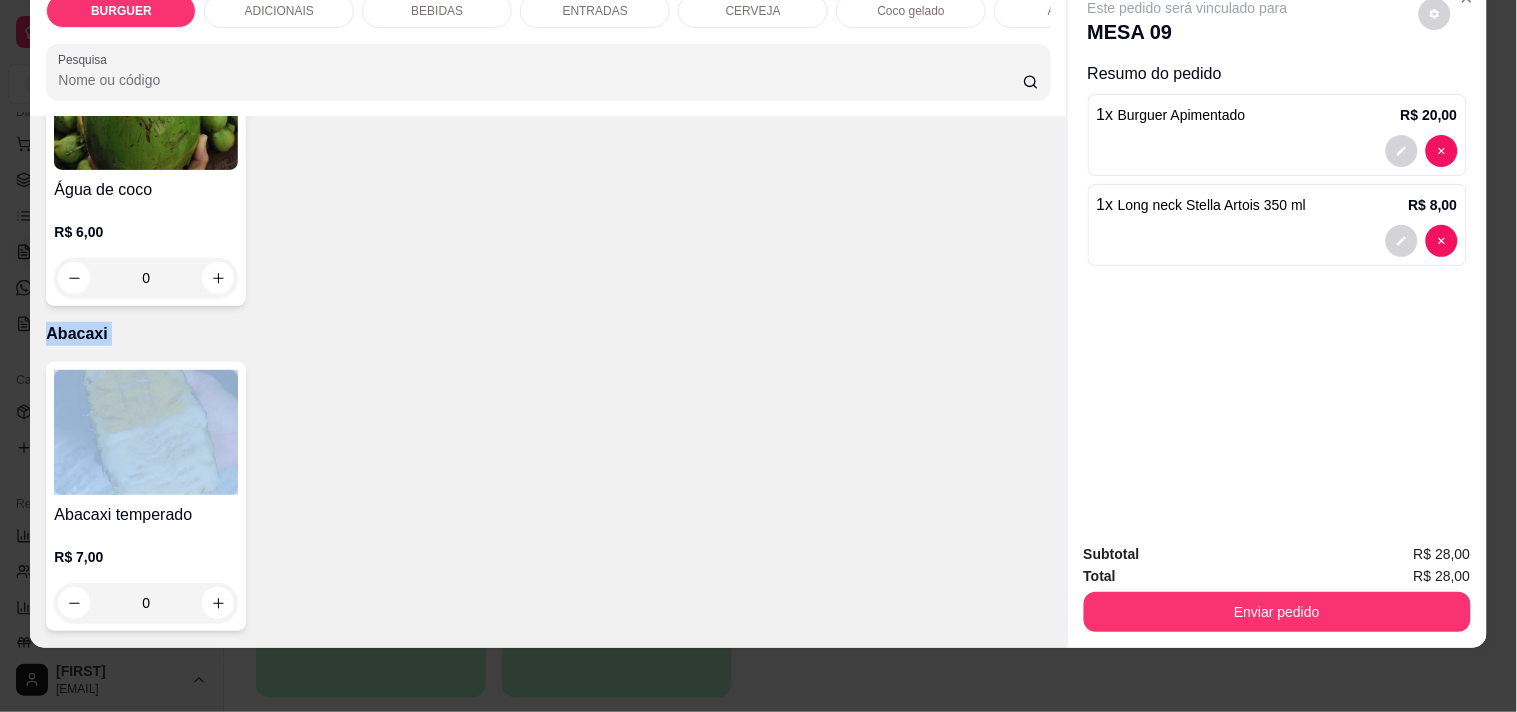 scroll, scrollTop: 3612, scrollLeft: 0, axis: vertical 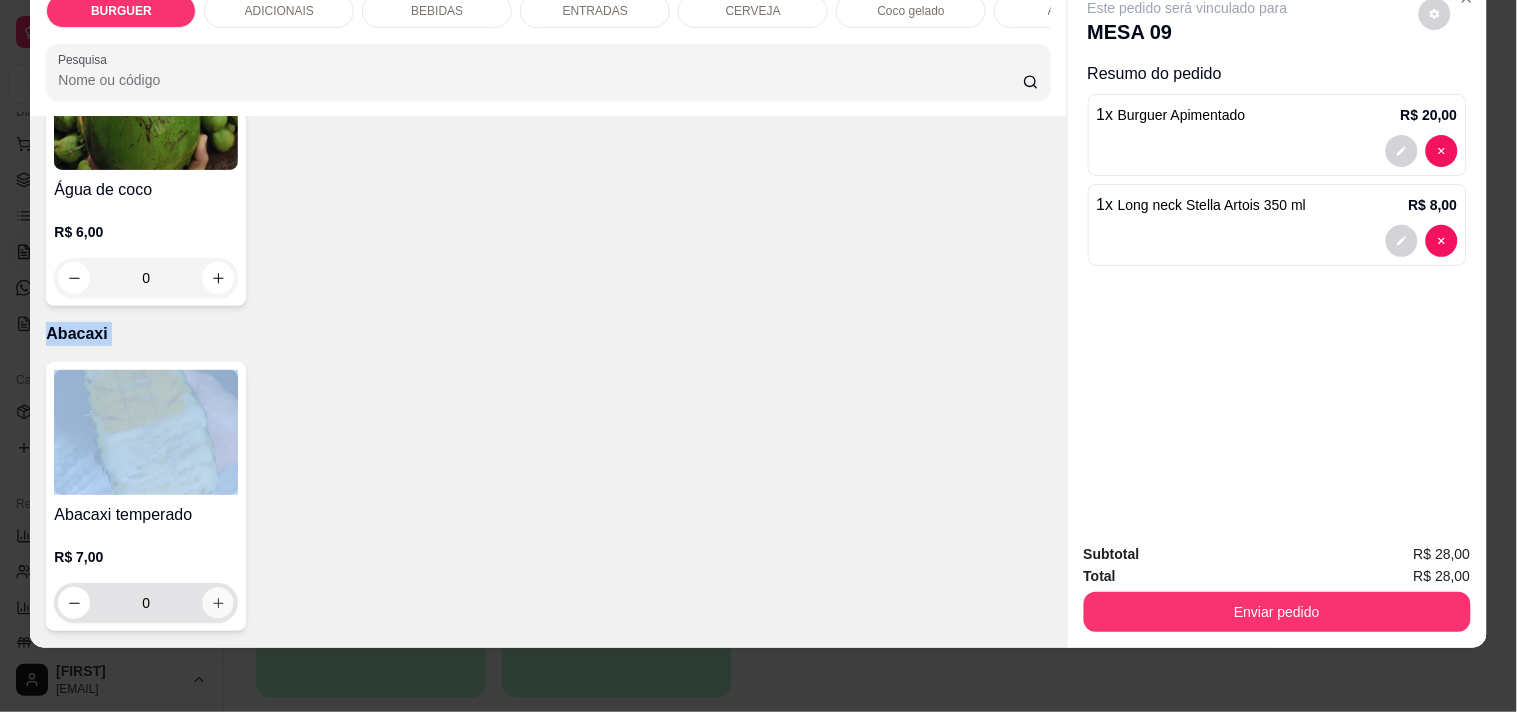 click 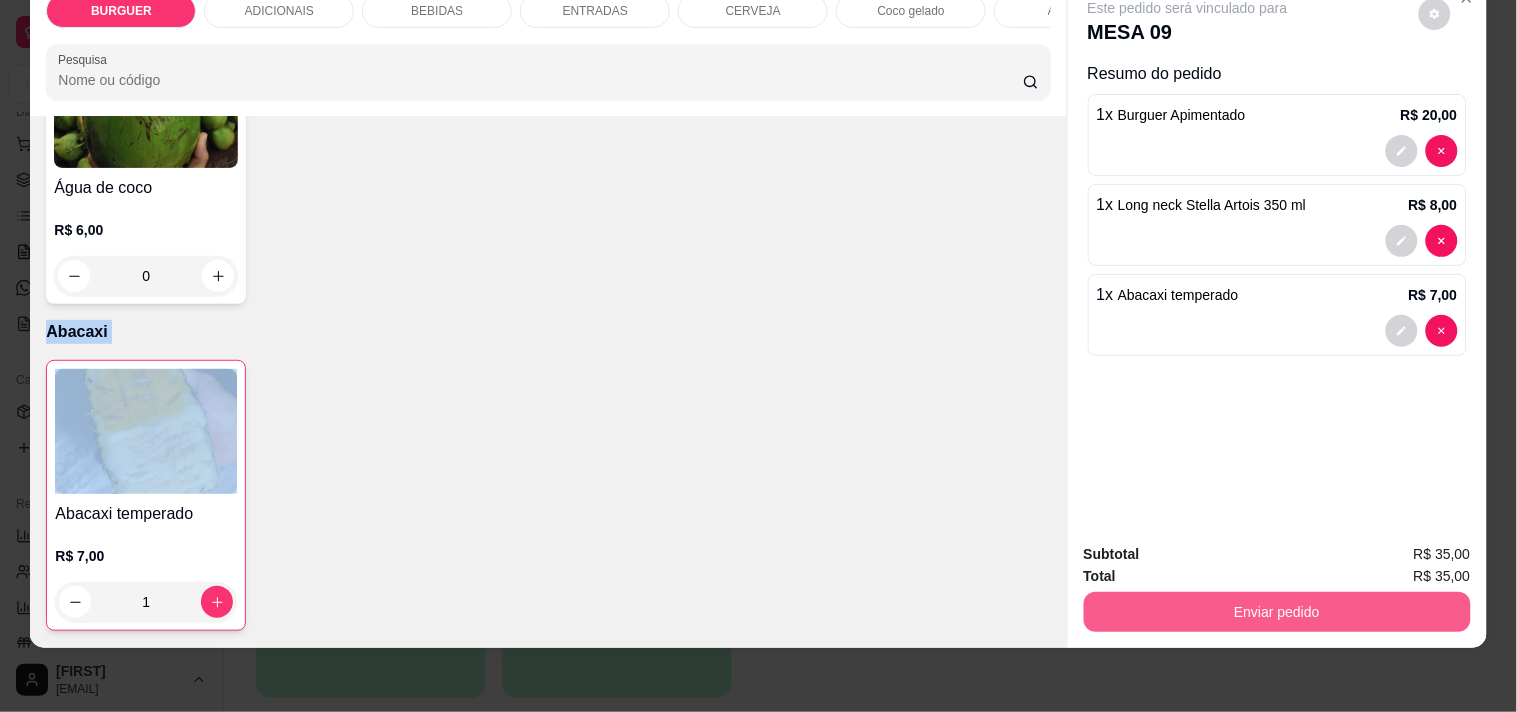 click on "Enviar pedido" at bounding box center [1277, 612] 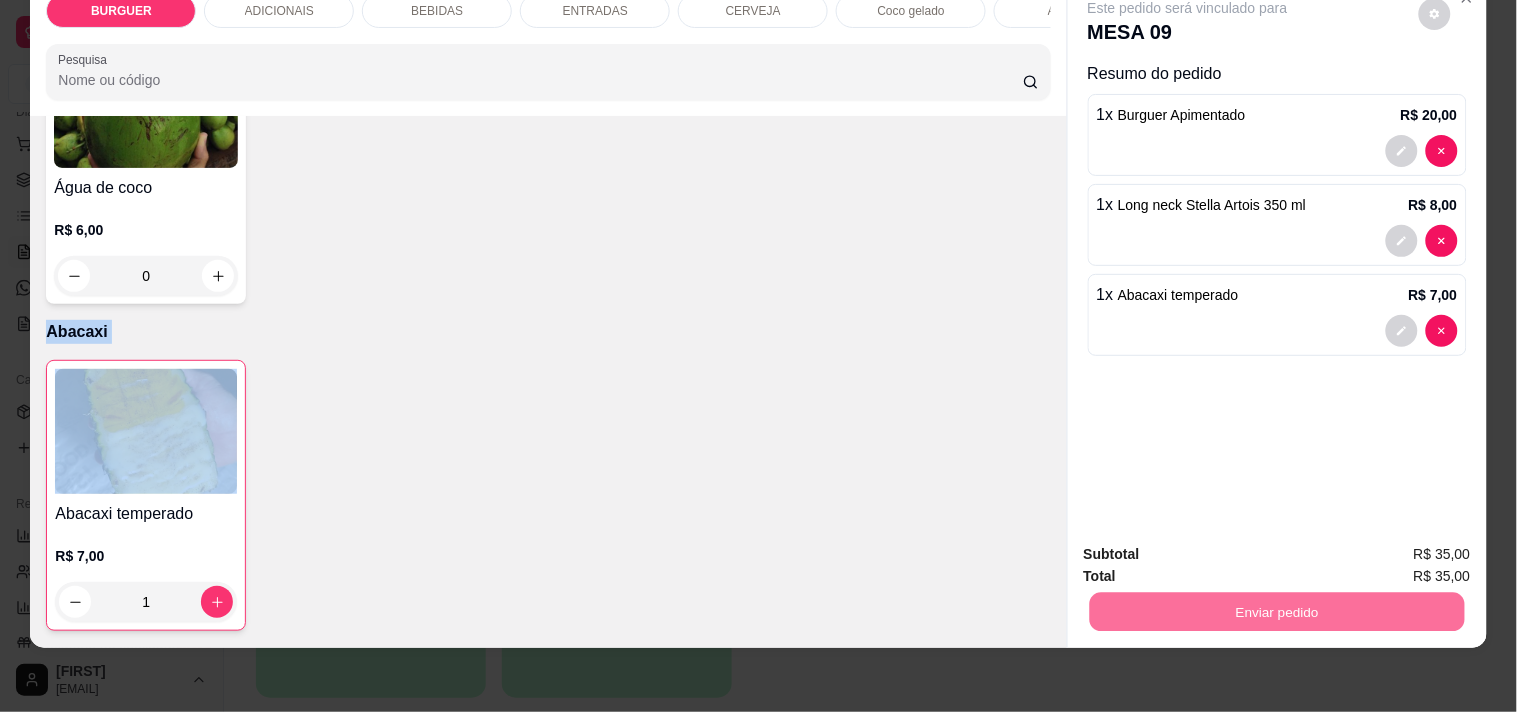 click on "Não registrar e enviar pedido" at bounding box center [1211, 546] 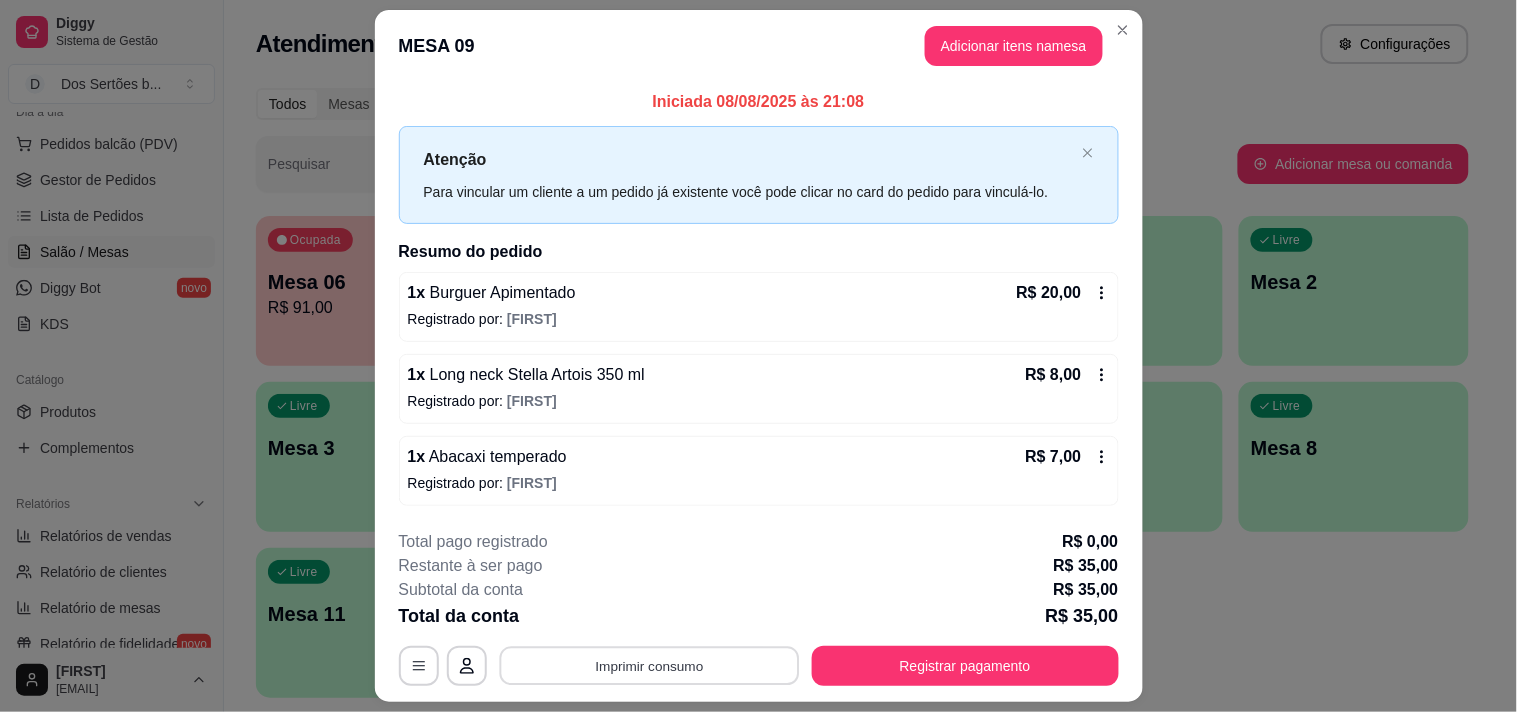 click on "Imprimir consumo" at bounding box center (649, 665) 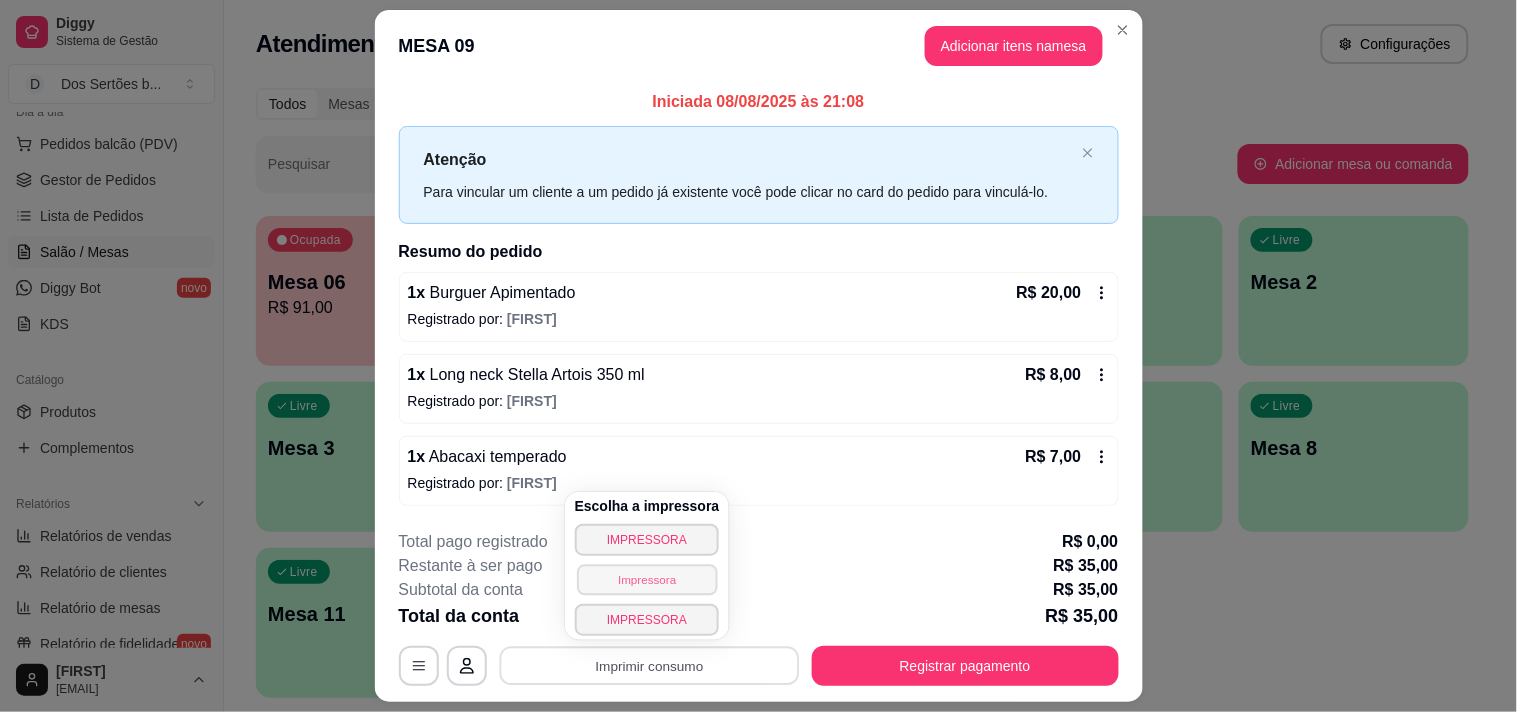 click on "Impressora" at bounding box center (647, 579) 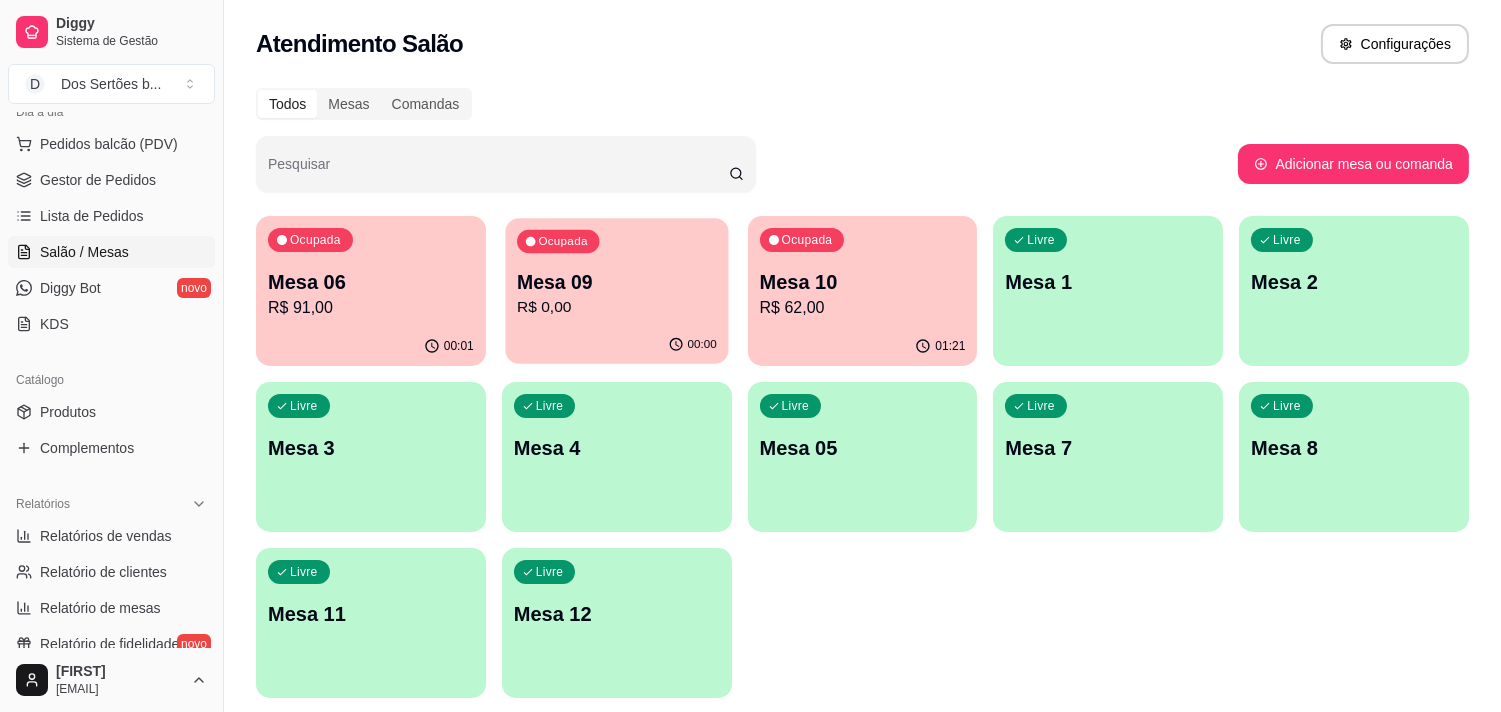 click on "Mesa 09" at bounding box center (617, 282) 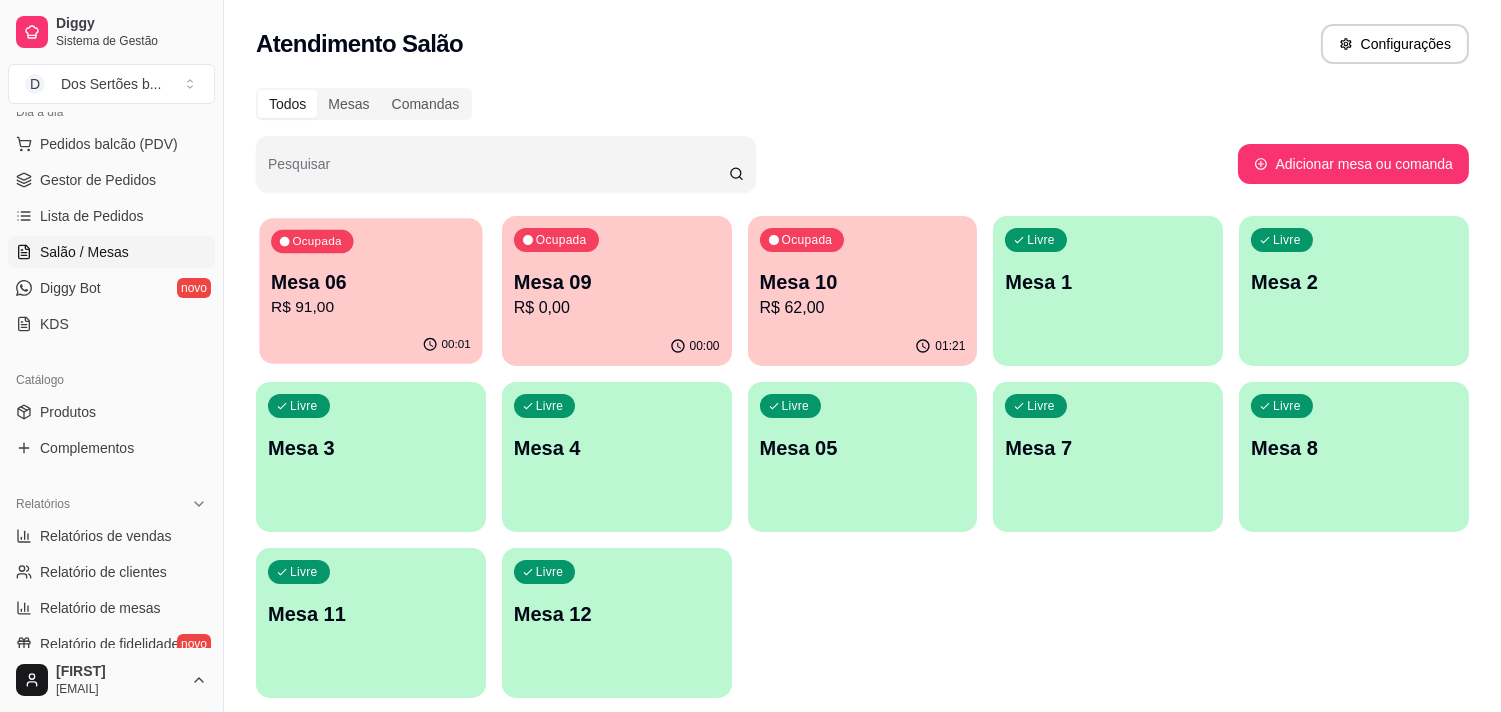 click on "R$ 91,00" at bounding box center [371, 307] 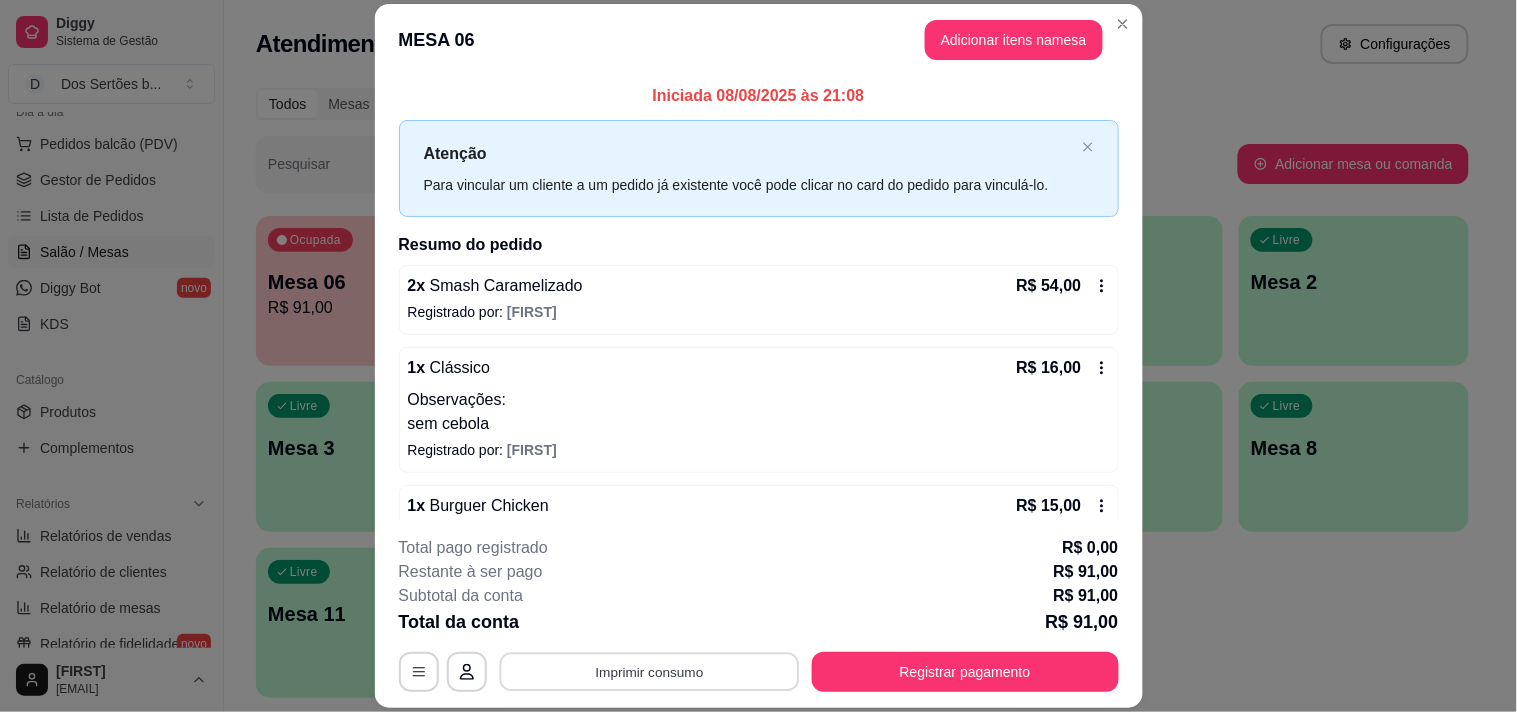 click on "Imprimir consumo" at bounding box center [649, 672] 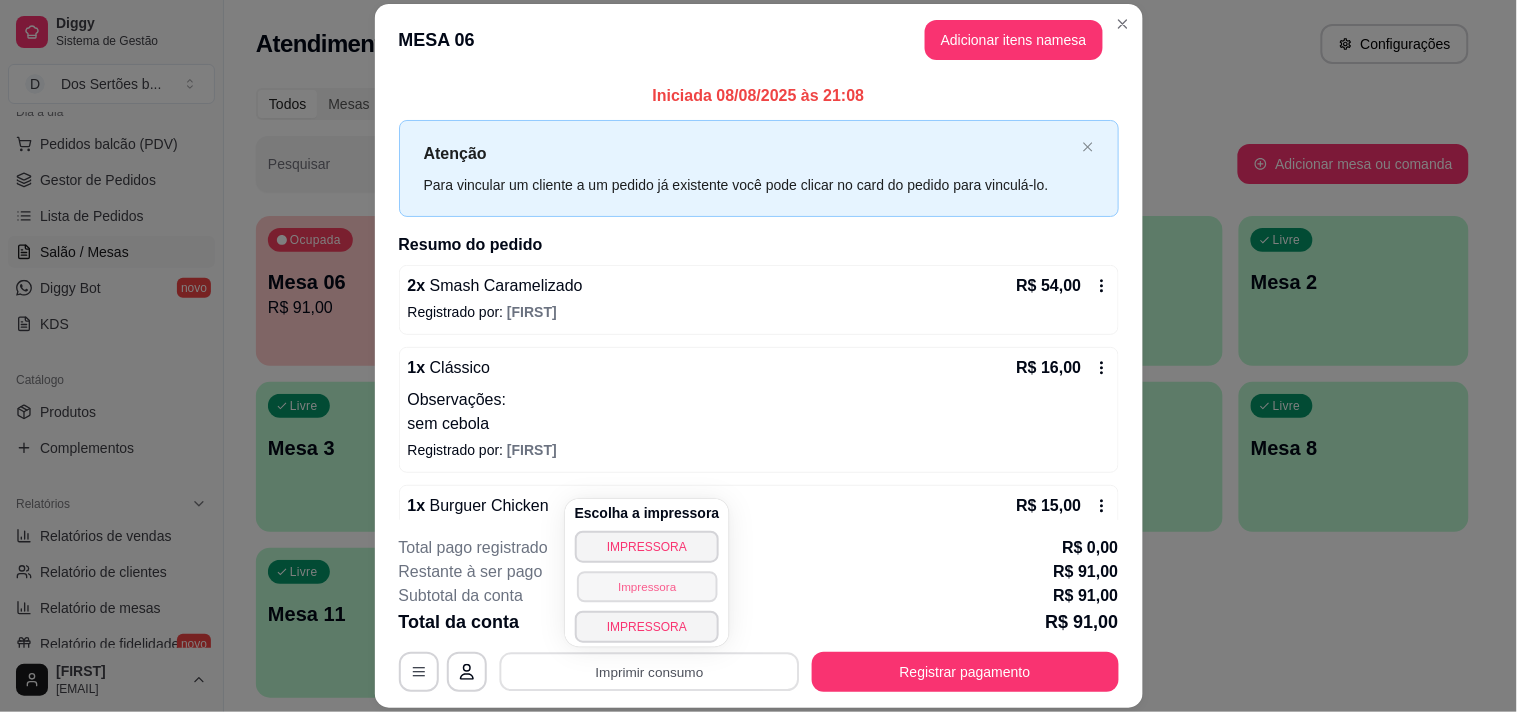 click on "Impressora" at bounding box center (647, 586) 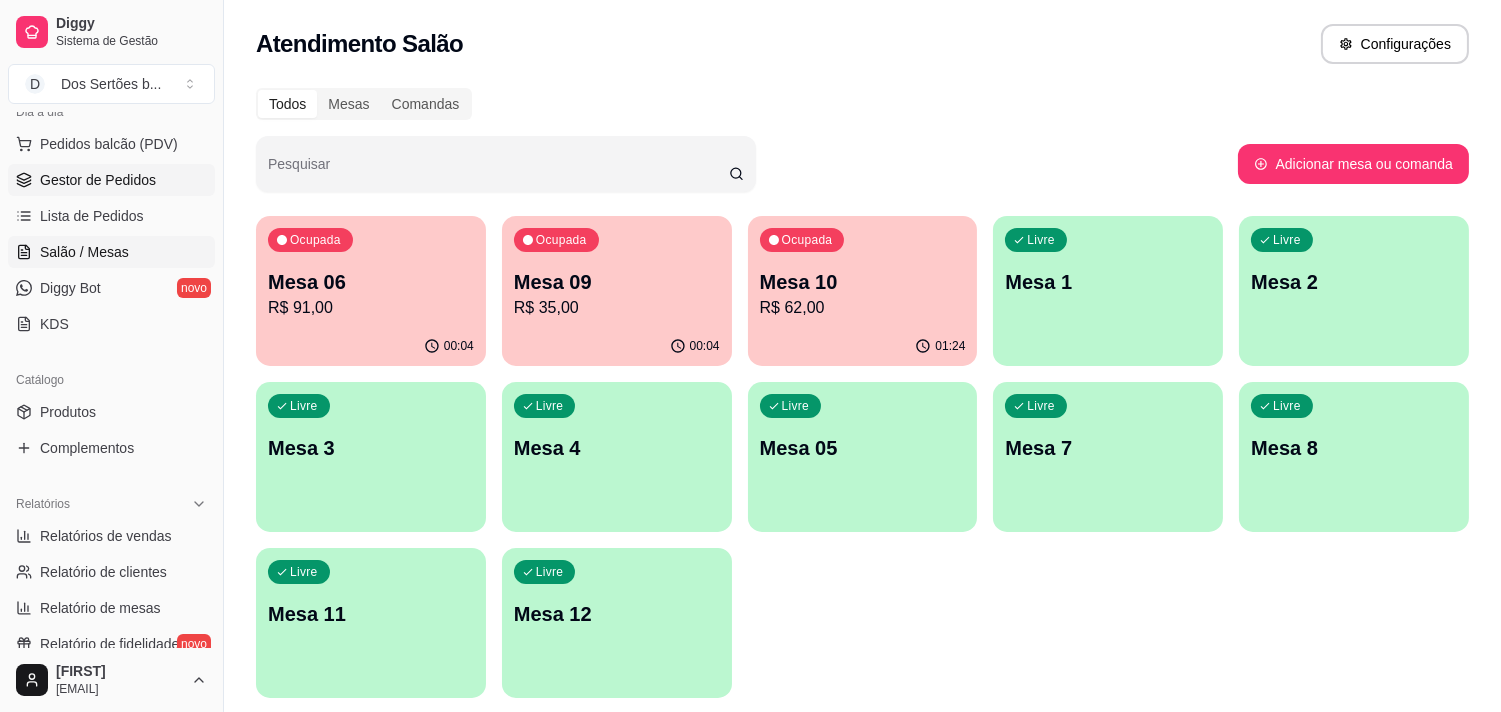 click on "Gestor de Pedidos" at bounding box center (98, 180) 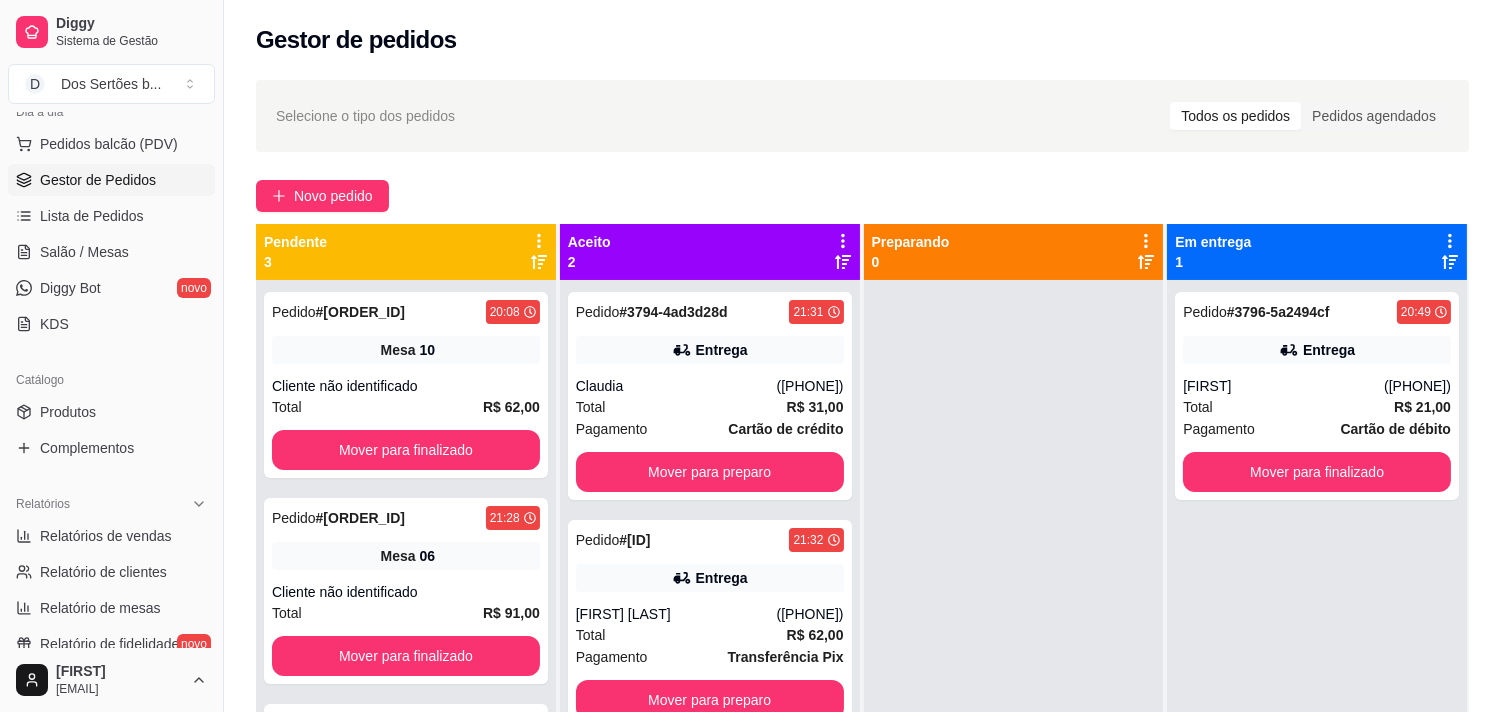 click on "Gestor de Pedidos" at bounding box center (98, 180) 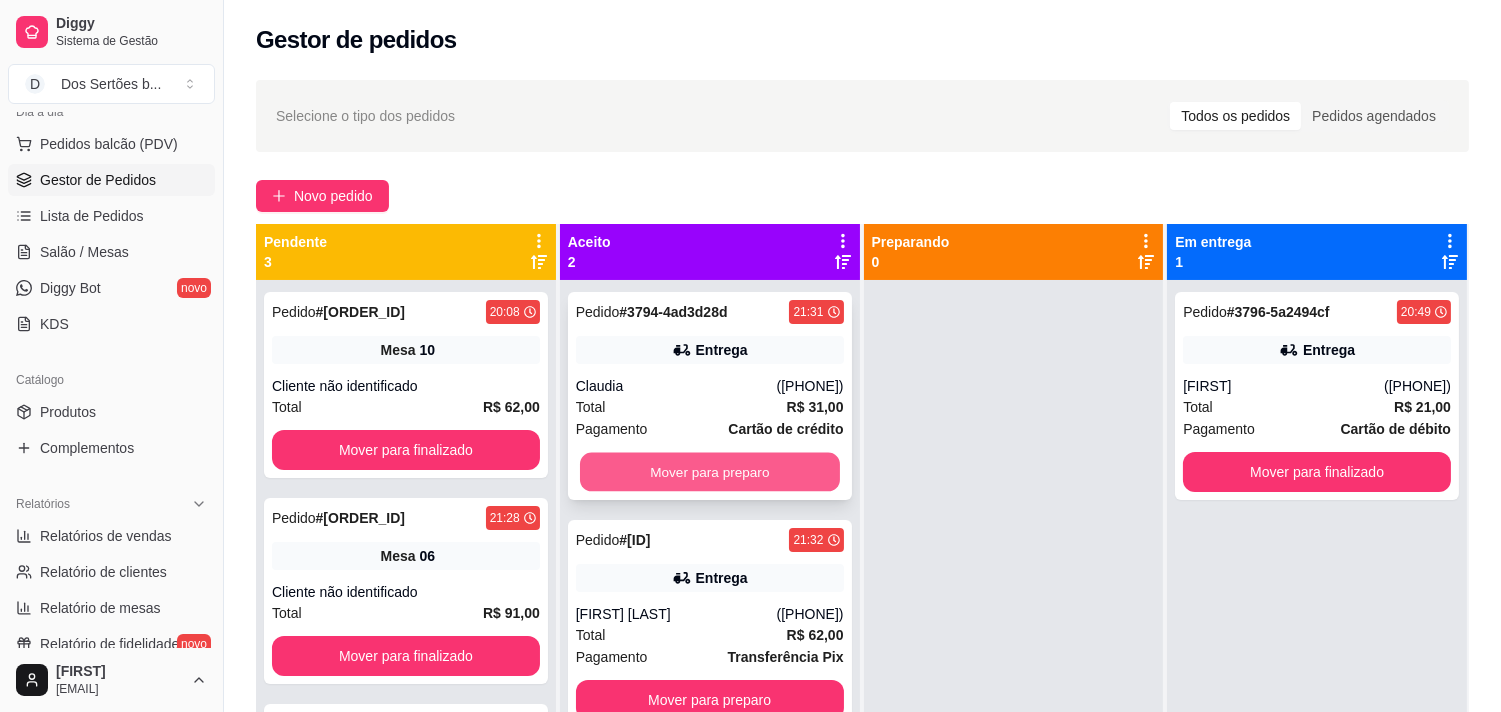 click on "Mover para preparo" at bounding box center [710, 472] 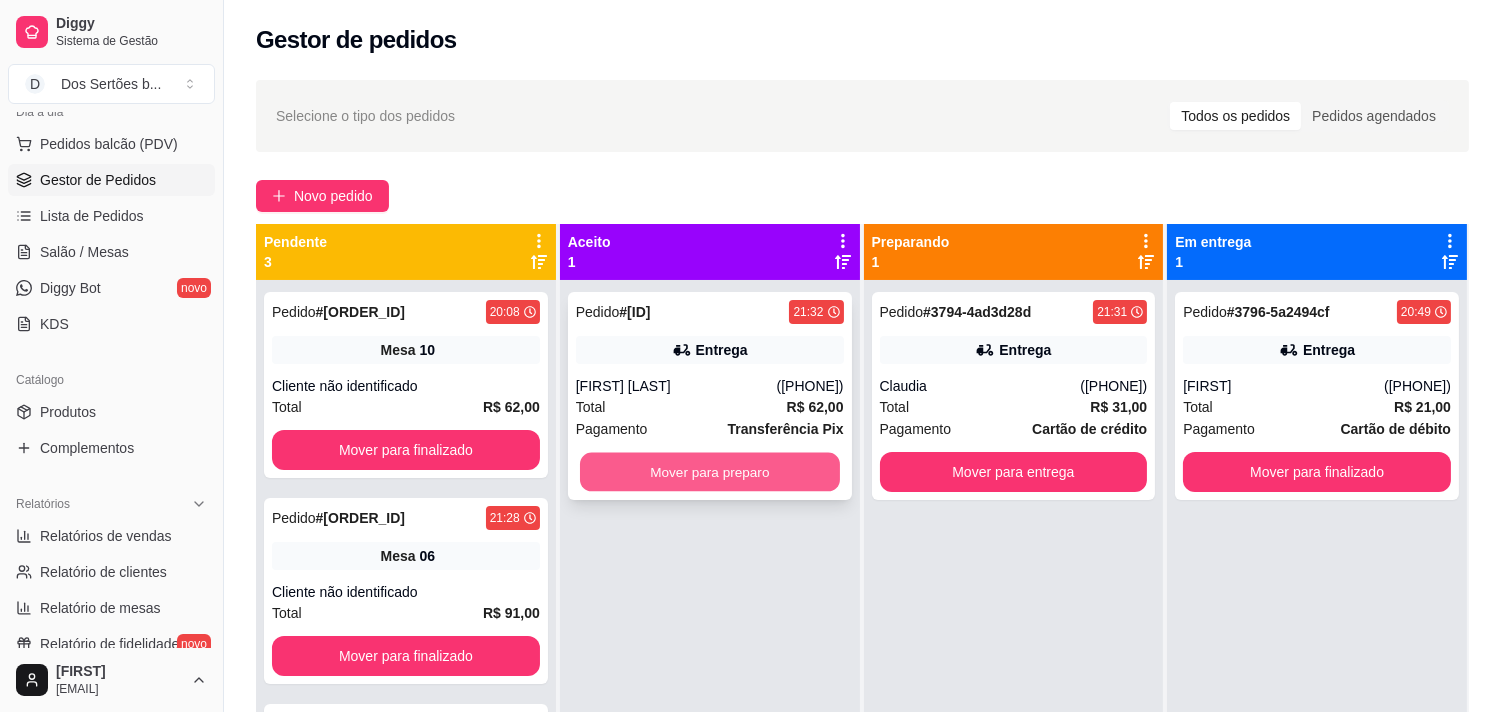 click on "Mover para preparo" at bounding box center (710, 472) 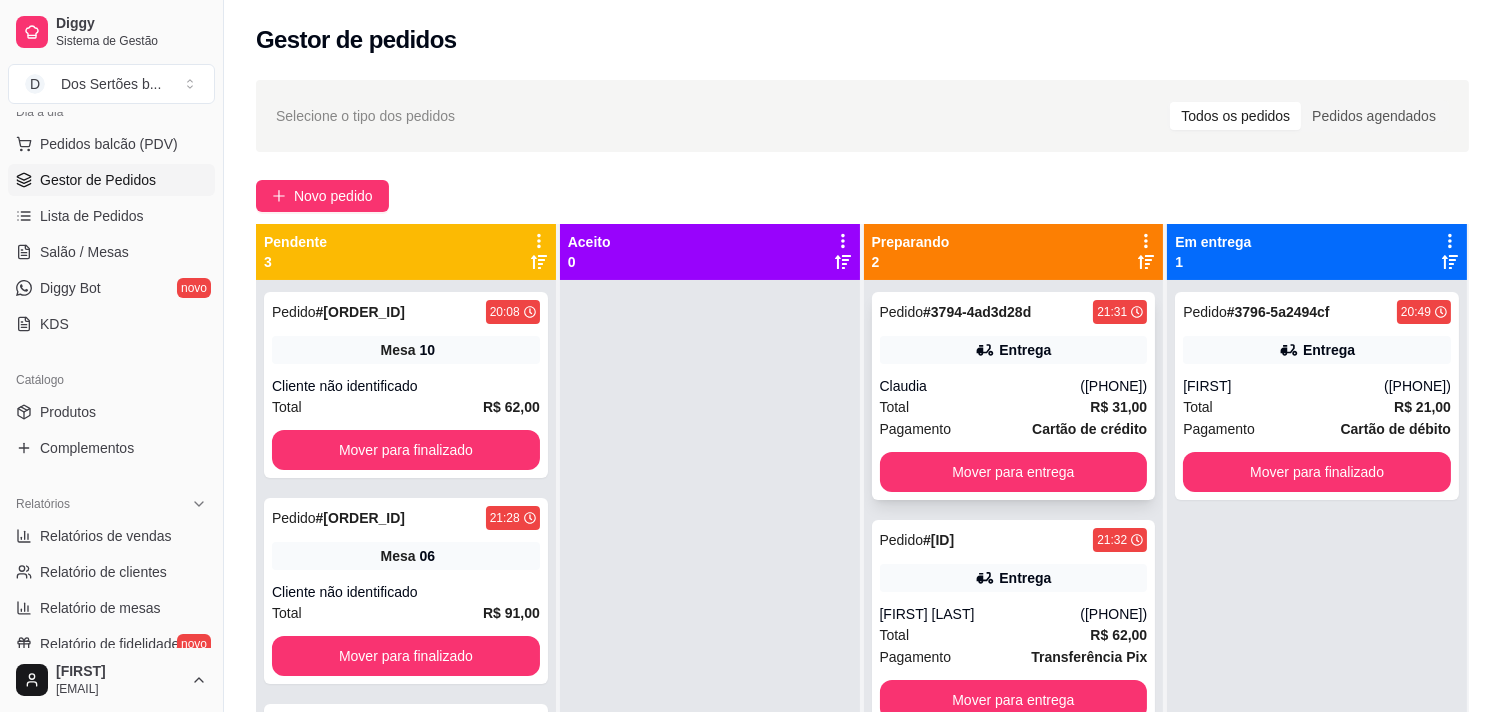 click on "Pedido # [ORDER_ID] [TIME]" at bounding box center [1014, 312] 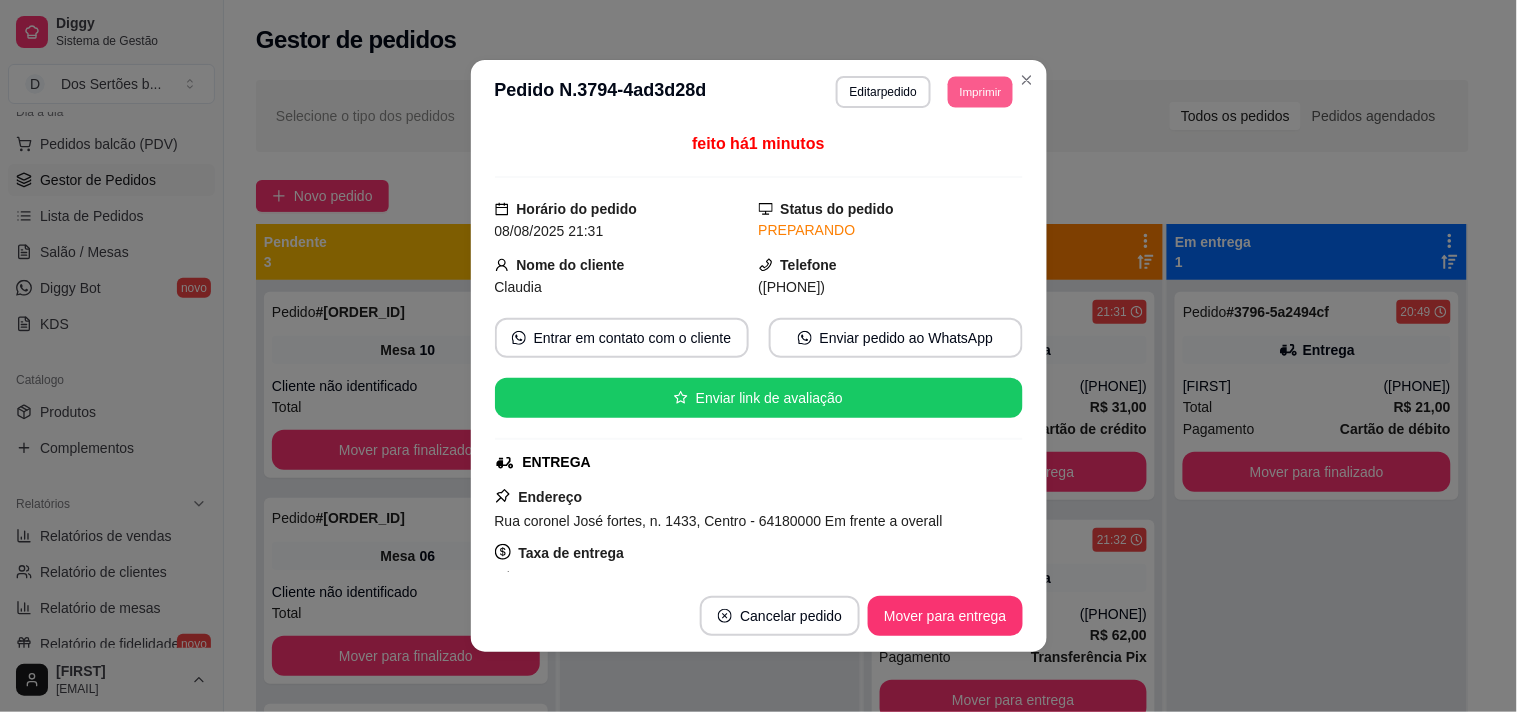 click on "Imprimir" at bounding box center (980, 91) 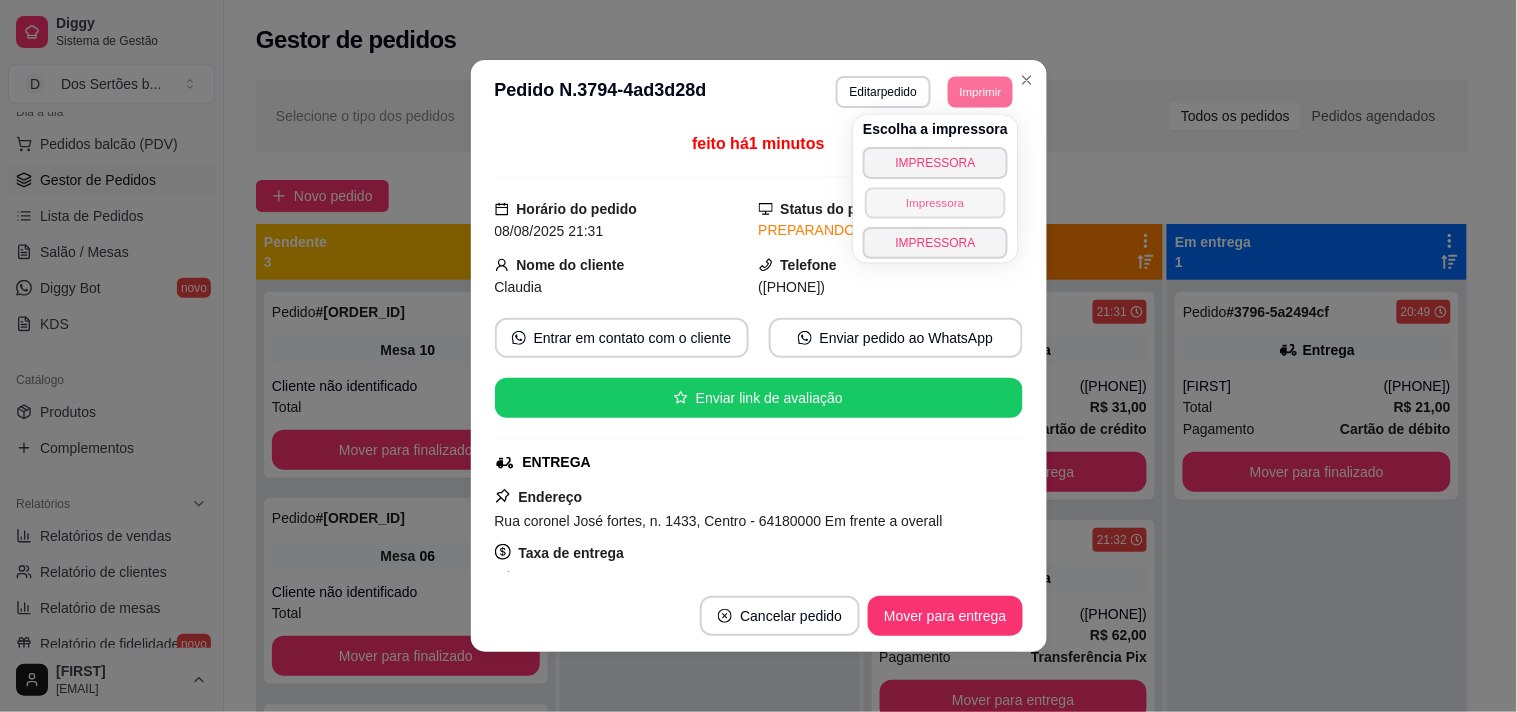 click on "Impressora" at bounding box center (935, 202) 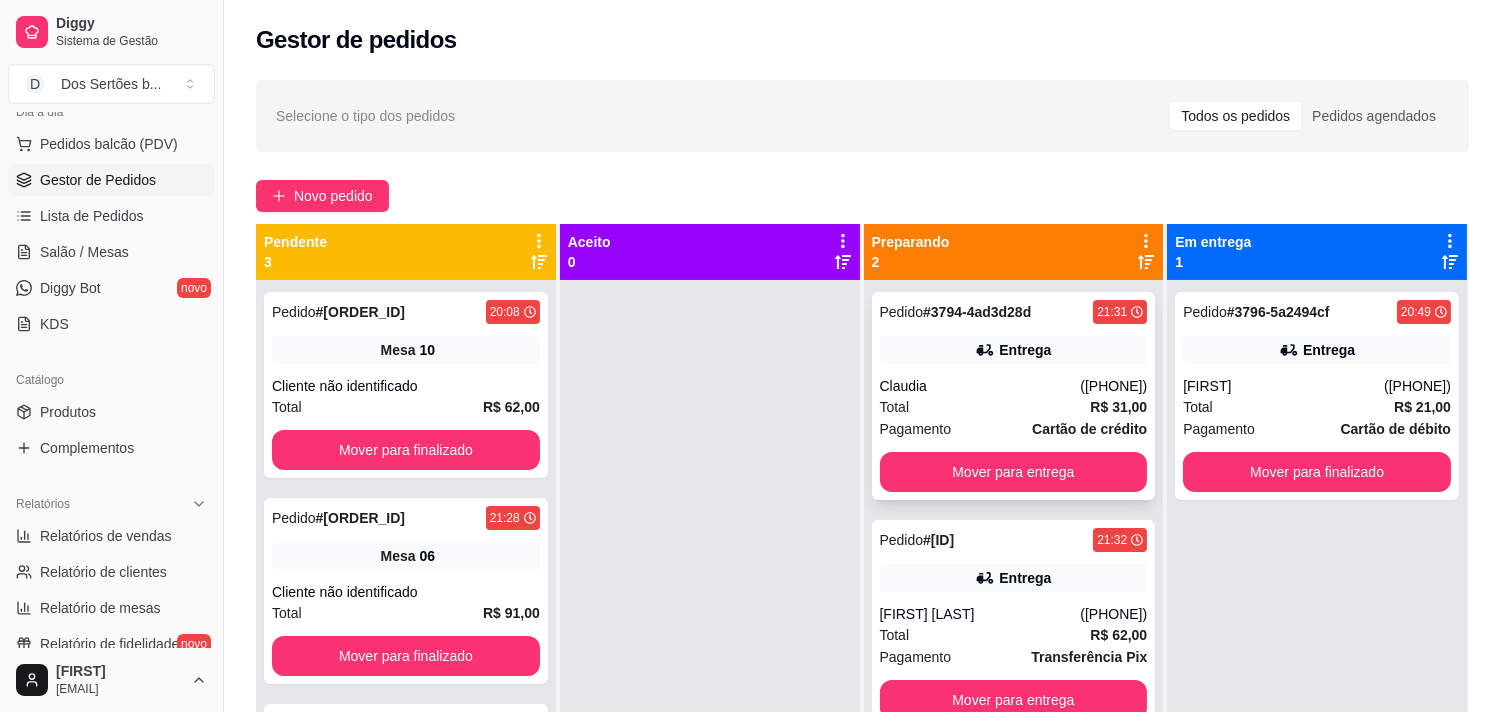 click on "Claudia" at bounding box center (980, 386) 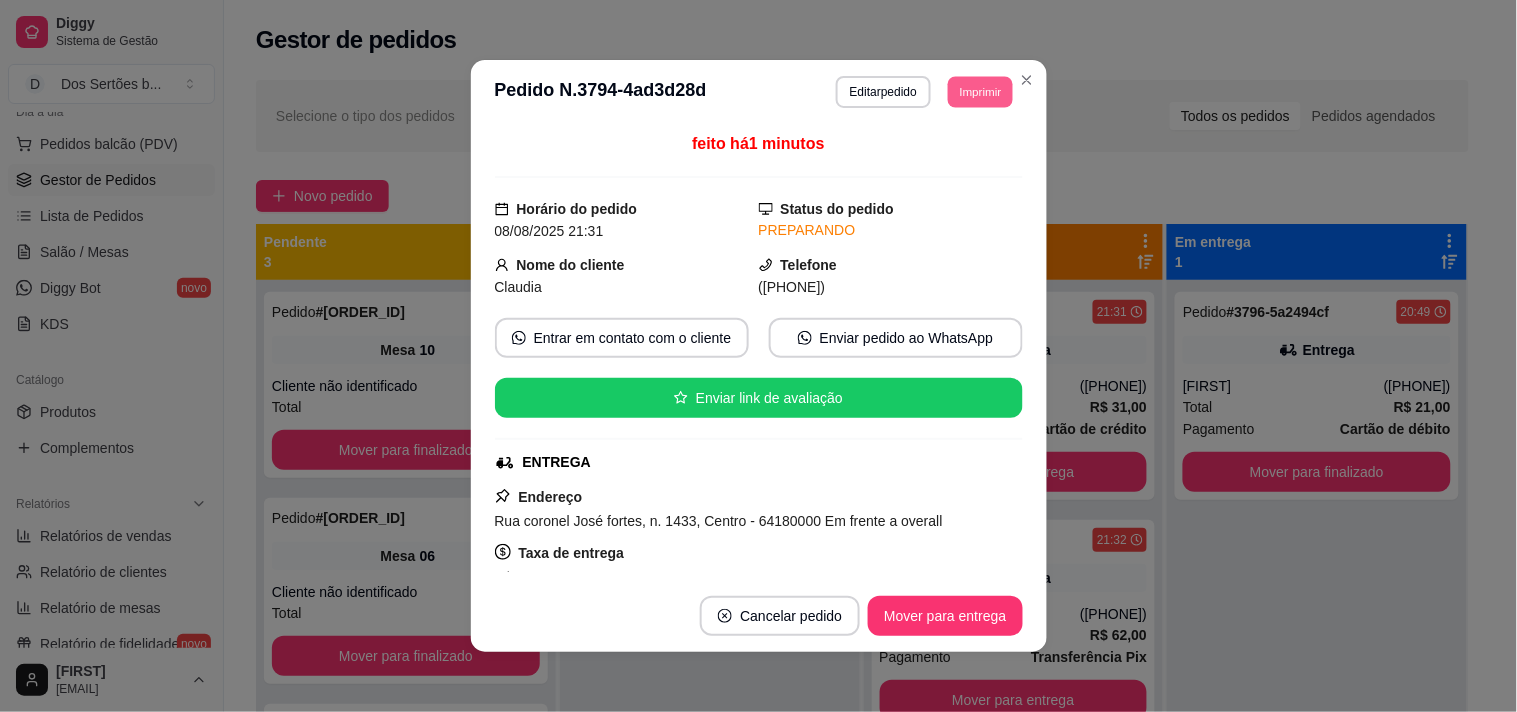 click on "Imprimir" at bounding box center (980, 91) 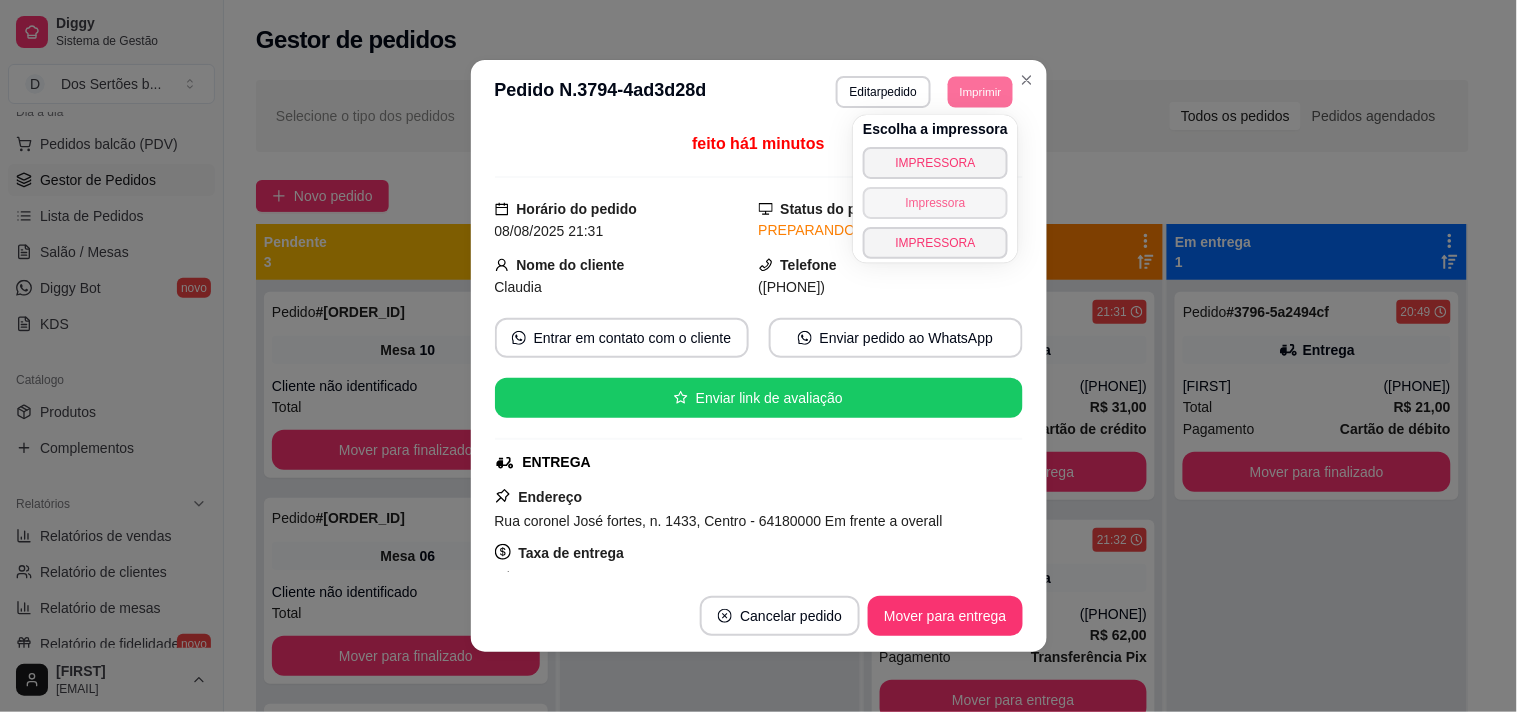 click on "Diggy Sistema de Gestão D Dos Sertões b ... Loja  aberta Plano Essencial + Mesas até 30/08 Acesso Rápido Dashboard Dia a dia Pedidos balcão (PDV) Gestor de Pedidos Lista de Pedidos Salão / Mesas Diggy Bot novo KDS Catálogo Produtos Complementos Relatórios Relatórios de vendas Relatório de clientes Relatório de mesas Relatório de fidelidade novo Gerenciar Entregadores novo Nota Fiscal (NFC-e) Controle de caixa Controle de fiado Cupons Clientes Estoque Configurações Diggy Planos Precisa de ajuda? [FIRST] [EMAIL] Toggle Sidebar Sistema de Gestão Diggy Gestor de pedidos Selecione o tipo dos pedidos Todos os pedidos Pedidos agendados Novo pedido Pendente 3 Pedido  # [NUMBER] [TIME] Mesa 10 Cliente não identificado Total R$ 62,00 Mover para finalizado Pedido  # [NUMBER] [TIME] Mesa 06 Cliente não identificado Total R$ 91,00 Mover para finalizado Pedido  # [NUMBER] [TIME] Mesa 09 Cliente não identificado Total R$ 35,00 Mover para finalizado Aceito 0 Preparando 2 Pedido  [TIME]" at bounding box center (750, 356) 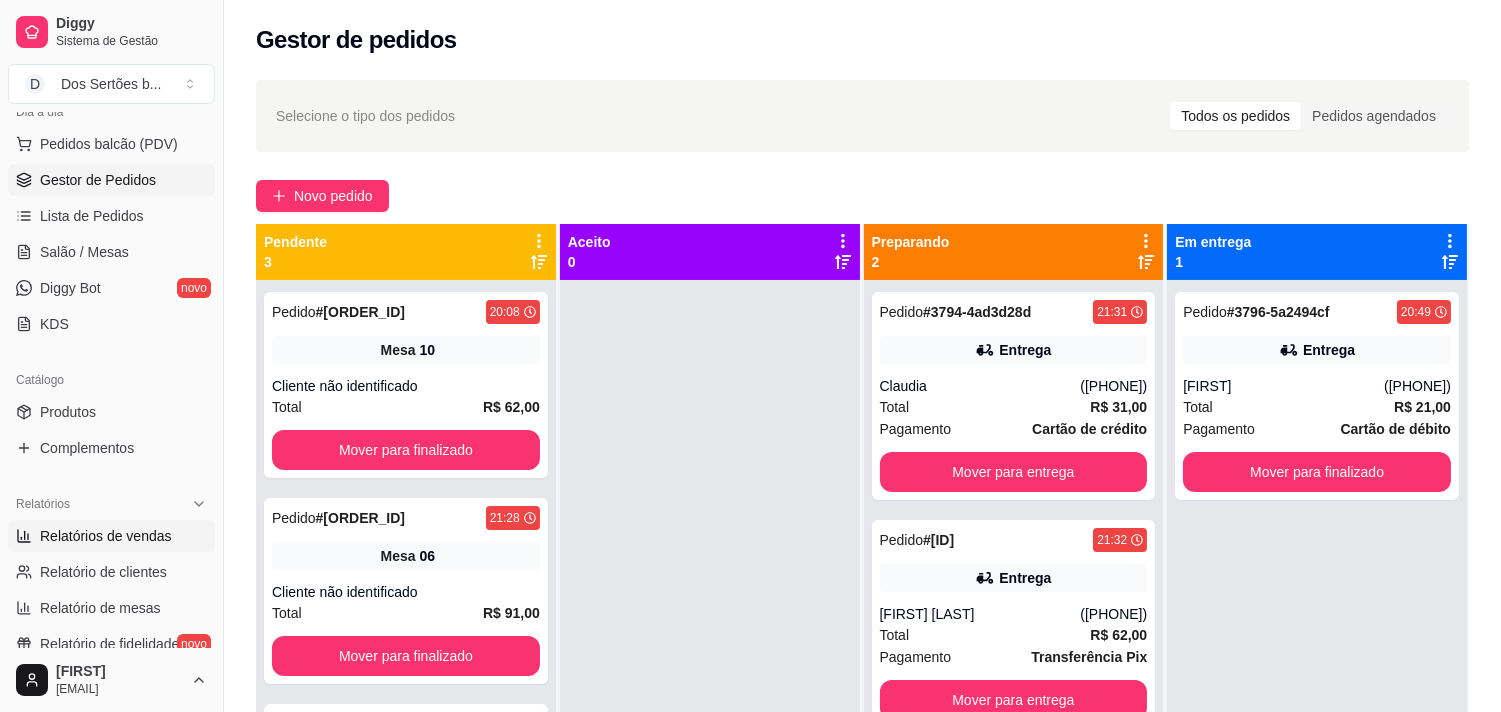 click on "Relatórios de vendas" at bounding box center [111, 536] 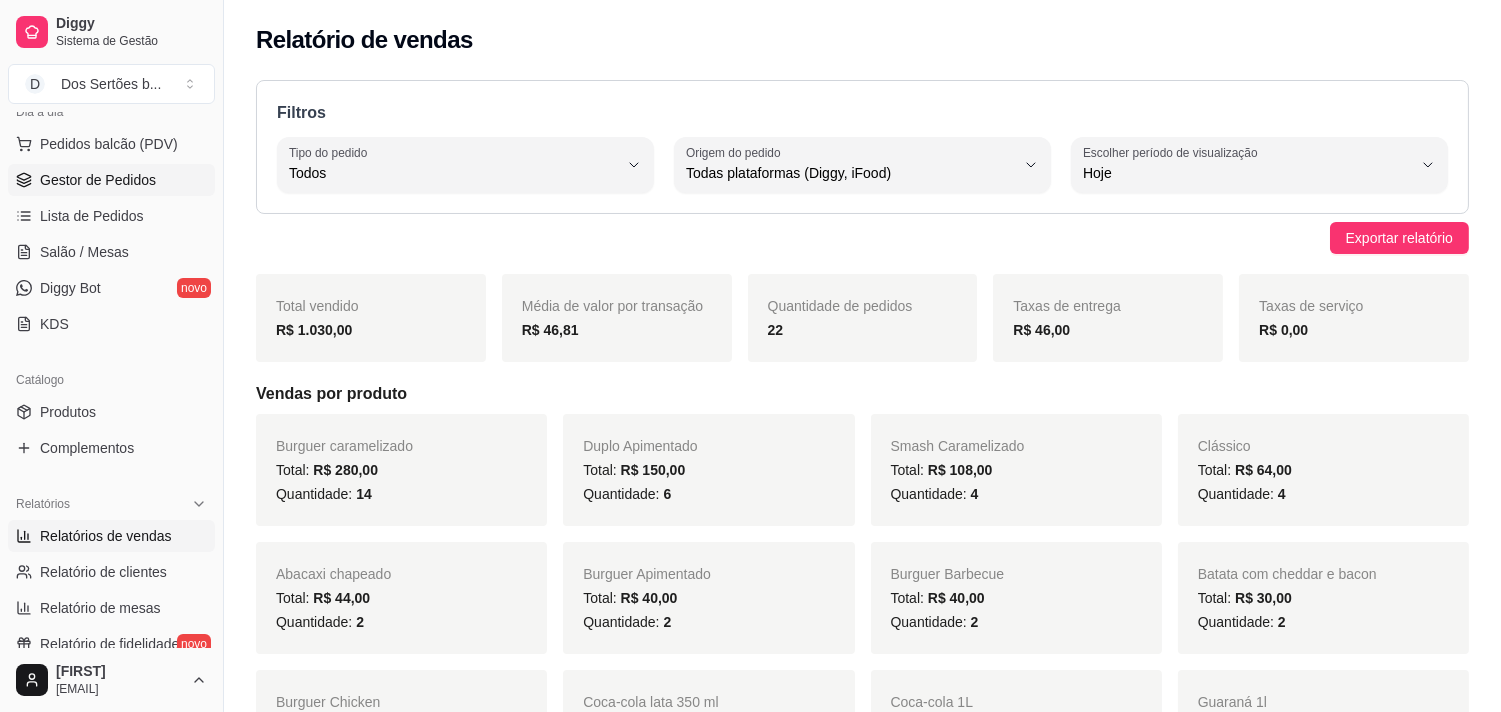 click on "Gestor de Pedidos" at bounding box center [98, 180] 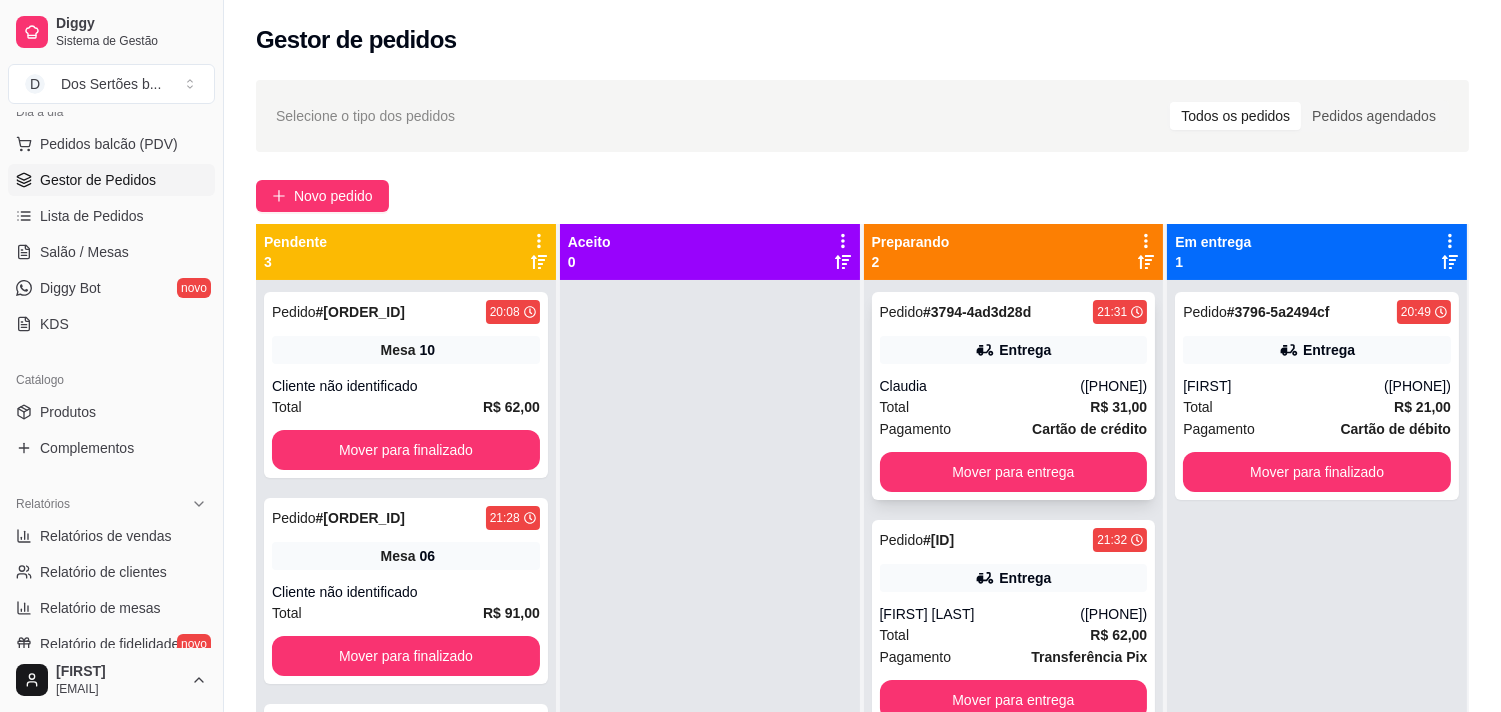 click on "Pagamento Cartão de crédito" at bounding box center (1014, 429) 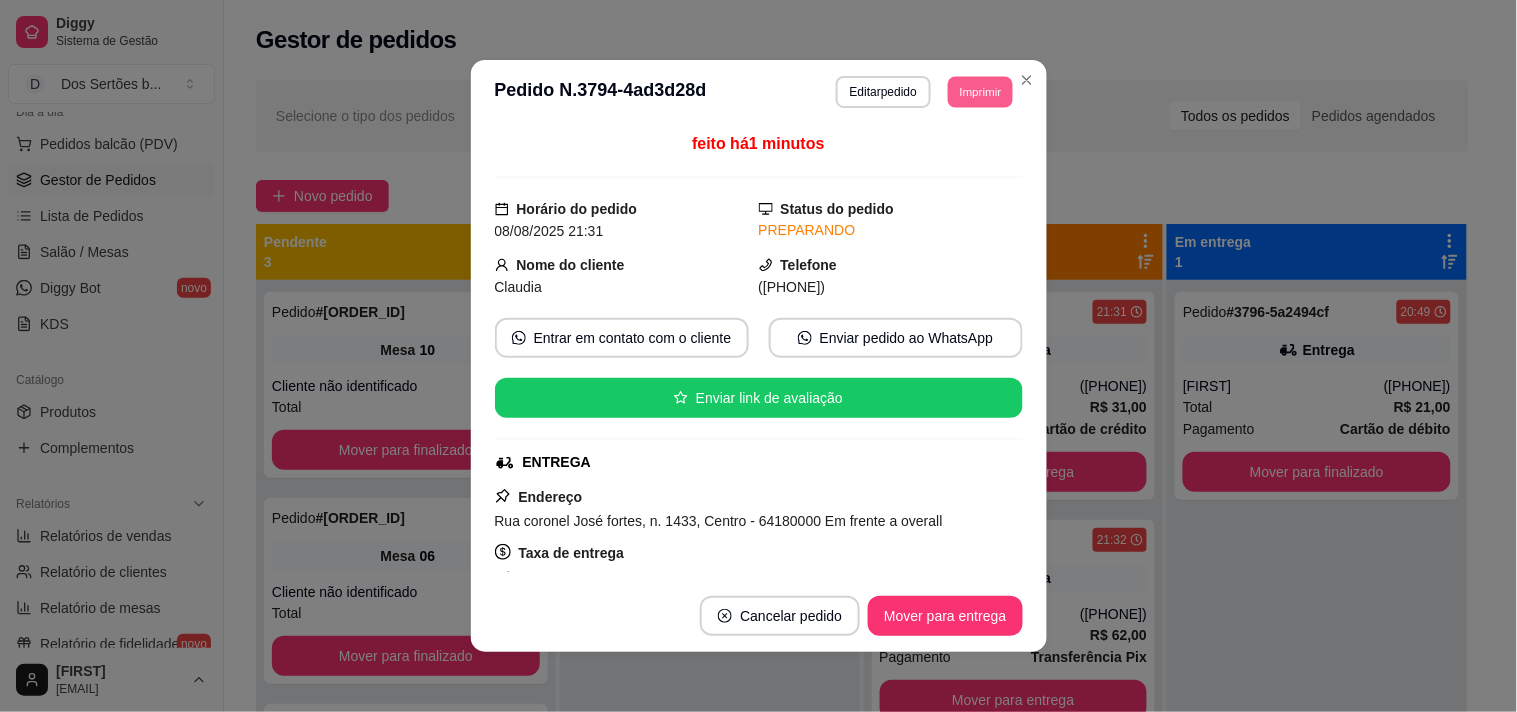 click on "Imprimir" at bounding box center [980, 91] 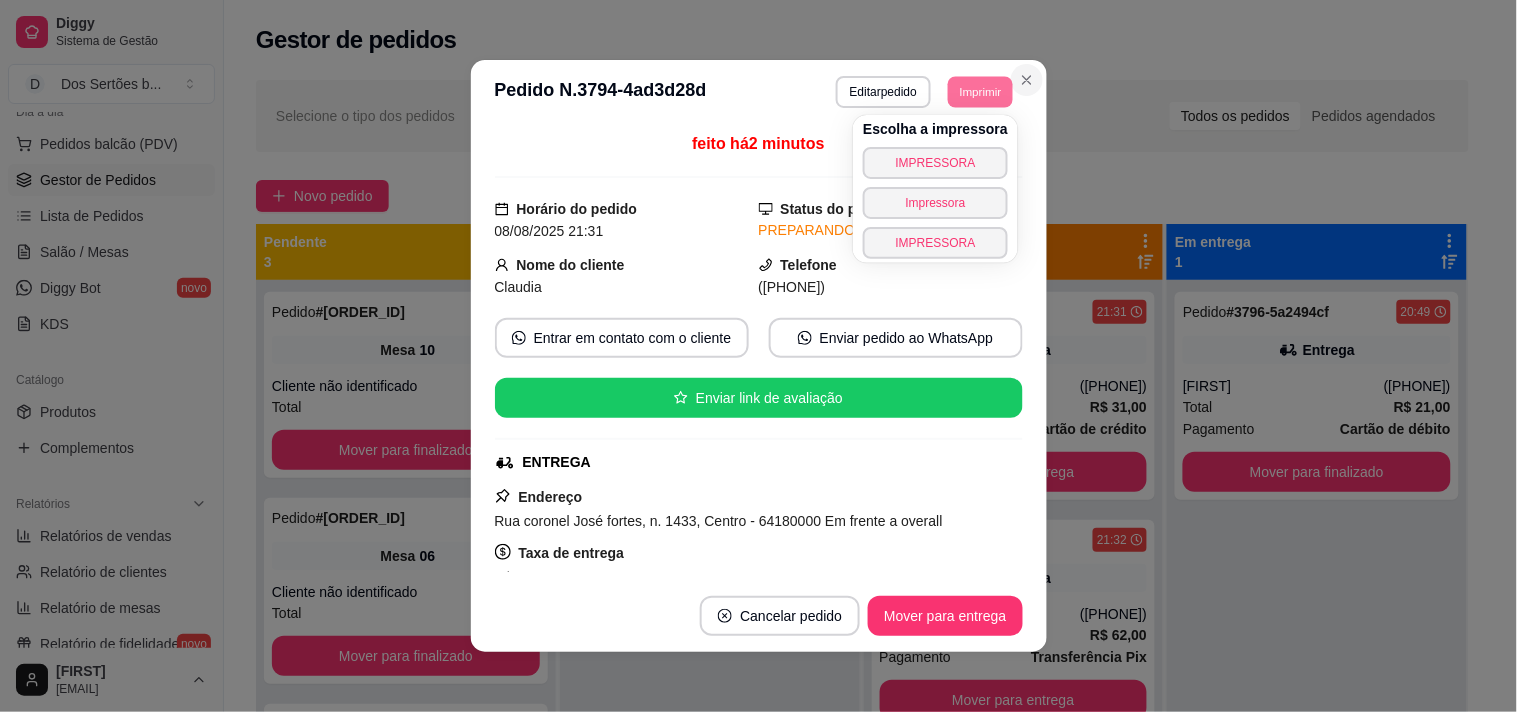 click 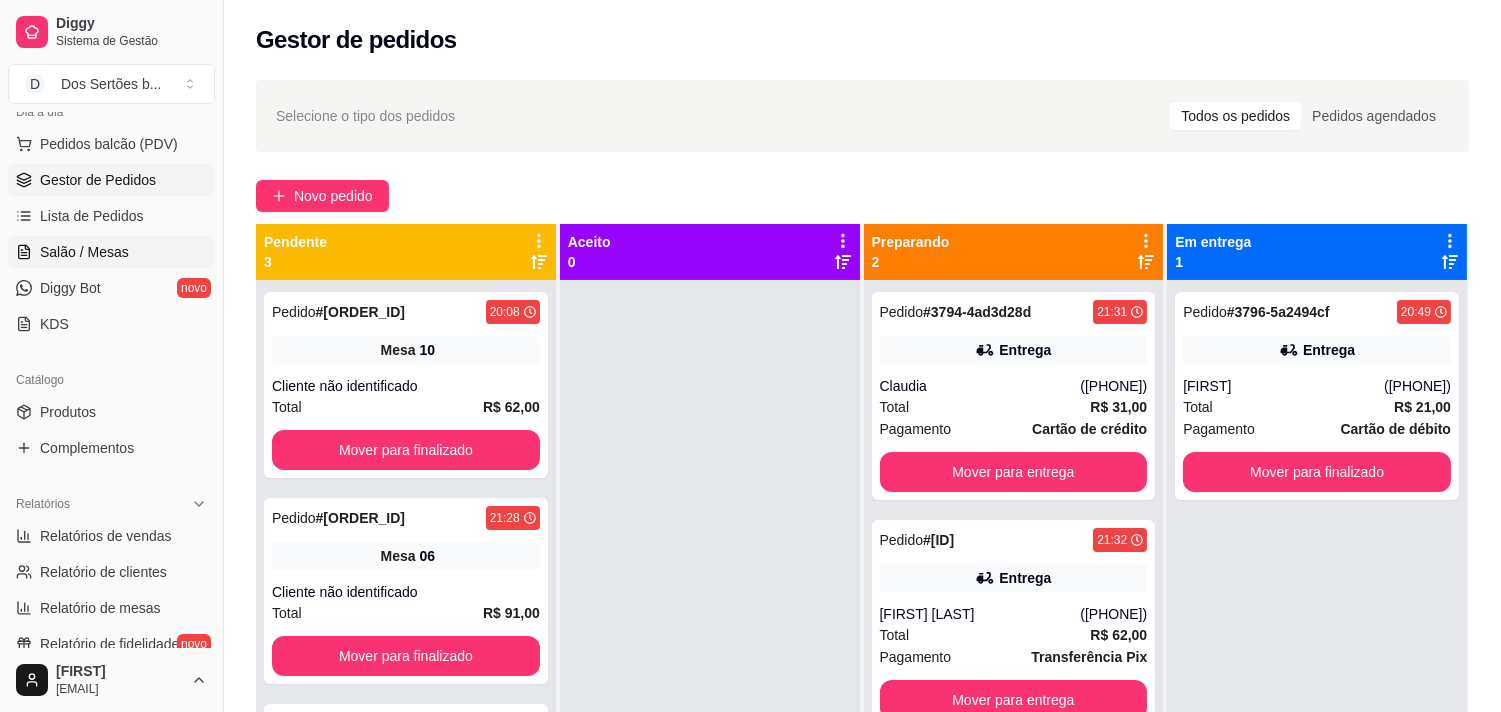 click on "Salão / Mesas" at bounding box center [84, 252] 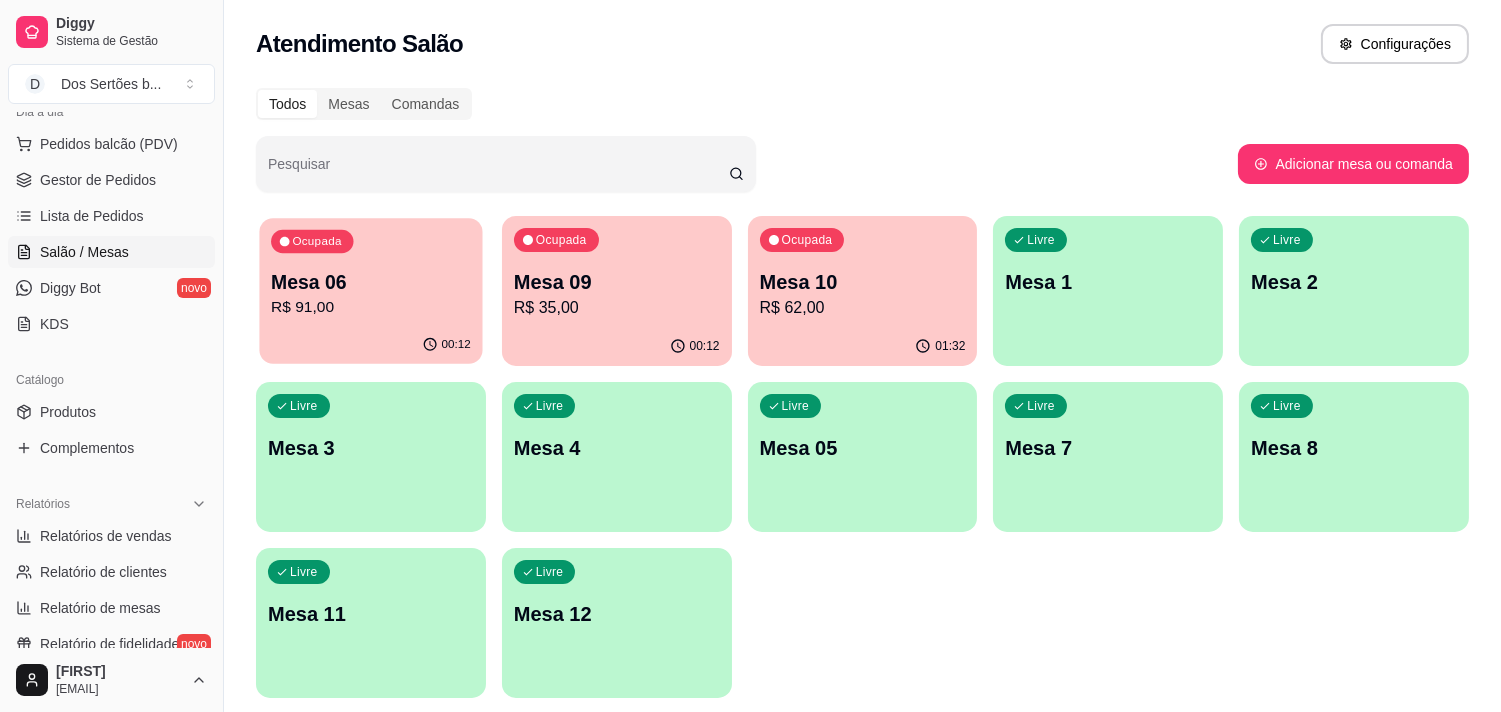 click on "R$ 91,00" at bounding box center [371, 307] 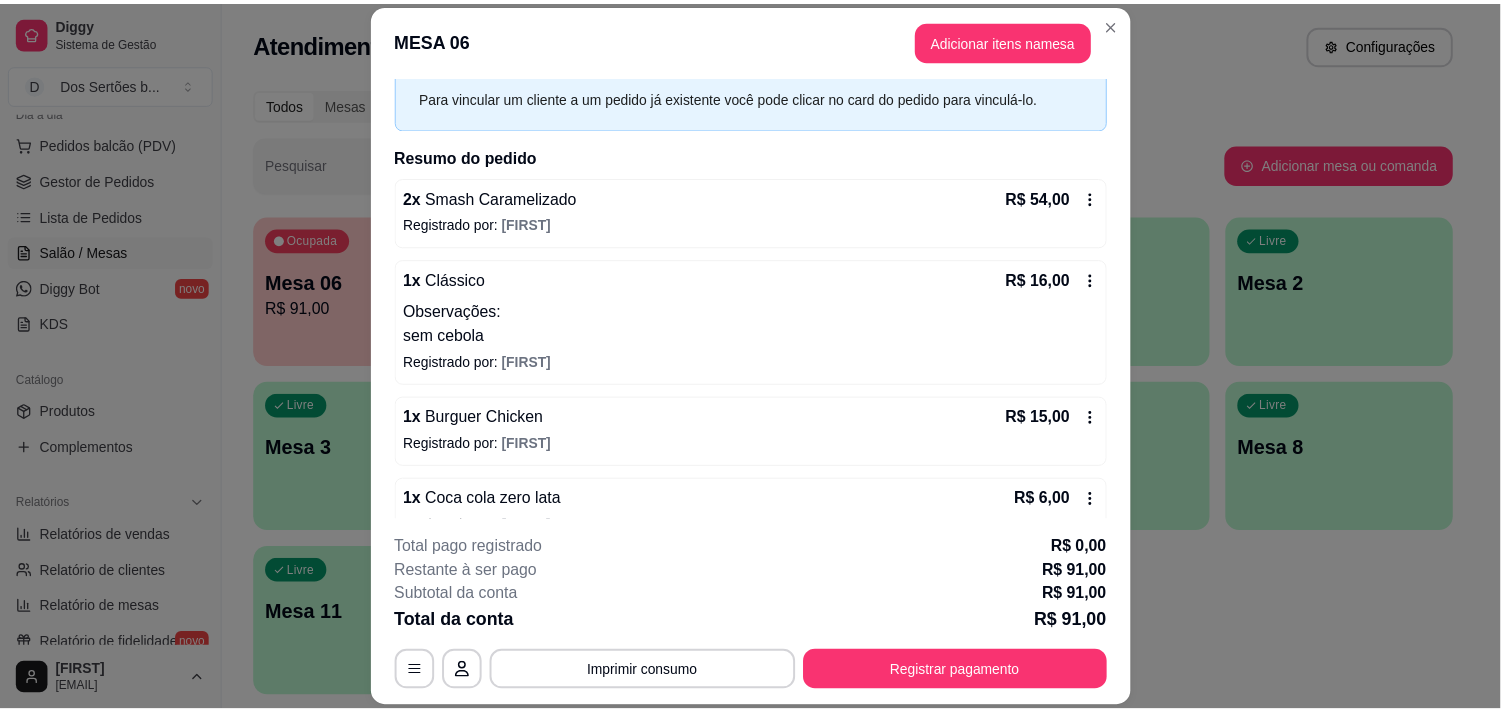 scroll, scrollTop: 124, scrollLeft: 0, axis: vertical 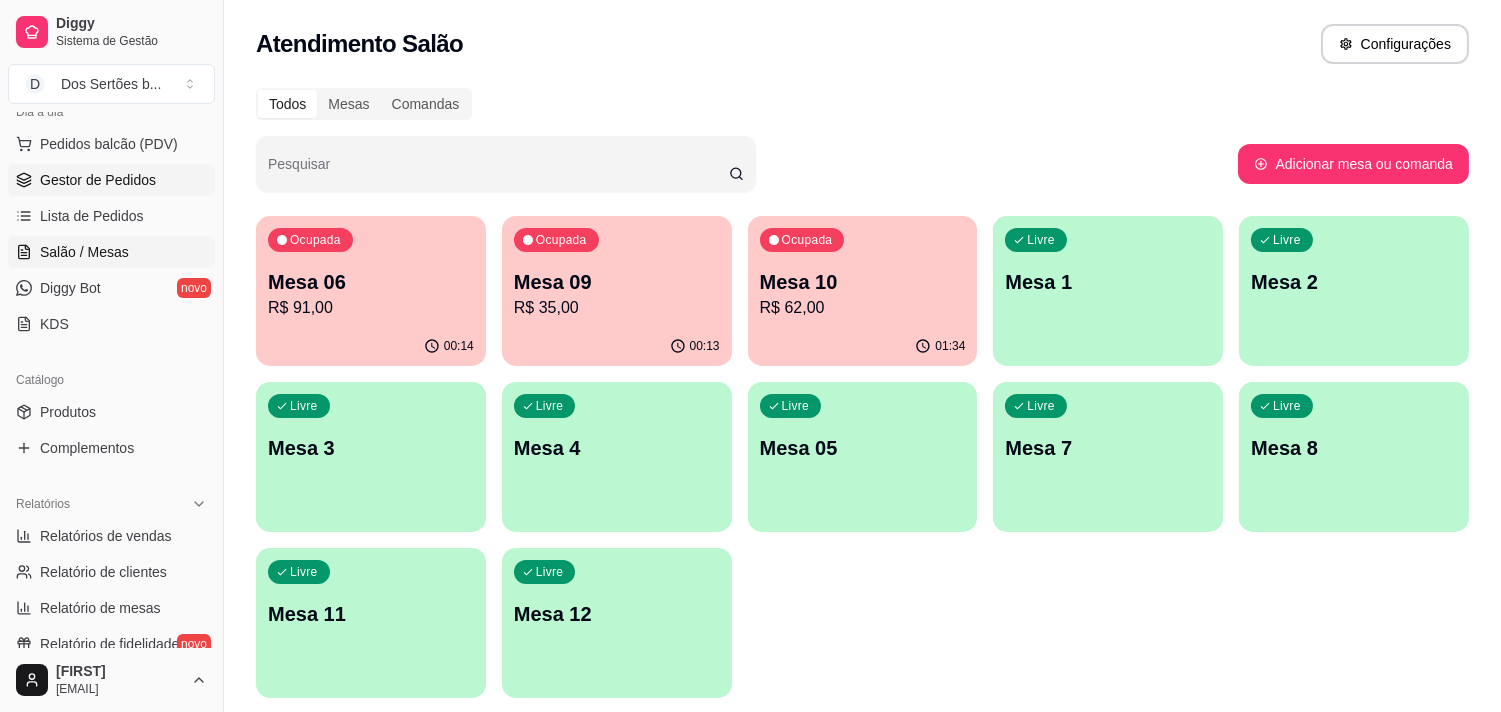 click on "Gestor de Pedidos" at bounding box center [98, 180] 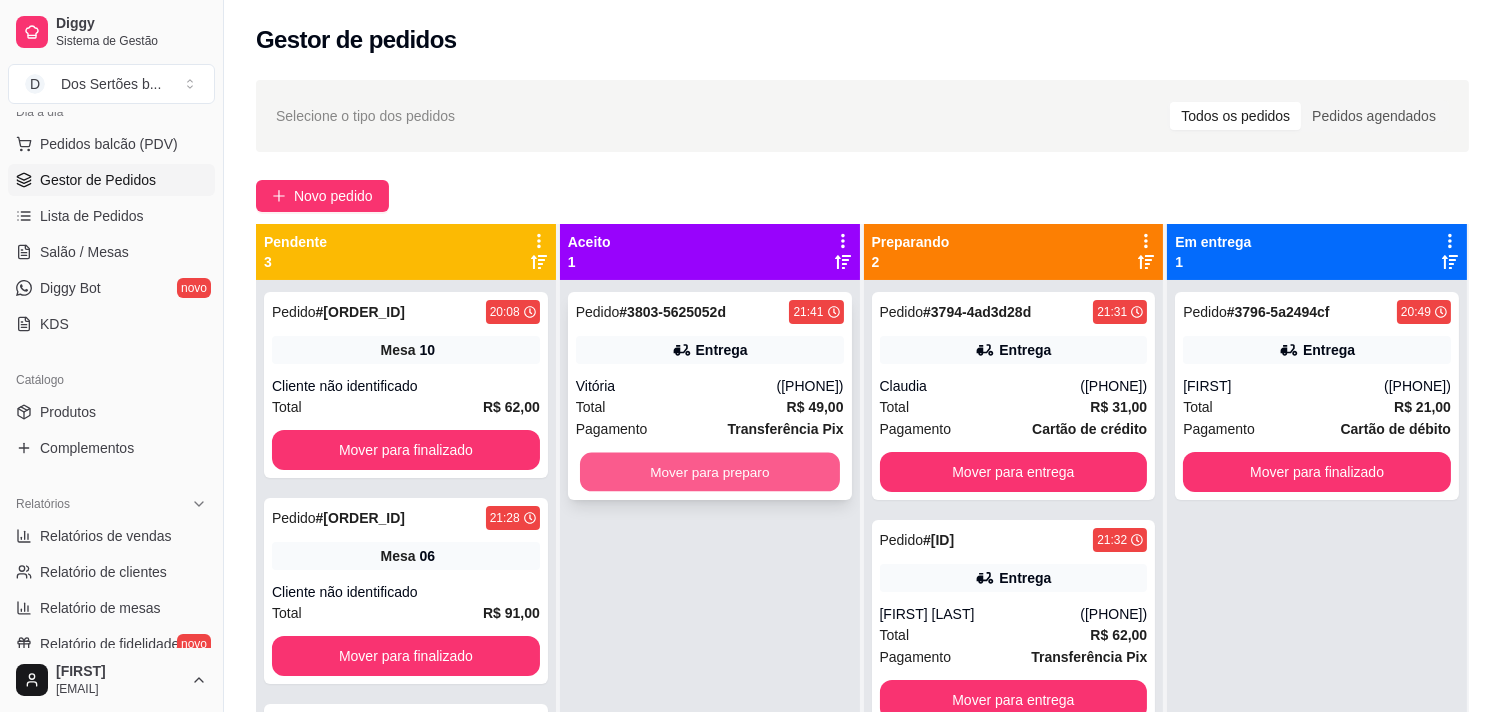 click on "Mover para preparo" at bounding box center (710, 472) 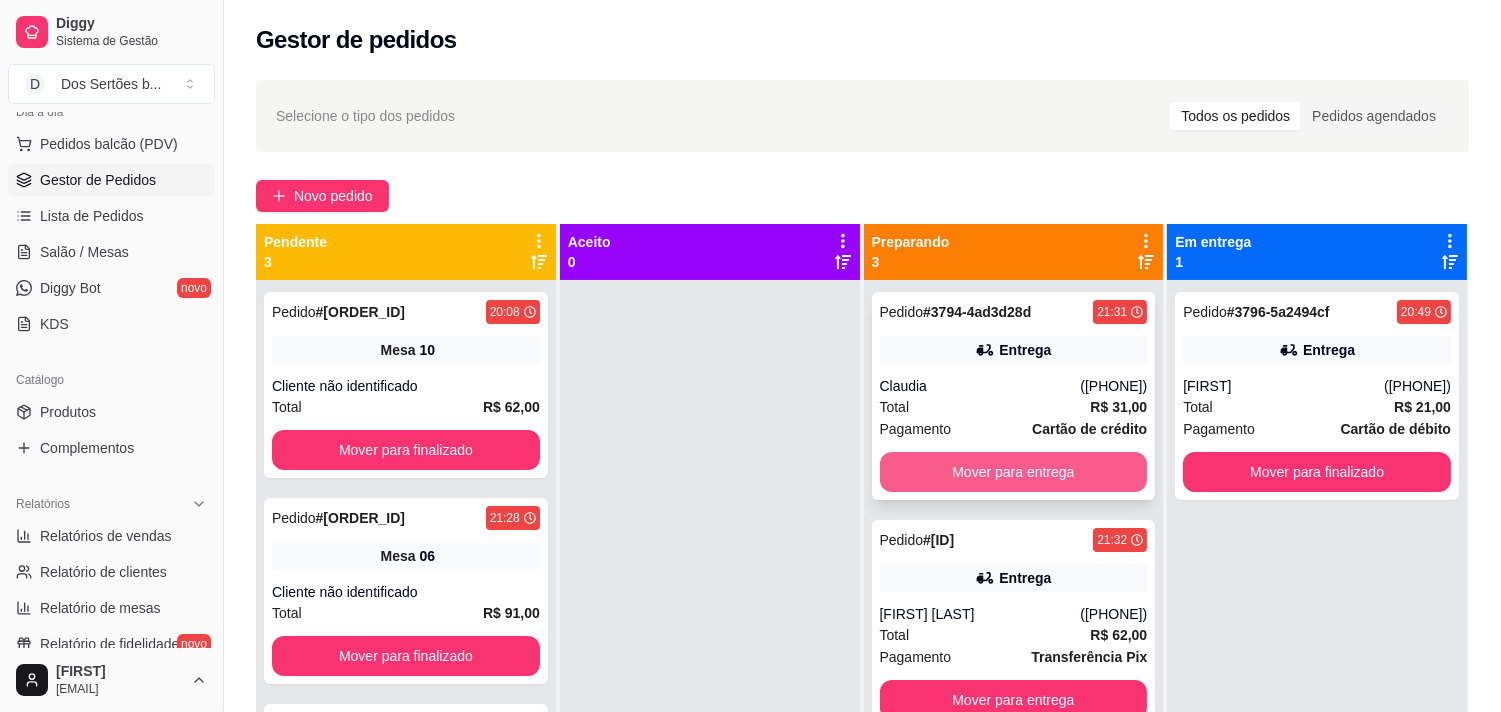 click on "Mover para entrega" at bounding box center [1014, 472] 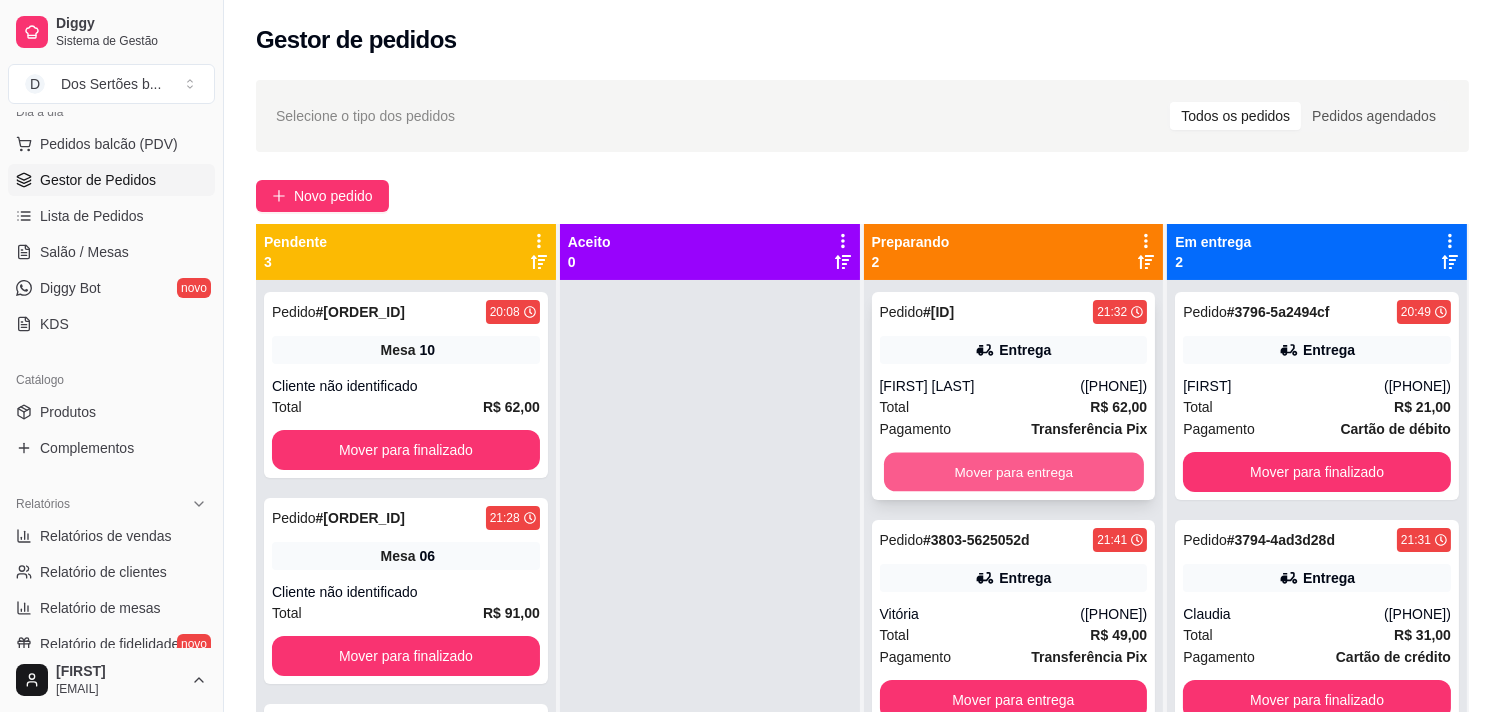 click on "Mover para entrega" at bounding box center (1014, 472) 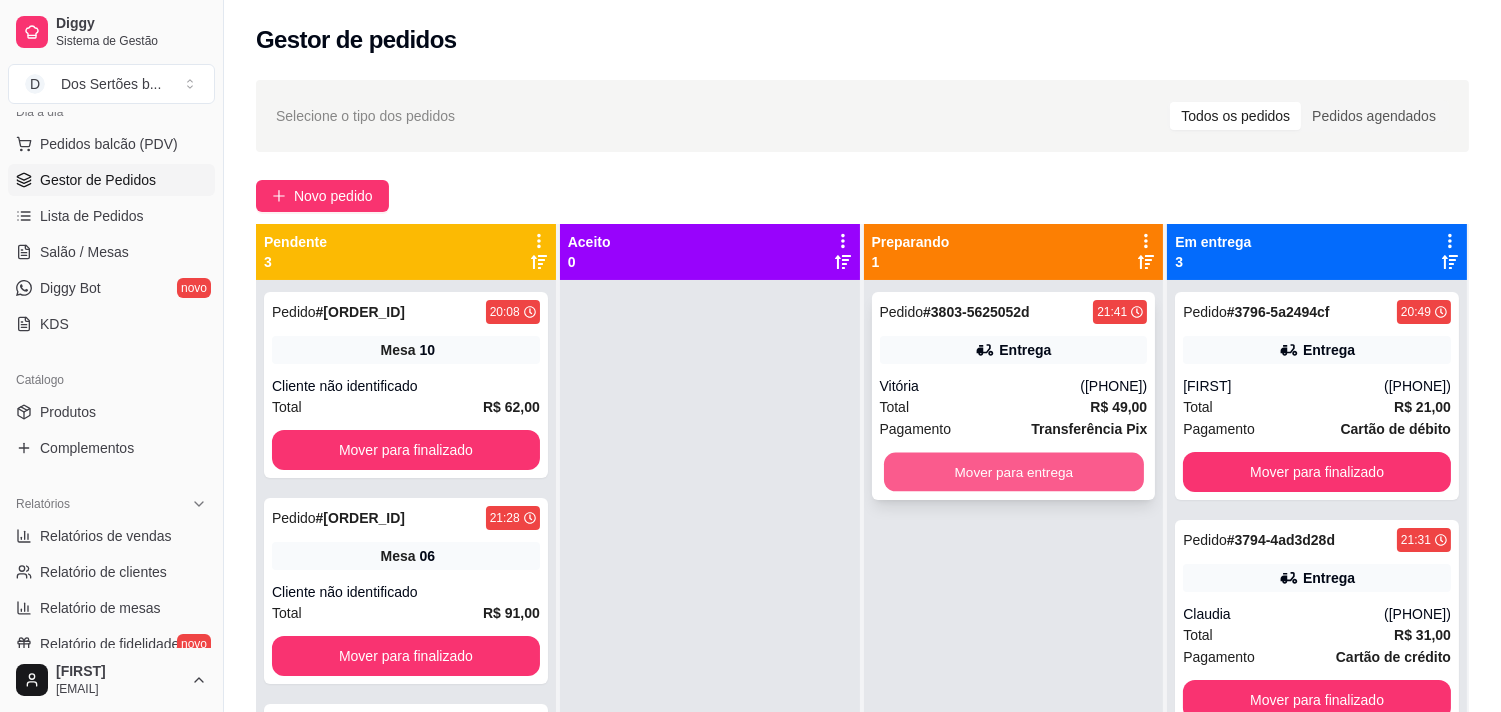 click on "Mover para entrega" at bounding box center (1014, 472) 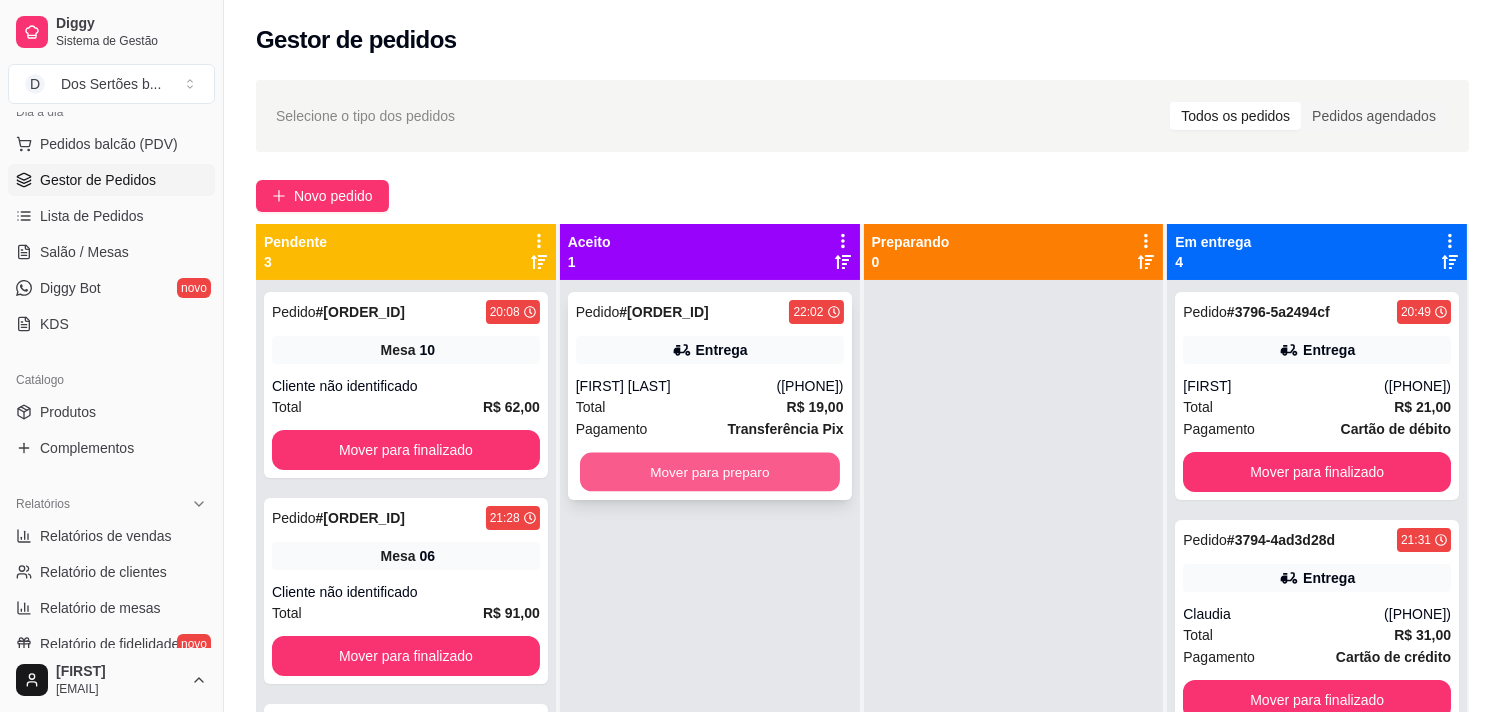 click on "Mover para preparo" at bounding box center (710, 472) 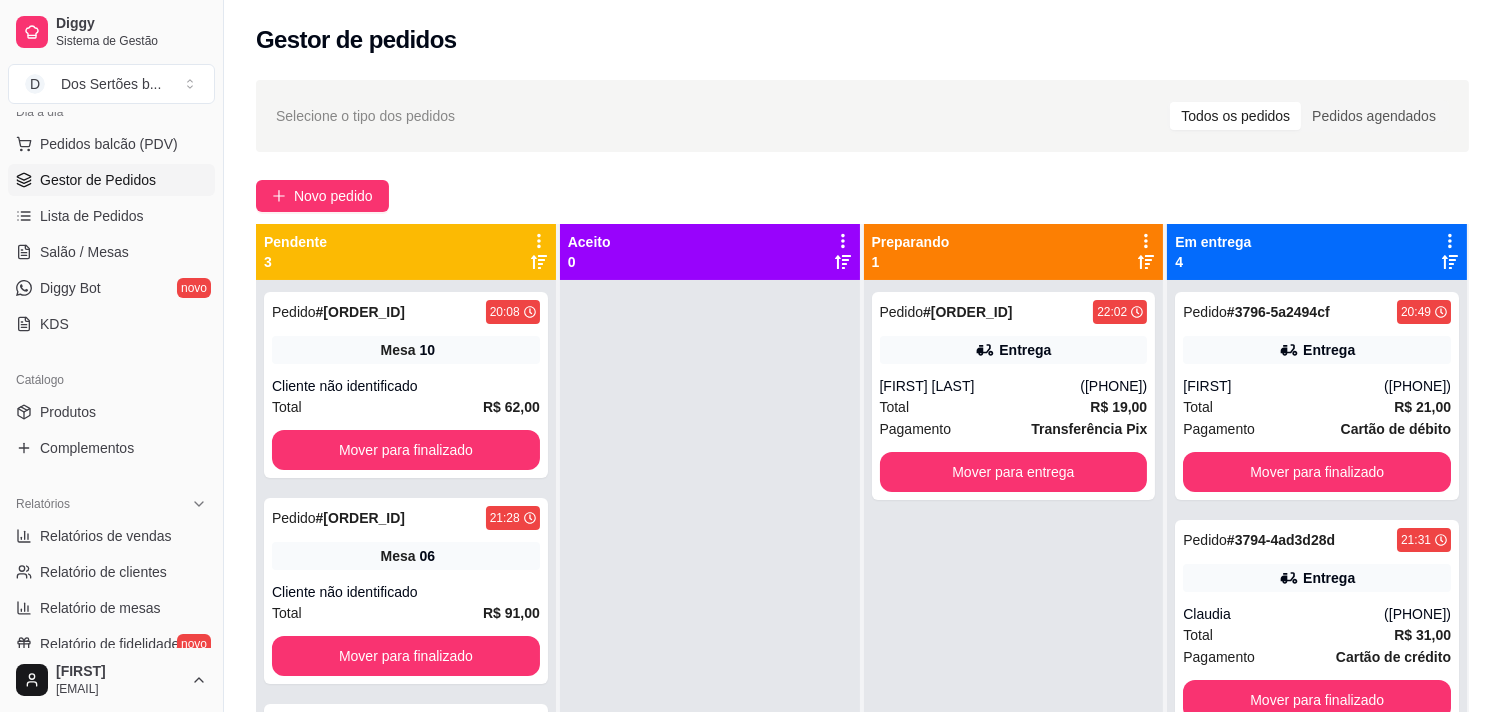 scroll, scrollTop: 305, scrollLeft: 0, axis: vertical 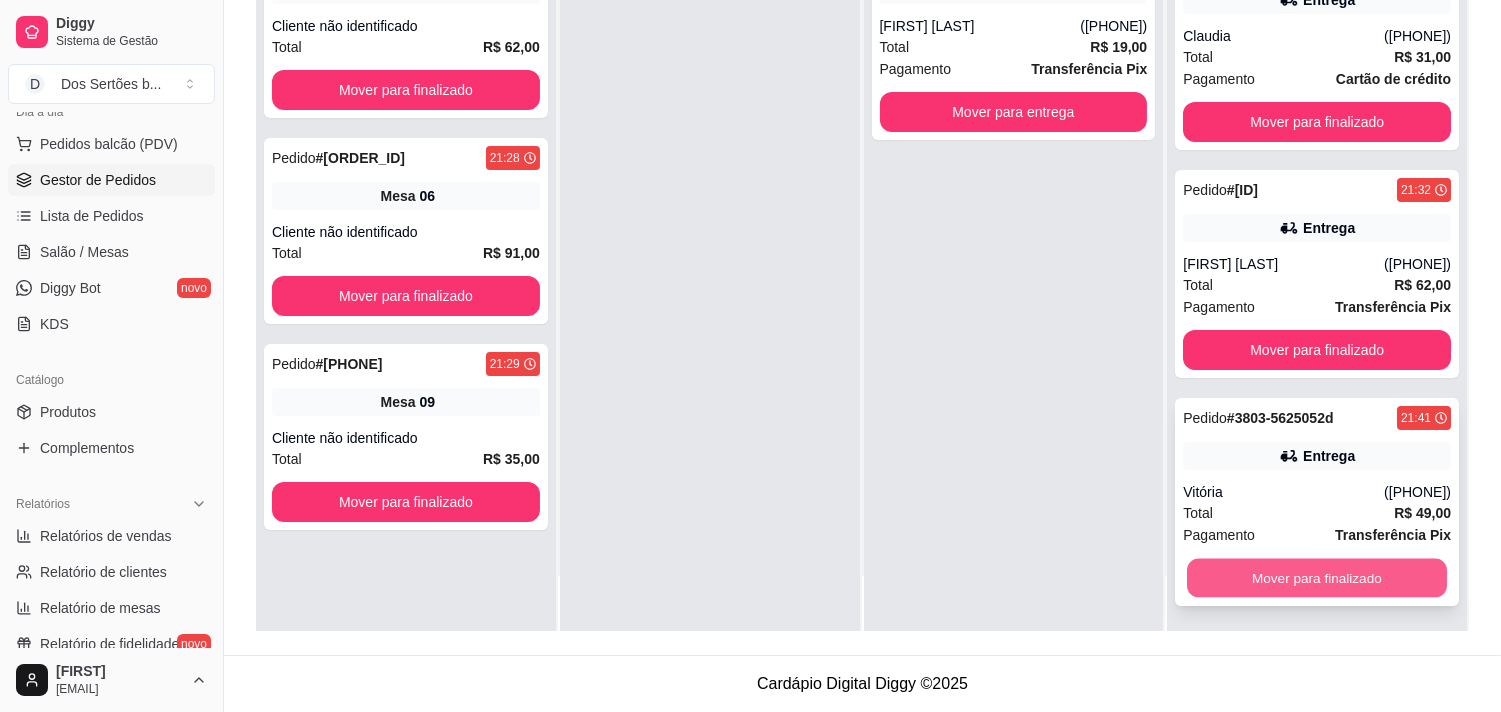 click on "Mover para finalizado" at bounding box center [1317, 578] 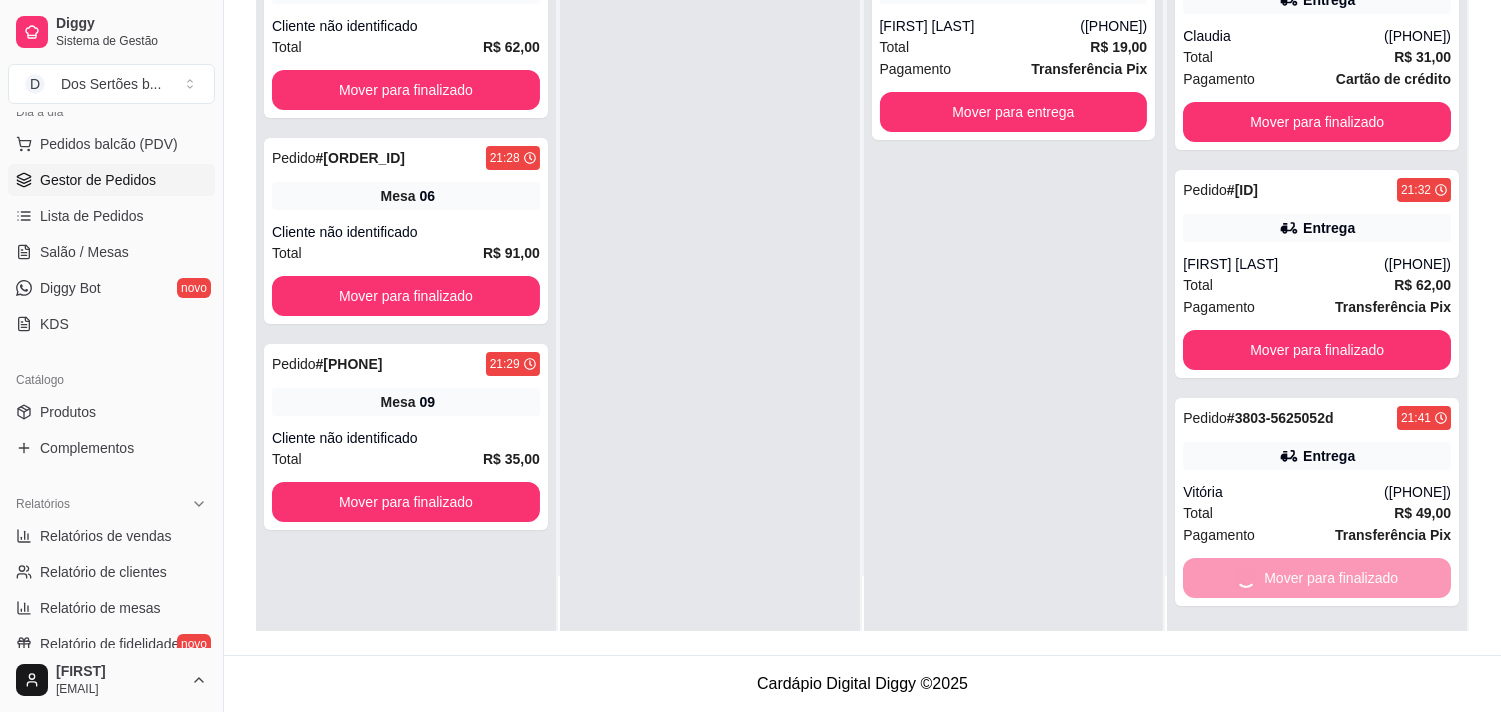 scroll, scrollTop: 0, scrollLeft: 0, axis: both 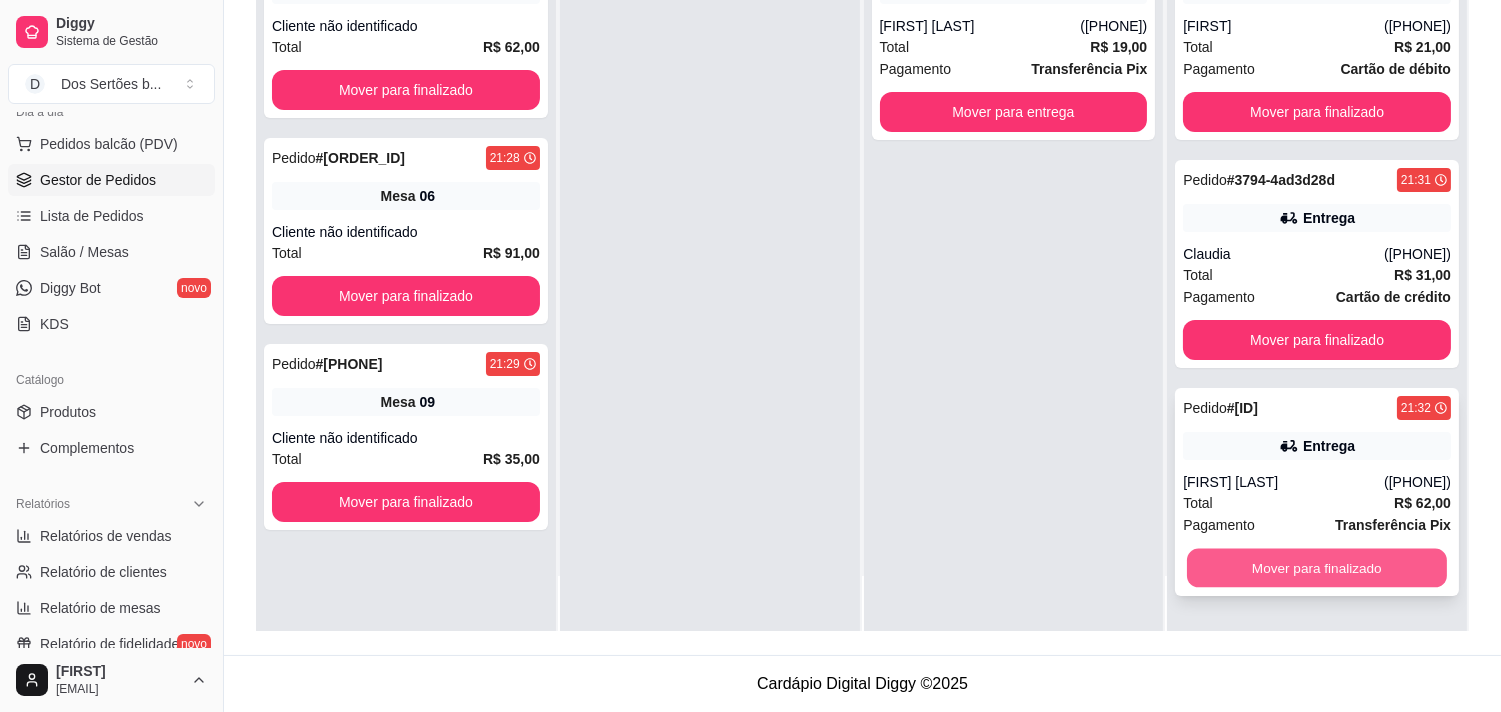 click on "Mover para finalizado" at bounding box center [1317, 568] 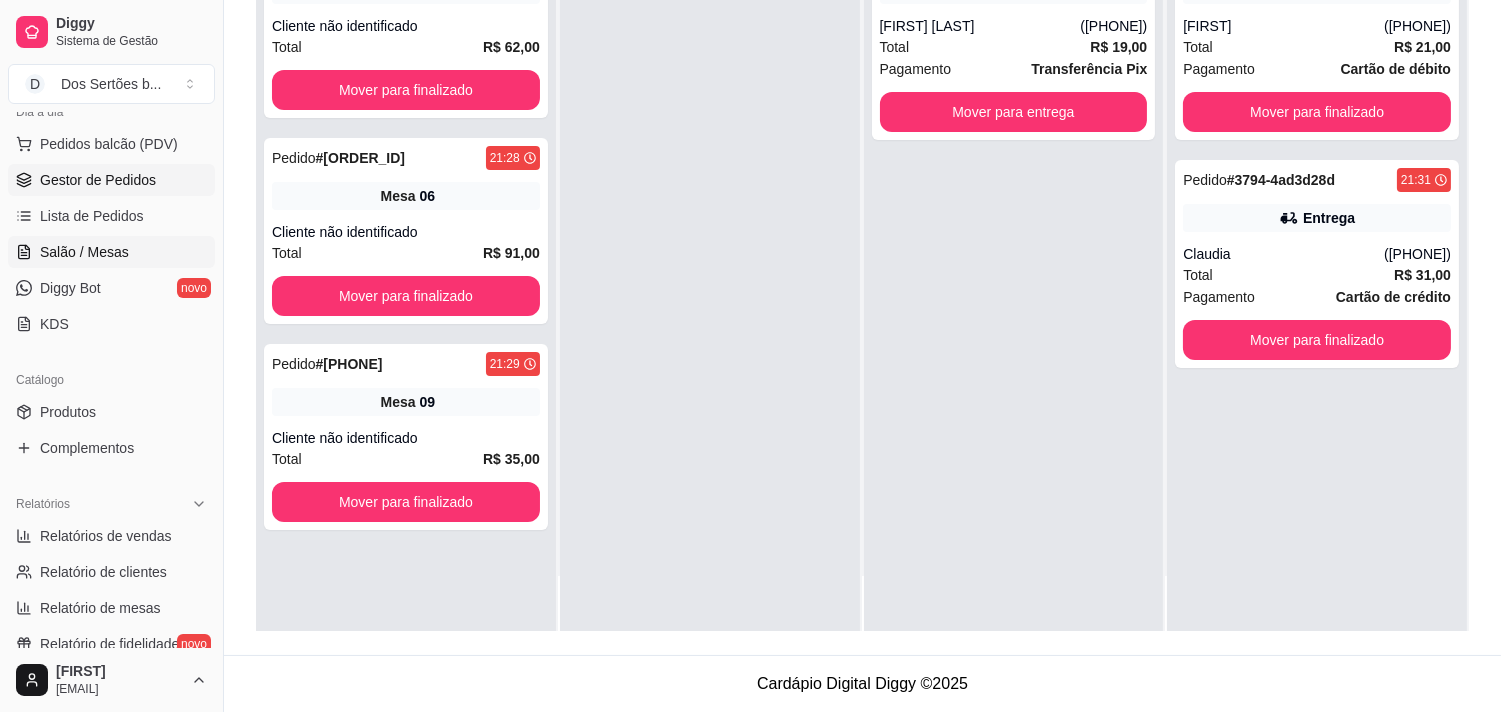 click on "Salão / Mesas" at bounding box center (84, 252) 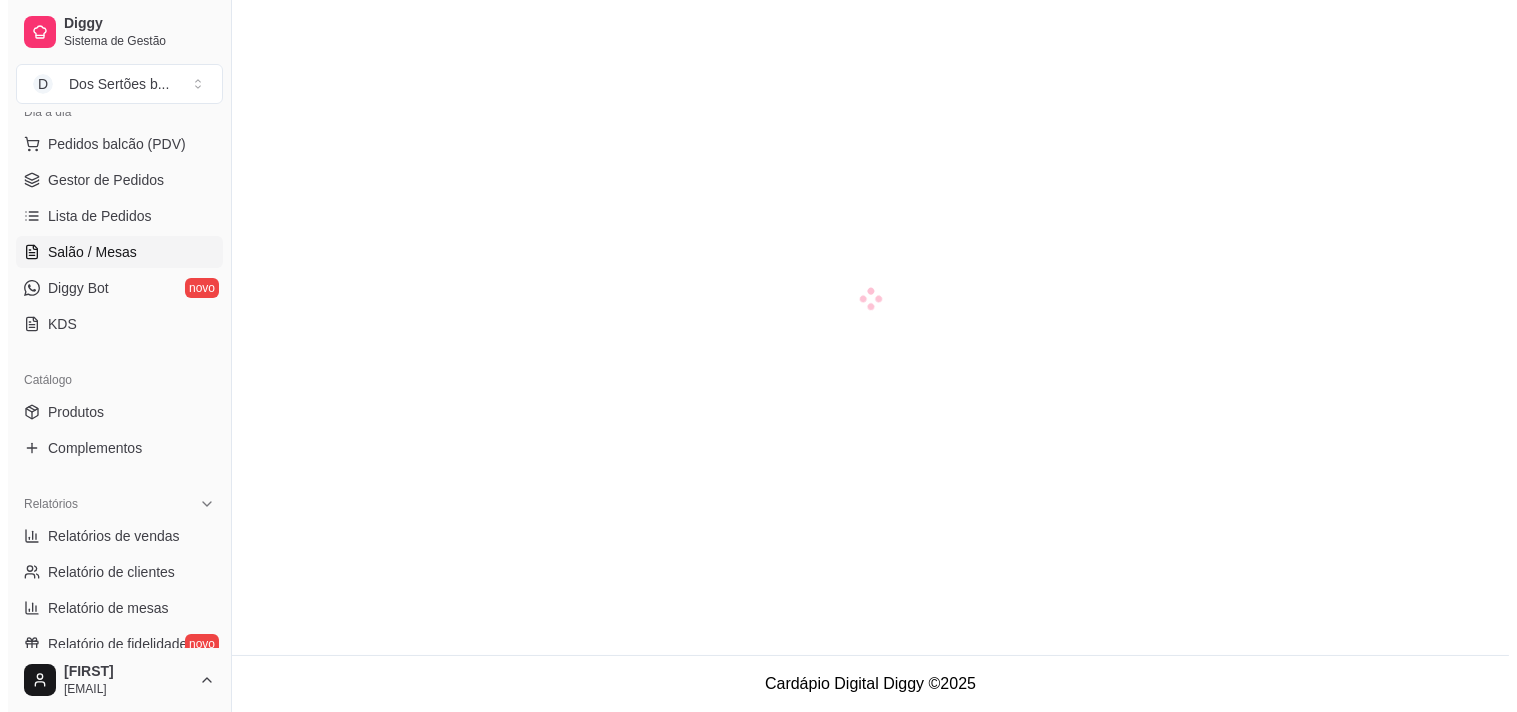 scroll, scrollTop: 0, scrollLeft: 0, axis: both 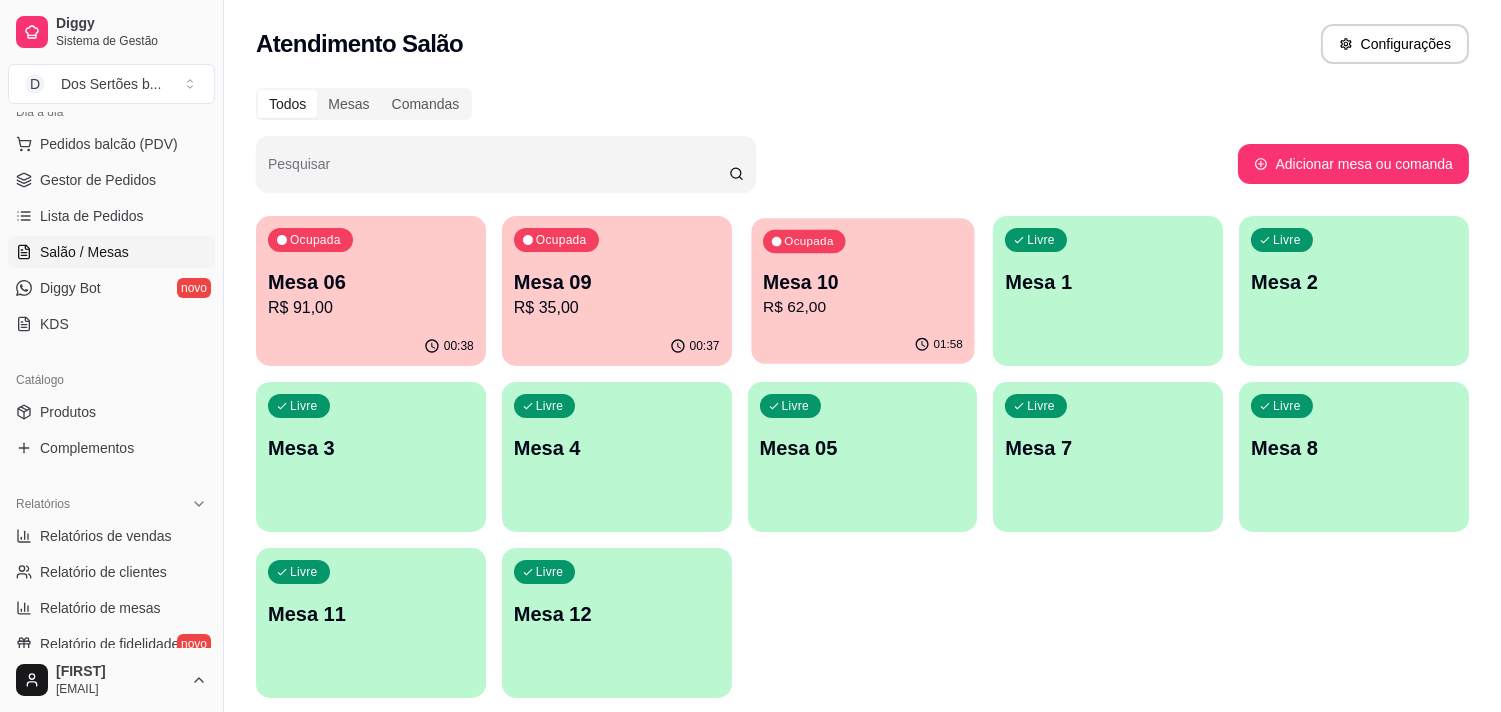 click on "R$ 62,00" at bounding box center [863, 307] 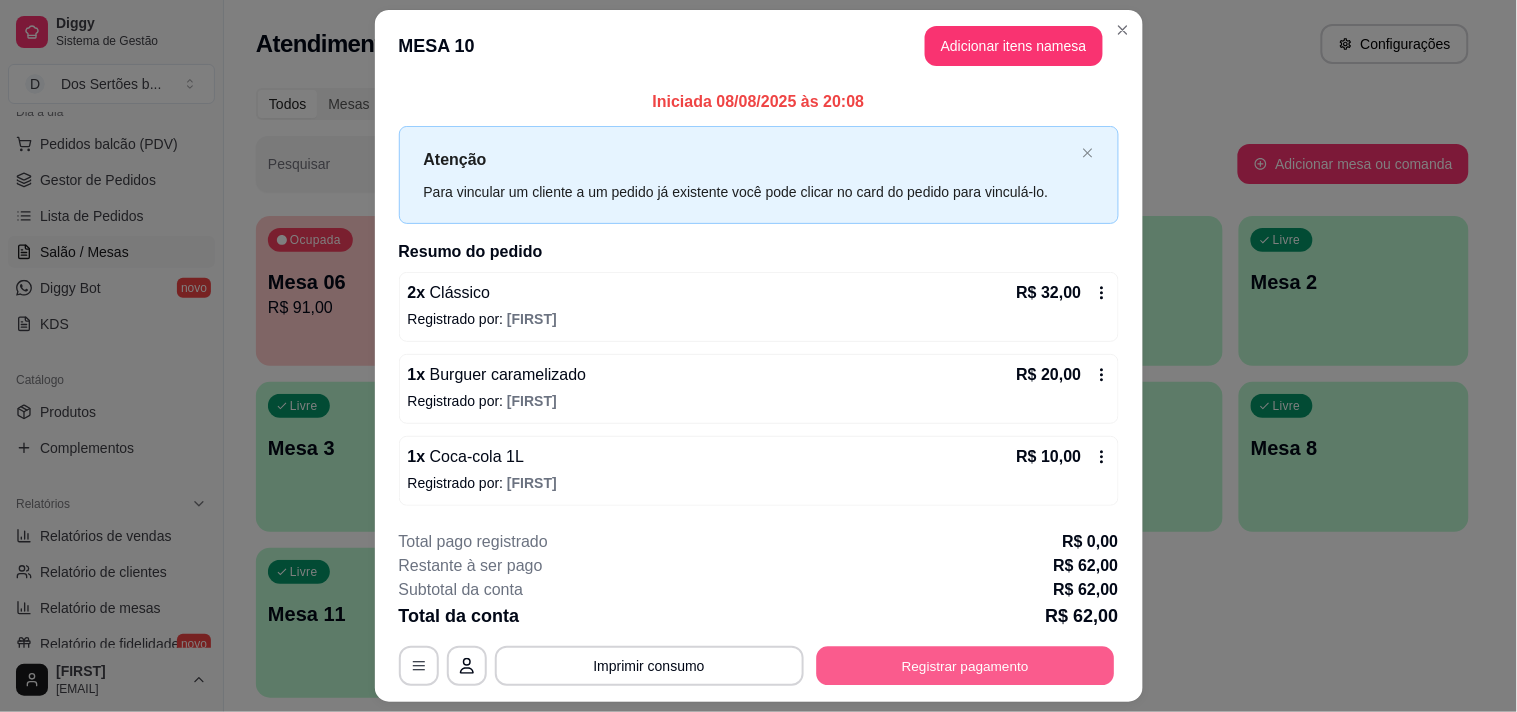 click on "Registrar pagamento" at bounding box center (965, 665) 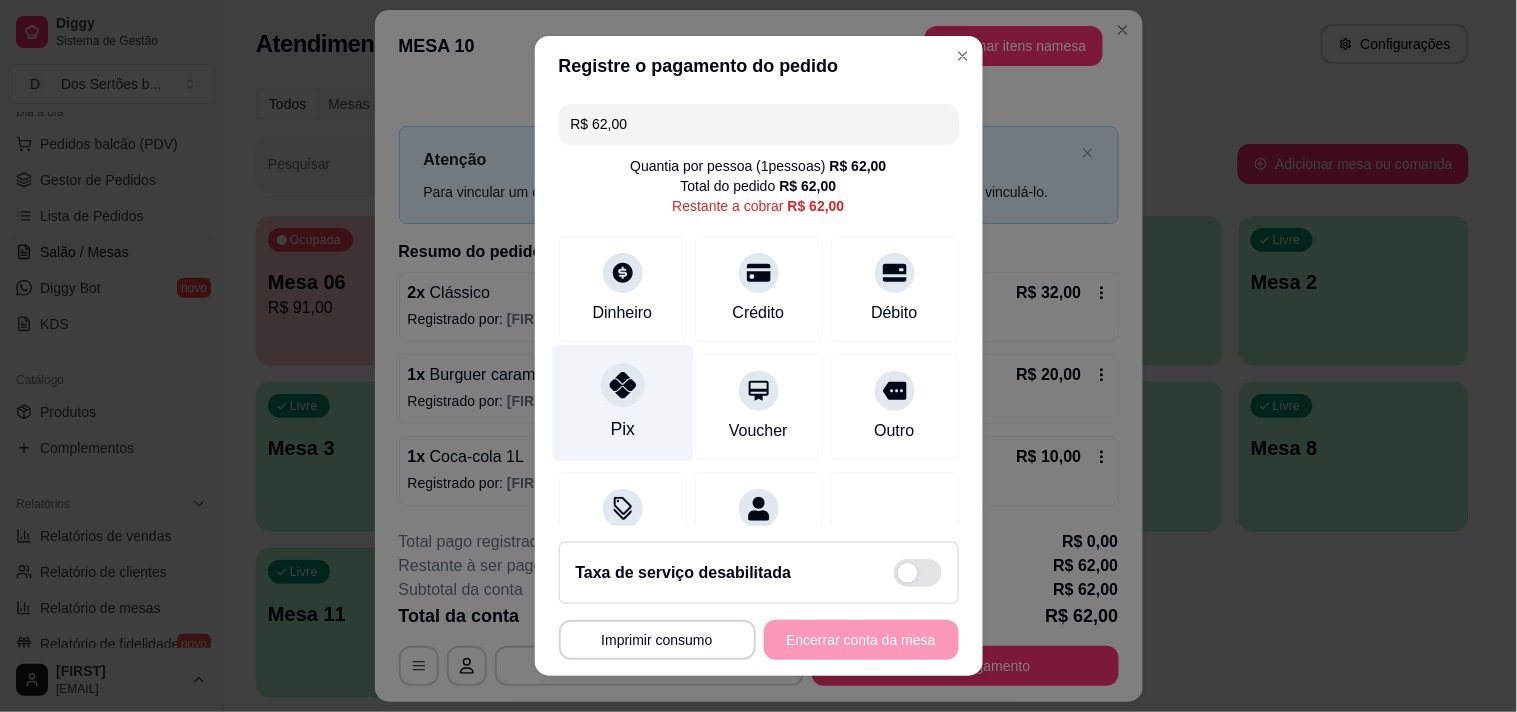 click on "Pix" at bounding box center [622, 402] 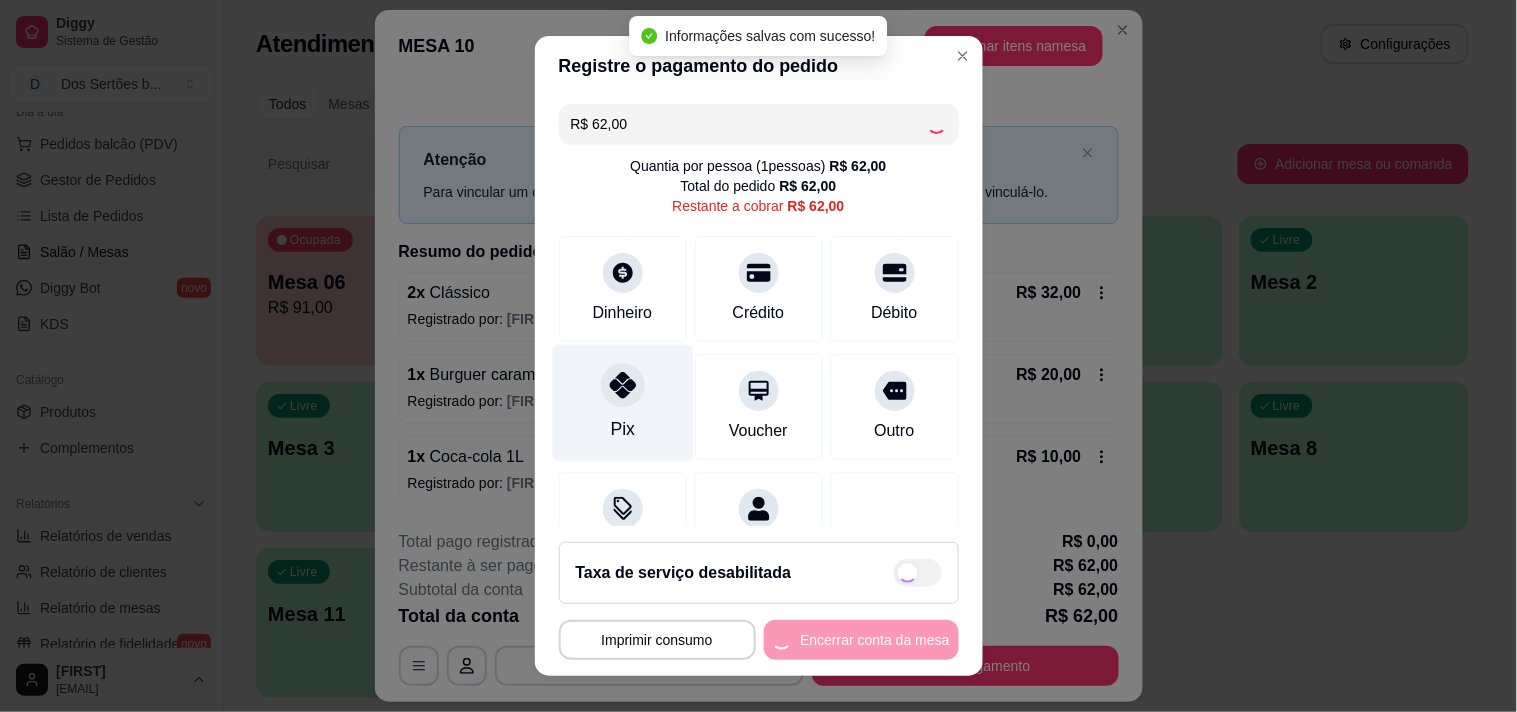 type on "R$ 0,00" 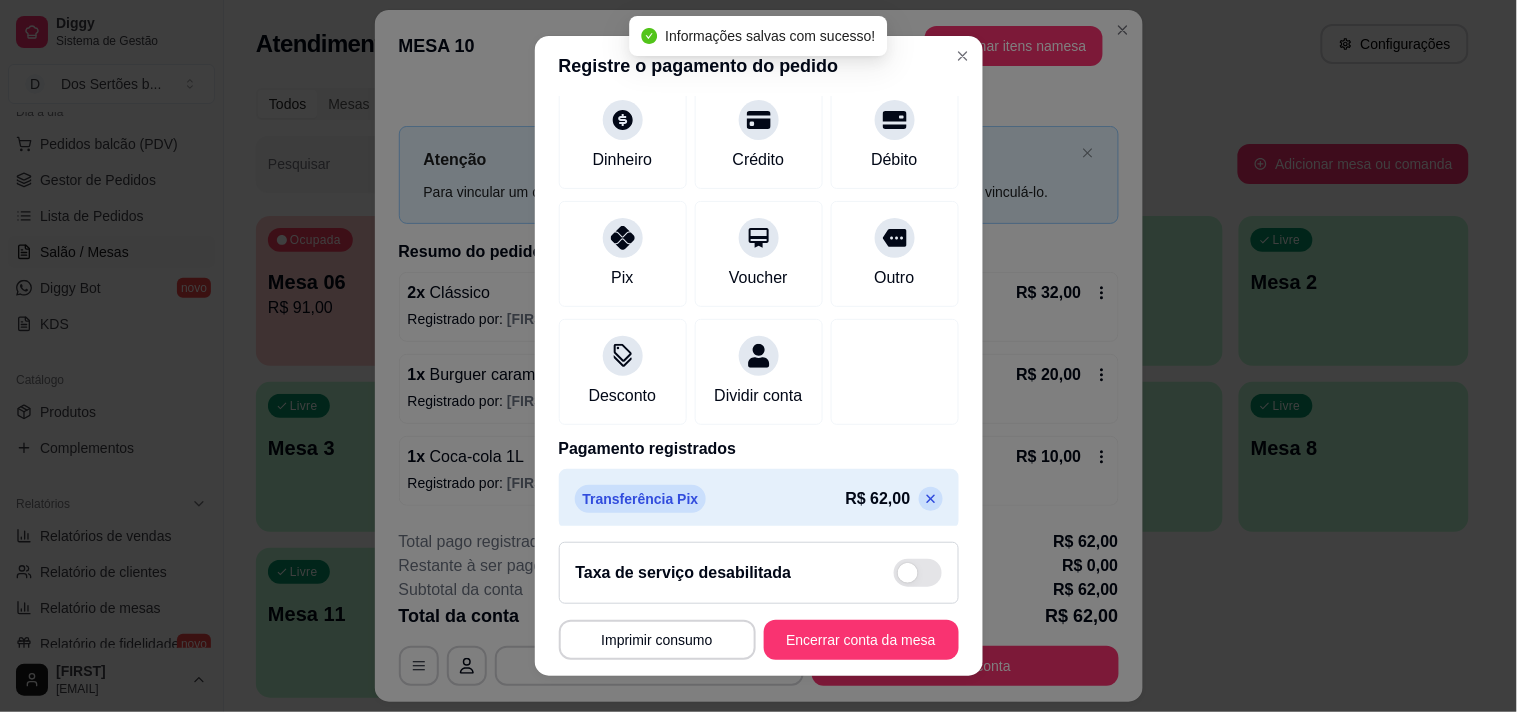 scroll, scrollTop: 167, scrollLeft: 0, axis: vertical 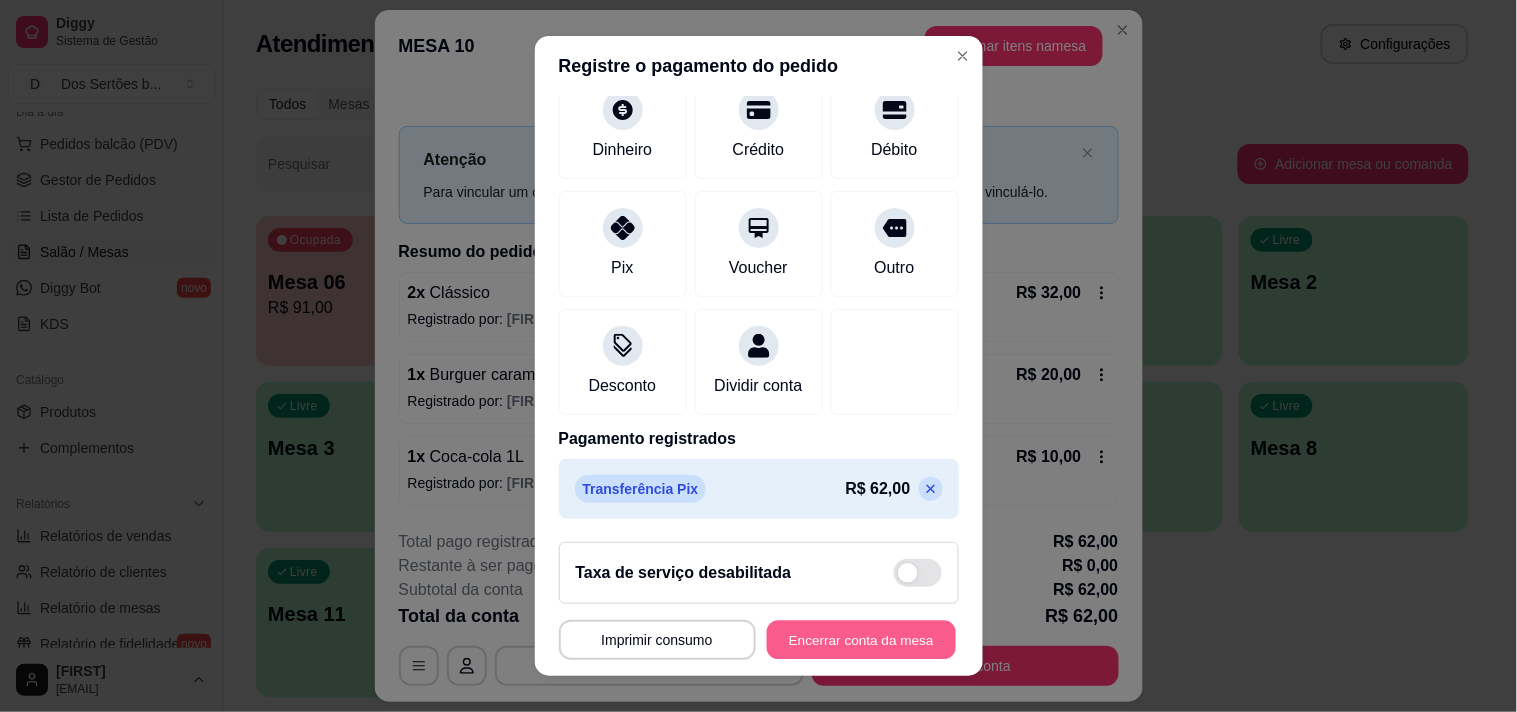 click on "Encerrar conta da mesa" at bounding box center (861, 640) 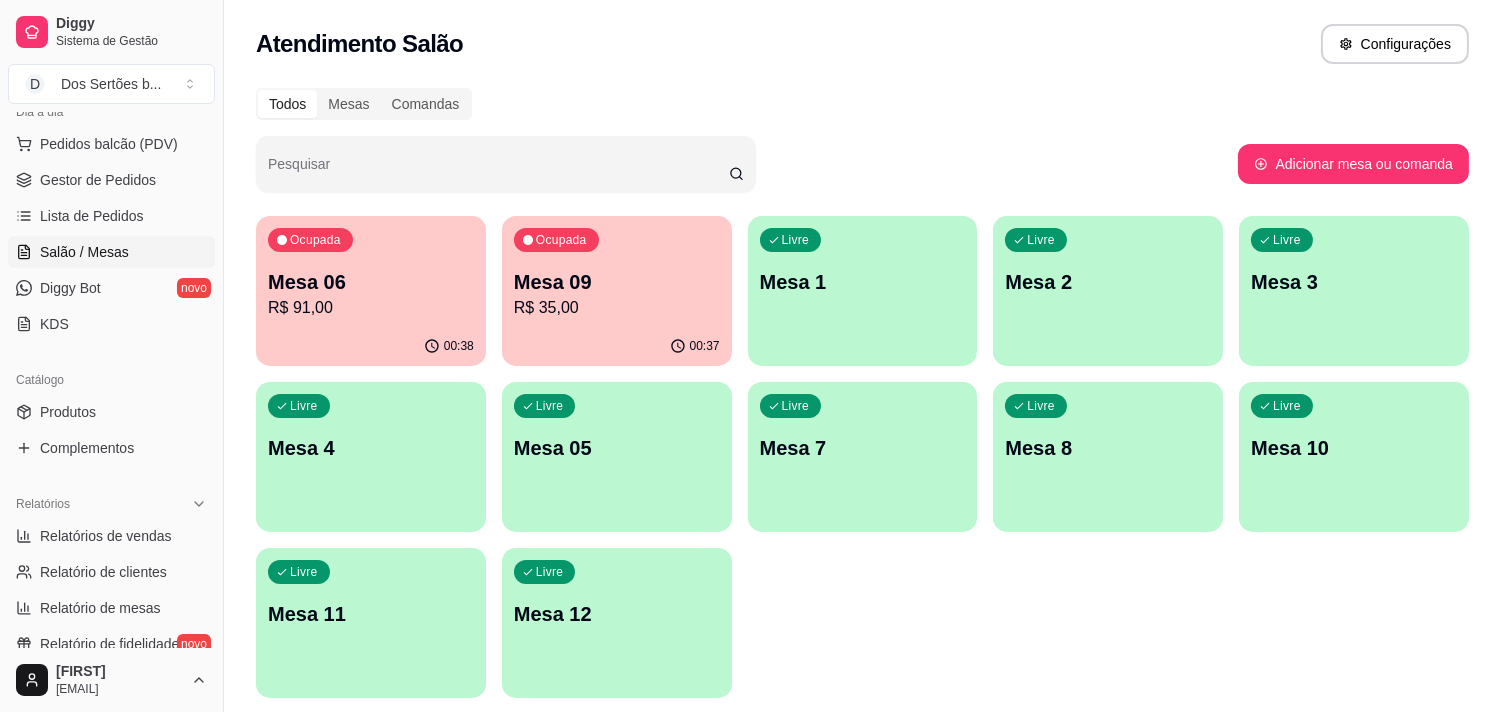 click on "R$ 35,00" at bounding box center [617, 308] 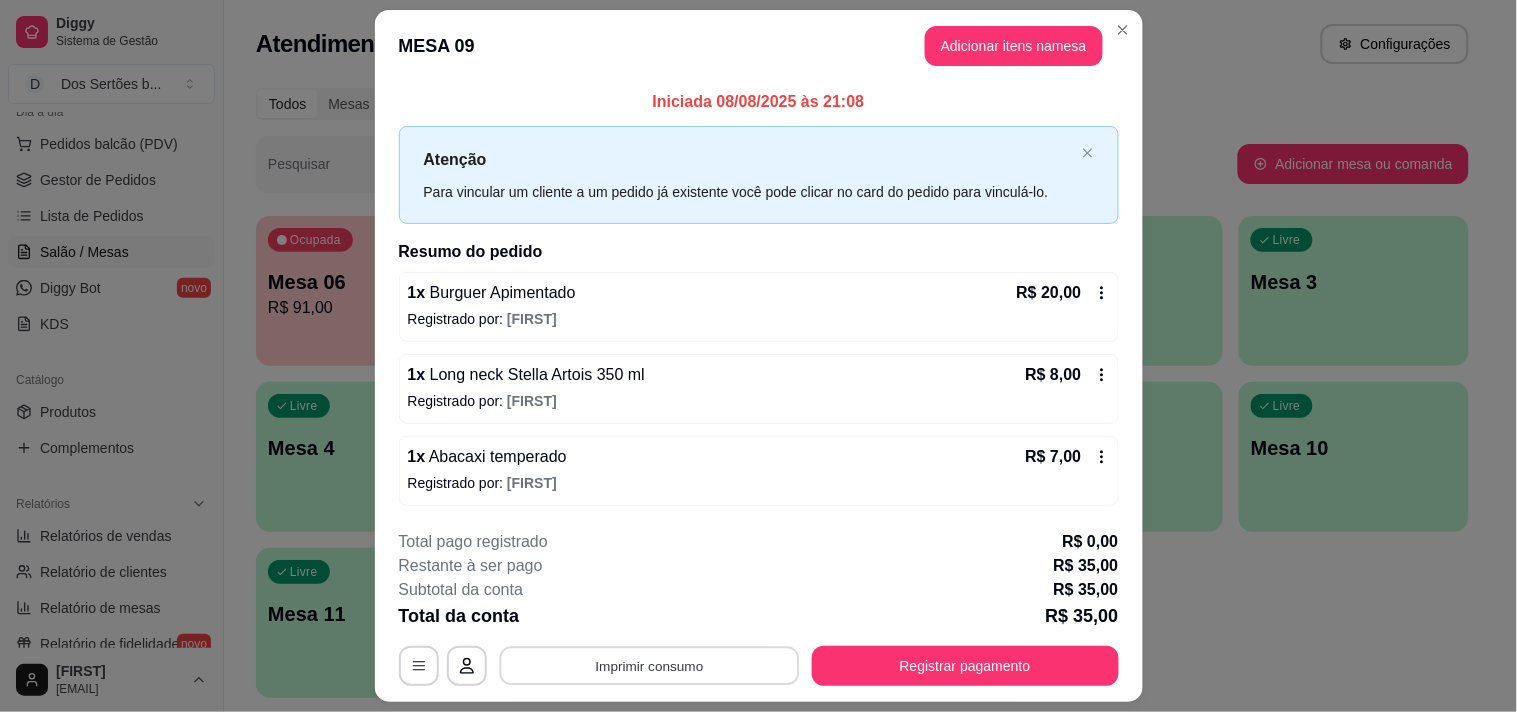 click on "Imprimir consumo" at bounding box center [649, 665] 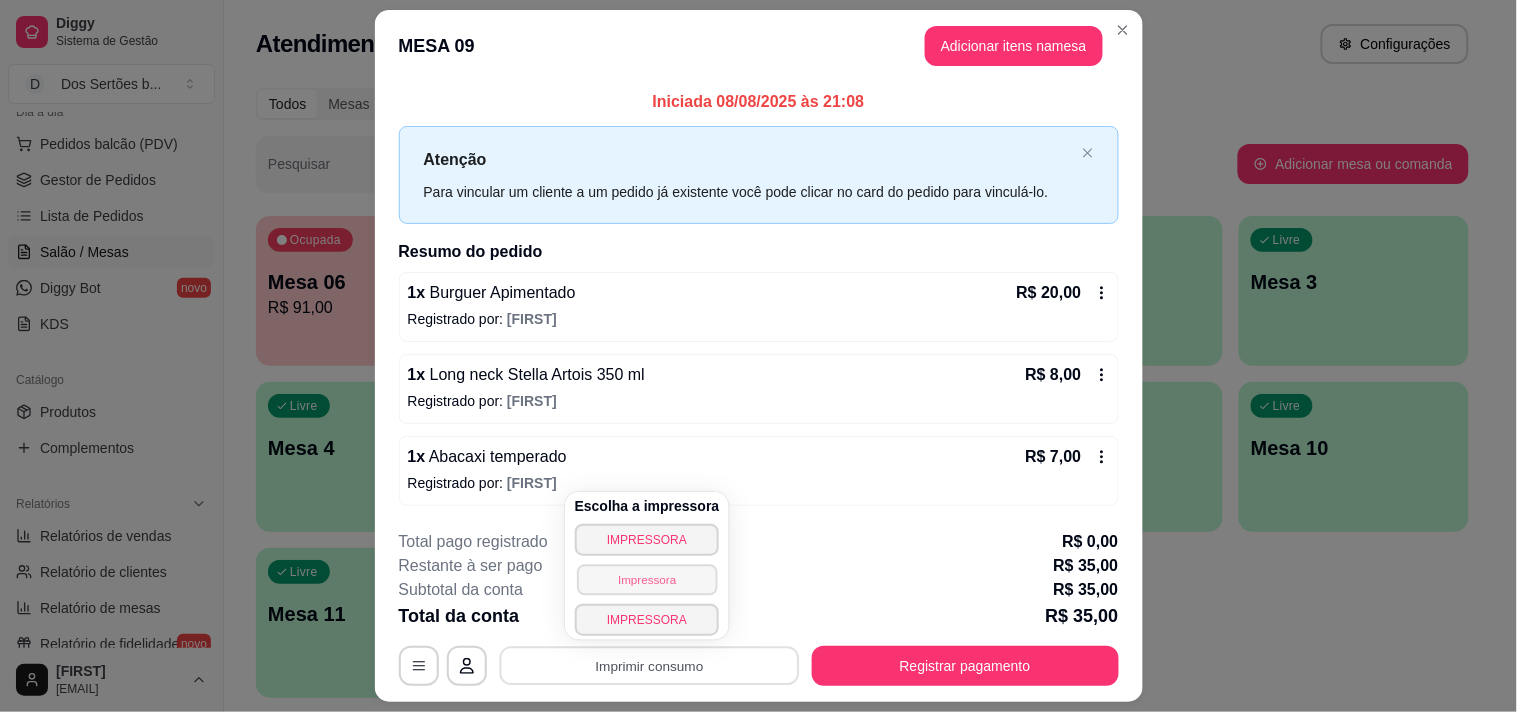 click on "Impressora" at bounding box center (647, 579) 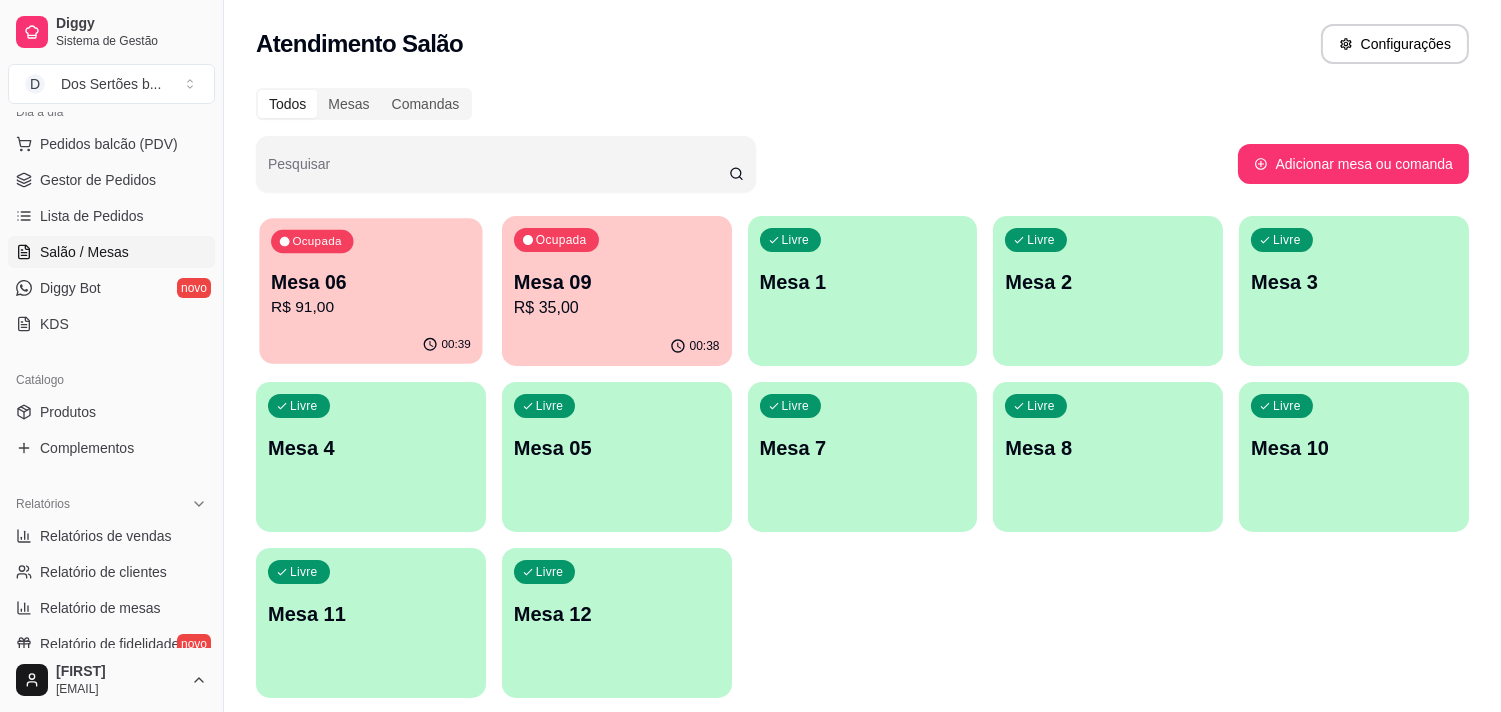 click on "R$ 91,00" at bounding box center (371, 307) 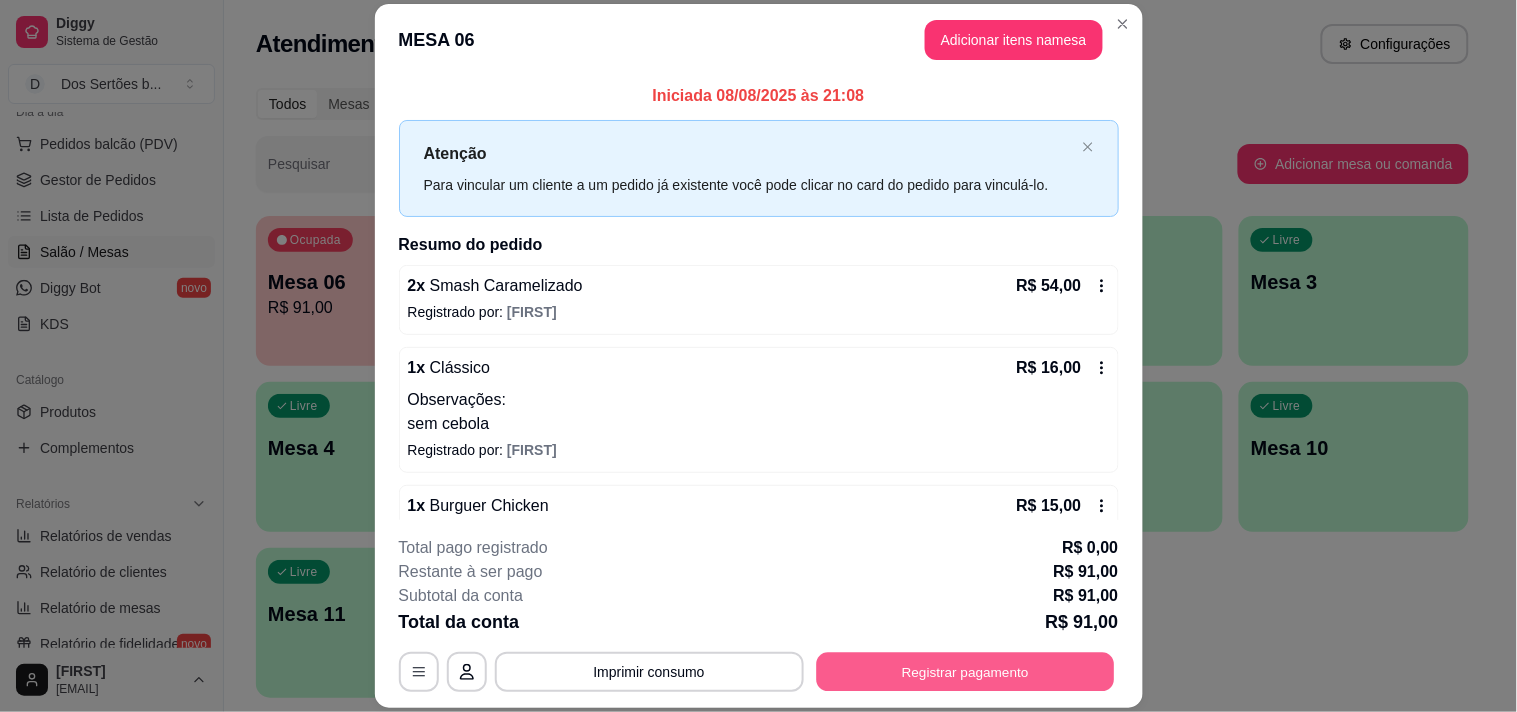 click on "Registrar pagamento" at bounding box center (965, 672) 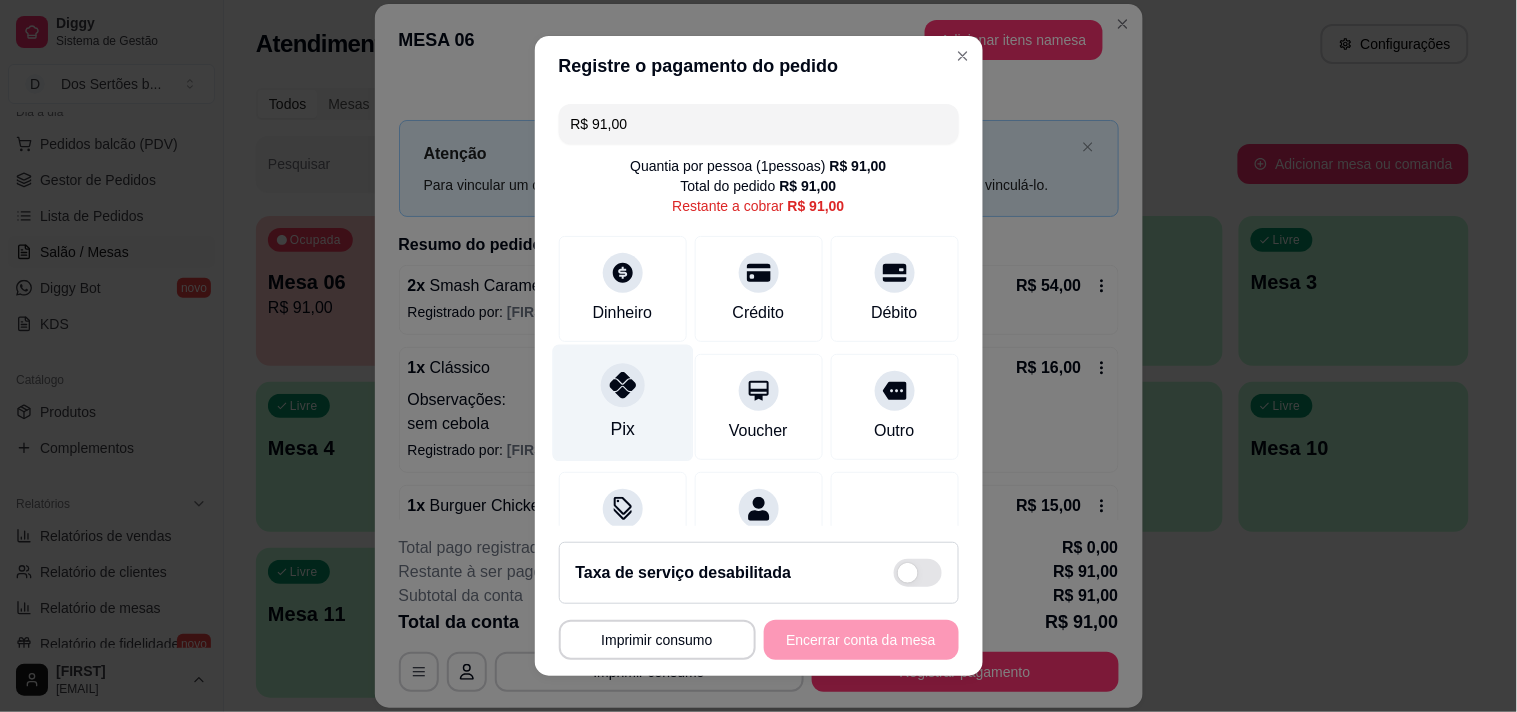 click on "Pix" at bounding box center (622, 402) 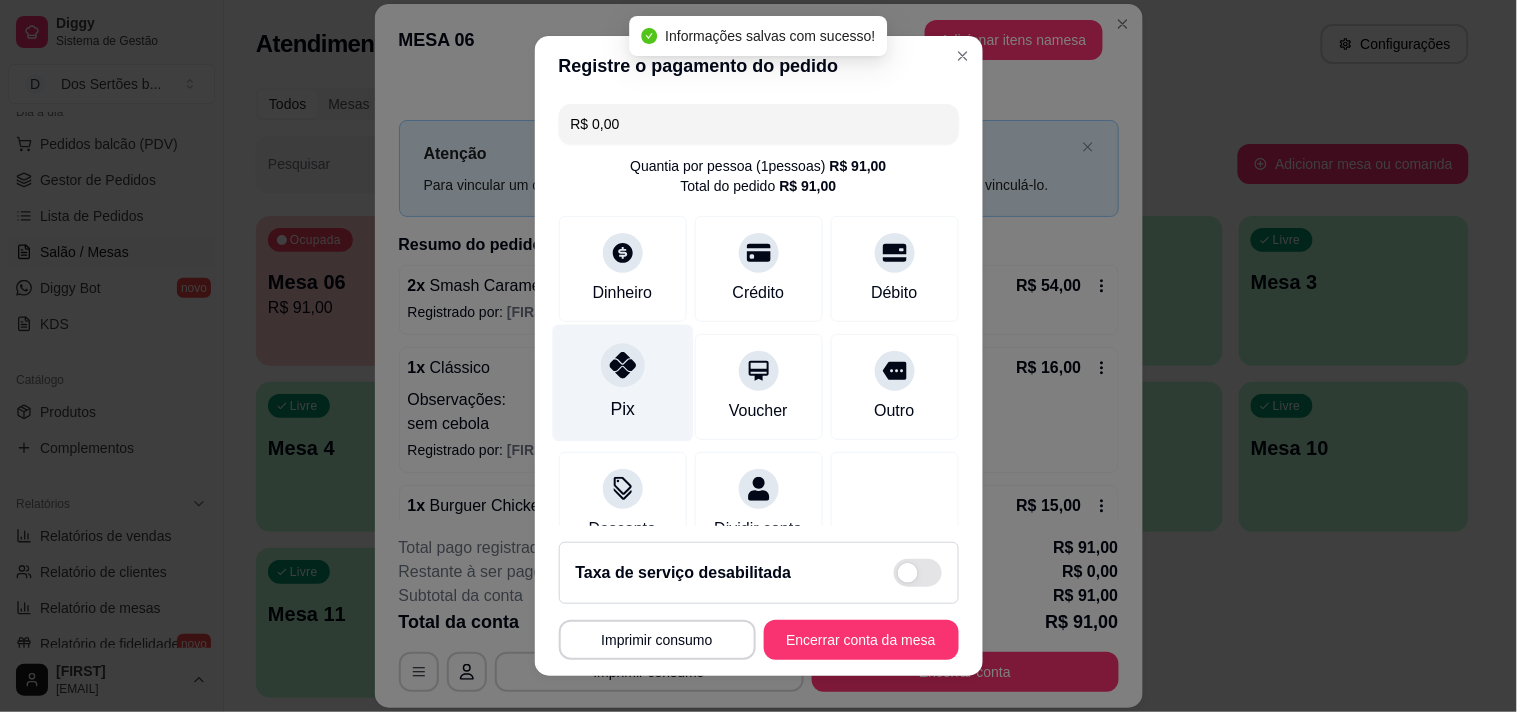type on "R$ 0,00" 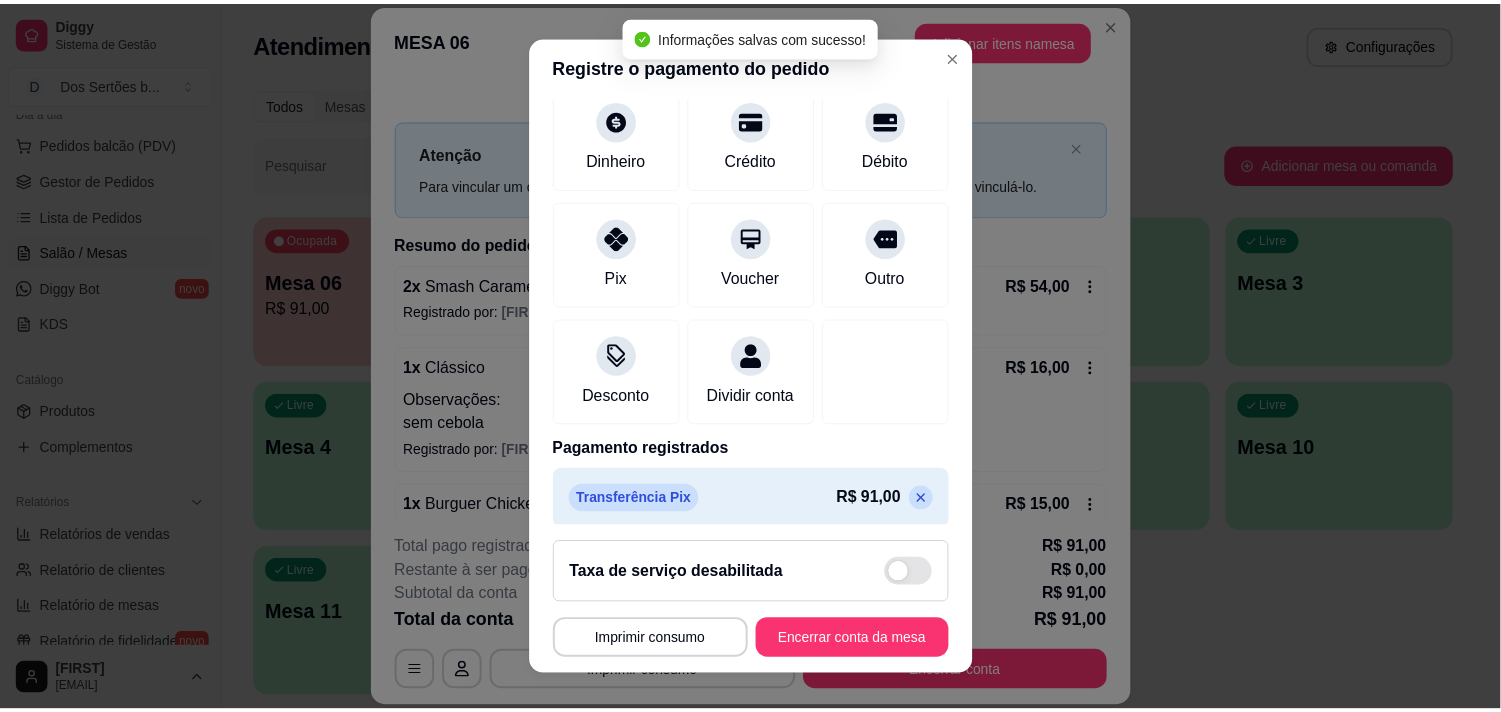 scroll, scrollTop: 167, scrollLeft: 0, axis: vertical 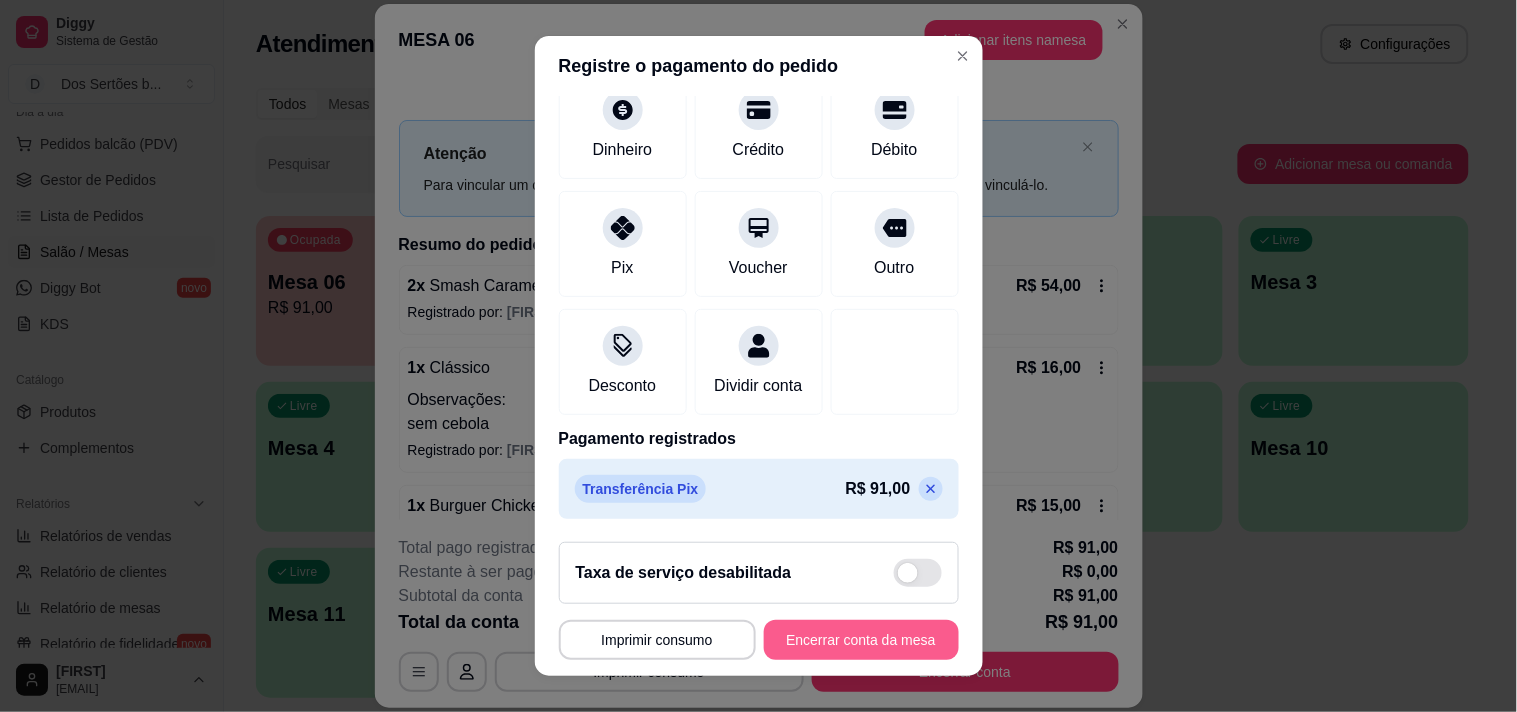 click on "Encerrar conta da mesa" at bounding box center [861, 640] 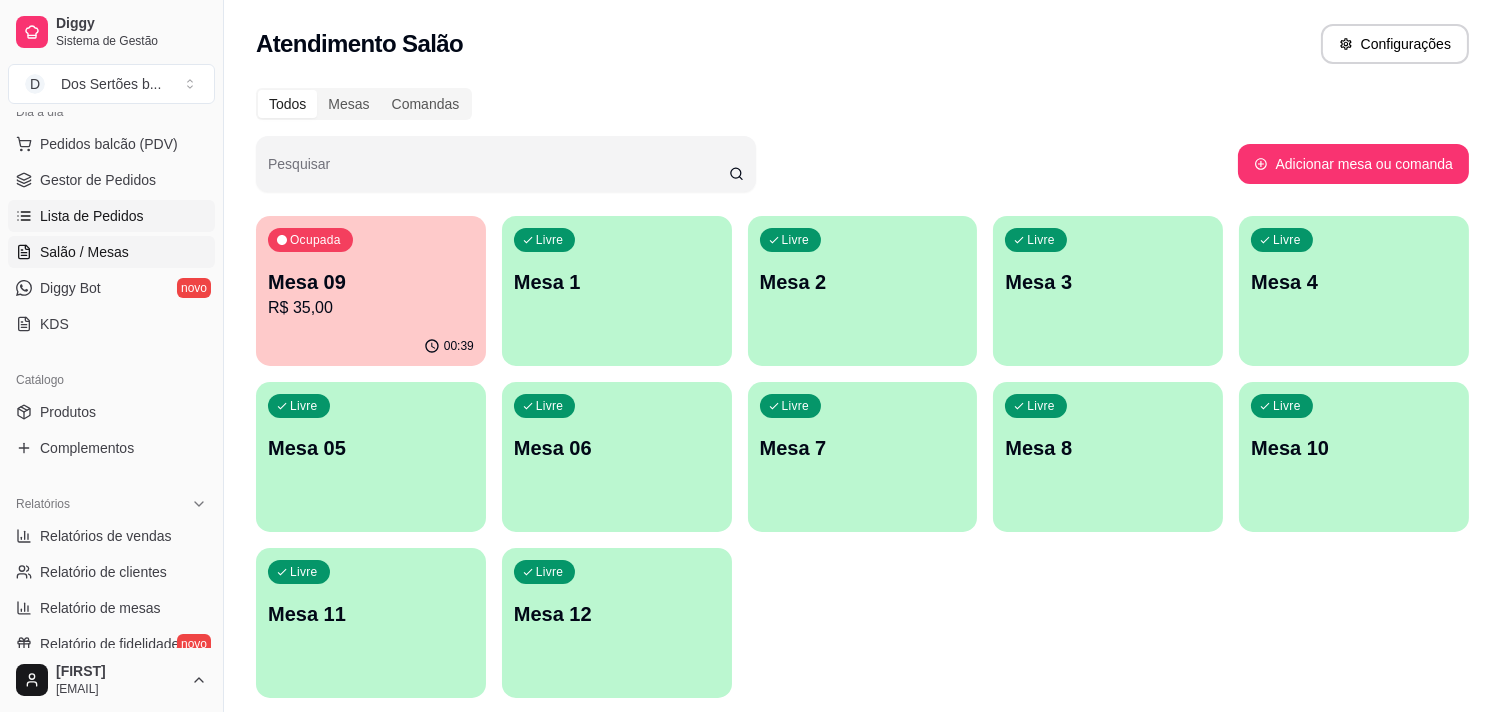 click on "Lista de Pedidos" at bounding box center [111, 216] 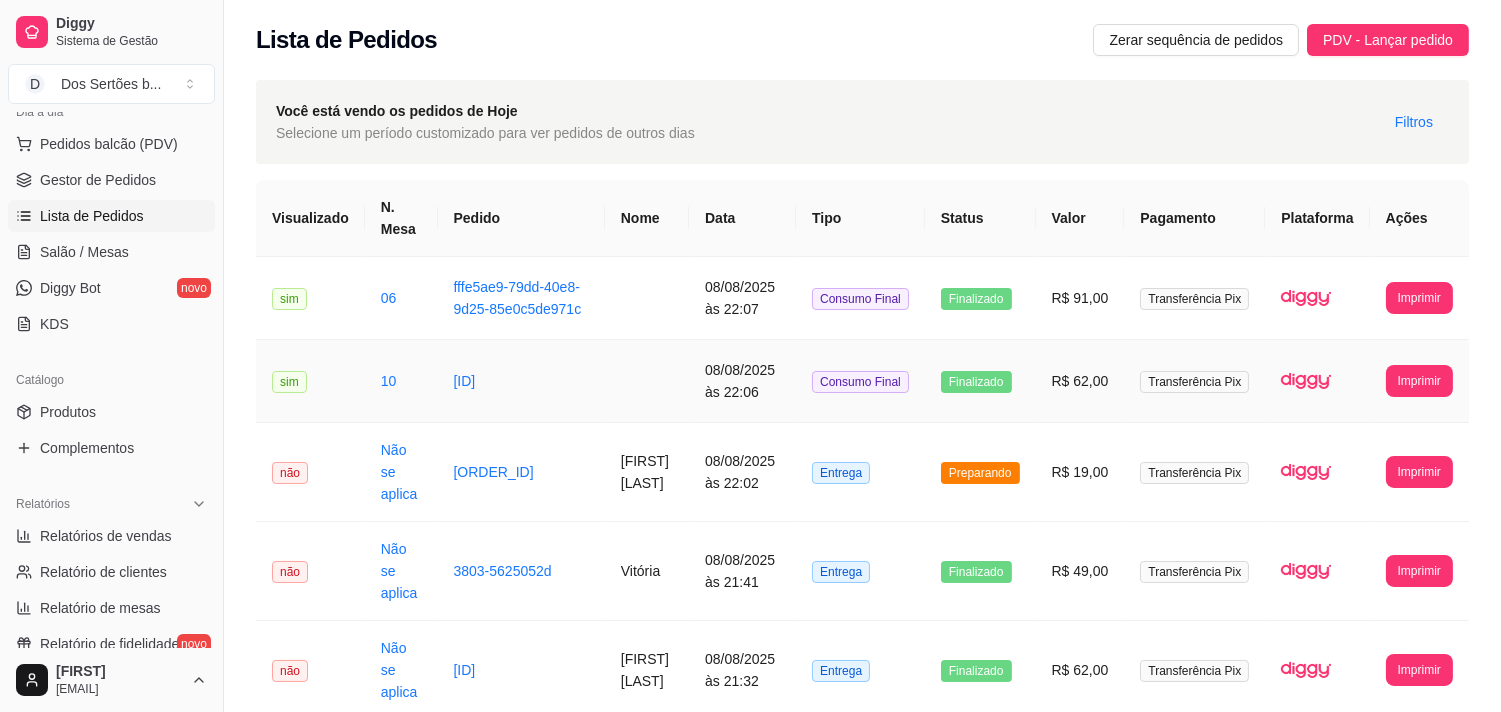 click at bounding box center [647, 381] 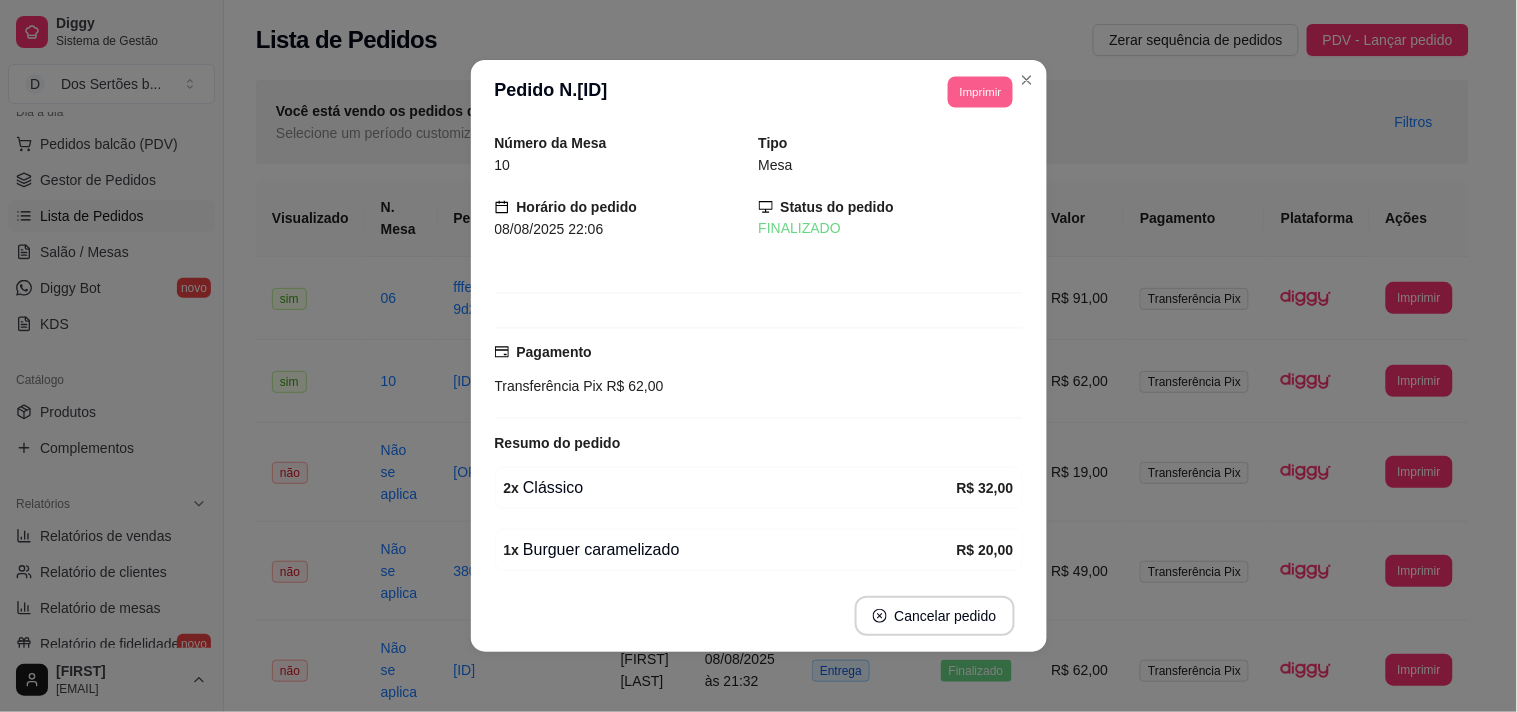 click on "Imprimir" at bounding box center (980, 91) 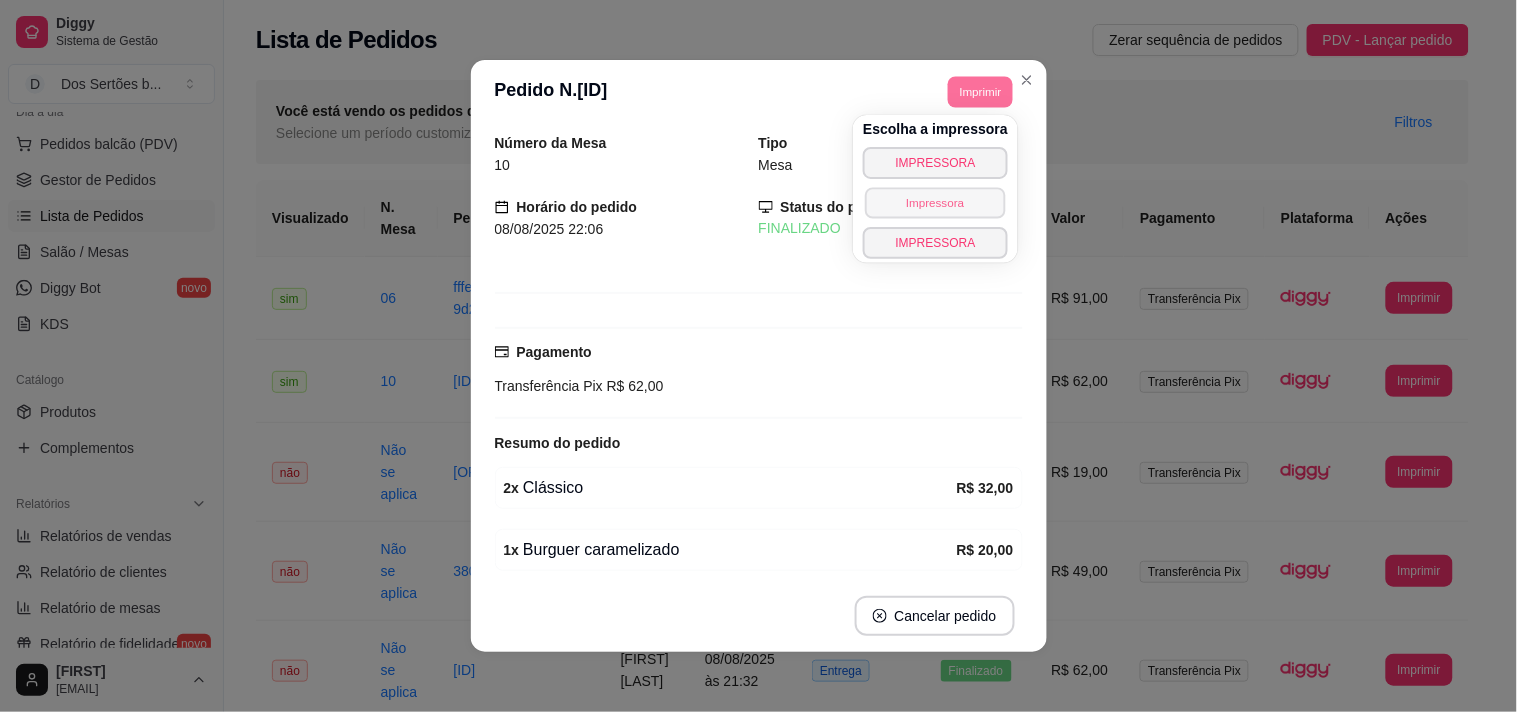 click on "Impressora" at bounding box center (935, 202) 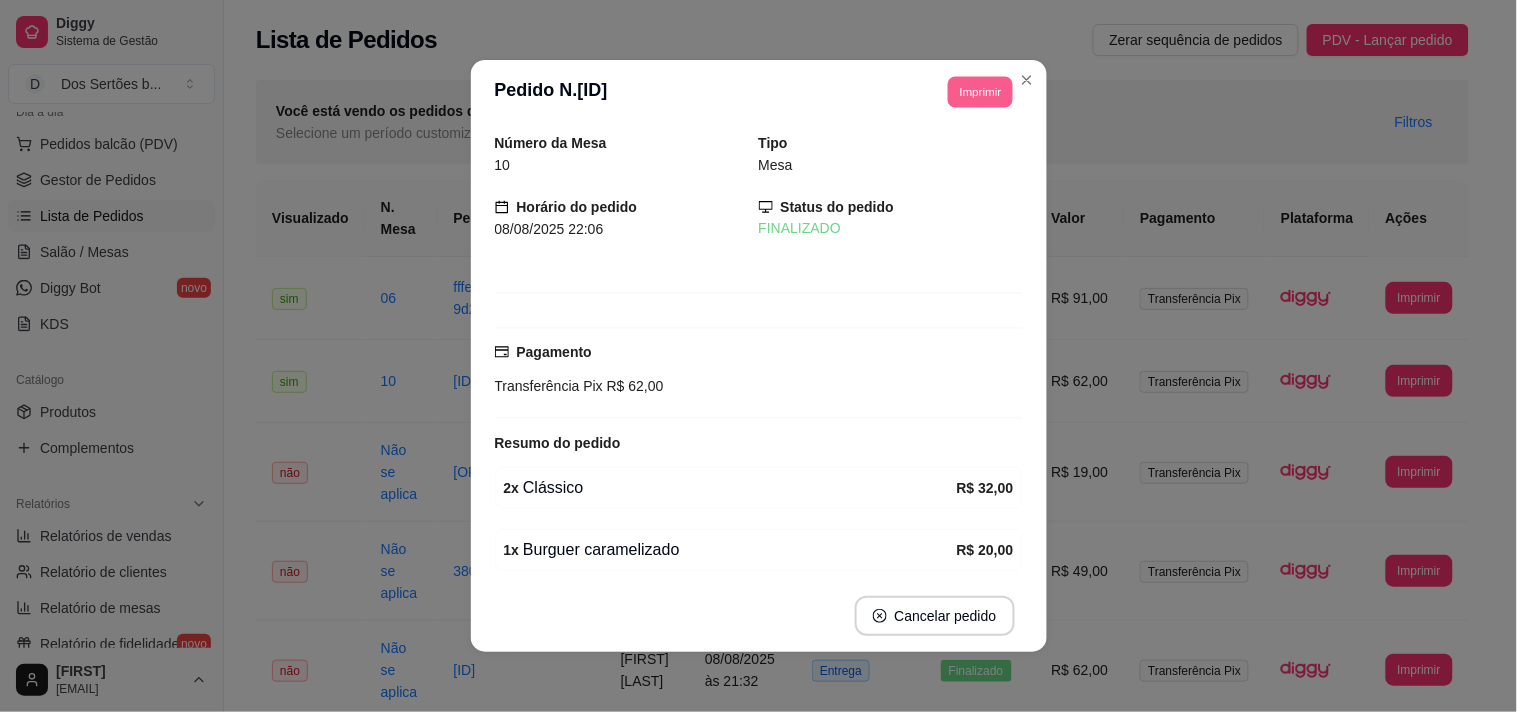 click on "Imprimir" at bounding box center (980, 91) 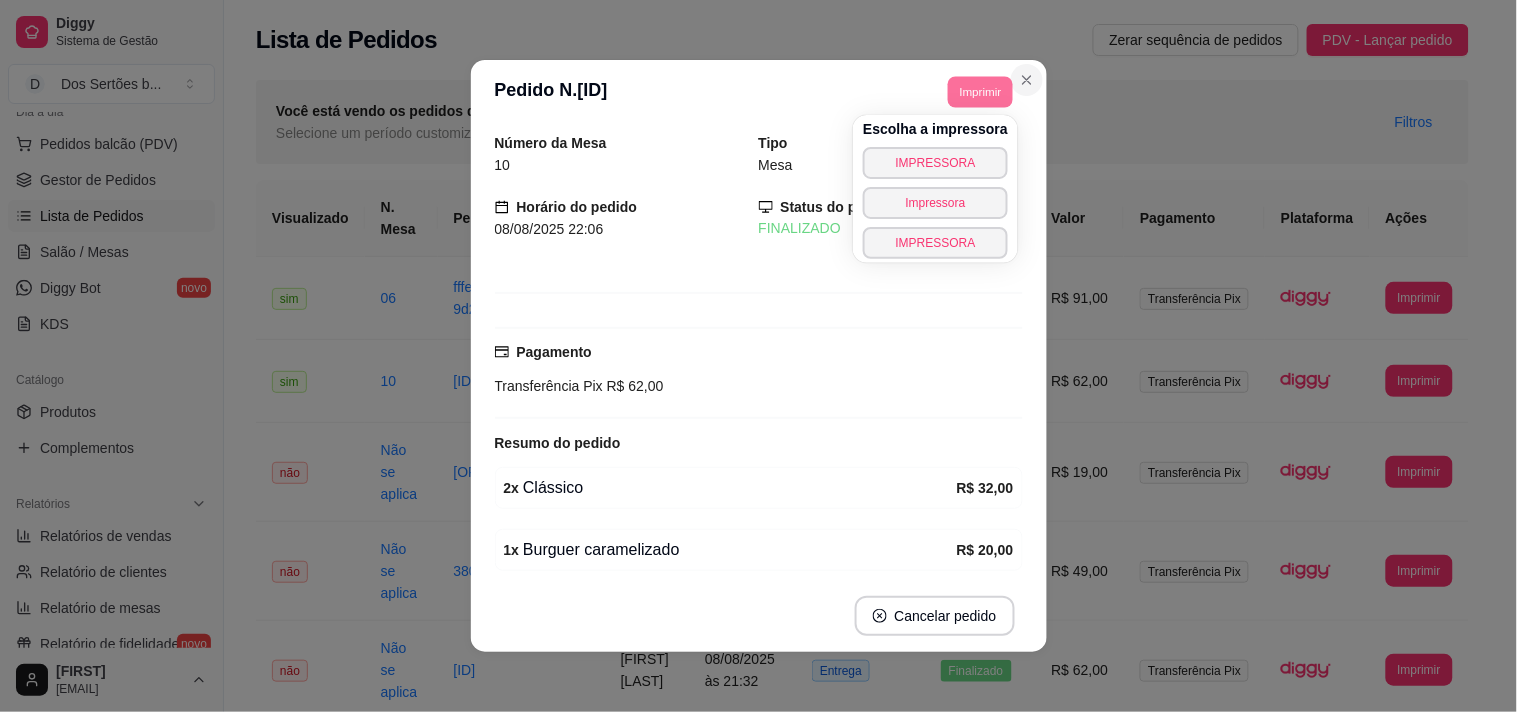 click 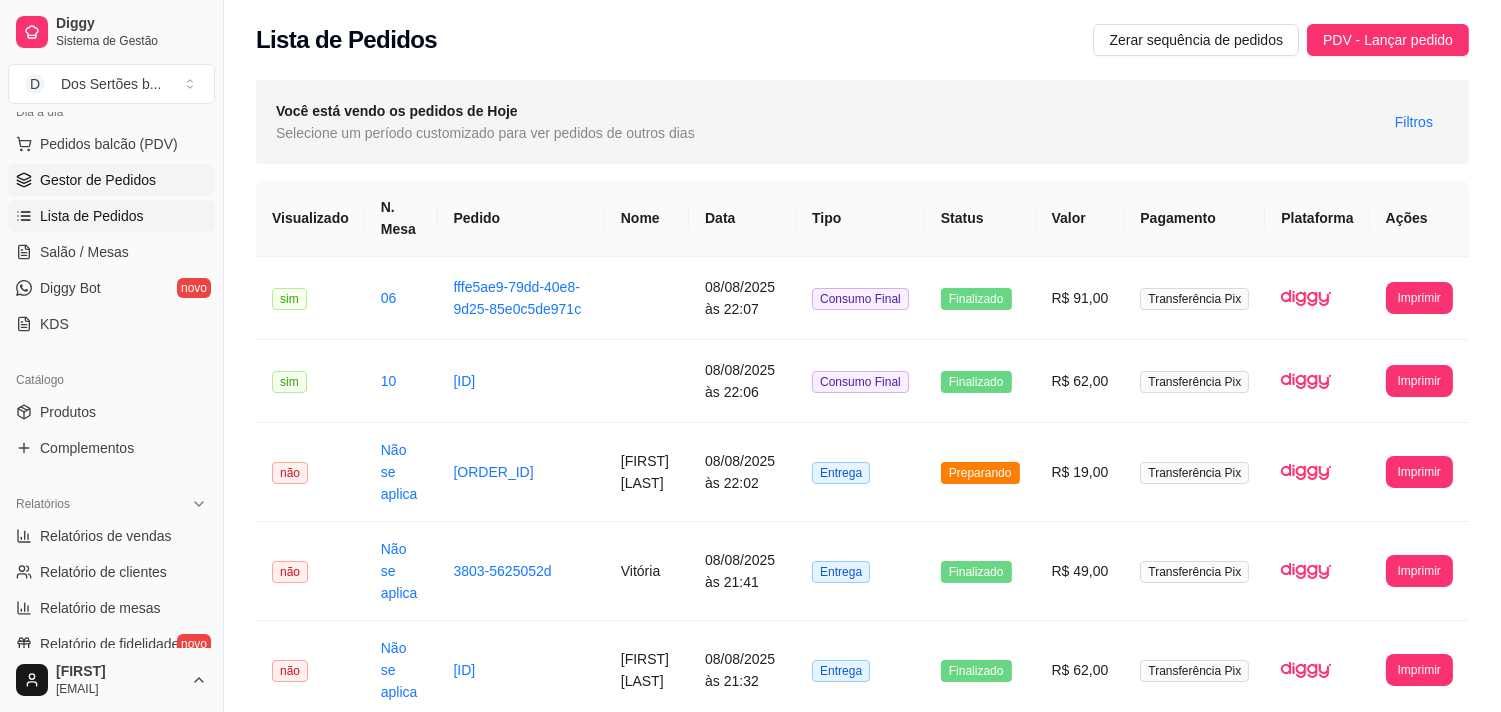 click on "Gestor de Pedidos" at bounding box center [98, 180] 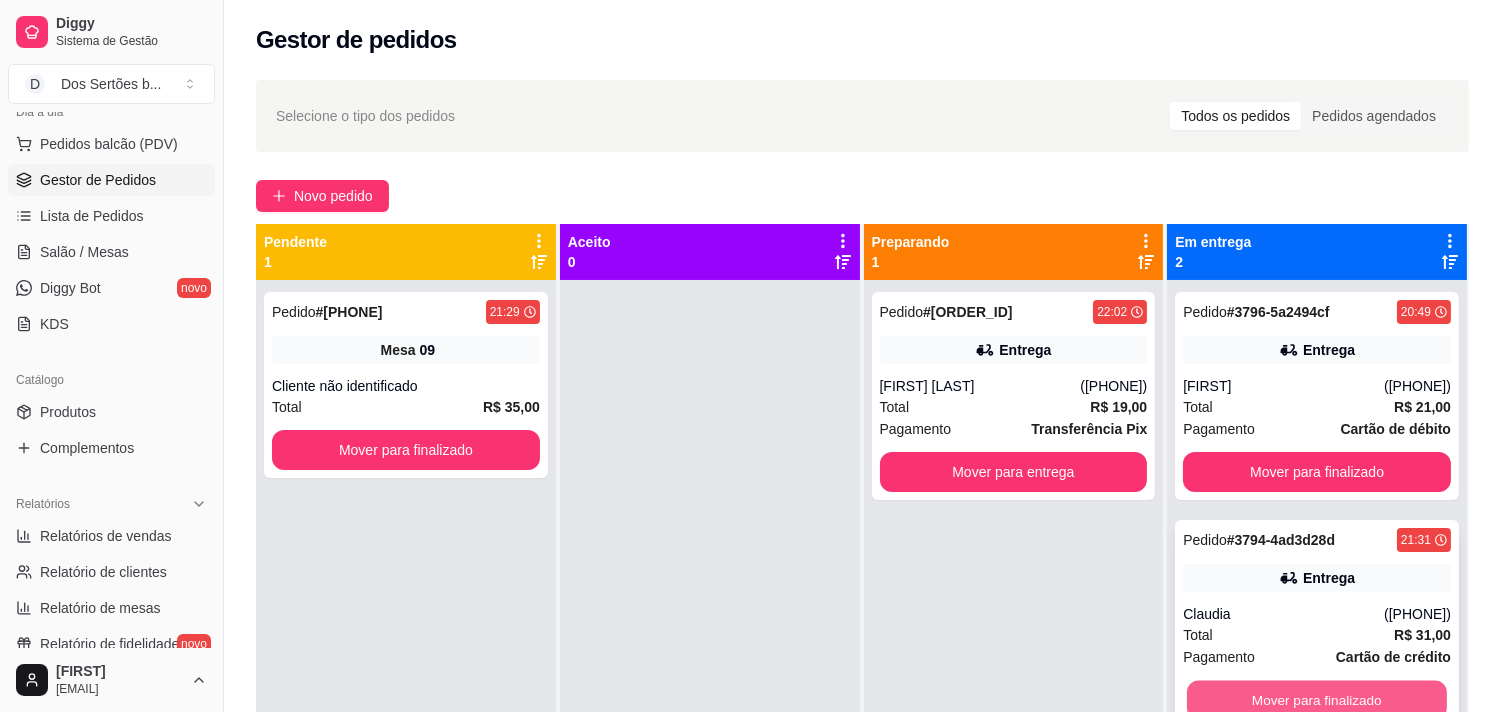 click on "Mover para finalizado" at bounding box center [1317, 700] 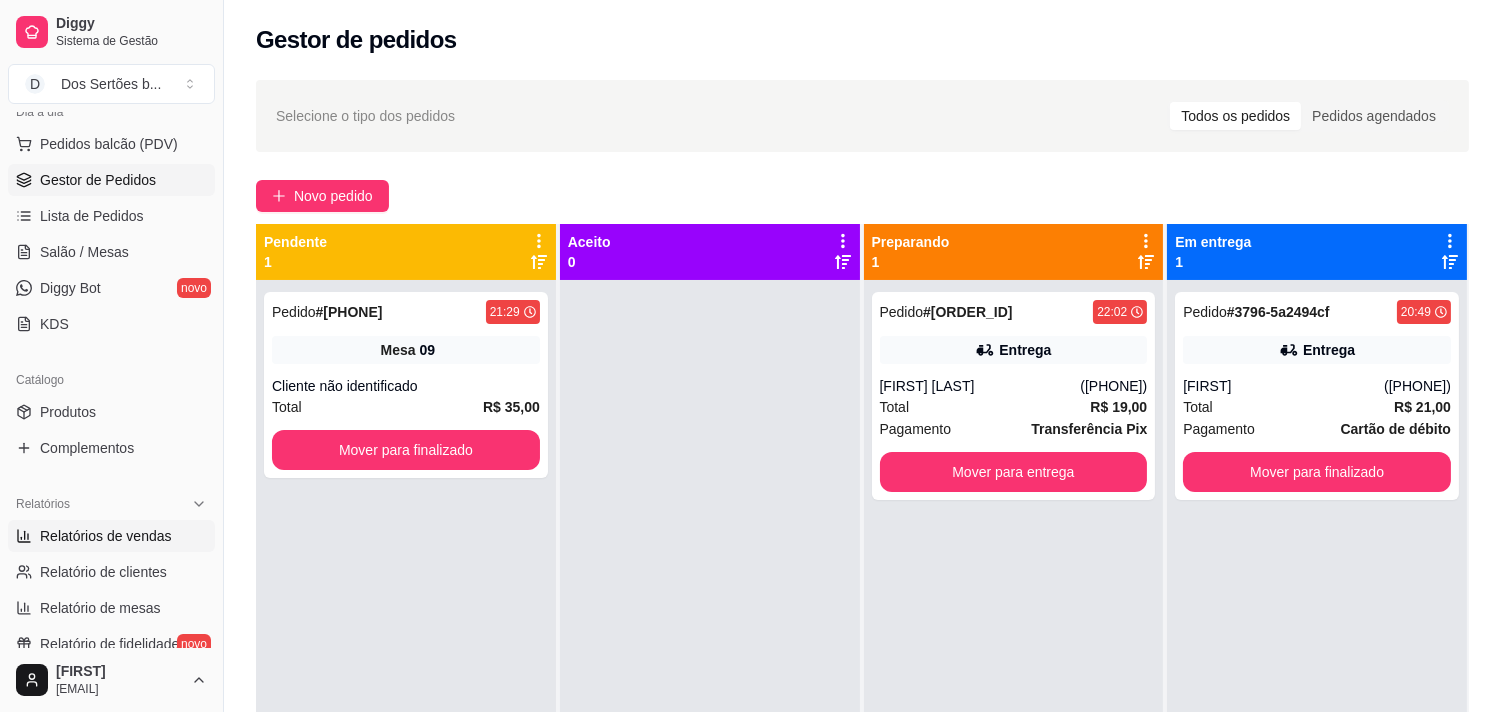 click on "Relatórios de vendas" at bounding box center [106, 536] 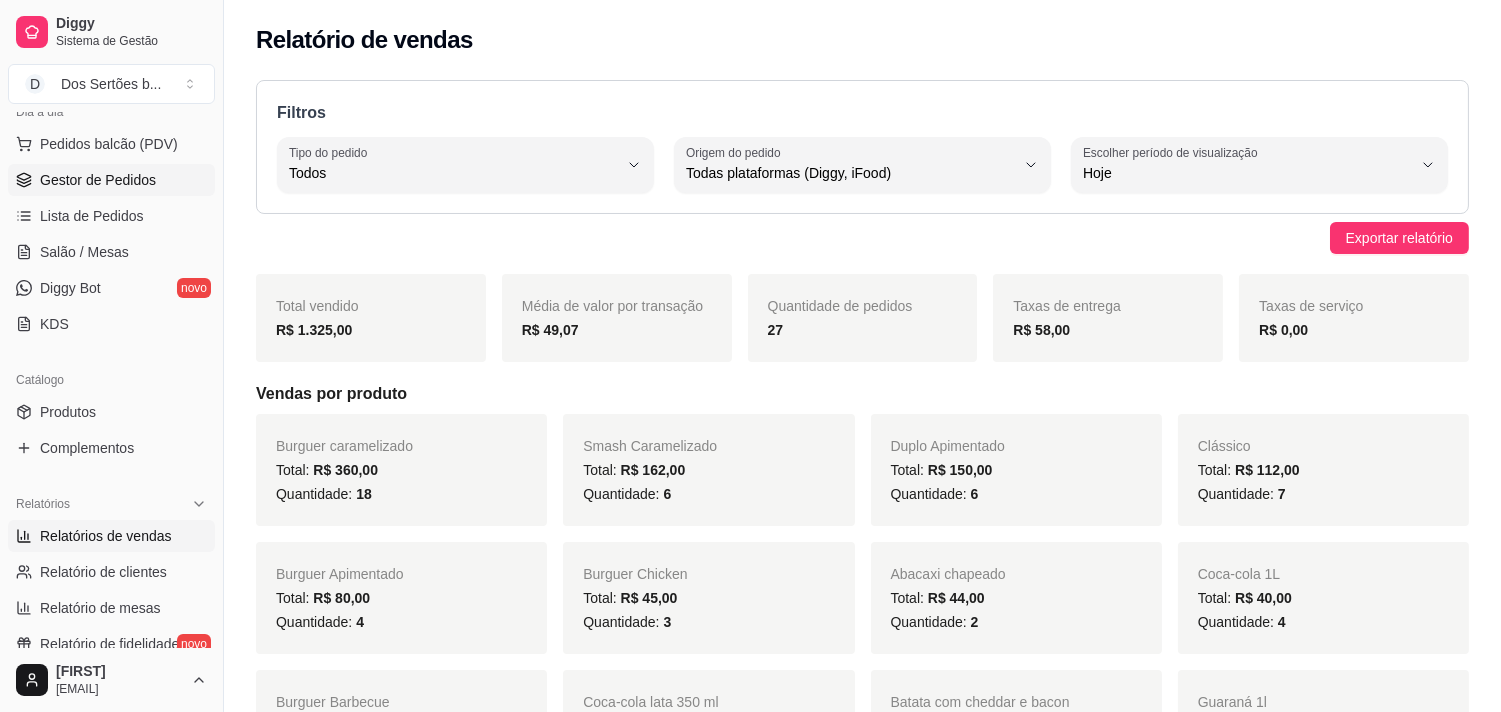 click on "Gestor de Pedidos" at bounding box center (98, 180) 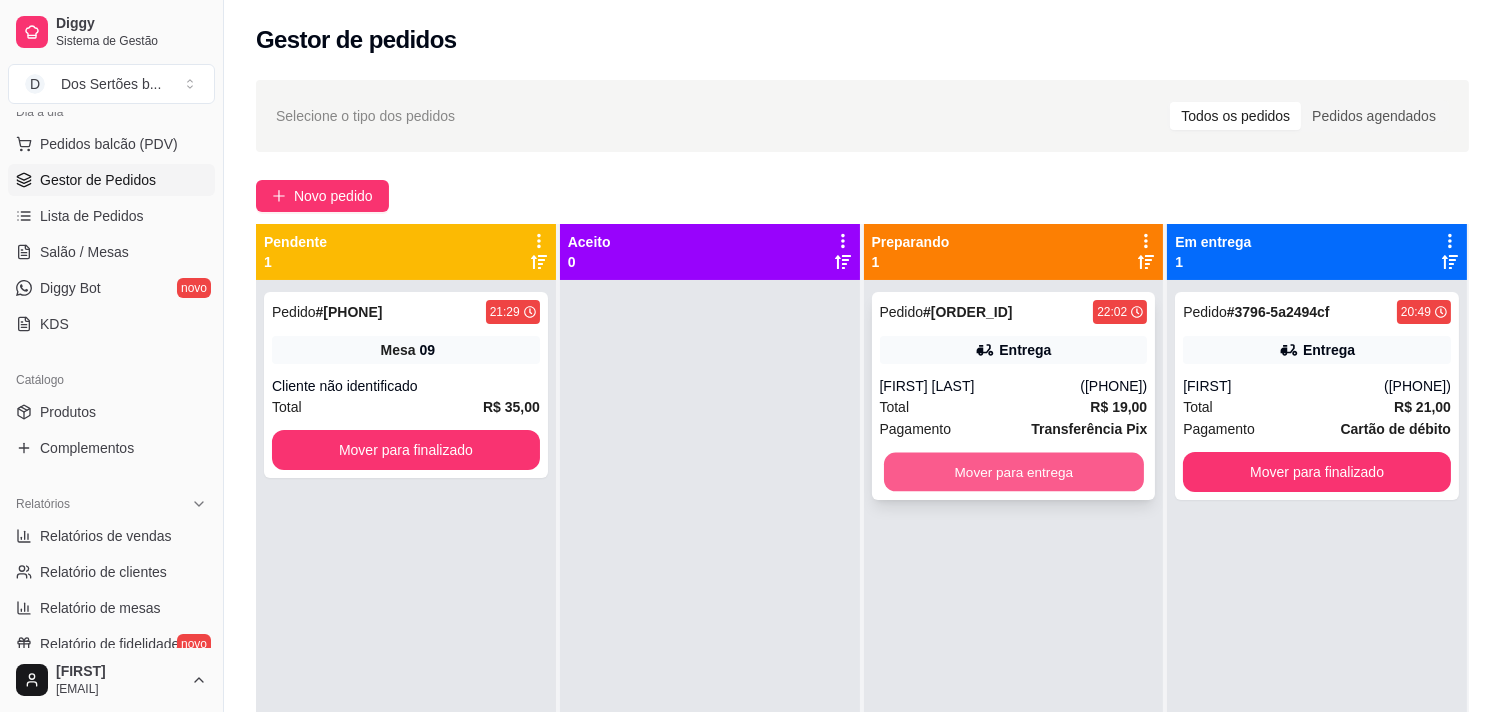 click on "Mover para entrega" at bounding box center [1014, 472] 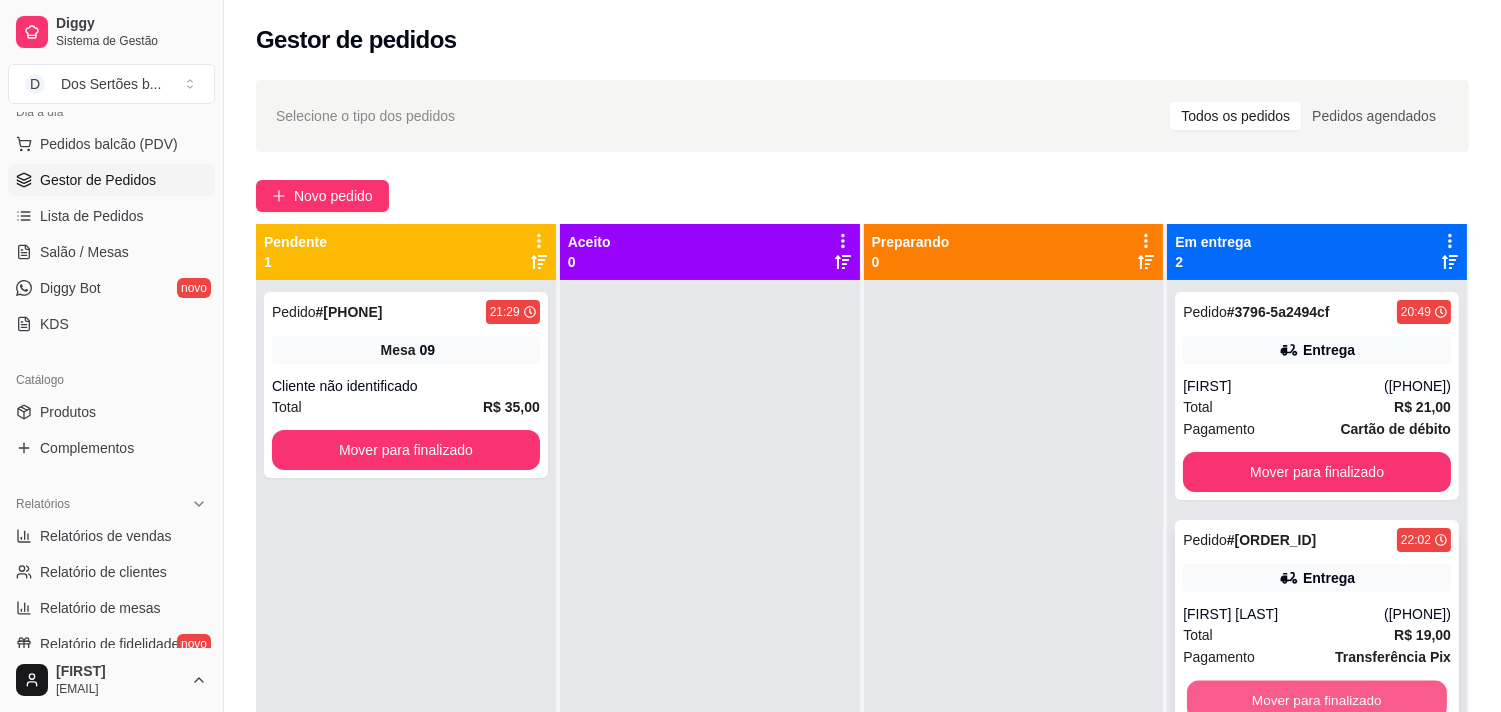 click on "Mover para finalizado" at bounding box center (1317, 700) 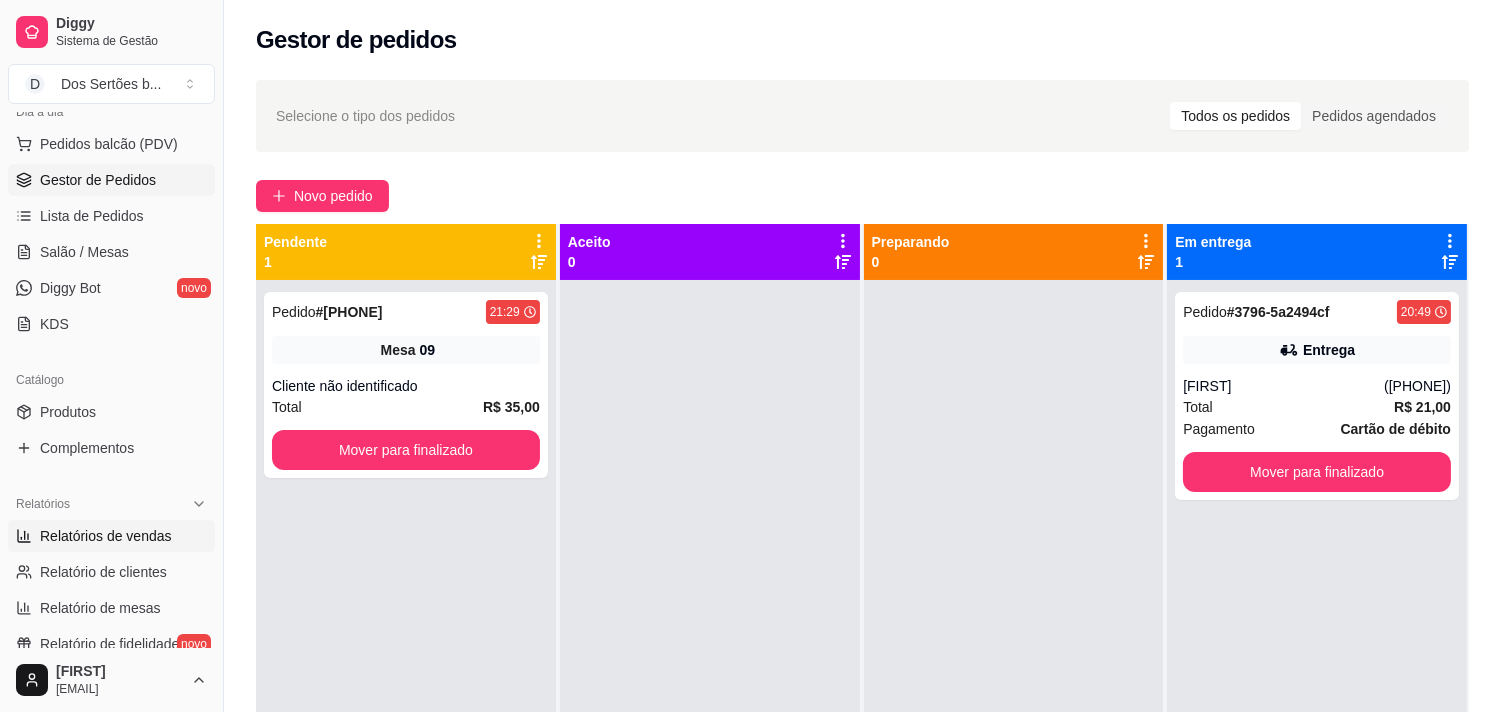 click on "Relatórios de vendas" at bounding box center (106, 536) 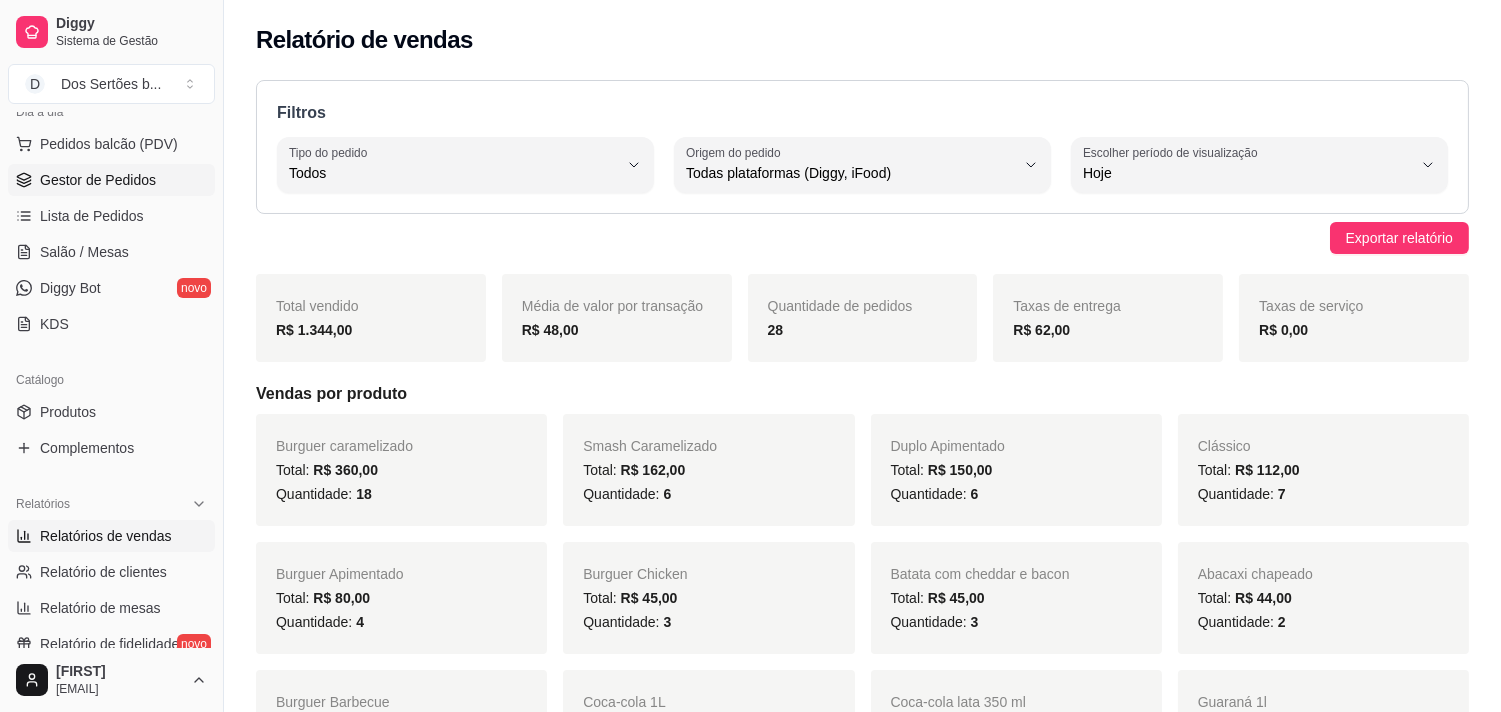 click on "Gestor de Pedidos" at bounding box center (98, 180) 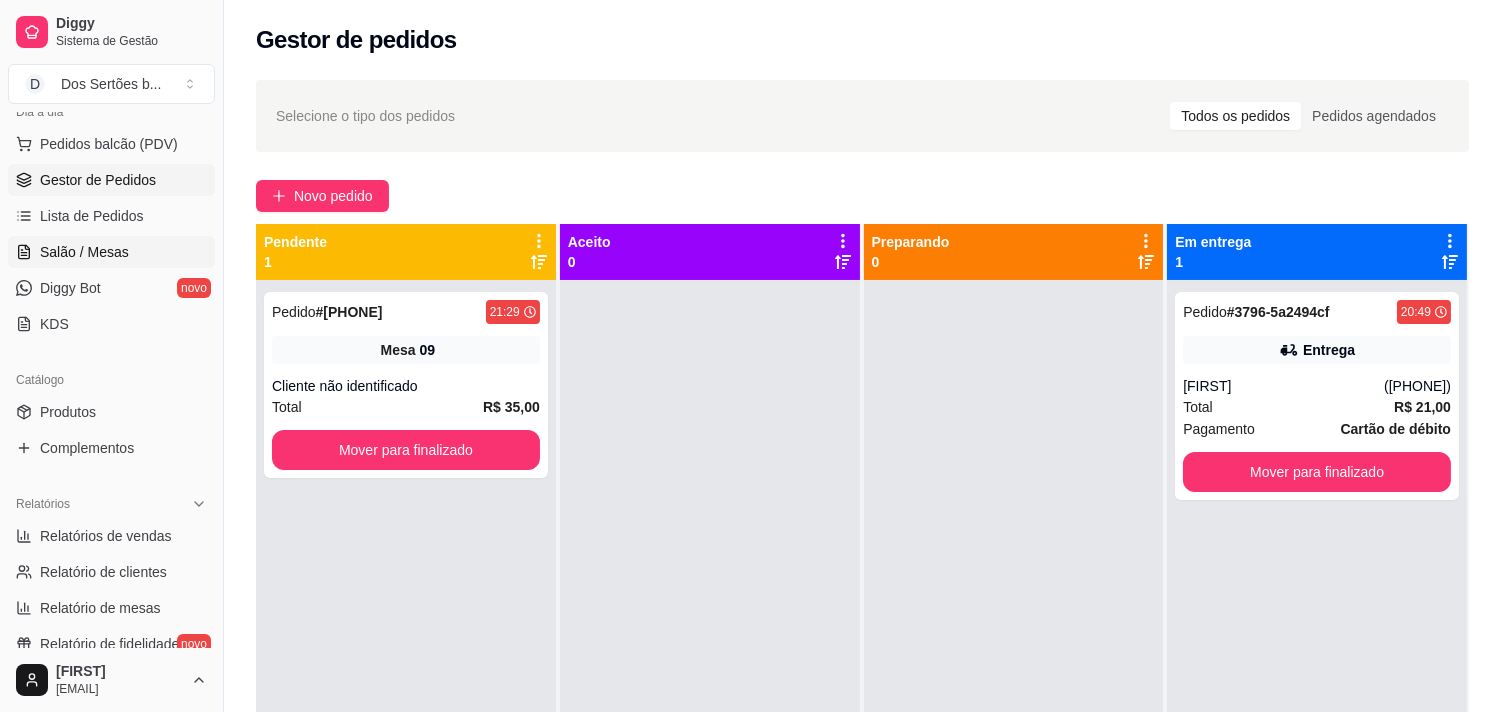 click on "Salão / Mesas" at bounding box center (111, 252) 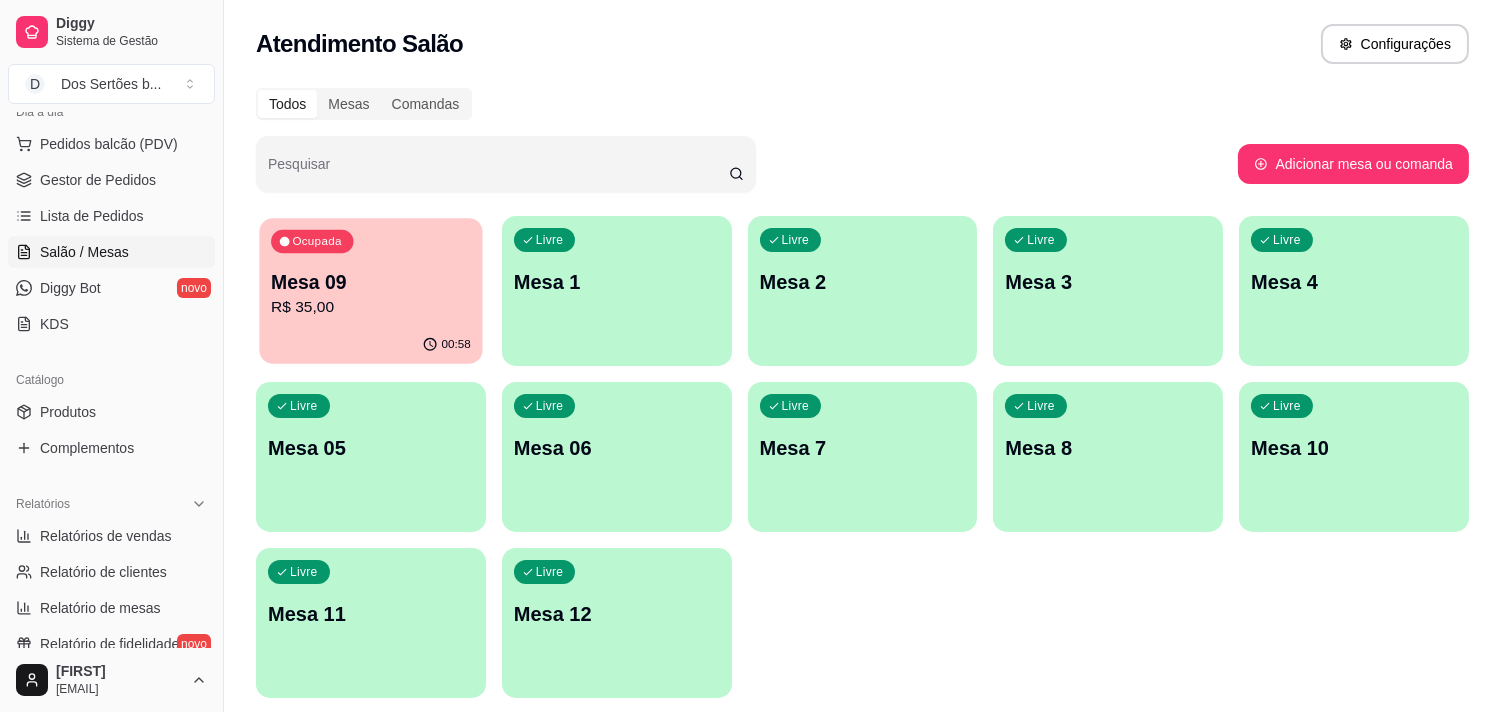 click on "Ocupada Mesa 09 R$ 35,00" at bounding box center [370, 272] 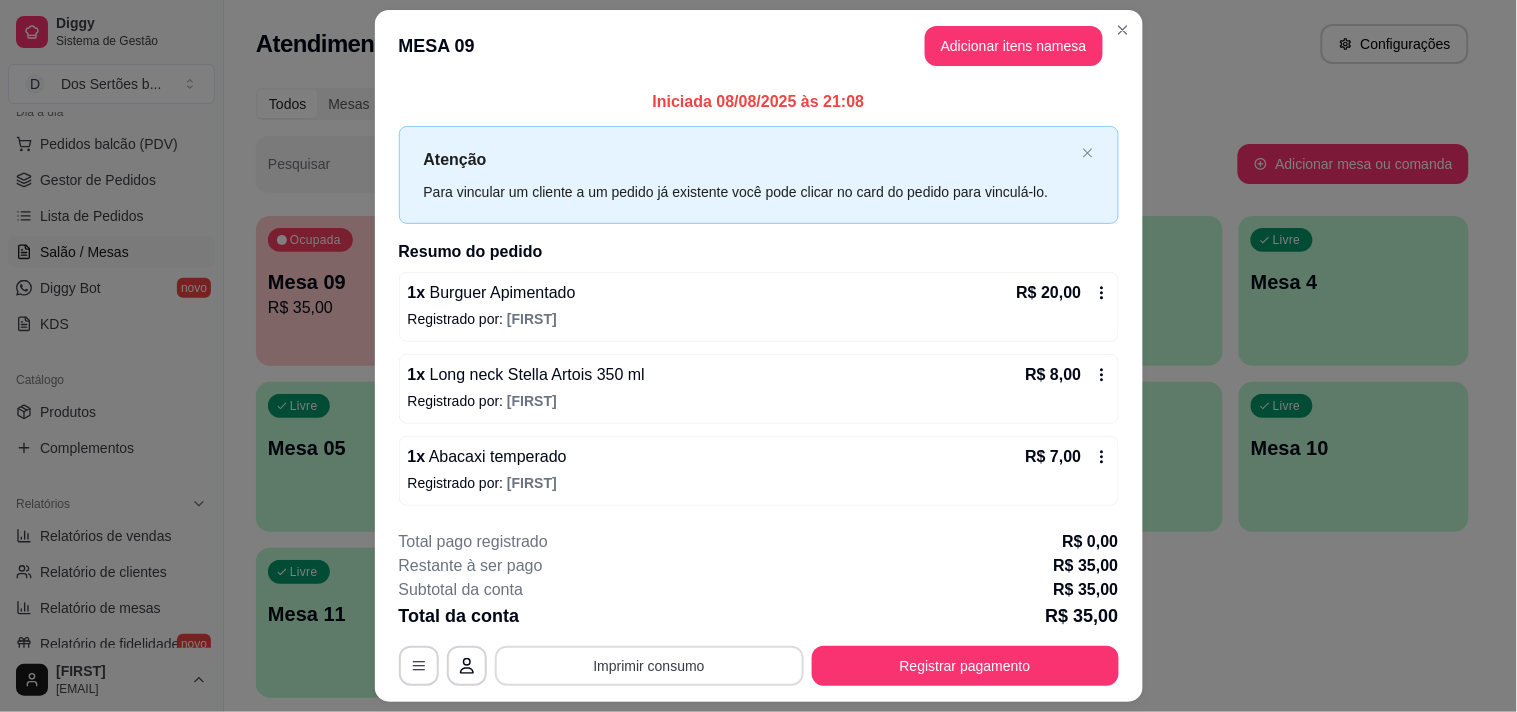 click on "Imprimir consumo" at bounding box center (649, 666) 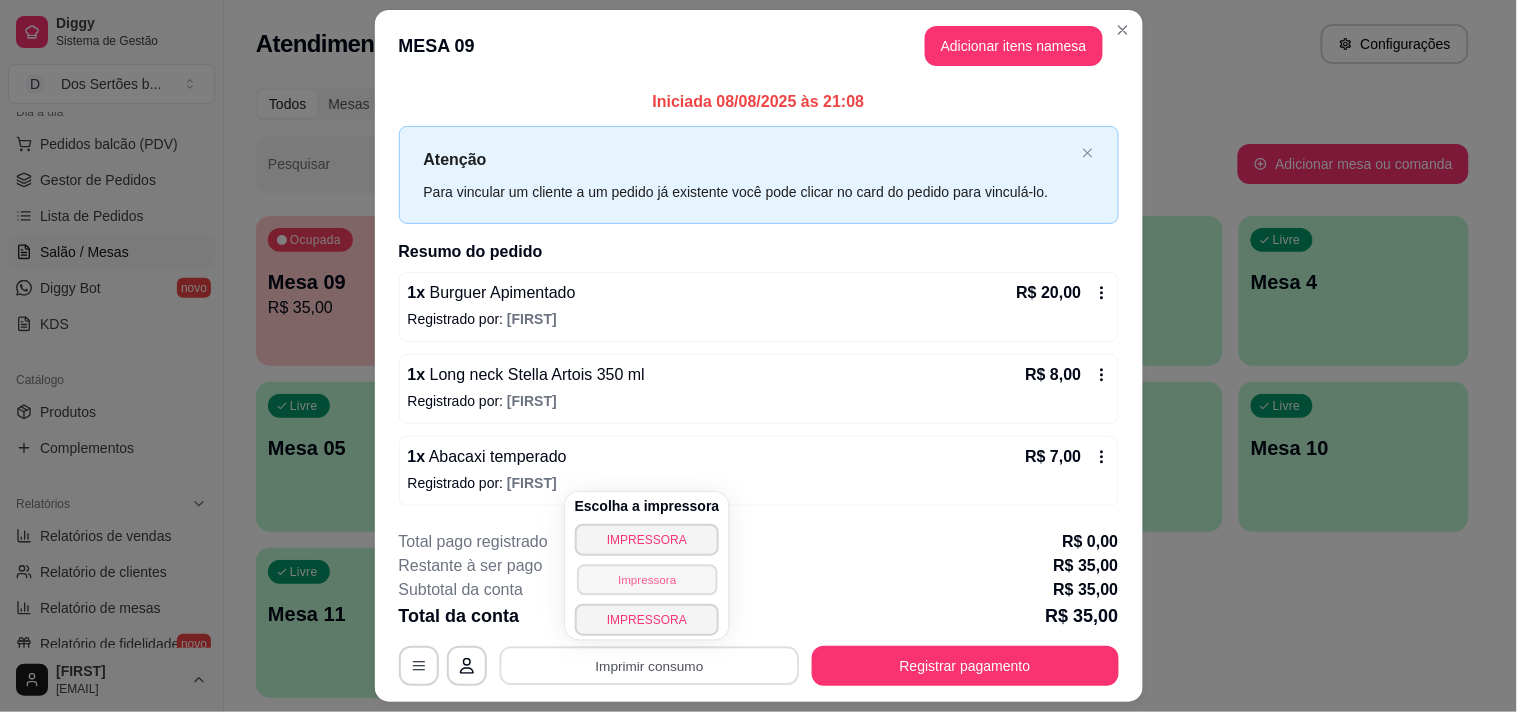 click on "Impressora" at bounding box center (647, 579) 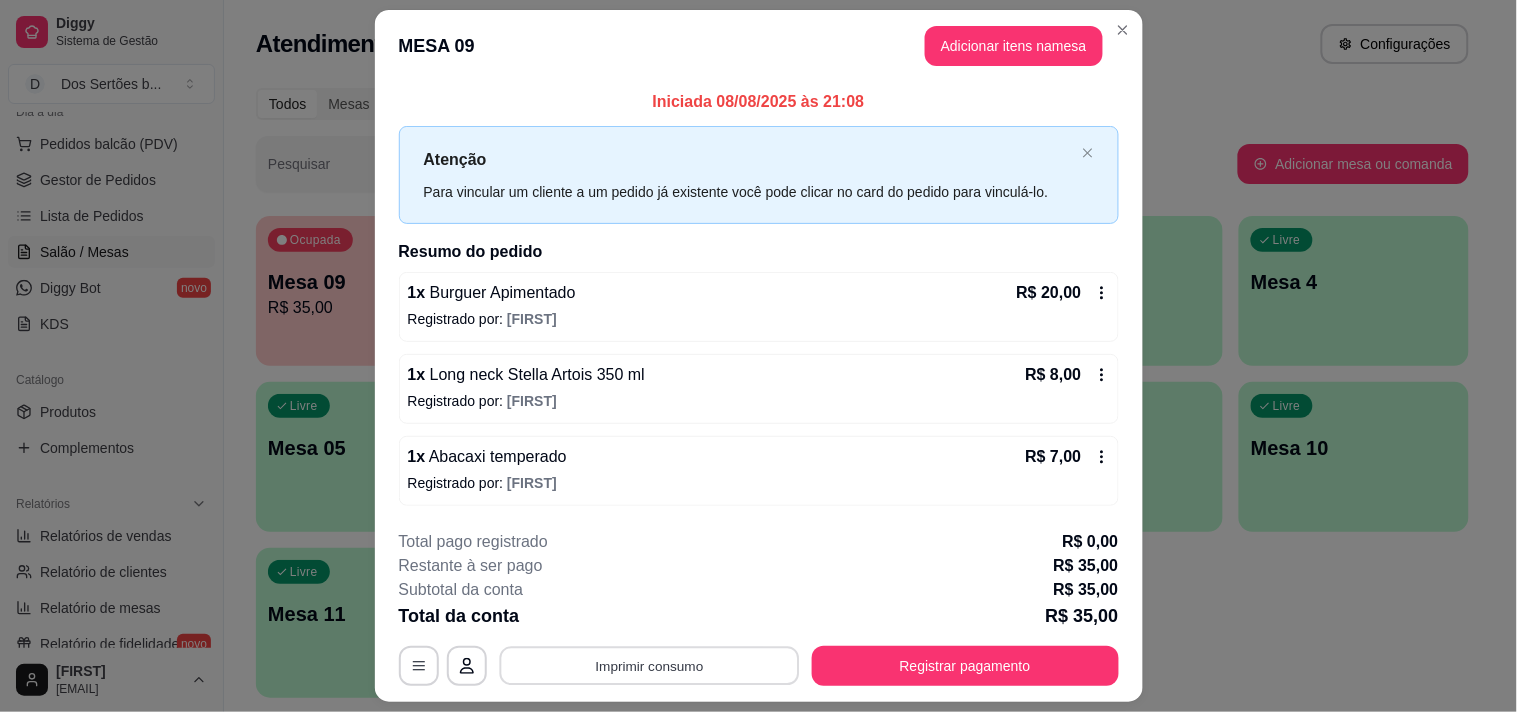 click on "Imprimir consumo" at bounding box center (649, 665) 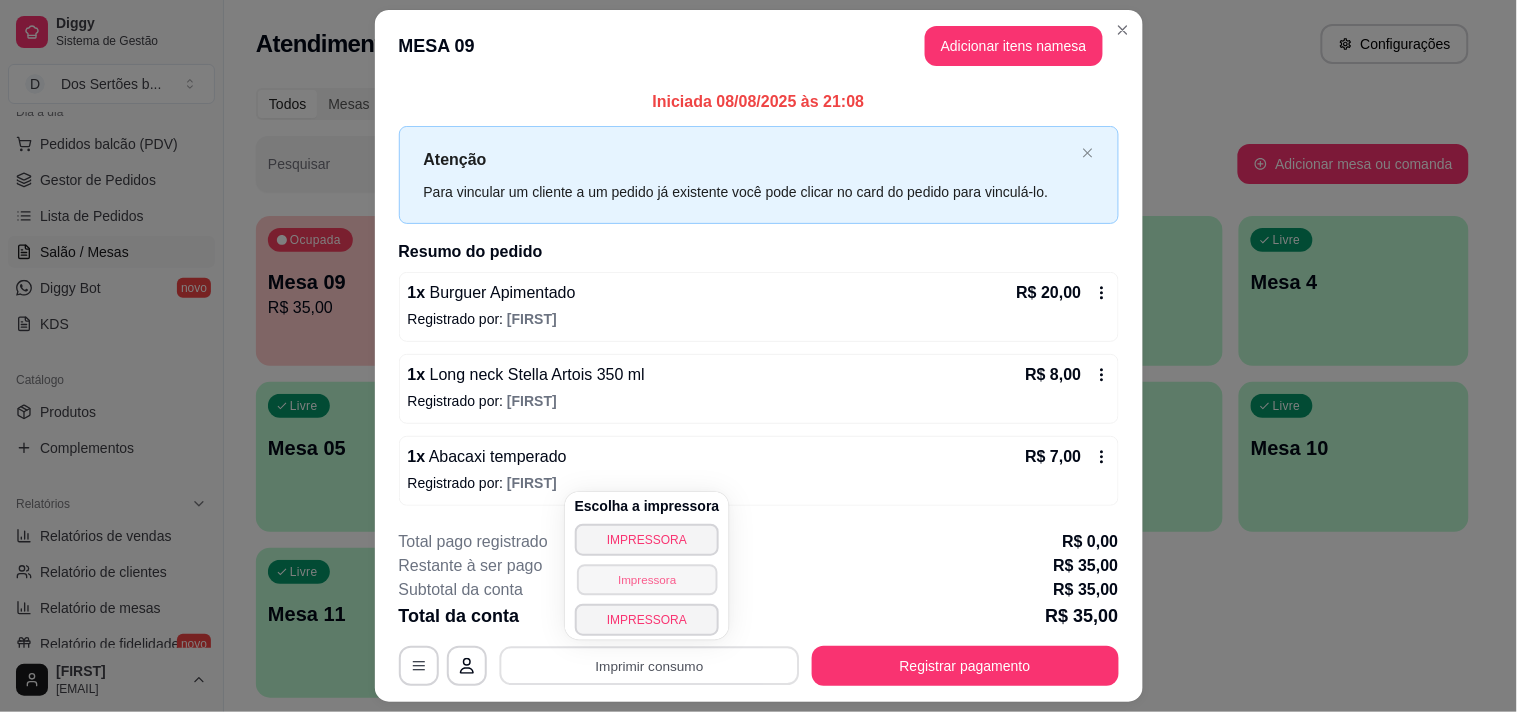 click on "Impressora" at bounding box center (647, 579) 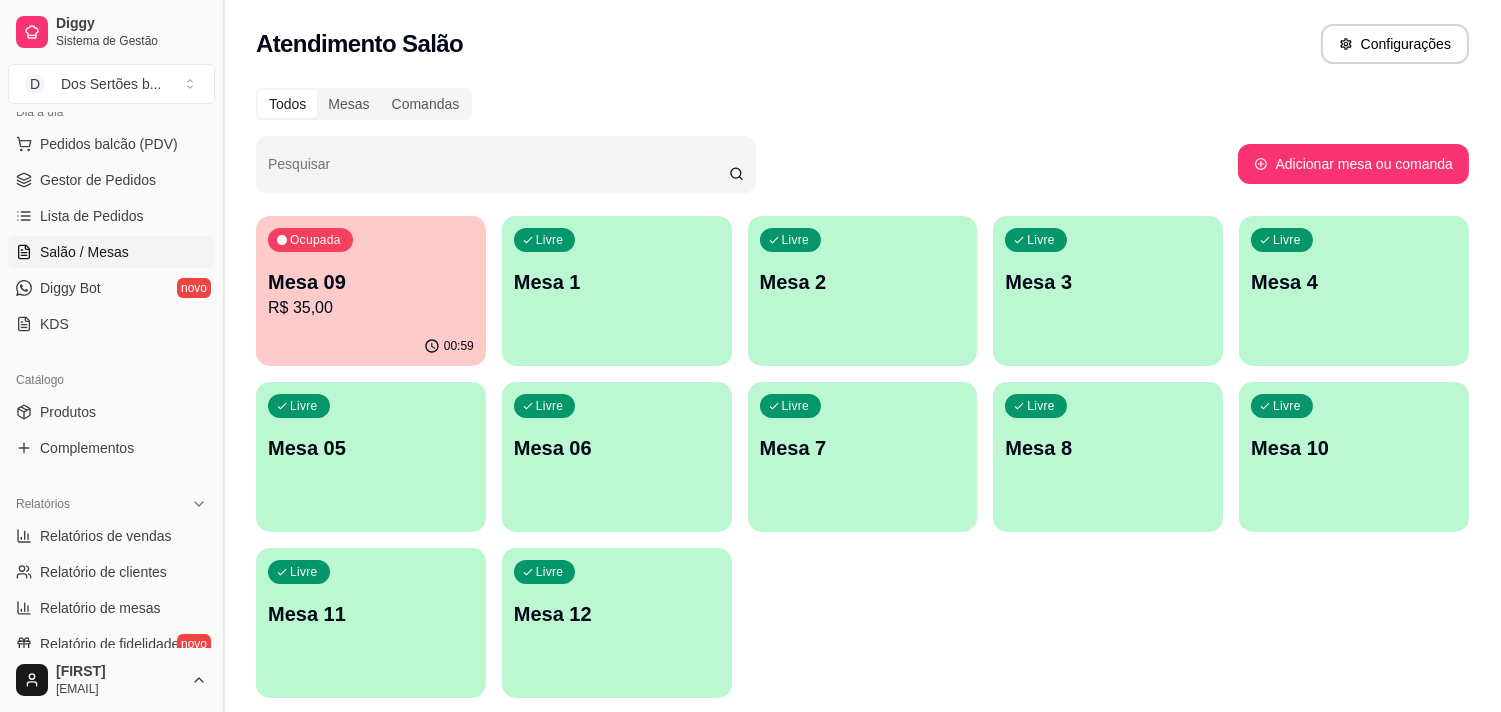 click at bounding box center [223, 356] 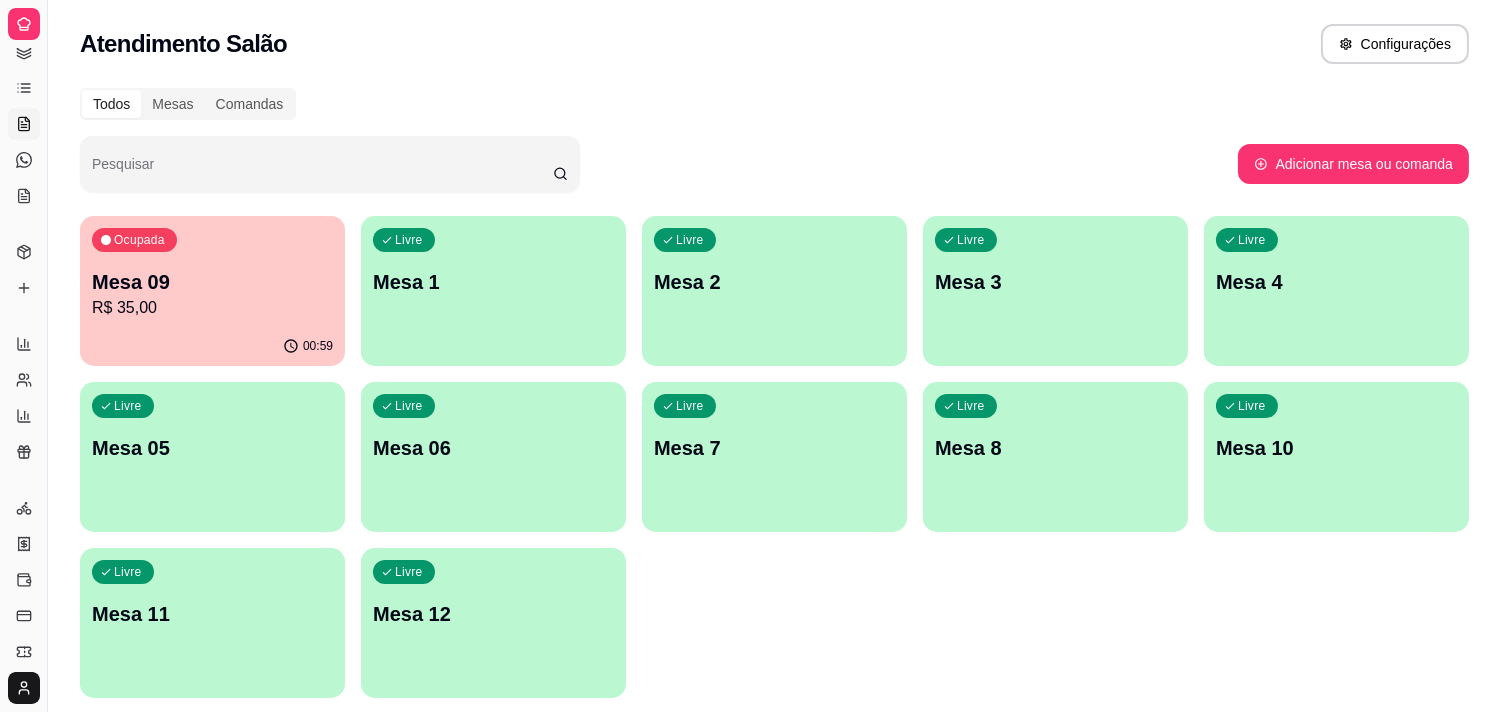 scroll, scrollTop: 96, scrollLeft: 0, axis: vertical 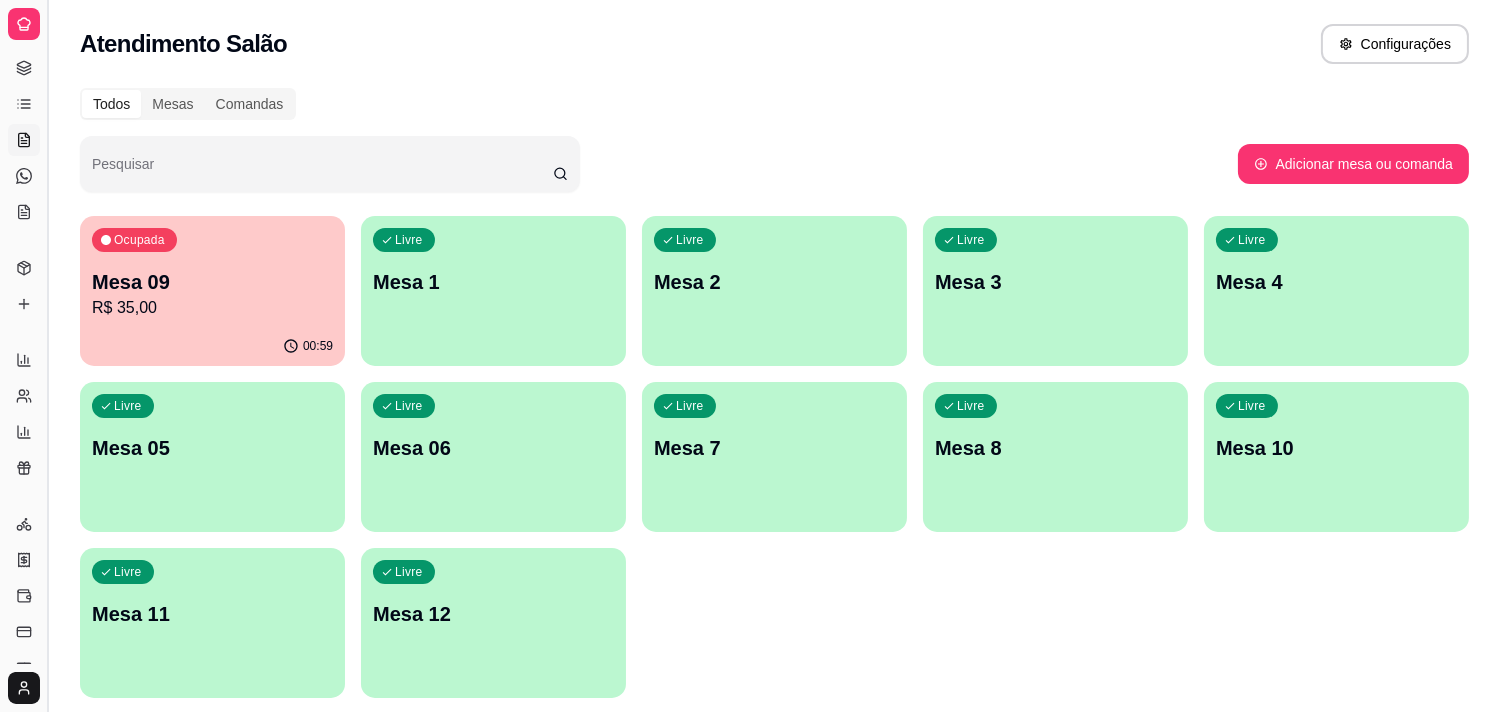 click at bounding box center [47, 356] 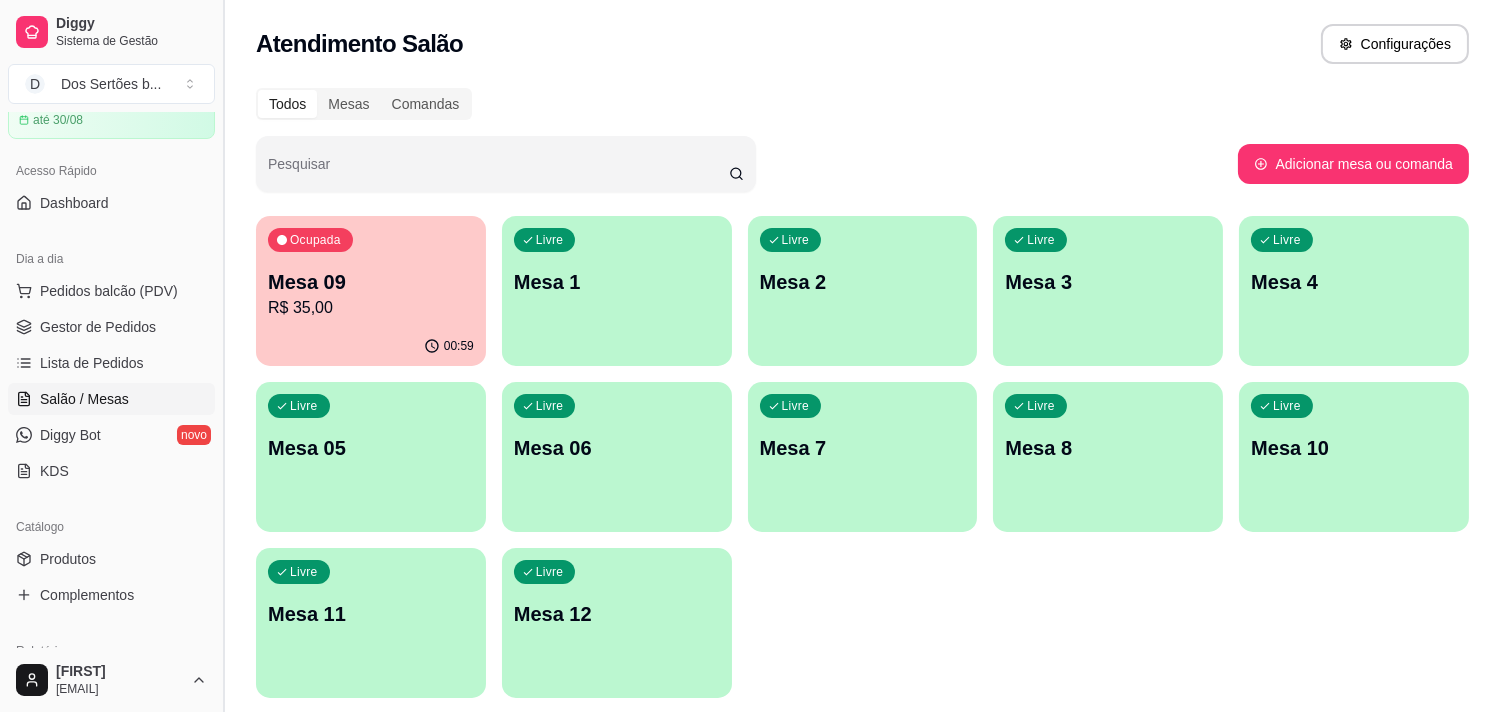 scroll, scrollTop: 292, scrollLeft: 0, axis: vertical 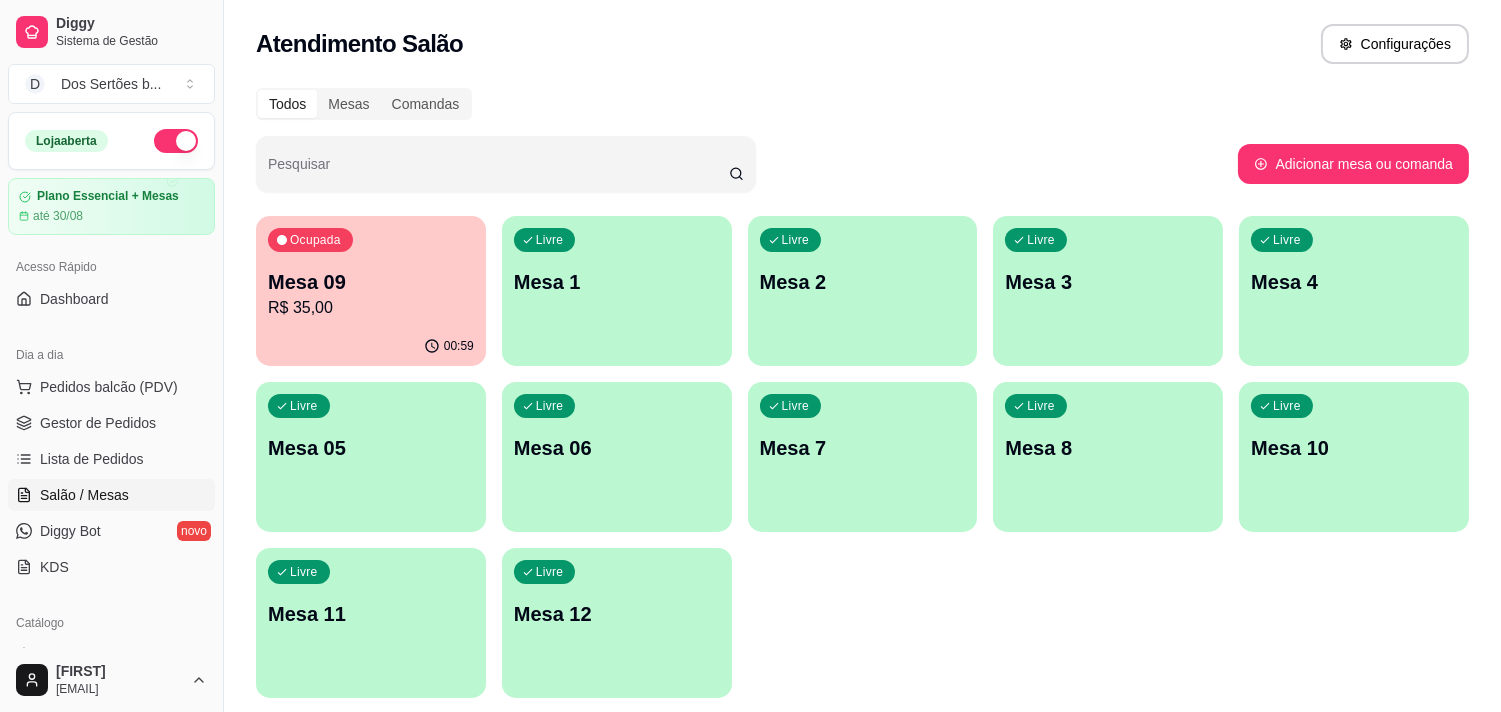 click at bounding box center [176, 141] 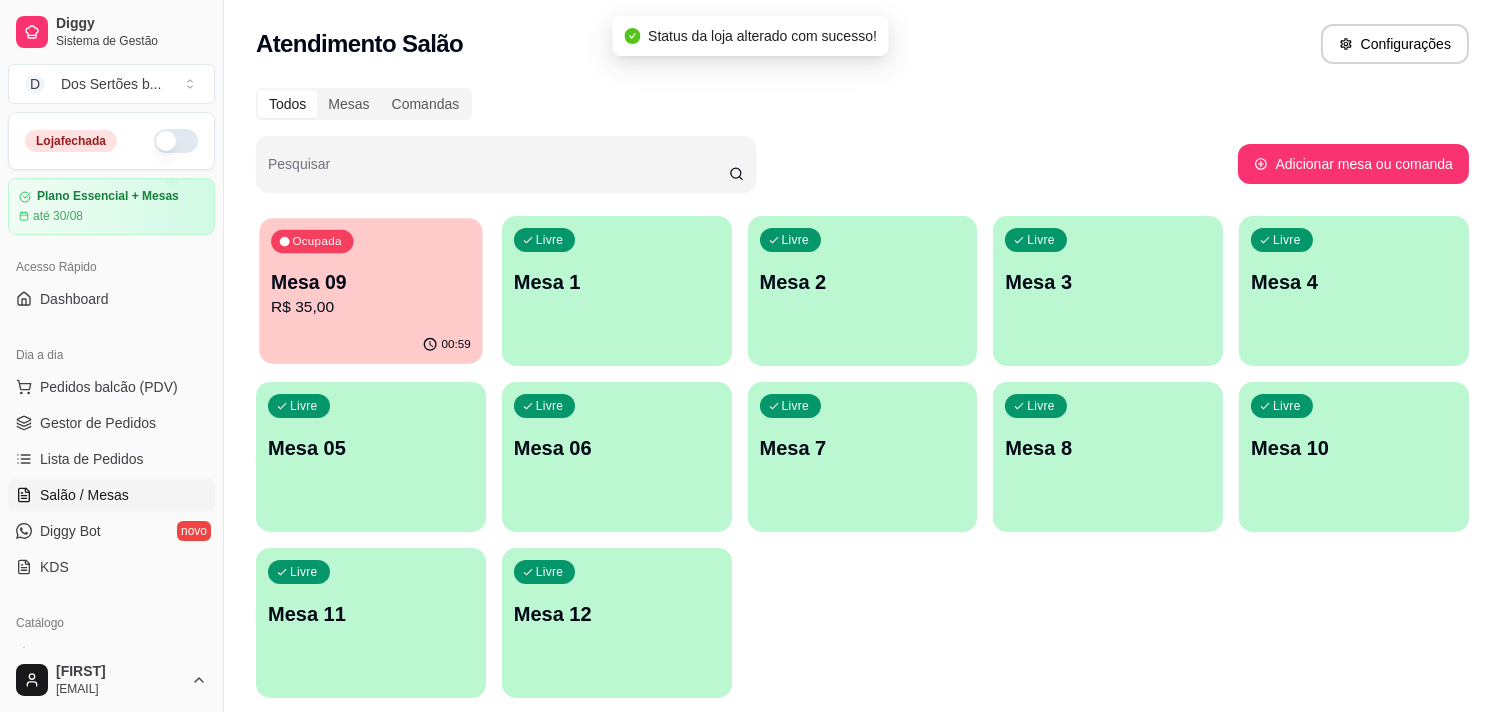 click on "R$ 35,00" at bounding box center [371, 307] 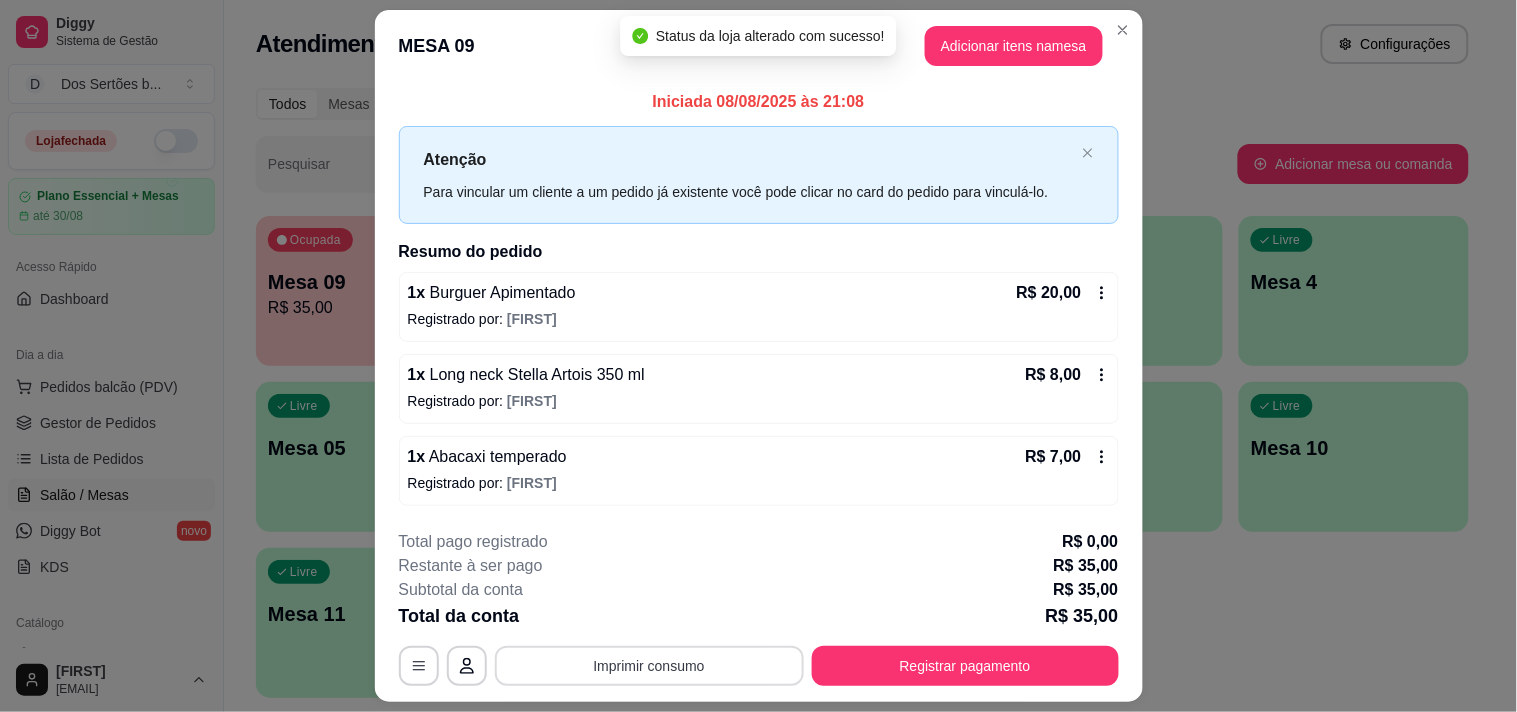 click on "Imprimir consumo" at bounding box center [649, 666] 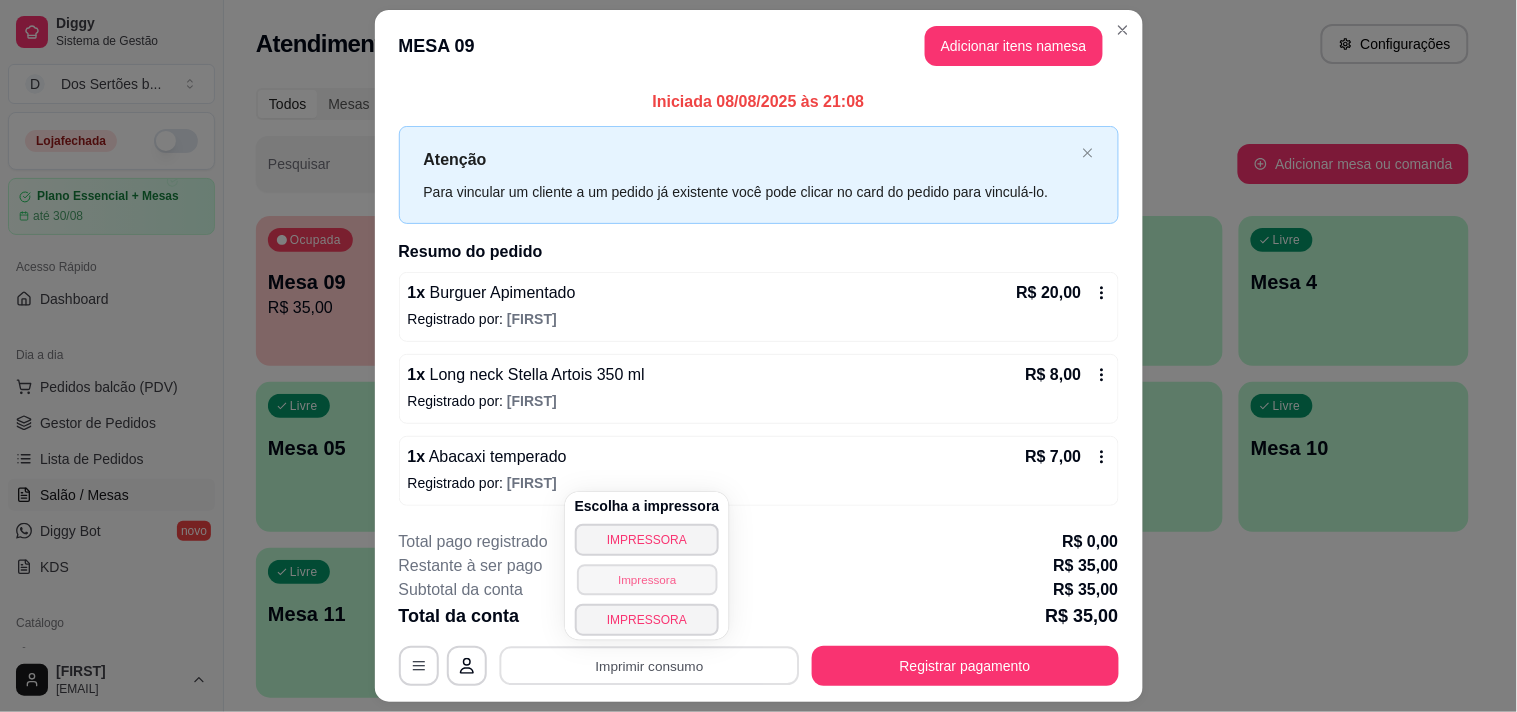 click on "Impressora" at bounding box center [647, 579] 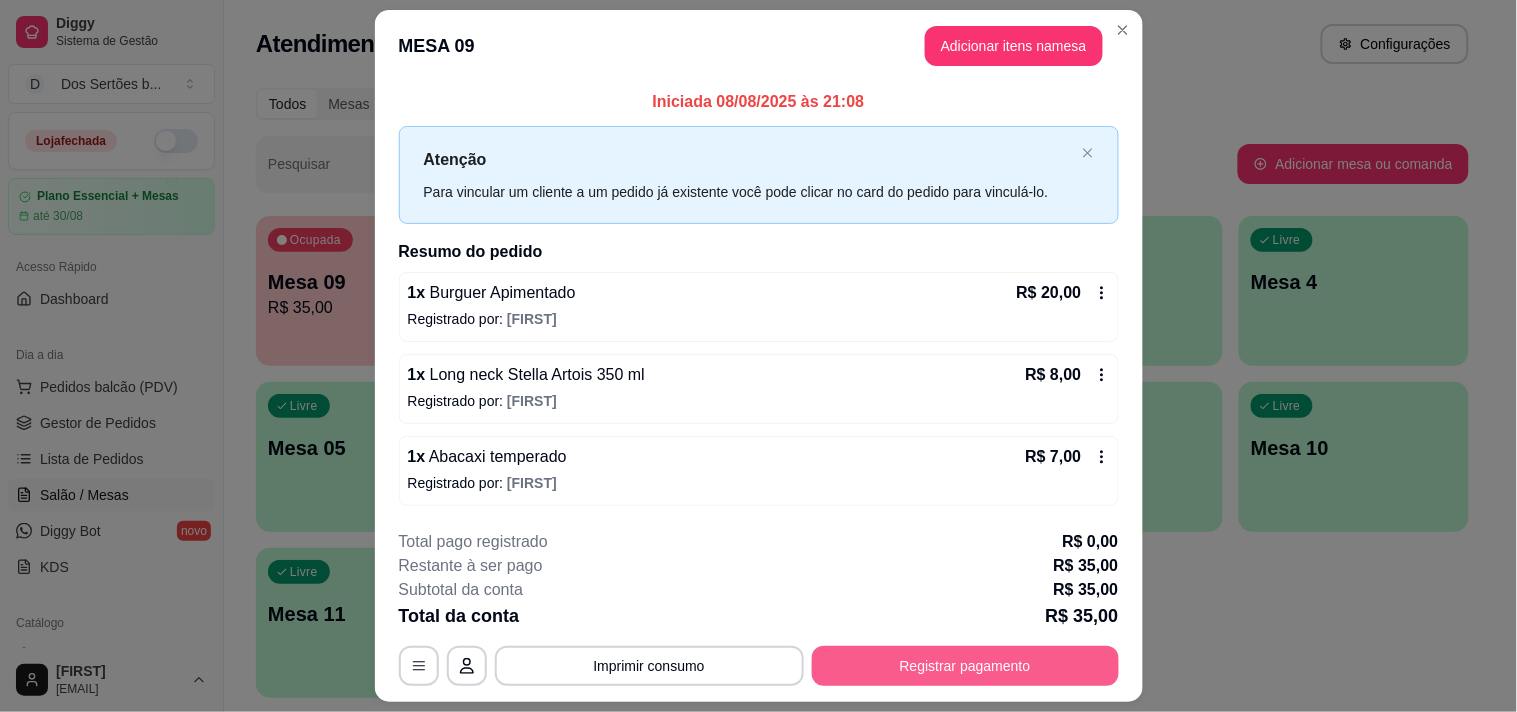 click on "Registrar pagamento" at bounding box center [965, 666] 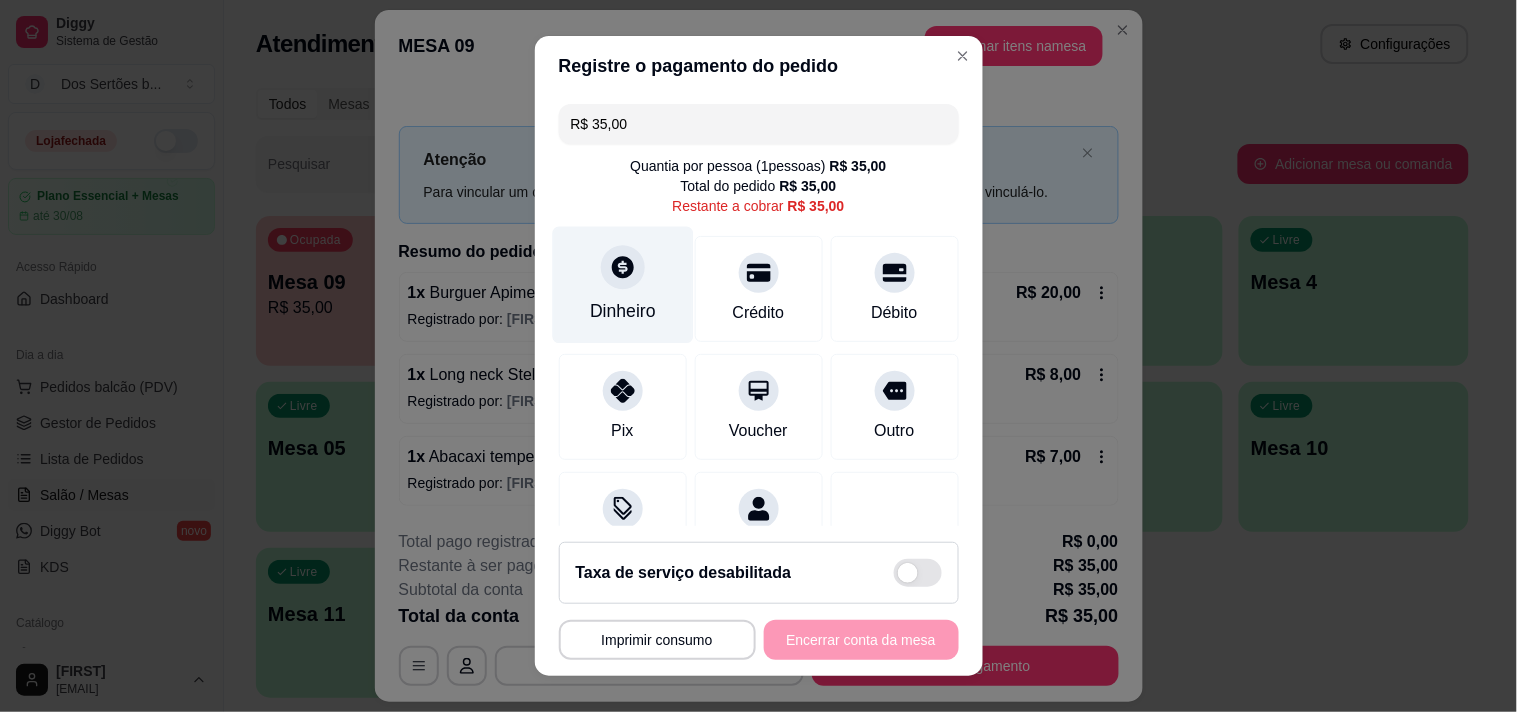 click 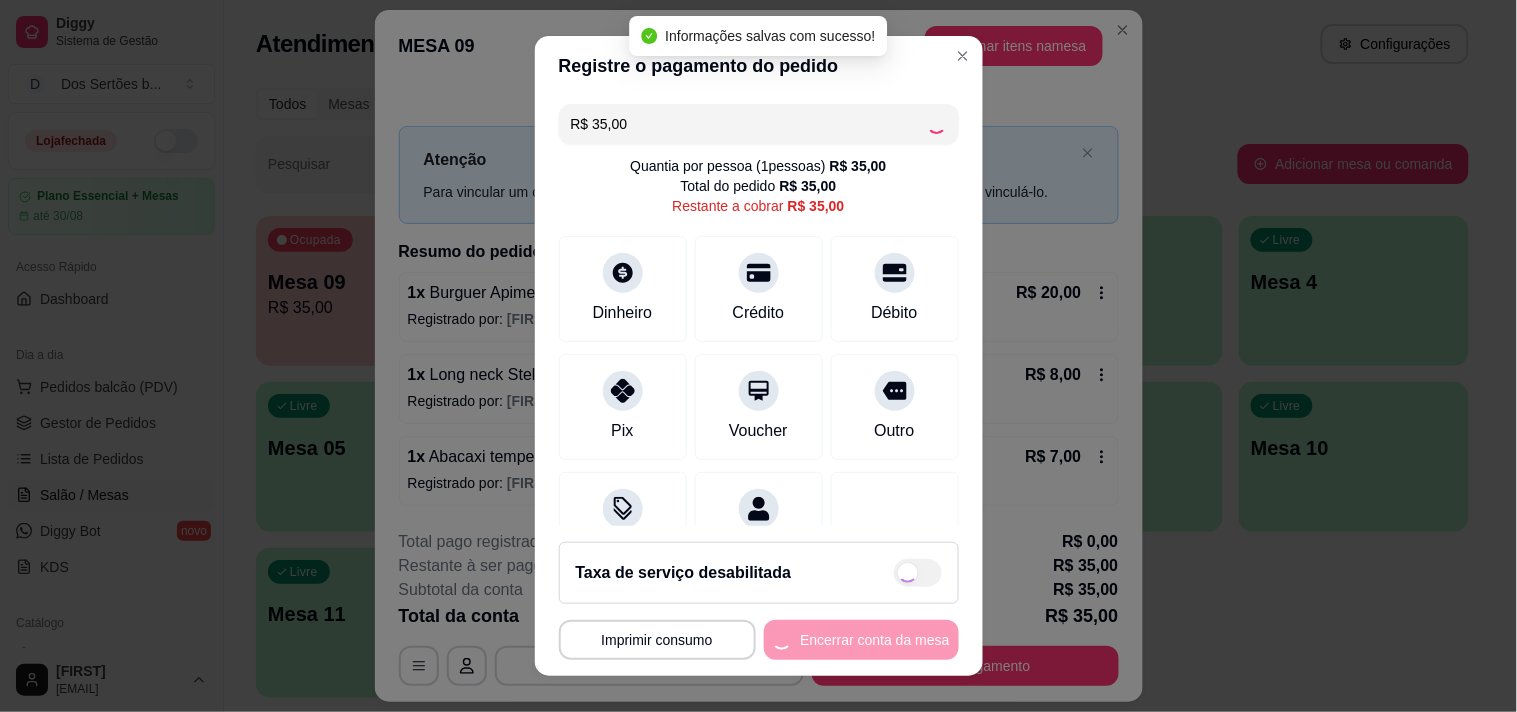 click on "Pix Voucher Outro" at bounding box center (759, 407) 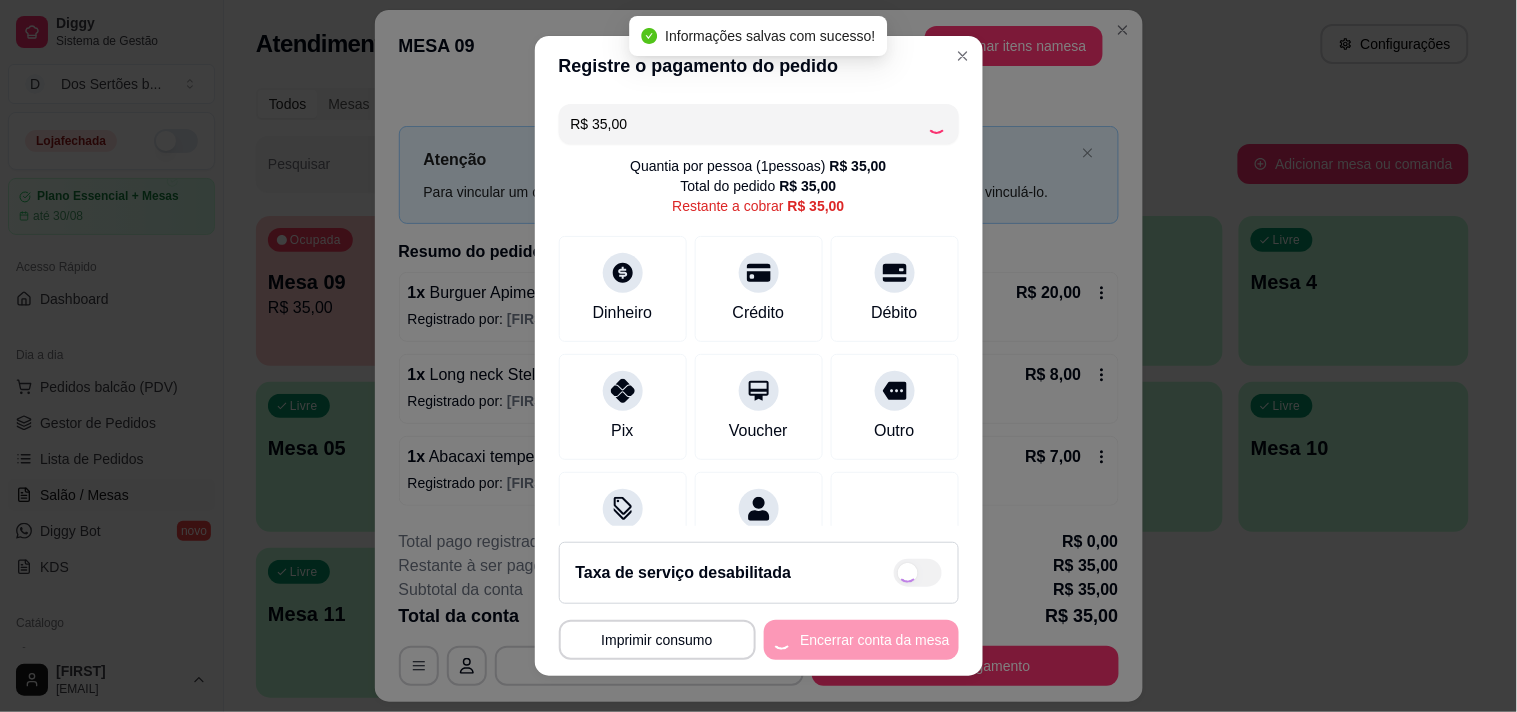 type on "R$ 0,00" 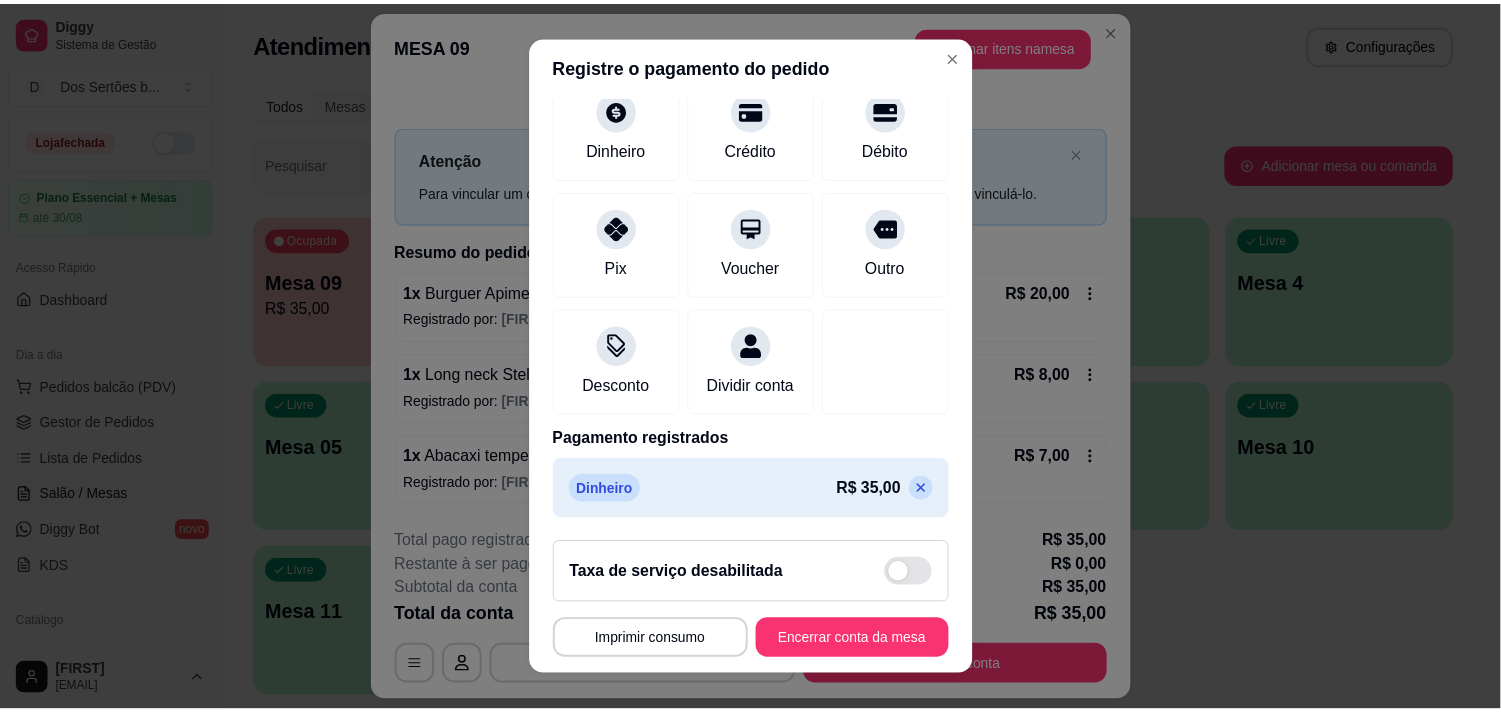 scroll, scrollTop: 165, scrollLeft: 0, axis: vertical 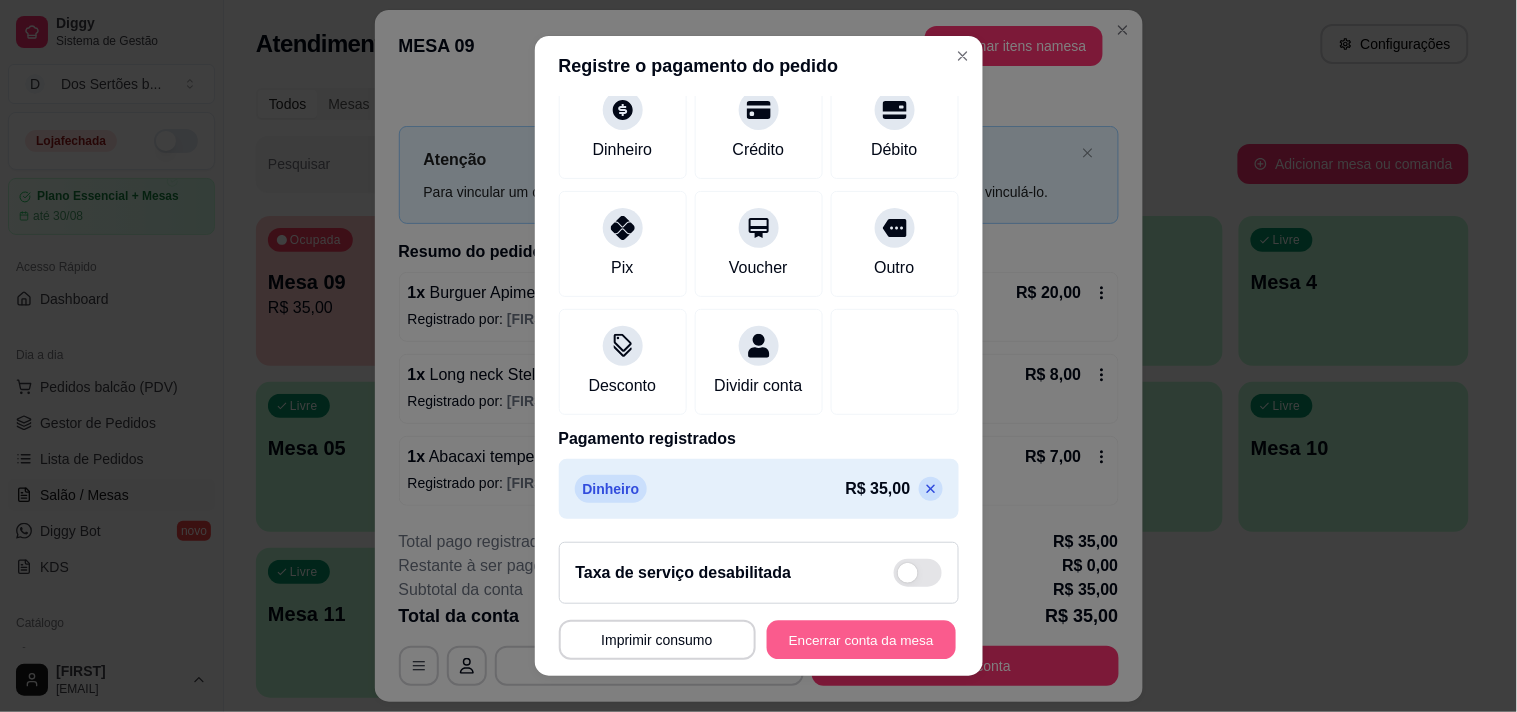click on "Encerrar conta da mesa" at bounding box center (861, 640) 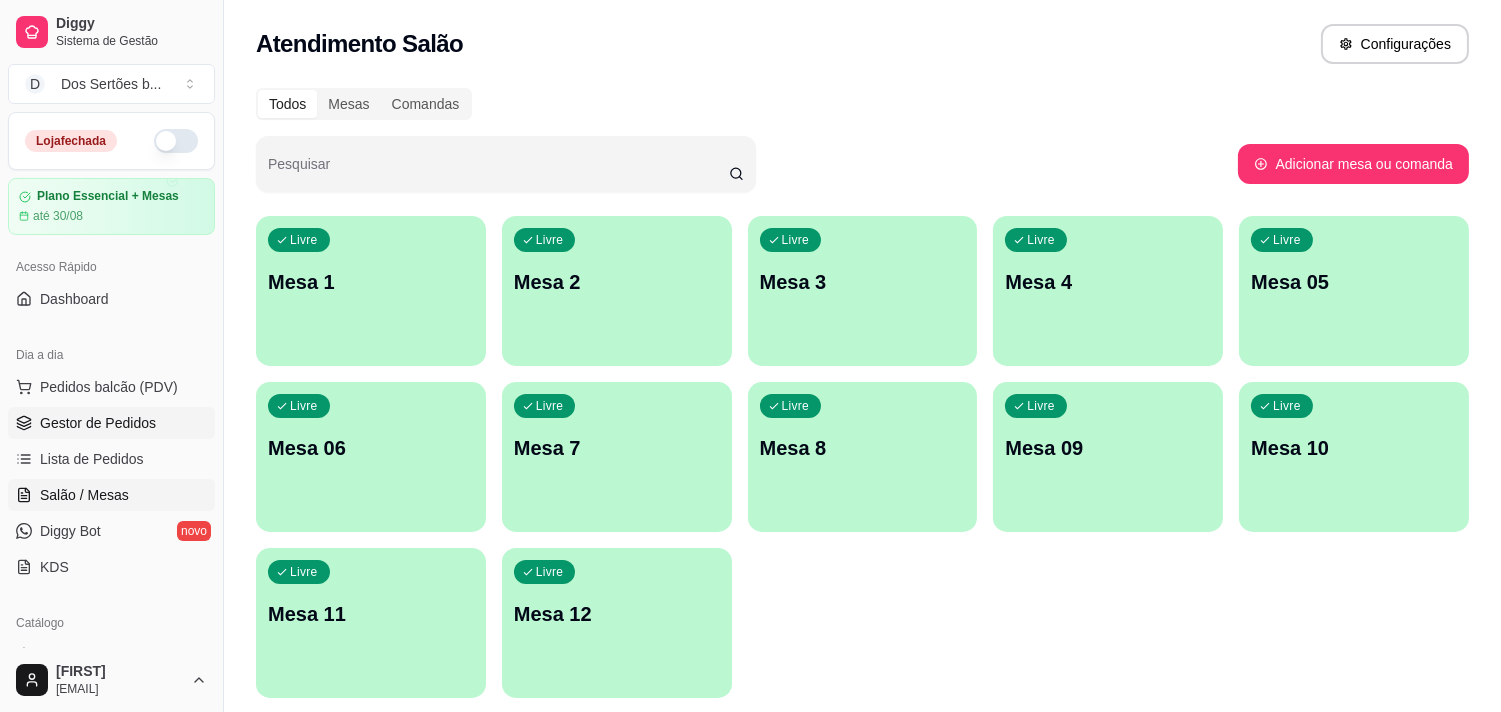 click on "Gestor de Pedidos" at bounding box center (98, 423) 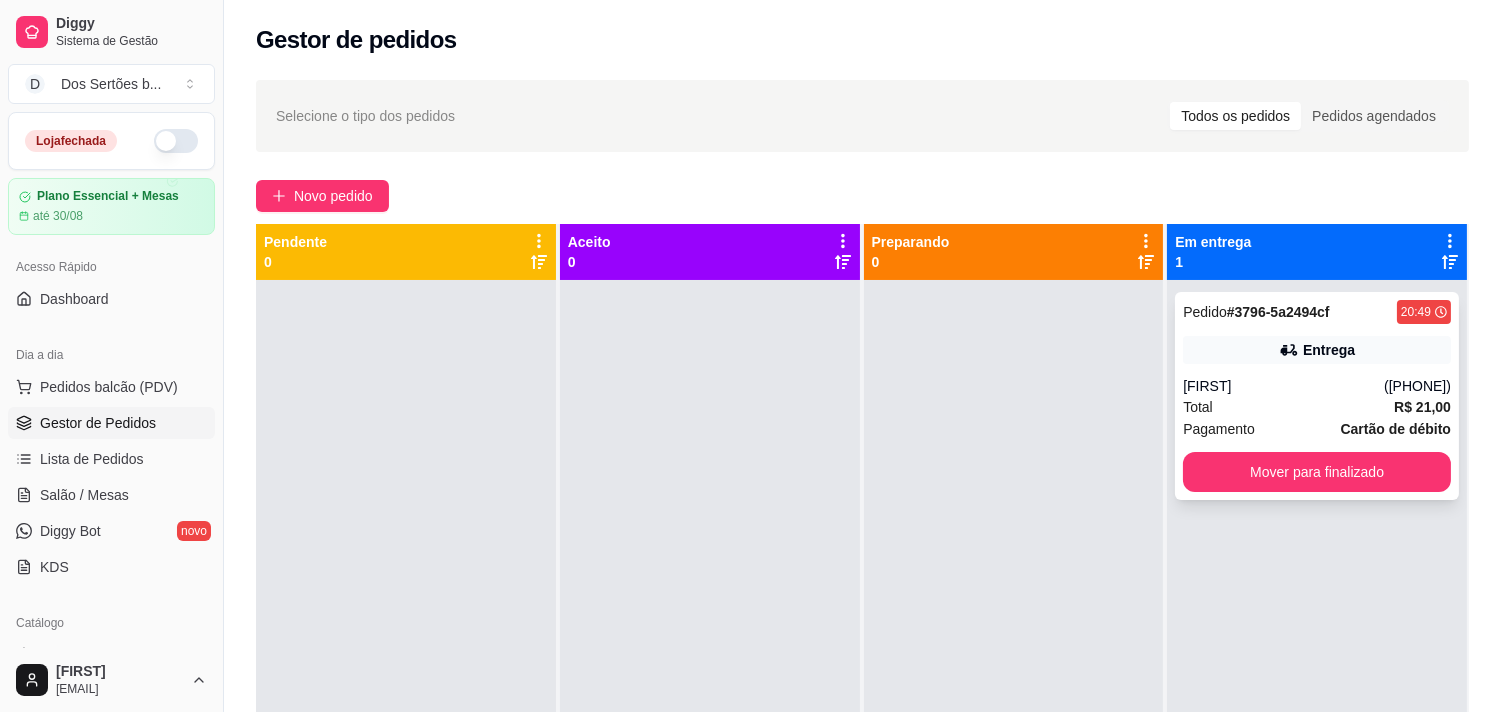 click on "Entrega" at bounding box center (1317, 350) 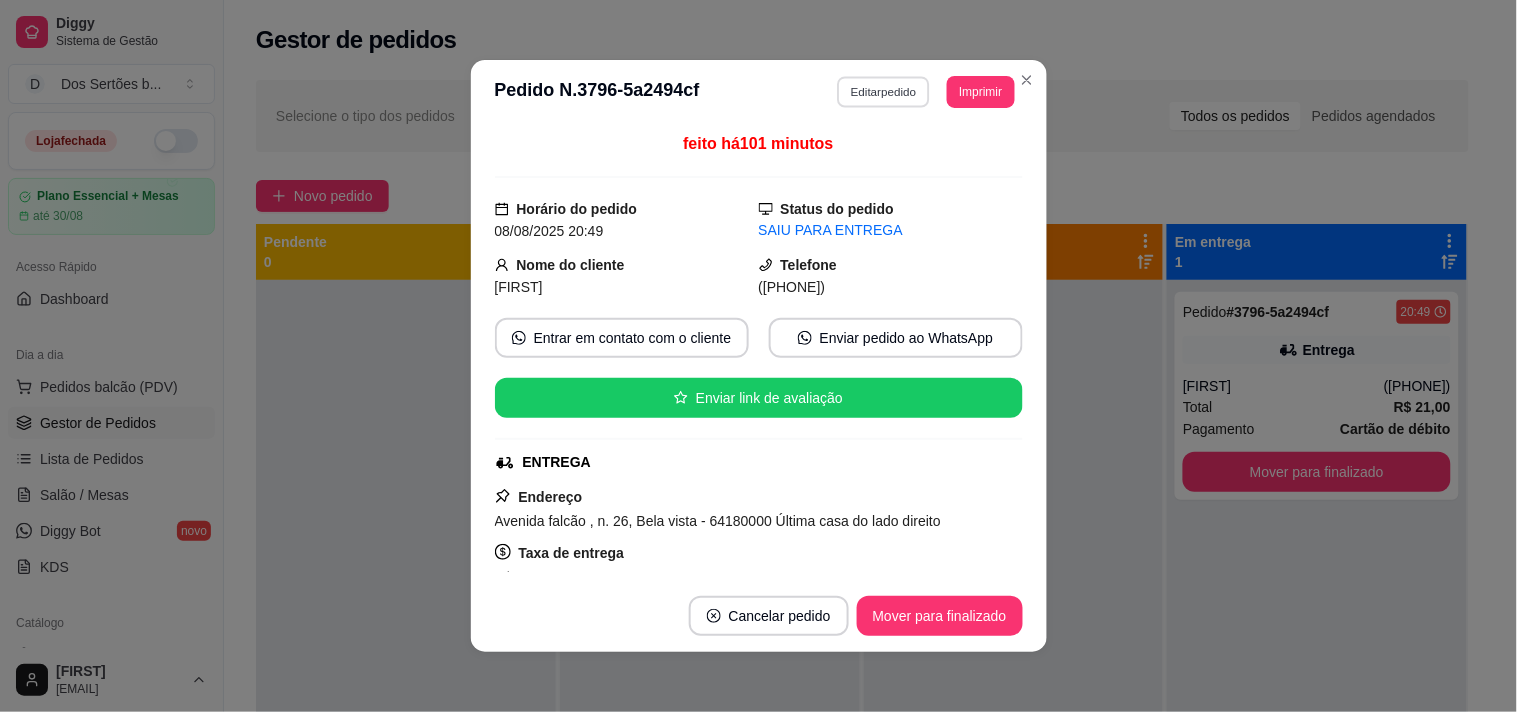 click on "Editar  pedido" at bounding box center [883, 91] 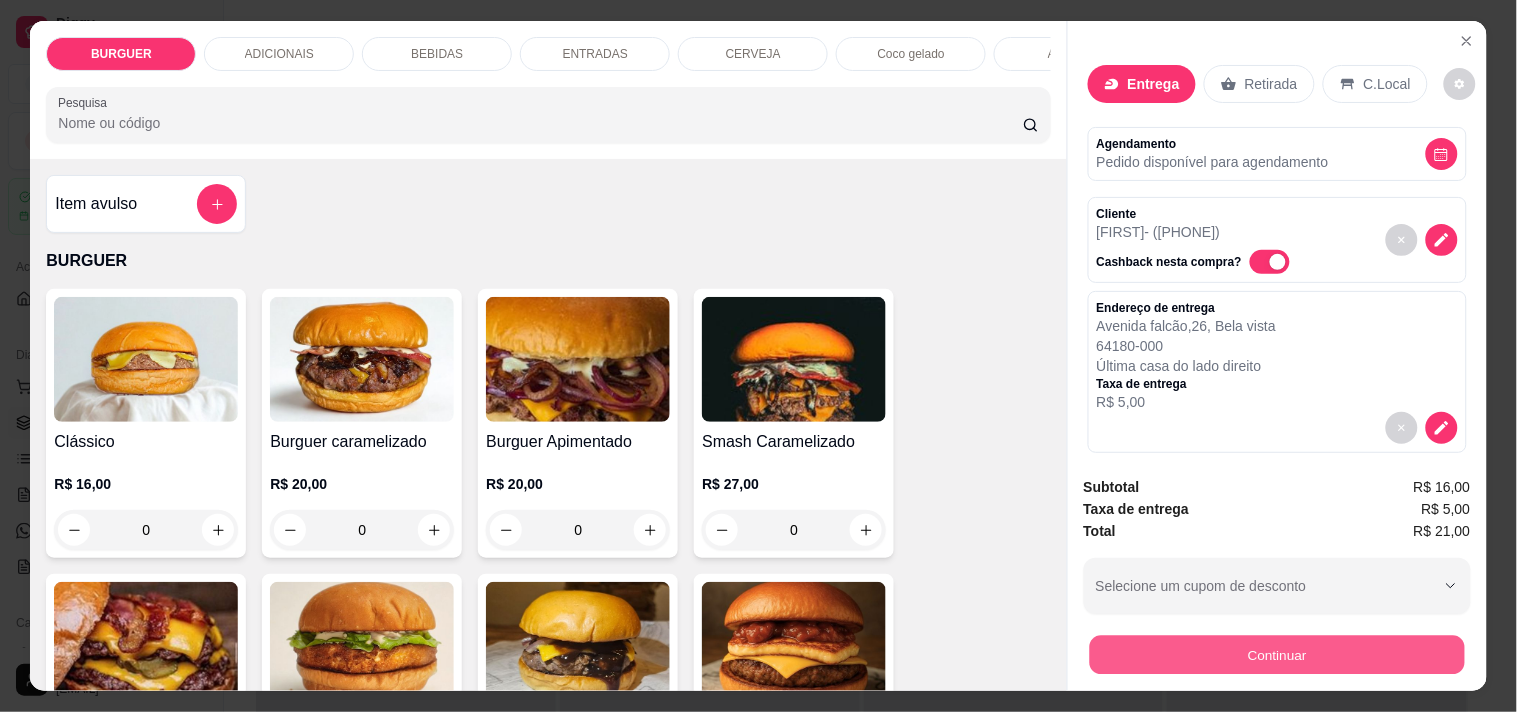 click on "Continuar" at bounding box center (1276, 654) 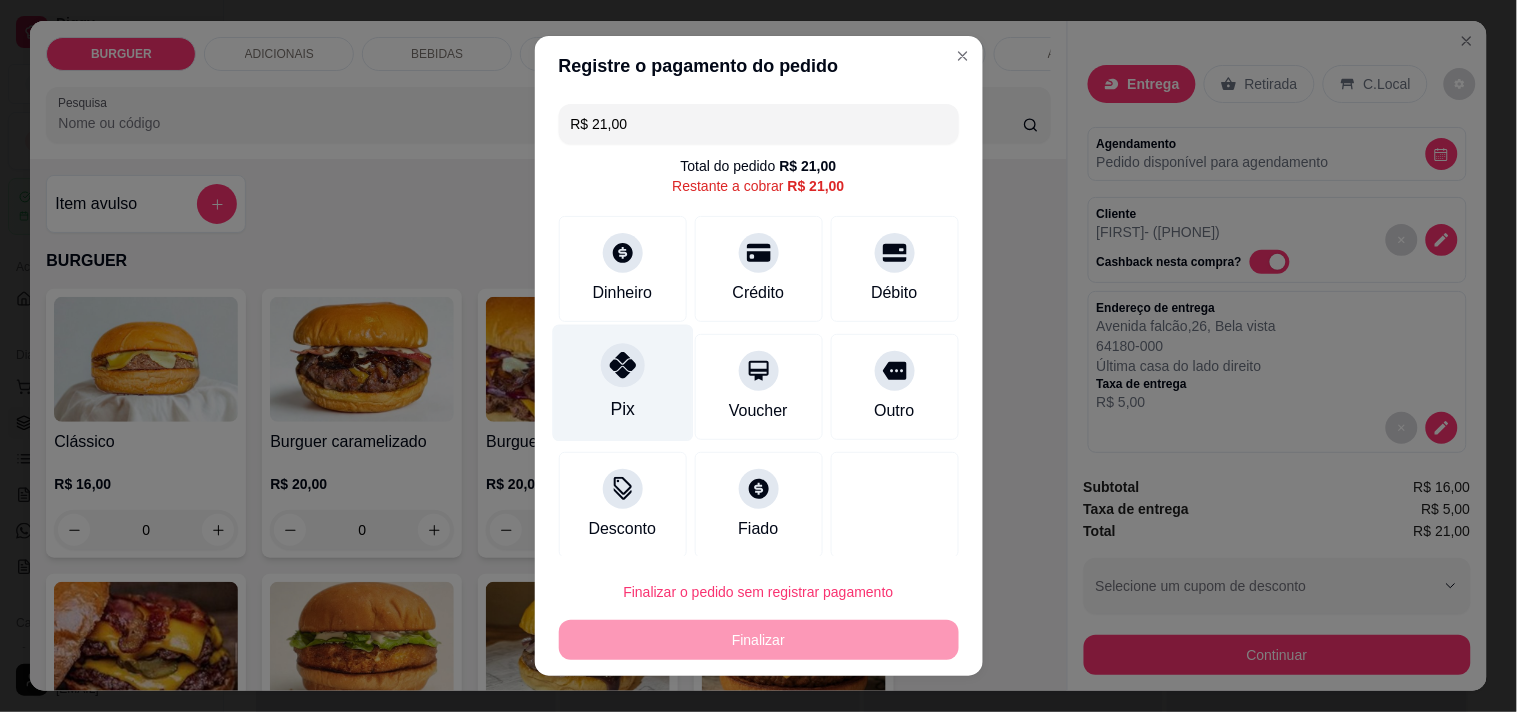 click on "Pix" at bounding box center [622, 382] 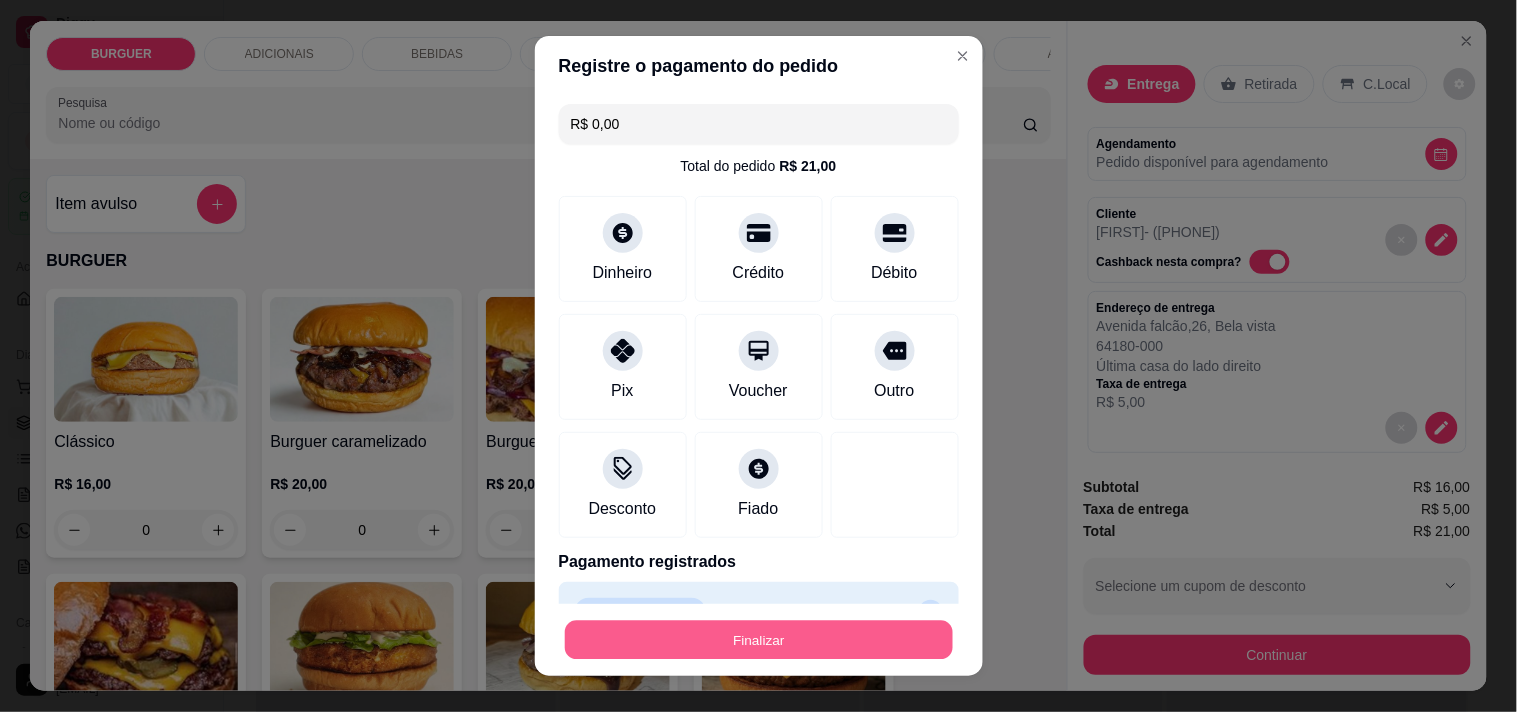 click on "Finalizar" at bounding box center [759, 640] 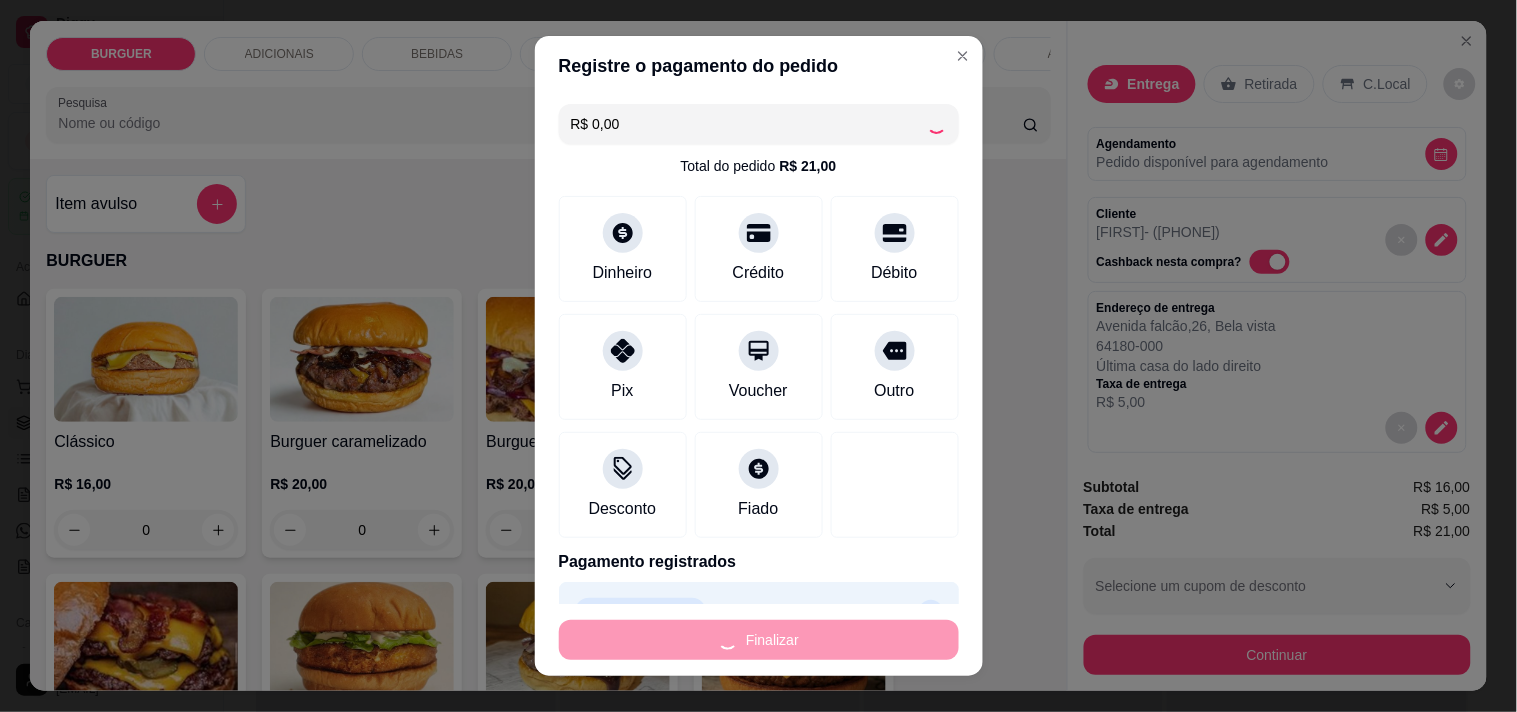 type on "-R$ 21,00" 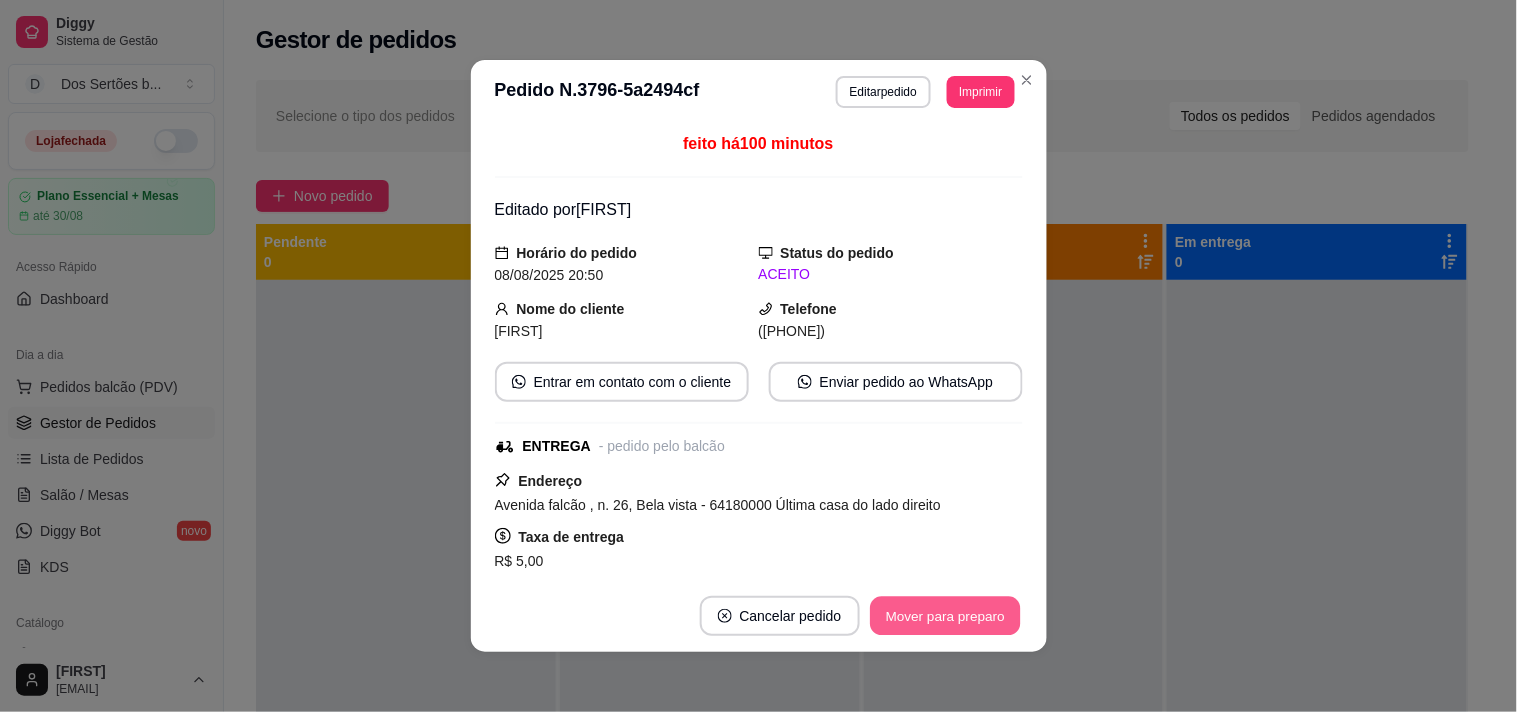 click on "Mover para preparo" at bounding box center [945, 616] 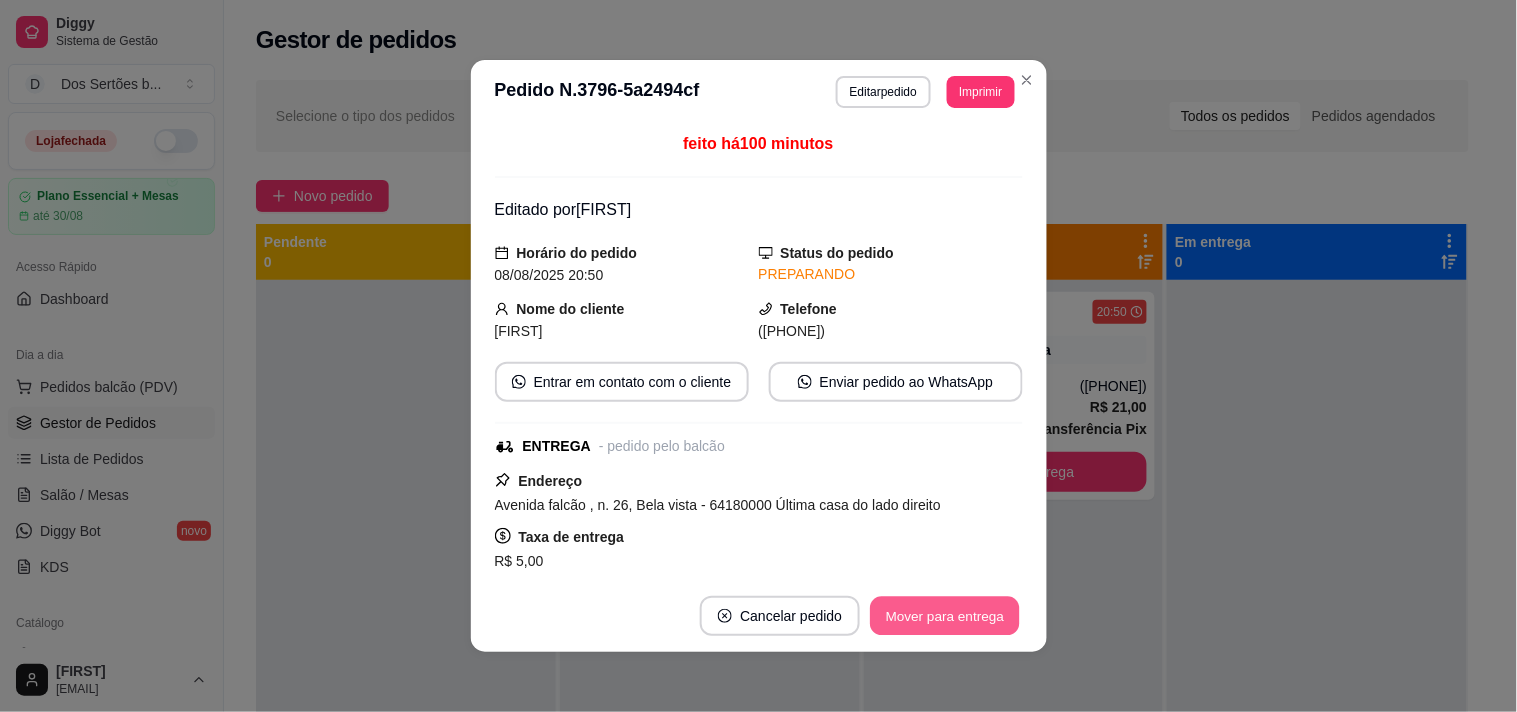 click on "Mover para entrega" at bounding box center (946, 616) 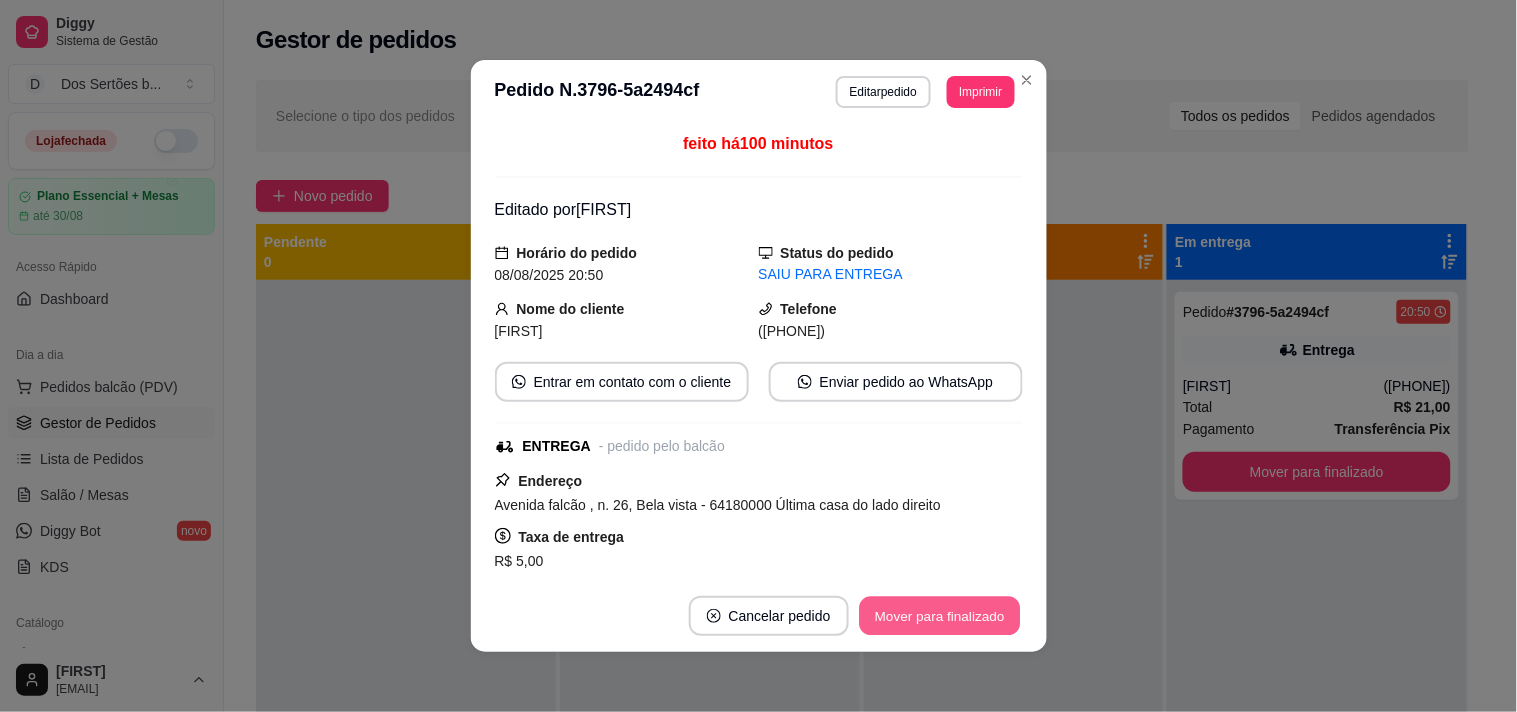 click on "Mover para finalizado" at bounding box center [939, 616] 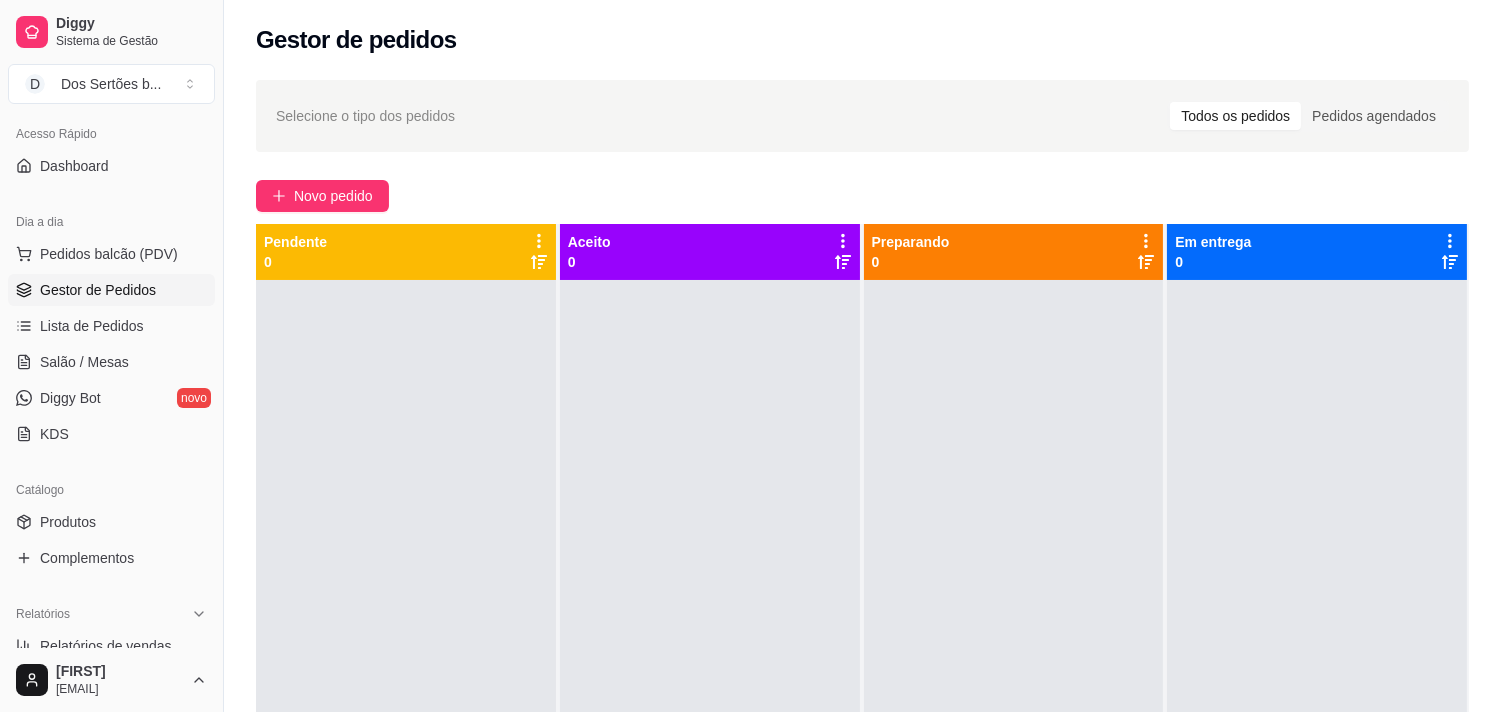 scroll, scrollTop: 177, scrollLeft: 0, axis: vertical 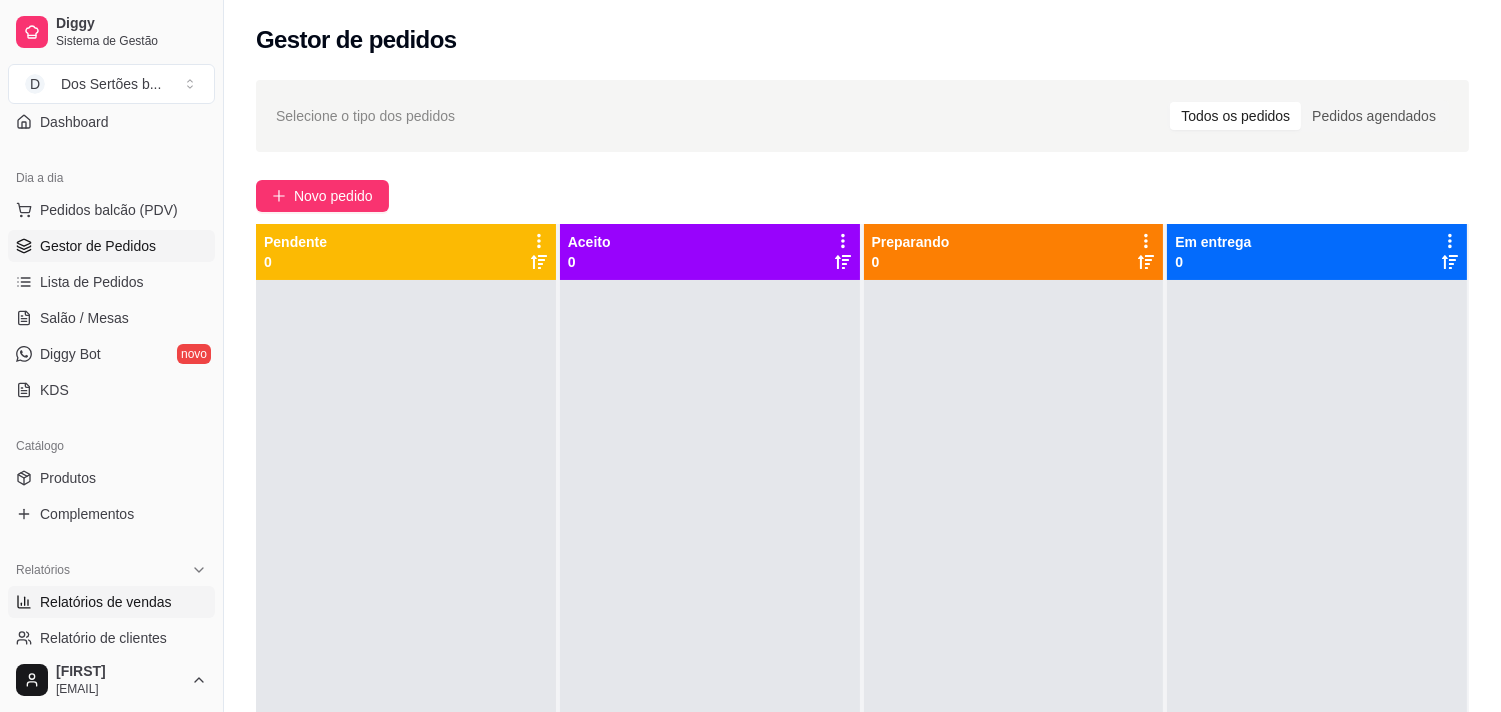 click on "Relatórios de vendas" at bounding box center (111, 602) 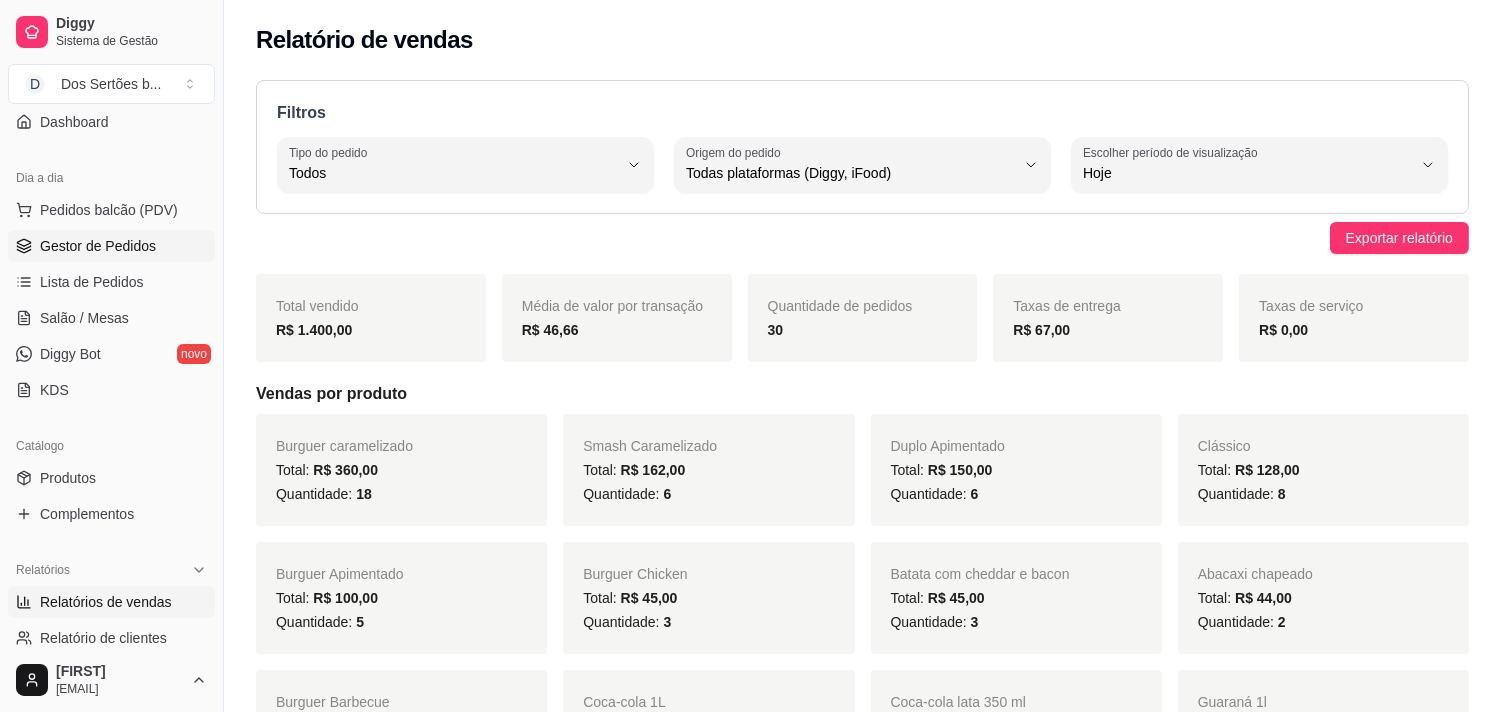 click on "Gestor de Pedidos" at bounding box center [98, 246] 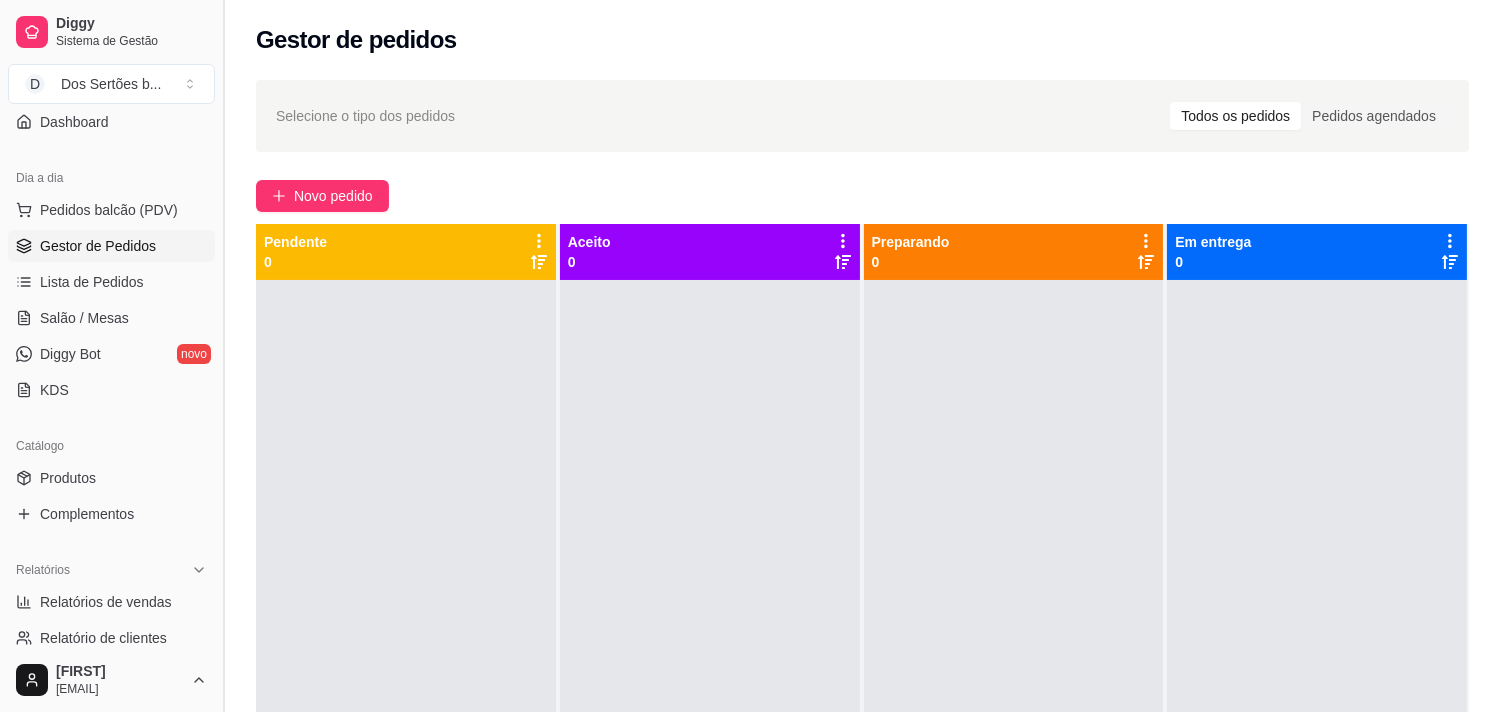 click at bounding box center (223, 356) 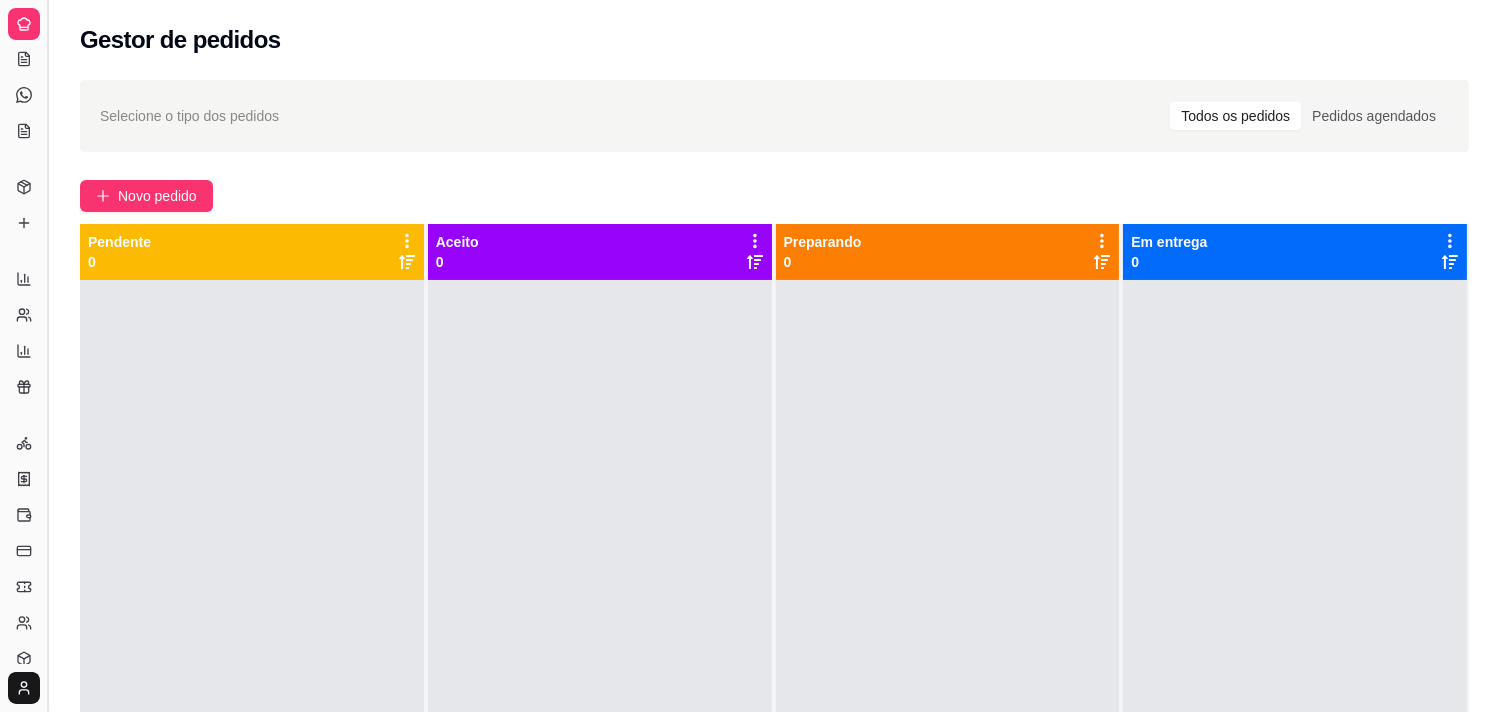 scroll, scrollTop: 46, scrollLeft: 0, axis: vertical 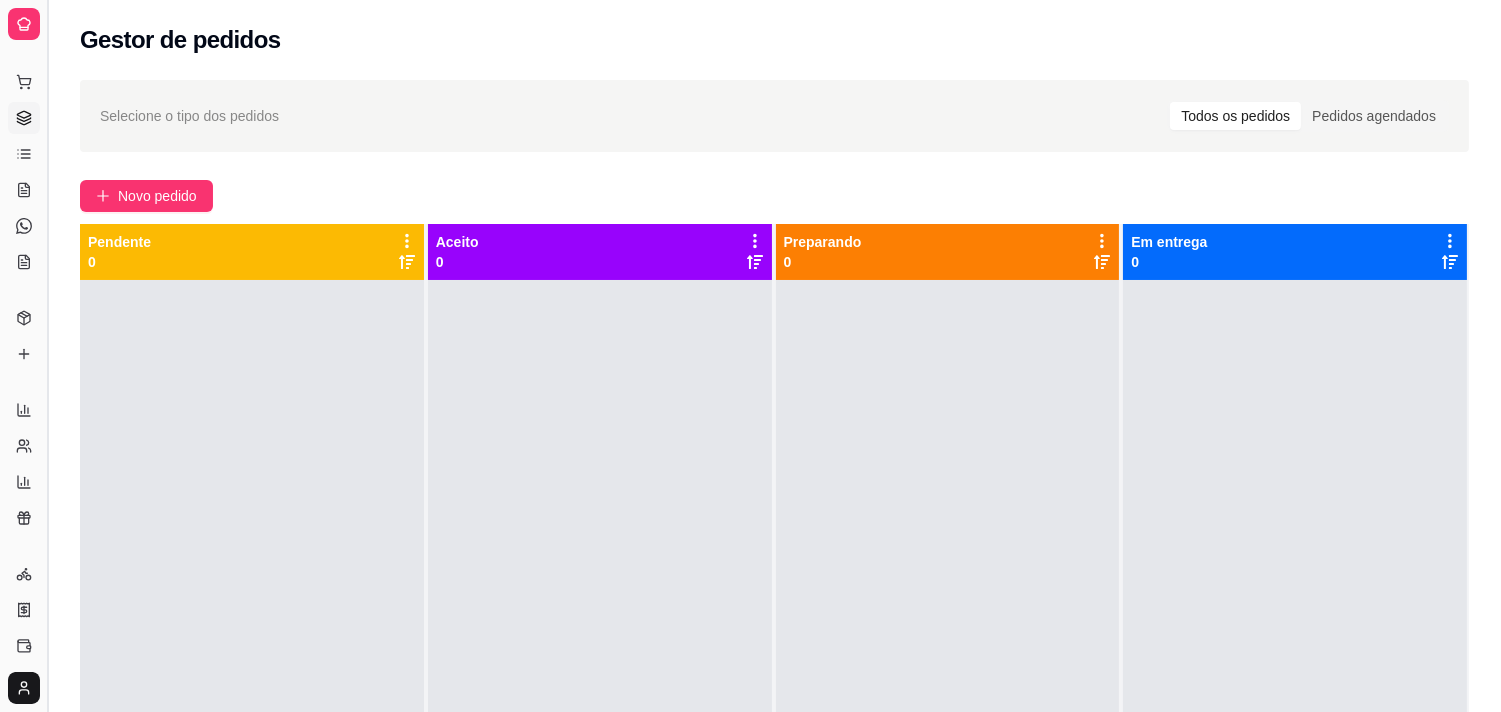 click at bounding box center [47, 356] 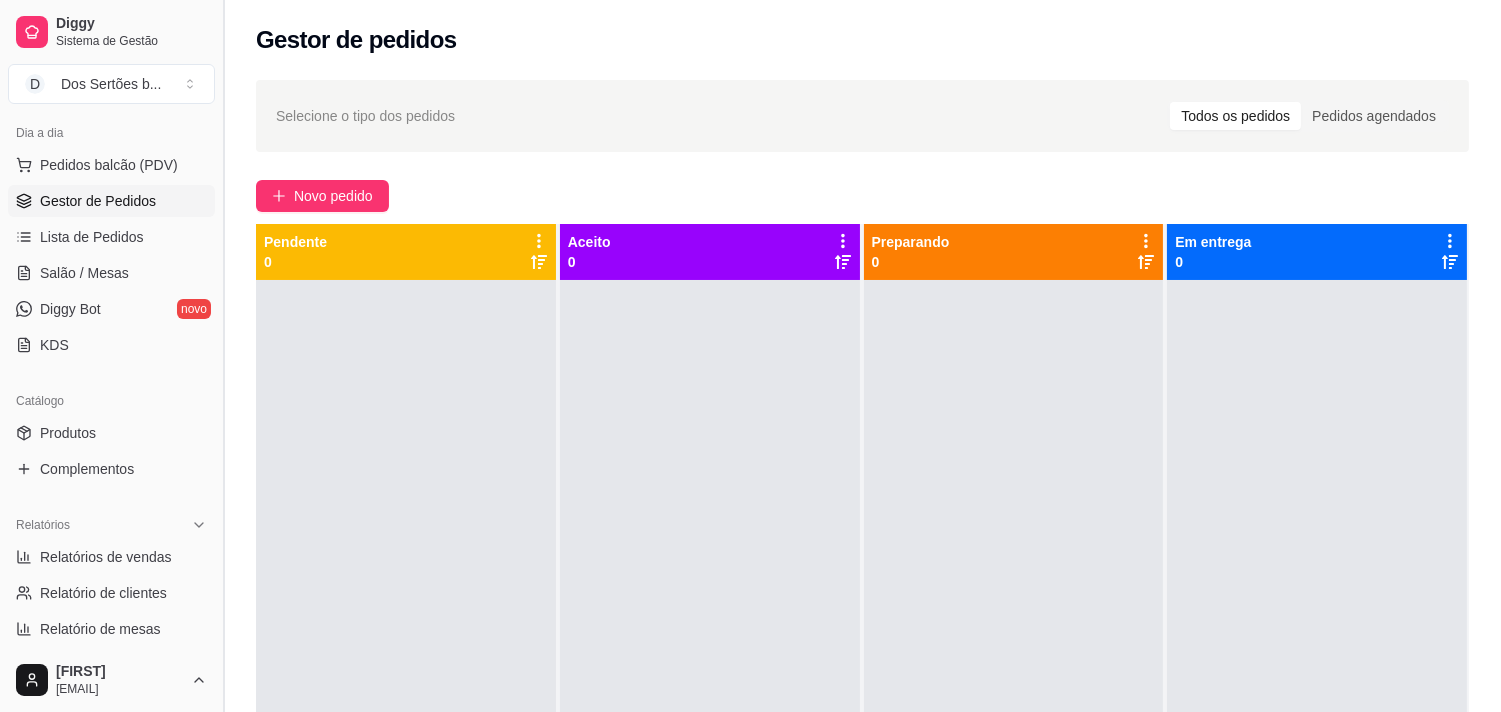scroll, scrollTop: 177, scrollLeft: 0, axis: vertical 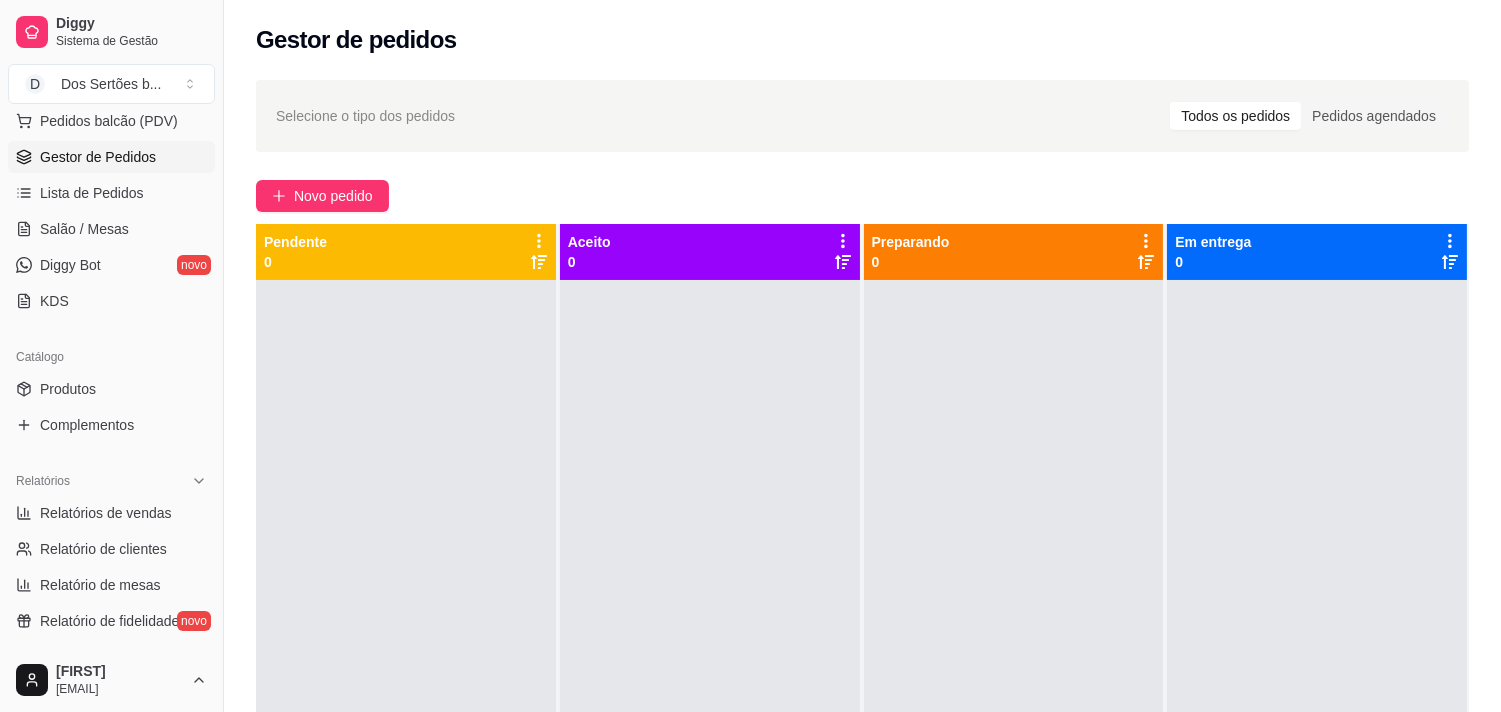 click on "Relatórios Relatórios de vendas Relatório de clientes Relatório de mesas Relatório de fidelidade novo" at bounding box center (111, 551) 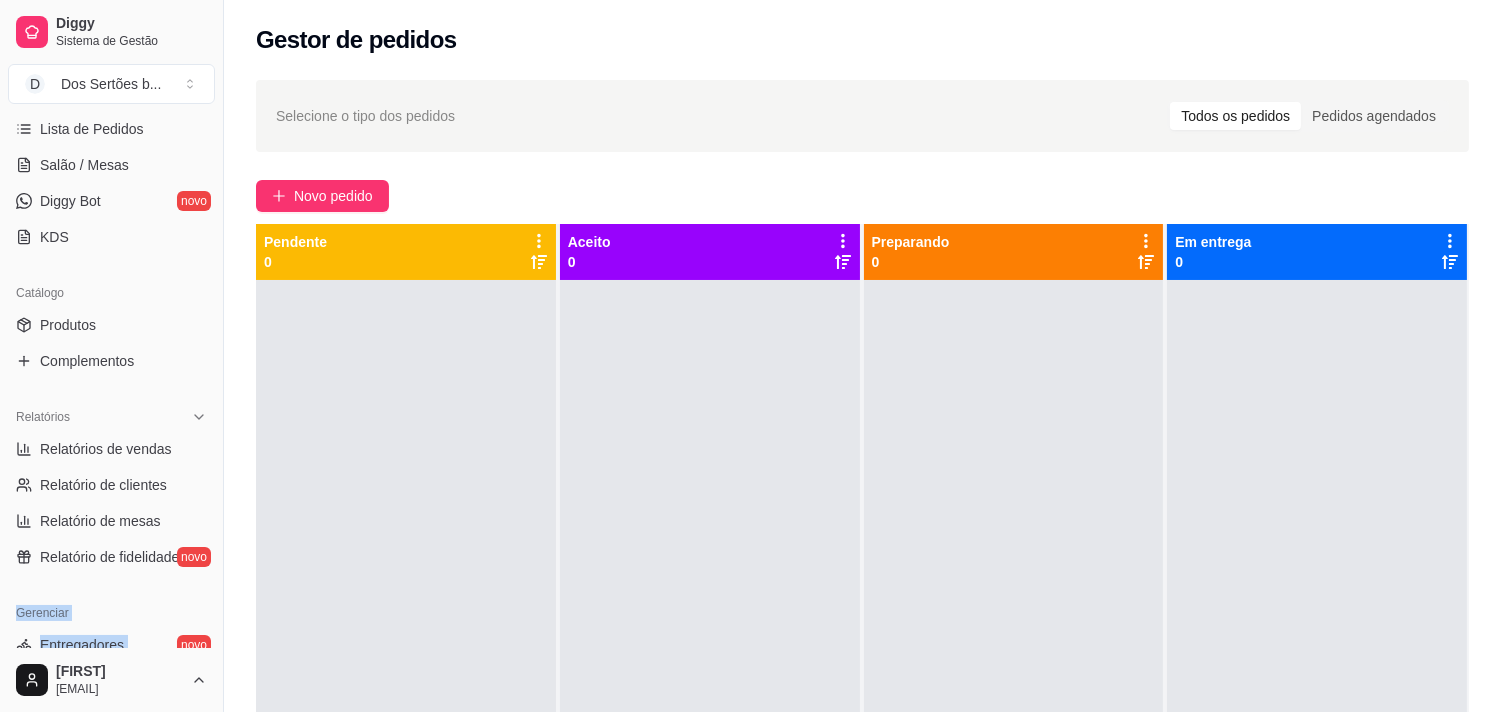scroll, scrollTop: 421, scrollLeft: 0, axis: vertical 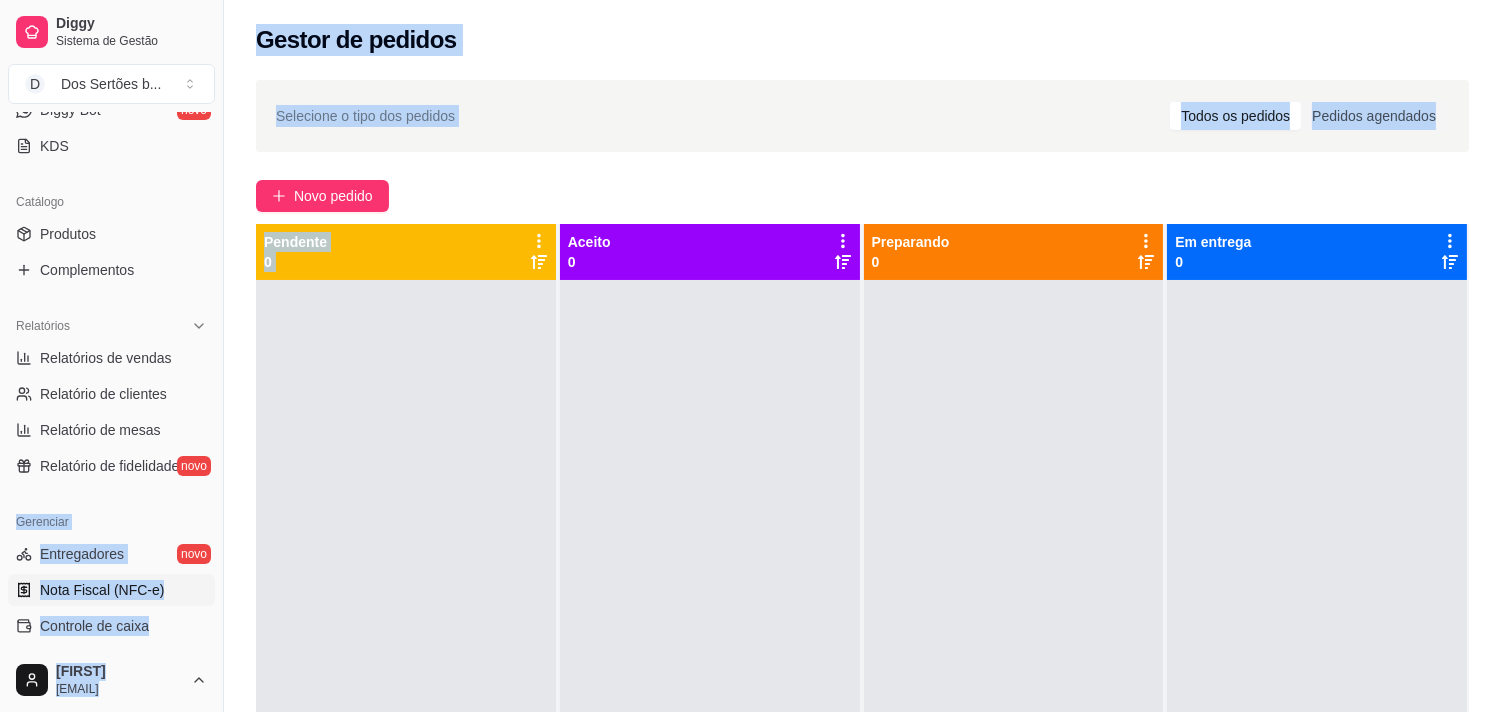 drag, startPoint x: 203, startPoint y: 638, endPoint x: 180, endPoint y: 588, distance: 55.03635 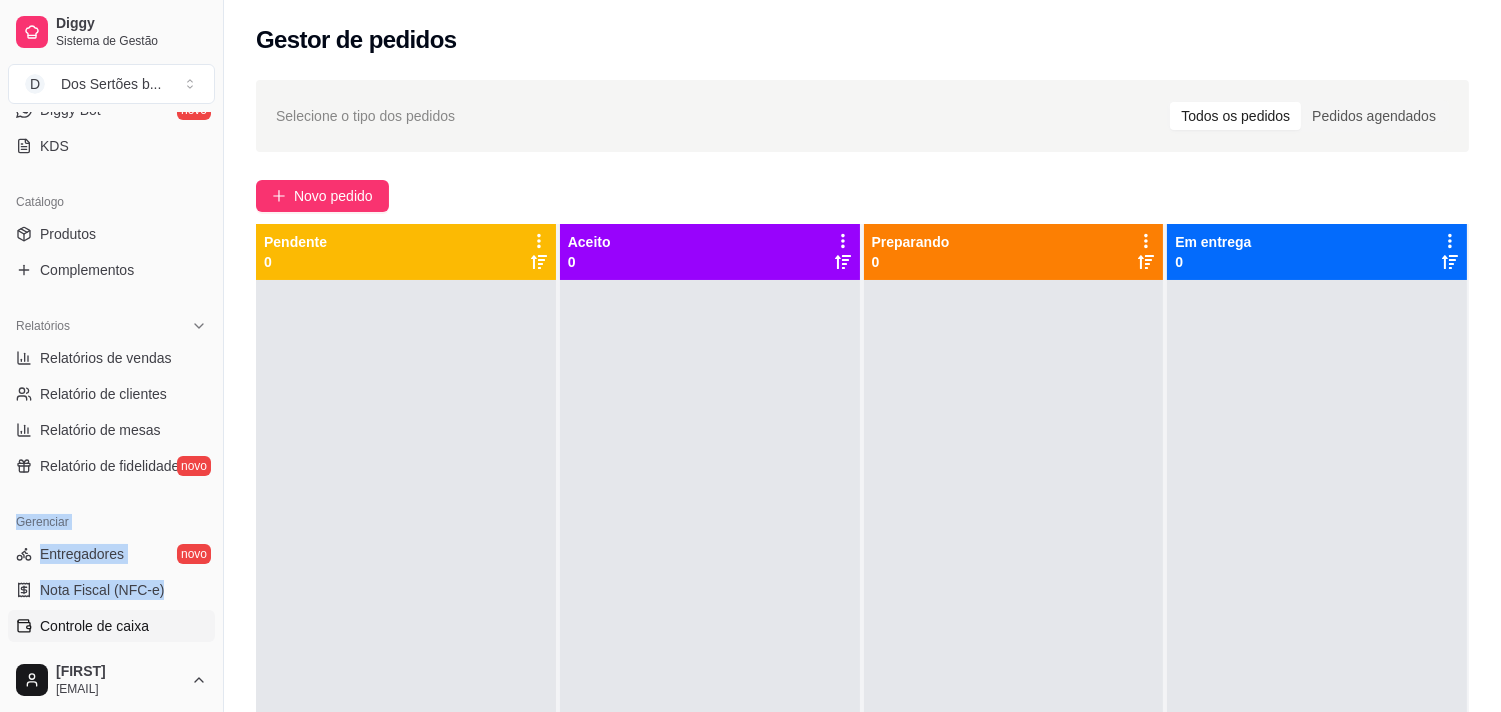 click on "Controle de caixa" at bounding box center [94, 626] 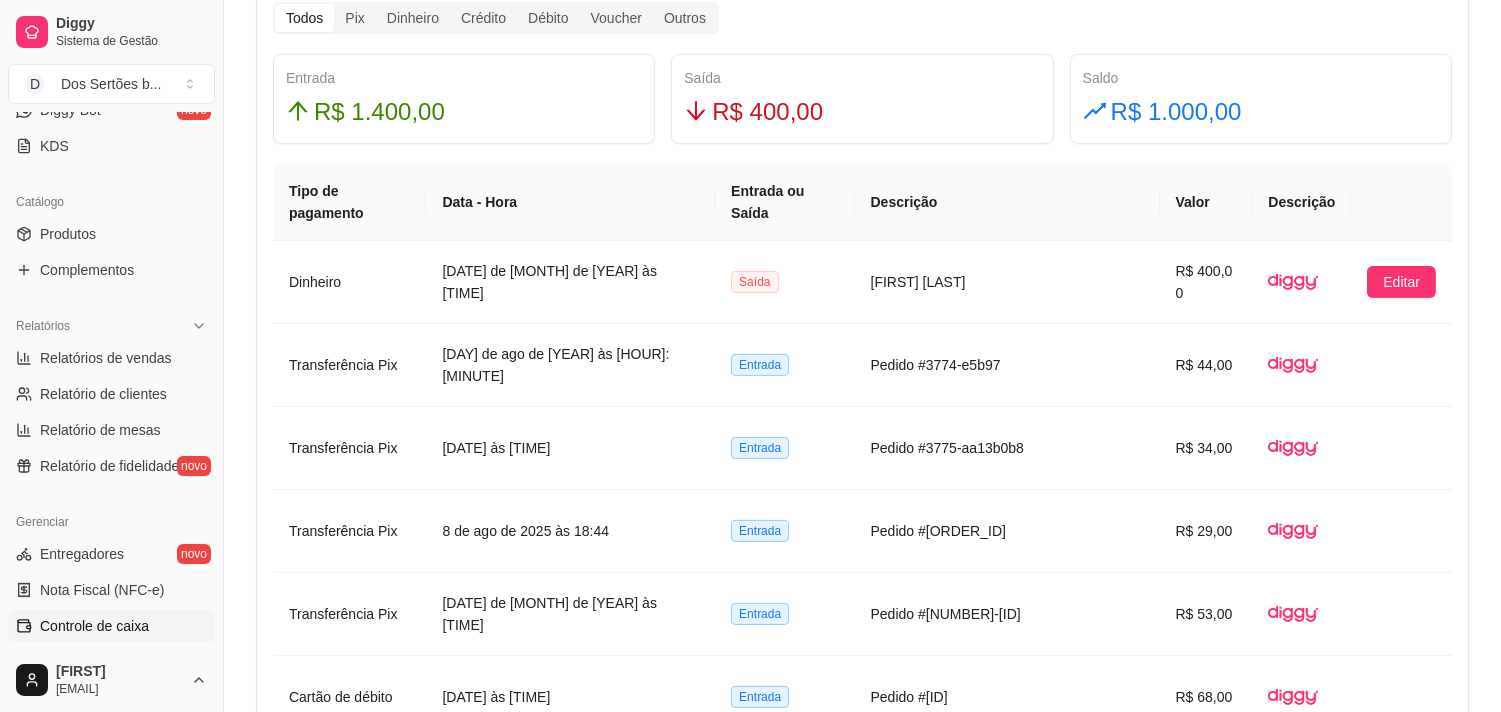 scroll, scrollTop: 577, scrollLeft: 0, axis: vertical 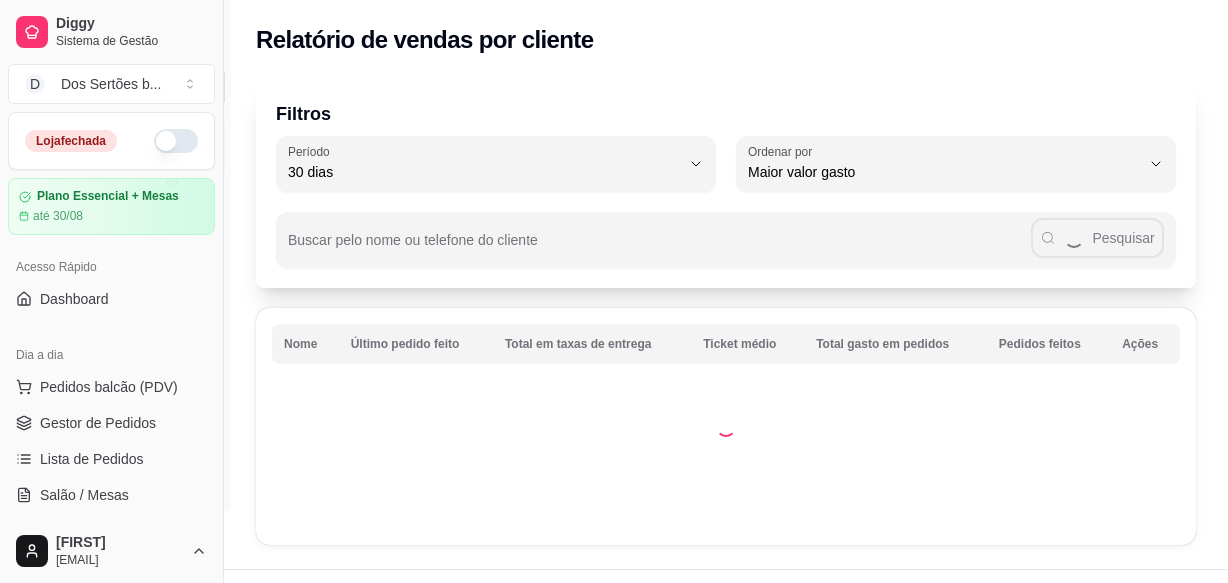 select on "30" 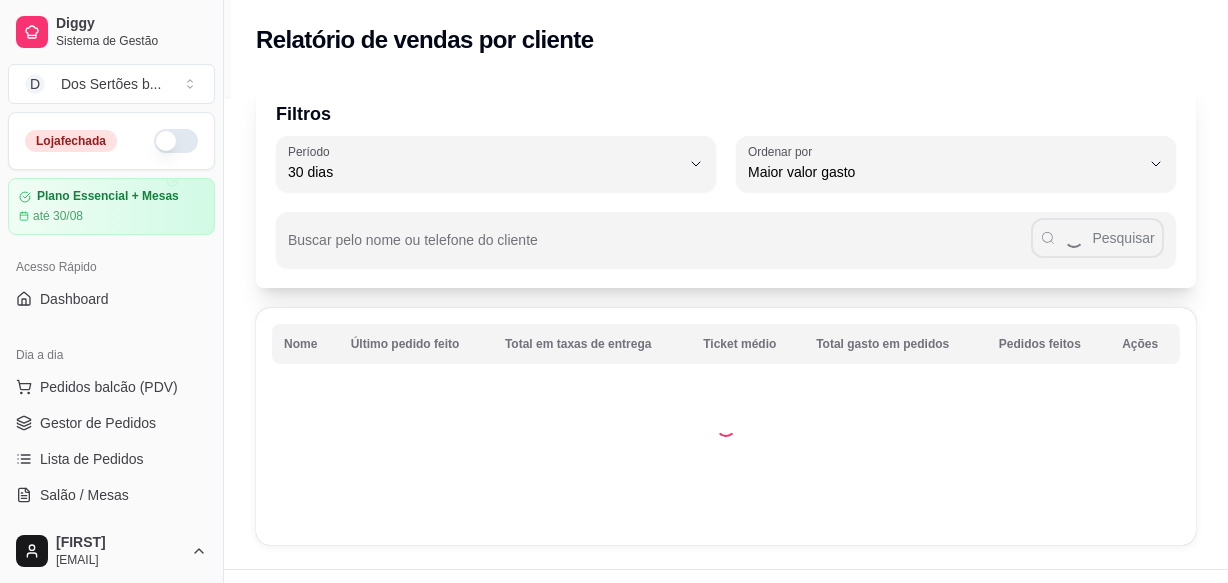 scroll, scrollTop: 0, scrollLeft: 0, axis: both 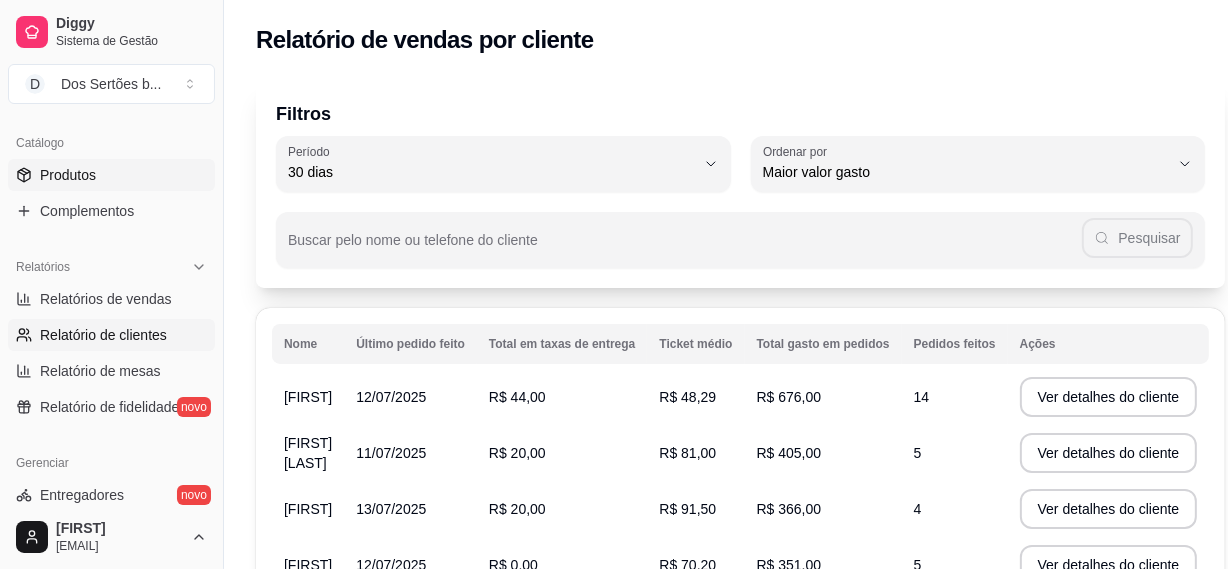 click on "Produtos" at bounding box center [68, 175] 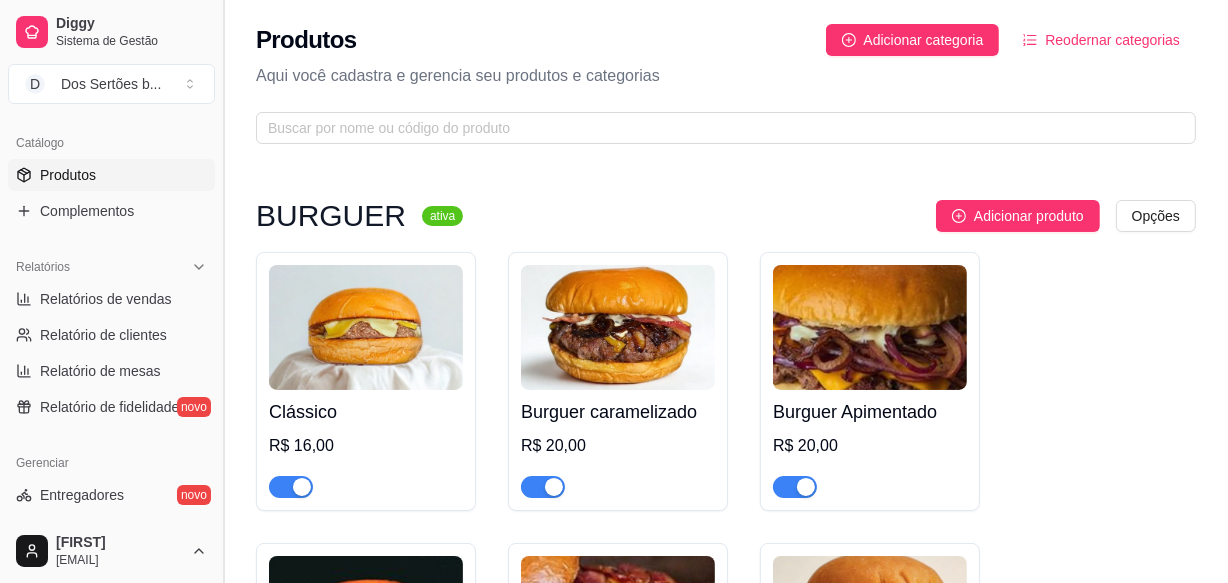 click at bounding box center [223, 291] 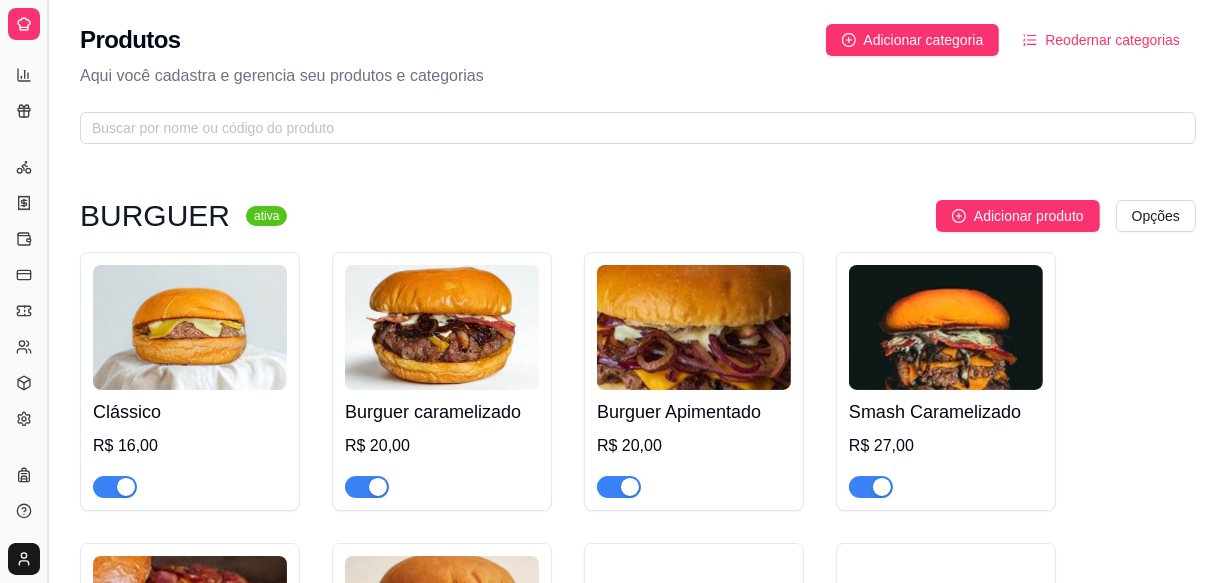 scroll, scrollTop: 285, scrollLeft: 0, axis: vertical 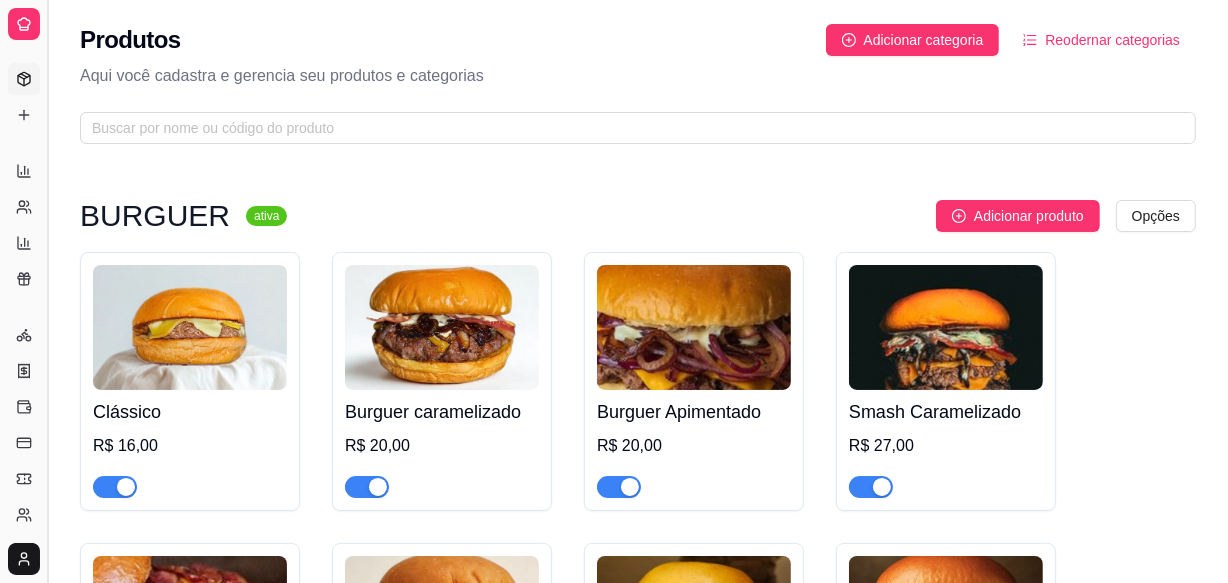 click at bounding box center (47, 291) 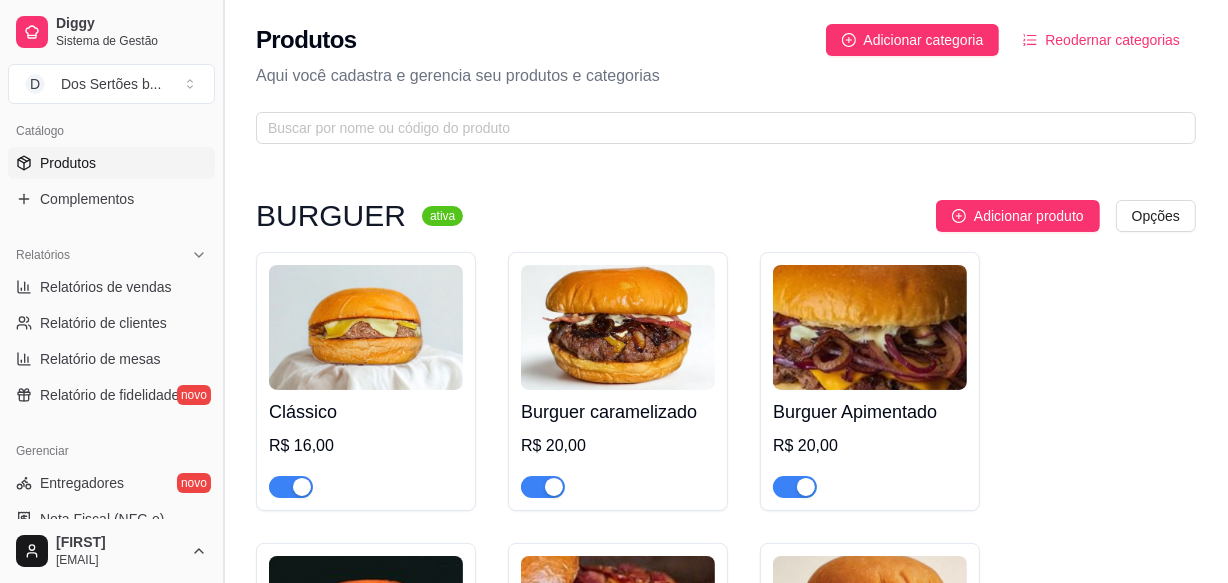 scroll, scrollTop: 480, scrollLeft: 0, axis: vertical 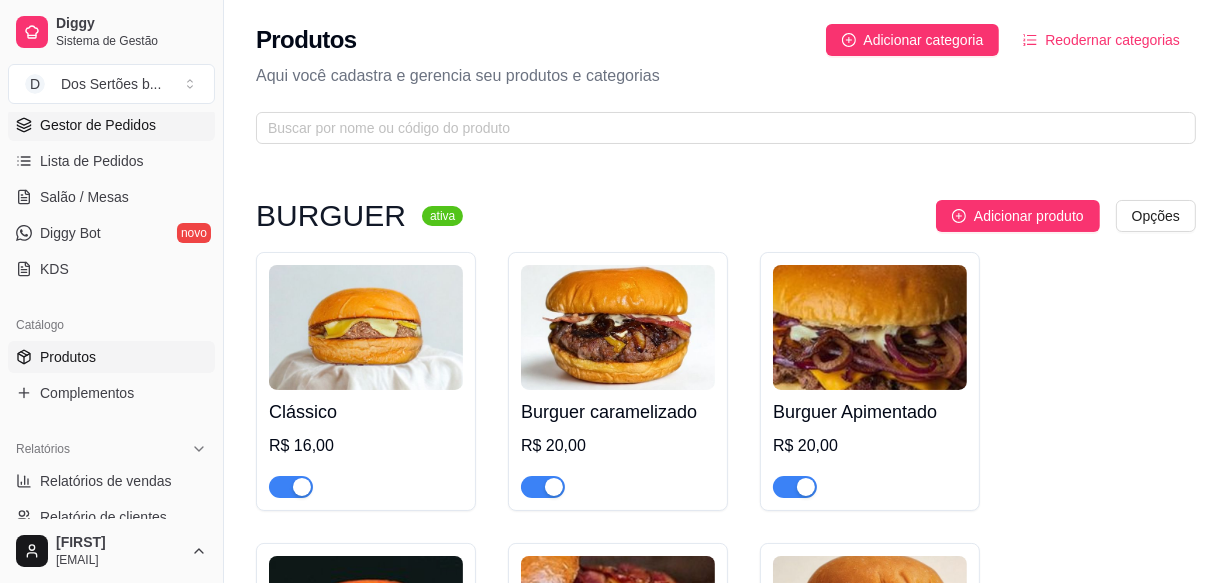 click on "Gestor de Pedidos" at bounding box center [111, 125] 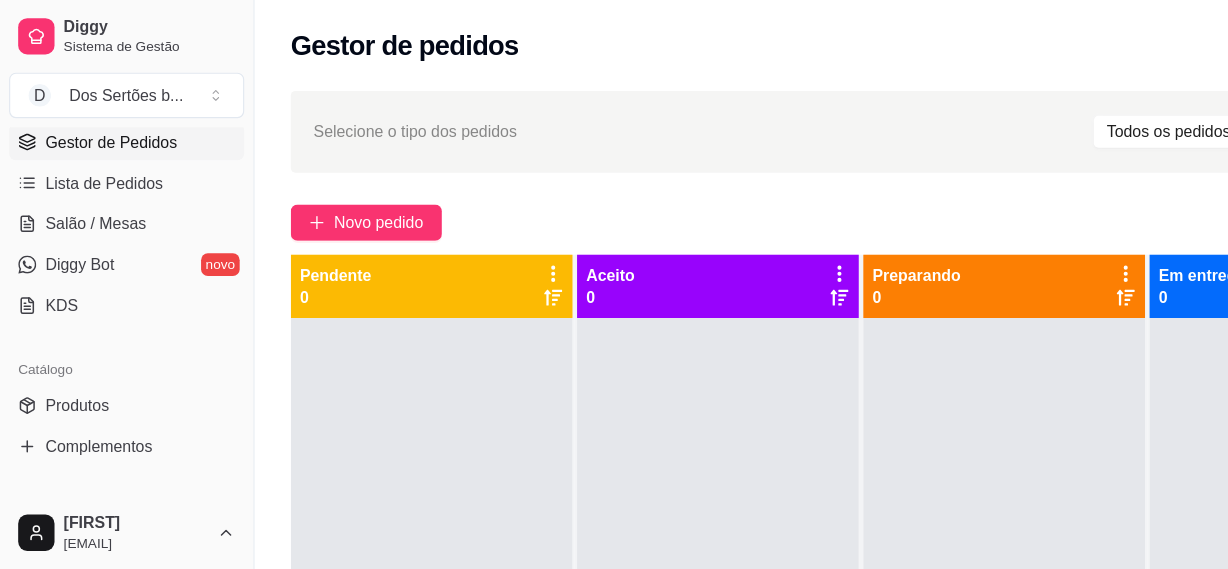 scroll, scrollTop: 298, scrollLeft: 0, axis: vertical 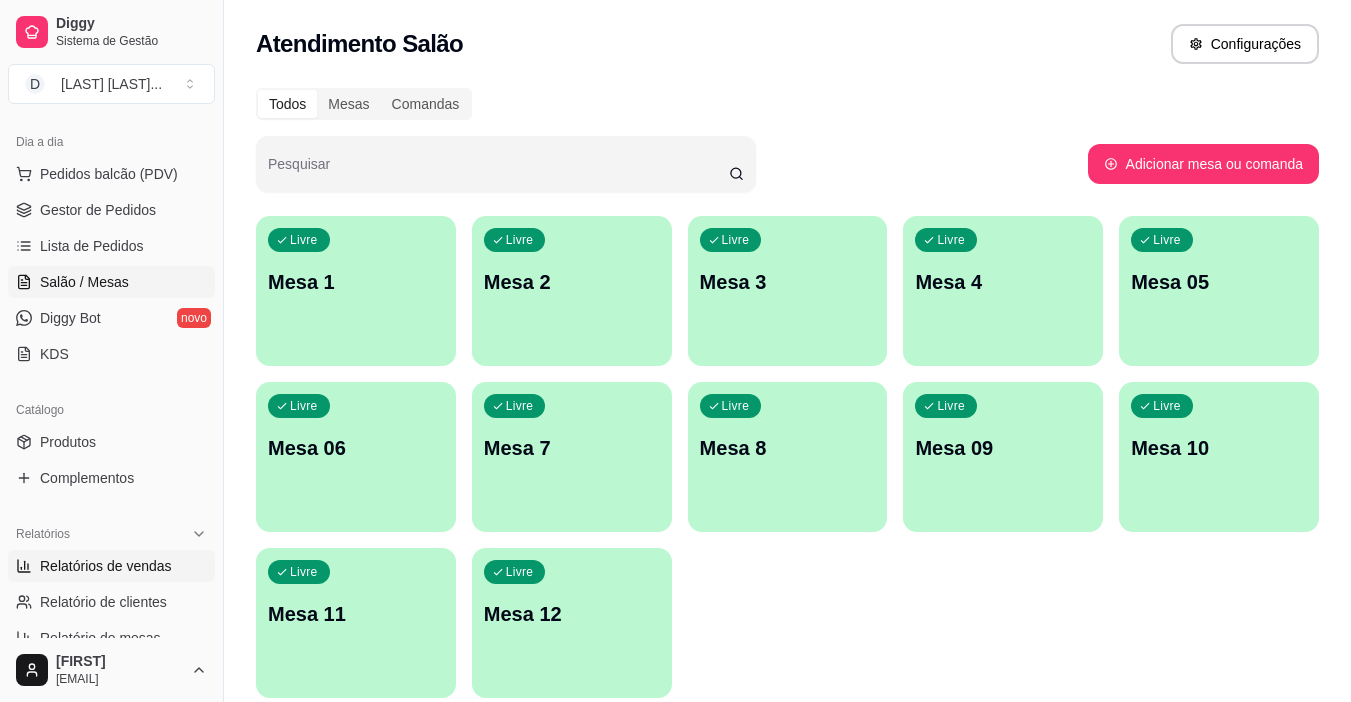 click on "Relatórios de vendas" at bounding box center [106, 566] 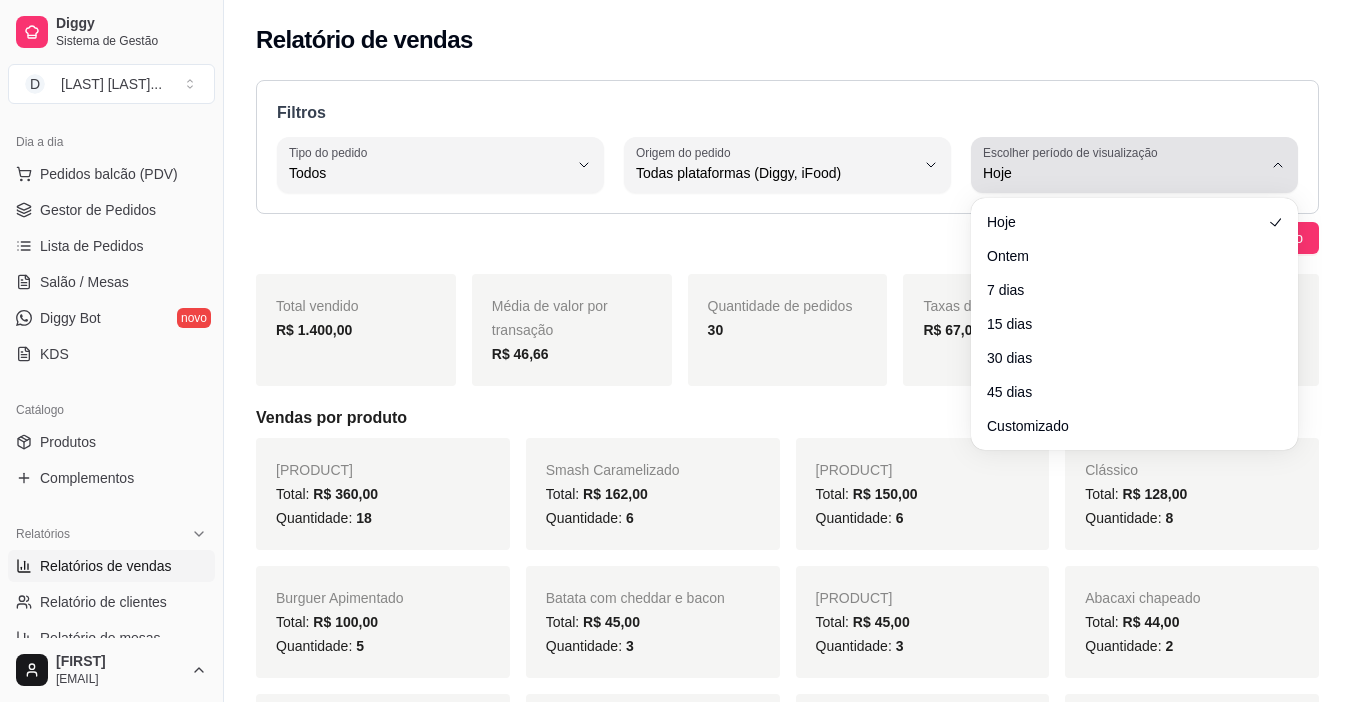 click on "Hoje" at bounding box center [1122, 173] 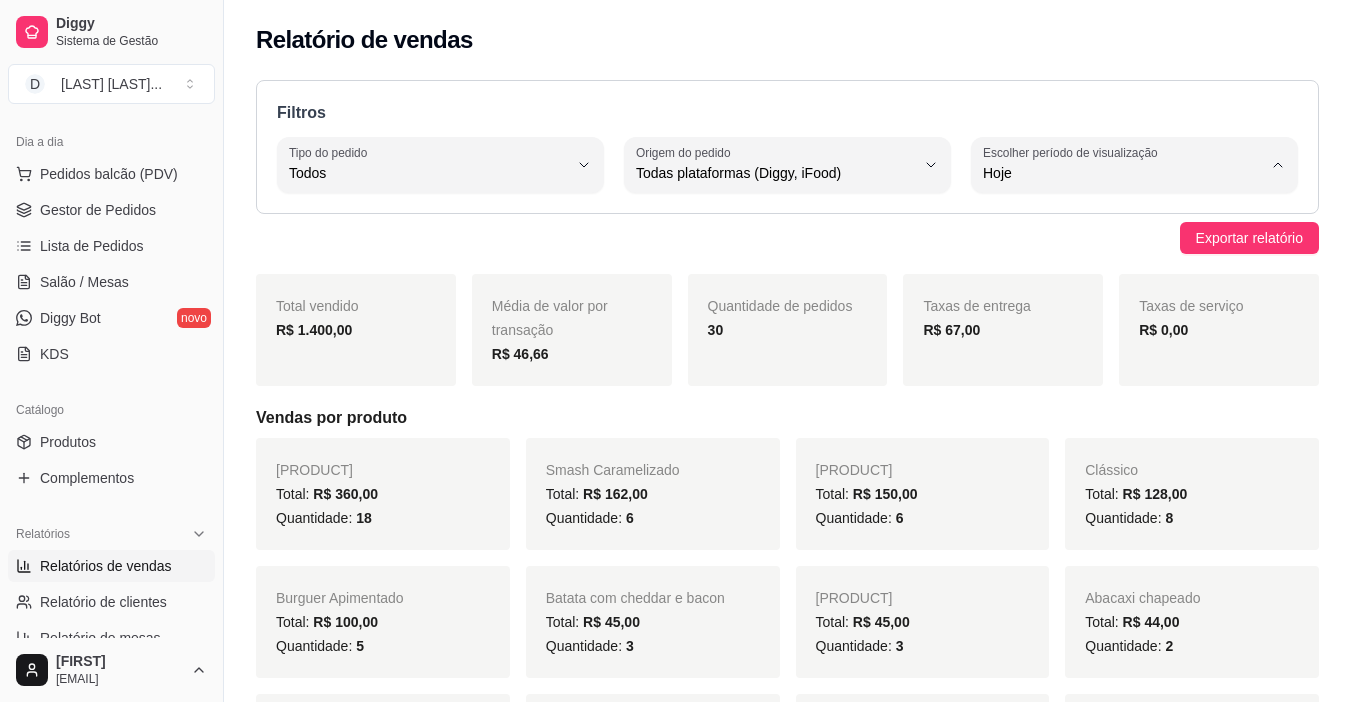 click on "Customizado" at bounding box center [1125, 416] 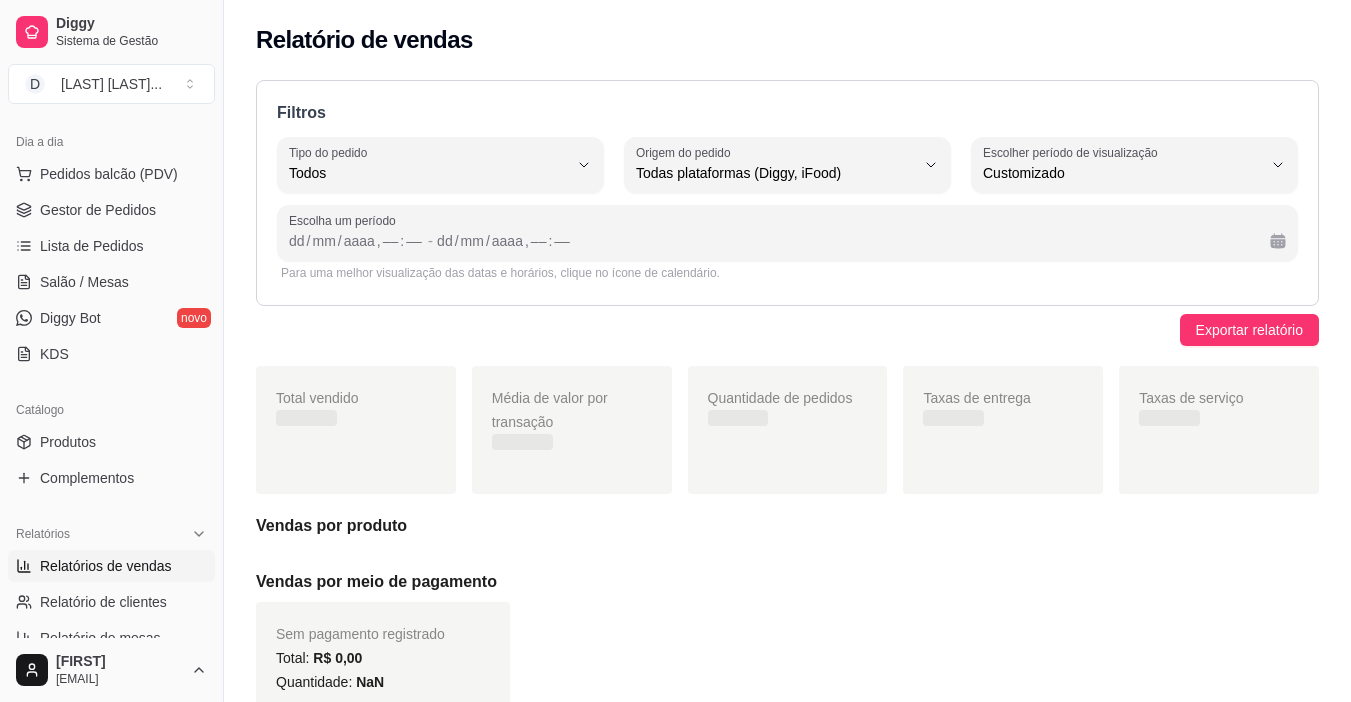 scroll, scrollTop: 19, scrollLeft: 0, axis: vertical 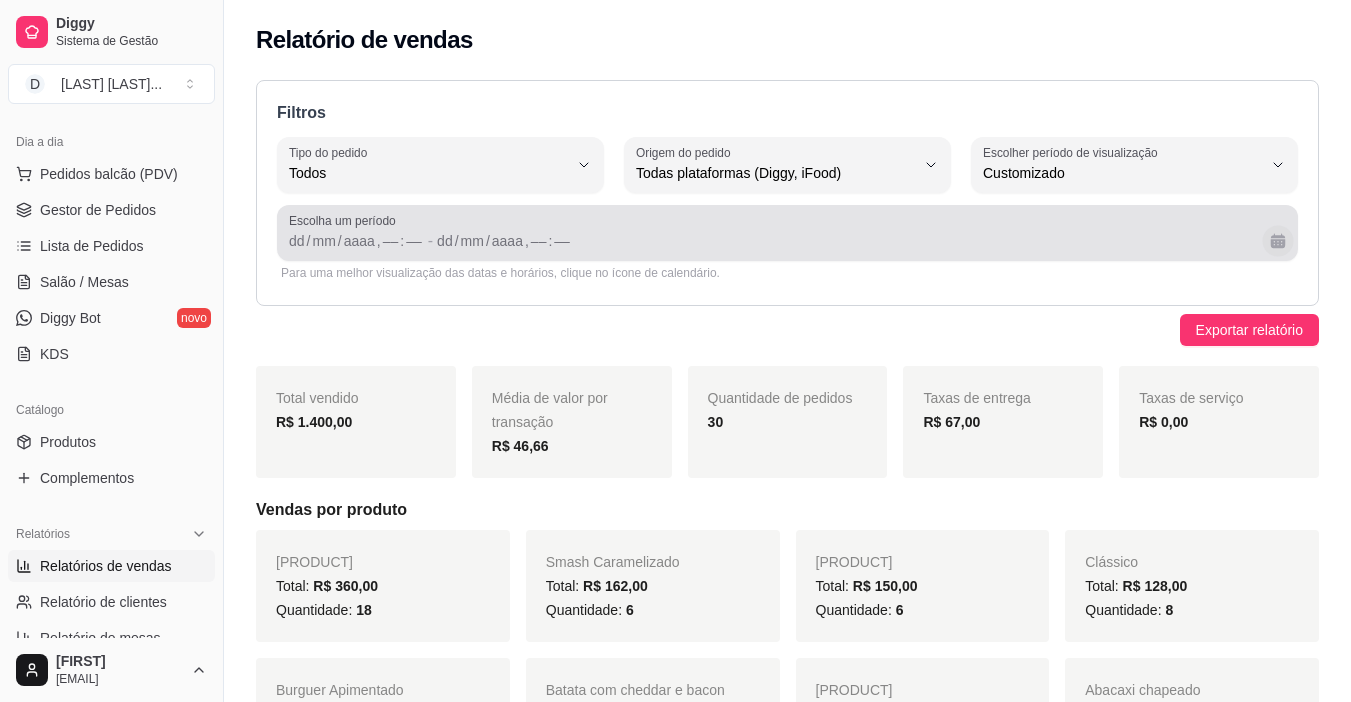 click at bounding box center (1277, 240) 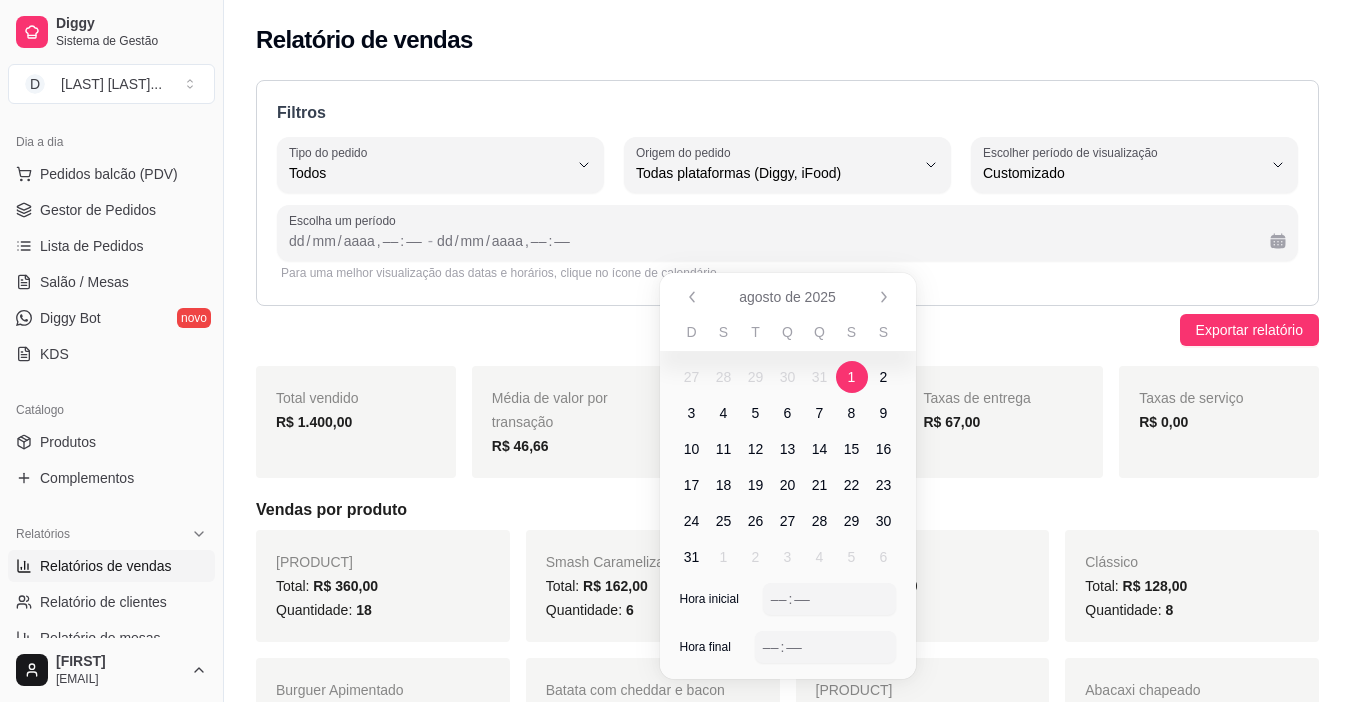 click on "1" at bounding box center [852, 377] 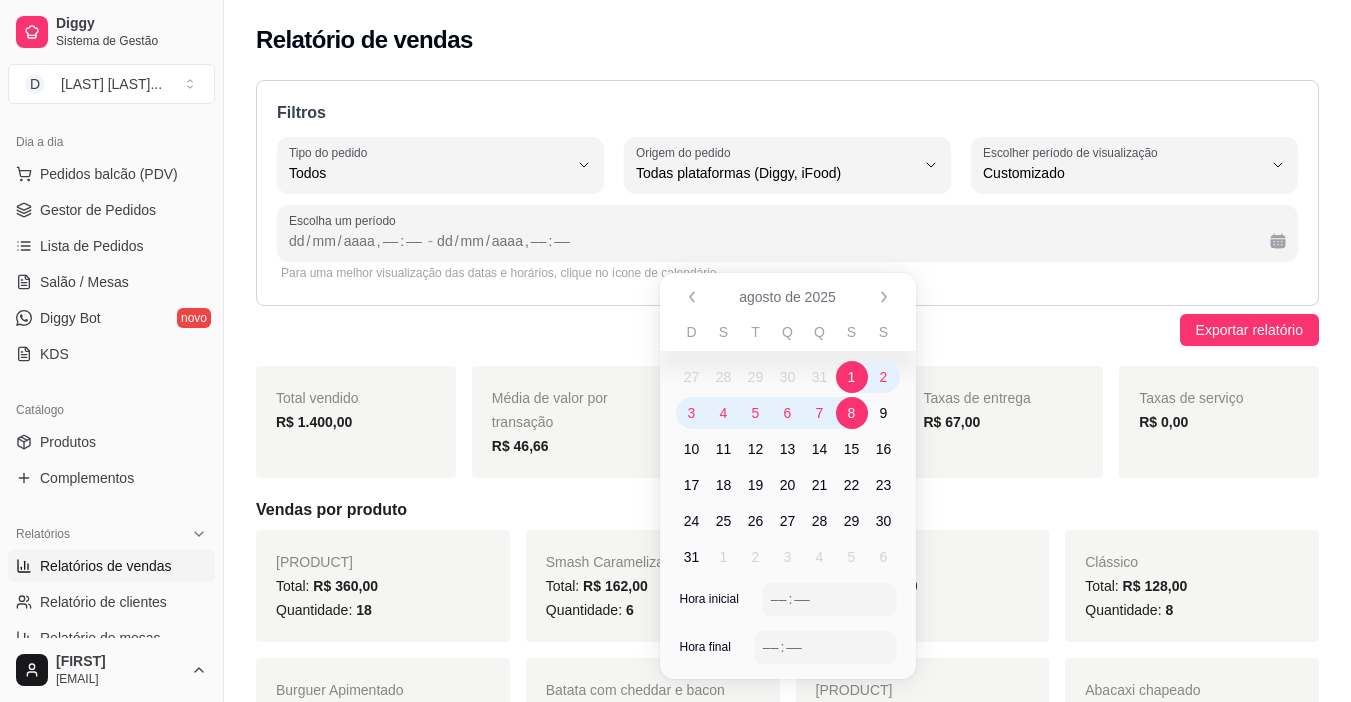 click on "8" at bounding box center [852, 413] 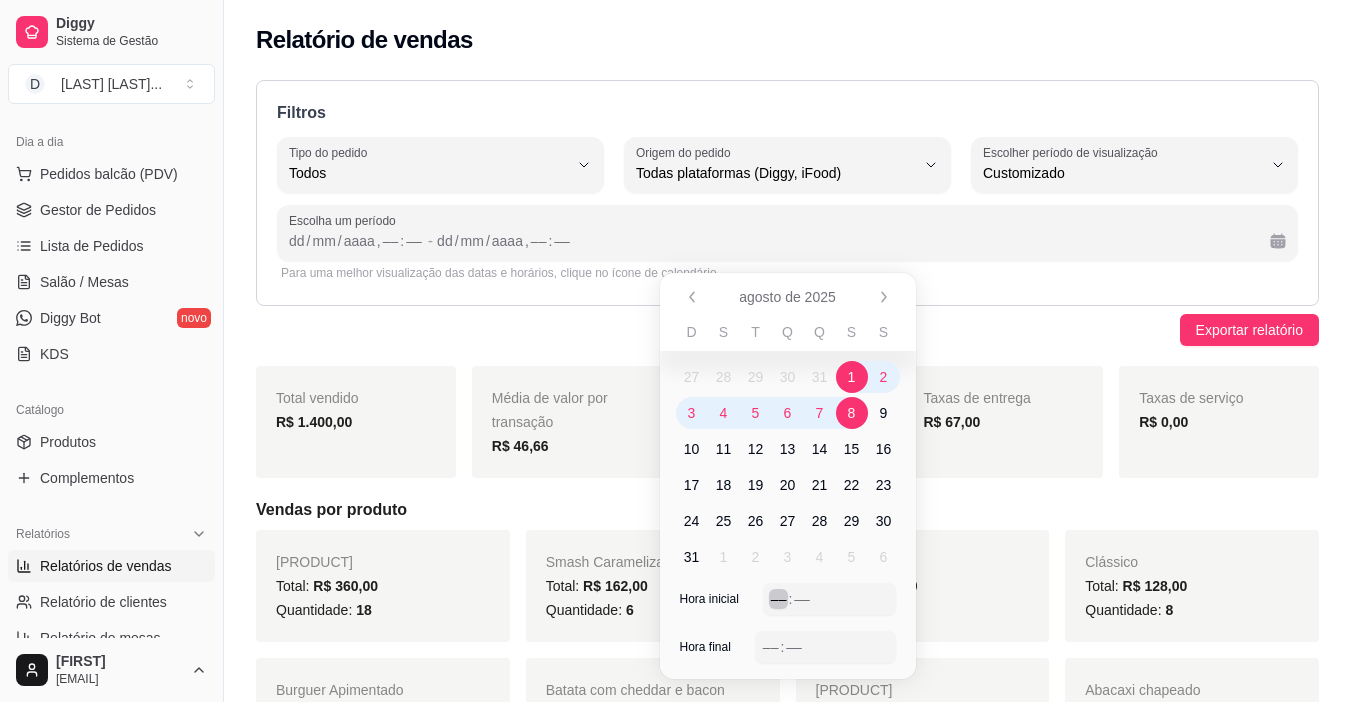 click on "–– : ––" at bounding box center (829, 599) 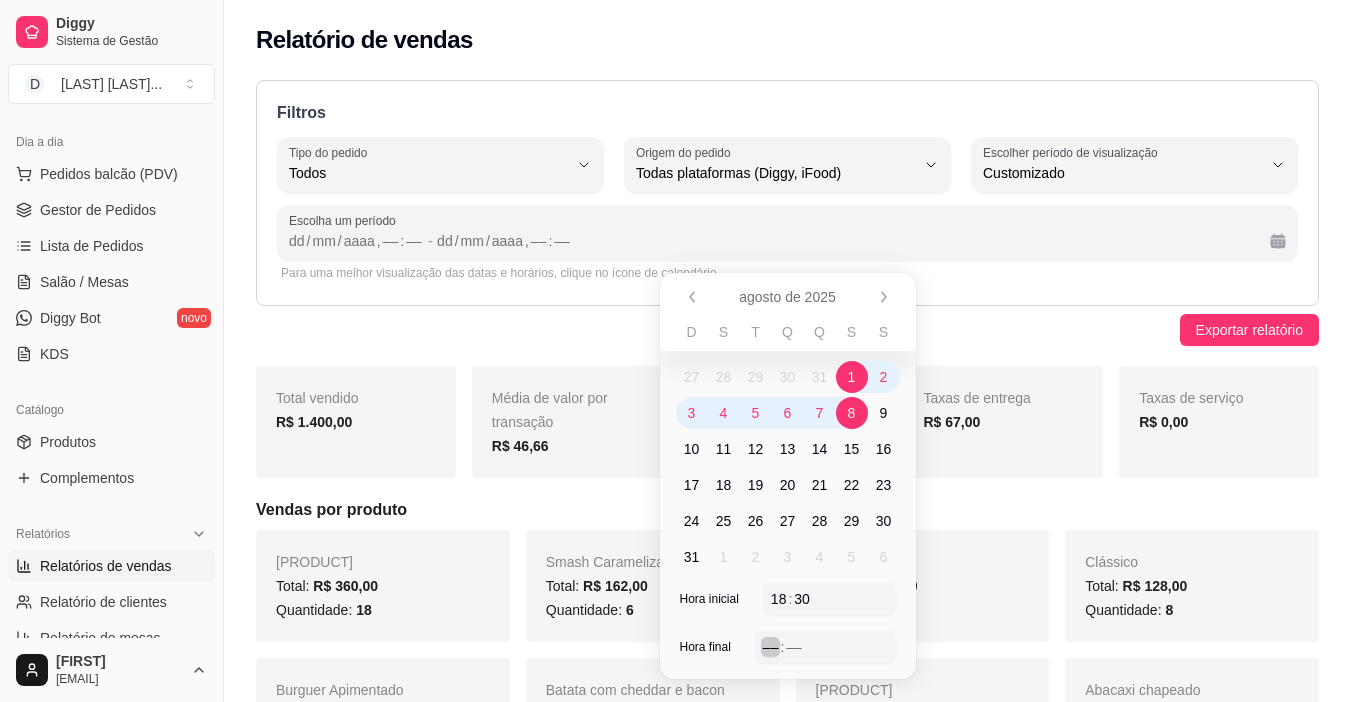 click on "––" at bounding box center [771, 647] 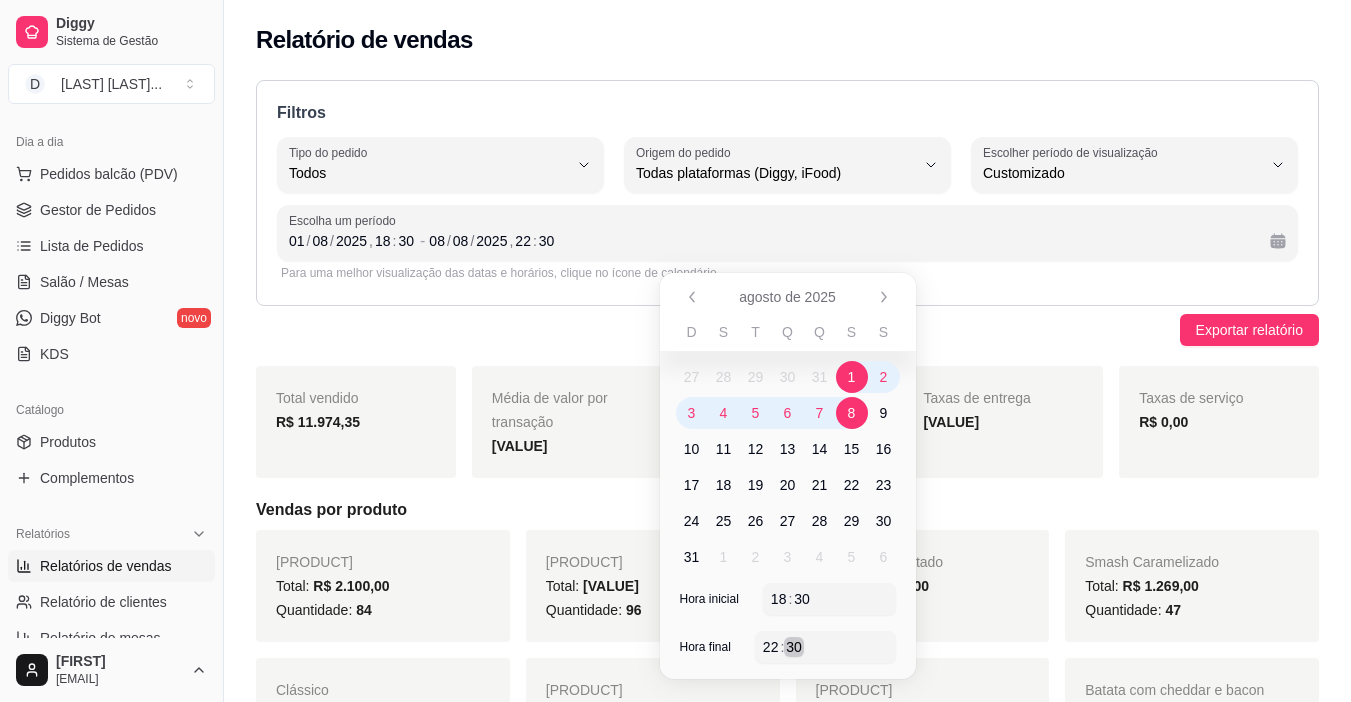 click on "30" at bounding box center (794, 647) 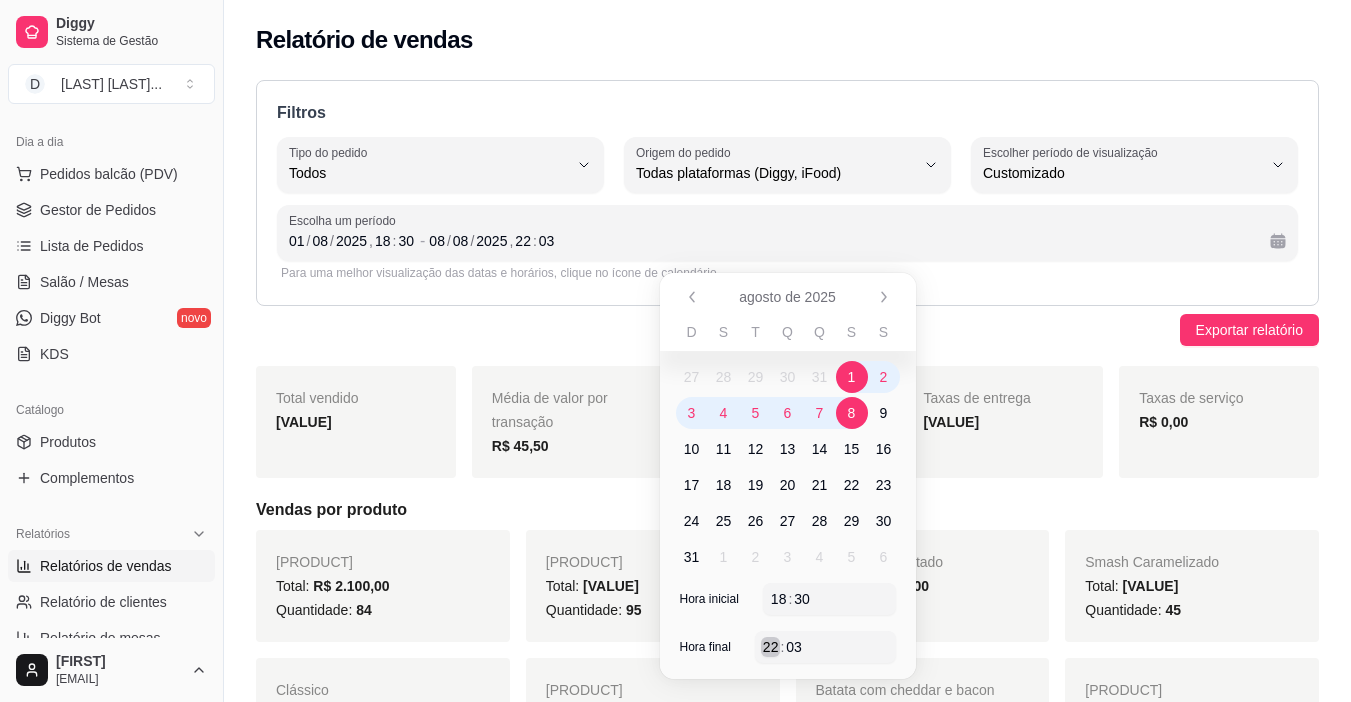 click on ":" at bounding box center (782, 647) 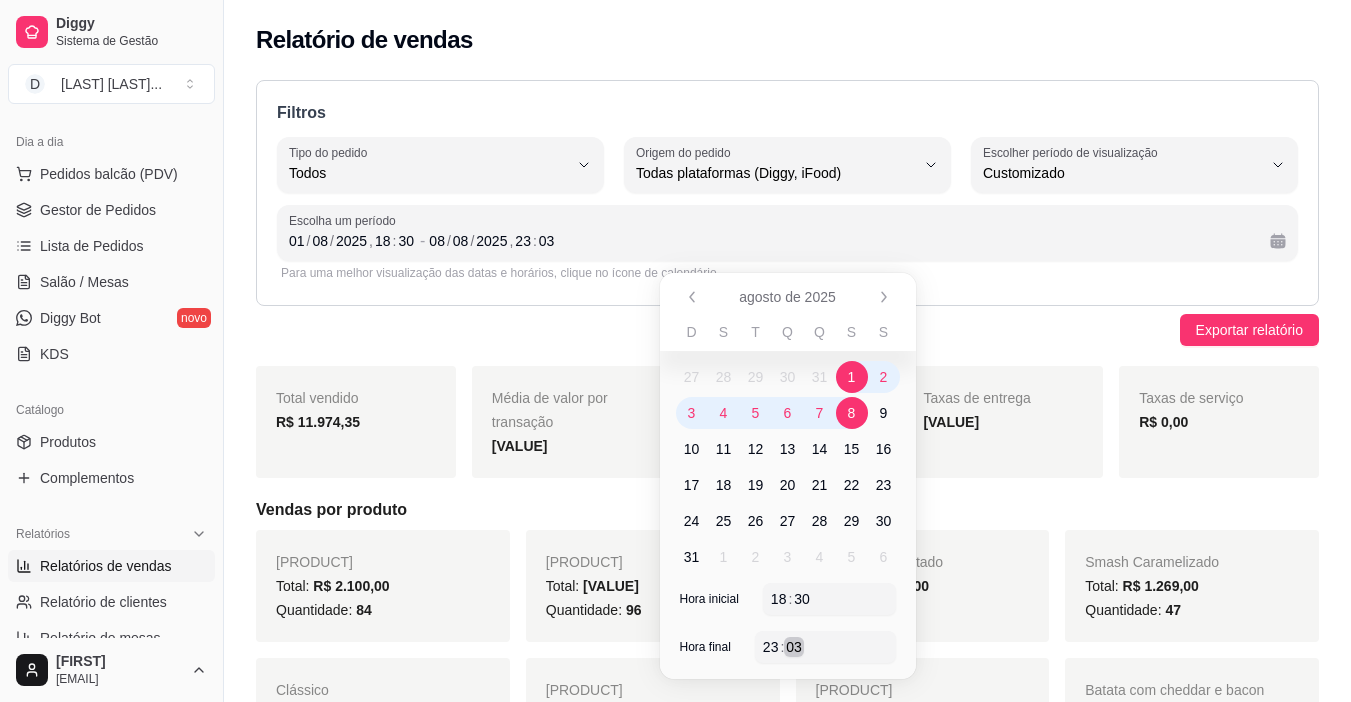 click on "03" at bounding box center [794, 647] 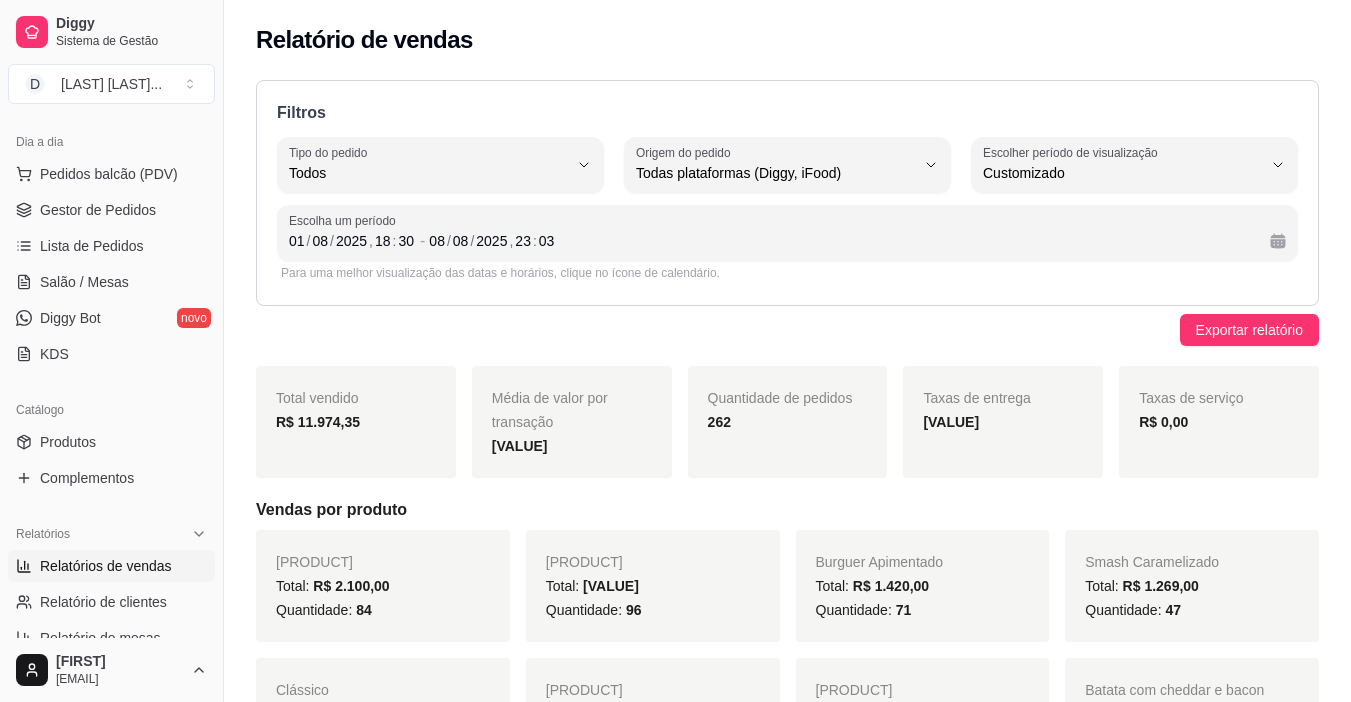 click on "Para uma melhor visualização das datas e horários, clique no ícone de calendário." at bounding box center [787, 273] 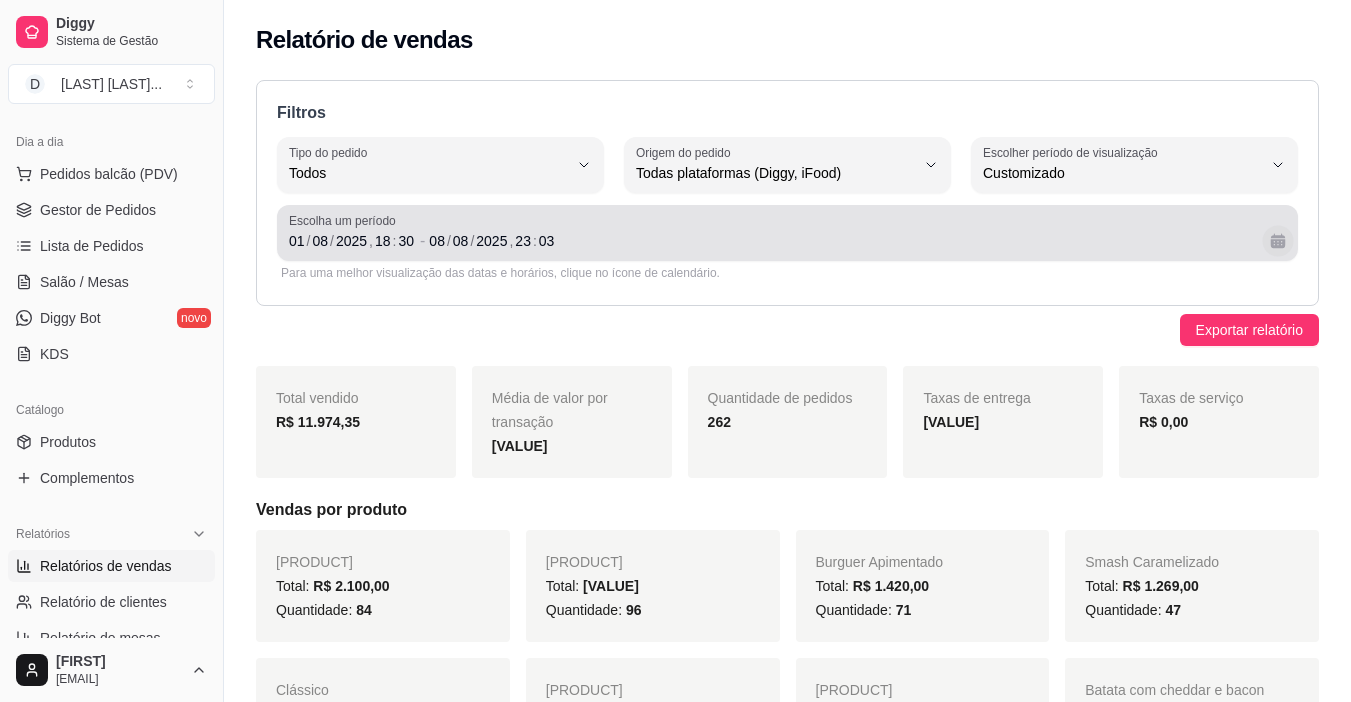 click at bounding box center [1277, 240] 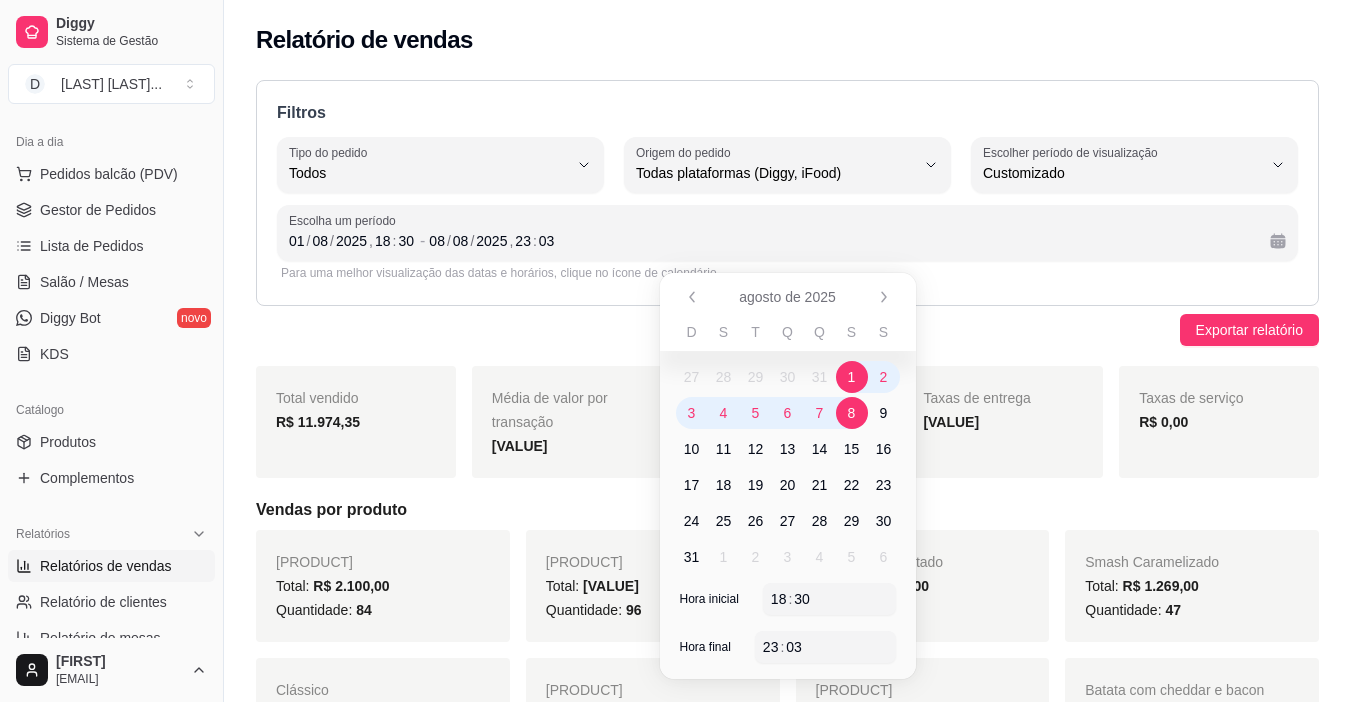 click on "4" at bounding box center [724, 413] 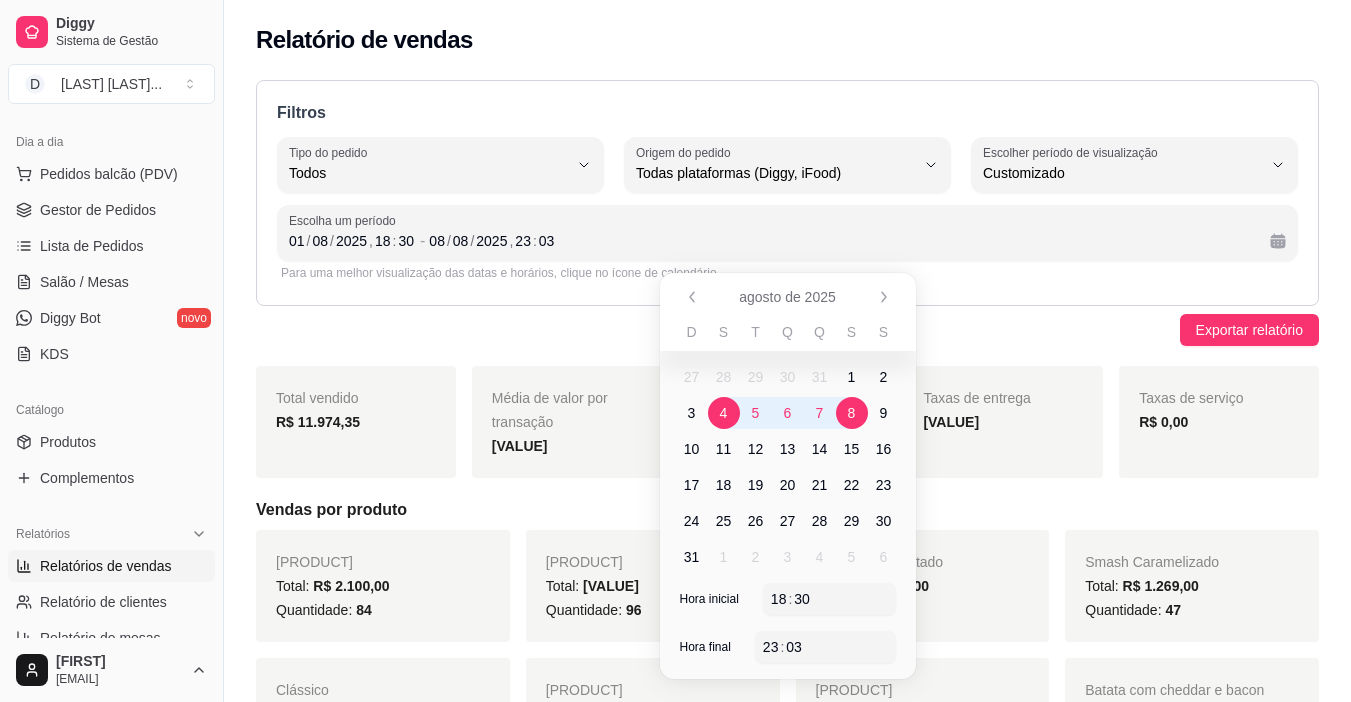 click on "8" at bounding box center (852, 413) 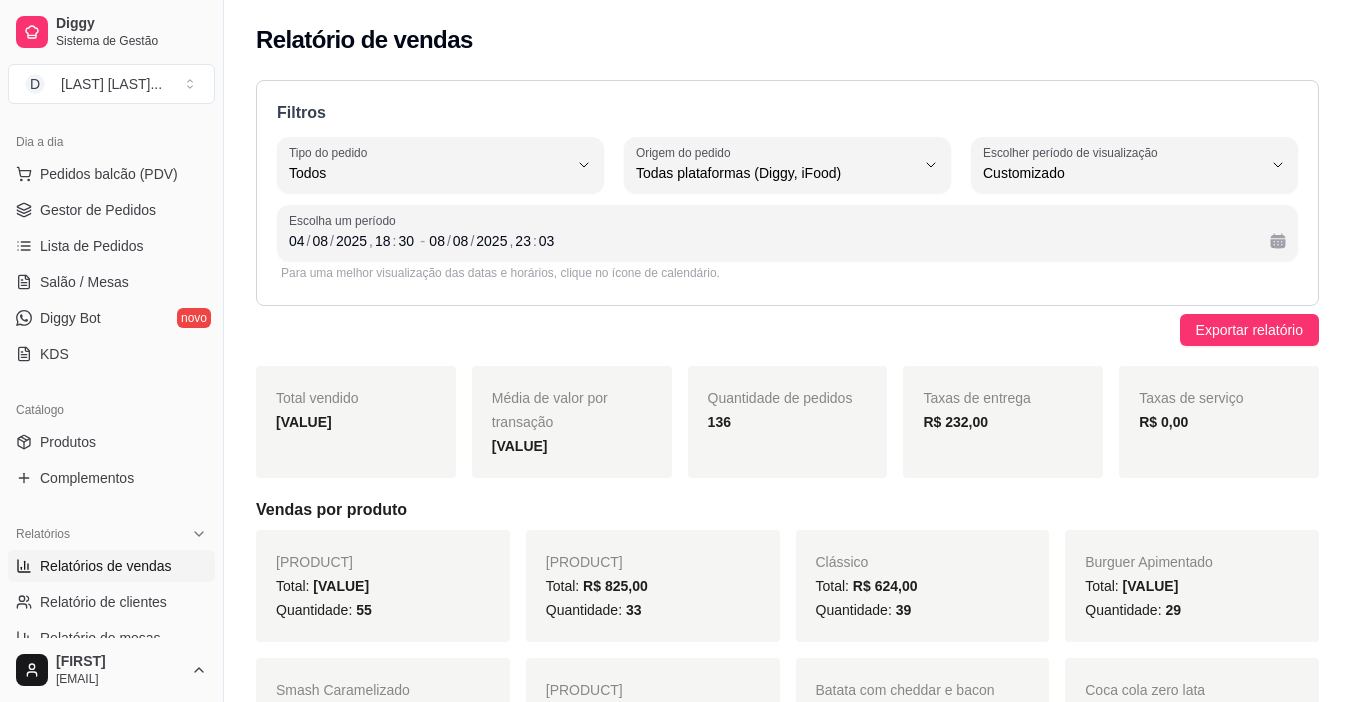 click on "Total vendido R$ 5.635,45 Média de valor por transação R$ 41,43 Quantidade de pedidos 136 Taxas de entrega R$ 232,00 Taxas de serviço R$ 0,00 Vendas por produto Burguer caramelizado Total:   R$ 1.100,00 Quantidade:   55 Duplo Apimentado Total:   R$ 825,00 Quantidade:   33 Clássico  Total:   R$ 624,00 Quantidade:   39 Burguer Apimentado Total:   R$ 580,00 Quantidade:   29 Smash Caramelizado Total:   R$ 513,00 Quantidade:   19 Burguer Chicken  Total:   R$ 210,00 Quantidade:   14 Batata com cheddar e bacon  Total:   R$ 195,00 Quantidade:   13 Coca cola zero lata  Total:   R$ 162,00 Quantidade:   27 Batata frita G Total:   R$ 156,00 Quantidade:   13 Burguer Barbecue Total:   R$ 140,00 Quantidade:   7 Goiaburguer  Total:   R$ 110,00 Quantidade:   5 Cheedar melt  Total:   R$ 90,00 Quantidade:   3 Abacaxi chapeado Total:   R$ 88,00 Quantidade:   4 Sucos Total:   R$ 80,00 Quantidade:   16 Batata frita M  Total:   R$ 80,00 Quantidade:   10 Coca-cola 1L Total:   R$ 70,00 Quantidade:   7 Total:" at bounding box center (787, 2556) 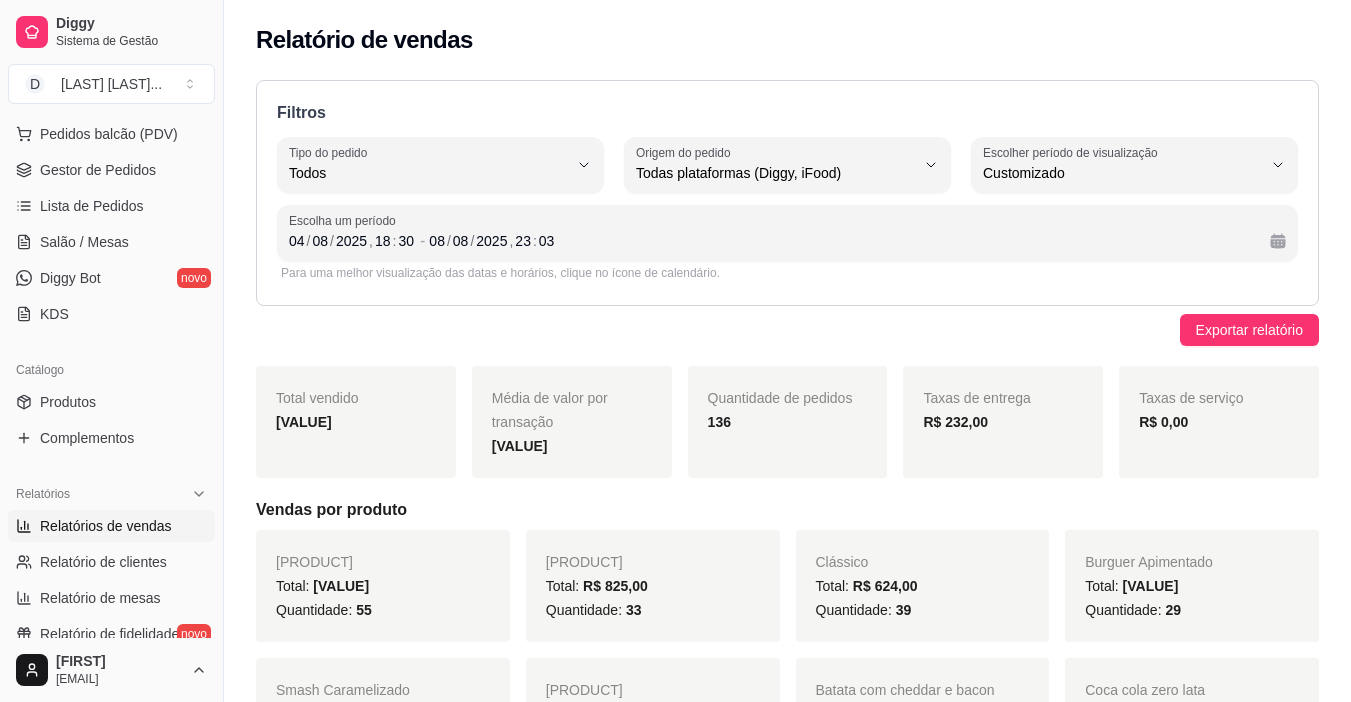 scroll, scrollTop: 293, scrollLeft: 0, axis: vertical 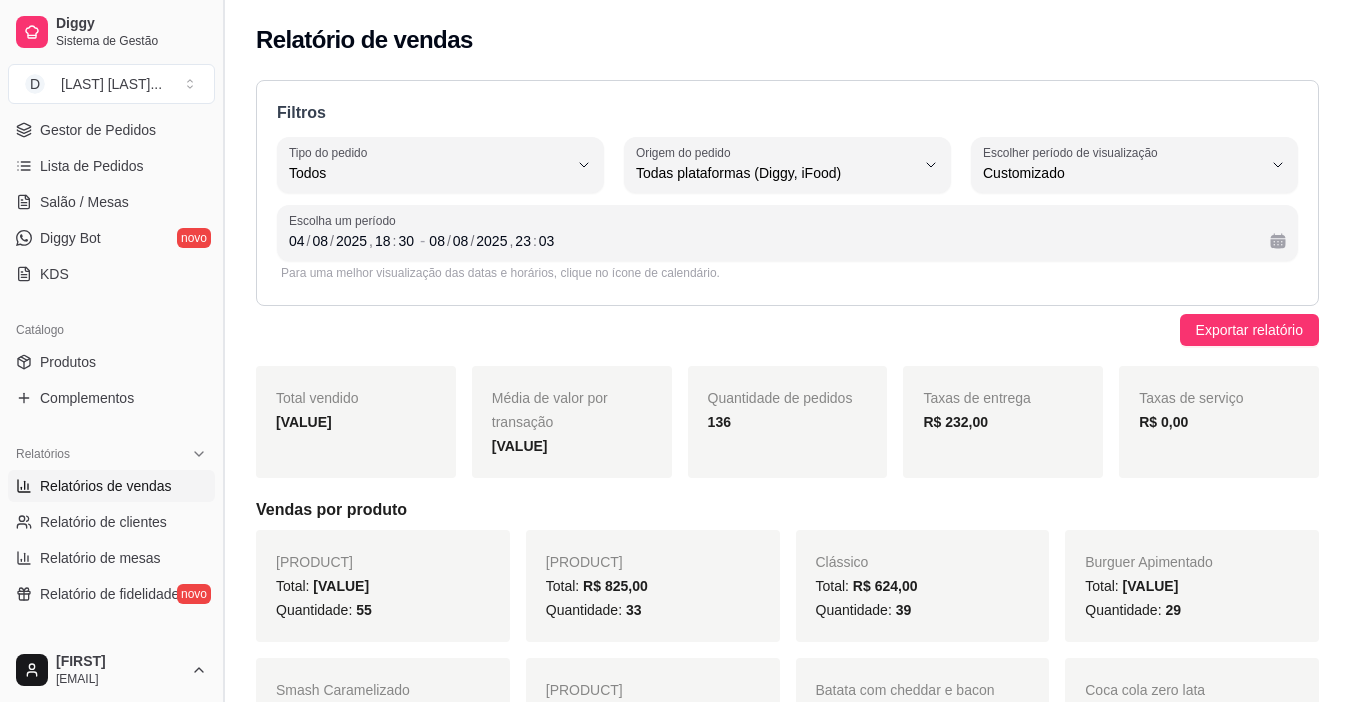 click at bounding box center [223, 351] 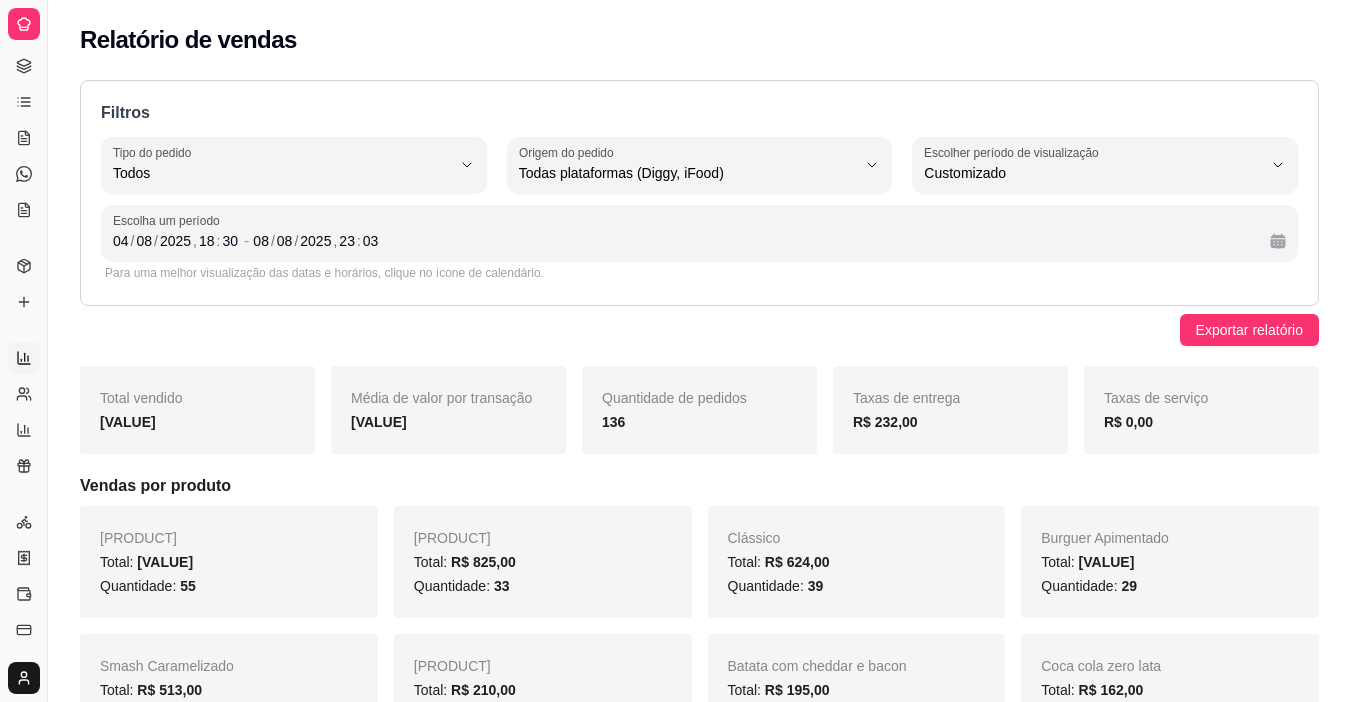 scroll, scrollTop: 98, scrollLeft: 0, axis: vertical 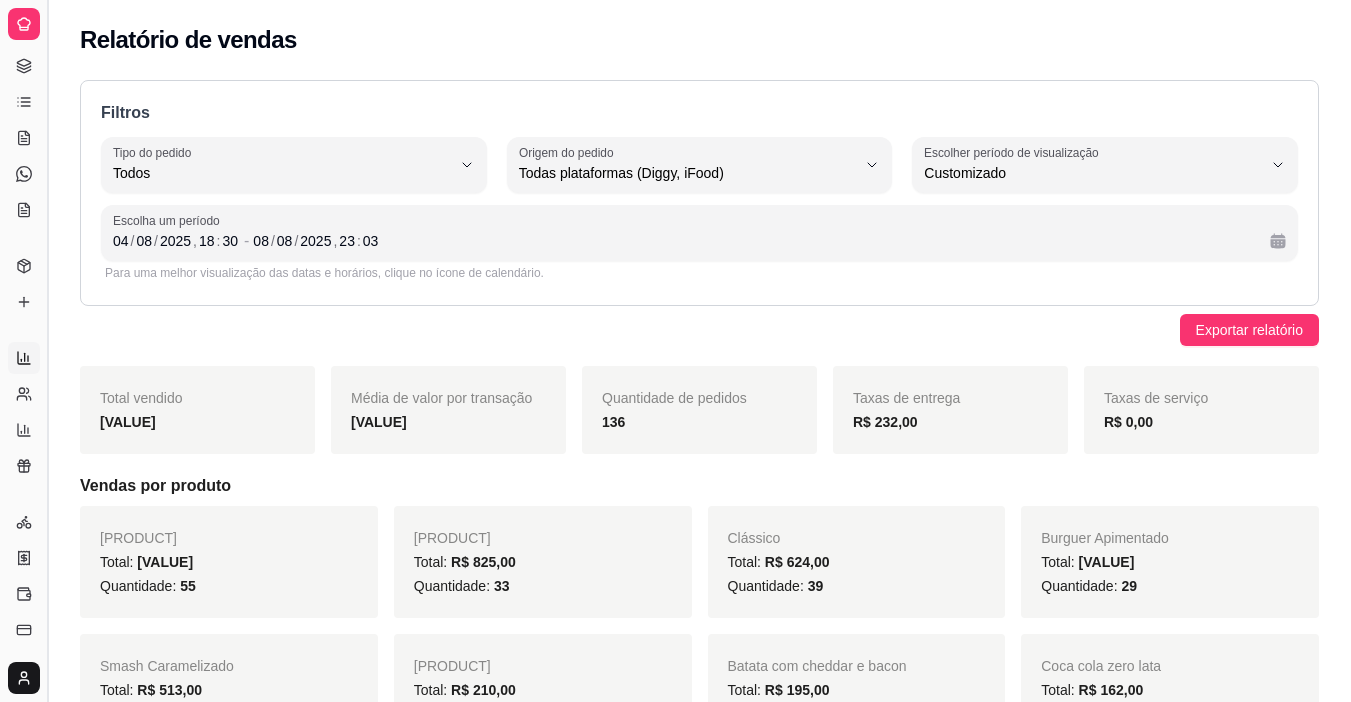 click at bounding box center [47, 351] 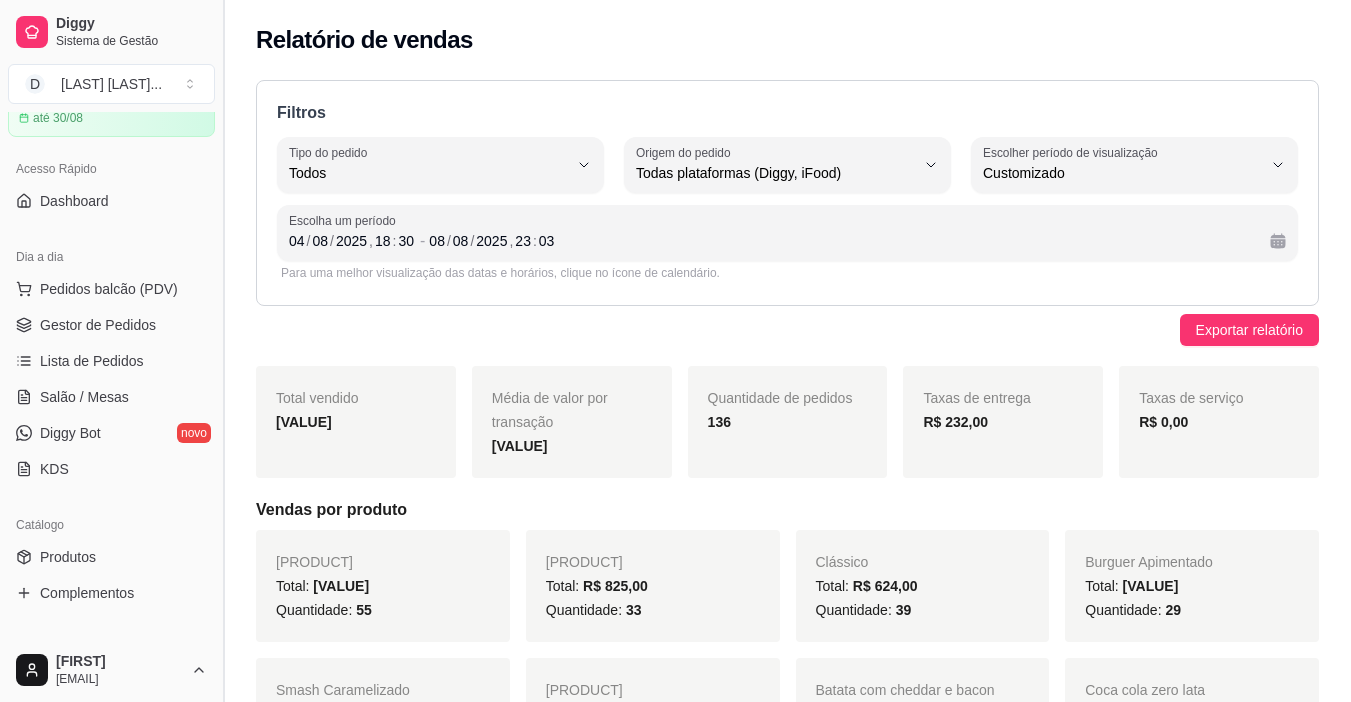 scroll, scrollTop: 293, scrollLeft: 0, axis: vertical 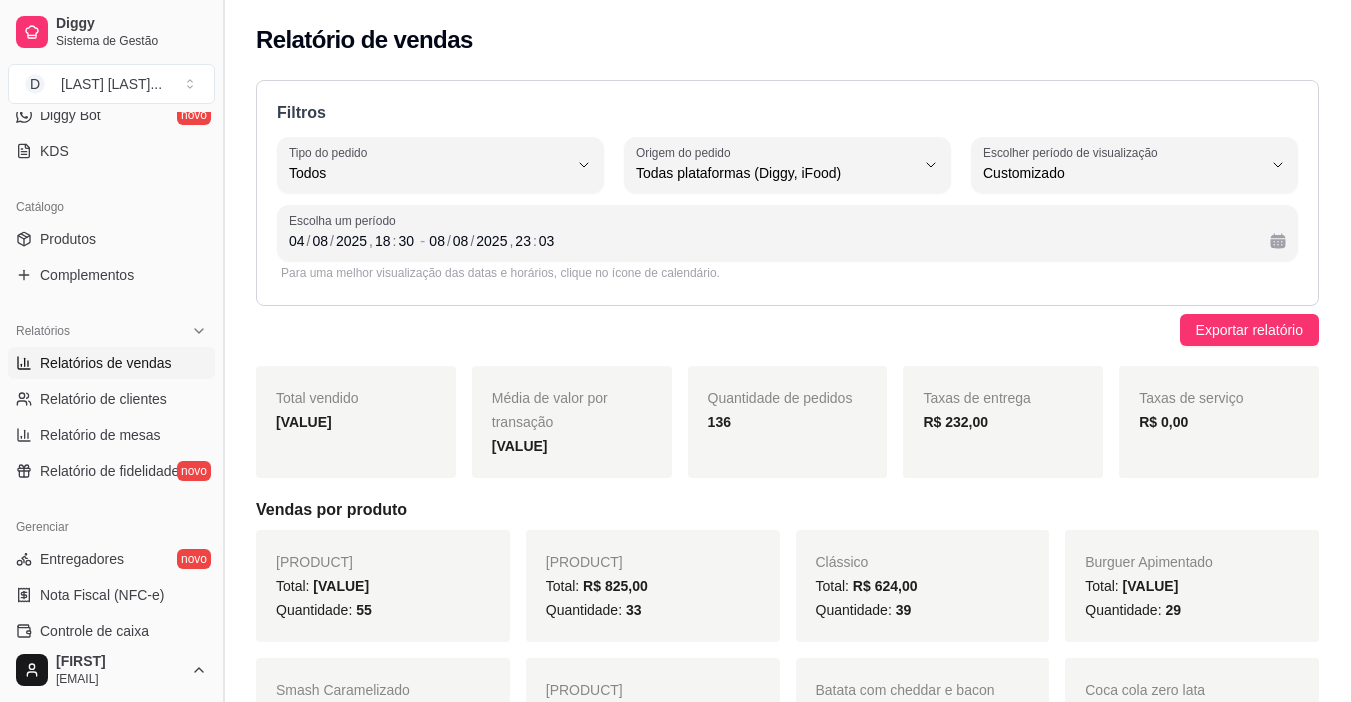 click at bounding box center (223, 351) 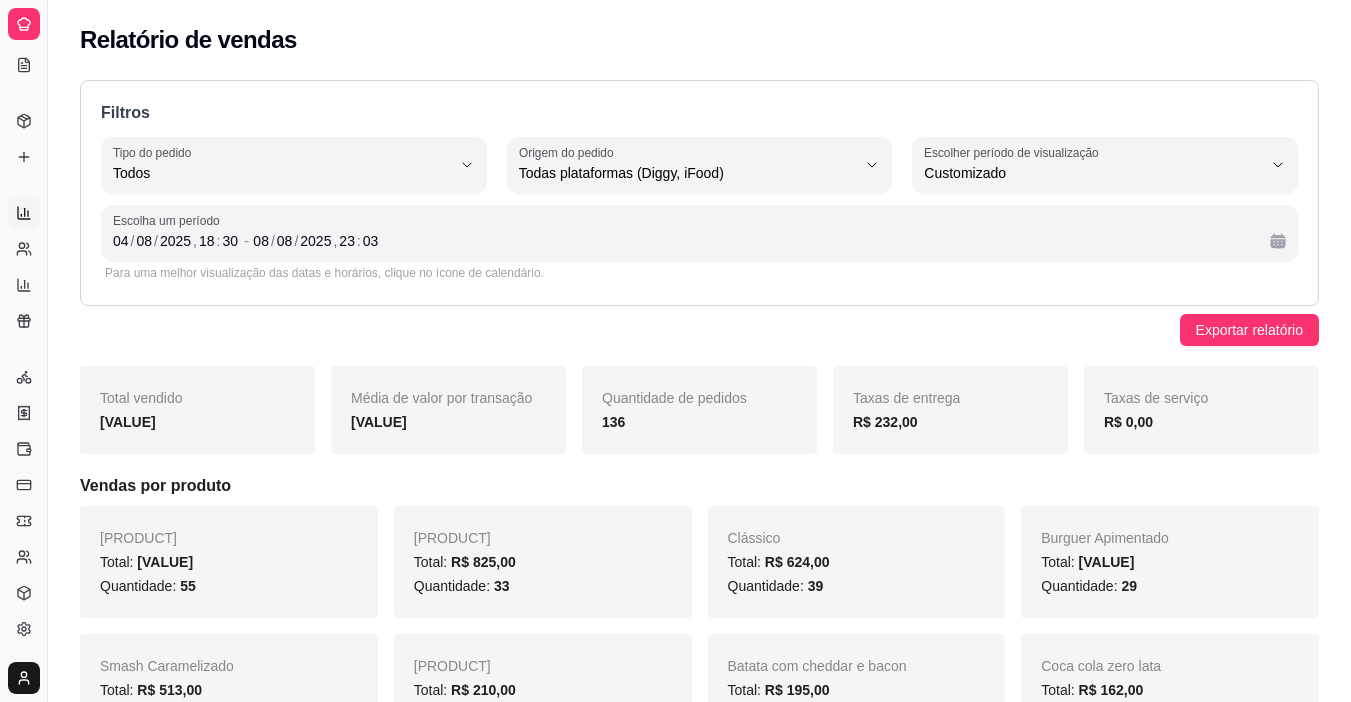 scroll, scrollTop: 243, scrollLeft: 0, axis: vertical 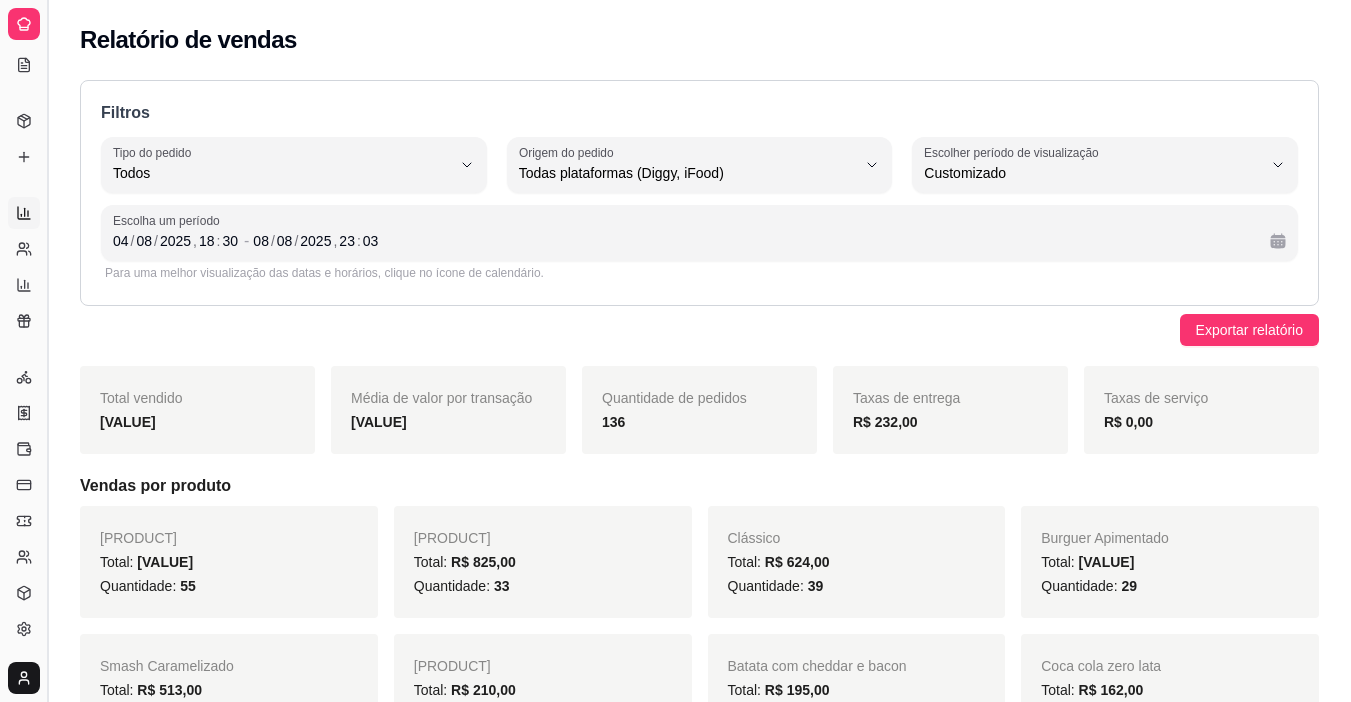 click at bounding box center (47, 351) 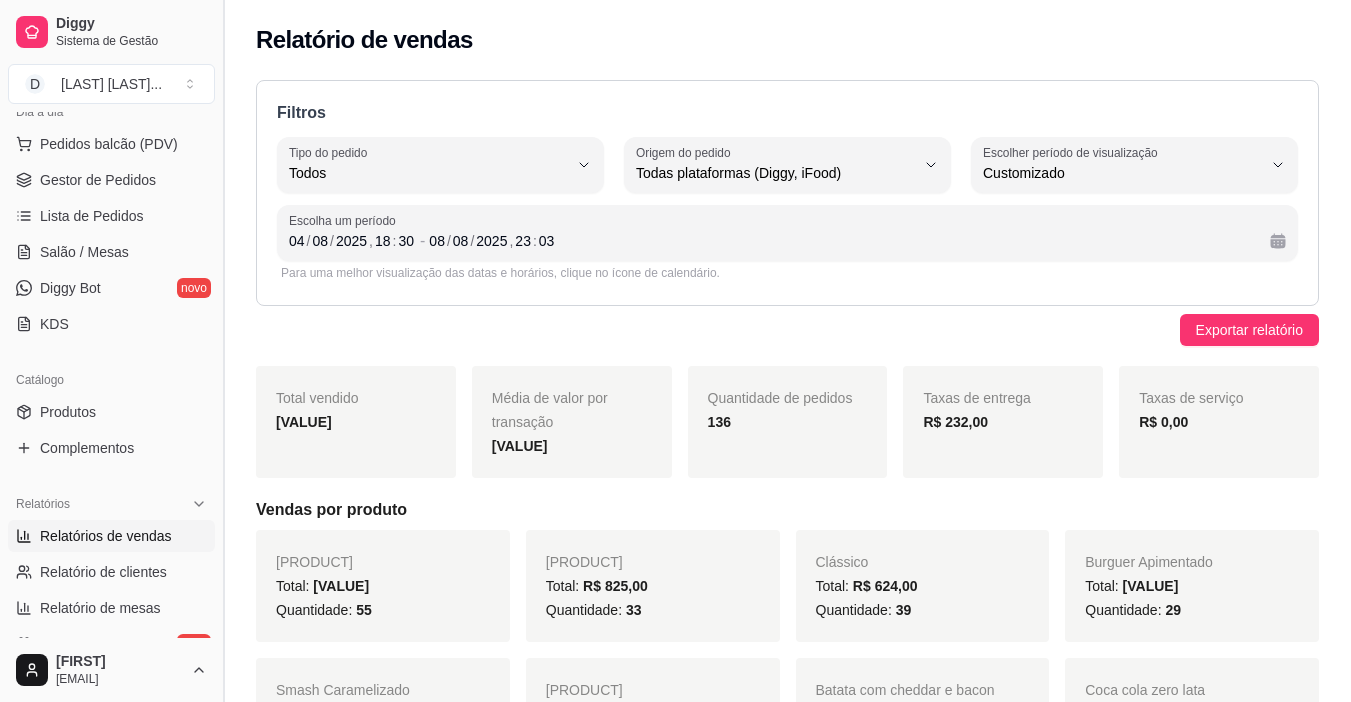 scroll, scrollTop: 438, scrollLeft: 0, axis: vertical 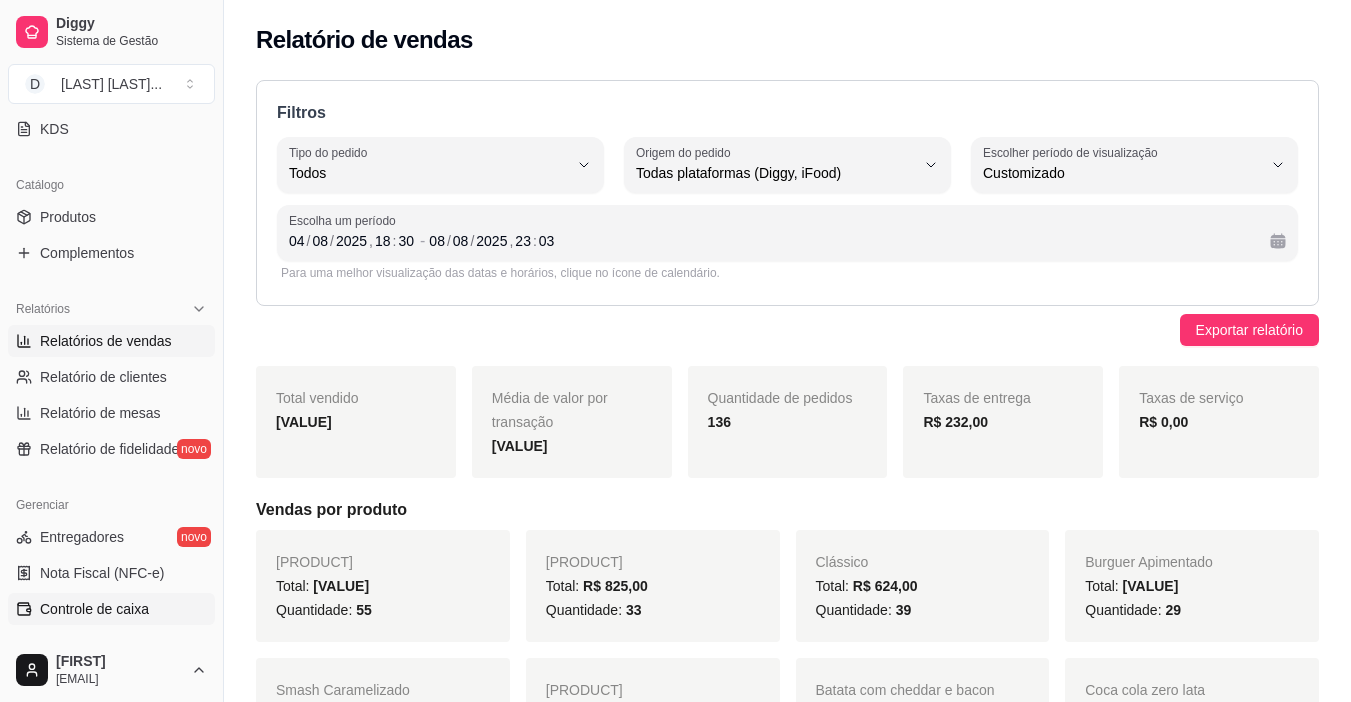 click on "Controle de caixa" at bounding box center (111, 609) 